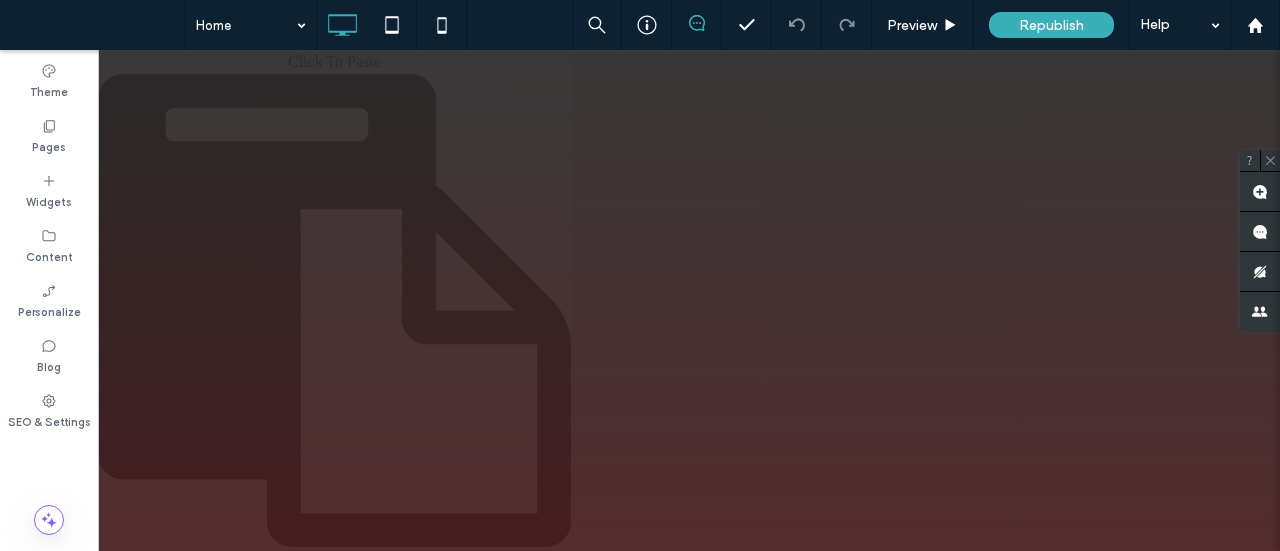 scroll, scrollTop: 2800, scrollLeft: 0, axis: vertical 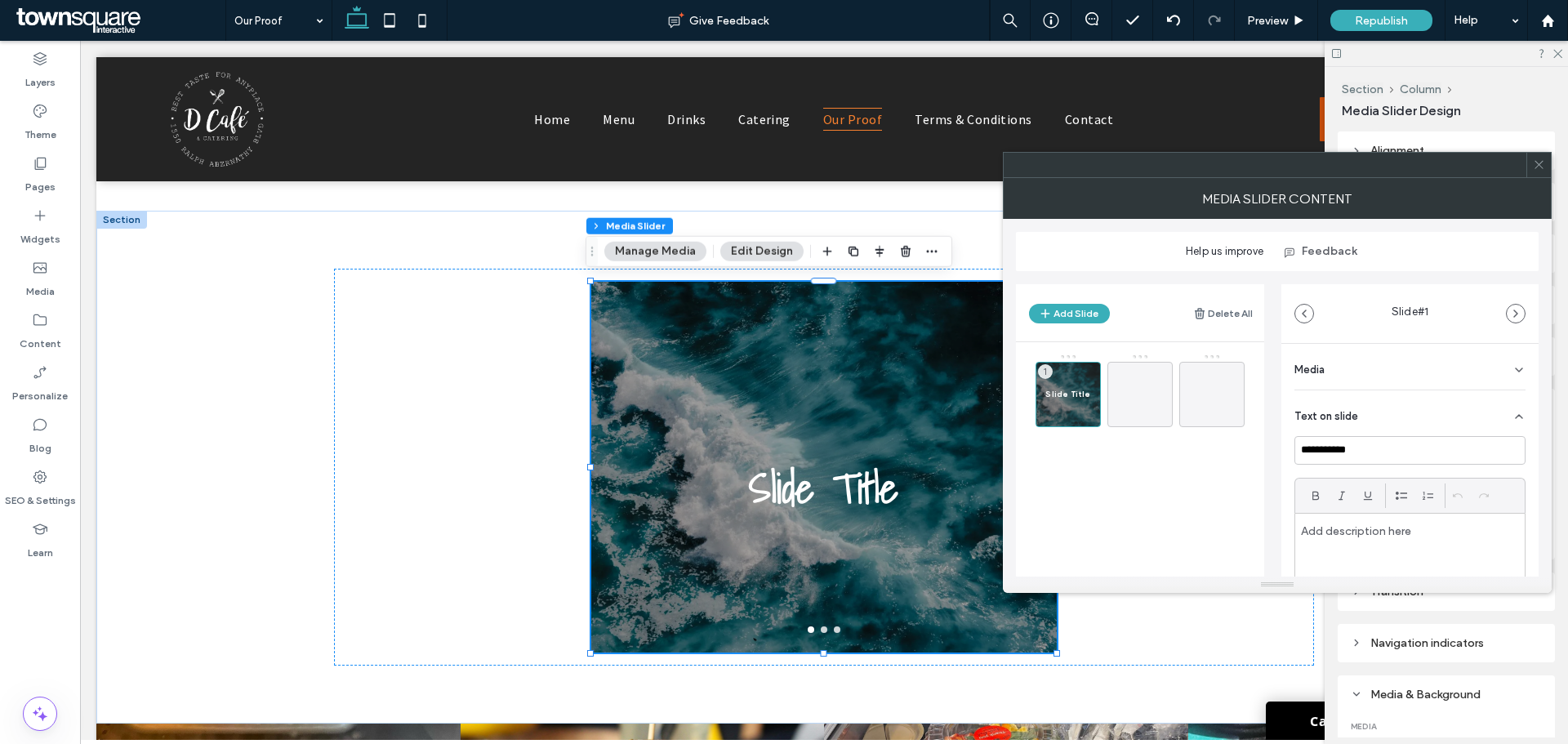 click 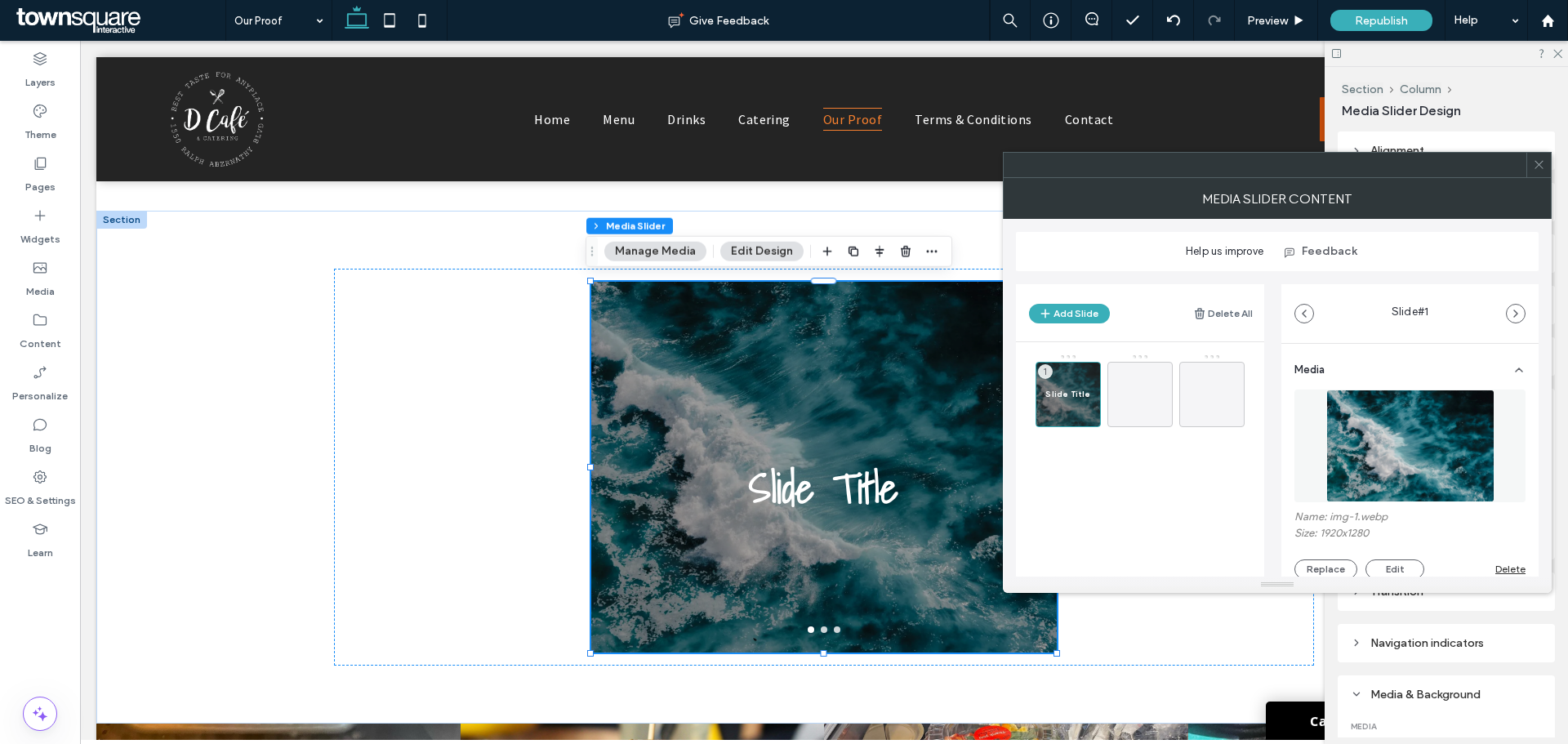 click 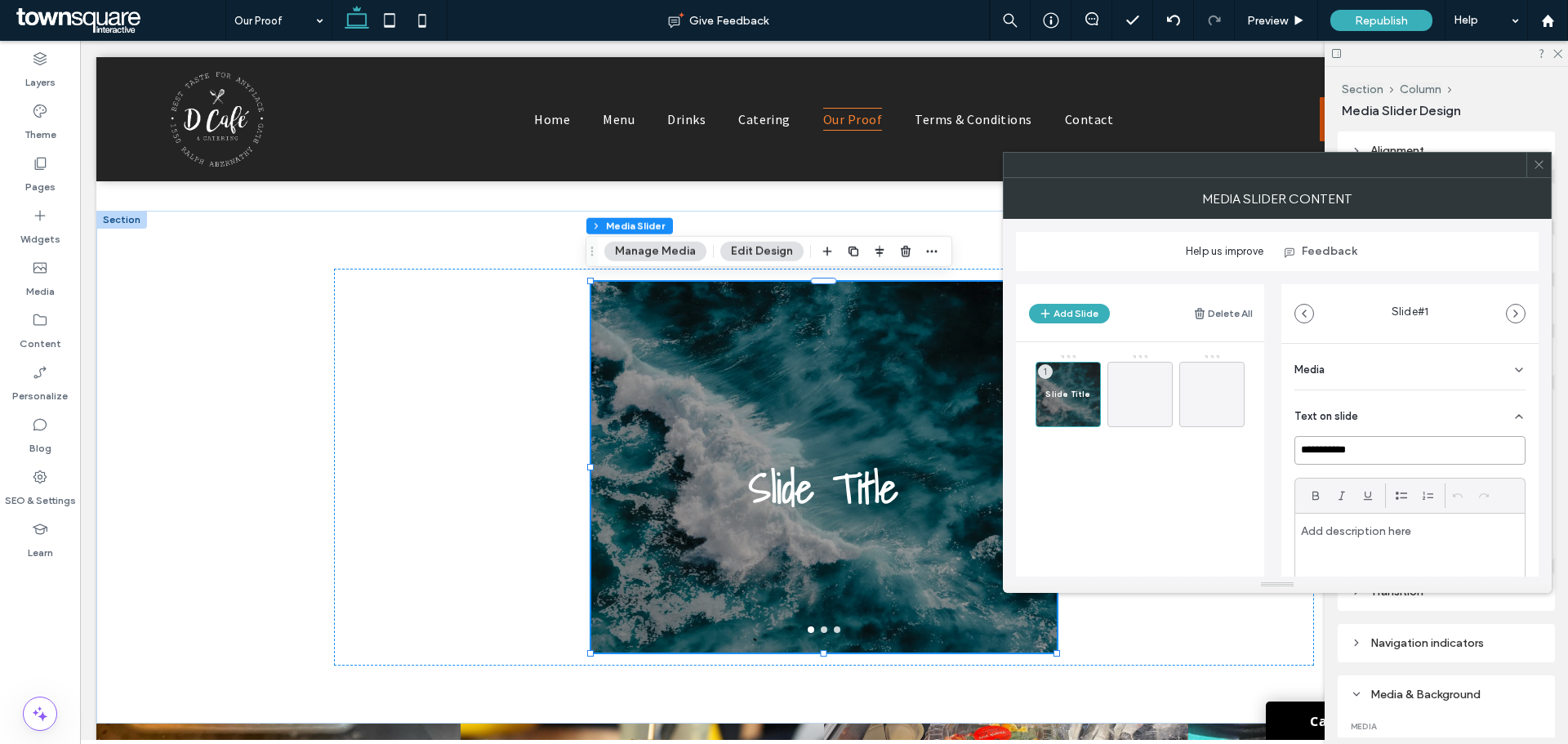 click on "**********" at bounding box center [1410, 450] 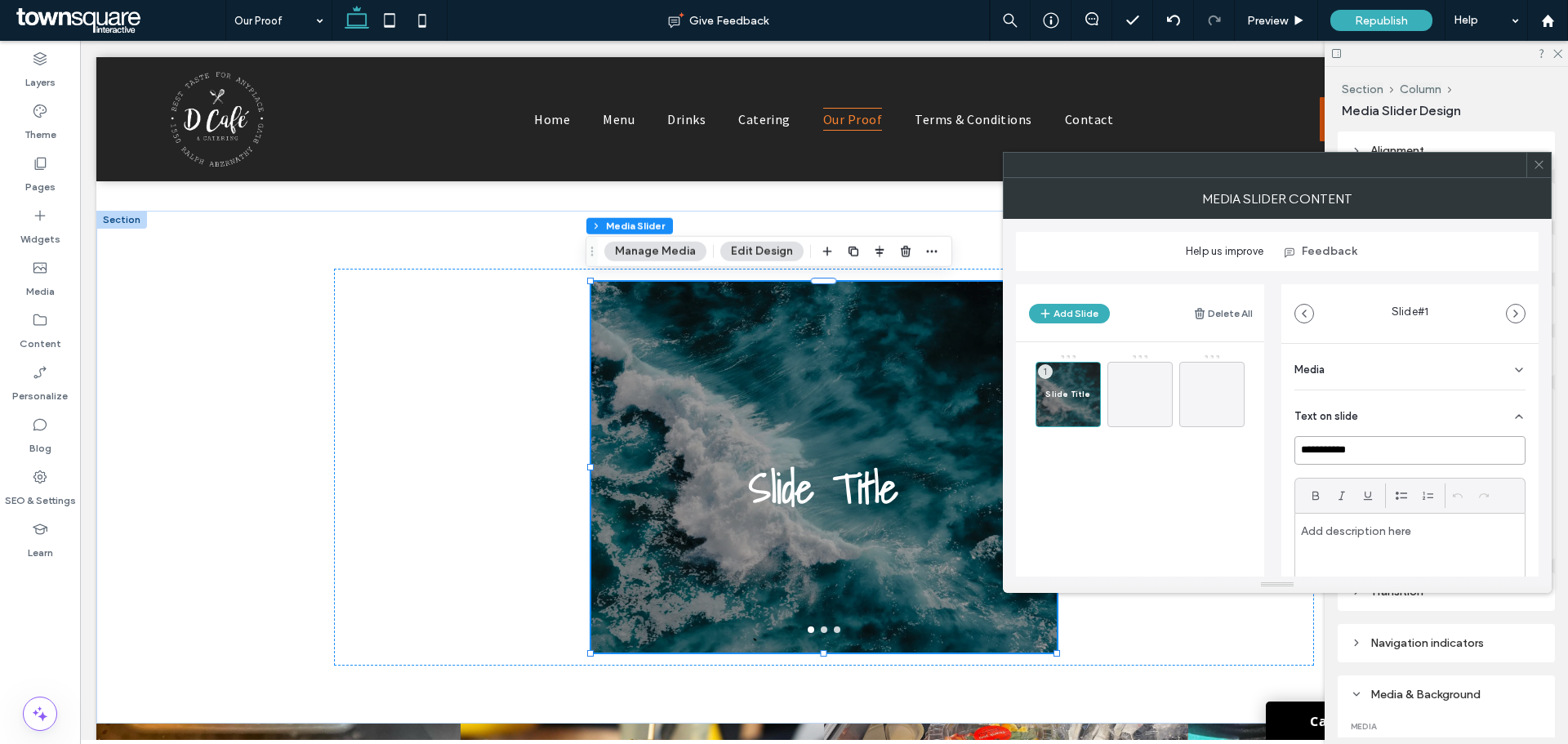 paste 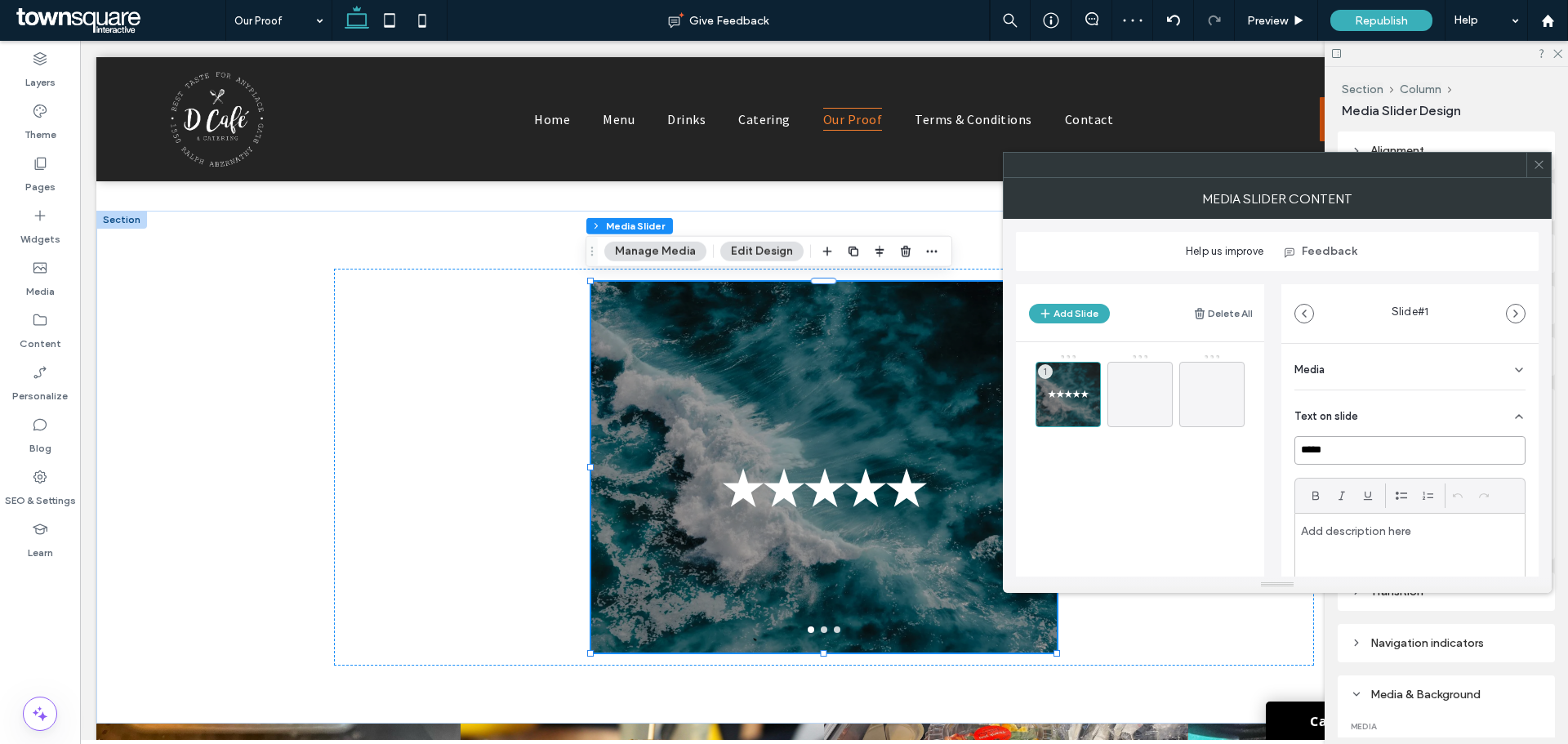 type on "*****" 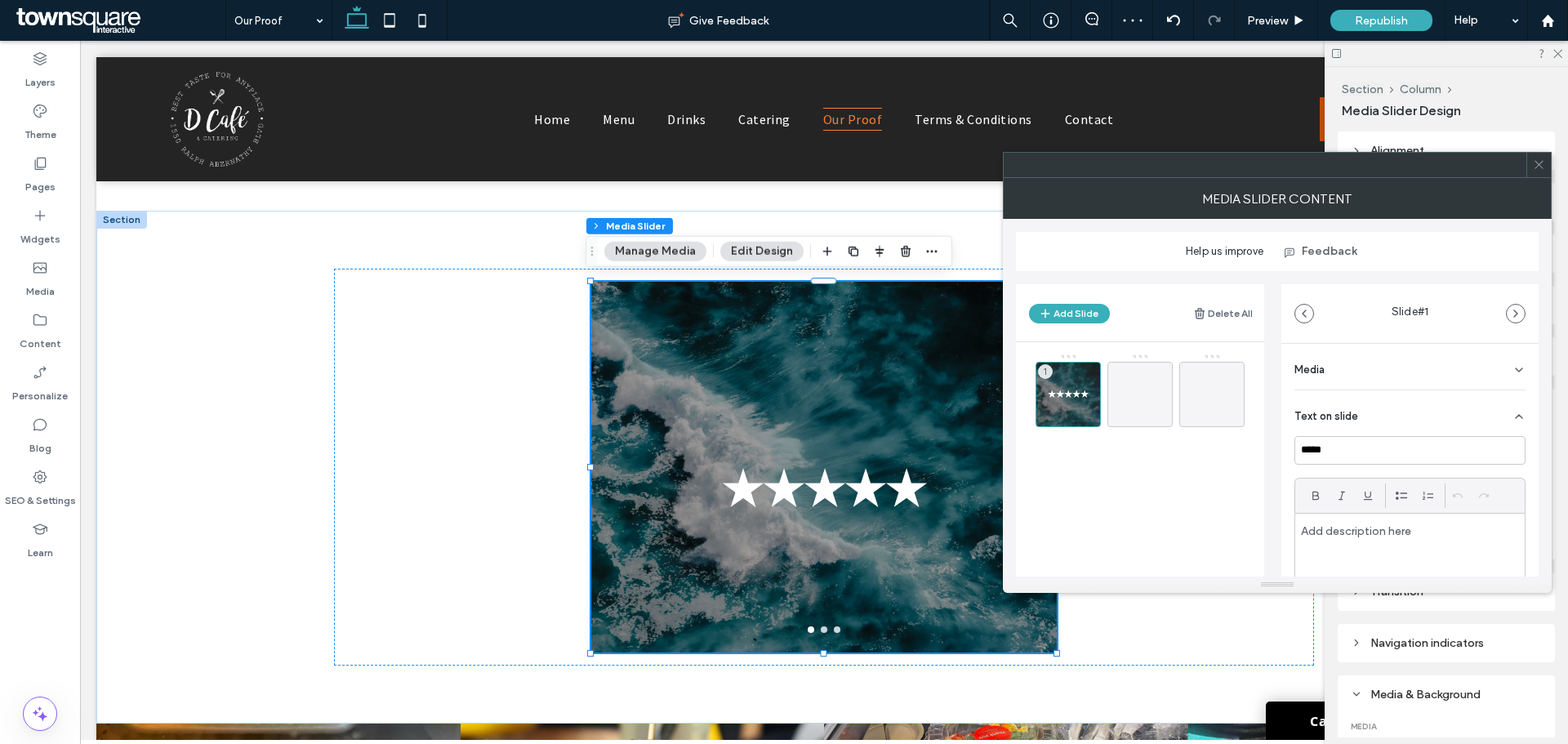 click 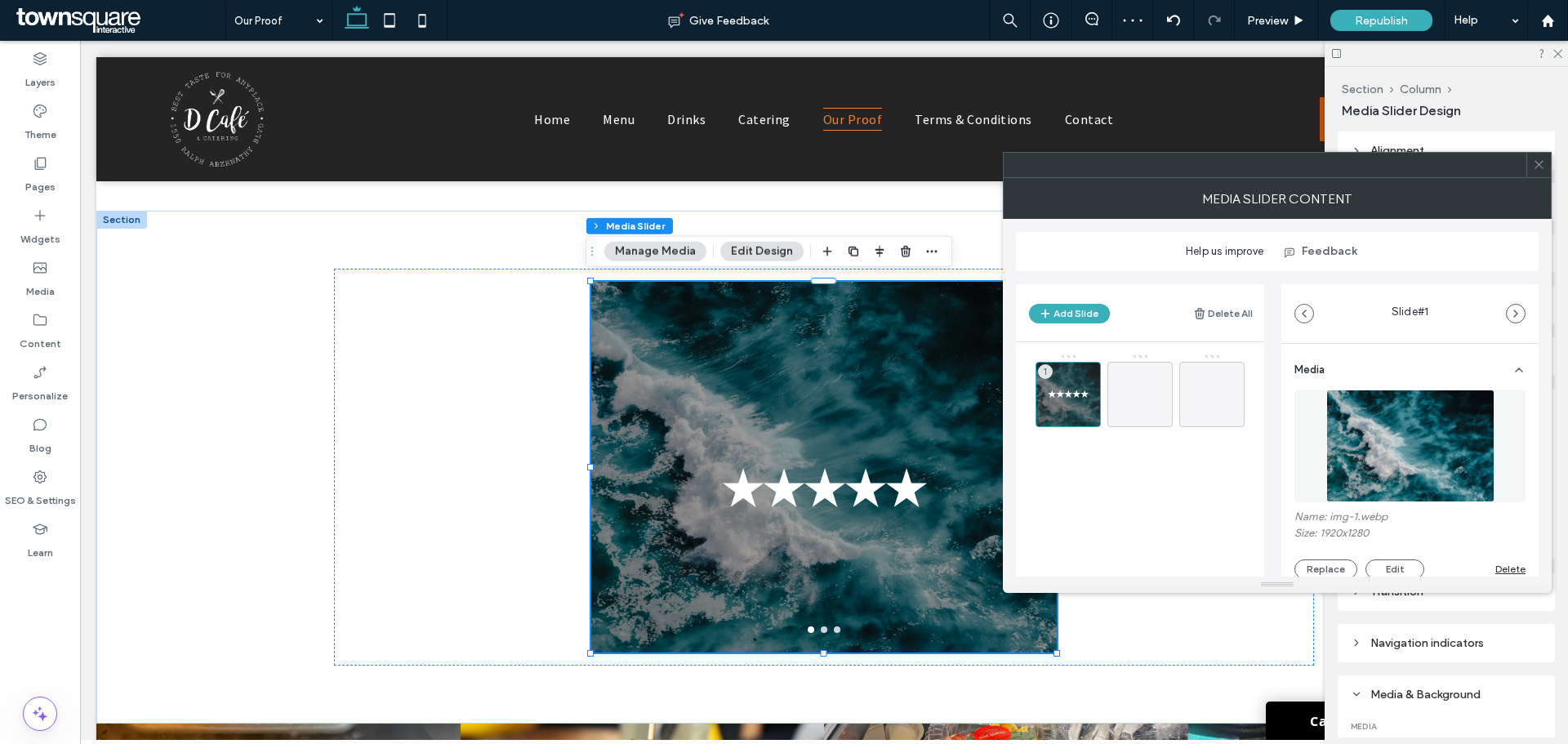 scroll, scrollTop: 82, scrollLeft: 0, axis: vertical 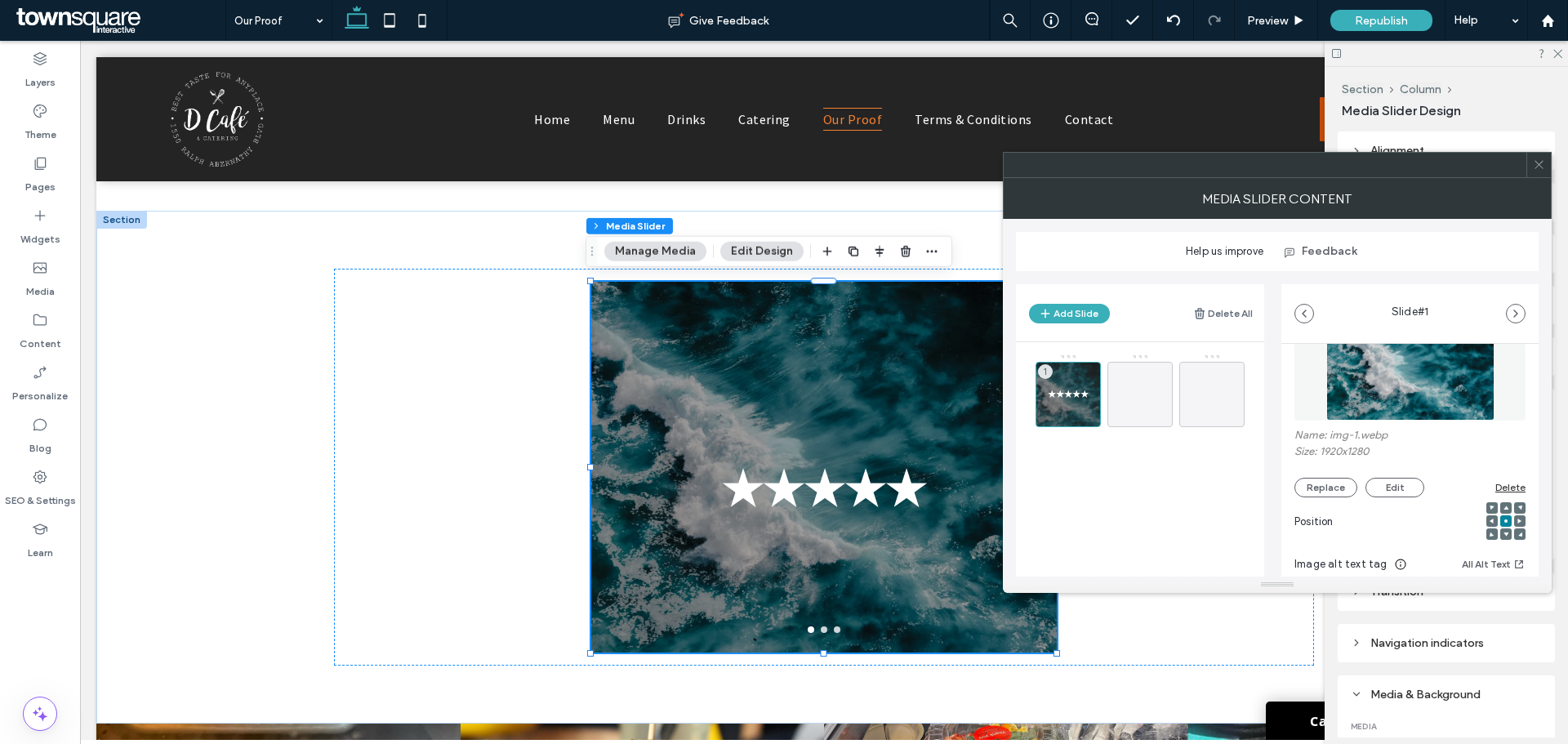 click on "Delete" at bounding box center [1510, 487] 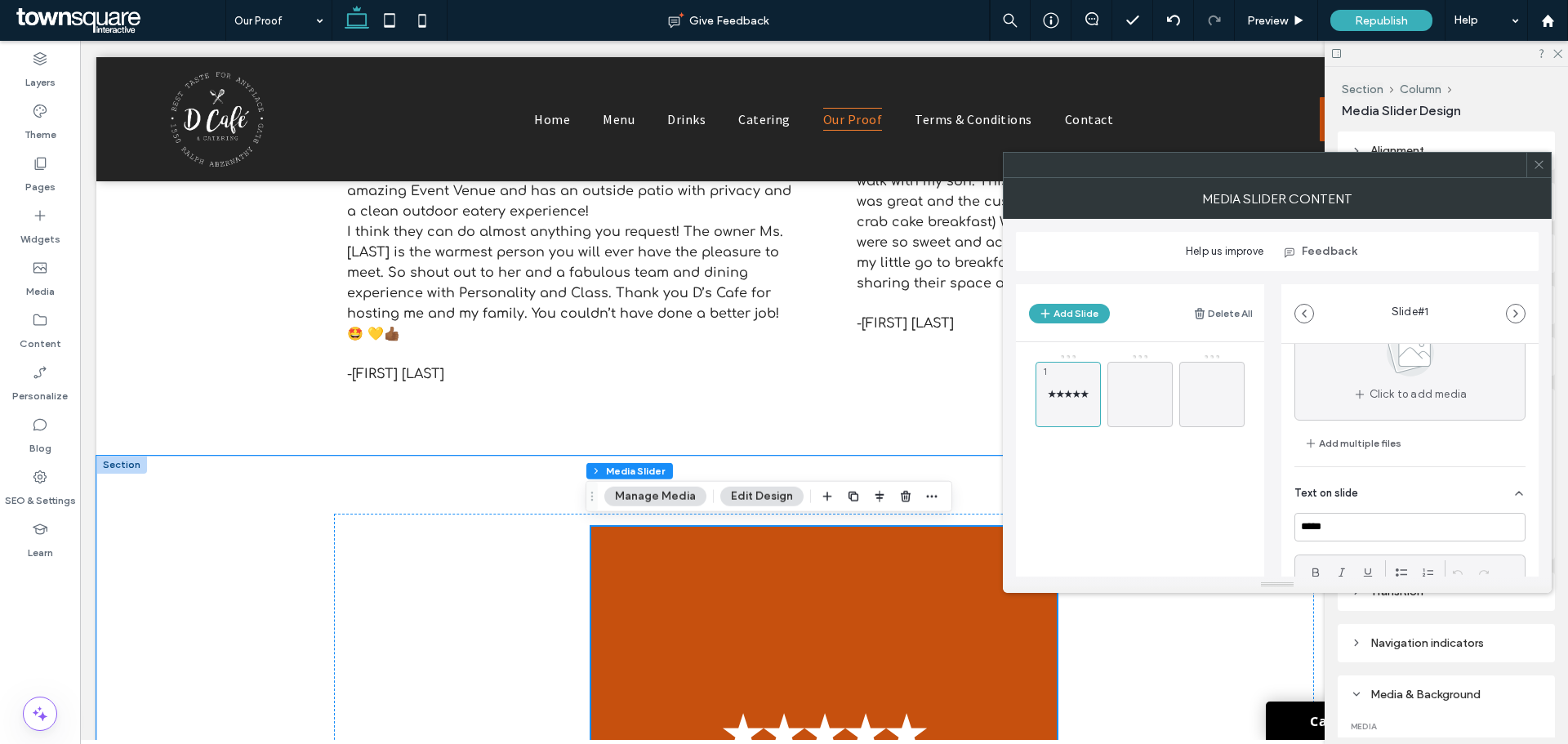 scroll, scrollTop: 817, scrollLeft: 0, axis: vertical 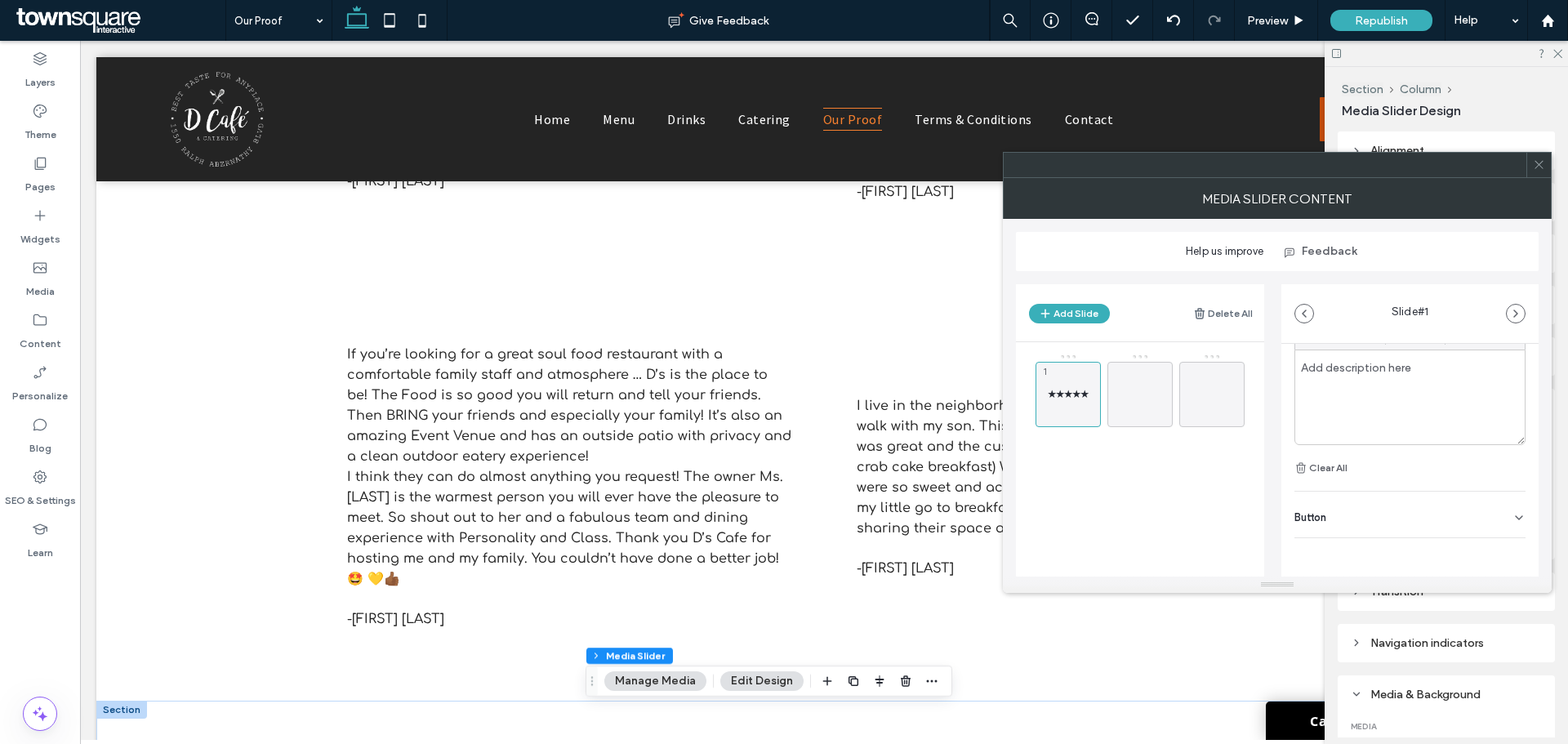 click at bounding box center (1410, 397) 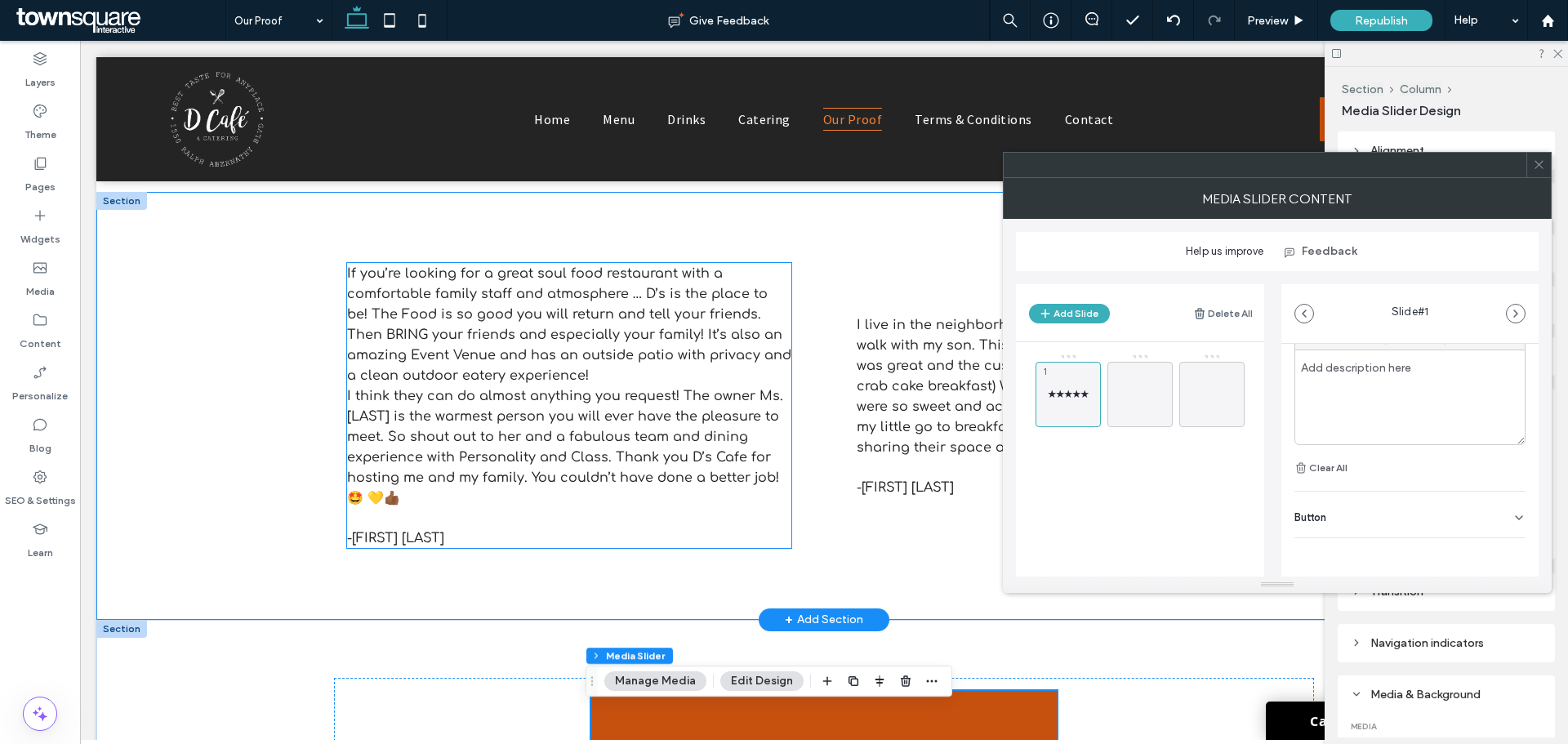 scroll, scrollTop: 898, scrollLeft: 0, axis: vertical 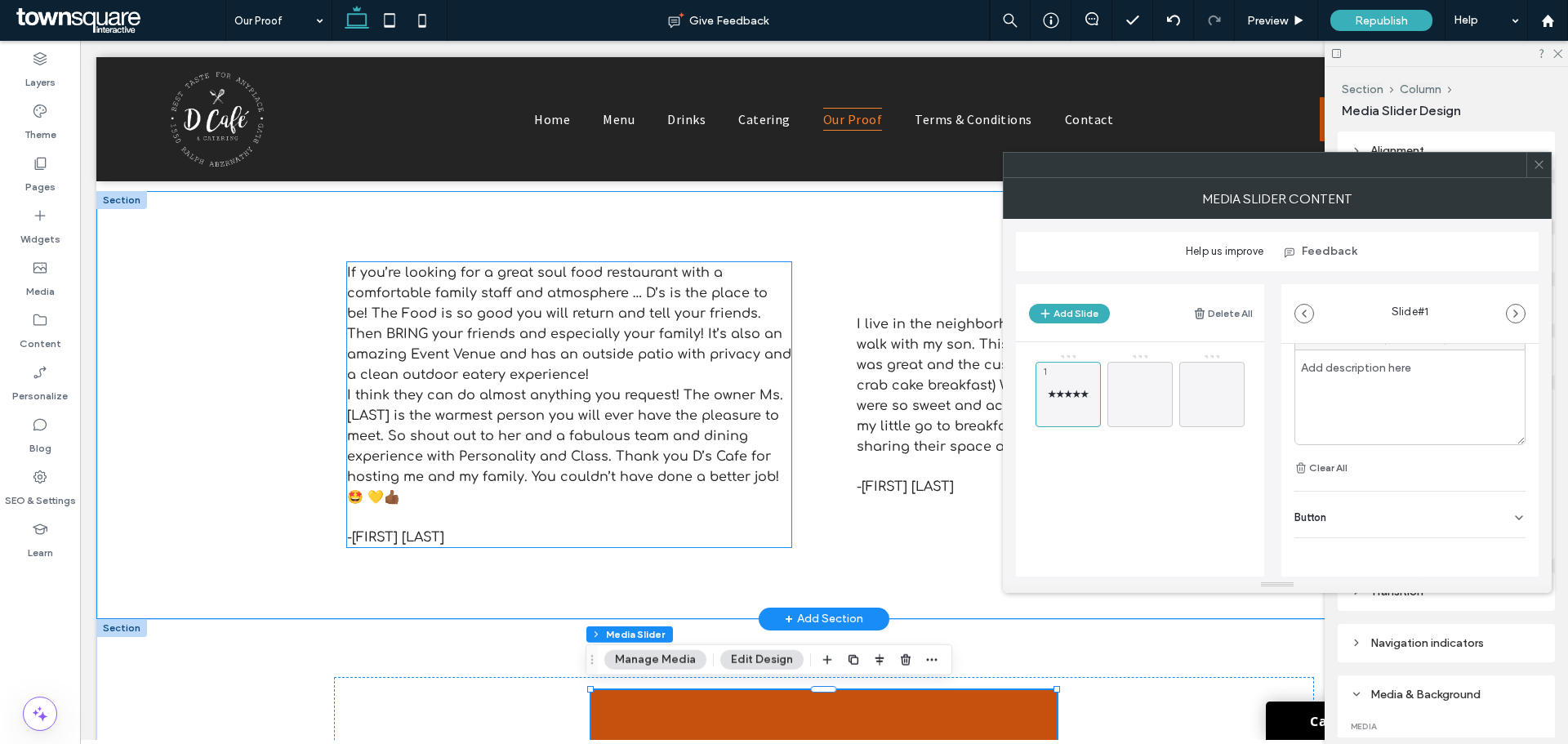 click on "I think they can do almost anything you request! The owner Ms. Devotis is the warmest person you will ever have the pleasure to meet. So shout out to her and a fabulous team and dining experience with Personality and Class. Thank you D’s Cafe for hosting me and my family. You couldn’t have done a better job! 🤩 💛👍🏾" at bounding box center (569, 446) 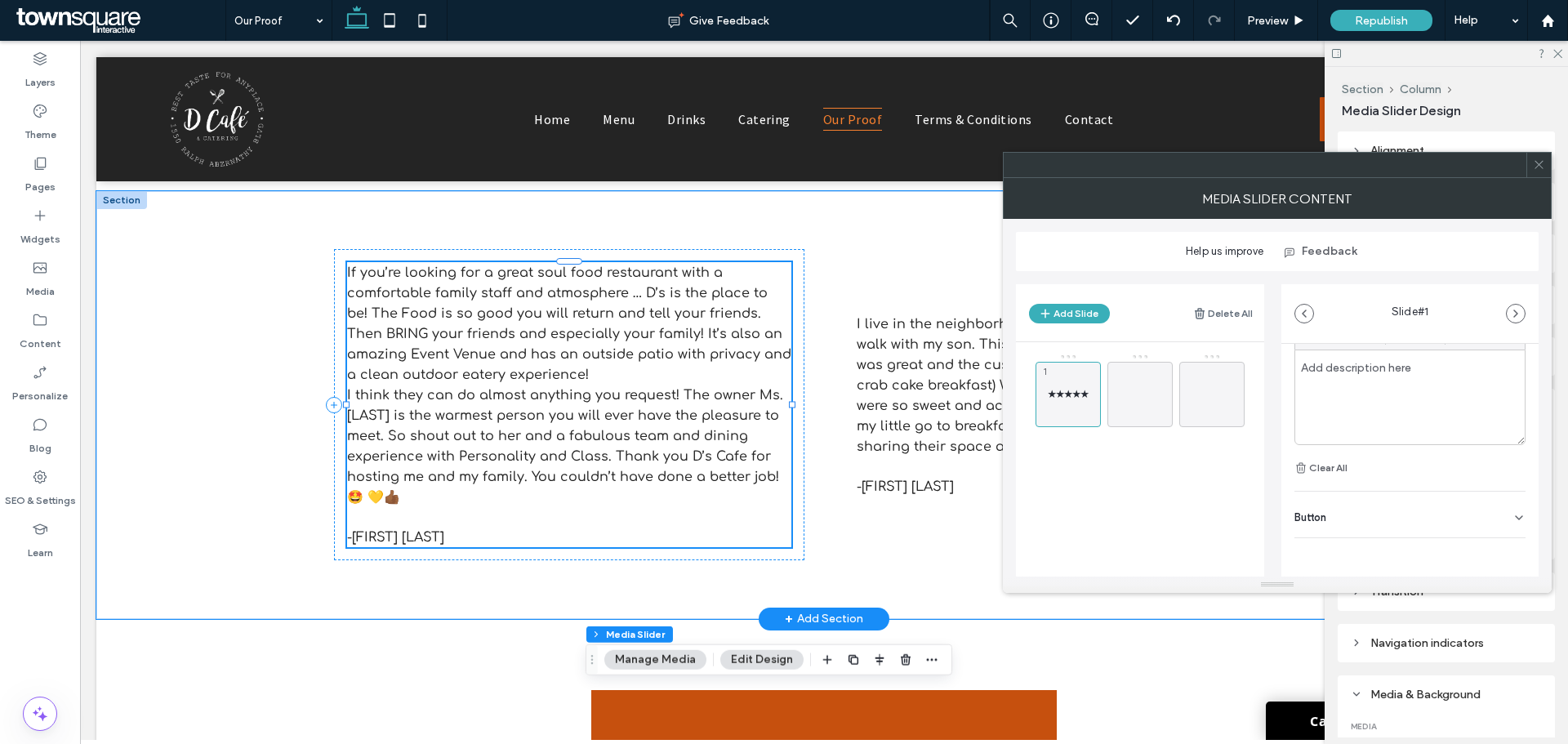 click on "If you’re looking for a great soul food restaurant with a comfortable family staff and atmosphere … D’s is the place to be! The Food is so good you will return and tell your friends. Then BRING your friends and especially your family! It’s also an amazing Event Venue and has an outside patio with privacy and a clean outdoor eatery experience! I think they can do almost anything you request! The owner Ms. Devotis is the warmest person you will ever have the pleasure to meet. So shout out to her and a fabulous team and dining experience with Personality and Class. Thank you D’s Cafe for hosting me and my family. You couldn’t have done a better job! 🤩 💛👍🏾 -Toney Andros" at bounding box center [569, 404] 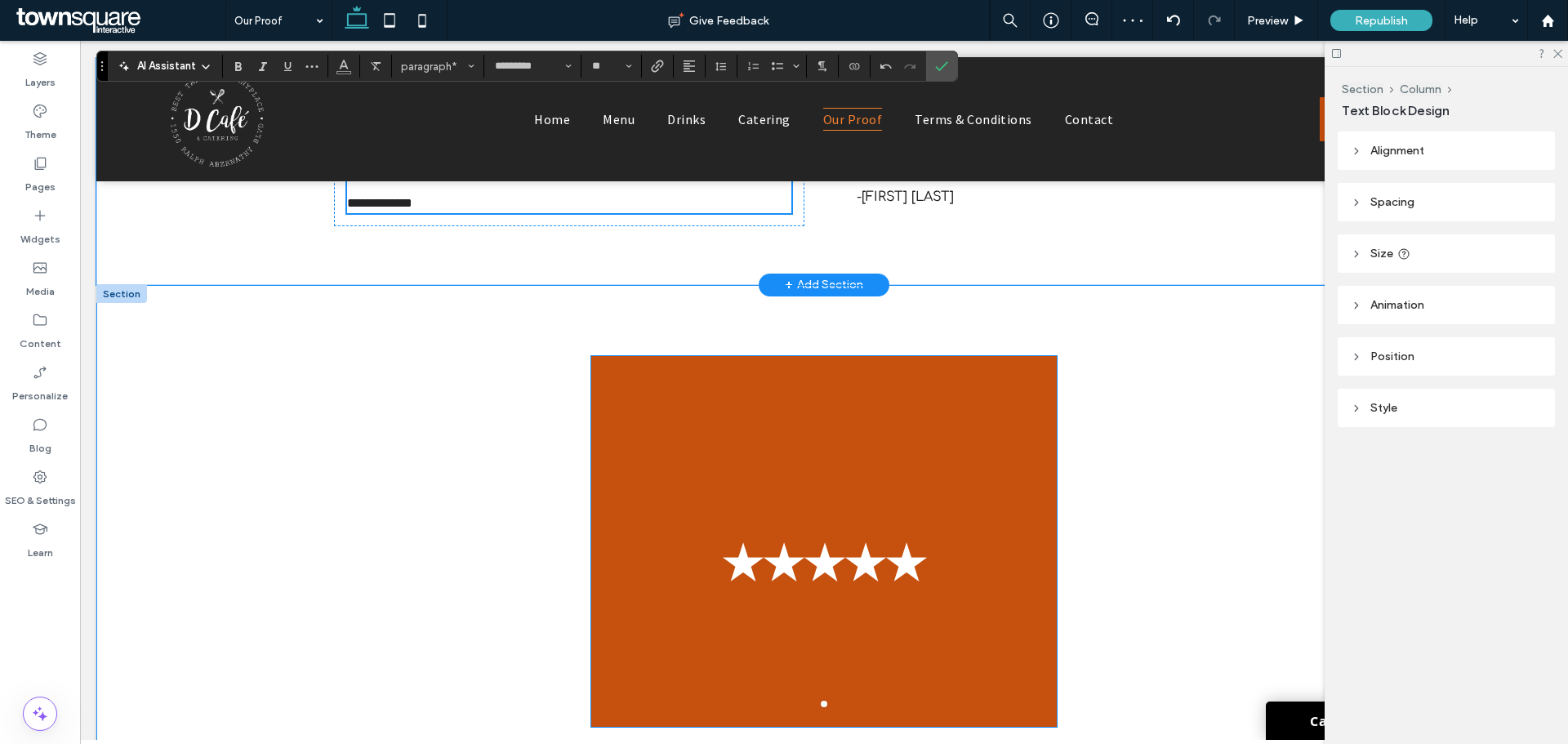 scroll, scrollTop: 1307, scrollLeft: 0, axis: vertical 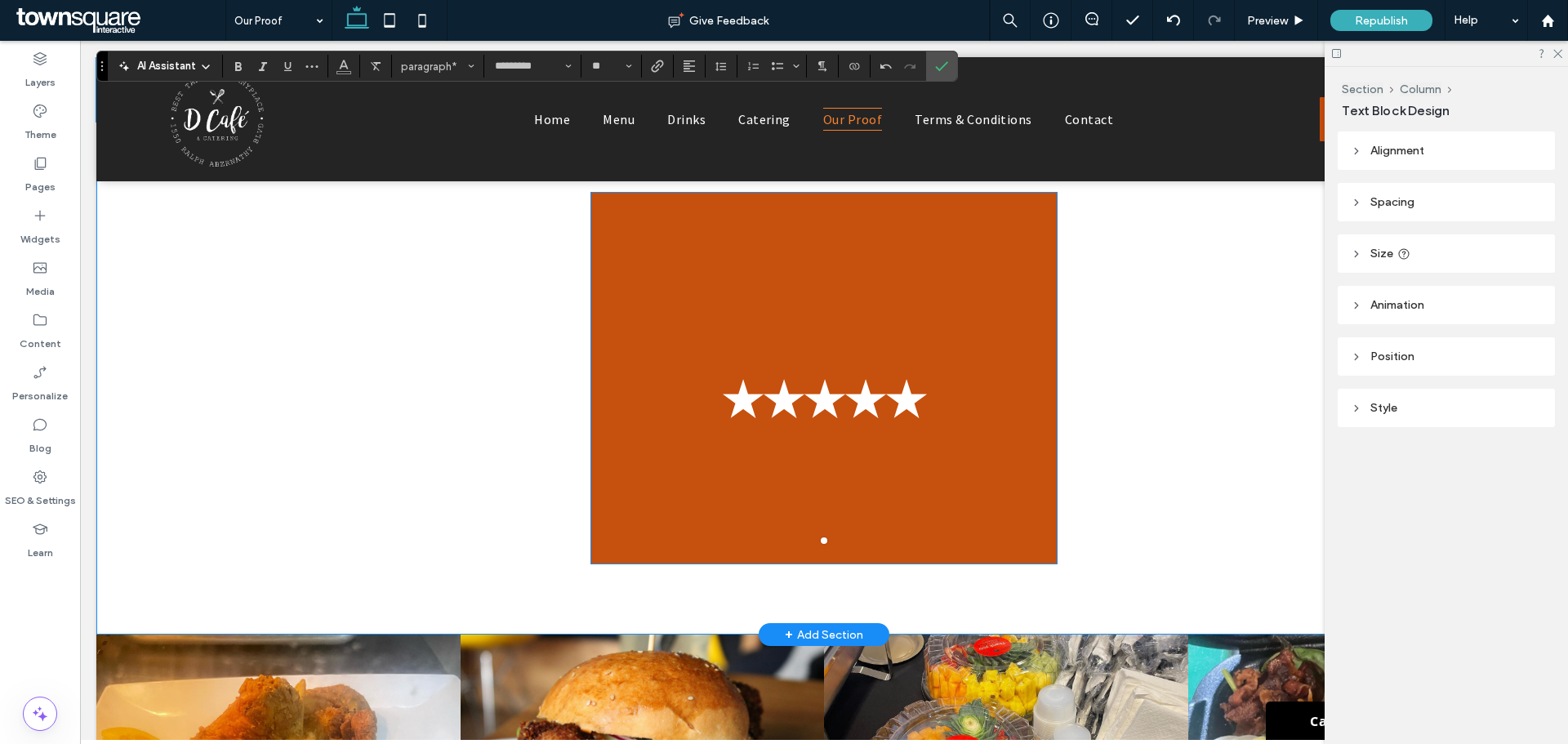 click on "★★★★★" at bounding box center [824, 399] 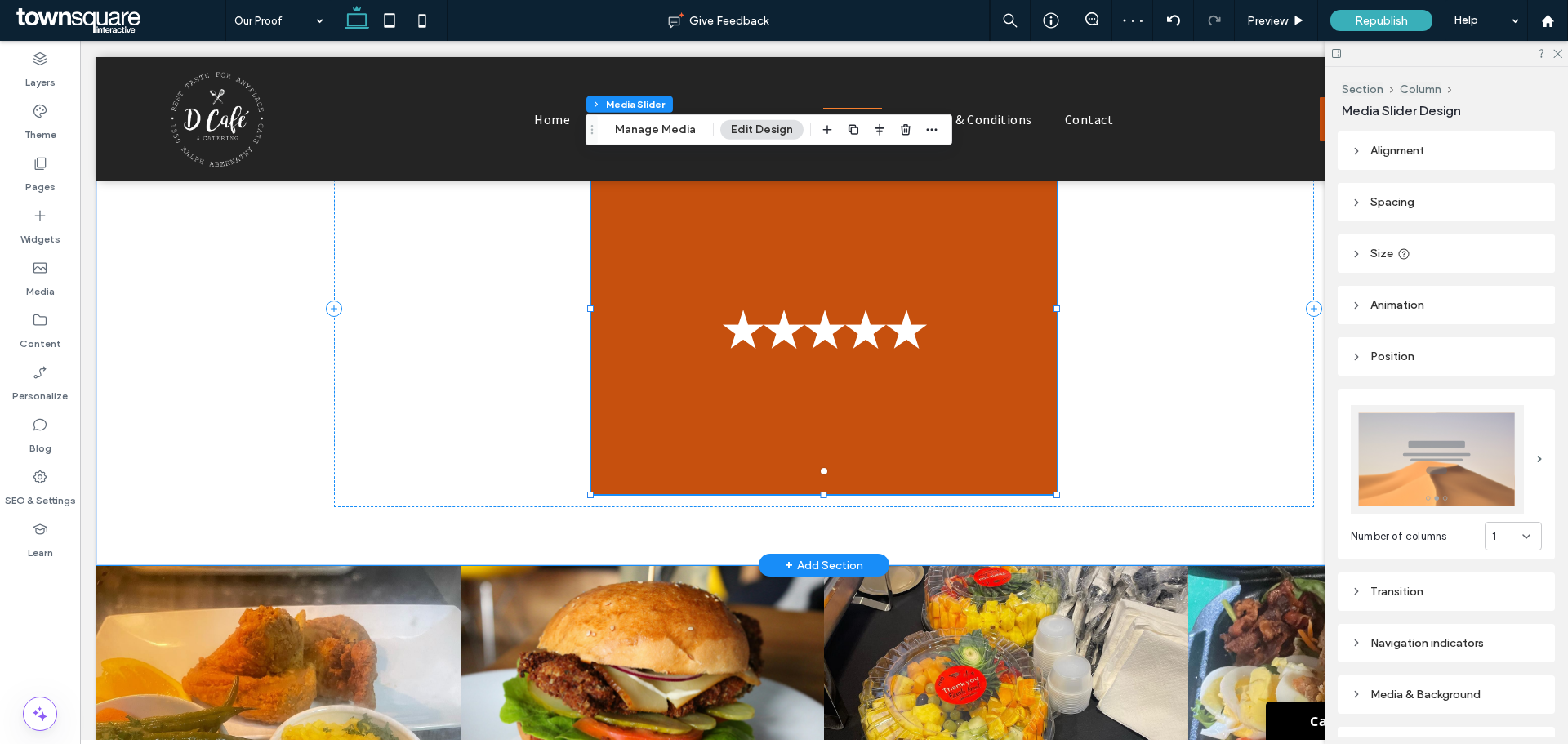 scroll, scrollTop: 1388, scrollLeft: 0, axis: vertical 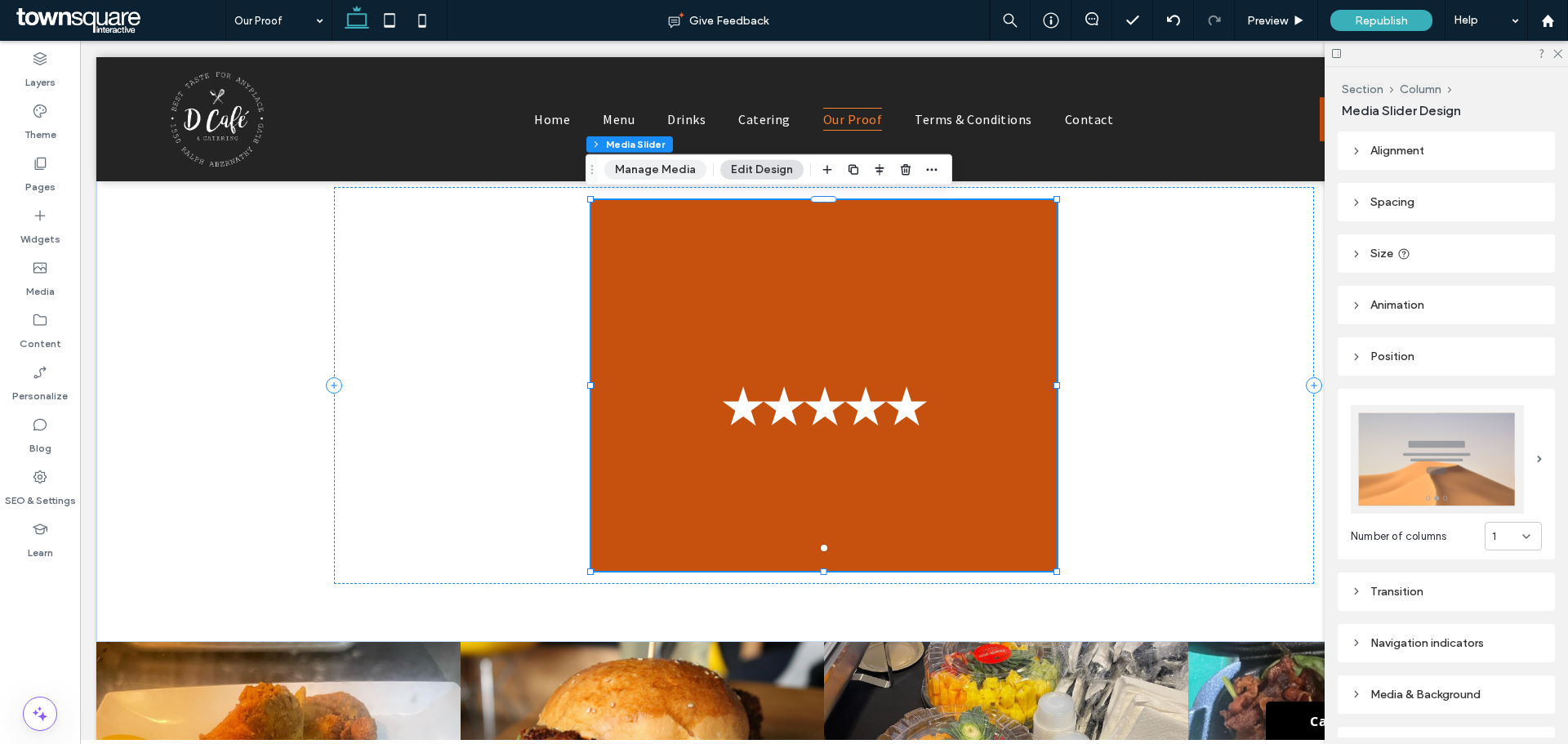 click on "Manage Media" at bounding box center [655, 170] 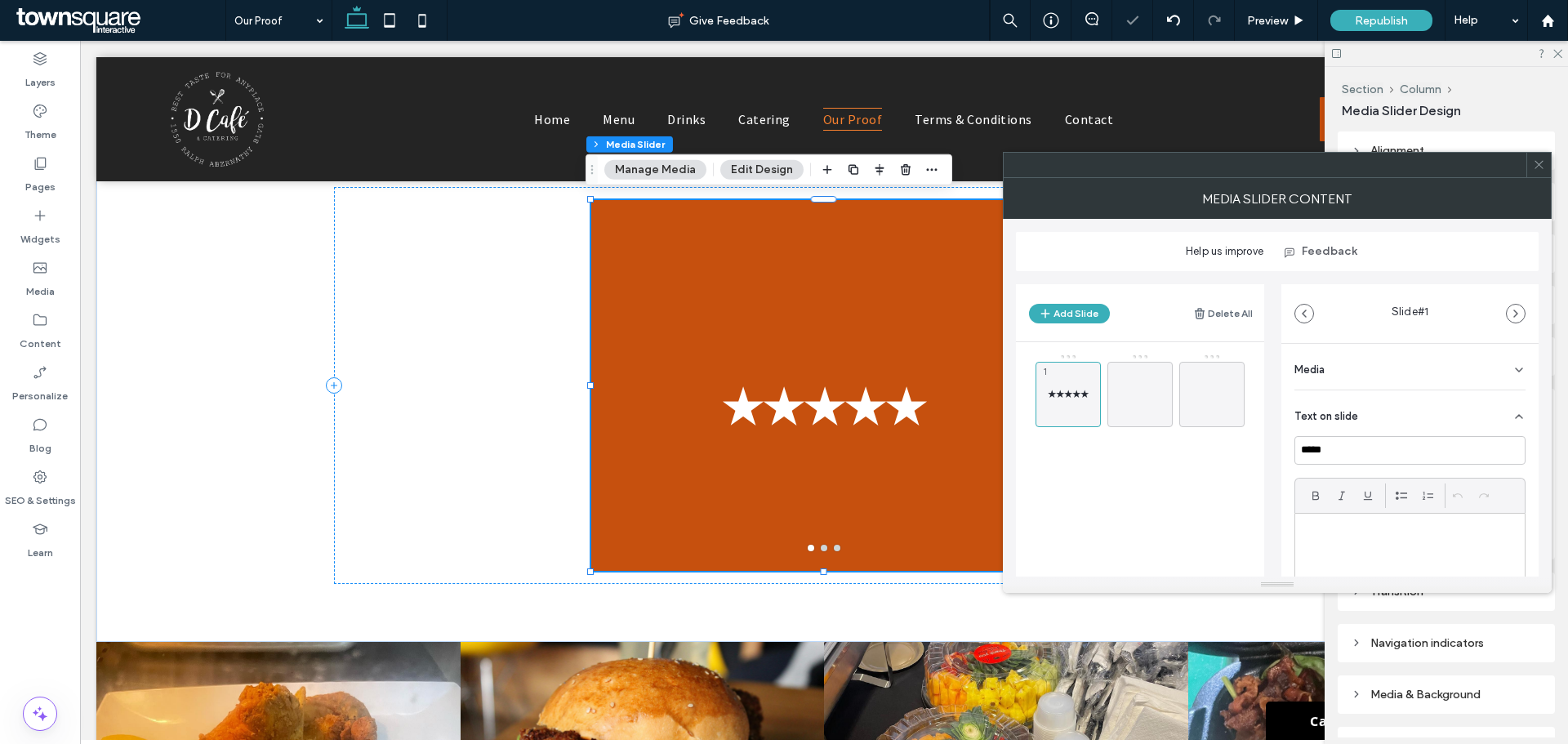 scroll, scrollTop: 82, scrollLeft: 0, axis: vertical 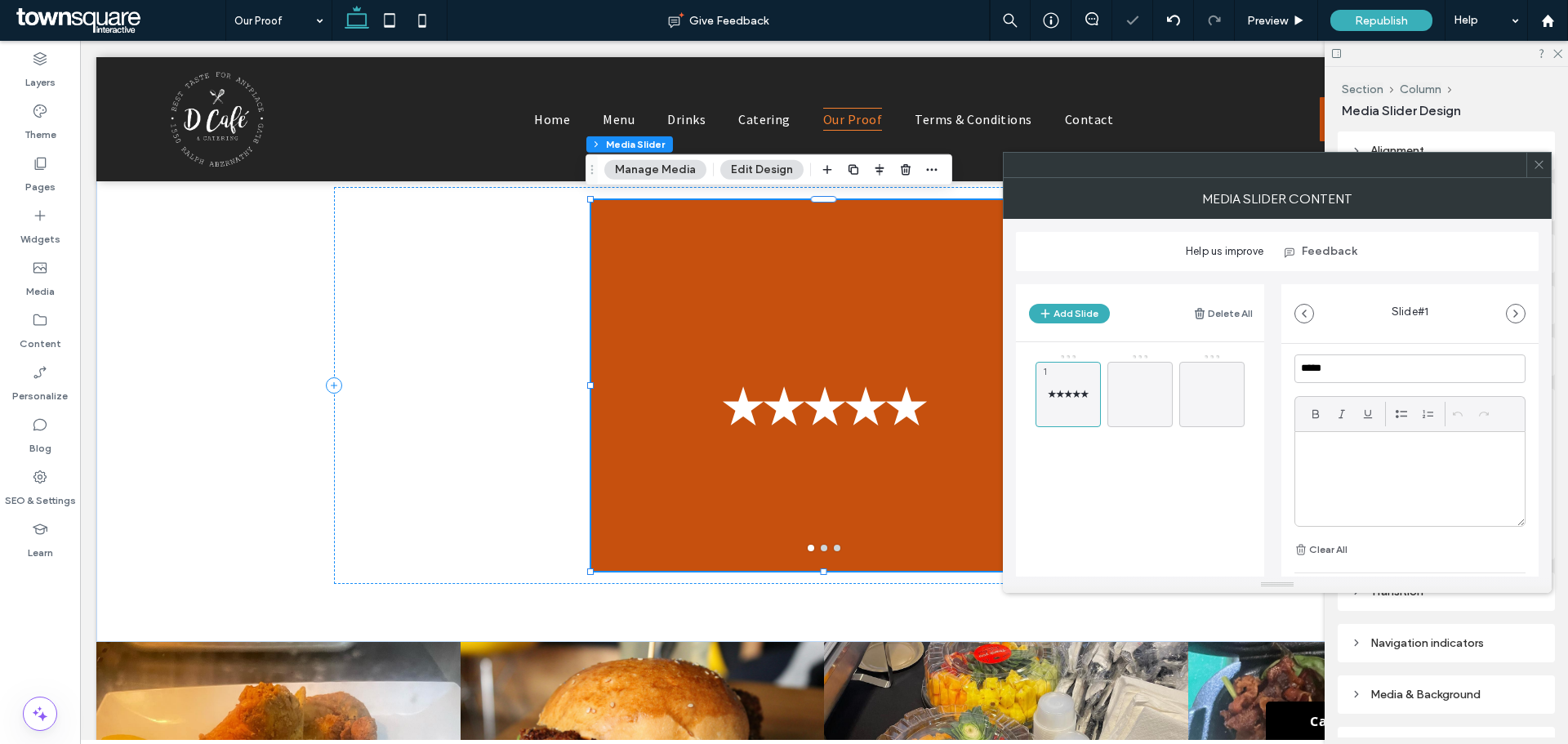 click at bounding box center [1410, 449] 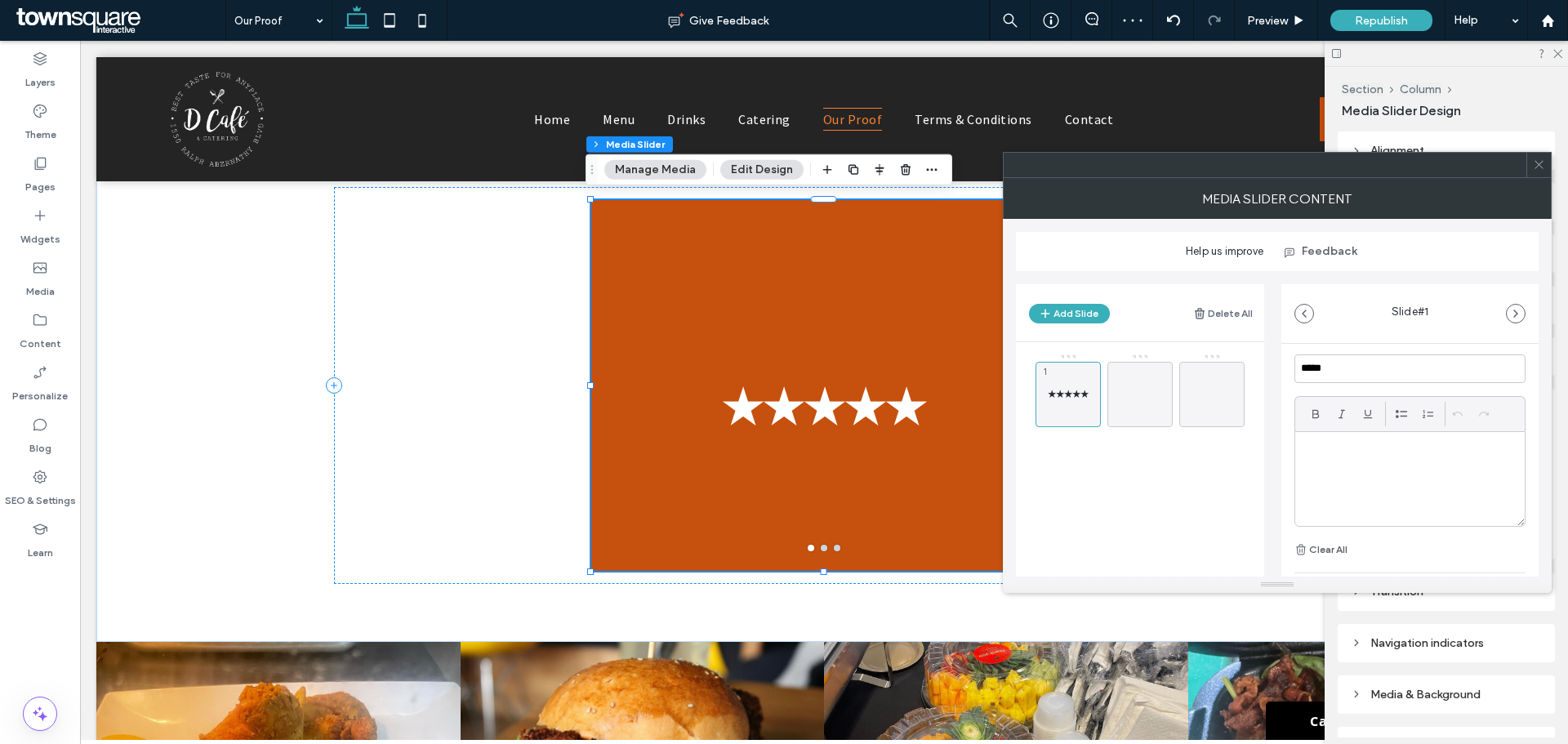 paste 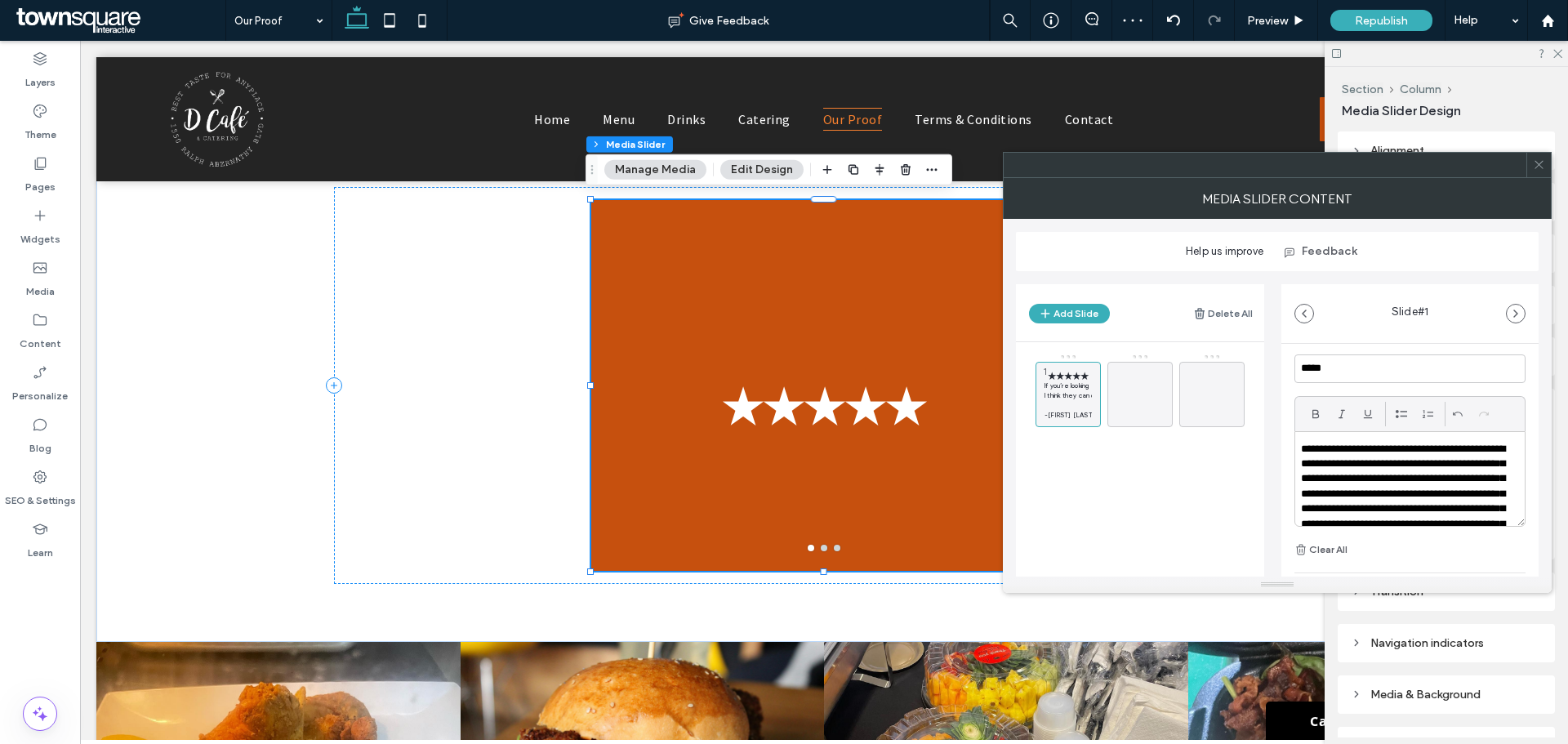 scroll, scrollTop: 0, scrollLeft: 0, axis: both 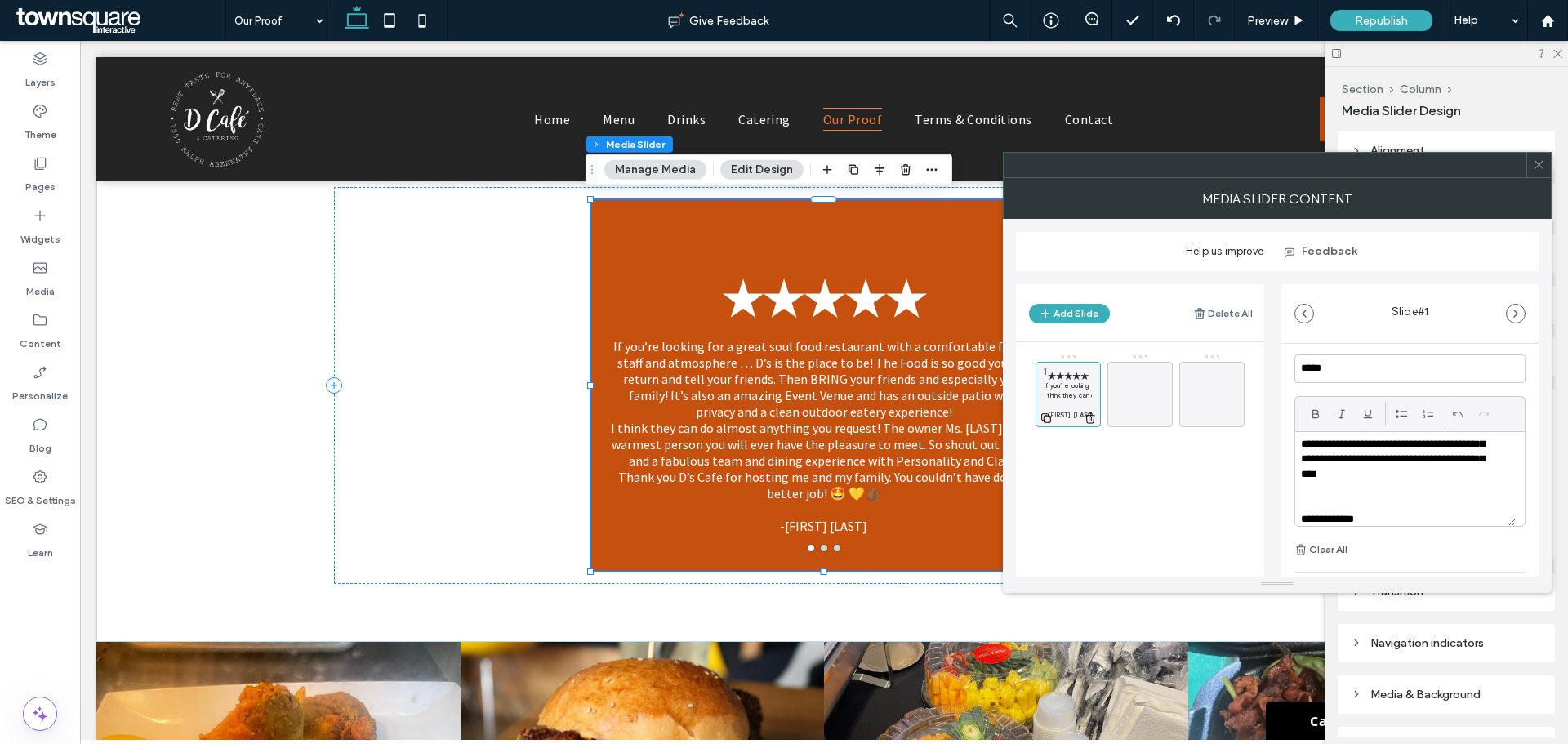 click 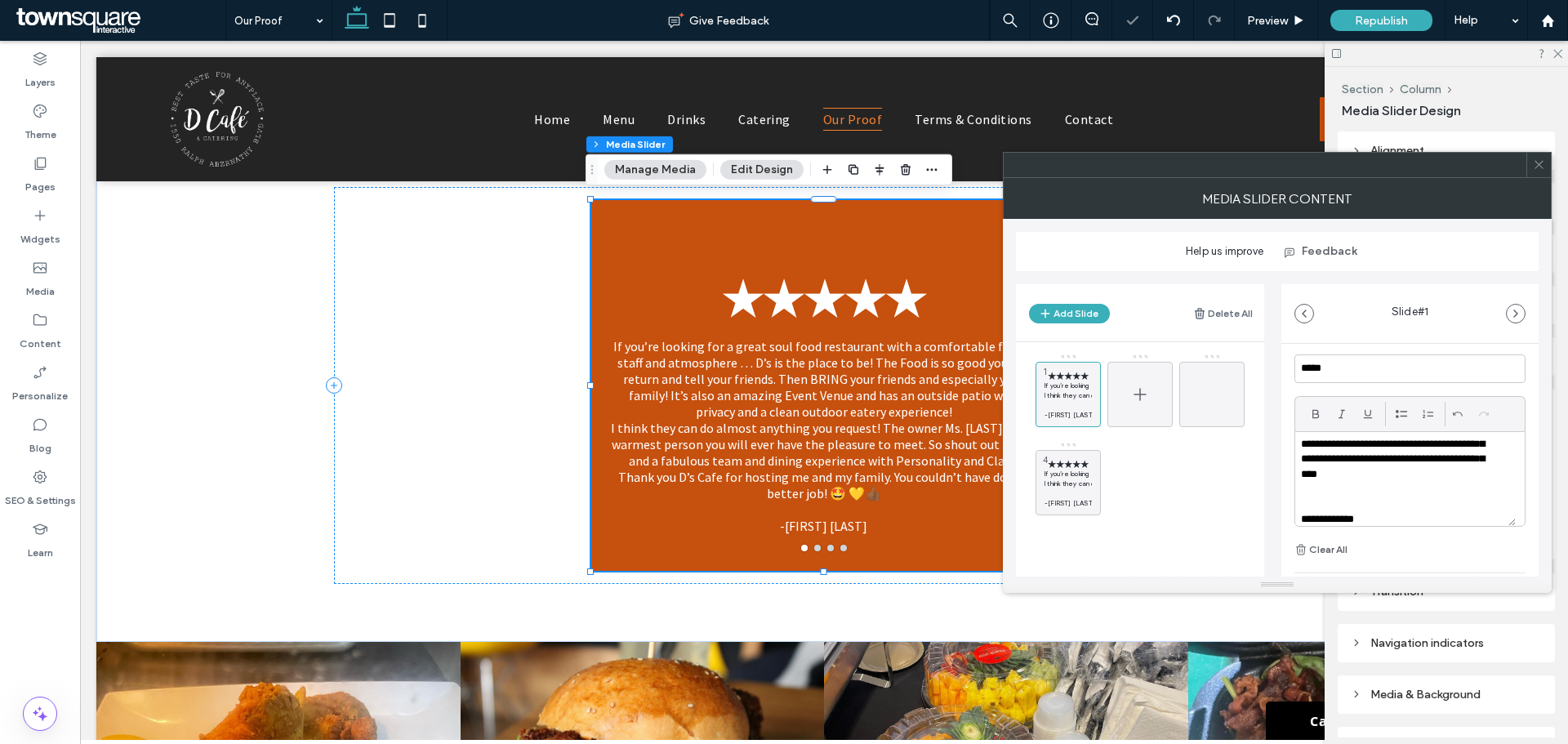 click at bounding box center (1140, 394) 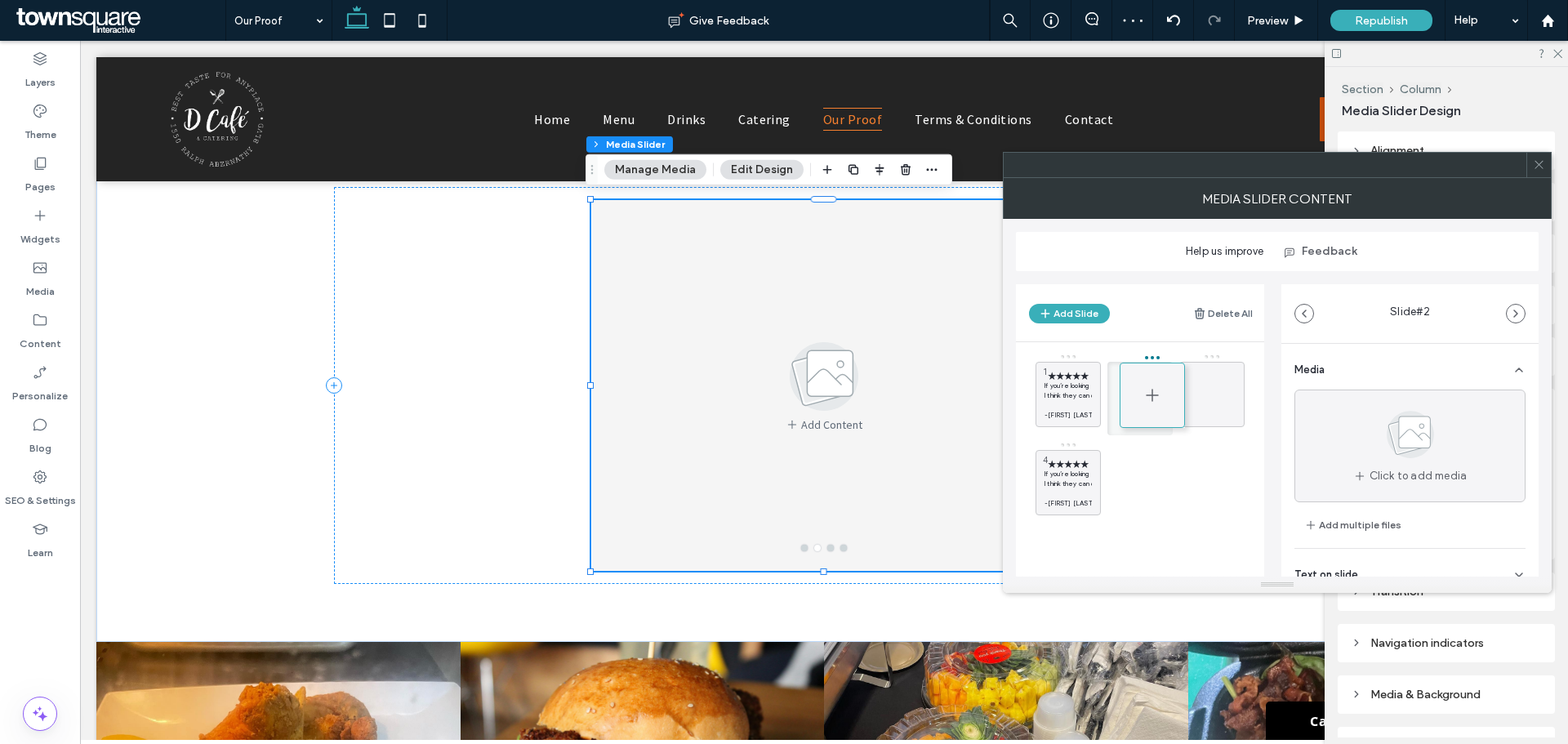 drag, startPoint x: 1149, startPoint y: 402, endPoint x: 1161, endPoint y: 403, distance: 12.041595 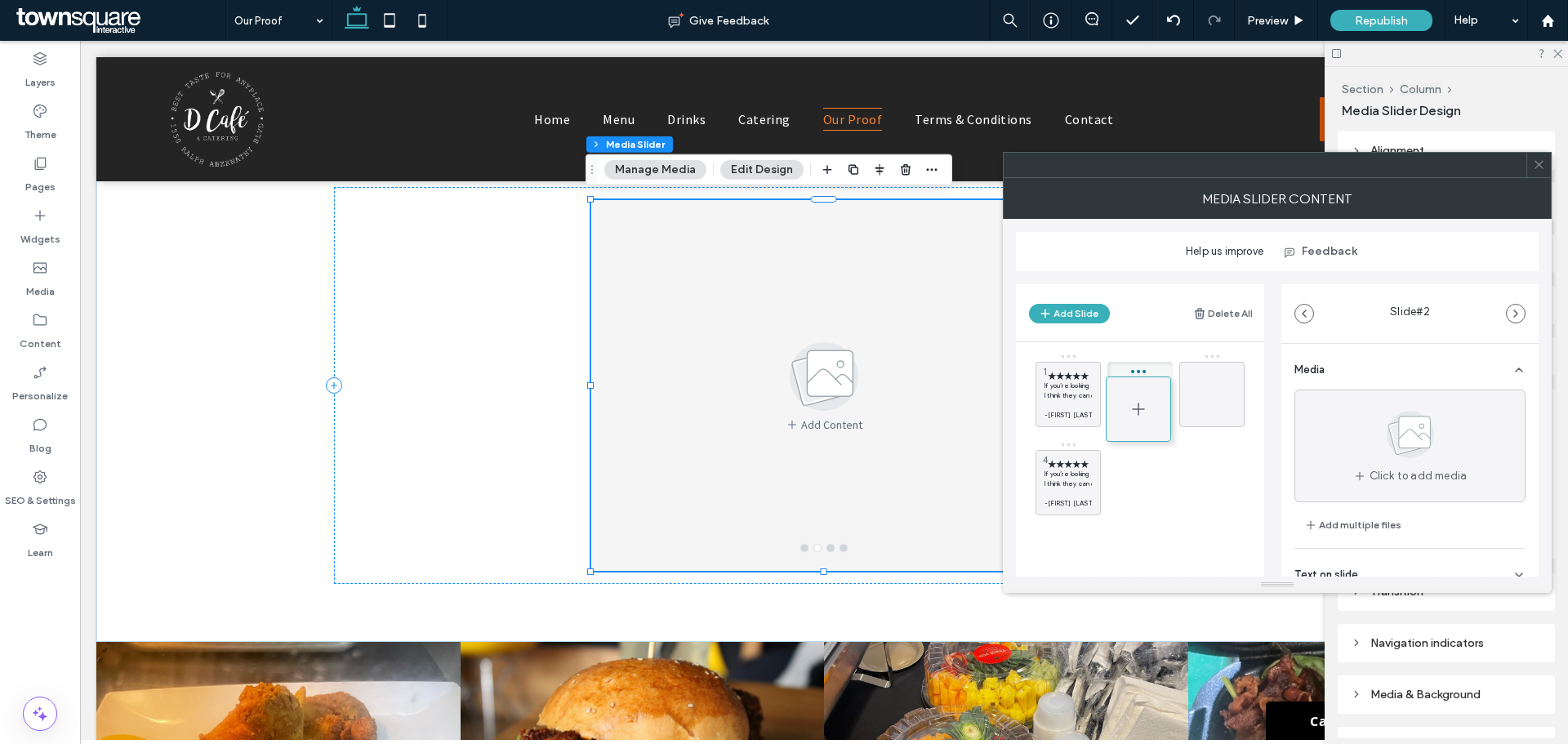 drag, startPoint x: 1148, startPoint y: 377, endPoint x: 1147, endPoint y: 392, distance: 15.033296 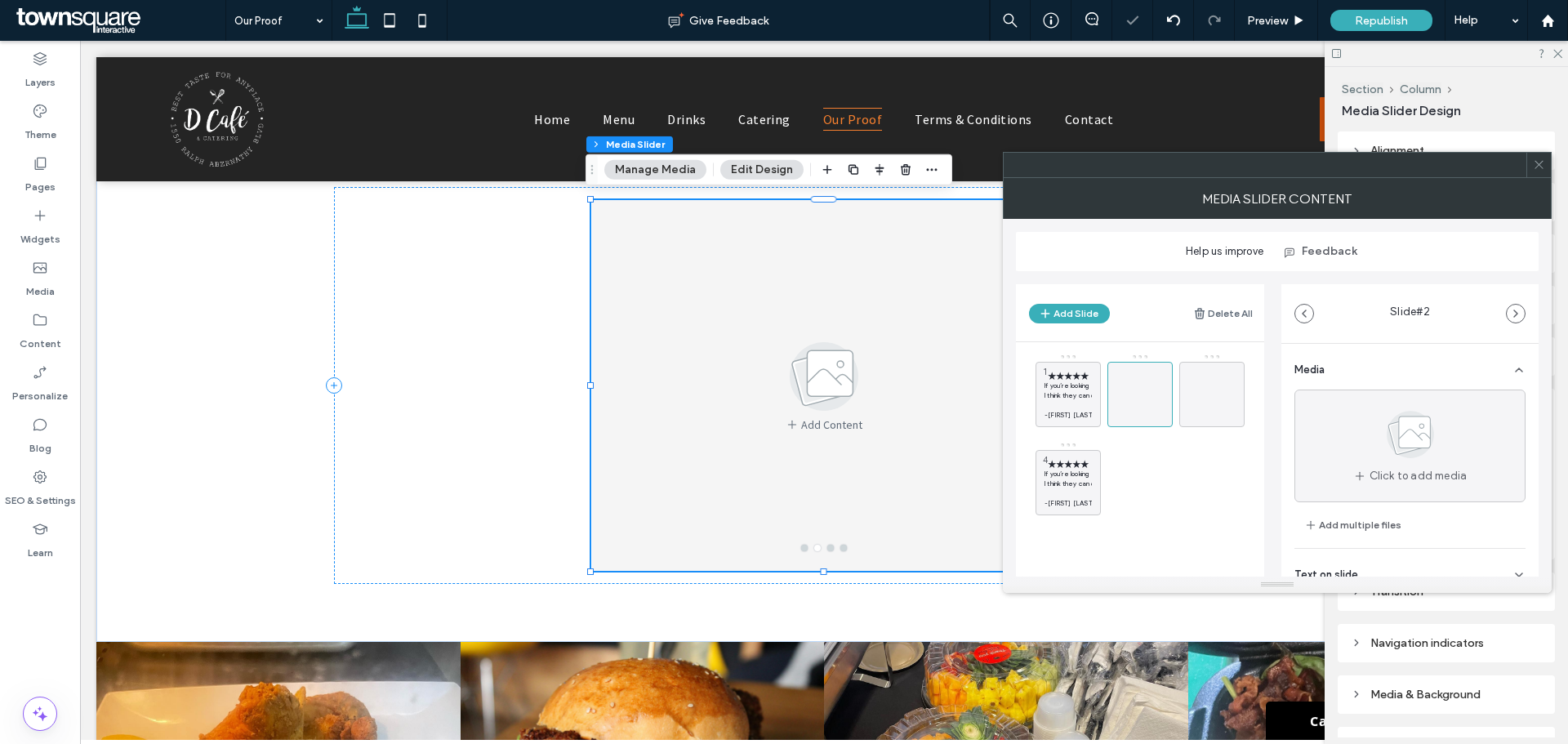drag, startPoint x: 1149, startPoint y: 389, endPoint x: 1169, endPoint y: 463, distance: 76.65507 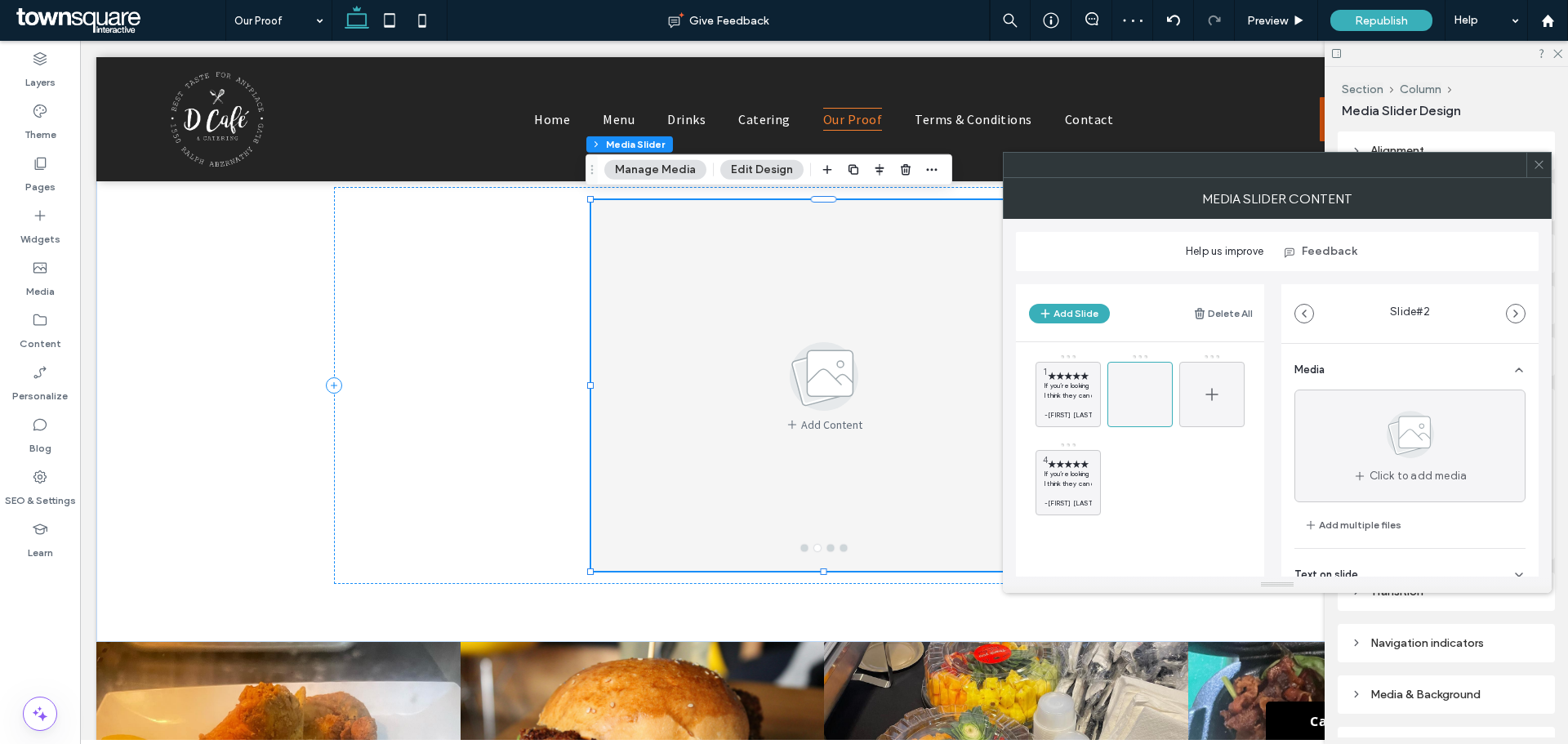 click at bounding box center [1212, 394] 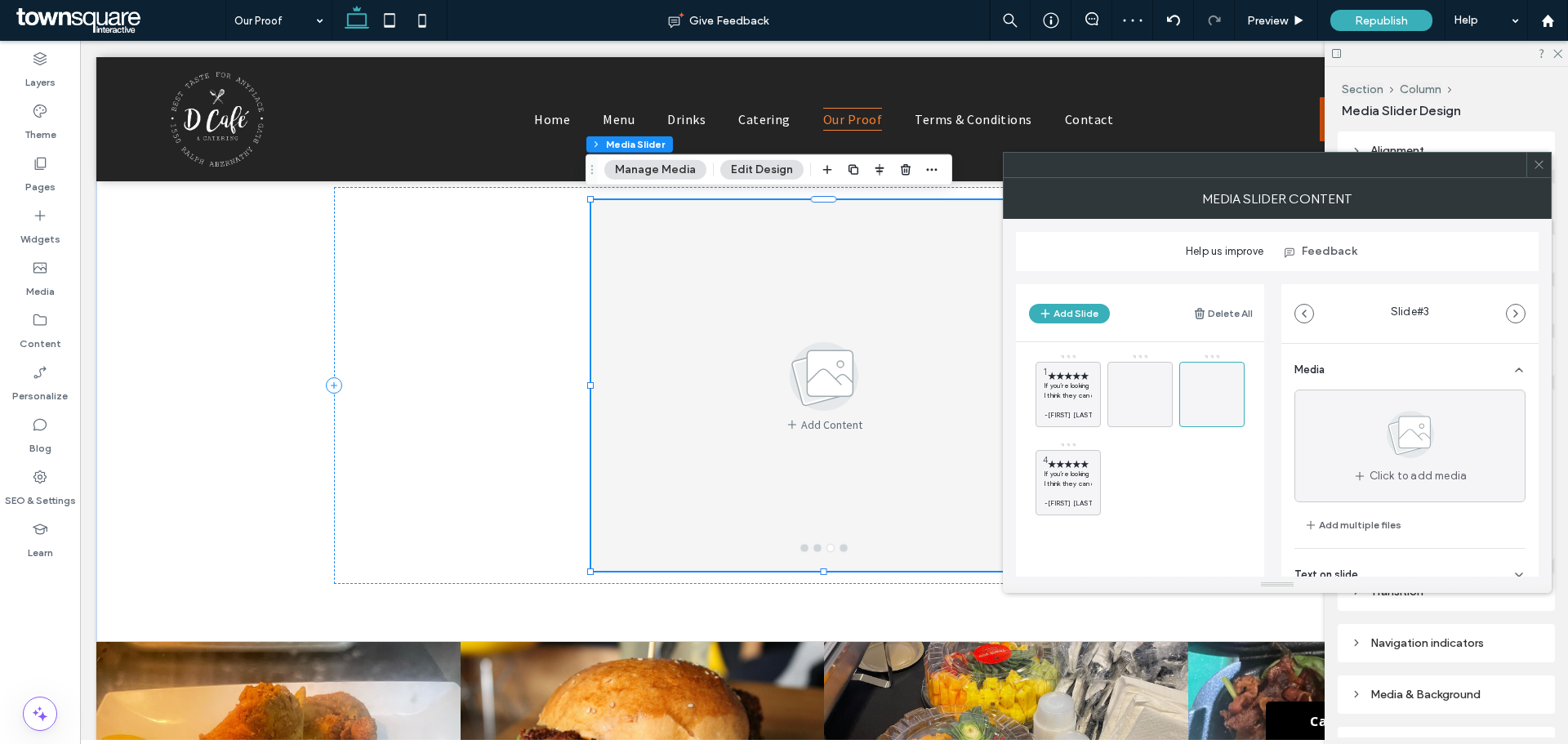drag, startPoint x: 1212, startPoint y: 408, endPoint x: 1211, endPoint y: 482, distance: 74.006756 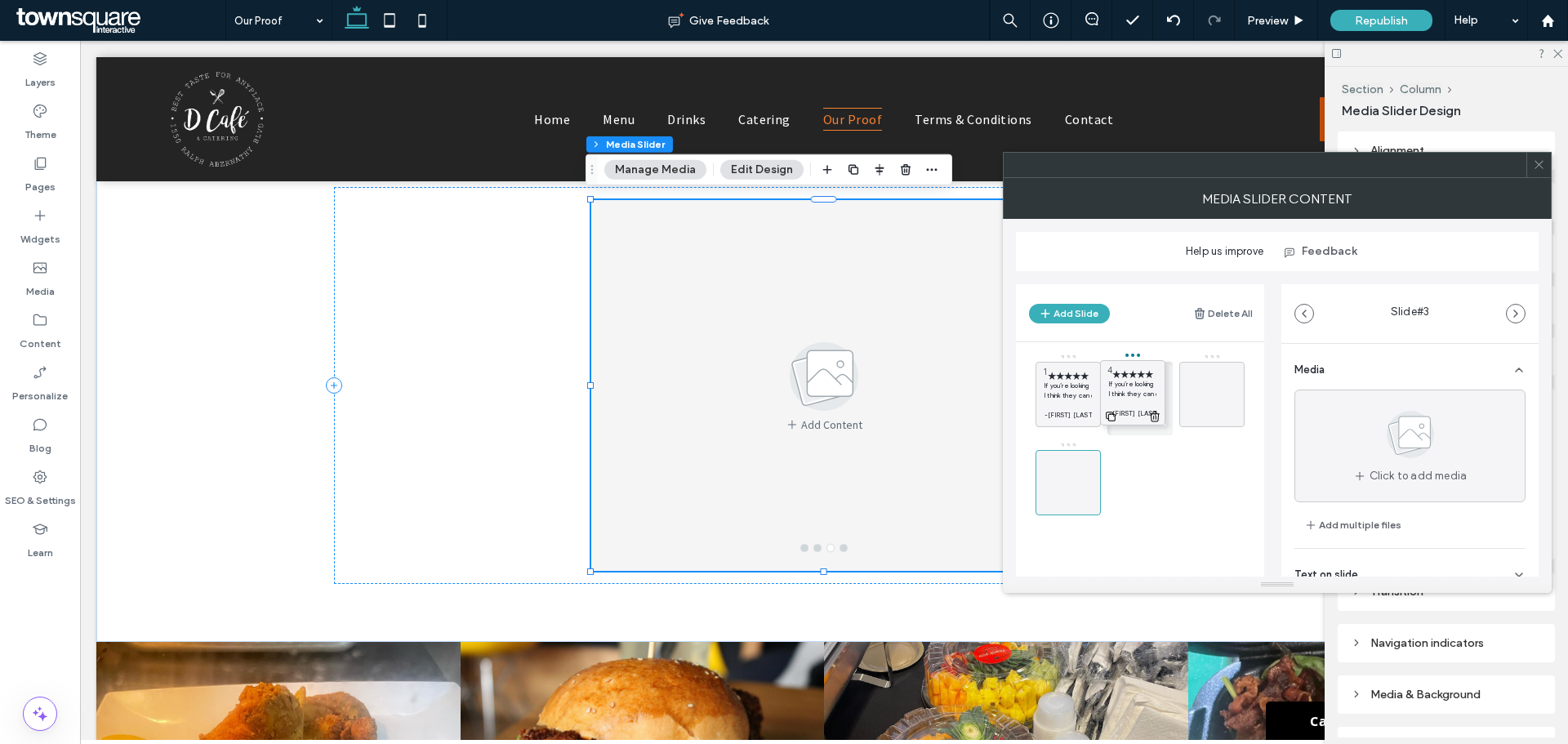 drag, startPoint x: 1077, startPoint y: 470, endPoint x: 1142, endPoint y: 380, distance: 111.01802 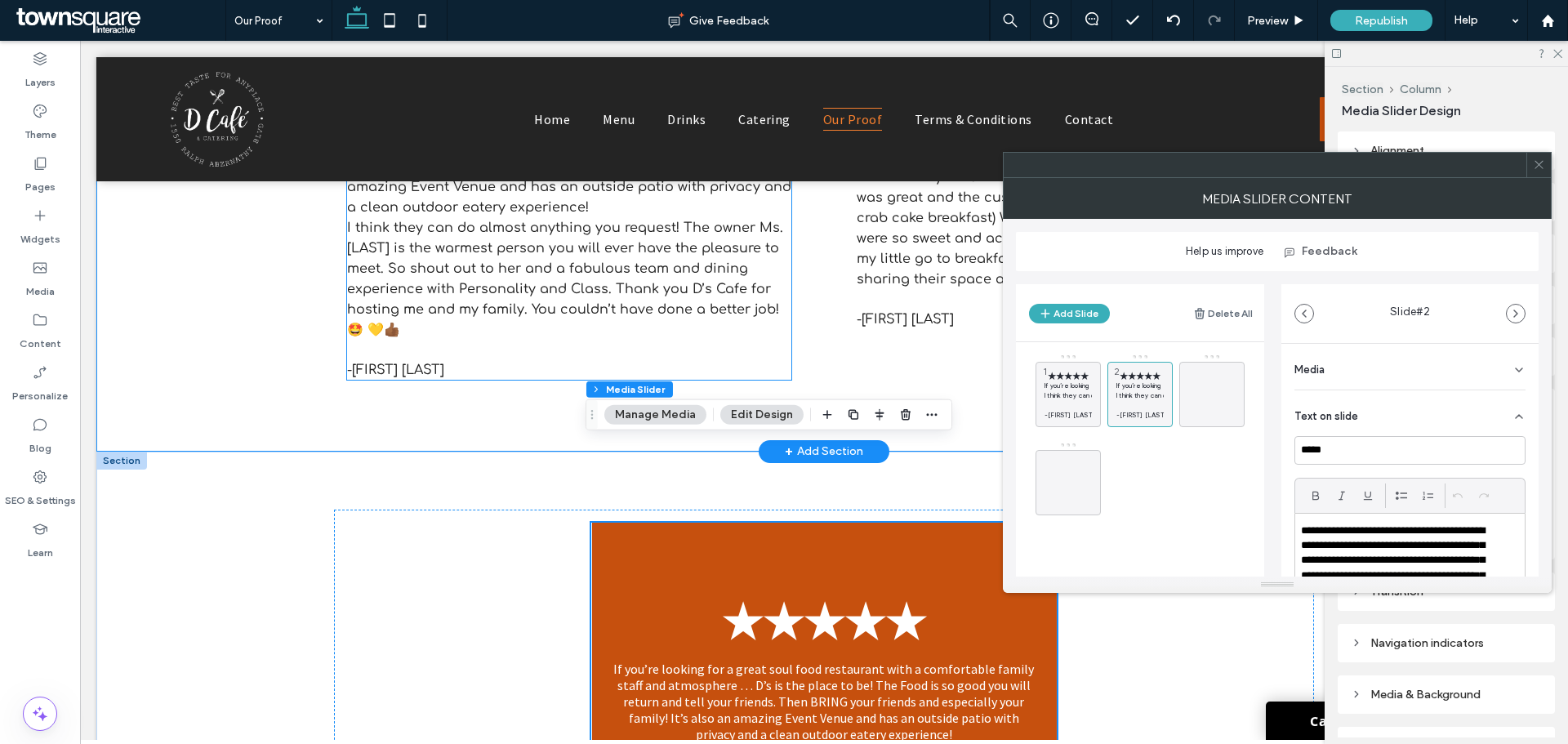 scroll, scrollTop: 898, scrollLeft: 0, axis: vertical 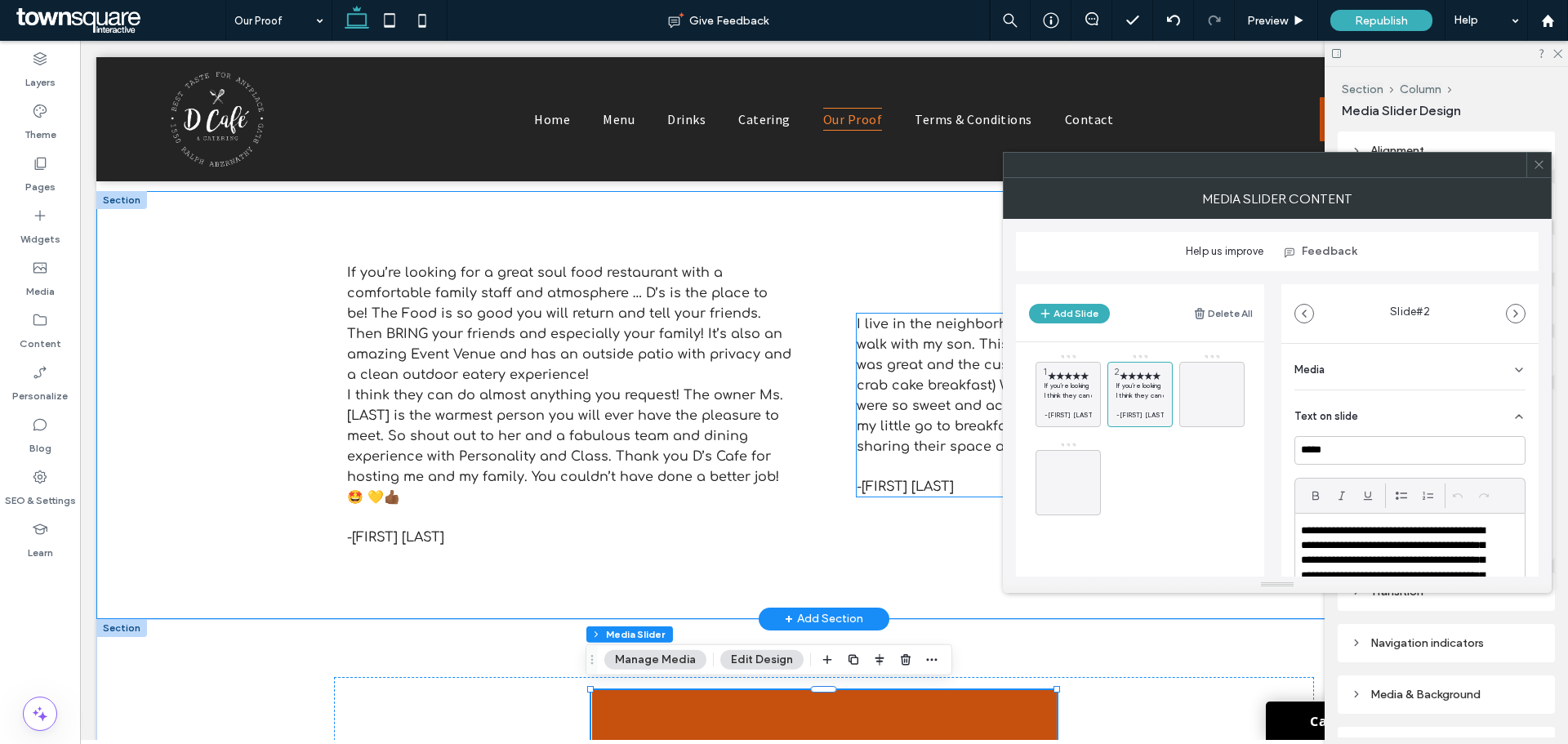 click on "I live in the neighborhood and decided to stop in while on a walk with my son. This Cafe is so cute and spacious! The food was great and the customer service was amazing. (We had the crab cake breakfast) We decided to dine in and the ladies here were so sweet and accommodating to my little guy. This will be my little go to breakfast spot from now on. Im thankful for them sharing their space and love with our community." at bounding box center (1073, 385) 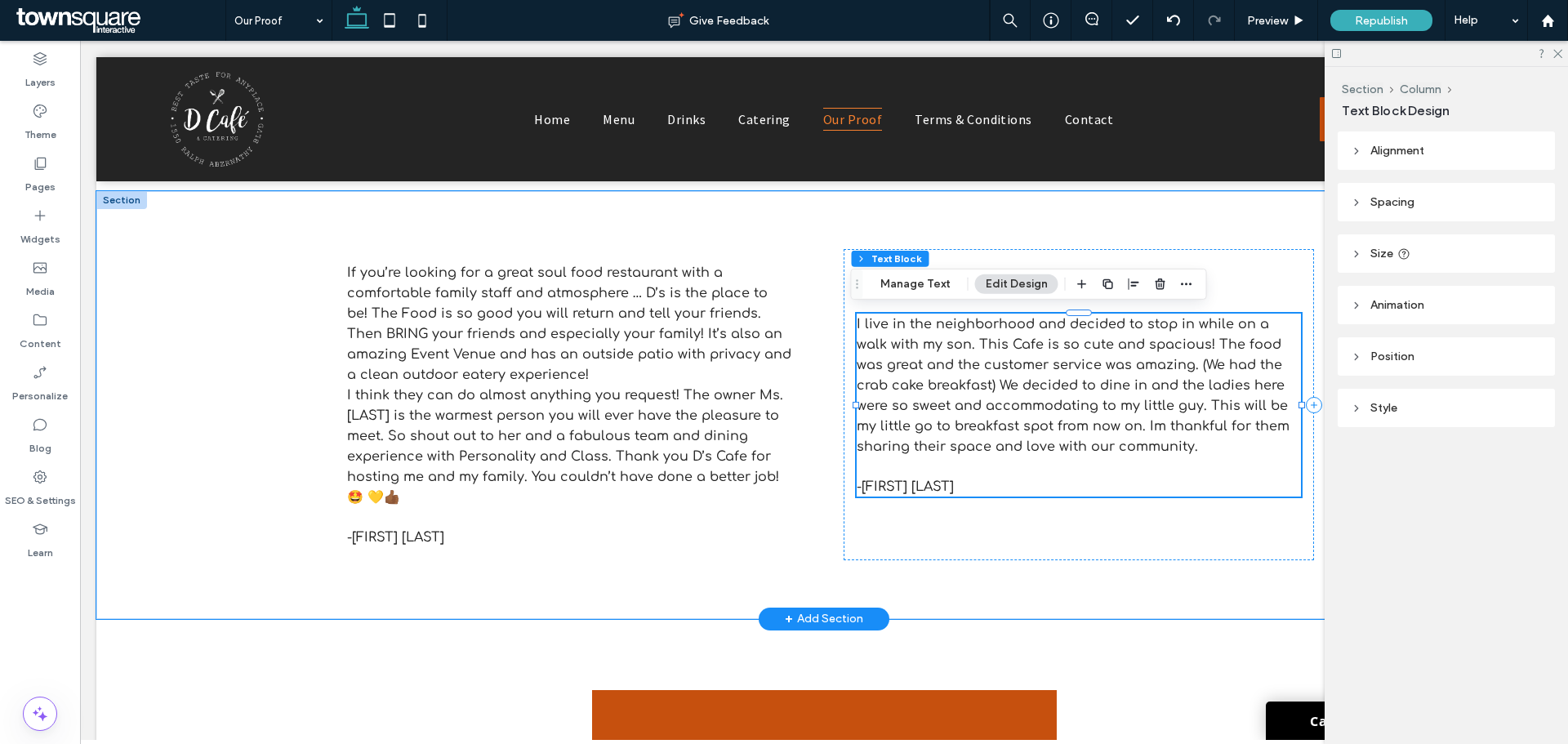 click on "I live in the neighborhood and decided to stop in while on a walk with my son. This Cafe is so cute and spacious! The food was great and the customer service was amazing. (We had the crab cake breakfast) We decided to dine in and the ladies here were so sweet and accommodating to my little guy. This will be my little go to breakfast spot from now on. Im thankful for them sharing their space and love with our community. -Tanicia Charde" at bounding box center (1079, 405) 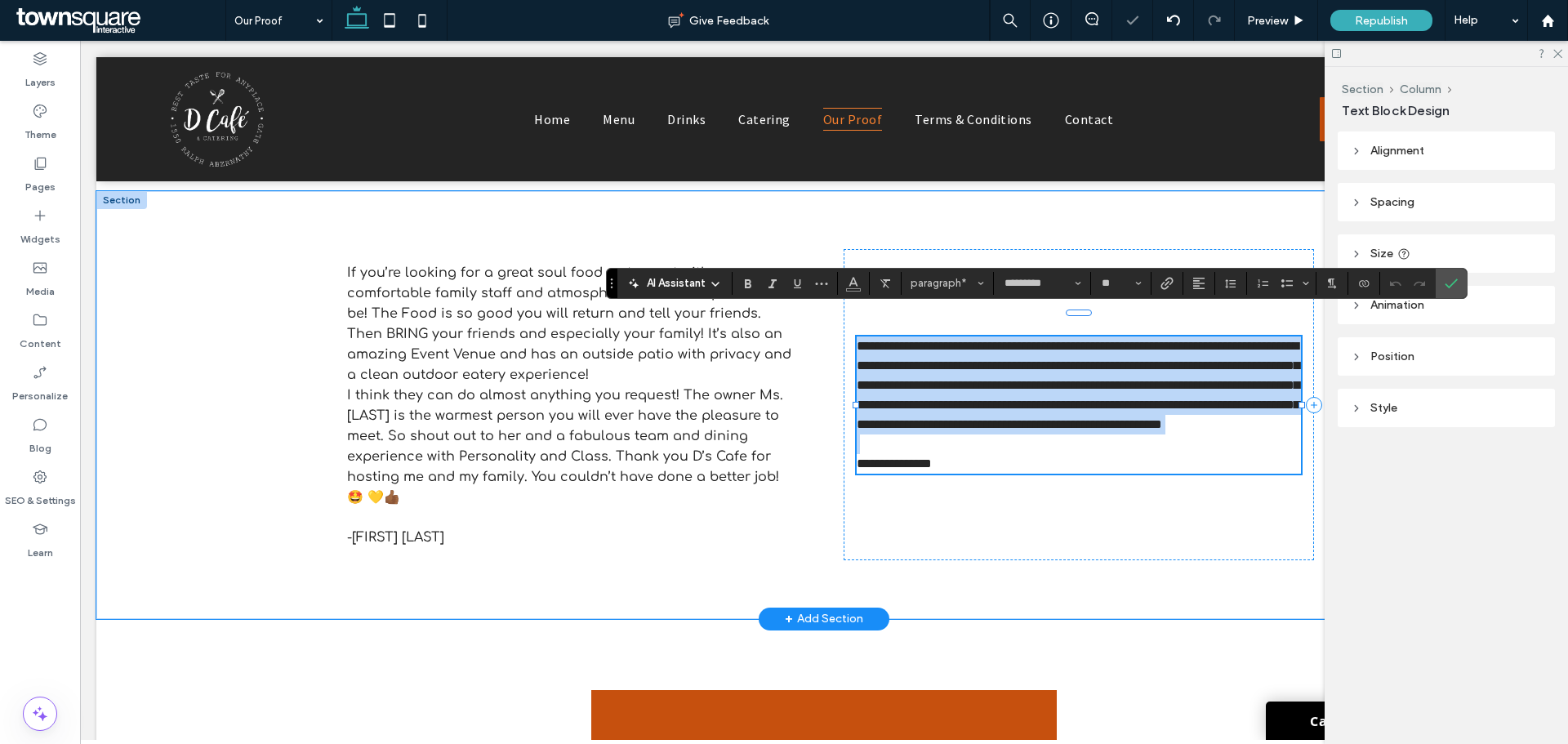click on "**********" at bounding box center (1078, 385) 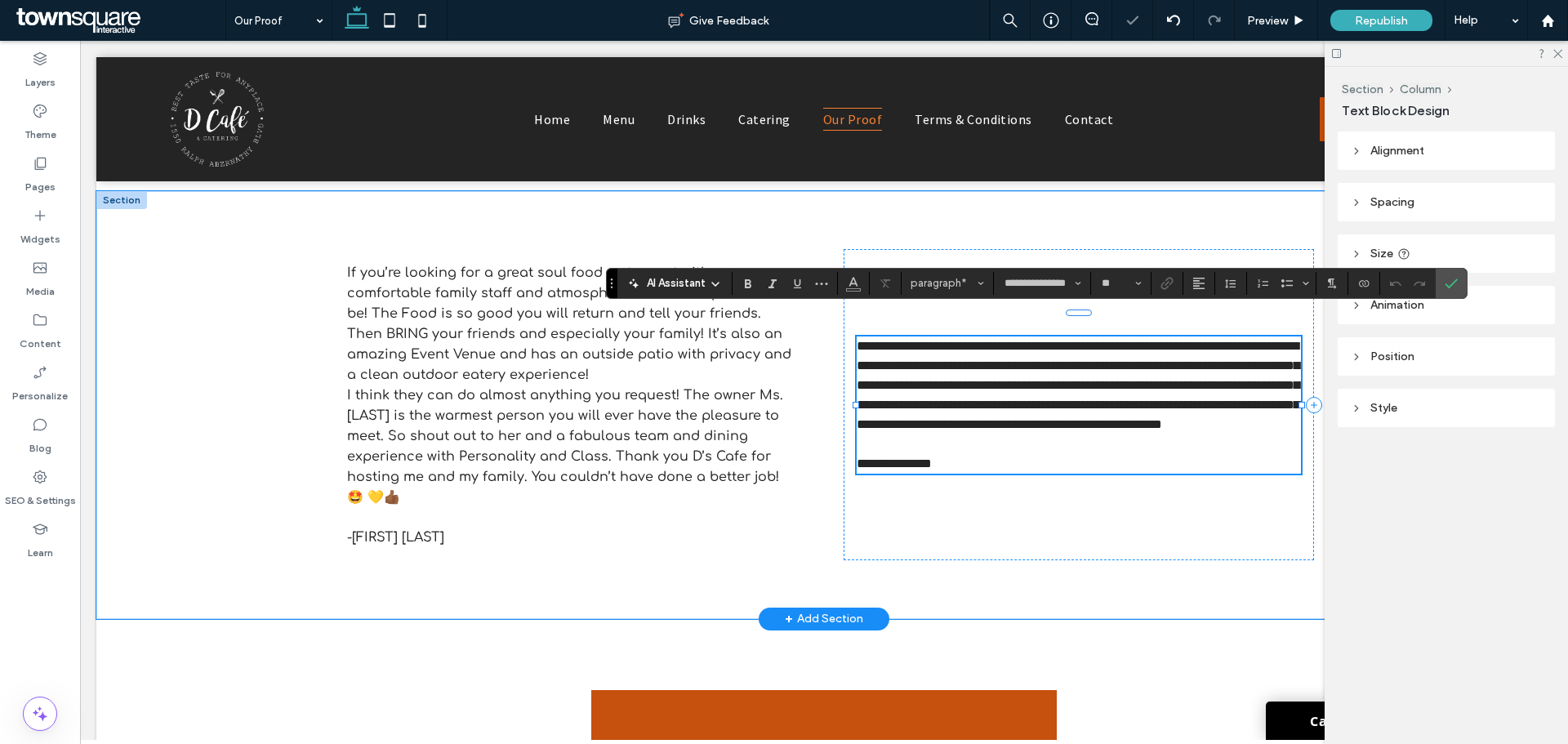 type on "*********" 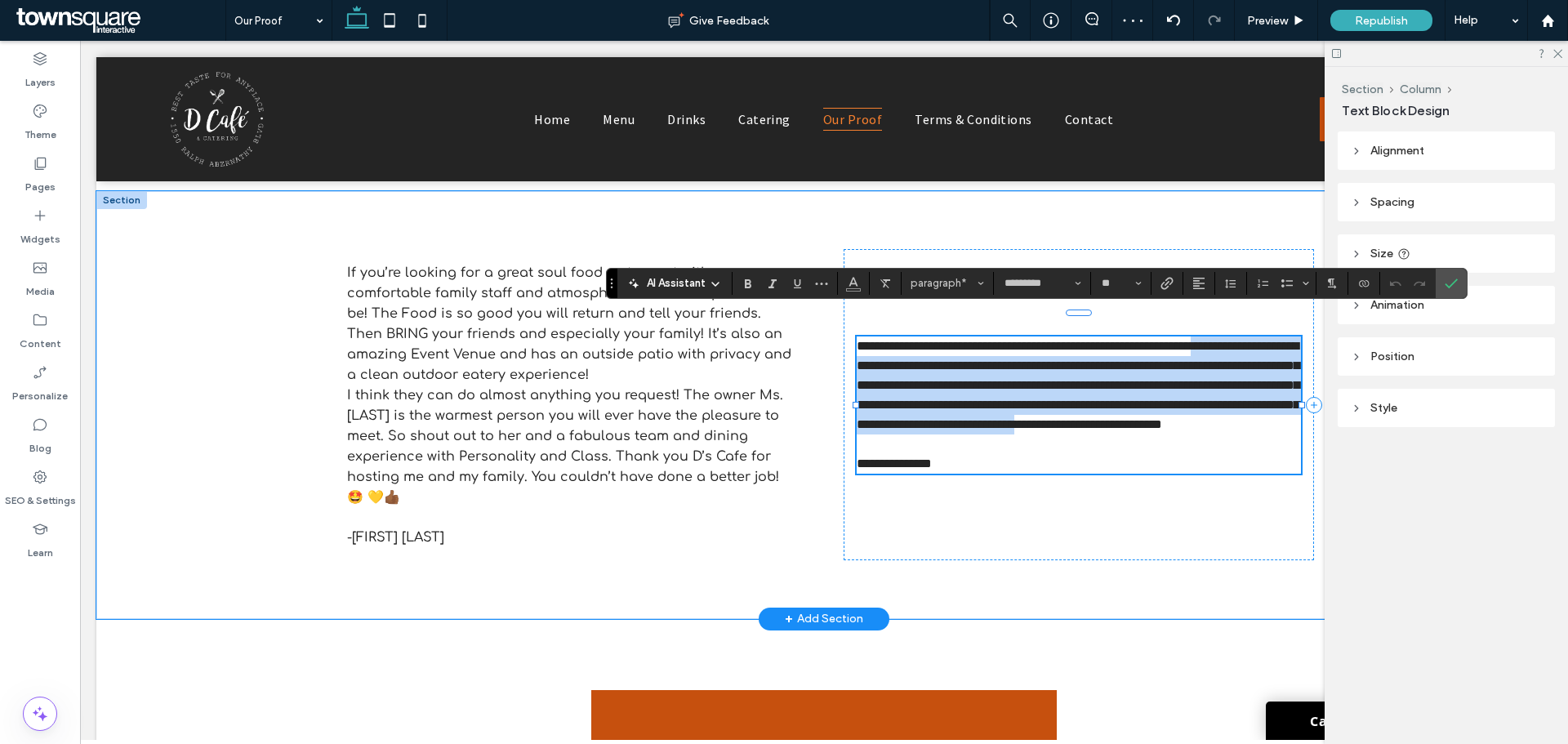 drag, startPoint x: 959, startPoint y: 481, endPoint x: 862, endPoint y: 338, distance: 172.79468 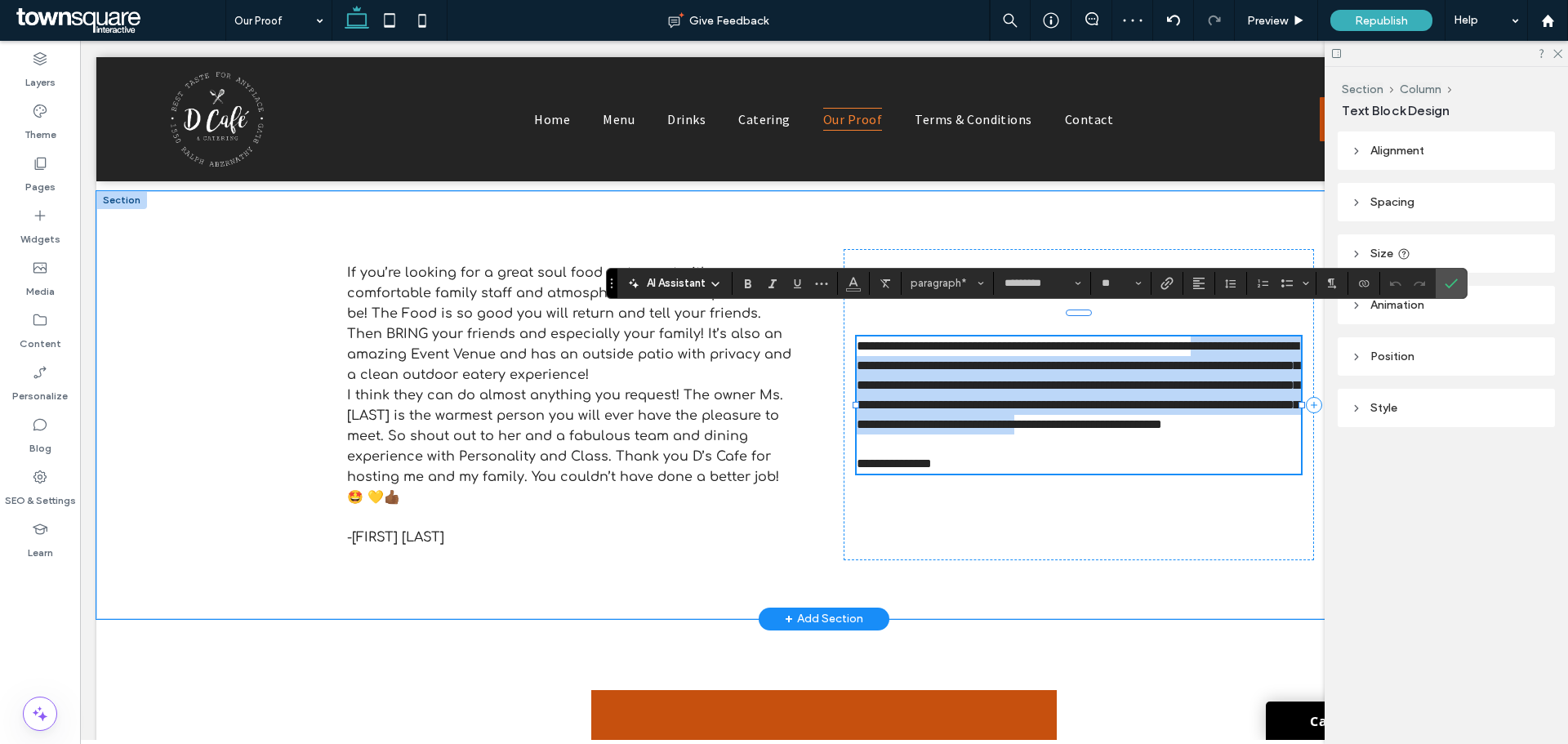 click on "**********" at bounding box center (1079, 405) 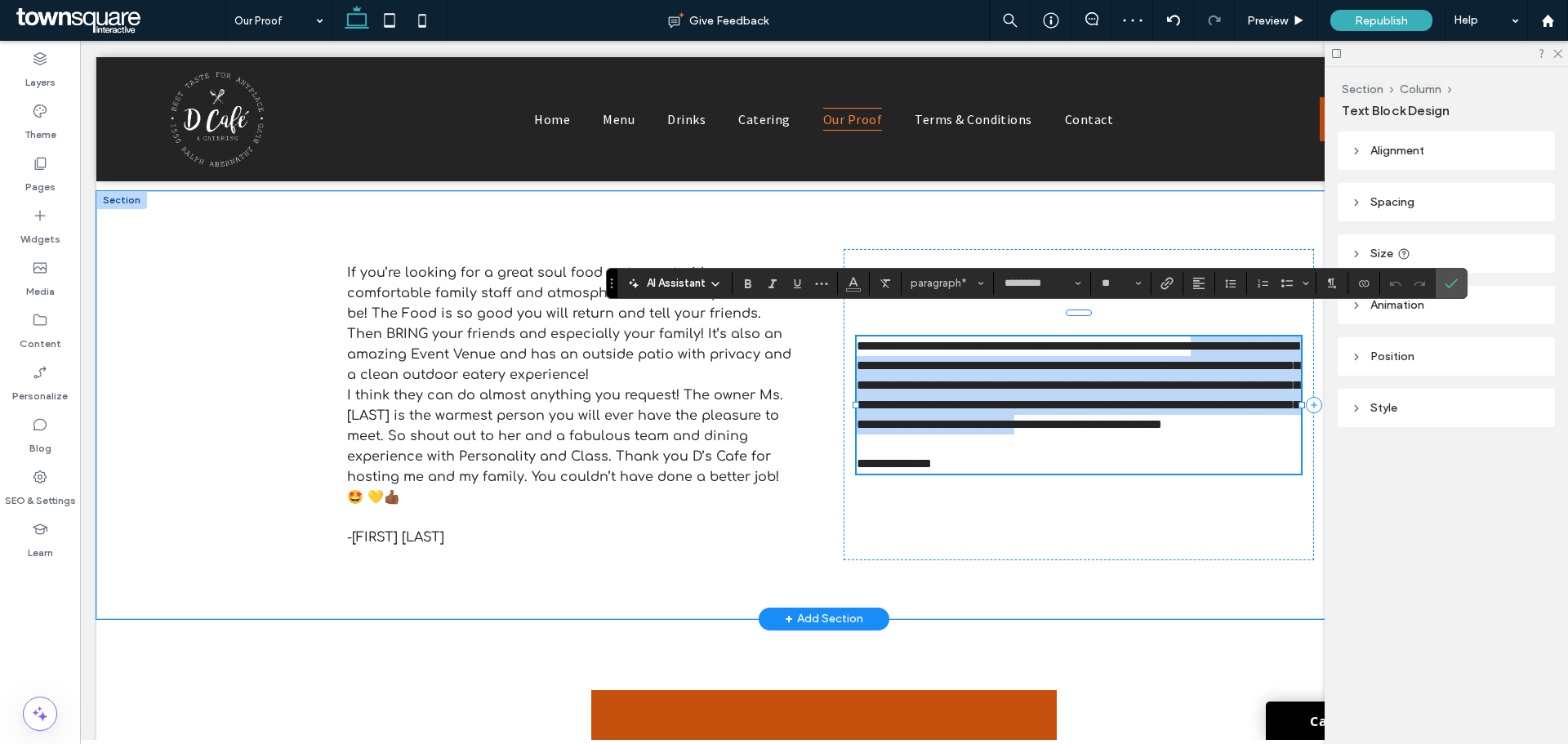 click on "**********" at bounding box center (1078, 385) 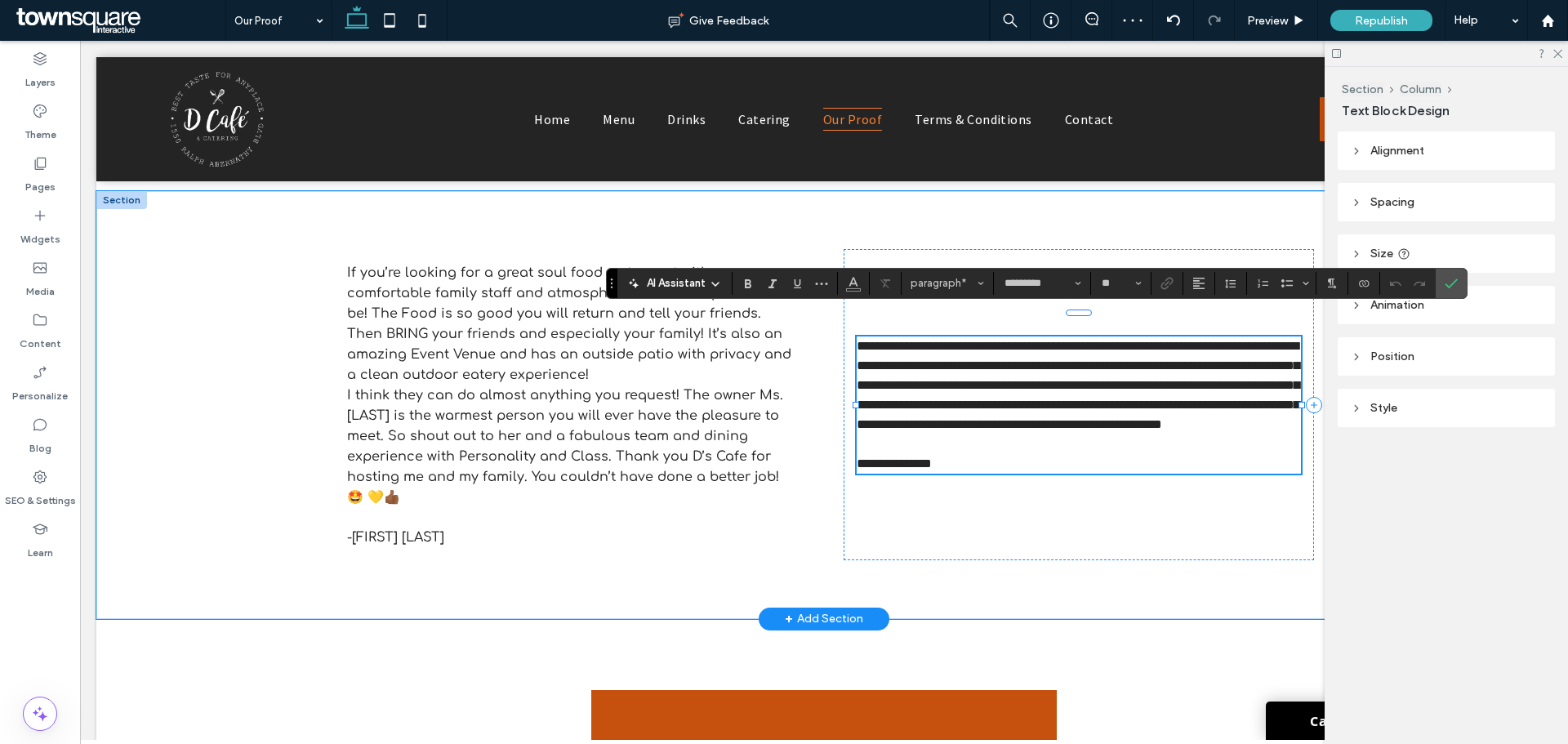 click on "**********" at bounding box center [1078, 385] 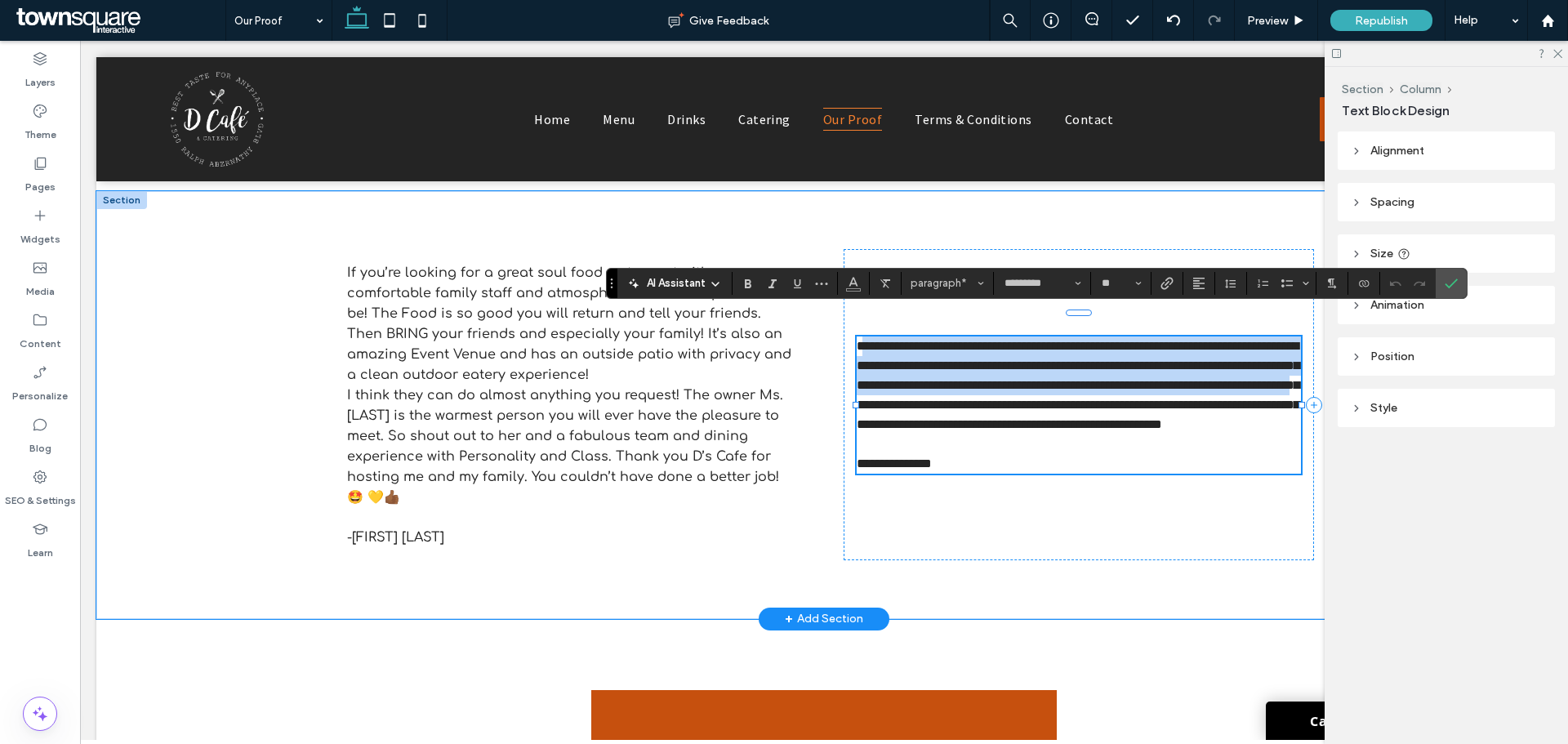 drag, startPoint x: 853, startPoint y: 319, endPoint x: 954, endPoint y: 393, distance: 125.2078 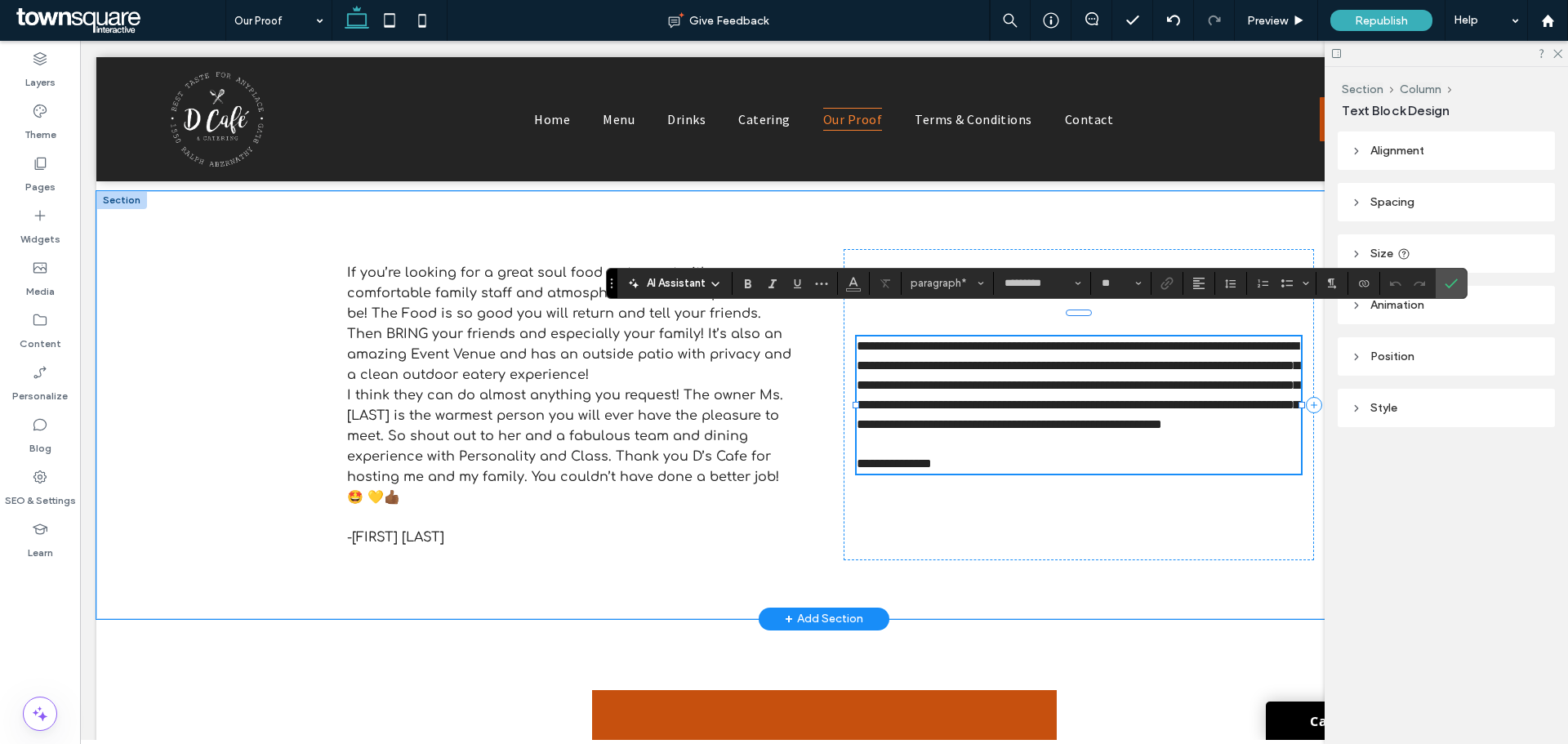 click on "**********" at bounding box center (1078, 385) 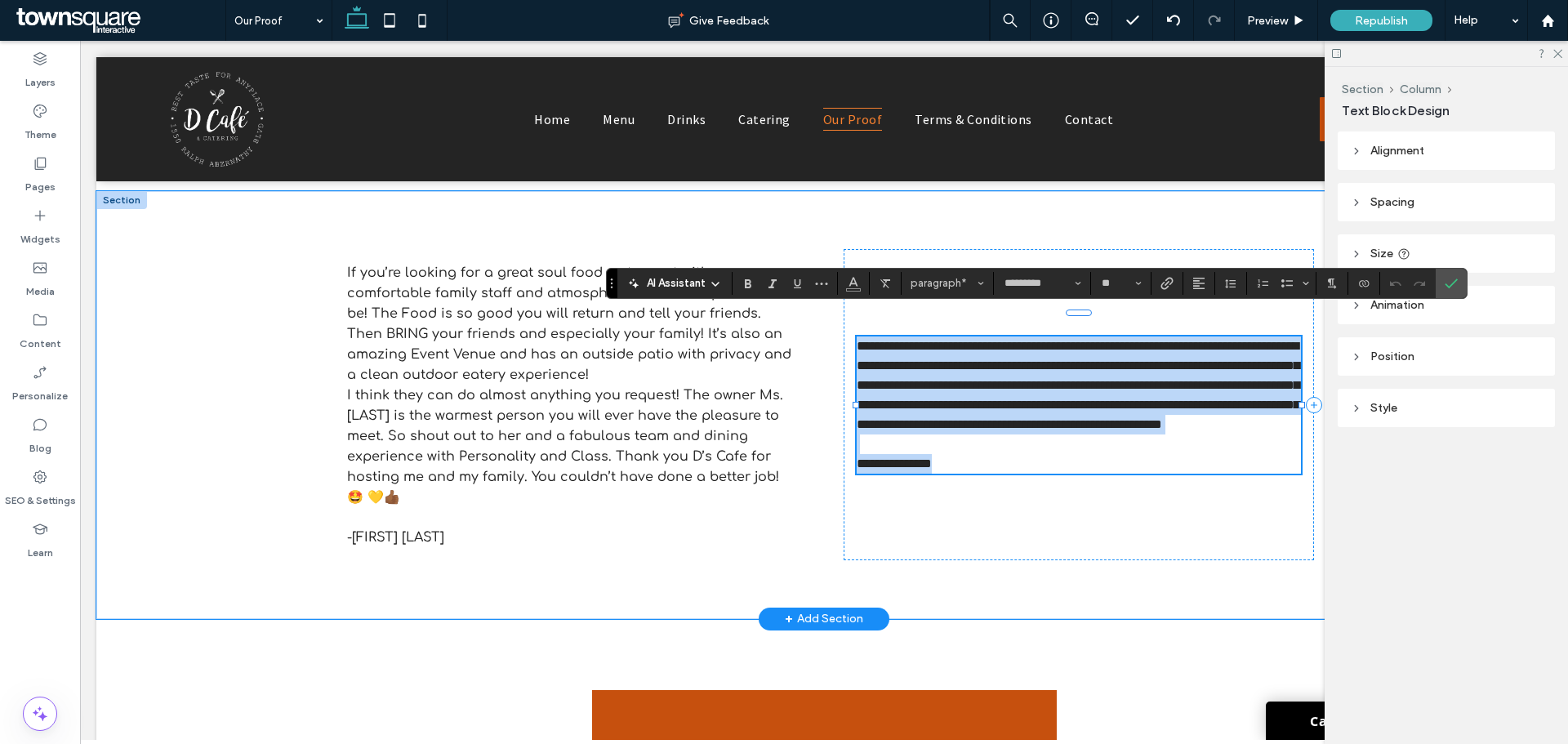 drag, startPoint x: 852, startPoint y: 321, endPoint x: 978, endPoint y: 483, distance: 205.23158 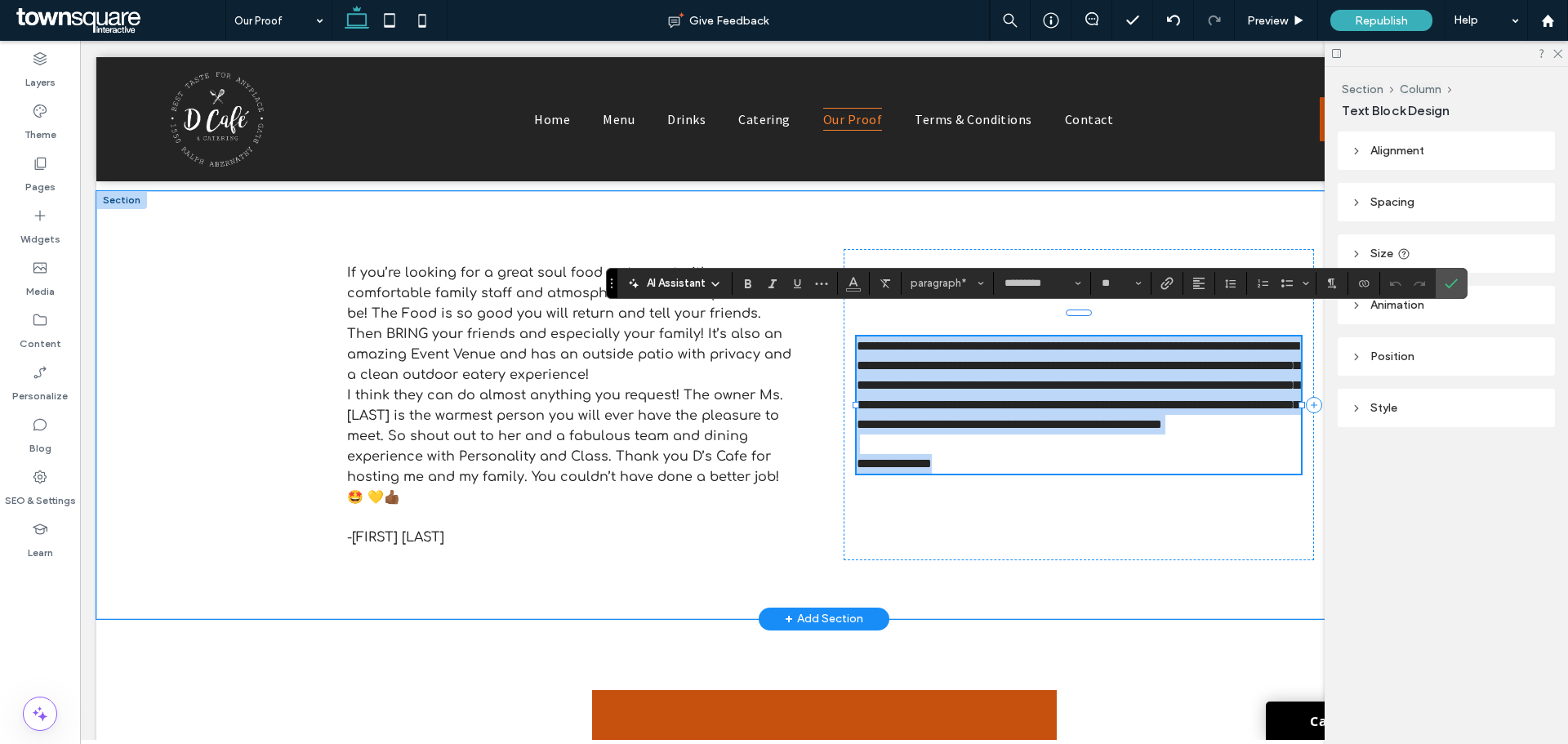 copy on "**********" 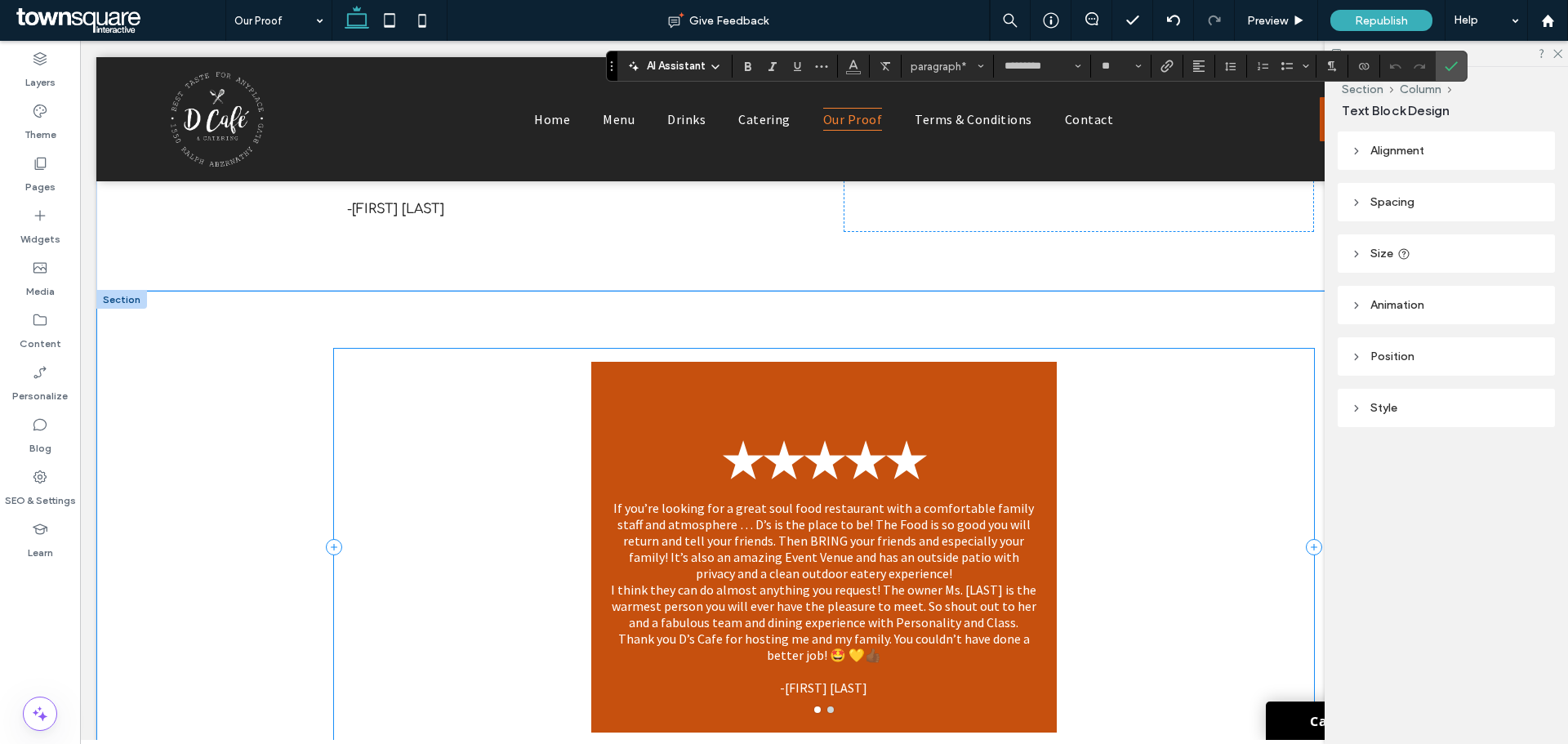 scroll, scrollTop: 1307, scrollLeft: 0, axis: vertical 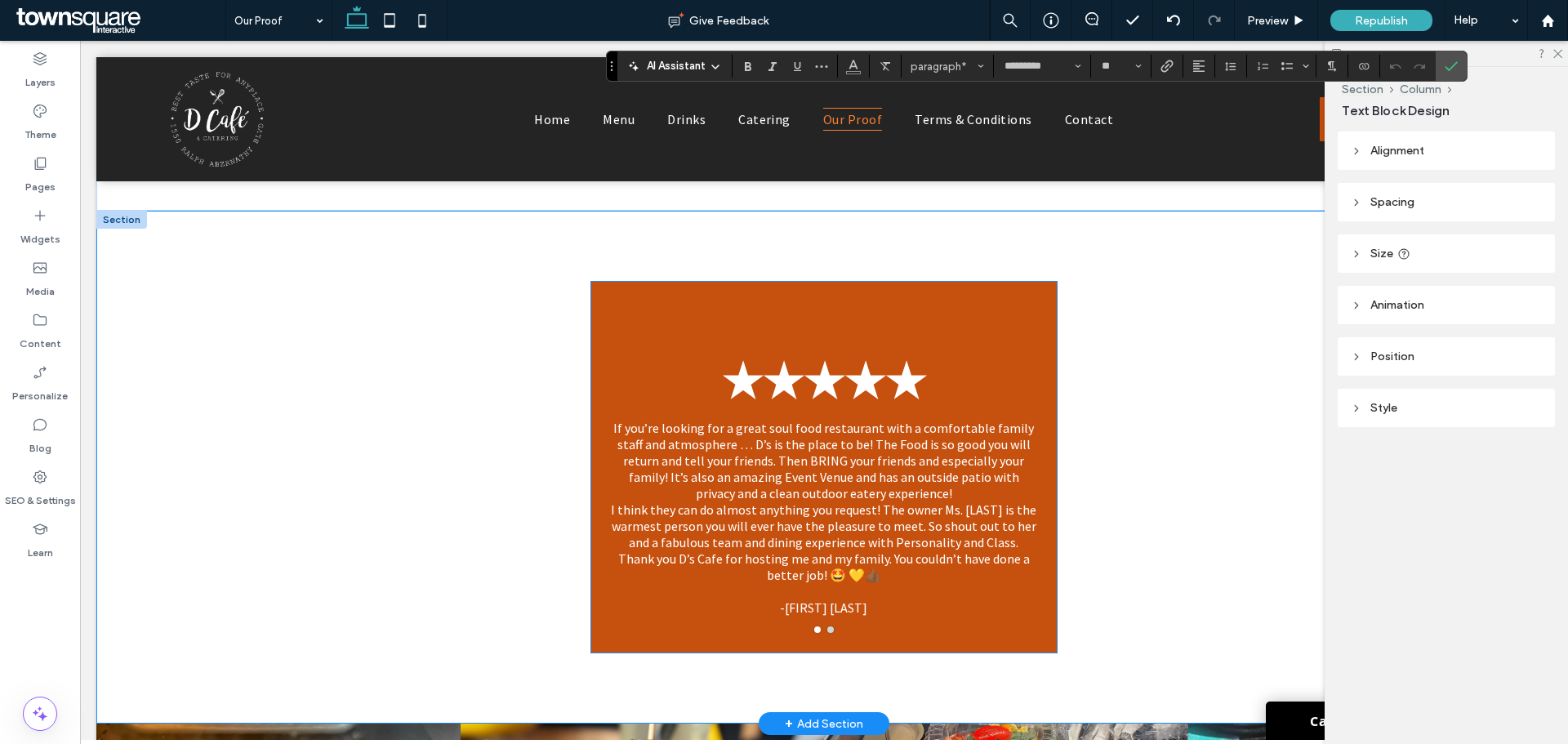 click on "★★★★★ If you’re looking for a great soul food restaurant with a comfortable family staff and atmosphere … D’s is the place to be! The Food is so good you will return and tell your friends. Then BRING your friends and especially your family! It’s also an amazing Event Venue and has an outside patio with privacy and a clean outdoor eatery experience! I think they can do almost anything you request! The owner Ms. Devotis is the warmest person you will ever have the pleasure to meet. So shout out to her and a fabulous team and dining experience with Personality and Class. Thank you D’s Cafe for hosting me and my family. You couldn’t have done a better job! 🤩 💛👍🏾 -Toney Andros" at bounding box center (823, 477) 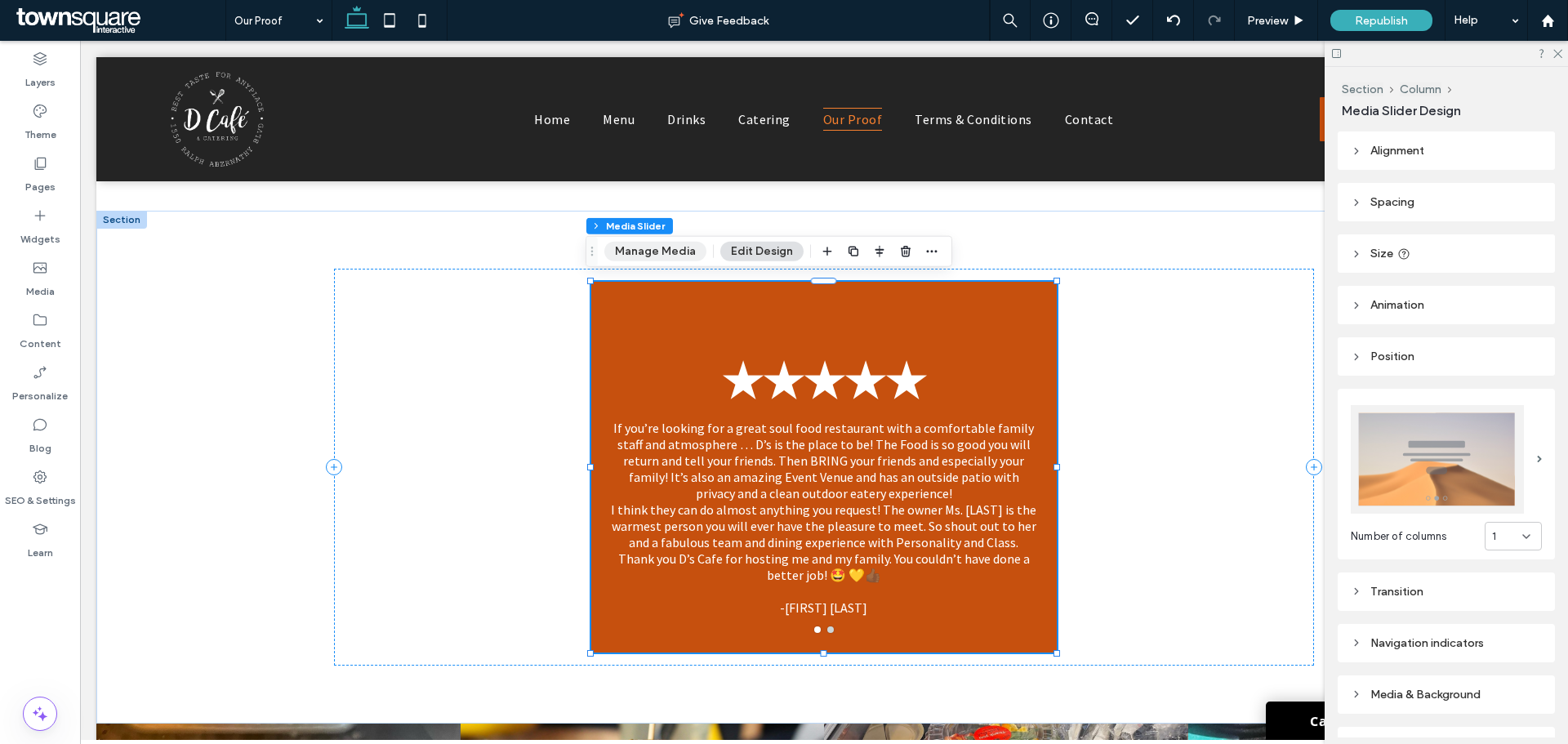 click on "Manage Media" at bounding box center [655, 252] 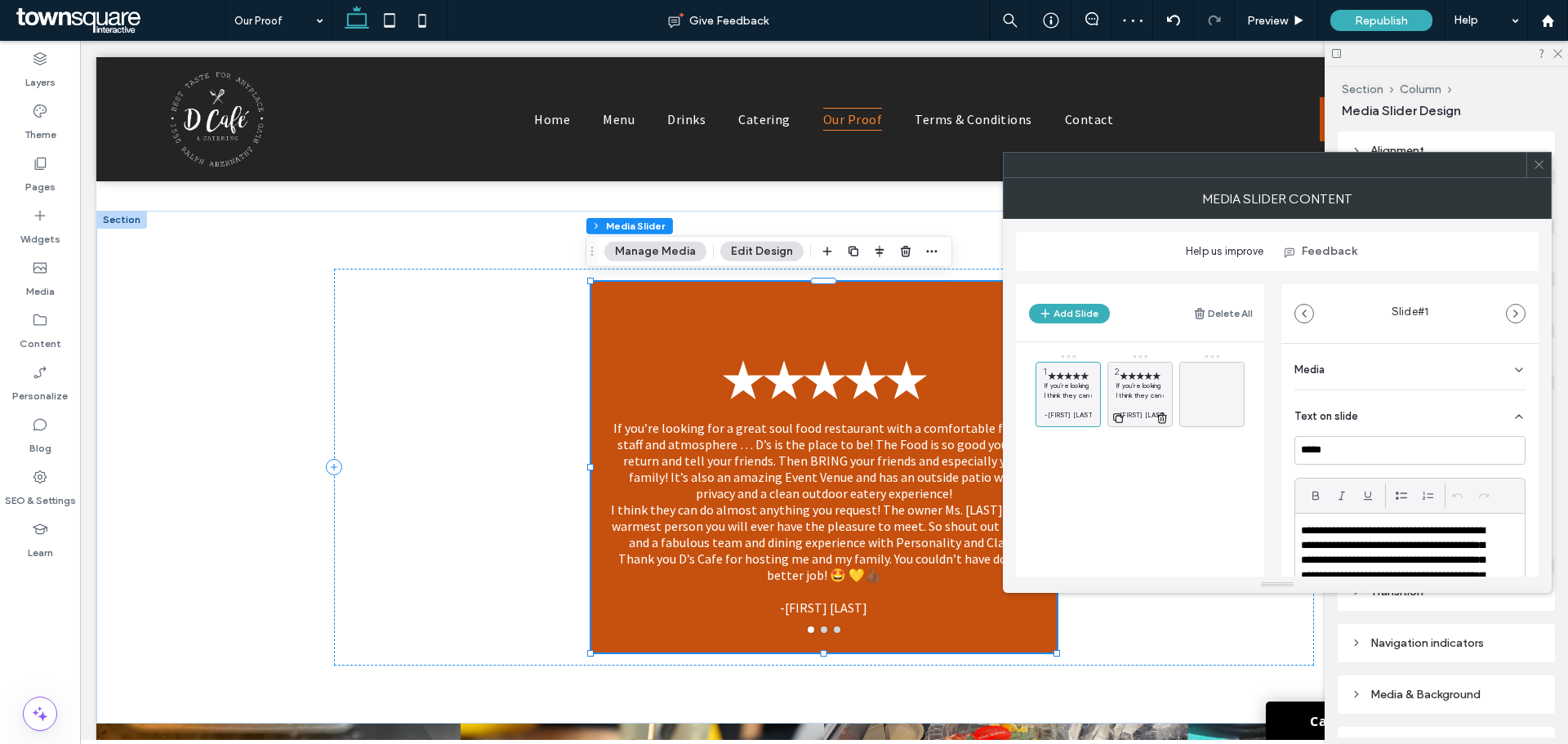 click on "If you’re looking for a great soul food restaurant with a comfortable family staff and atmosphere … D’s is the place to be! The Food is so good you will return and tell your friends. Then BRING your friends and especially your family! It’s also an amazing Event Venue and has an outside patio with privacy and a clean outdoor eatery experience!" at bounding box center (1140, 385) 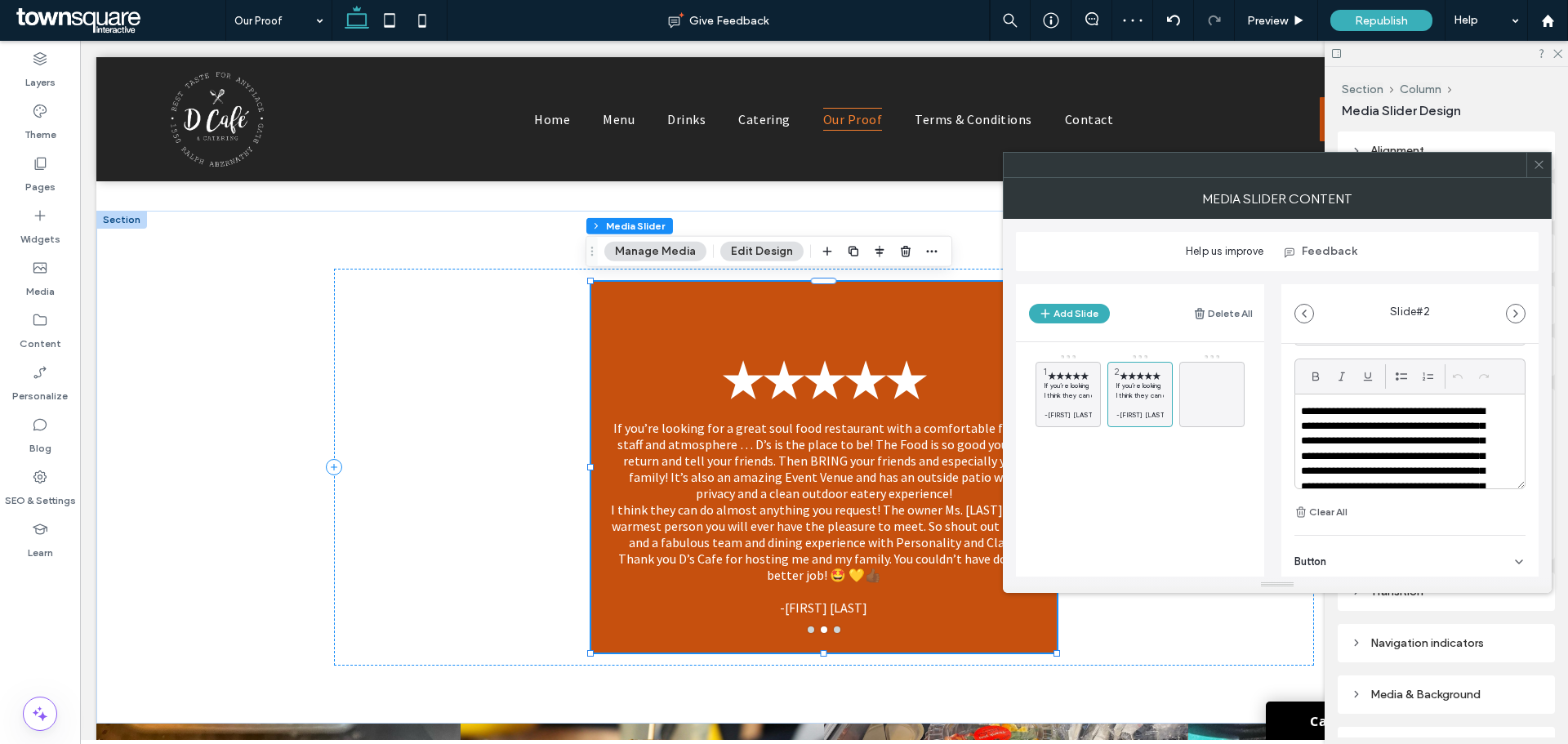 scroll, scrollTop: 82, scrollLeft: 0, axis: vertical 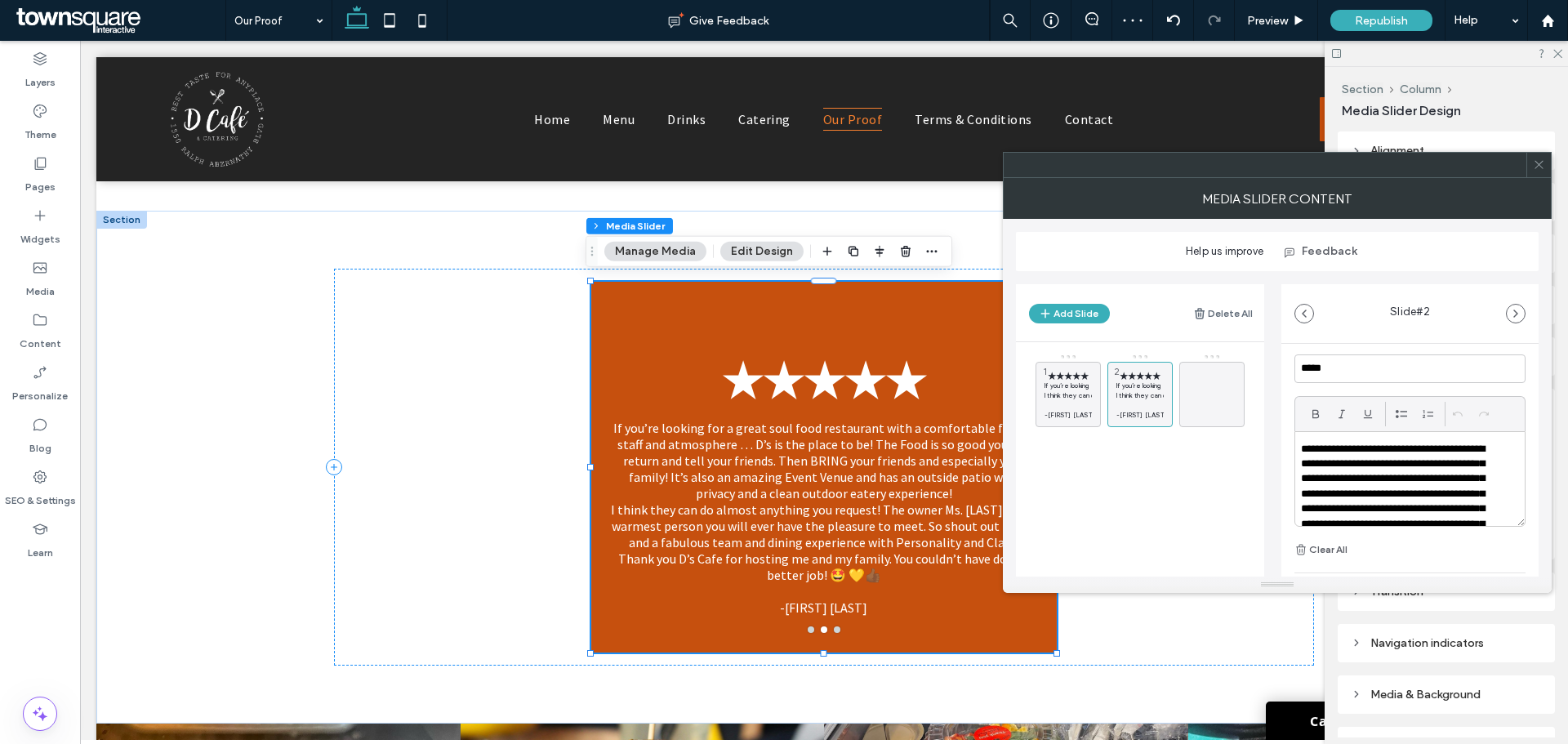 click on "**********" at bounding box center (1399, 510) 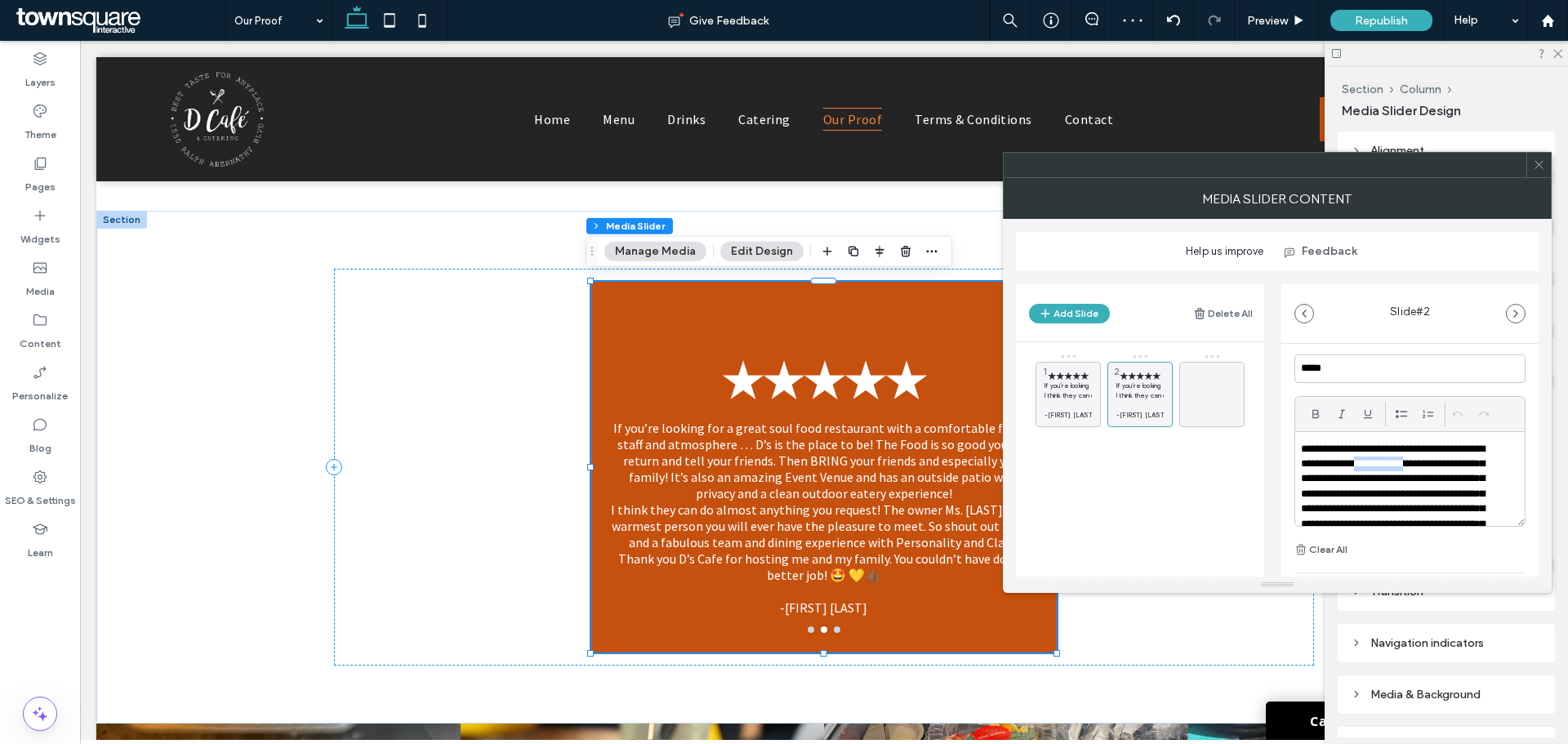 click on "**********" at bounding box center (1399, 510) 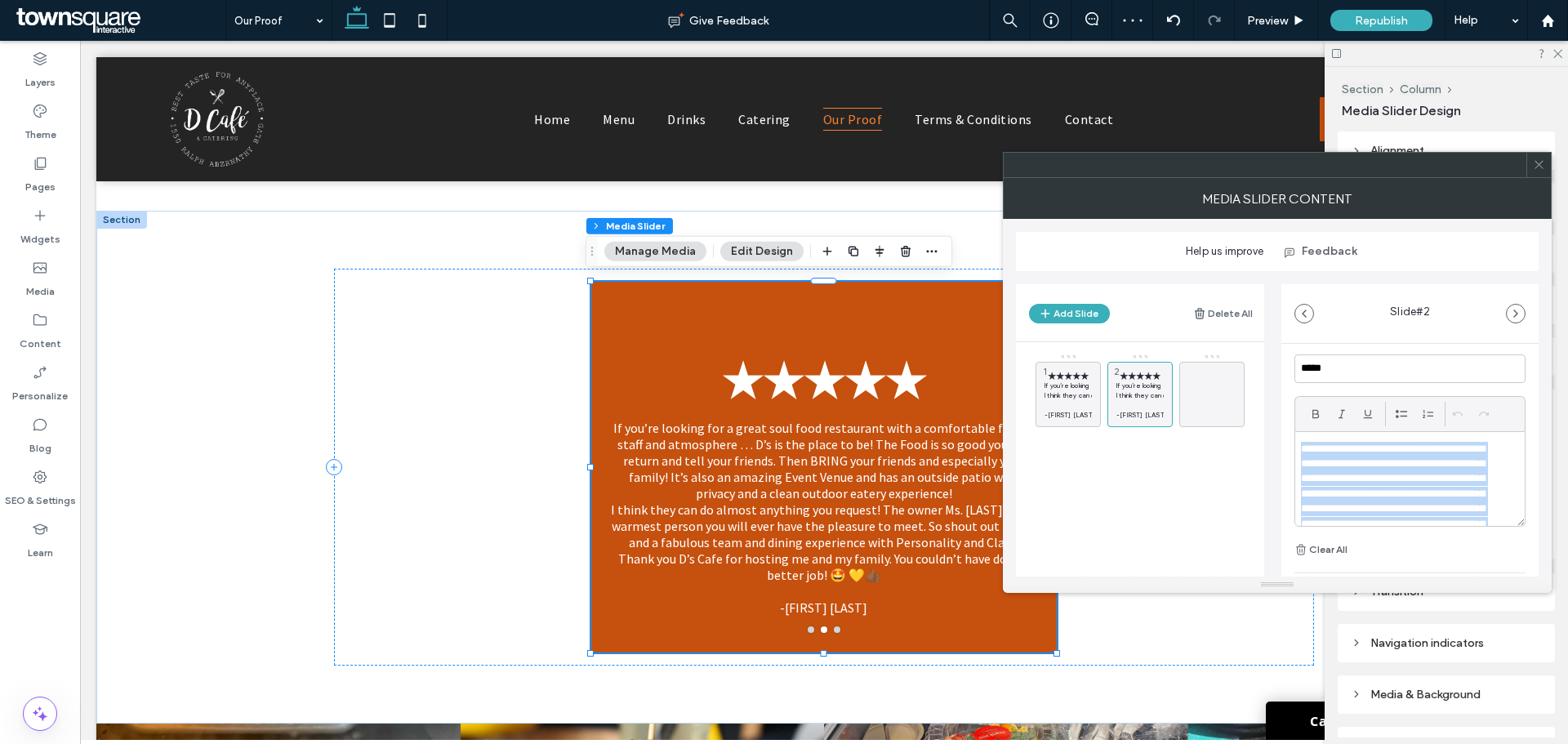 click on "**********" at bounding box center [1399, 510] 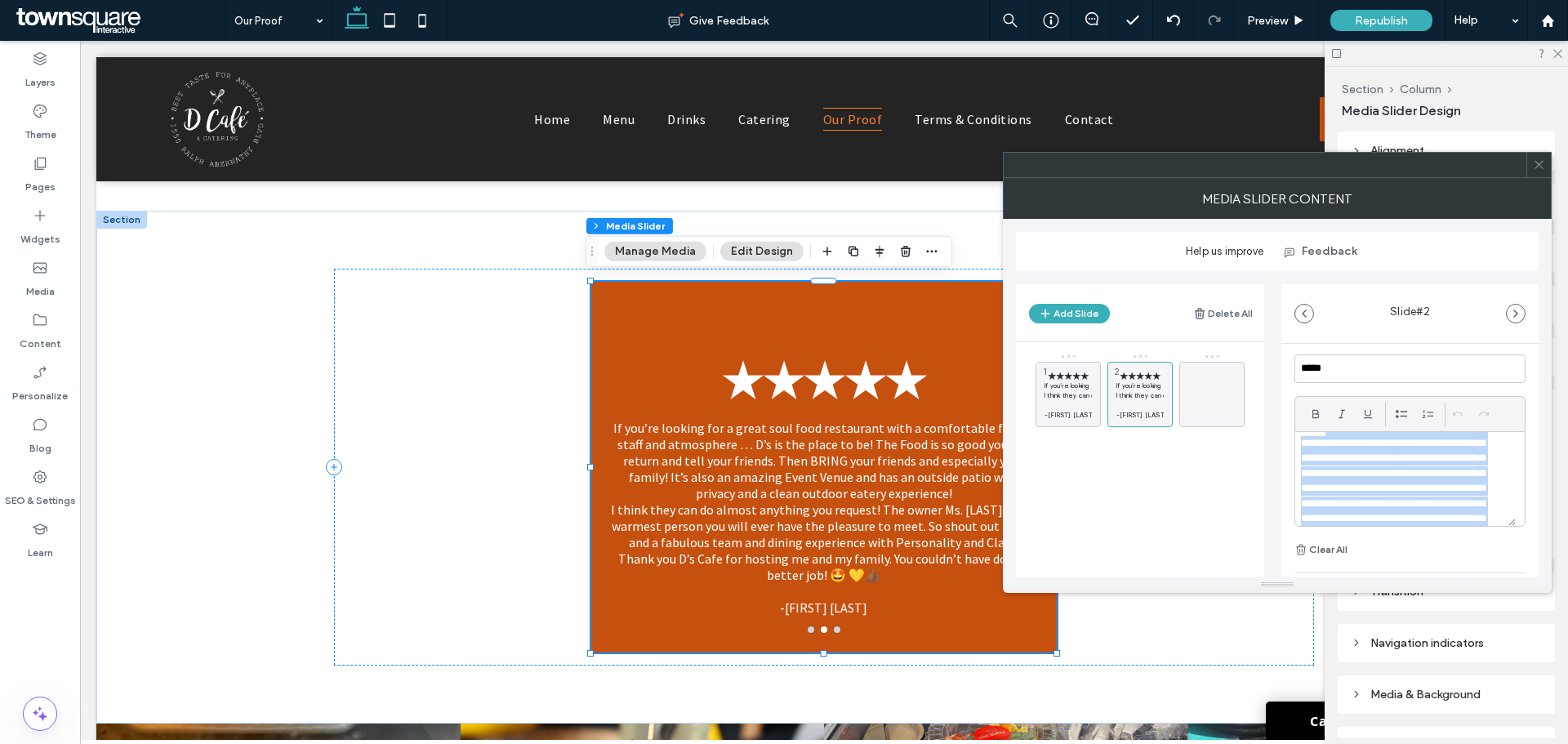 scroll, scrollTop: 0, scrollLeft: 0, axis: both 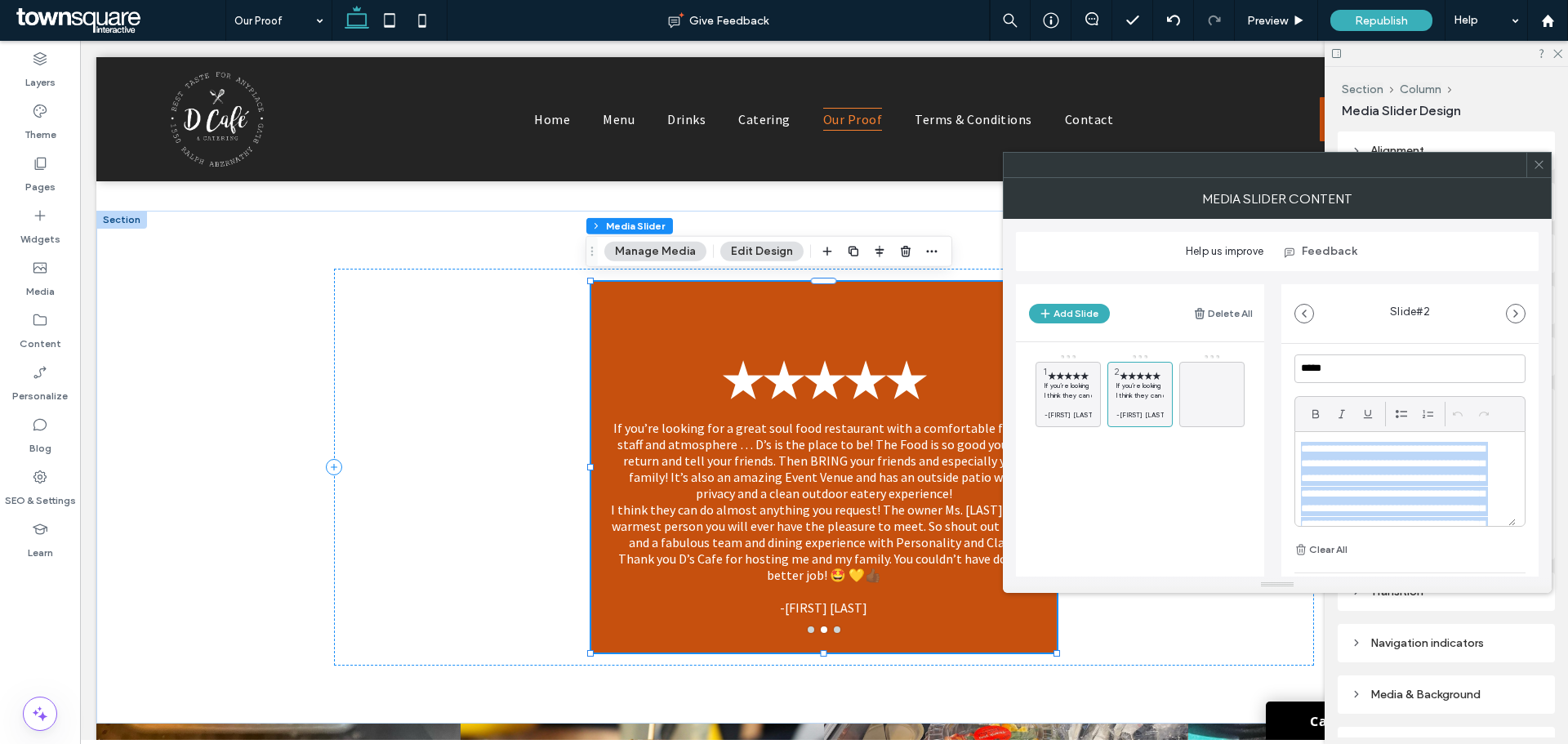 drag, startPoint x: 1392, startPoint y: 506, endPoint x: 1296, endPoint y: 439, distance: 117.06836 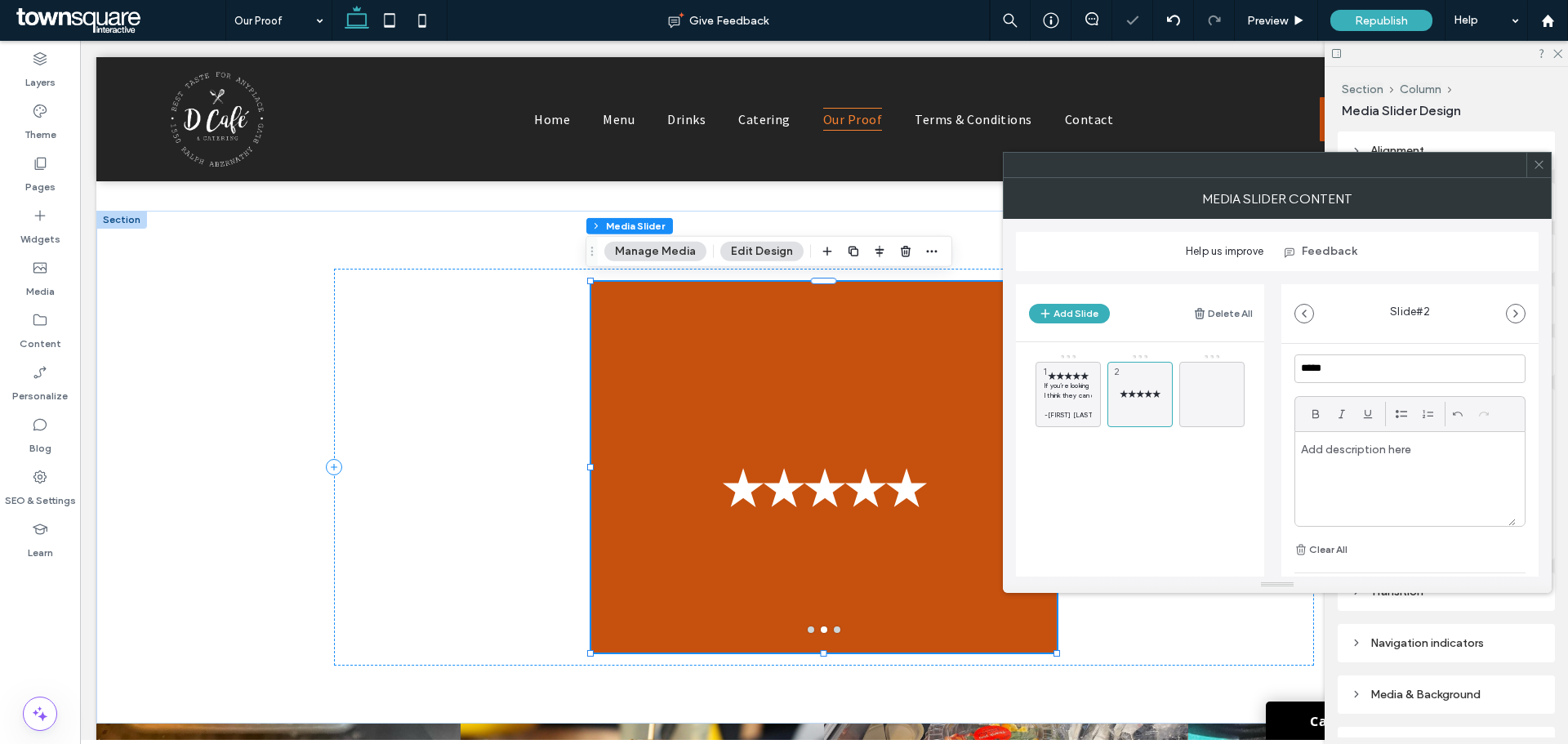 click at bounding box center (1405, 479) 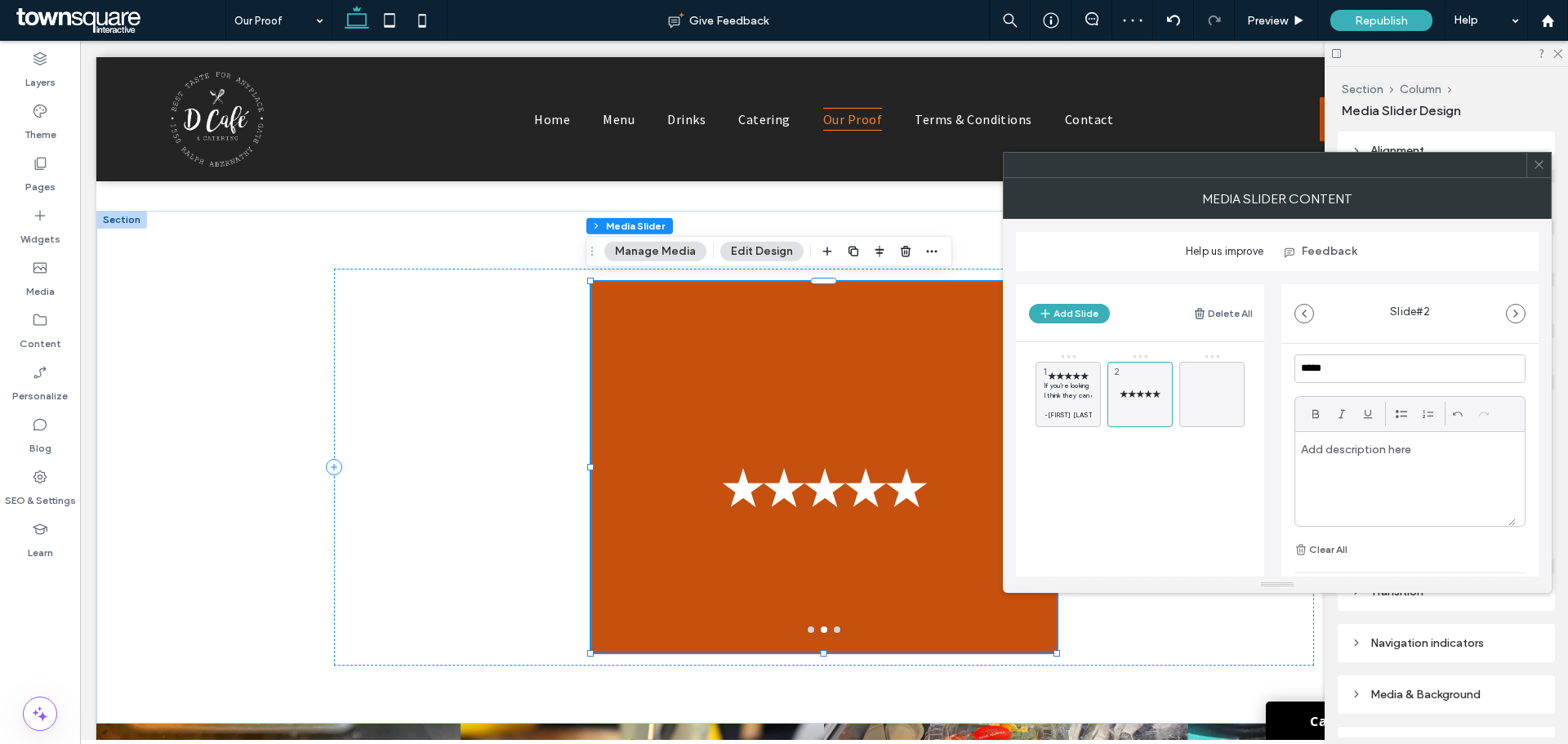 paste 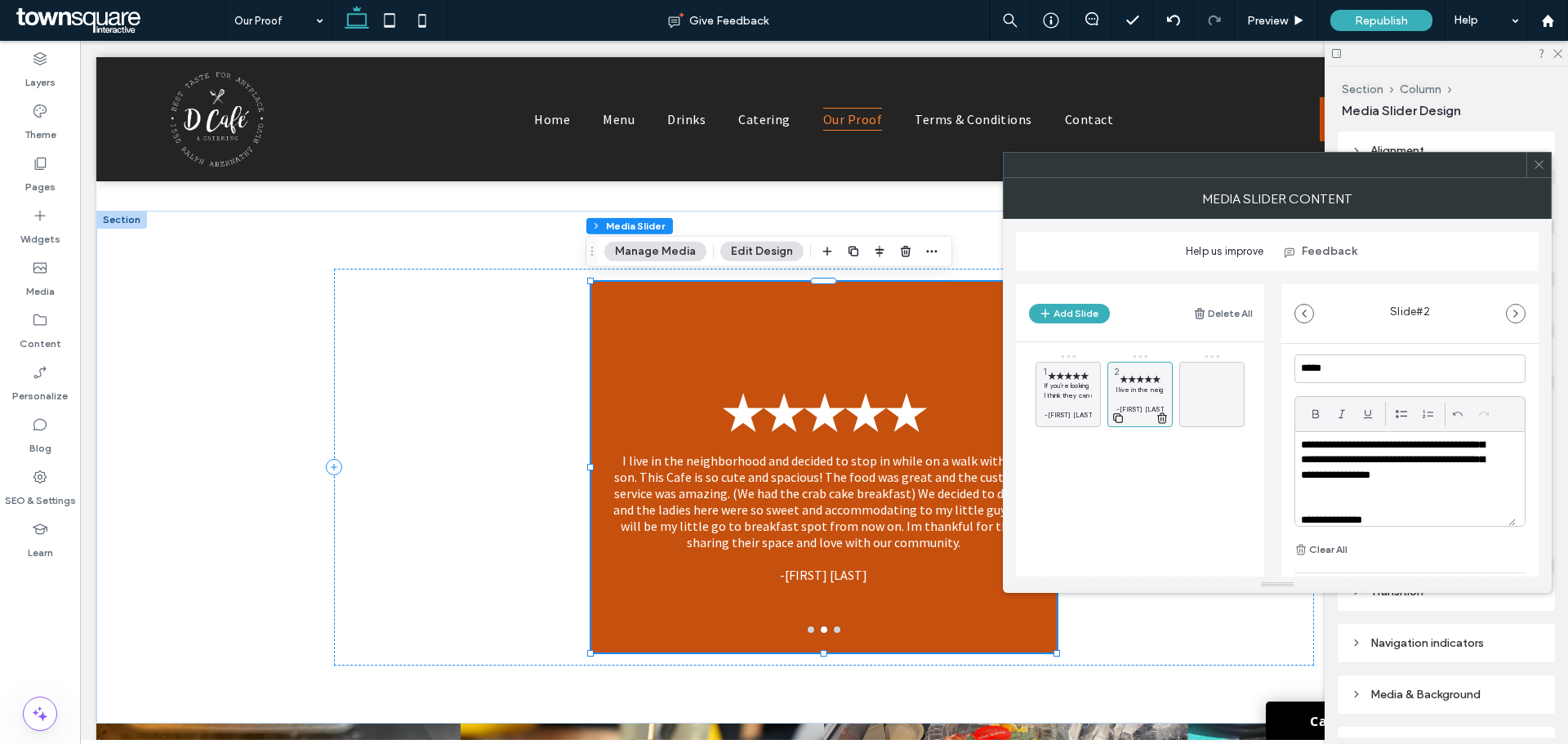 click 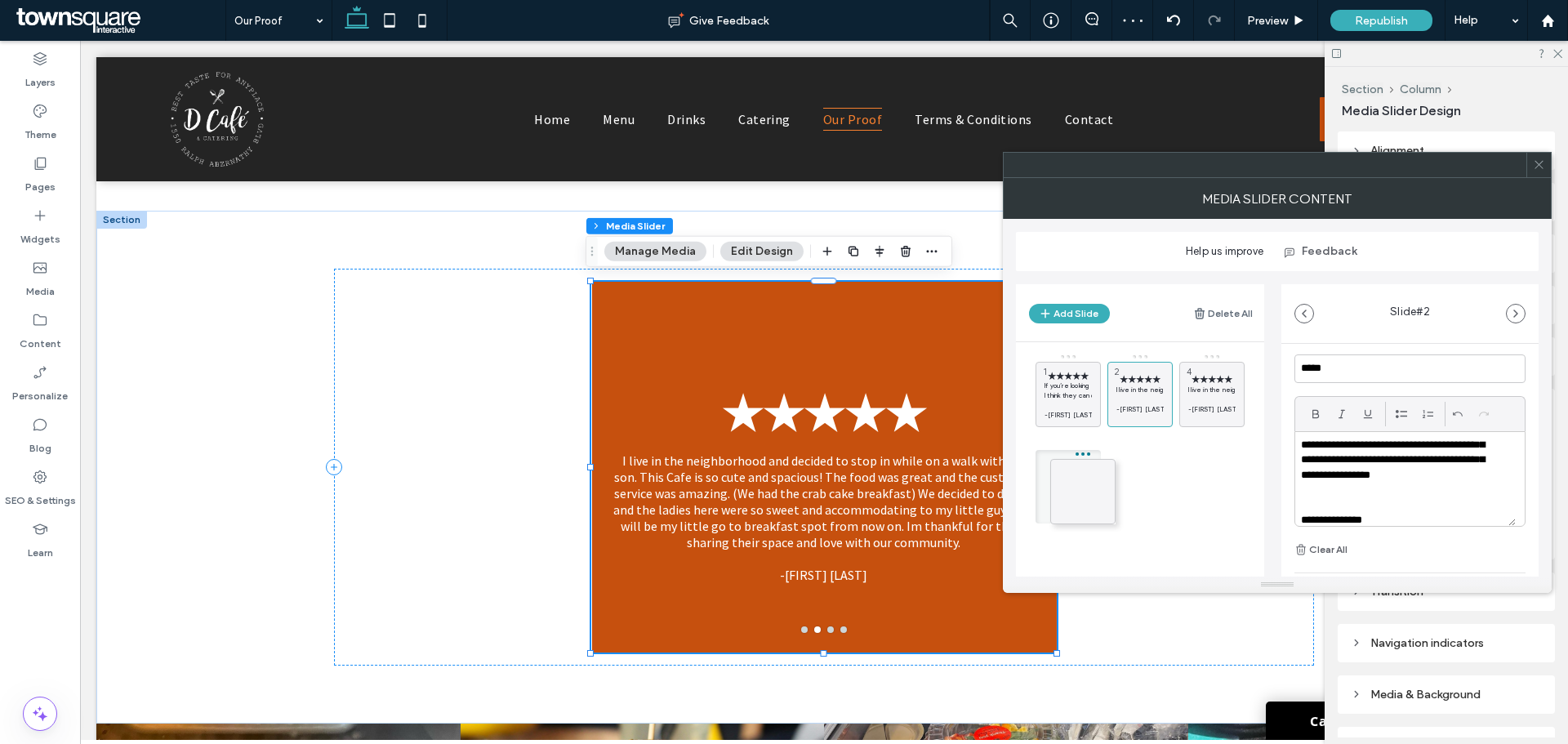 drag, startPoint x: 1226, startPoint y: 385, endPoint x: 1113, endPoint y: 483, distance: 149.57607 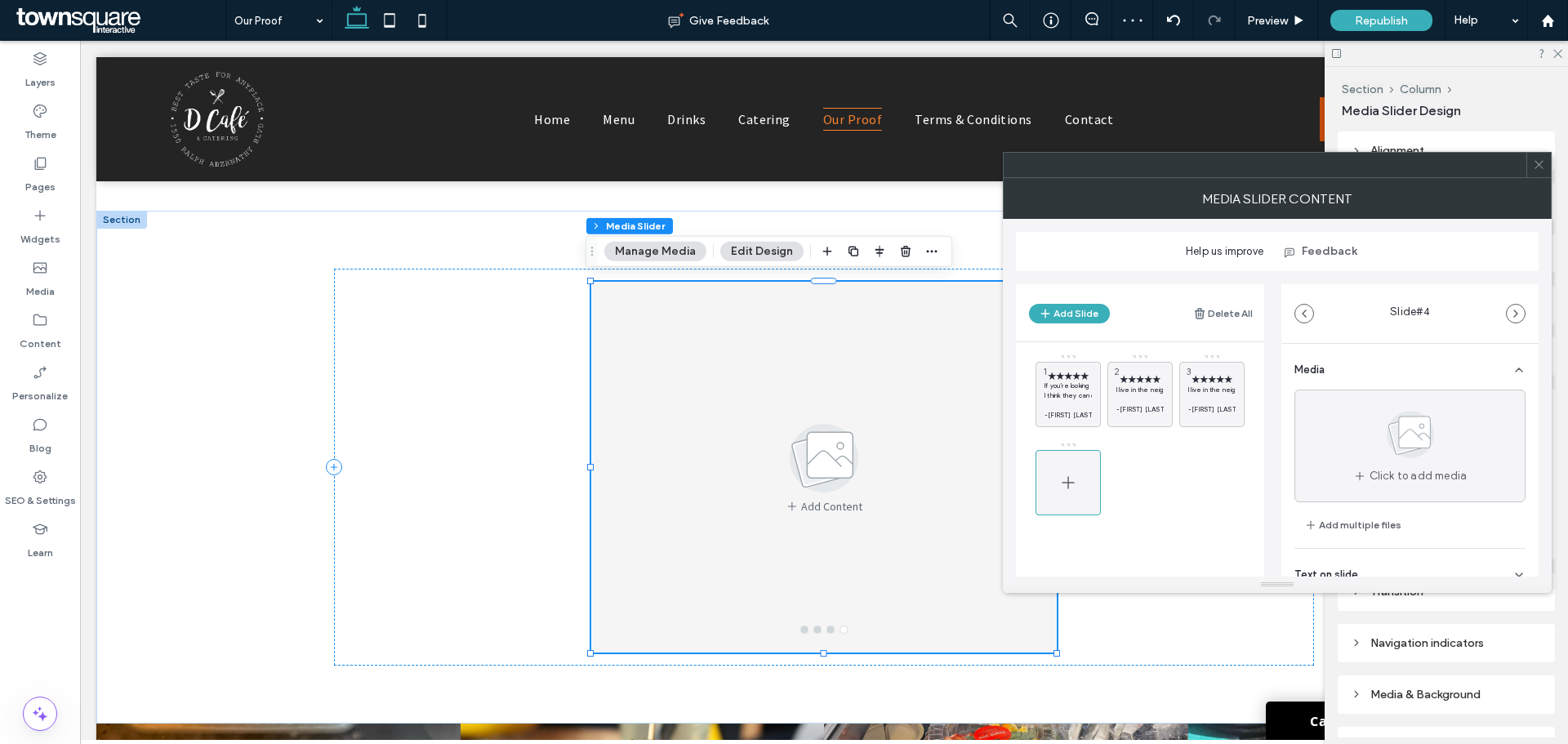 click at bounding box center [1068, 483] 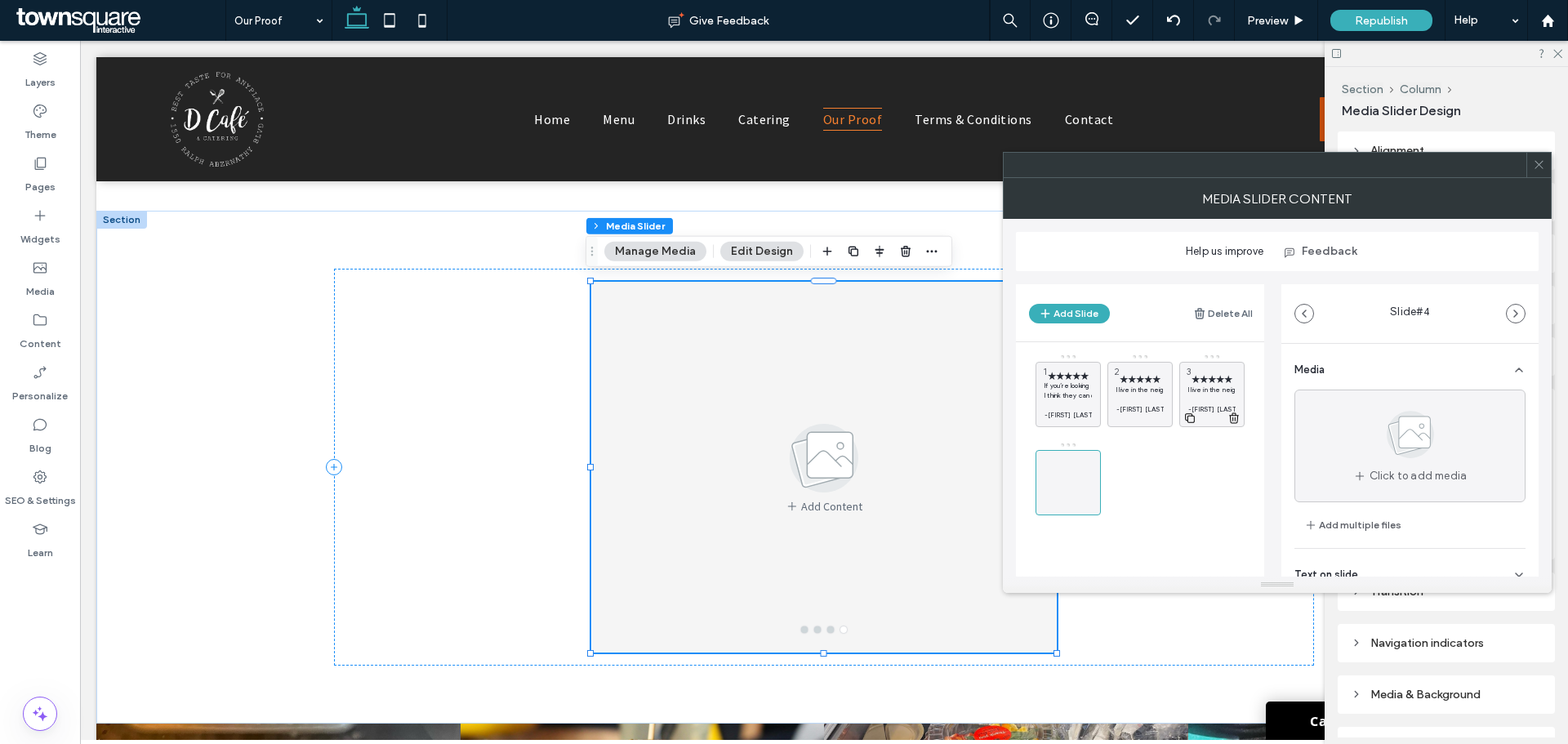 click on "I live in the neighborhood and decided to stop in while on a walk with my son. This Cafe is so cute and spacious! The food was great and the customer service was amazing. (We had the crab cake breakfast) We decided to dine in and the ladies here were so sweet and accommodating to my little guy. This will be my little go to breakfast spot from now on. Im thankful for them sharing their space and love with our community." at bounding box center (1212, 390) 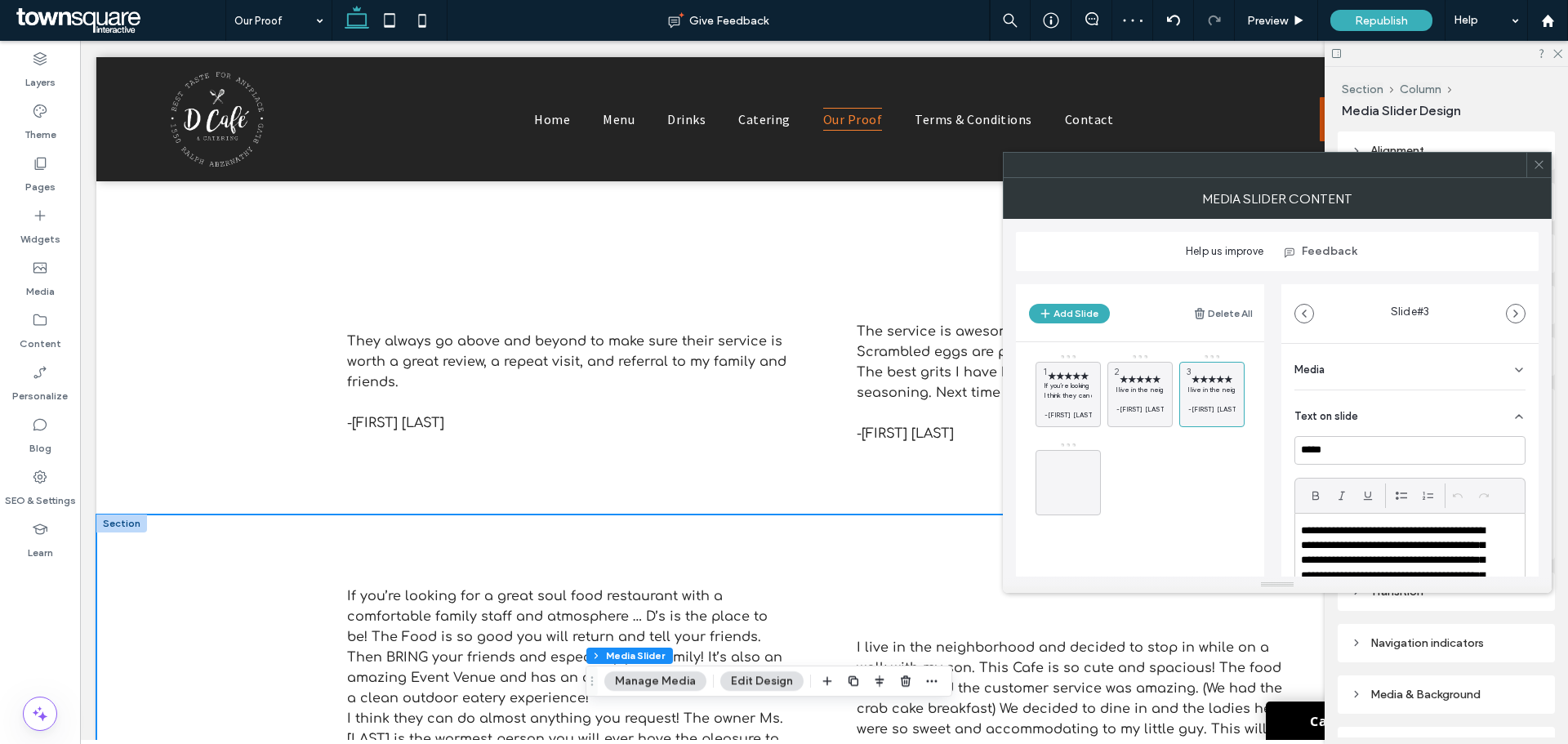 scroll, scrollTop: 572, scrollLeft: 0, axis: vertical 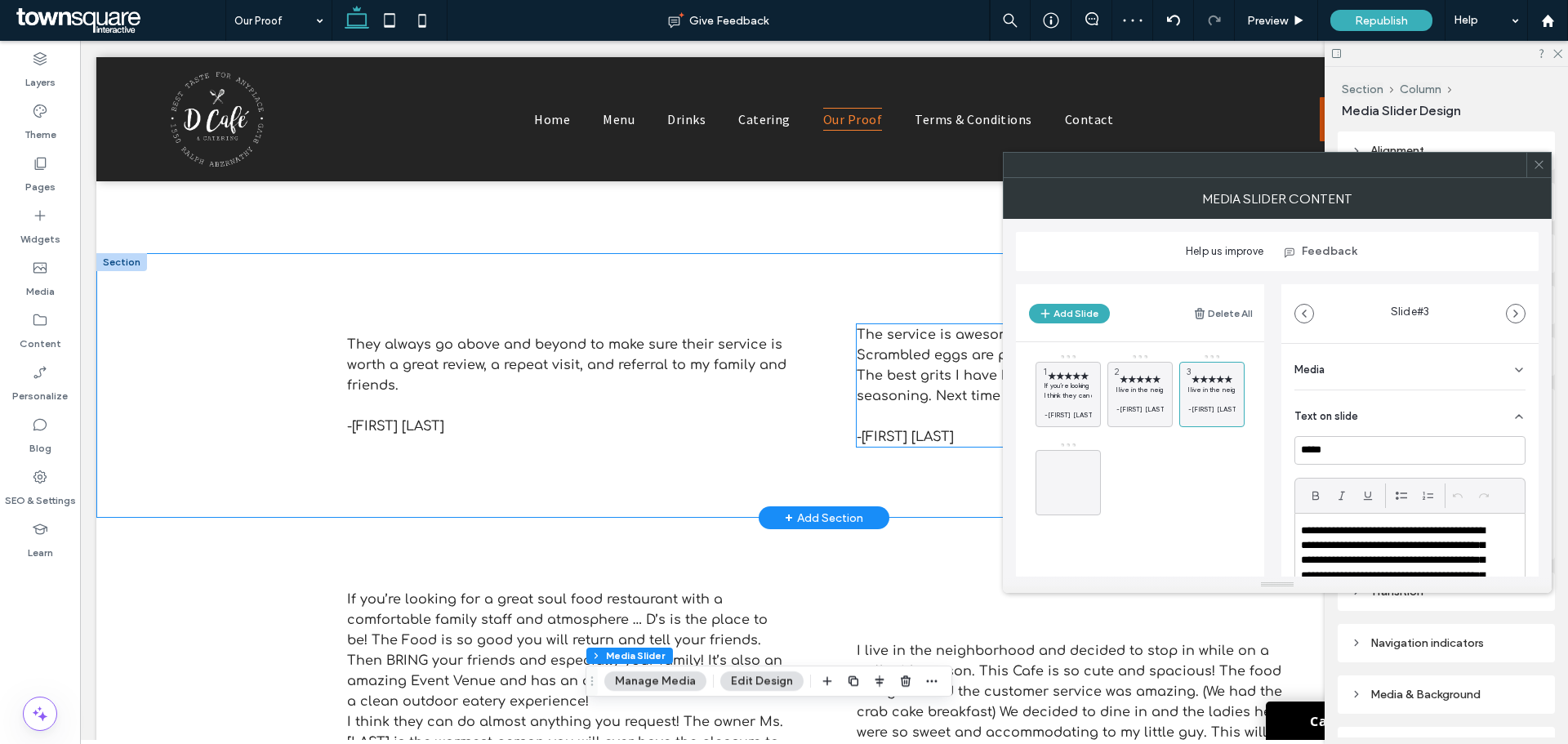 click on "The service is awesome. The taste of the food is incredible 😋. Scrambled eggs are phenomenal, same as the fried chicken 🍗. The best grits I have had. Everything with the perfect touch of seasoning. Next time I visit Atlanta I will be back for sure" at bounding box center (1074, 365) 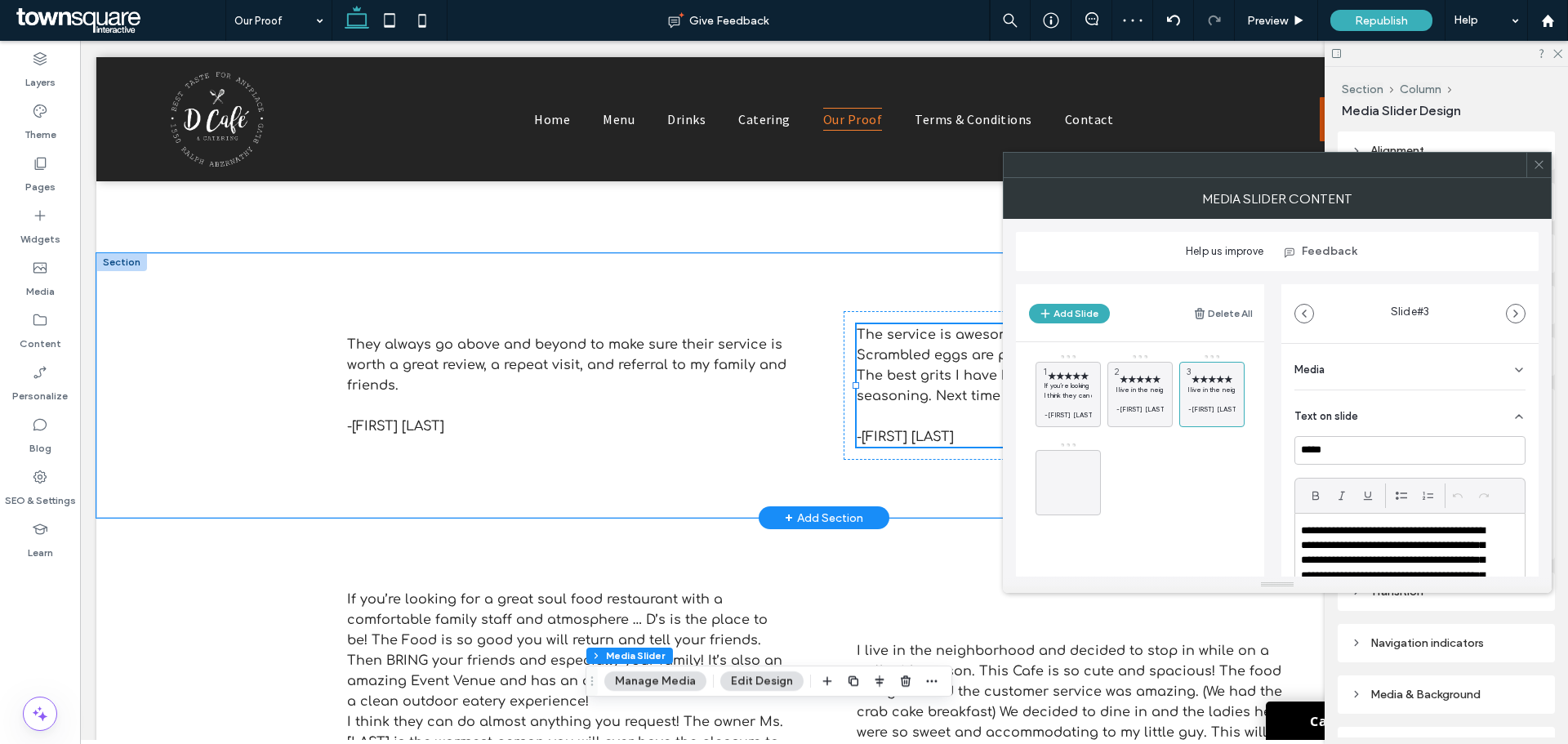 click on "The service is awesome. The taste of the food is incredible 😋. Scrambled eggs are phenomenal, same as the fried chicken 🍗. The best grits I have had. Everything with the perfect touch of seasoning. Next time I visit Atlanta I will be back for sure -Jorge Enrique Estevez" at bounding box center [1079, 385] 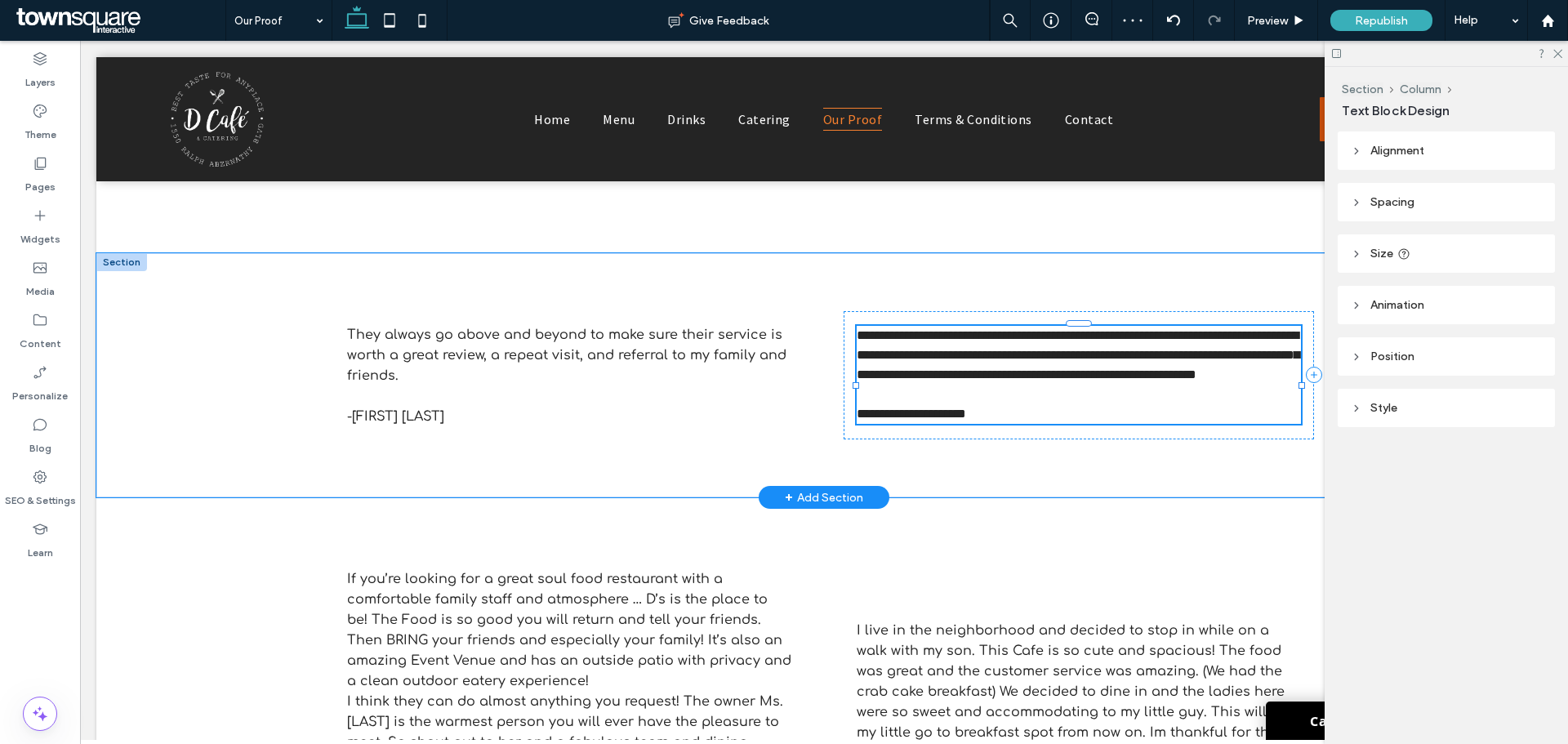type on "*********" 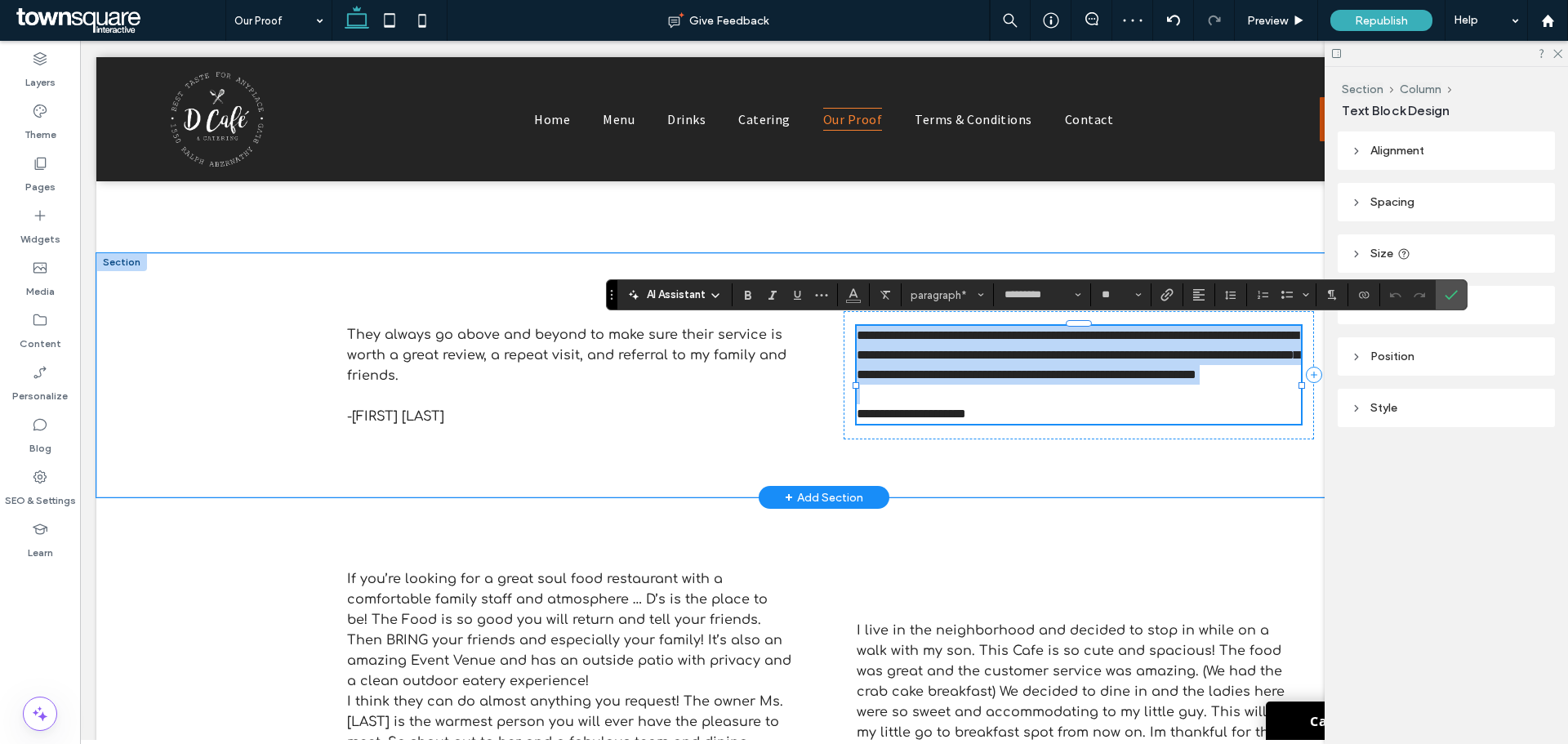 click on "**********" at bounding box center (1078, 354) 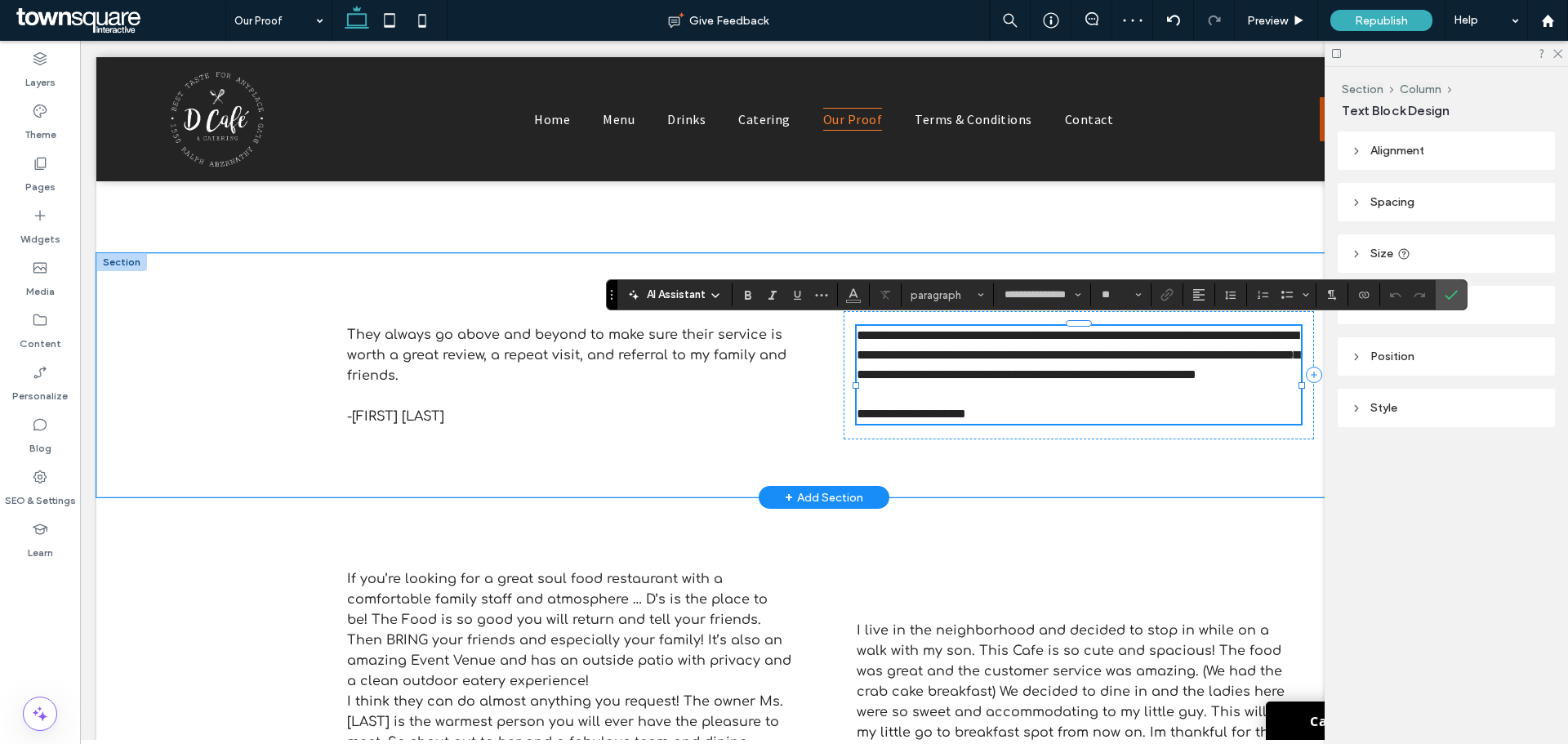 type on "*********" 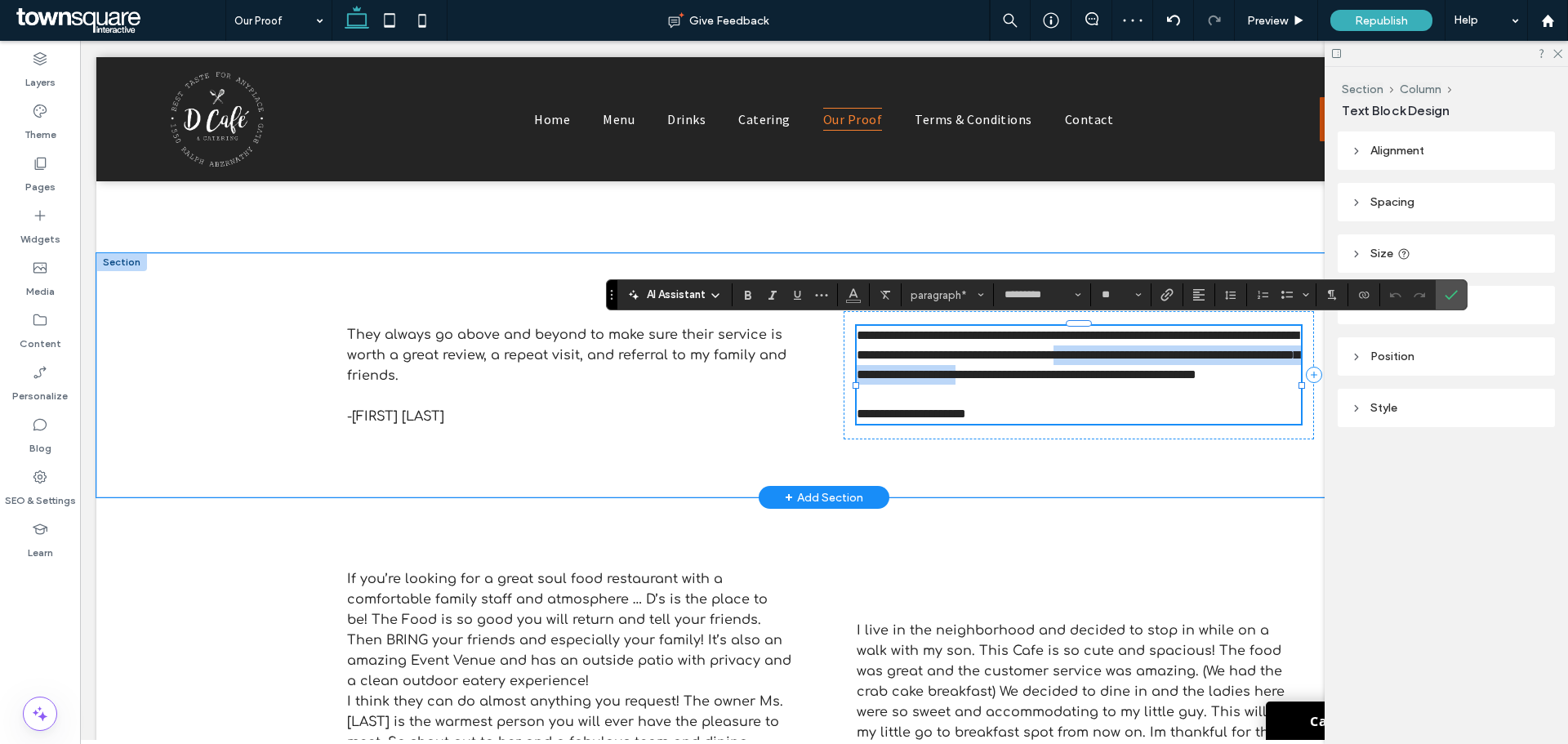 drag, startPoint x: 1029, startPoint y: 436, endPoint x: 893, endPoint y: 364, distance: 153.88307 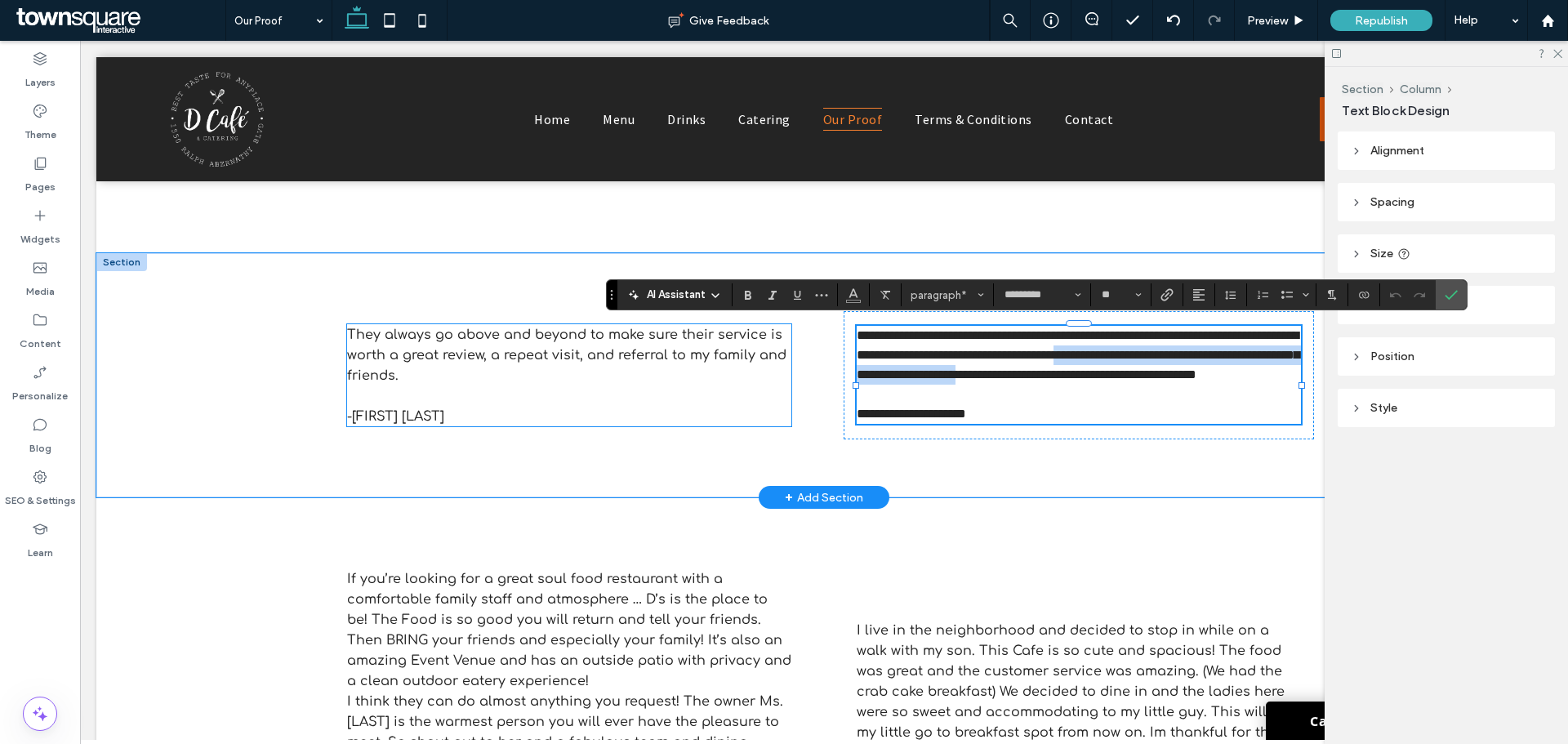 click on "They always go above and beyond to make sure their service is worth a great review, a repeat visit, and referral to my family and friends." at bounding box center [567, 355] 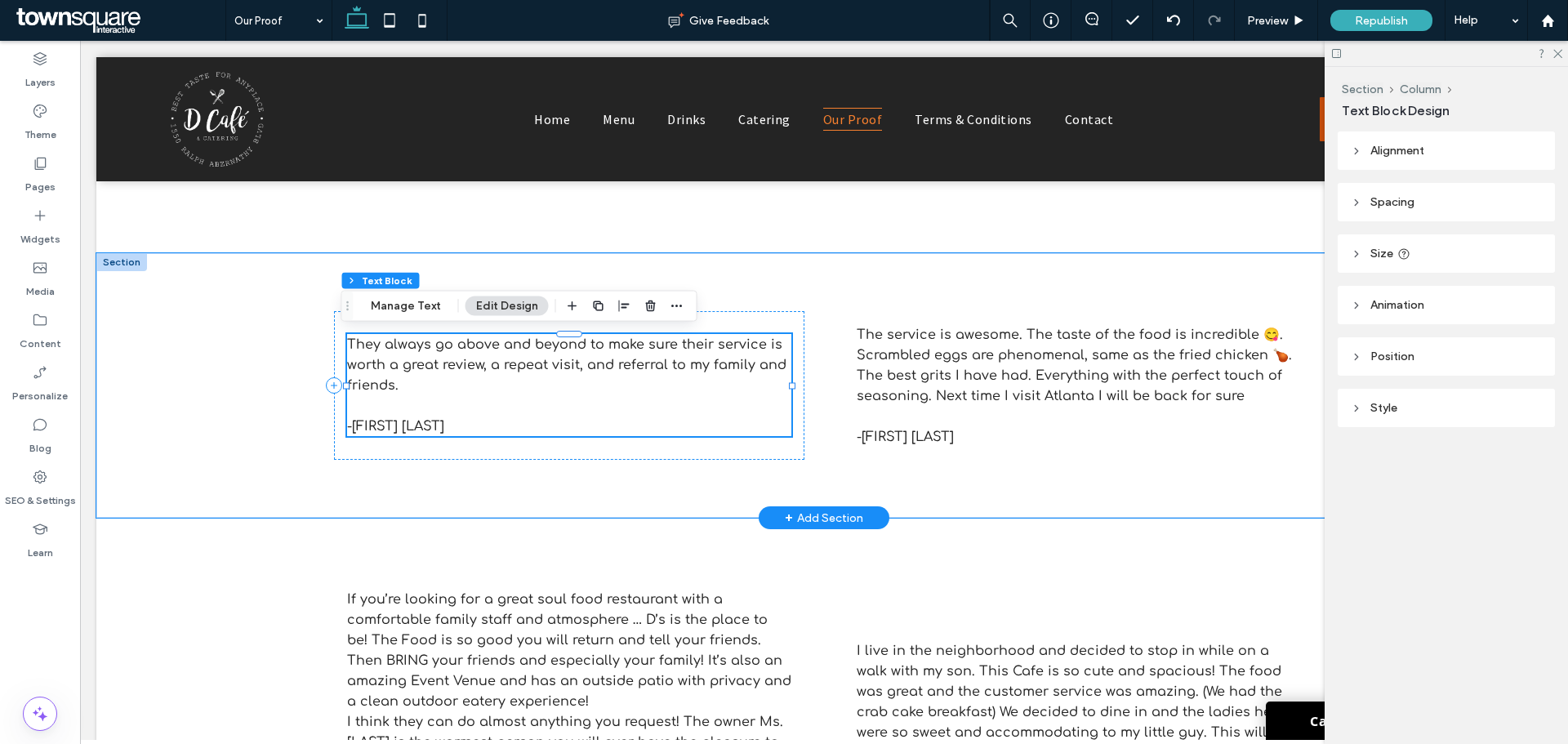 click on "They always go above and beyond to make sure their service is worth a great review, a repeat visit, and referral to my family and friends." at bounding box center [567, 365] 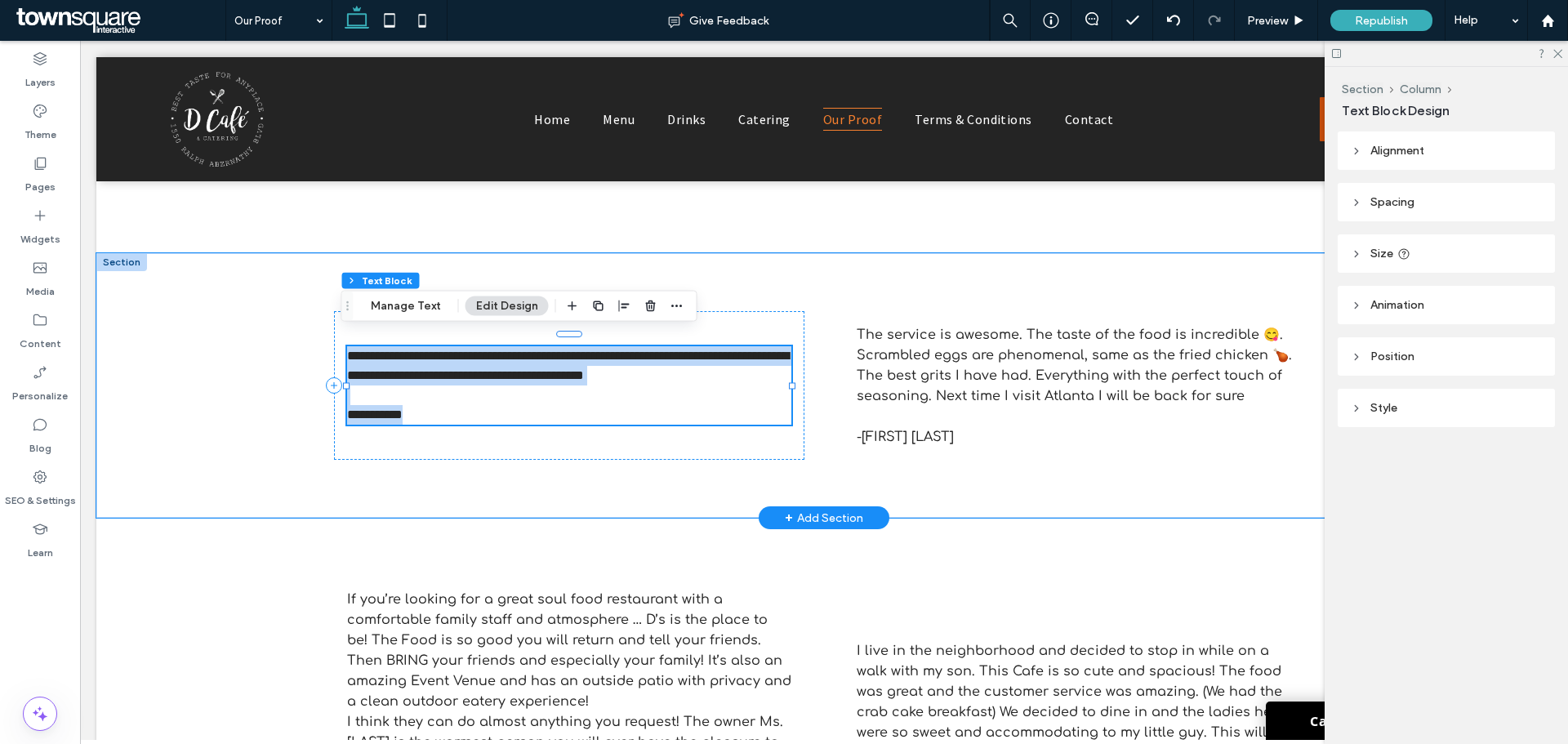 click on "**********" at bounding box center (568, 365) 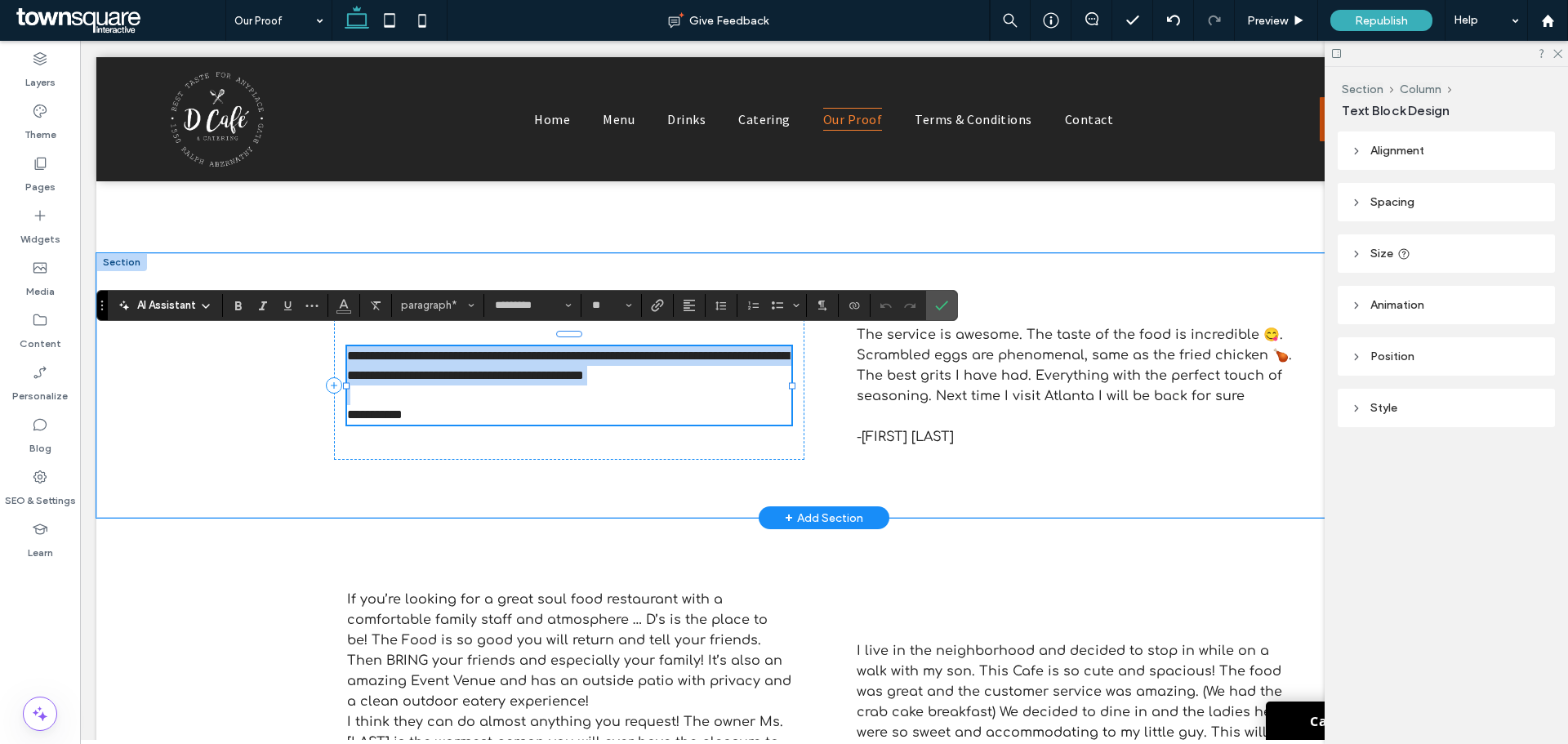 click on "**********" at bounding box center (568, 365) 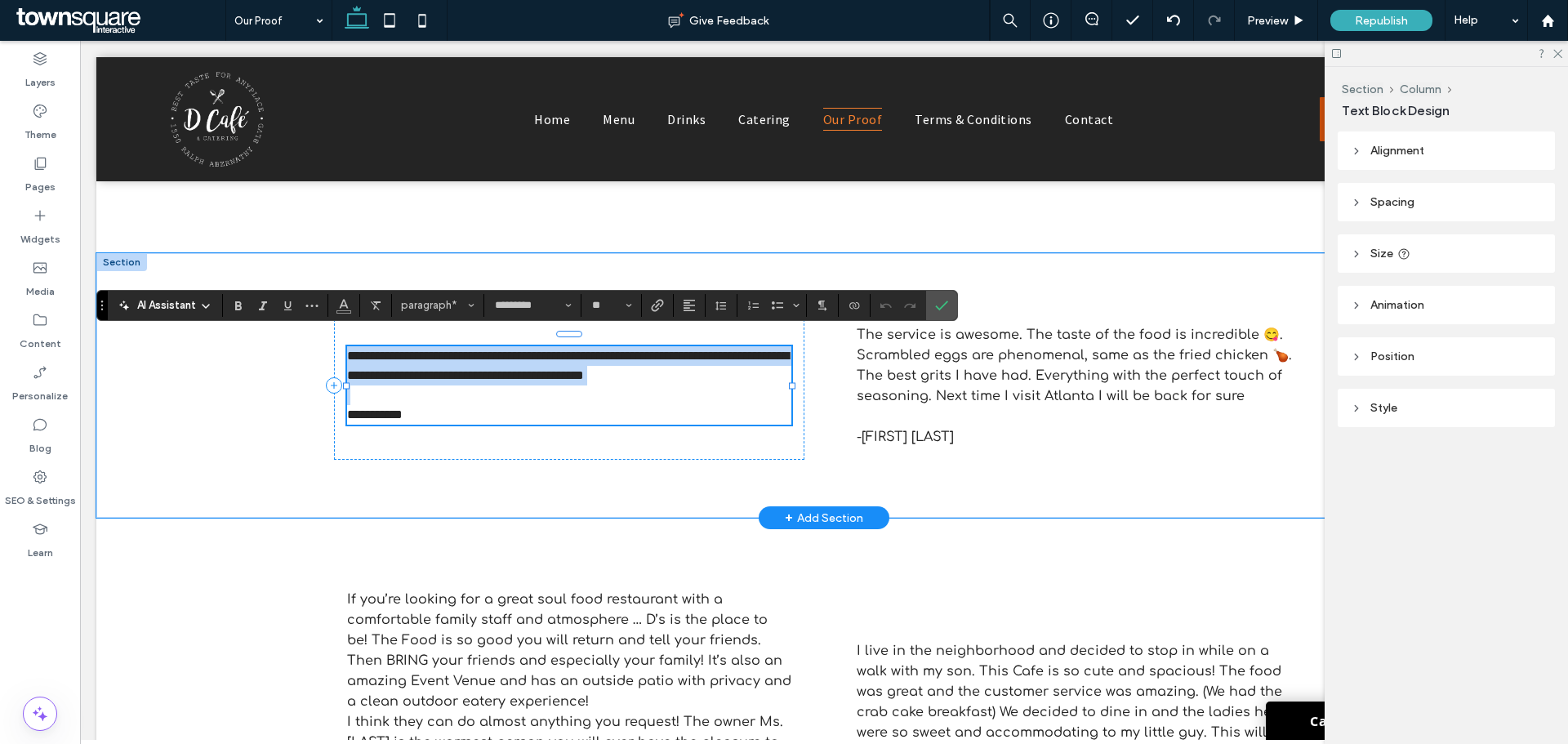 click on "**********" at bounding box center (568, 365) 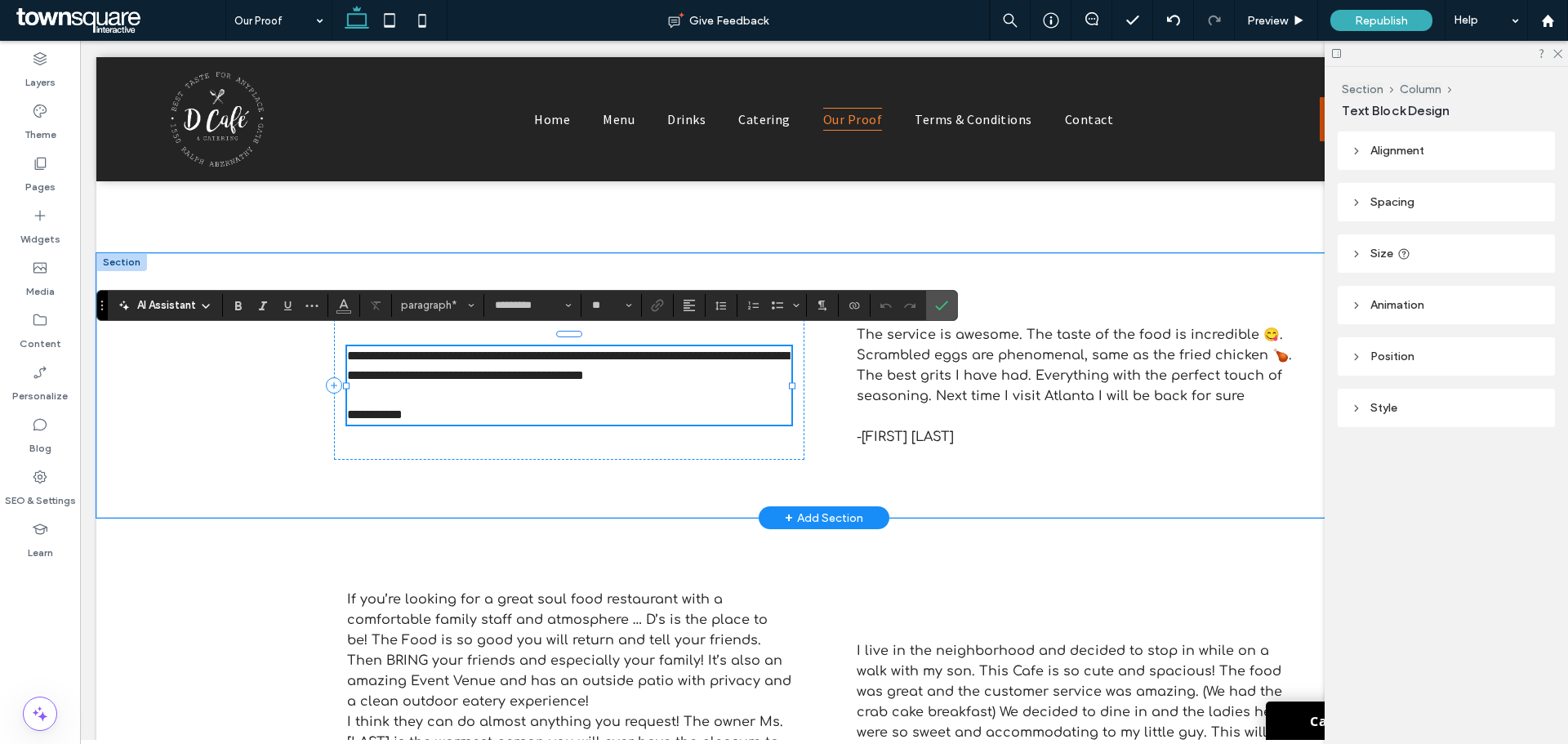 click at bounding box center [346, 385] 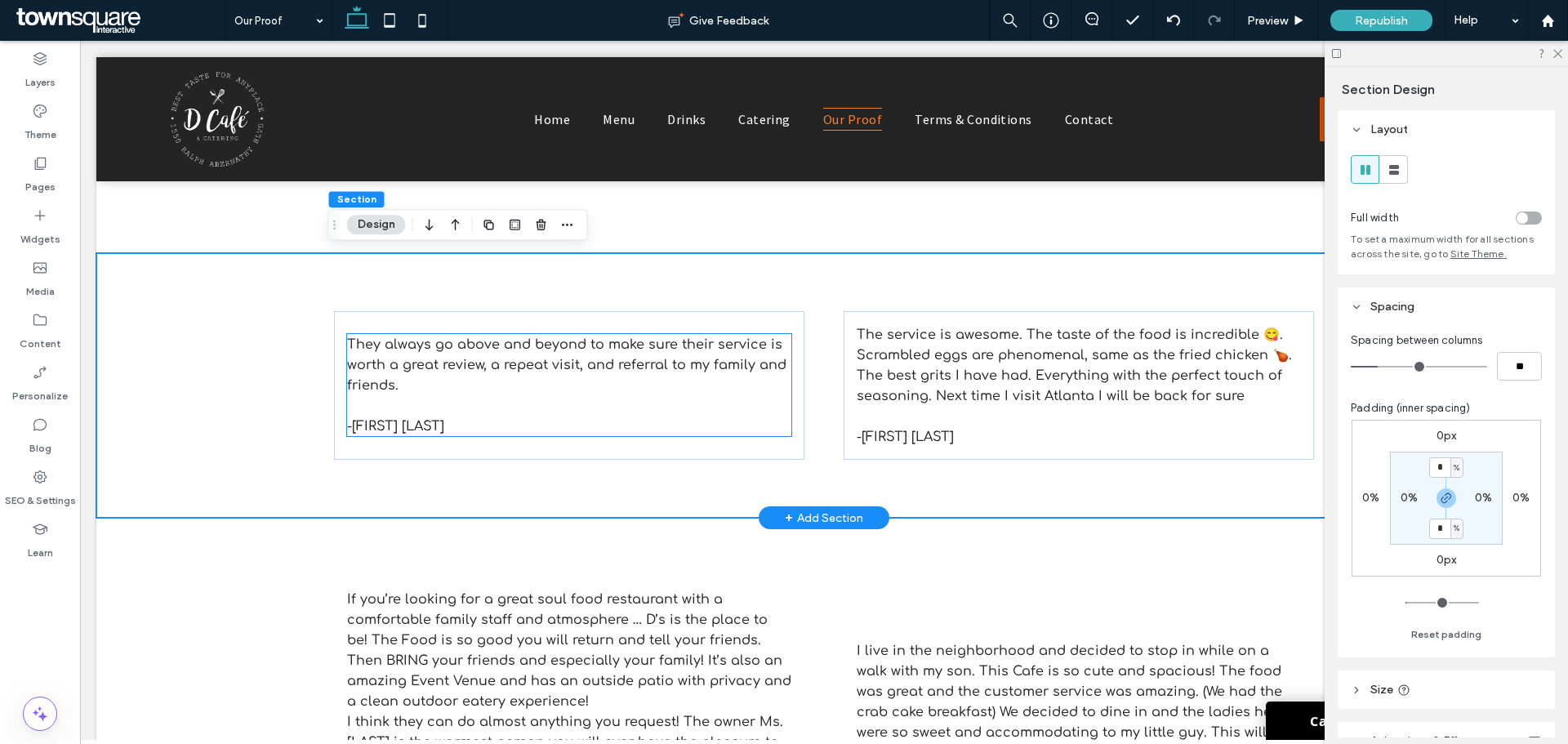 click on "They always go above and beyond to make sure their service is worth a great review, a repeat visit, and referral to my family and friends." at bounding box center (569, 364) 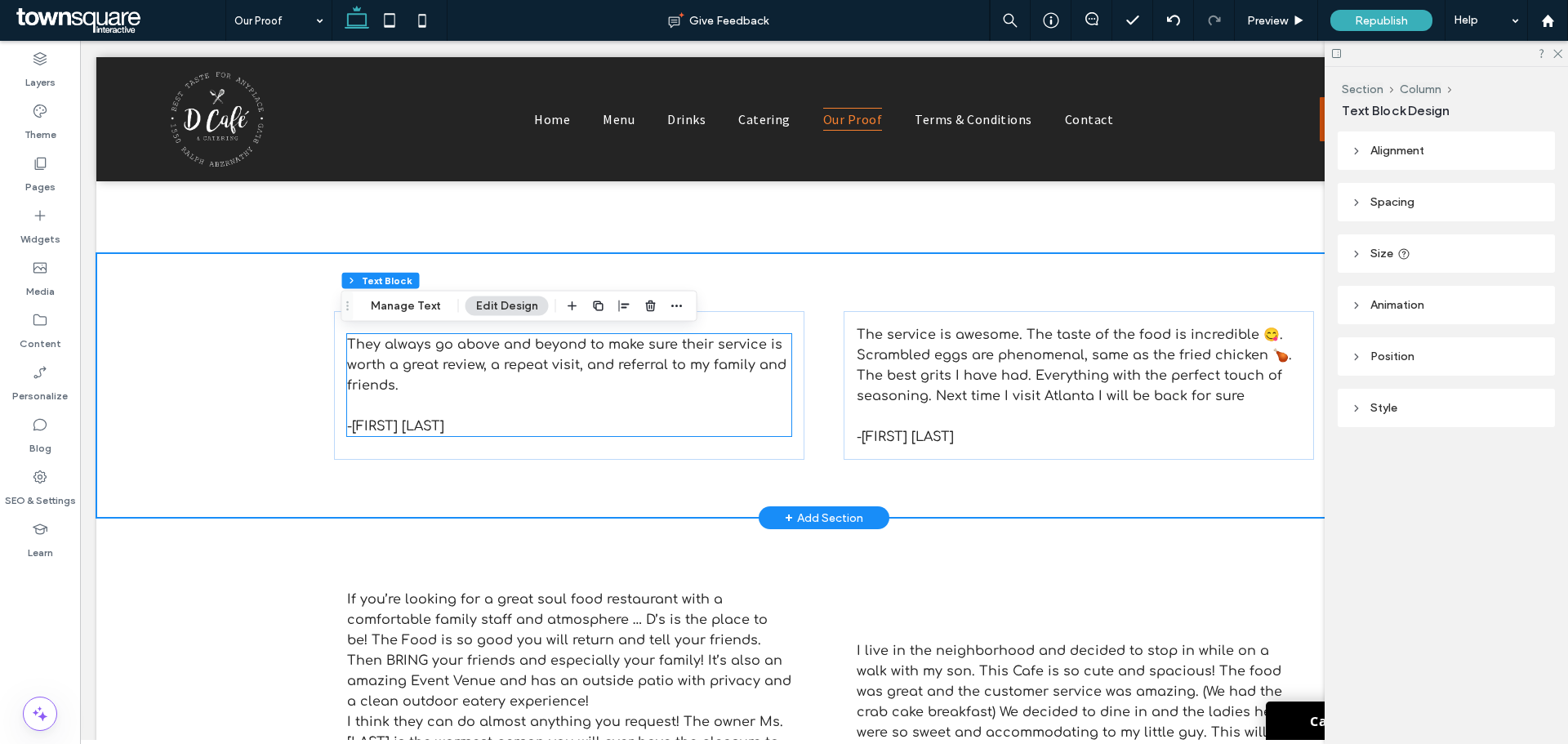 click on "They always go above and beyond to make sure their service is worth a great review, a repeat visit, and referral to my family and friends. -Zakiyyah A" at bounding box center (569, 385) 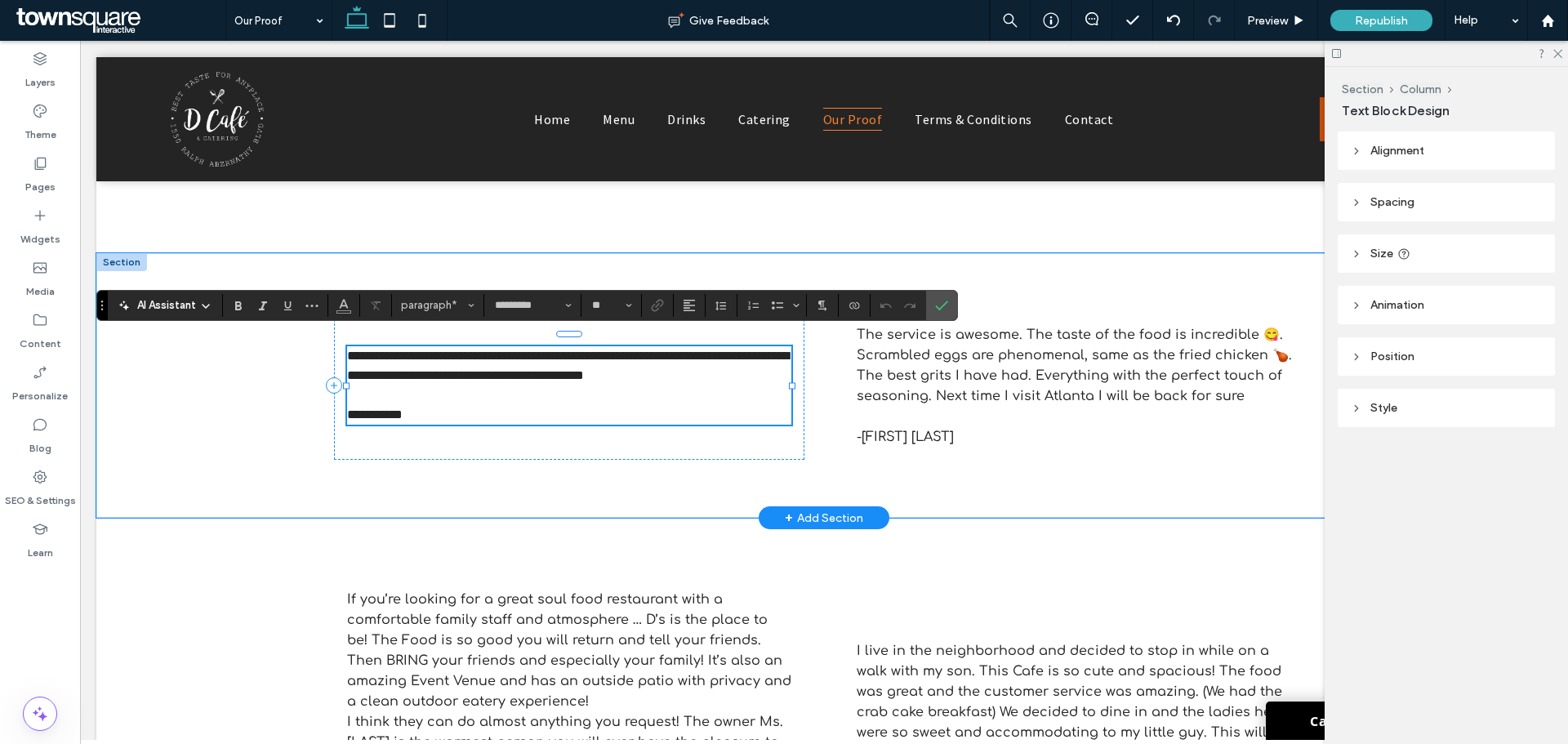 click on "**********" at bounding box center (568, 365) 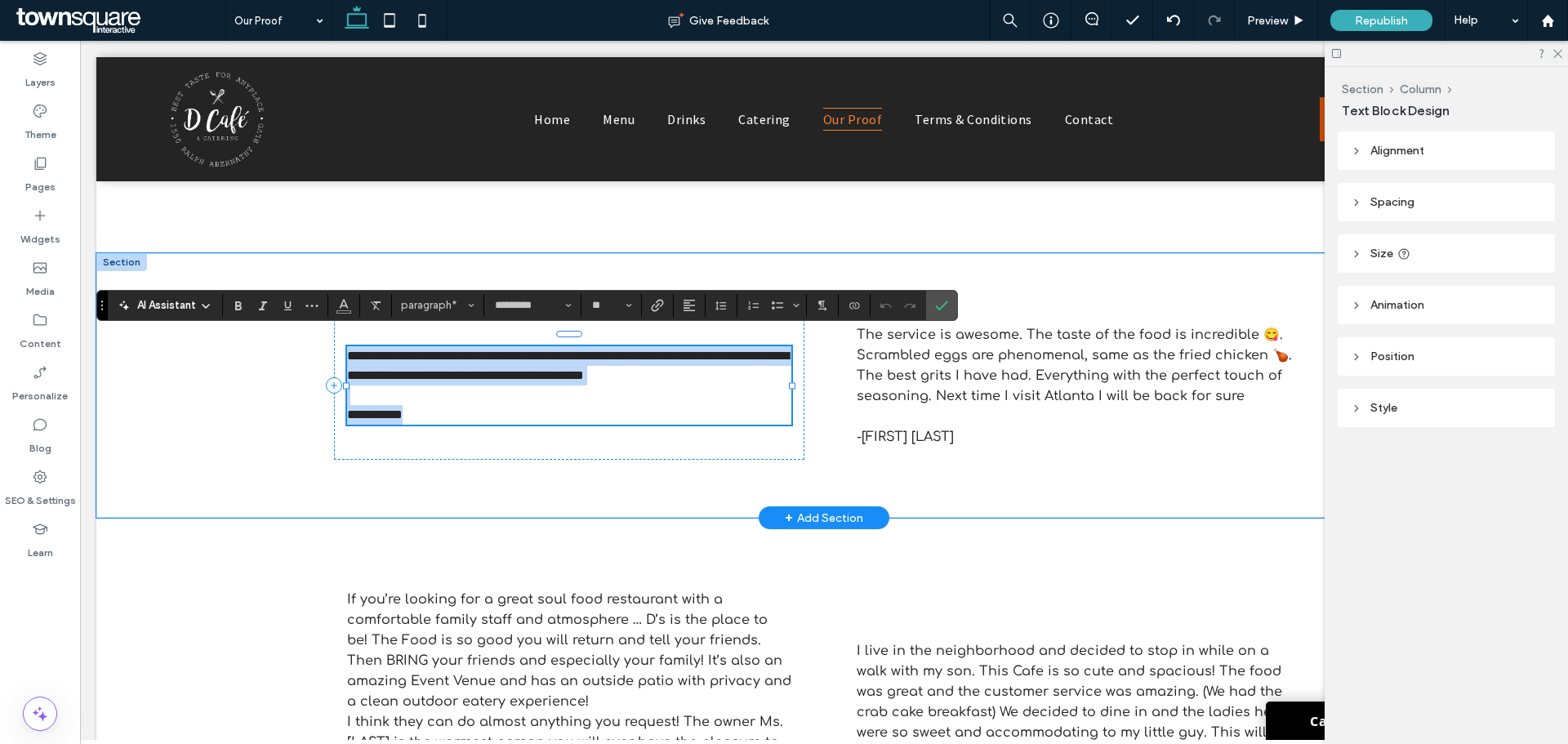drag, startPoint x: 343, startPoint y: 341, endPoint x: 441, endPoint y: 426, distance: 129.7266 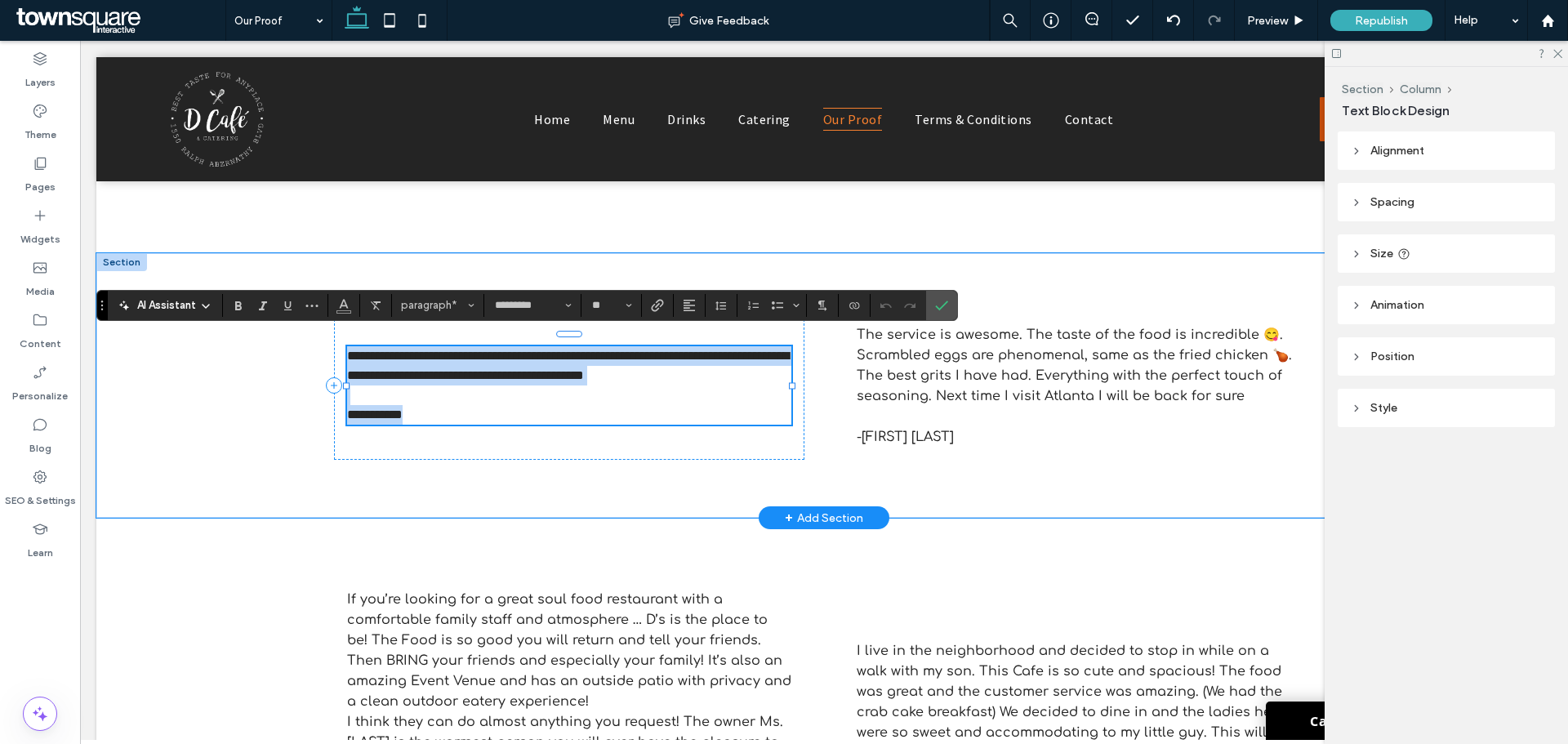 copy on "**********" 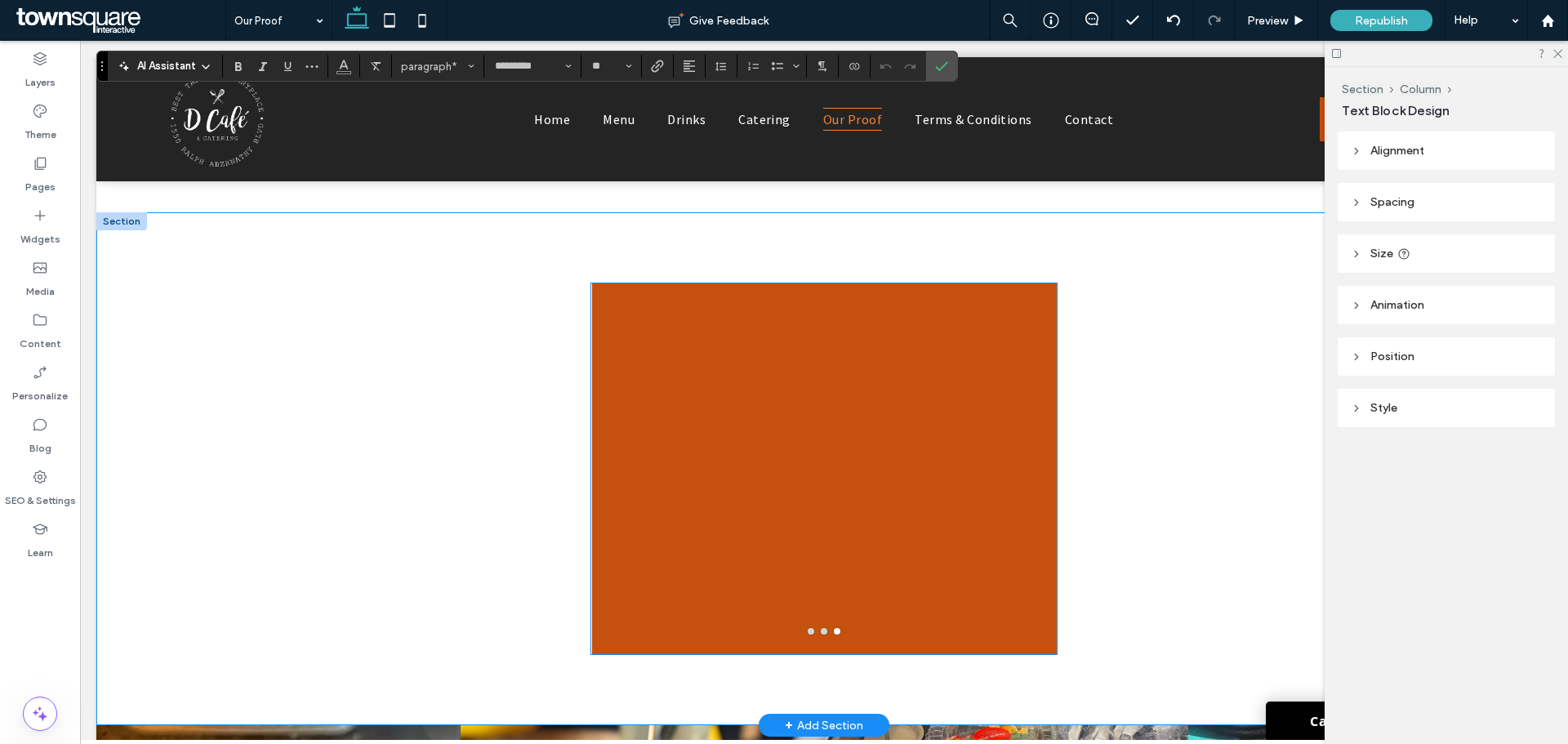 scroll, scrollTop: 1307, scrollLeft: 0, axis: vertical 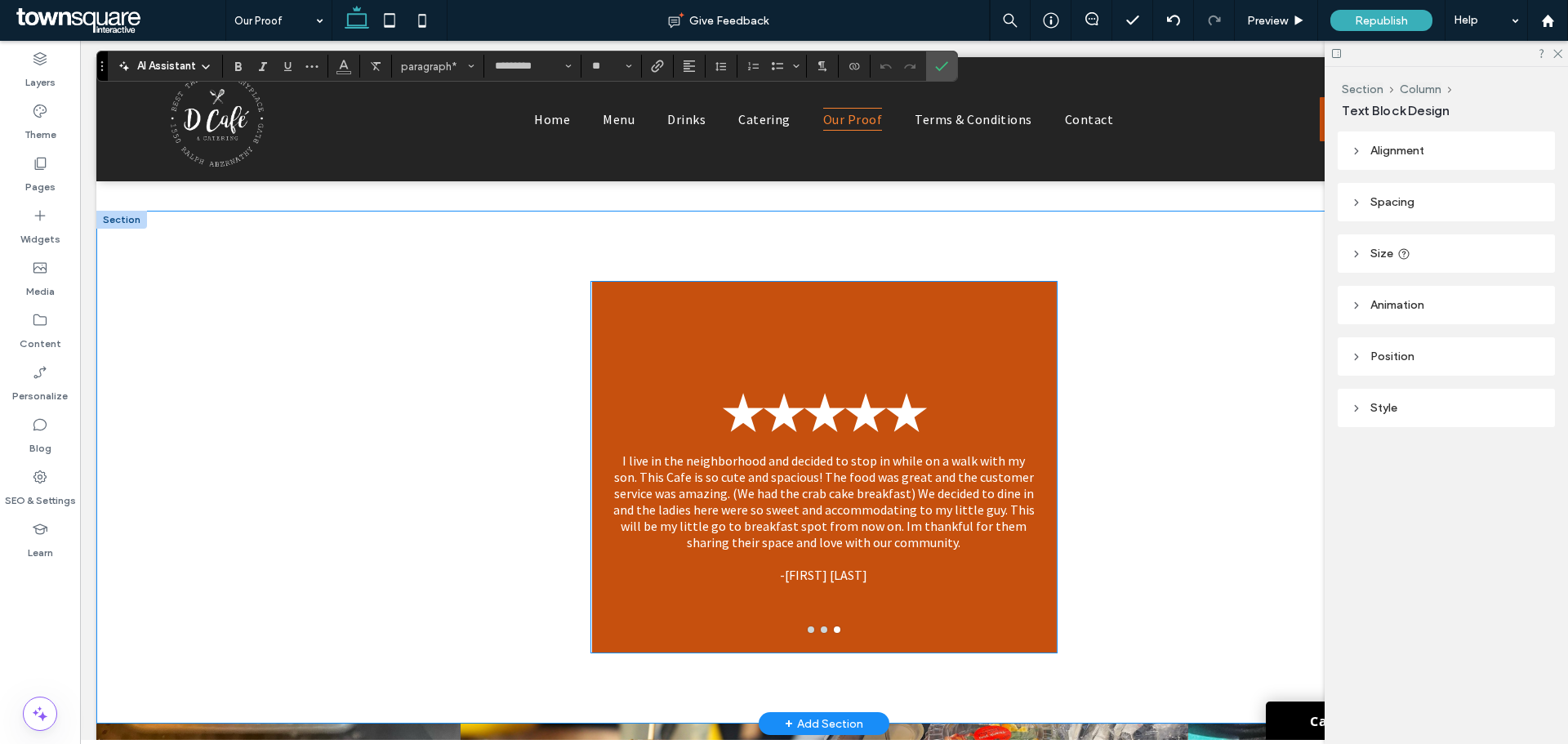 click at bounding box center (823, 467) 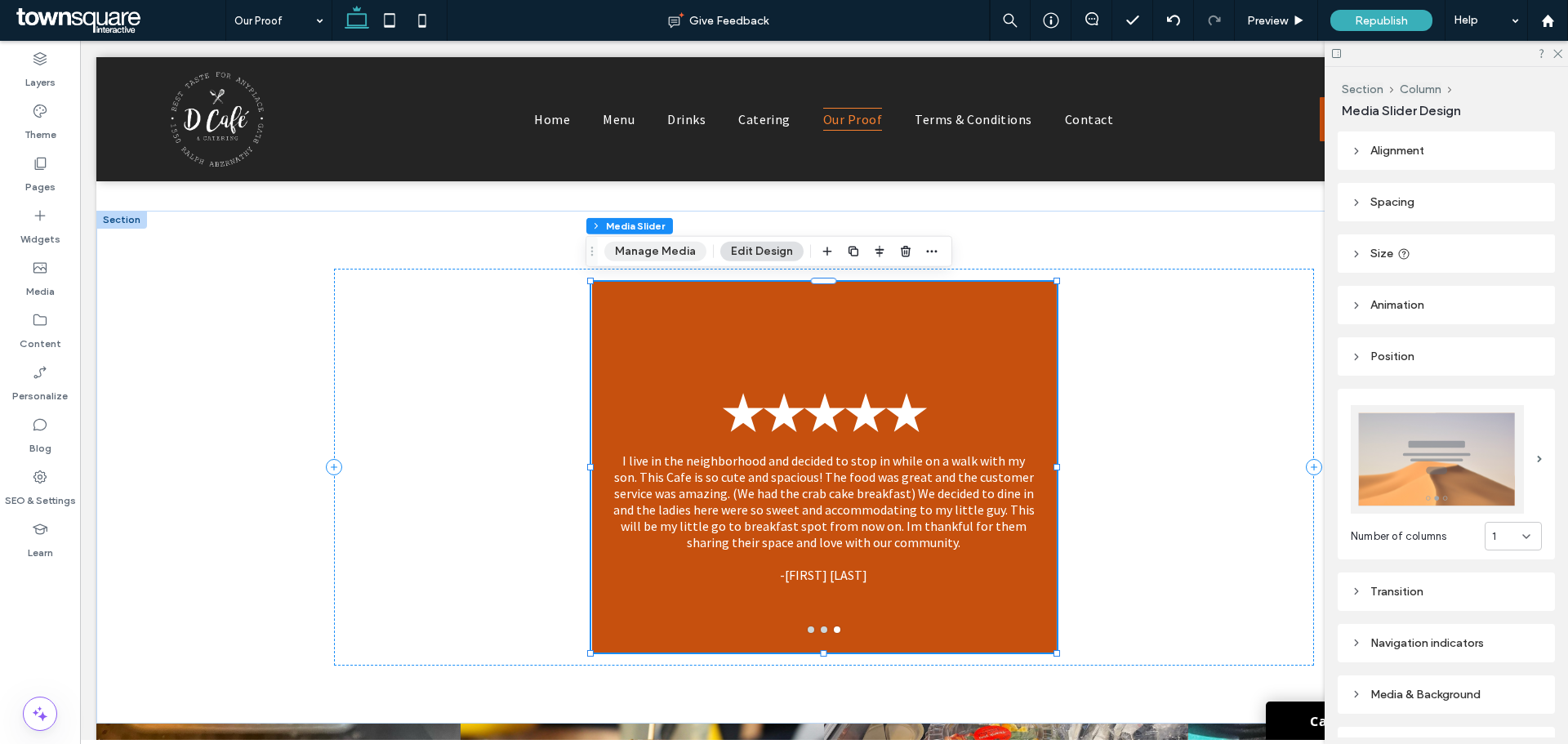 click on "Manage Media" at bounding box center (655, 252) 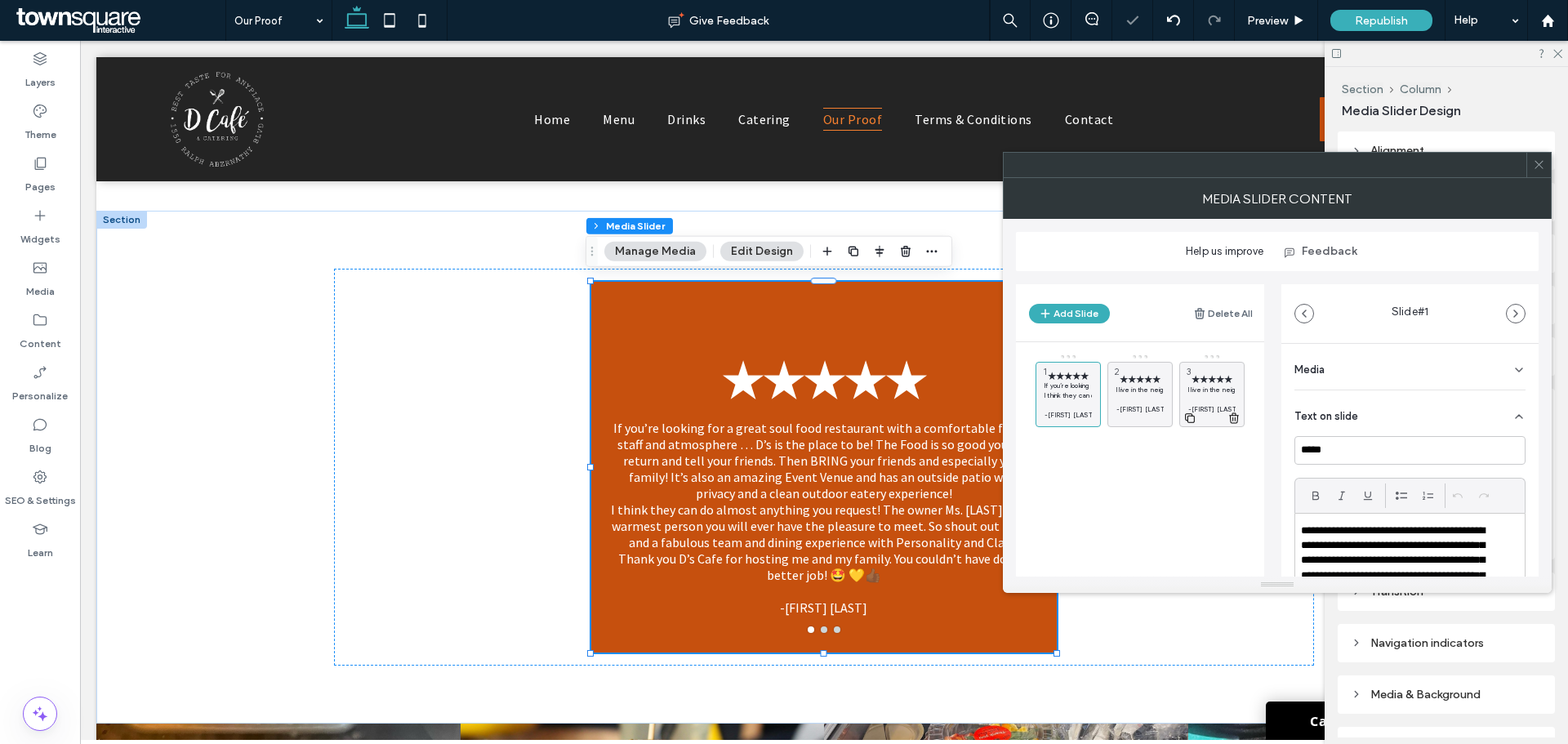 click on "★★★★★" at bounding box center (1212, 379) 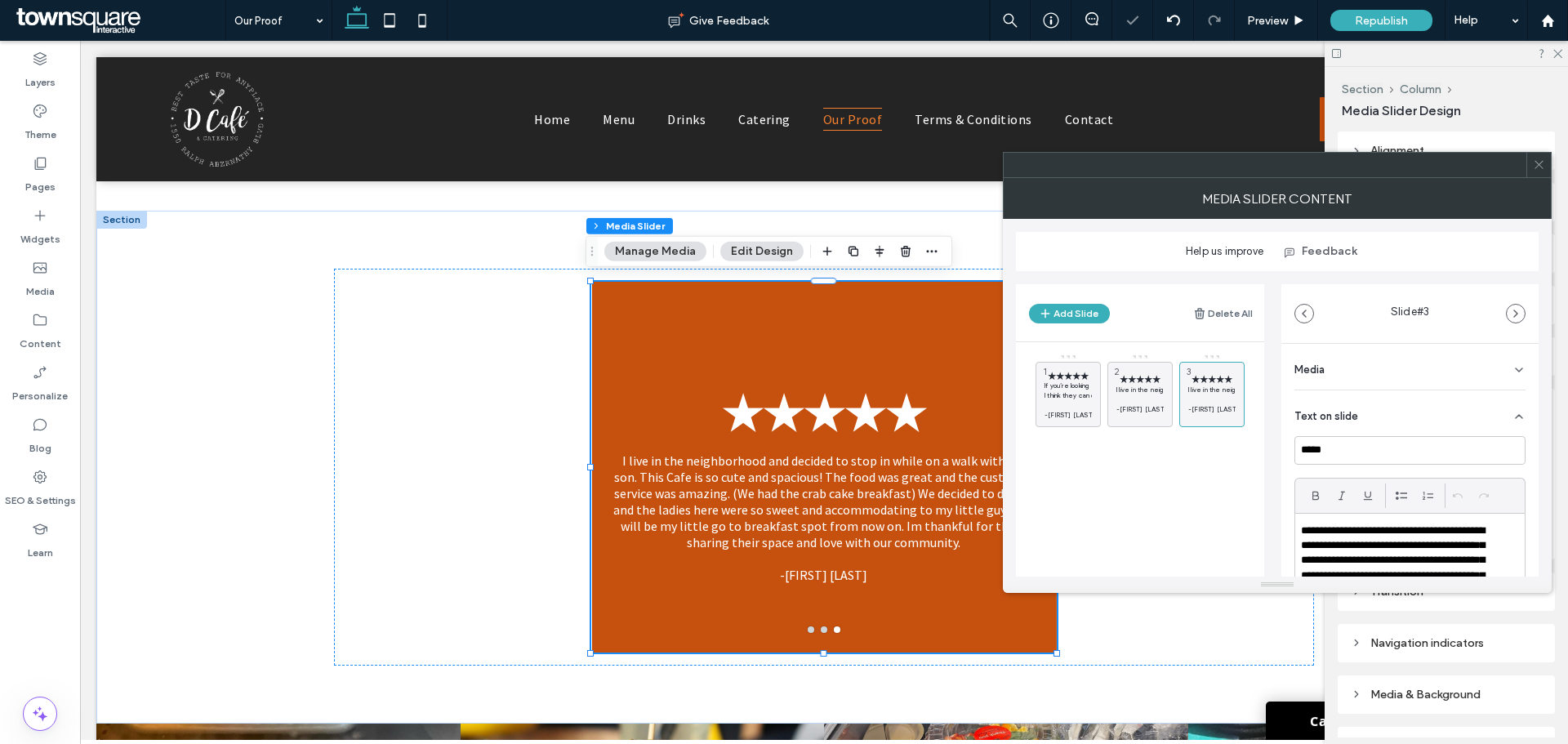 click on "**********" at bounding box center [1399, 606] 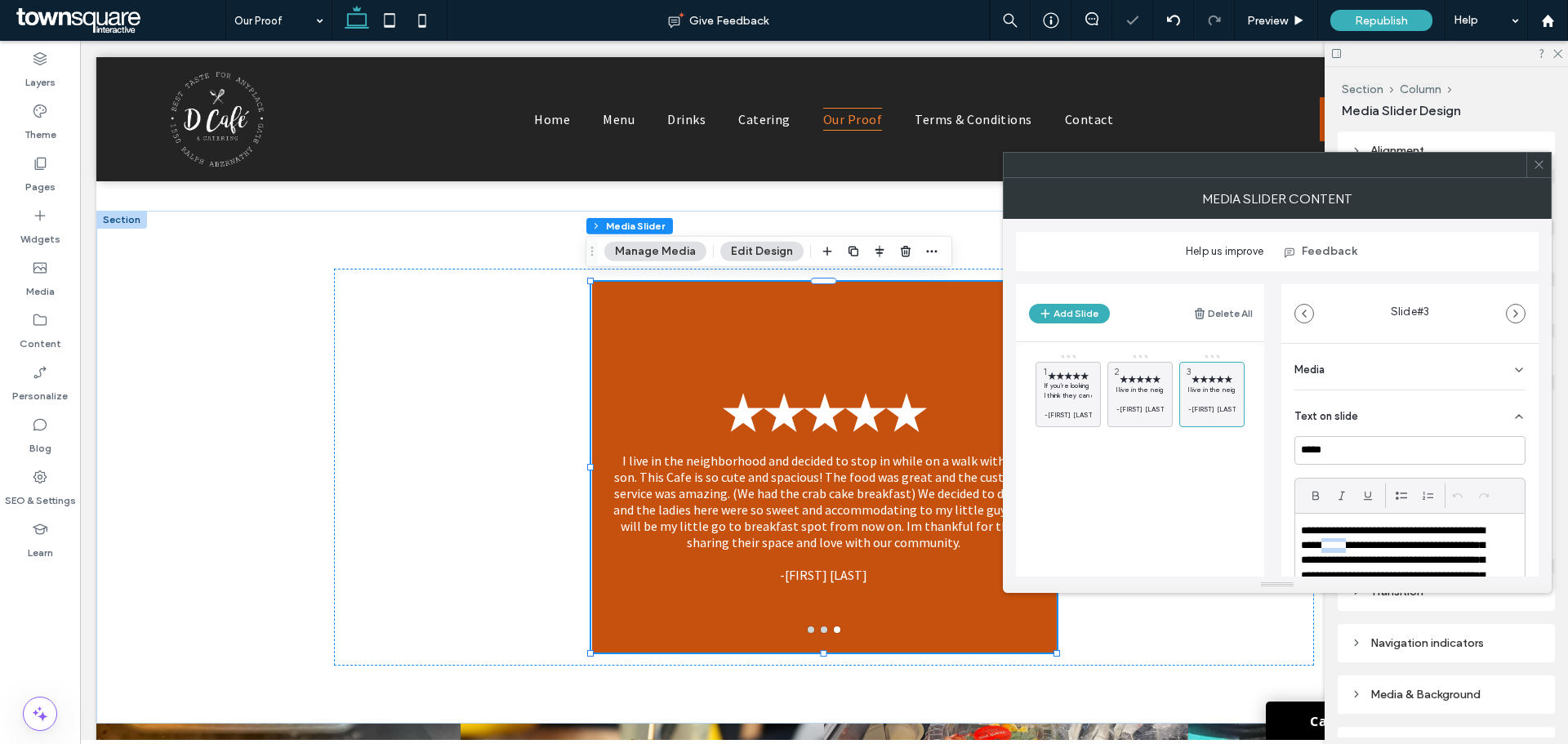 click on "**********" at bounding box center [1399, 606] 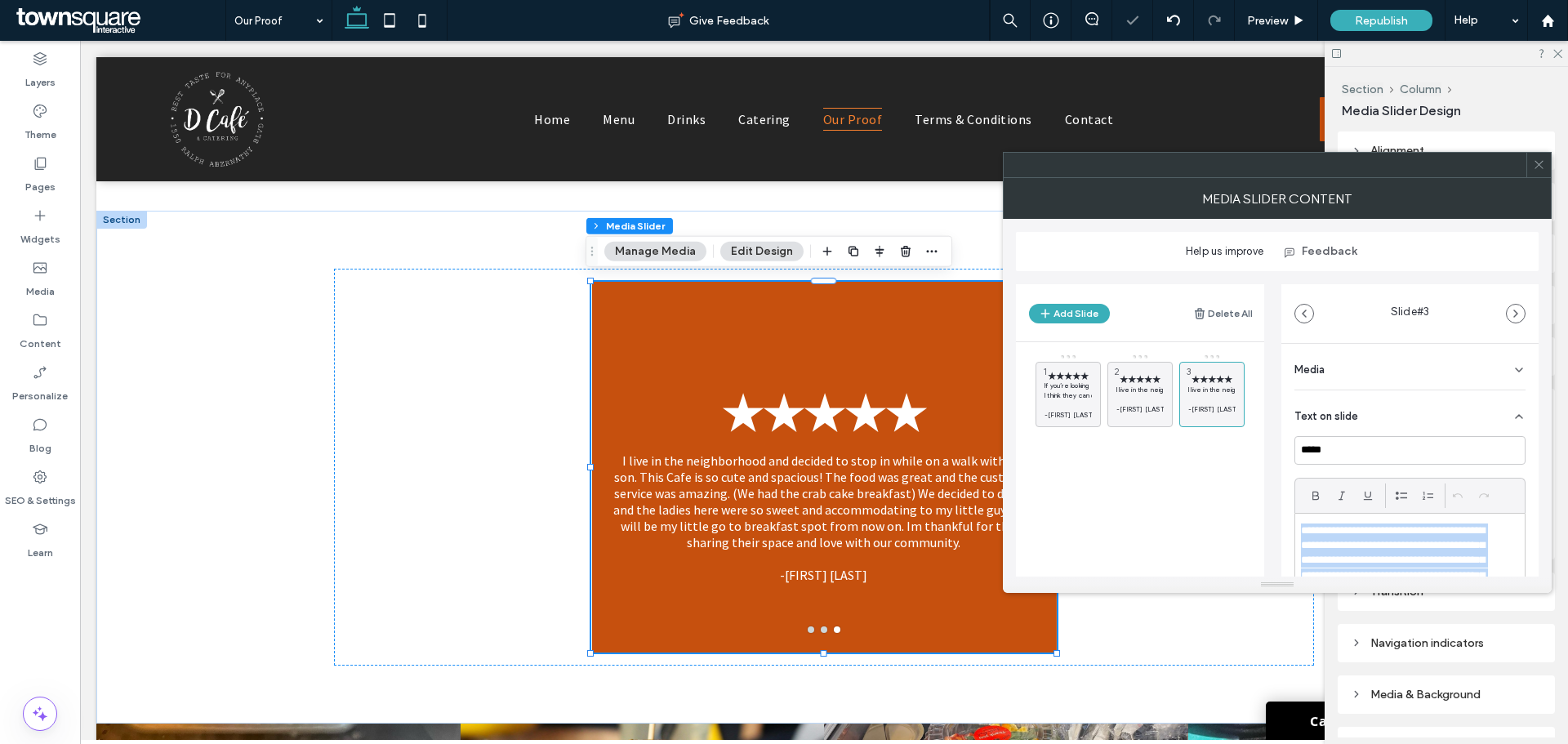 click on "**********" at bounding box center (1399, 606) 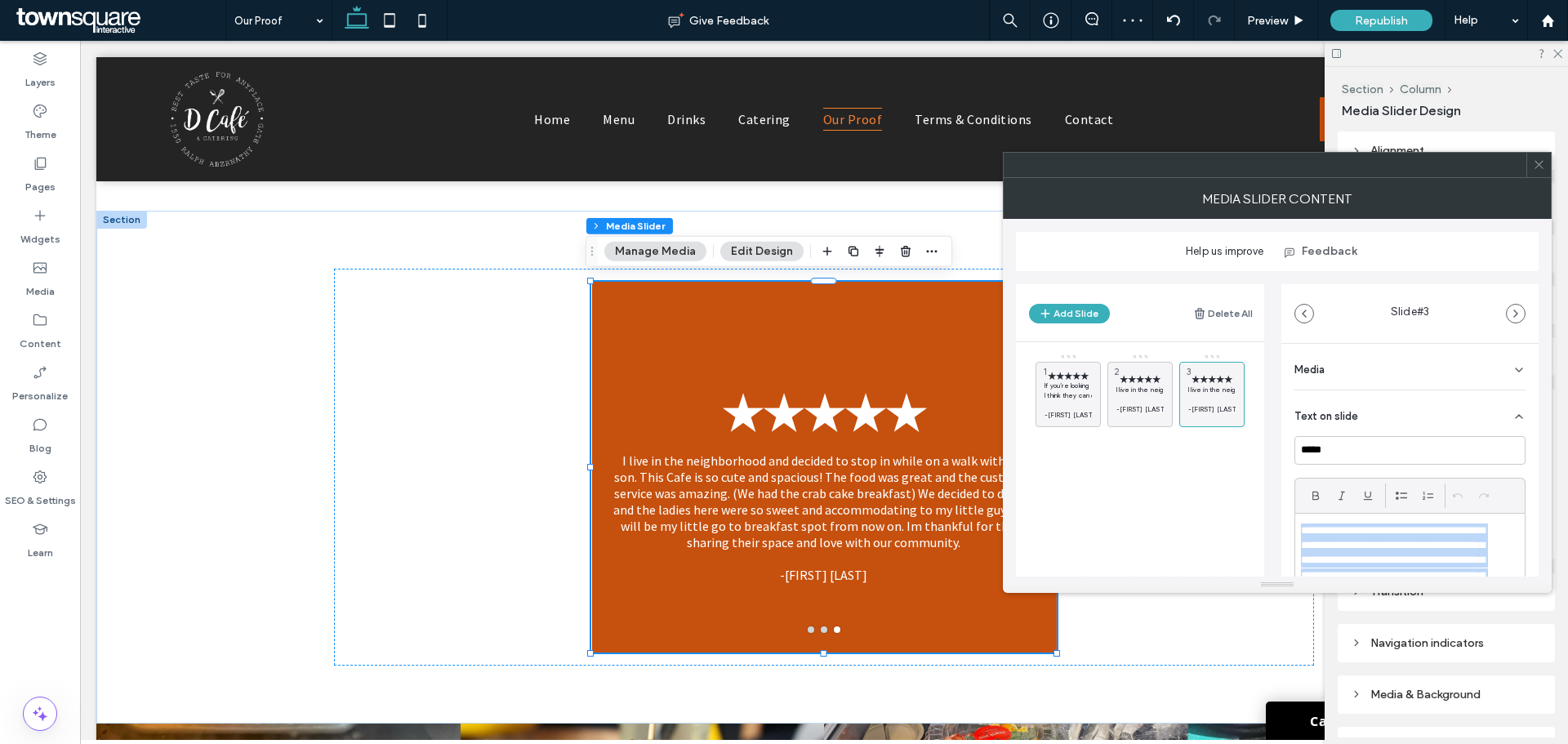 paste 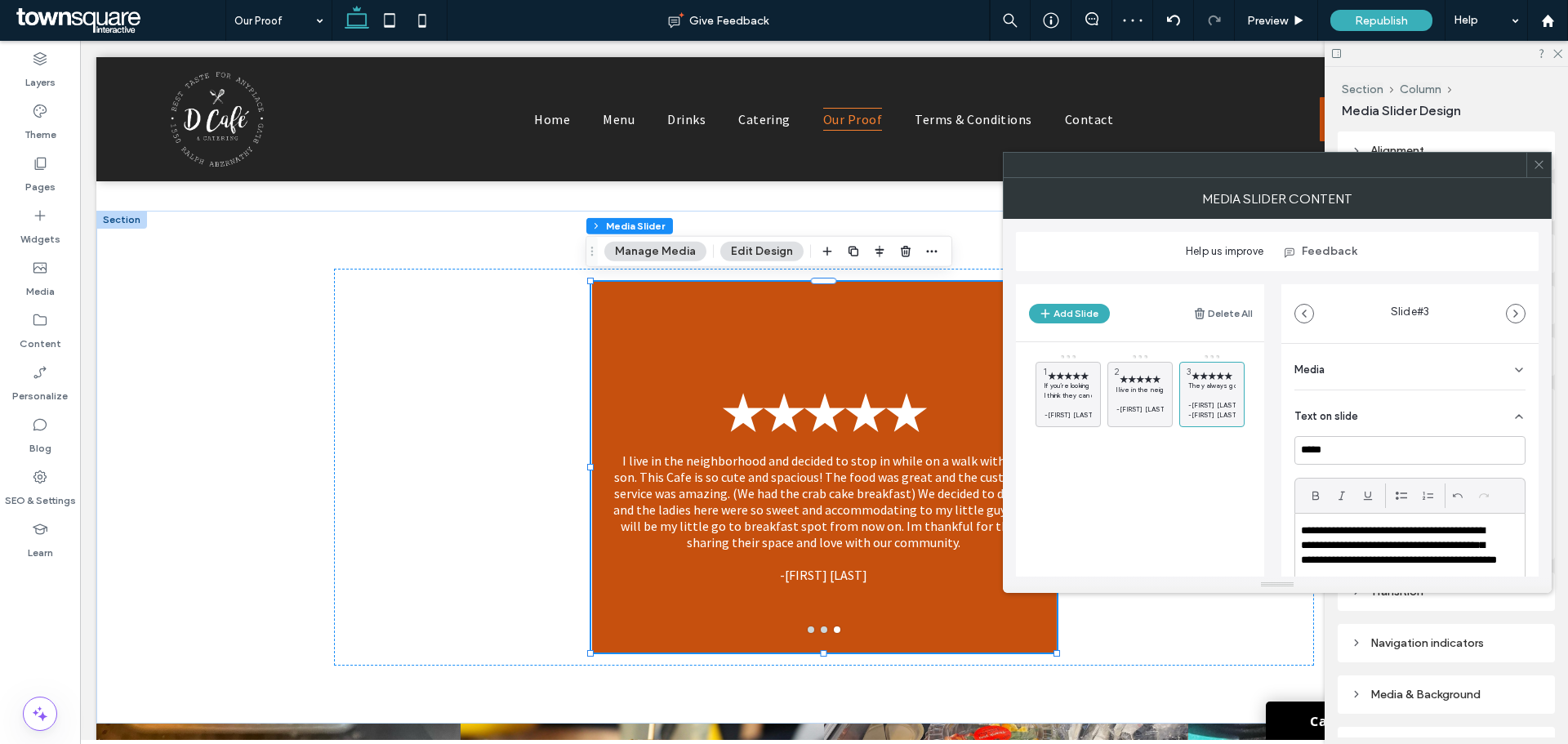 scroll, scrollTop: 0, scrollLeft: 0, axis: both 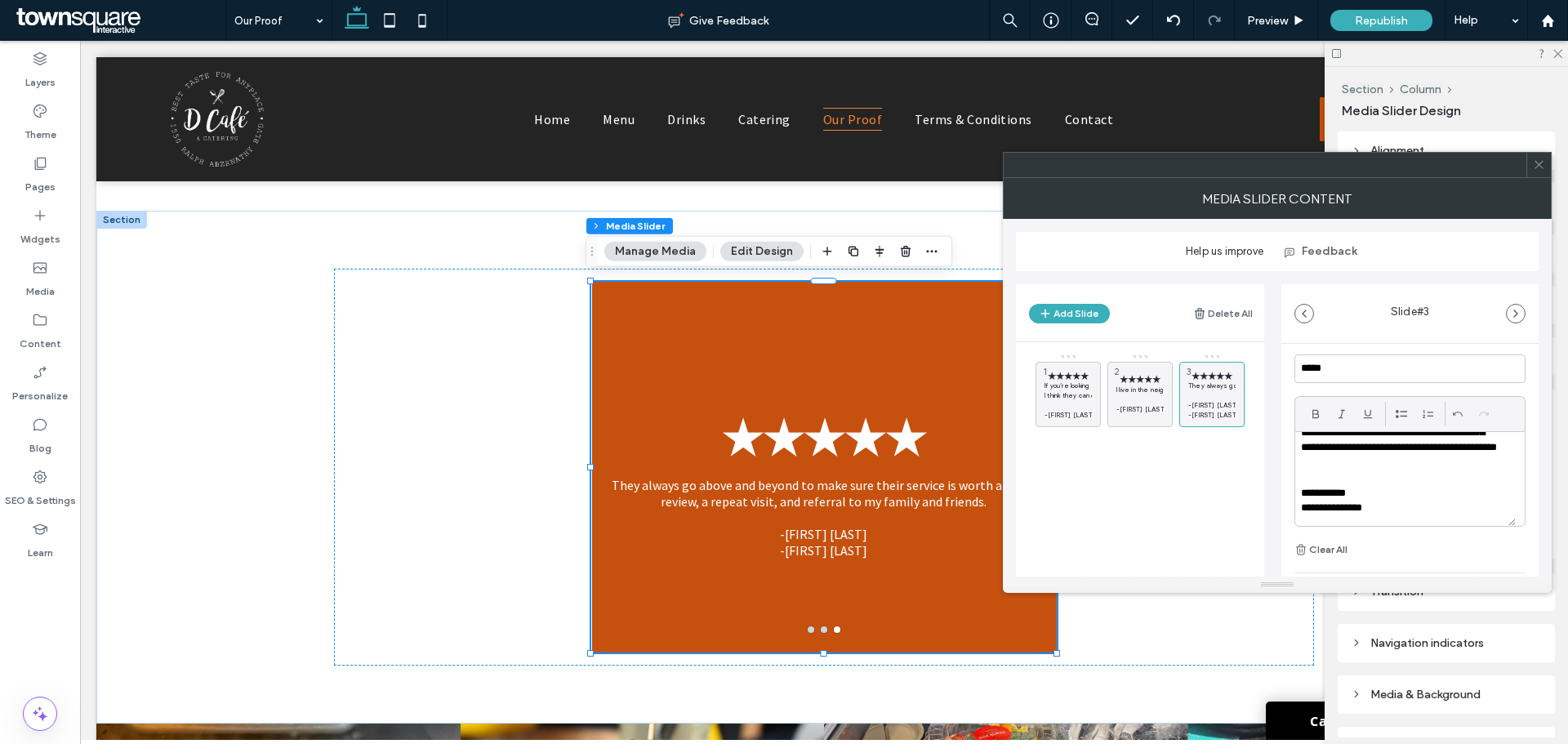 type 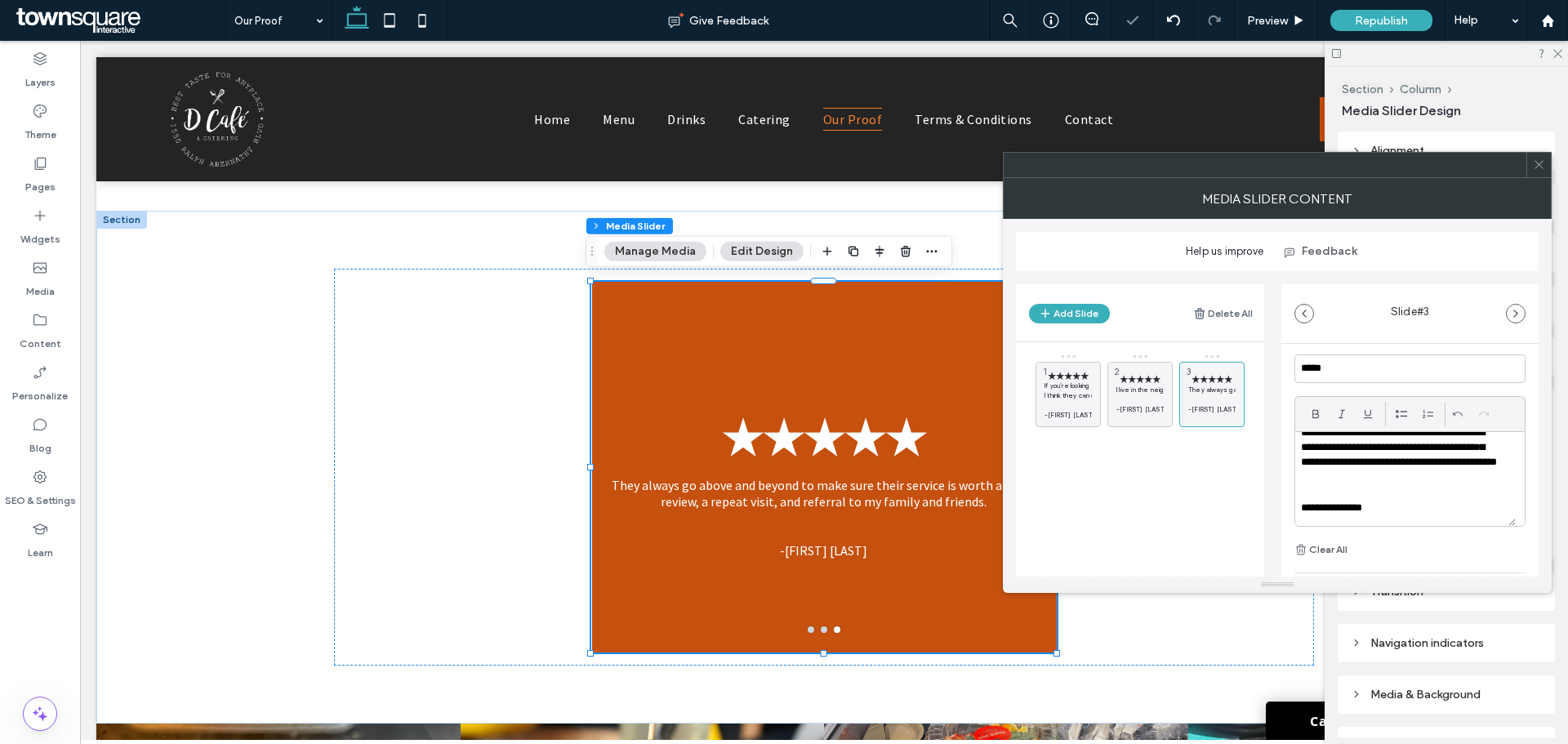 scroll, scrollTop: 16, scrollLeft: 0, axis: vertical 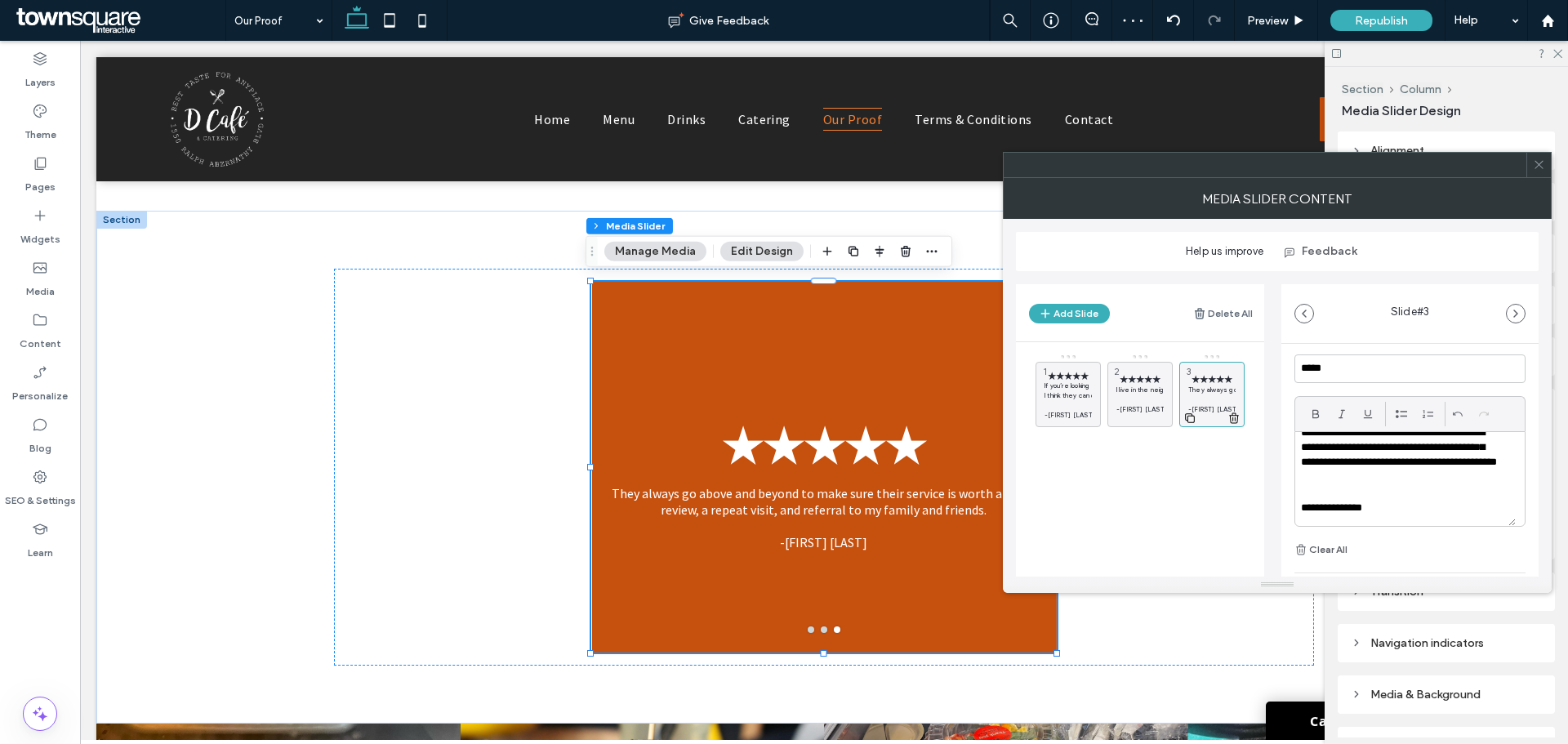 click 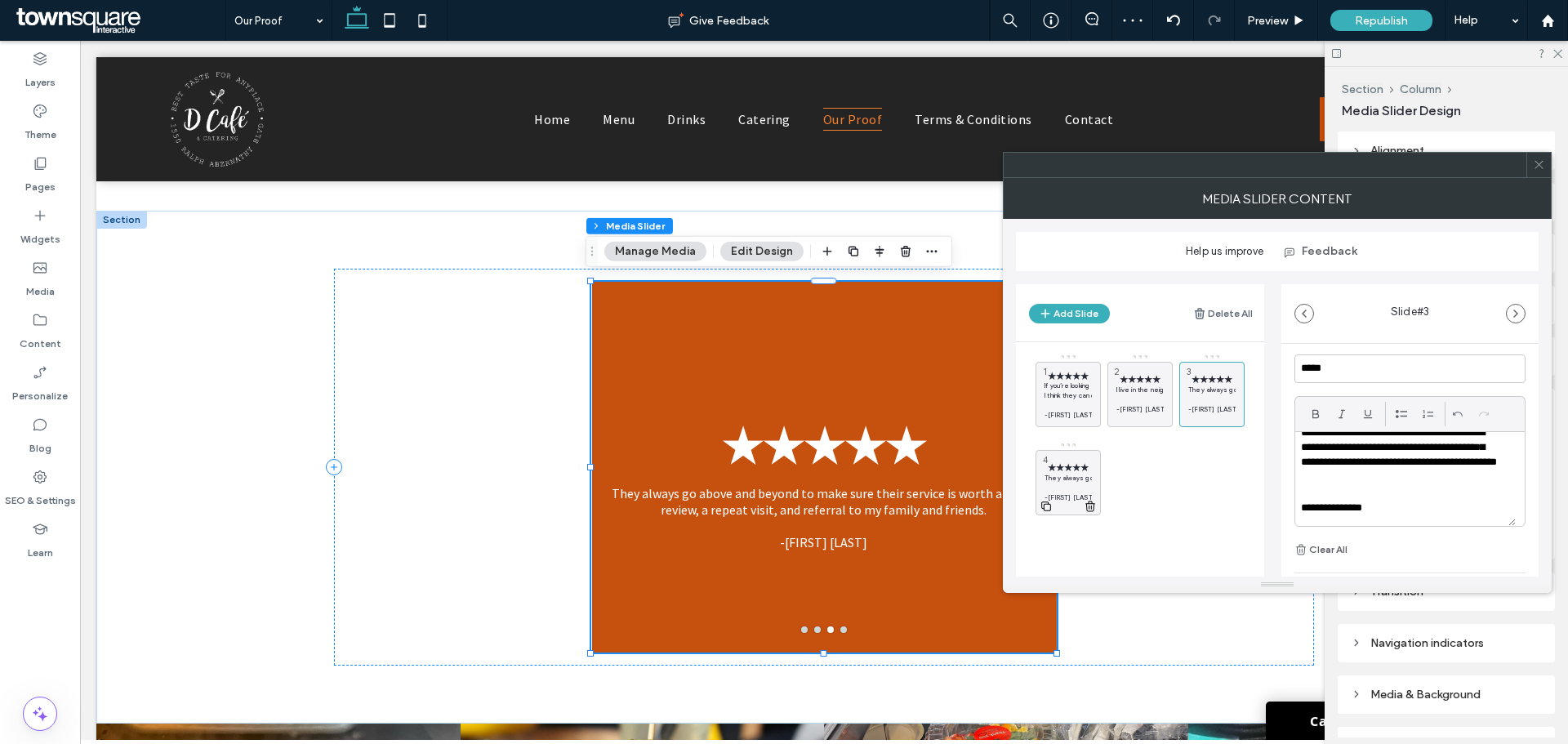 click on "★★★★★" at bounding box center (1068, 467) 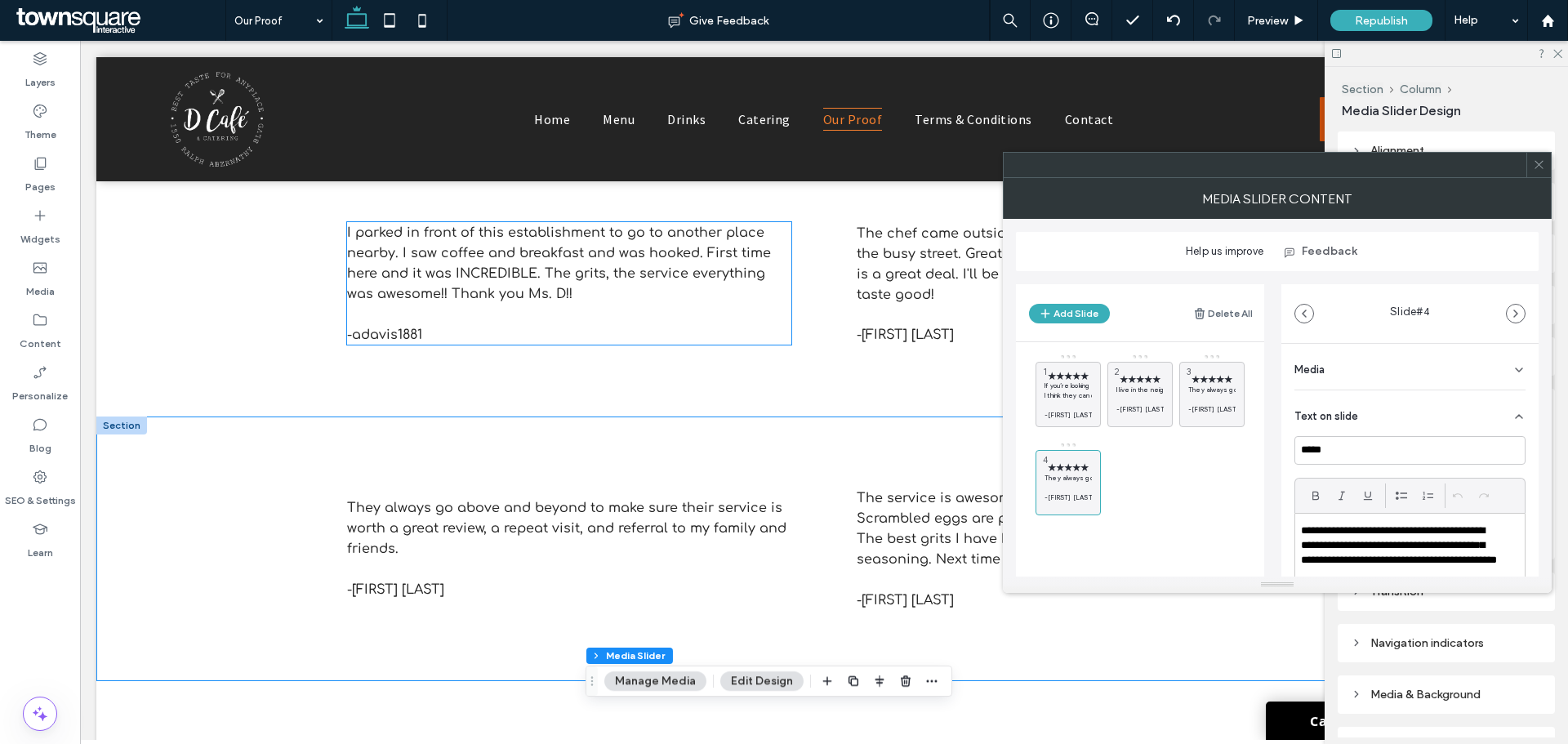 scroll, scrollTop: 490, scrollLeft: 0, axis: vertical 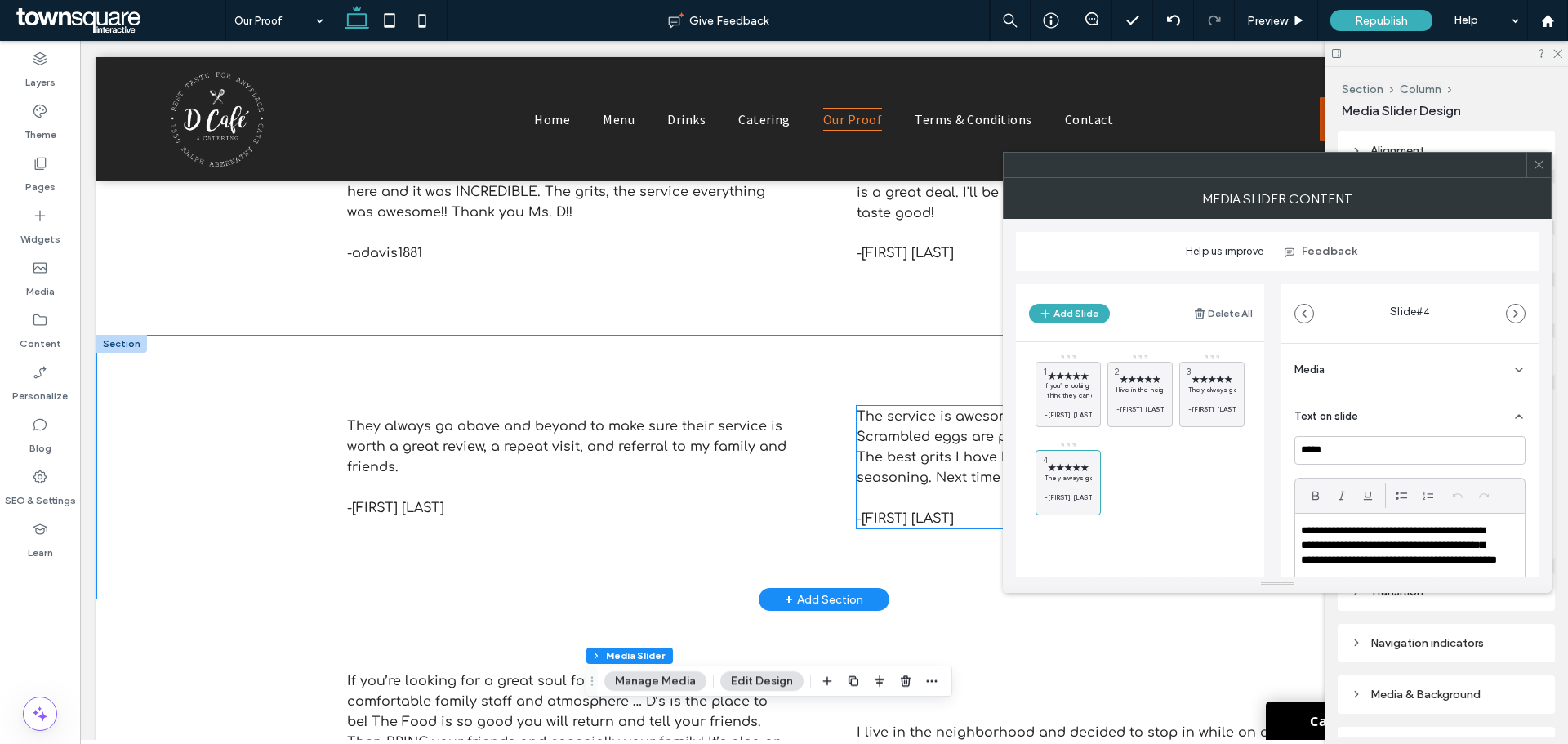 click on "The service is awesome. The taste of the food is incredible 😋. Scrambled eggs are phenomenal, same as the fried chicken 🍗. The best grits I have had. Everything with the perfect touch of seasoning. Next time I visit Atlanta I will be back for sure" at bounding box center (1074, 447) 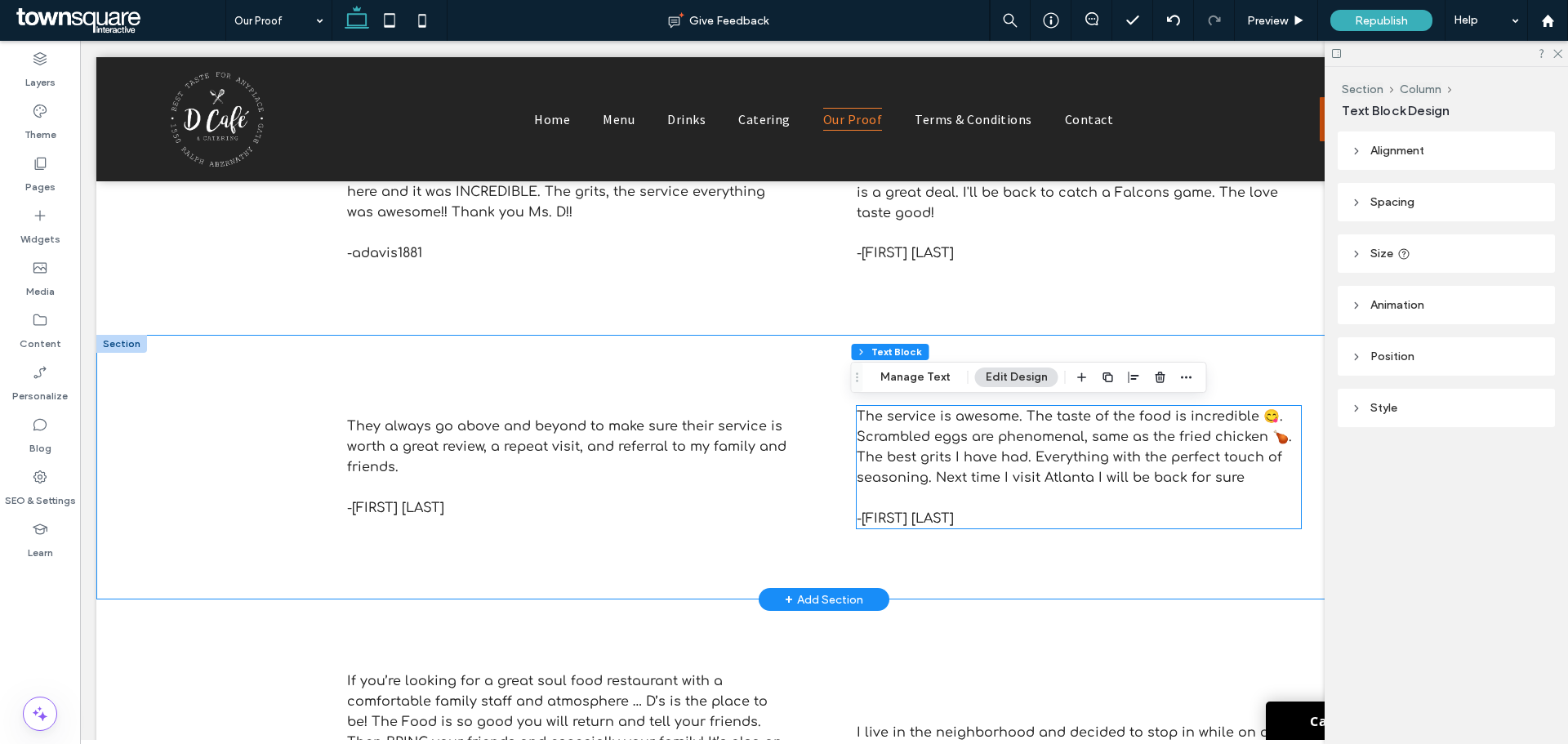 click on "The service is awesome. The taste of the food is incredible 😋. Scrambled eggs are phenomenal, same as the fried chicken 🍗. The best grits I have had. Everything with the perfect touch of seasoning. Next time I visit Atlanta I will be back for sure" at bounding box center (1074, 447) 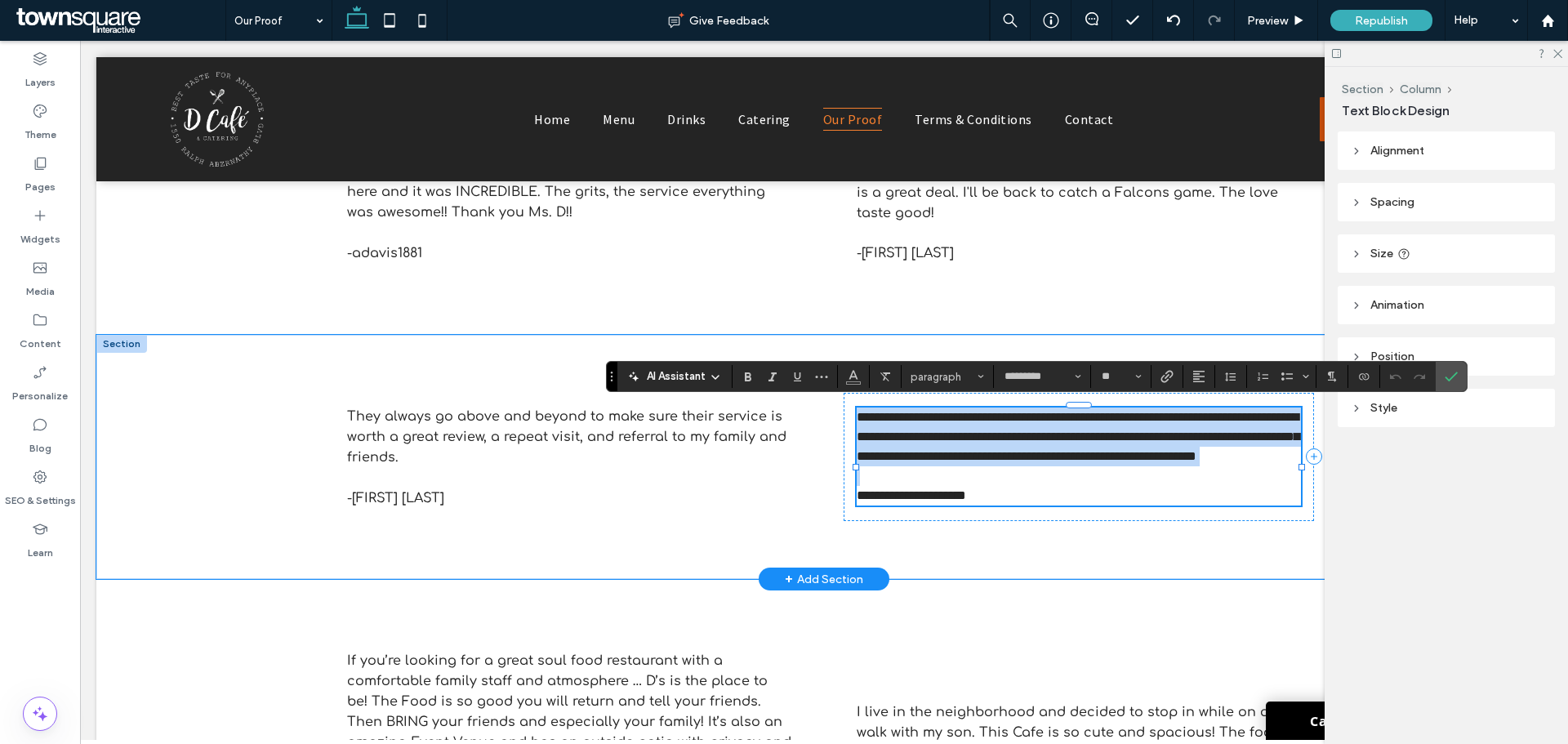 click on "**********" at bounding box center [1078, 436] 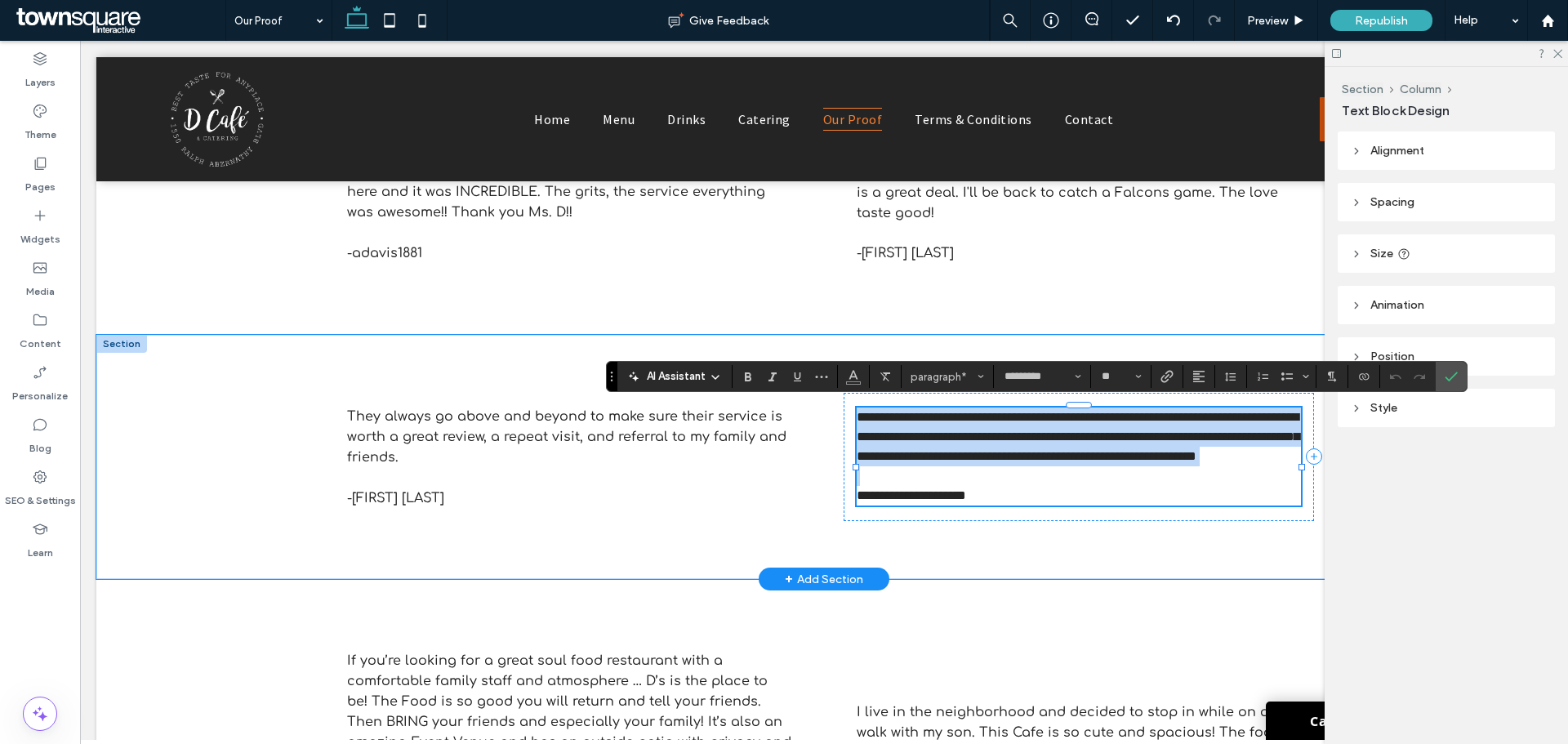 click on "**********" at bounding box center (1078, 436) 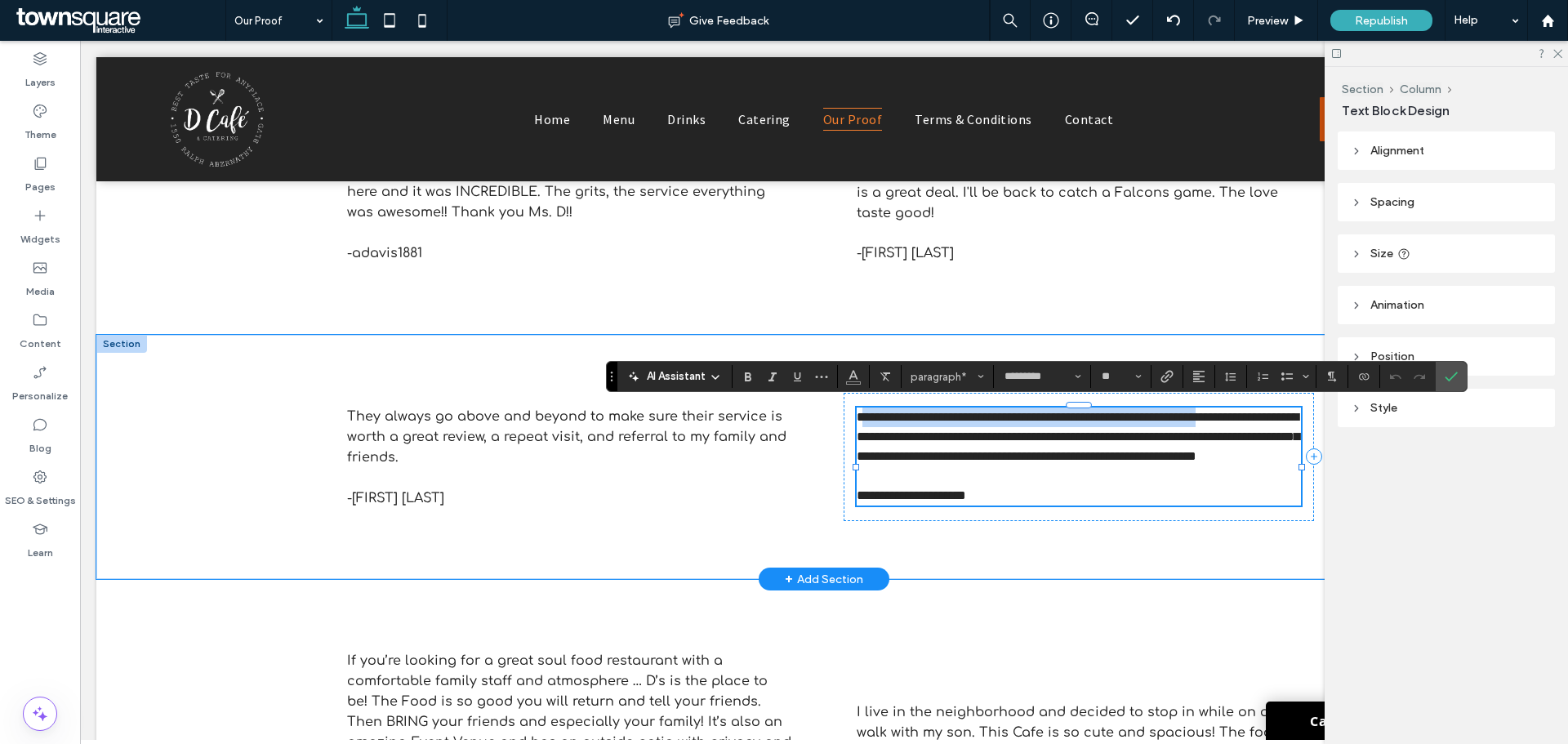 drag, startPoint x: 855, startPoint y: 413, endPoint x: 889, endPoint y: 439, distance: 42.80187 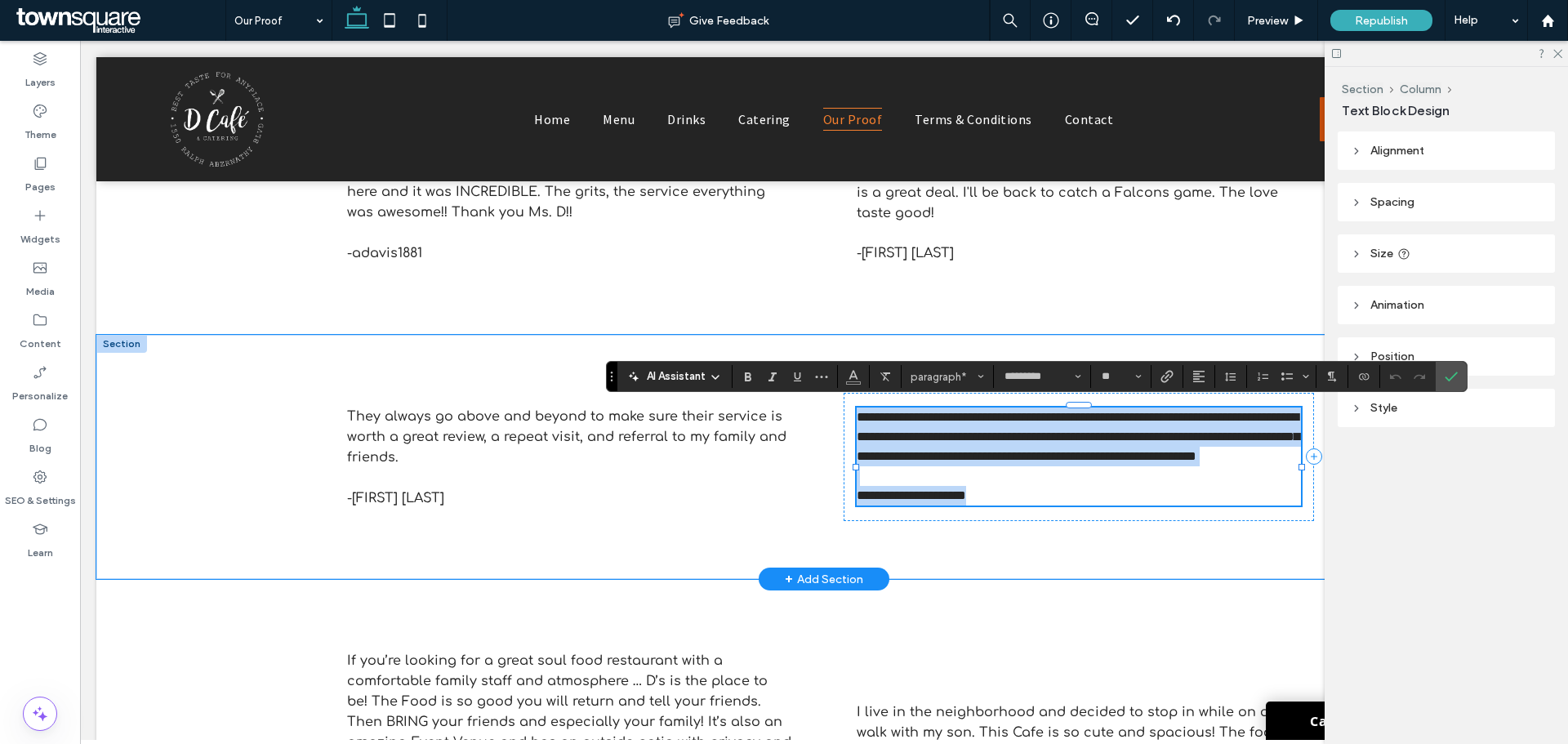 drag, startPoint x: 853, startPoint y: 417, endPoint x: 1023, endPoint y: 524, distance: 200.87061 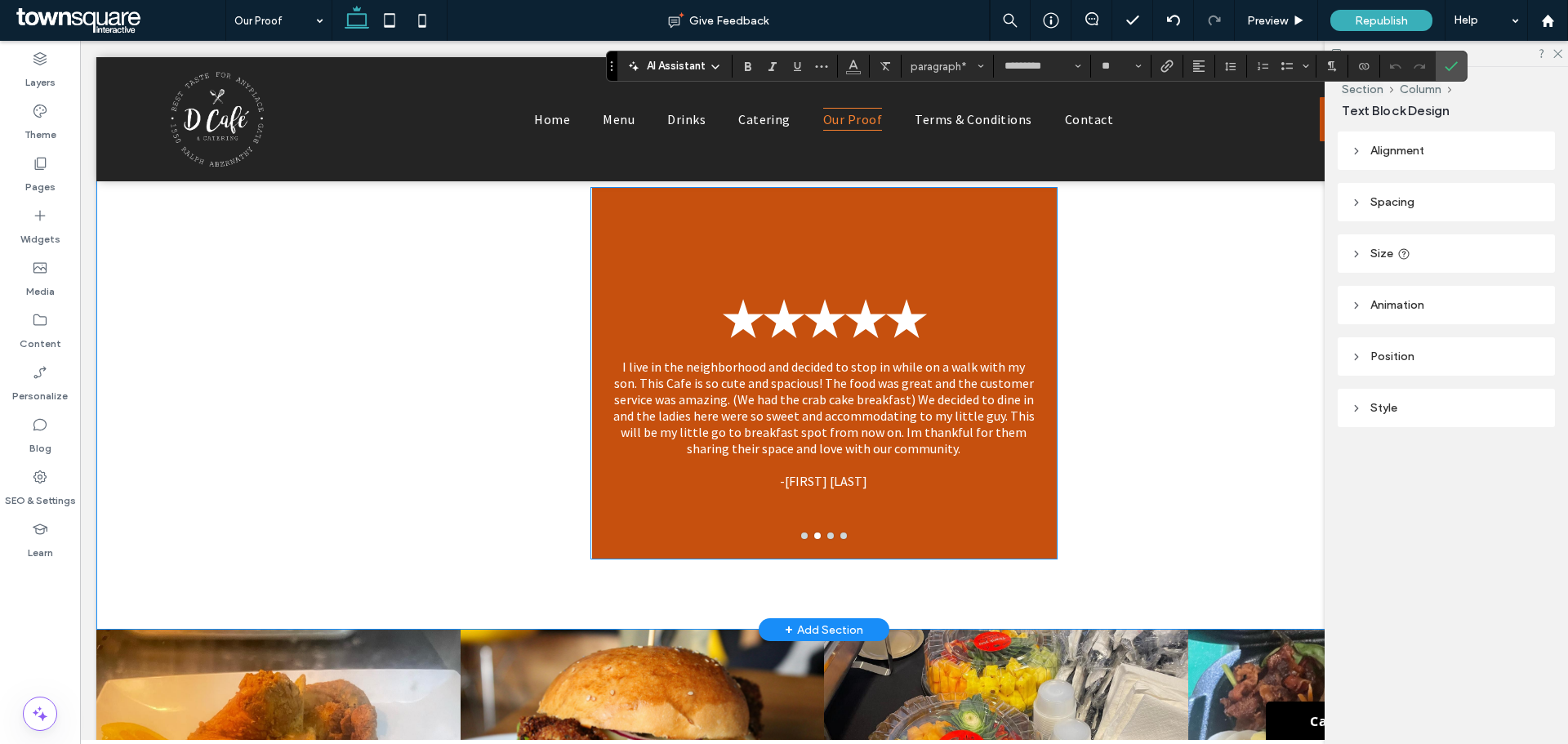 scroll, scrollTop: 1388, scrollLeft: 0, axis: vertical 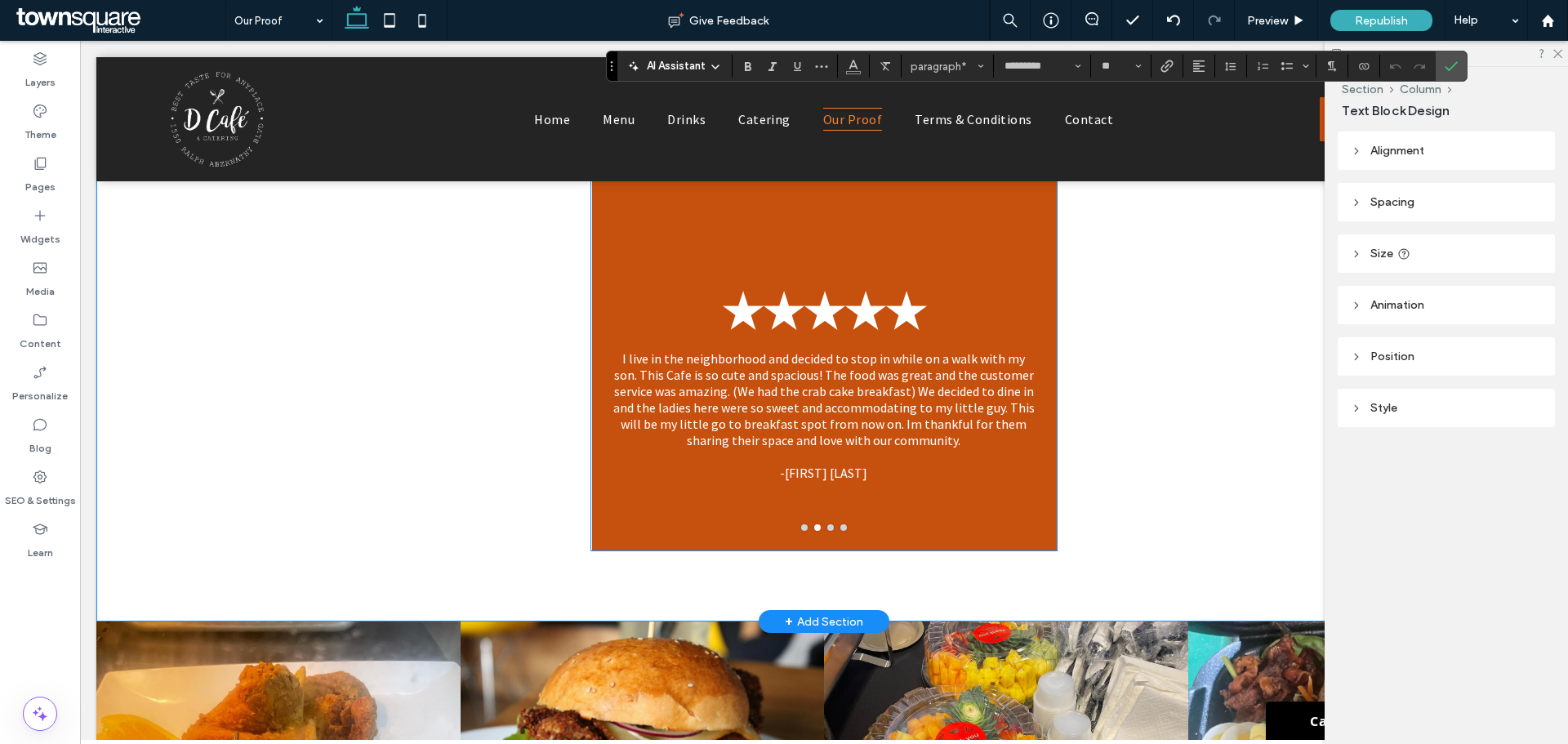 click on "I live in the neighborhood and decided to stop in while on a walk with my son. This Cafe is so cute and spacious! The food was great and the customer service was amazing. (We had the crab cake breakfast) We decided to dine in and the ladies here were so sweet and accommodating to my little guy. This will be my little go to breakfast spot from now on. Im thankful for them sharing their space and love with our community." at bounding box center (823, 399) 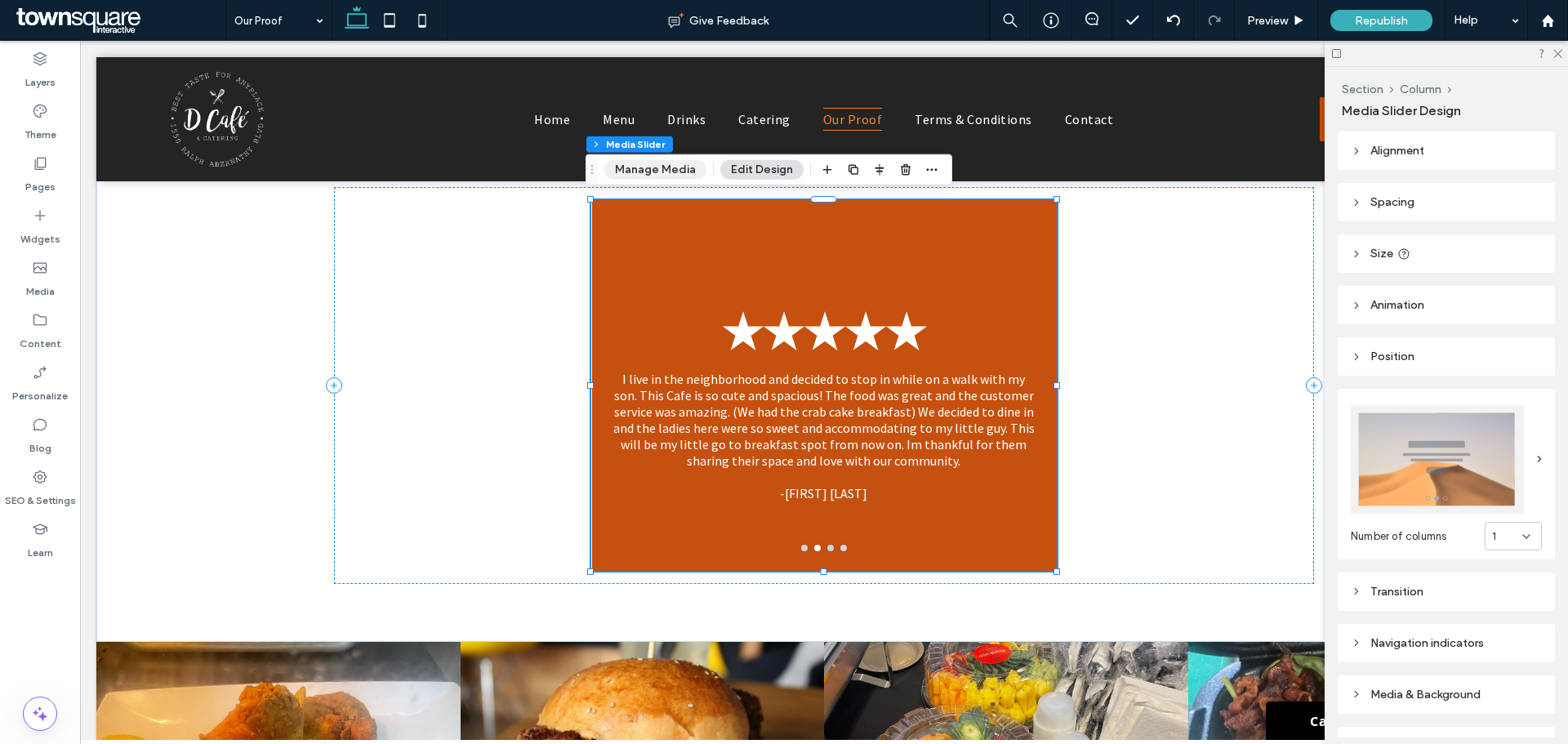 click on "Manage Media" at bounding box center [655, 170] 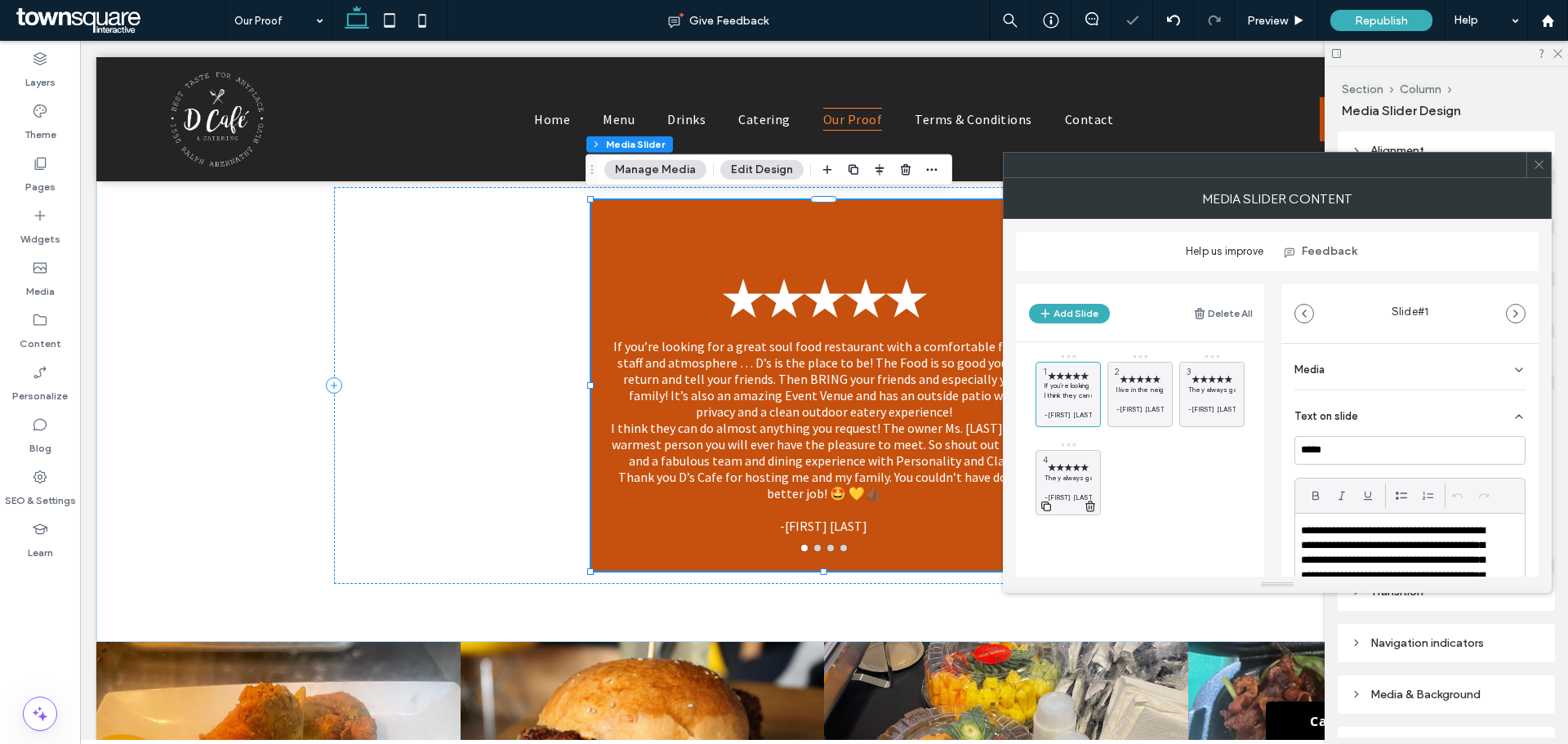 click on "They always go above and beyond to make sure their service is worth a great review, a repeat visit, and referral to my family and friends." at bounding box center (1068, 478) 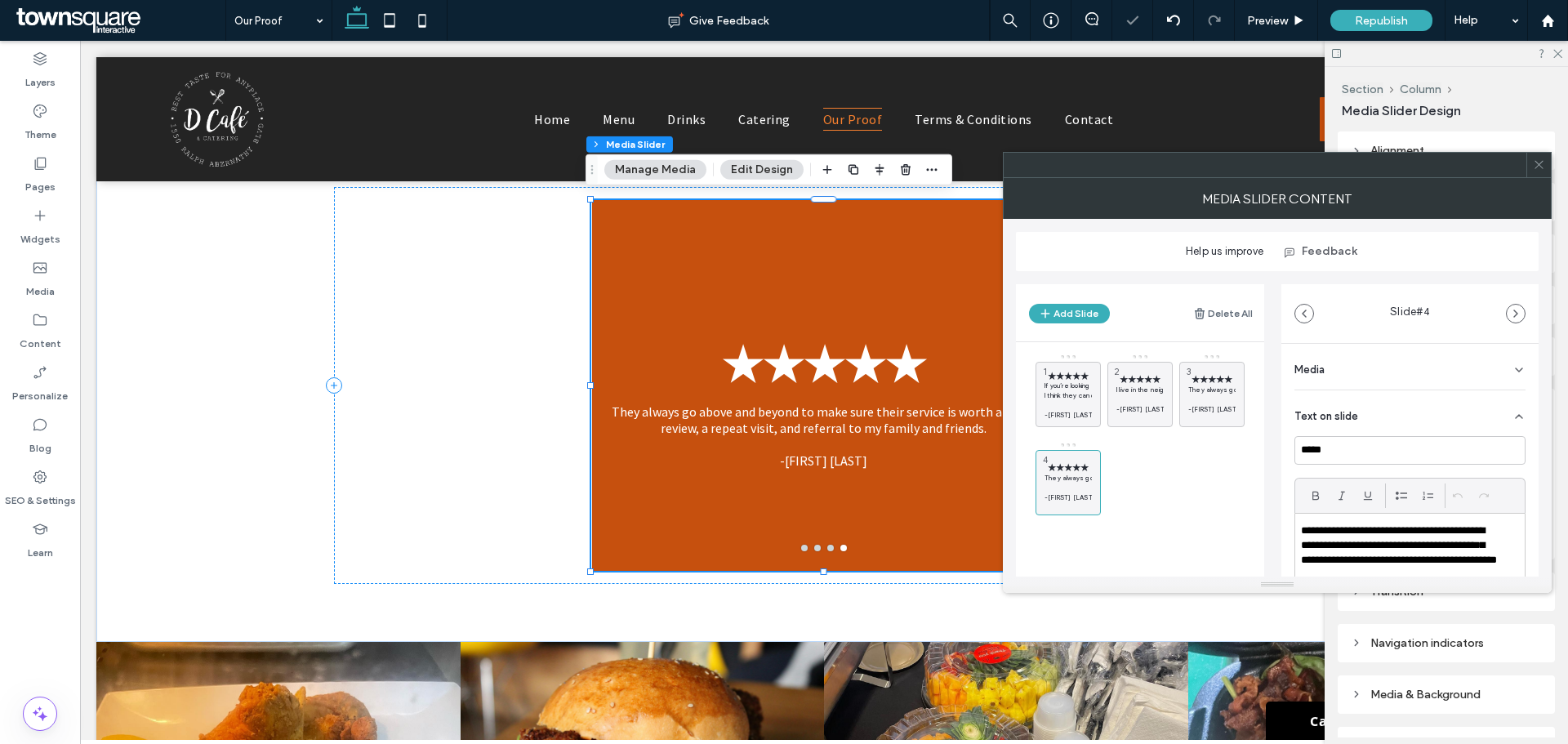 scroll, scrollTop: 16, scrollLeft: 0, axis: vertical 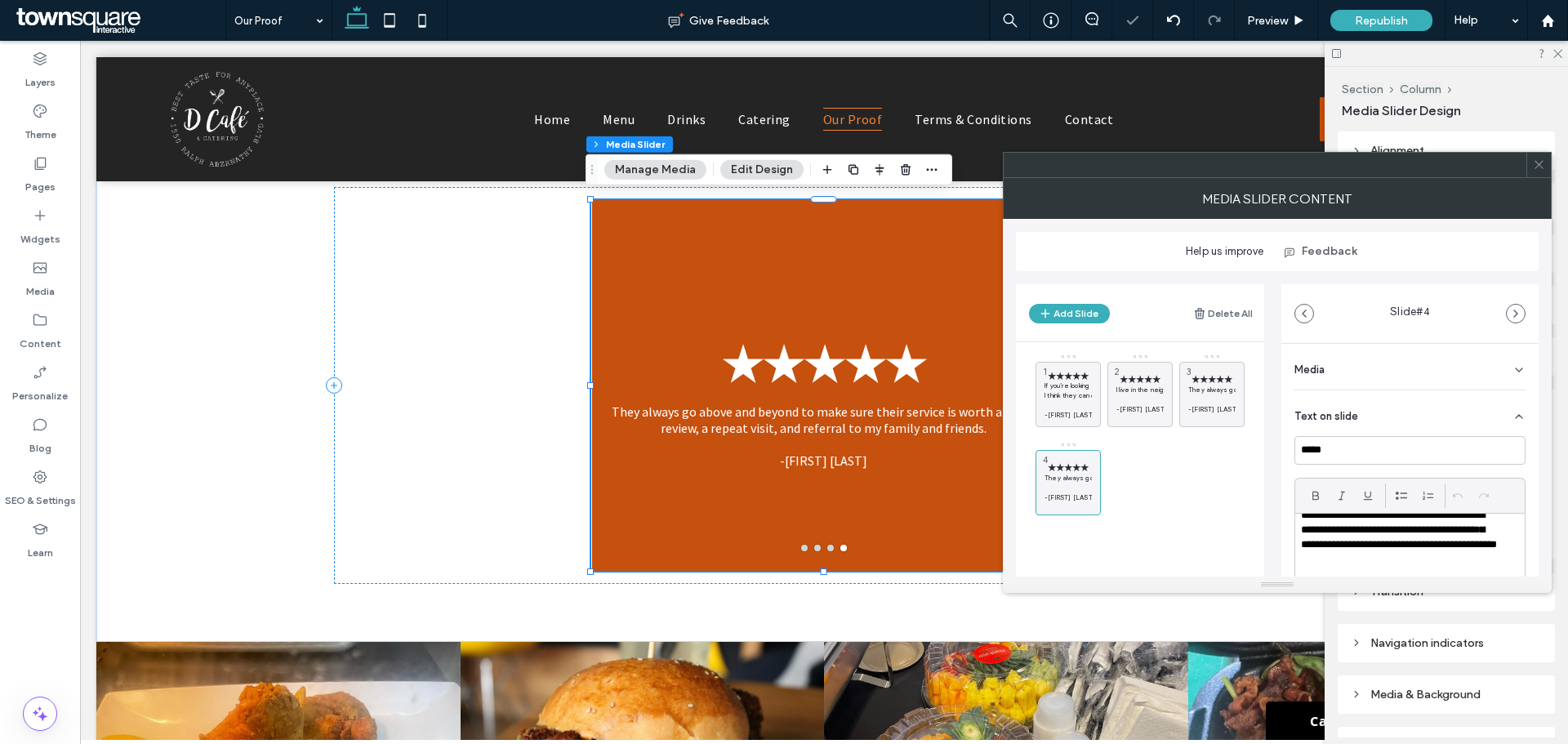 click on "**********" at bounding box center [1399, 538] 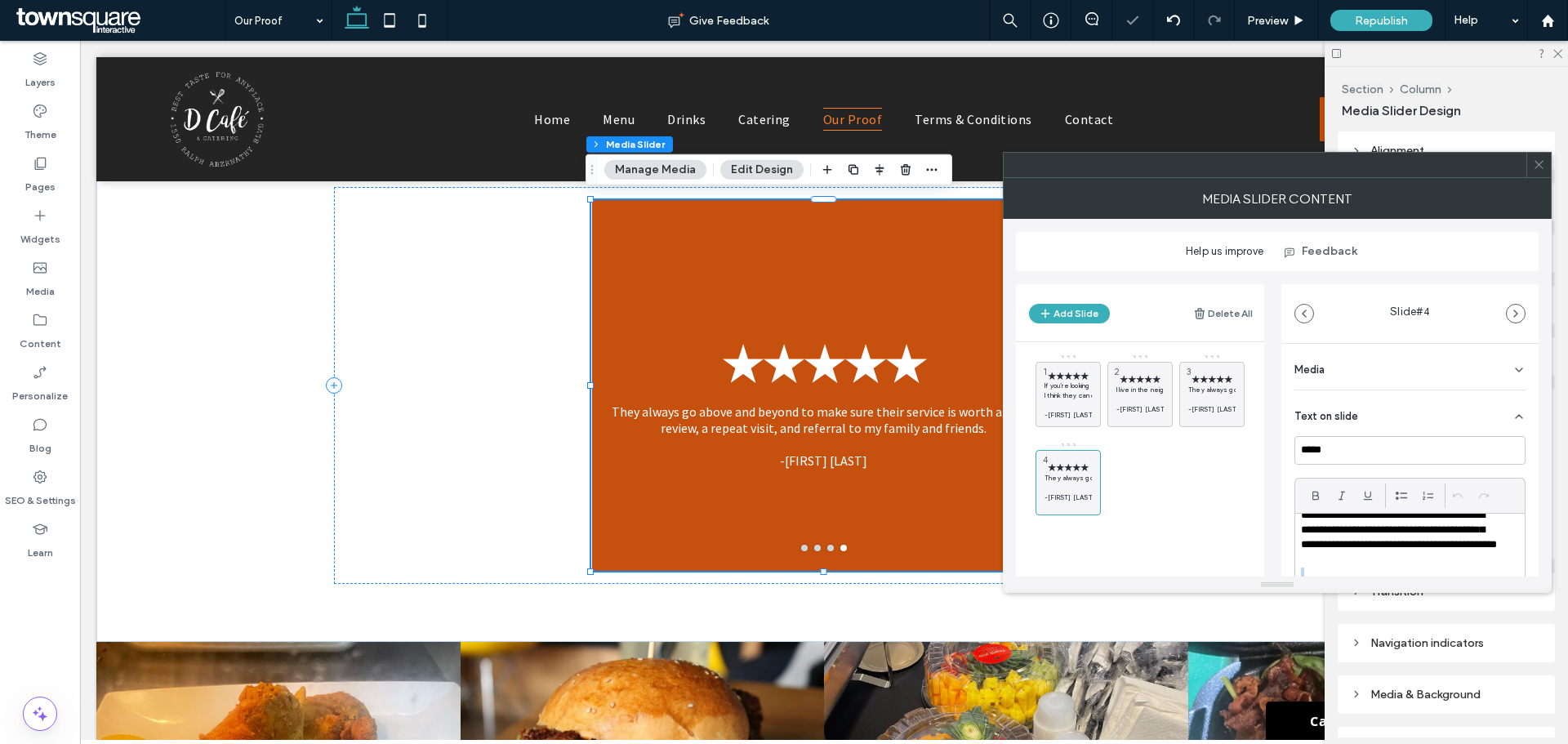 click on "**********" at bounding box center (1399, 538) 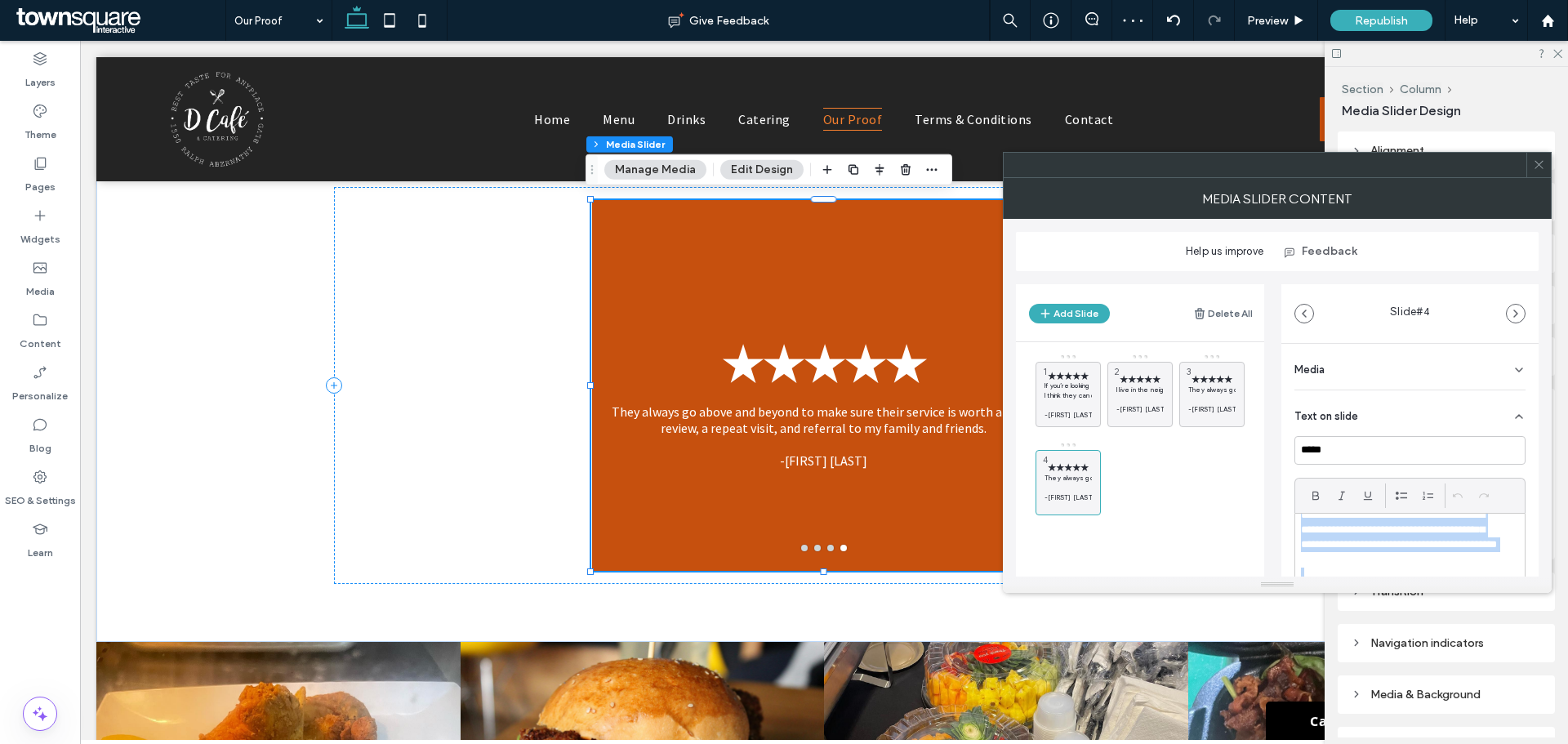 click on "**********" at bounding box center (1399, 538) 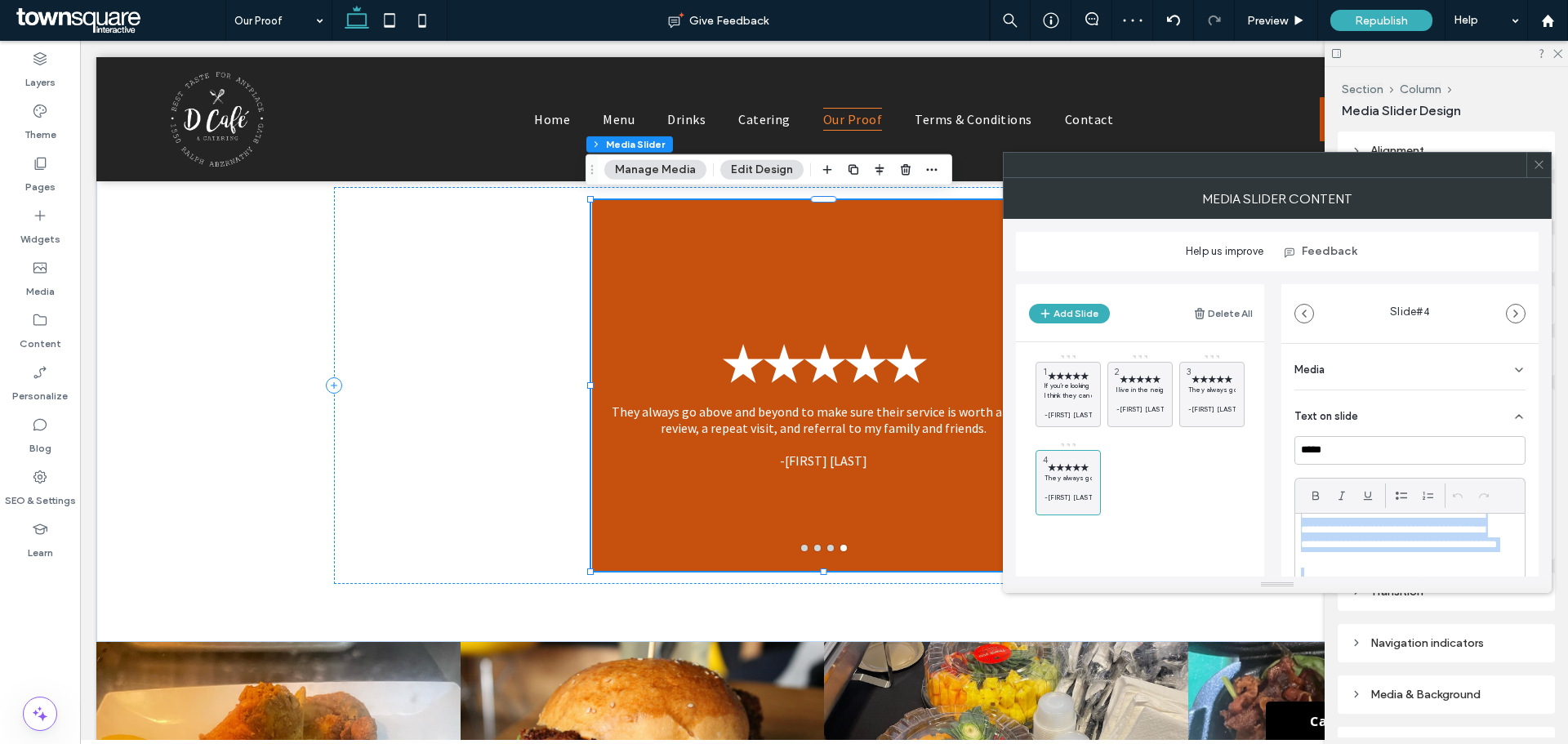 click on "**********" at bounding box center (1399, 538) 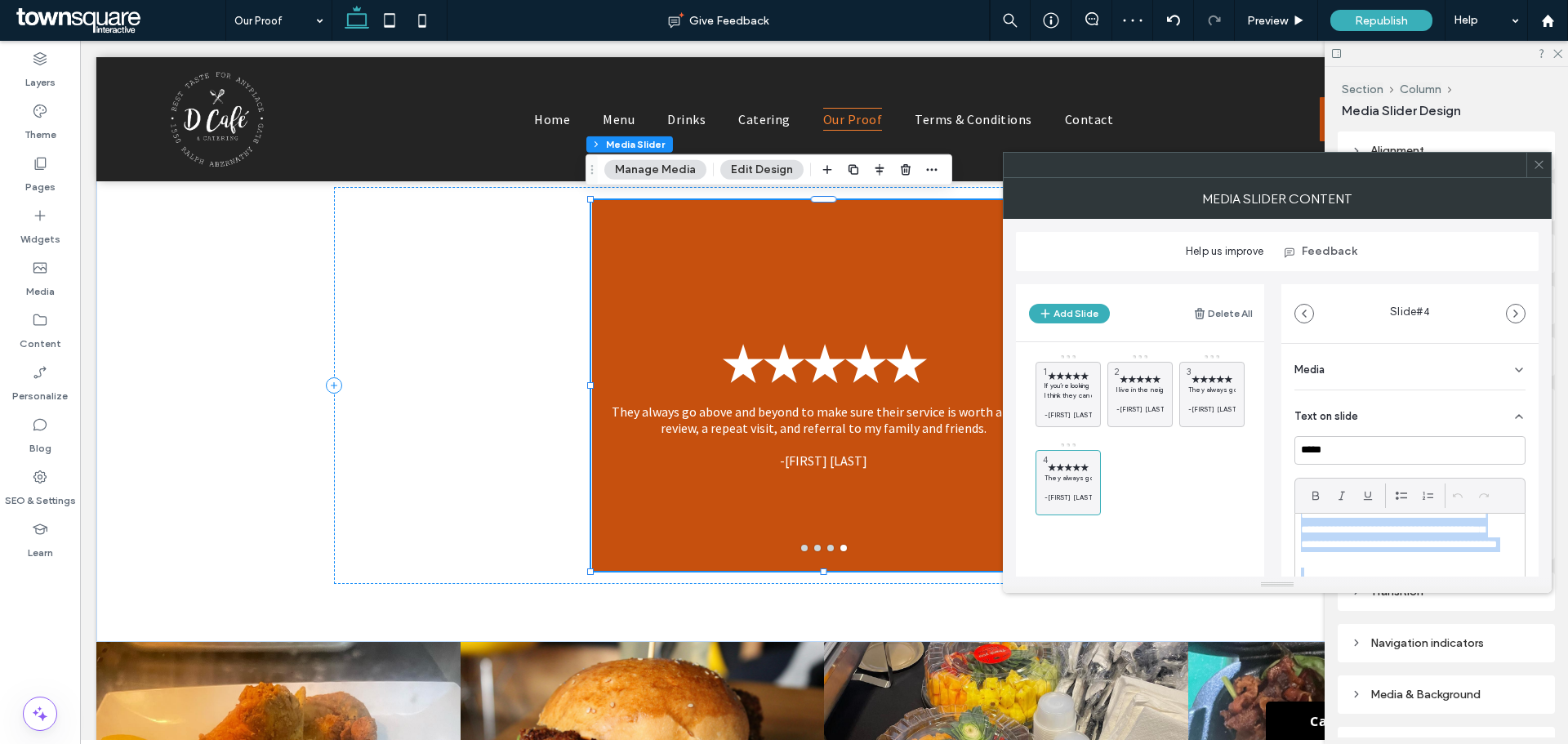 paste 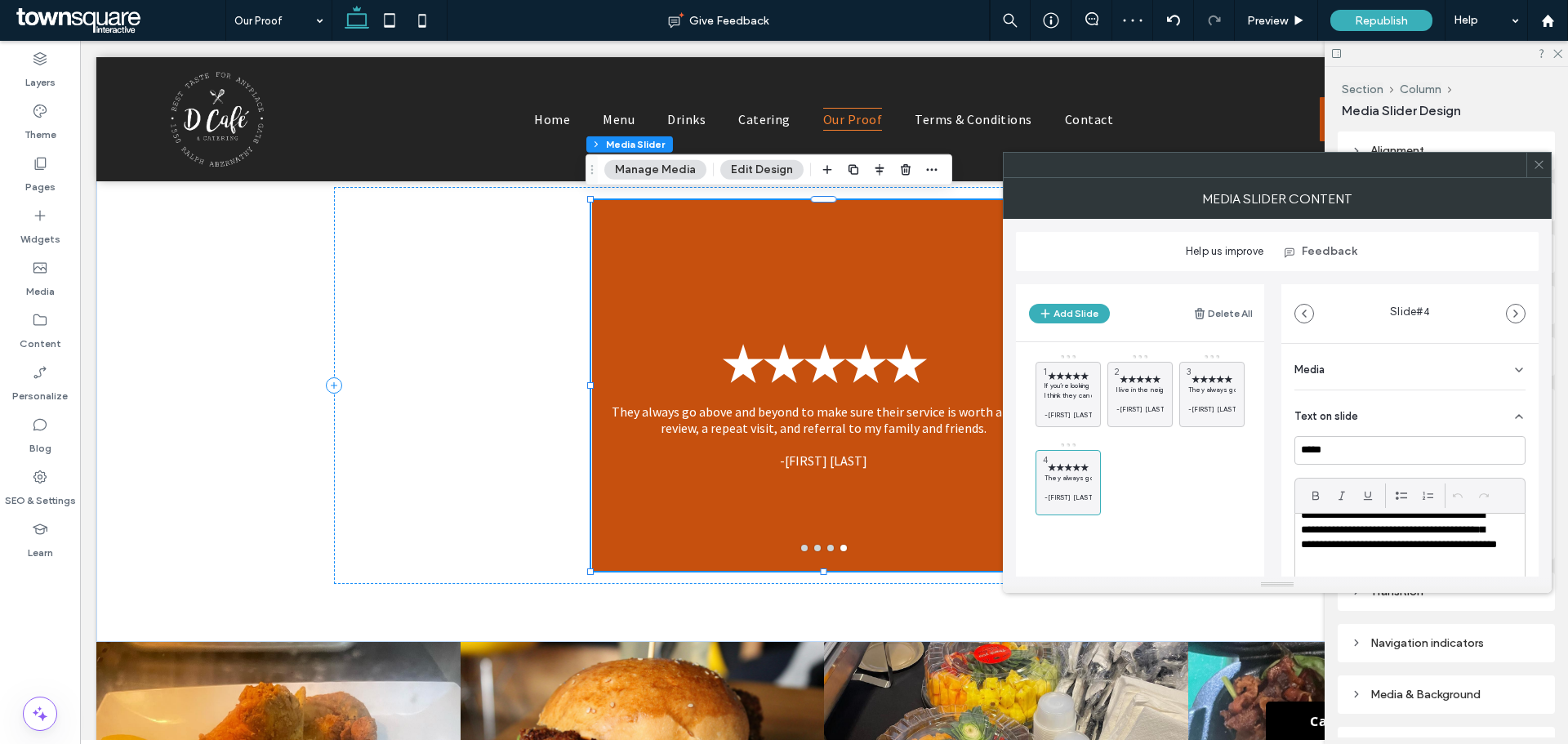 scroll, scrollTop: 0, scrollLeft: 0, axis: both 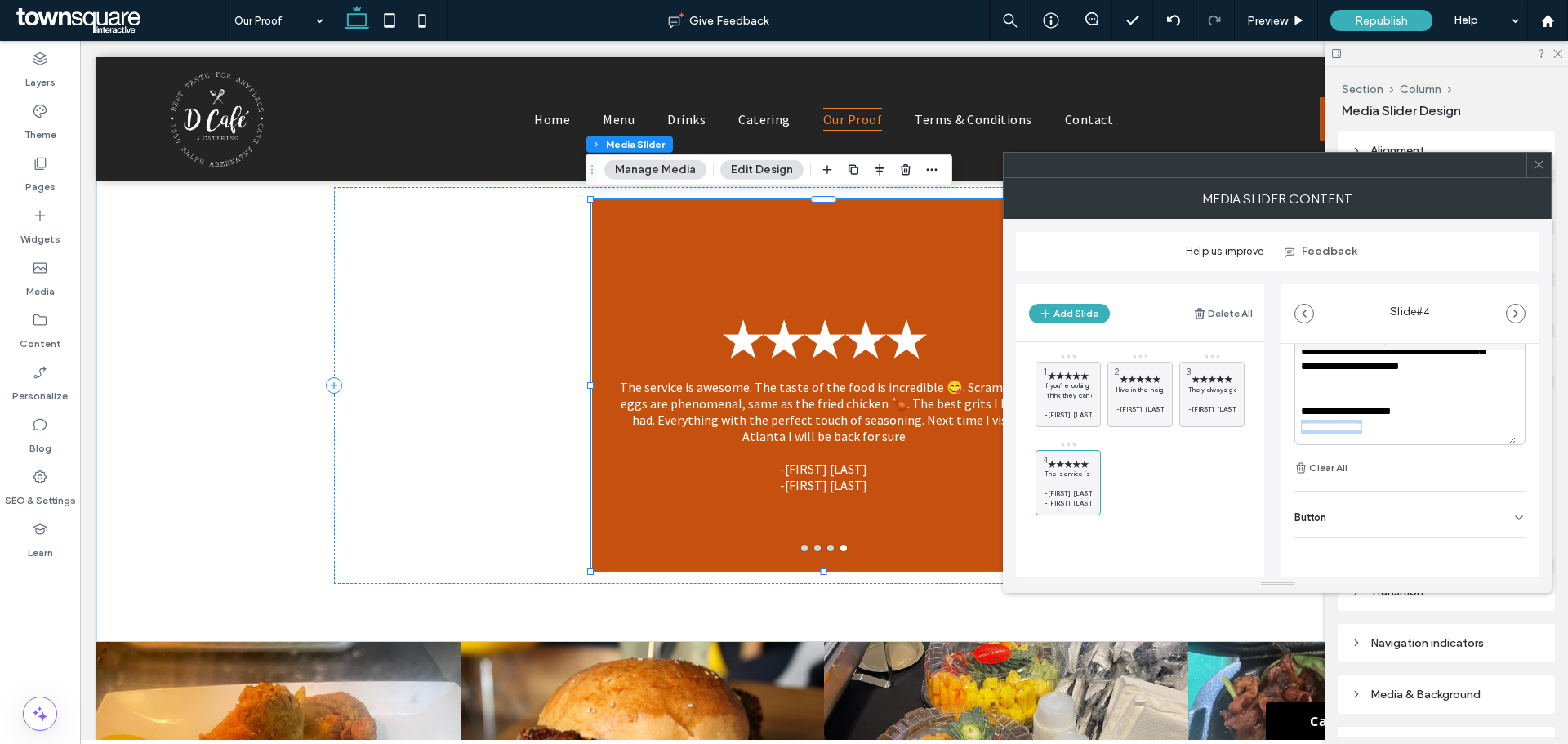 drag, startPoint x: 1381, startPoint y: 427, endPoint x: 1294, endPoint y: 425, distance: 87.02299 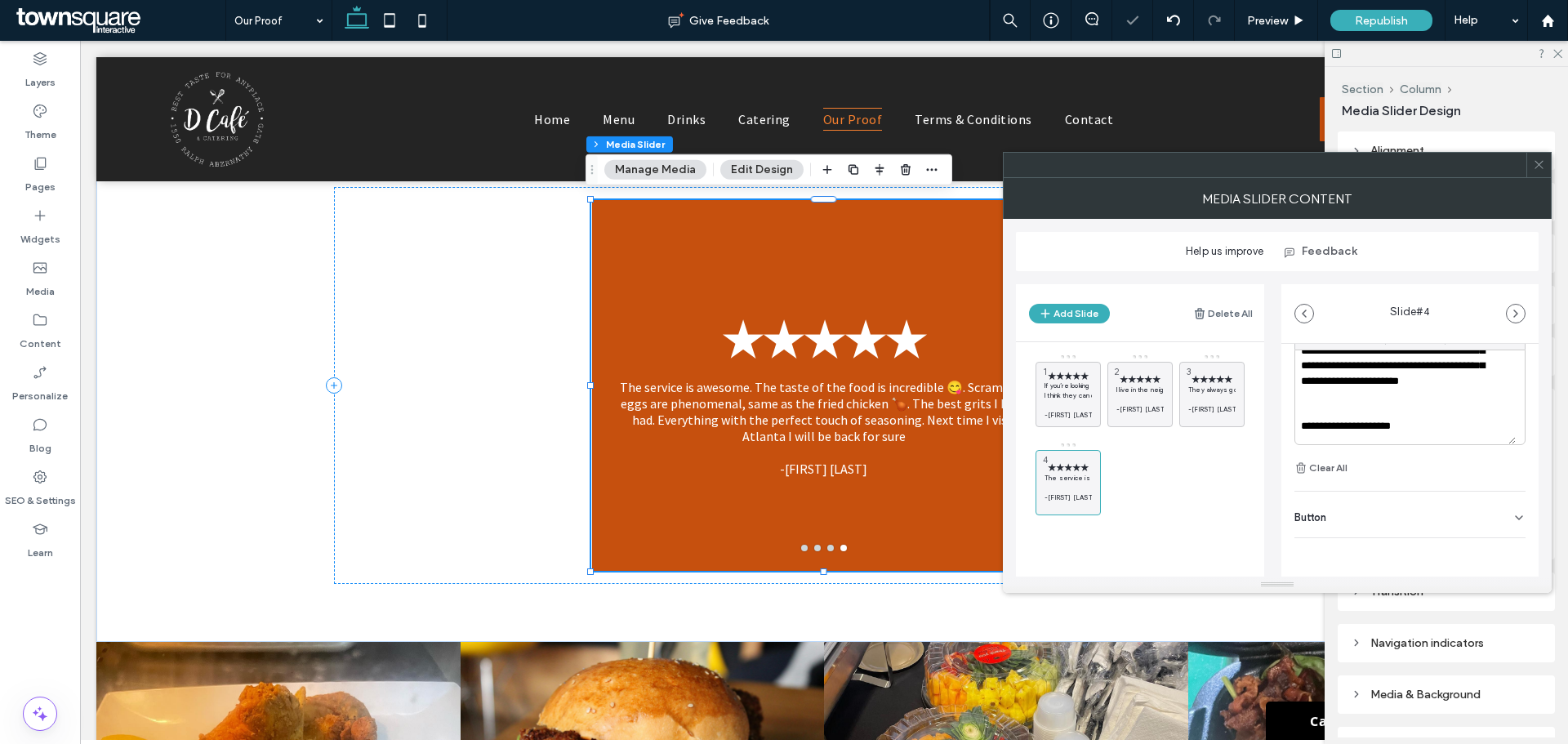 scroll, scrollTop: 61, scrollLeft: 0, axis: vertical 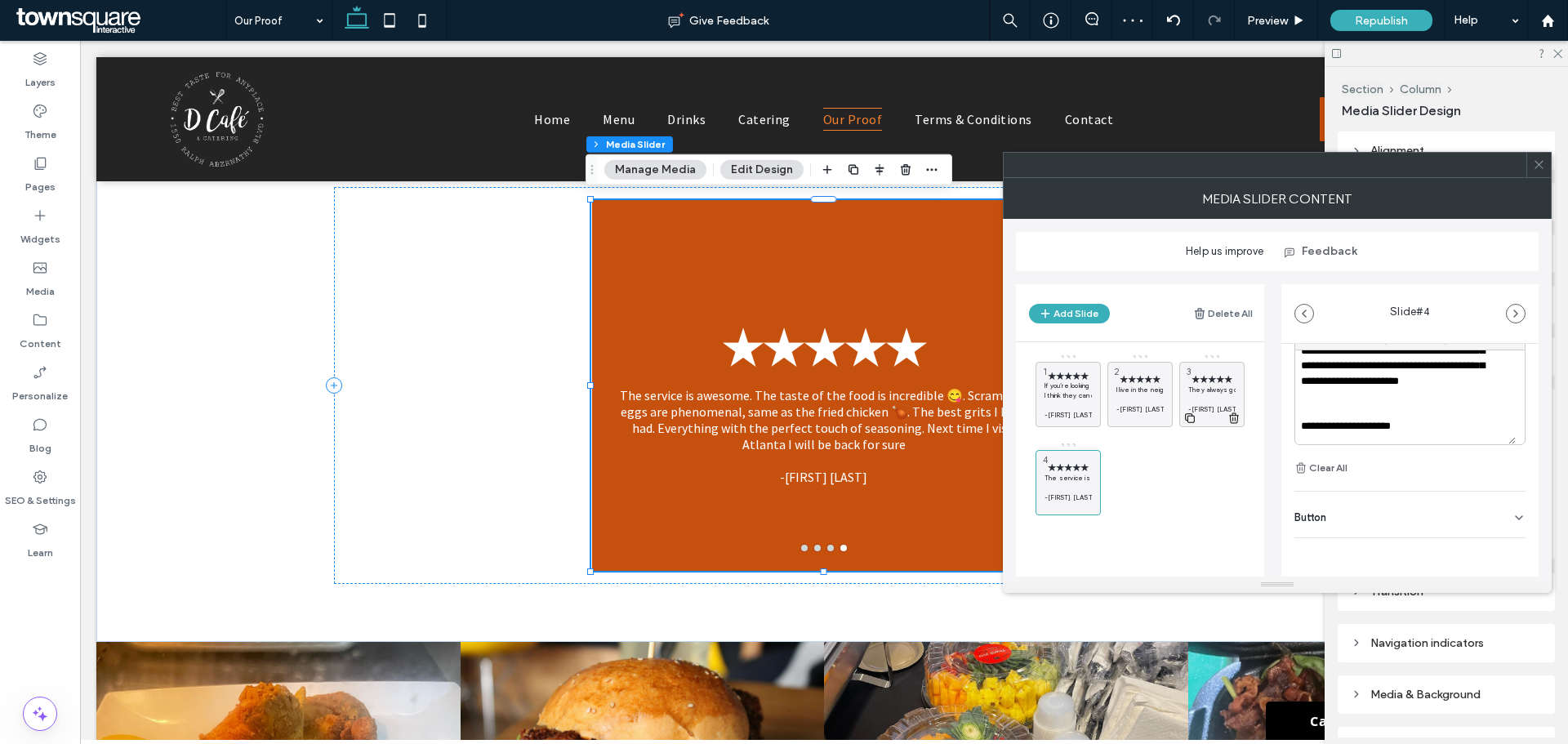 click on "They always go above and beyond to make sure their service is worth a great review, a repeat visit, and referral to my family and friends." at bounding box center (1212, 390) 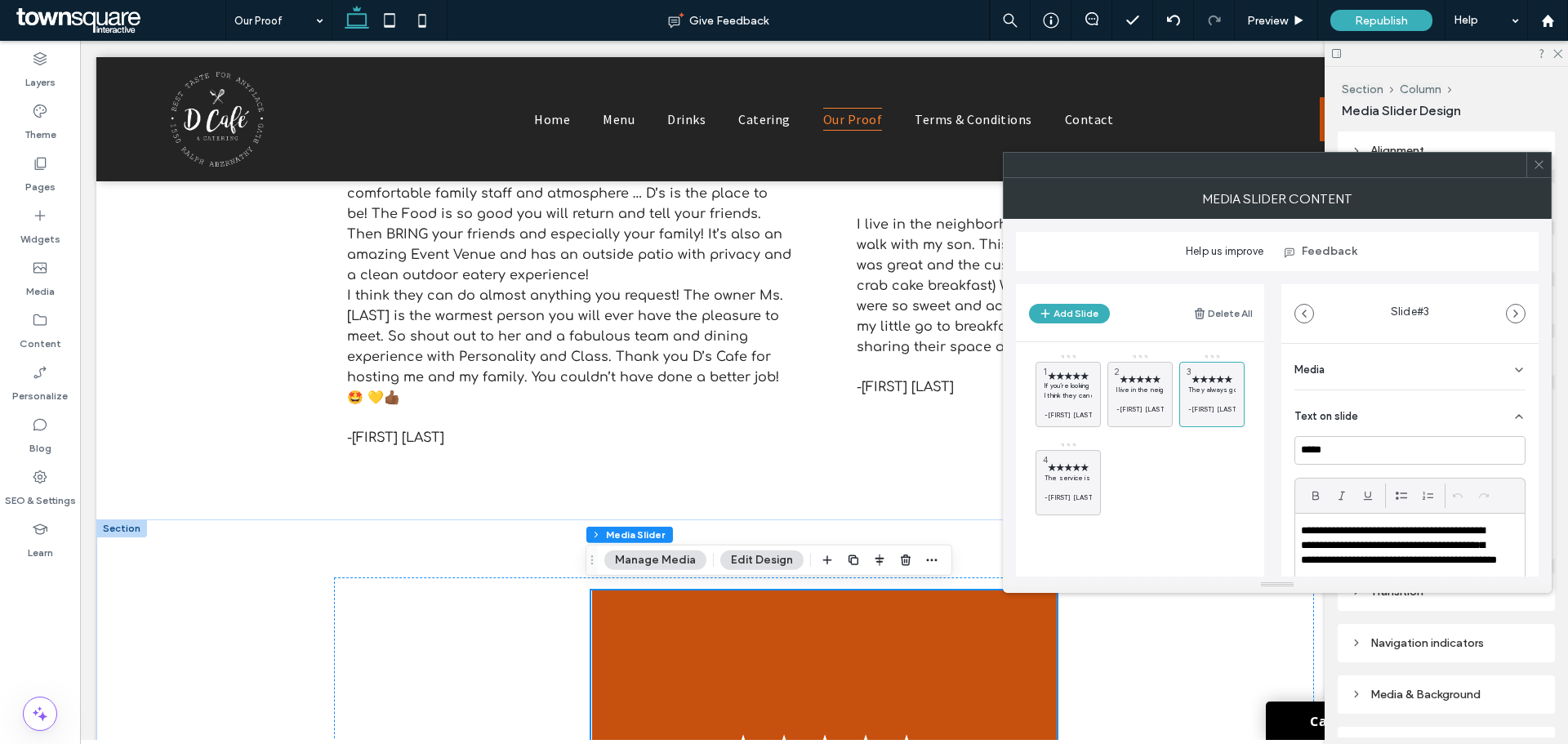 scroll, scrollTop: 1062, scrollLeft: 0, axis: vertical 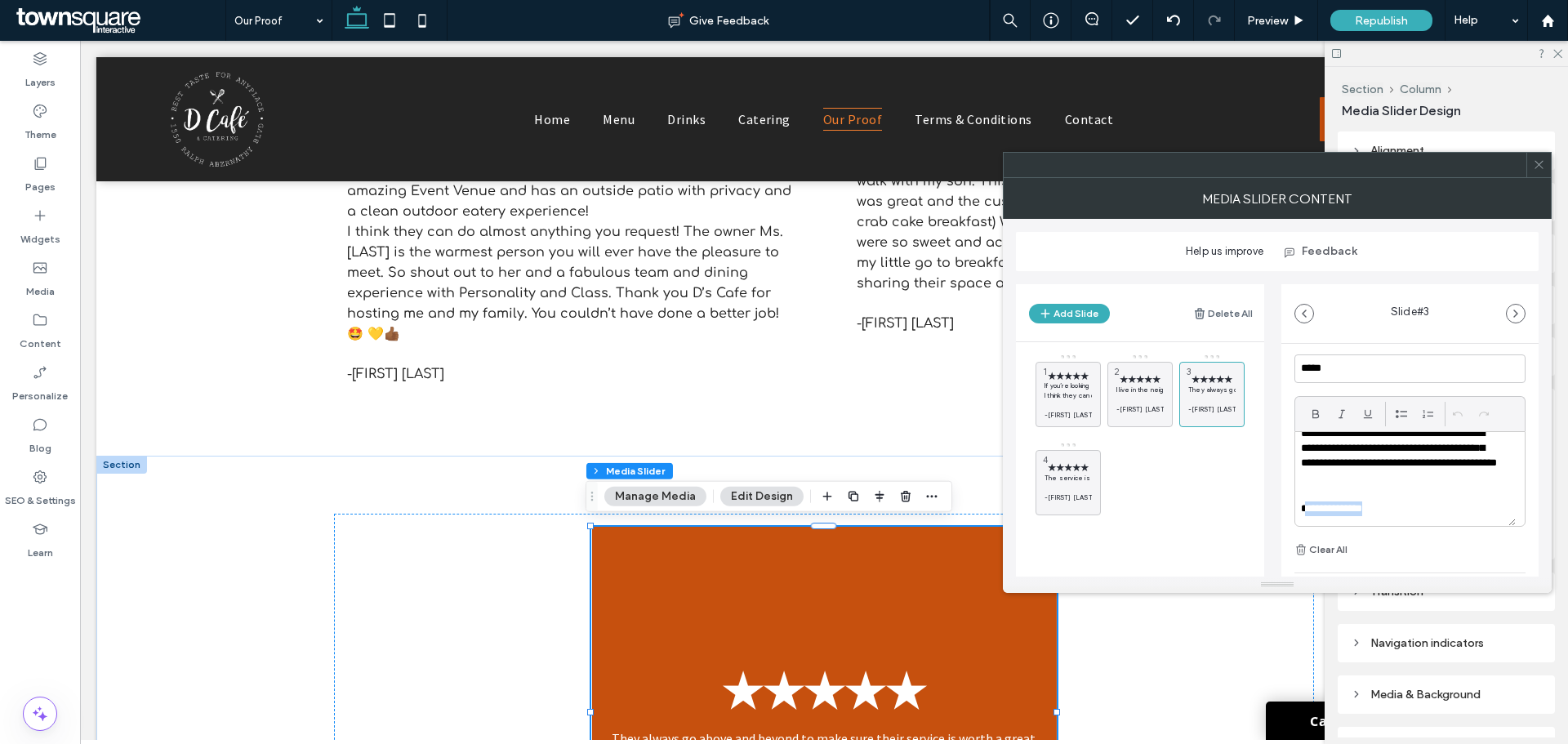 drag, startPoint x: 1388, startPoint y: 502, endPoint x: 1304, endPoint y: 501, distance: 84.006 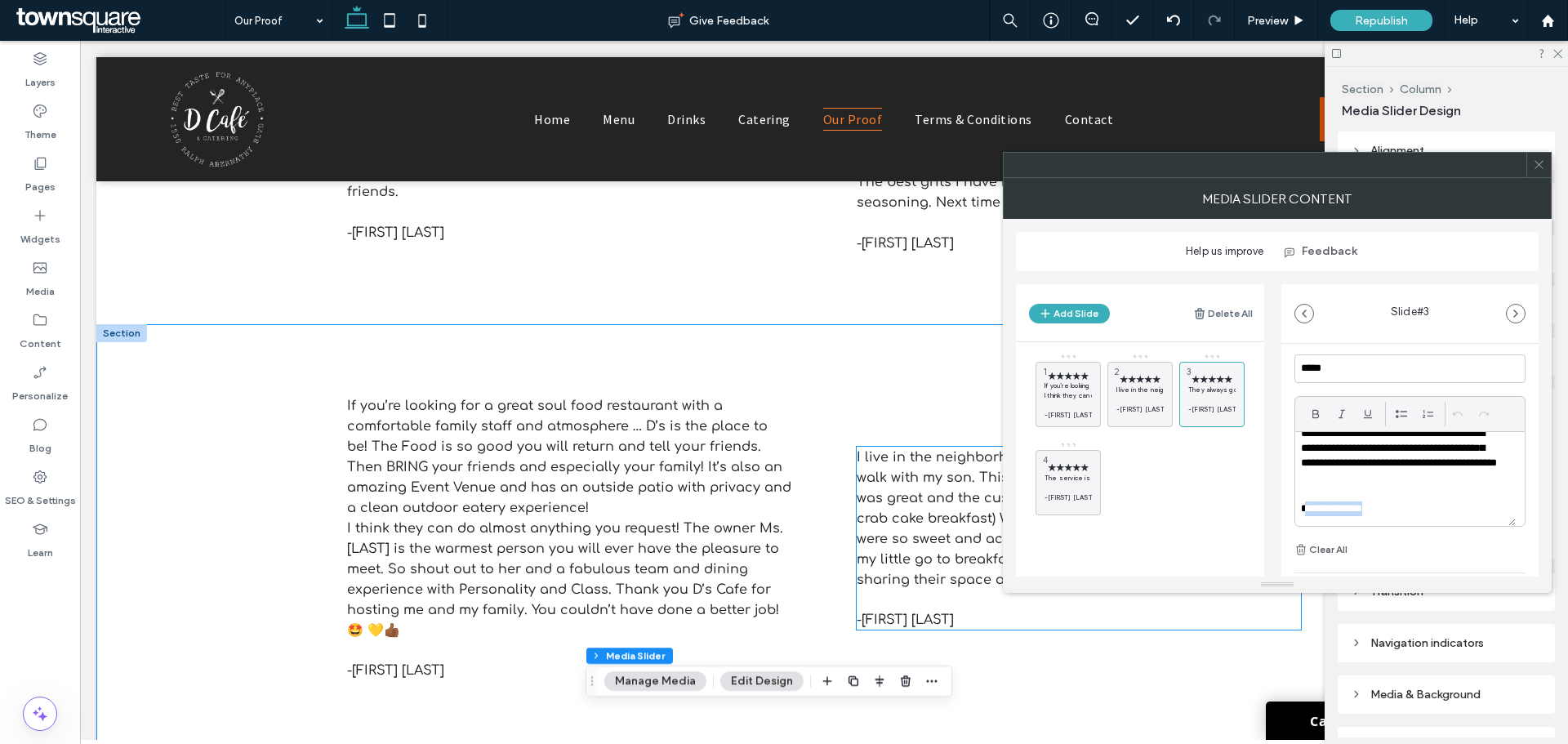 scroll, scrollTop: 735, scrollLeft: 0, axis: vertical 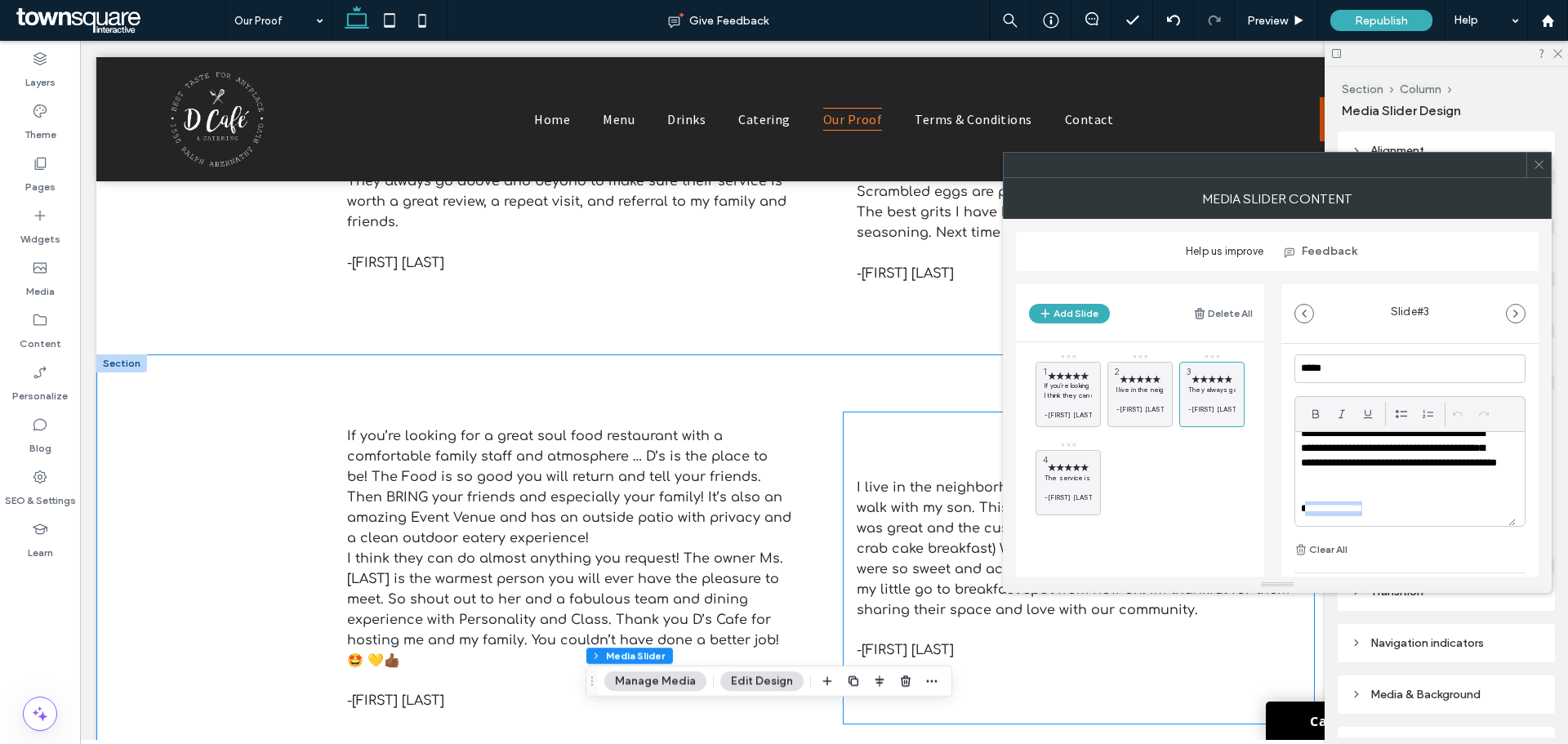 type 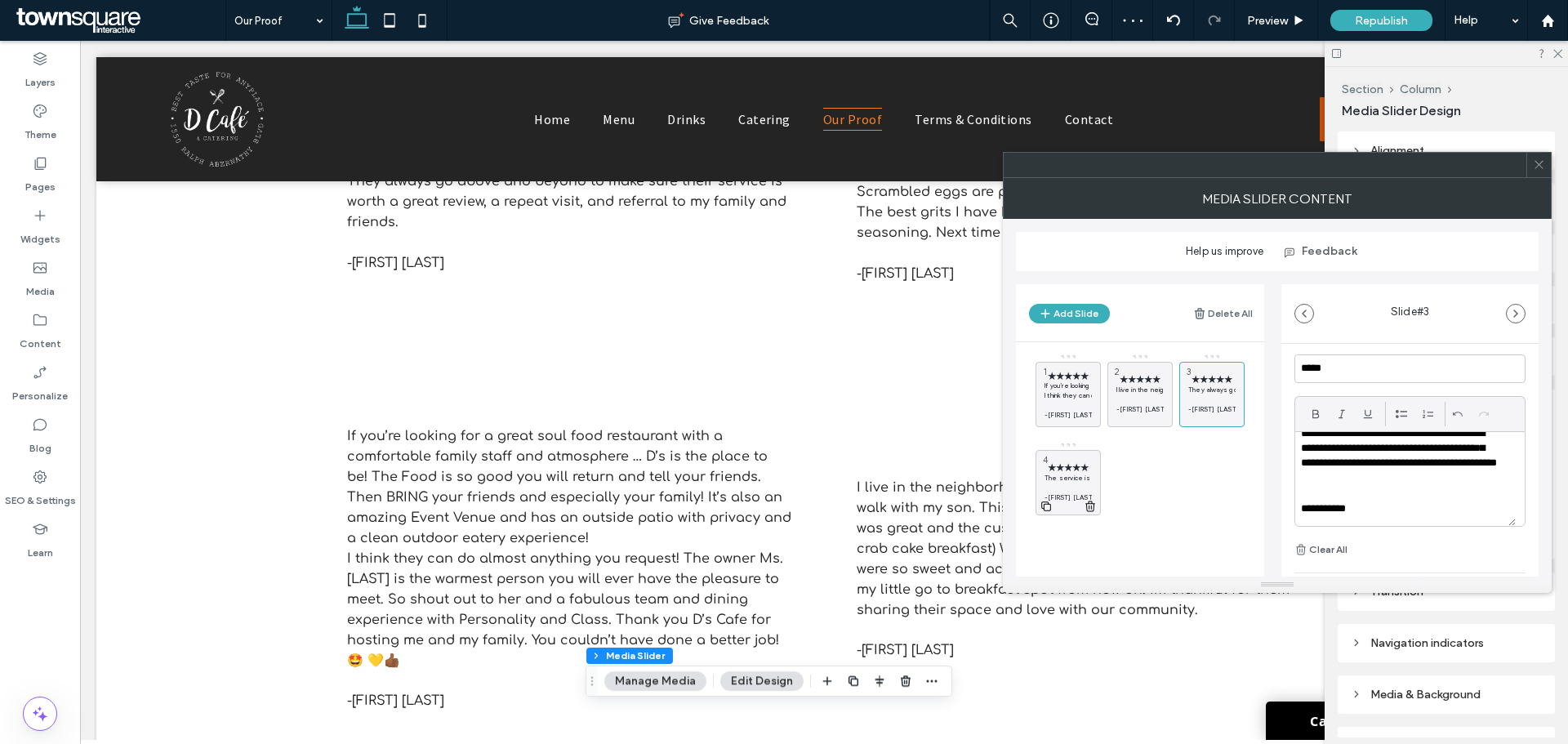 click at bounding box center (1068, 488) 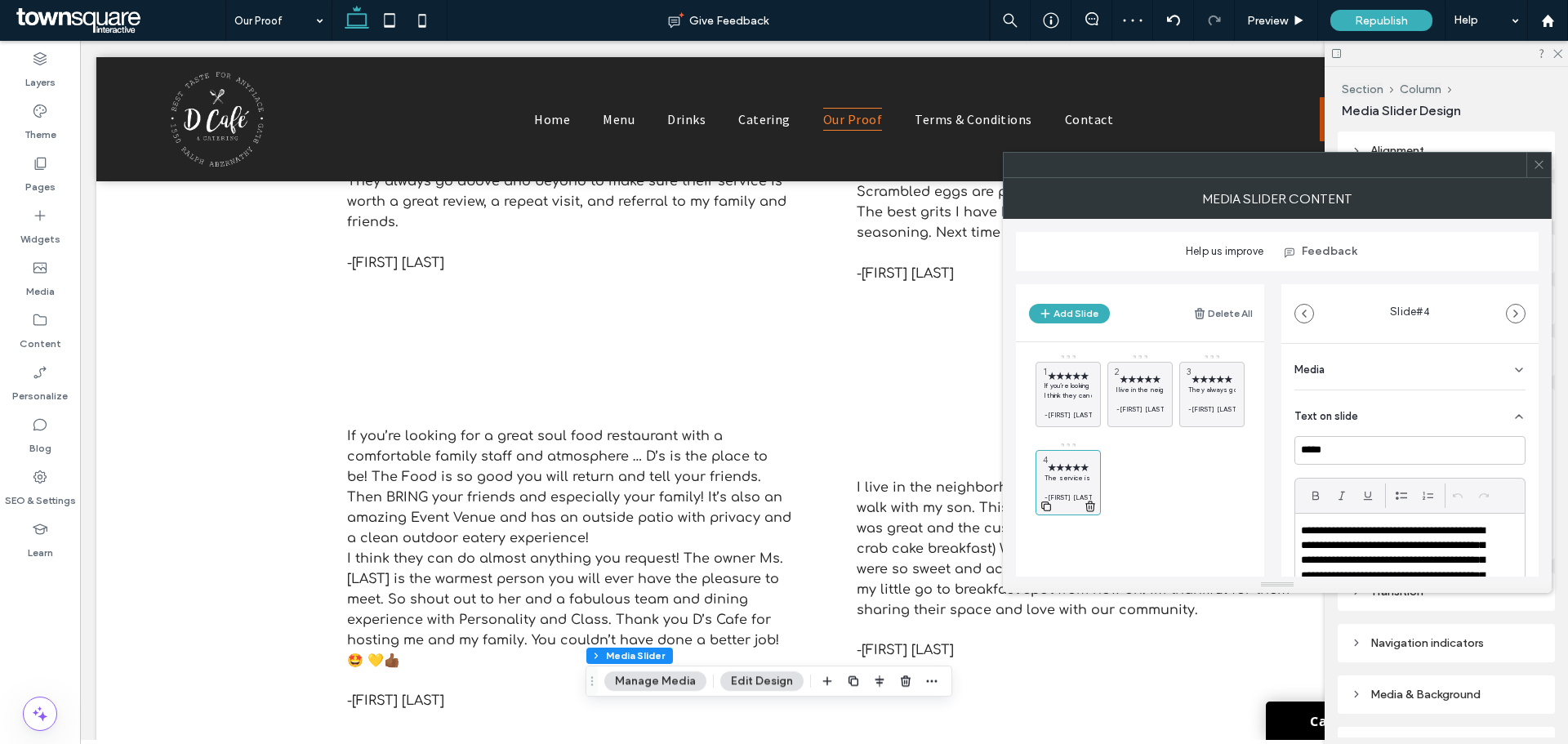 click 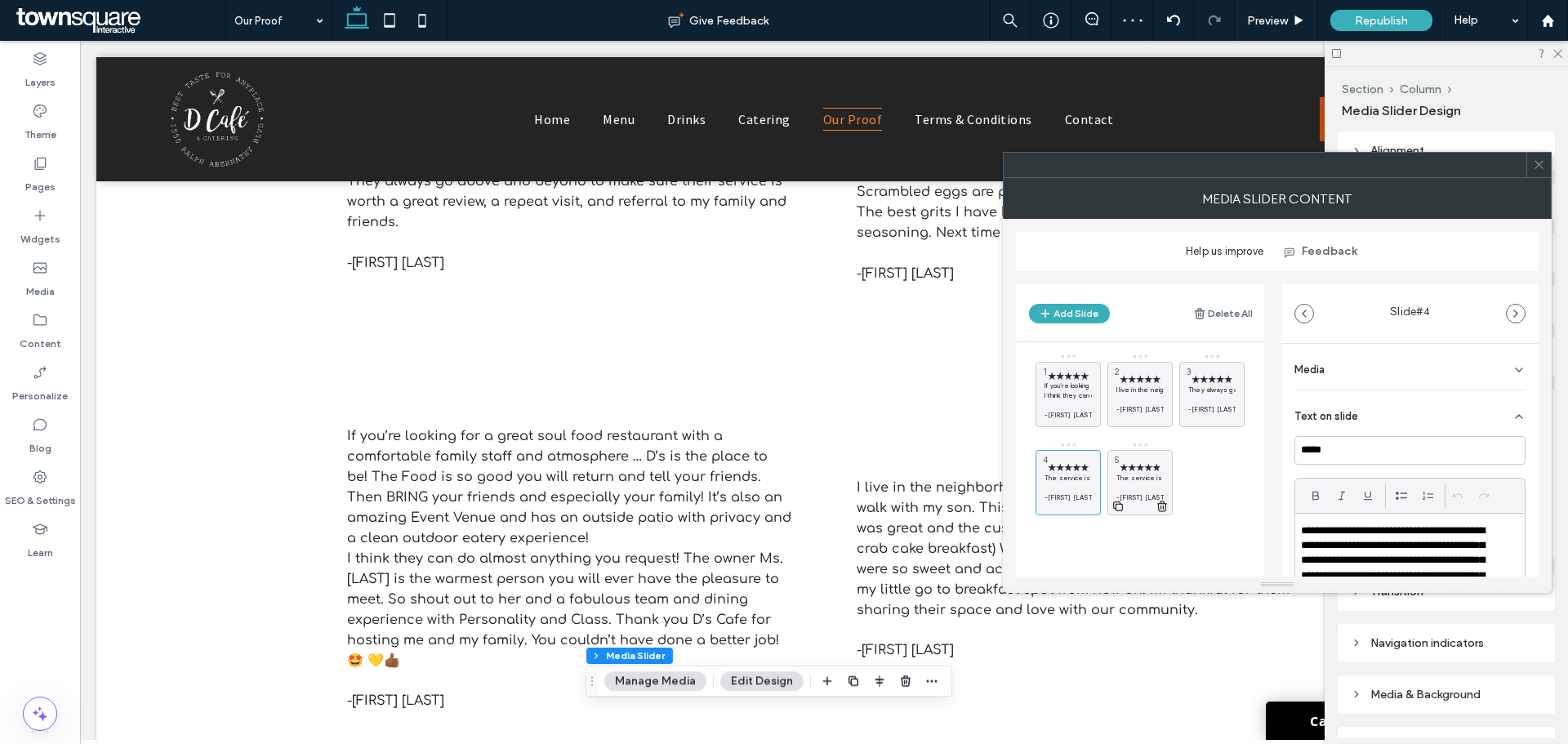click on "The service is awesome. The taste of the food is incredible 😋. Scrambled eggs are phenomenal, same as the fried chicken 🍗. The best grits I have had. Everything with the perfect touch of seasoning. Next time I visit Atlanta I will be back for sure" at bounding box center (1140, 478) 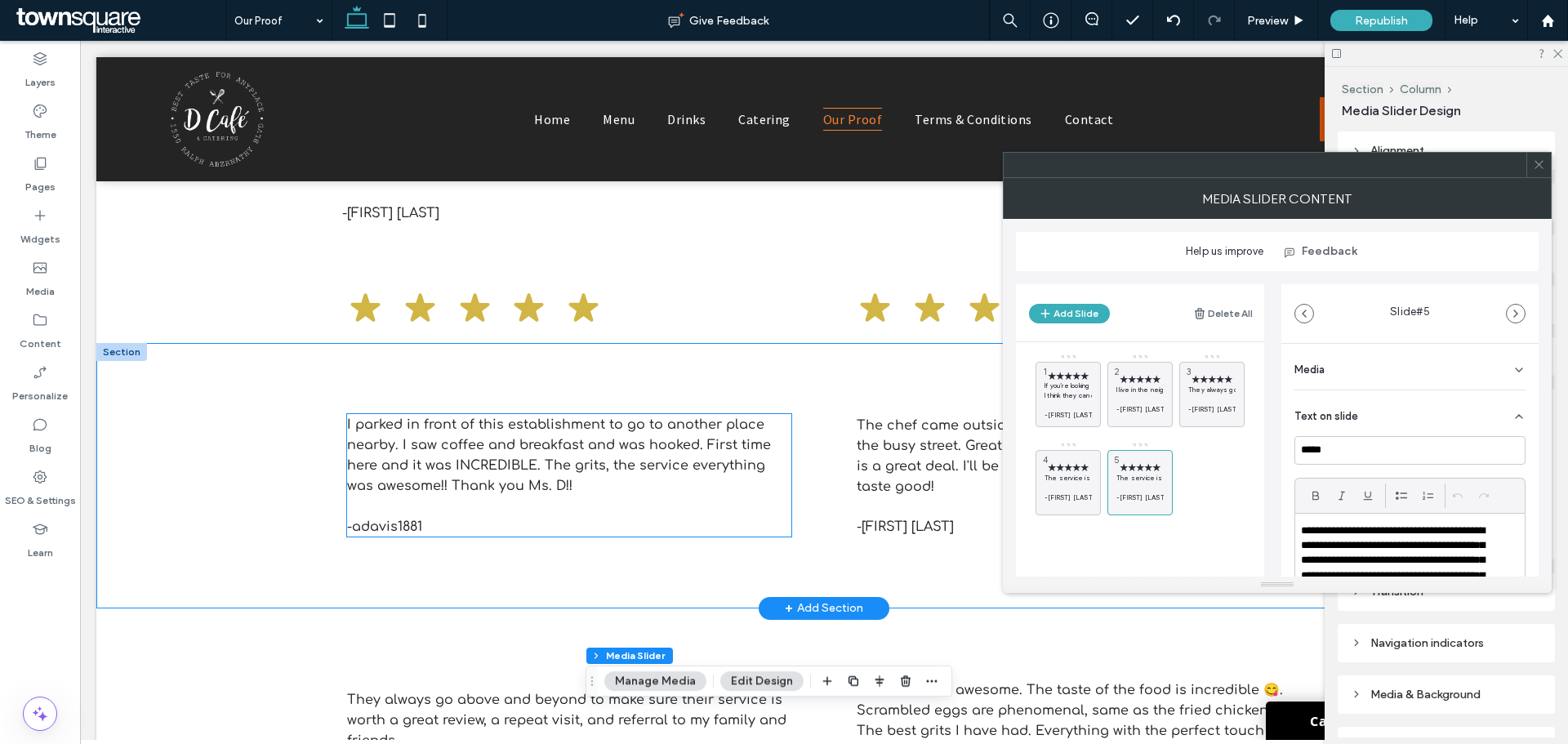 scroll, scrollTop: 245, scrollLeft: 0, axis: vertical 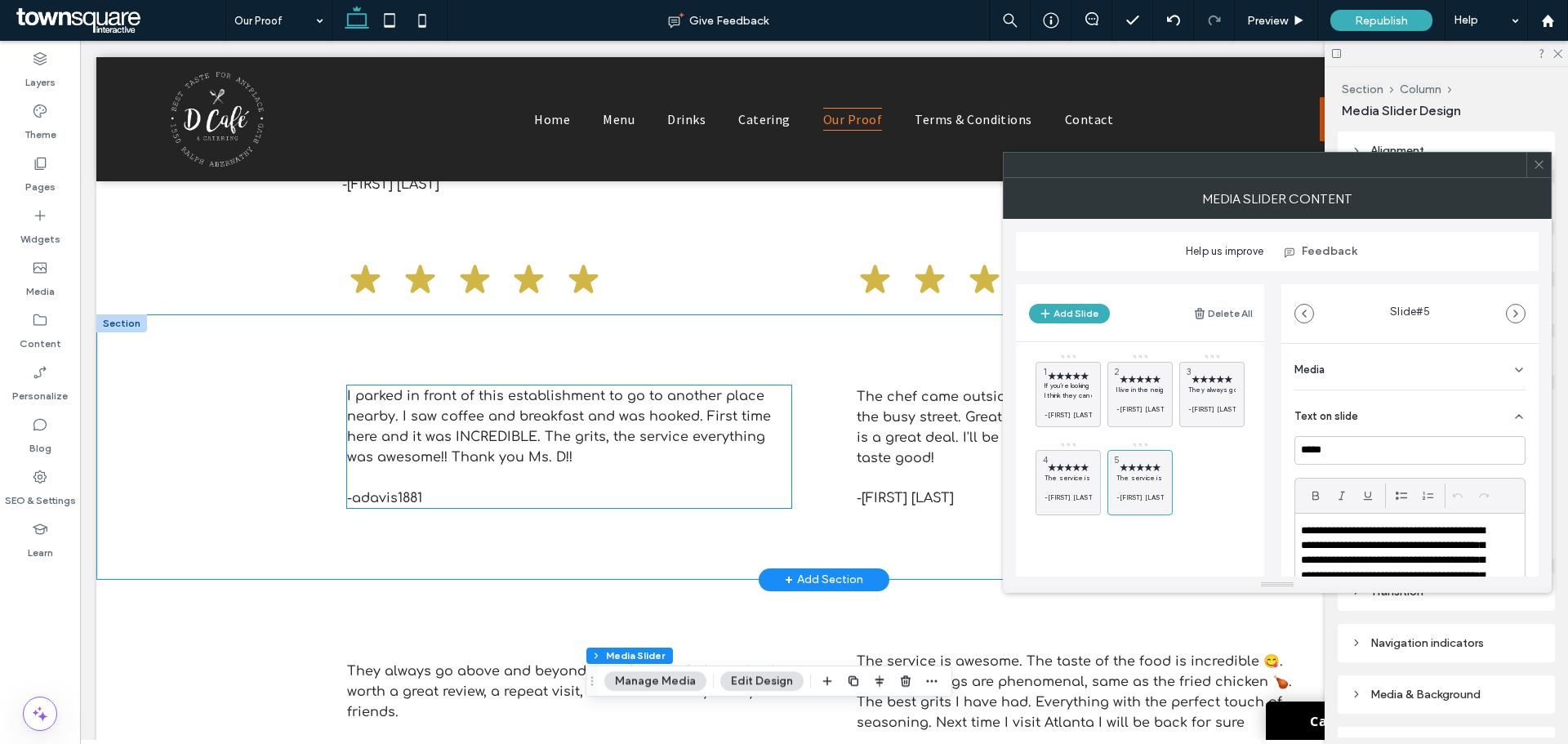 click on "I parked in front of this establishment to go to another place nearby. I saw coffee and breakfast and was hooked. First time here and it was INCREDIBLE. The grits, the service everything was awesome!! Thank you Ms. D!!" at bounding box center [569, 426] 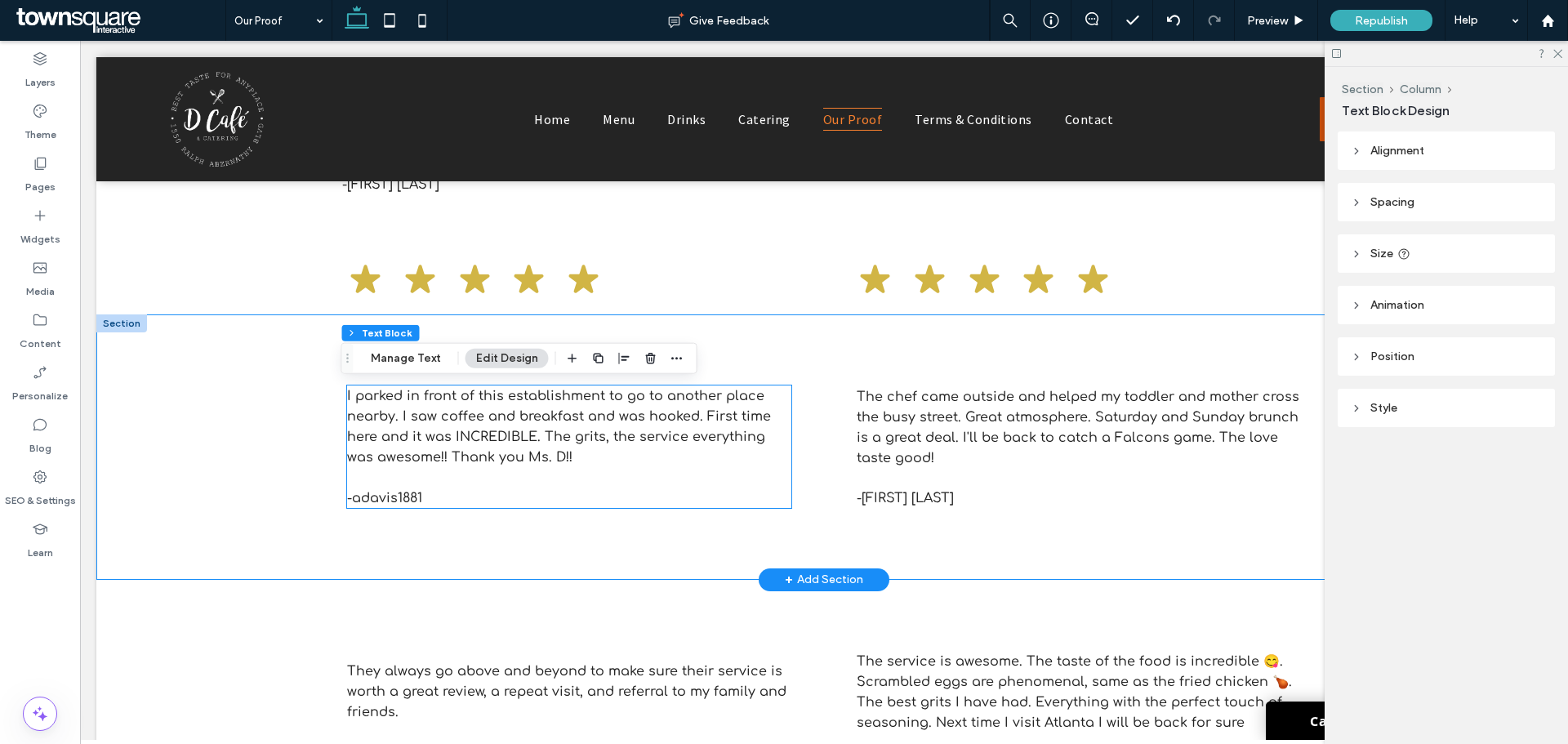 click on "I parked in front of this establishment to go to another place nearby. I saw coffee and breakfast and was hooked. First time here and it was INCREDIBLE. The grits, the service everything was awesome!! Thank you Ms. D!!" at bounding box center [569, 426] 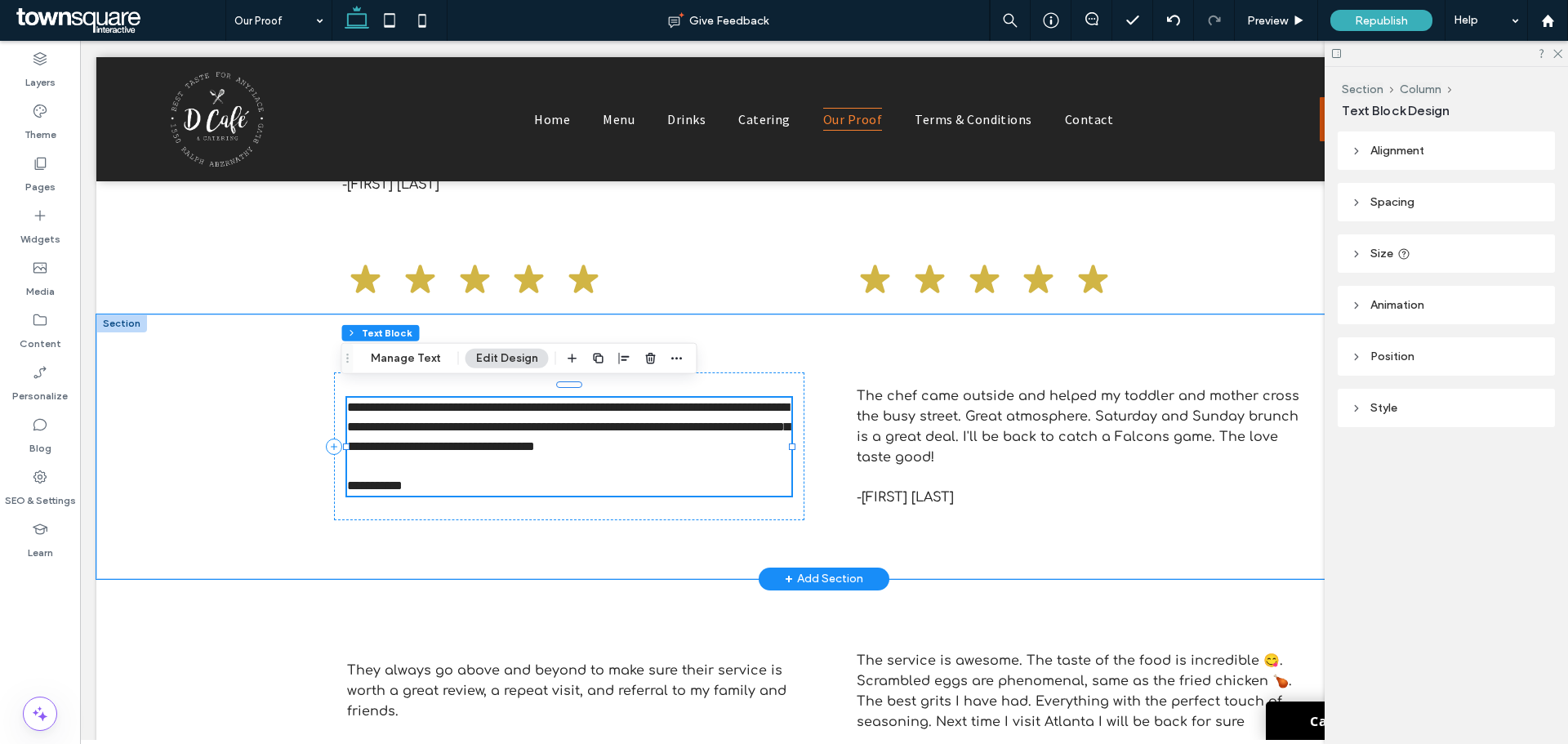 click on "**********" at bounding box center [569, 427] 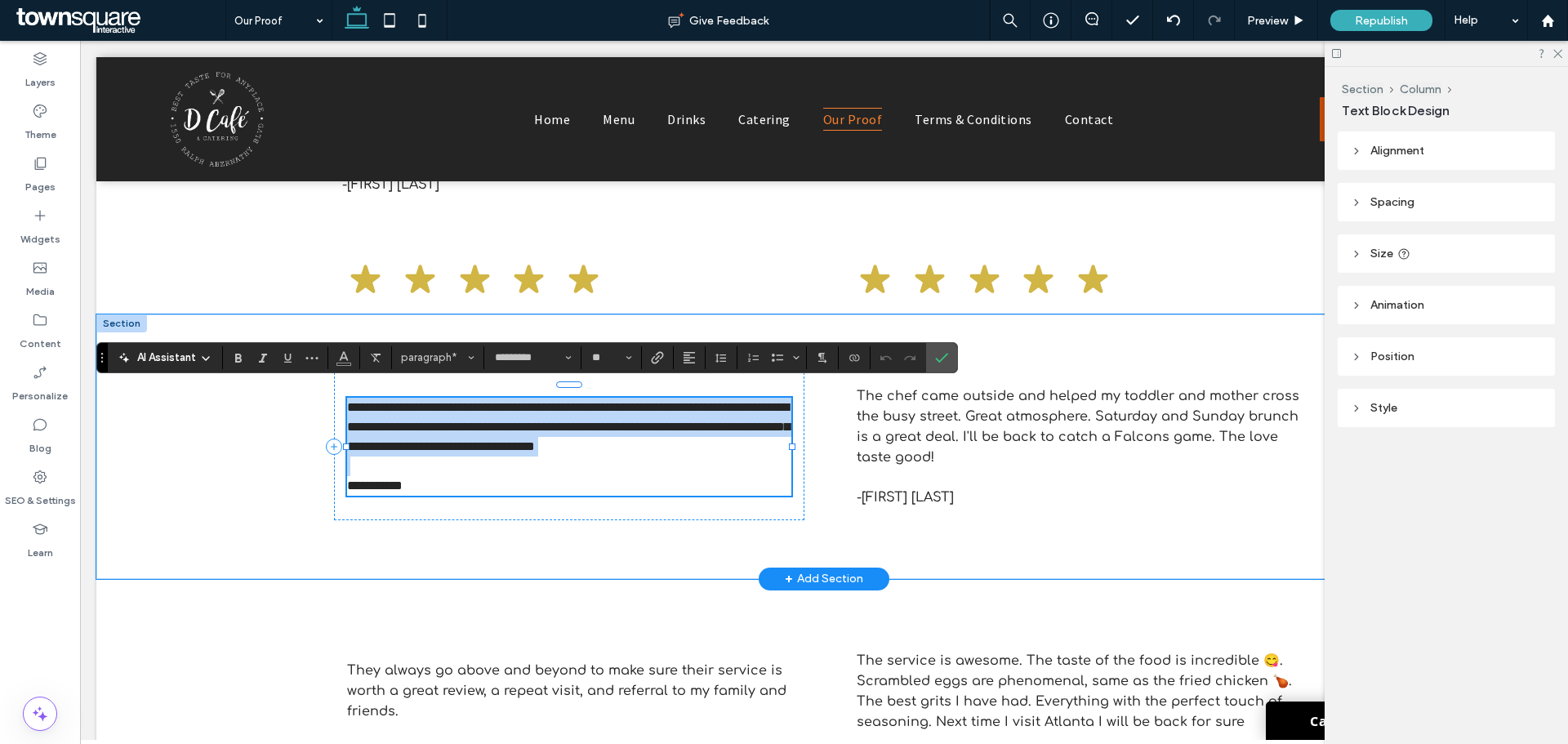 click on "**********" at bounding box center [569, 427] 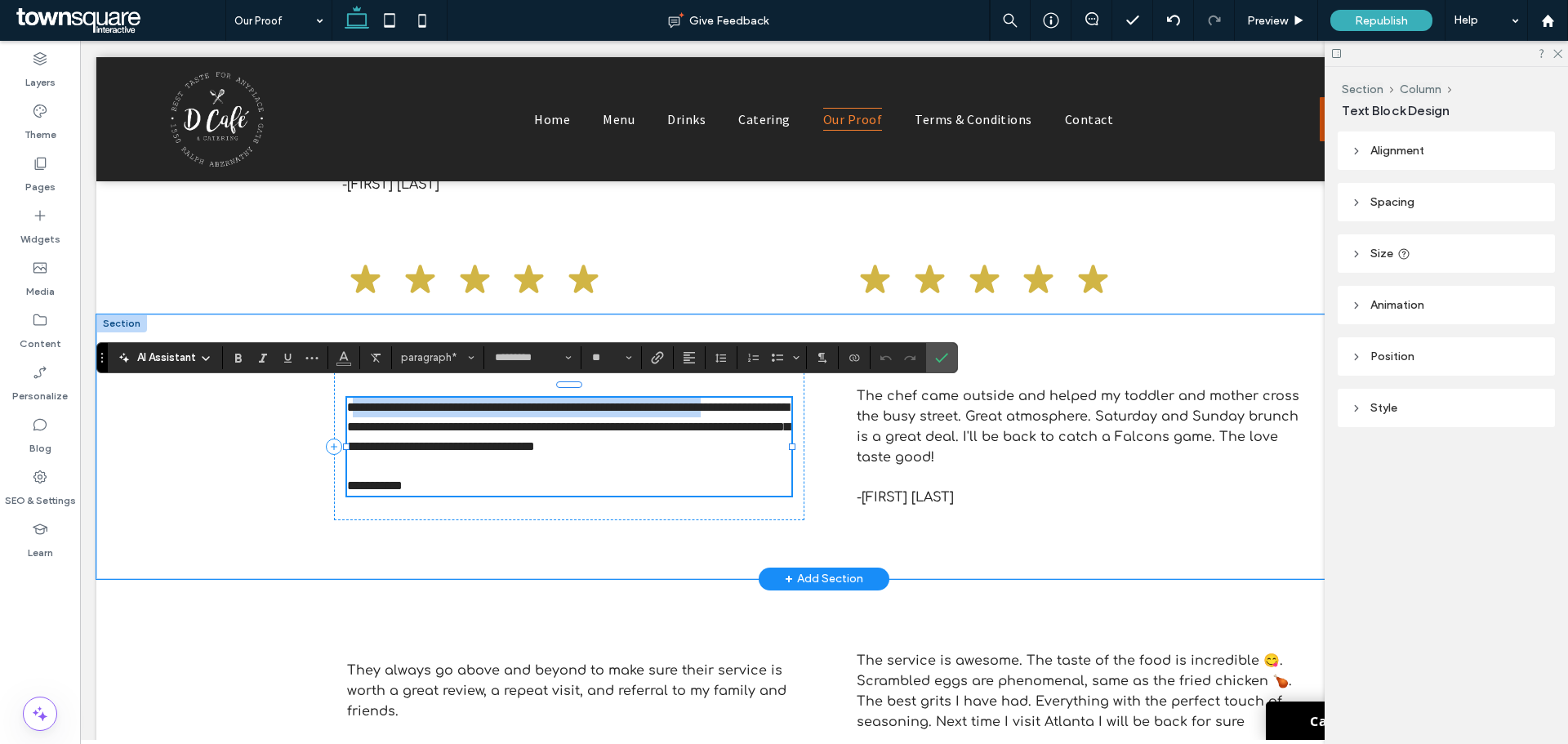 drag, startPoint x: 343, startPoint y: 393, endPoint x: 399, endPoint y: 408, distance: 57.974132 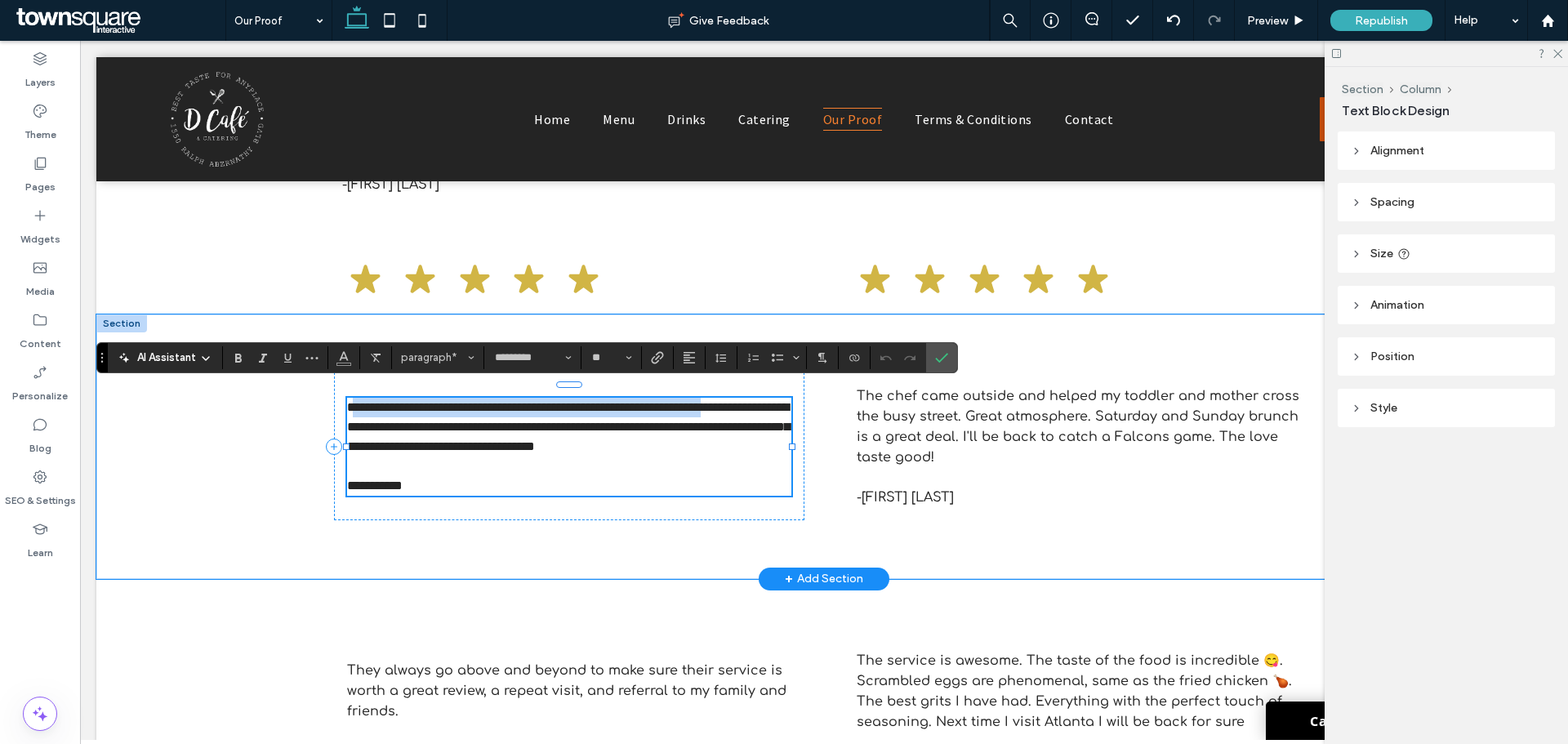 click on "**********" at bounding box center [568, 426] 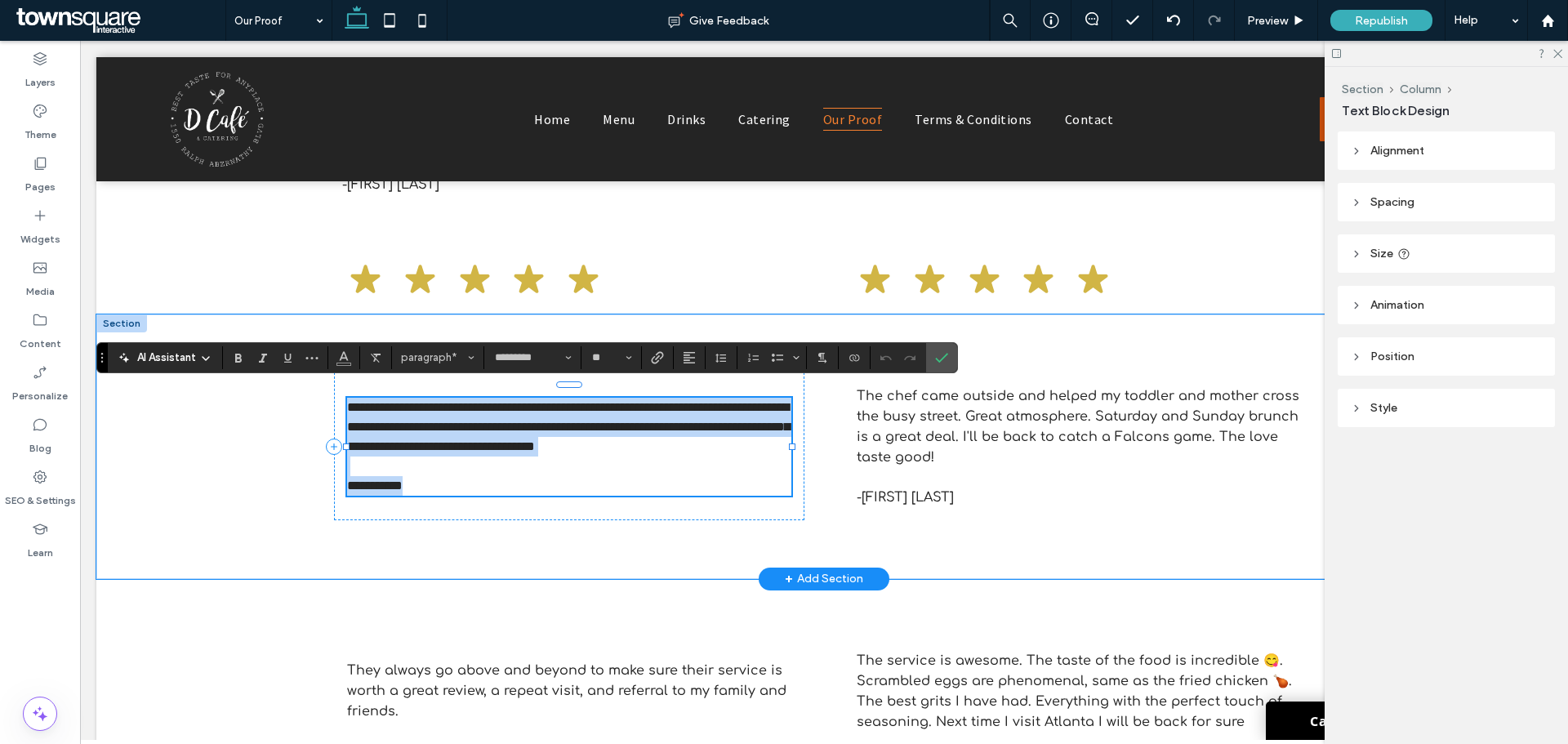 drag, startPoint x: 342, startPoint y: 394, endPoint x: 443, endPoint y: 491, distance: 140.03571 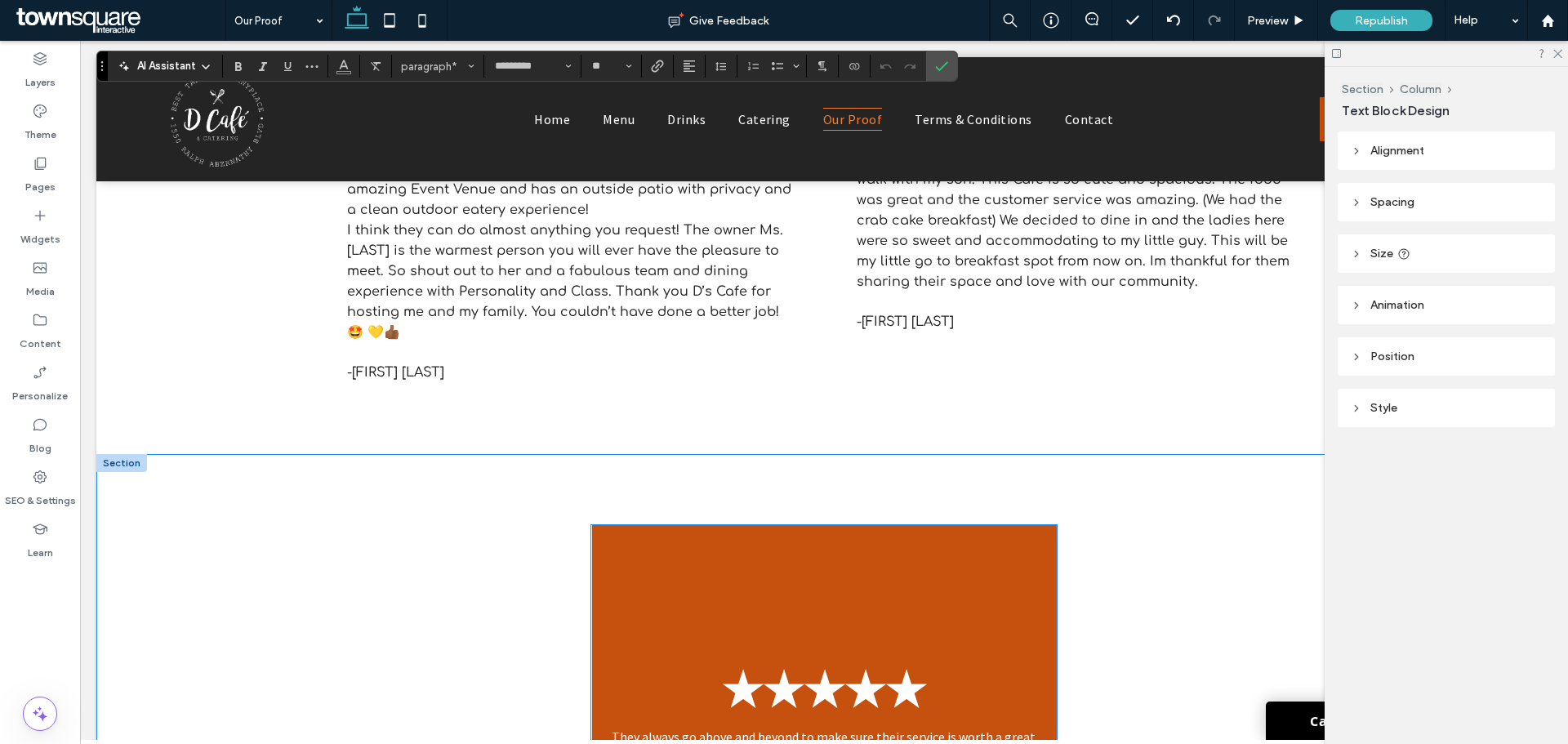 scroll, scrollTop: 1225, scrollLeft: 0, axis: vertical 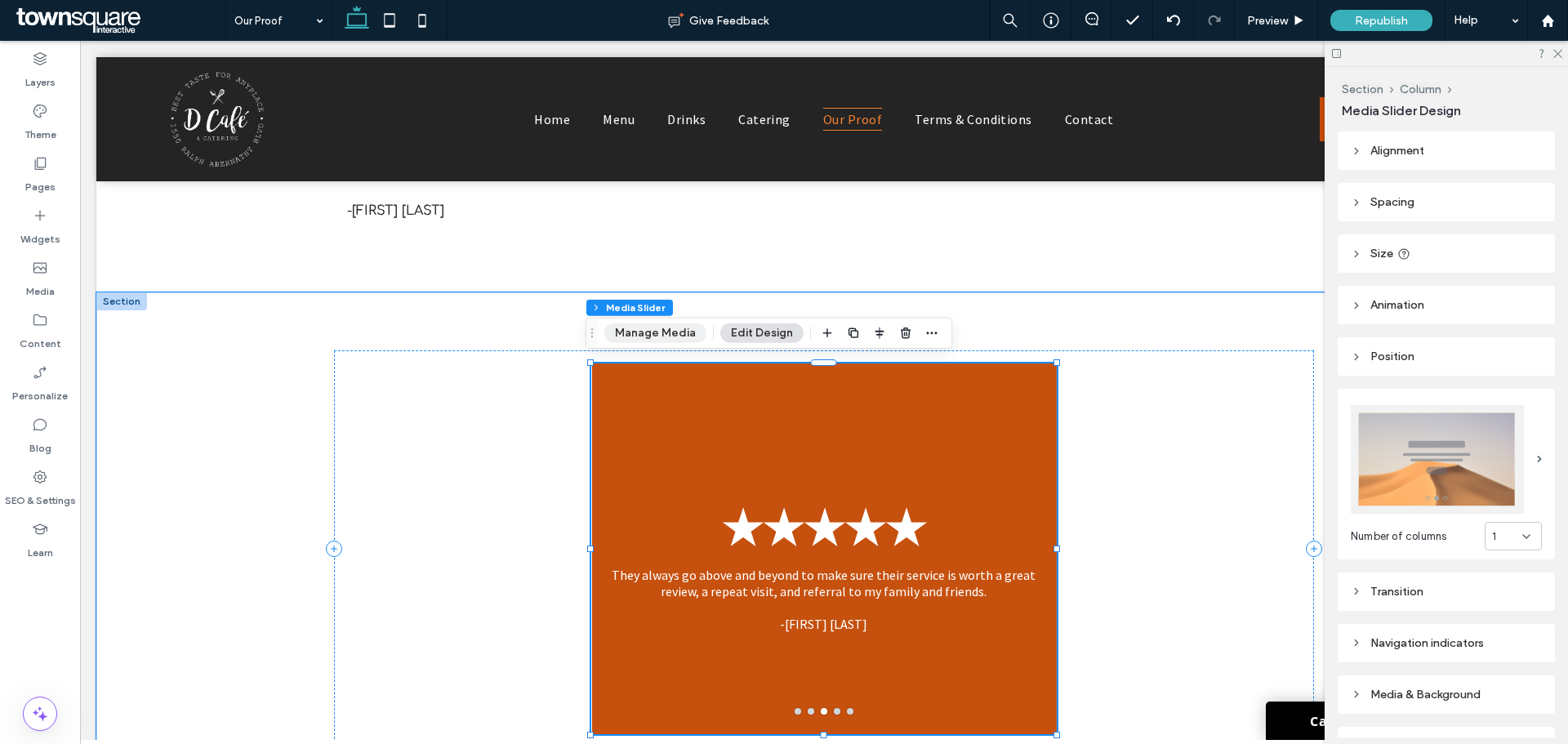 click on "Manage Media" at bounding box center (655, 333) 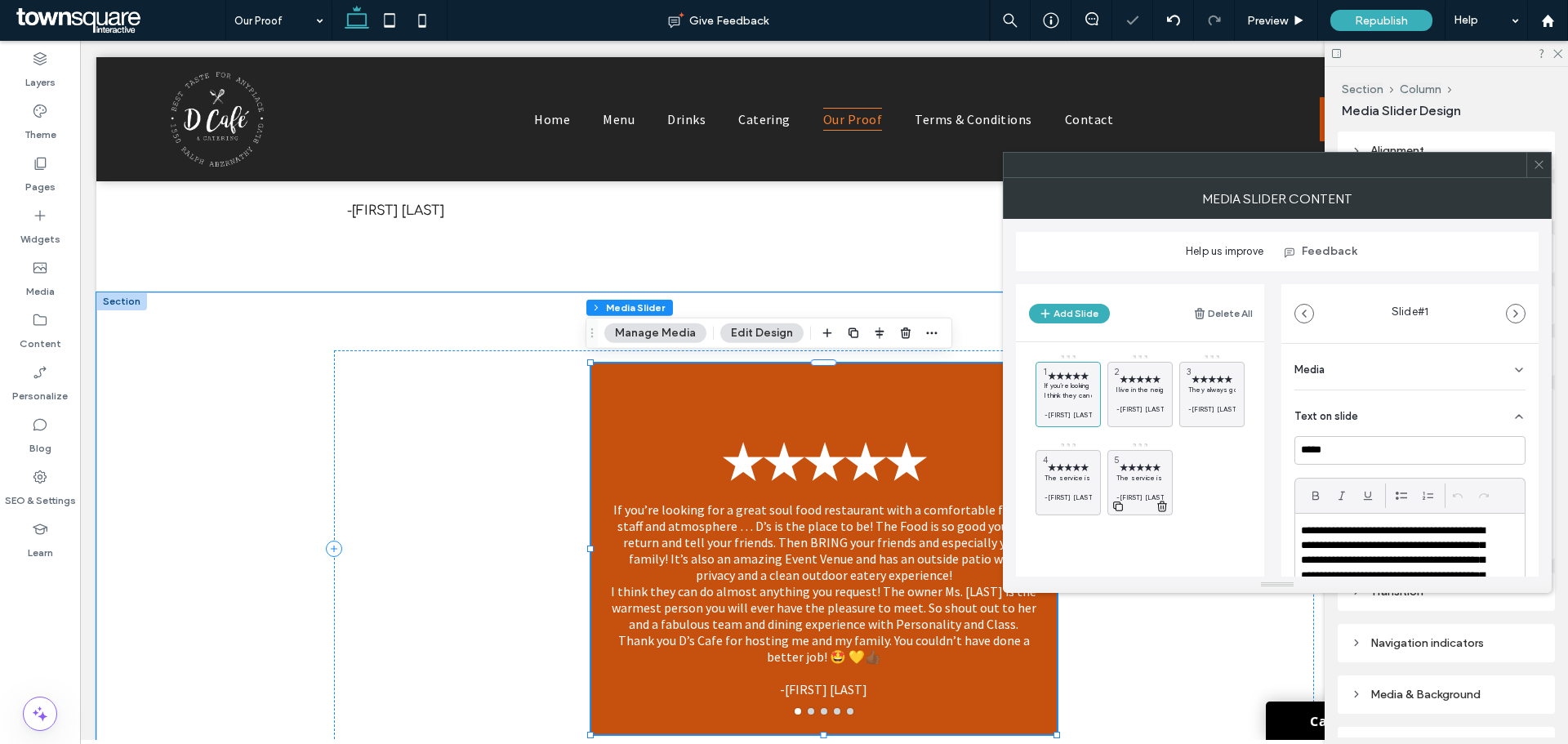 click on "The service is awesome. The taste of the food is incredible 😋. Scrambled eggs are phenomenal, same as the fried chicken 🍗. The best grits I have had. Everything with the perfect touch of seasoning. Next time I visit Atlanta I will be back for sure" at bounding box center (1140, 478) 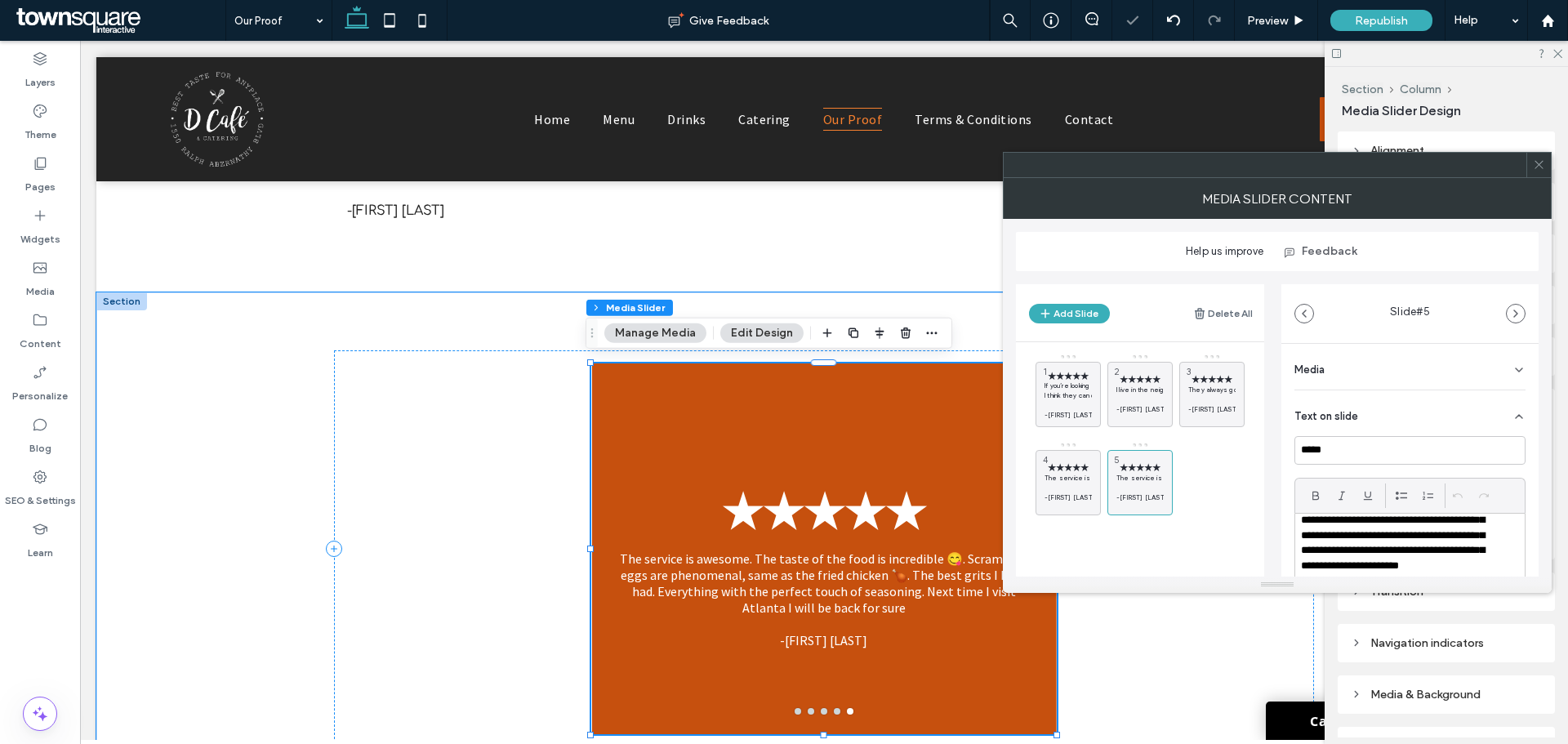 scroll, scrollTop: 61, scrollLeft: 0, axis: vertical 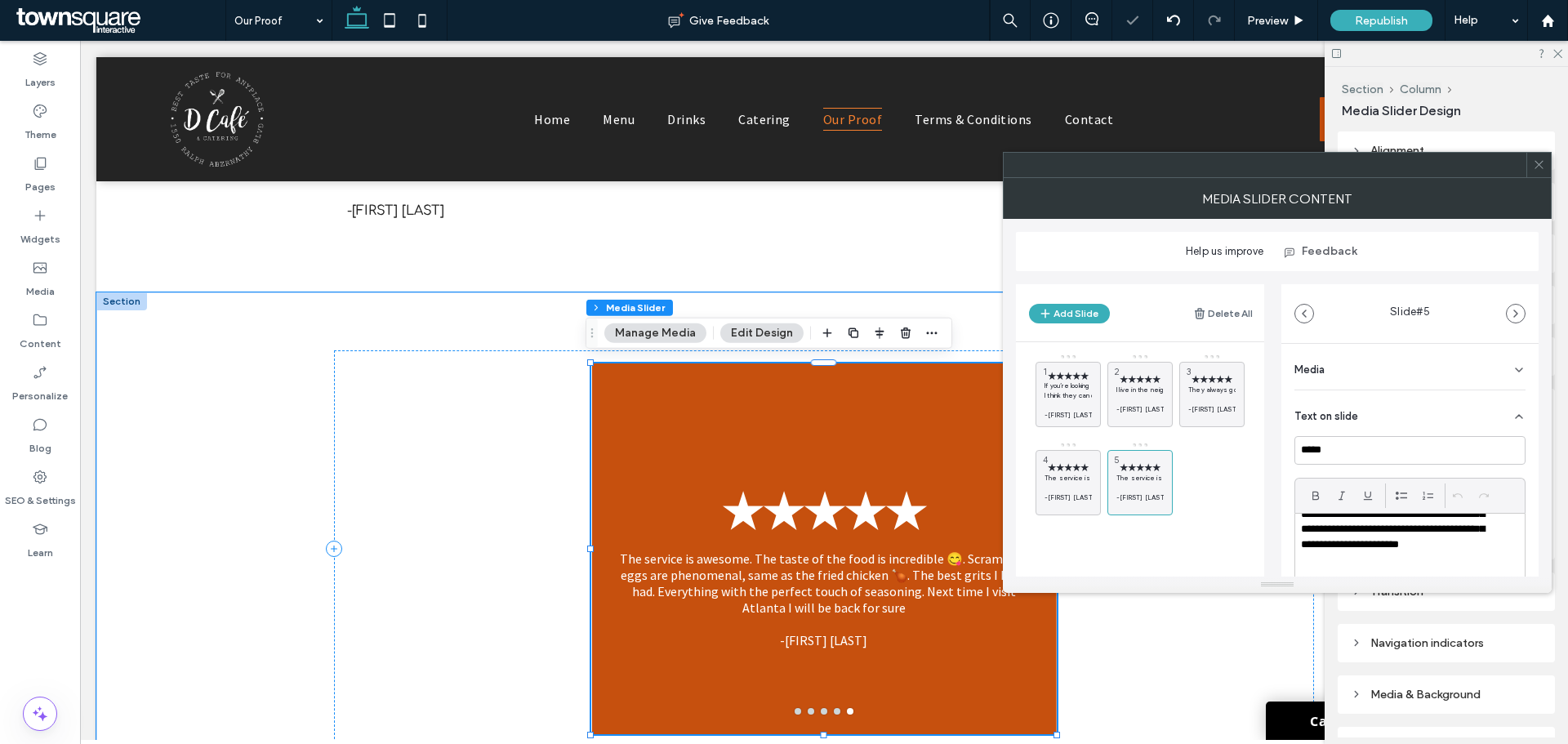 click on "**********" at bounding box center (1399, 515) 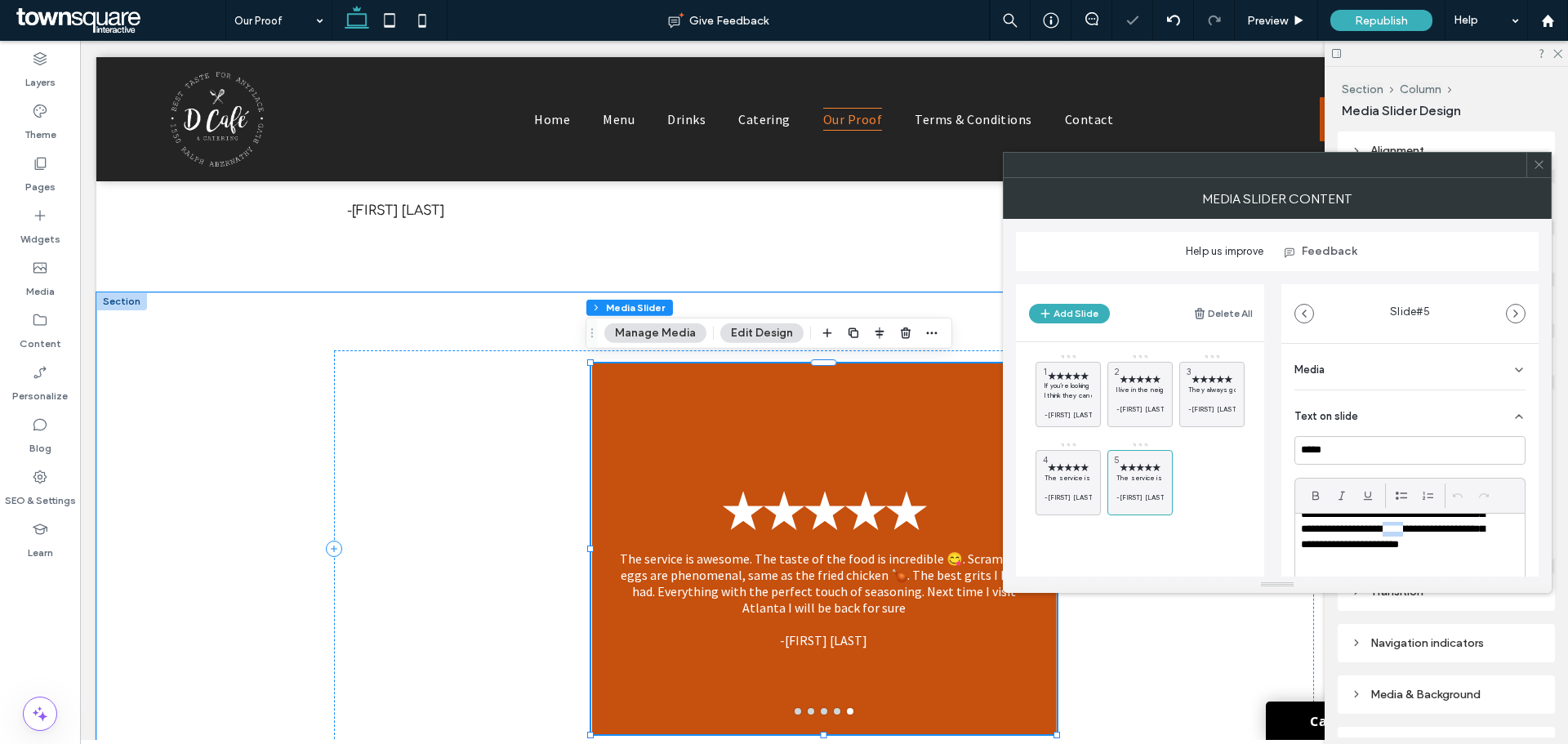 click on "**********" at bounding box center (1399, 515) 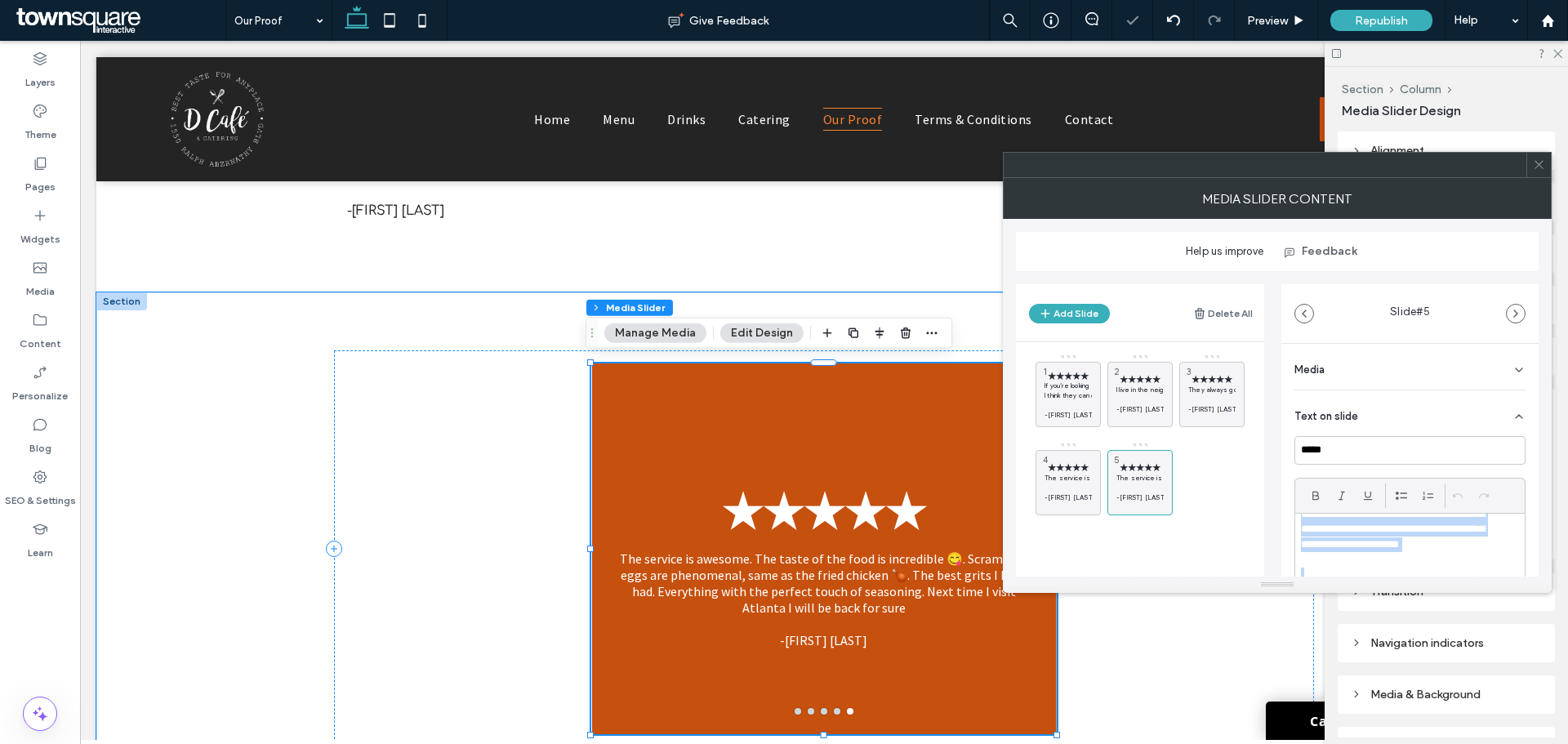 click on "**********" at bounding box center [1399, 515] 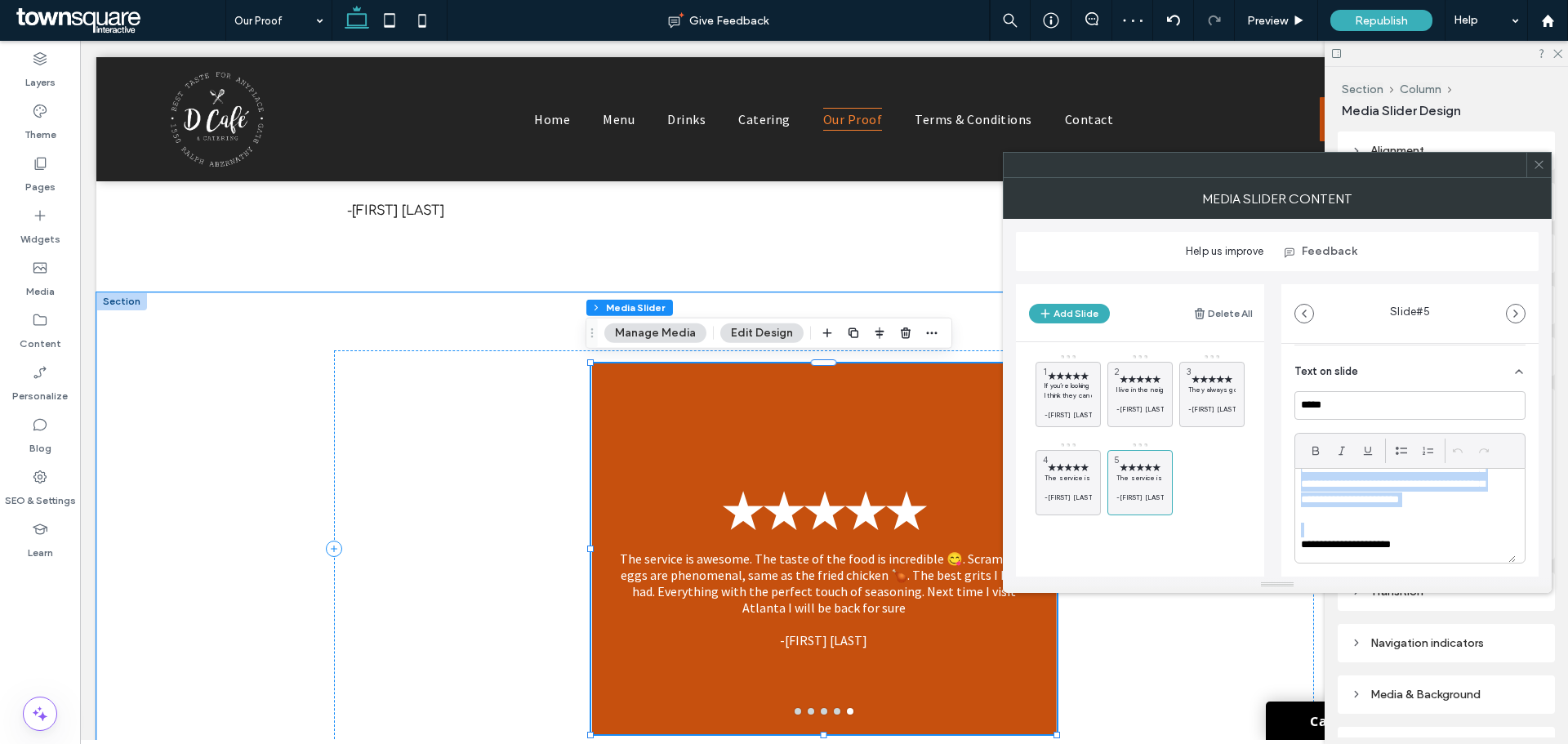 scroll, scrollTop: 82, scrollLeft: 0, axis: vertical 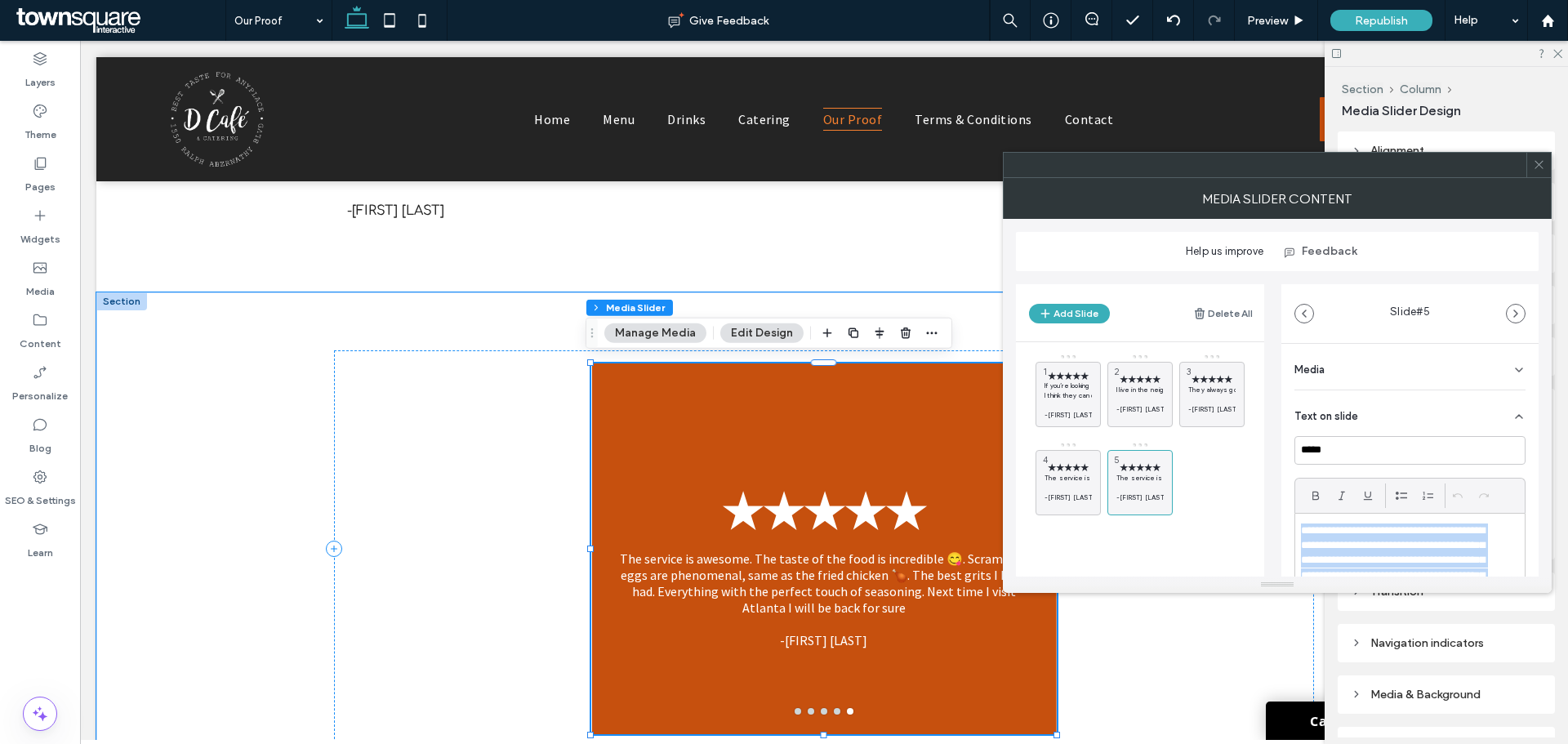 drag, startPoint x: 1405, startPoint y: 507, endPoint x: 1298, endPoint y: 536, distance: 110.86027 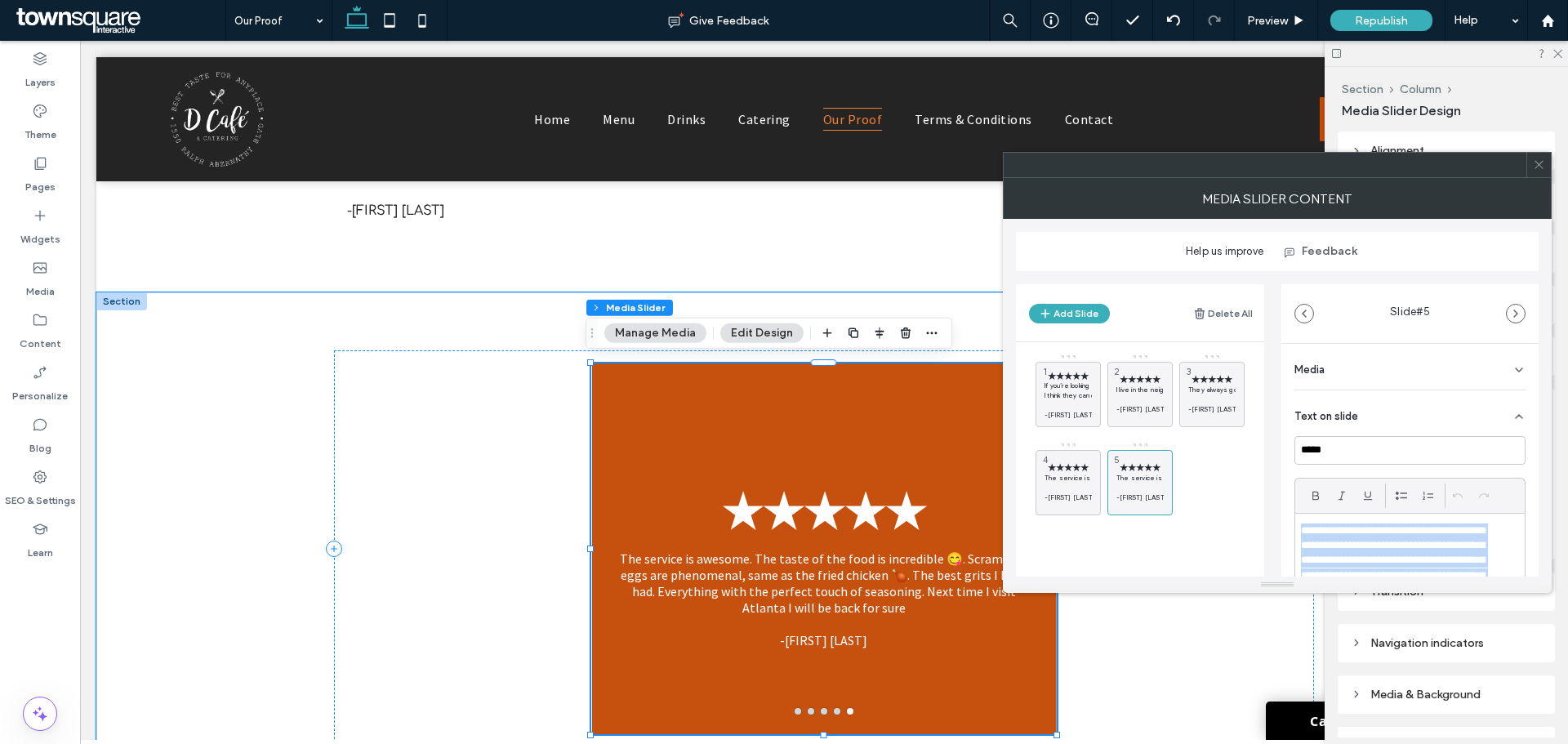paste 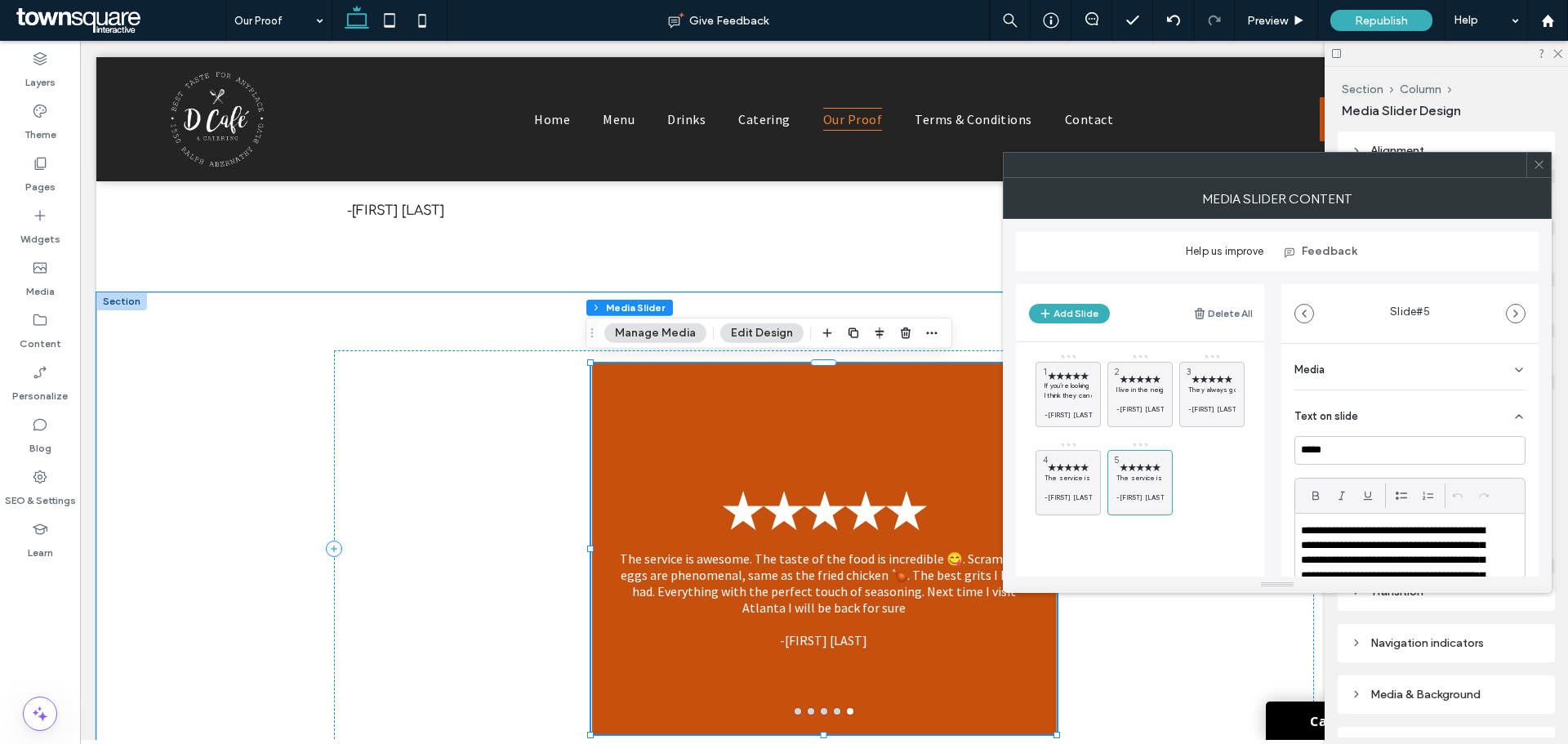 scroll, scrollTop: 0, scrollLeft: 0, axis: both 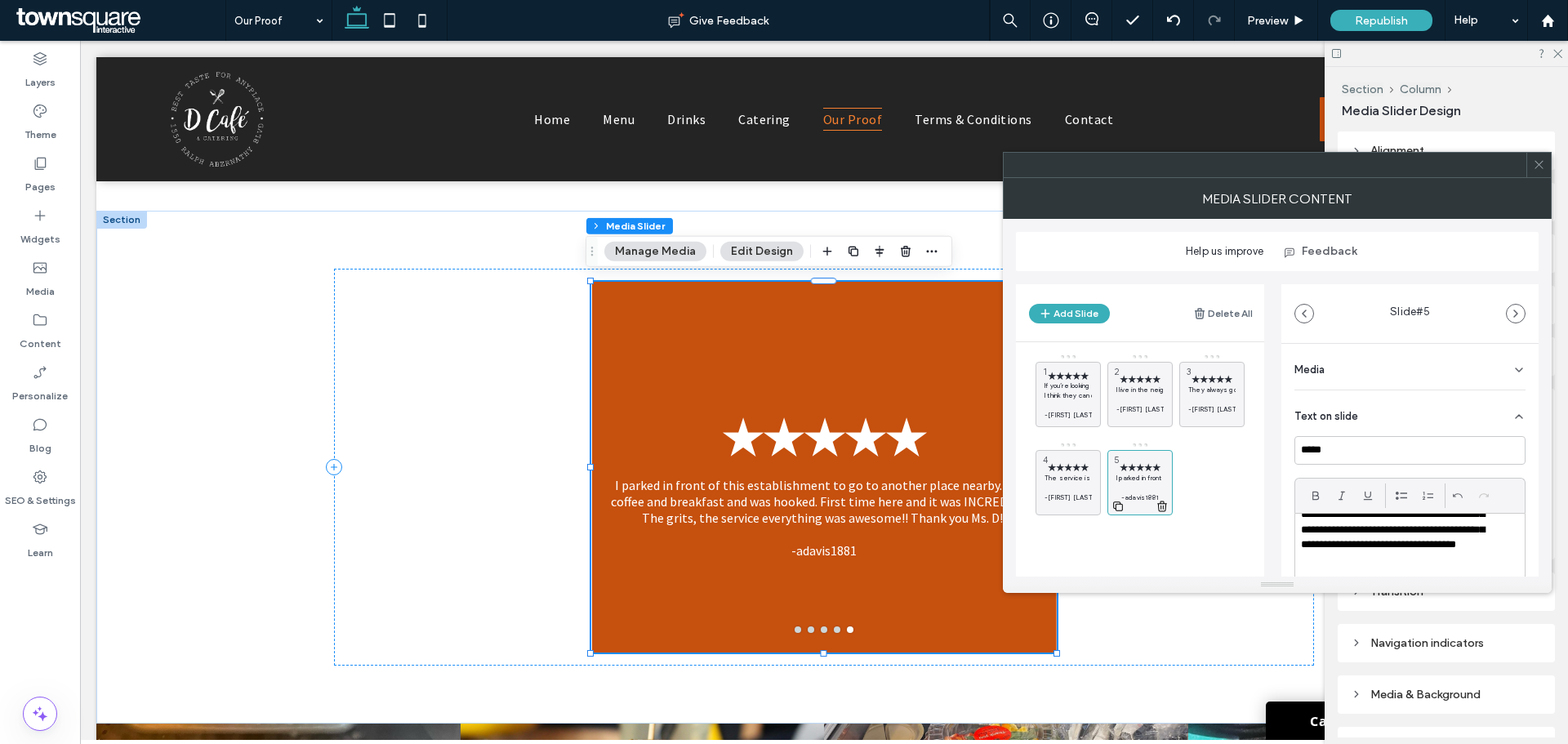 click 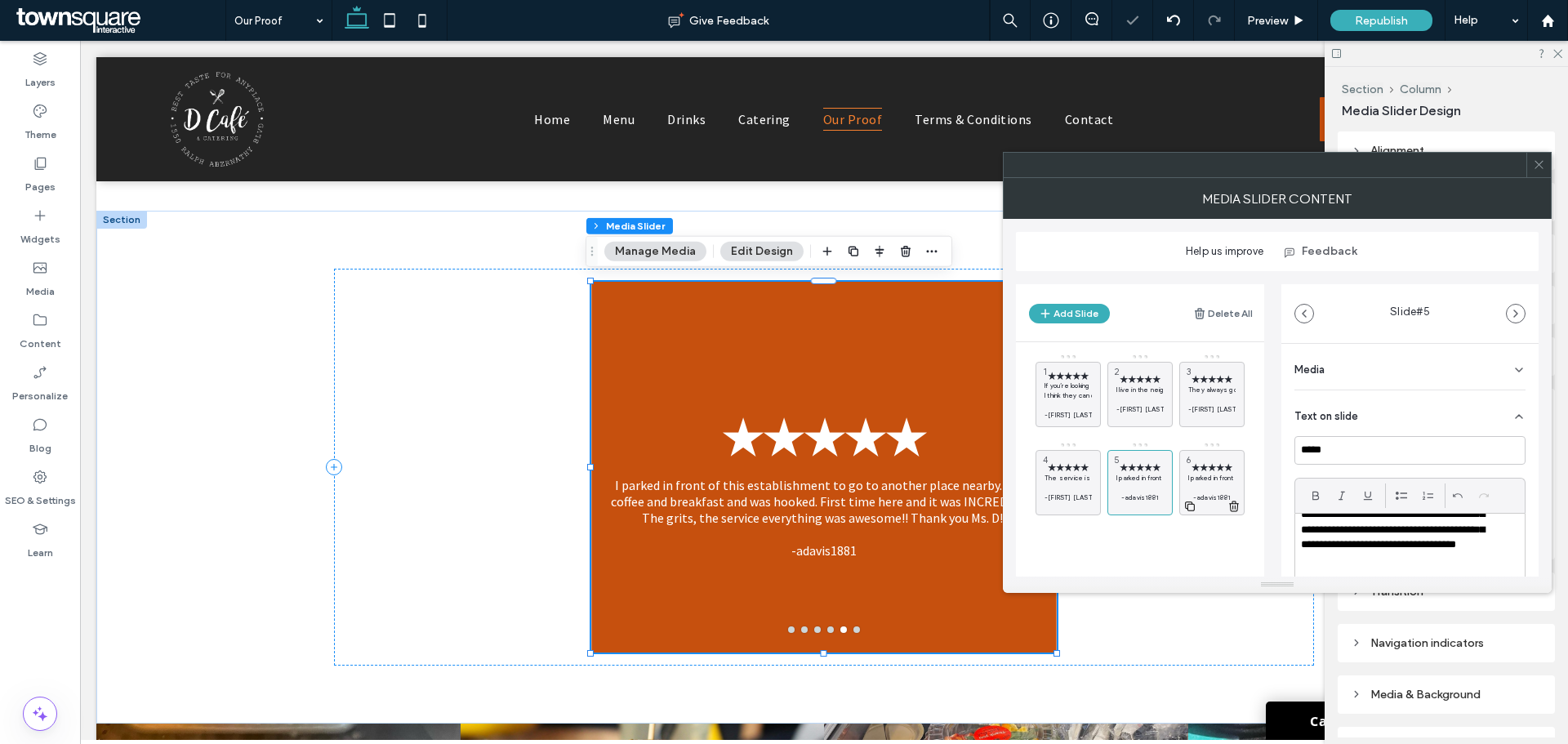click on "I parked in front of this establishment to go to another place nearby. I saw coffee and breakfast and was hooked. First time here and it was INCREDIBLE. The grits, the service everything was awesome!! Thank you Ms. D!!" at bounding box center (1212, 478) 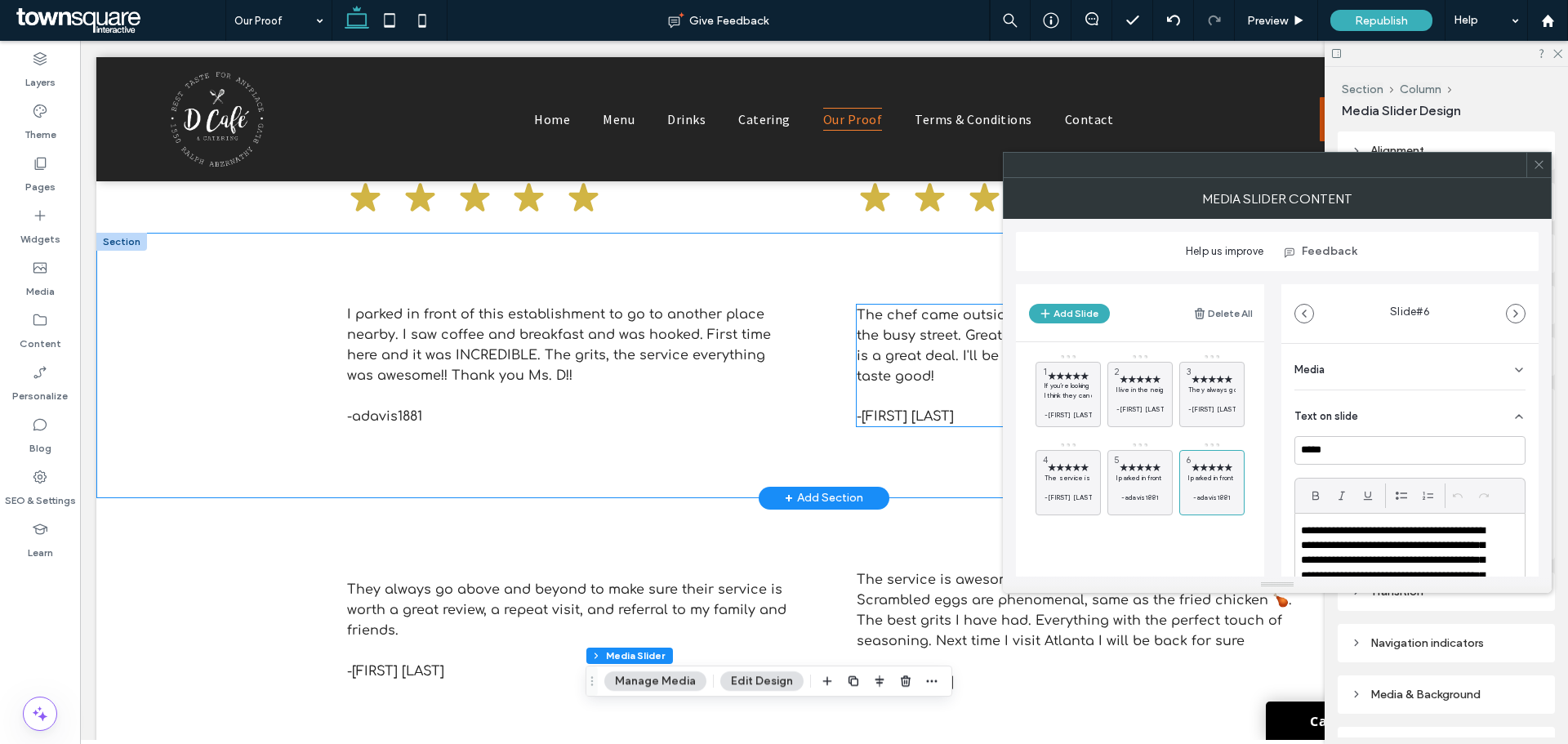 scroll, scrollTop: 245, scrollLeft: 0, axis: vertical 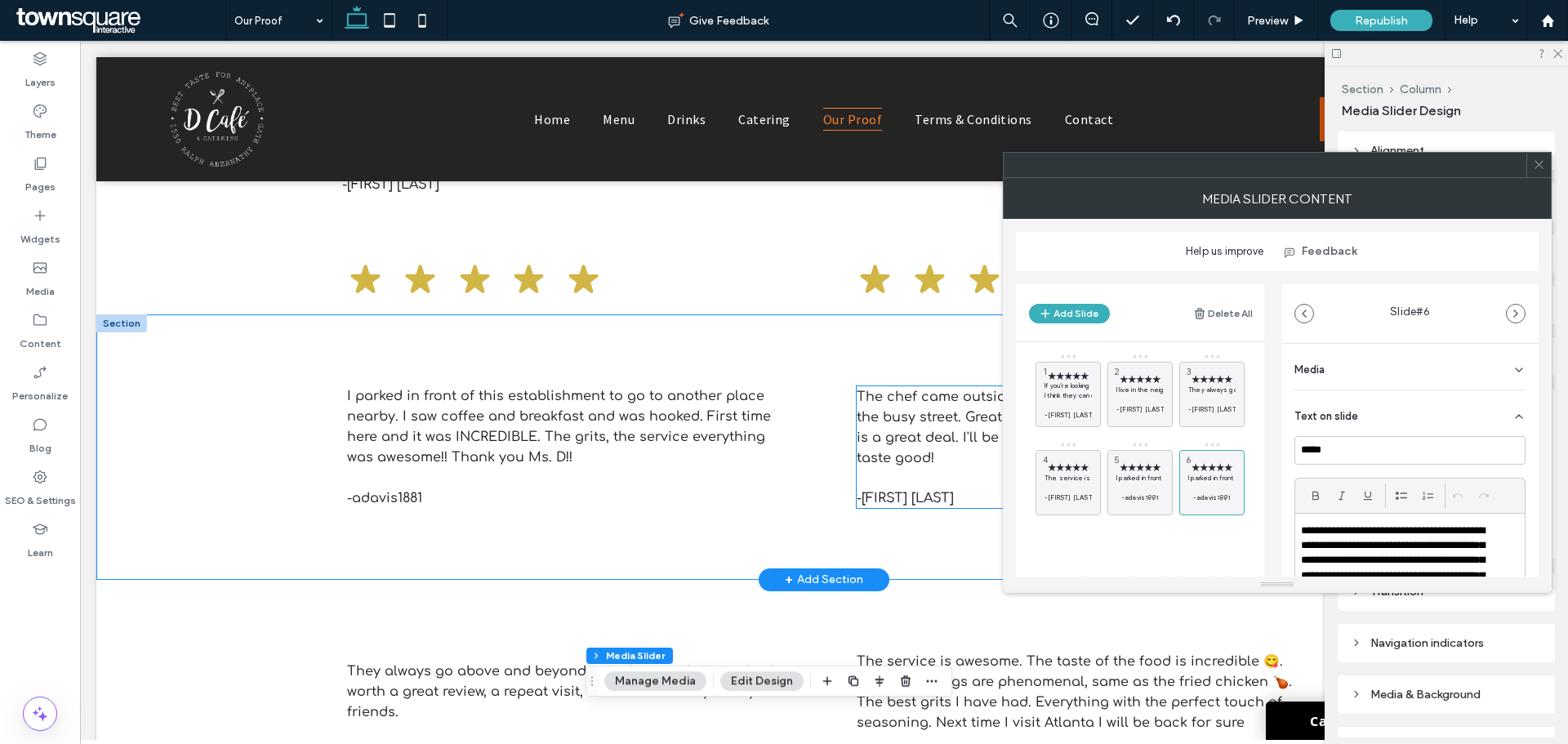 click on "The chef came outside and helped my toddler and mother cross the busy street. Great atmosphere. Saturday and Sunday brunch is a great deal. I'll be back to catch a Falcons game. The love taste good!" at bounding box center [1078, 427] 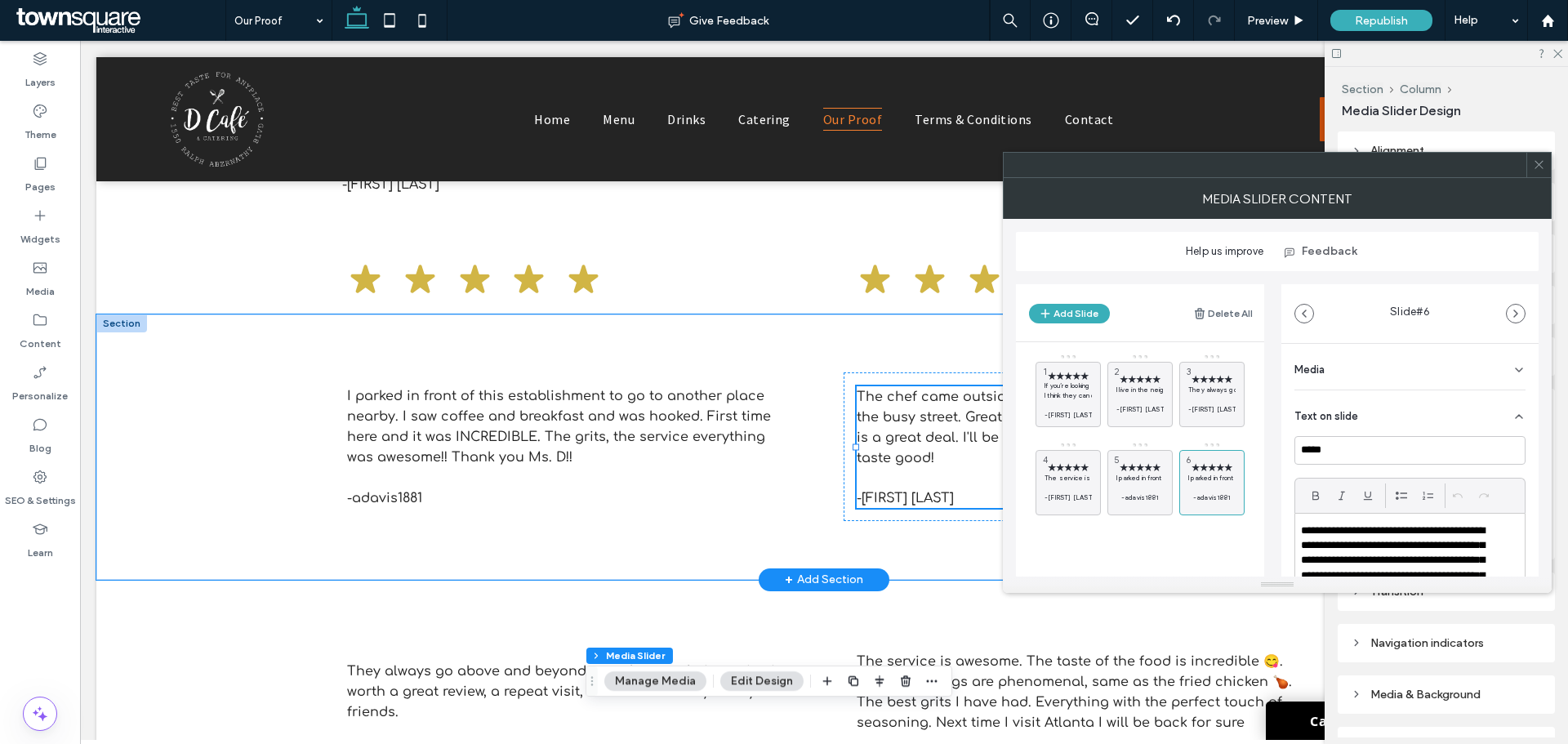 click on "The chef came outside and helped my toddler and mother cross the busy street. Great atmosphere. Saturday and Sunday brunch is a great deal. I'll be back to catch a Falcons game. The love taste good! -Dwight Jones" at bounding box center [1079, 447] 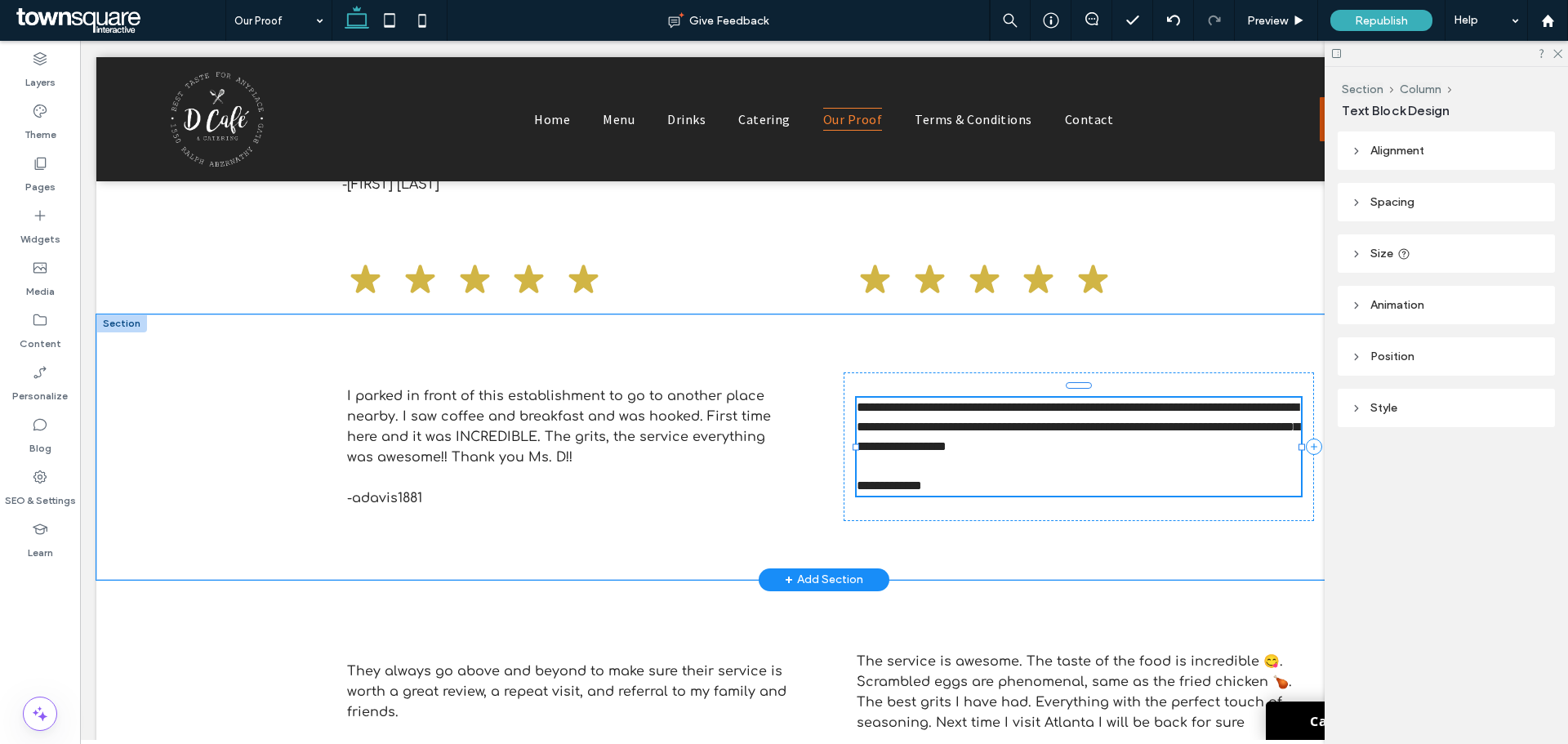 type on "*********" 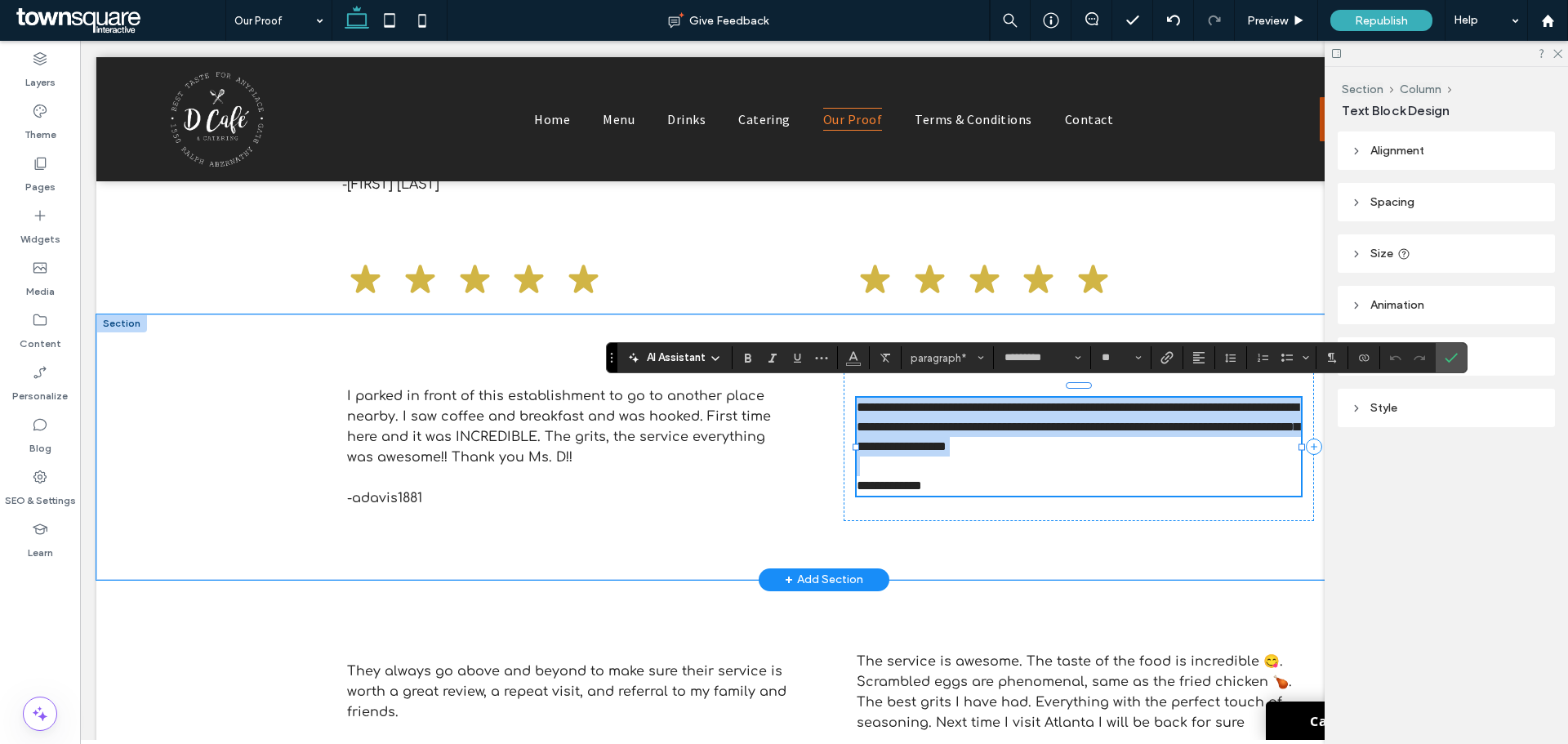 click on "**********" at bounding box center [1078, 426] 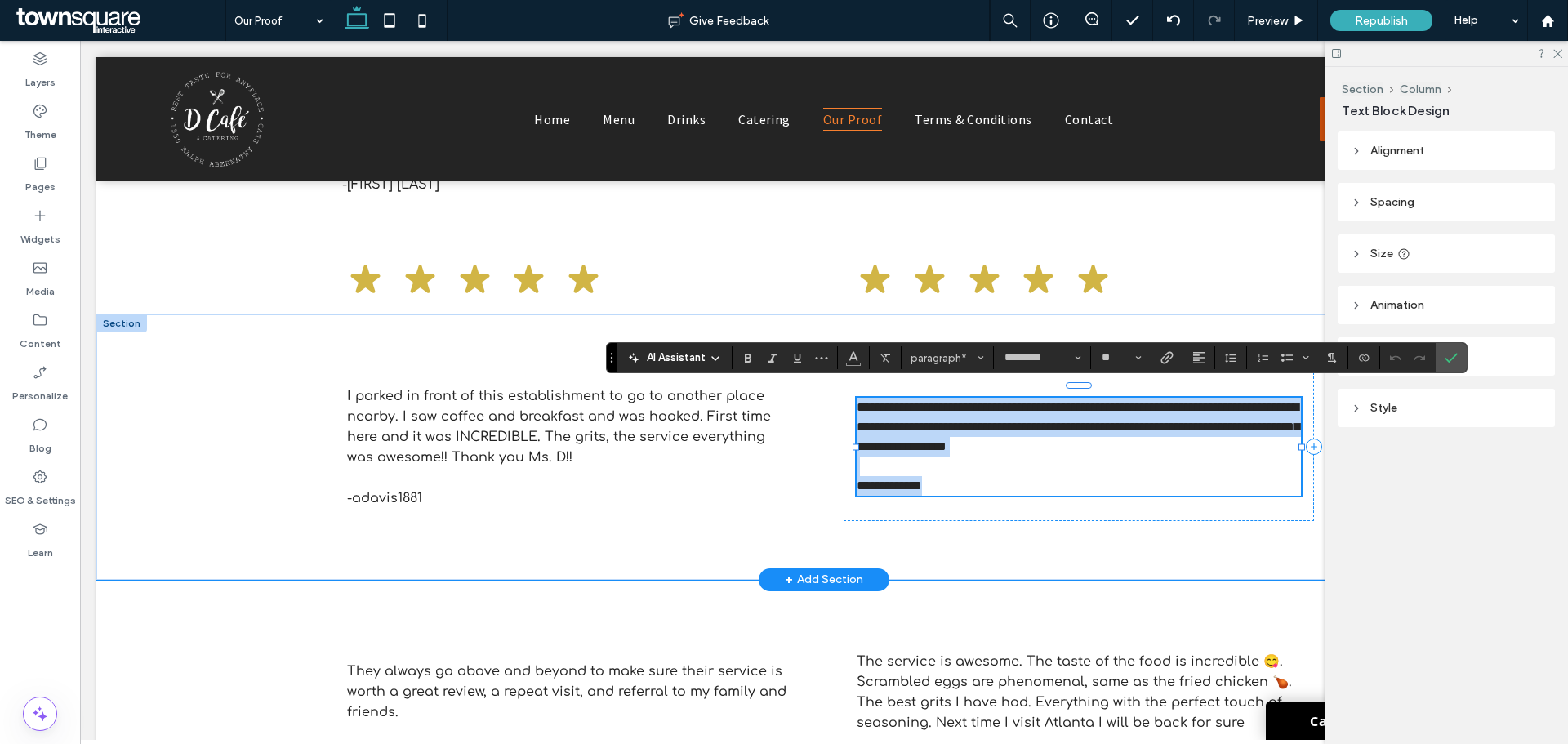 drag, startPoint x: 853, startPoint y: 387, endPoint x: 971, endPoint y: 500, distance: 163.37993 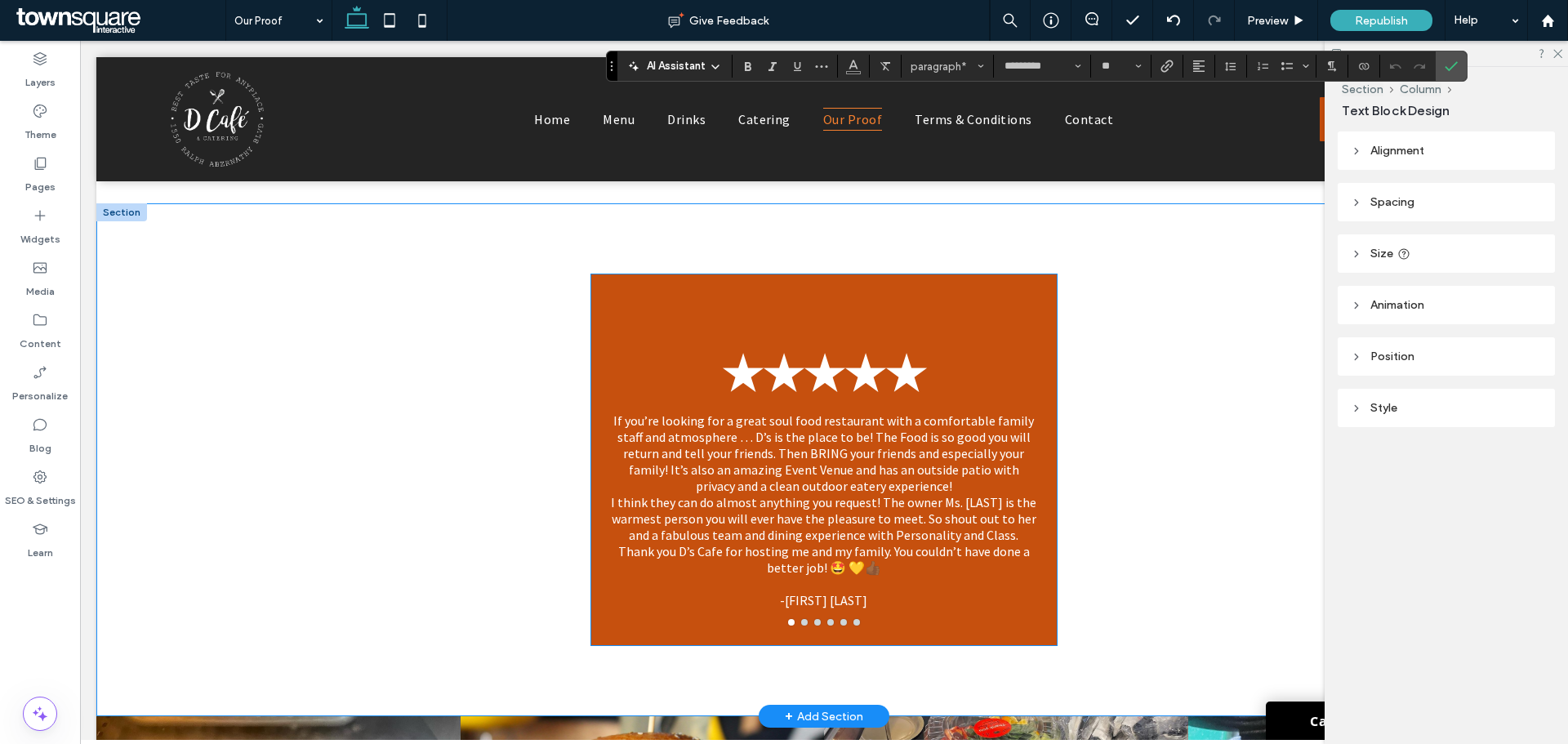 scroll, scrollTop: 1470, scrollLeft: 0, axis: vertical 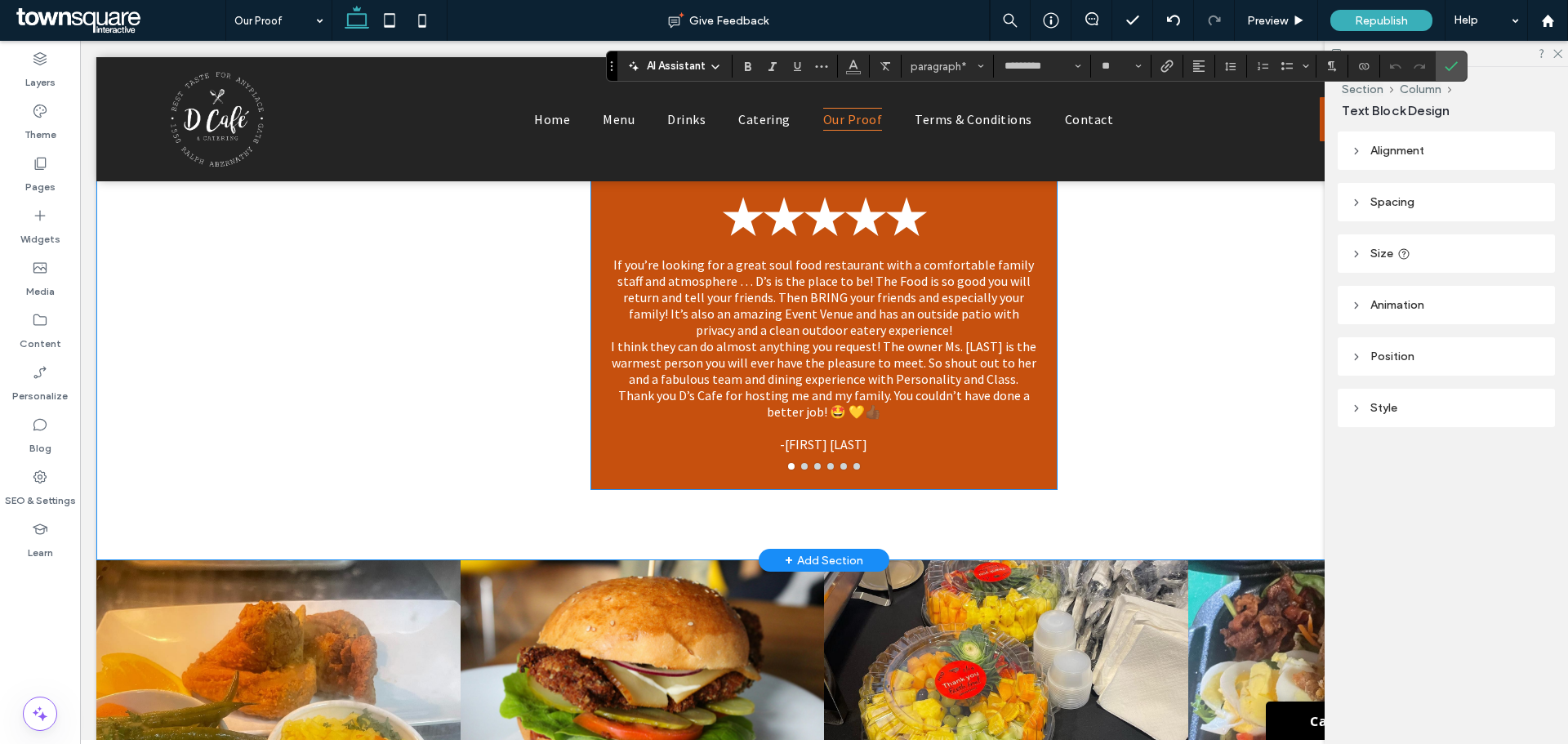 click on "I think they can do almost anything you request! The owner Ms. Devotis is the warmest person you will ever have the pleasure to meet. So shout out to her and a fabulous team and dining experience with Personality and Class. Thank you D’s Cafe for hosting me and my family. You couldn’t have done a better job! 🤩 💛👍🏾" at bounding box center [823, 379] 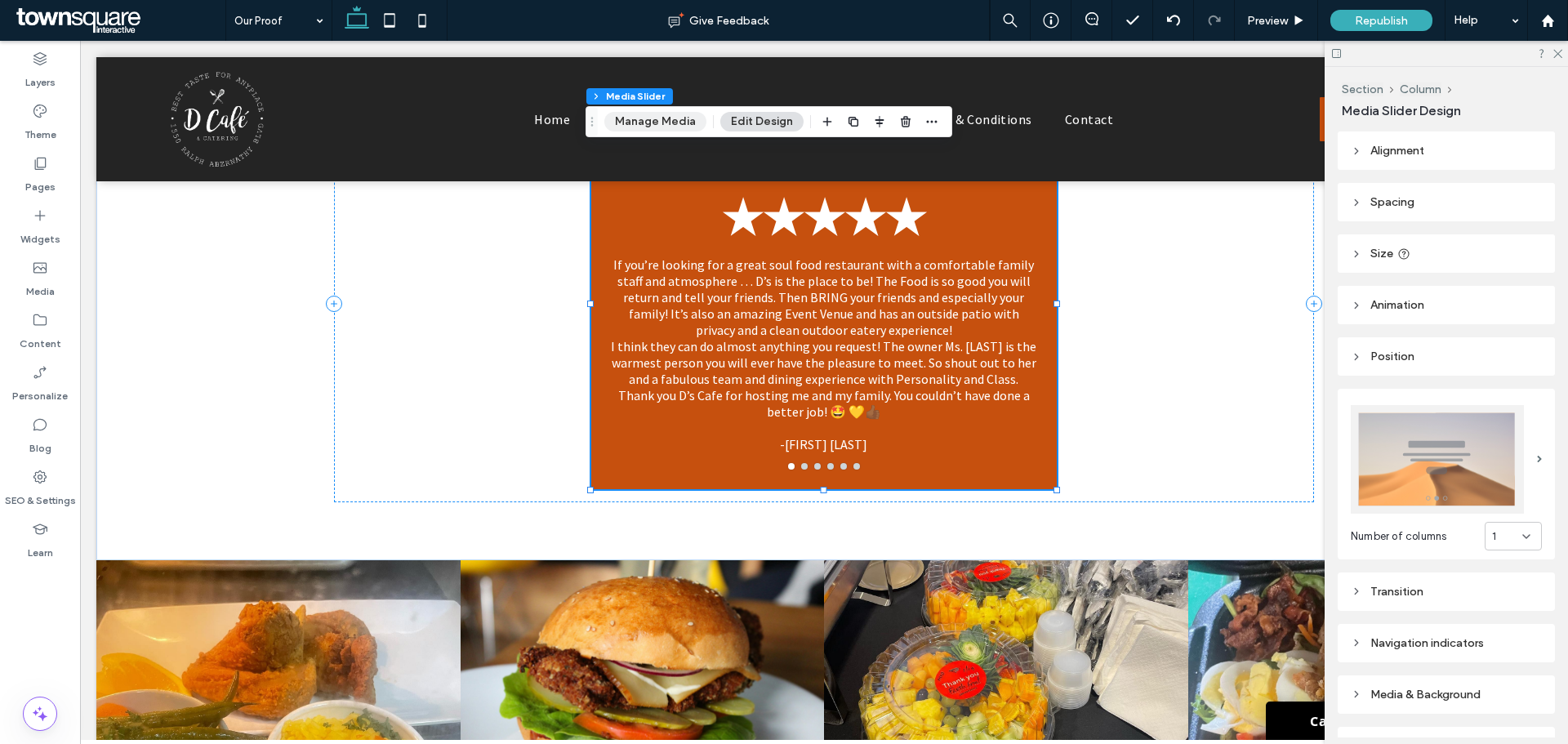 click on "Manage Media" at bounding box center (655, 122) 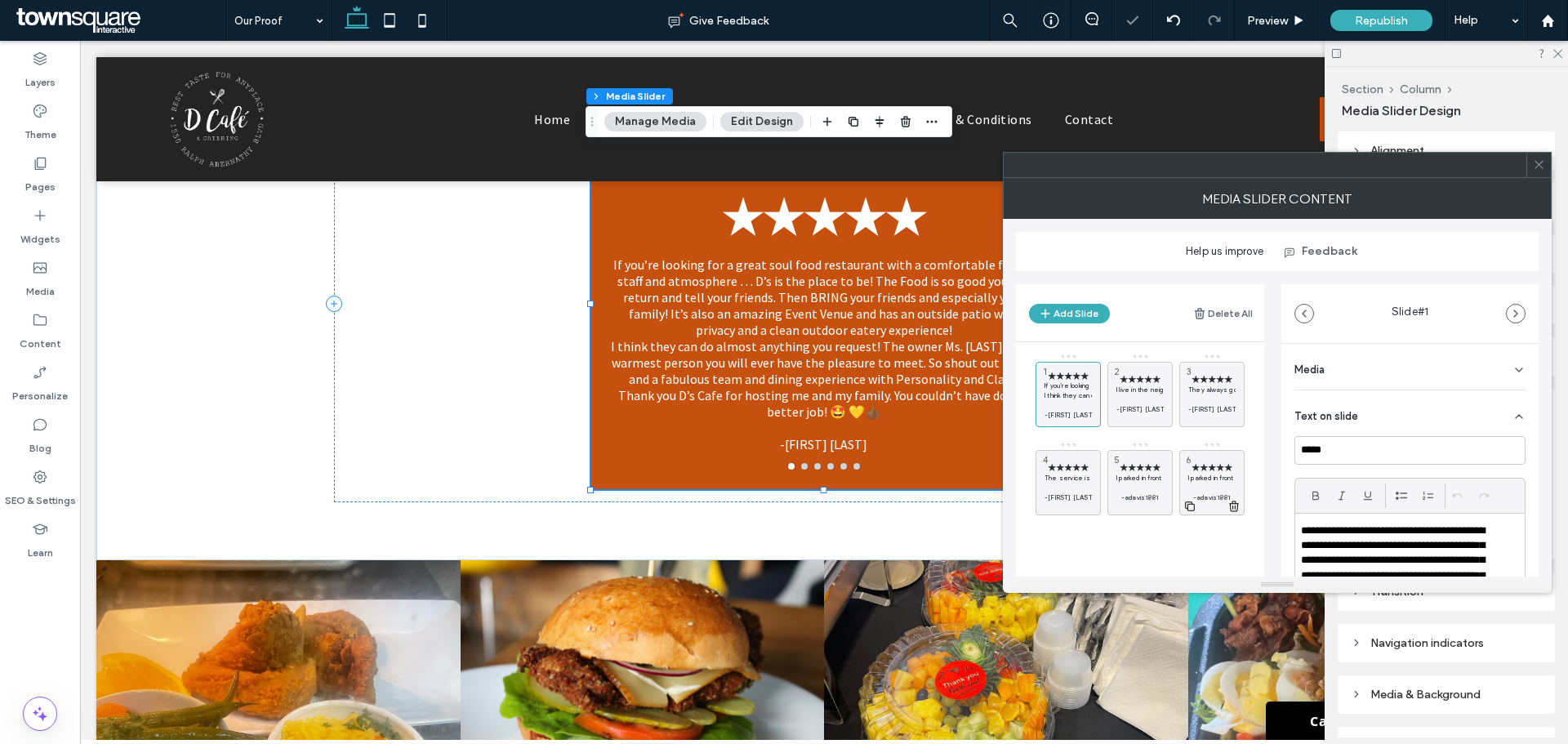 click on "I parked in front of this establishment to go to another place nearby. I saw coffee and breakfast and was hooked. First time here and it was INCREDIBLE. The grits, the service everything was awesome!! Thank you Ms. D!!" at bounding box center (1212, 478) 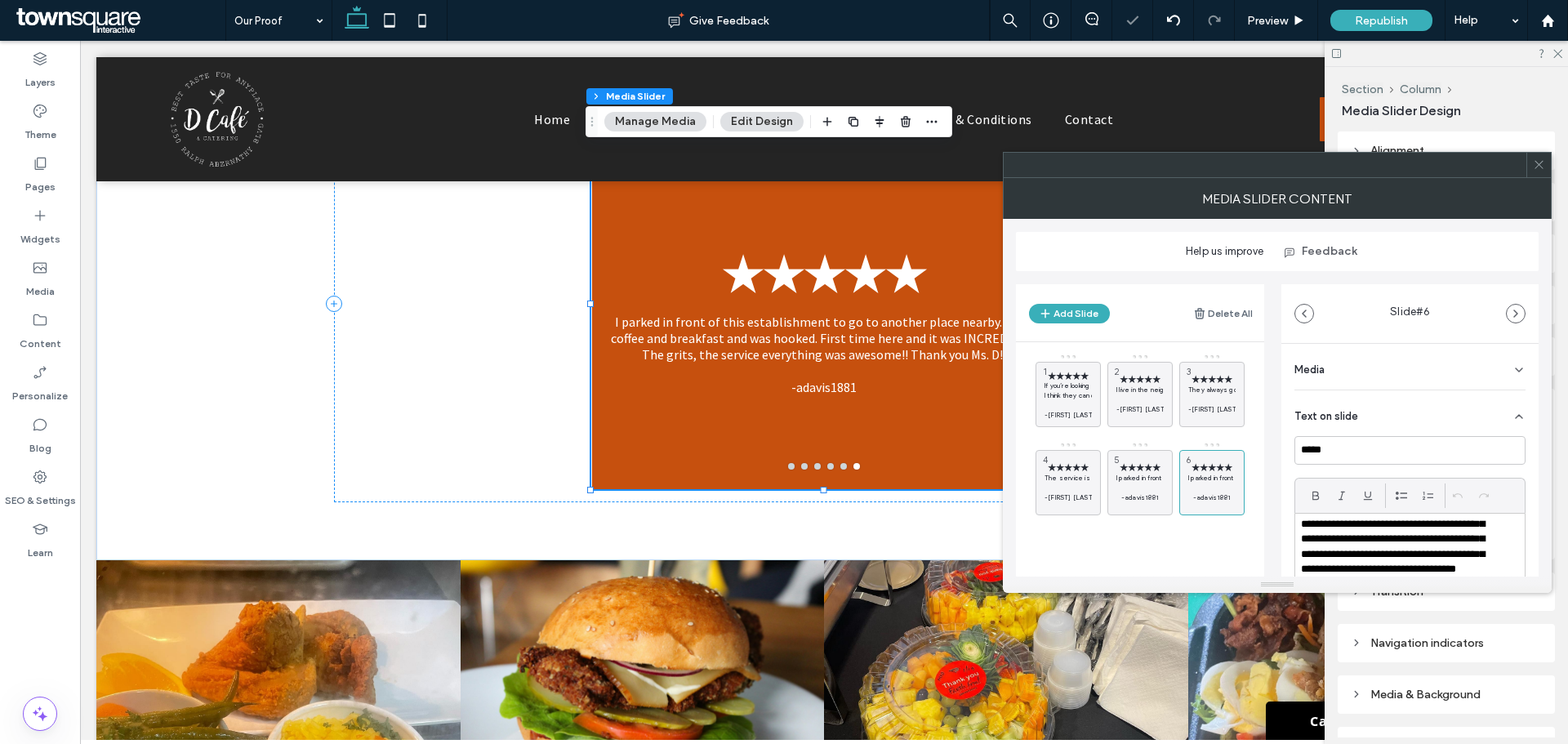 scroll, scrollTop: 0, scrollLeft: 0, axis: both 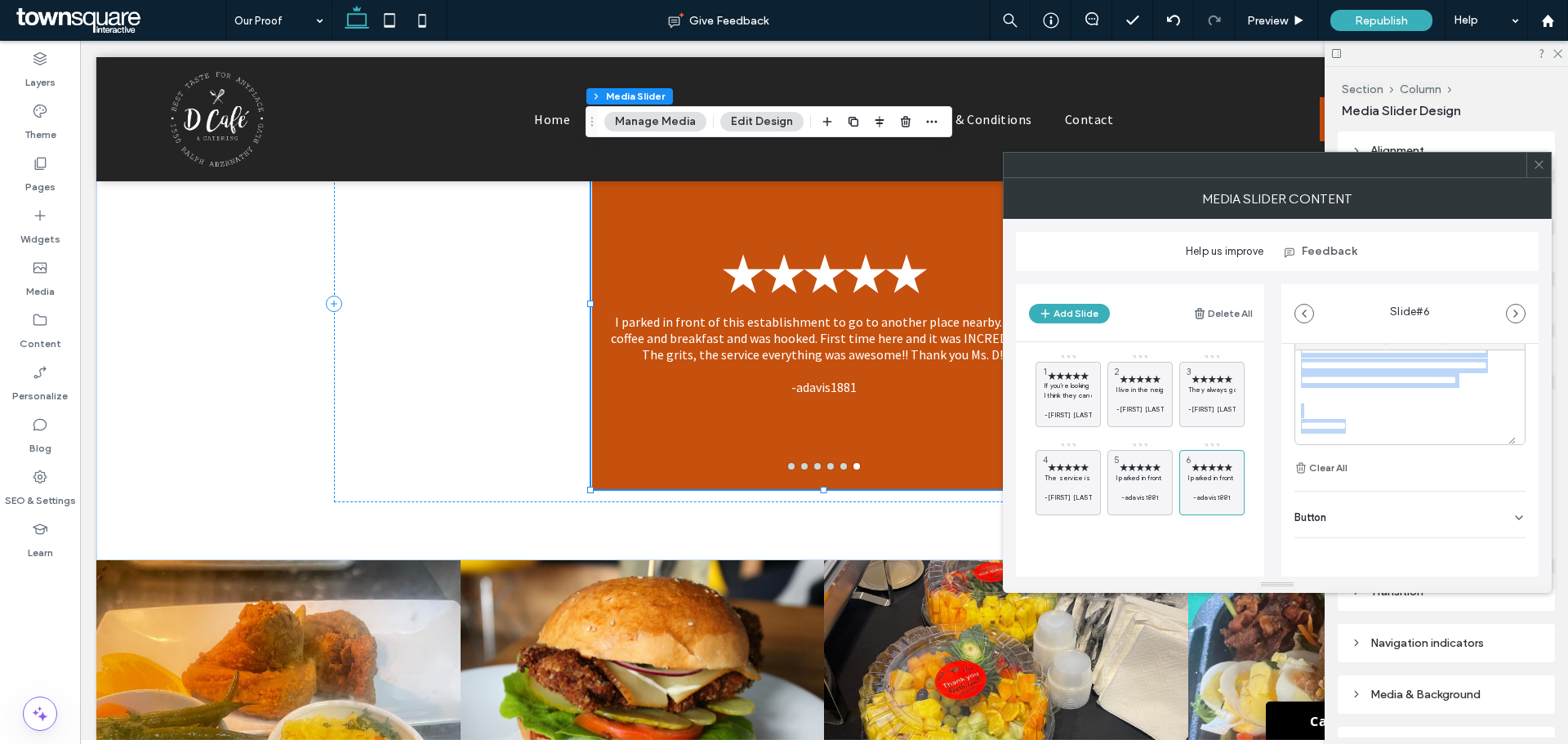 drag, startPoint x: 1301, startPoint y: 527, endPoint x: 1385, endPoint y: 418, distance: 137.6118 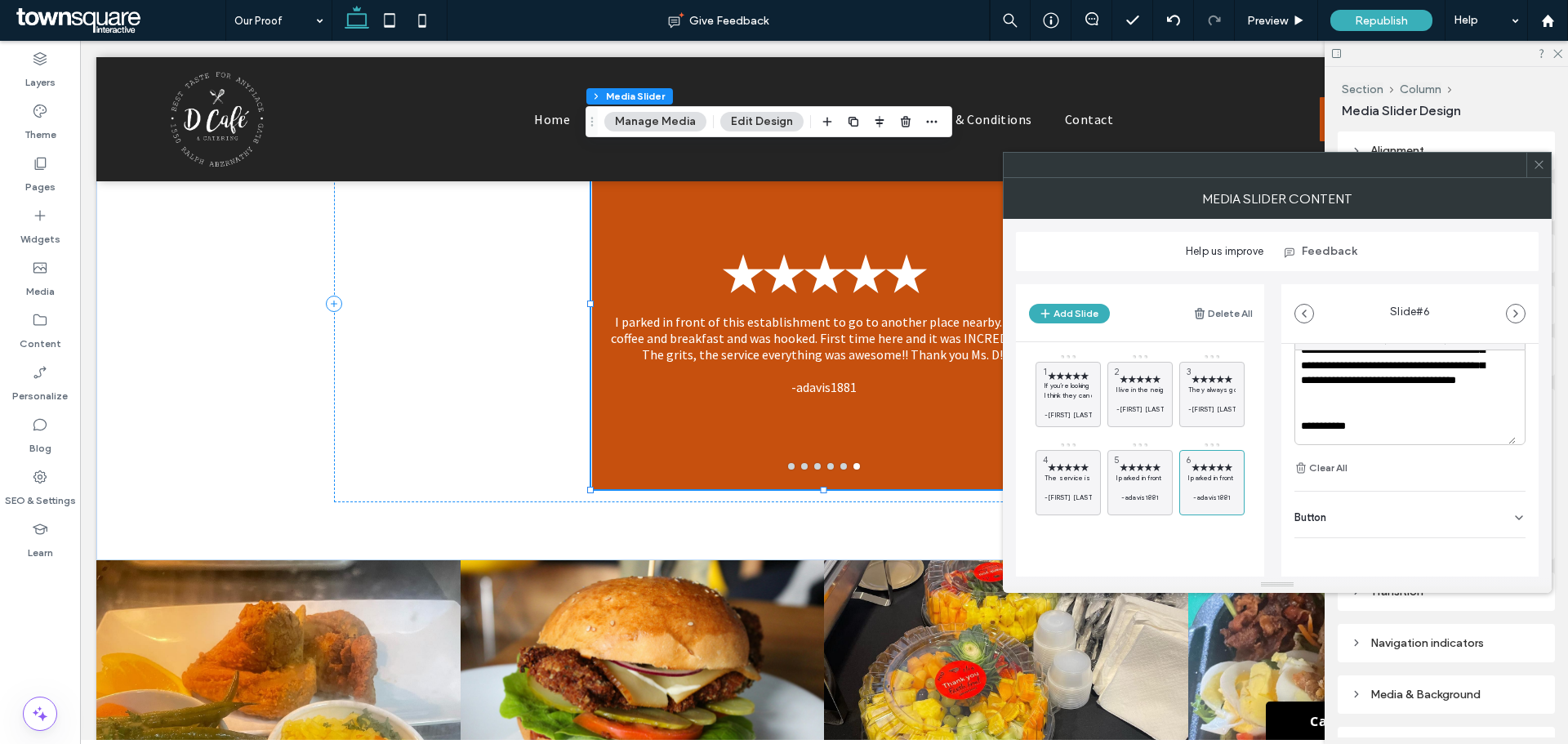 scroll, scrollTop: 0, scrollLeft: 0, axis: both 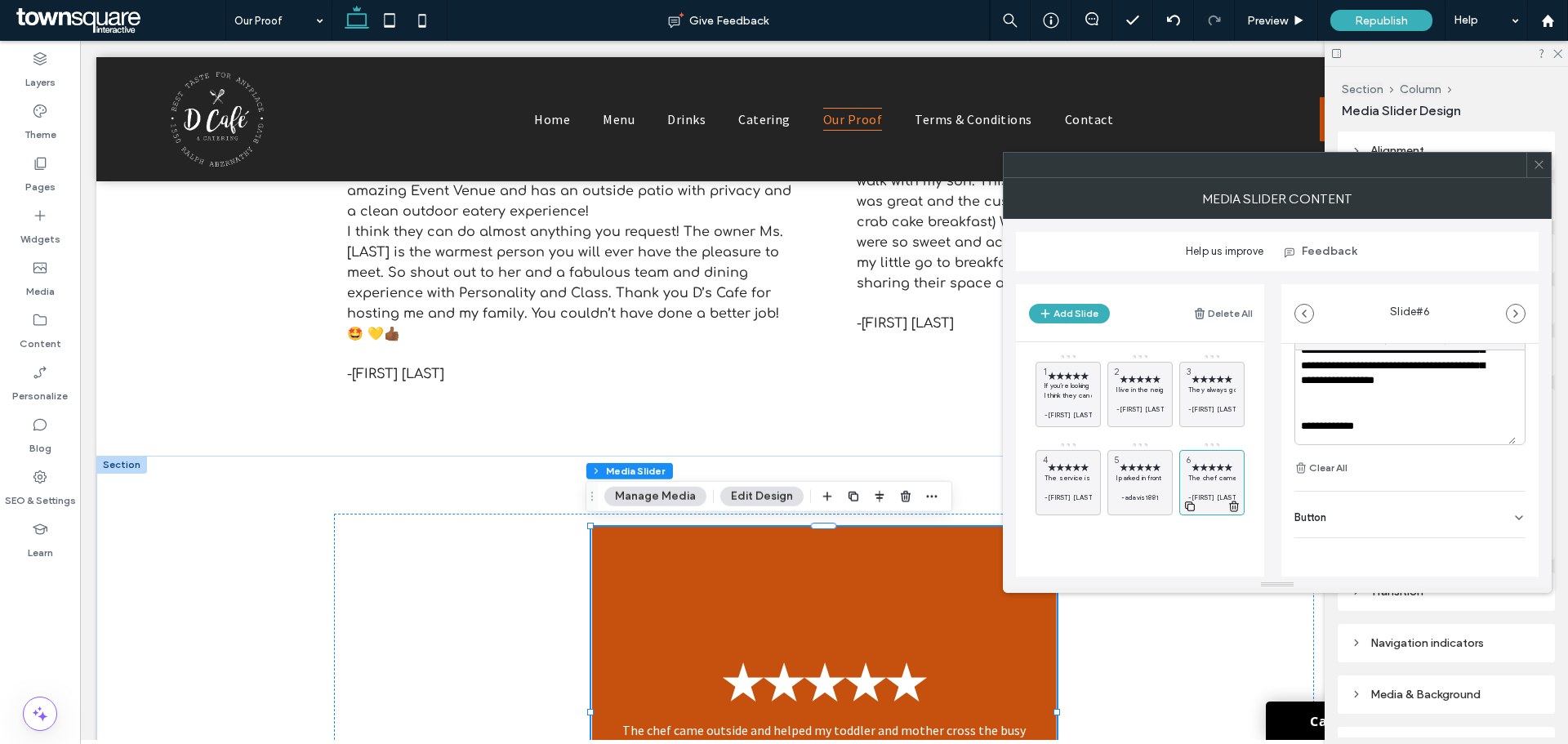 click 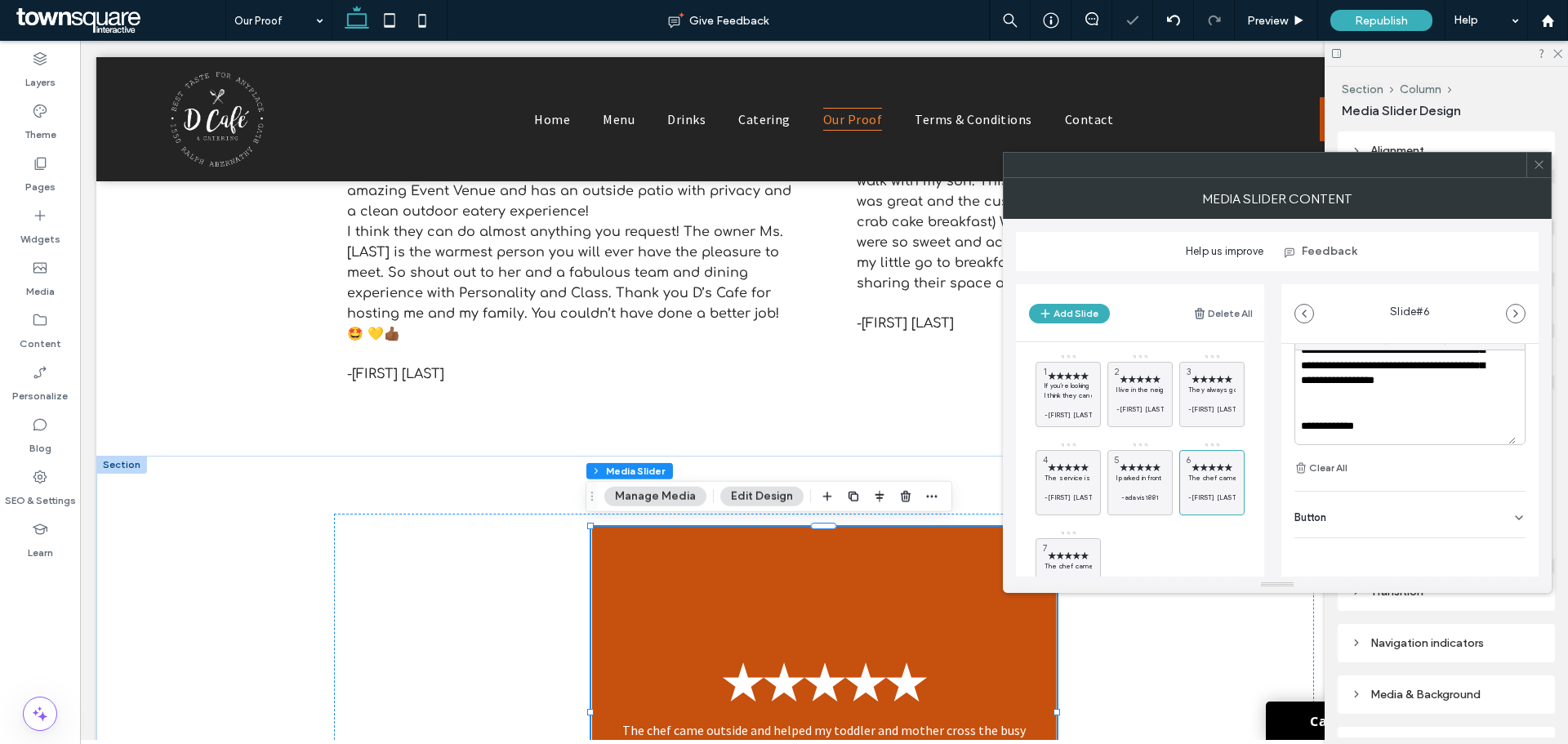 click on "★★★★★" at bounding box center [1068, 555] 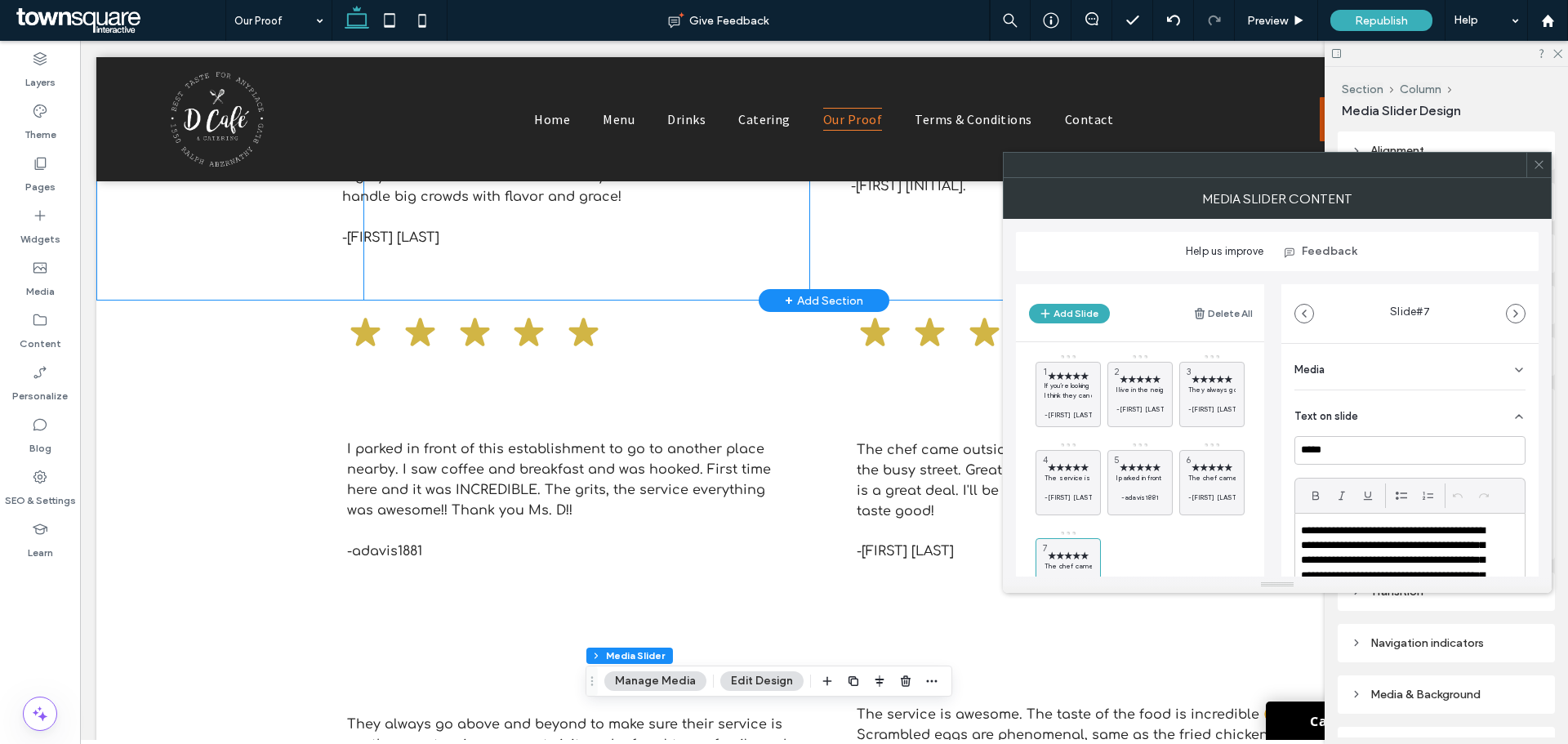 scroll, scrollTop: 6, scrollLeft: 0, axis: vertical 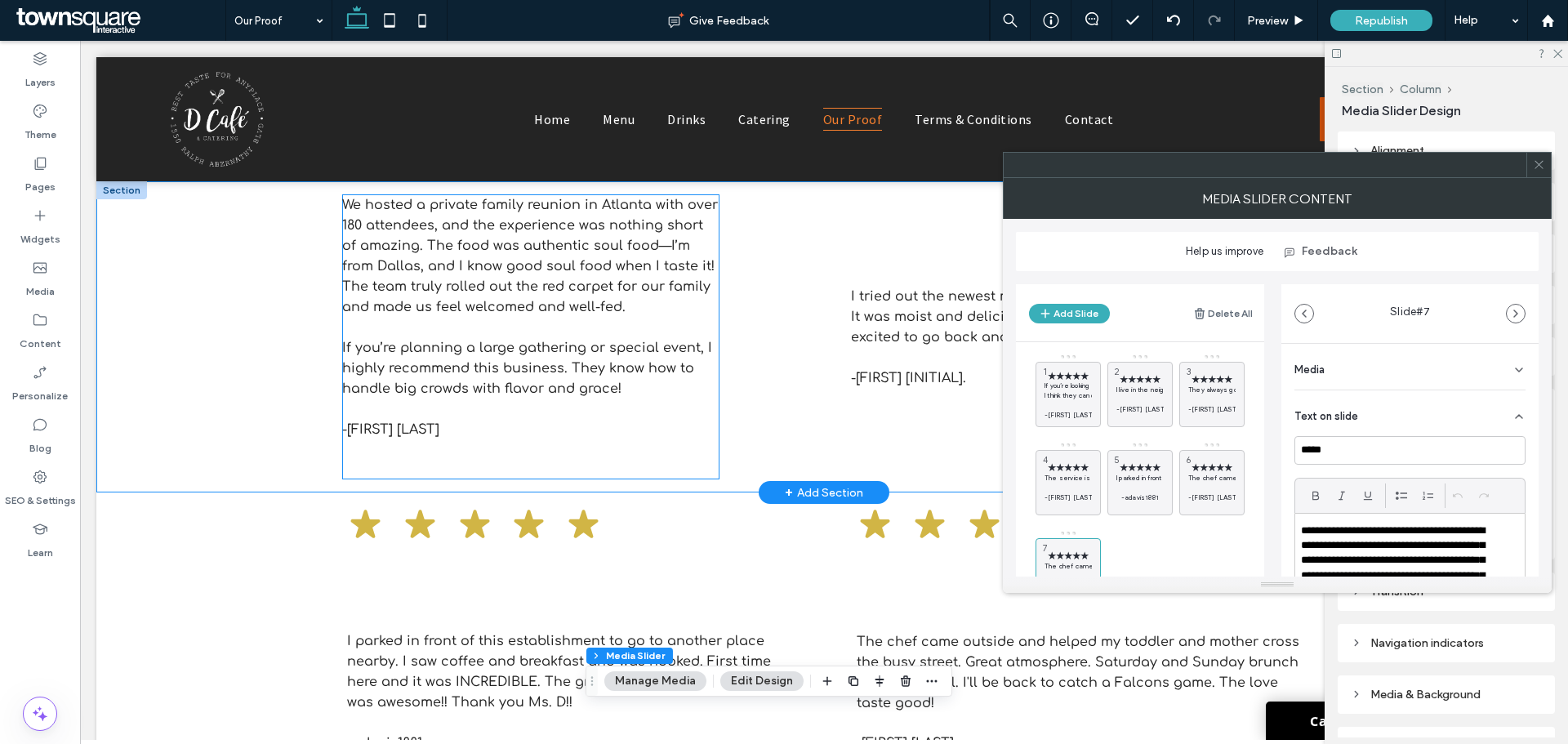 click on "If you’re planning a large gathering or special event, I highly recommend this business. They know how to handle big crowds with flavor and grace!" at bounding box center [531, 368] 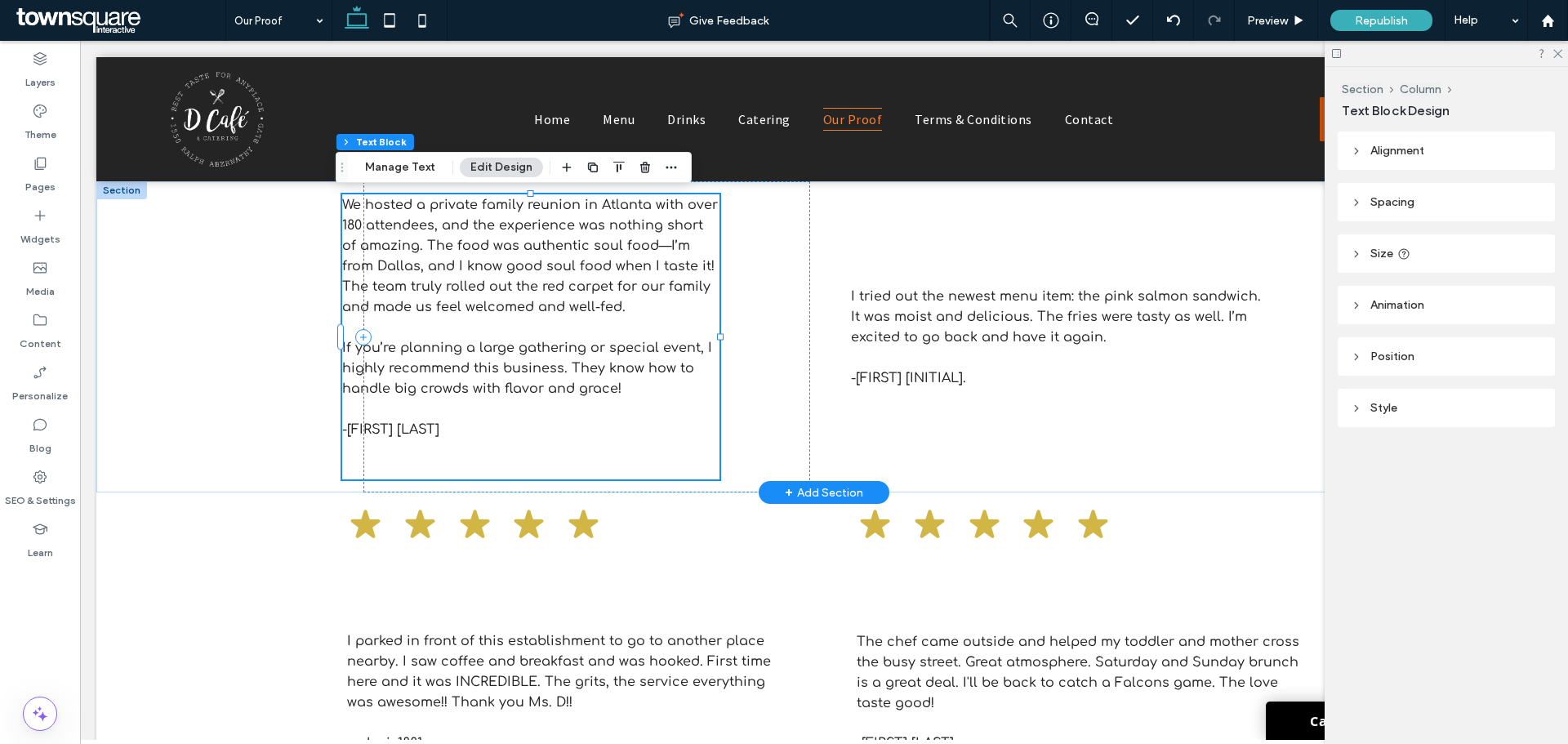 click on "If you’re planning a large gathering or special event, I highly recommend this business. They know how to handle big crowds with flavor and grace!" at bounding box center (531, 368) 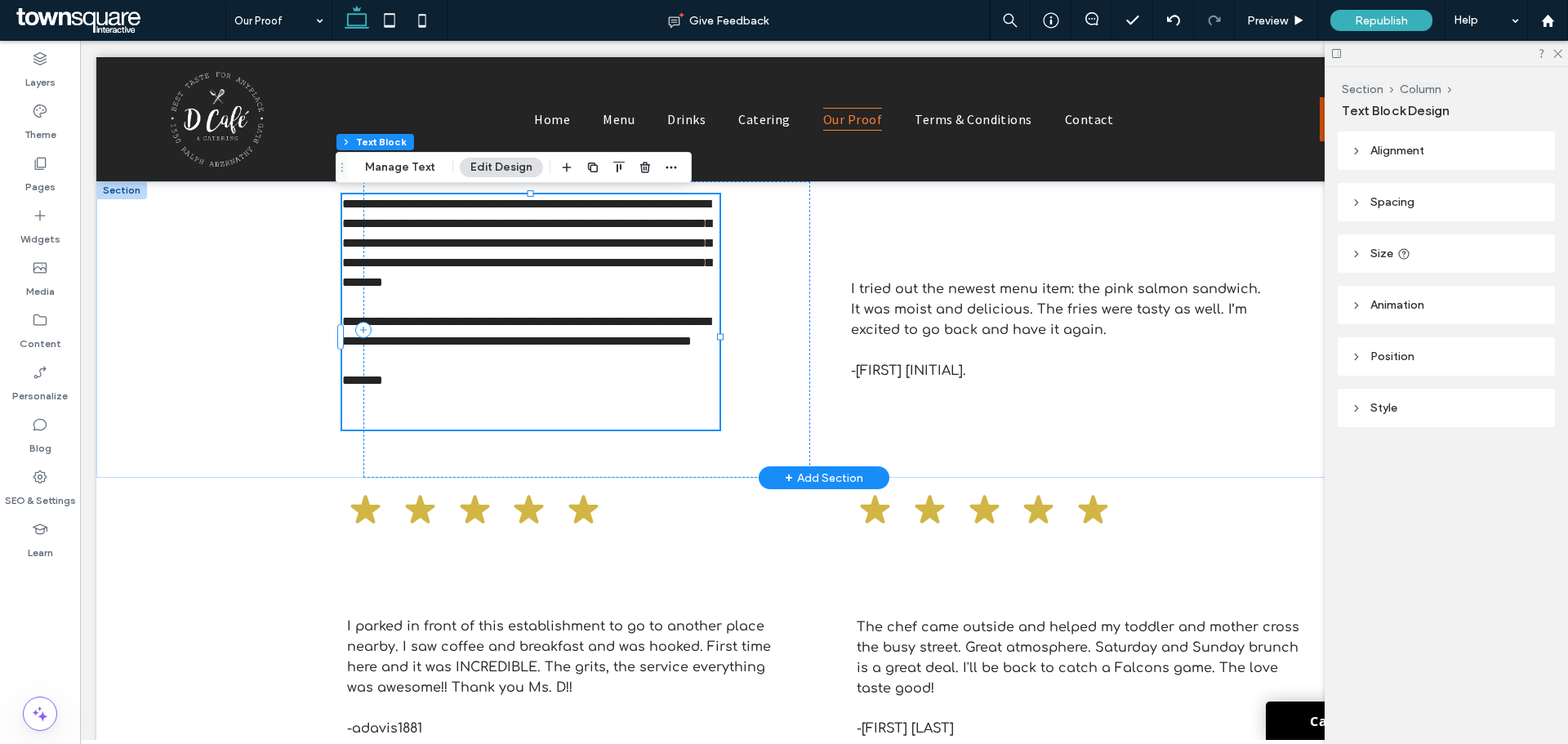 click on "**********" at bounding box center [531, 332] 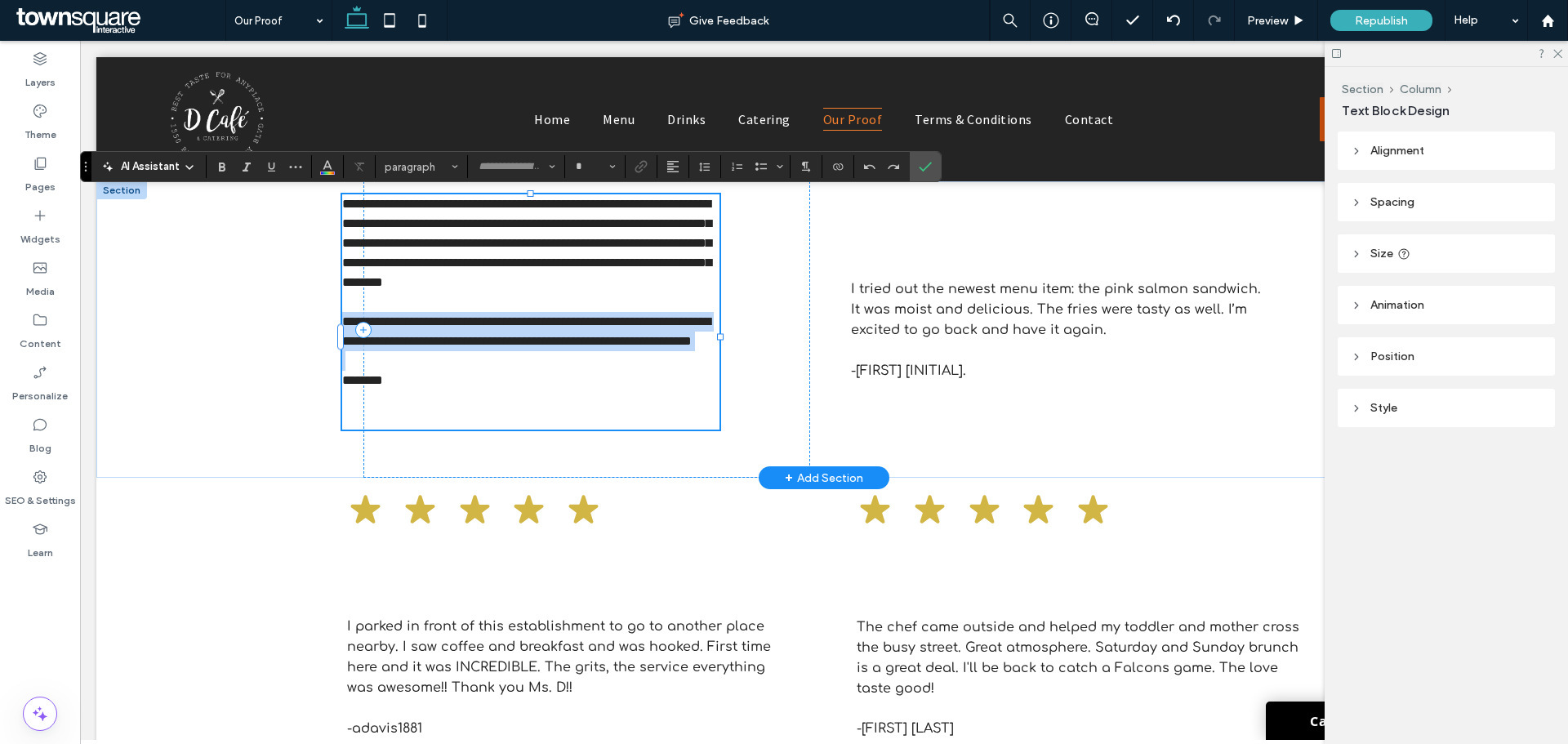 type on "*********" 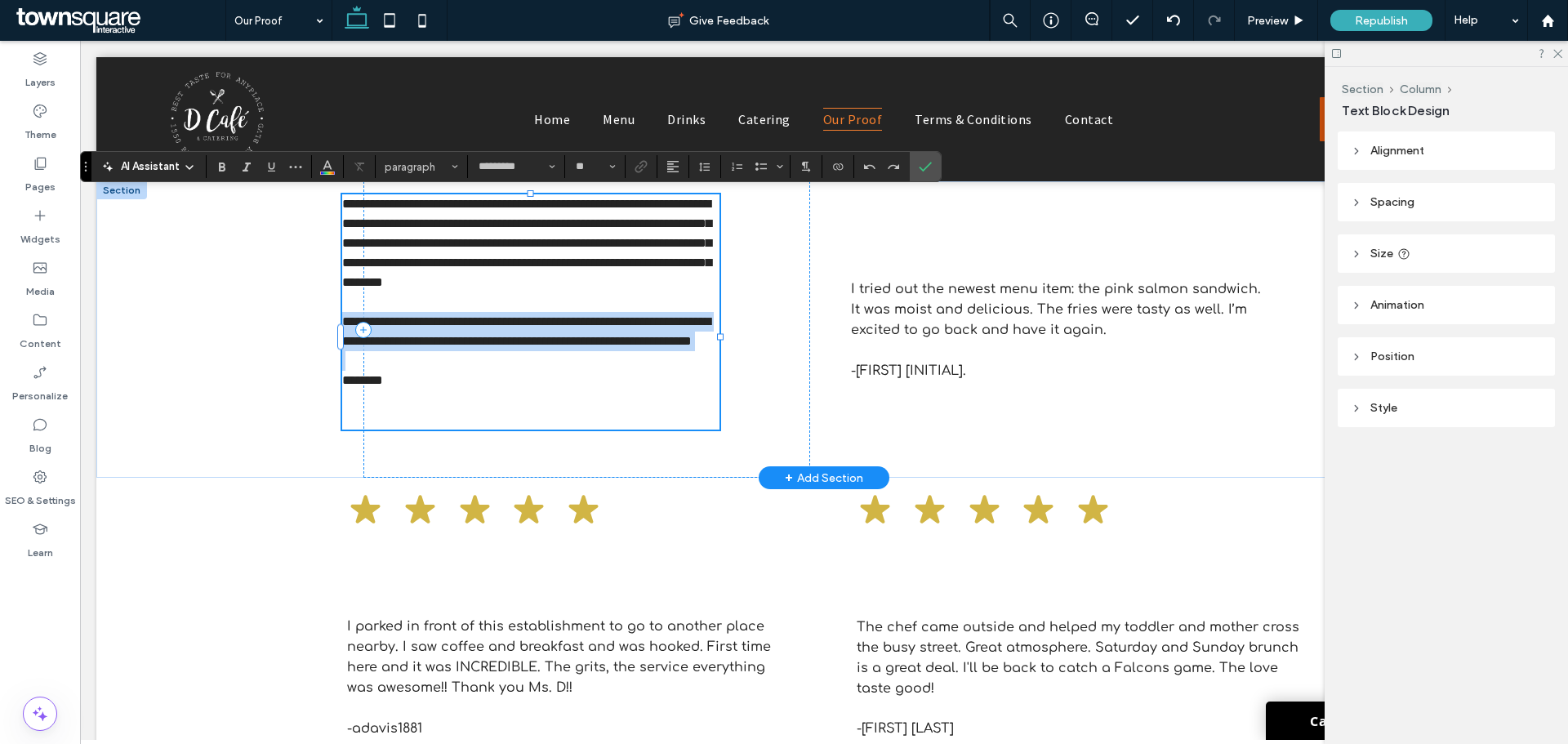 click on "**********" at bounding box center (531, 332) 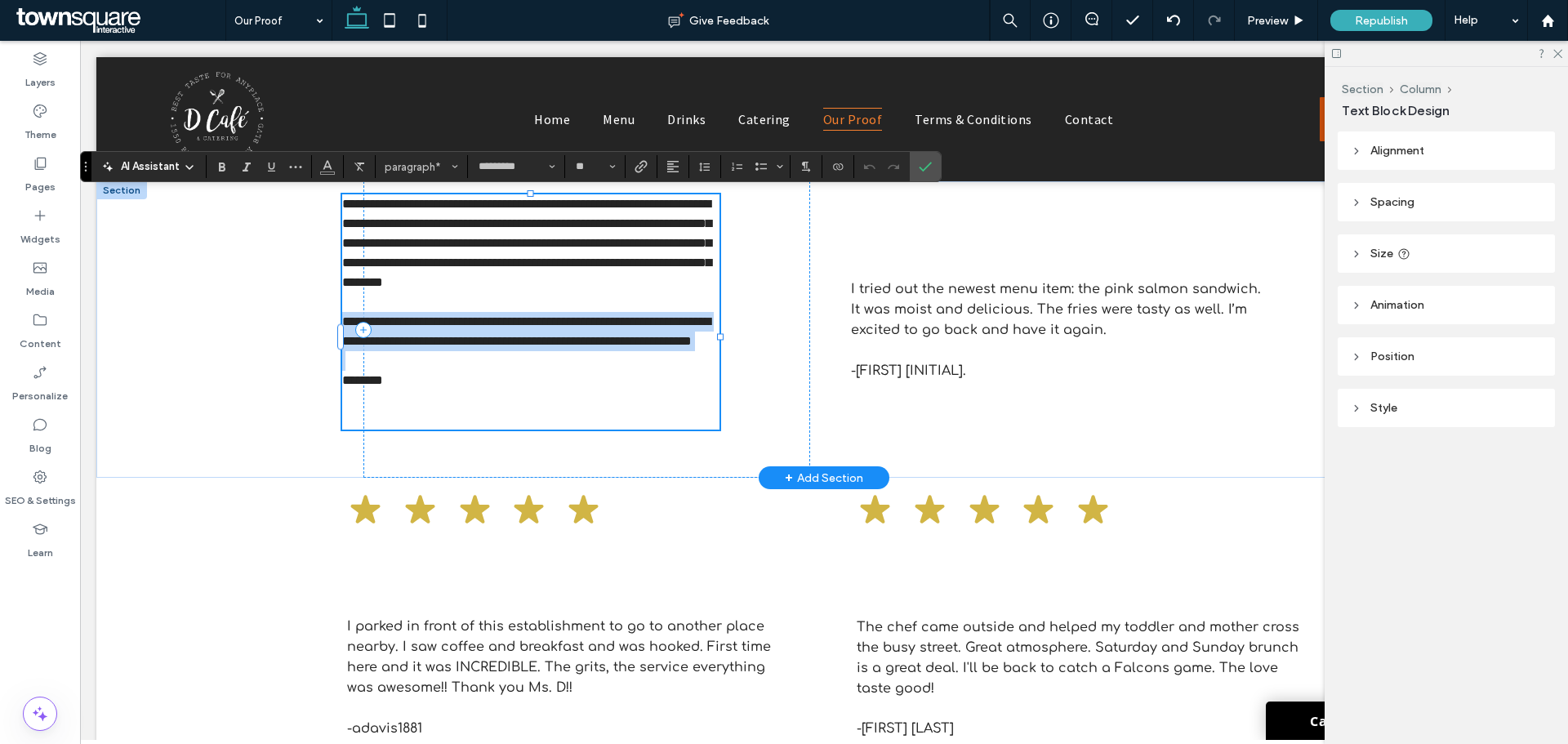 click at bounding box center (531, 361) 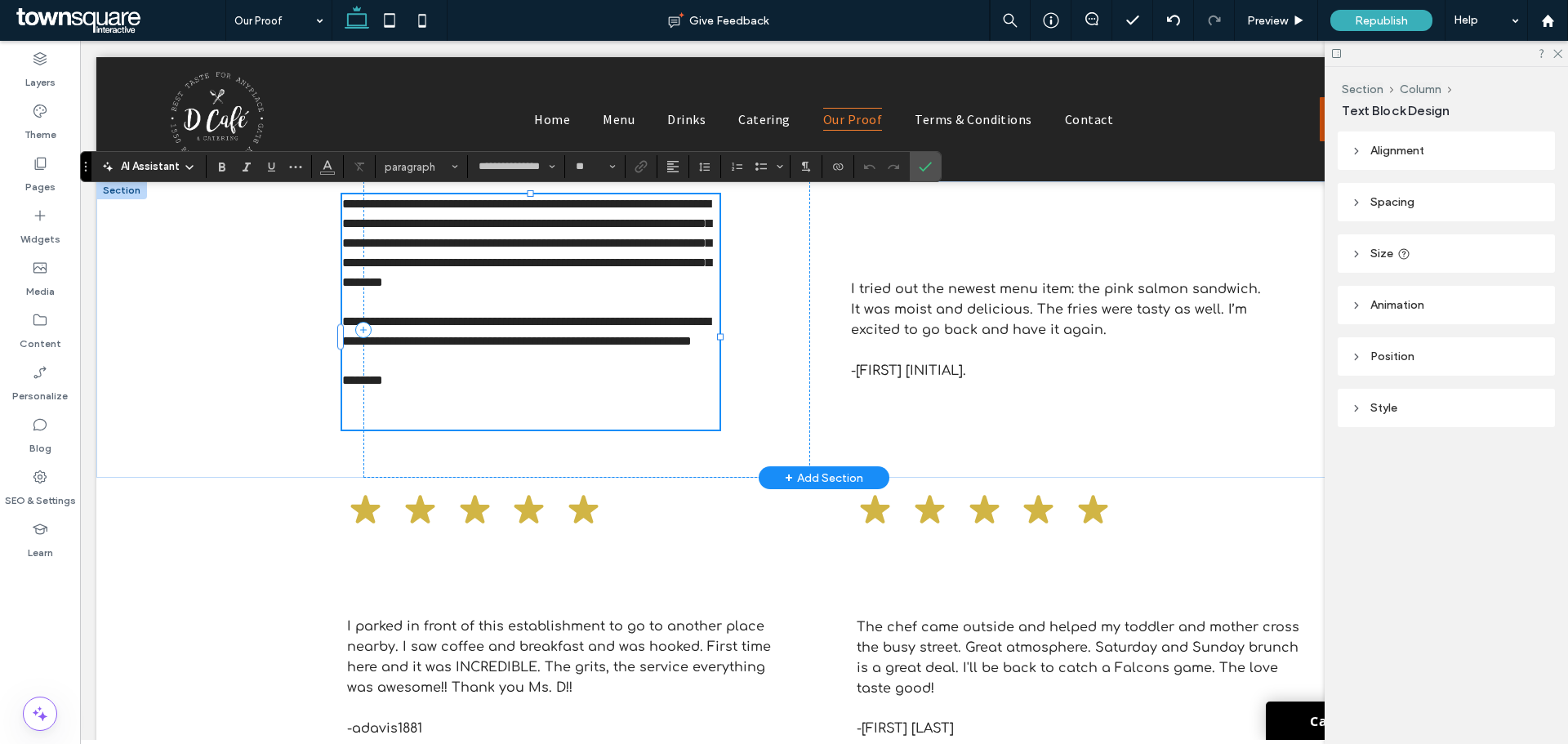 type on "*********" 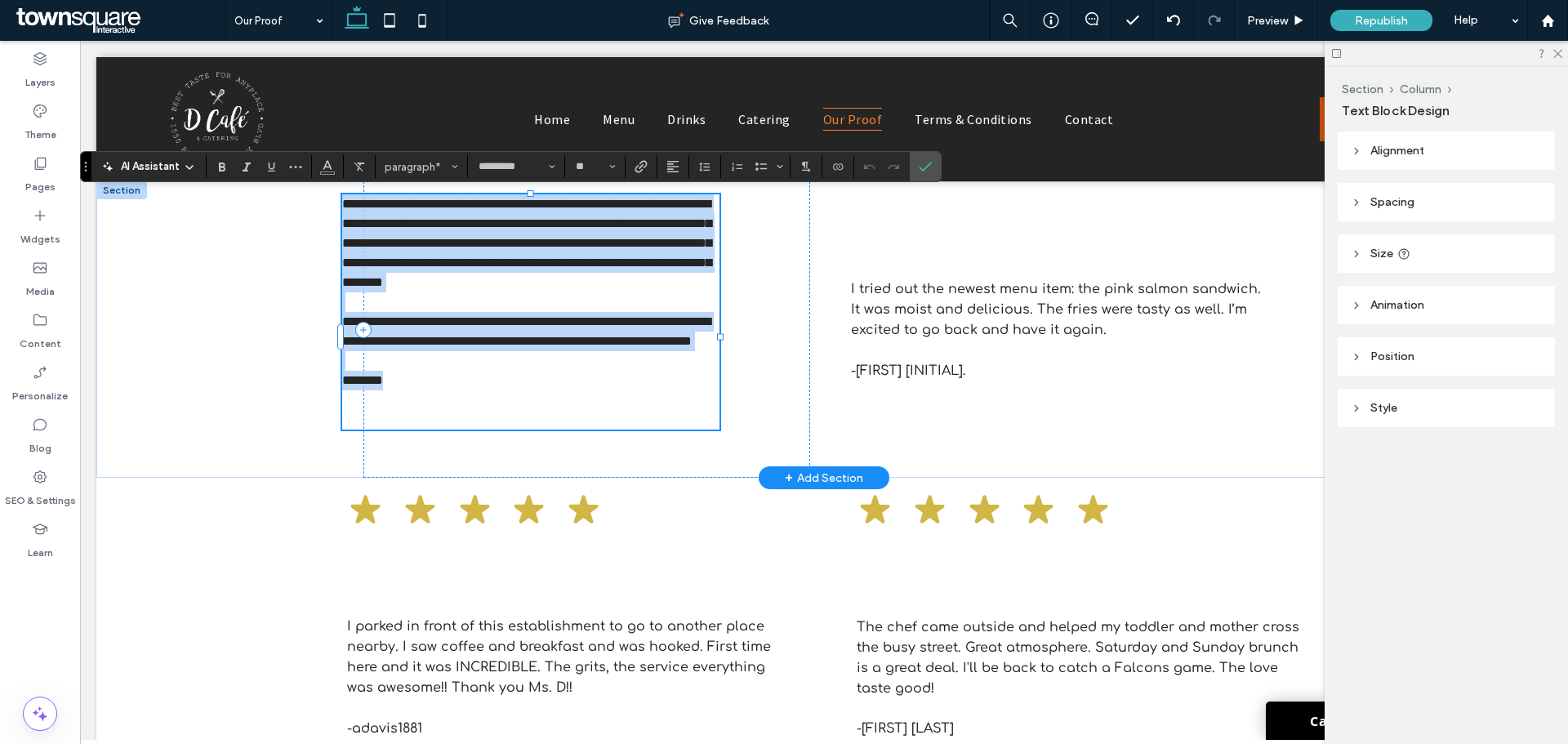 drag, startPoint x: 339, startPoint y: 203, endPoint x: 422, endPoint y: 430, distance: 241.6982 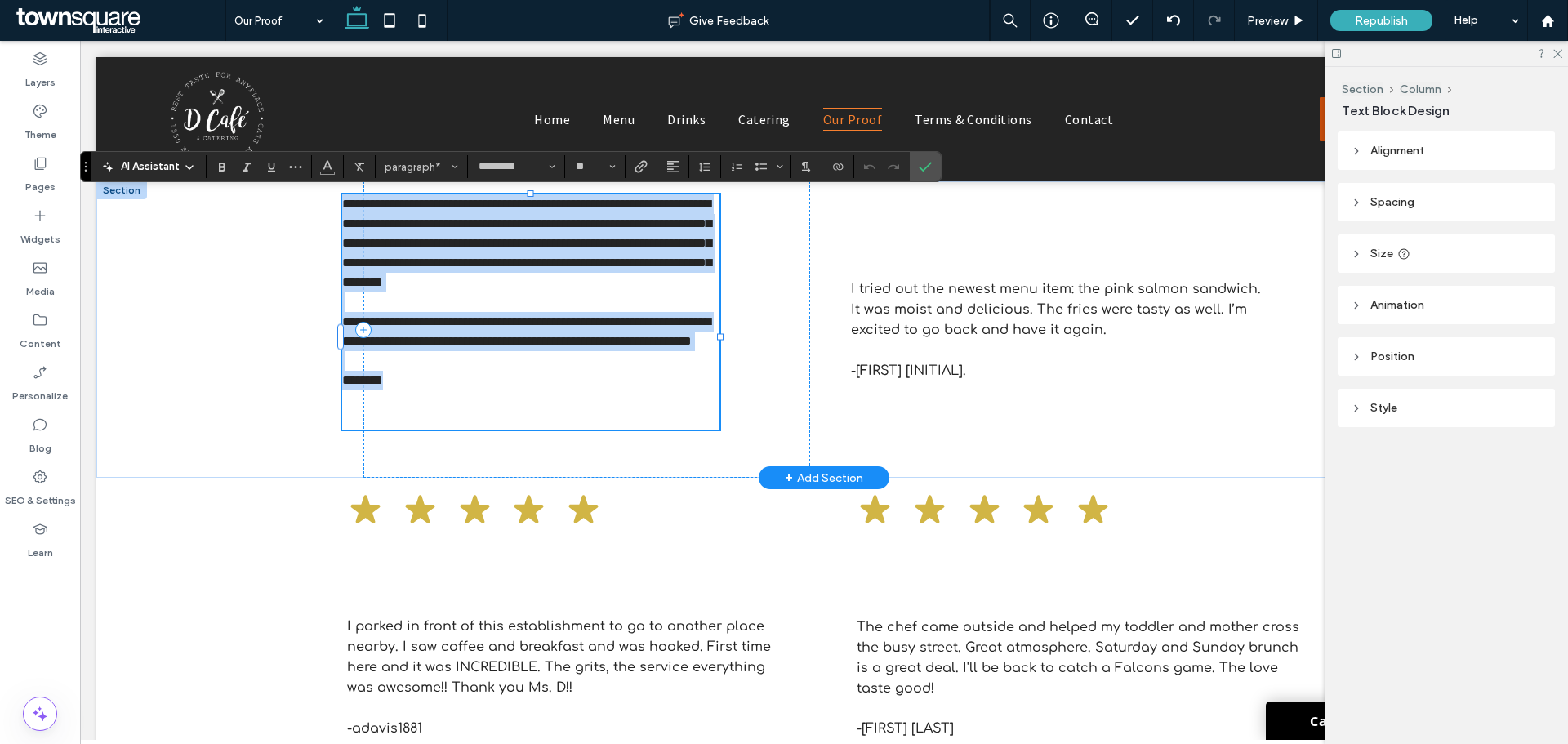 copy on "**********" 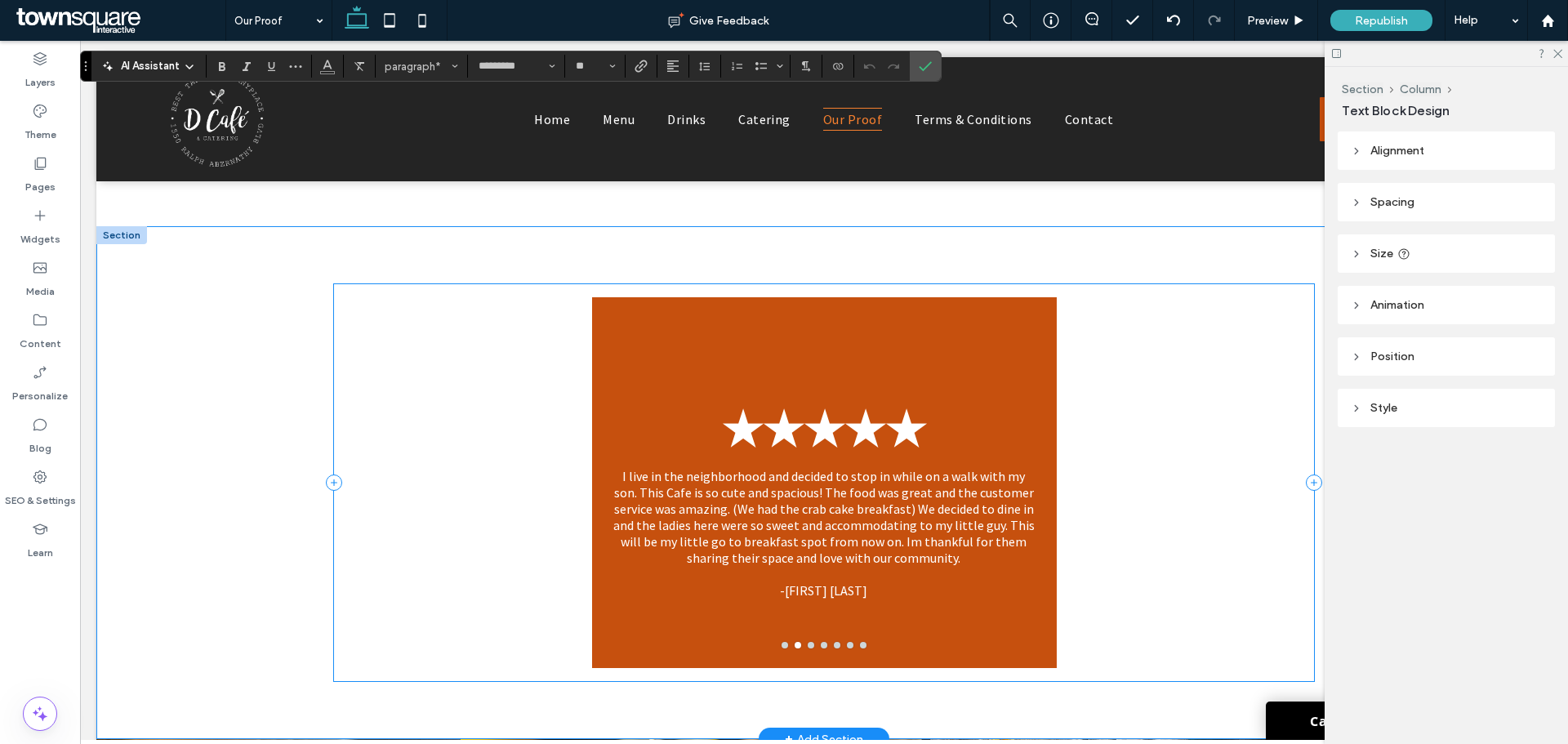 scroll, scrollTop: 1307, scrollLeft: 0, axis: vertical 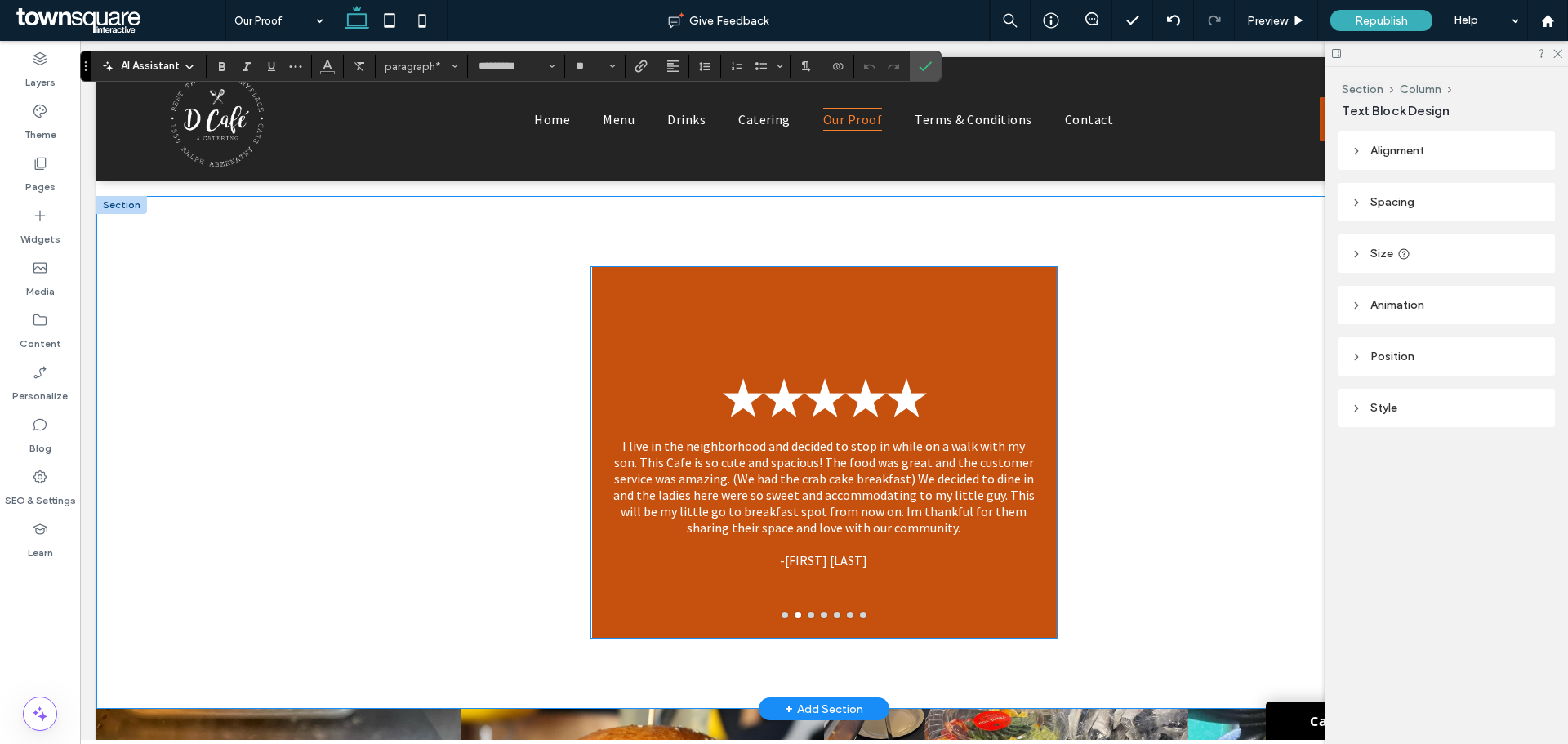 click on "I live in the neighborhood and decided to stop in while on a walk with my son. This Cafe is so cute and spacious! The food was great and the customer service was amazing. (We had the crab cake breakfast) We decided to dine in and the ladies here were so sweet and accommodating to my little guy. This will be my little go to breakfast spot from now on. Im thankful for them sharing their space and love with our community." at bounding box center (823, 487) 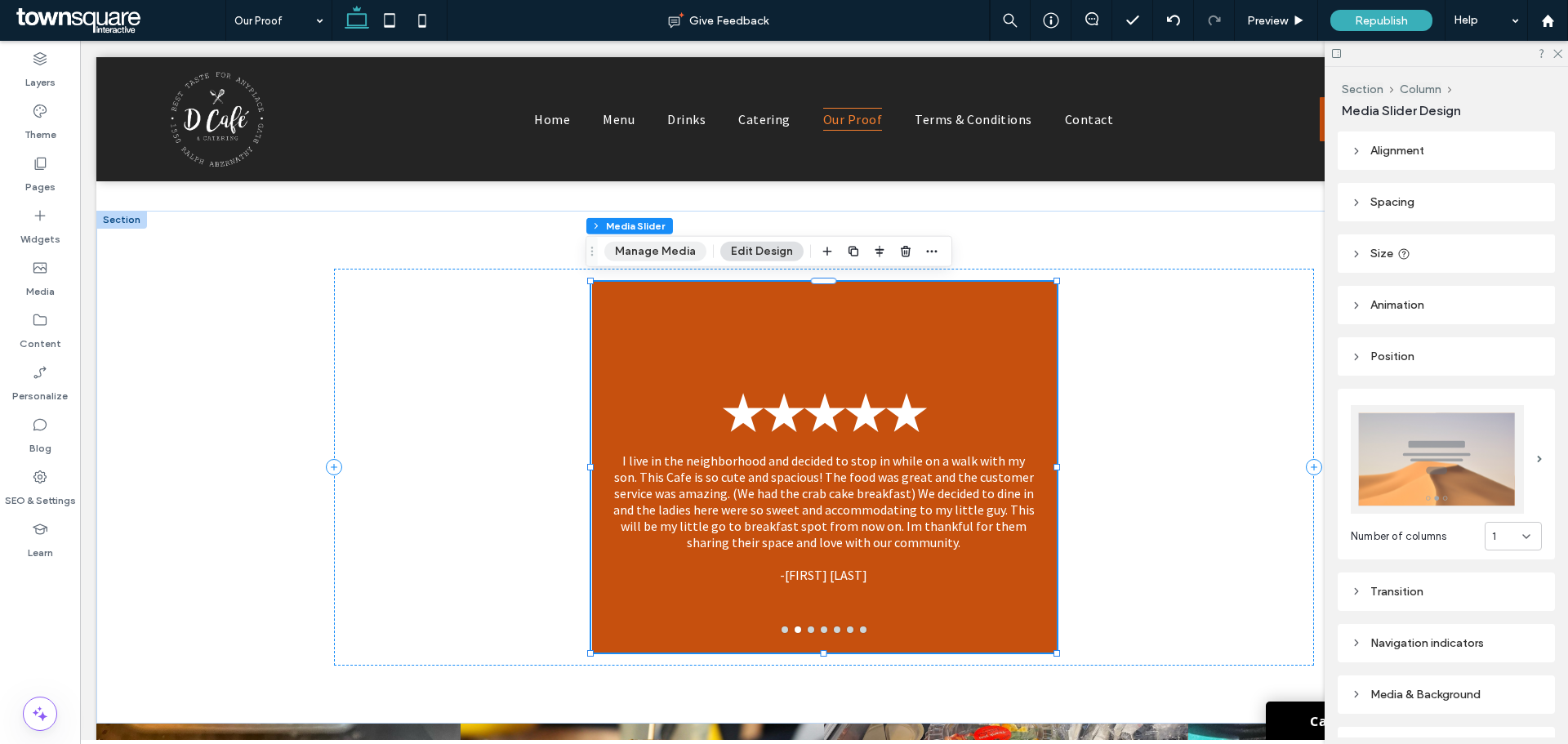 click on "Manage Media" at bounding box center (655, 252) 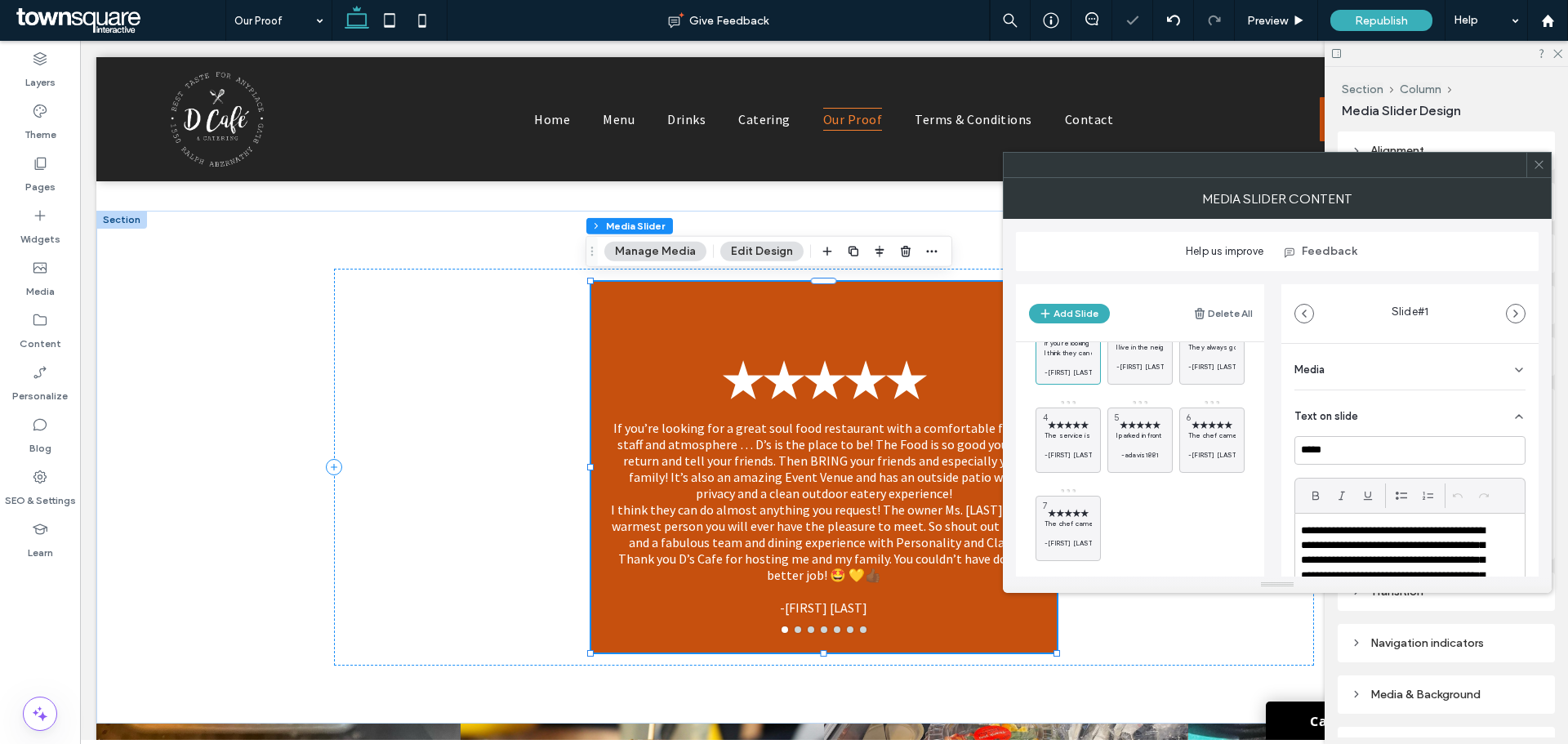 scroll, scrollTop: 64, scrollLeft: 0, axis: vertical 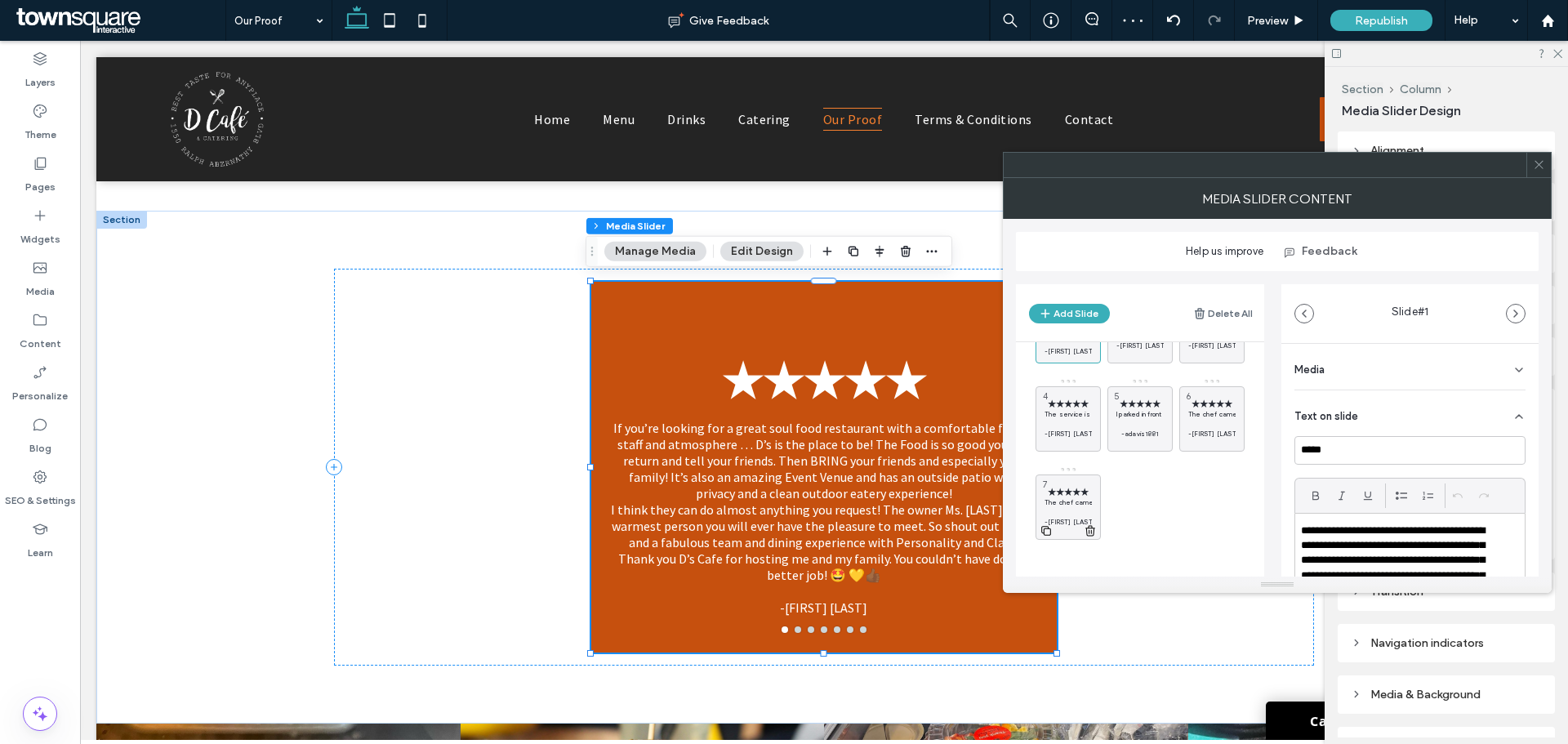 click on "The chef came outside and helped my toddler and mother cross the busy street. Great atmosphere. Saturday and Sunday brunch is a great deal. I'll be back to catch a Falcons game. The love taste good!" at bounding box center [1068, 502] 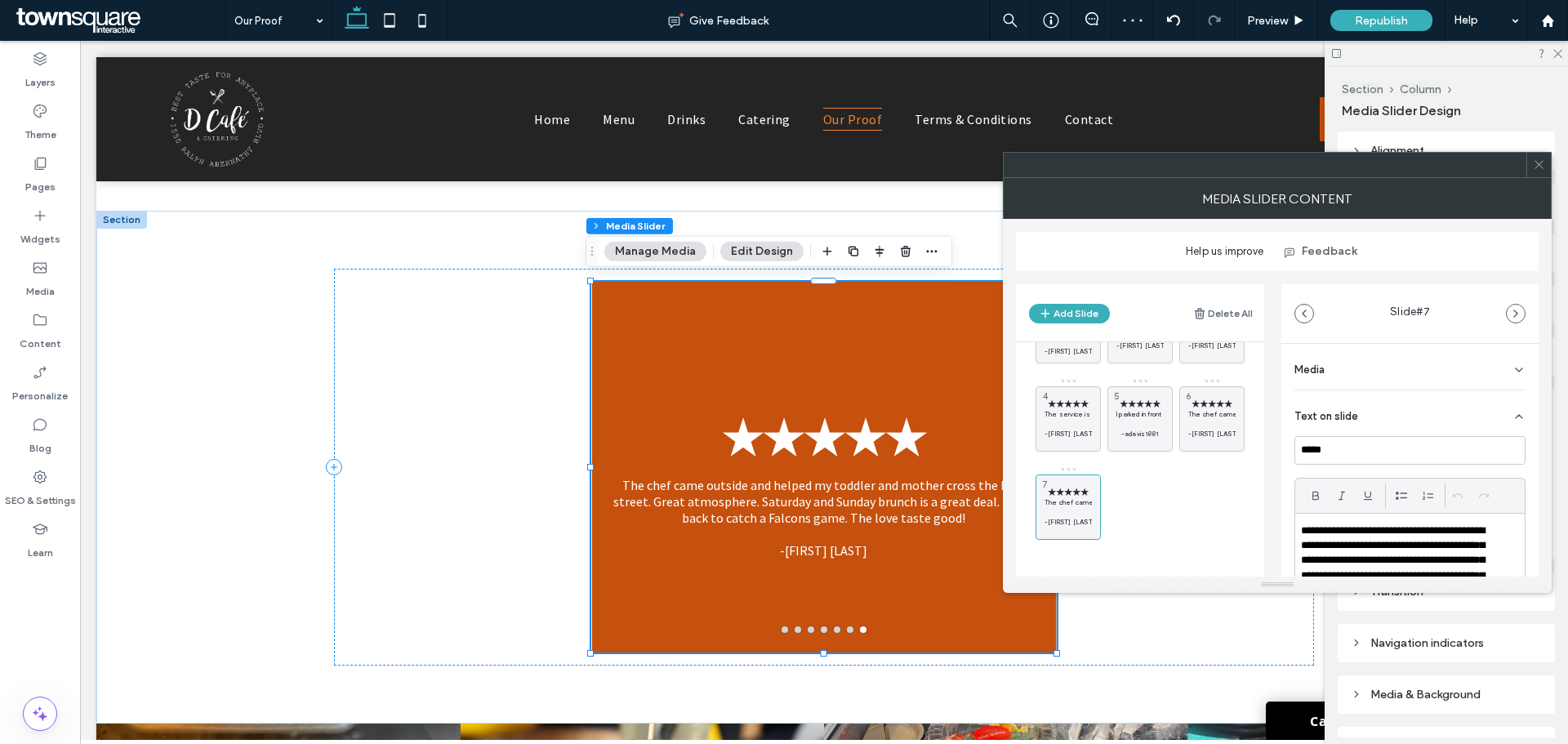 scroll, scrollTop: 82, scrollLeft: 0, axis: vertical 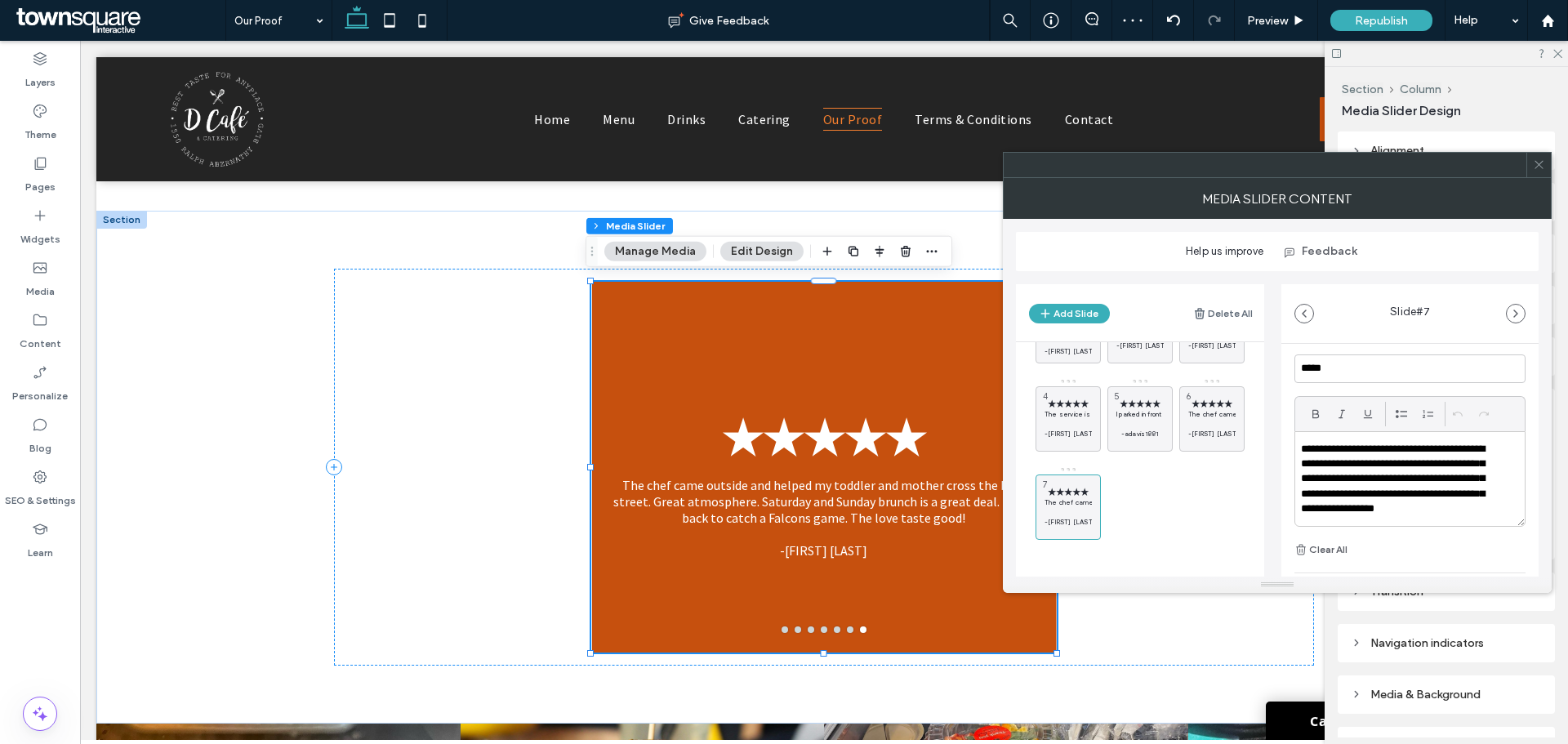 click on "**********" at bounding box center (1399, 487) 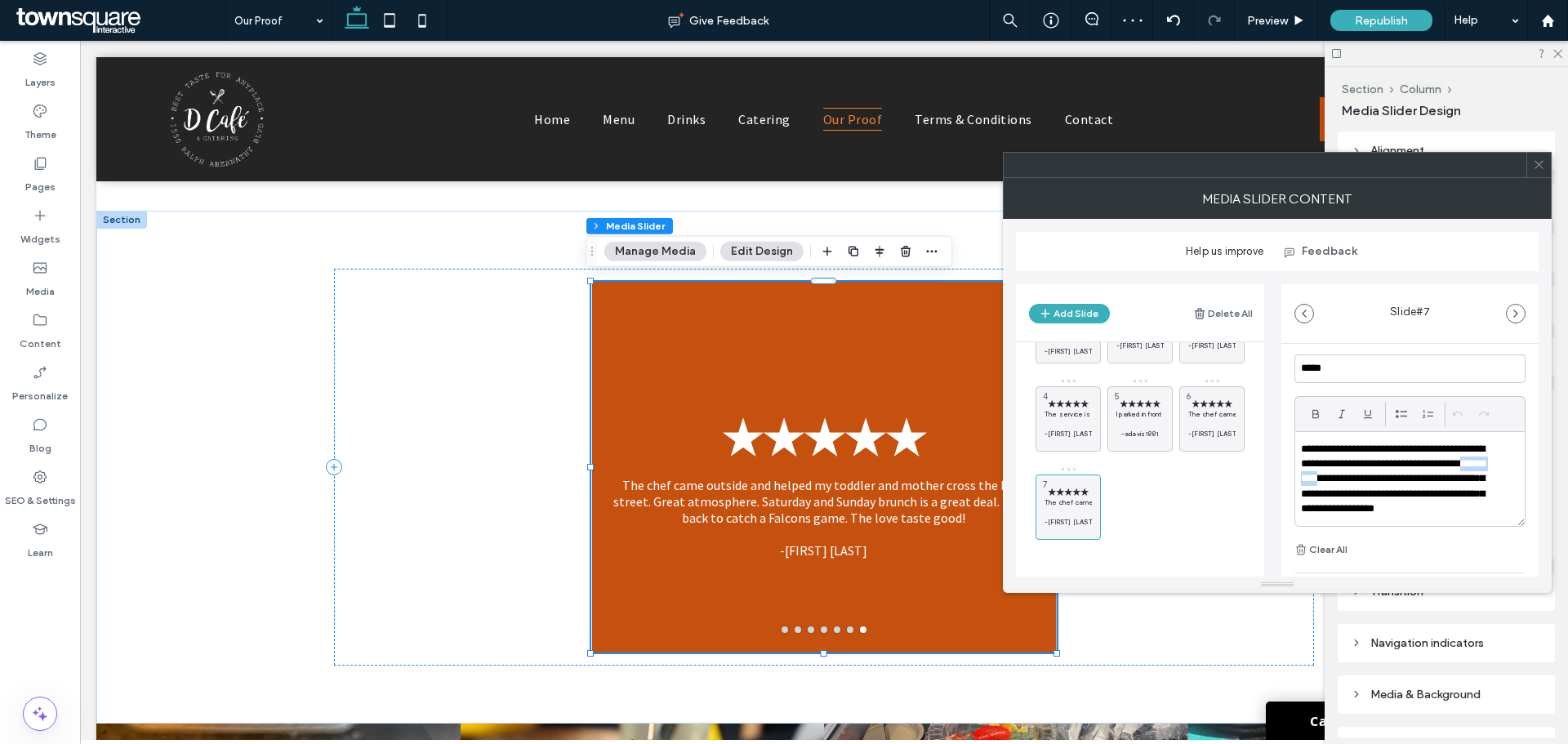 click on "**********" at bounding box center (1399, 487) 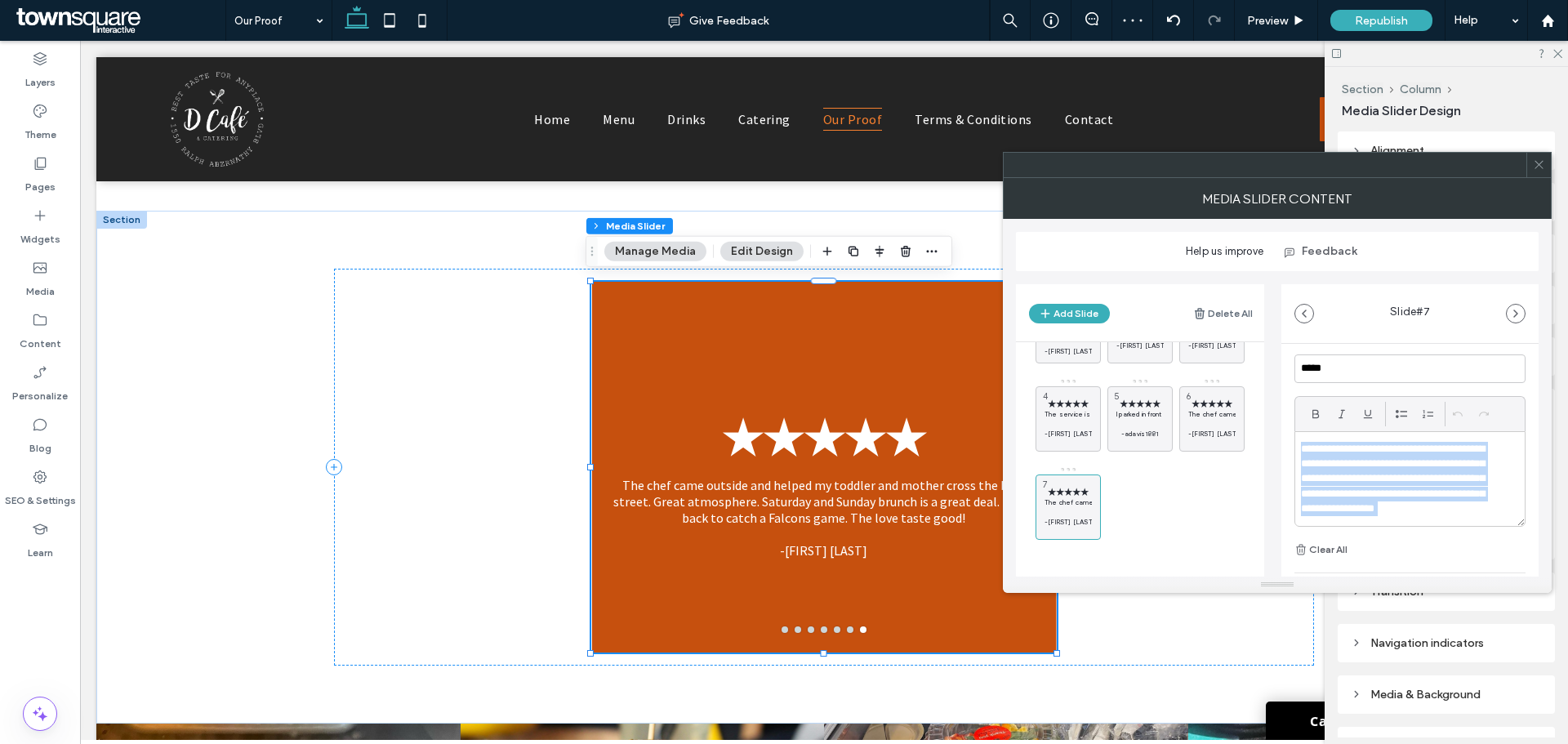 click on "**********" at bounding box center [1399, 487] 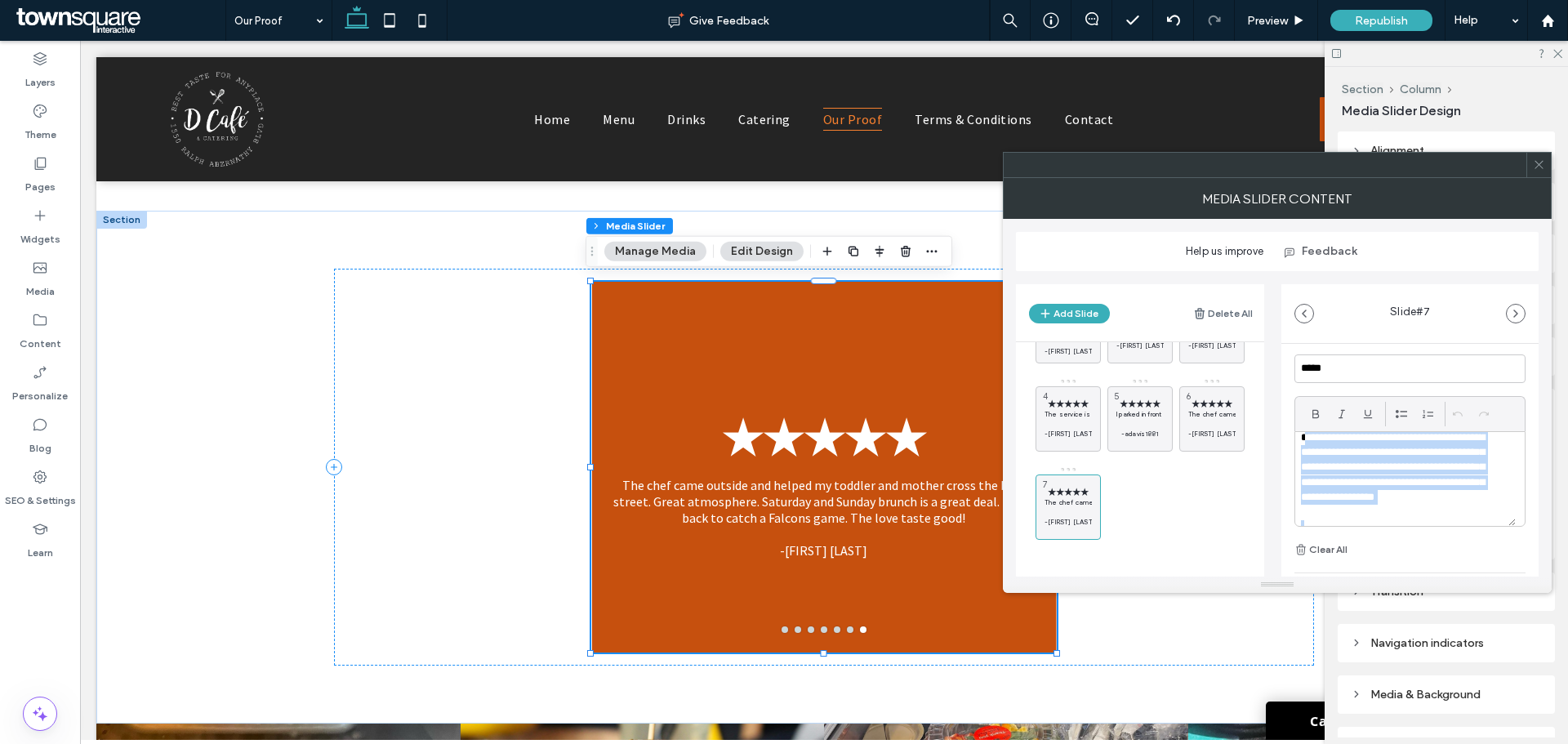 scroll, scrollTop: 0, scrollLeft: 0, axis: both 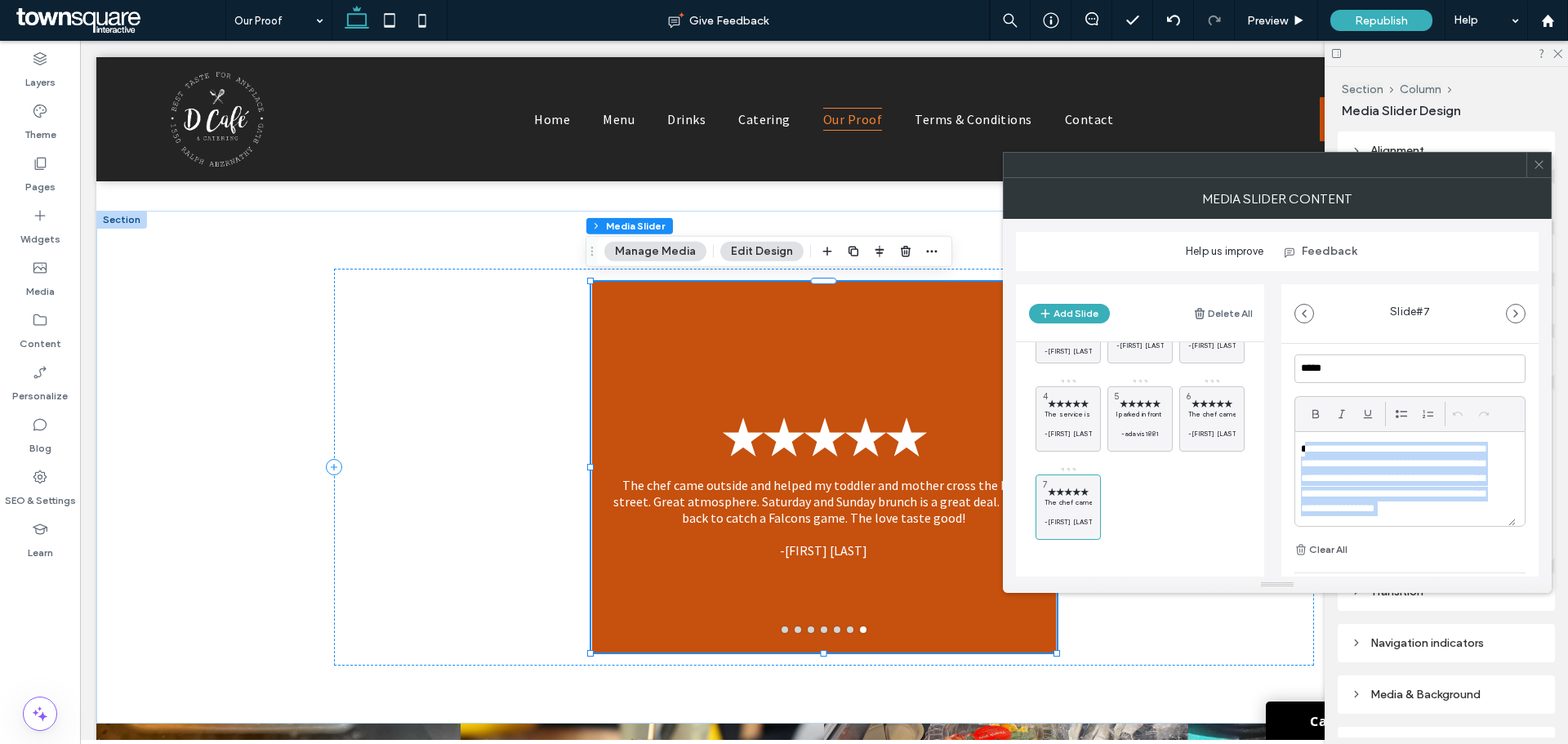 drag, startPoint x: 1382, startPoint y: 510, endPoint x: 1305, endPoint y: 428, distance: 112.48555 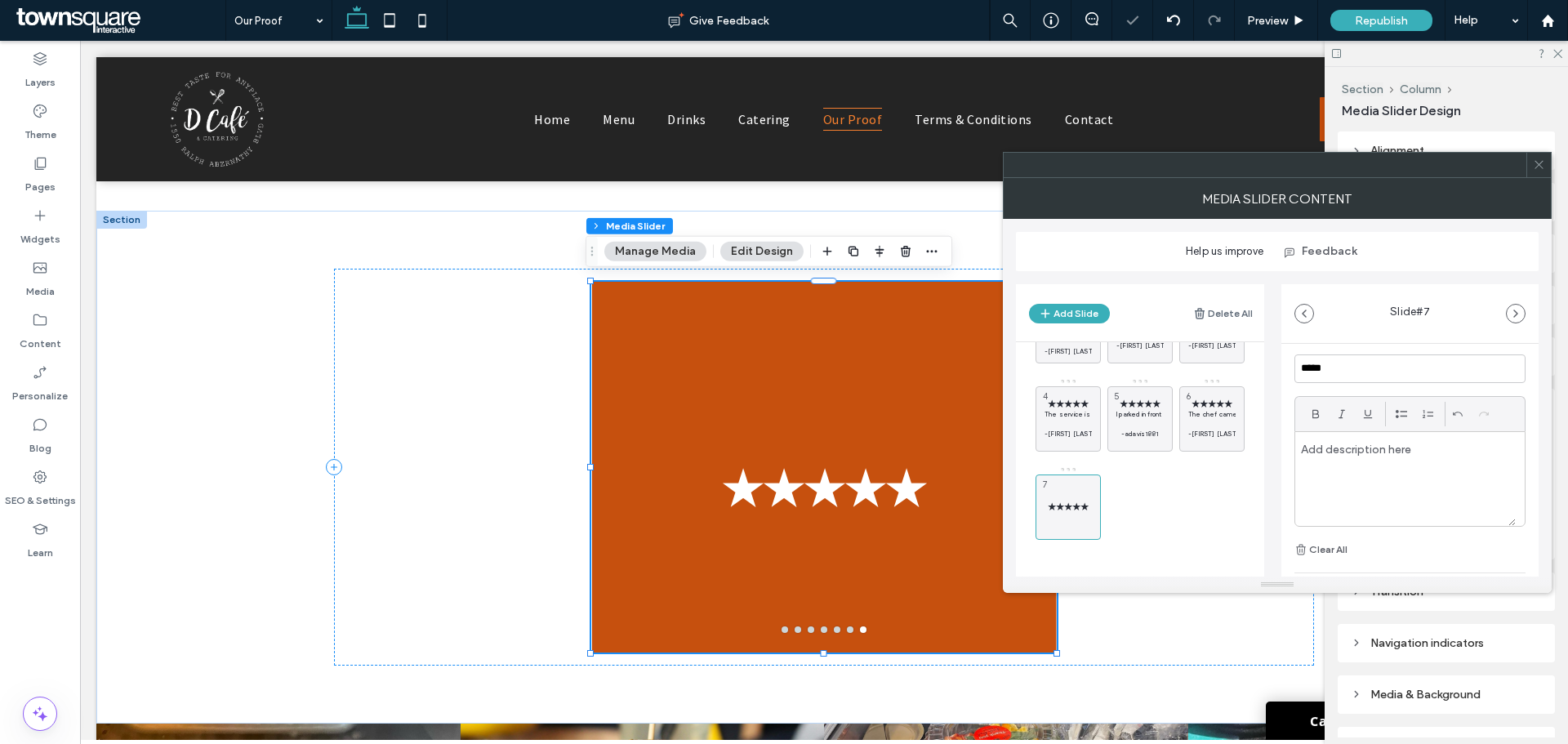 paste 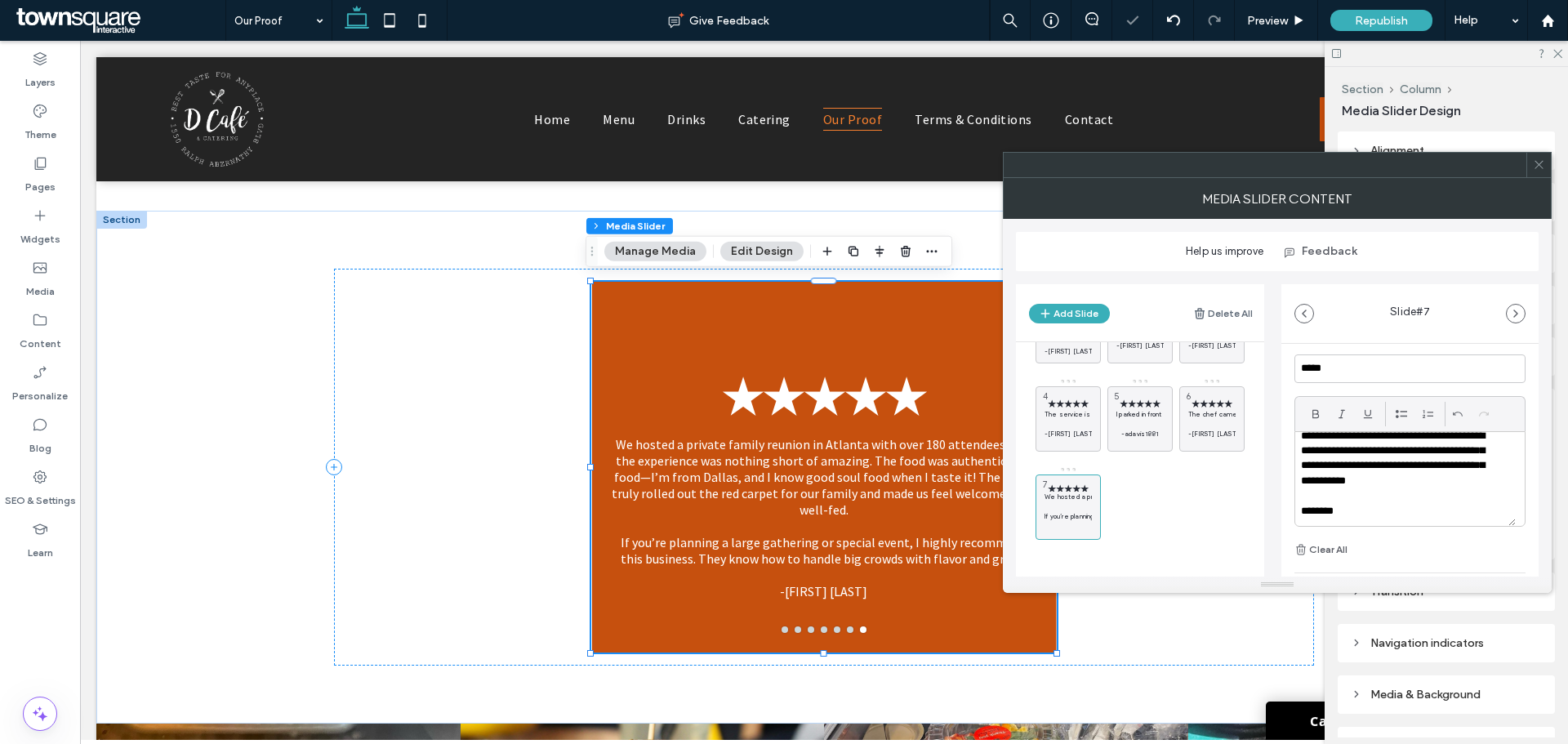 scroll, scrollTop: 151, scrollLeft: 0, axis: vertical 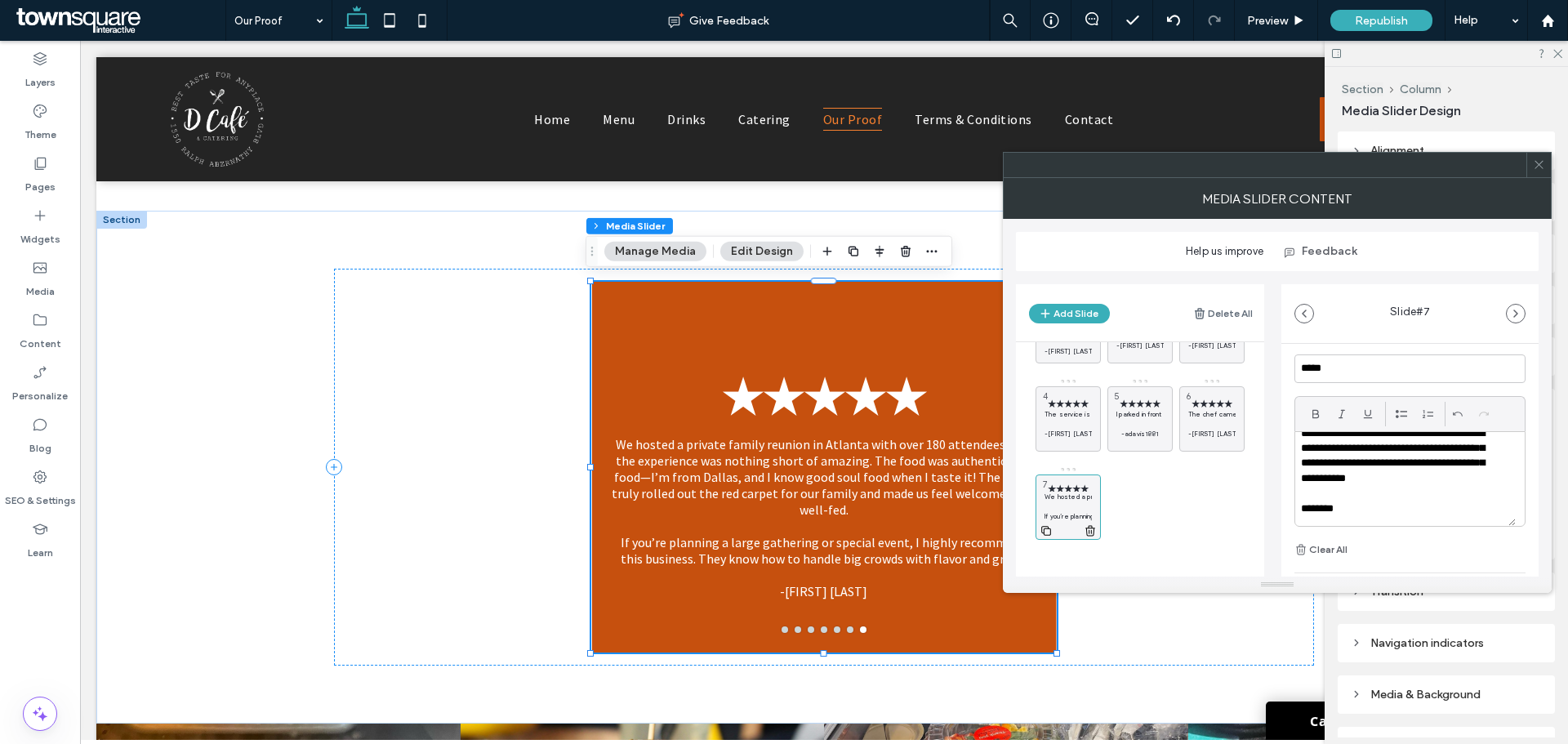 click 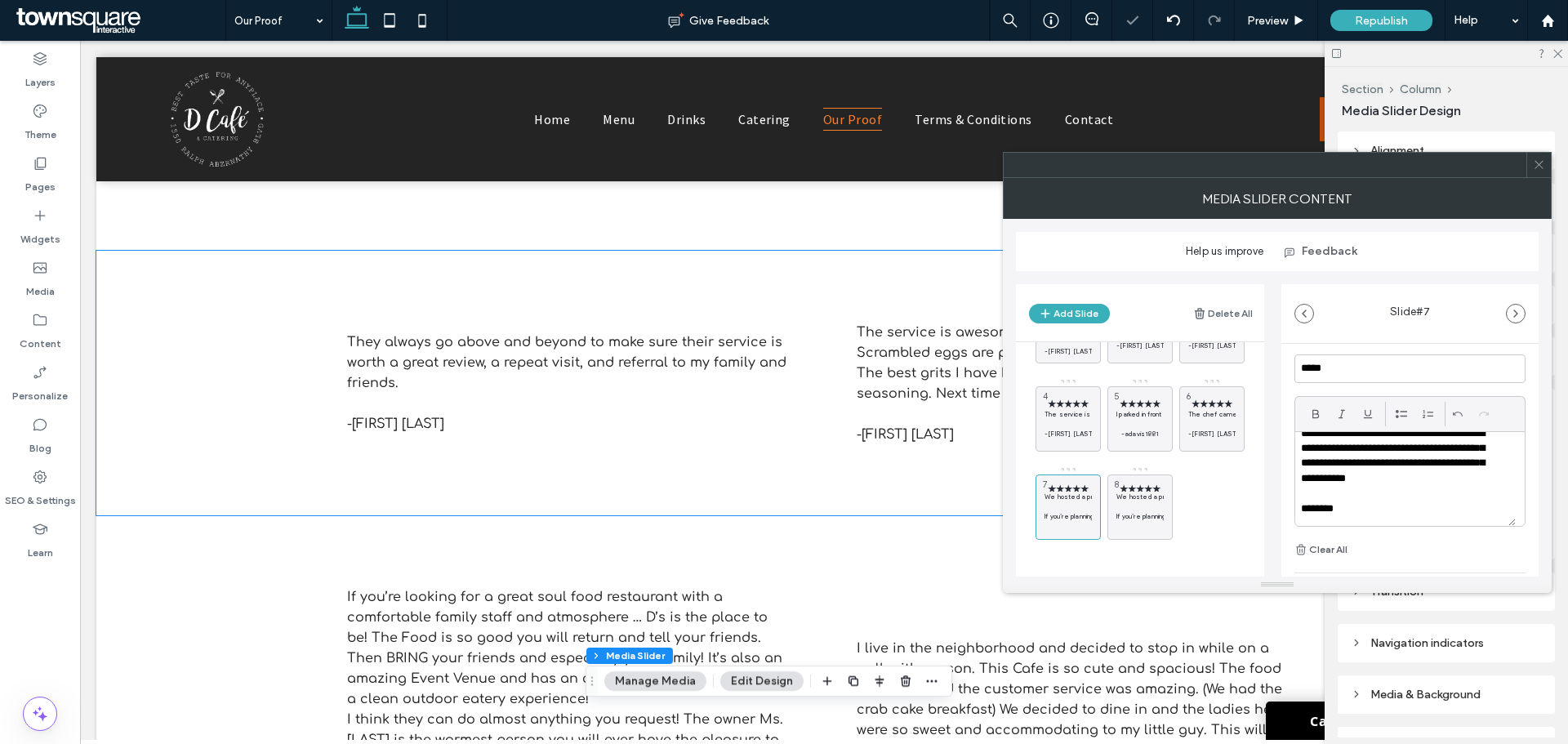 scroll, scrollTop: 572, scrollLeft: 0, axis: vertical 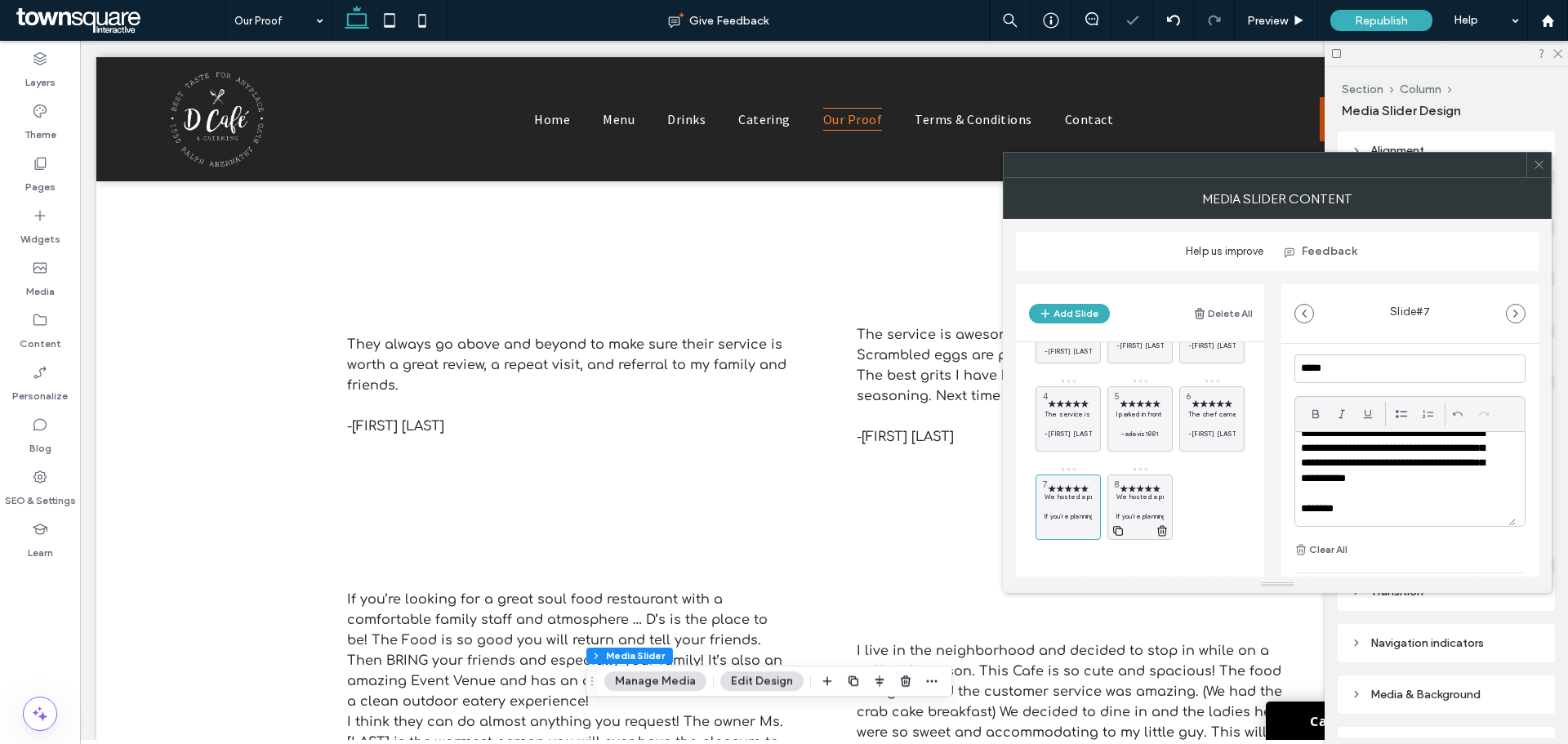 click at bounding box center [1140, 506] 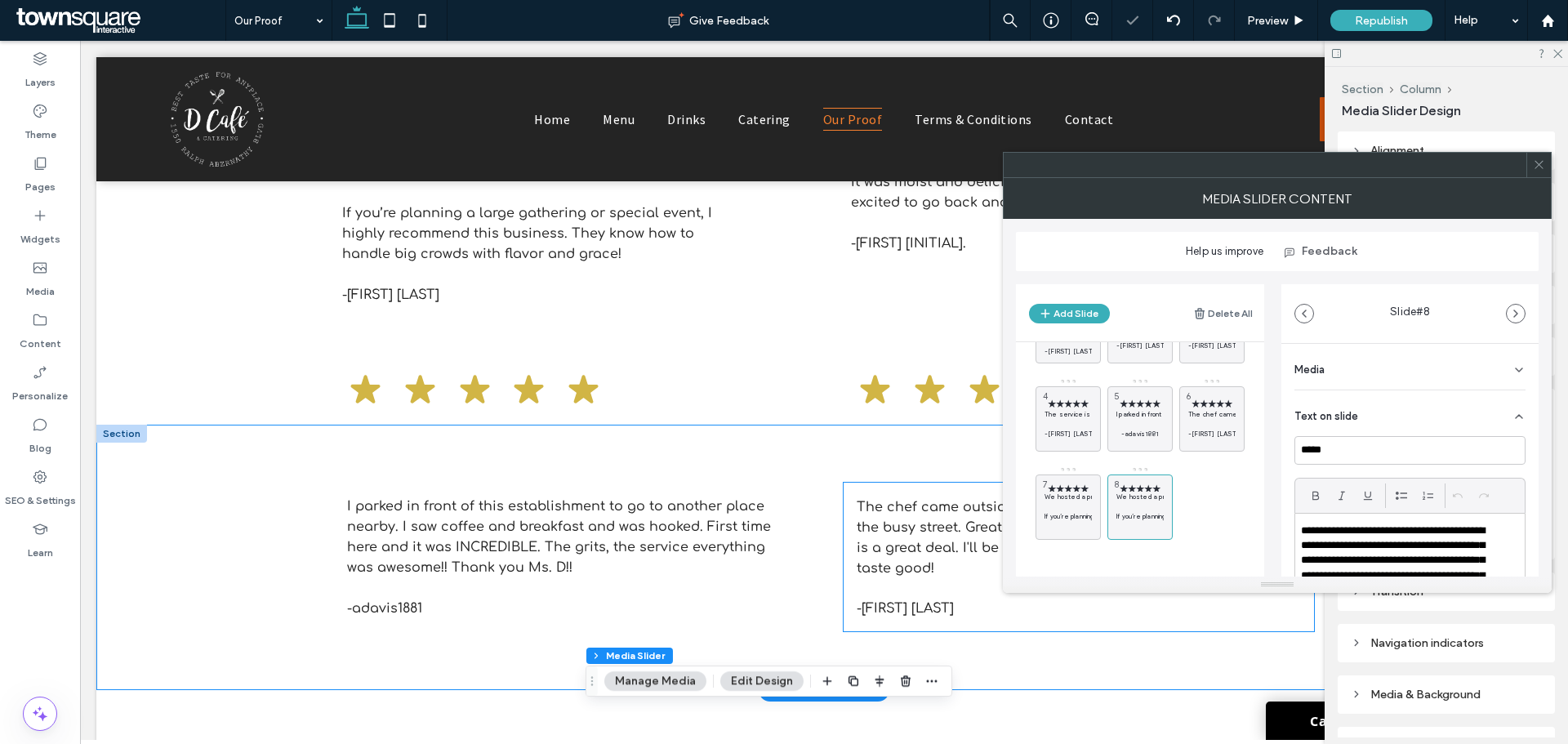 scroll, scrollTop: 0, scrollLeft: 0, axis: both 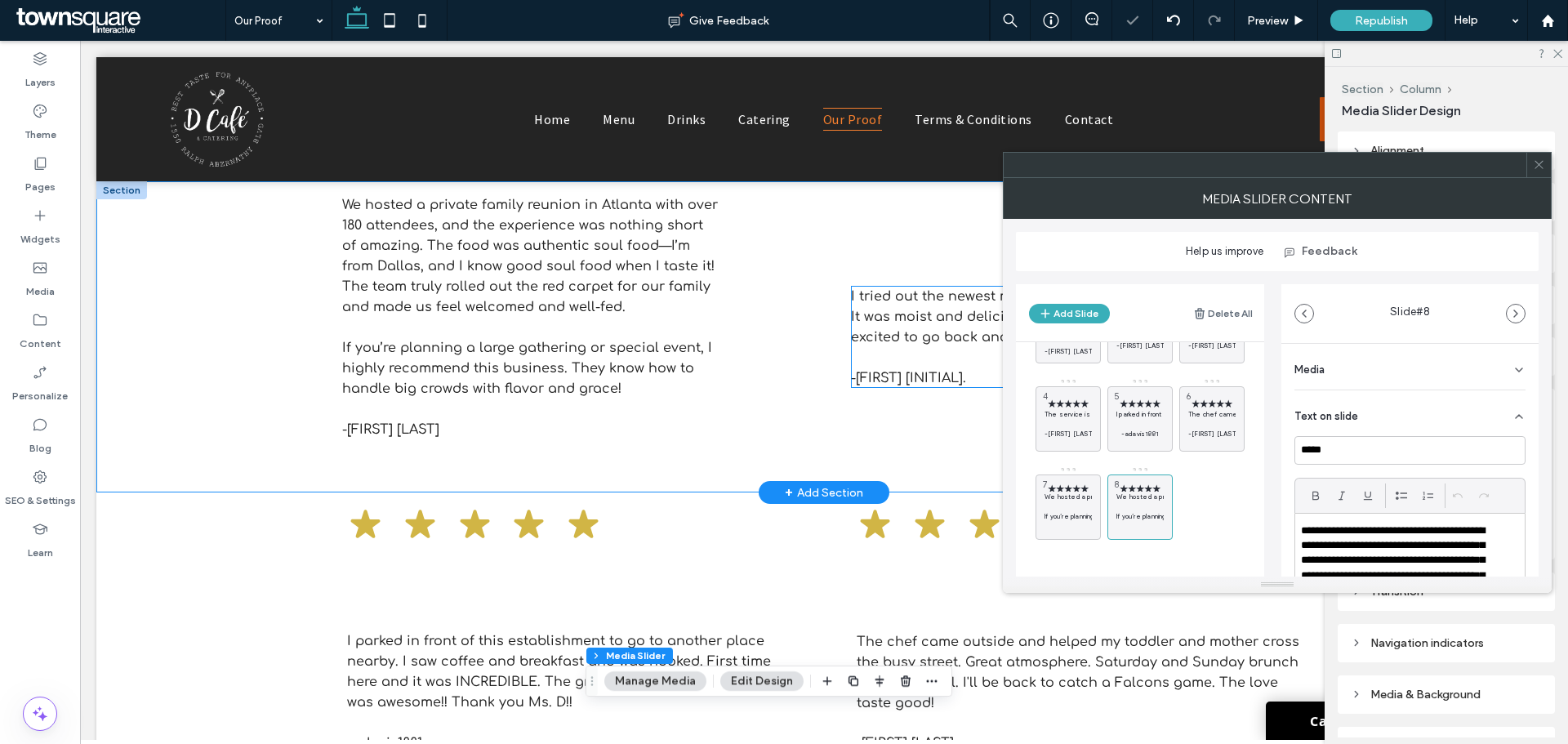 click on "I tried out the newest menu item: the pink salmon sandwich. It was moist and delicious. The fries were tasty as well. I’m excited to go back and have it again." at bounding box center [1056, 317] 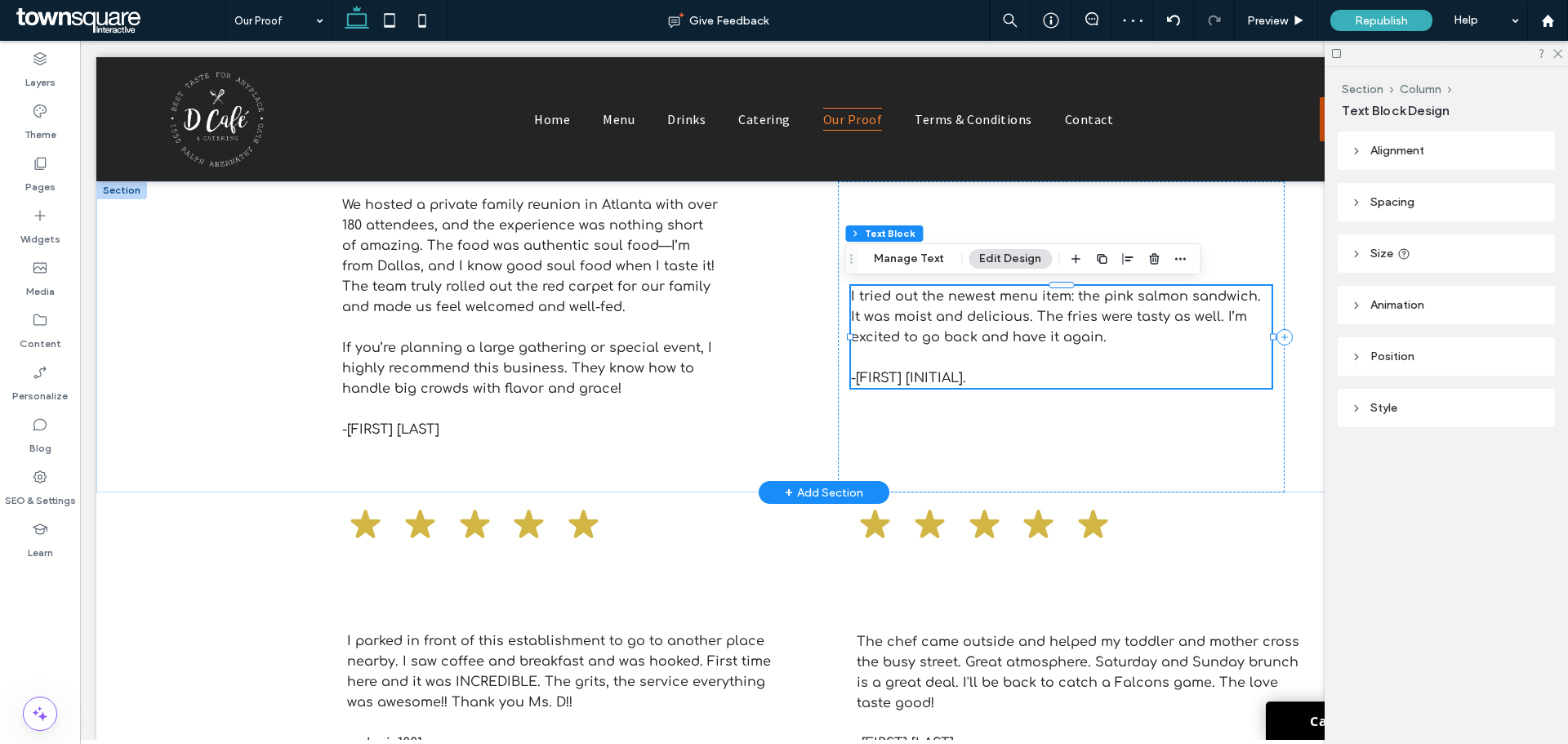 click on "I tried out the newest menu item: the pink salmon sandwich. It was moist and delicious. The fries were tasty as well. I’m excited to go back and have it again. -Amber S." at bounding box center (1061, 336) 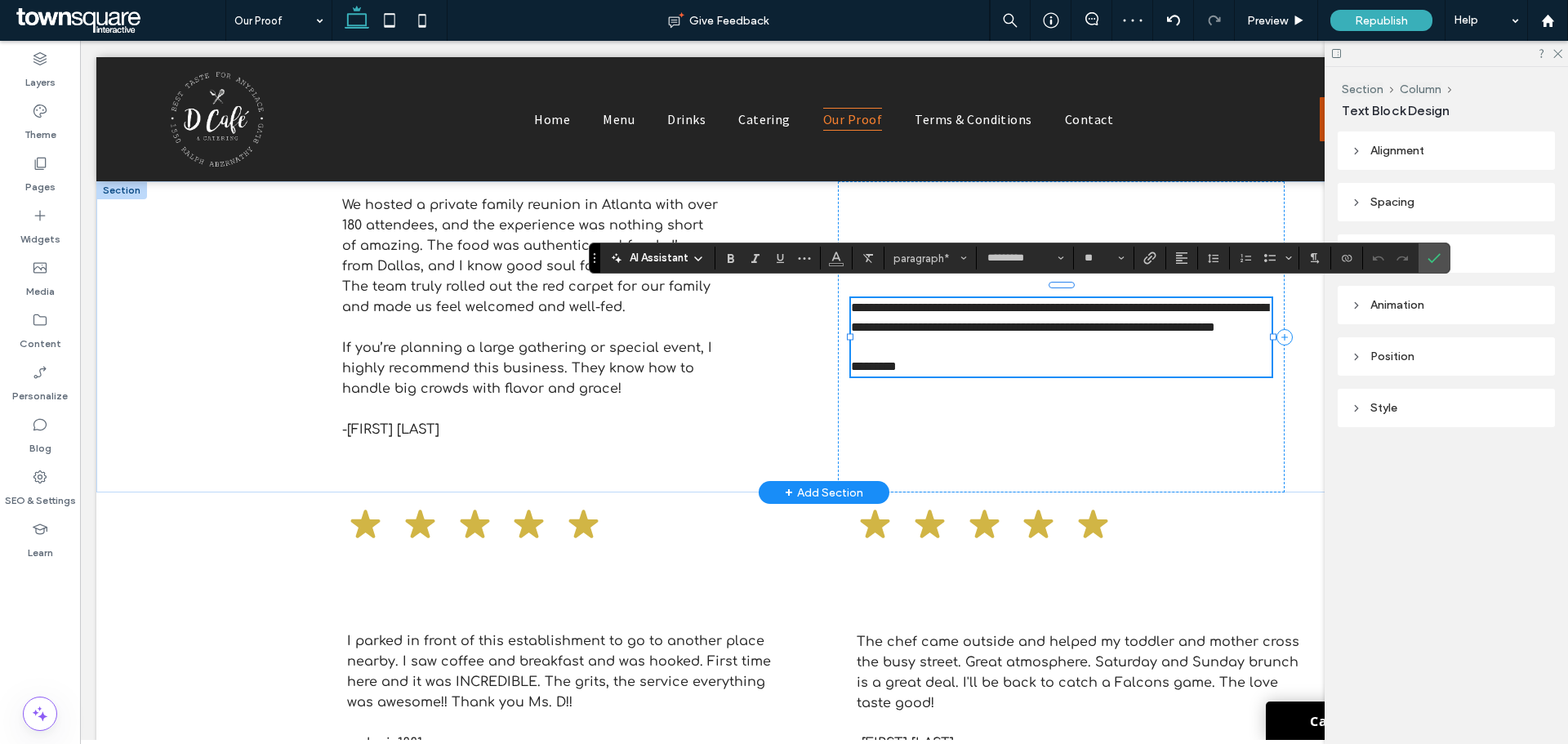 click on "*********" at bounding box center (1061, 367) 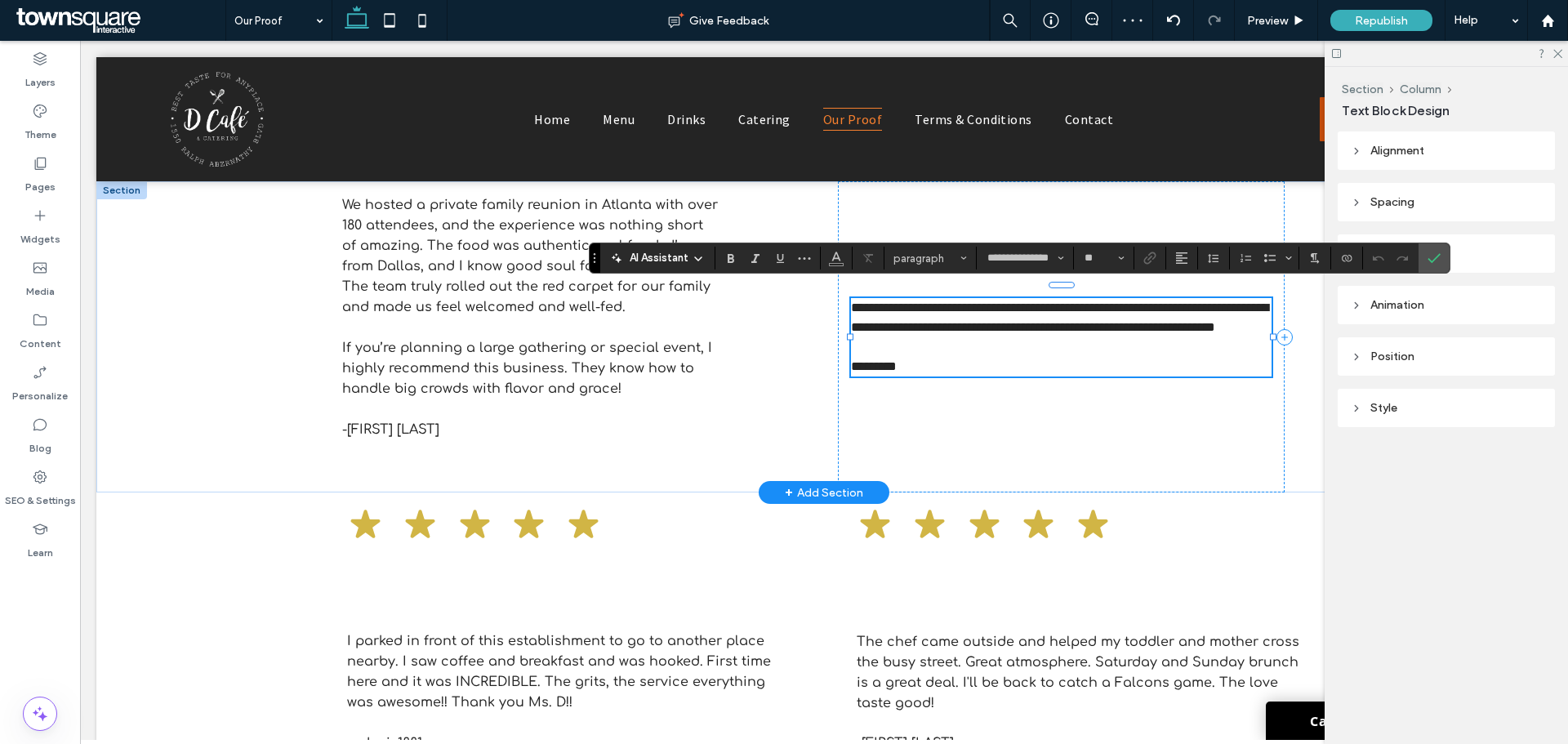 type on "*********" 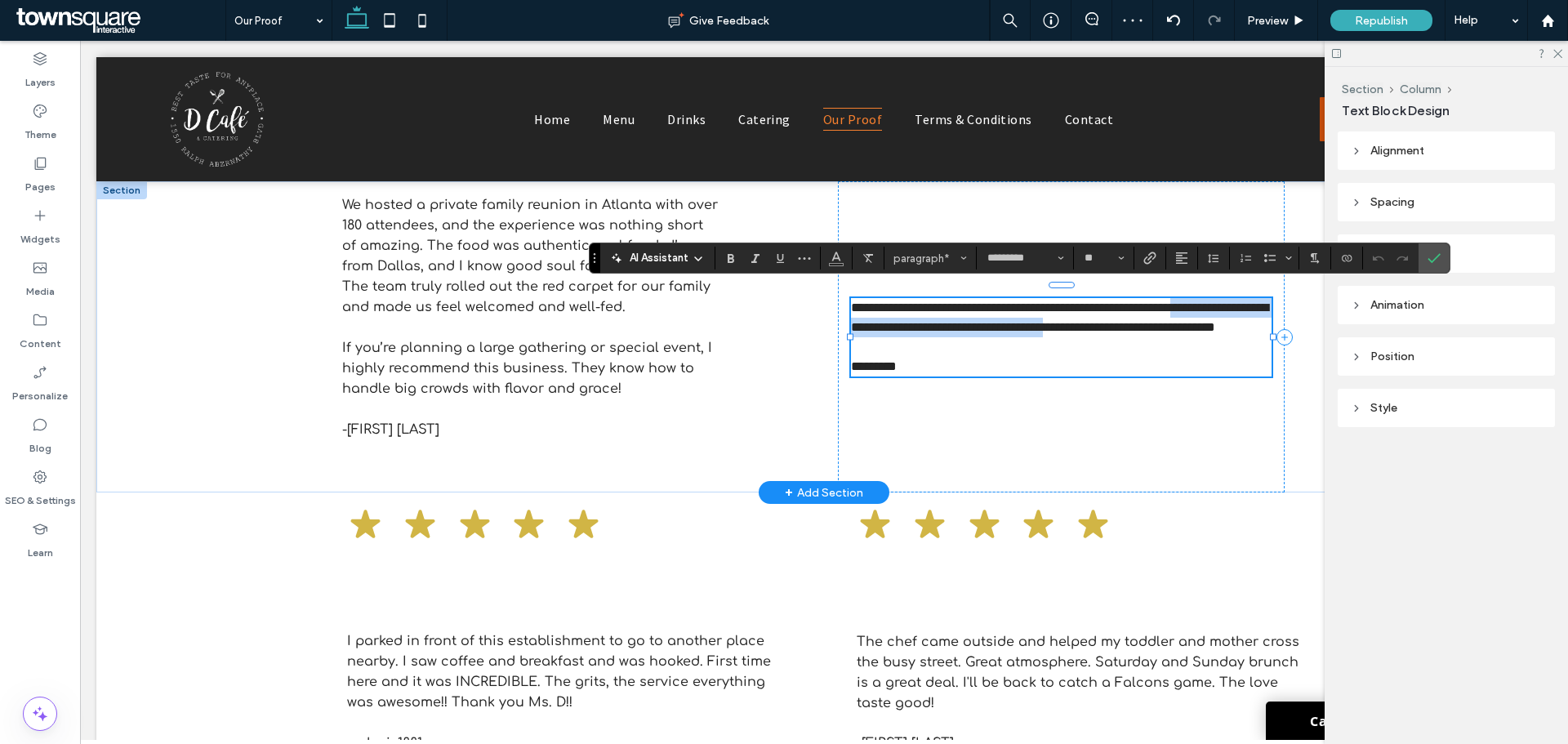 drag, startPoint x: 921, startPoint y: 375, endPoint x: 860, endPoint y: 323, distance: 80.1561 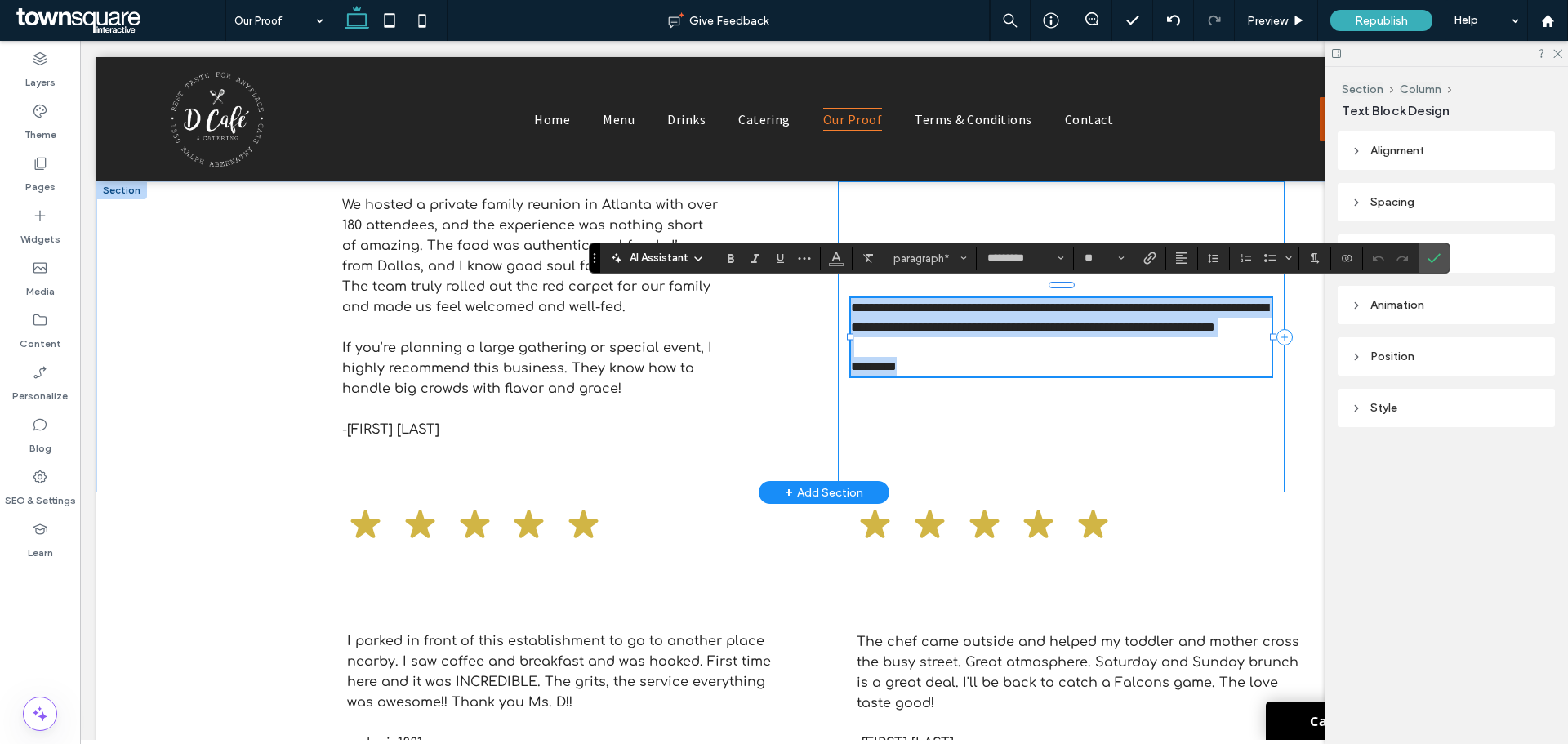 drag, startPoint x: 846, startPoint y: 294, endPoint x: 915, endPoint y: 390, distance: 118.22436 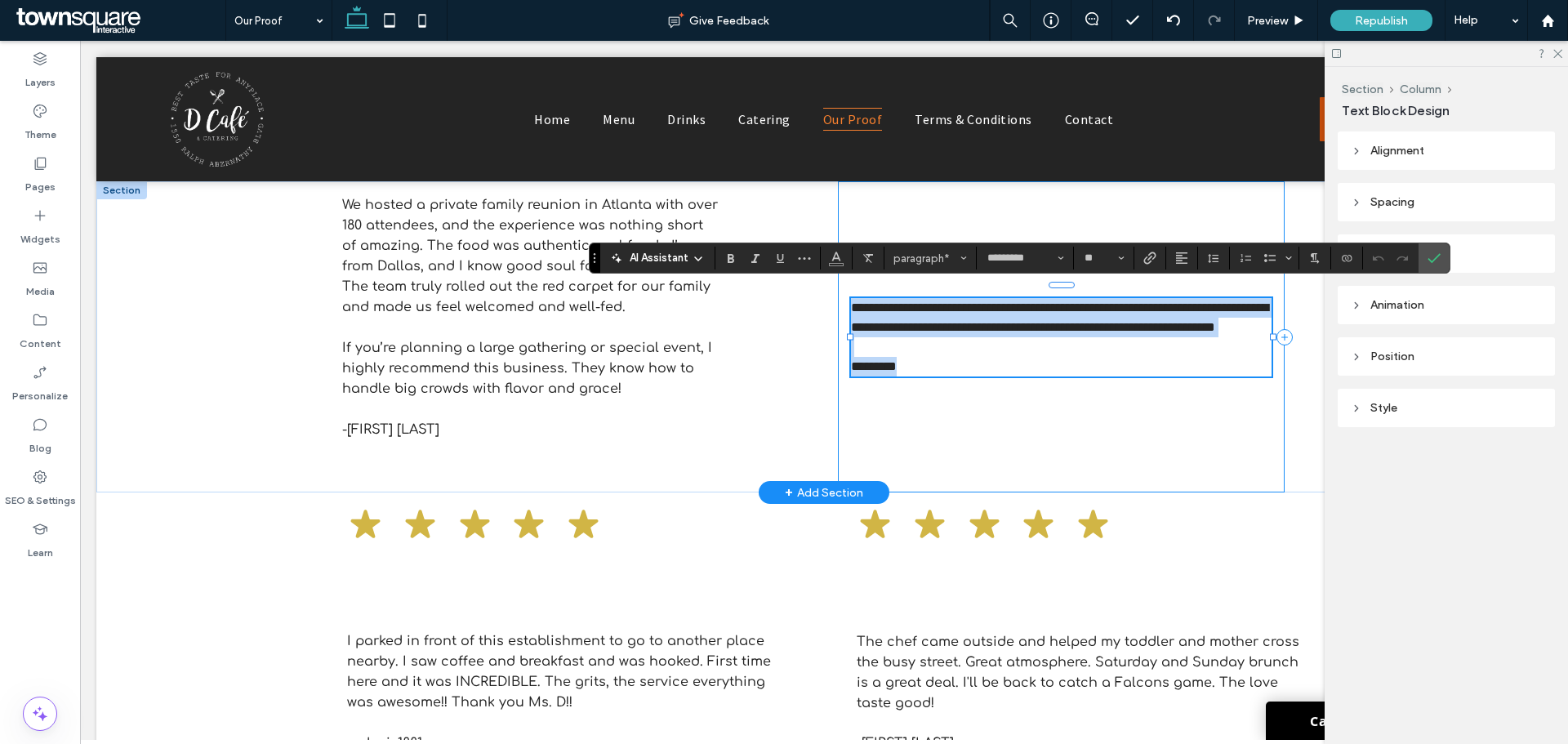 copy on "**********" 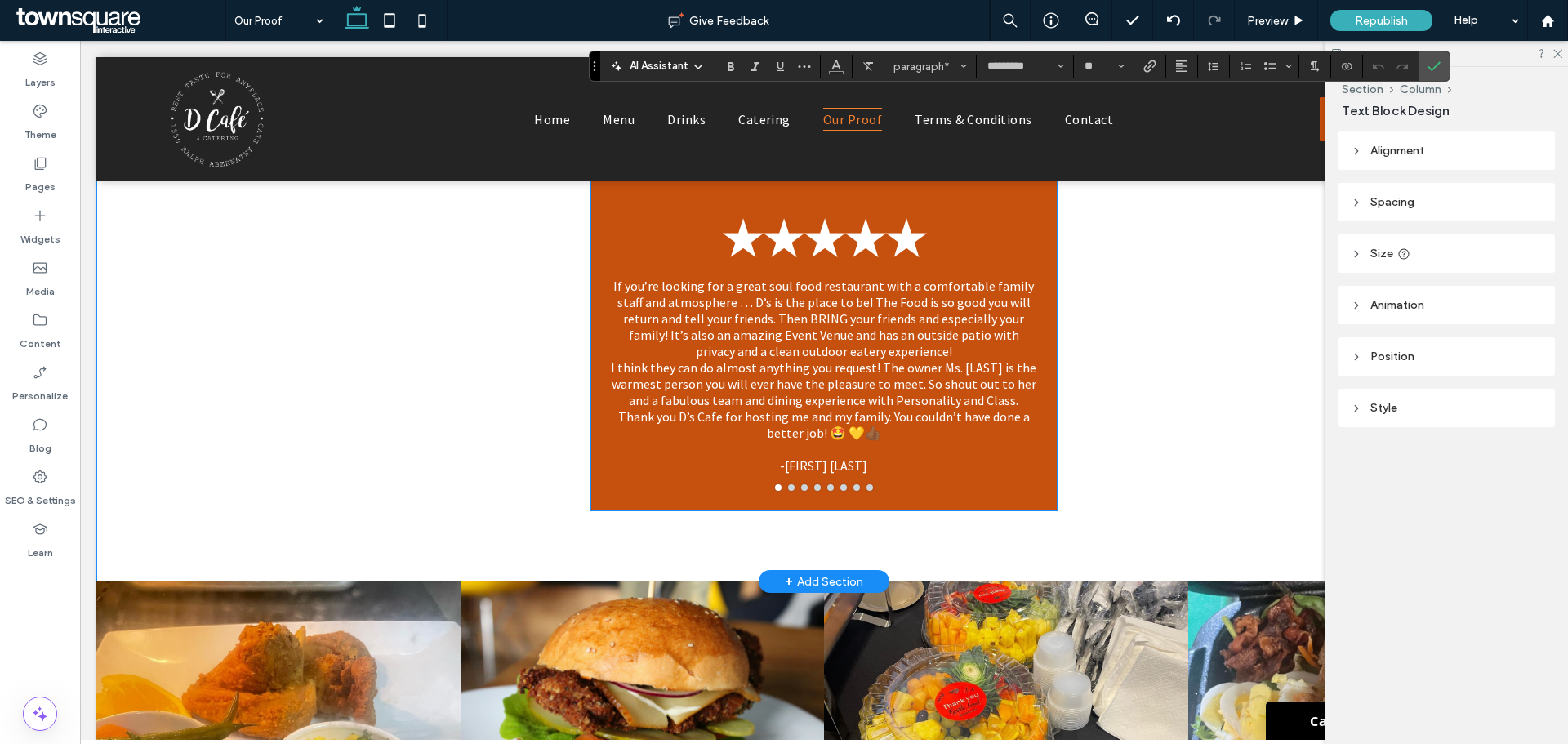 scroll, scrollTop: 1470, scrollLeft: 0, axis: vertical 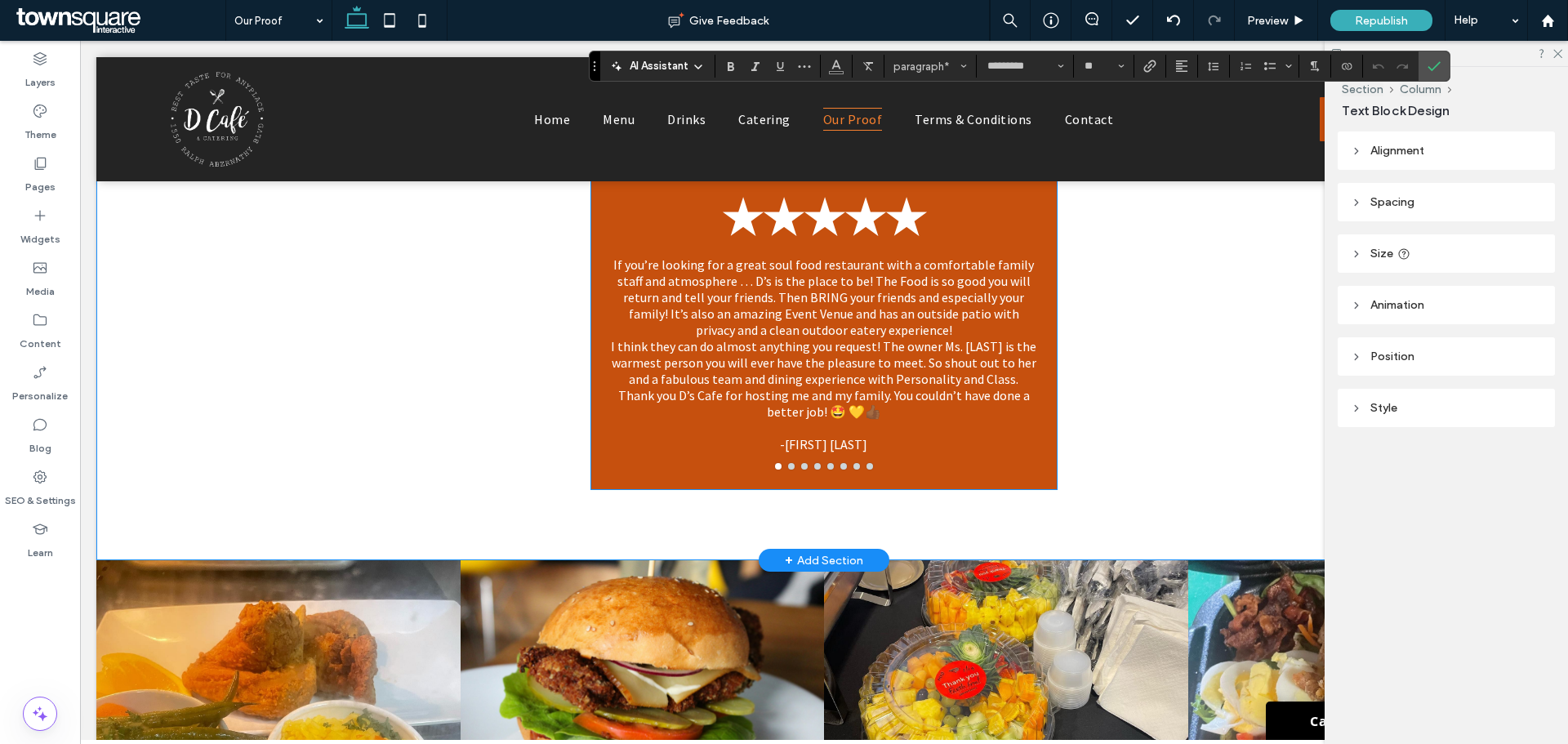 click on "I think they can do almost anything you request! The owner Ms. Devotis is the warmest person you will ever have the pleasure to meet. So shout out to her and a fabulous team and dining experience with Personality and Class. Thank you D’s Cafe for hosting me and my family. You couldn’t have done a better job! 🤩 💛👍🏾" at bounding box center (823, 379) 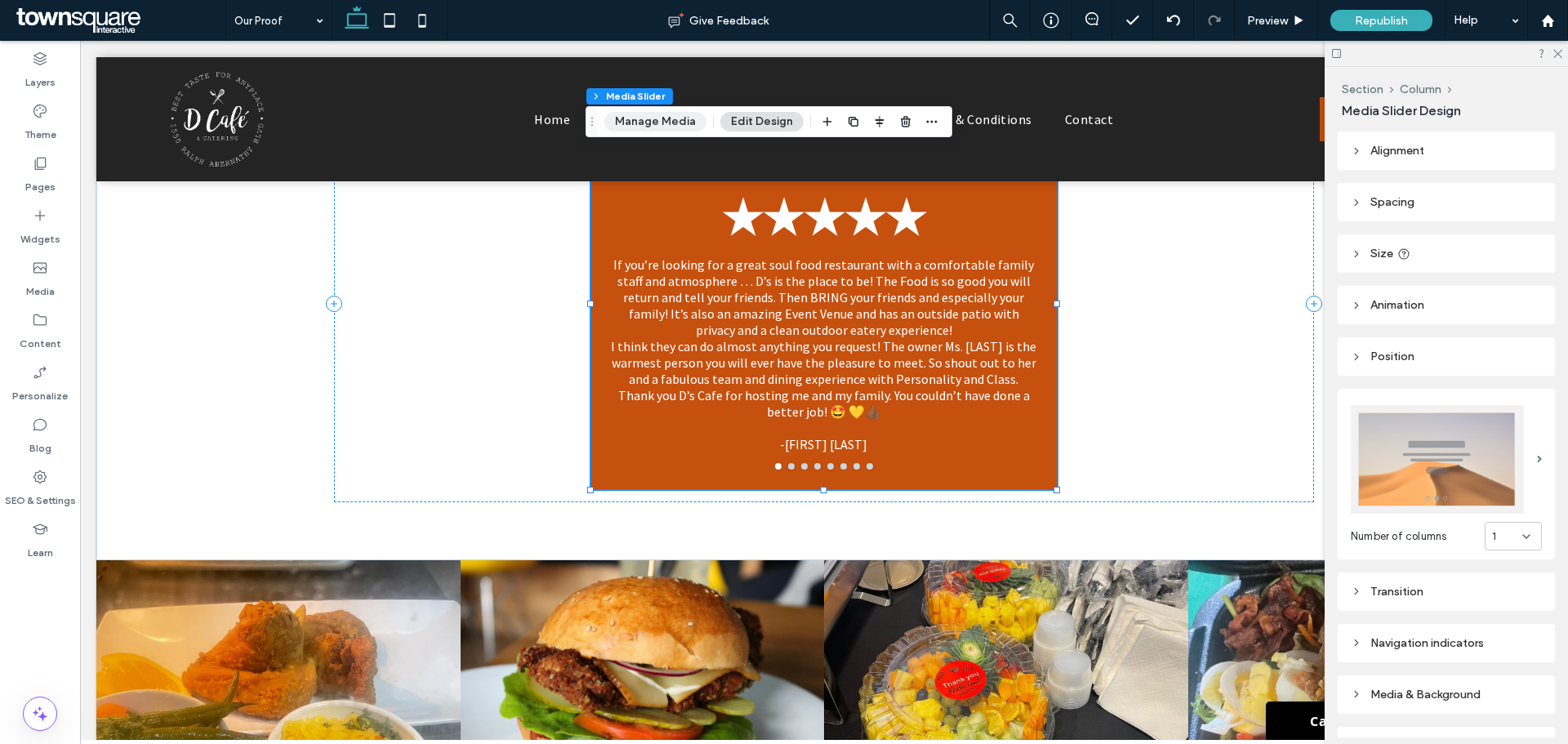 click on "Manage Media" at bounding box center [655, 122] 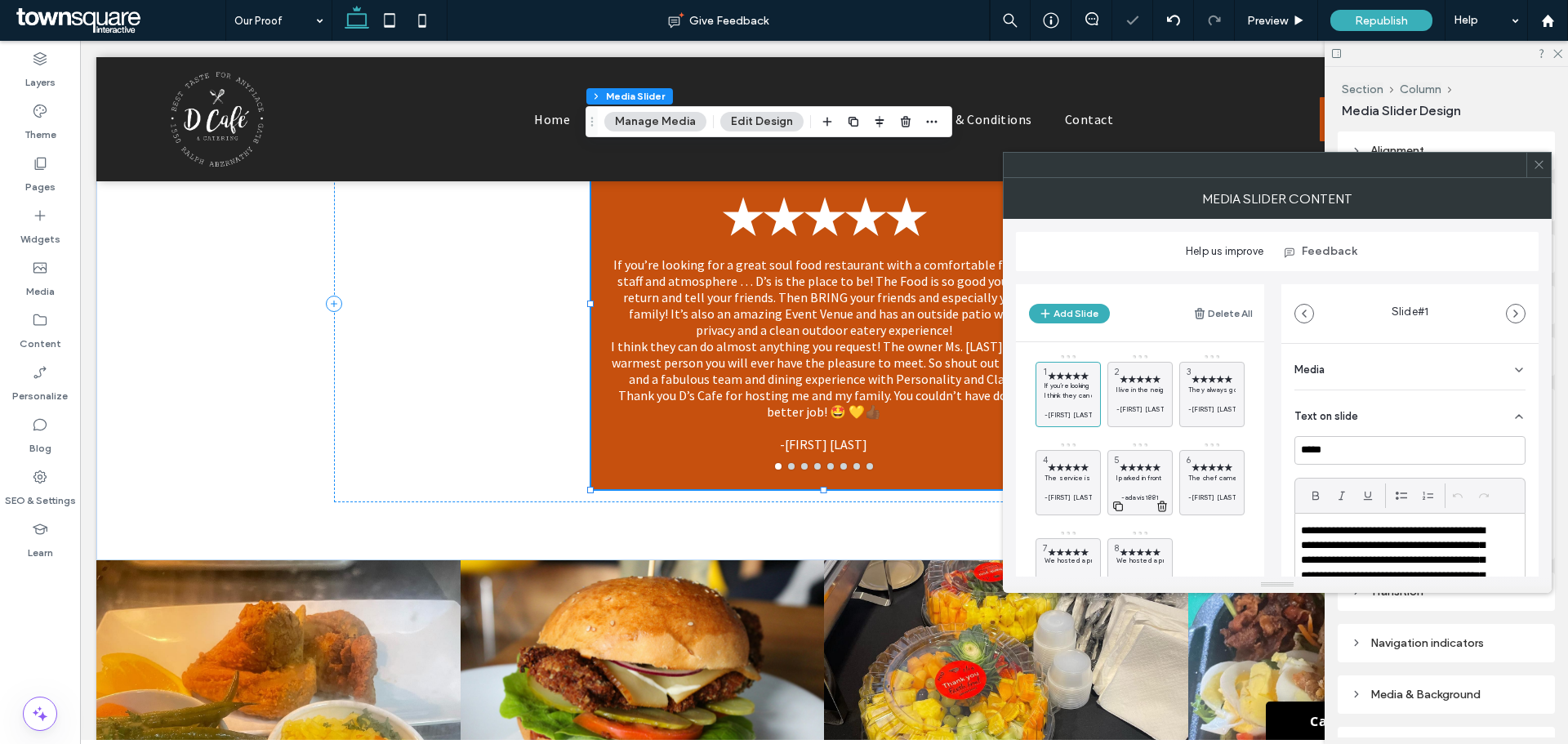 scroll, scrollTop: 64, scrollLeft: 0, axis: vertical 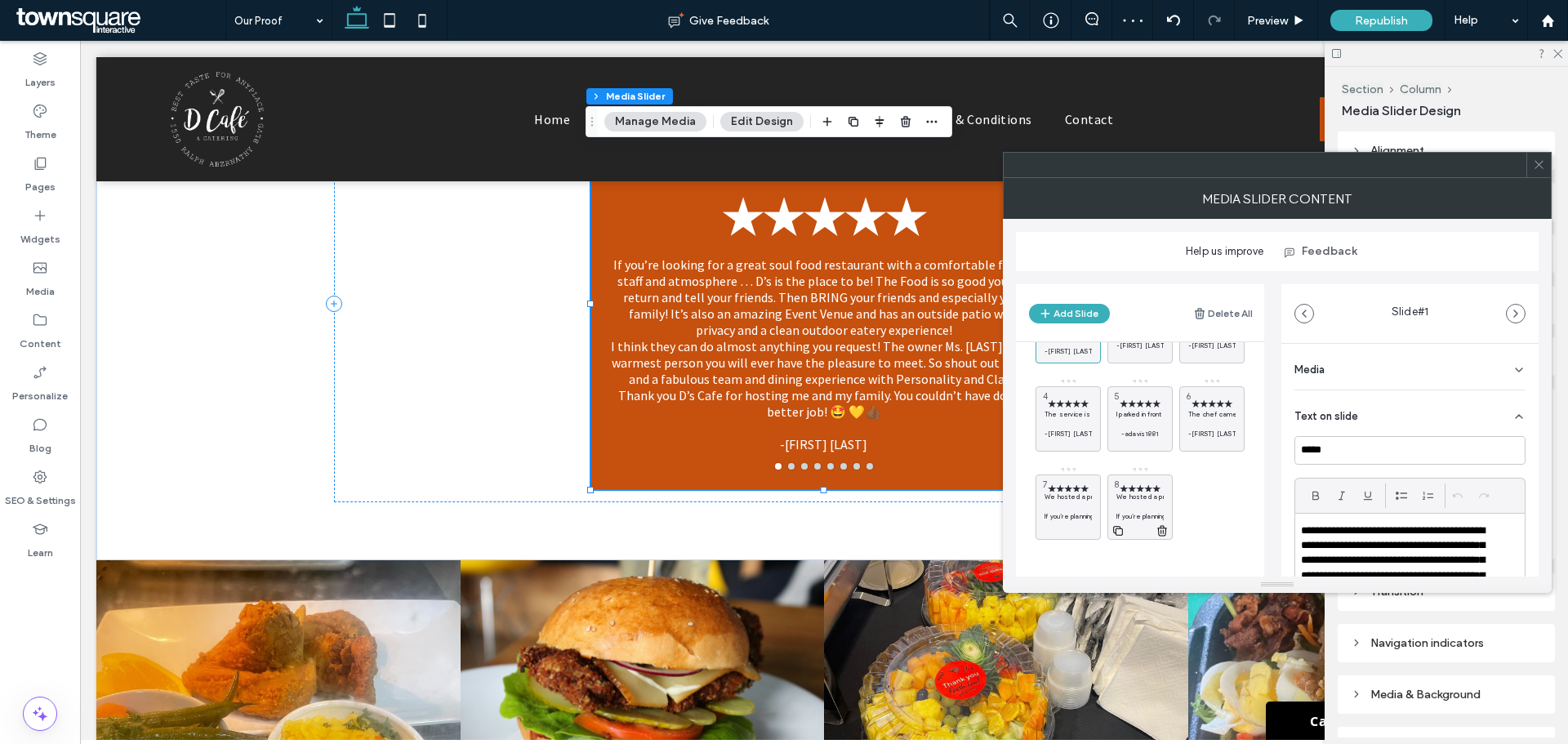 click on "We hosted a private family reunion in Atlanta with over 180 attendees, and the experience was nothing short of amazing. The food was authentic soul food—I’m from Dallas, and I know good soul food when I taste it! The team truly rolled out the red carpet for our family and made us feel welcomed and well-fed." at bounding box center [1140, 497] 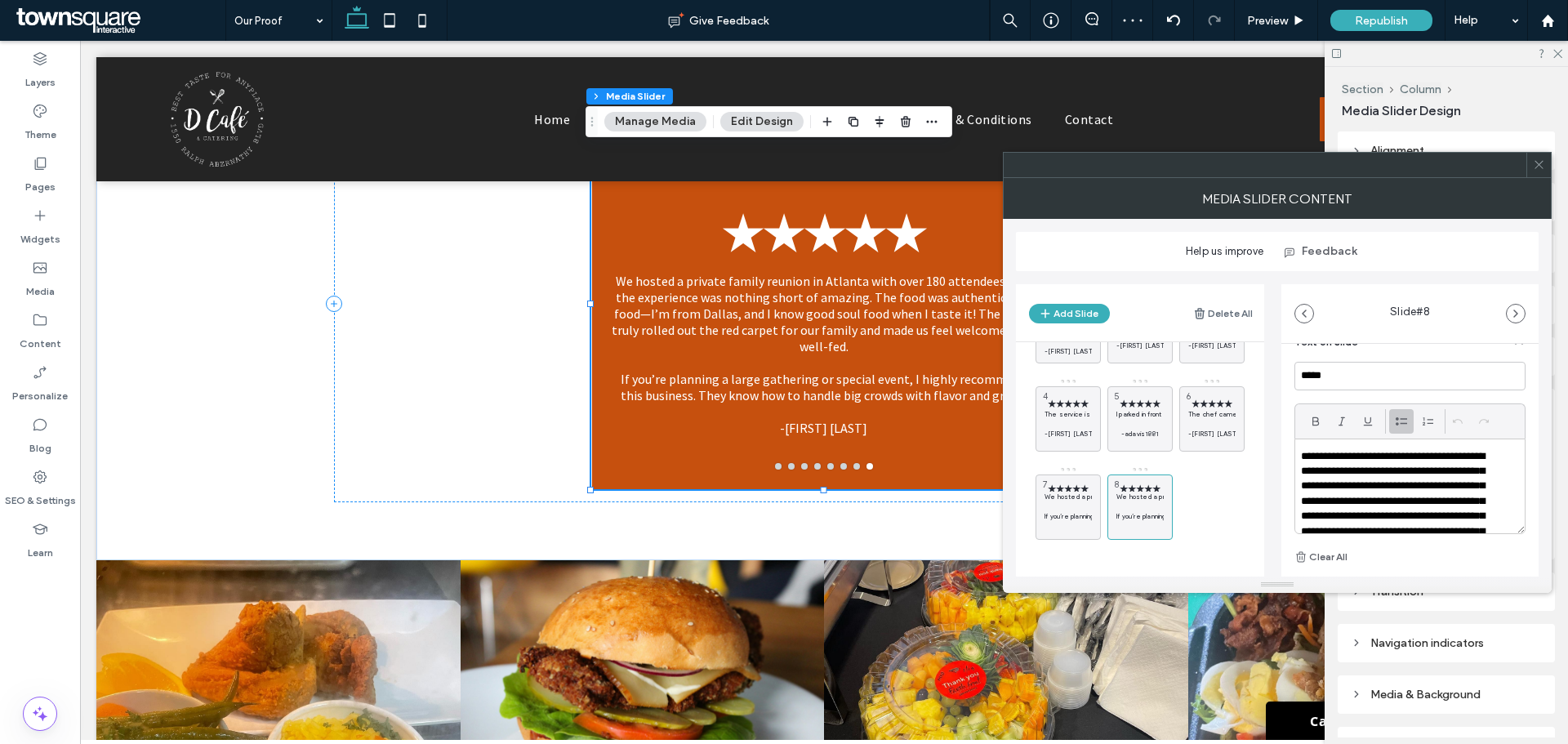 scroll, scrollTop: 163, scrollLeft: 0, axis: vertical 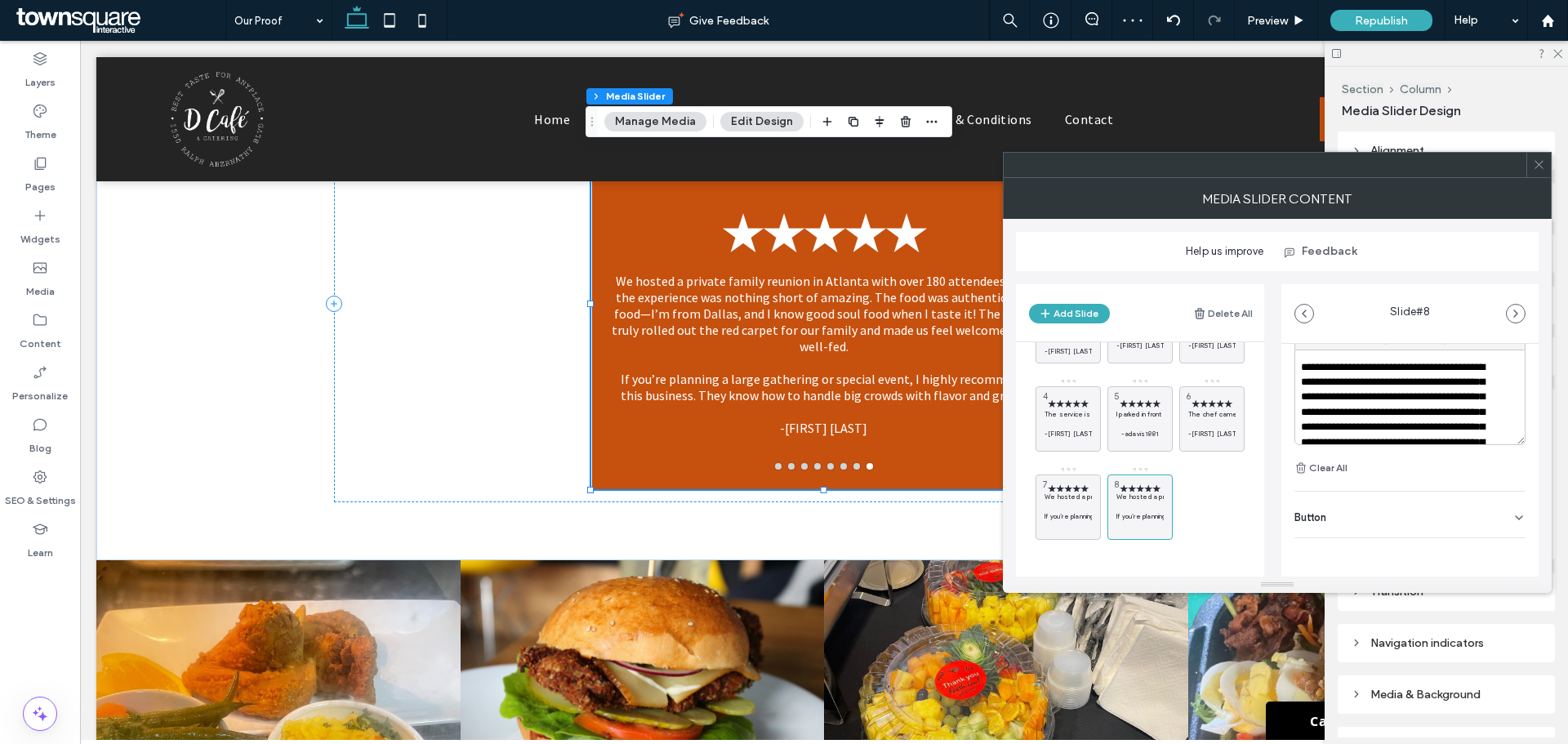 click on "**********" at bounding box center [1399, 421] 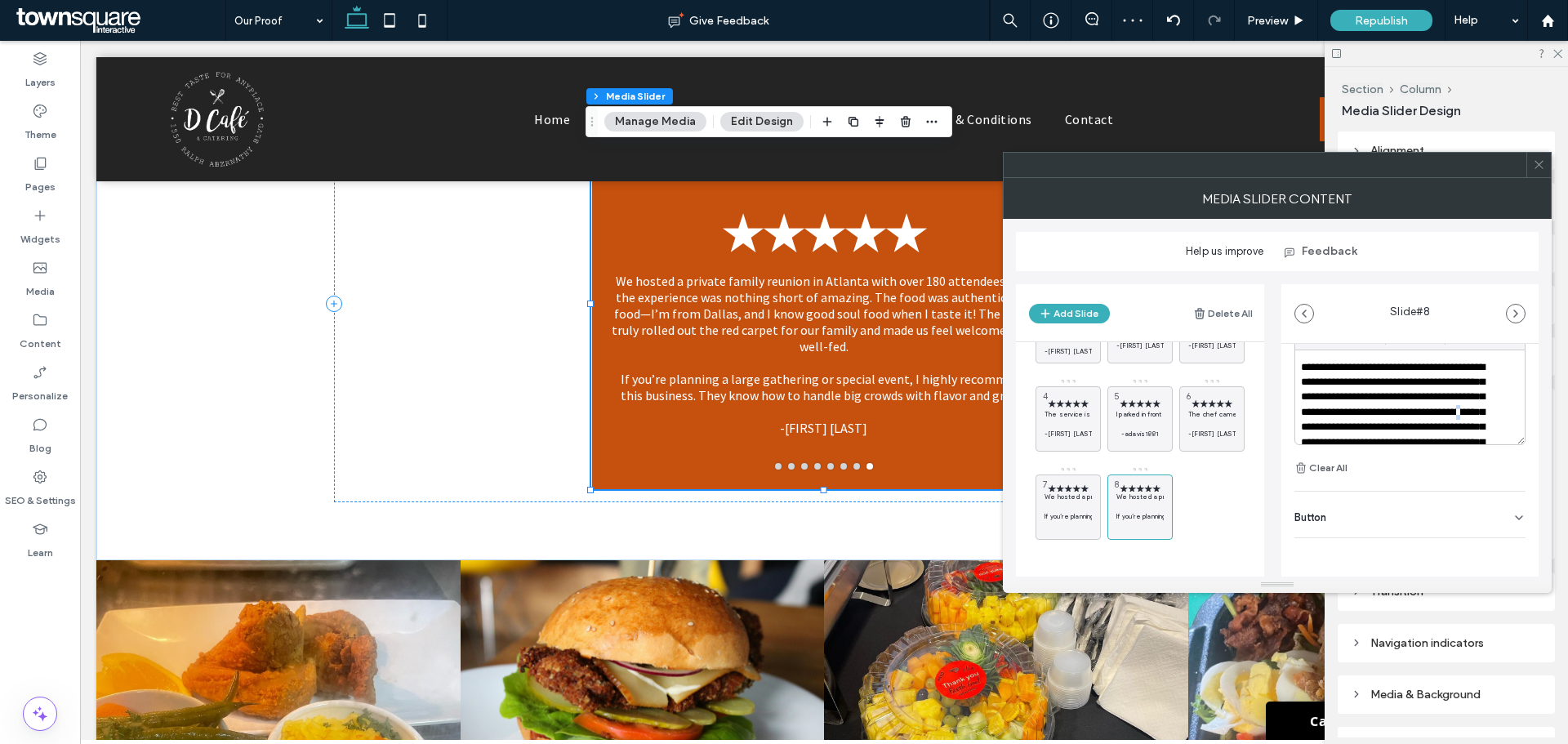 click on "**********" at bounding box center [1399, 421] 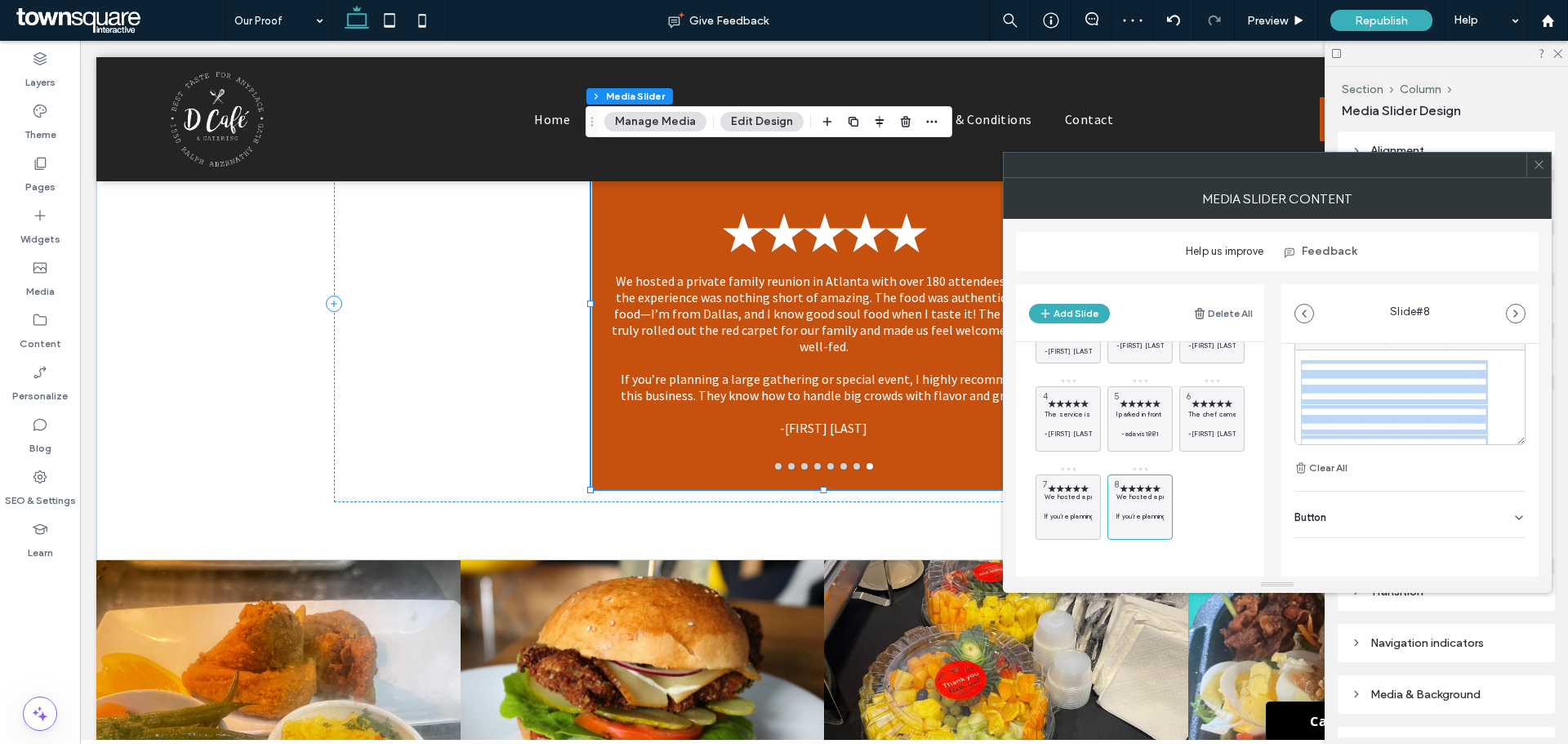 click on "**********" at bounding box center [1399, 421] 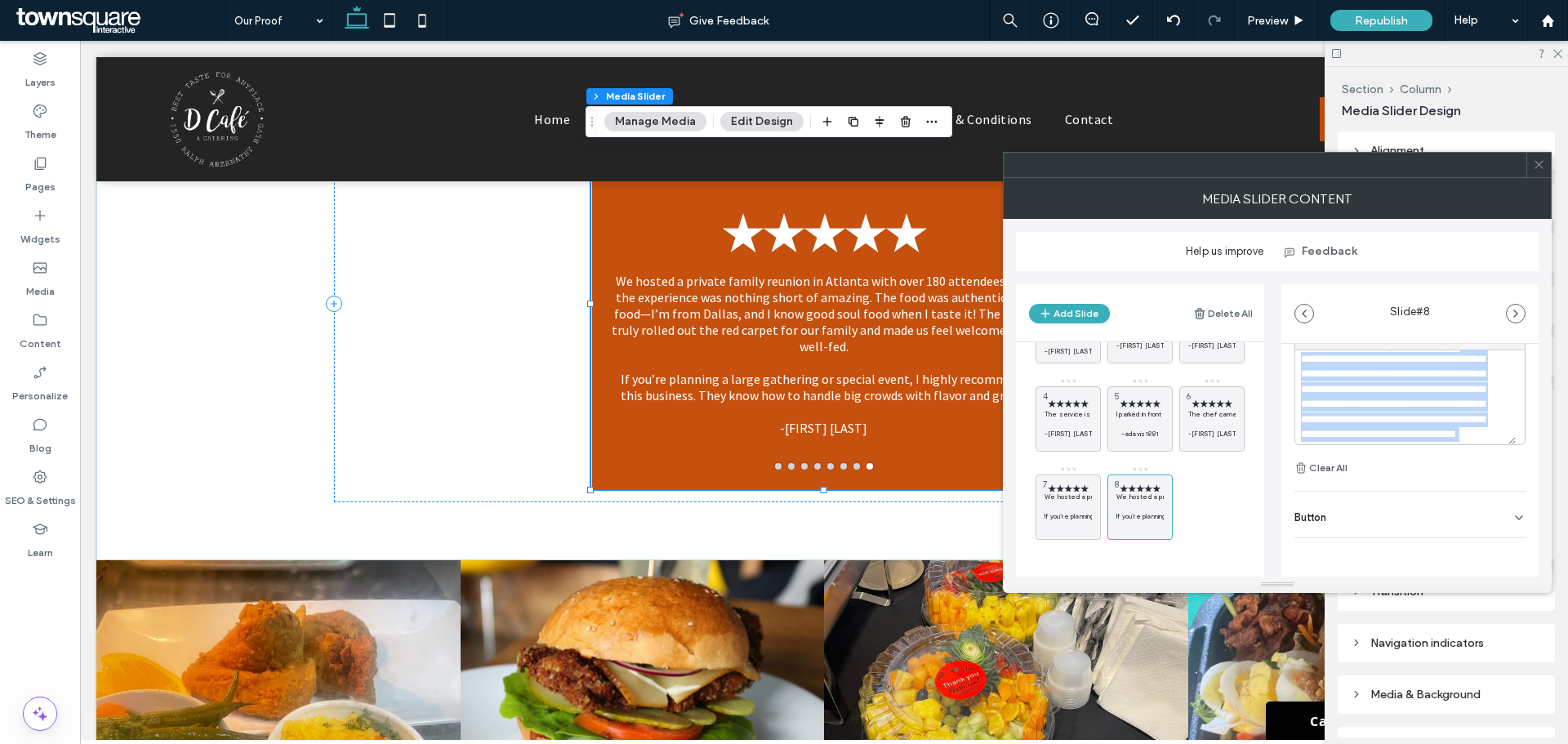 scroll, scrollTop: 0, scrollLeft: 0, axis: both 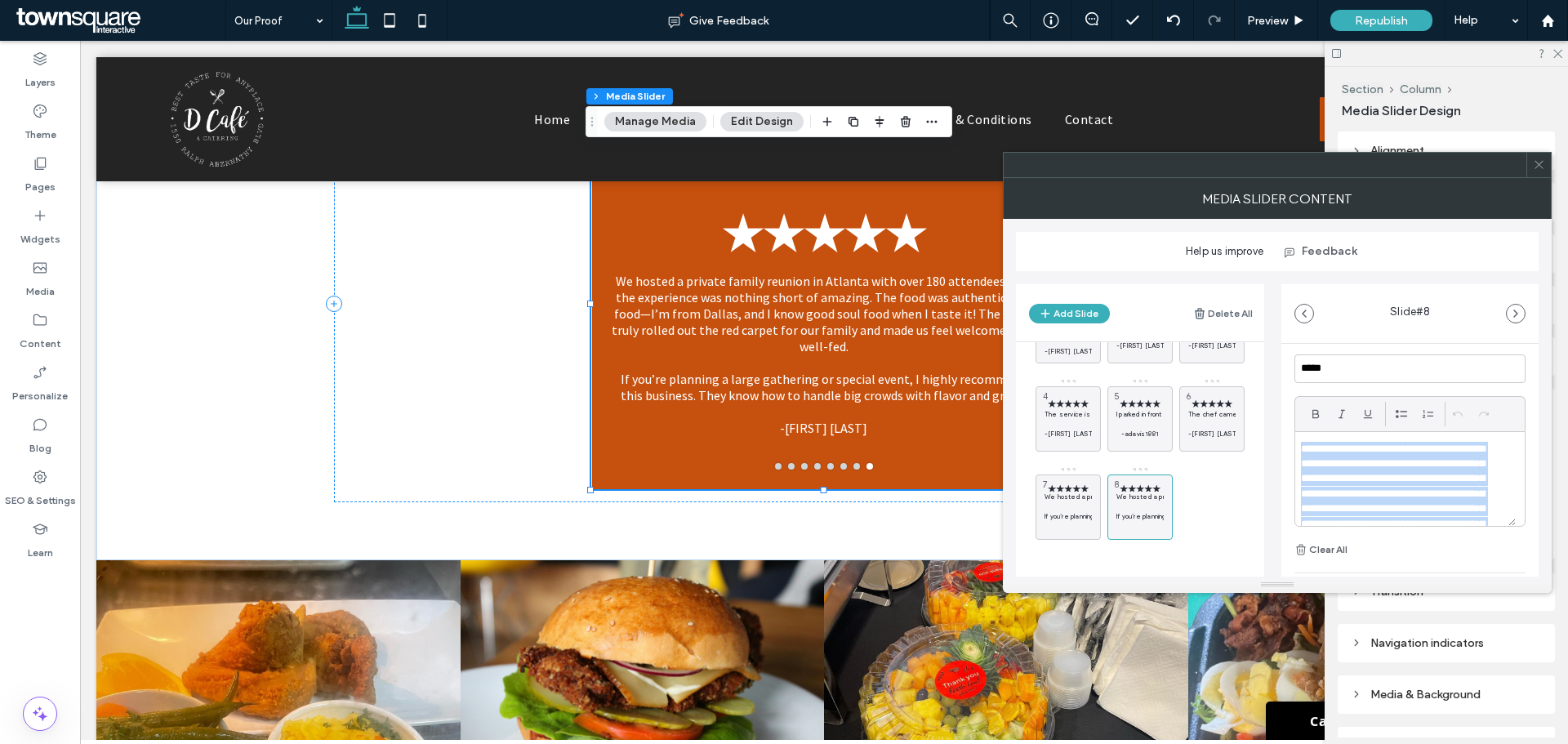 drag, startPoint x: 1373, startPoint y: 421, endPoint x: 1298, endPoint y: 450, distance: 80.411442 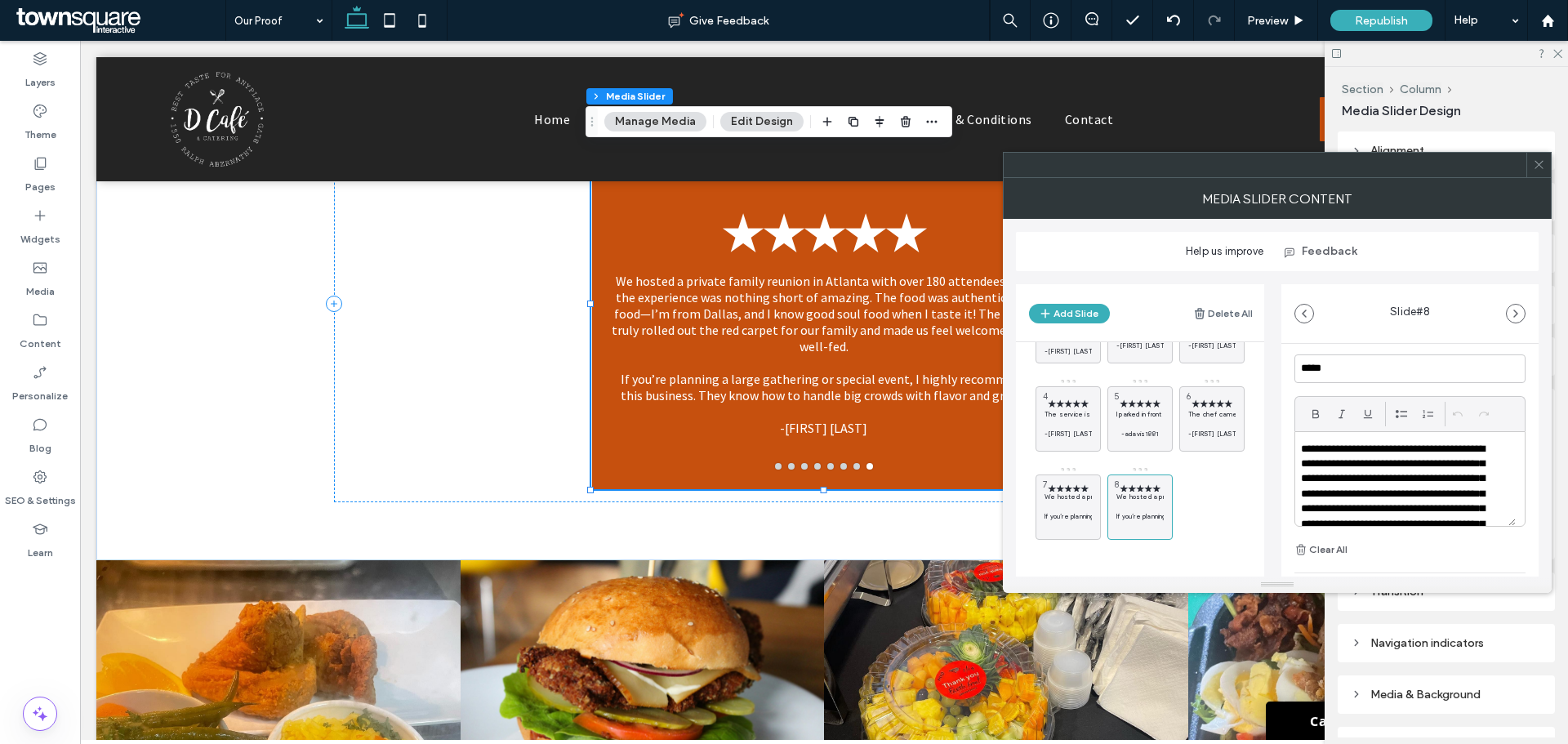 scroll, scrollTop: 0, scrollLeft: 0, axis: both 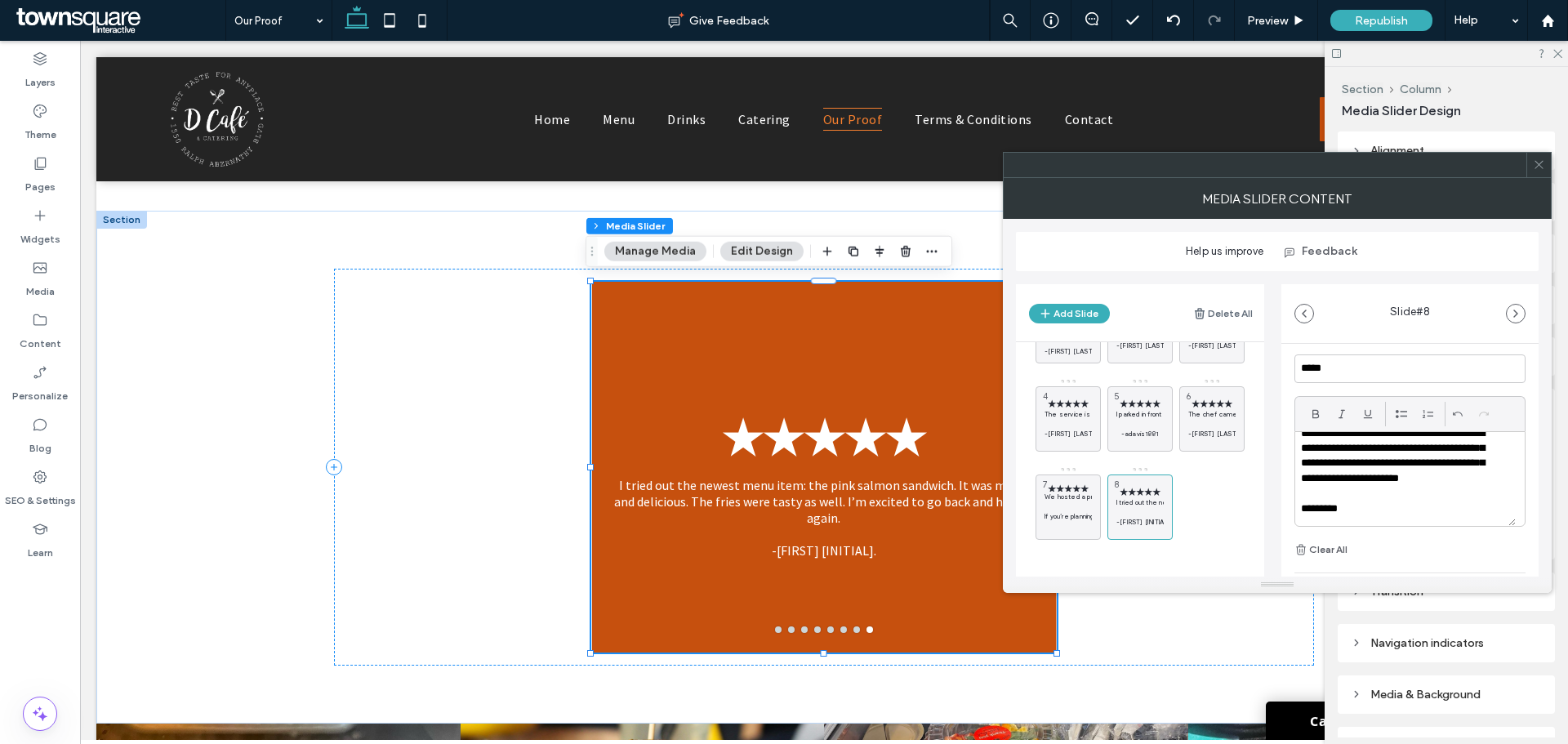 click at bounding box center (1539, 165) 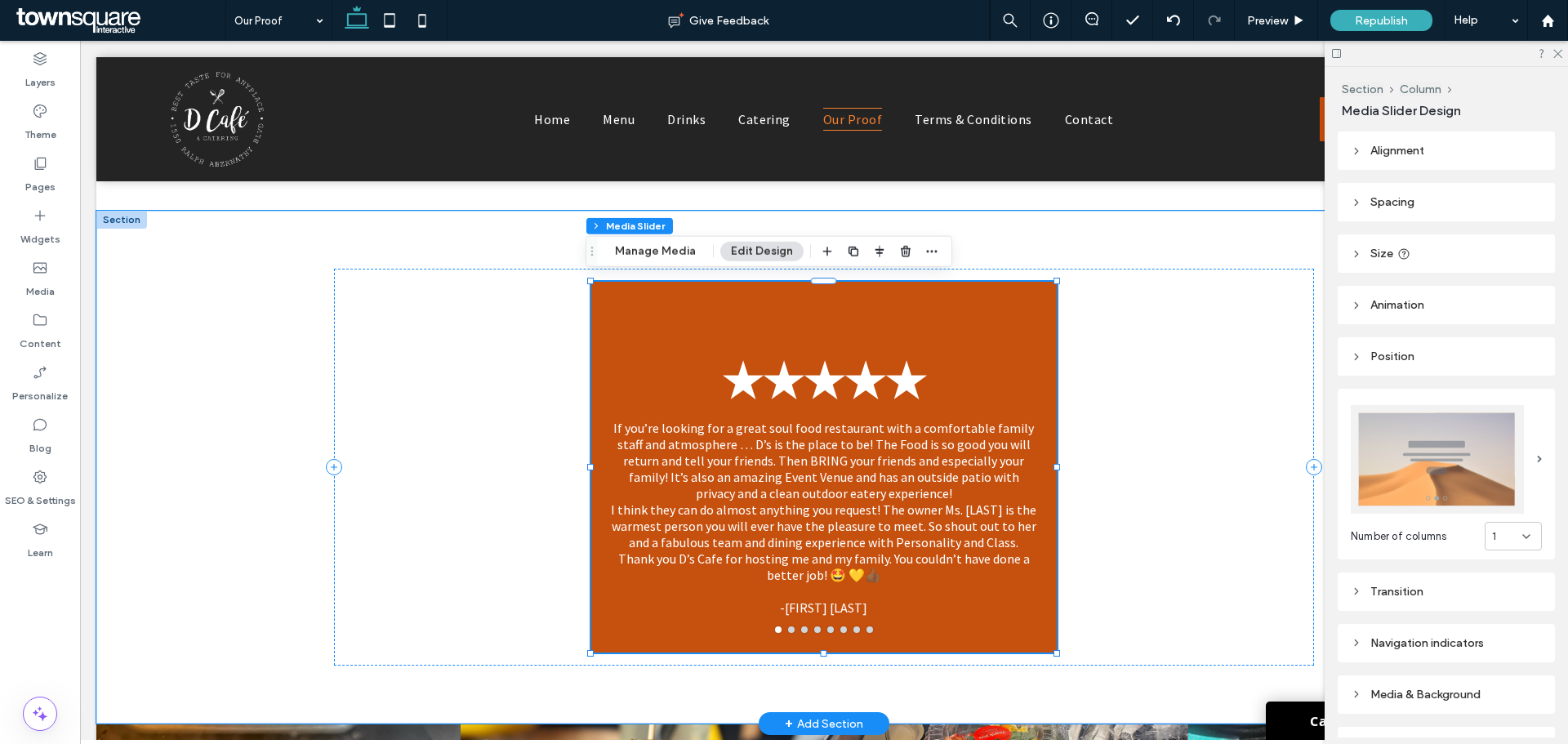 click on "★★★★★" at bounding box center (824, 380) 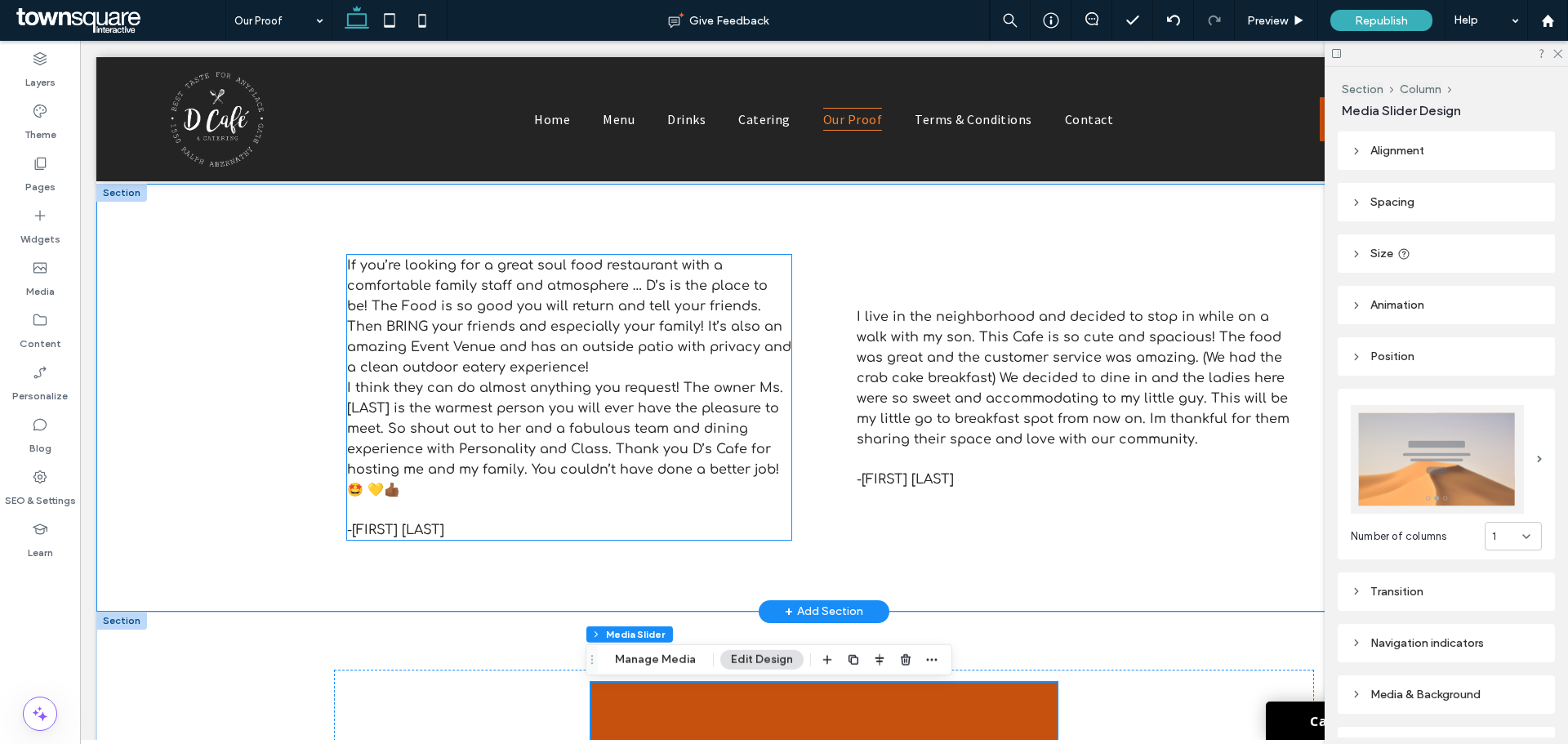 scroll, scrollTop: 898, scrollLeft: 0, axis: vertical 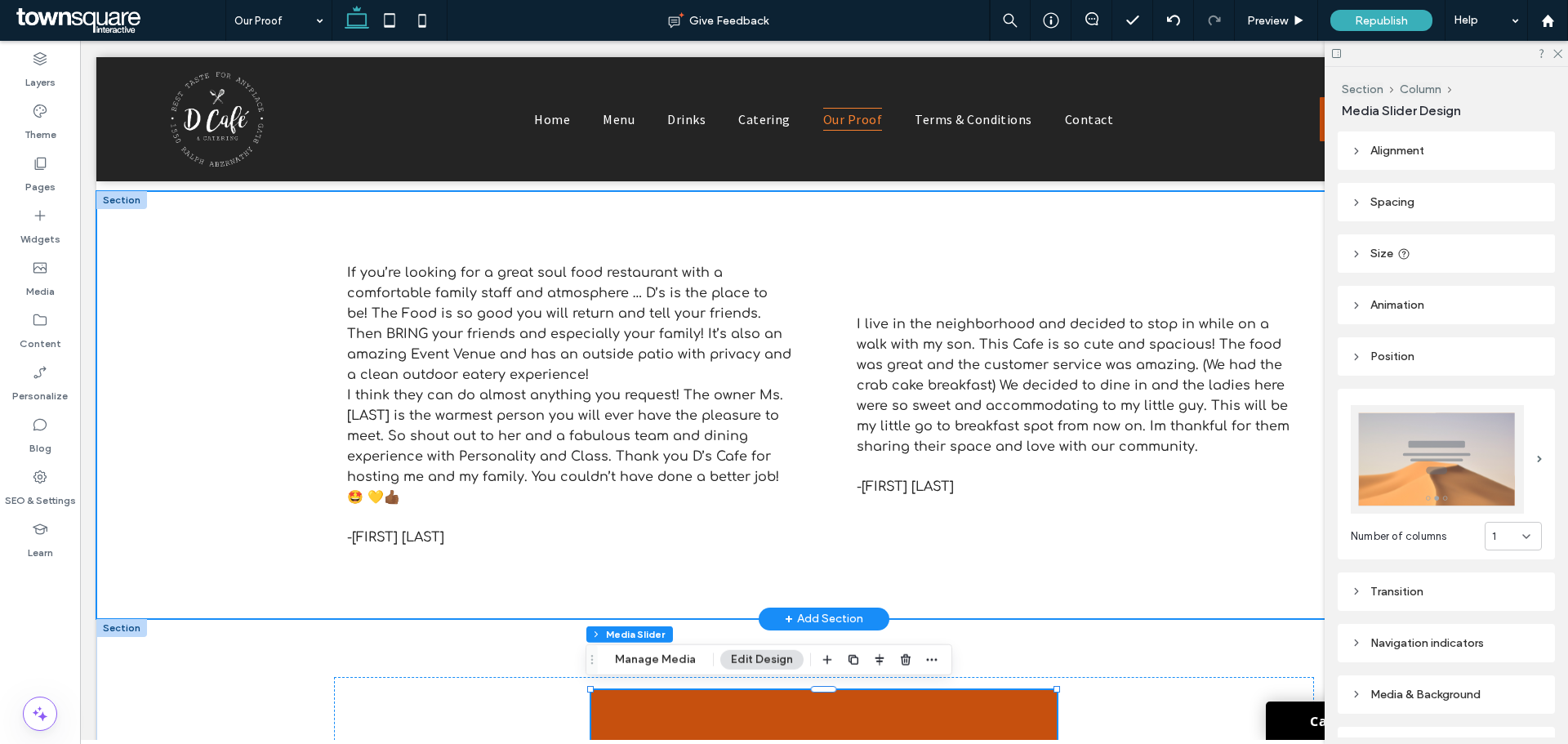 click on "If you’re looking for a great soul food restaurant with a comfortable family staff and atmosphere … D’s is the place to be! The Food is so good you will return and tell your friends. Then BRING your friends and especially your family! It’s also an amazing Event Venue and has an outside patio with privacy and a clean outdoor eatery experience! I think they can do almost anything you request! The owner Ms. Devotis is the warmest person you will ever have the pleasure to meet. So shout out to her and a fabulous team and dining experience with Personality and Class. Thank you D’s Cafe for hosting me and my family. You couldn’t have done a better job! 🤩 💛👍🏾 -Toney Andros
-Tanicia Charde" at bounding box center [824, 405] 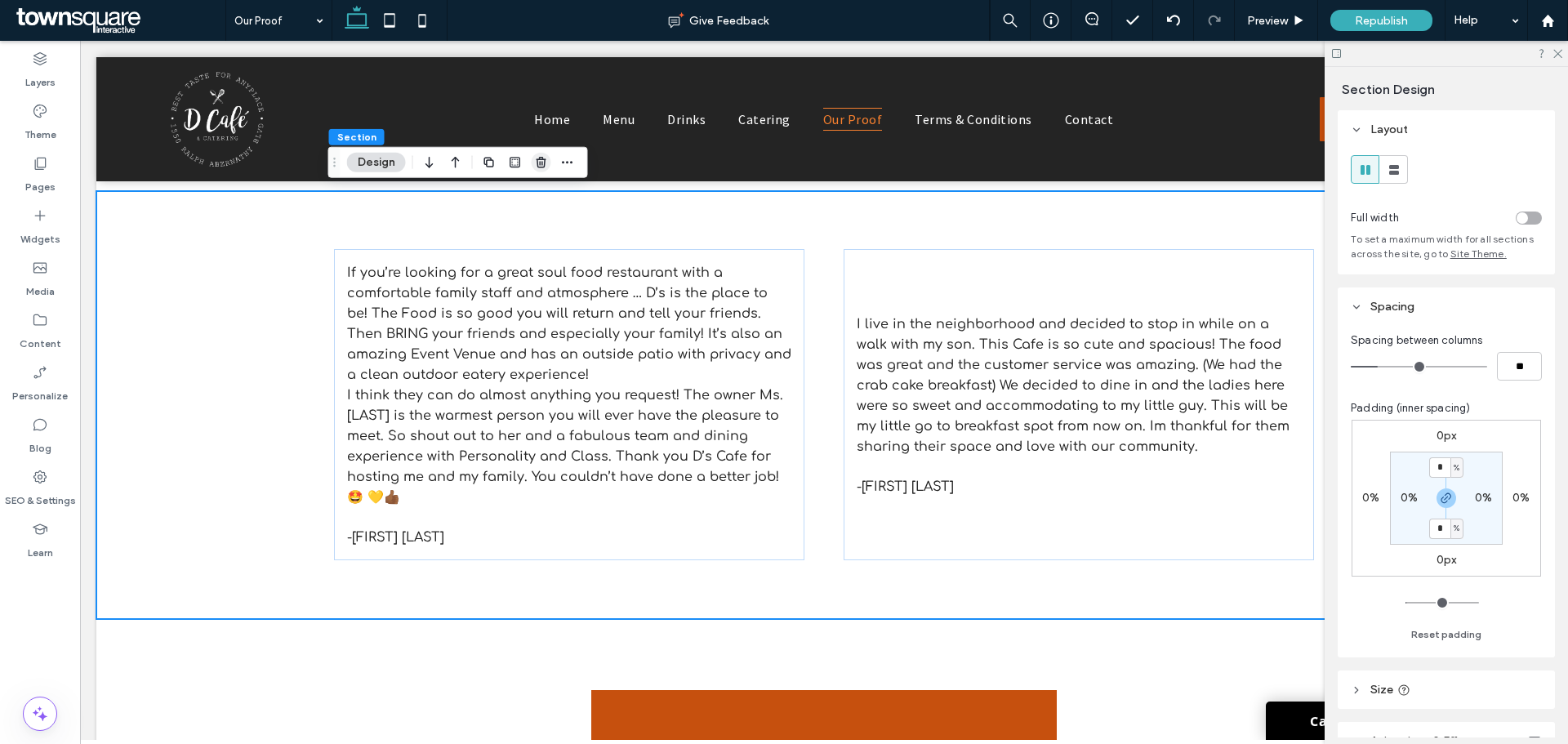 click 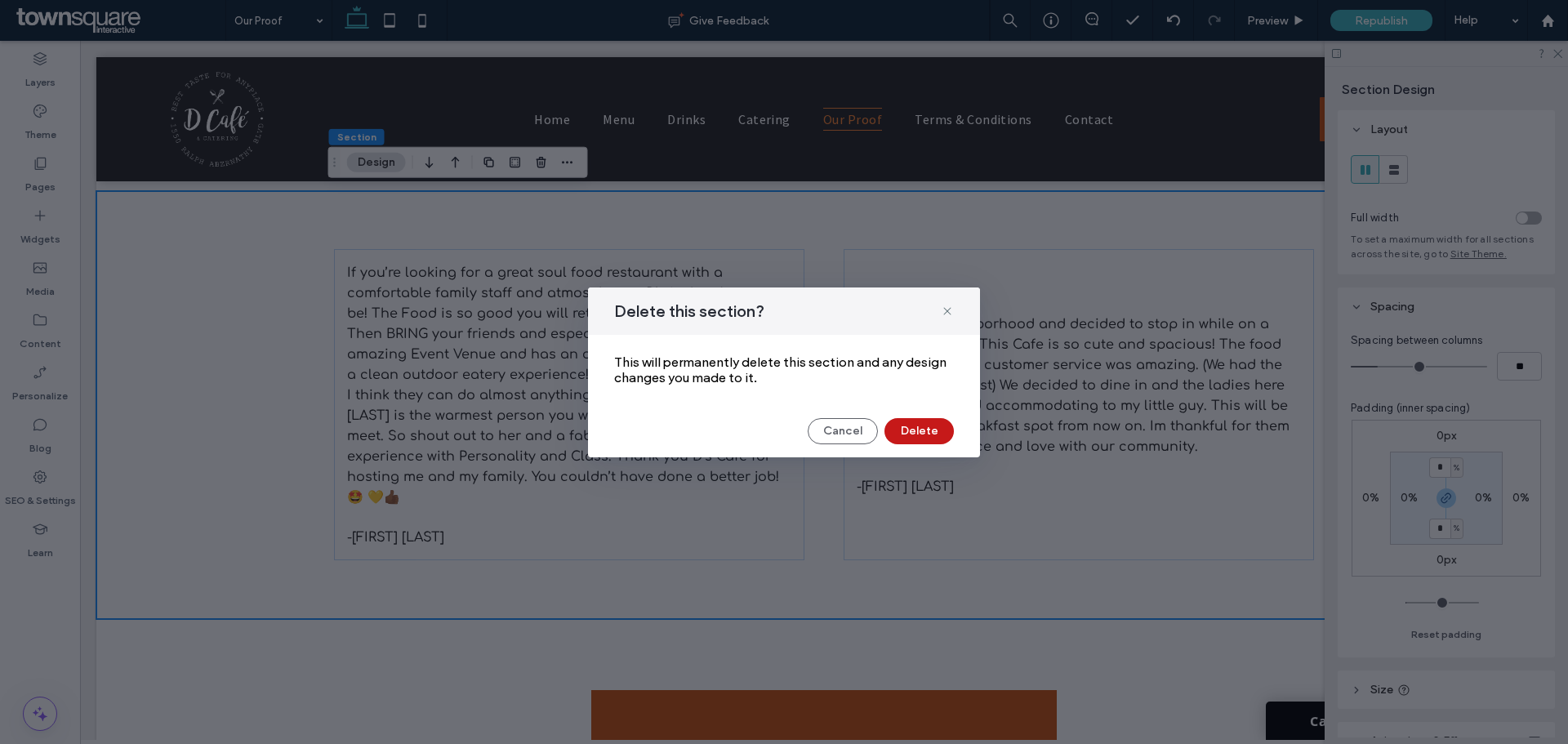 click on "Delete" at bounding box center [919, 431] 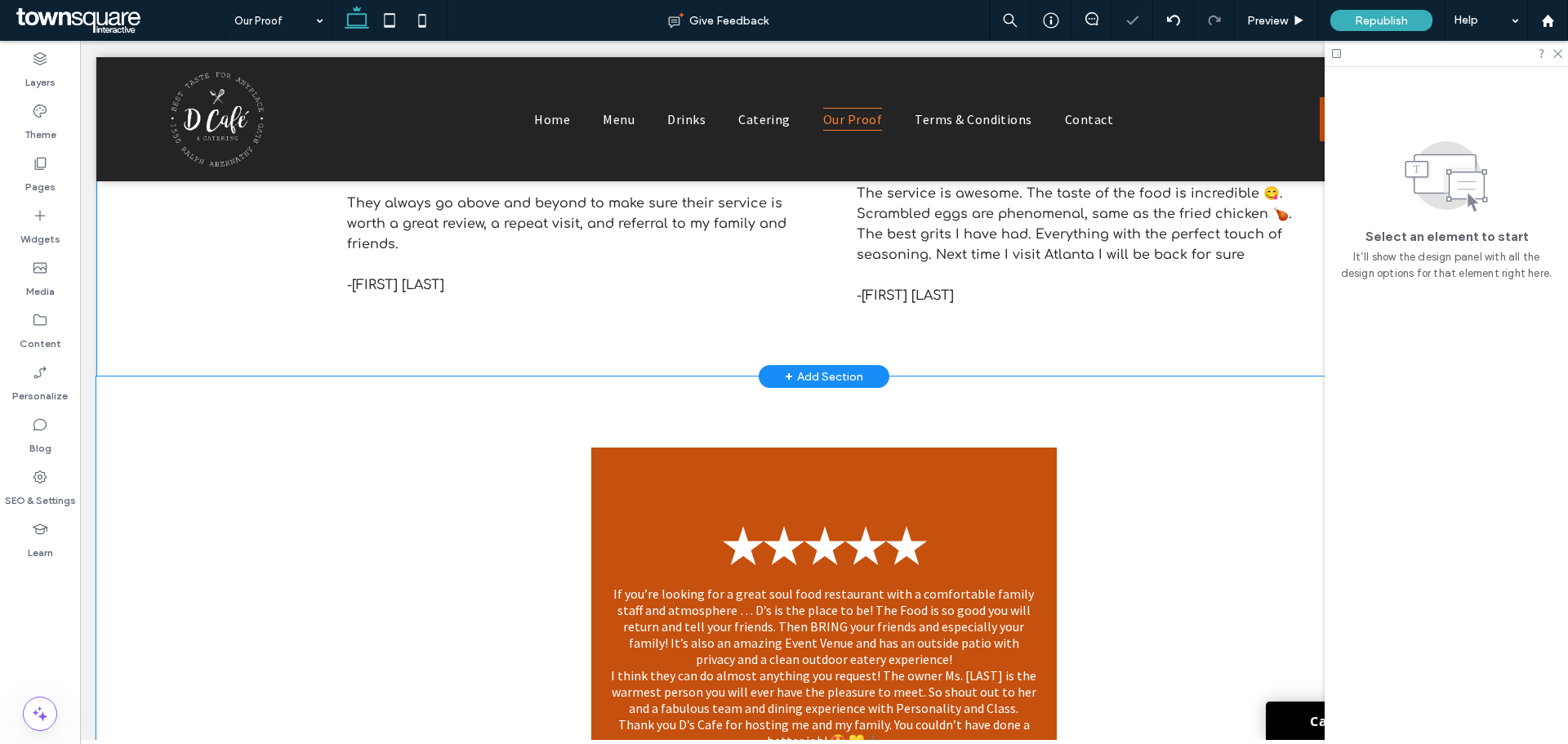 scroll, scrollTop: 653, scrollLeft: 0, axis: vertical 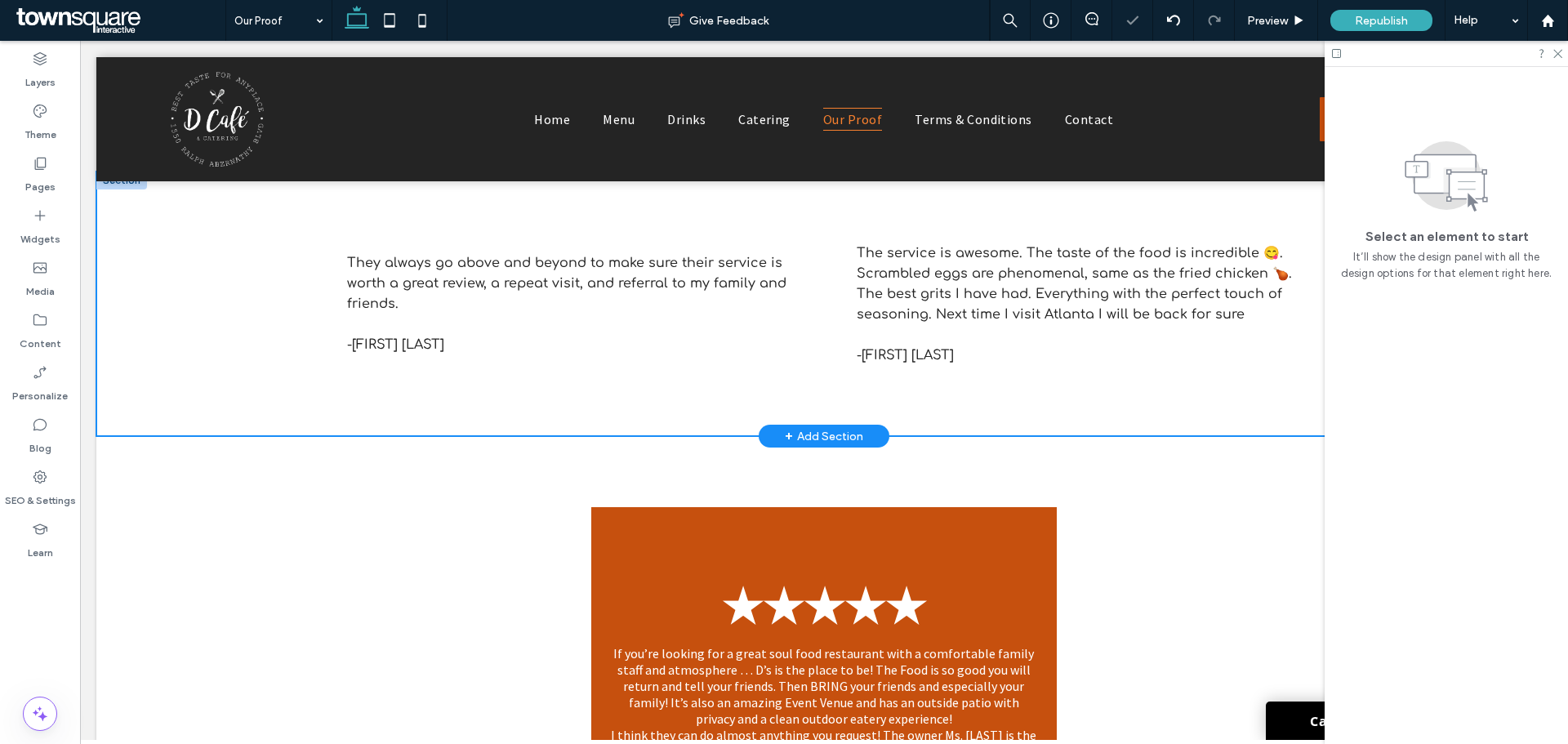 click on "They always go above and beyond to make sure their service is worth a great review, a repeat visit, and referral to my family and friends. -Zakiyyah A
The service is awesome. The taste of the food is incredible 😋. Scrambled eggs are phenomenal, same as the fried chicken 🍗. The best grits I have had. Everything with the perfect touch of seasoning. Next time I visit Atlanta I will be back for sure -Jorge Enrique Estevez" at bounding box center (824, 304) 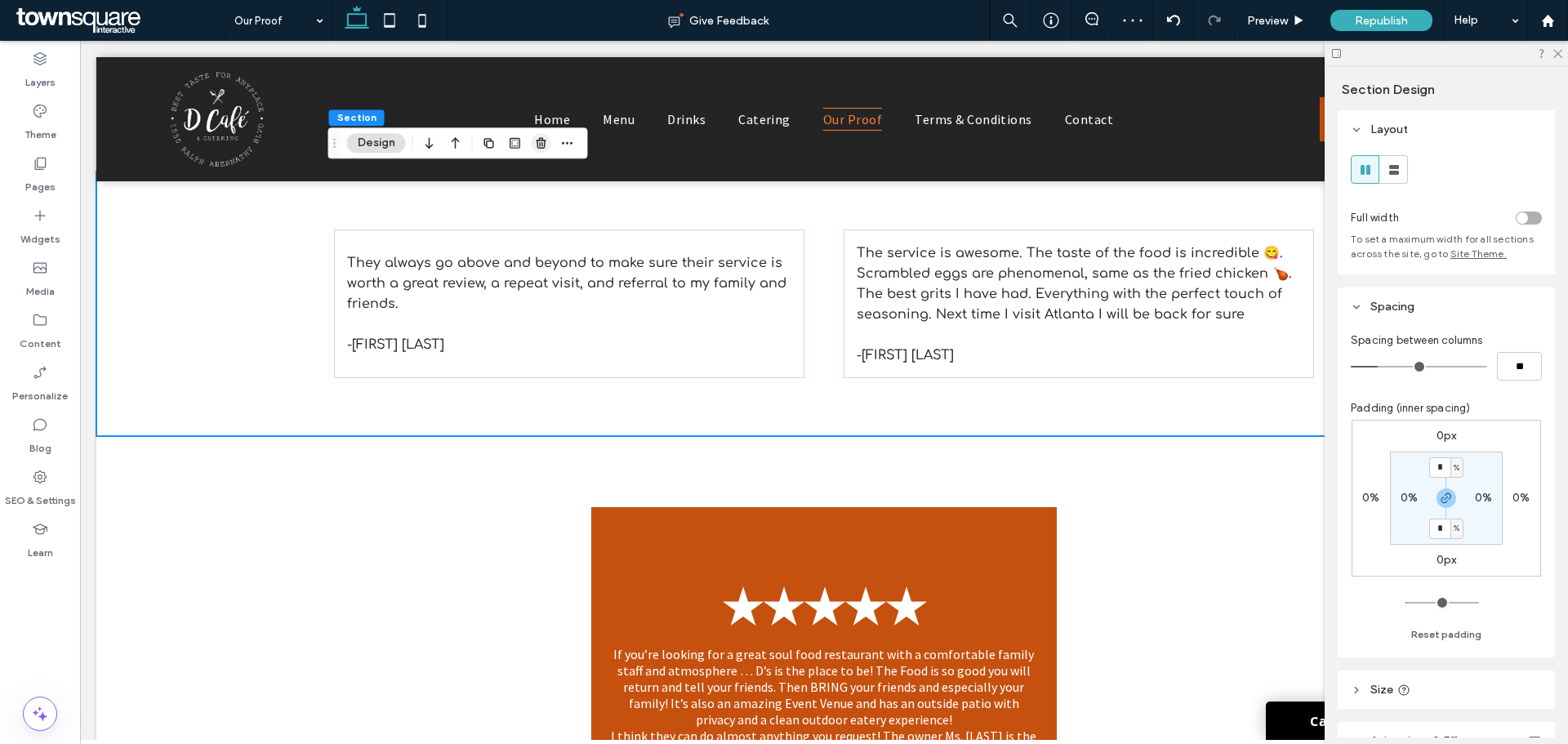 click 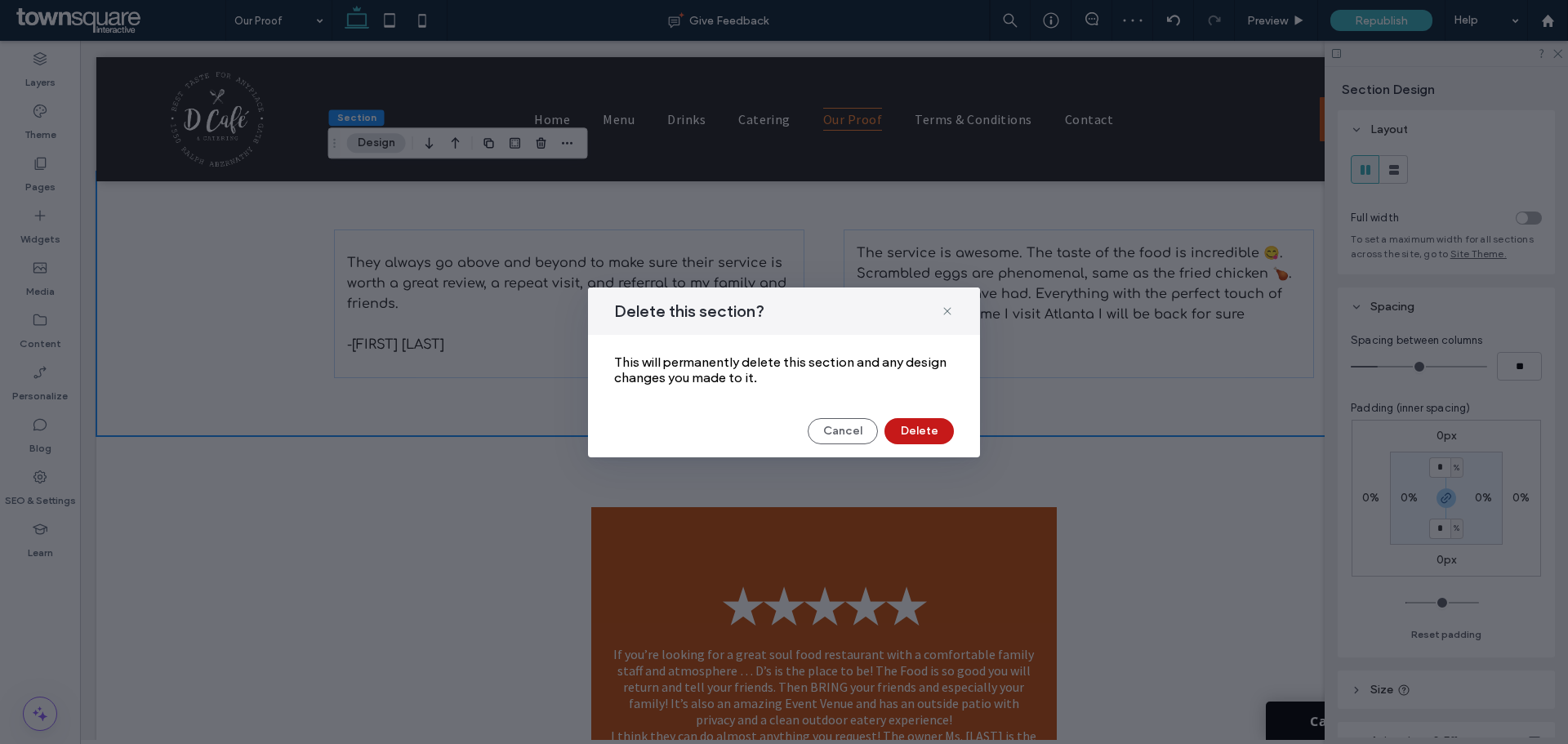 click on "Delete" at bounding box center [919, 431] 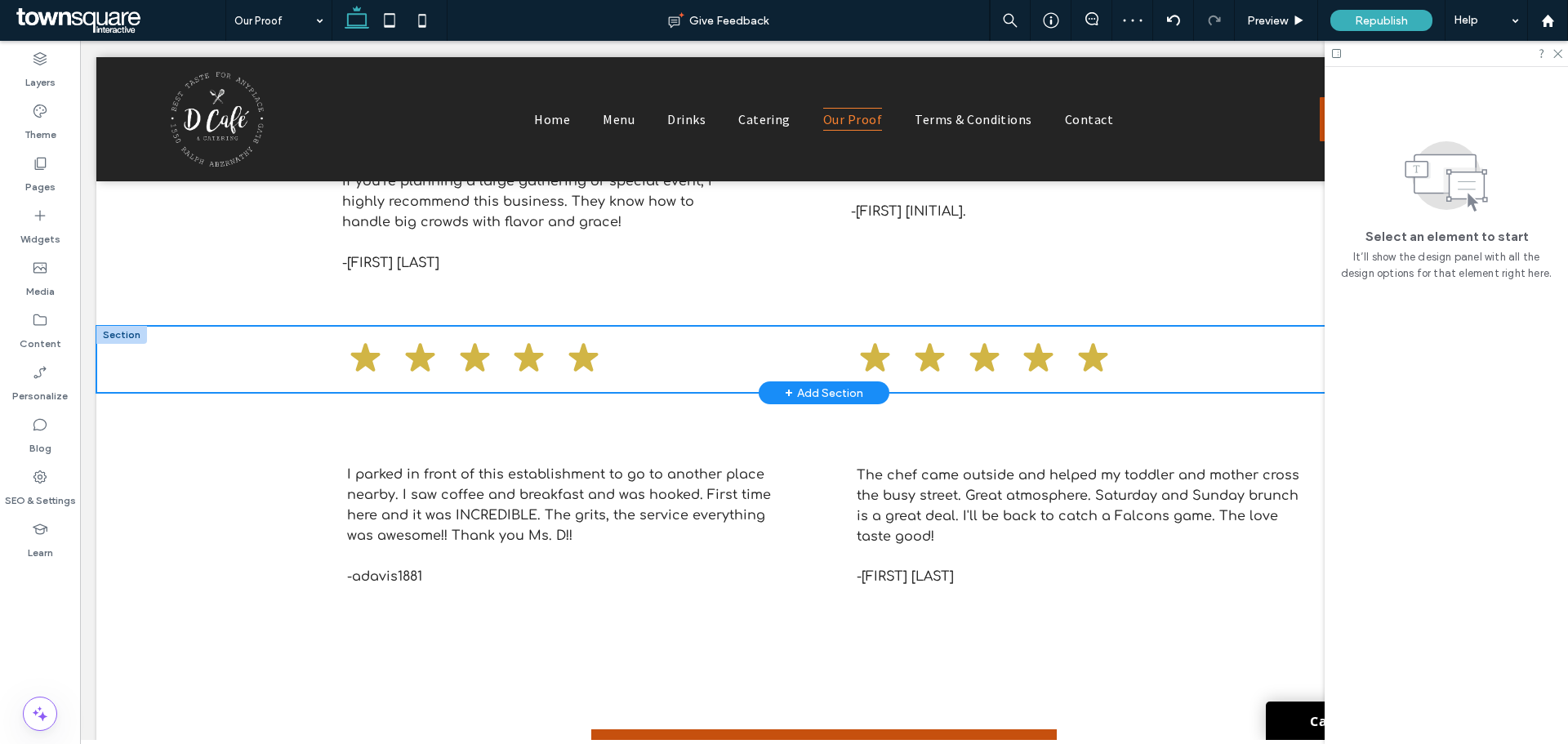 scroll, scrollTop: 163, scrollLeft: 0, axis: vertical 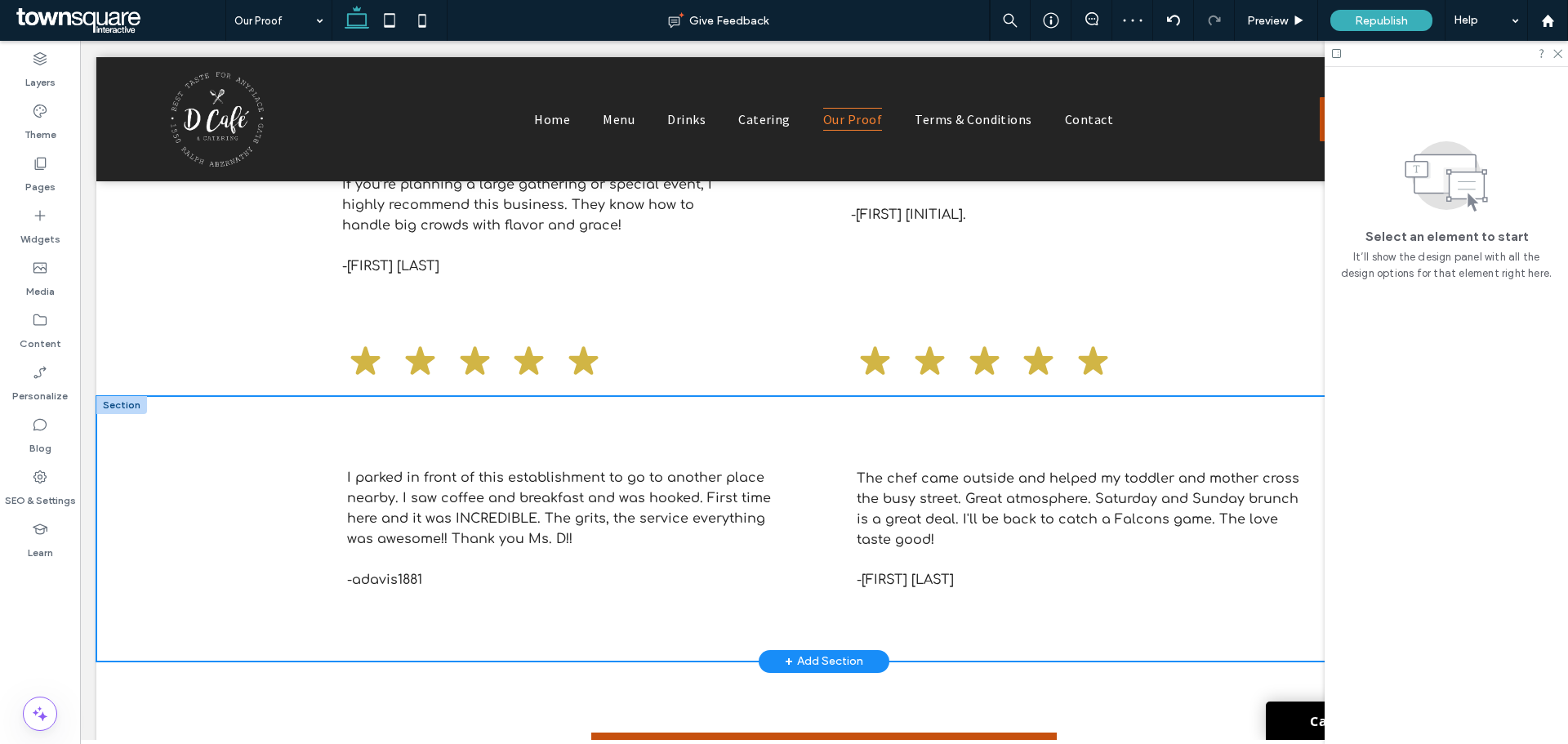 click on "I parked in front of this establishment to go to another place nearby. I saw coffee and breakfast and was hooked. First time here and it was INCREDIBLE. The grits, the service everything was awesome!! Thank you Ms. D!! -adavis1881
The chef came outside and helped my toddler and mother cross the busy street. Great atmosphere. Saturday and Sunday brunch is a great deal. I'll be back to catch a Falcons game. The love taste good! -Dwight Jones" at bounding box center [824, 528] 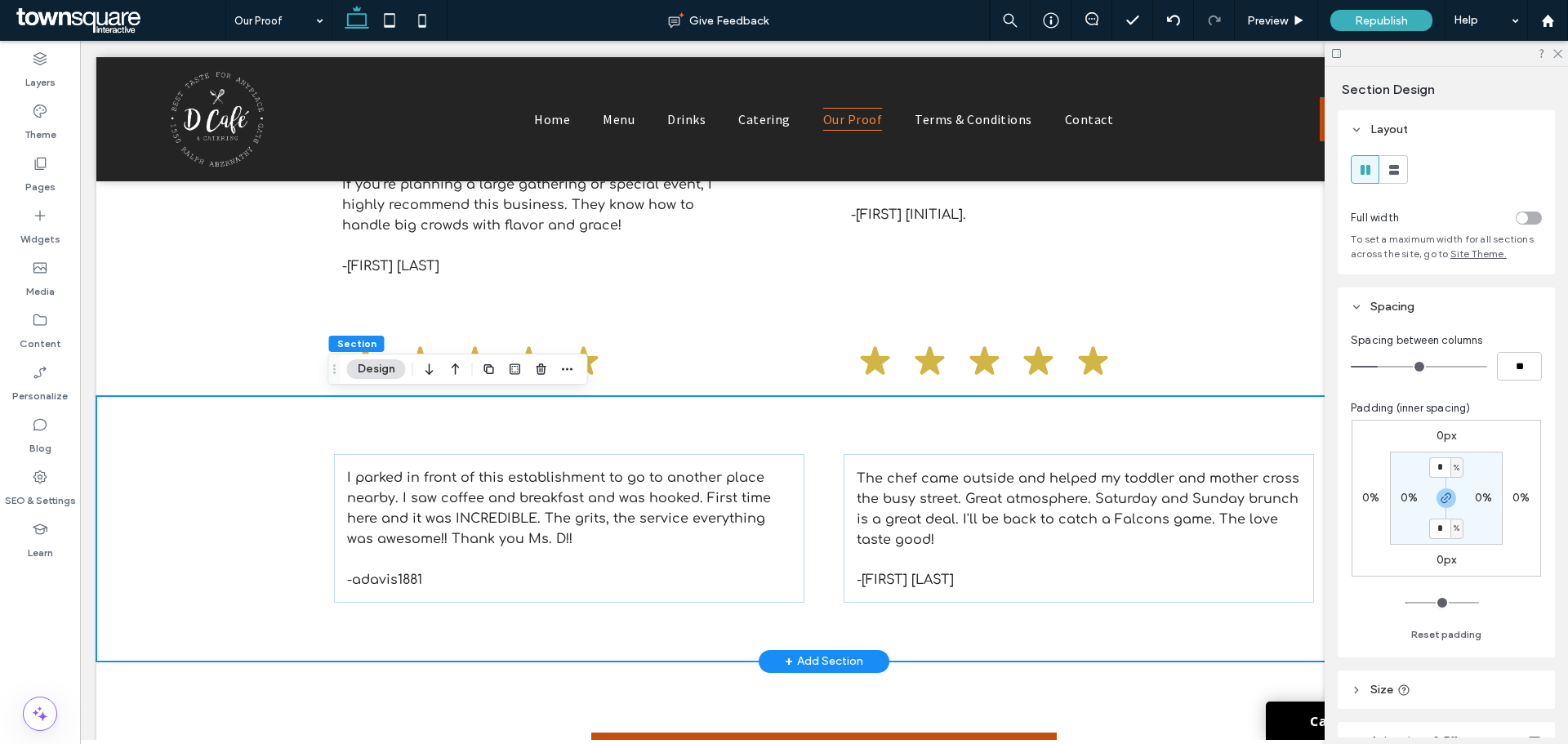 click on "I parked in front of this establishment to go to another place nearby. I saw coffee and breakfast and was hooked. First time here and it was INCREDIBLE. The grits, the service everything was awesome!! Thank you Ms. D!! -adavis1881
The chef came outside and helped my toddler and mother cross the busy street. Great atmosphere. Saturday and Sunday brunch is a great deal. I'll be back to catch a Falcons game. The love taste good! -Dwight Jones" at bounding box center [824, 528] 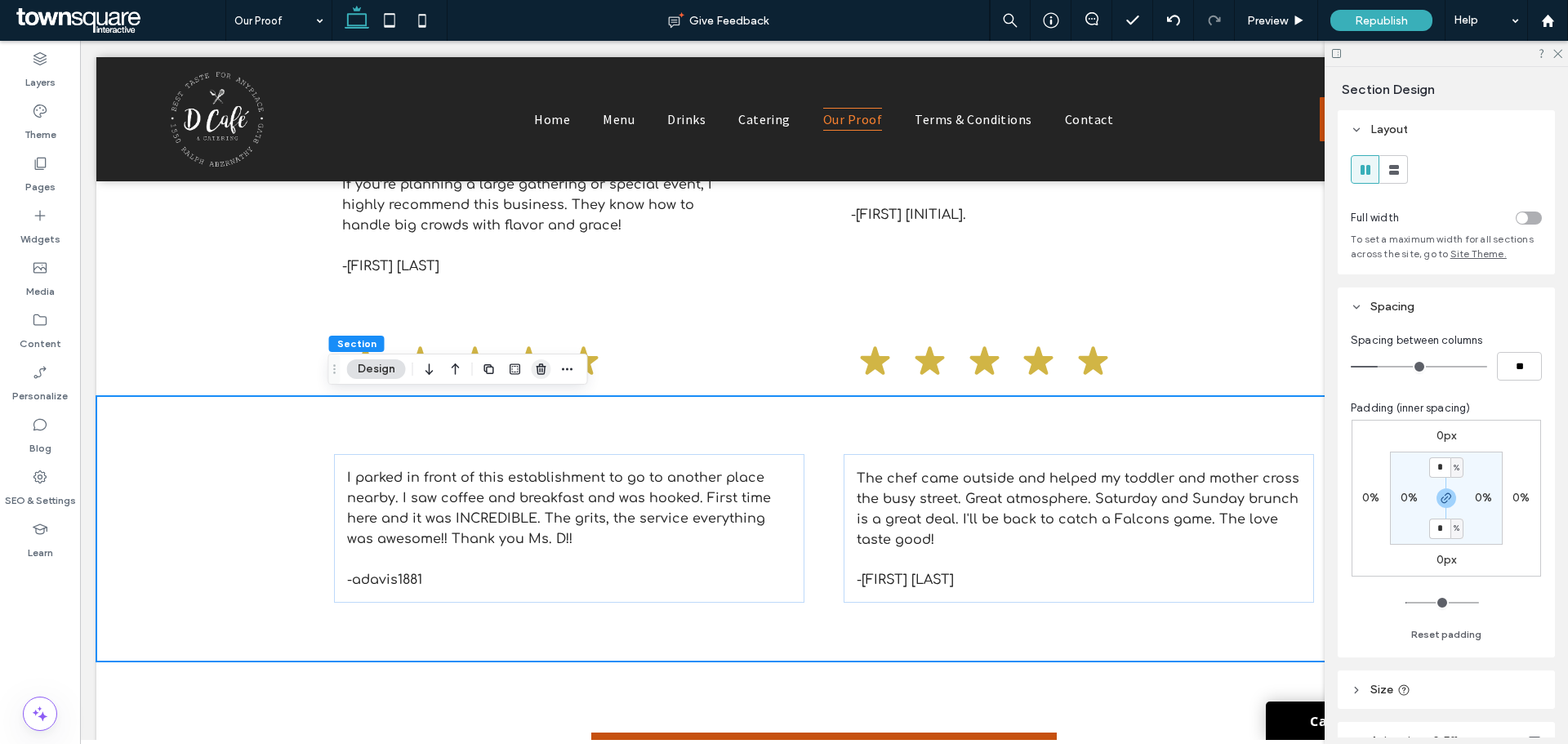 click 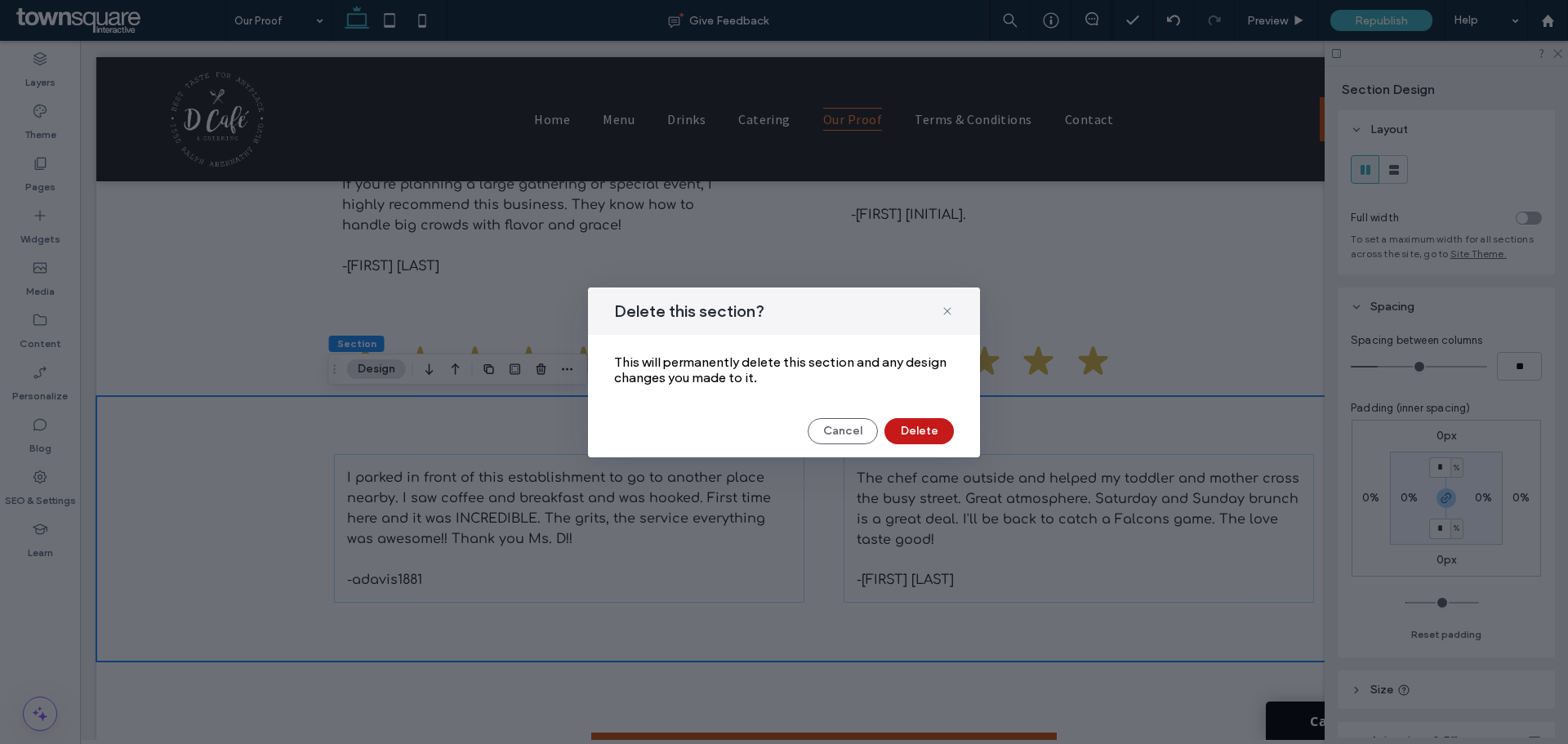 click on "Delete" at bounding box center [919, 431] 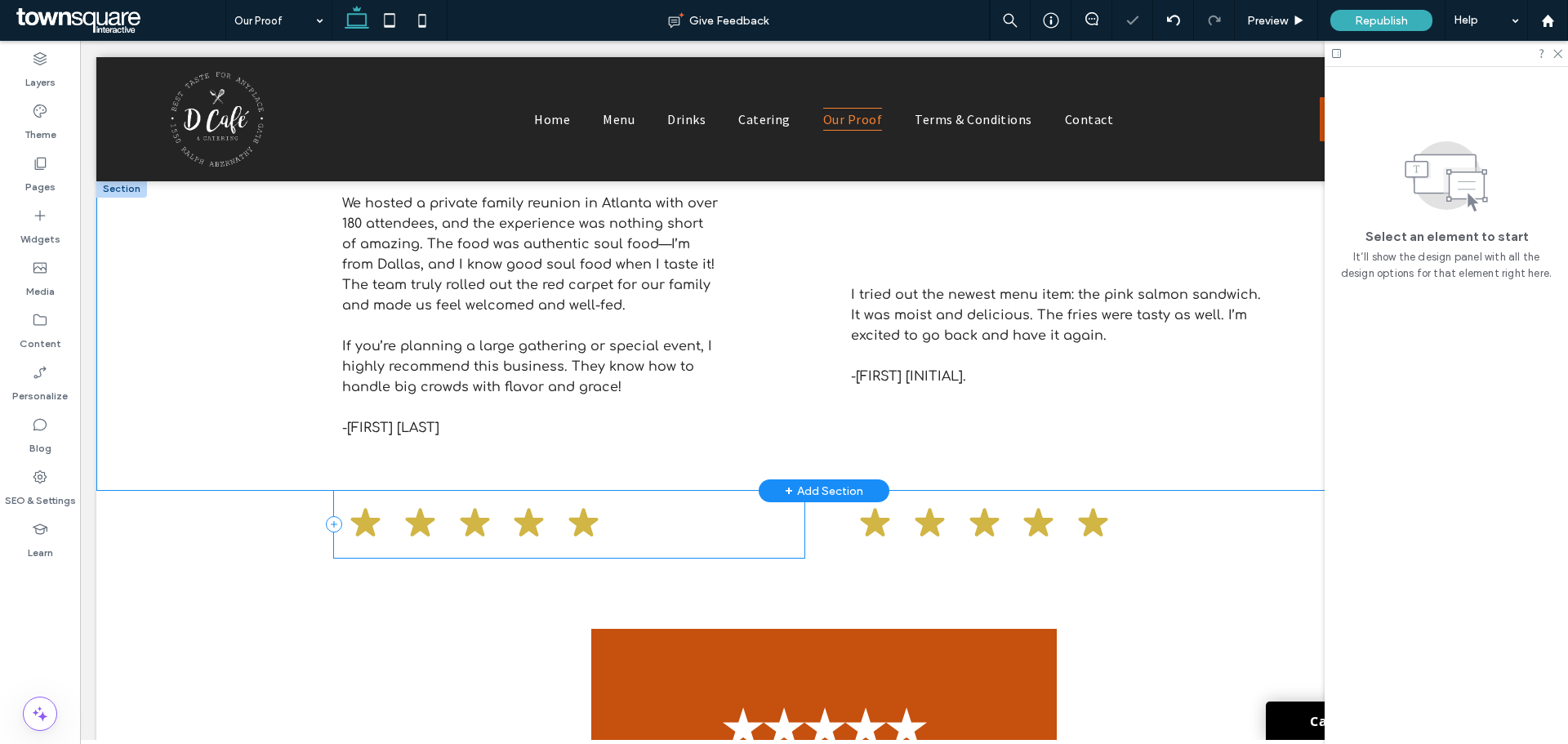 scroll, scrollTop: 0, scrollLeft: 0, axis: both 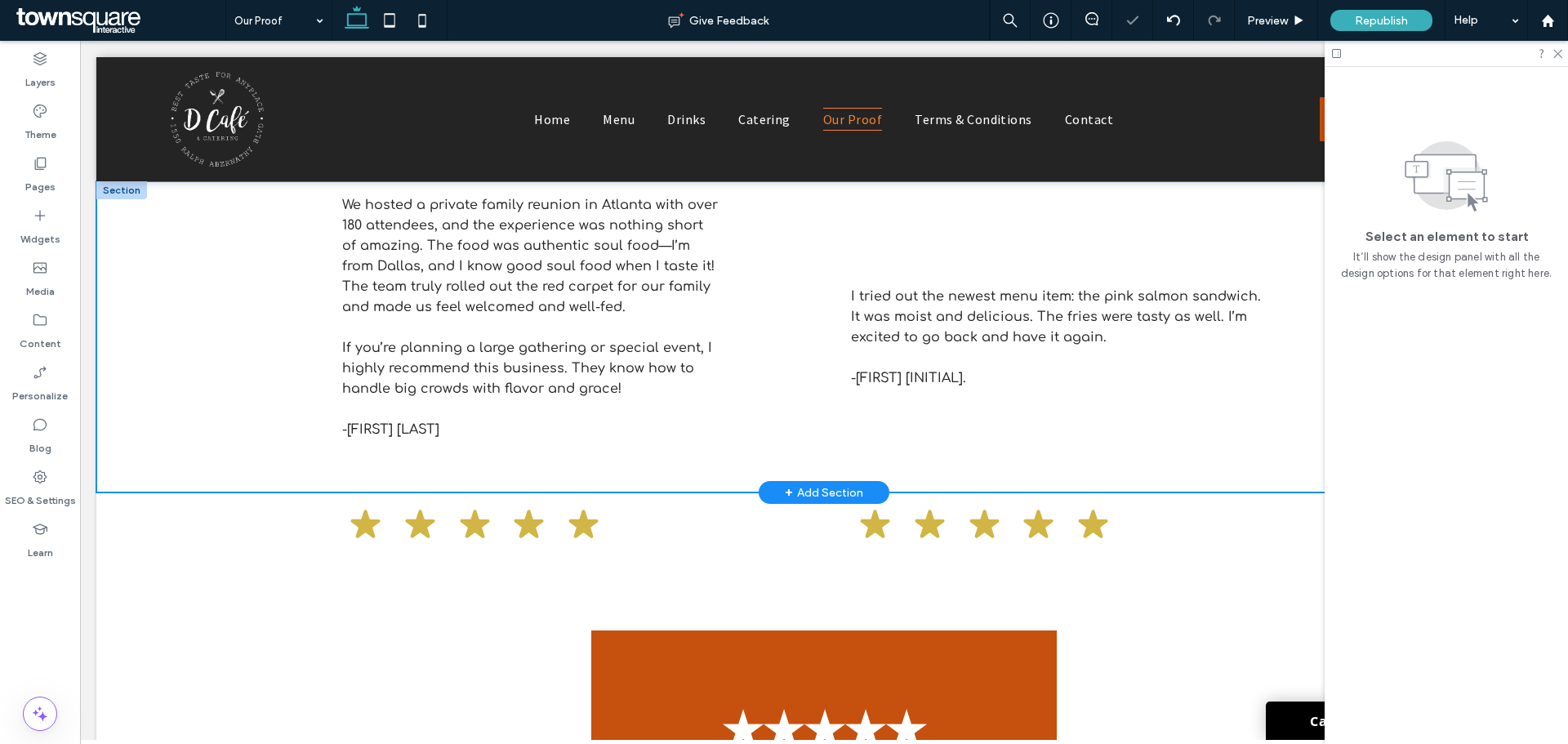click on "We hosted a private family reunion in Atlanta with over 180 attendees, and the experience was nothing short of amazing. The food was authentic soul food—I’m from Dallas, and I know good soul food when I taste it! The team truly rolled out the red carpet for our family and made us feel welcomed and well-fed. If you’re planning a large gathering or special event, I highly recommend this business. They know how to handle big crowds with flavor and grace! -K Grant
I tried out the newest menu item: the pink salmon sandwich. It was moist and delicious. The fries were tasty as well. I’m excited to go back and have it again. -Amber S." at bounding box center (824, 336) 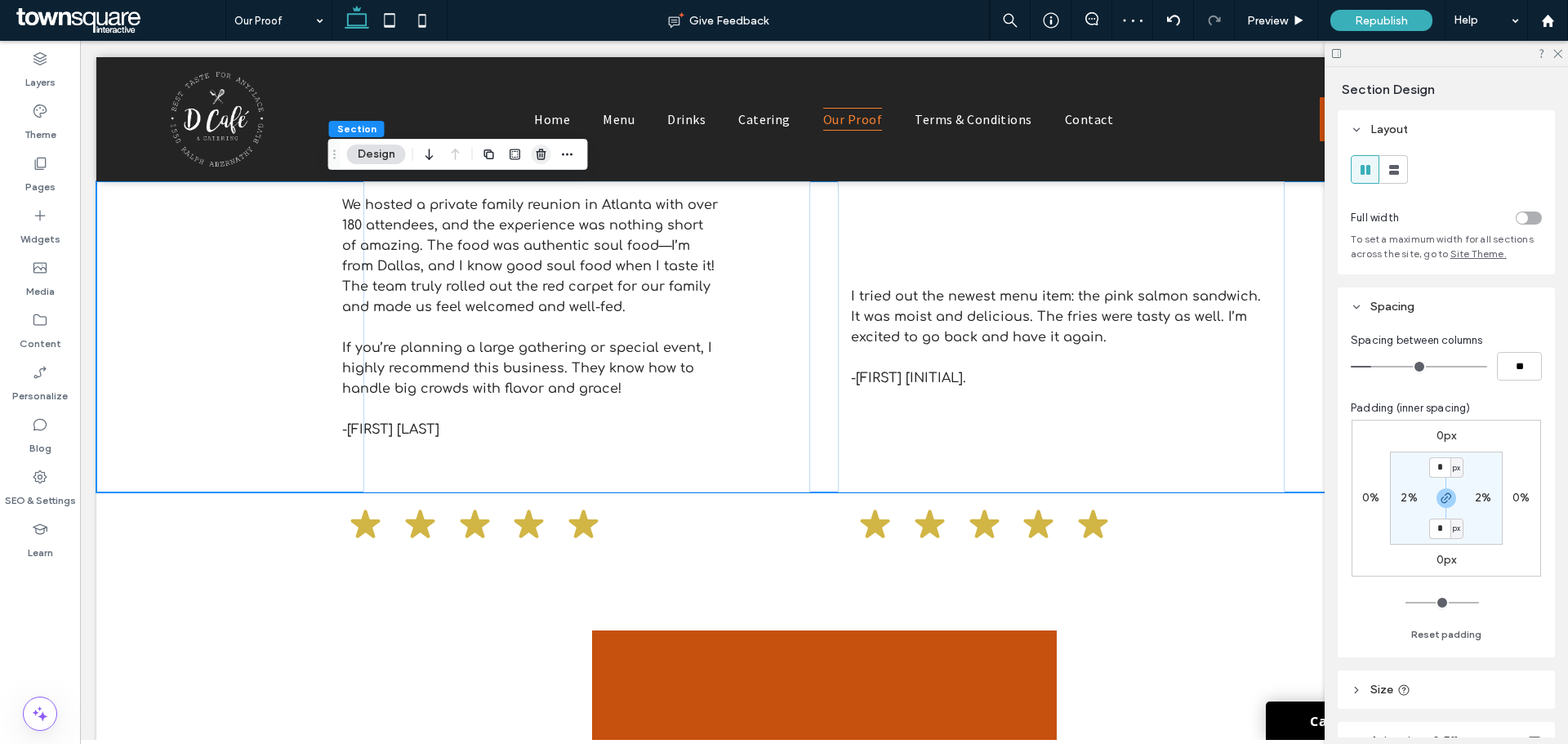 click 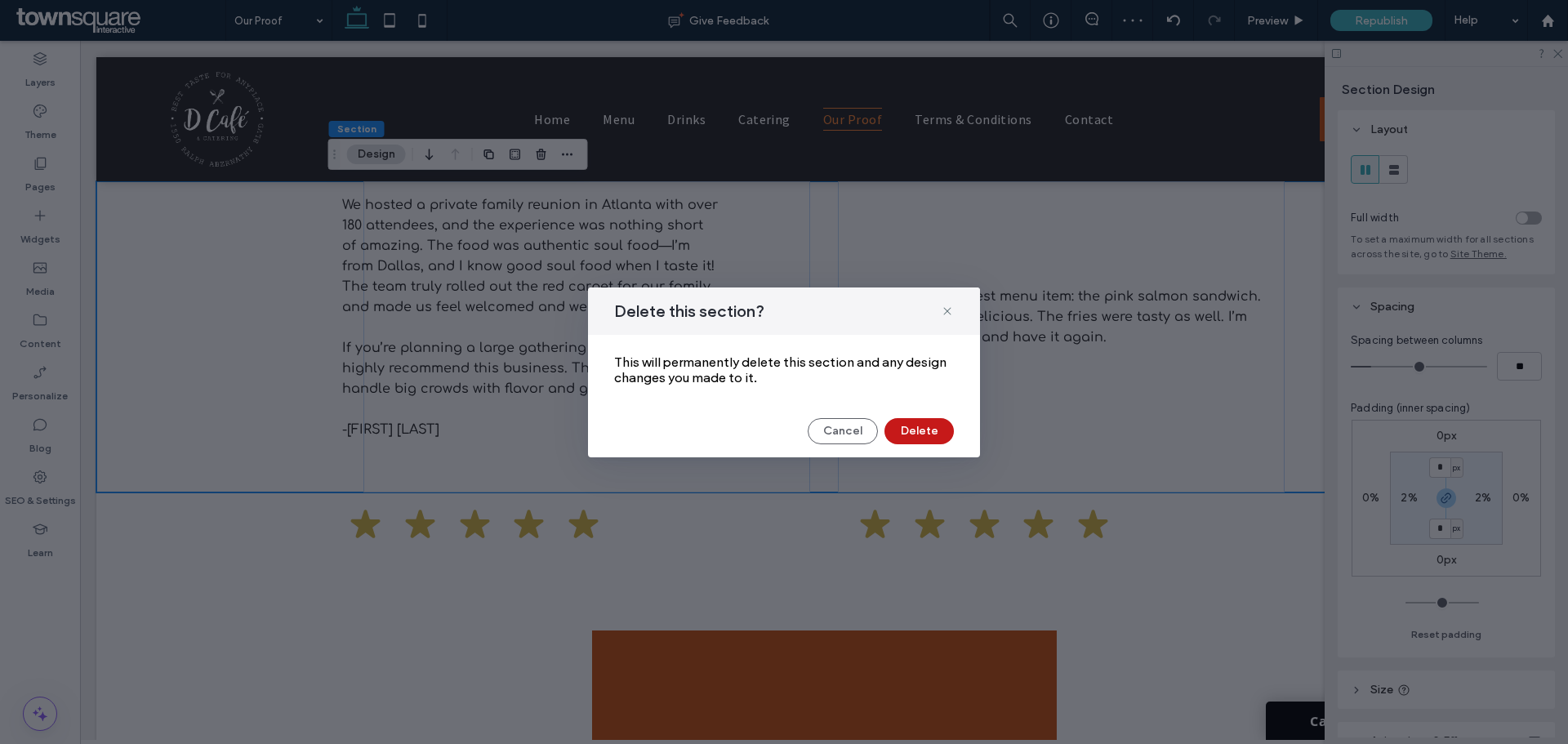 click on "Delete" at bounding box center [919, 431] 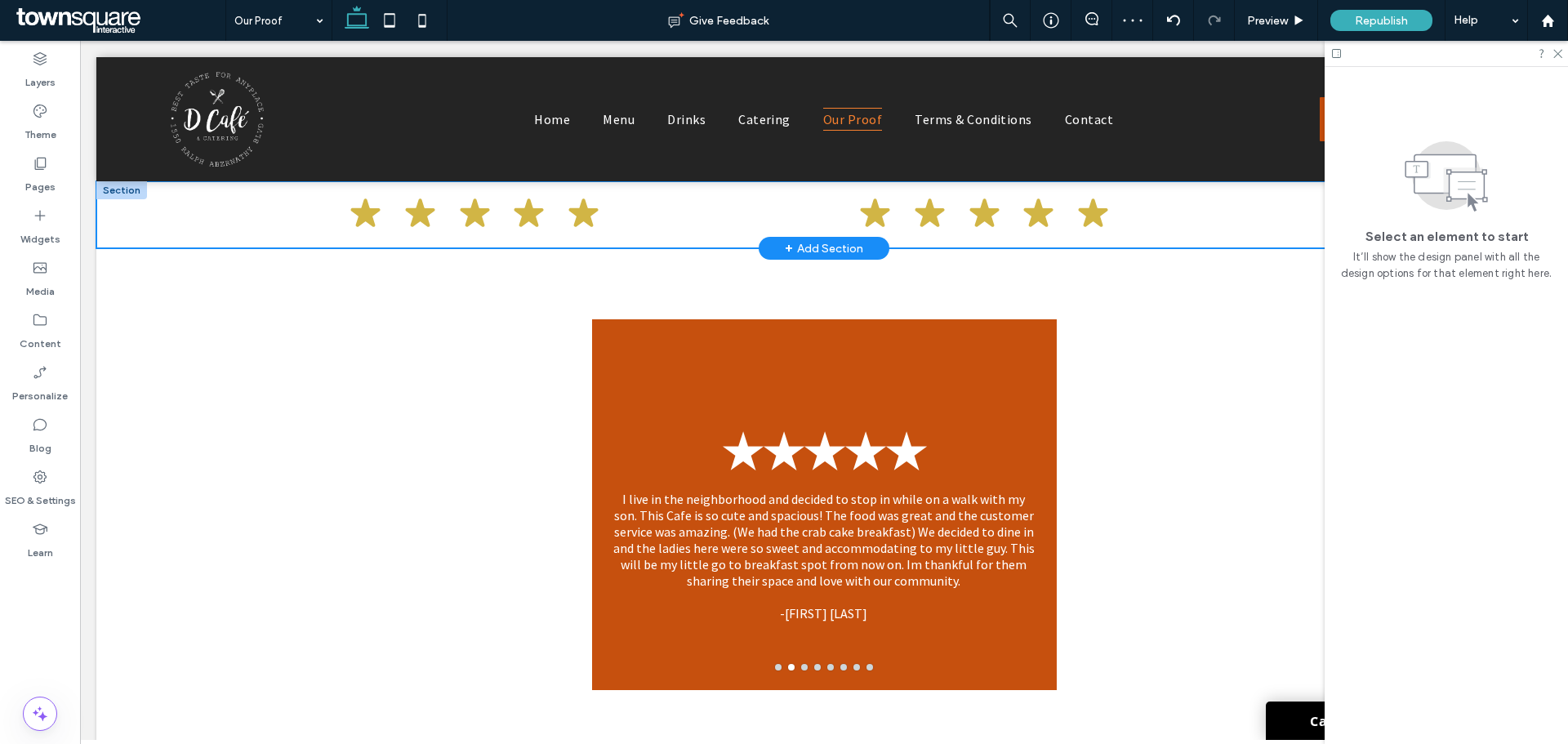 click at bounding box center [824, 215] 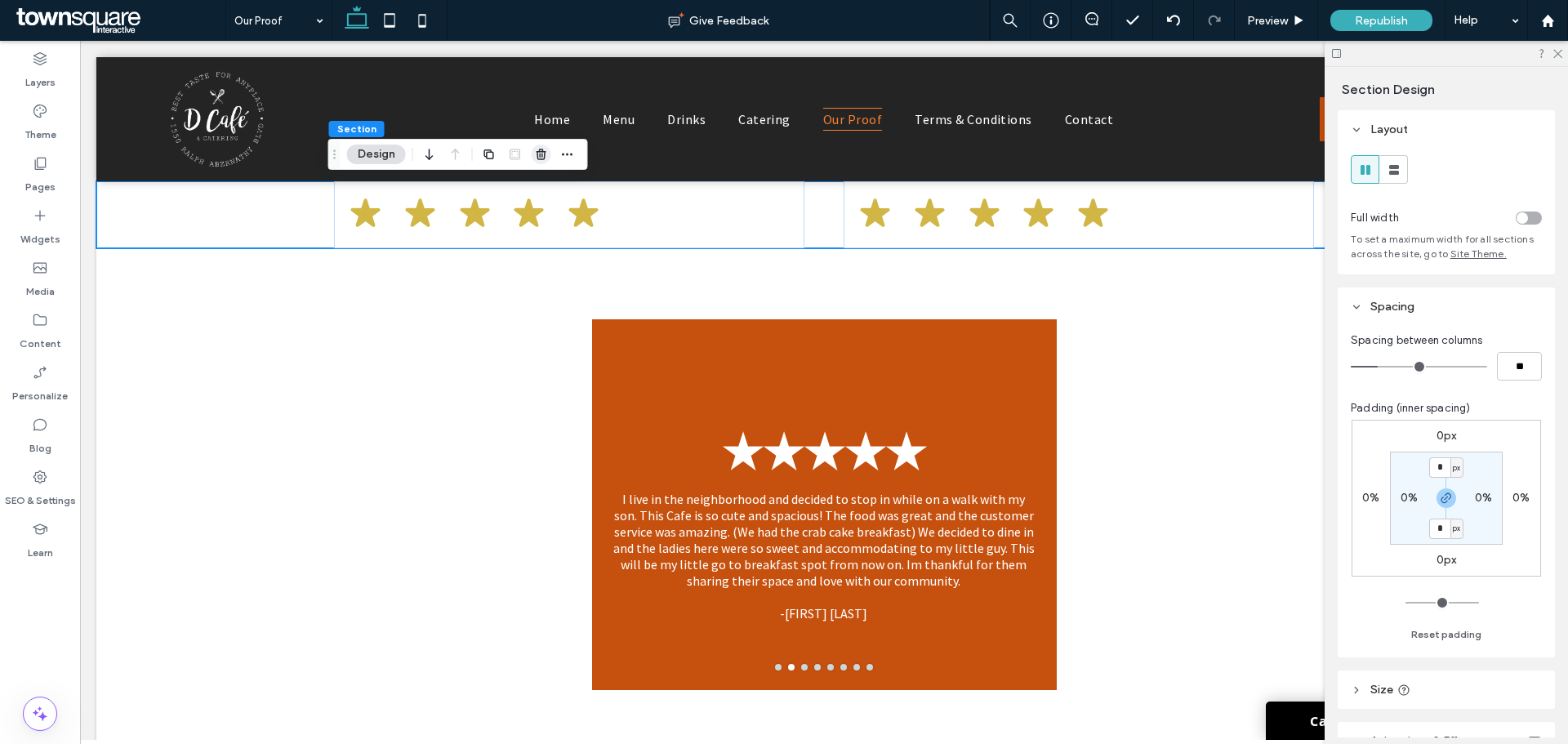 click 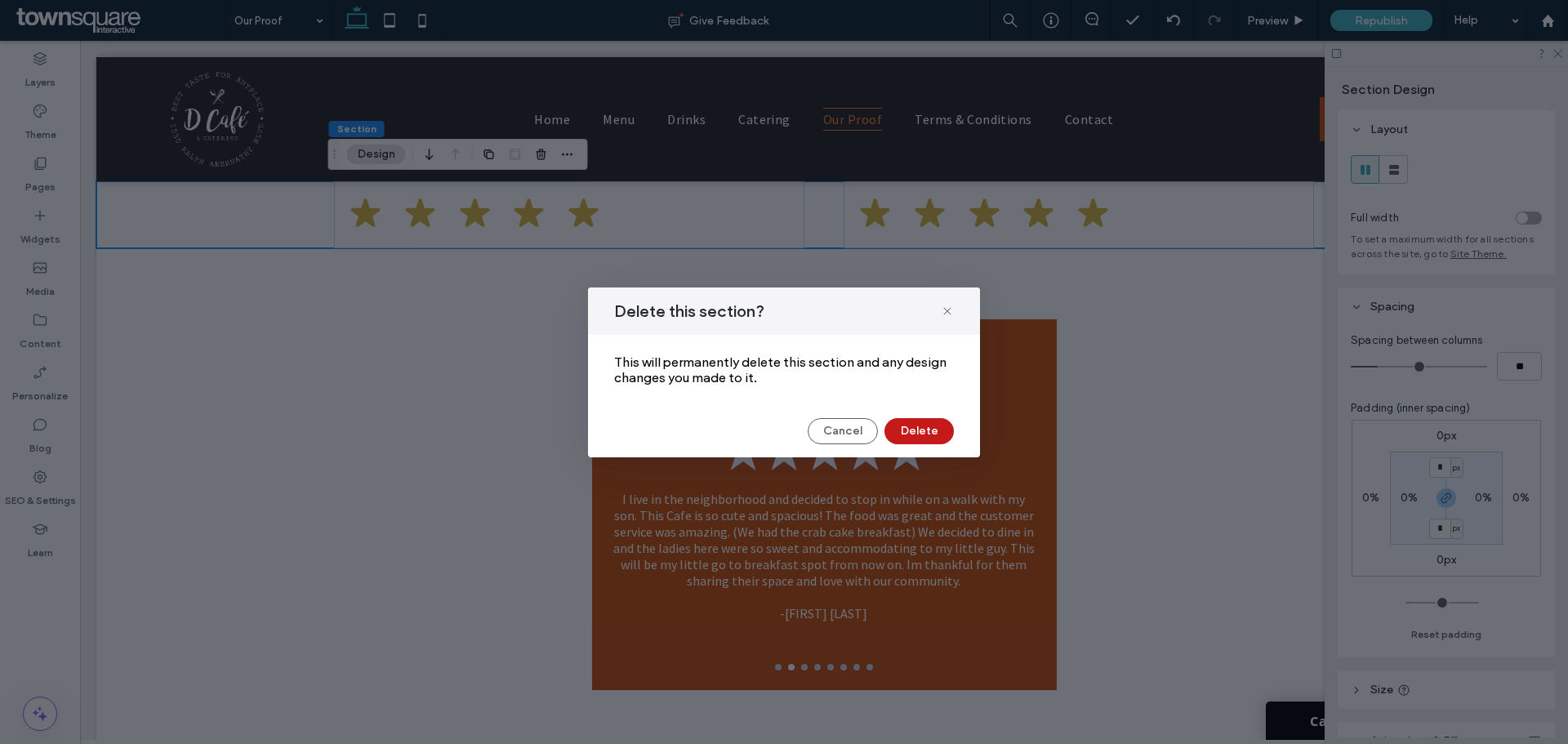 click on "Delete" at bounding box center (919, 431) 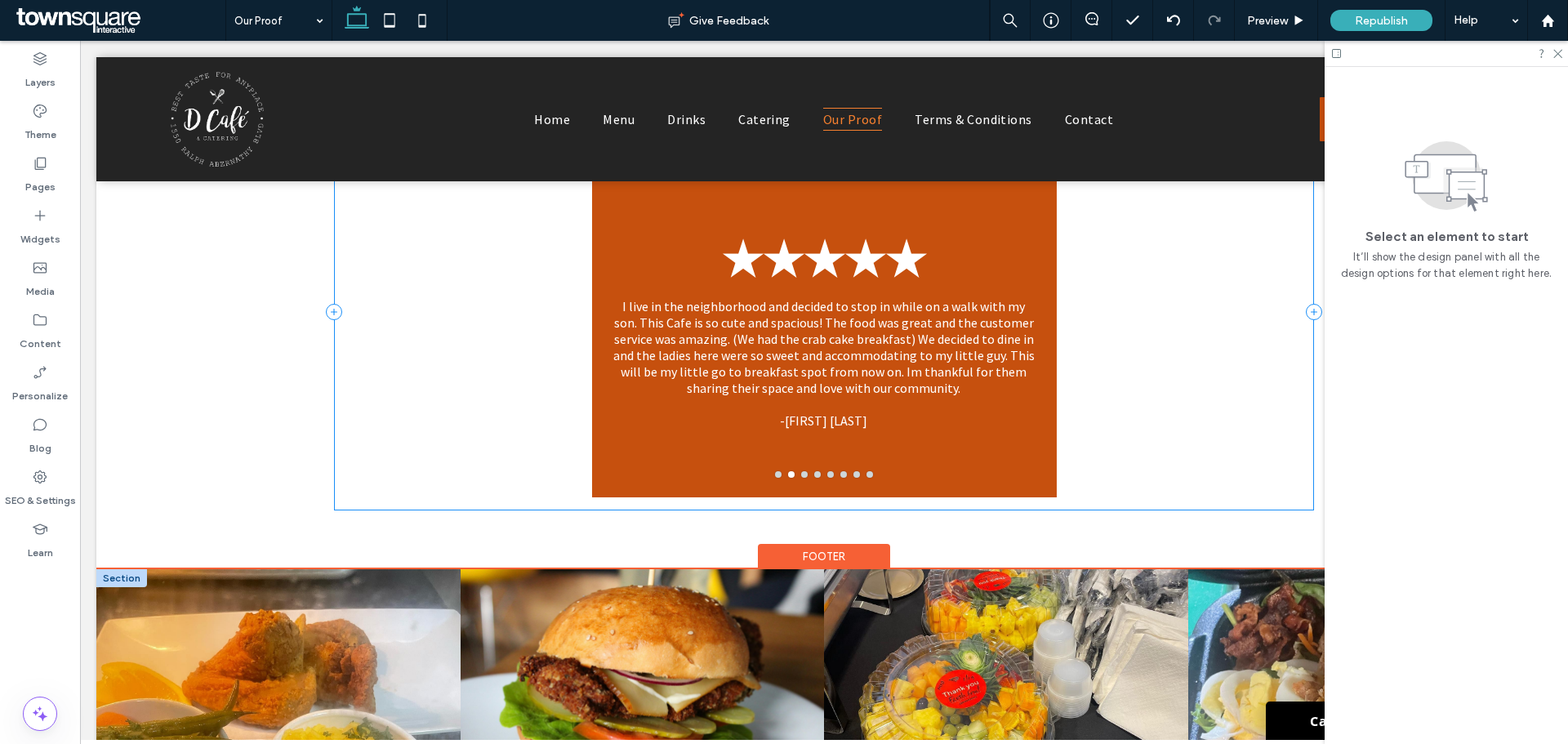 scroll, scrollTop: 0, scrollLeft: 0, axis: both 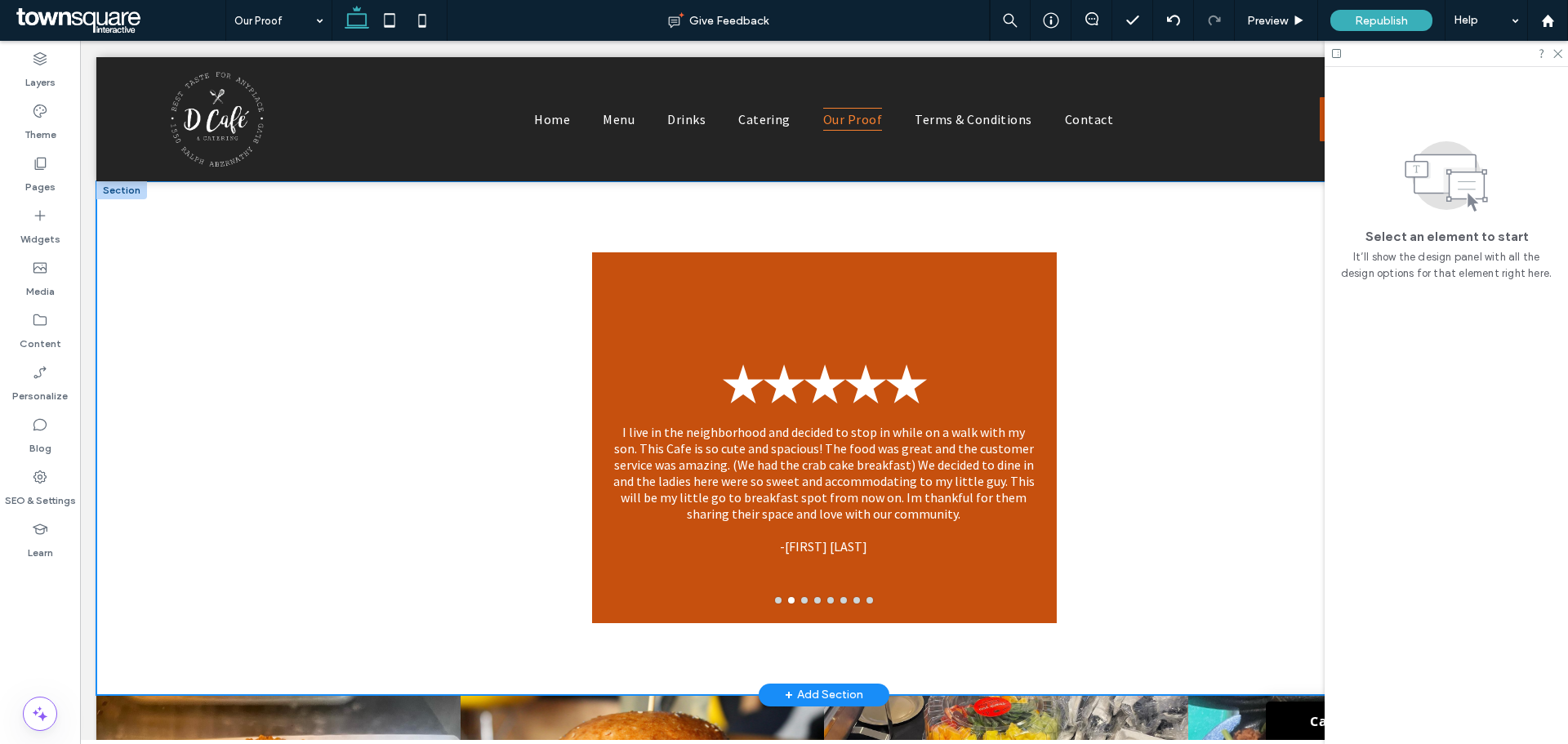 click on "★★★★★ If you’re looking for a great soul food restaurant with a comfortable family staff and atmosphere … D’s is the place to be! The Food is so good you will return and tell your friends. Then BRING your friends and especially your family! It’s also an amazing Event Venue and has an outside patio with privacy and a clean outdoor eatery experience! I think they can do almost anything you request! The owner Ms. Devotis is the warmest person you will ever have the pleasure to meet. So shout out to her and a fabulous team and dining experience with Personality and Class. Thank you D’s Cafe for hosting me and my family. You couldn’t have done a better job! 🤩 💛👍🏾 -Toney Andros ★★★★★ -Tanicia Charde ★★★★★ They always go above and beyond to make sure their service is worth a great review, a repeat visit, and referral to my family and friends. -Zakiyyah A ★★★★★ -Jorge Enrique Estevez ★★★★★ -adavis1881 ★★★★★ -Dwight Jones -K Grant a" at bounding box center (824, 438) 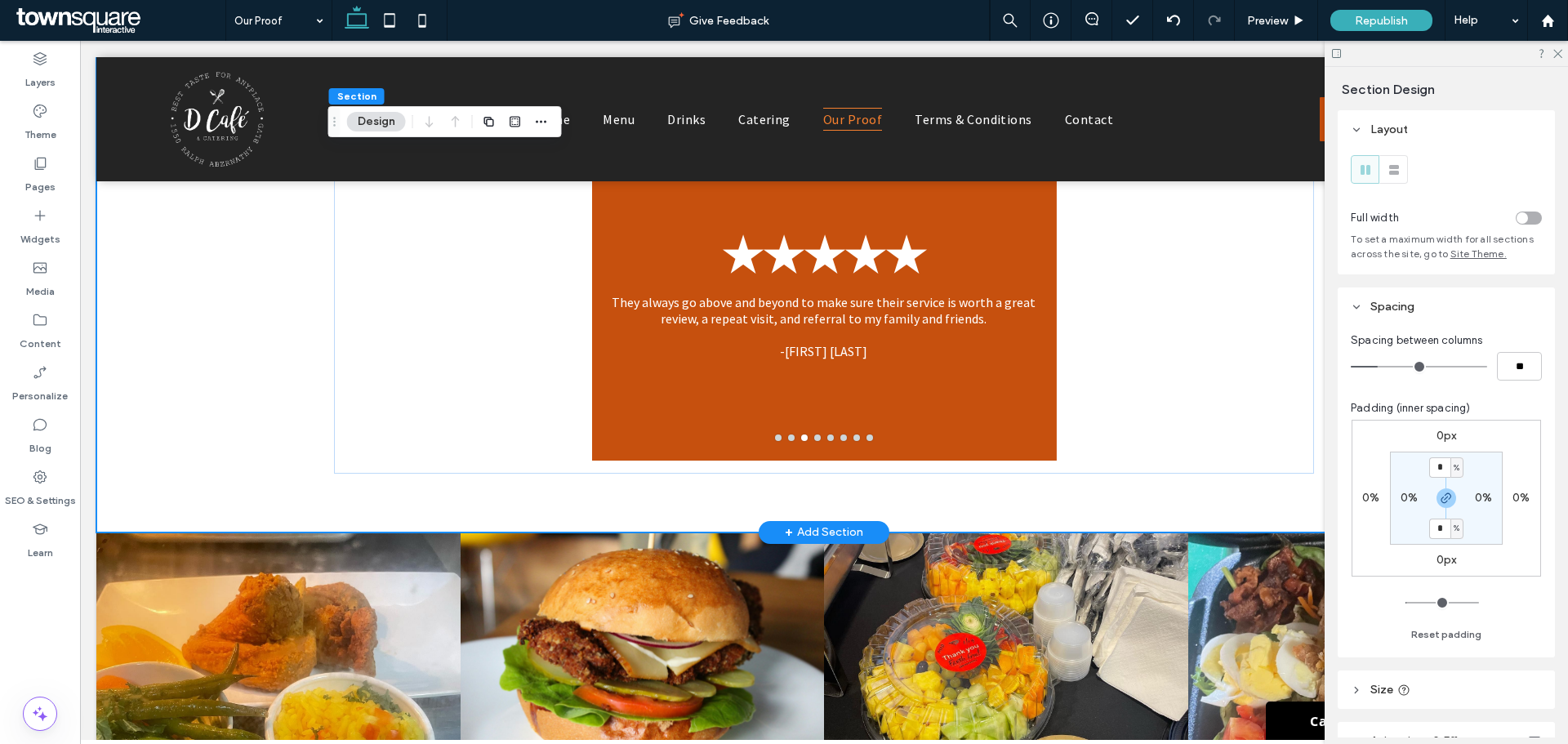 scroll, scrollTop: 0, scrollLeft: 0, axis: both 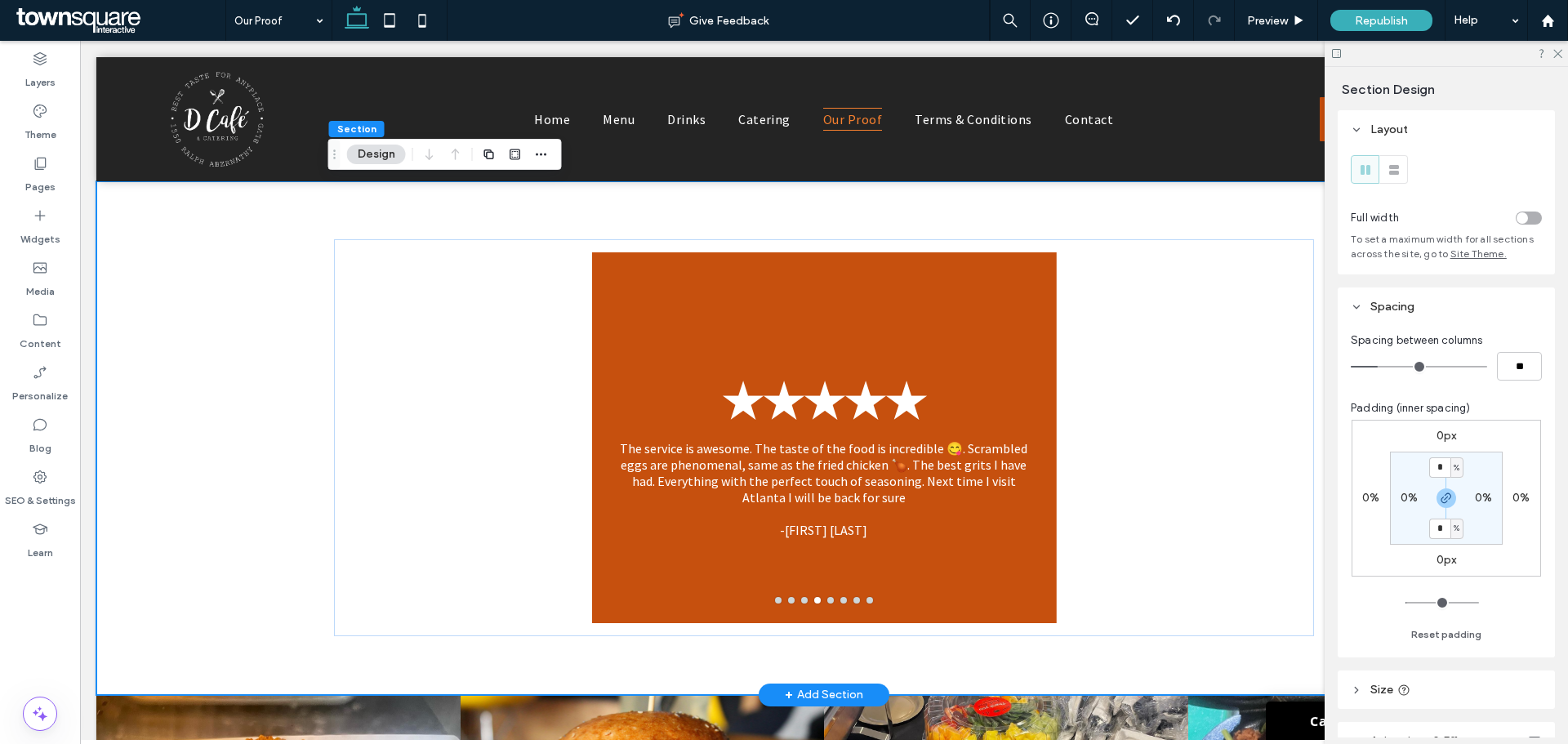 click on "★★★★★ If you’re looking for a great soul food restaurant with a comfortable family staff and atmosphere … D’s is the place to be! The Food is so good you will return and tell your friends. Then BRING your friends and especially your family! It’s also an amazing Event Venue and has an outside patio with privacy and a clean outdoor eatery experience! I think they can do almost anything you request! The owner Ms. Devotis is the warmest person you will ever have the pleasure to meet. So shout out to her and a fabulous team and dining experience with Personality and Class. Thank you D’s Cafe for hosting me and my family. You couldn’t have done a better job! 🤩 💛👍🏾 -Toney Andros ★★★★★ -Tanicia Charde ★★★★★ They always go above and beyond to make sure their service is worth a great review, a repeat visit, and referral to my family and friends. -Zakiyyah A ★★★★★ -Jorge Enrique Estevez ★★★★★ -adavis1881 ★★★★★ -Dwight Jones -K Grant" at bounding box center (824, 438) 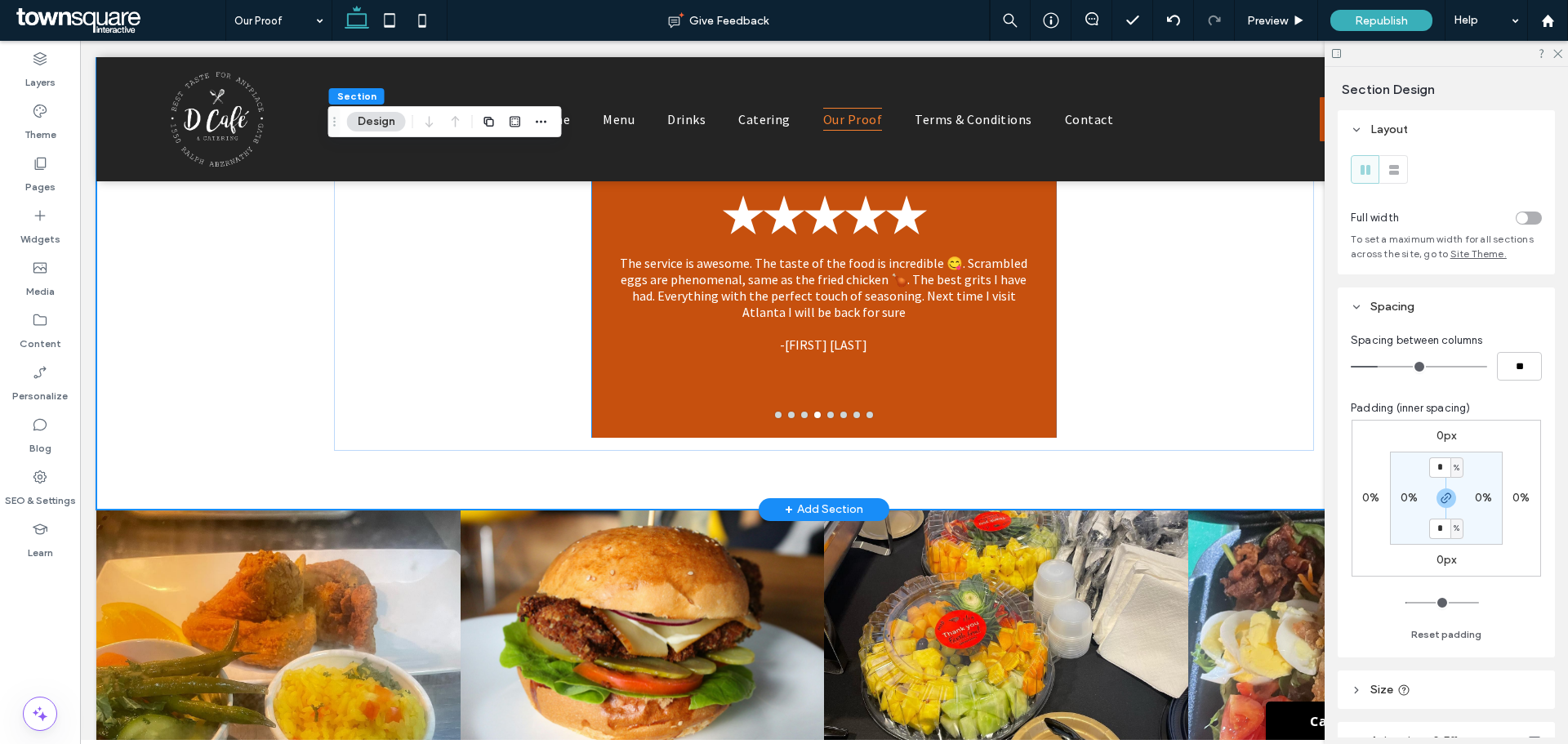scroll, scrollTop: 245, scrollLeft: 0, axis: vertical 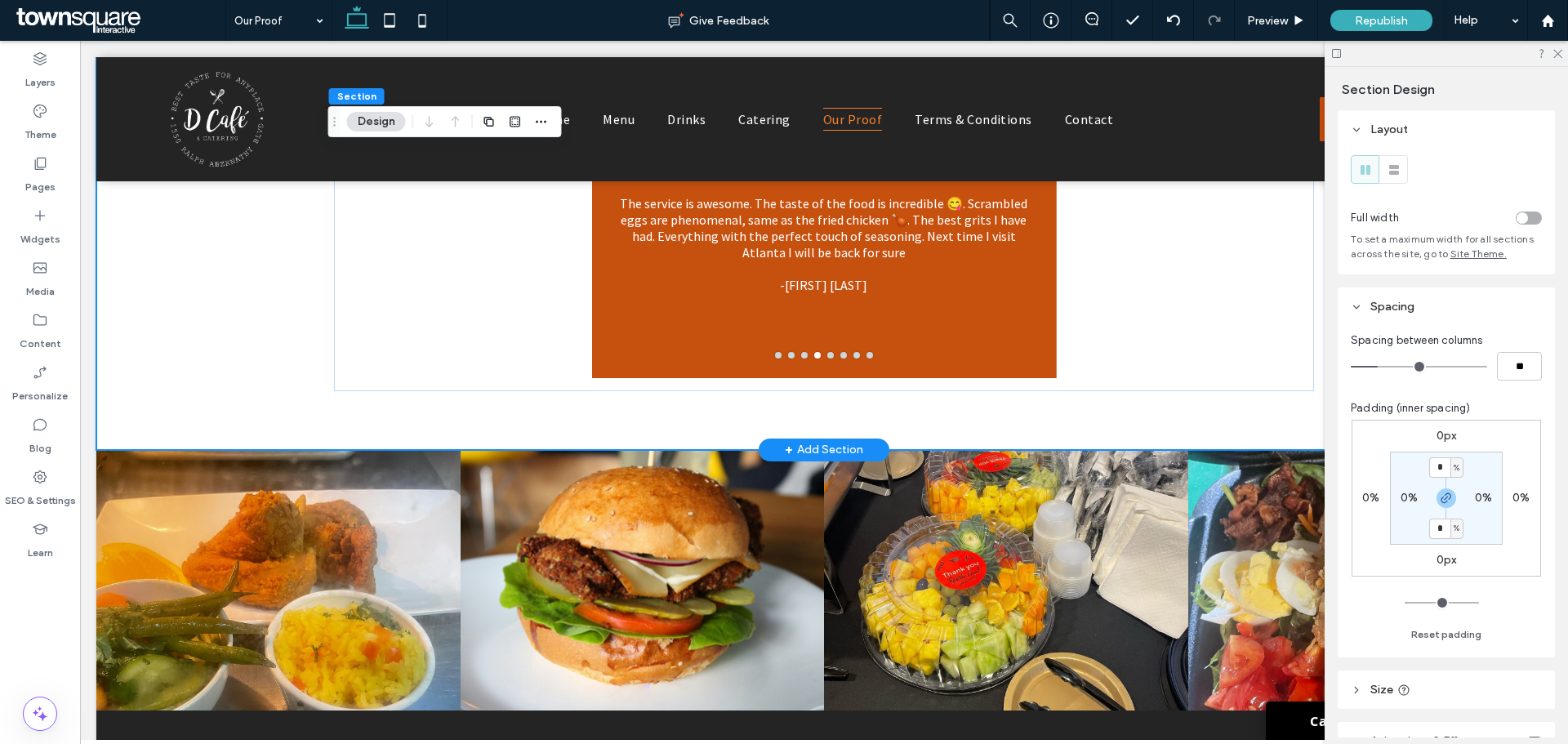 click on "+ Add Section" at bounding box center (824, 450) 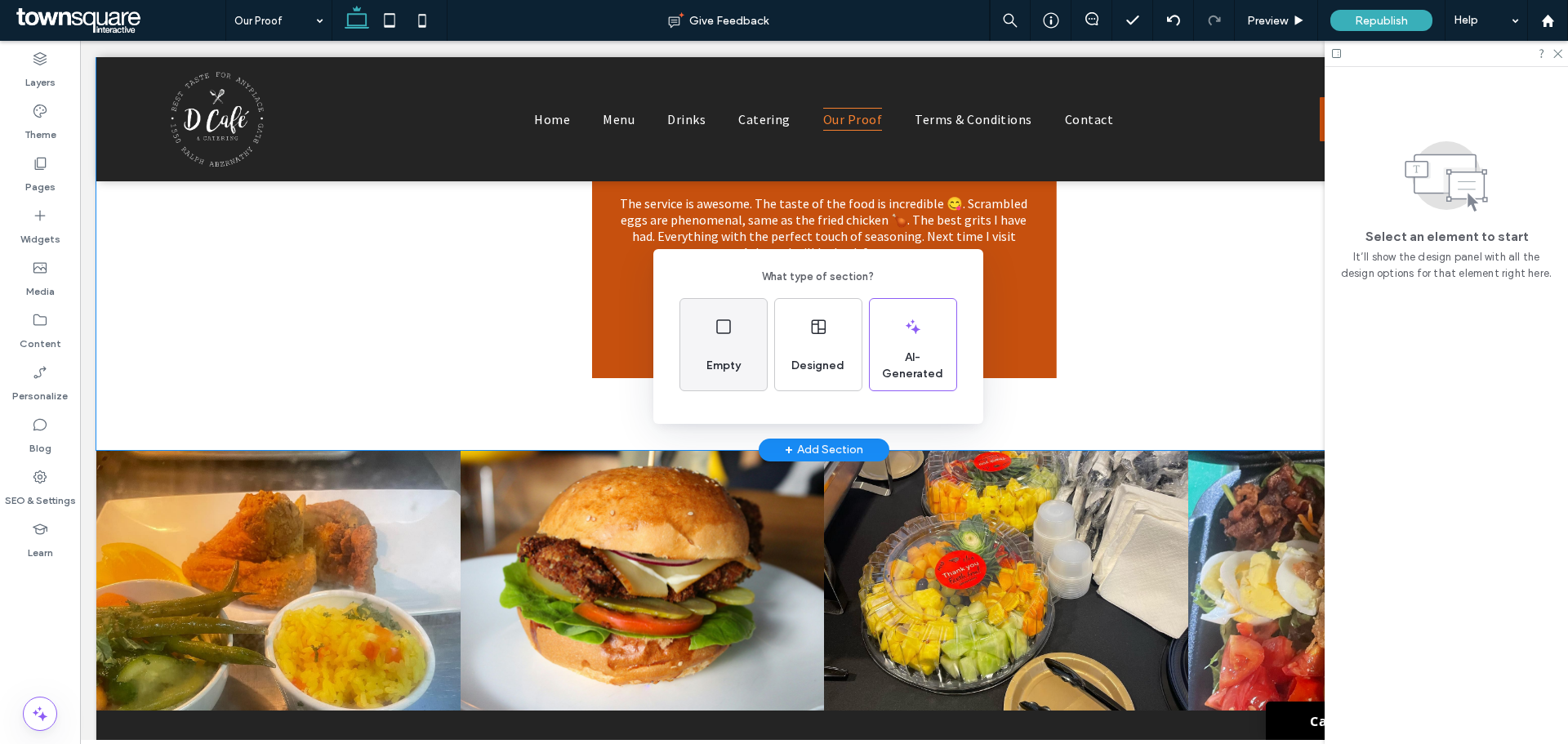 click on "Empty" at bounding box center (724, 345) 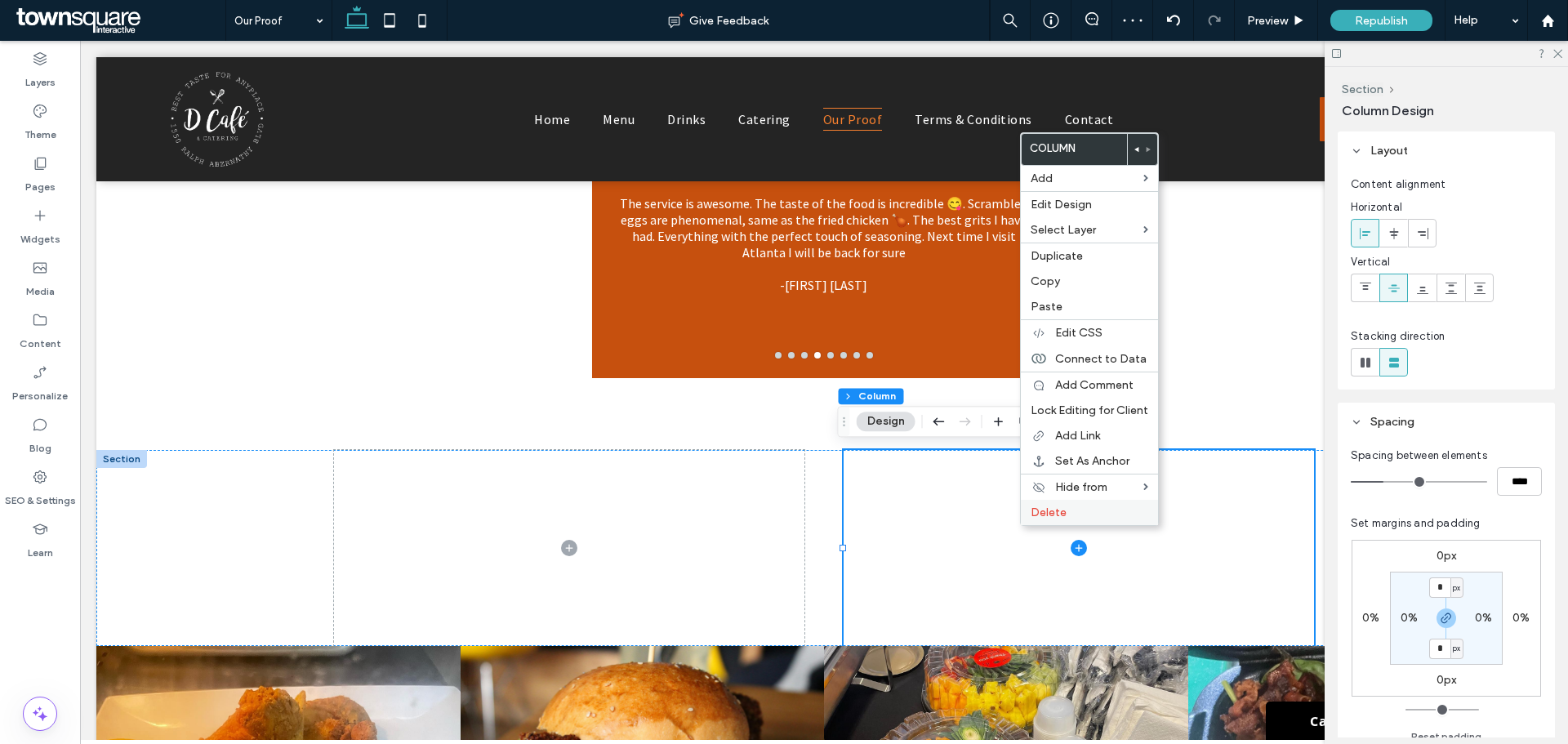 click on "Delete" at bounding box center (1089, 512) 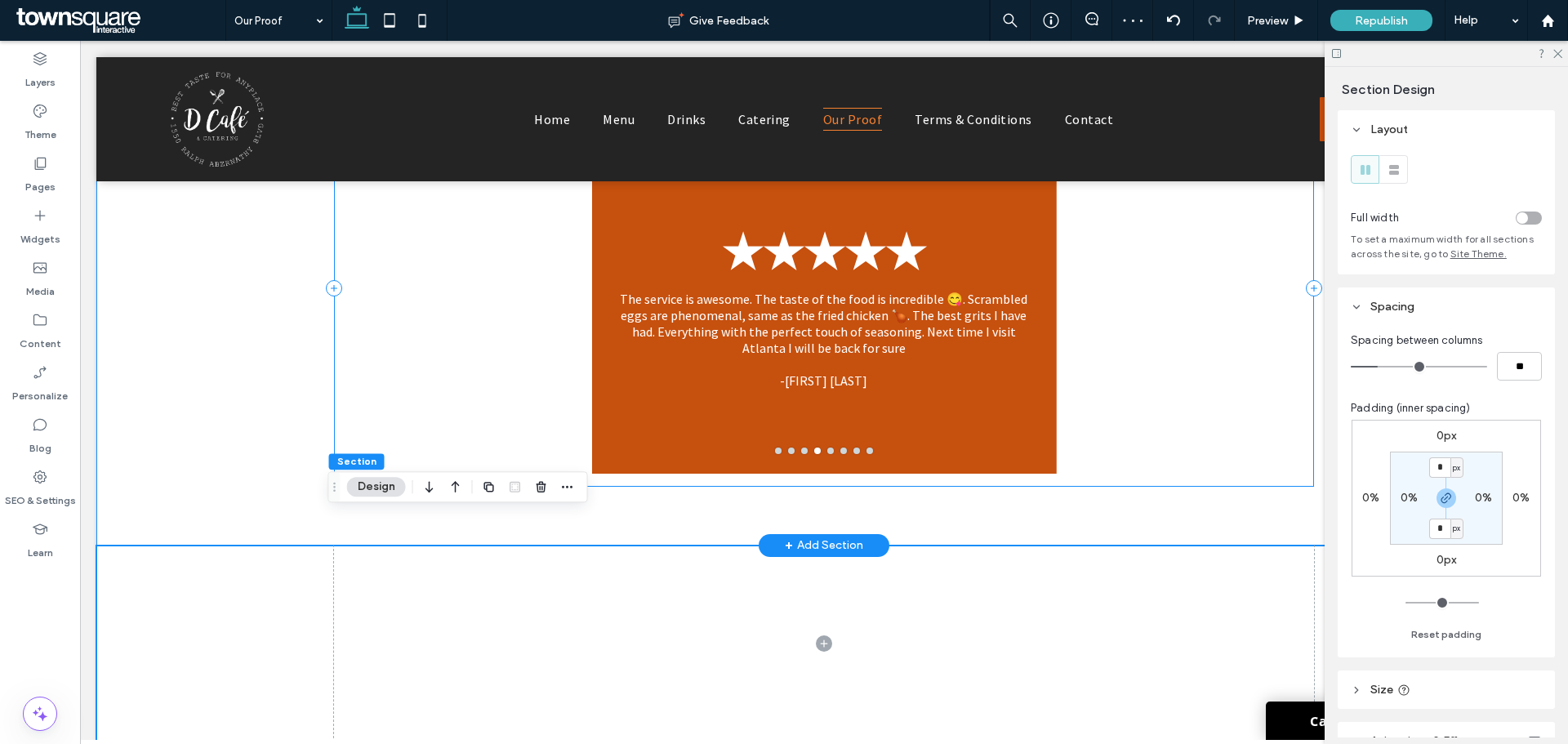 scroll, scrollTop: 0, scrollLeft: 0, axis: both 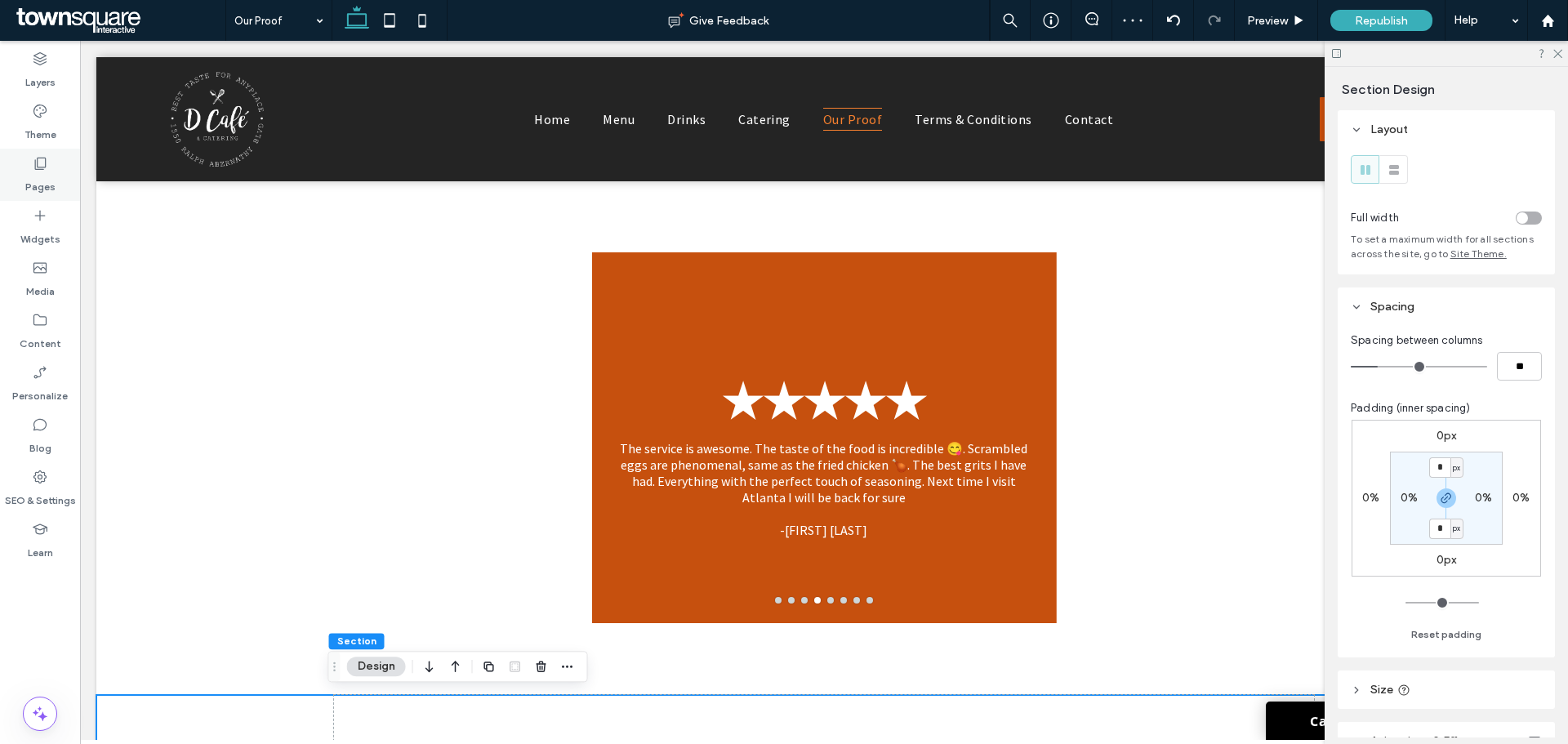 click on "Pages" at bounding box center [40, 175] 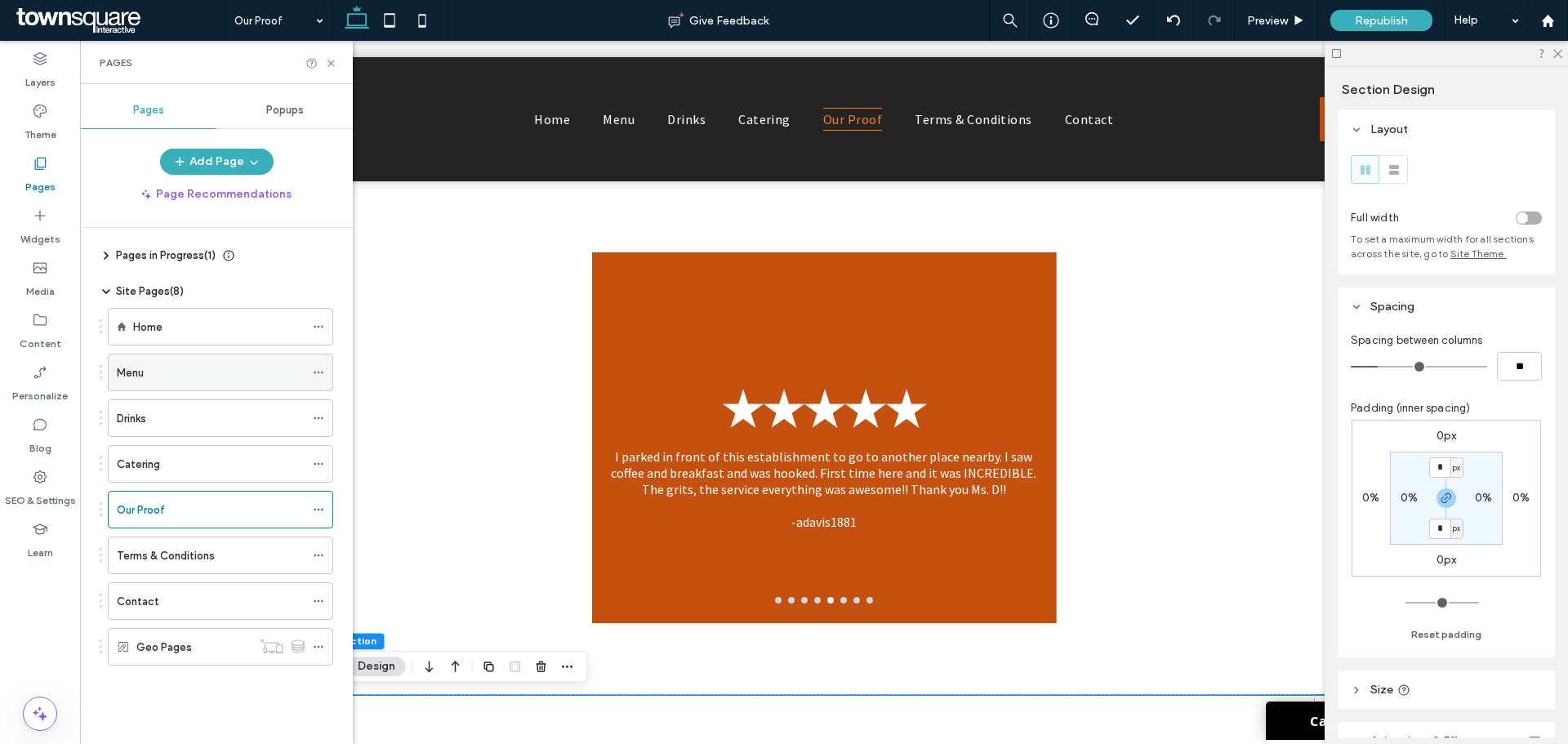 click on "Menu" at bounding box center (211, 372) 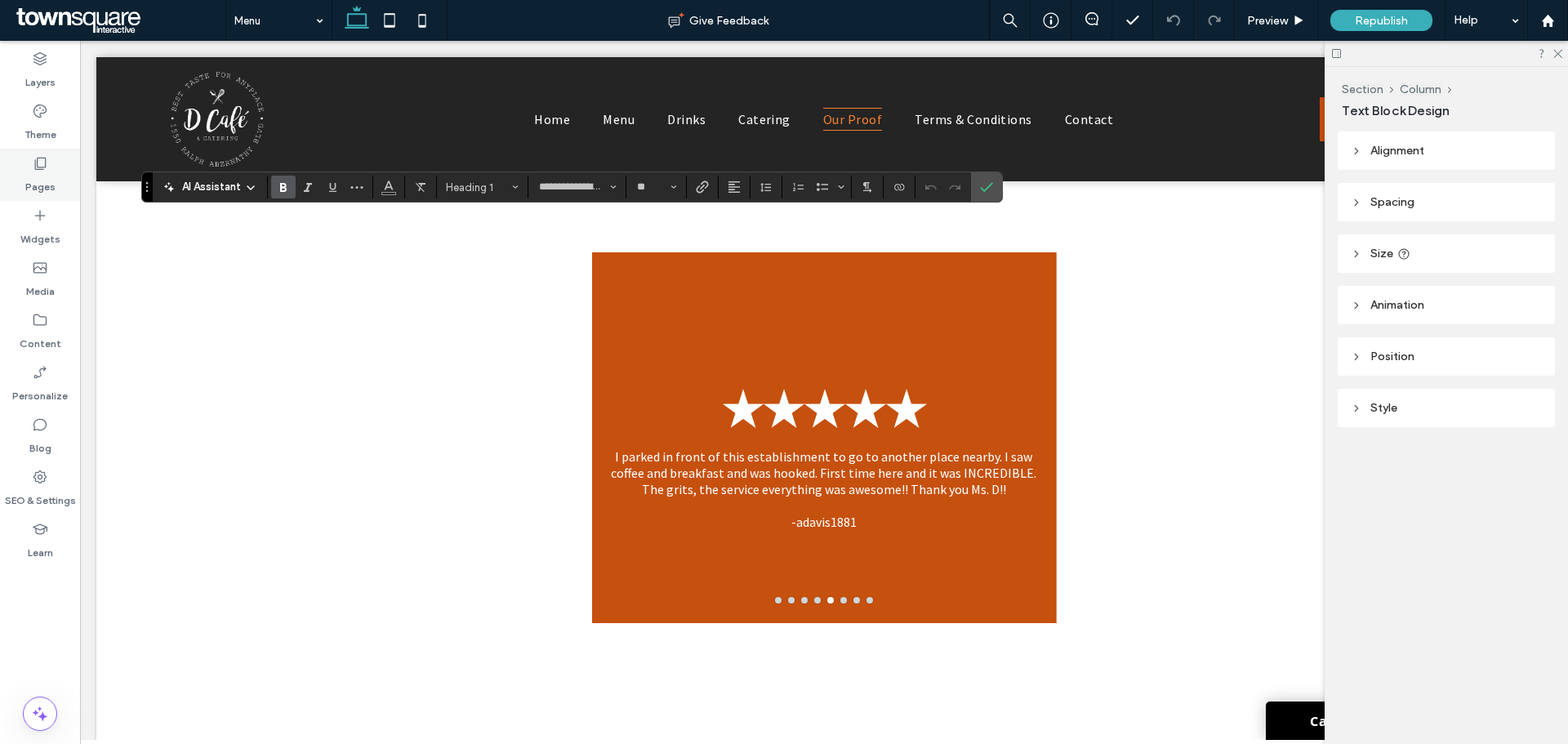 click 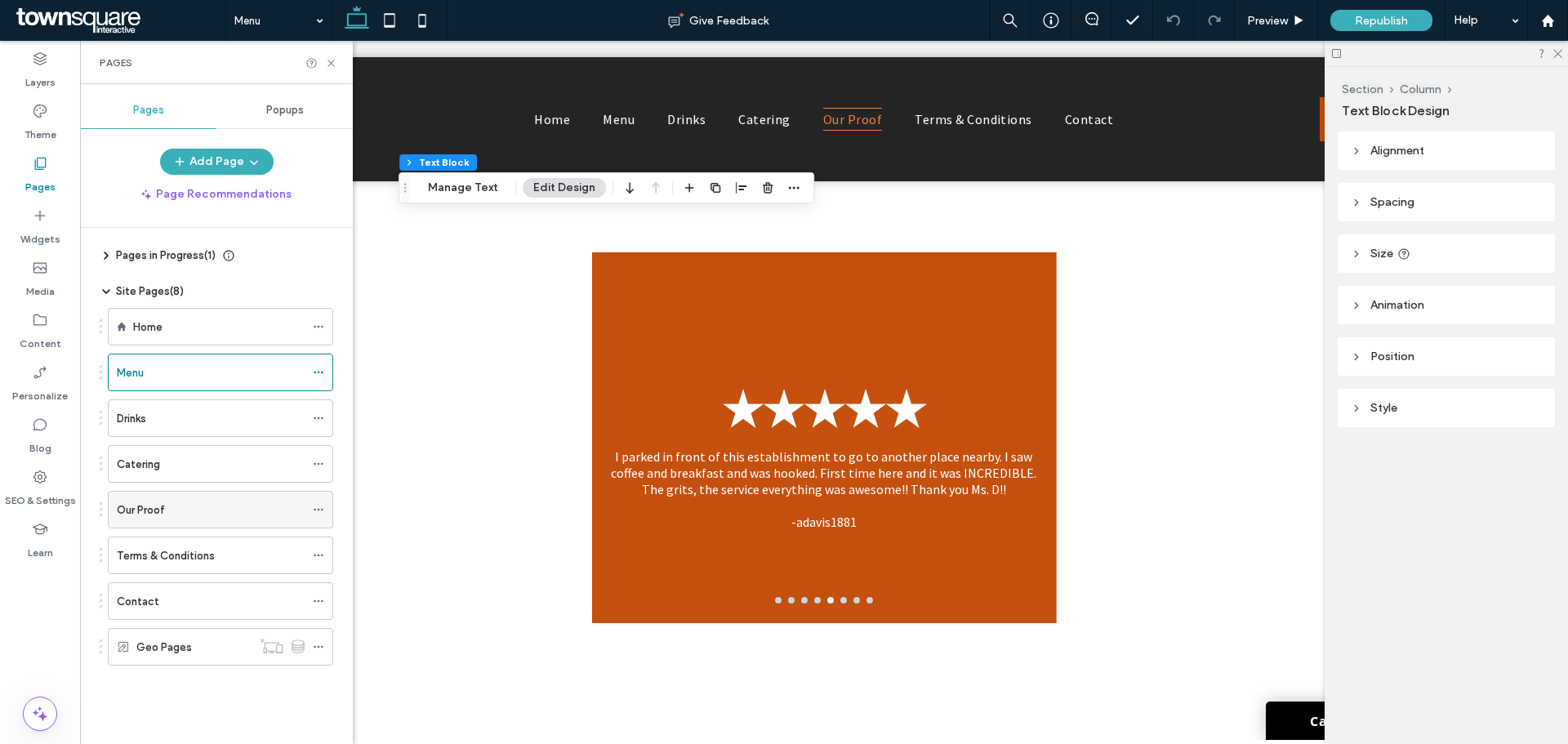 click on "Our Proof" at bounding box center (211, 510) 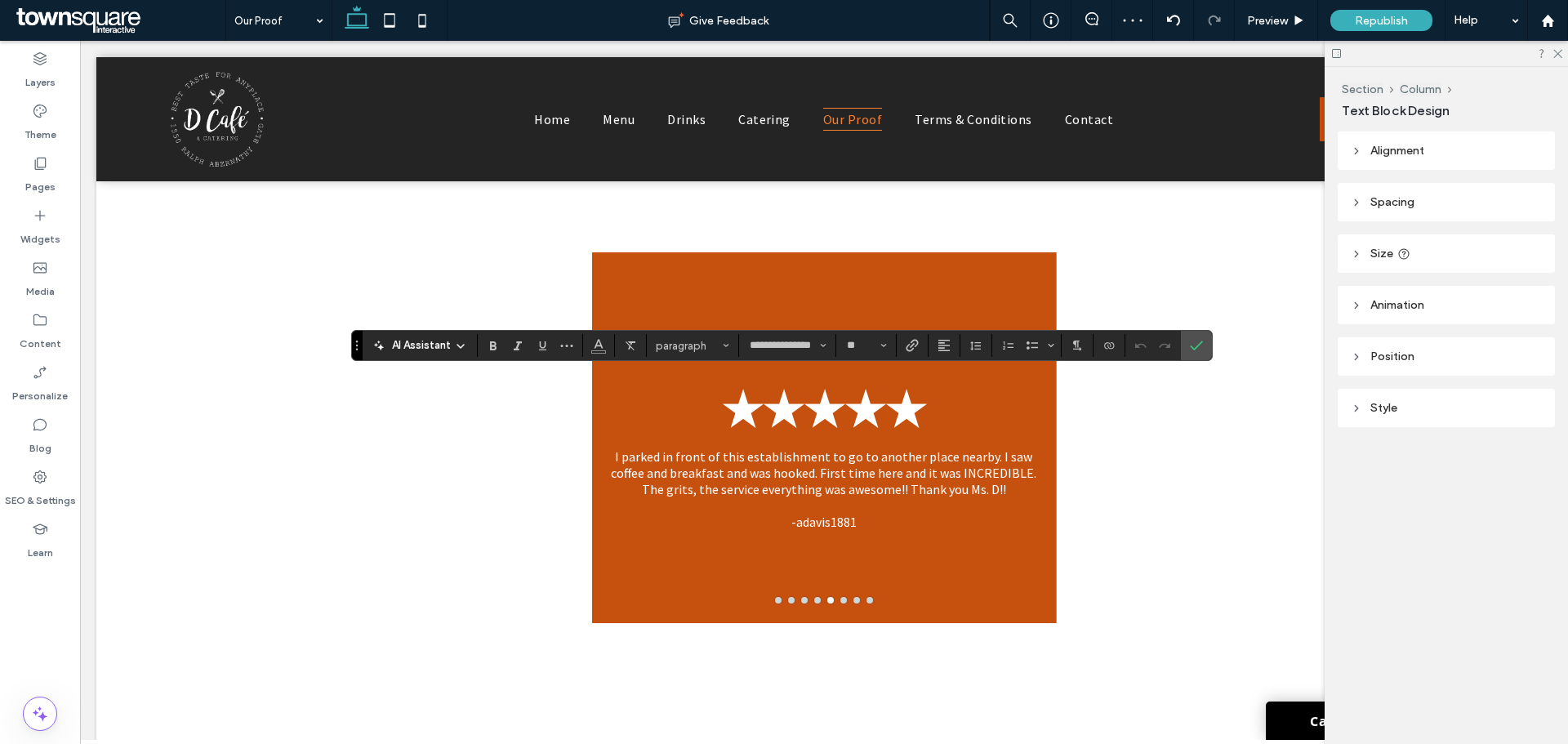 type on "**********" 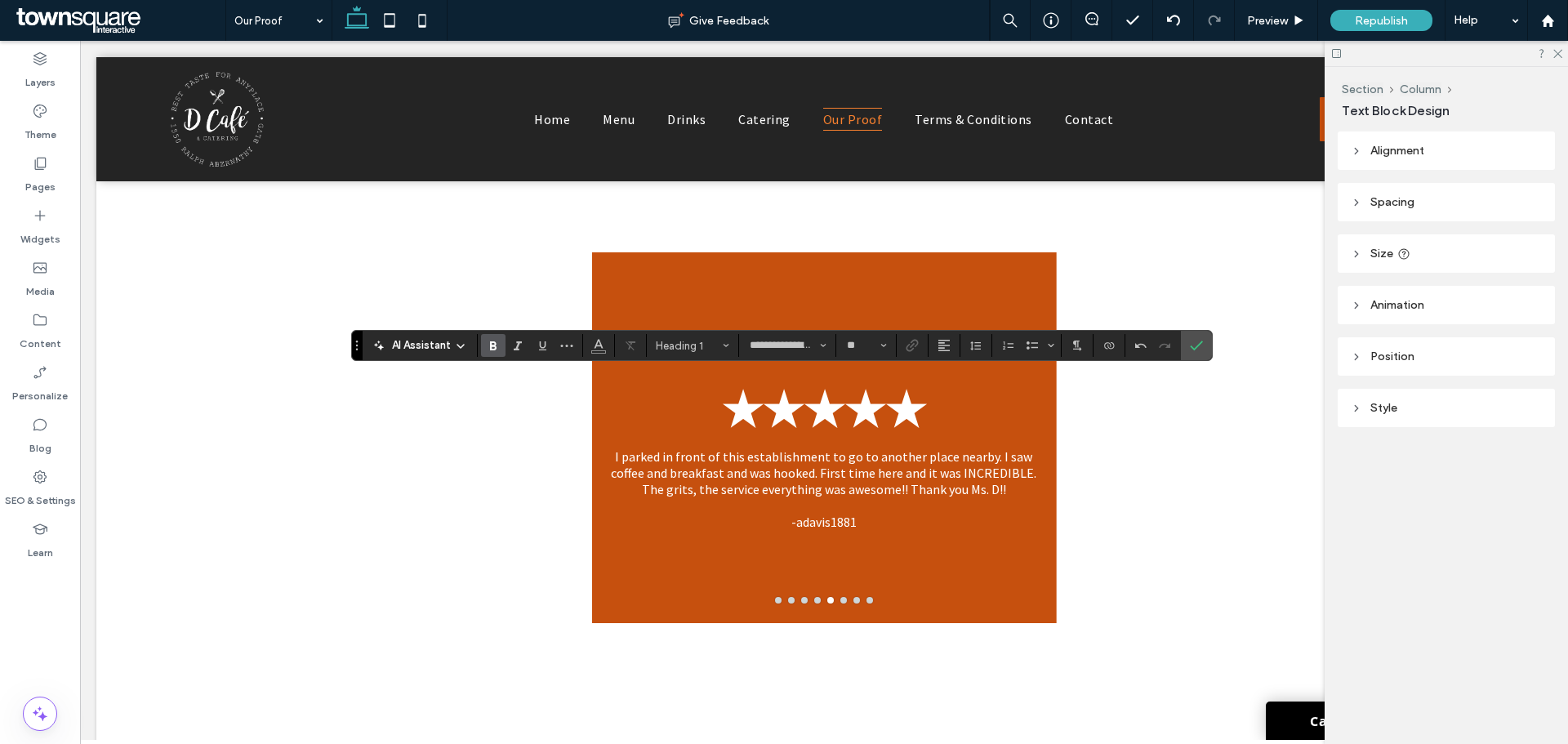 type on "**********" 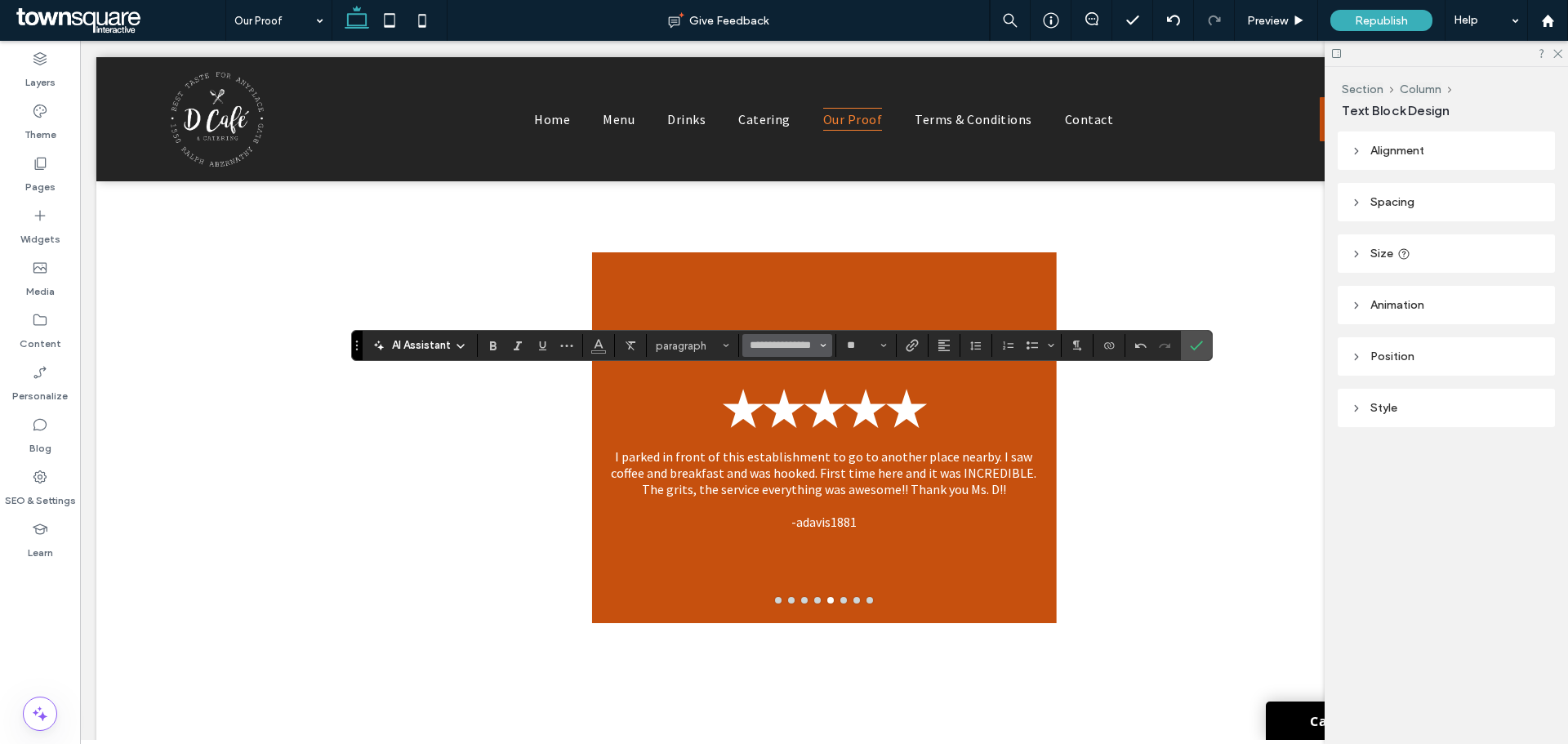click 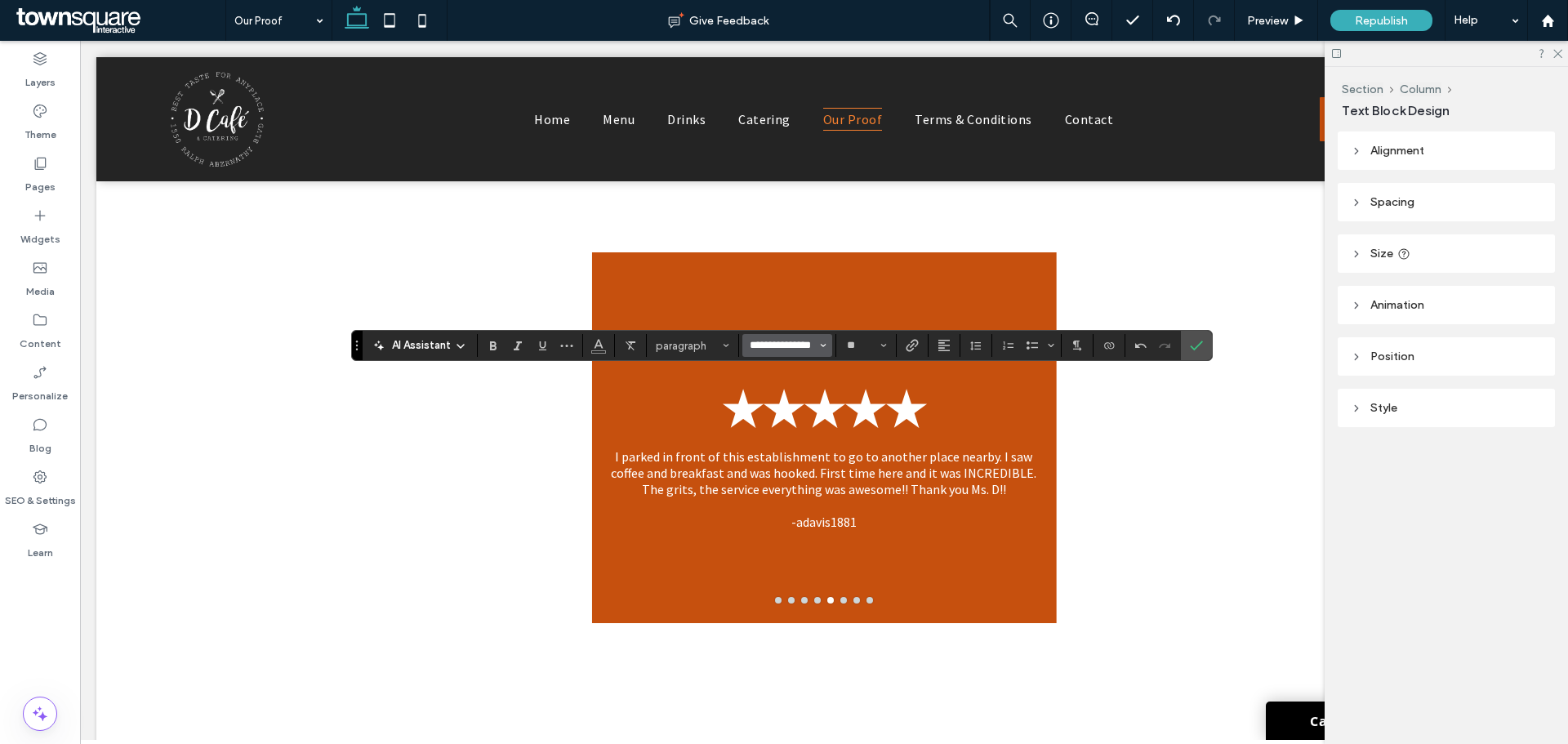 type 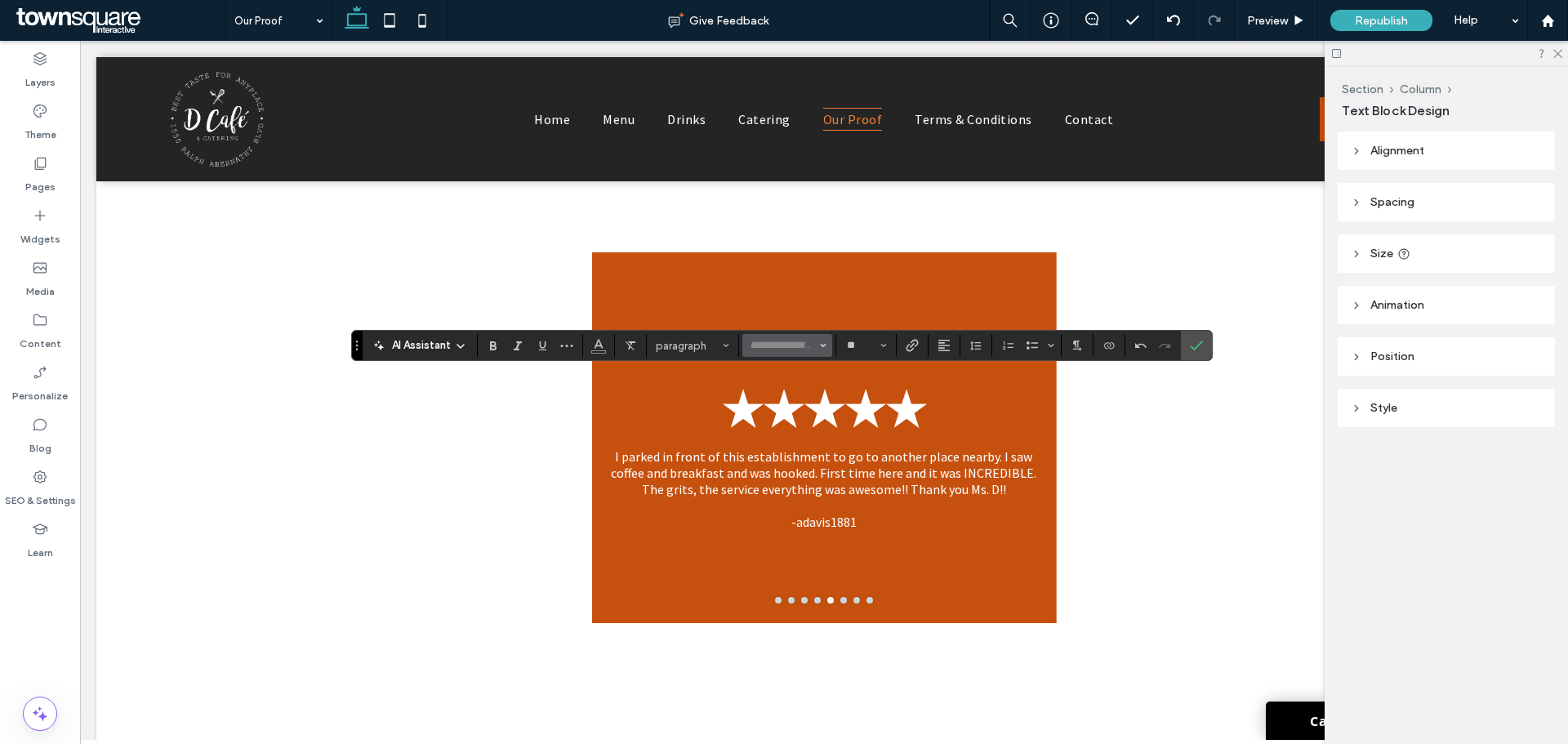 scroll, scrollTop: 0, scrollLeft: 0, axis: both 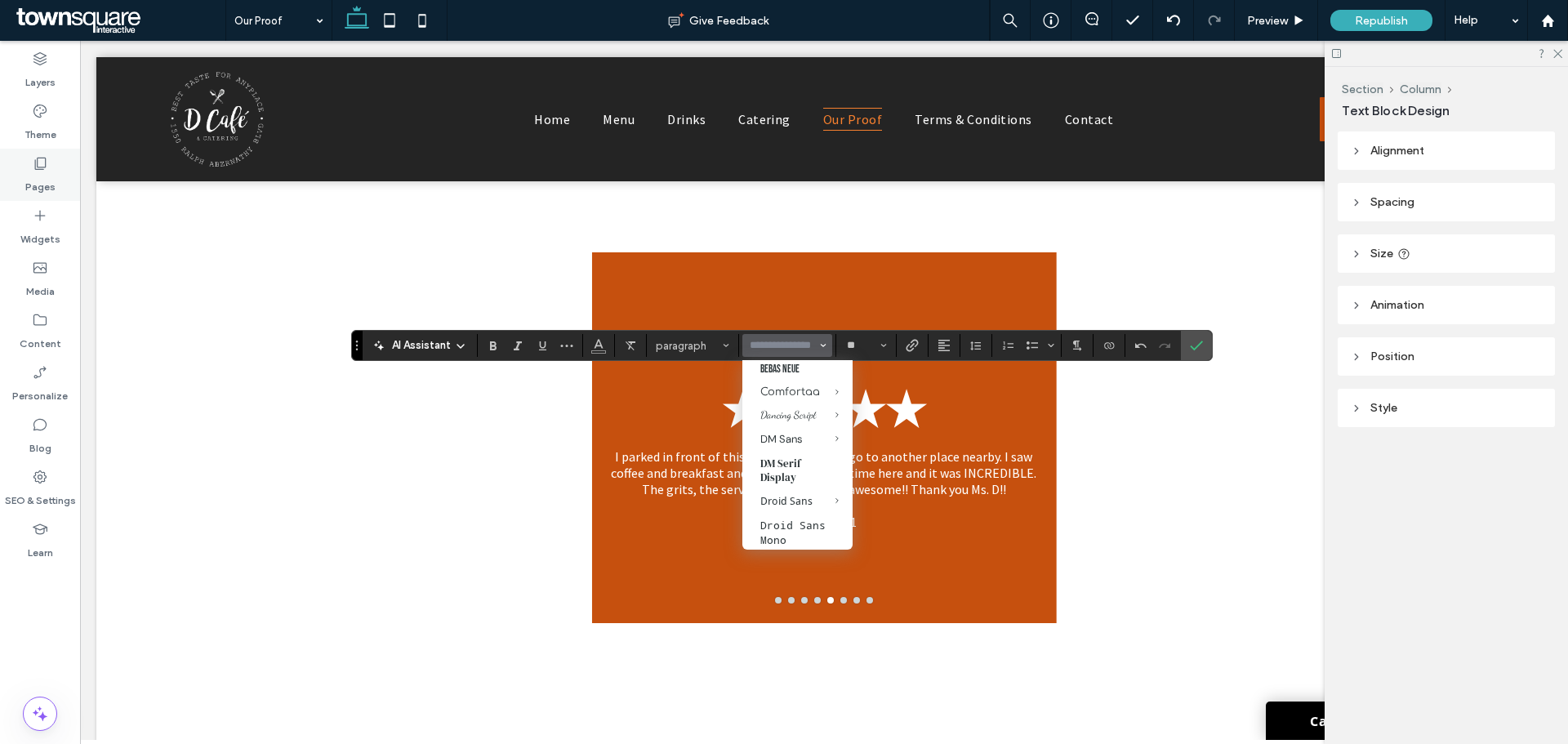 drag, startPoint x: 31, startPoint y: 161, endPoint x: 19, endPoint y: 170, distance: 15 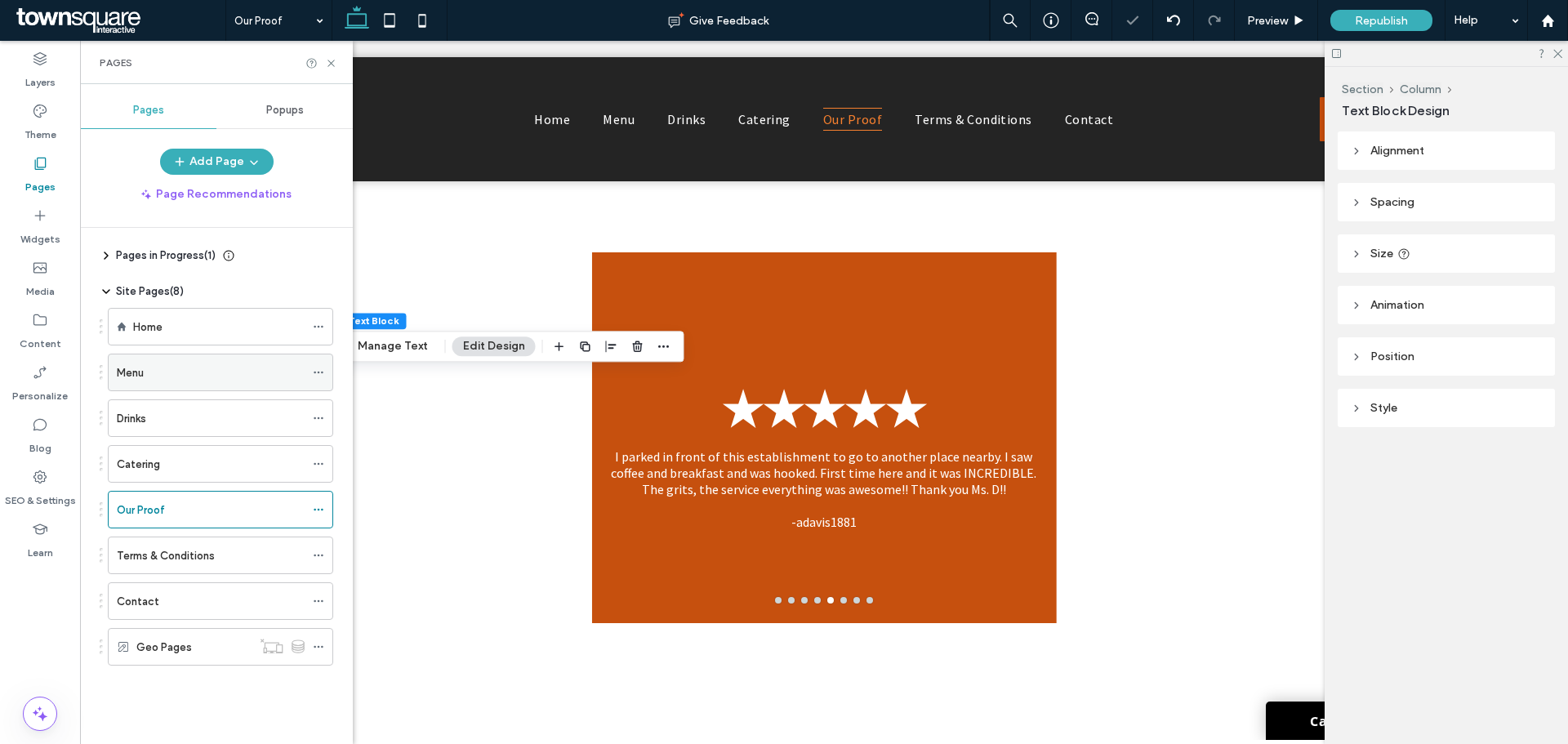 click on "Menu" at bounding box center (211, 372) 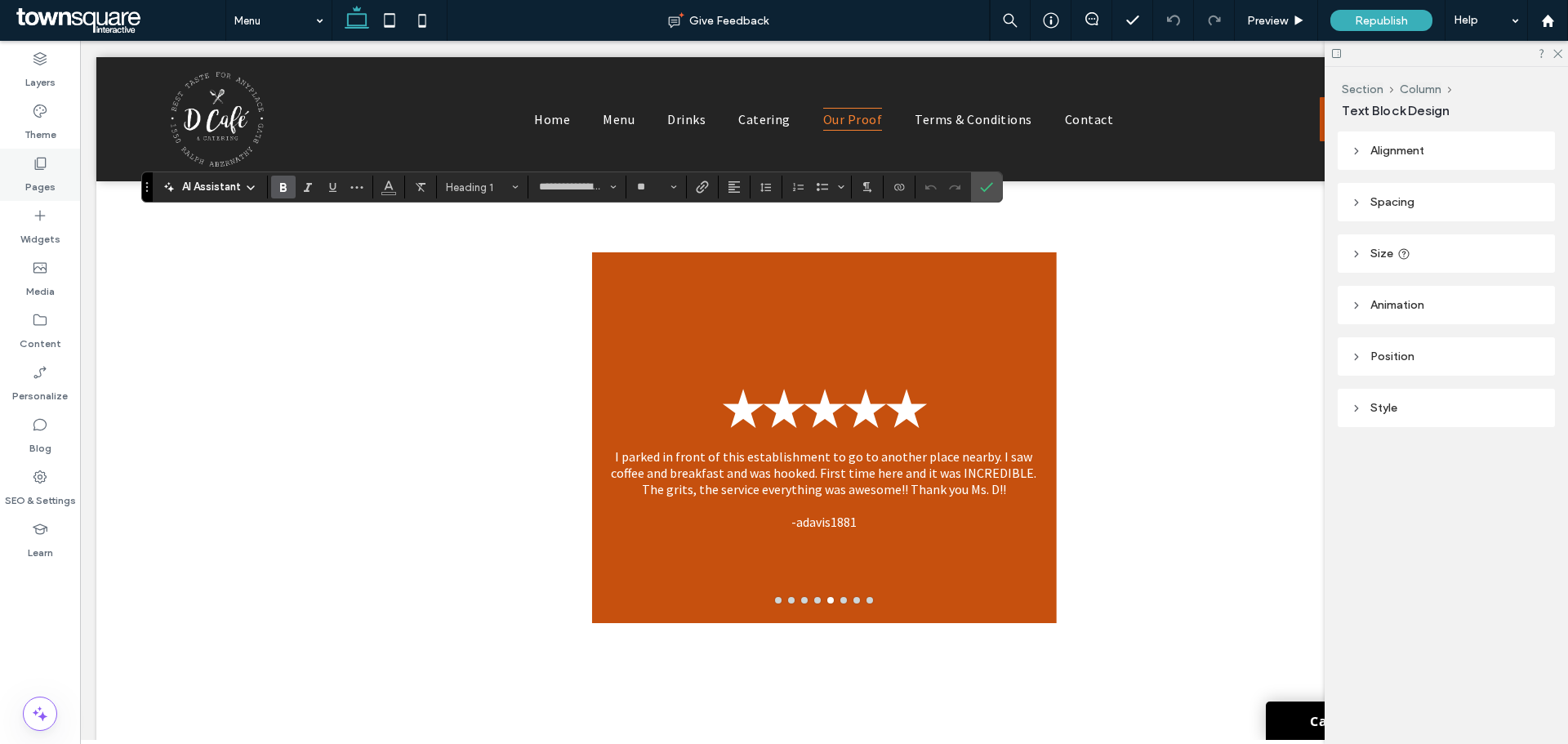 click on "Pages" at bounding box center (40, 183) 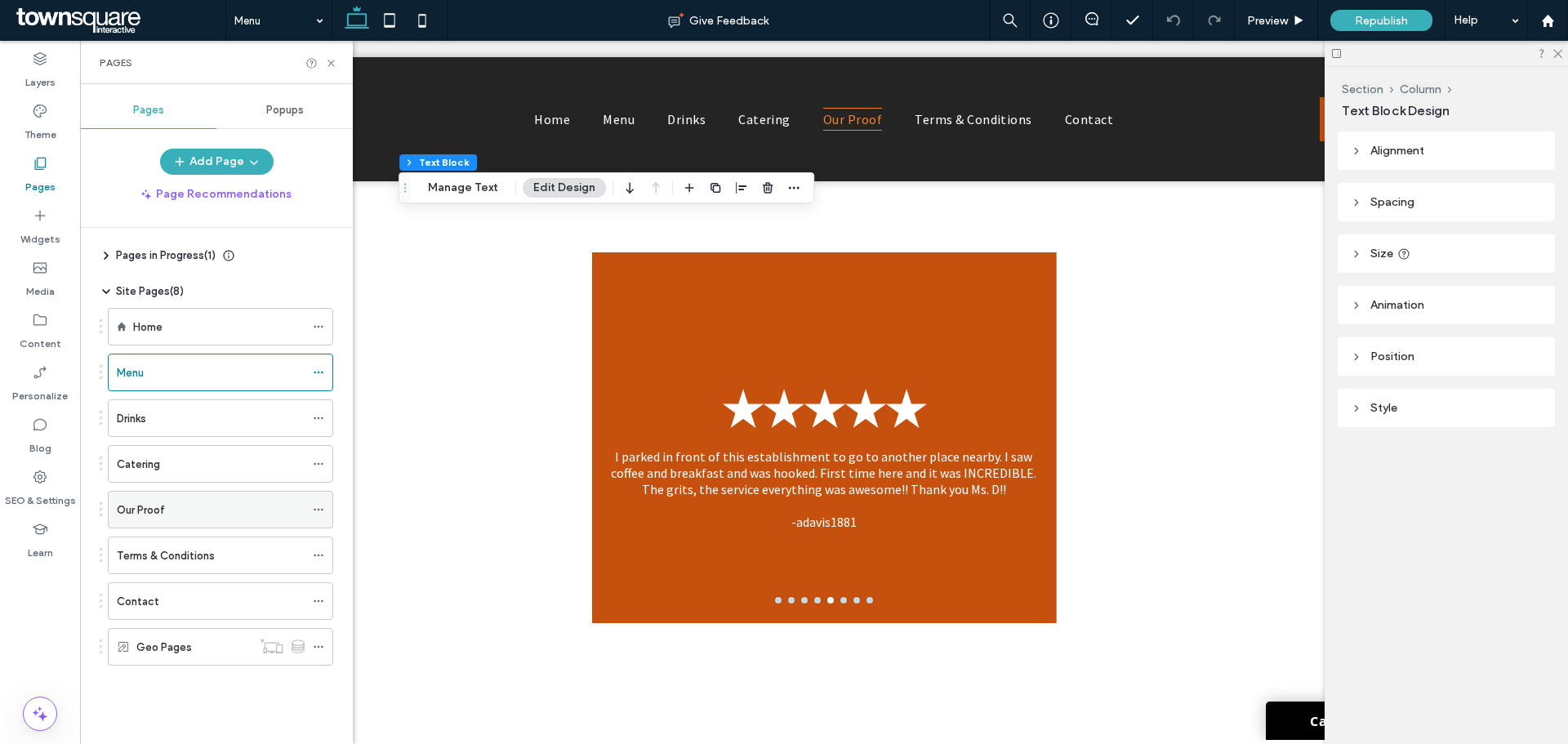 click on "Our Proof" at bounding box center (211, 510) 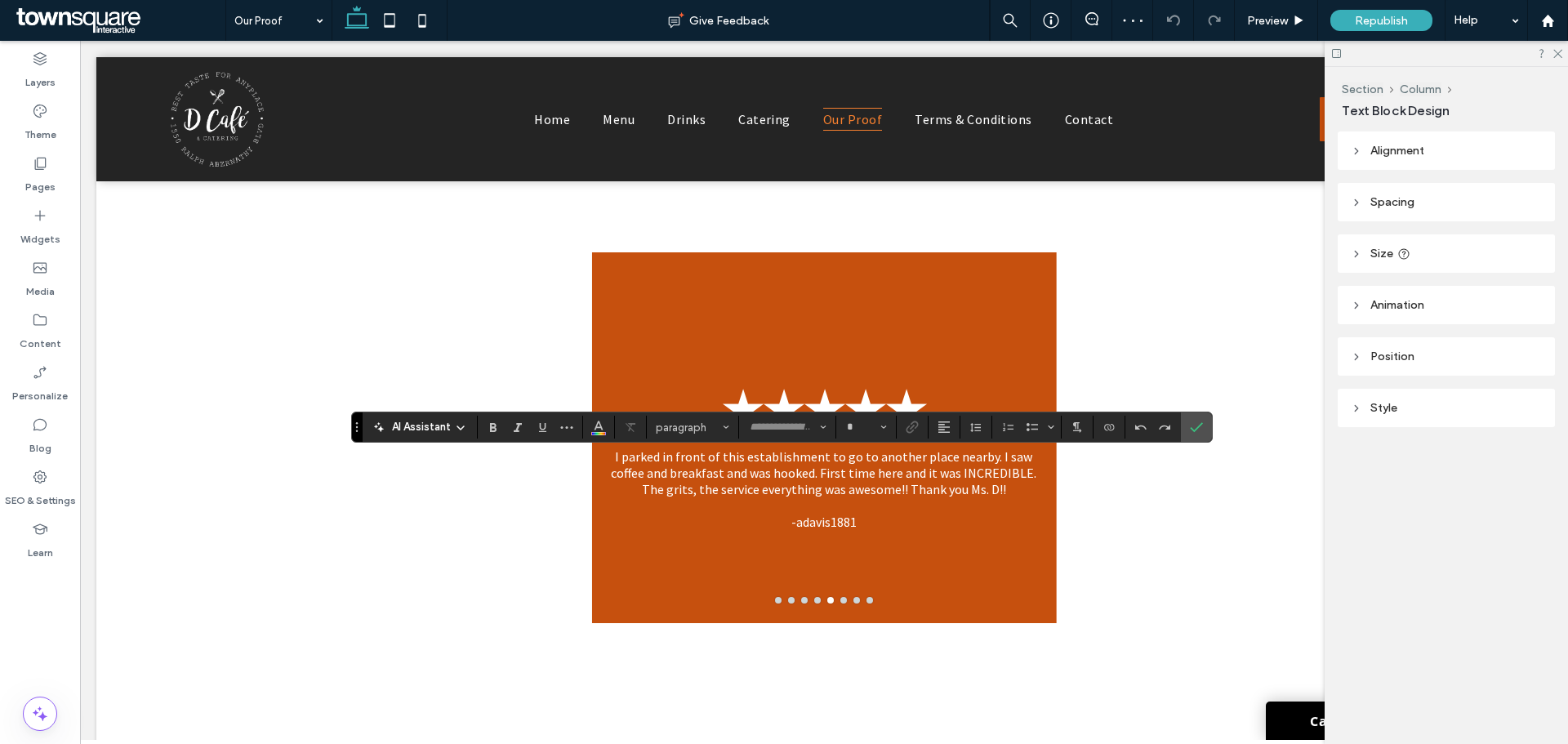 type on "**********" 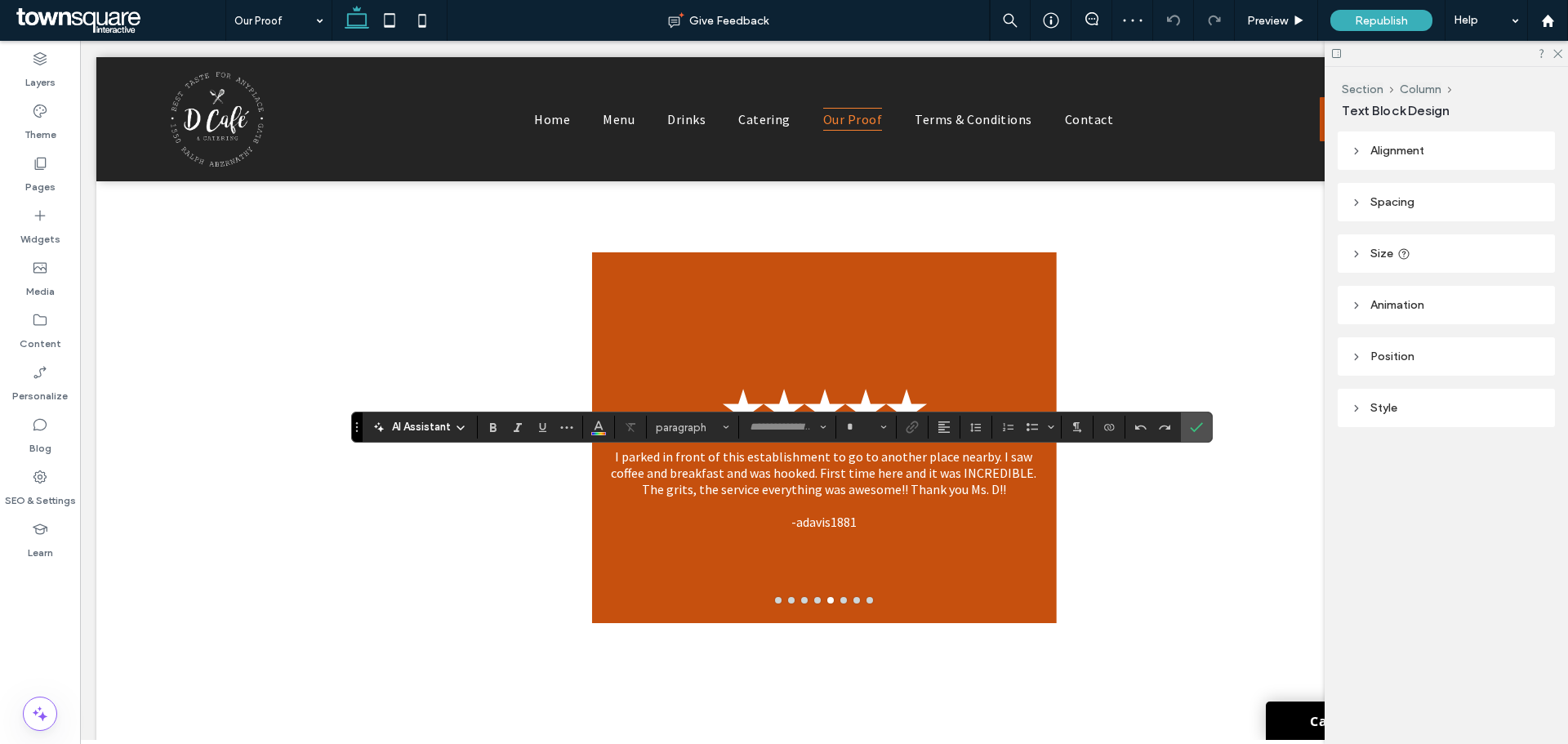 type on "**" 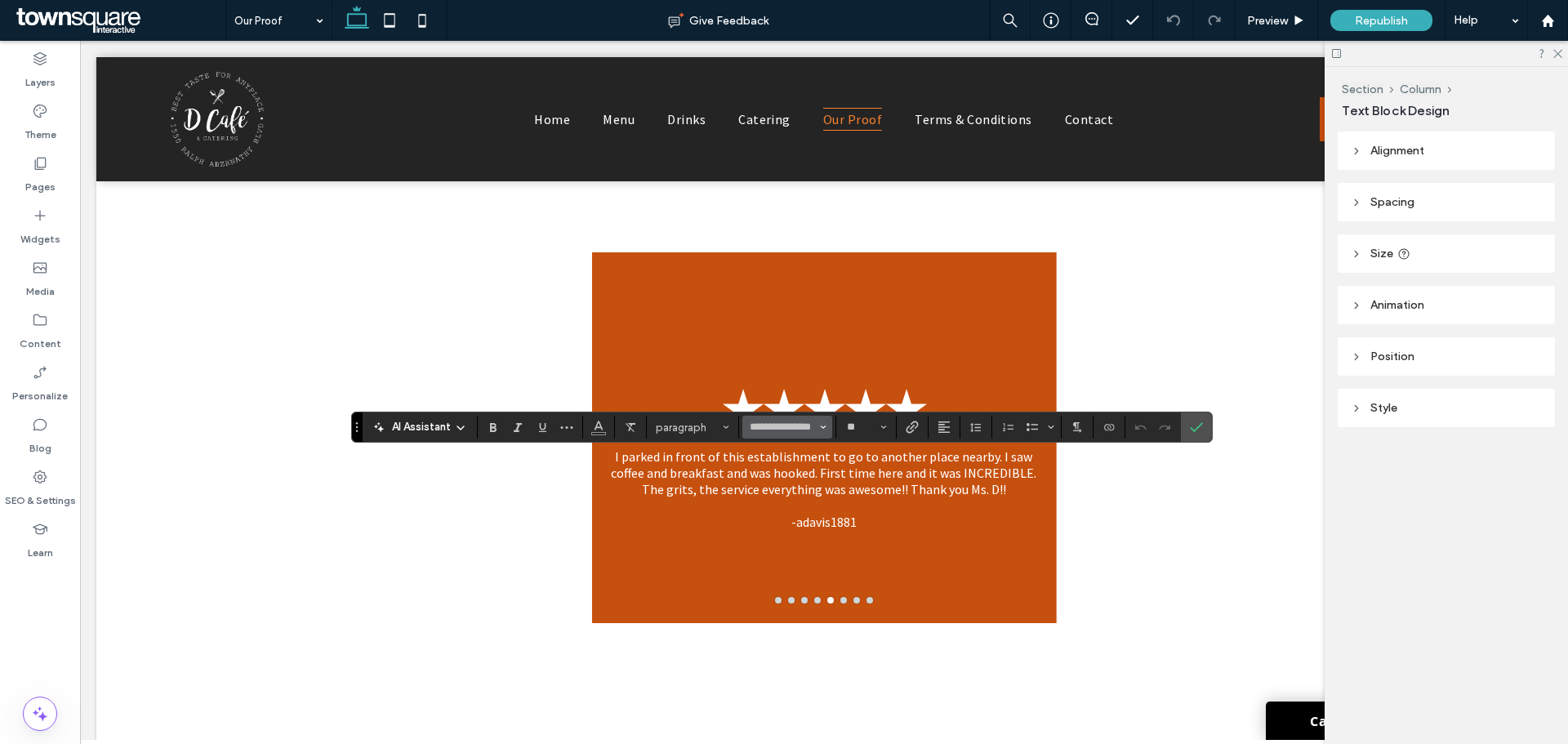 click on "**********" at bounding box center (787, 427) 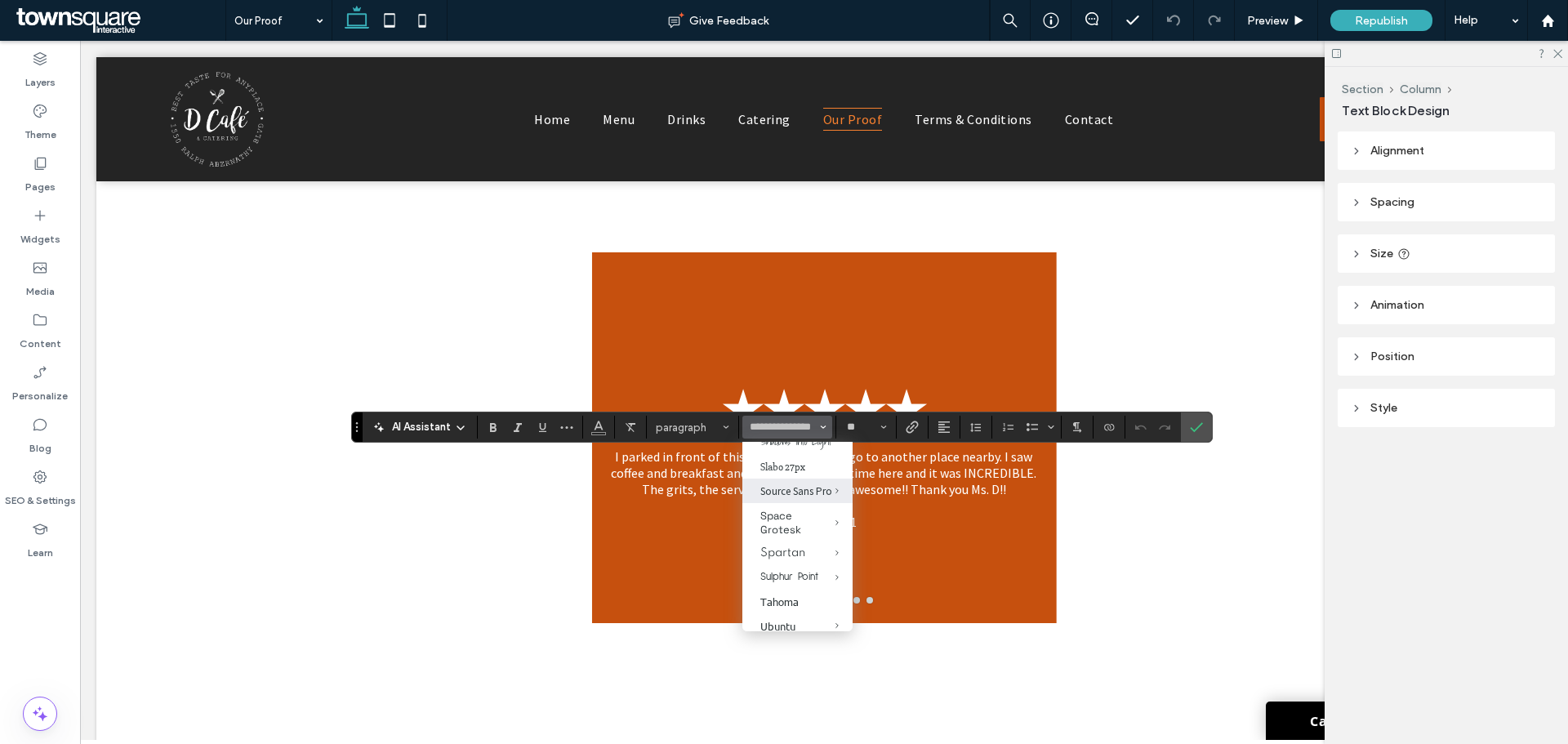 scroll, scrollTop: 1715, scrollLeft: 0, axis: vertical 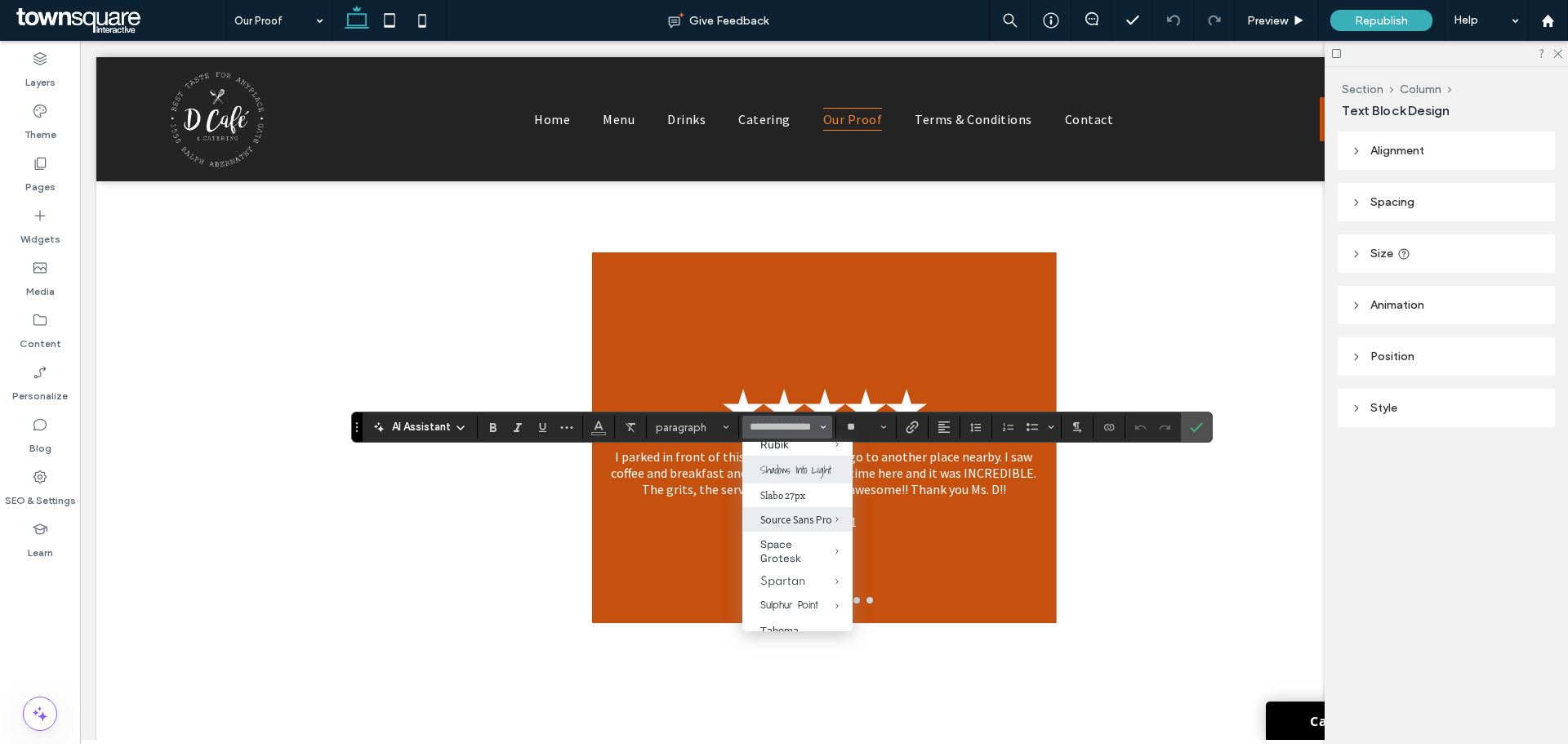 click on "Shadows Into Light" at bounding box center (797, 470) 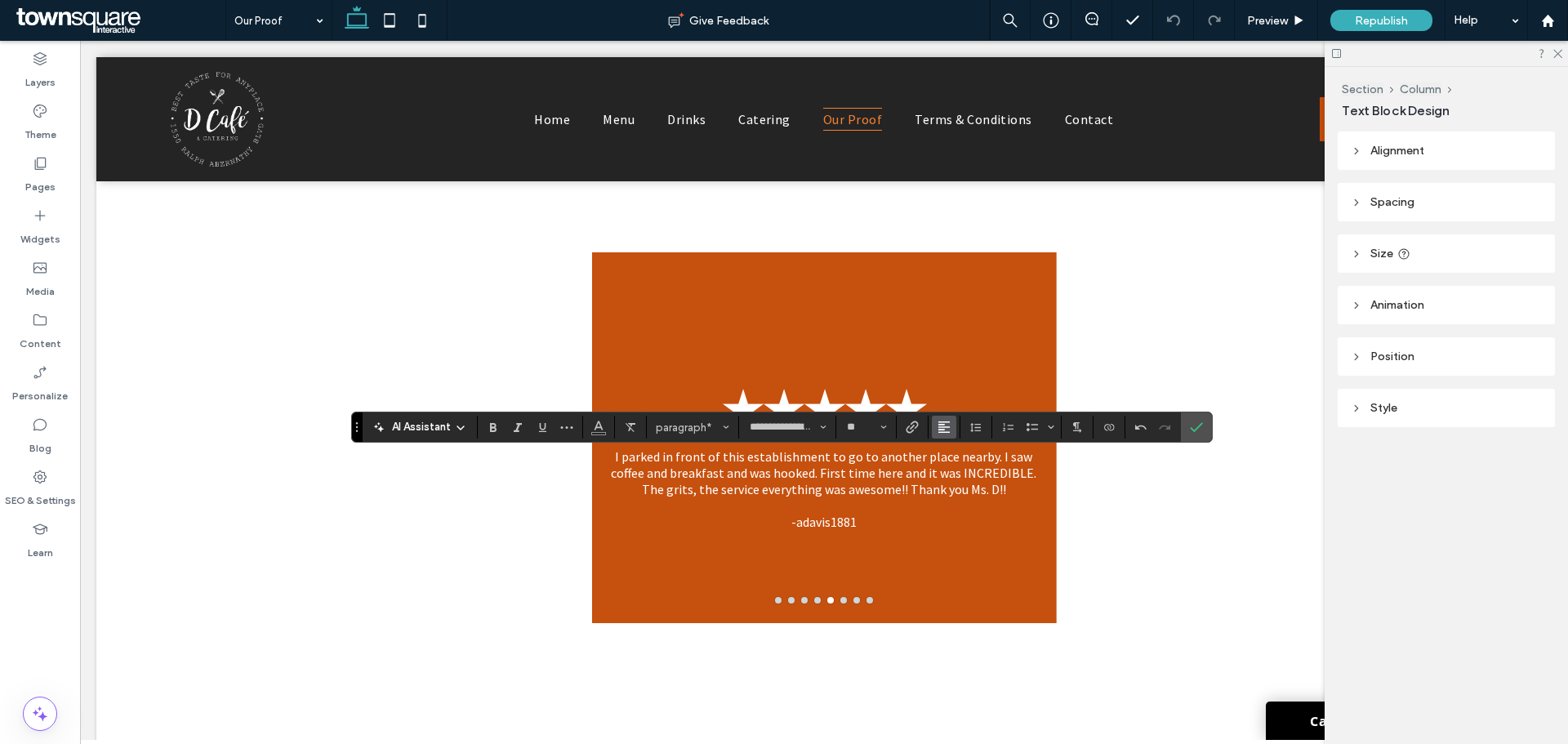 click 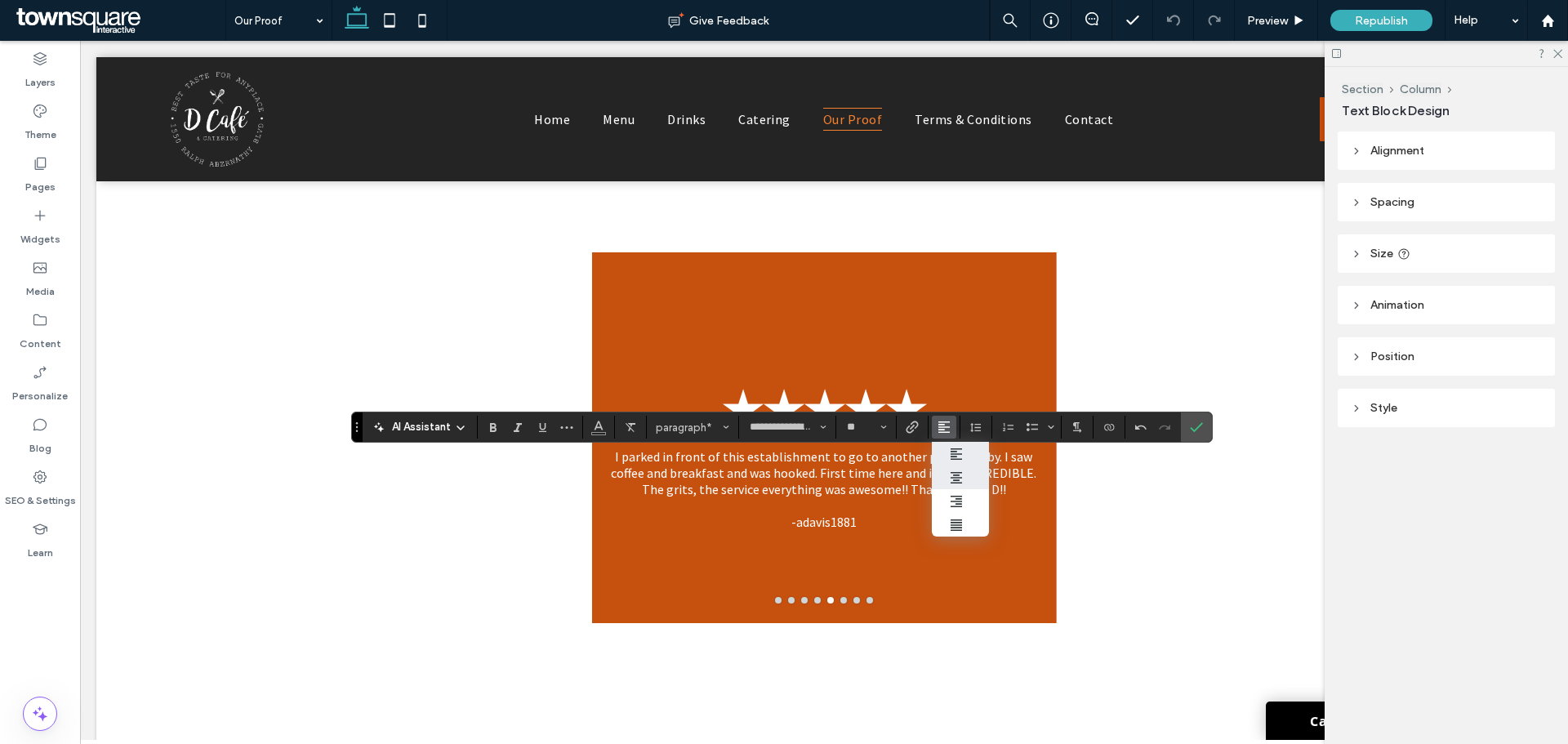click 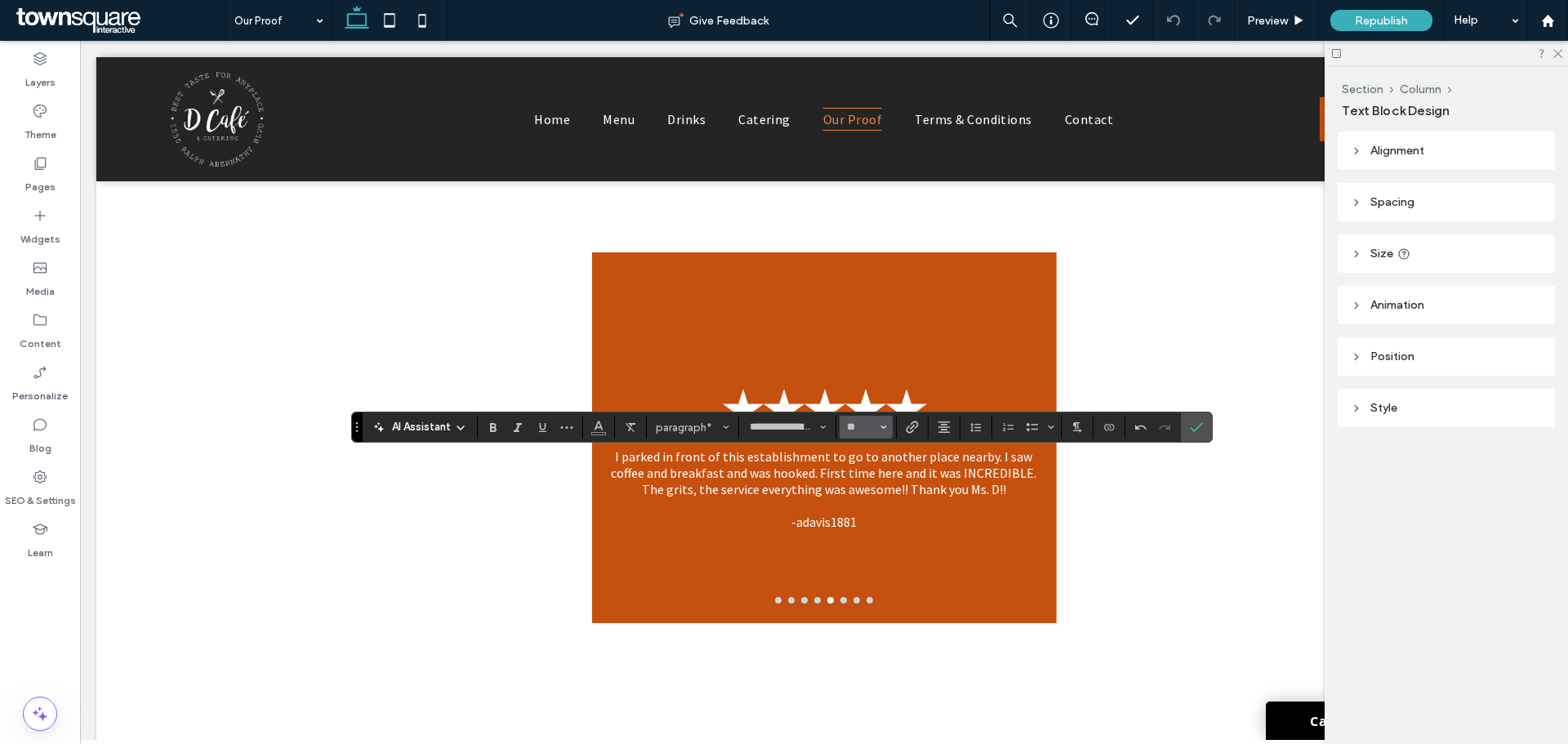 click on "**" at bounding box center [866, 427] 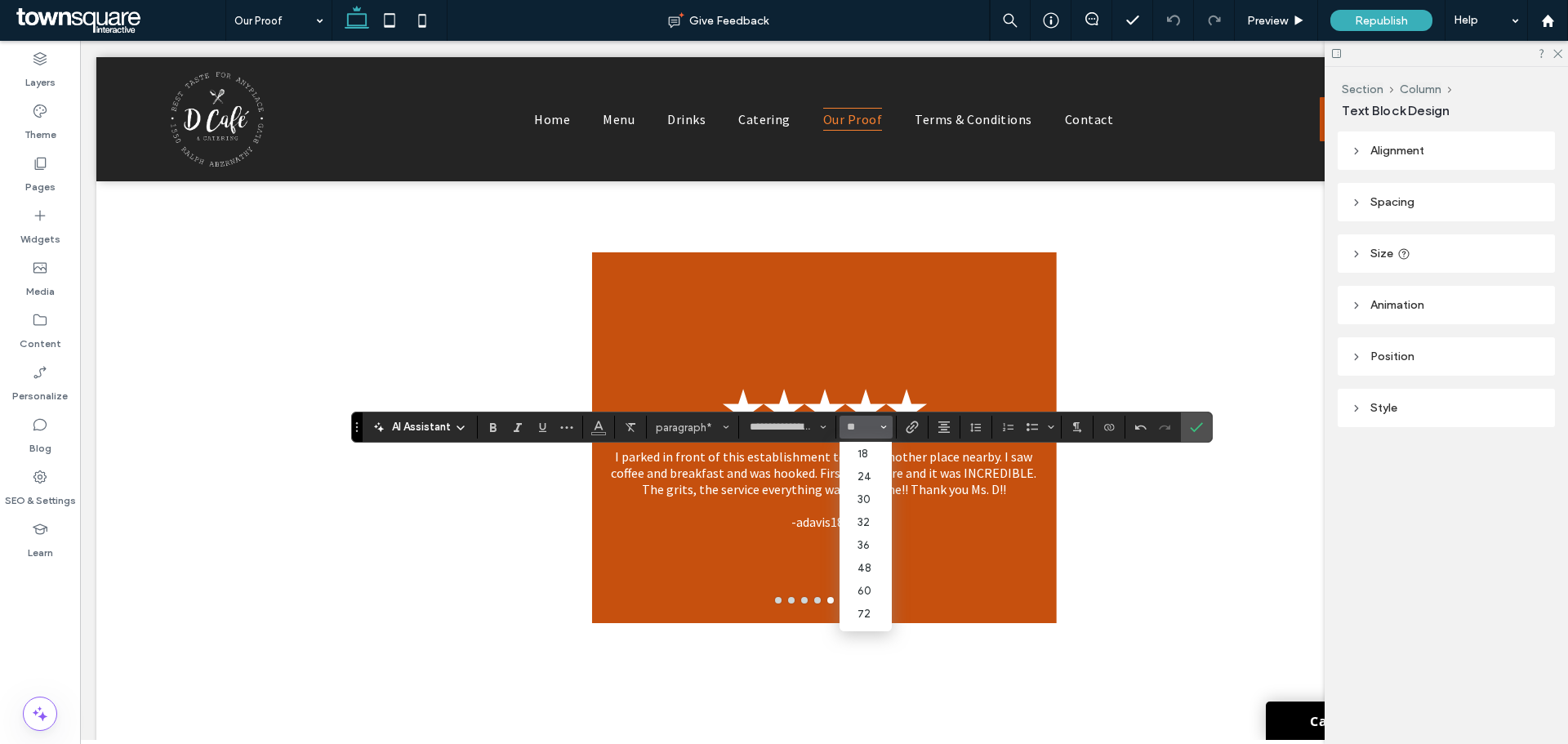 scroll, scrollTop: 163, scrollLeft: 0, axis: vertical 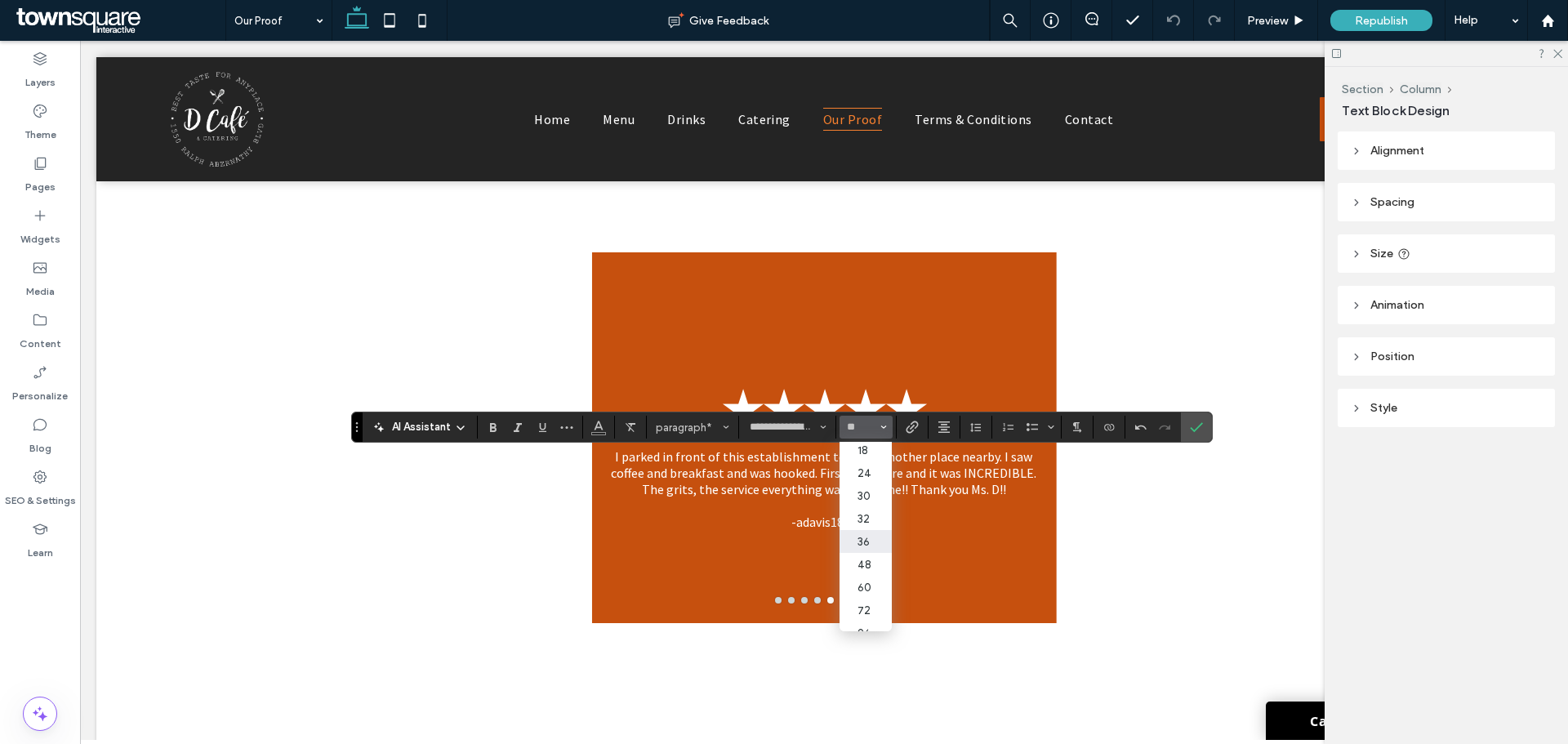 click on "36" at bounding box center [866, 541] 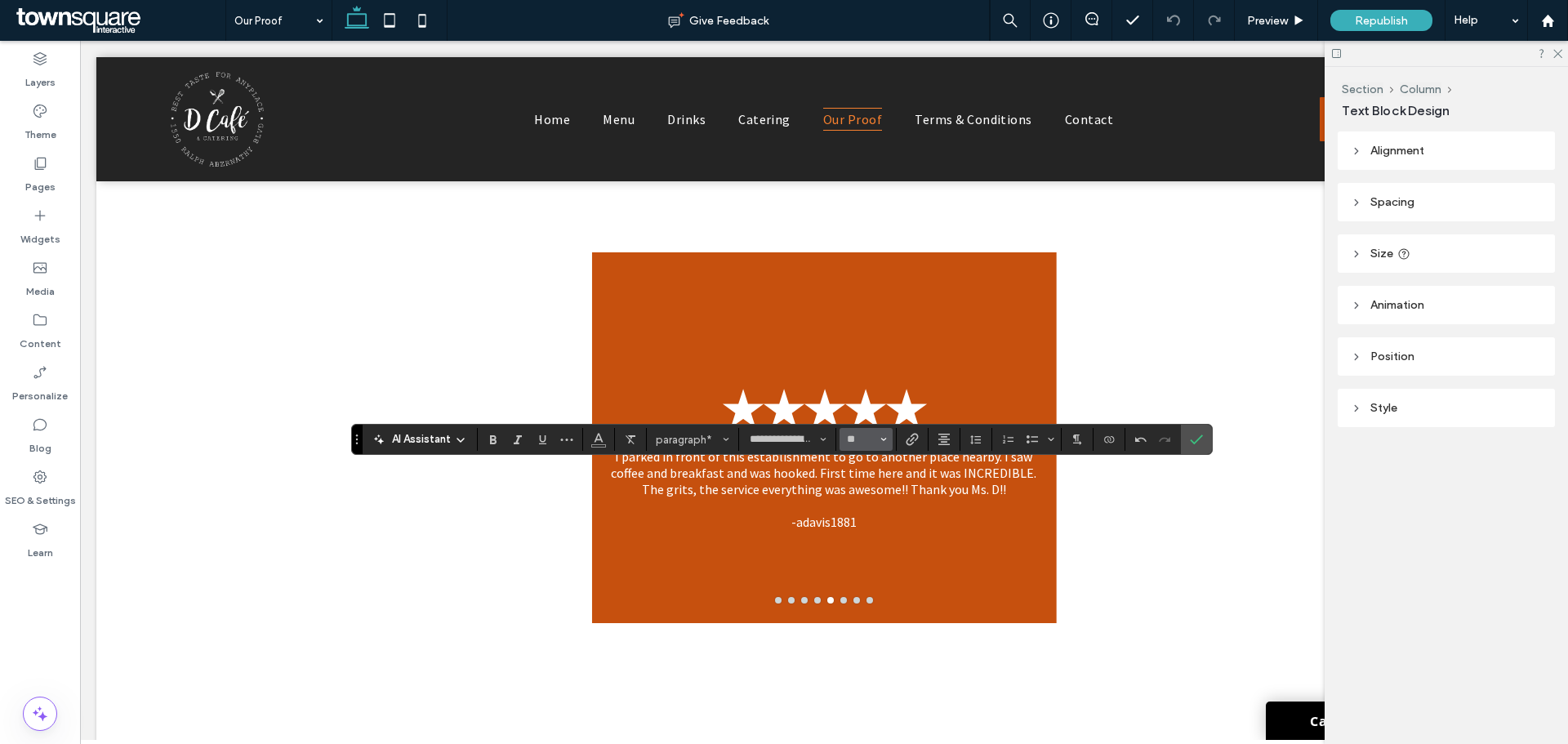 click on "**" at bounding box center [866, 439] 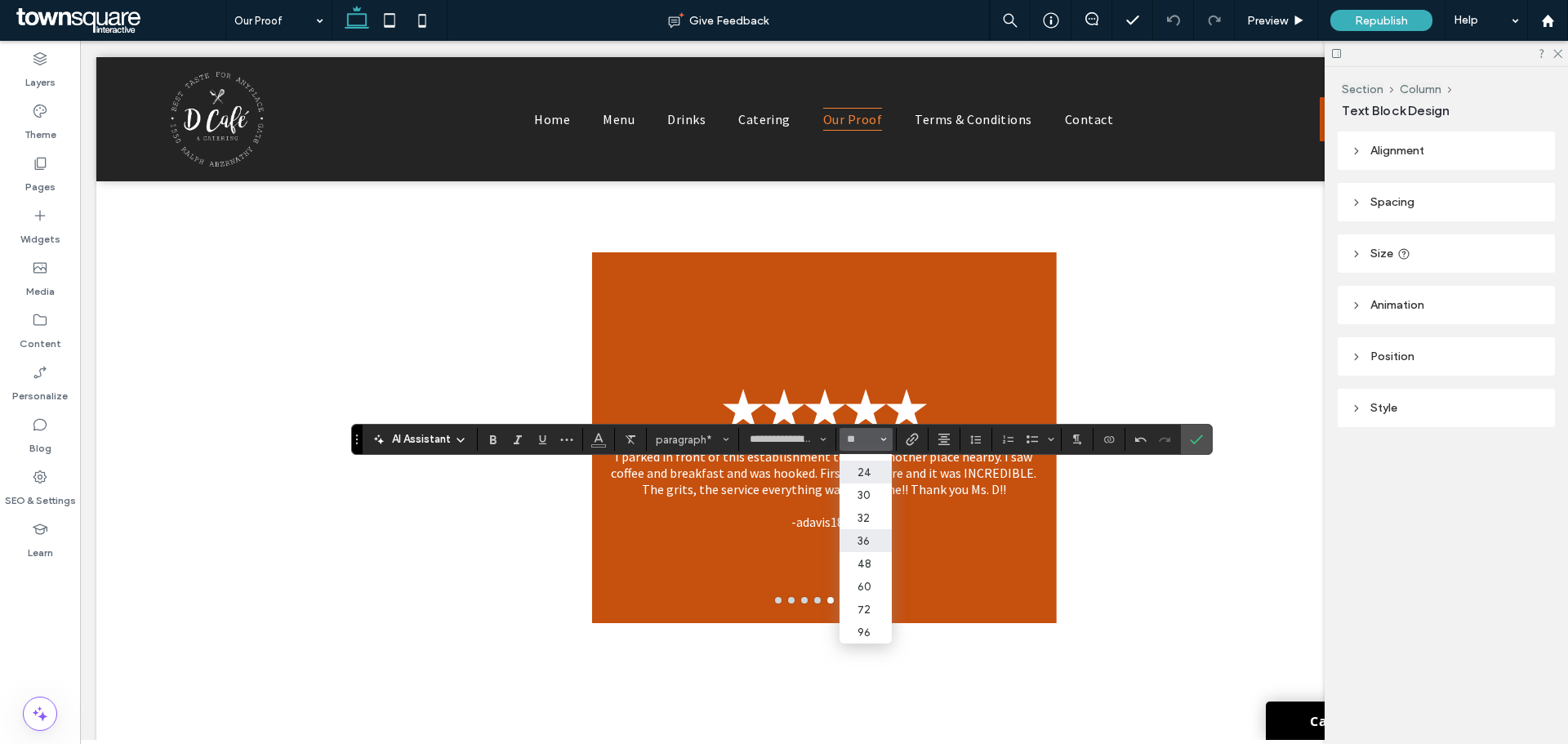 scroll, scrollTop: 189, scrollLeft: 0, axis: vertical 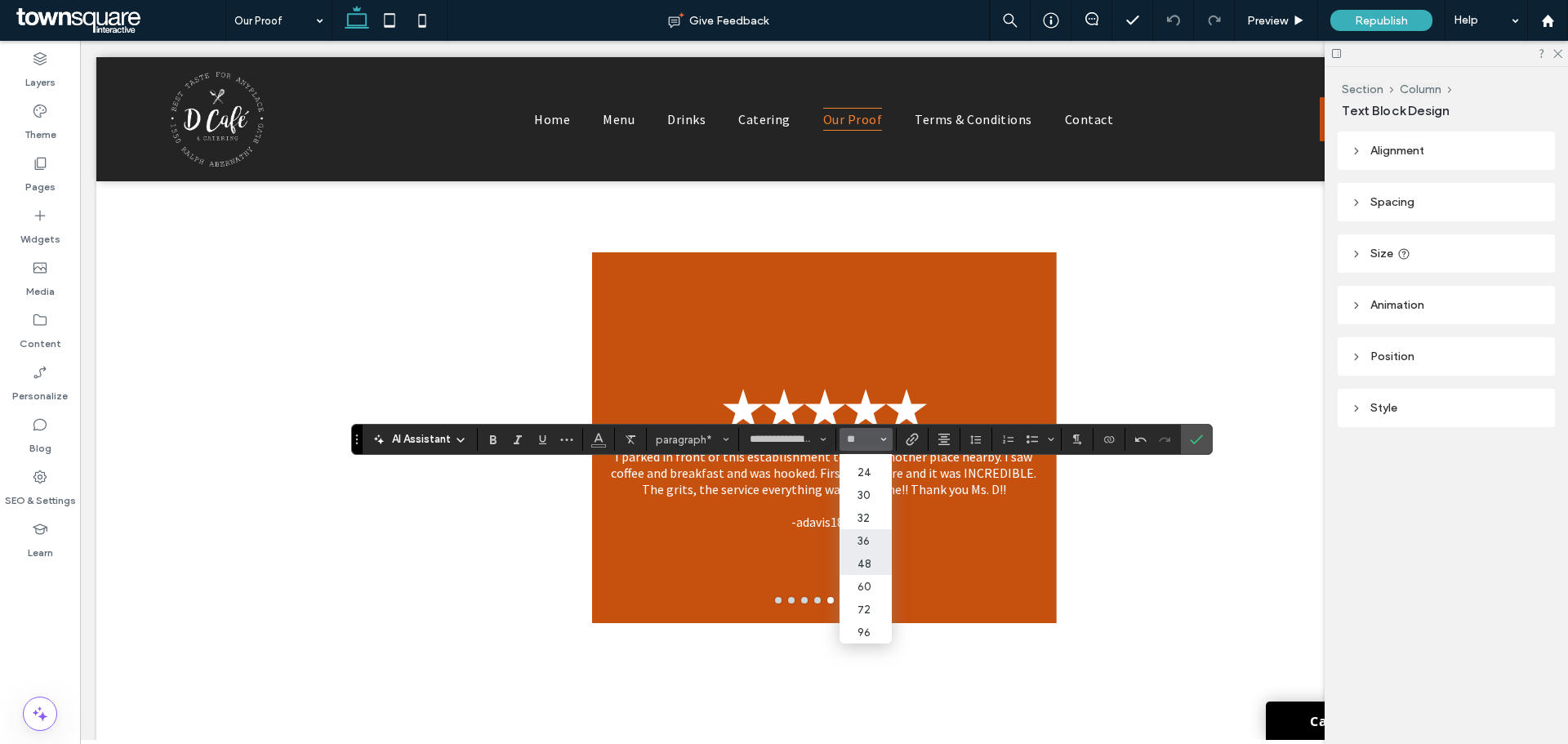 click on "48" at bounding box center (866, 564) 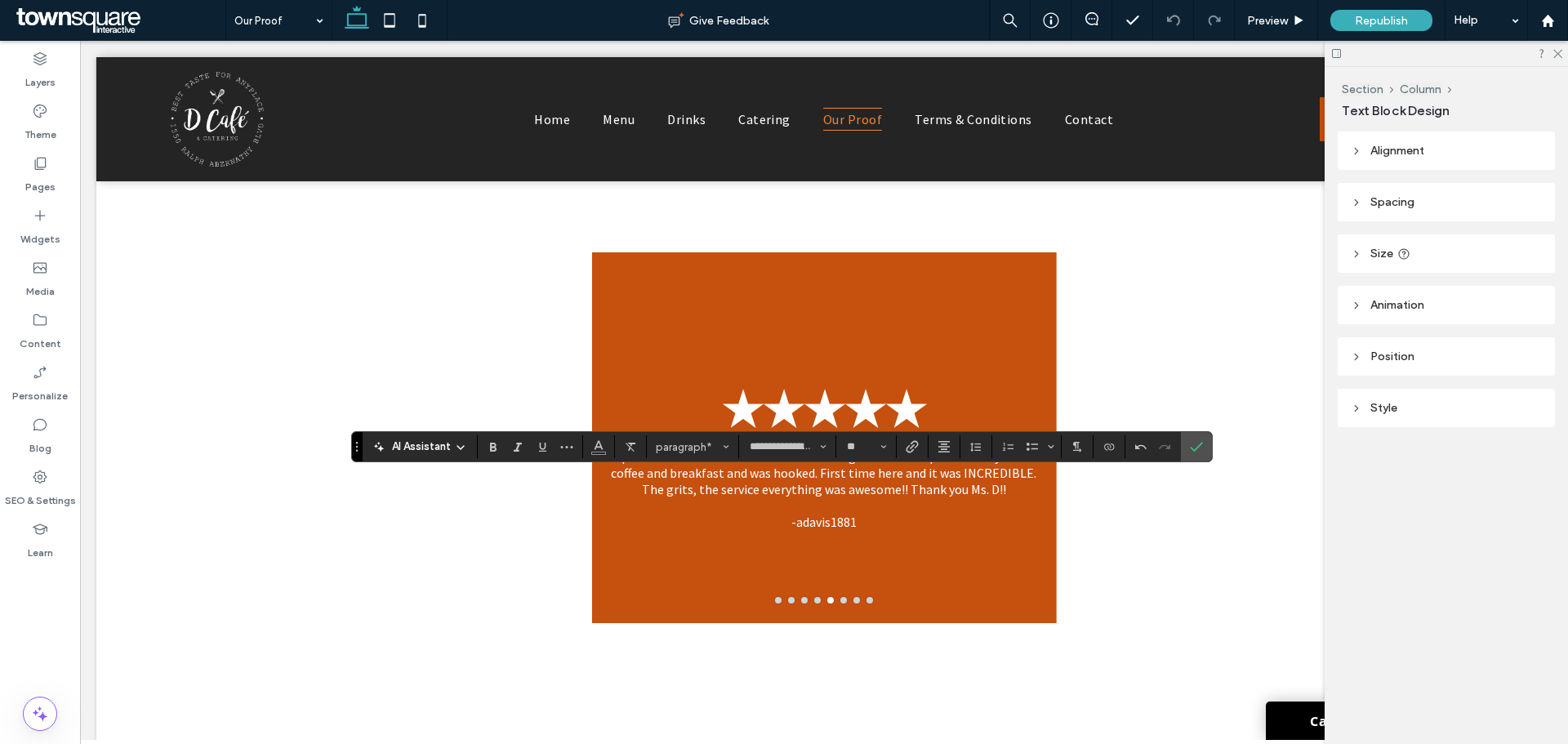 type on "**" 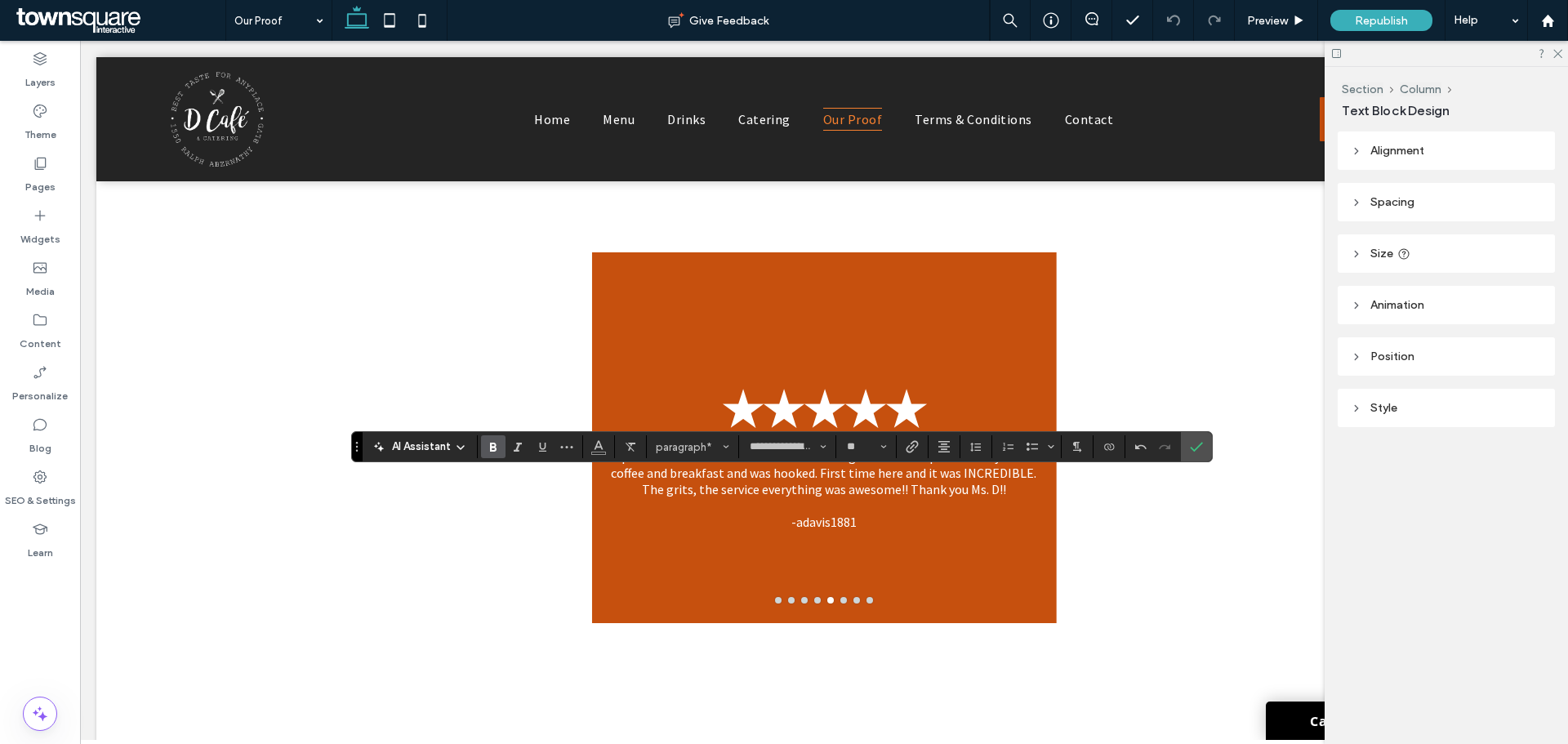 click at bounding box center [493, 447] 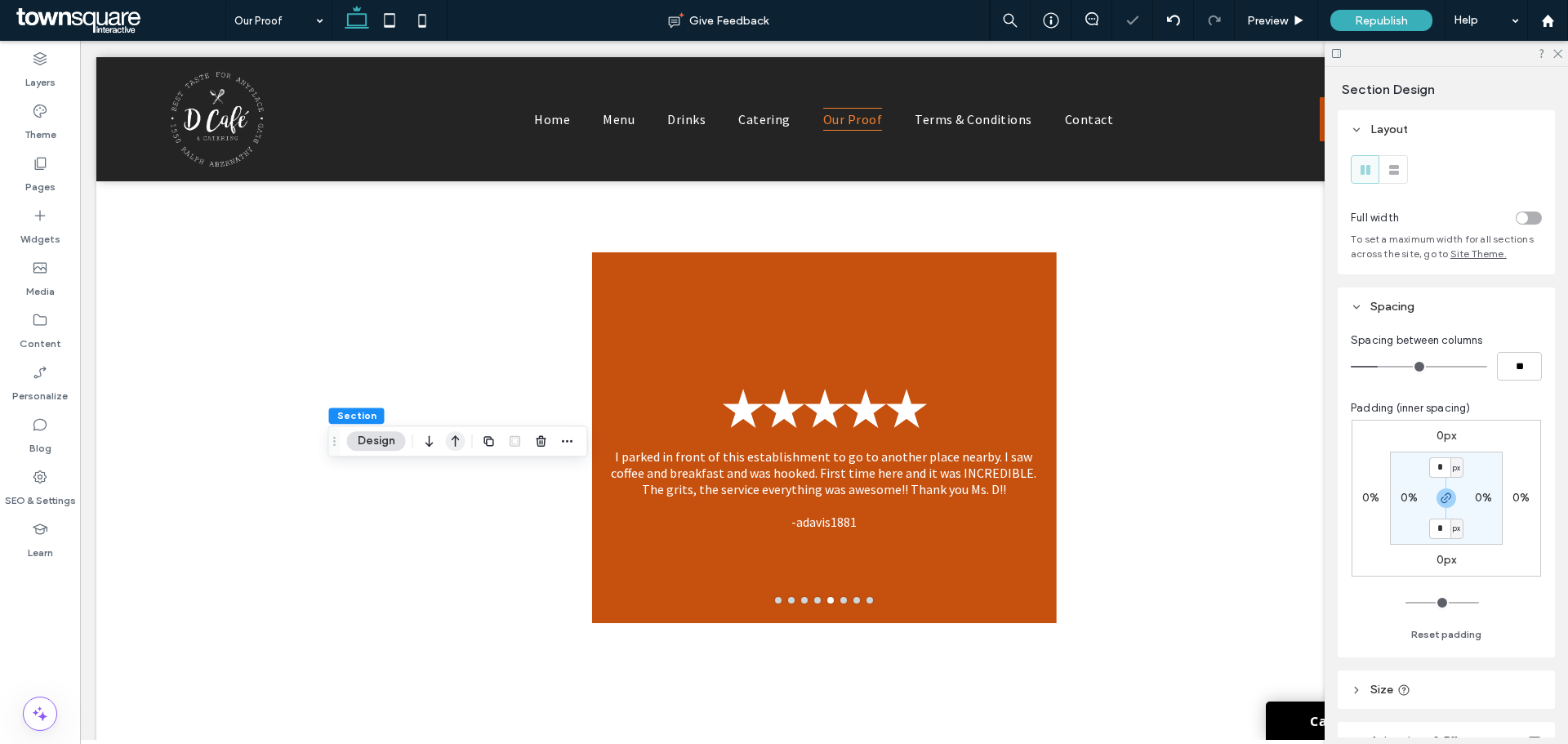 click 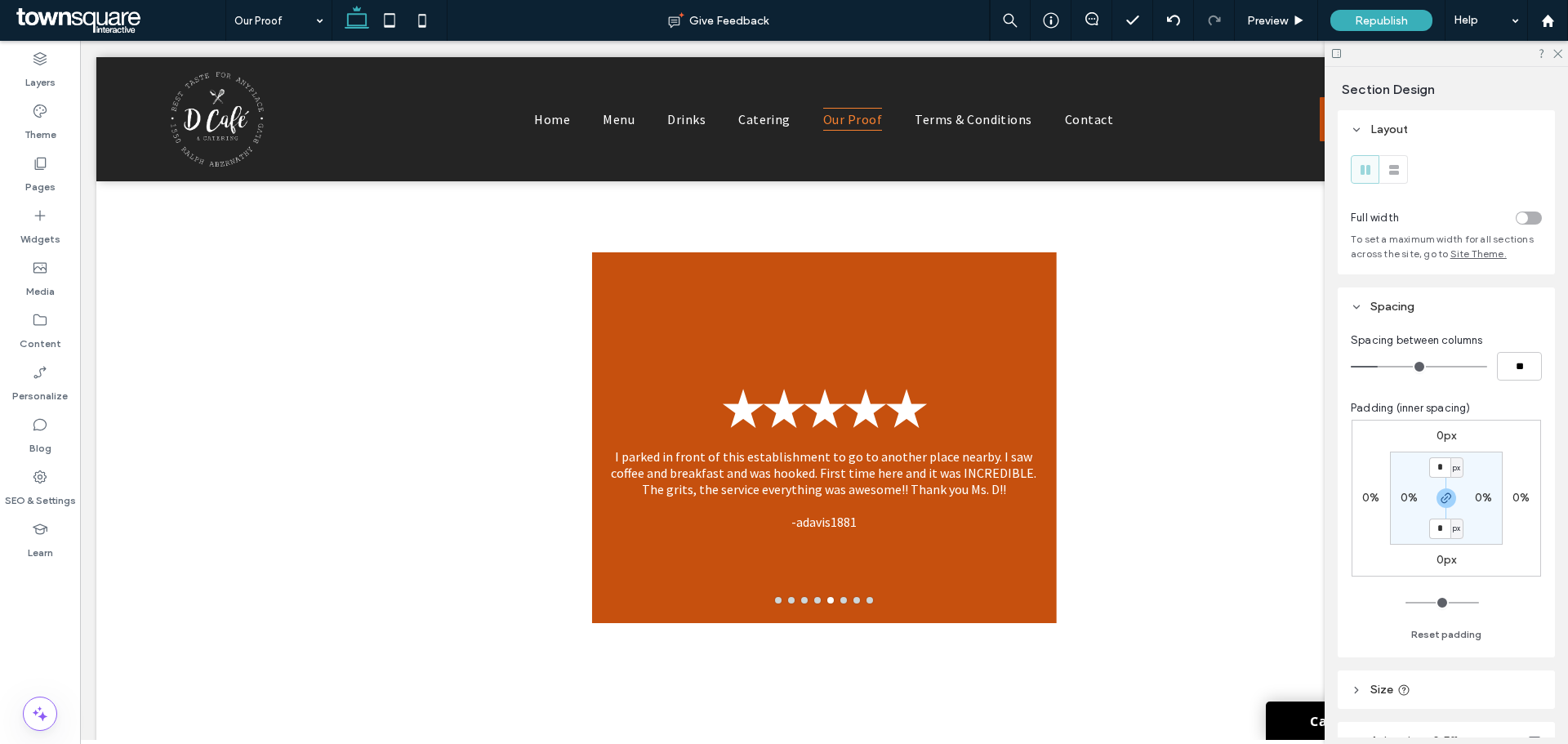 type on "***" 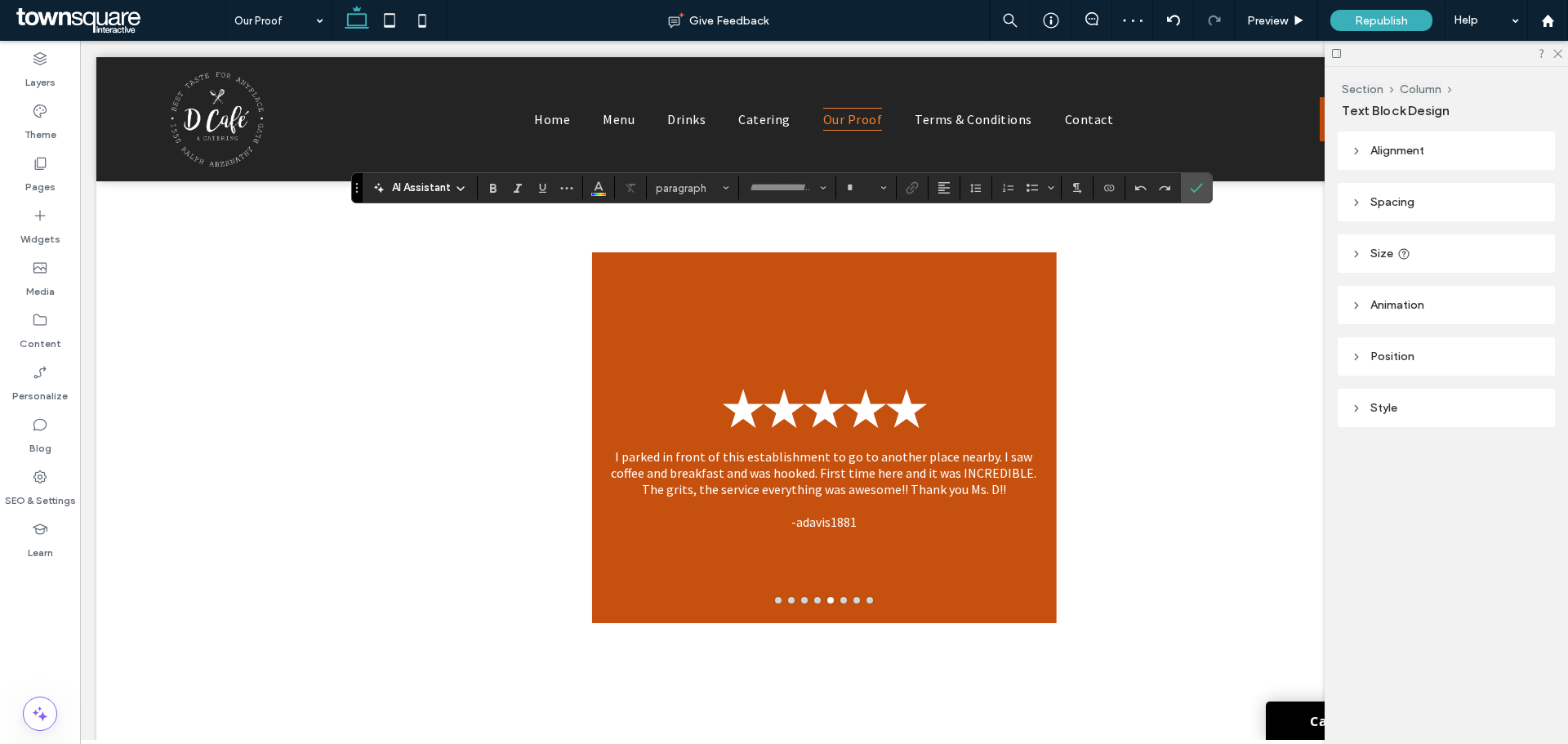 type on "**********" 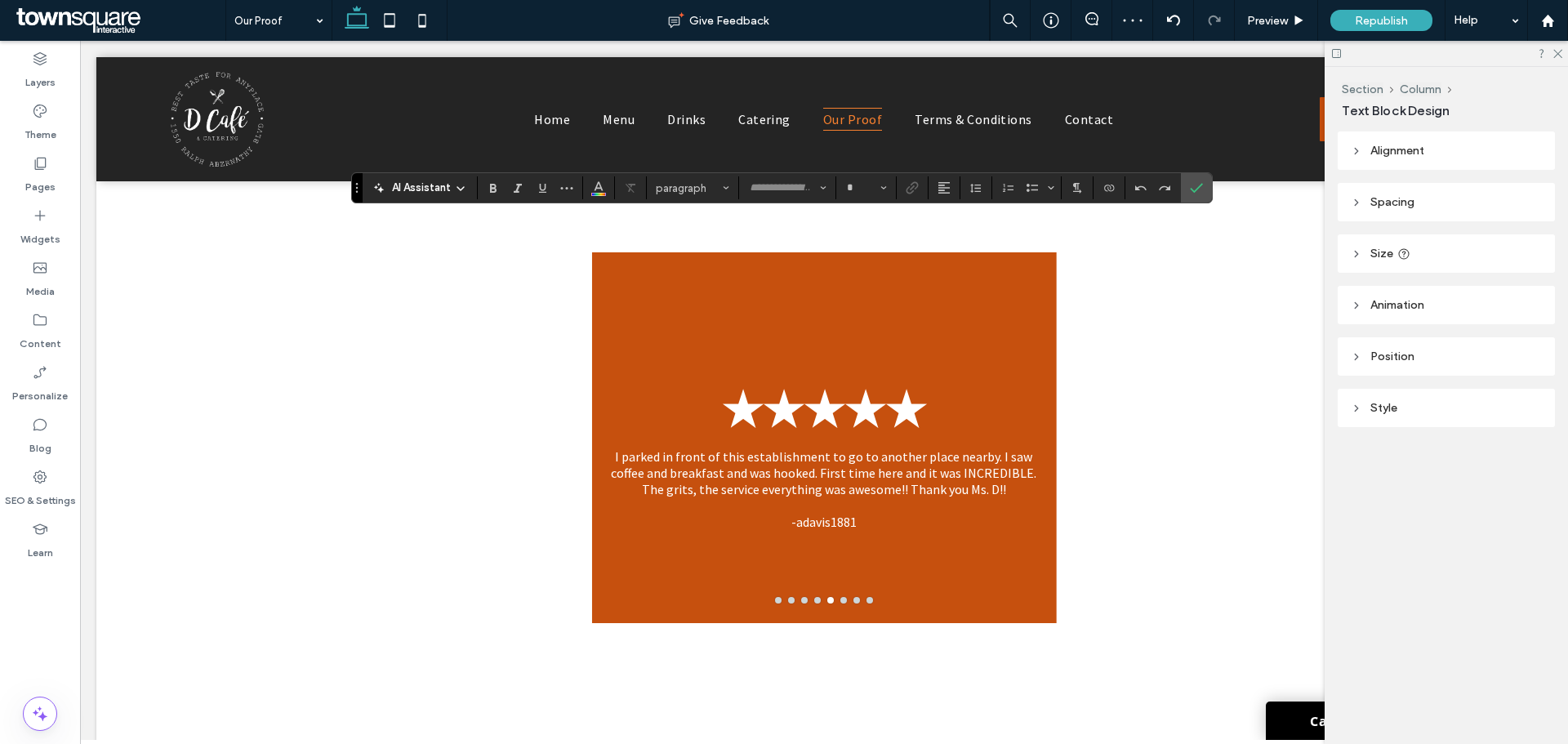 type on "**" 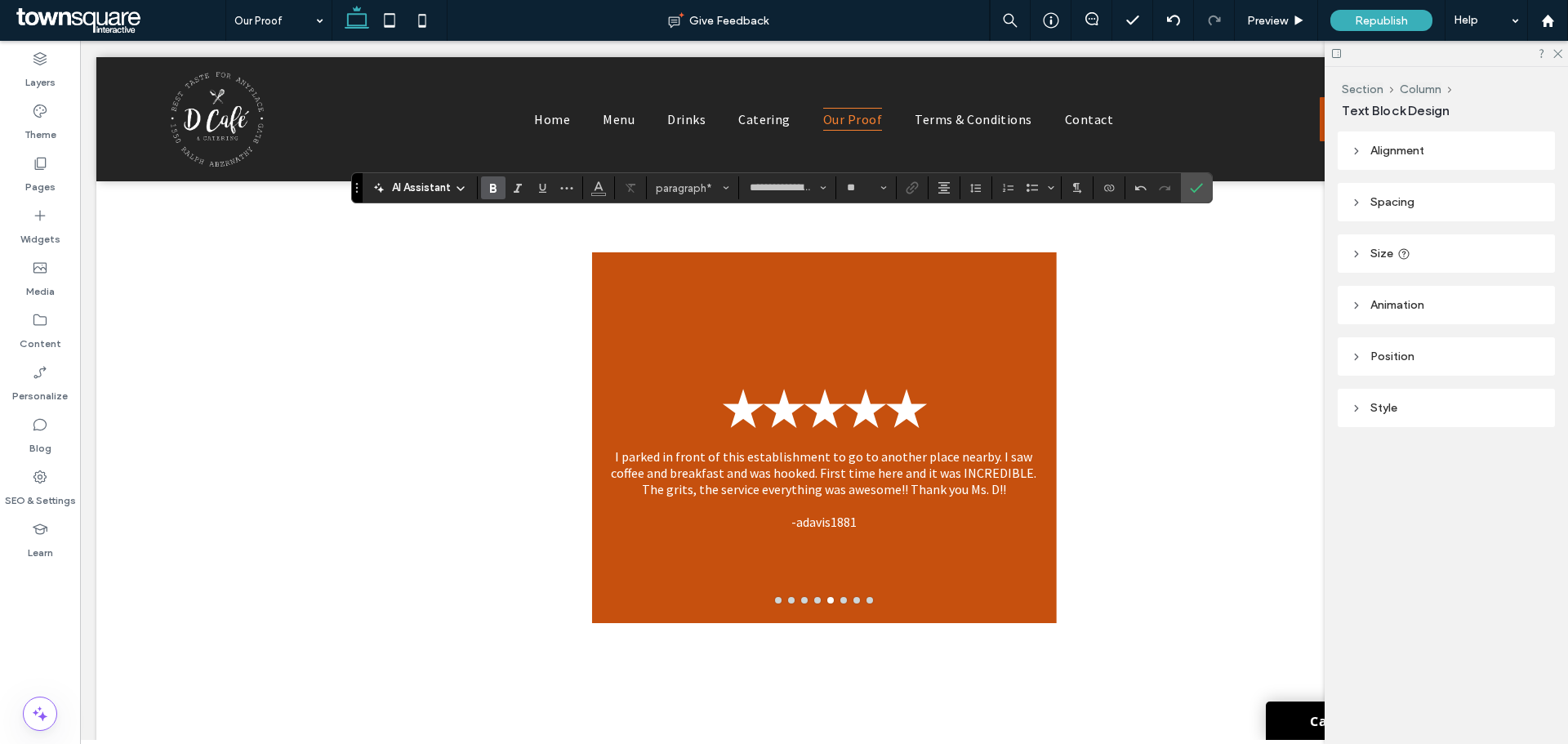 type on "**********" 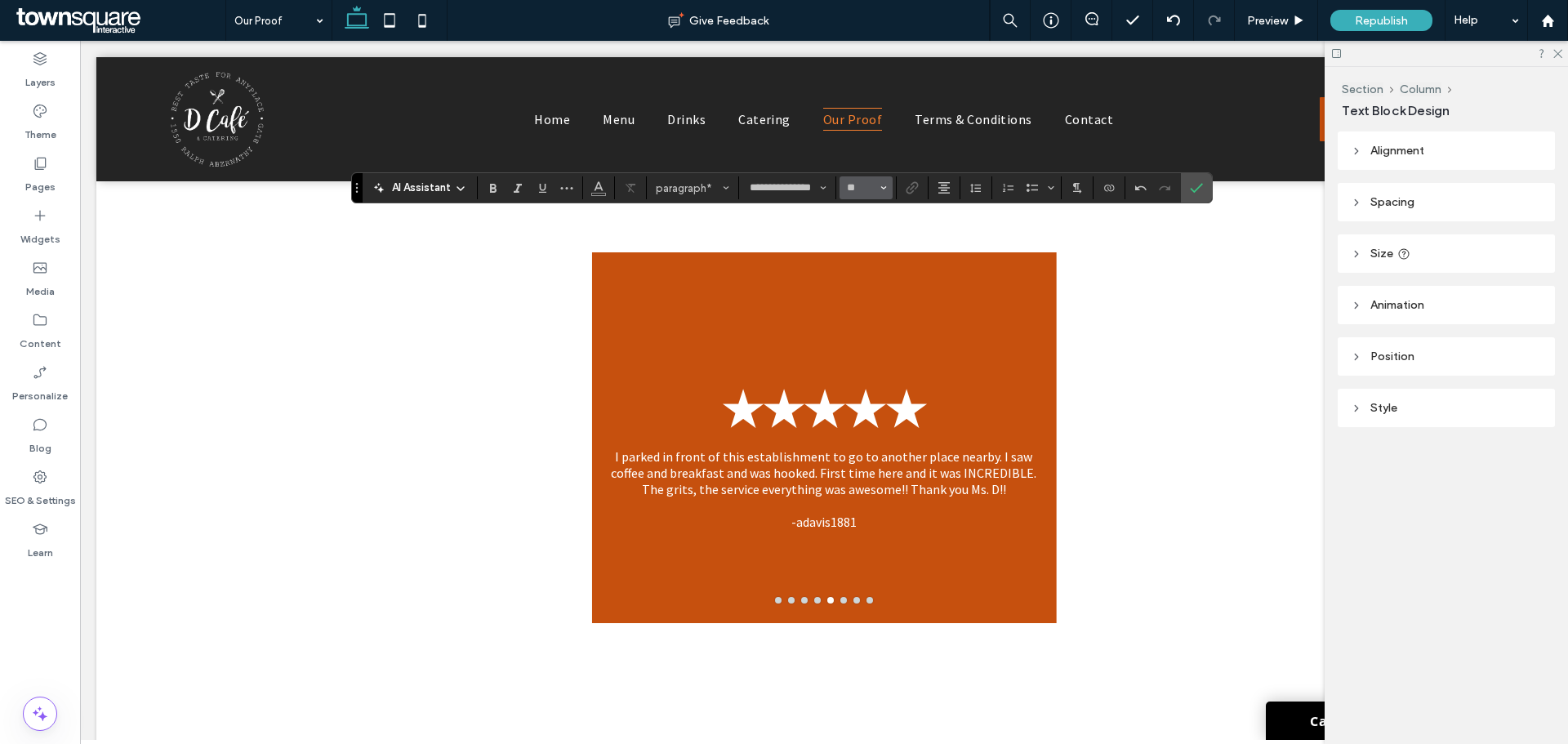 click on "**" at bounding box center [866, 188] 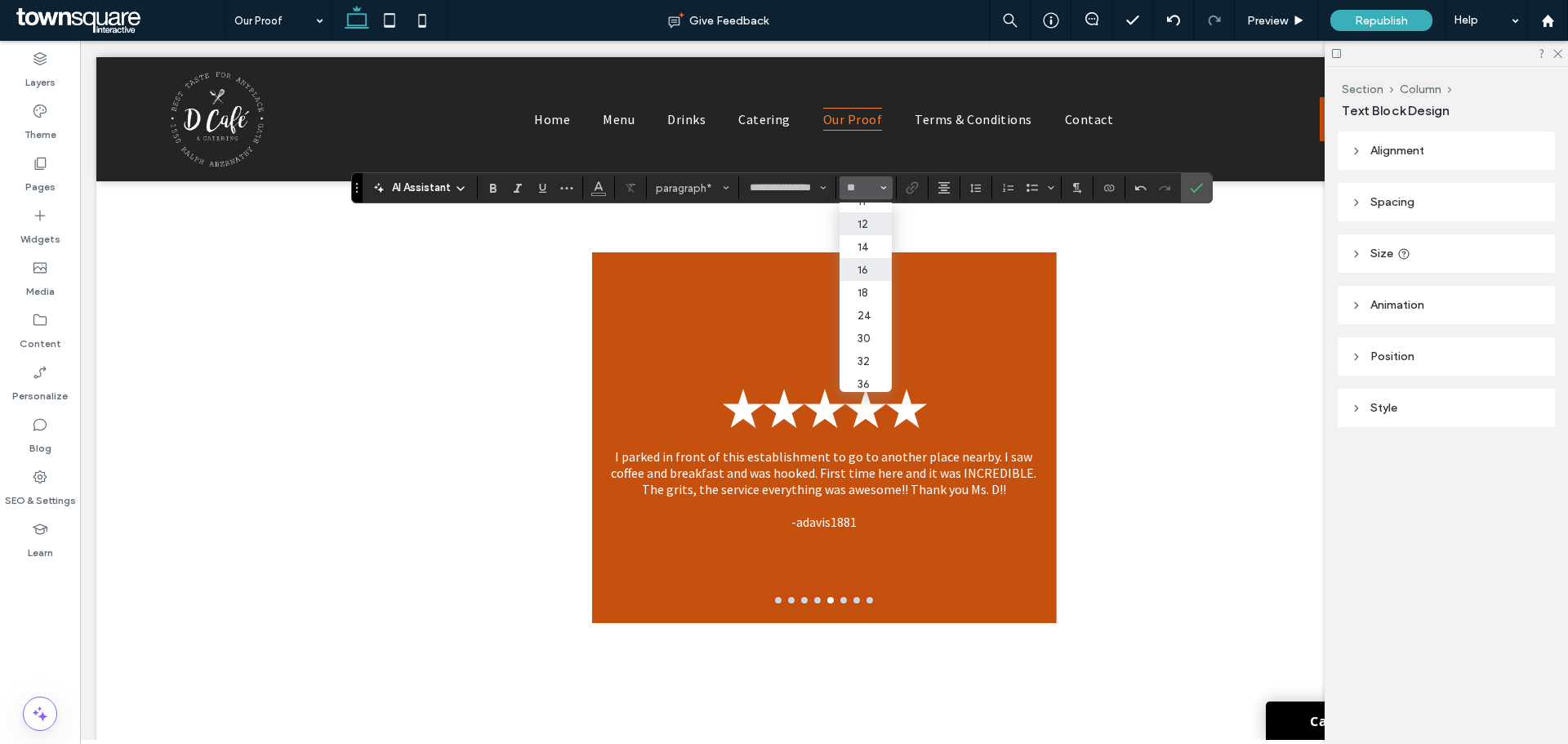 scroll, scrollTop: 163, scrollLeft: 0, axis: vertical 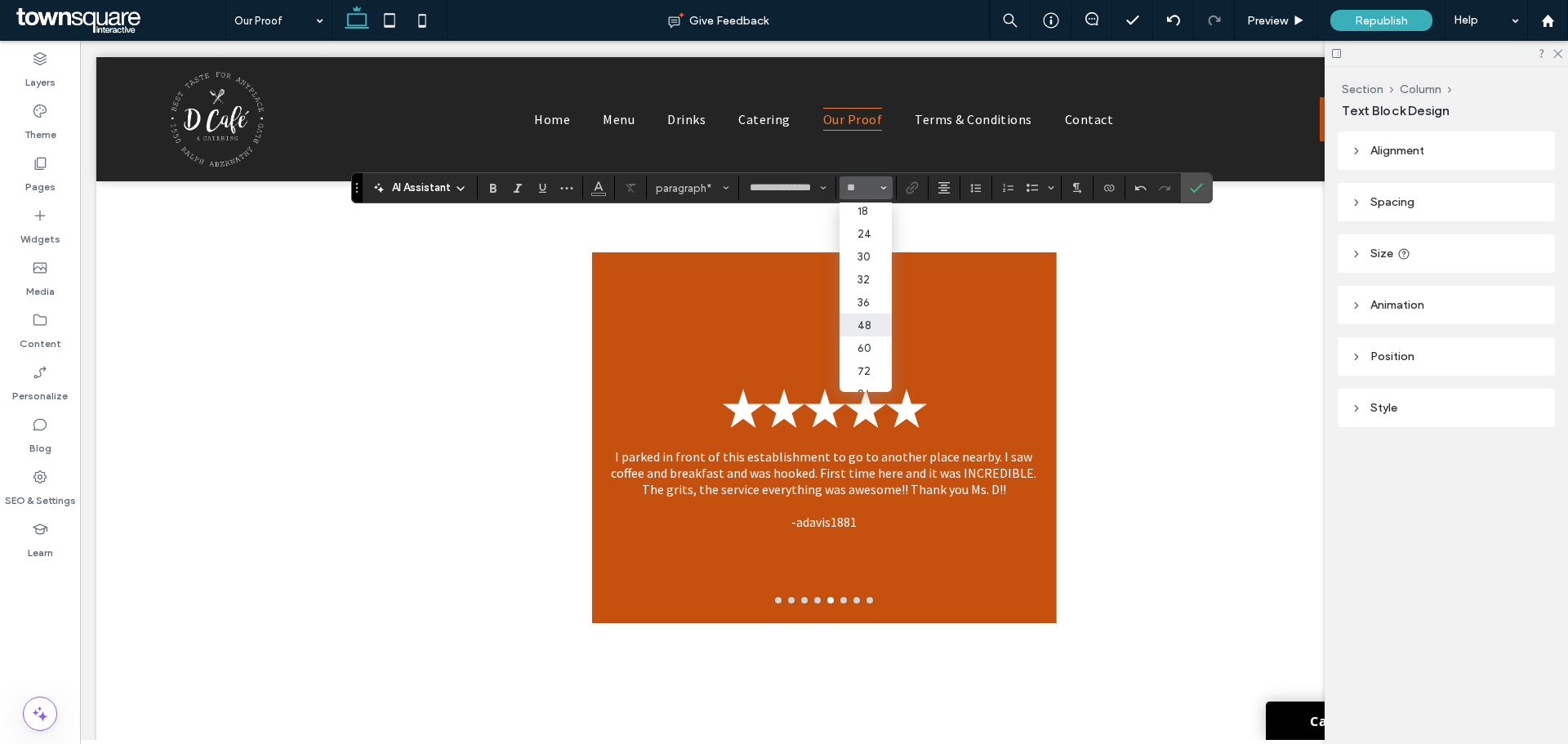 click on "48" at bounding box center (866, 325) 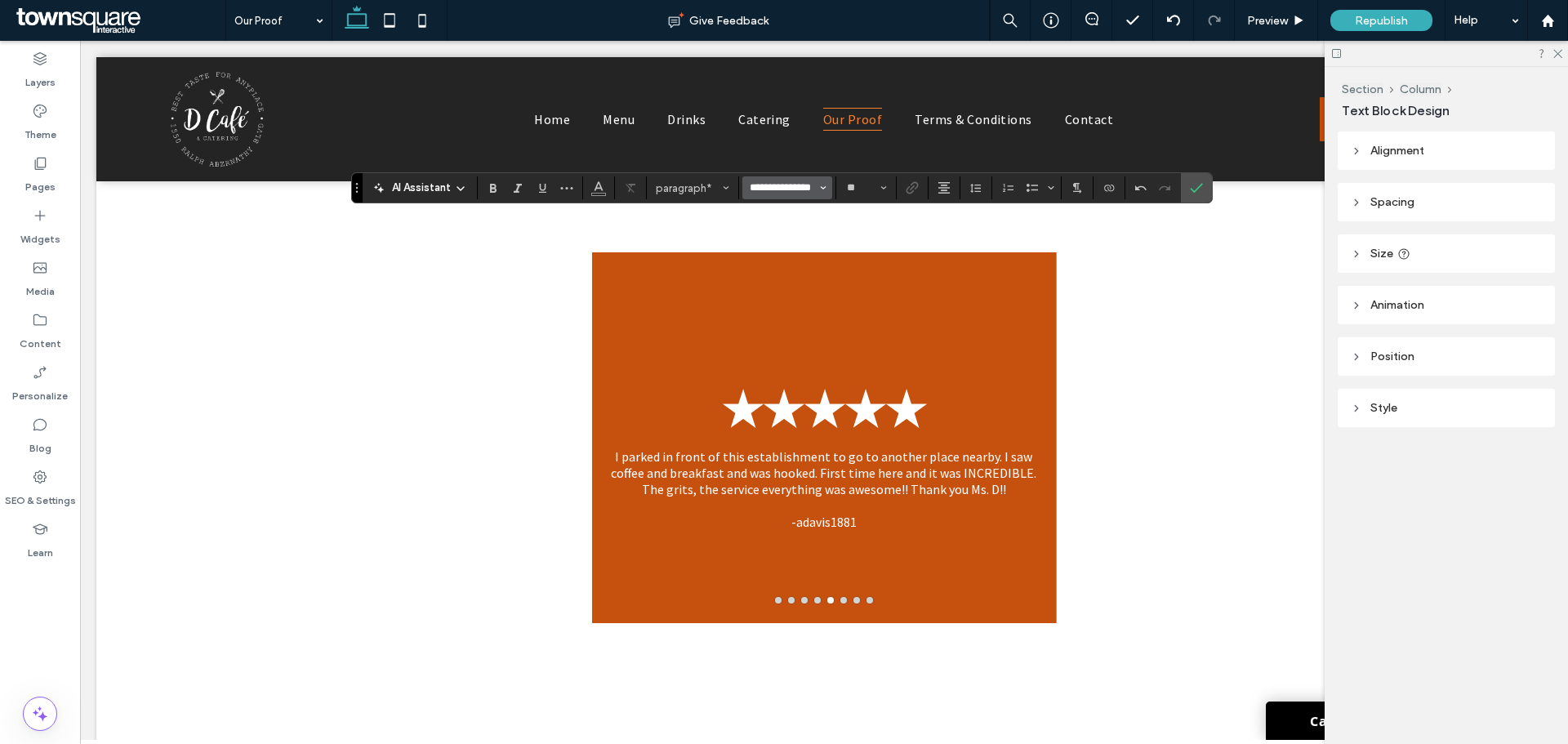 click on "**********" at bounding box center (782, 188) 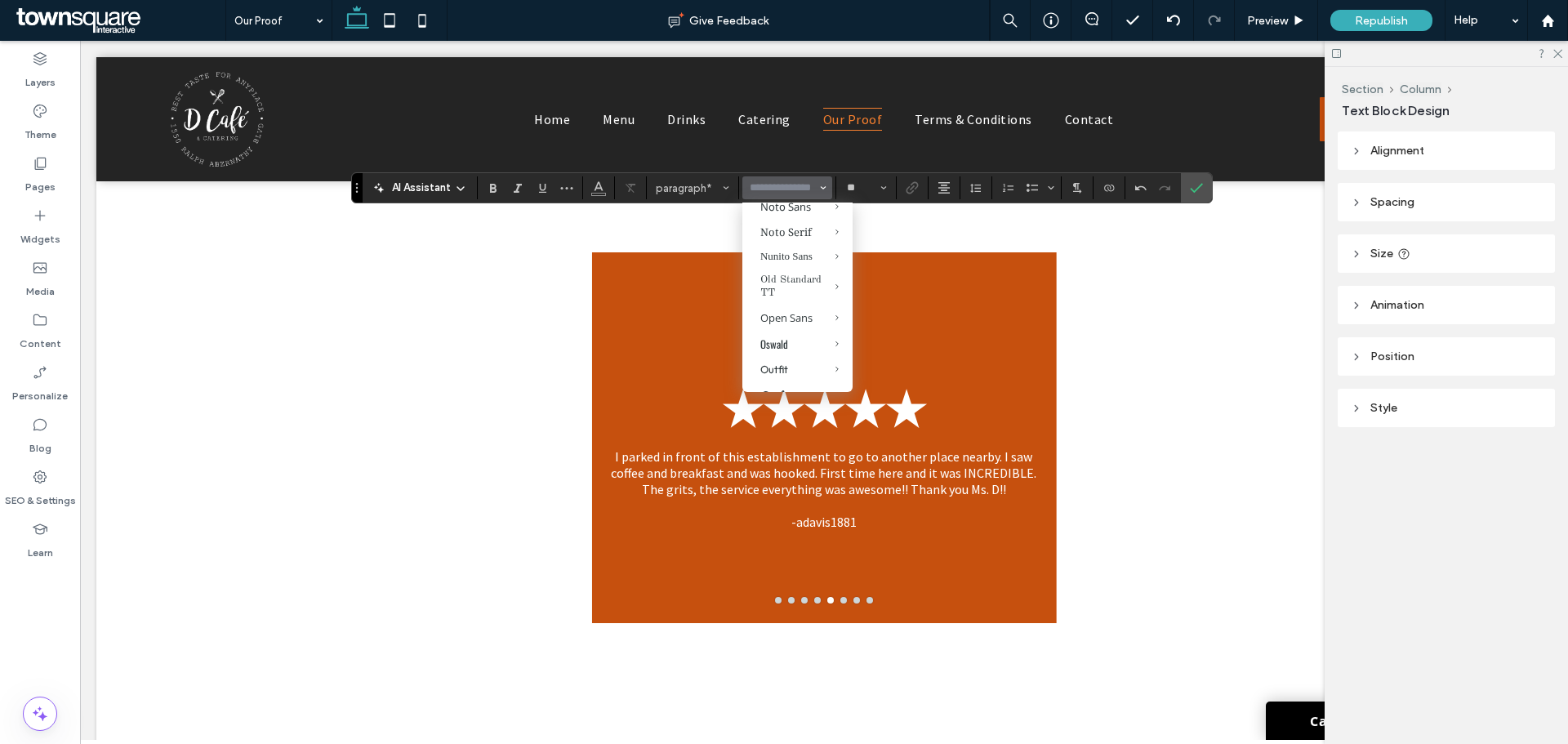 scroll, scrollTop: 980, scrollLeft: 0, axis: vertical 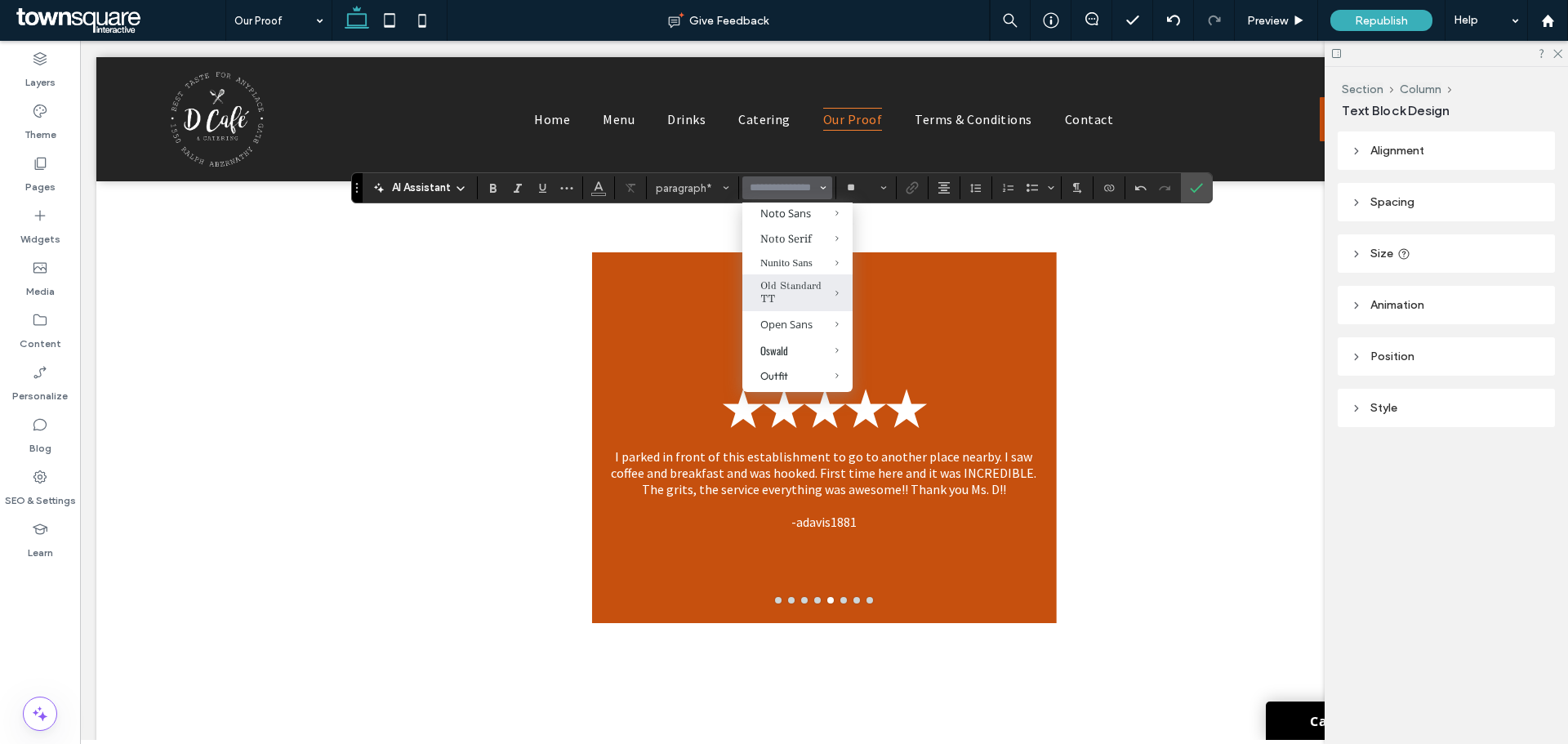 type on "**********" 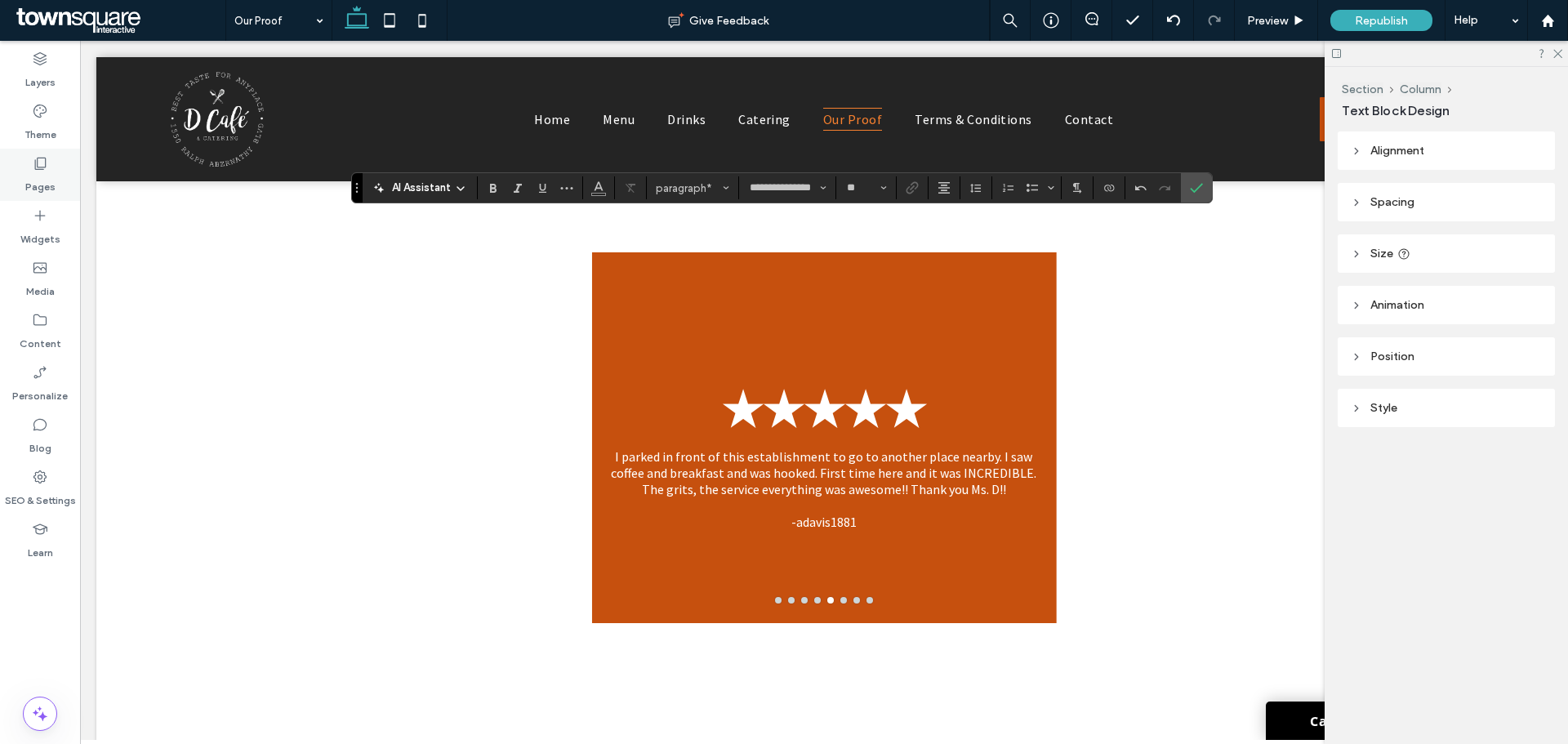 click 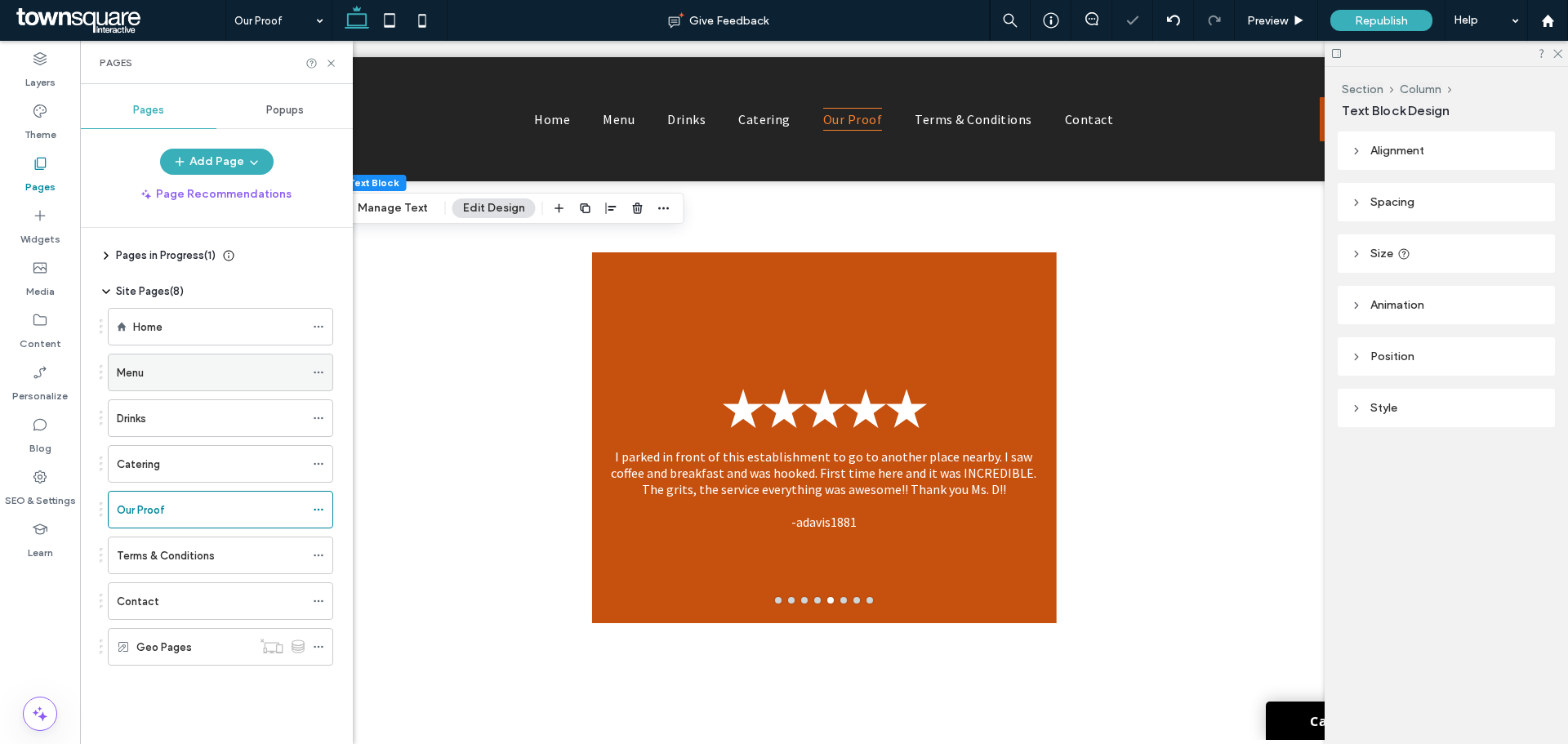 click on "Menu" at bounding box center [211, 372] 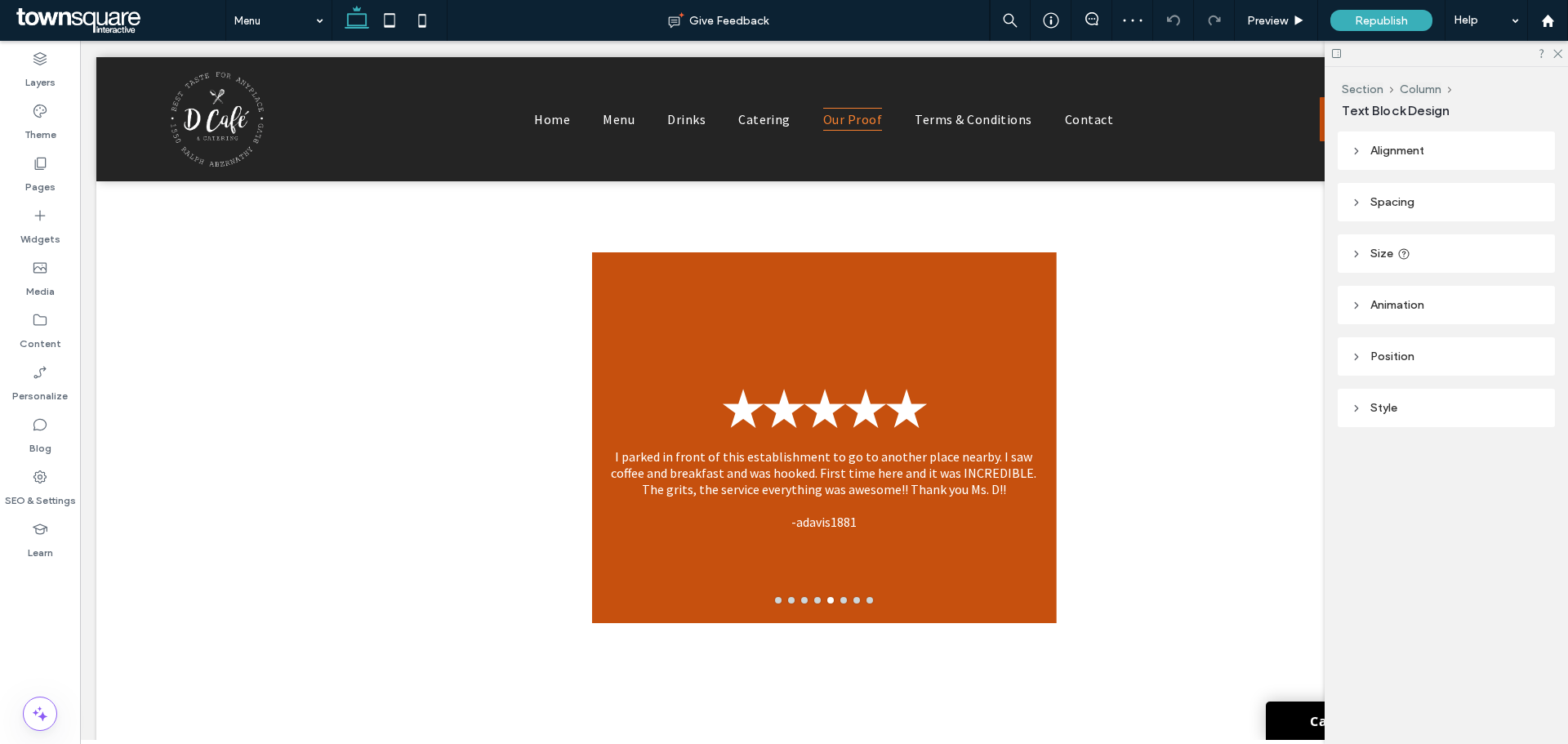 type on "**********" 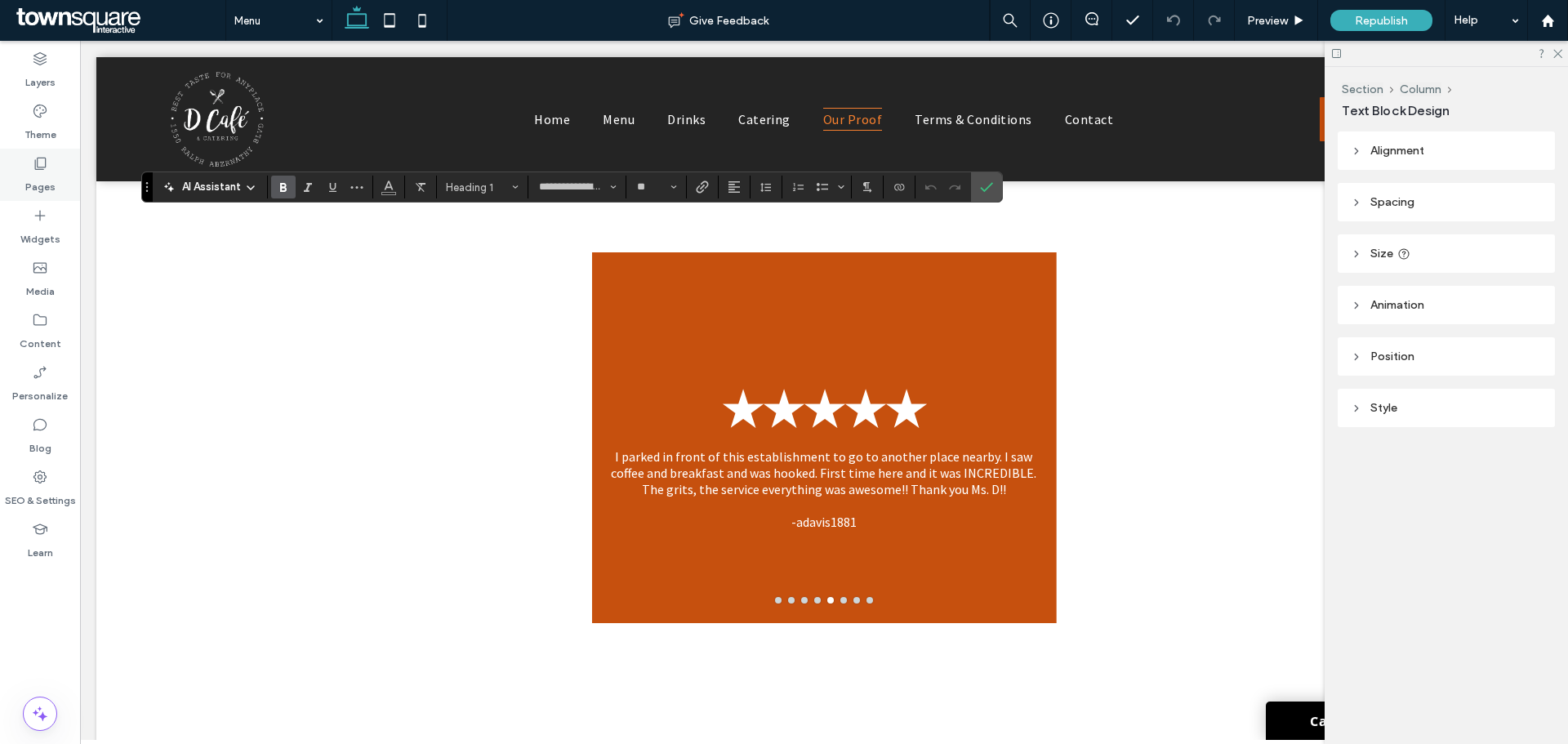 click on "Pages" at bounding box center [40, 183] 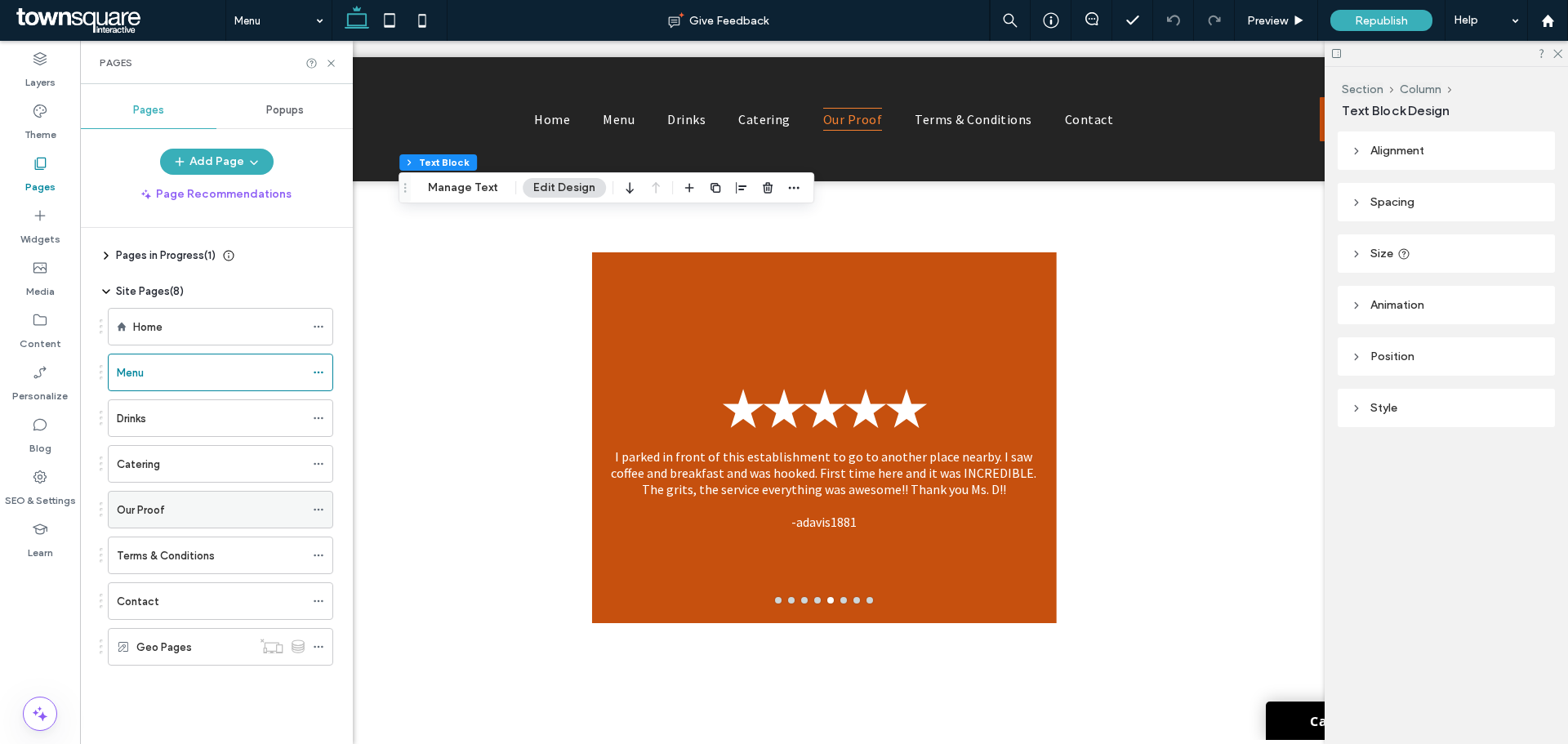 click on "Our Proof" at bounding box center [211, 510] 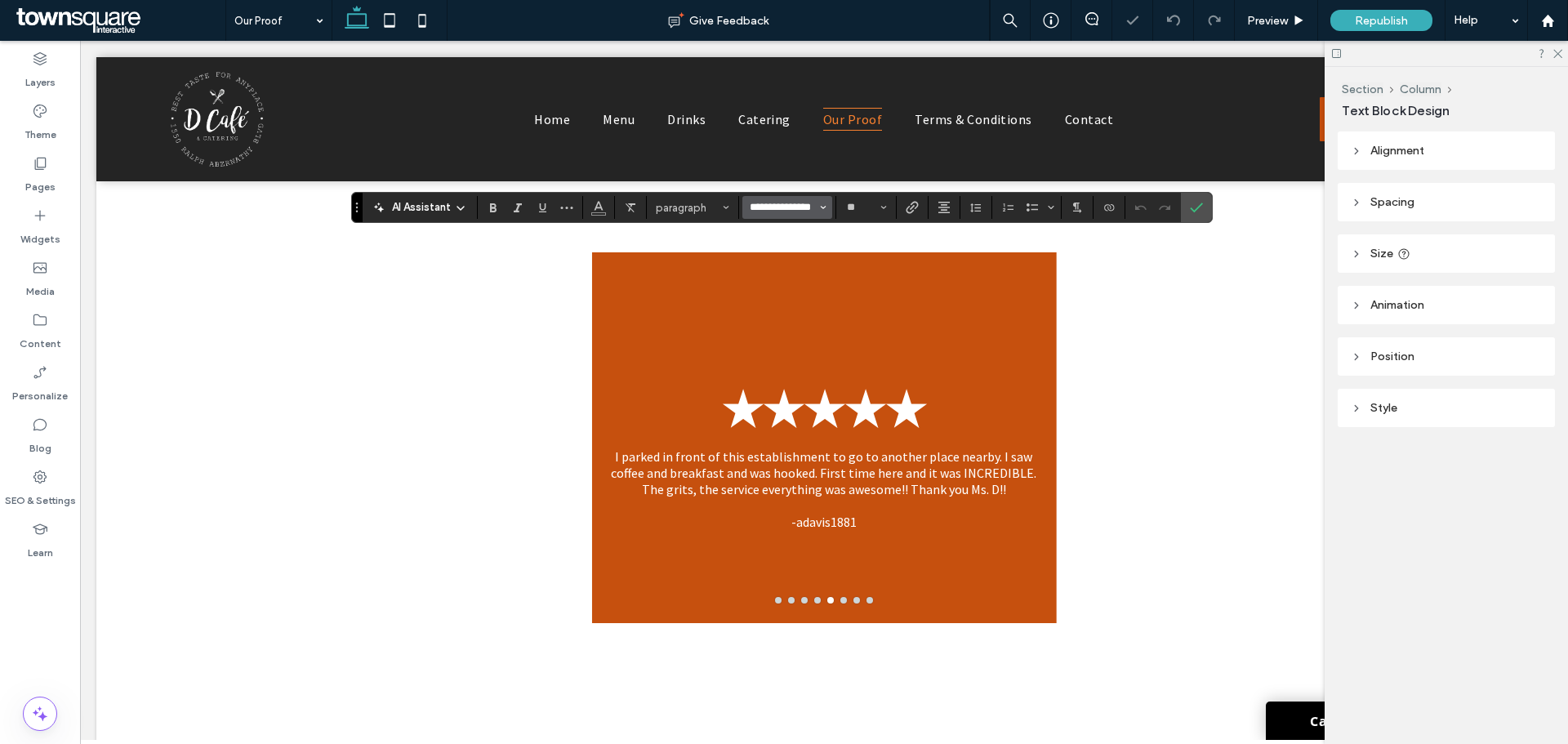 click on "**********" at bounding box center (782, 207) 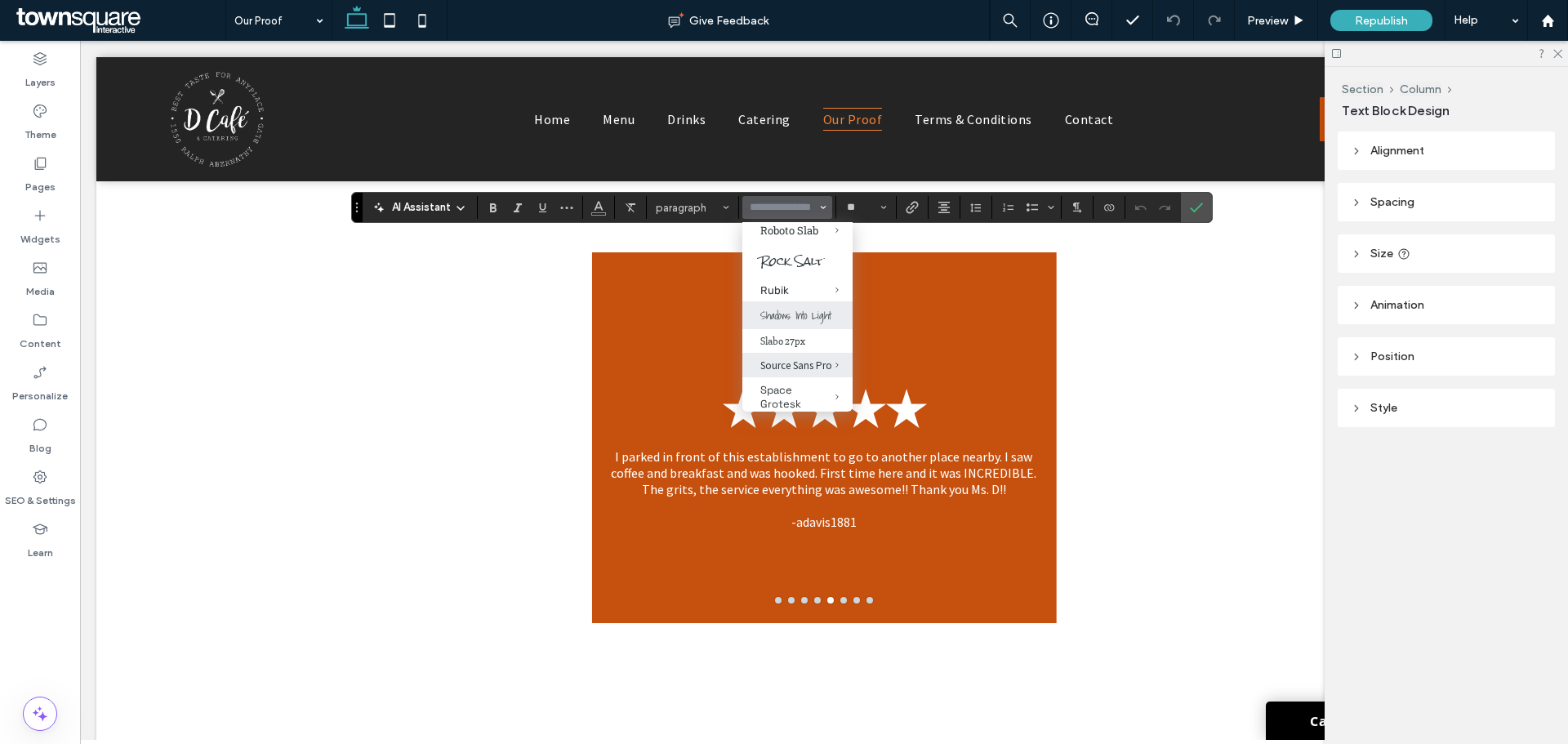 scroll, scrollTop: 1621, scrollLeft: 0, axis: vertical 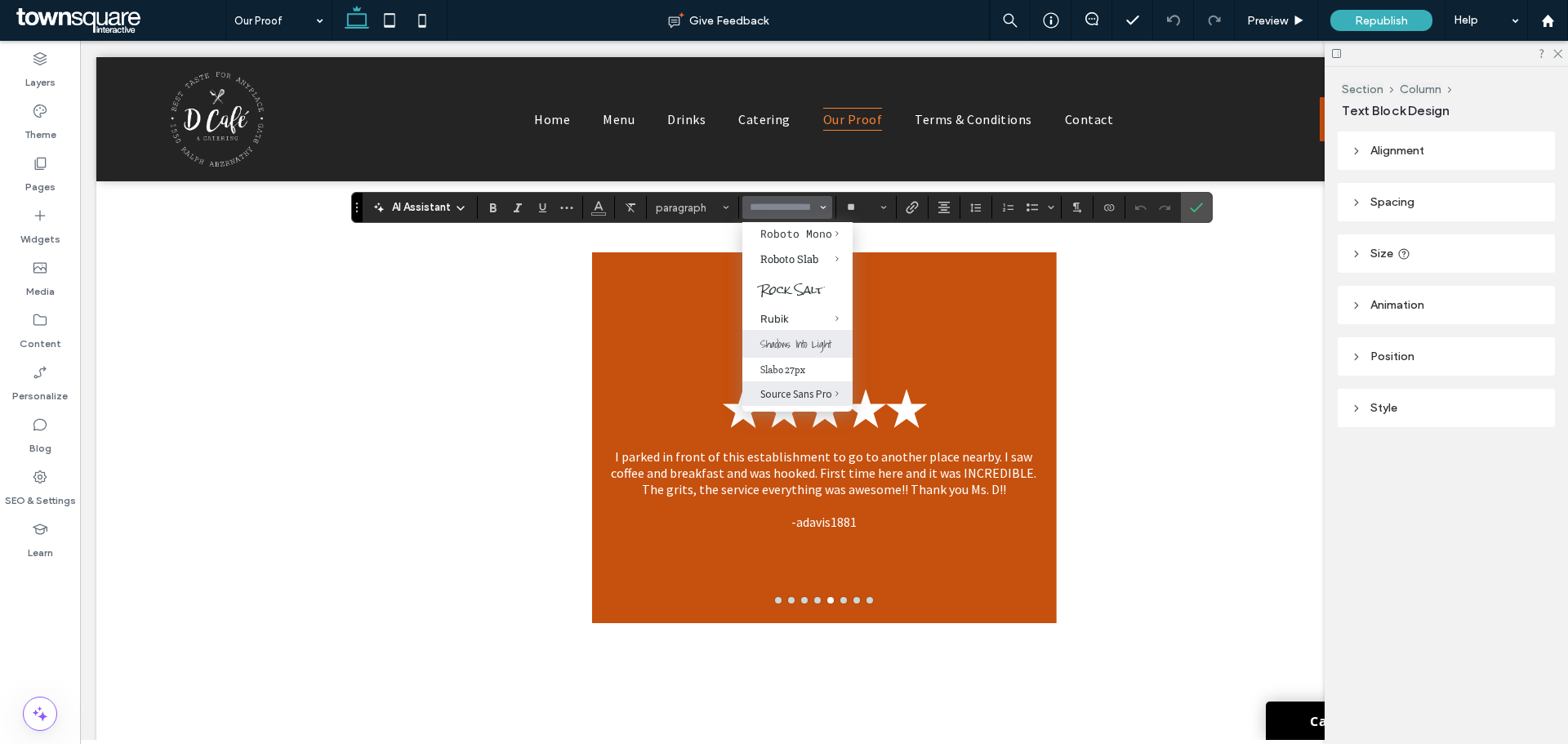click on "Shadows Into Light" at bounding box center [797, 344] 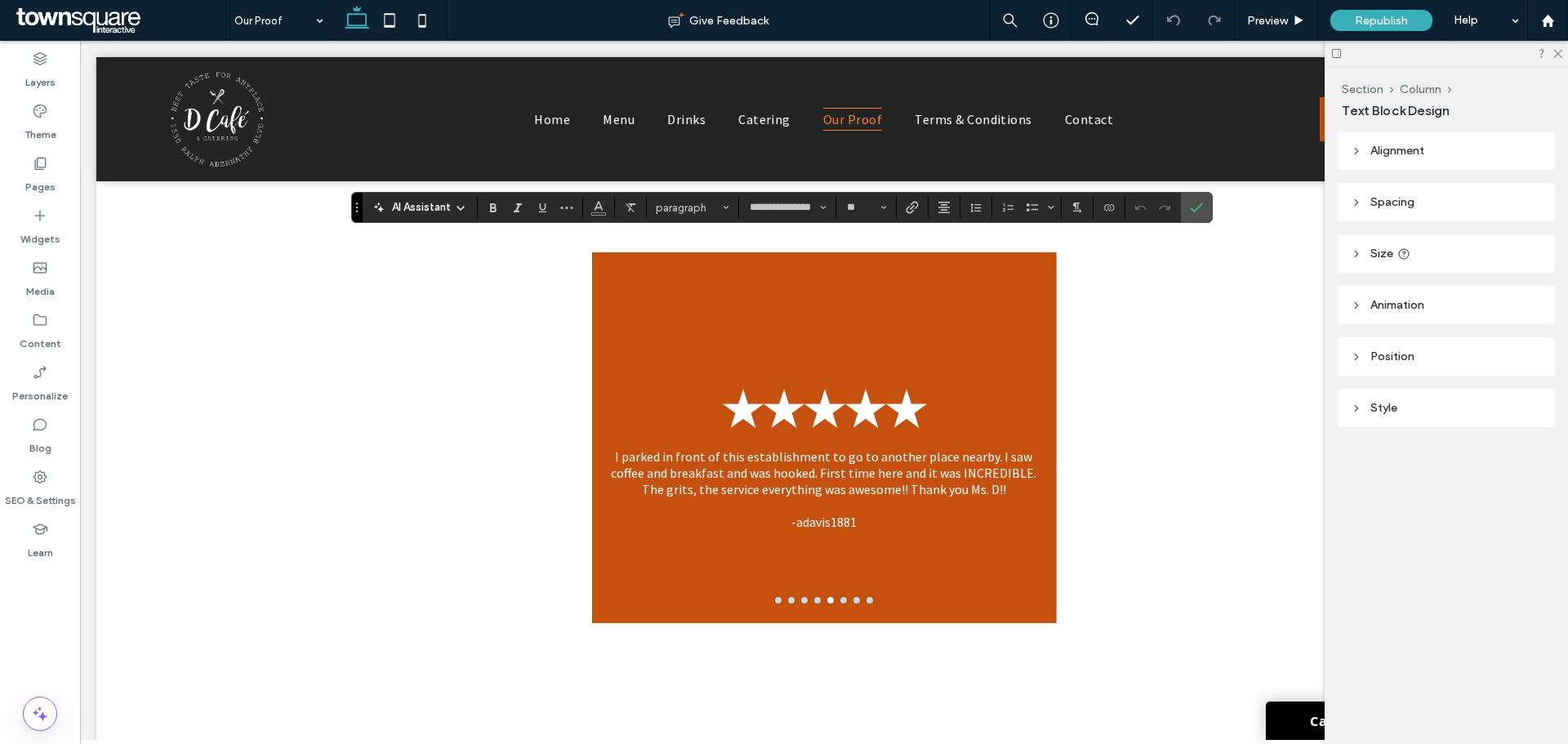 type on "**********" 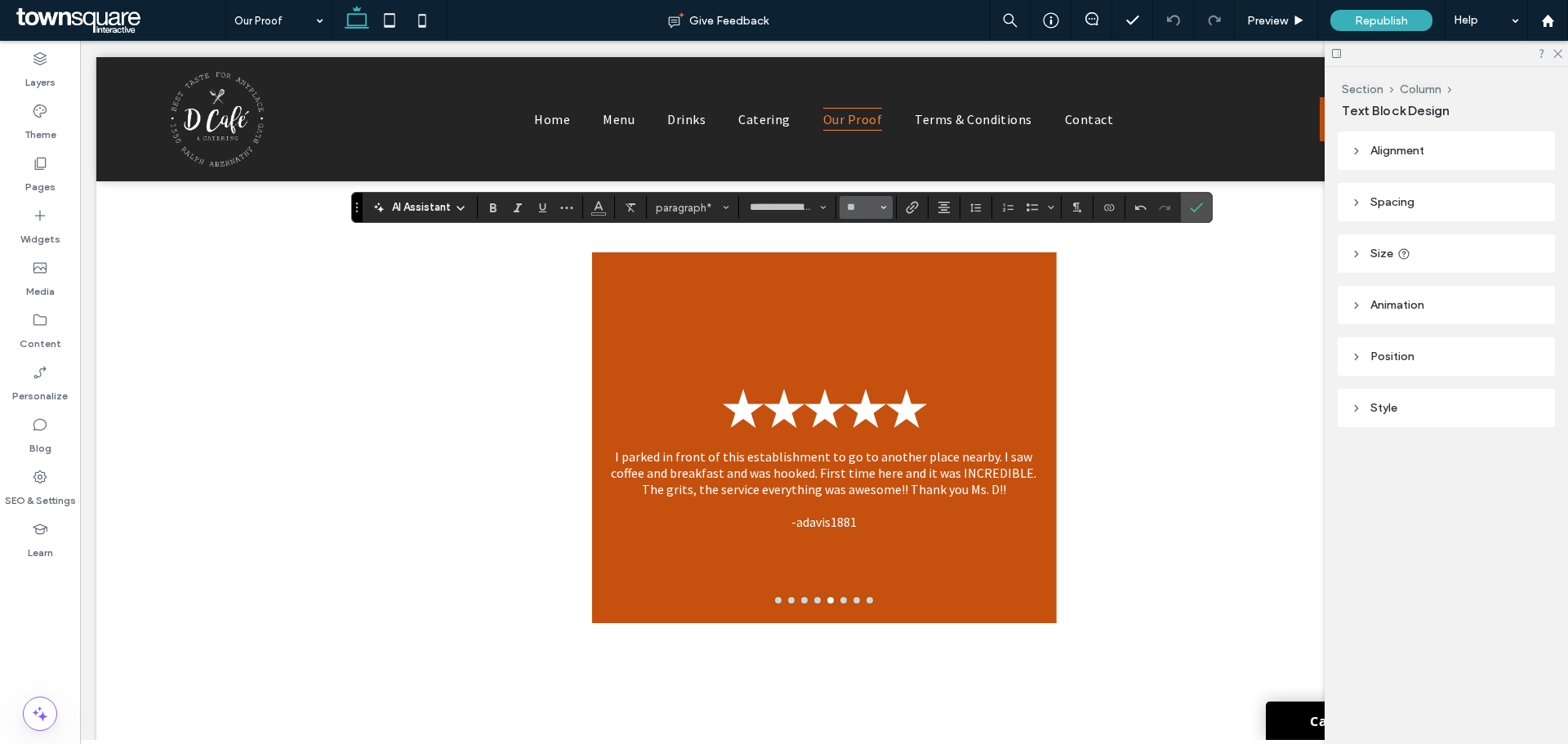 click at bounding box center [884, 207] 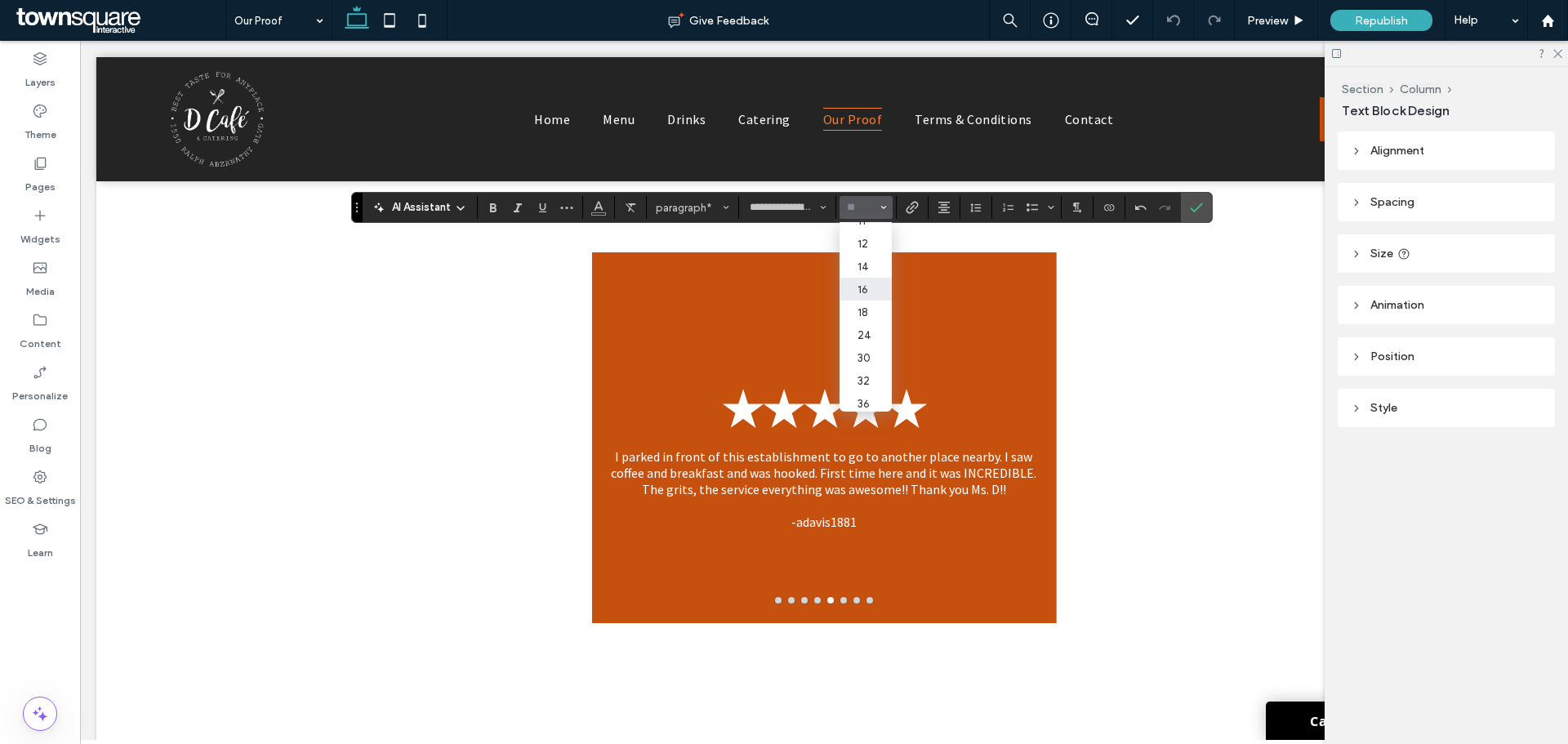 scroll, scrollTop: 189, scrollLeft: 0, axis: vertical 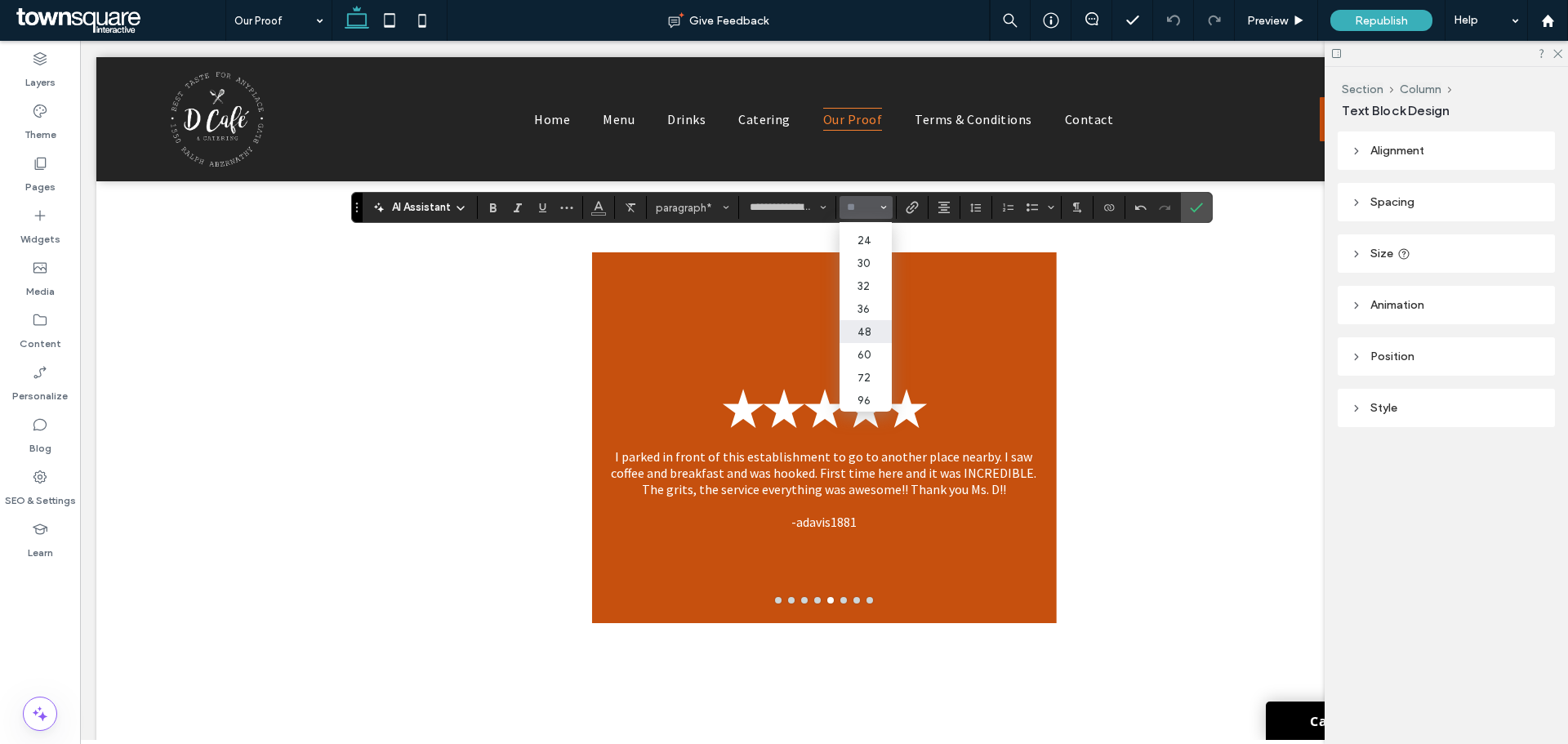 click on "48" at bounding box center [866, 332] 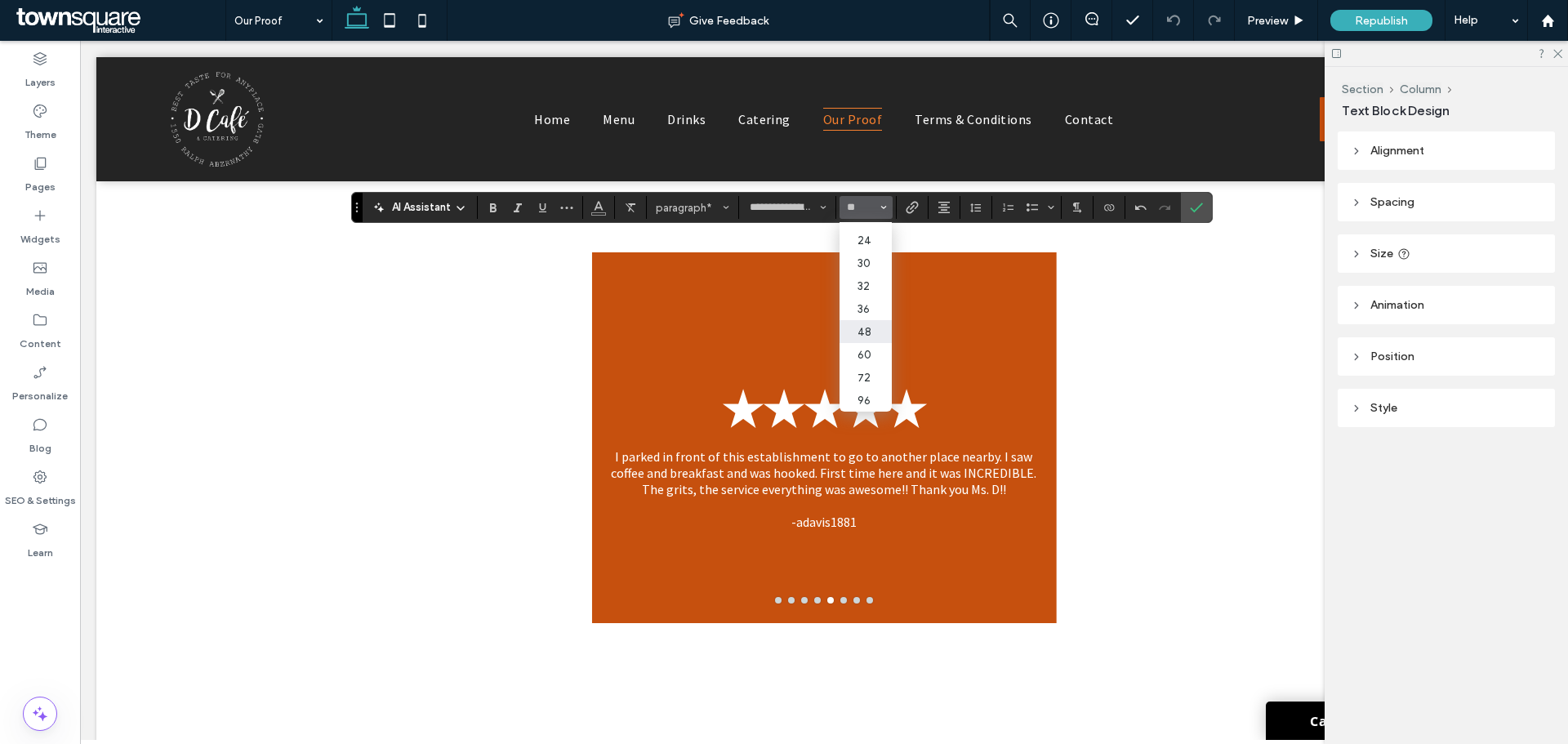 type on "**" 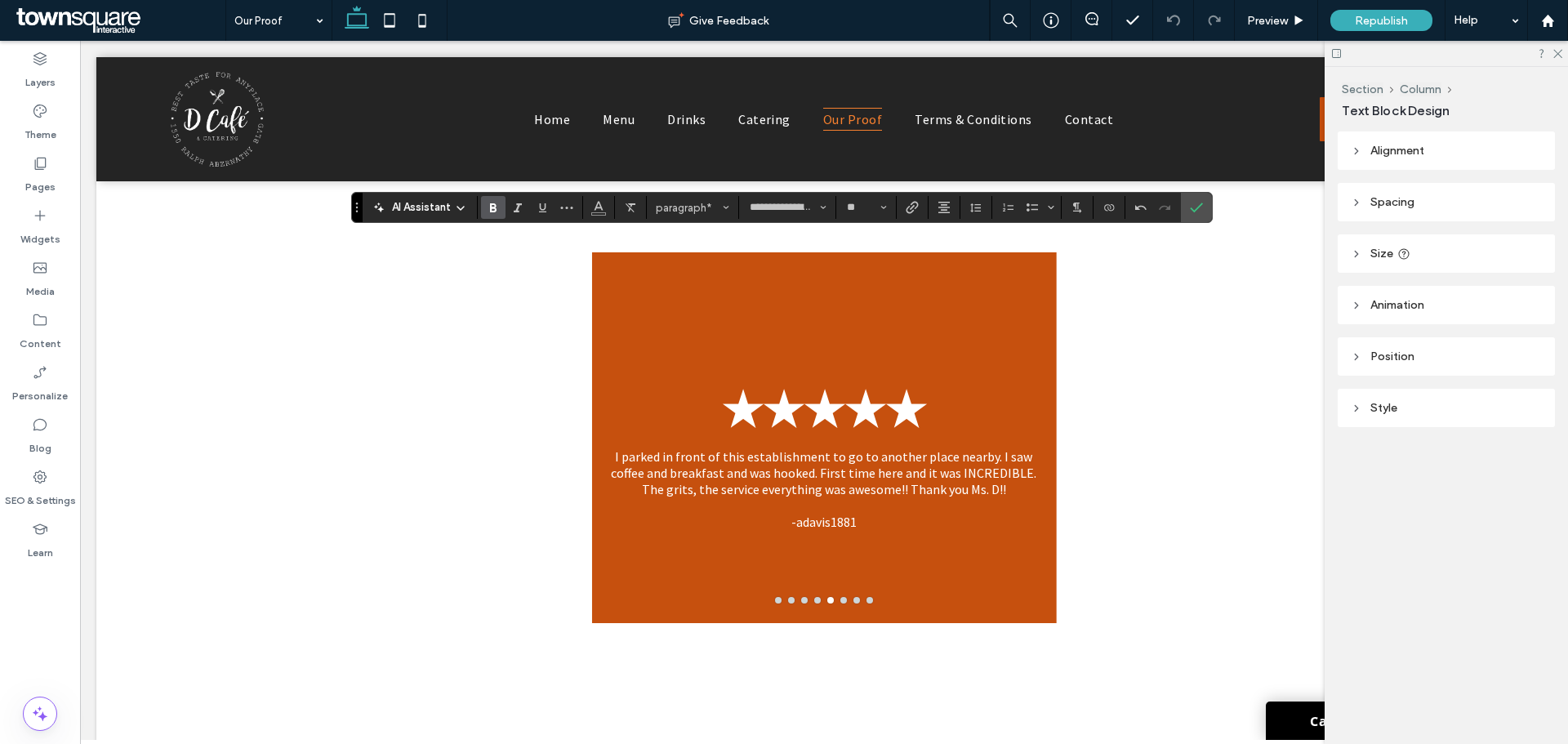 click at bounding box center [493, 207] 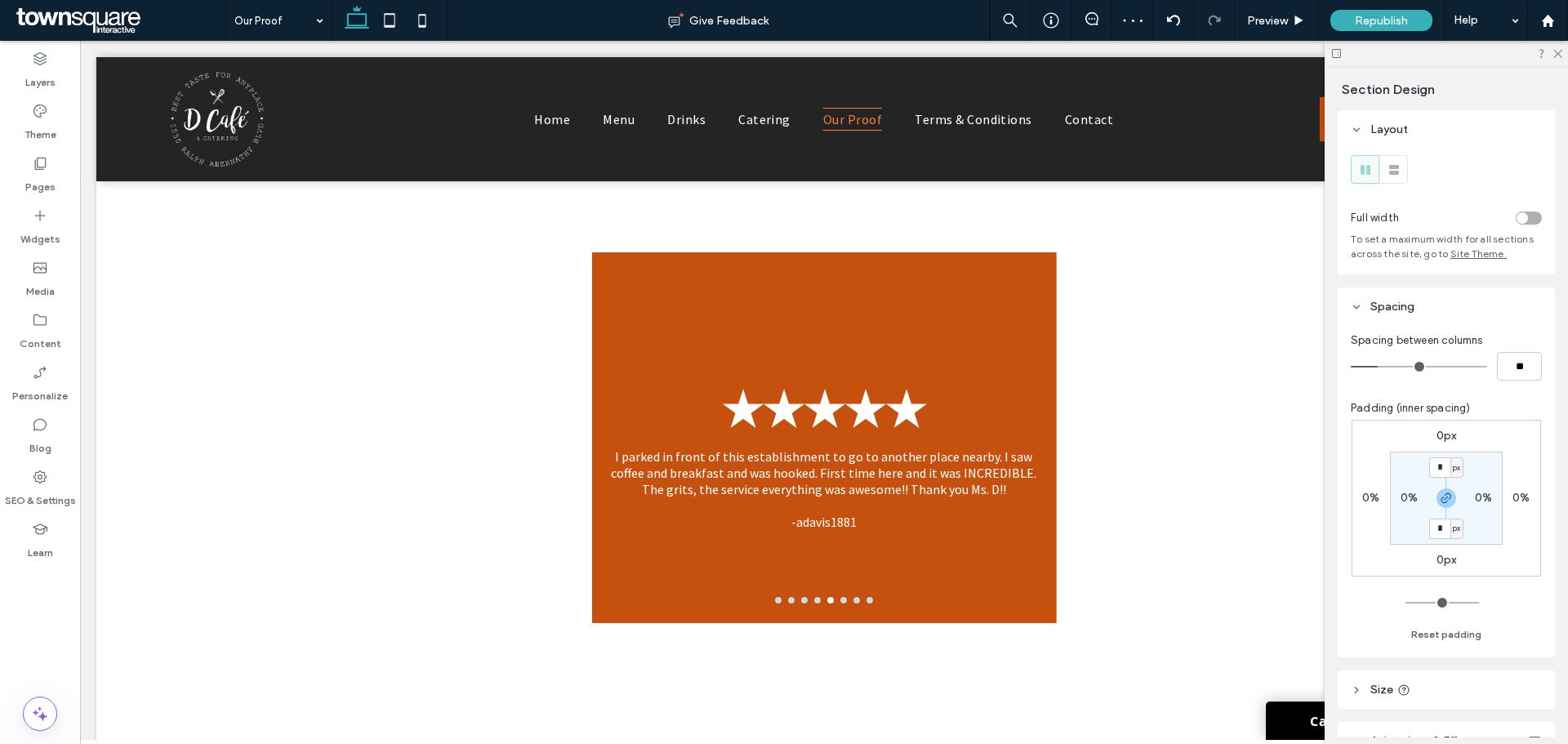 type on "***" 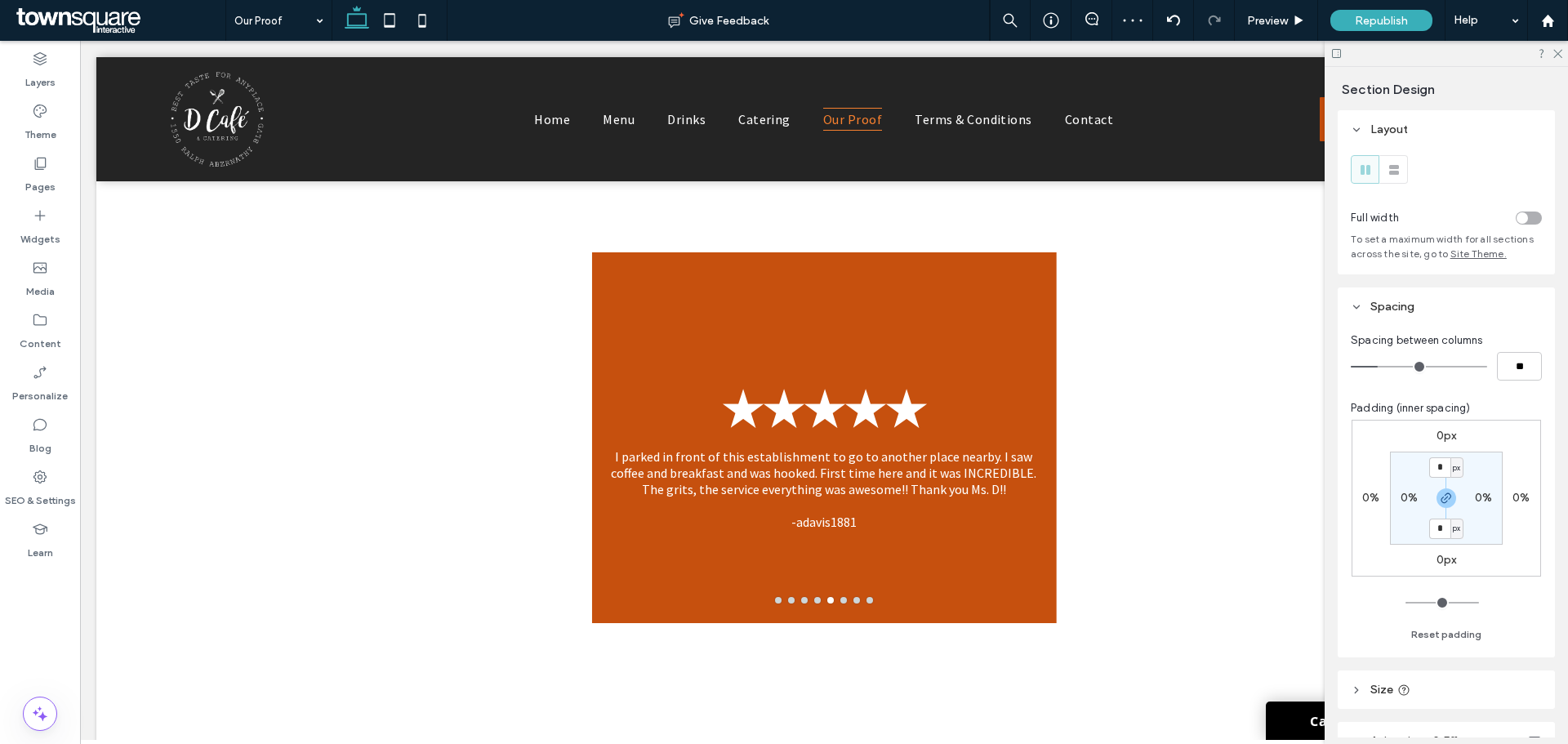 type on "***" 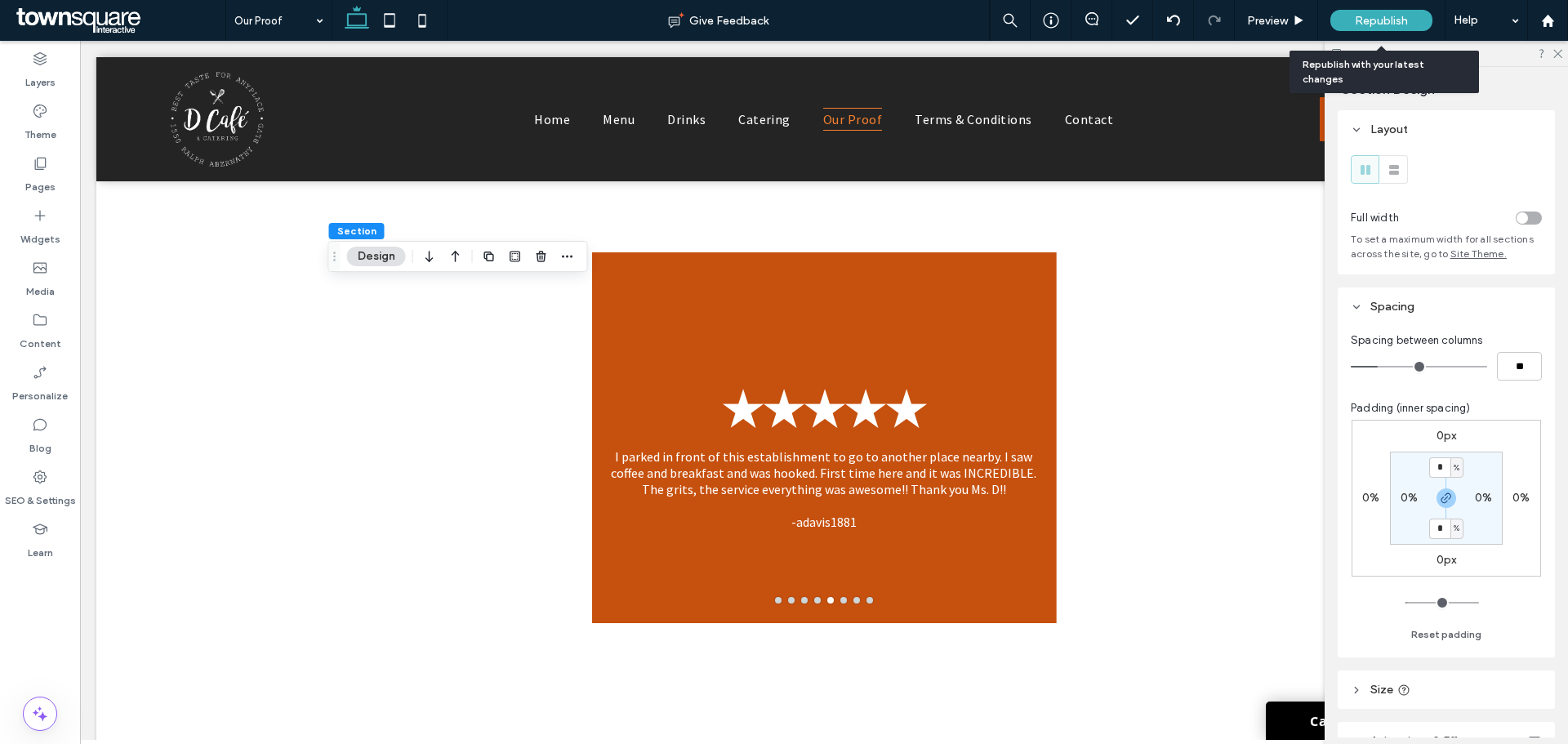 click on "Republish" at bounding box center [1381, 20] 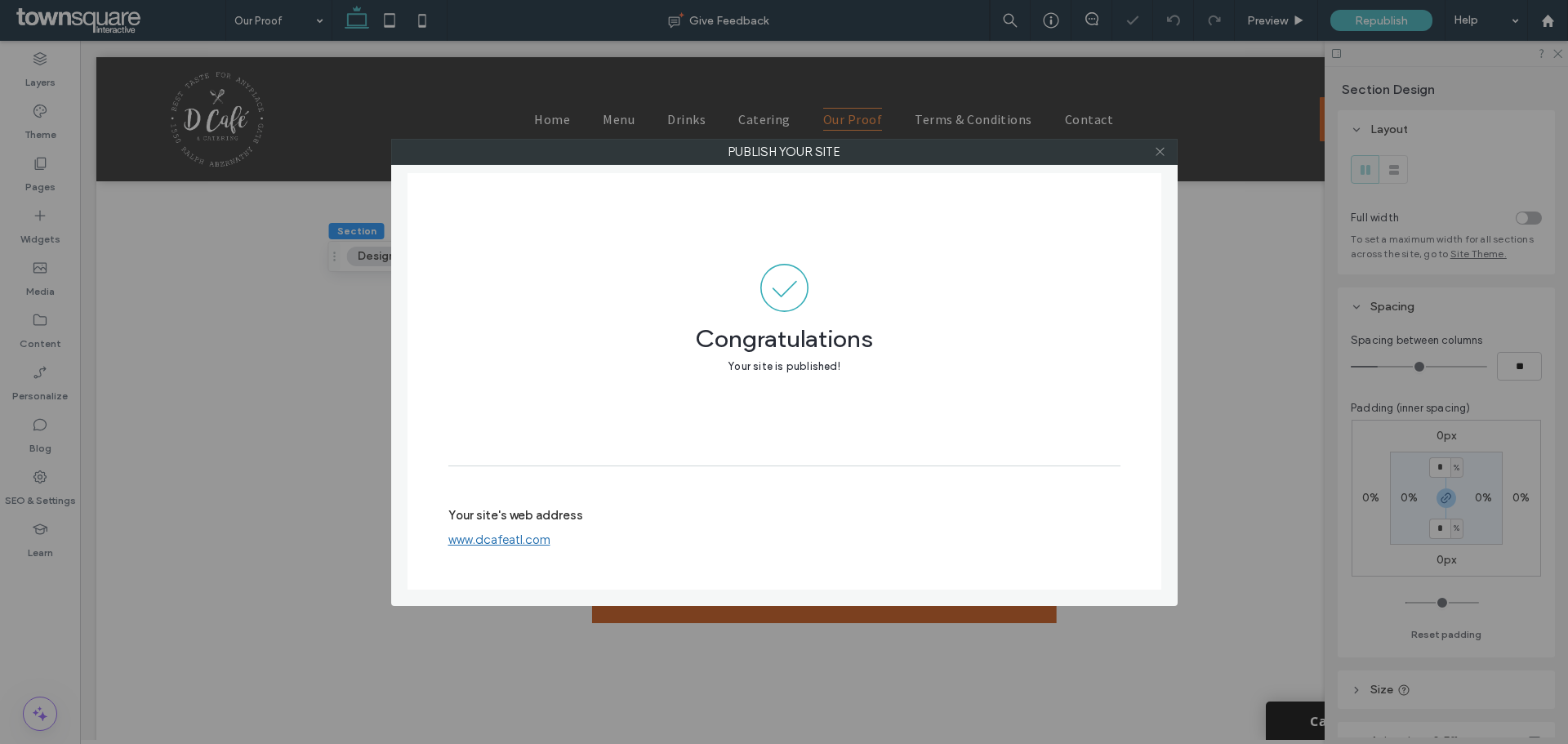 click 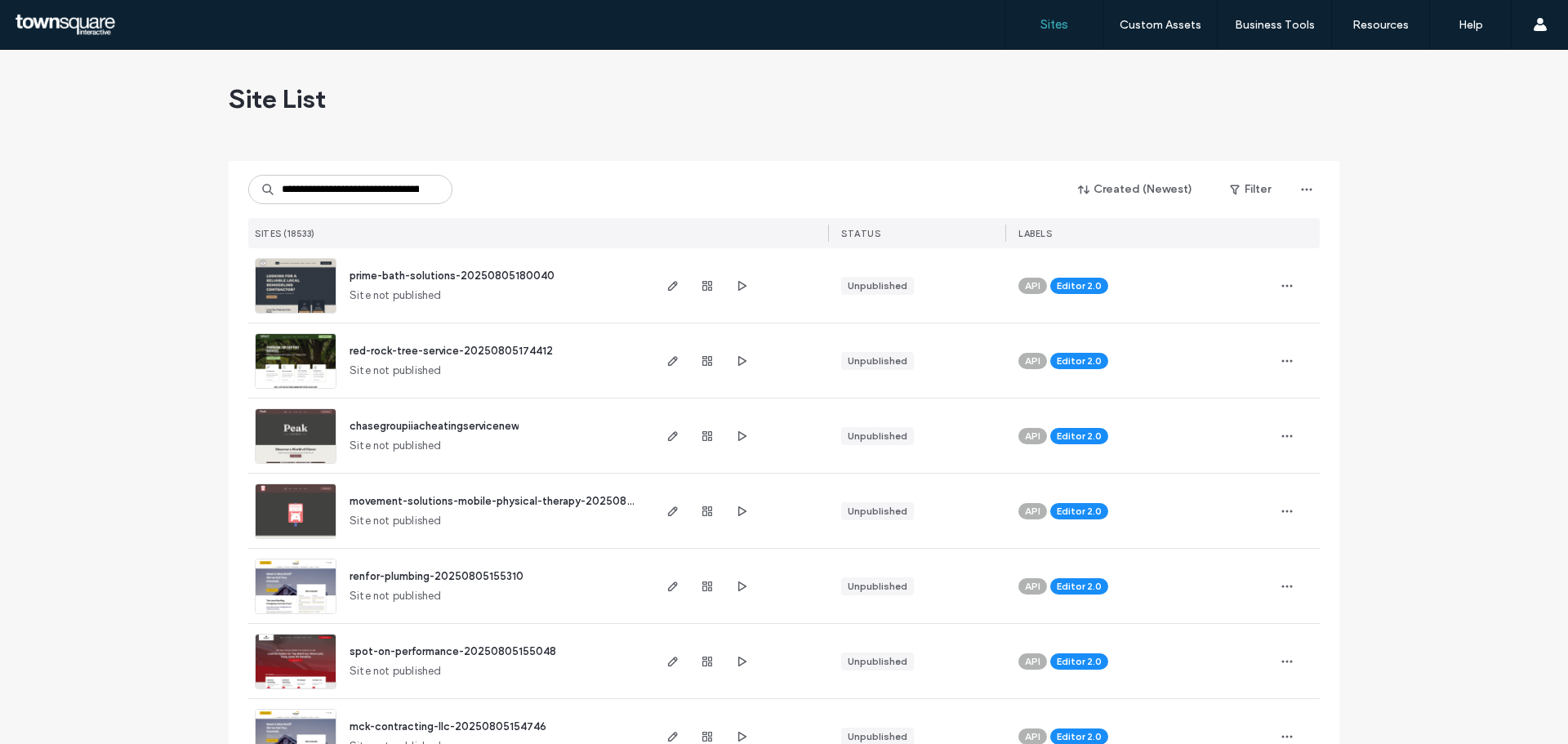 scroll, scrollTop: 0, scrollLeft: 0, axis: both 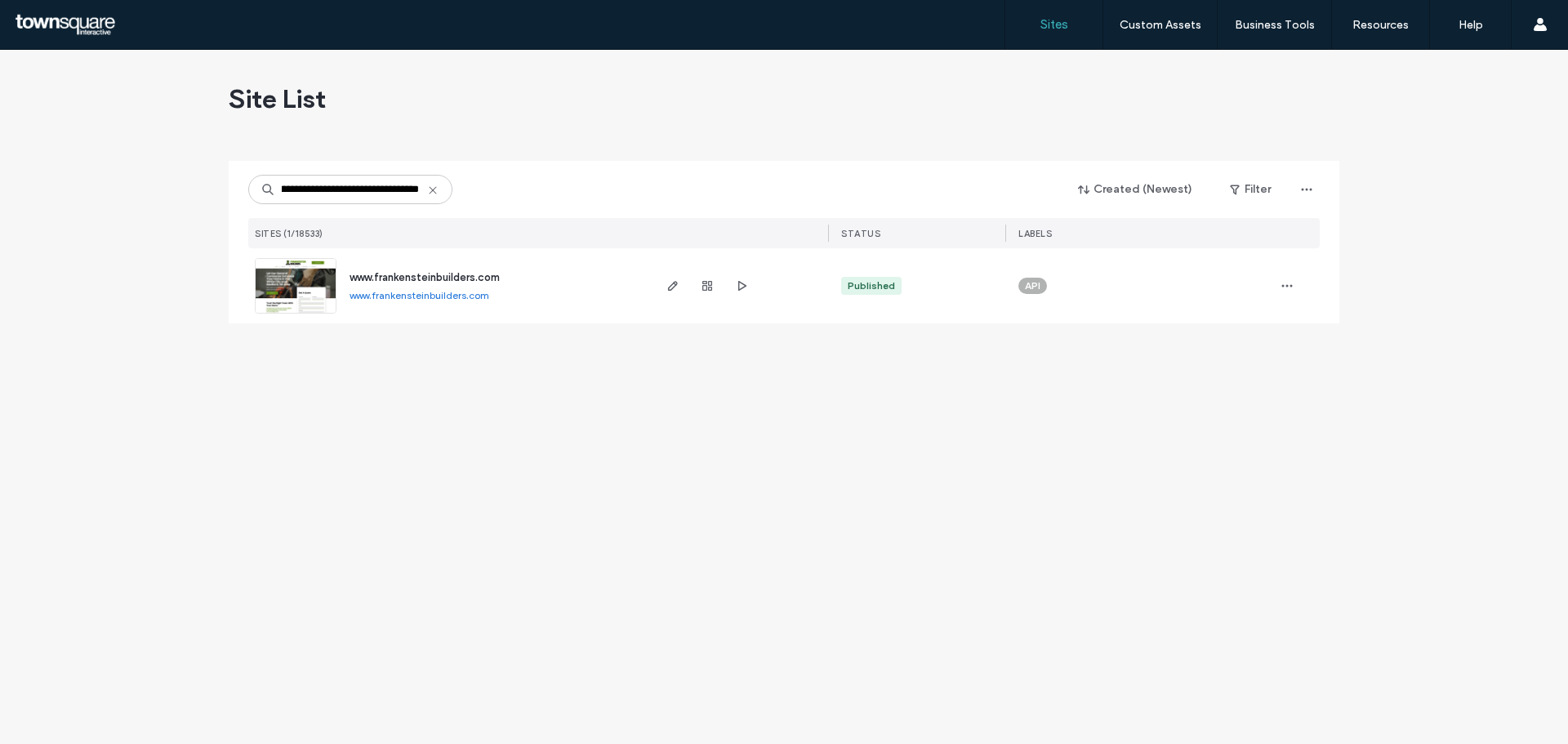 type on "**********" 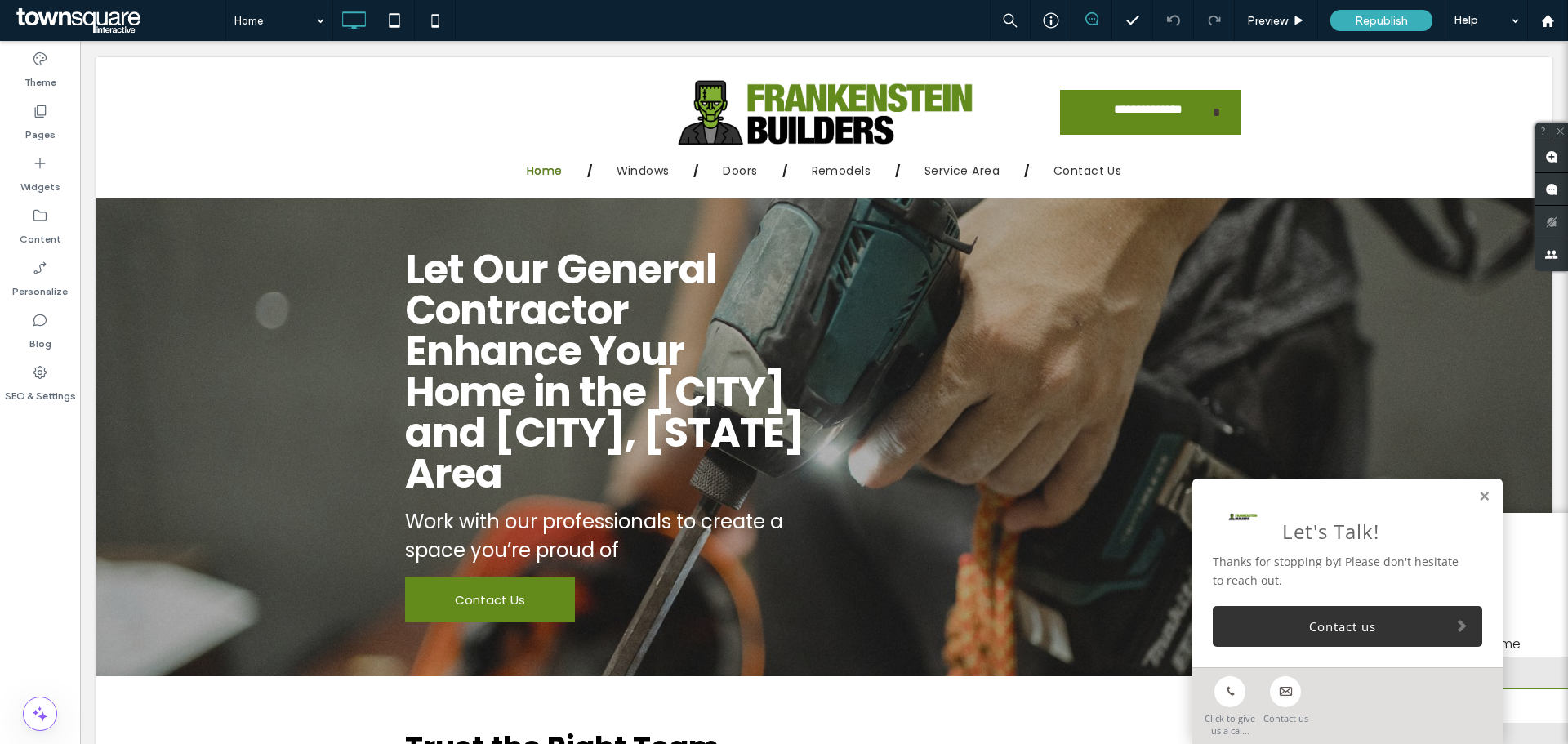 scroll, scrollTop: 0, scrollLeft: 0, axis: both 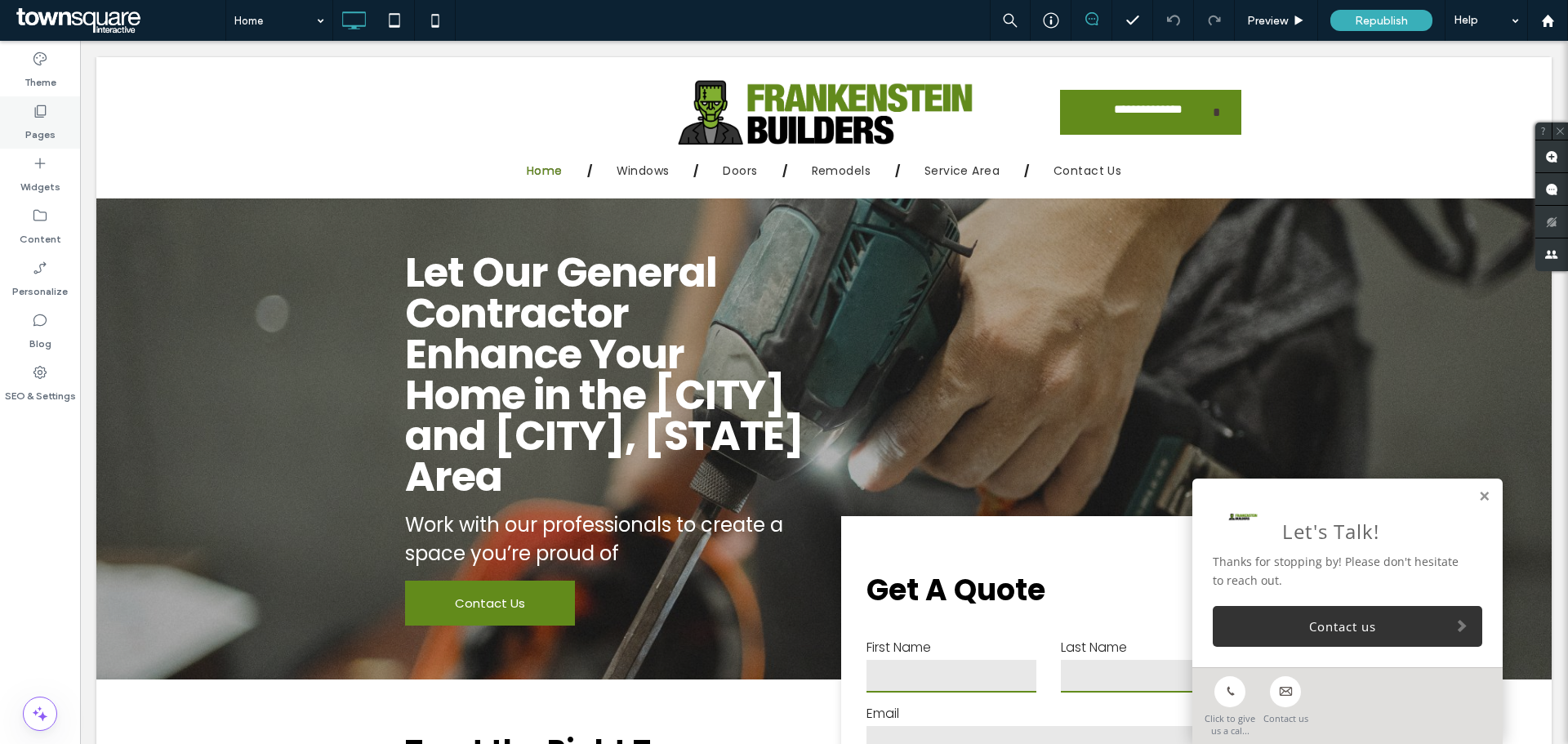 click on "Pages" at bounding box center (40, 131) 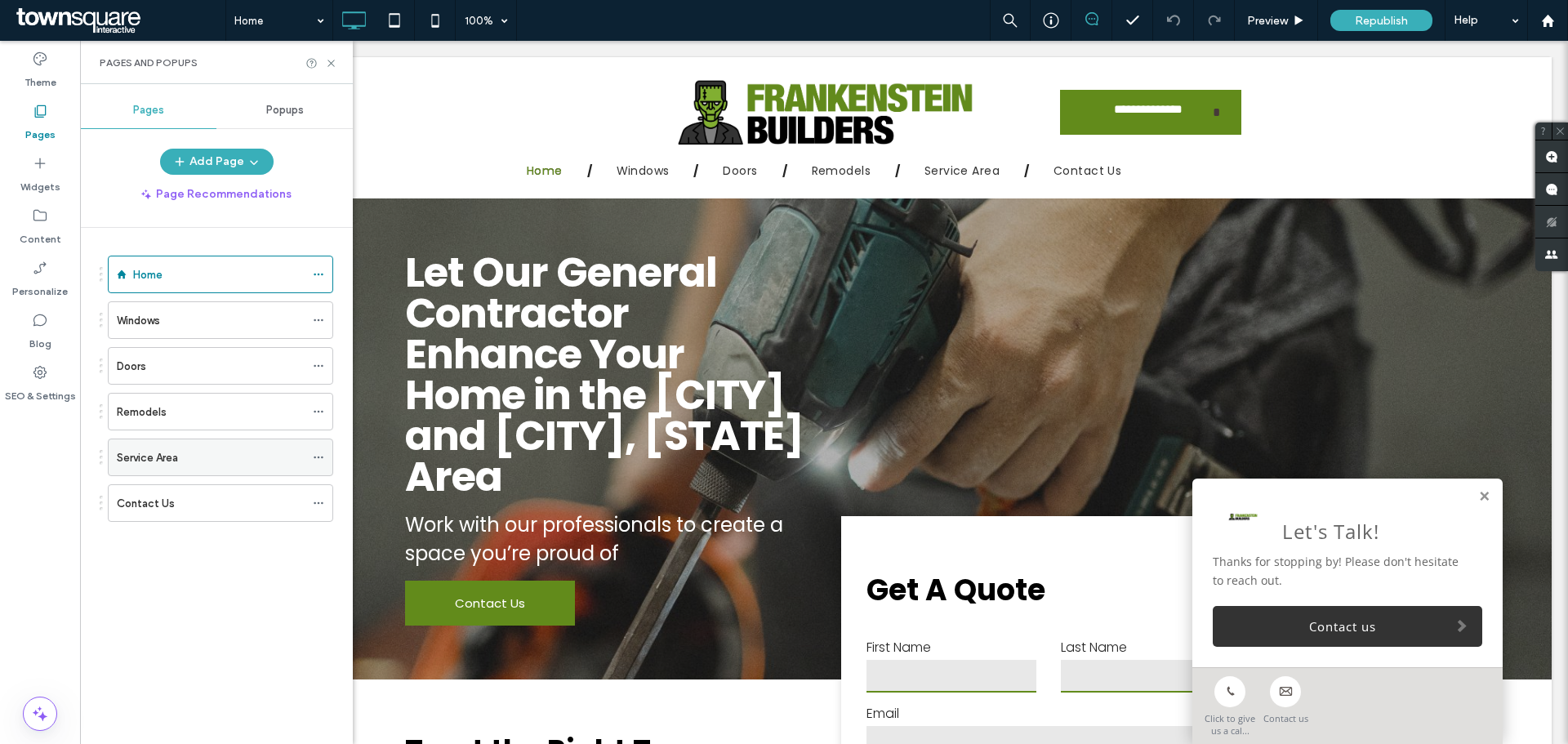 click on "Service Area" at bounding box center [211, 457] 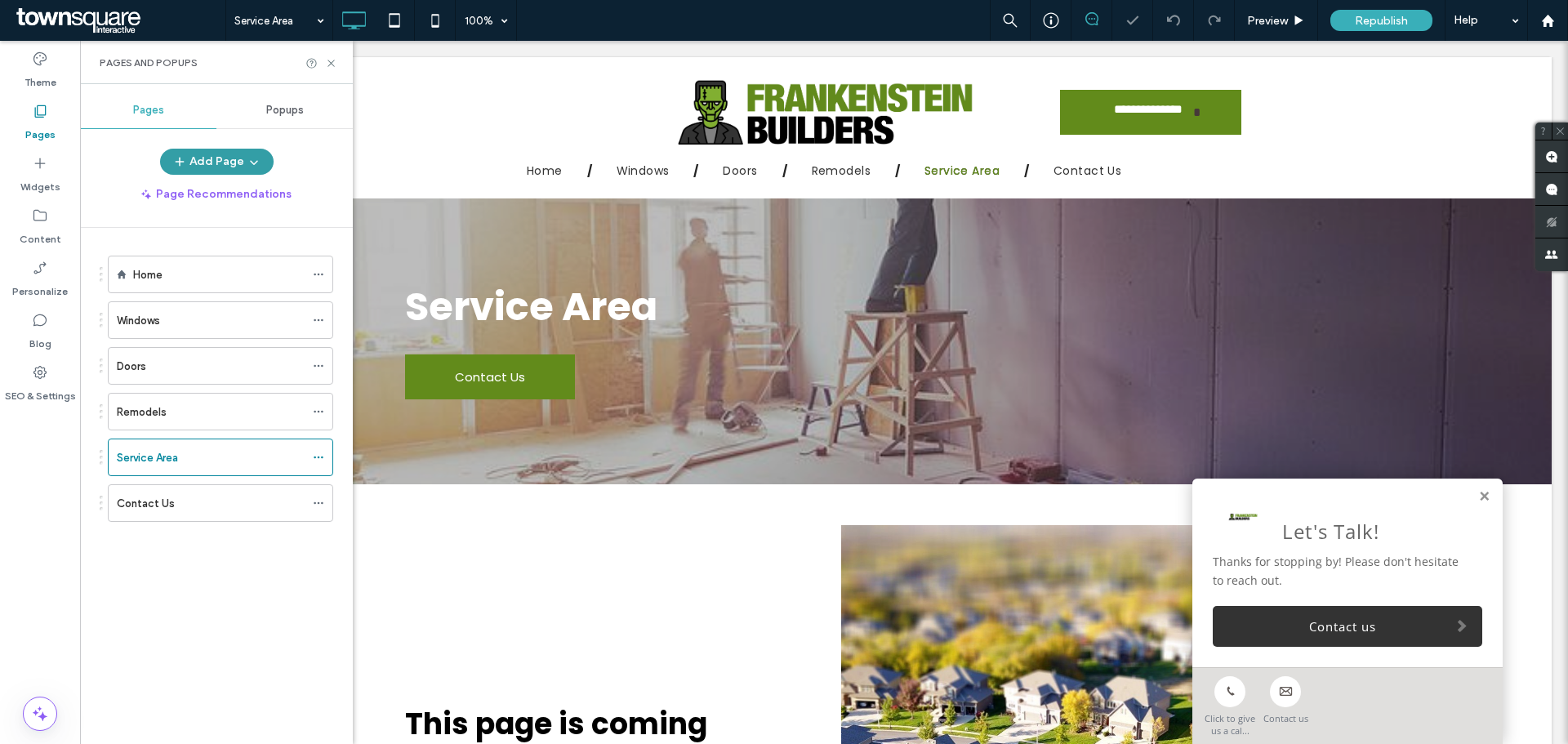 scroll, scrollTop: 0, scrollLeft: 0, axis: both 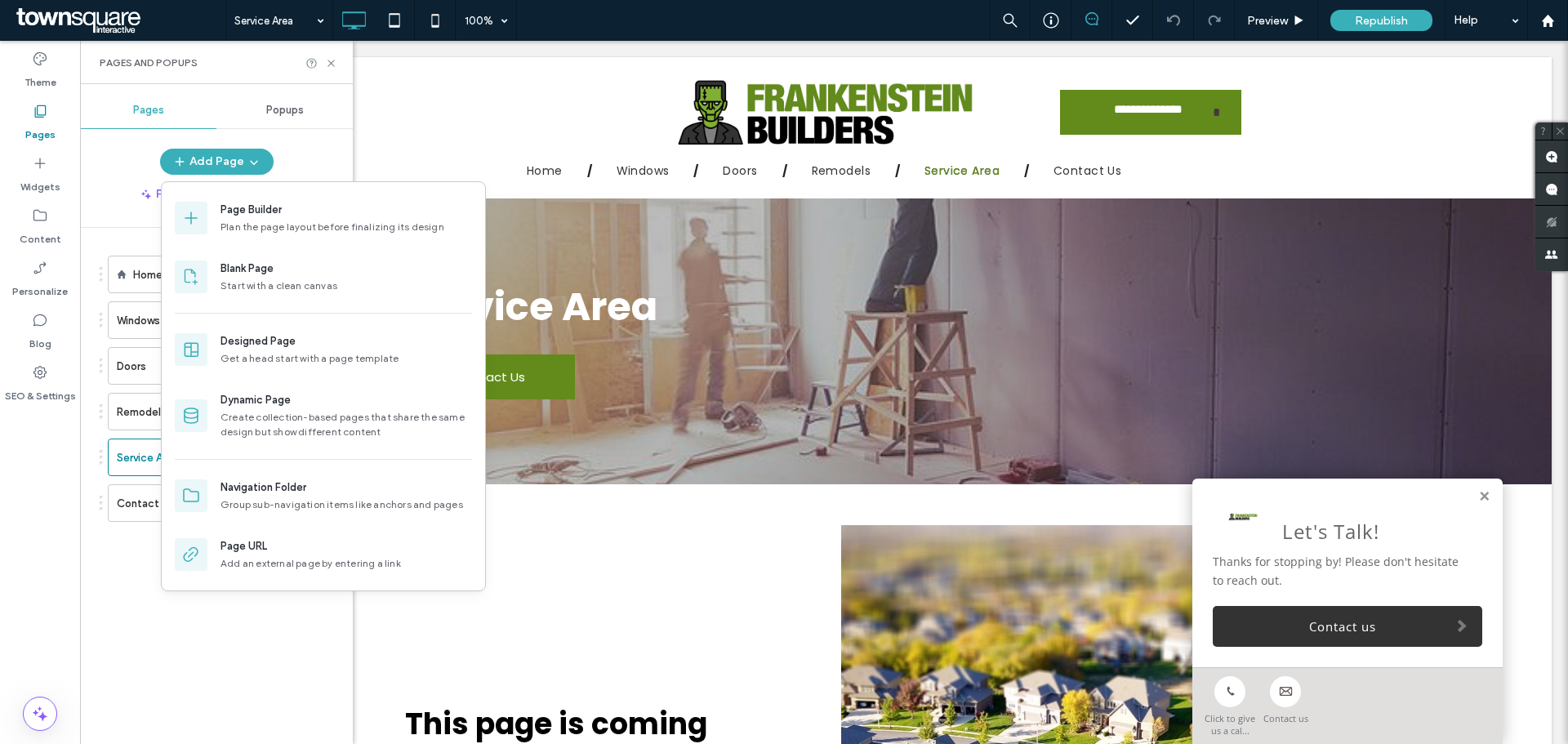 click on "Home Windows Doors Remodels Service Area Contact Us" at bounding box center (226, 482) 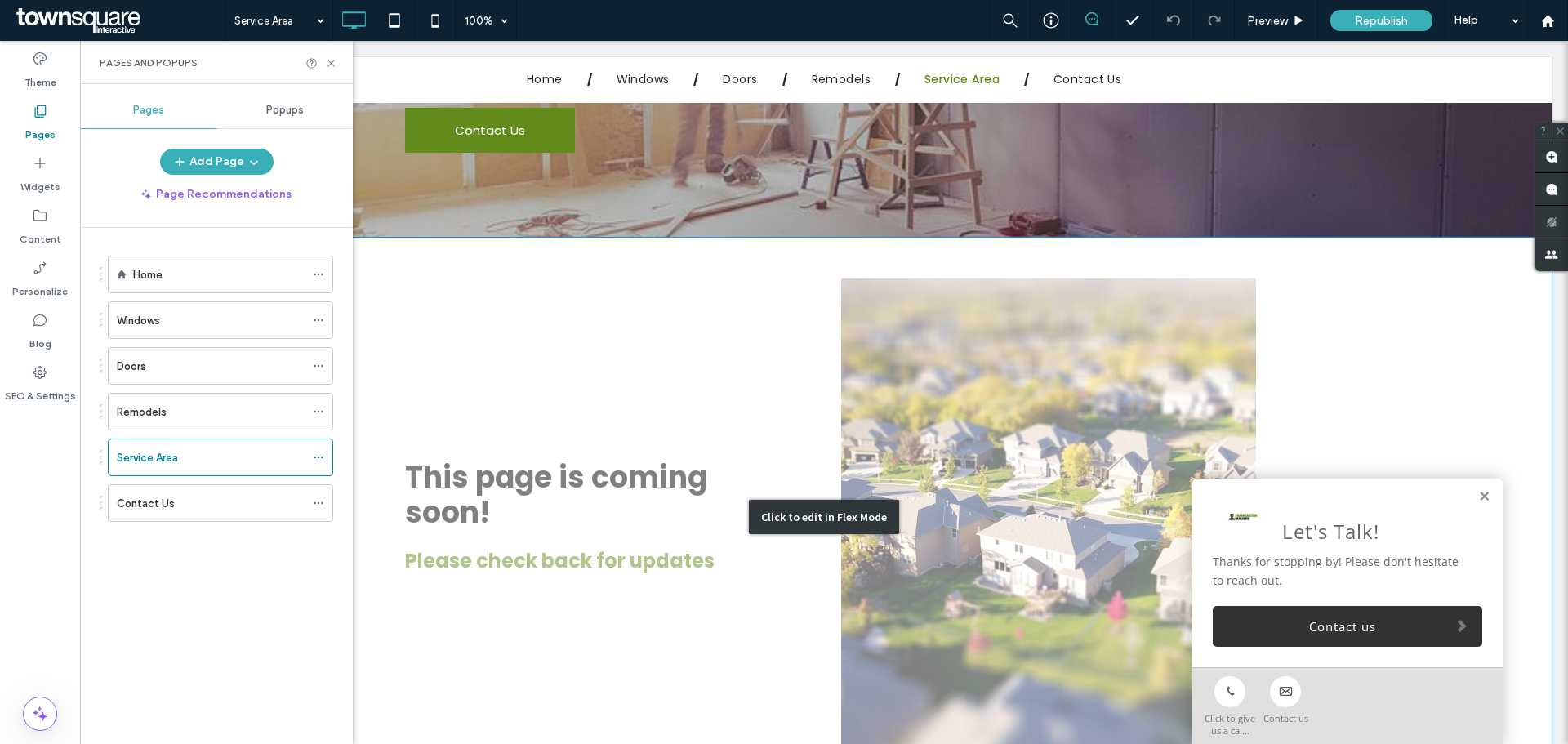 scroll, scrollTop: 245, scrollLeft: 0, axis: vertical 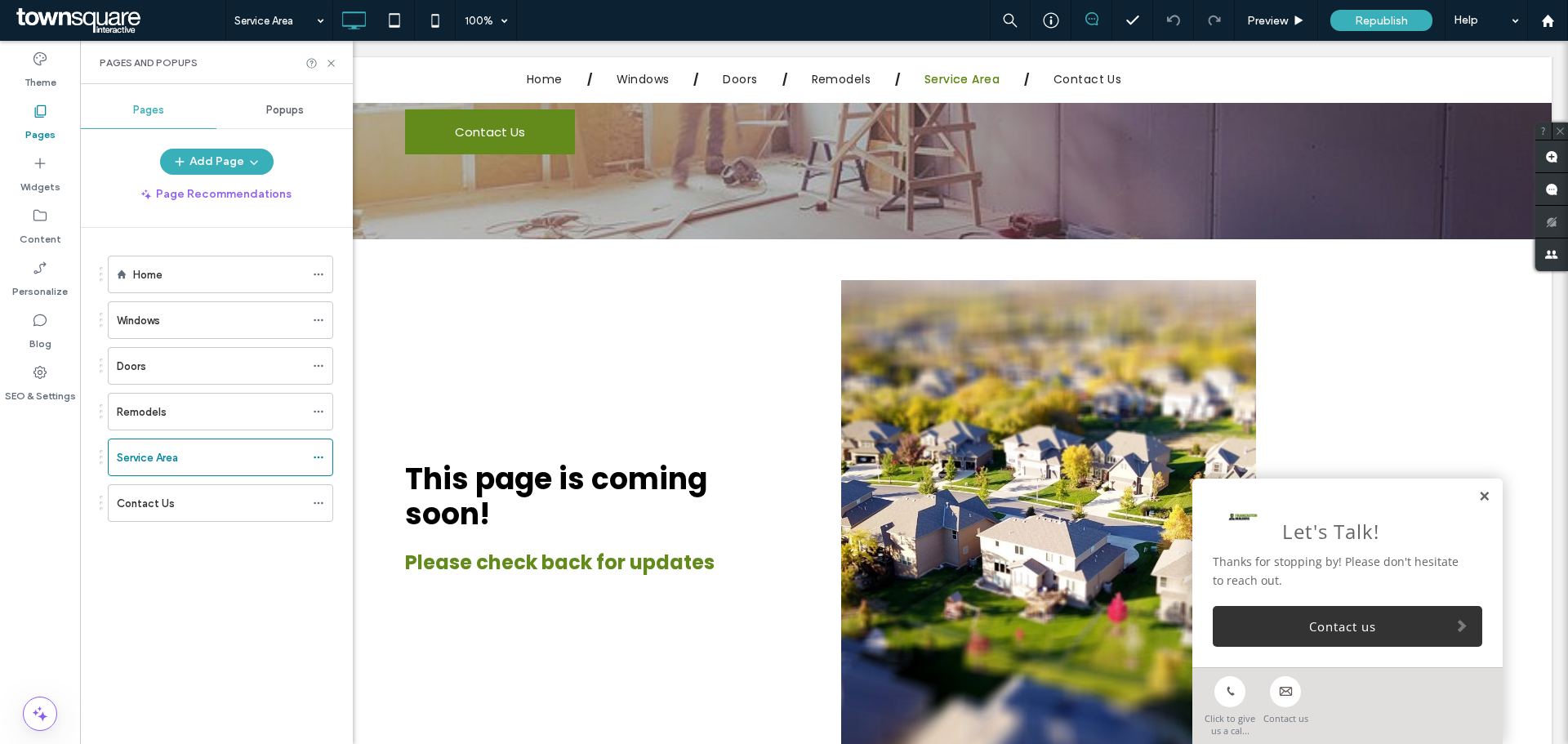 click at bounding box center [1484, 497] 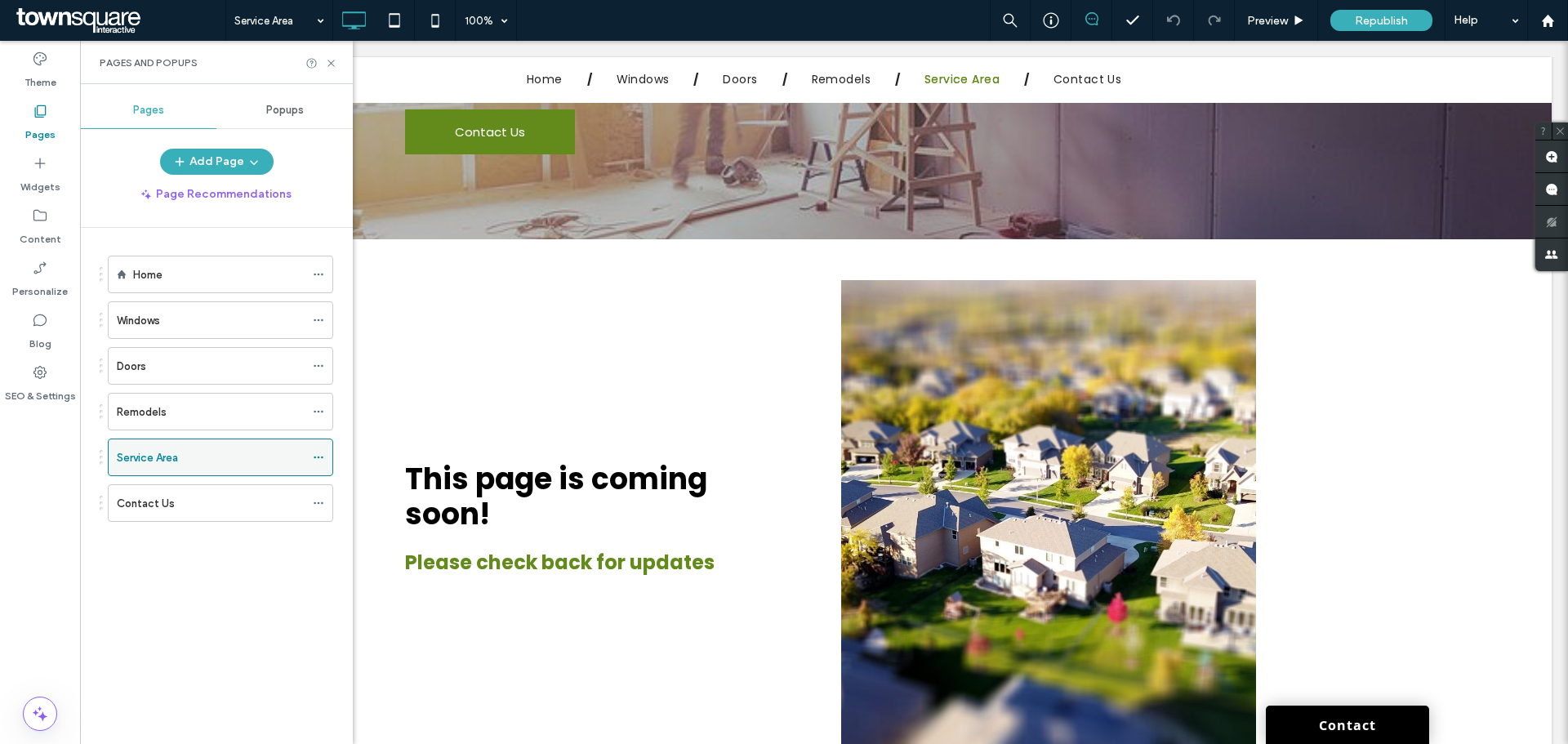 click 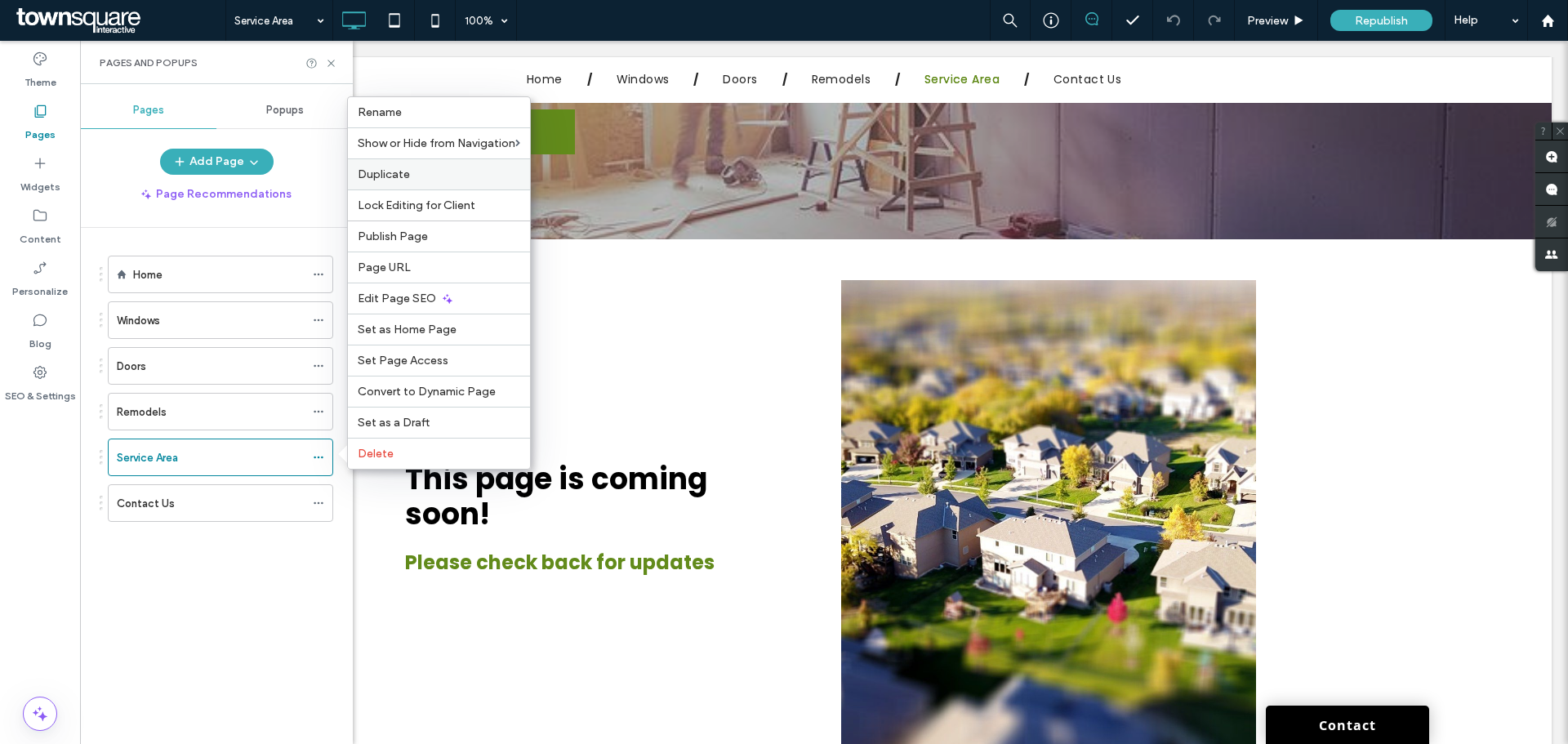 click on "Duplicate" at bounding box center (384, 174) 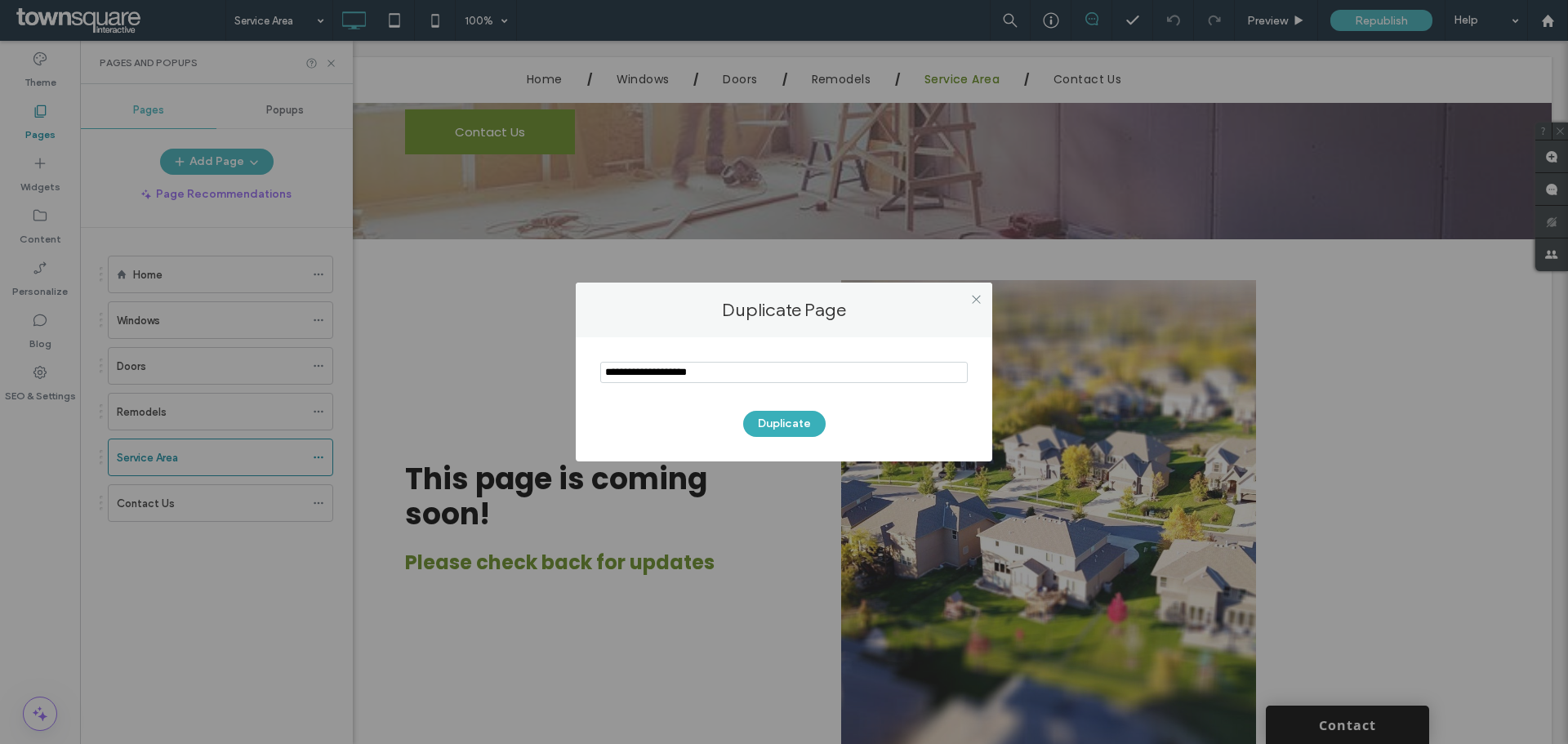 drag, startPoint x: 737, startPoint y: 369, endPoint x: 587, endPoint y: 368, distance: 150.00333 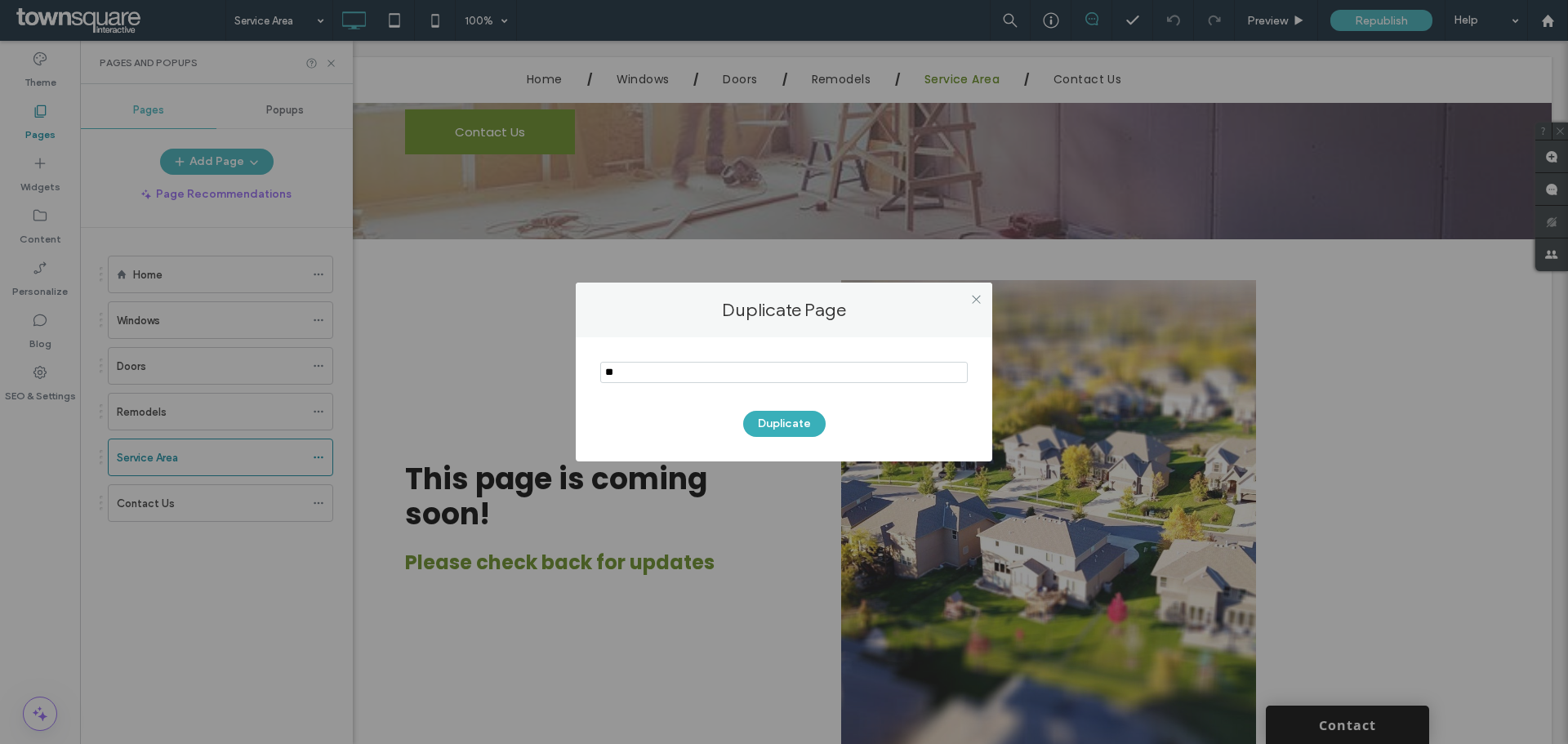 type on "*" 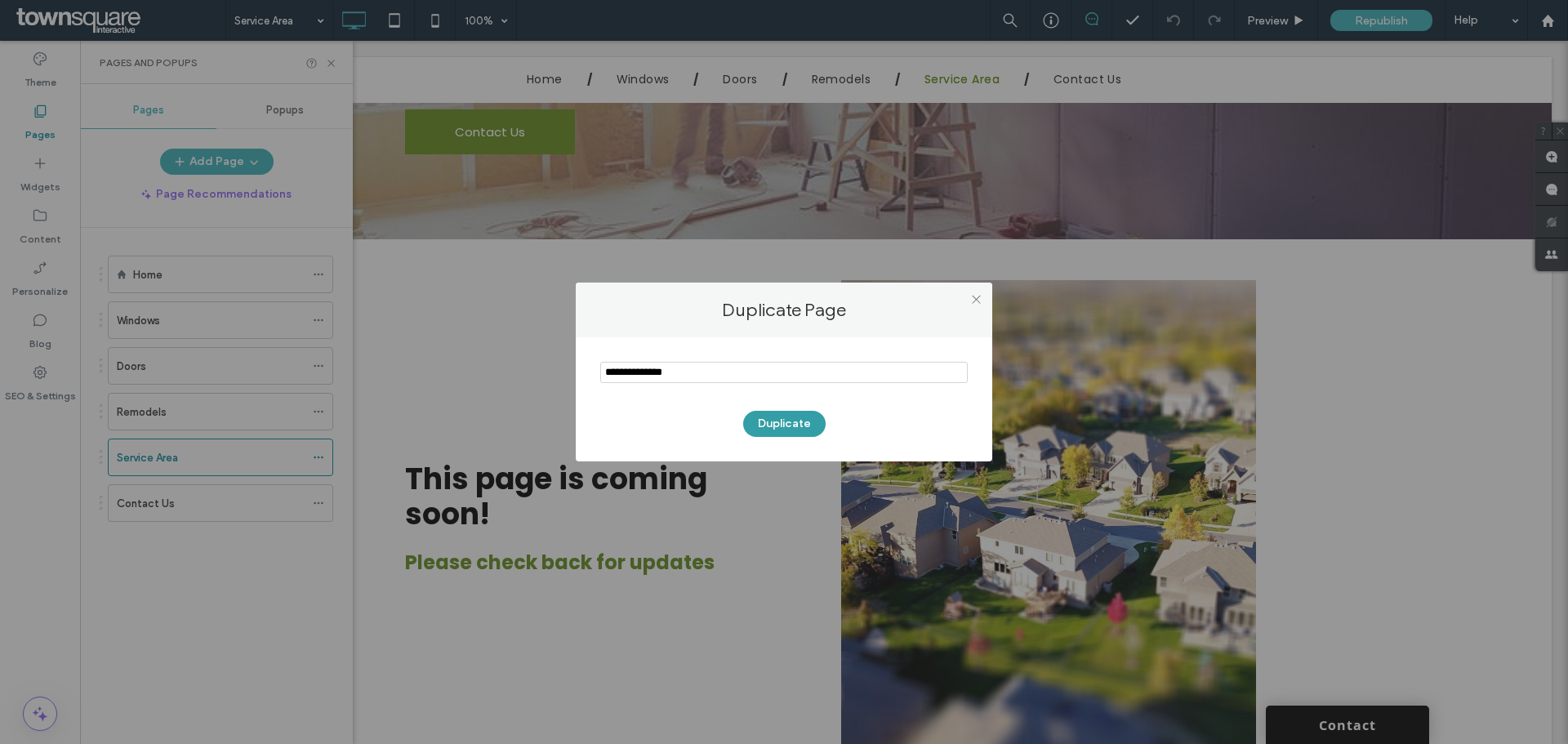 type on "**********" 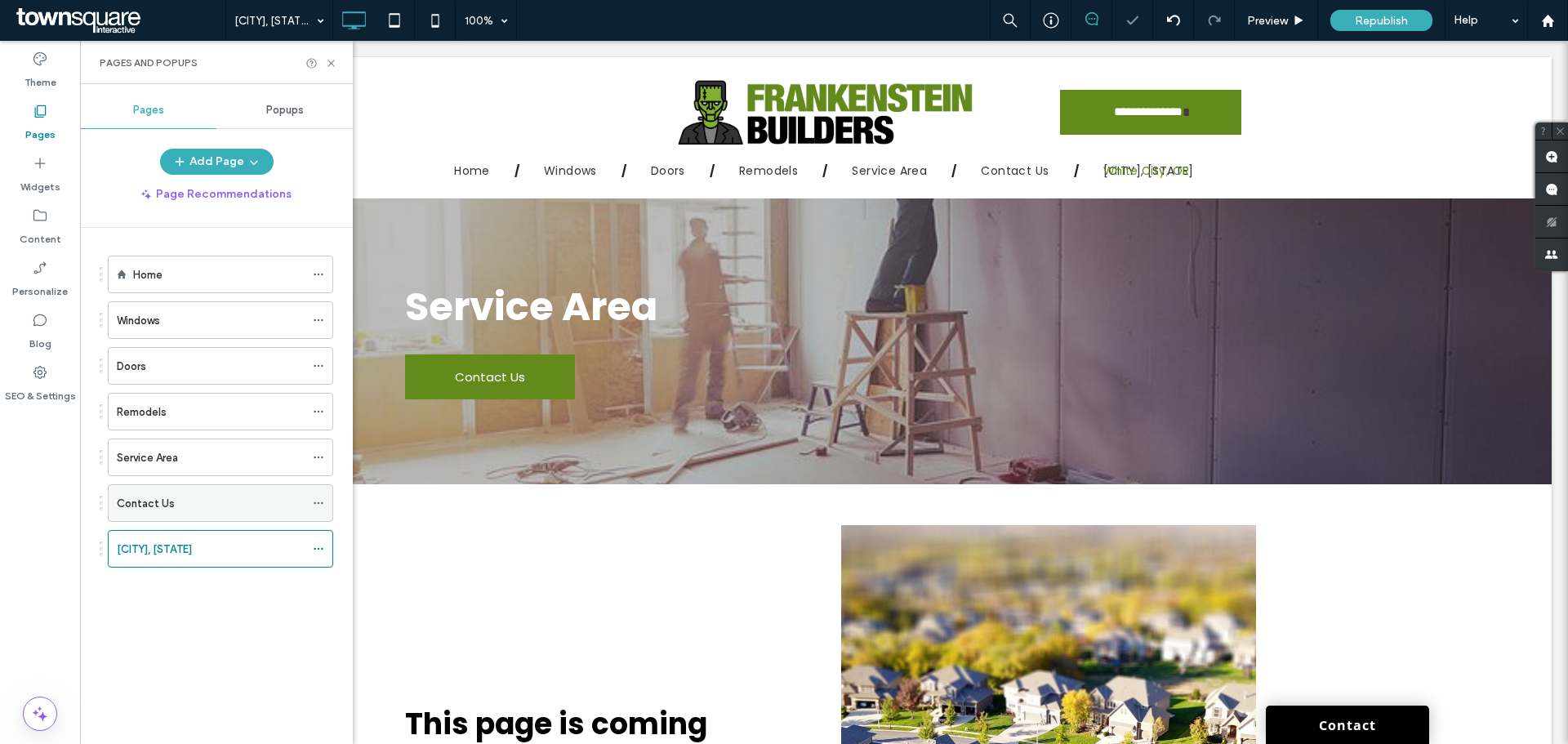 scroll, scrollTop: 0, scrollLeft: 0, axis: both 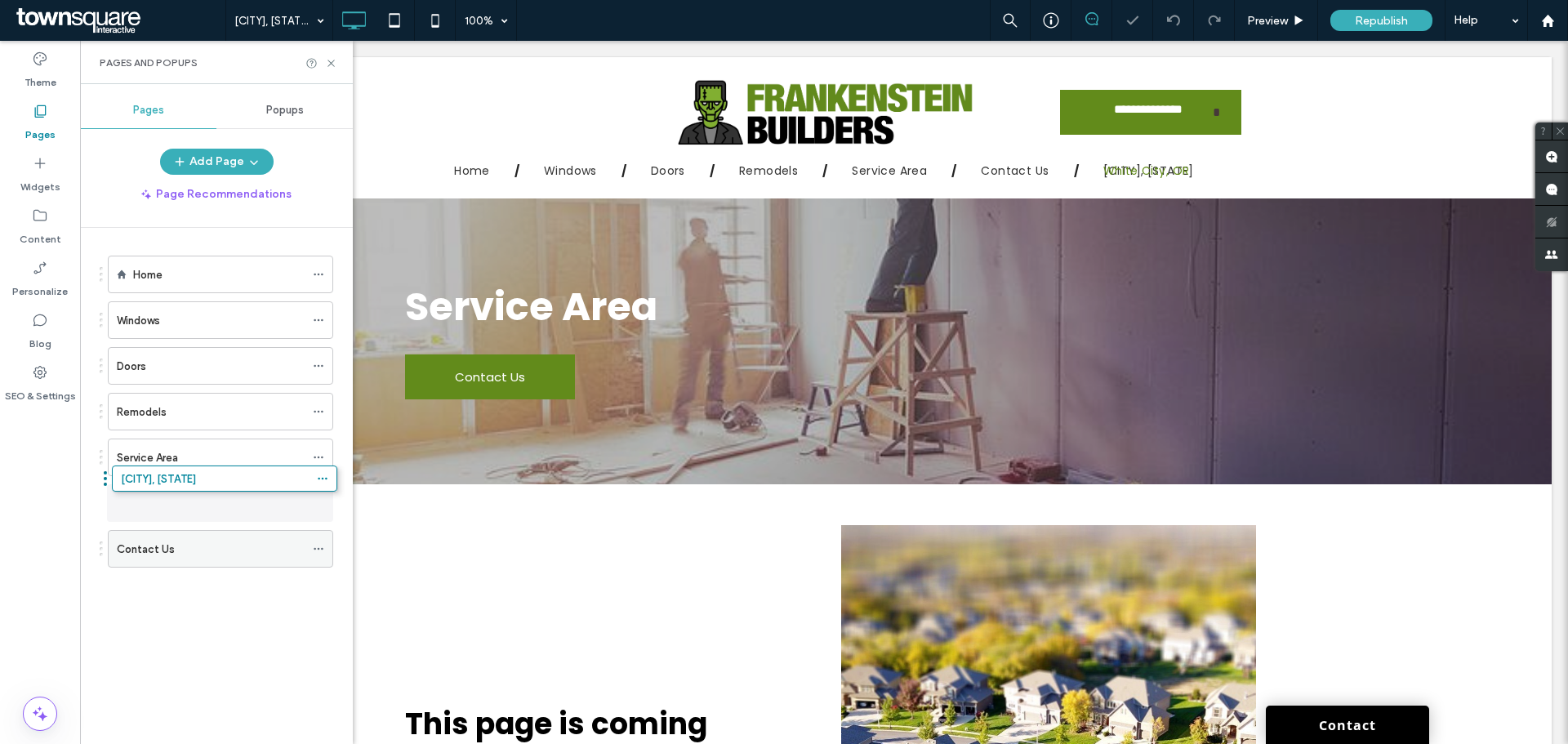 drag, startPoint x: 272, startPoint y: 543, endPoint x: 273, endPoint y: 497, distance: 46.01087 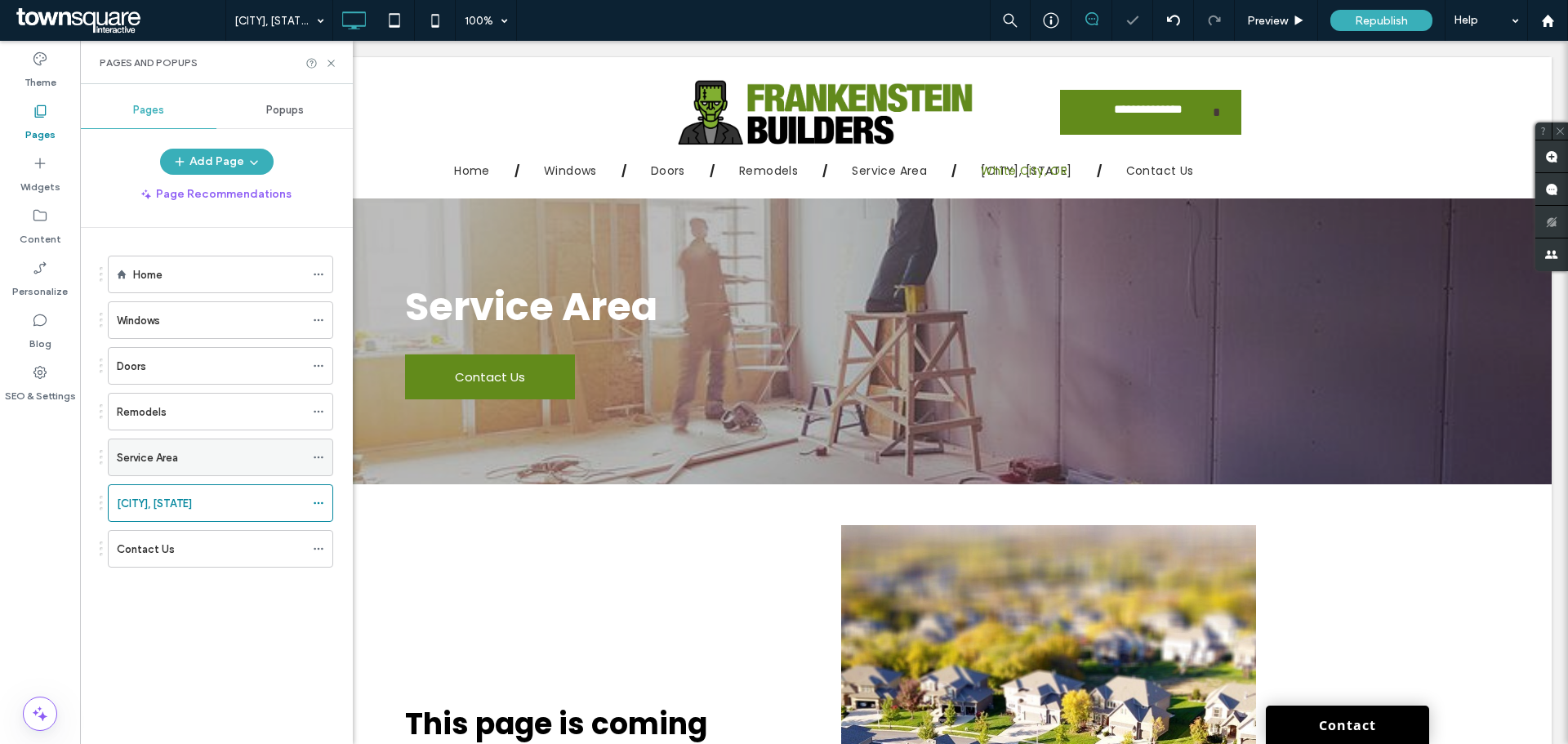 click 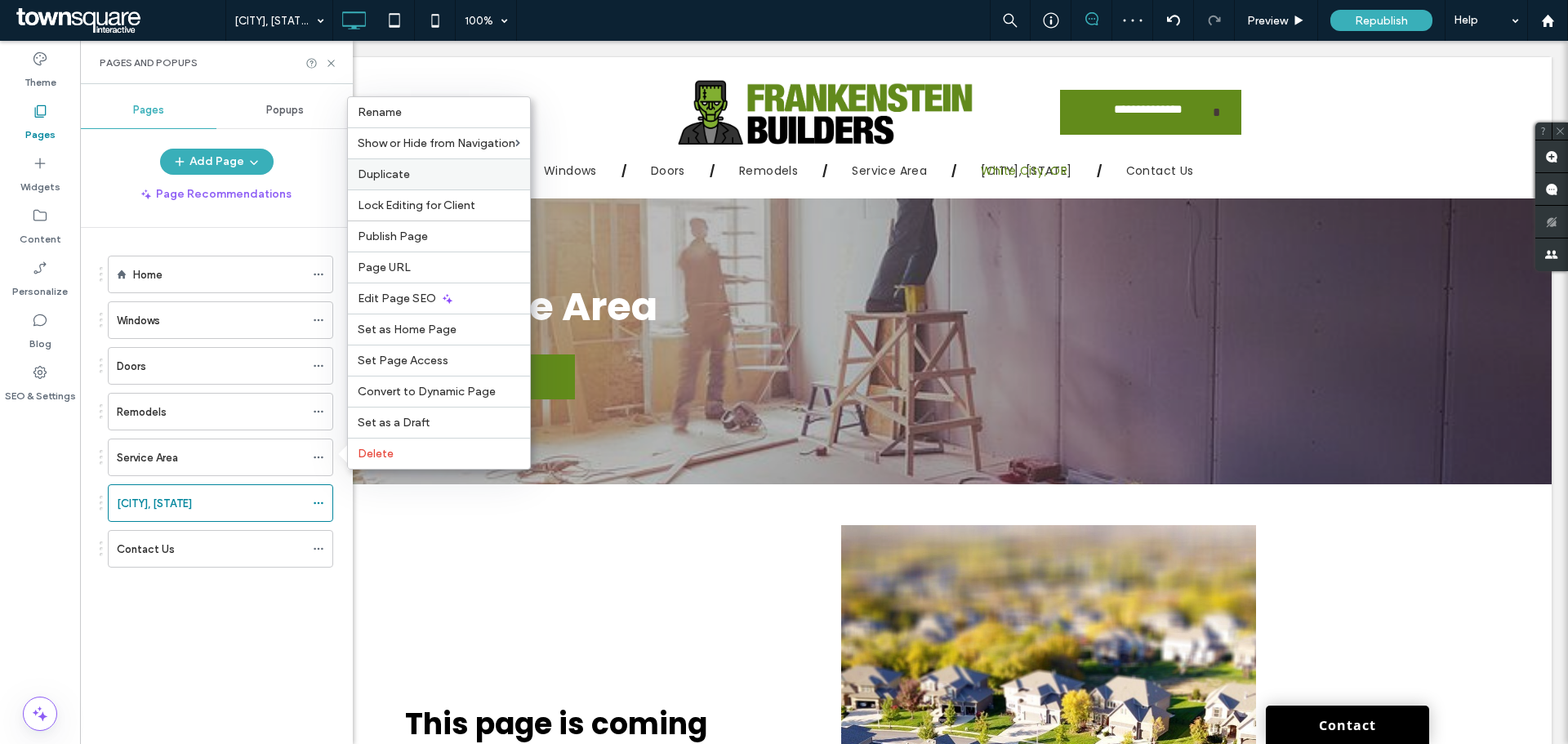 click on "Duplicate" at bounding box center (384, 174) 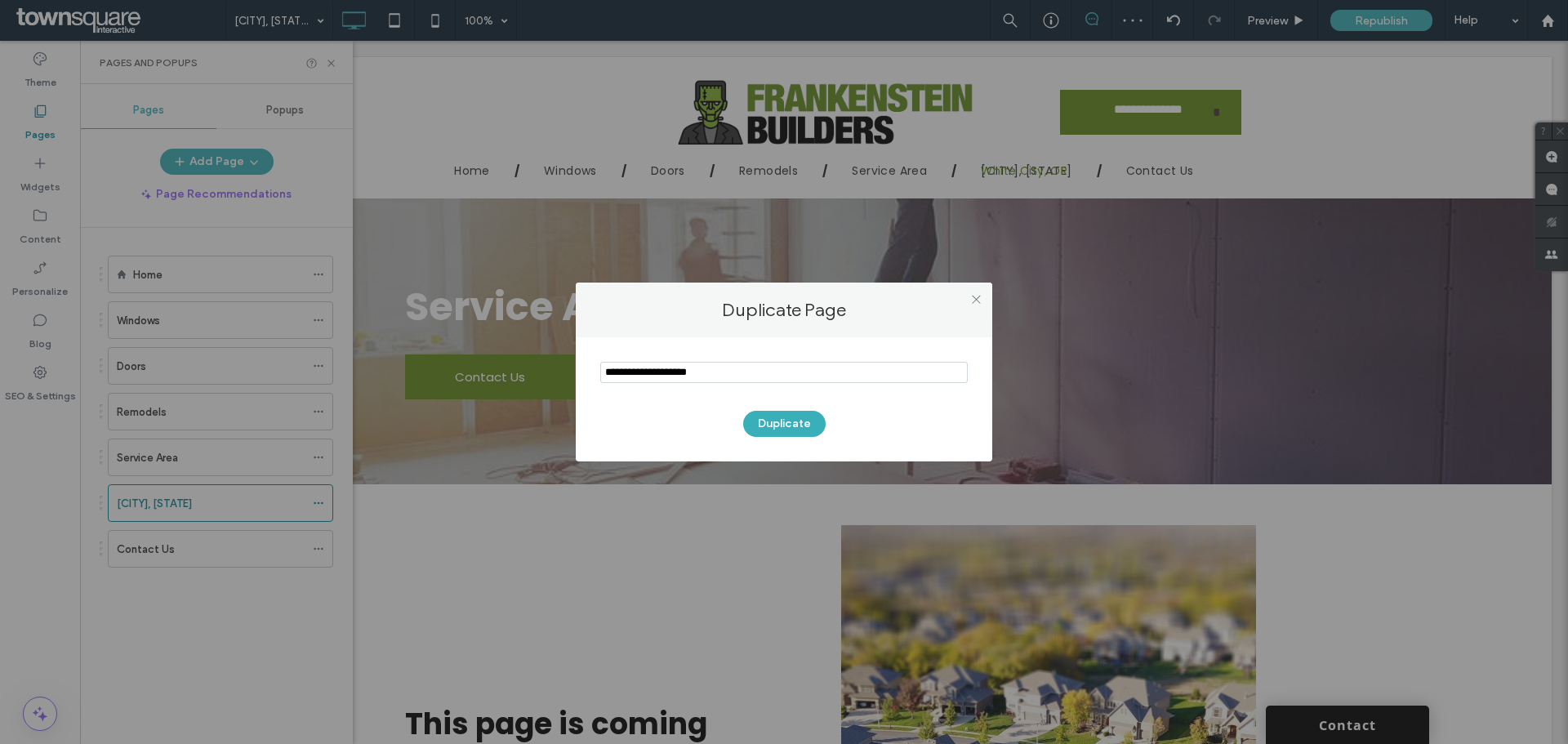 click at bounding box center (784, 372) 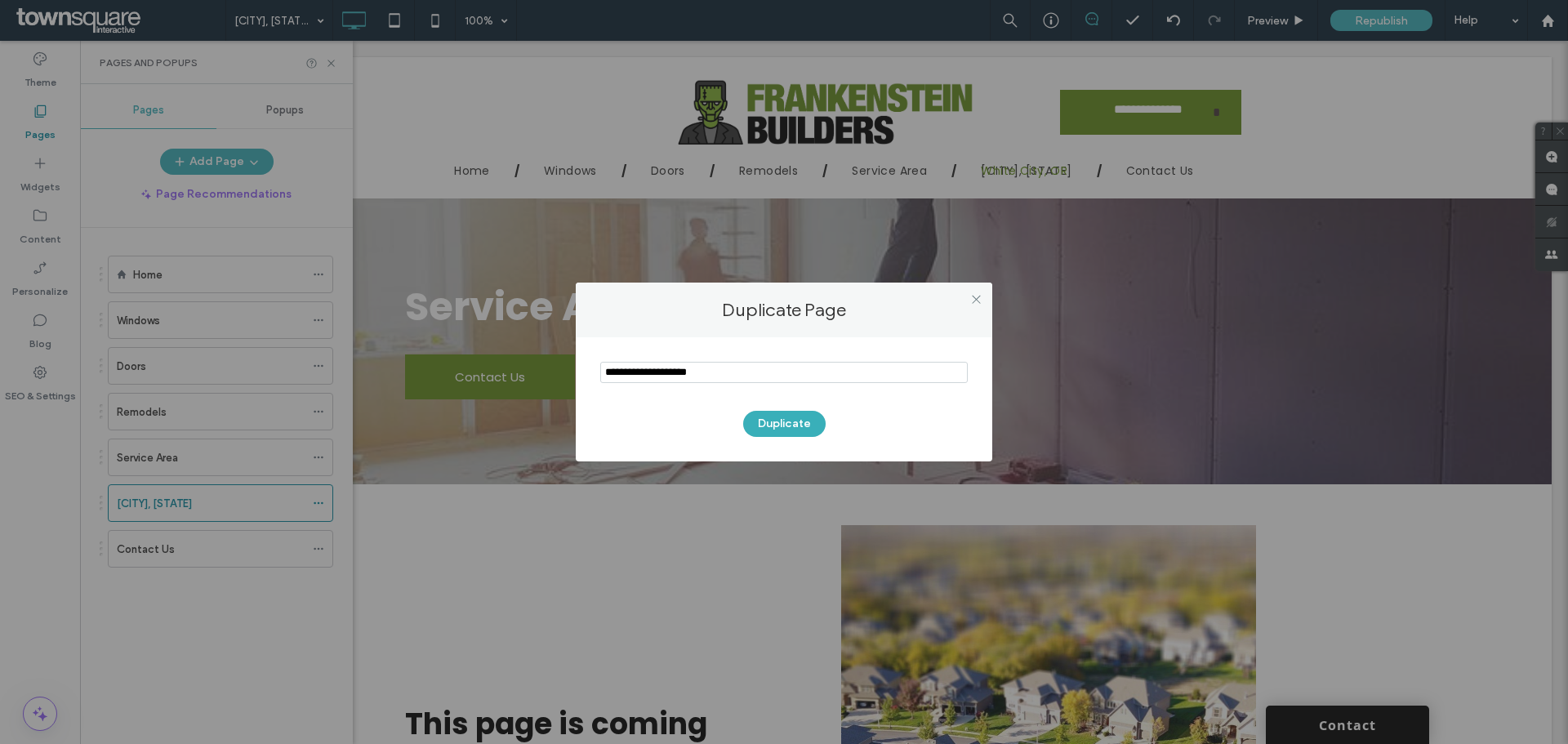 click at bounding box center [784, 372] 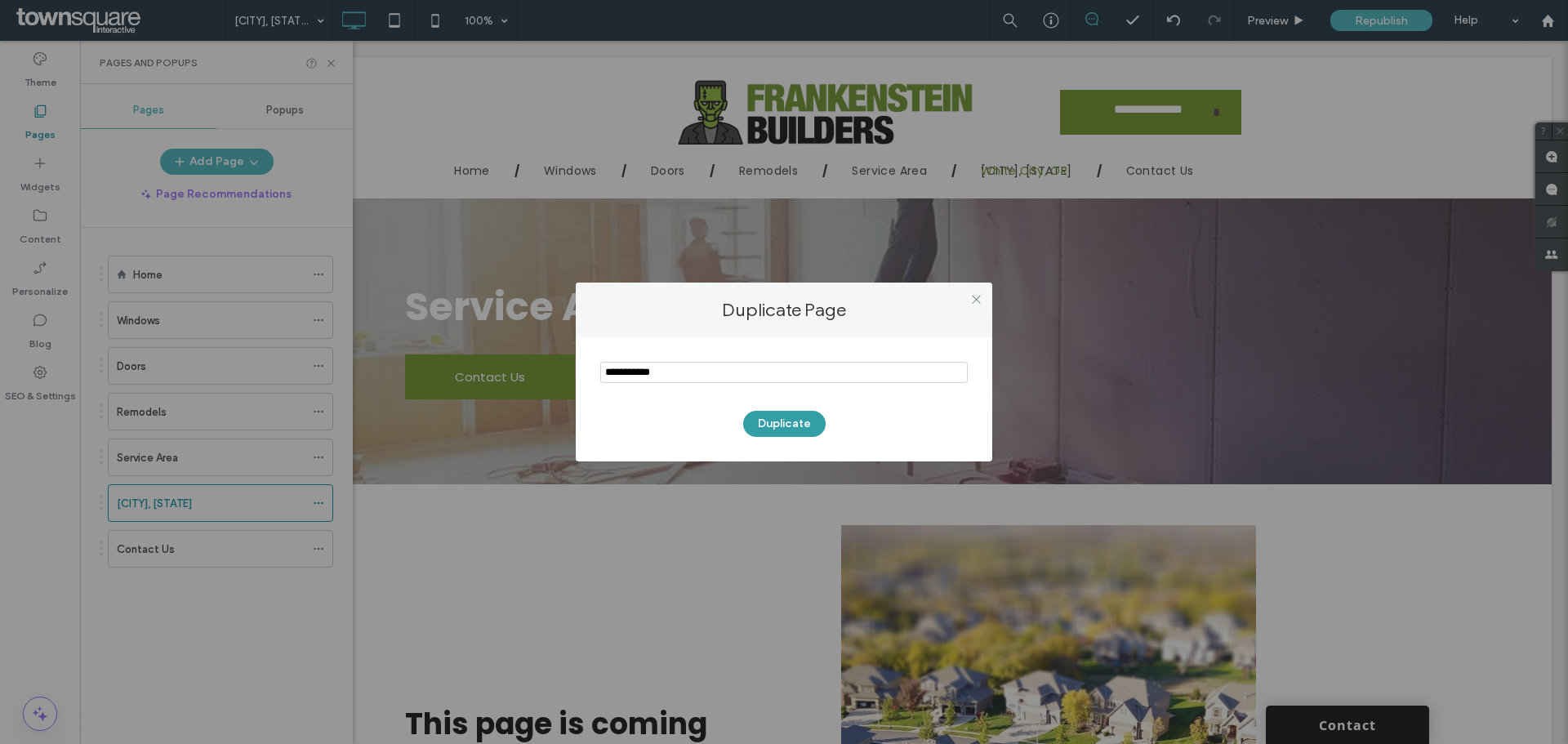 type on "**********" 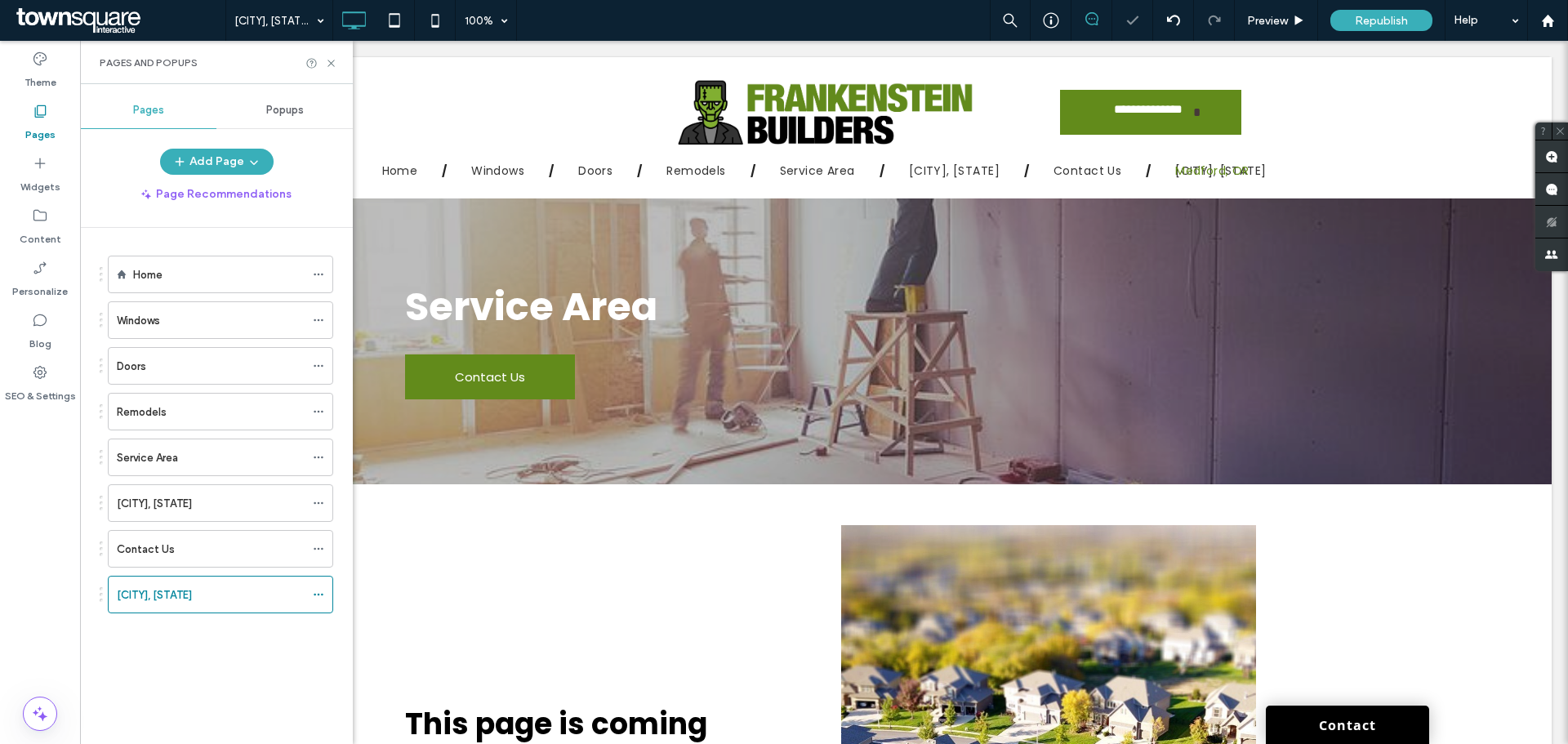 scroll, scrollTop: 0, scrollLeft: 0, axis: both 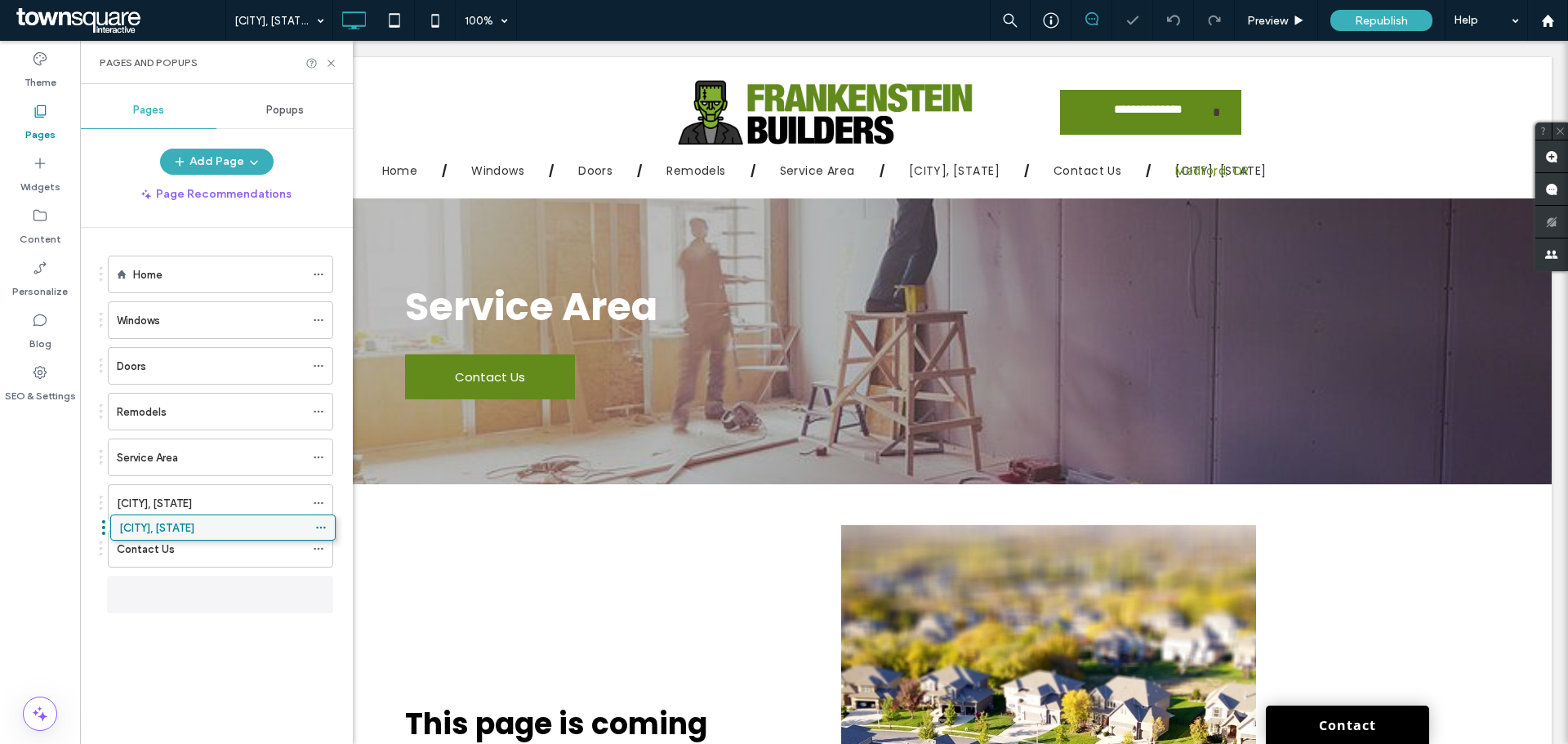 drag, startPoint x: 223, startPoint y: 600, endPoint x: 227, endPoint y: 537, distance: 63.126856 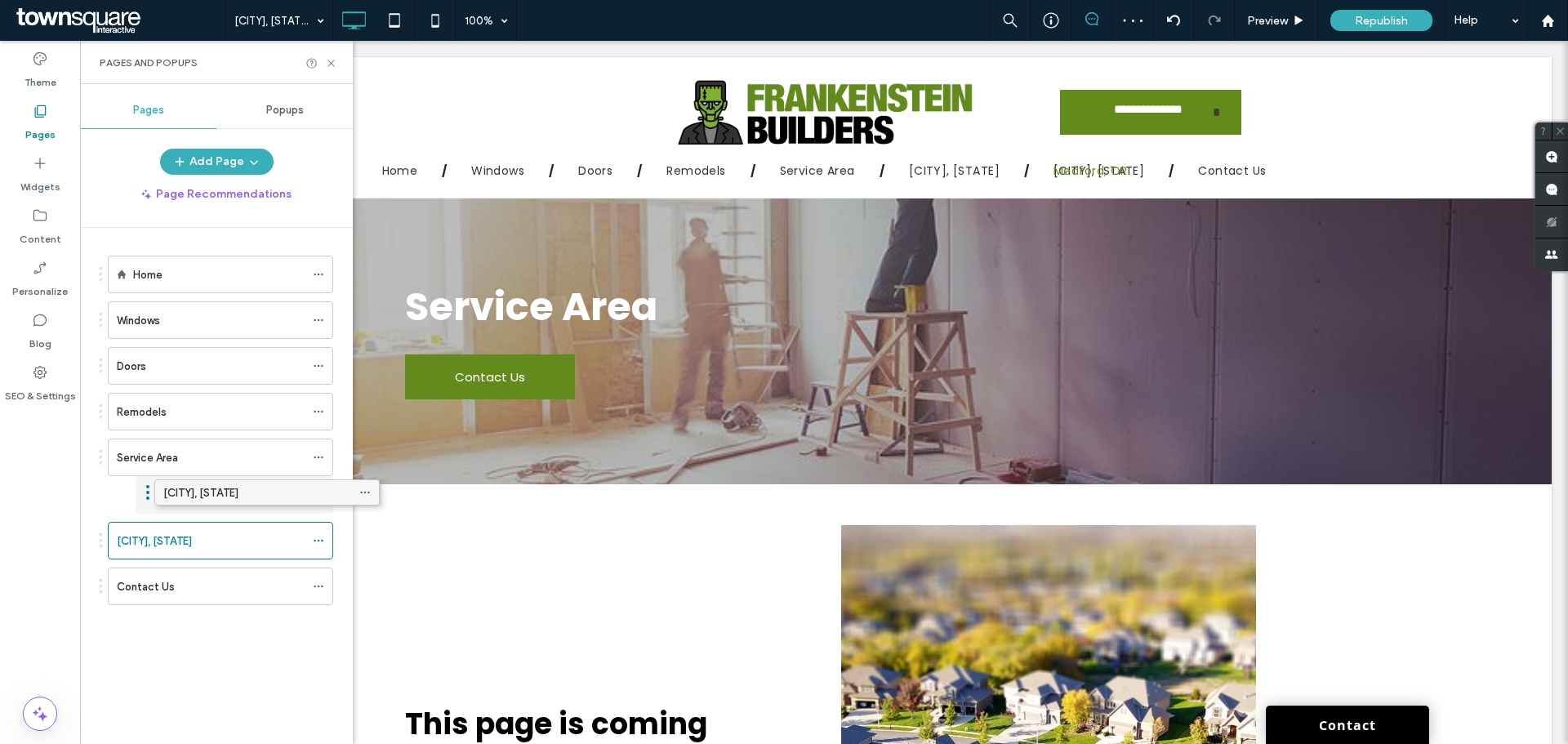 drag, startPoint x: 185, startPoint y: 502, endPoint x: 232, endPoint y: 497, distance: 47.26521 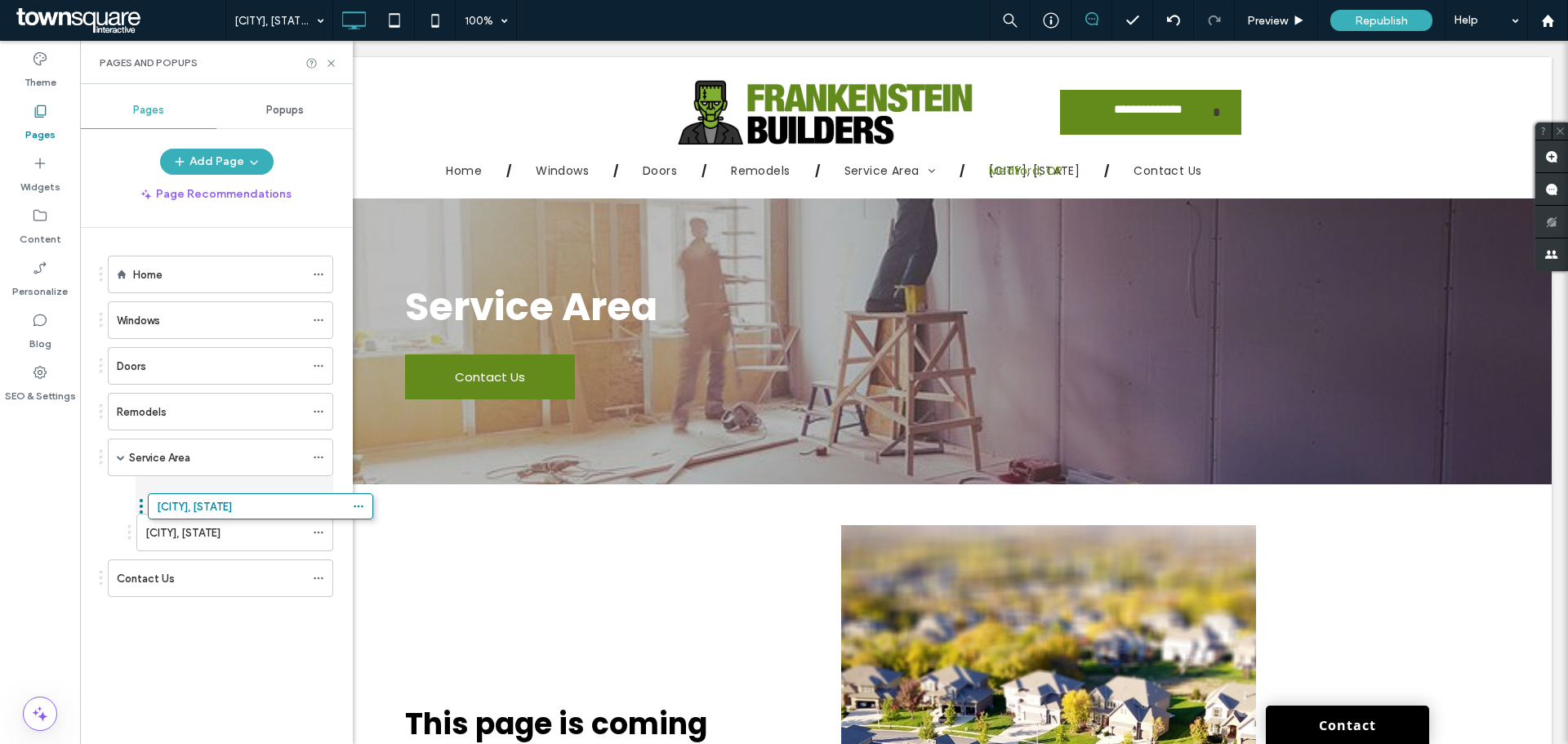 drag, startPoint x: 206, startPoint y: 550, endPoint x: 246, endPoint y: 521, distance: 49.406477 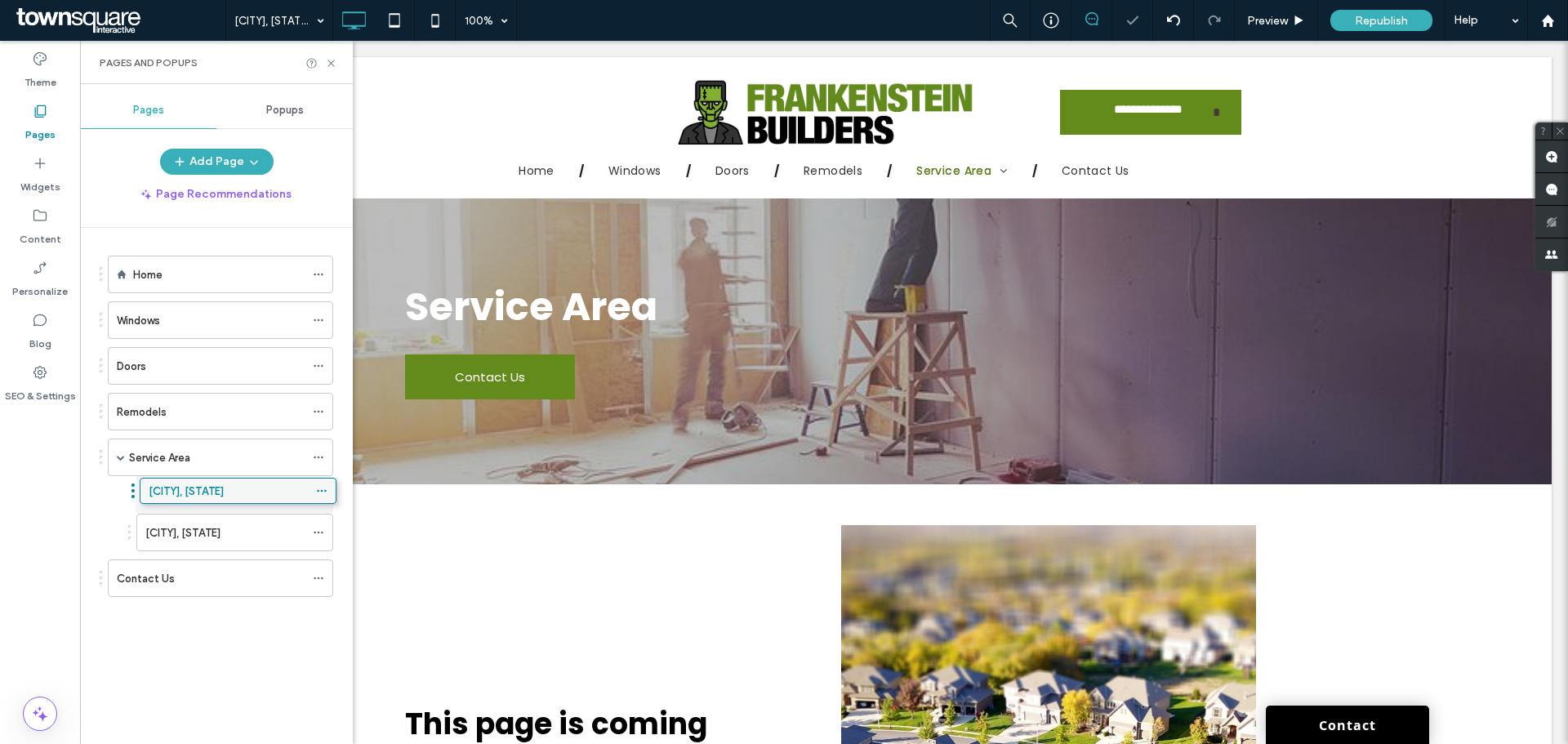 drag, startPoint x: 246, startPoint y: 532, endPoint x: 249, endPoint y: 488, distance: 44.102154 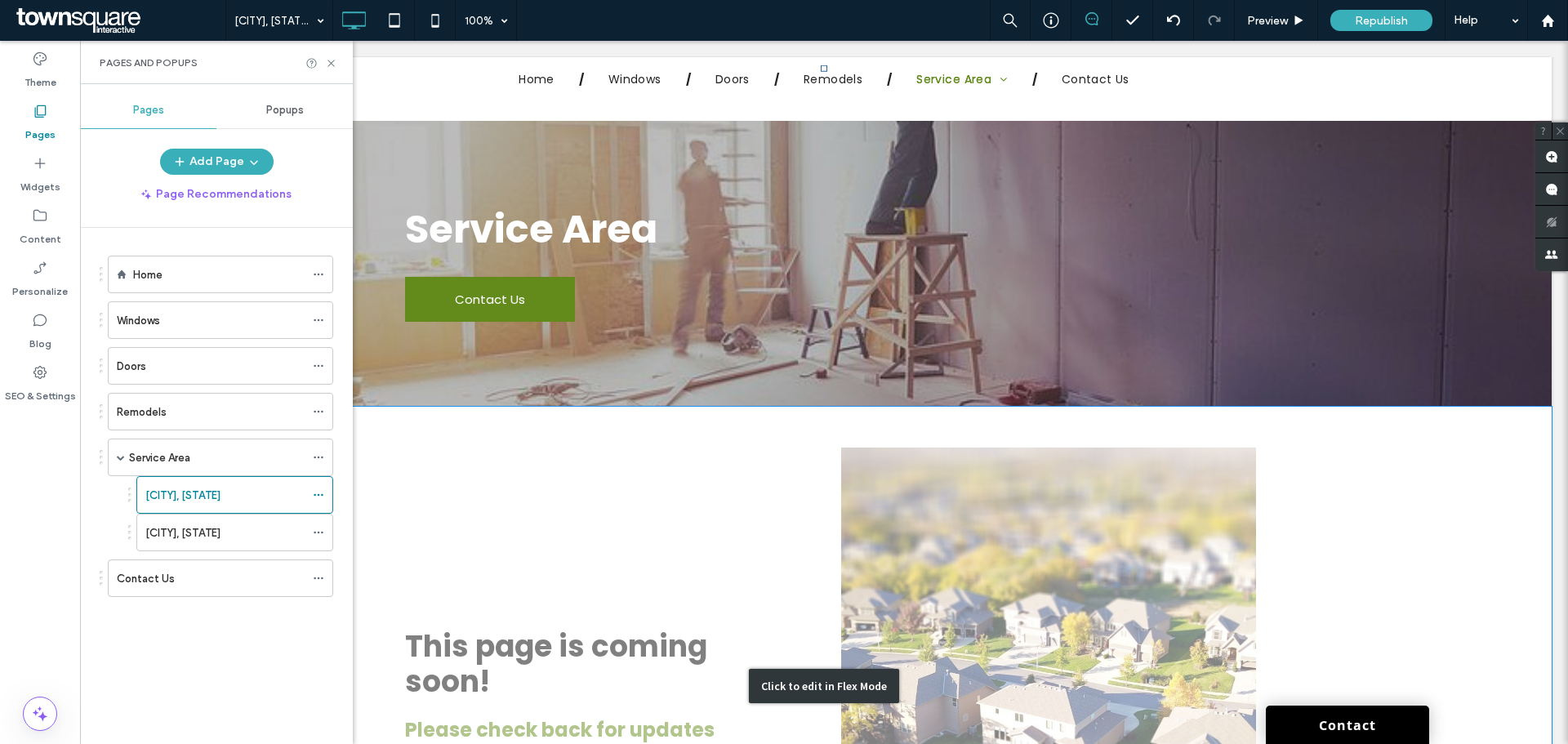 scroll, scrollTop: 245, scrollLeft: 0, axis: vertical 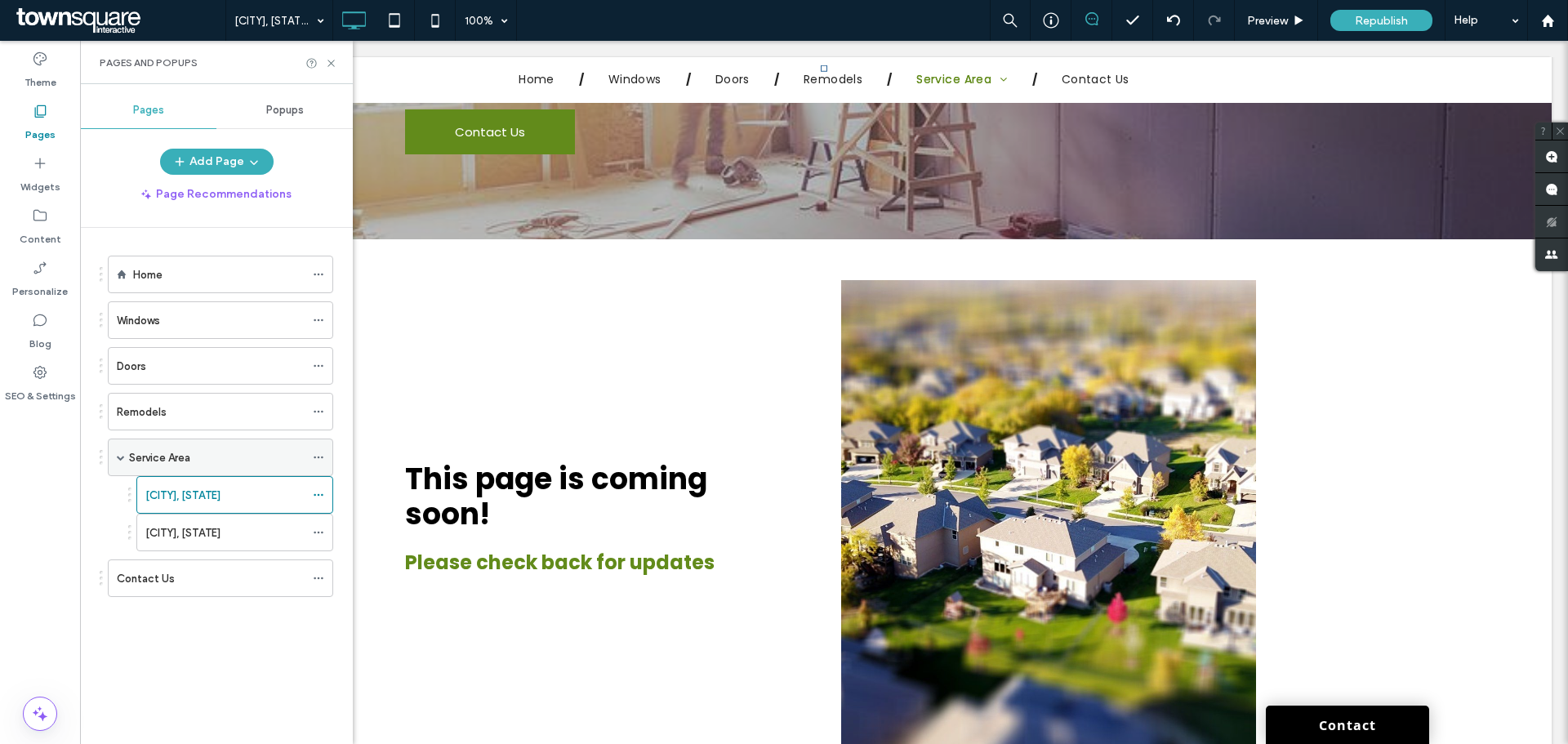 click on "Service Area" at bounding box center (216, 457) 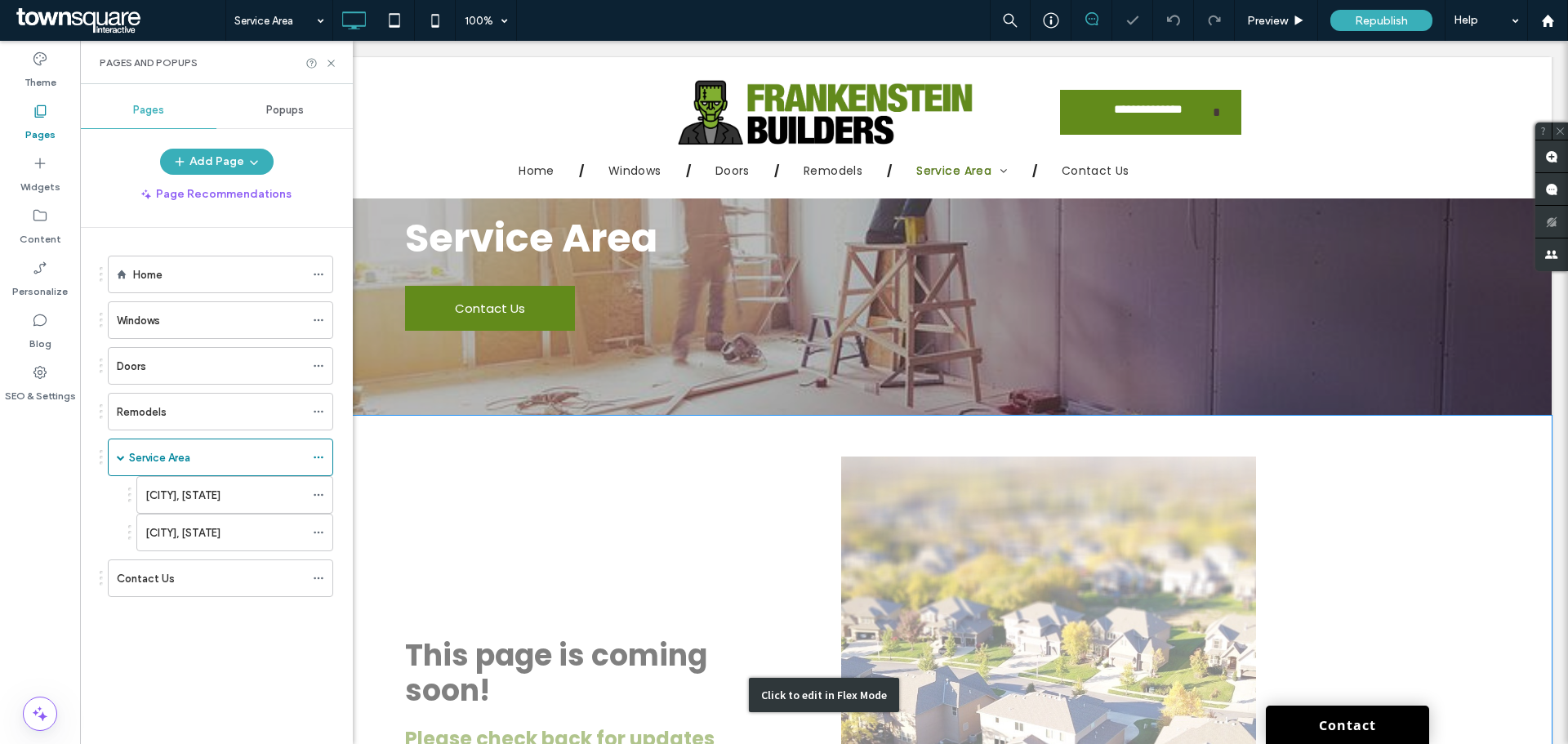 scroll, scrollTop: 163, scrollLeft: 0, axis: vertical 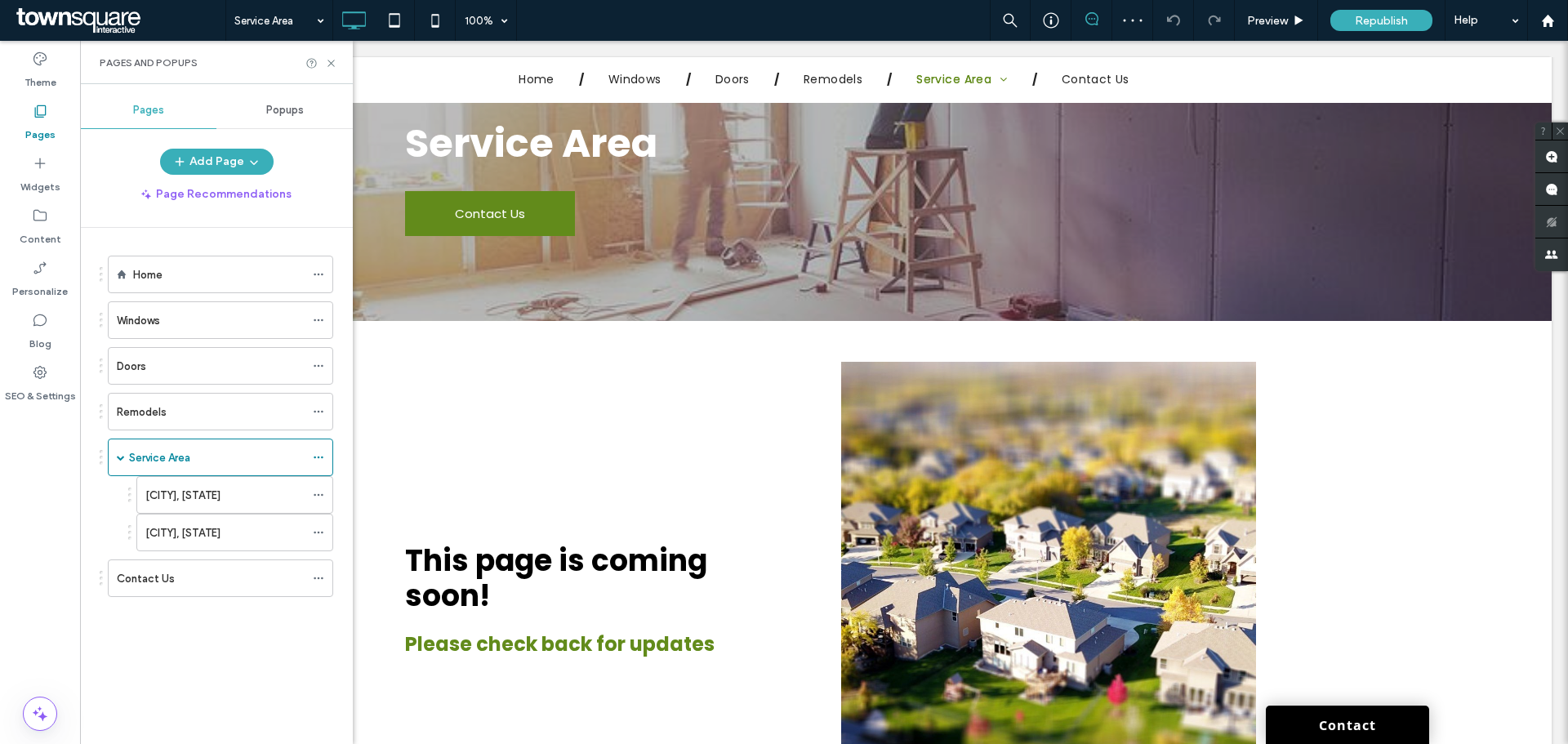 click on "Medford, OR White City, OR" at bounding box center (225, 514) 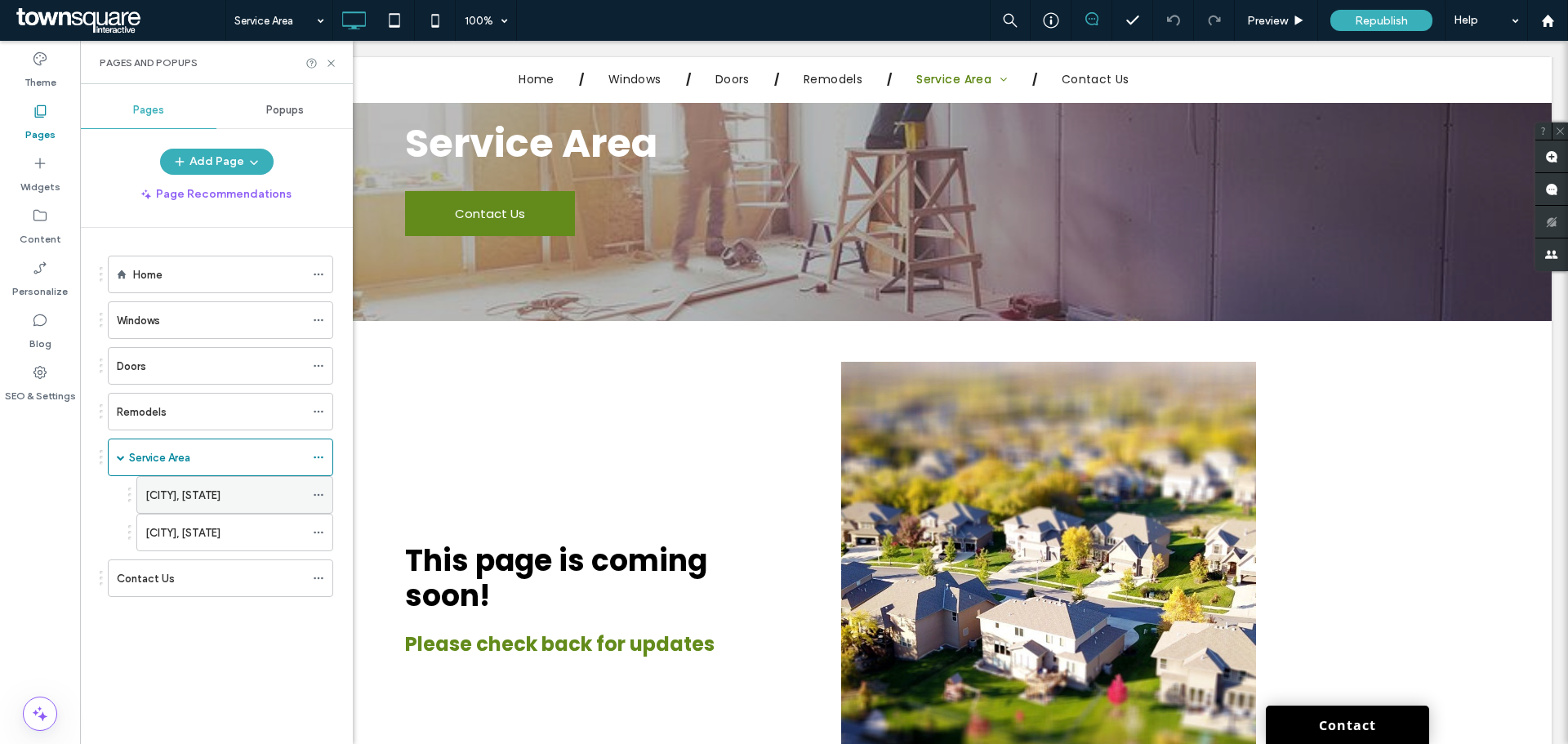 click on "[CITY], [STATE]" at bounding box center [225, 495] 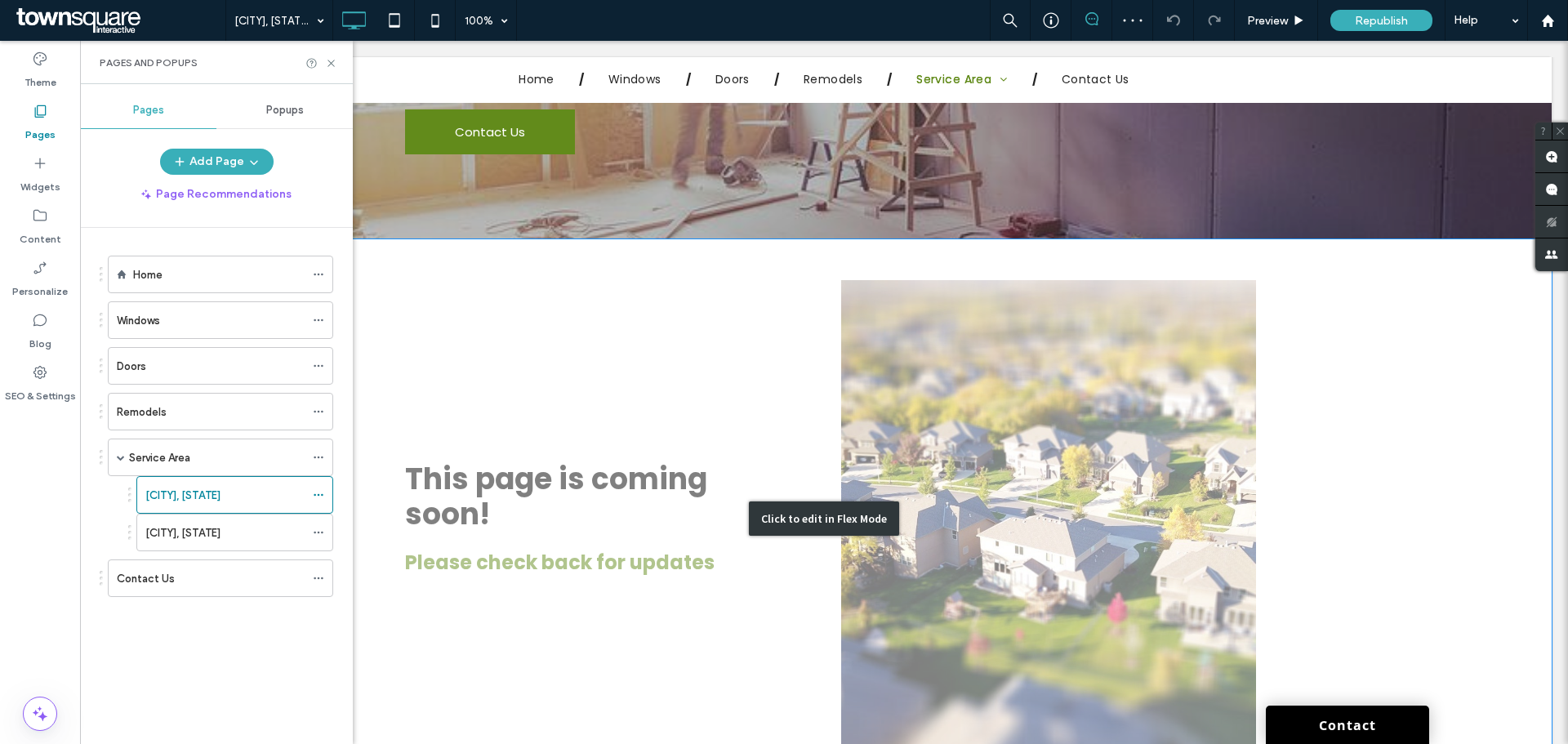 scroll, scrollTop: 327, scrollLeft: 0, axis: vertical 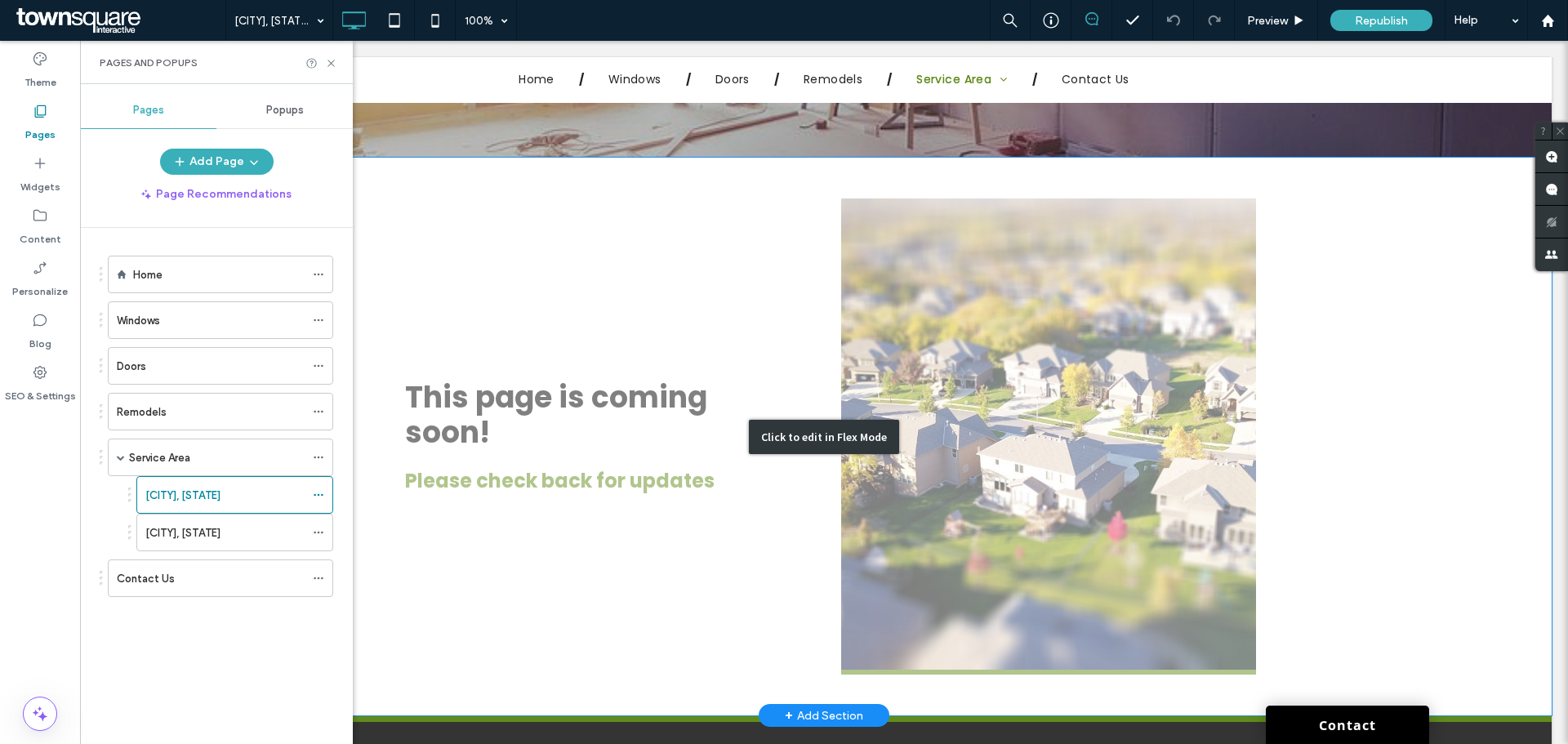 click on "Click to edit in Flex Mode" at bounding box center [824, 436] 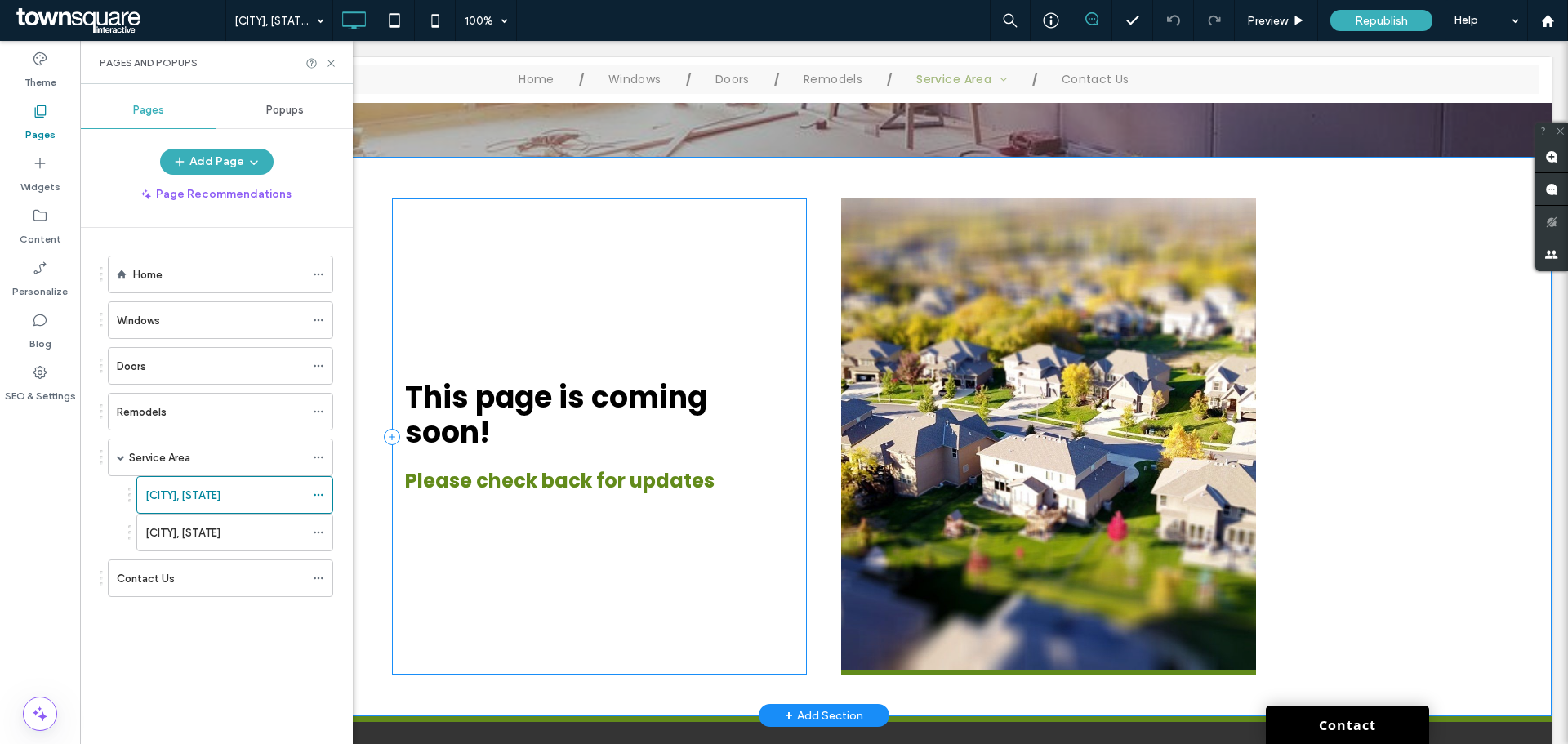 click on "This page is coming soon!
Please check back for updates" at bounding box center (599, 436) 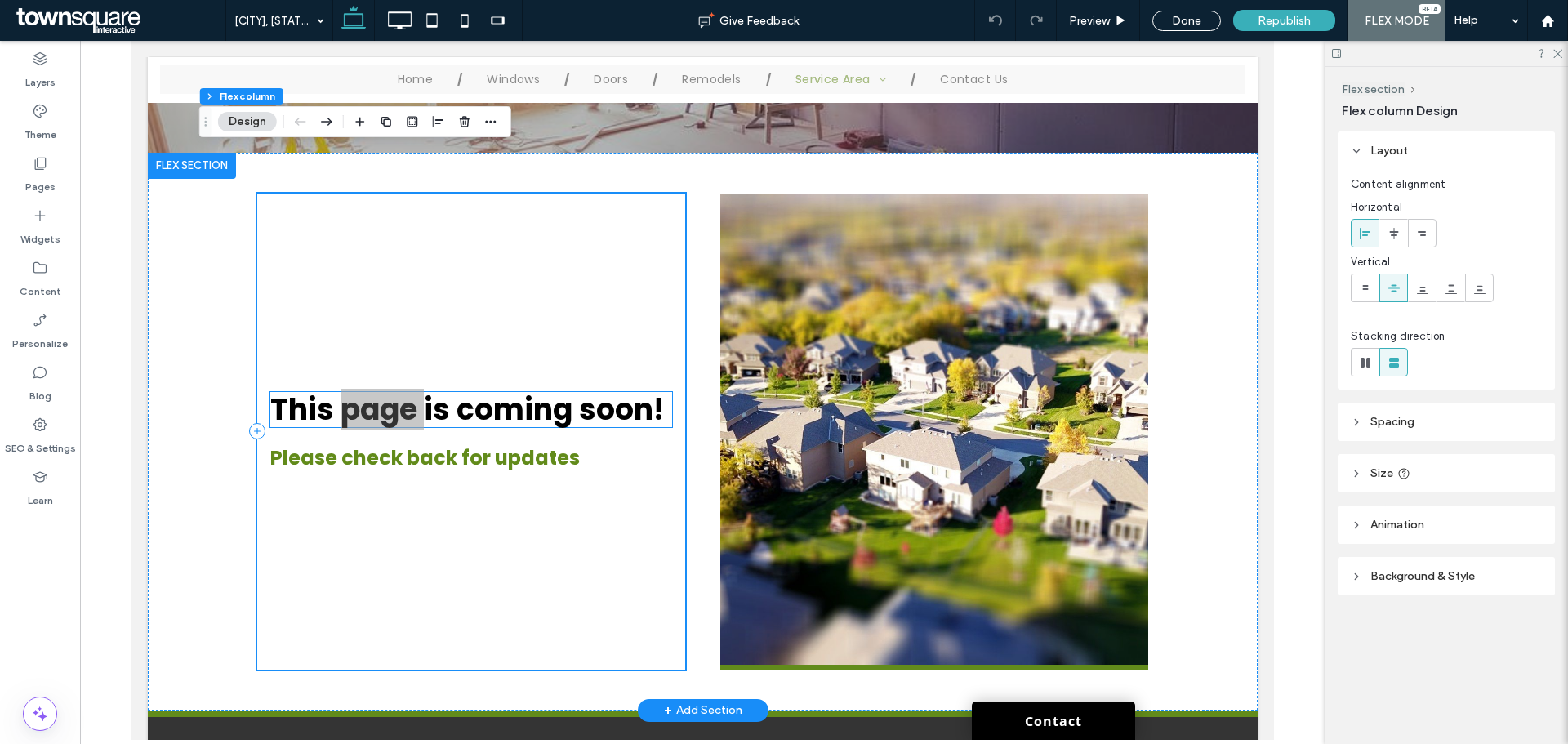 scroll, scrollTop: 245, scrollLeft: 0, axis: vertical 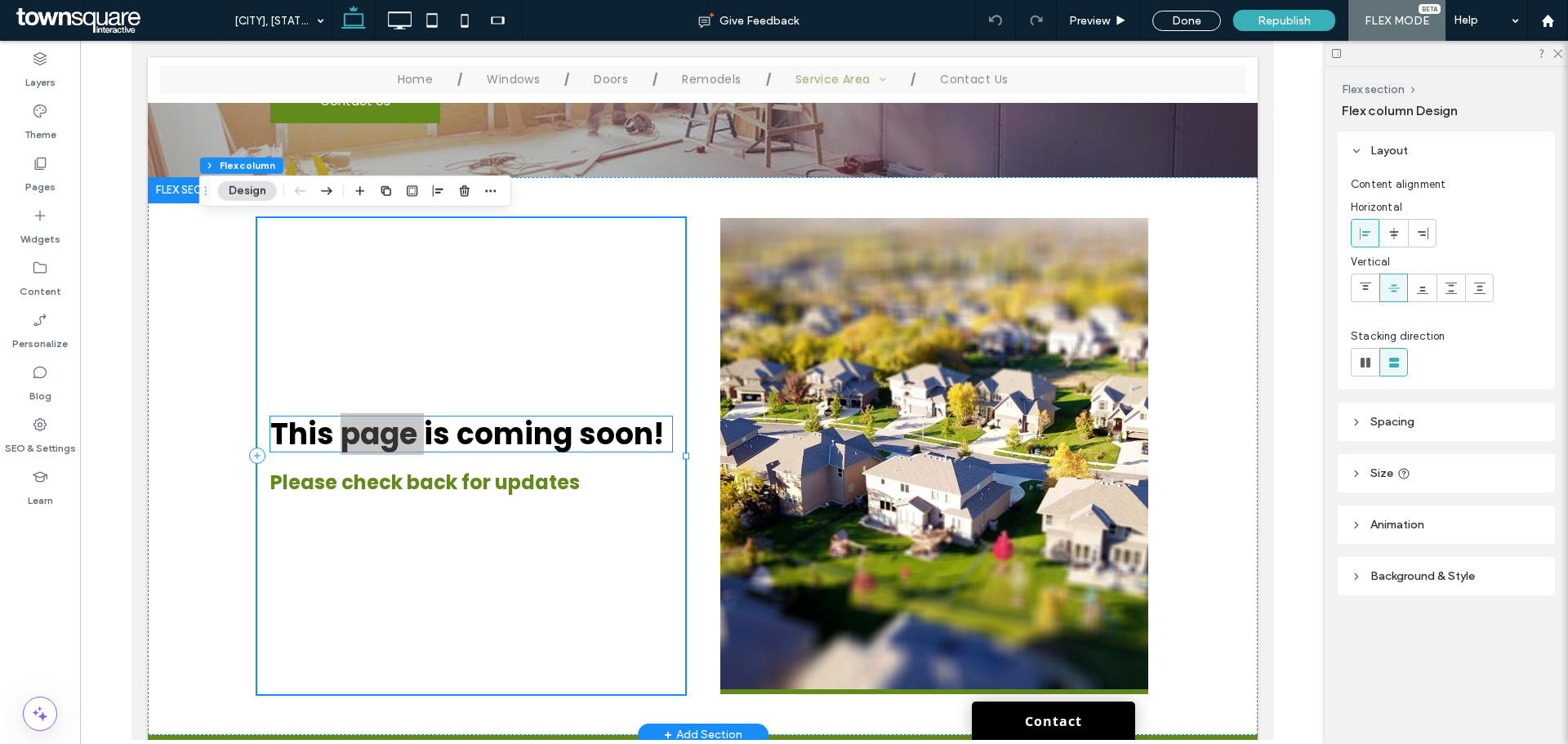 click on "This page is coming soon!" at bounding box center [466, 434] 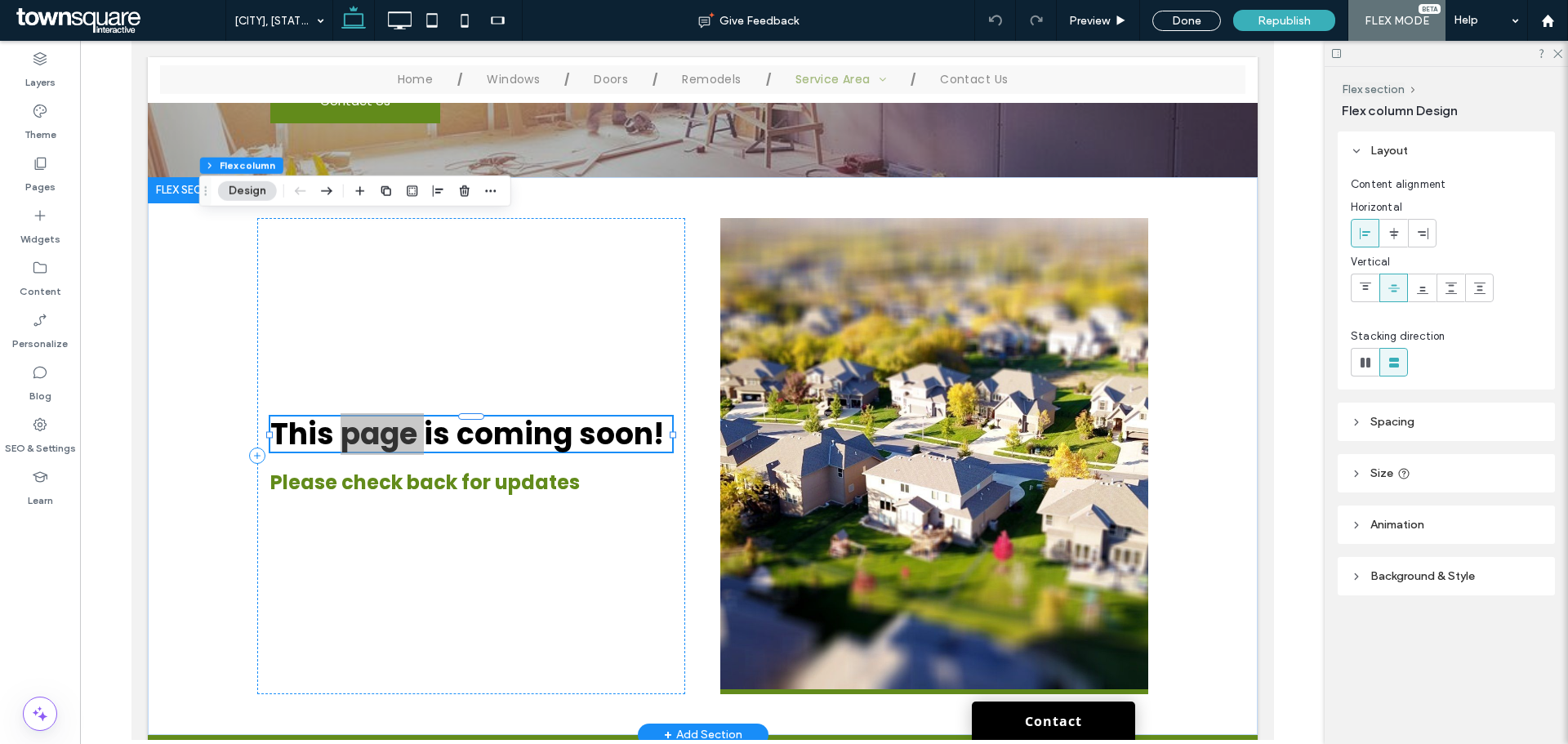 click on "This page is coming soon!" at bounding box center (466, 434) 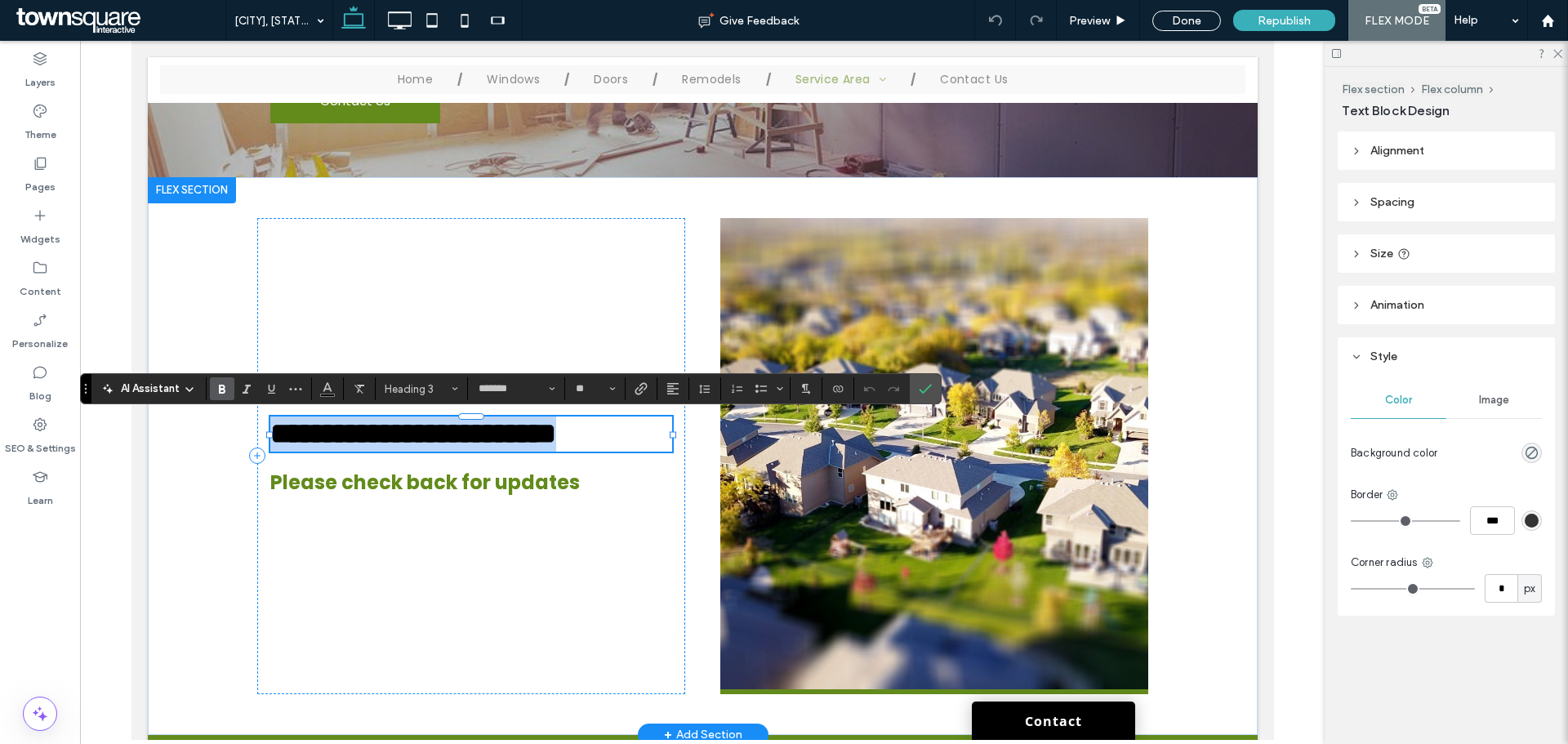 click on "**********" at bounding box center (412, 434) 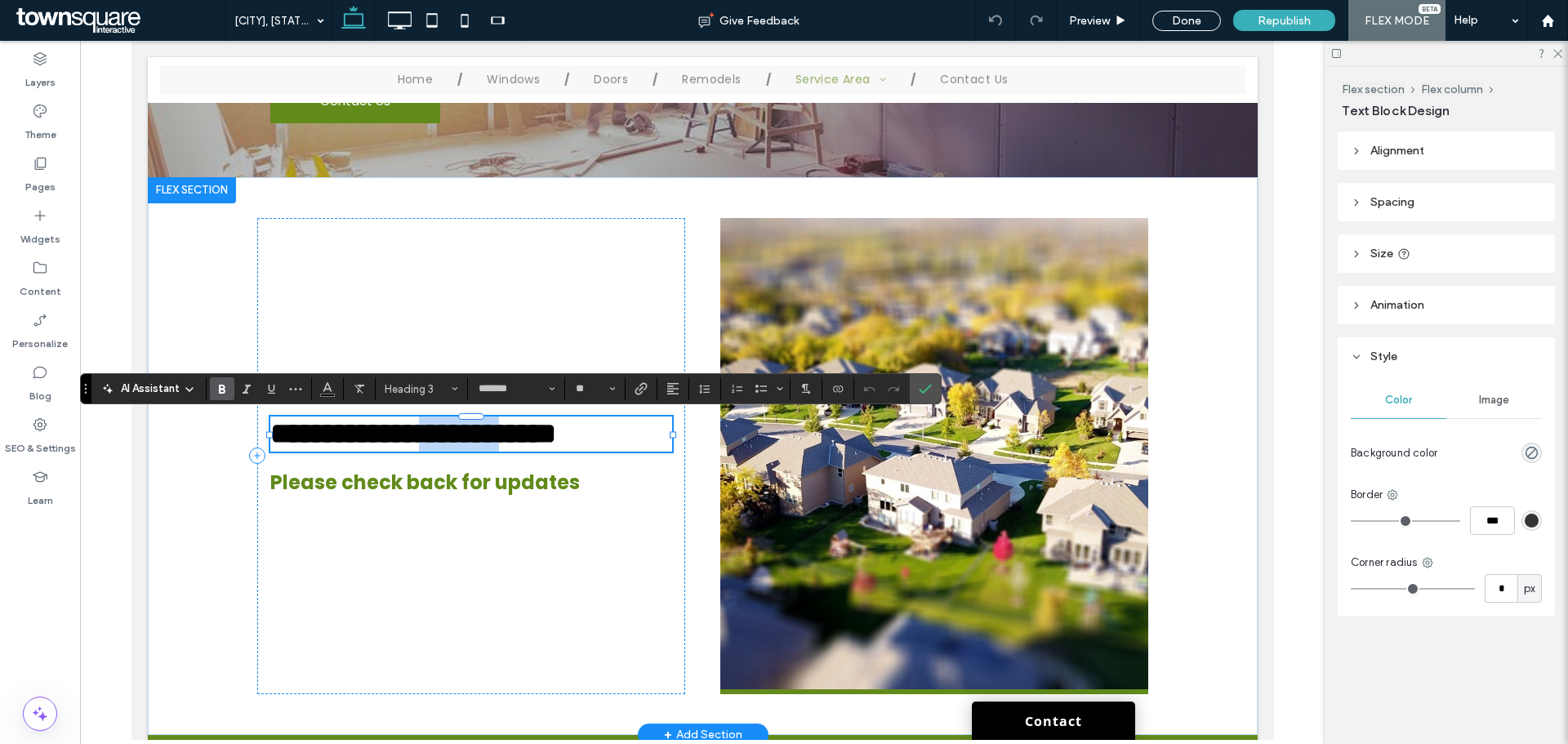 click on "**********" at bounding box center (412, 434) 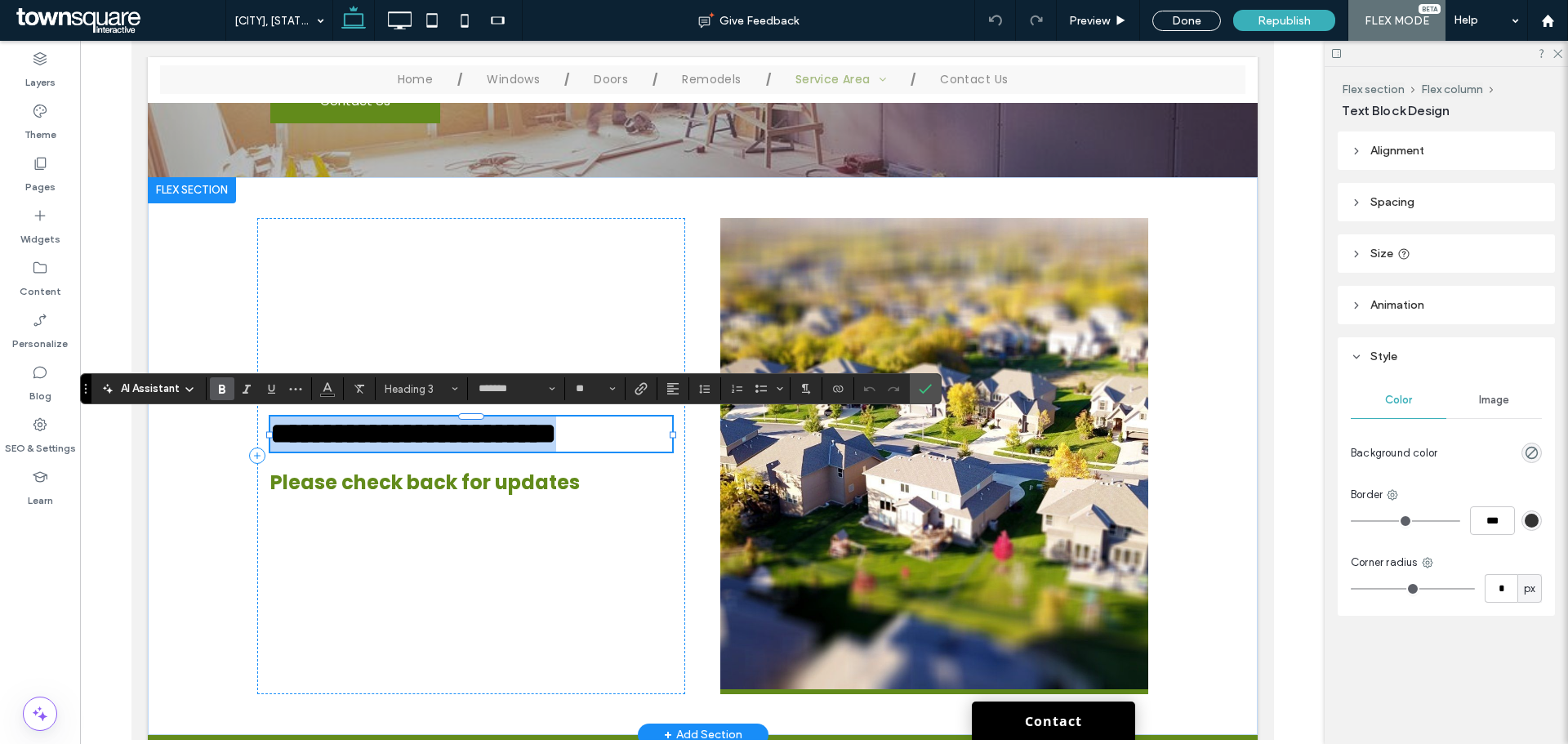 click on "**********" at bounding box center [412, 434] 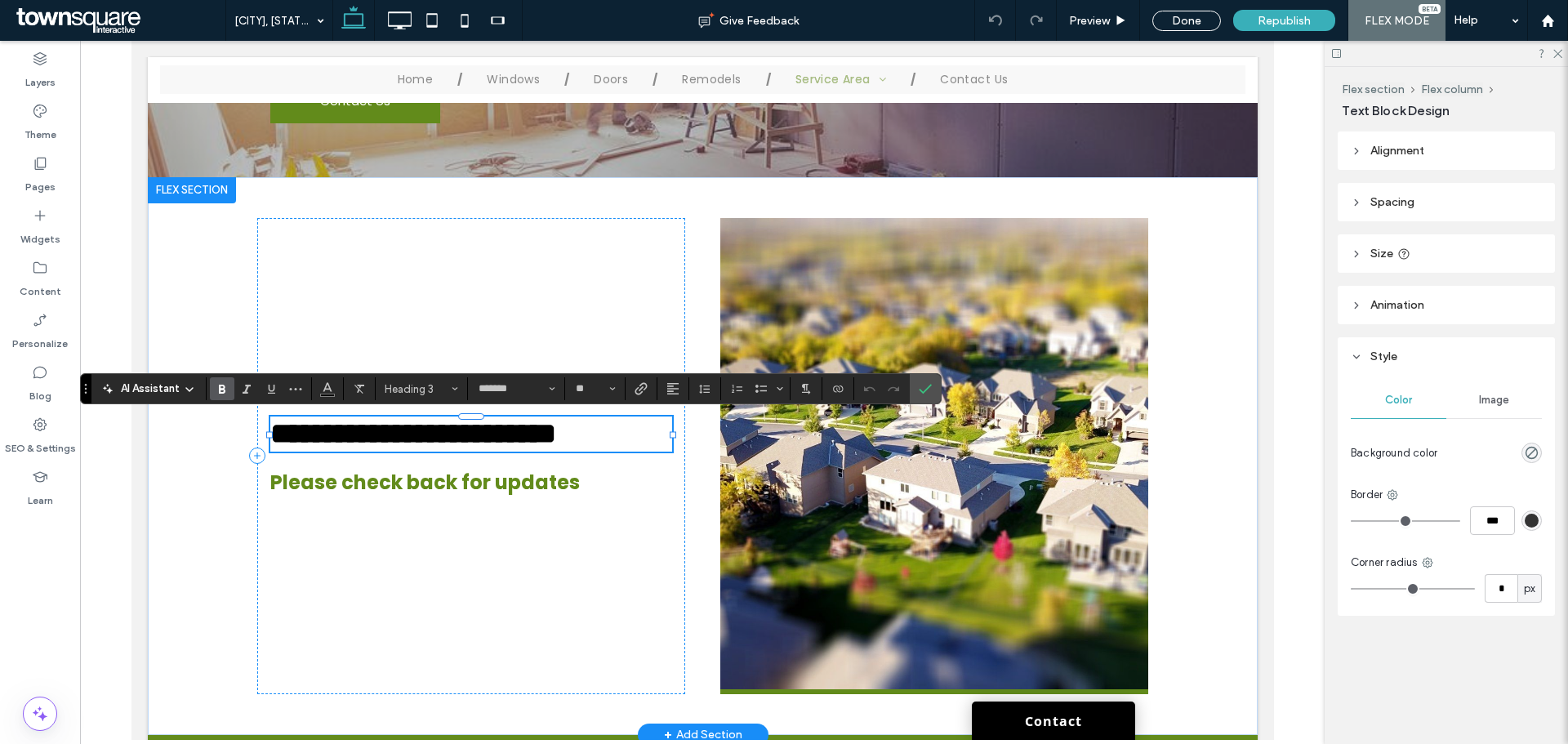 type 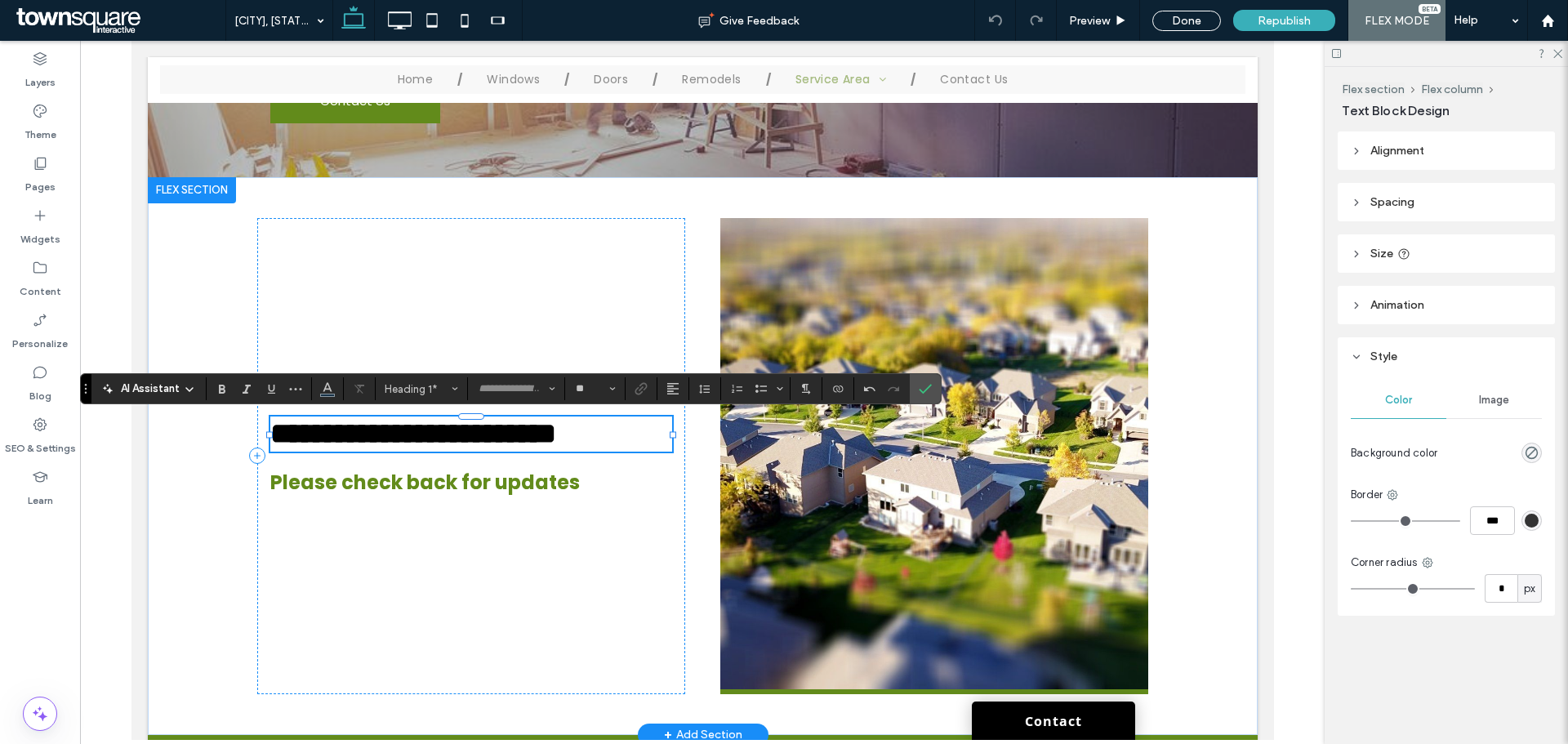 scroll, scrollTop: 11, scrollLeft: 0, axis: vertical 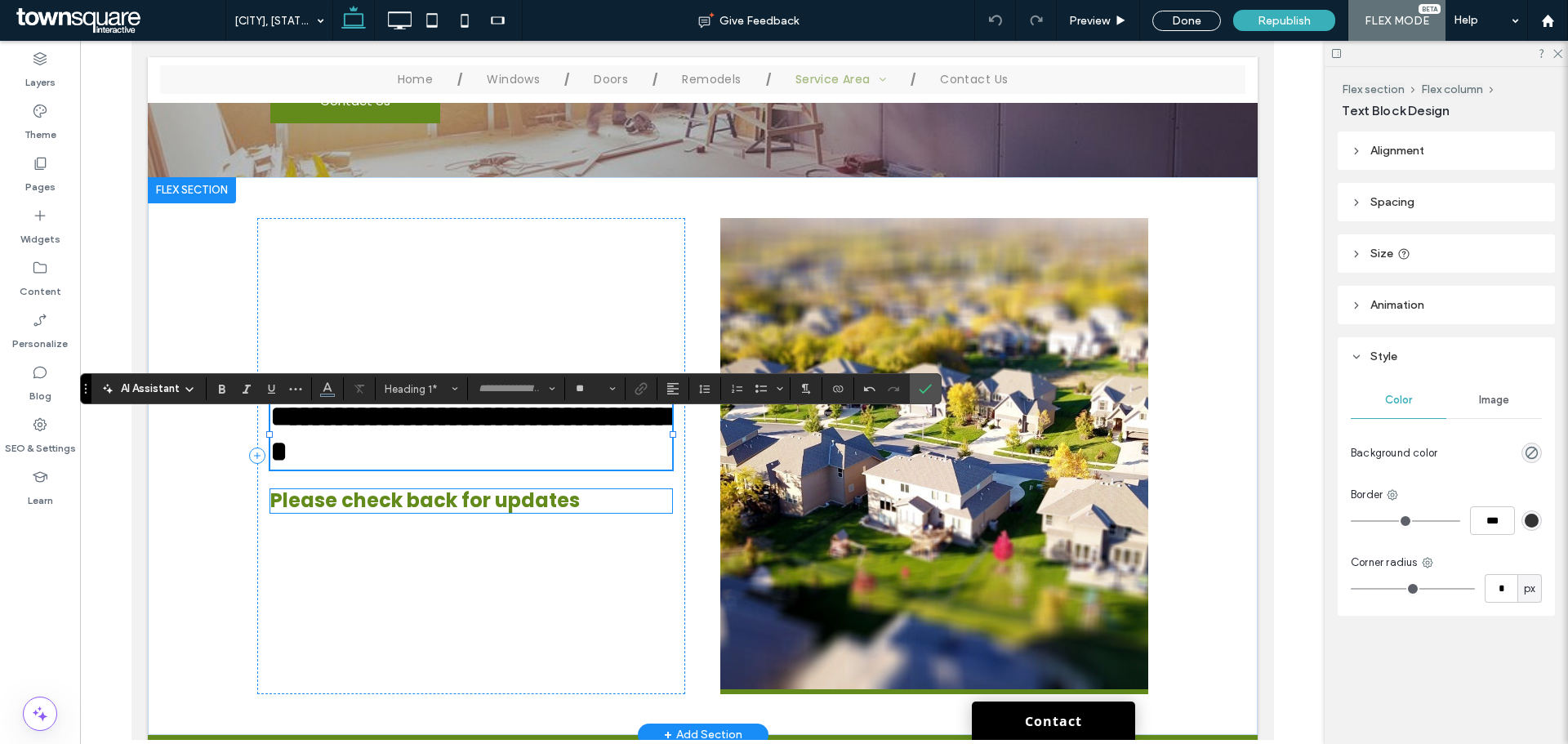 click on "Please check back for updates" at bounding box center [424, 500] 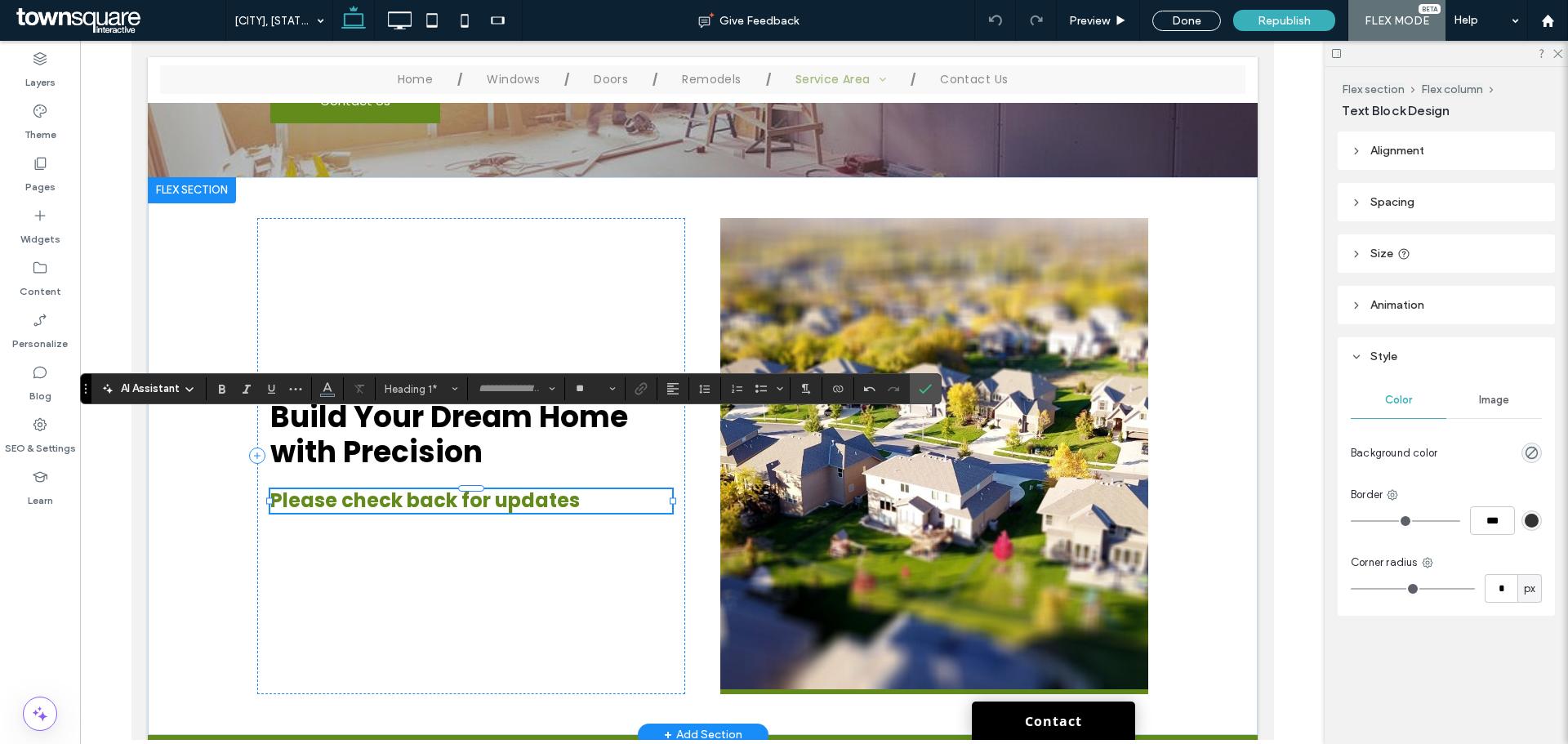 click on "Please check back for updates" at bounding box center (470, 501) 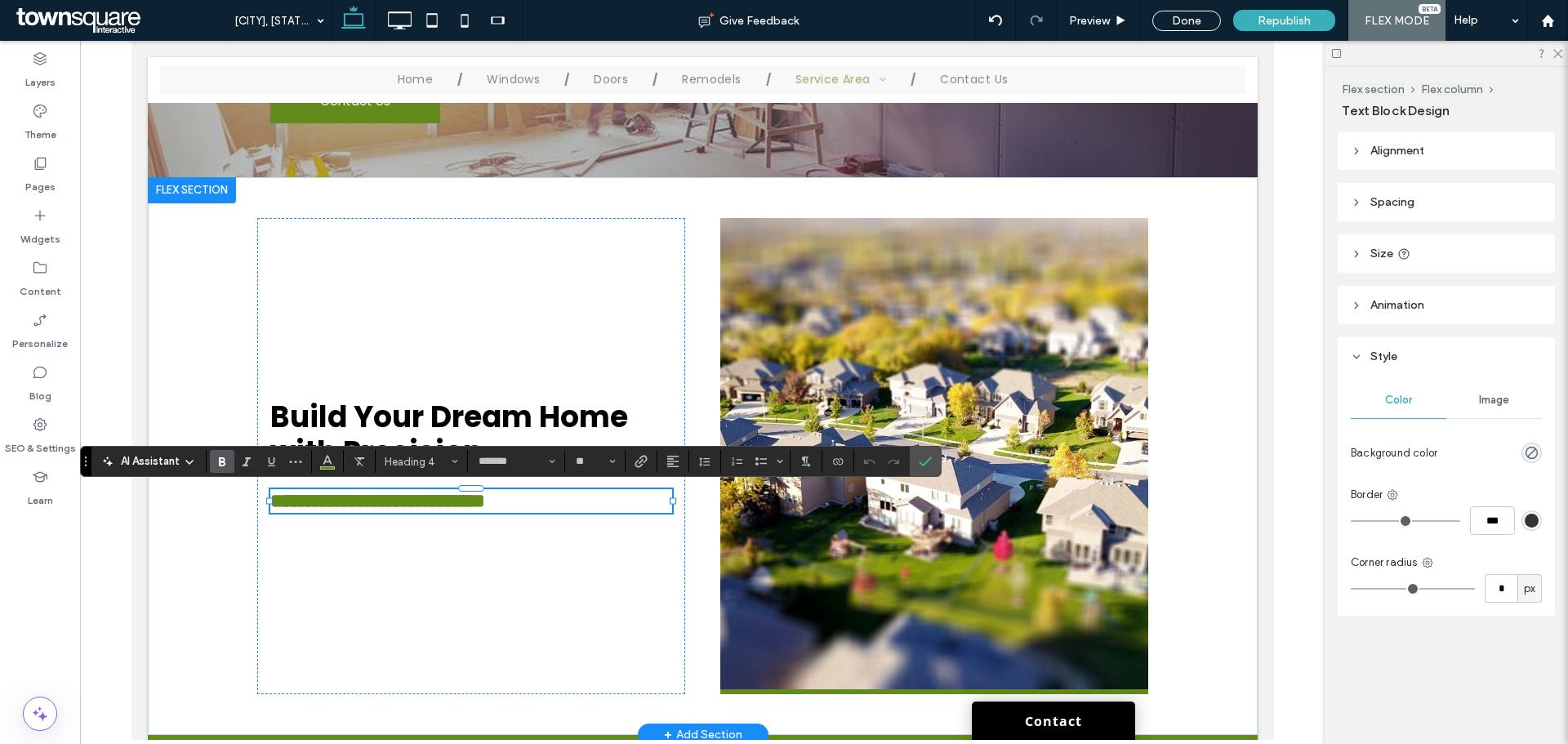 click on "**********" at bounding box center [376, 501] 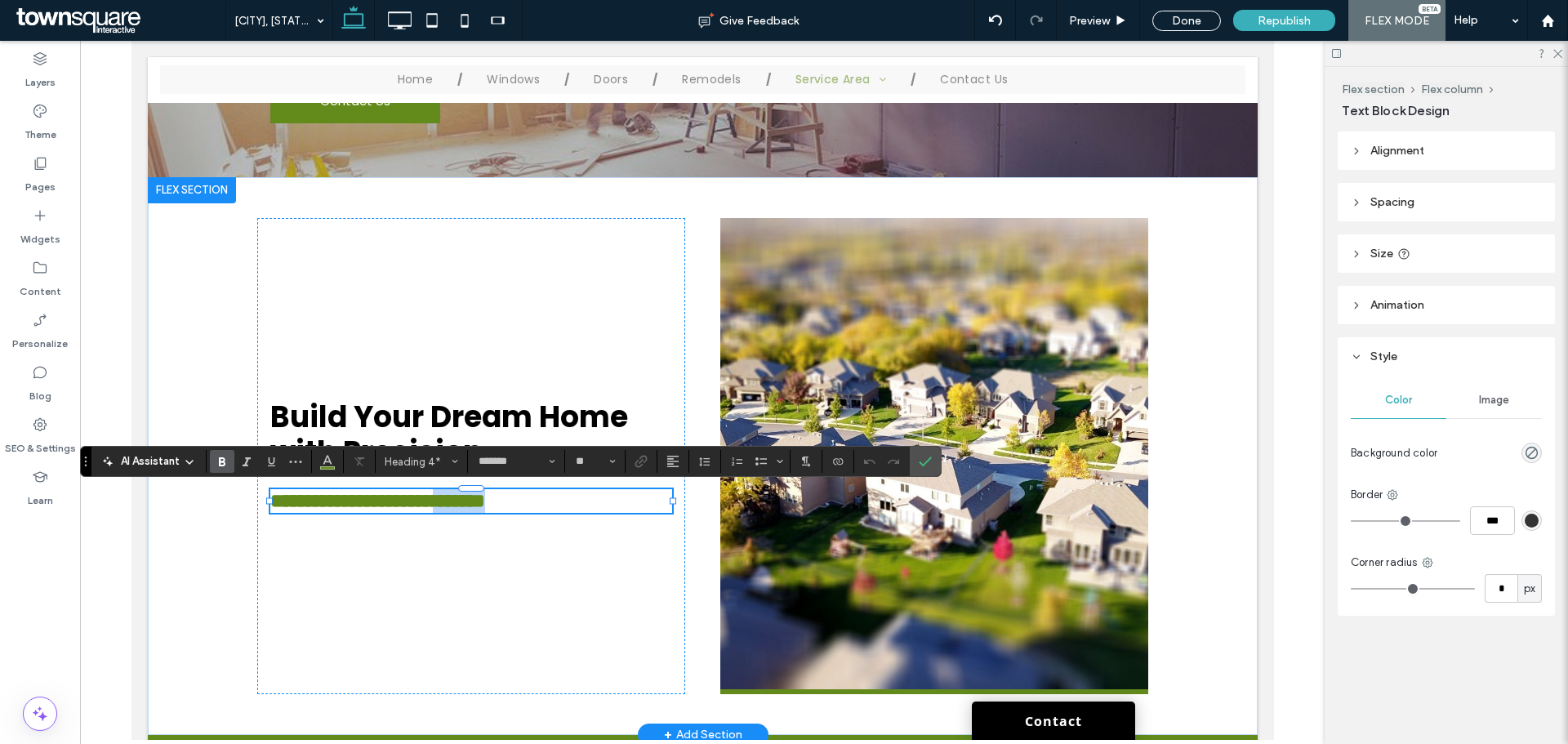 click on "**********" at bounding box center [376, 501] 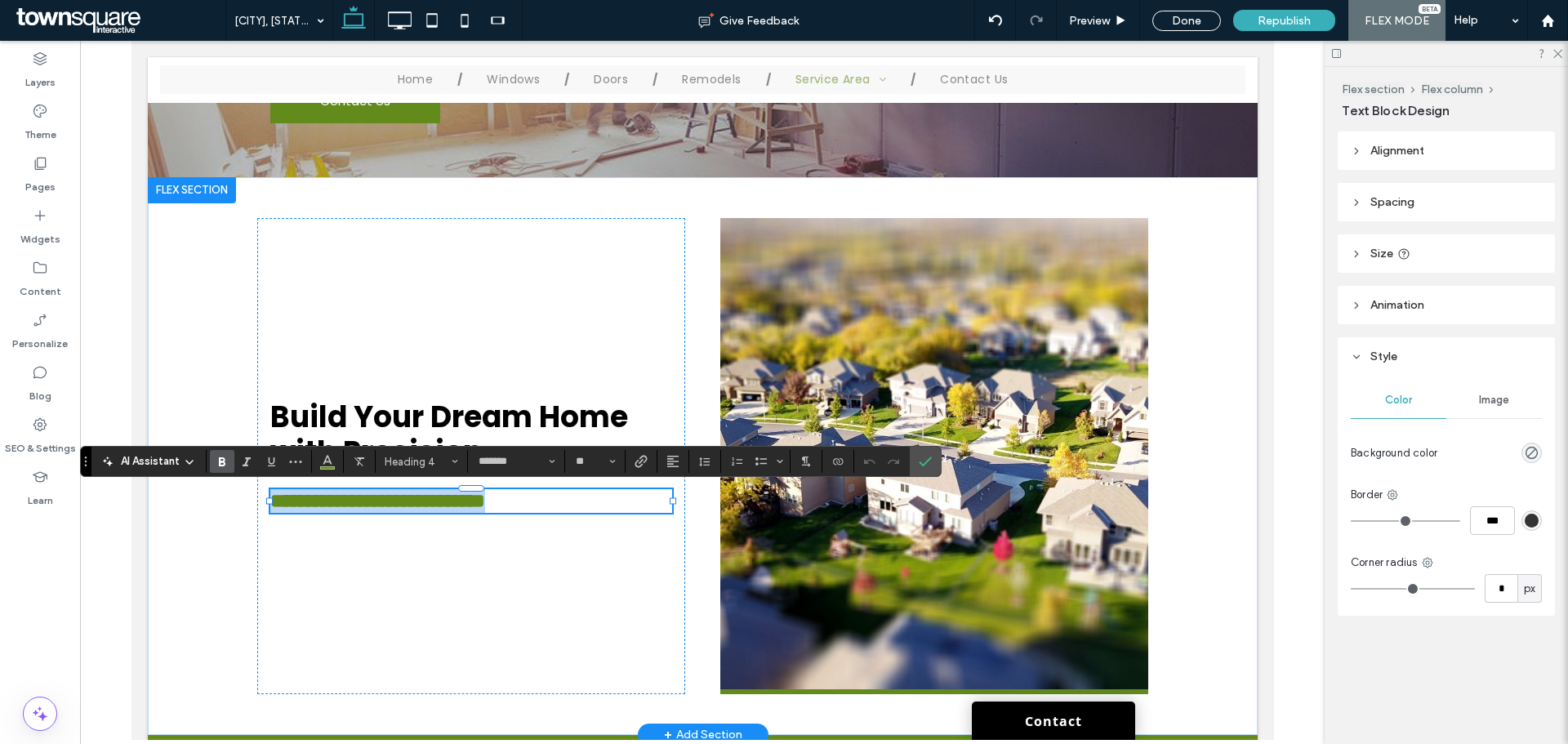 click on "**********" at bounding box center (376, 501) 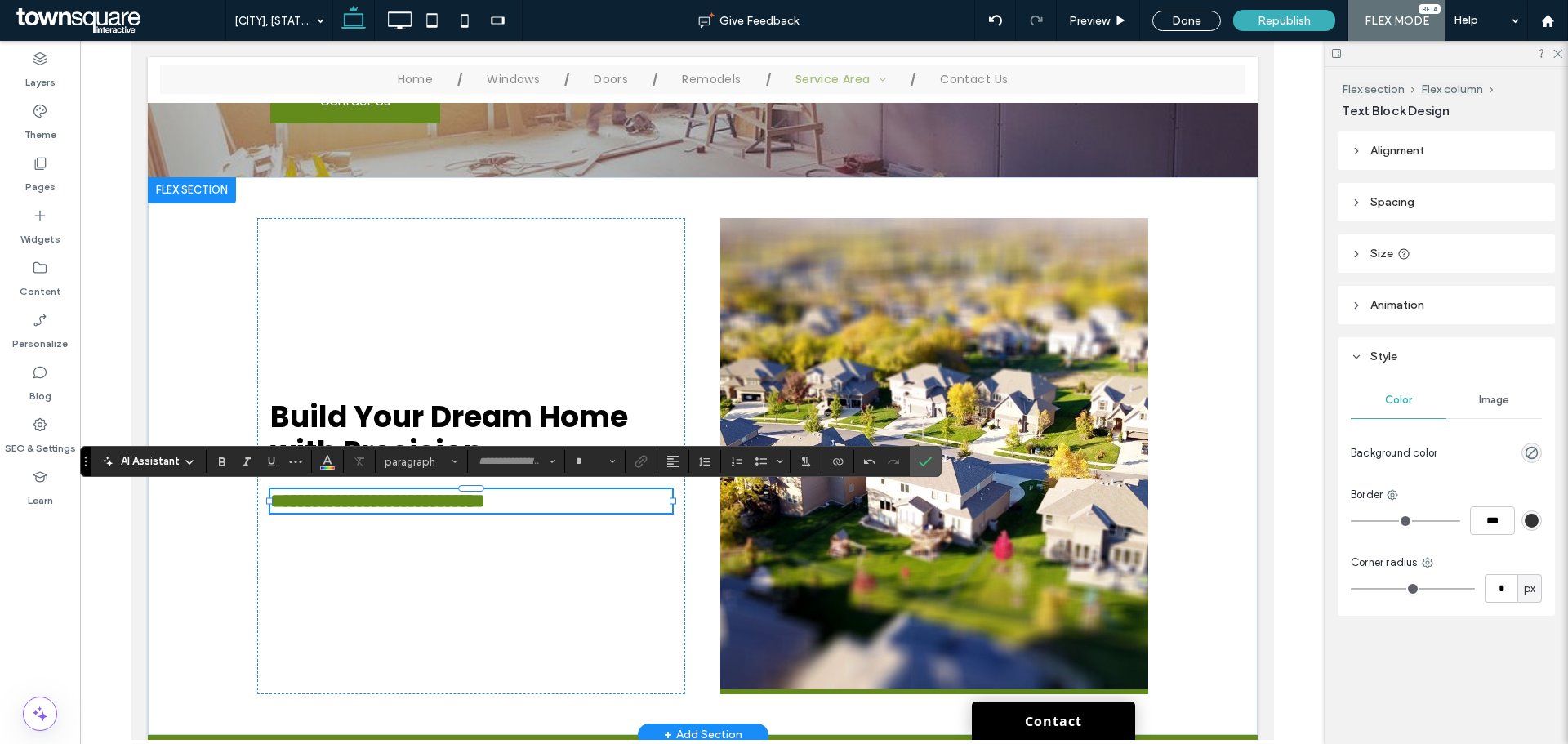 scroll, scrollTop: 52, scrollLeft: 0, axis: vertical 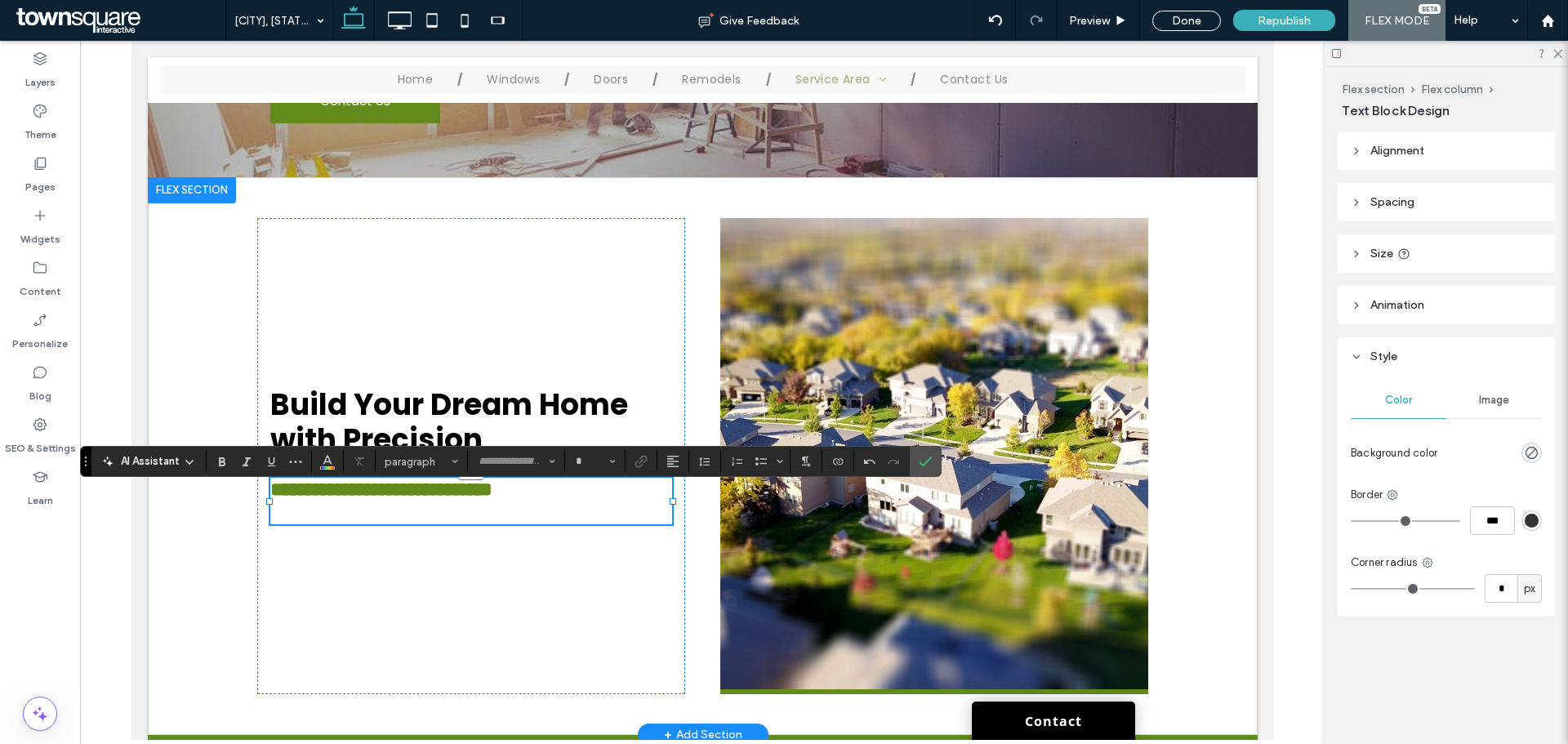 click at bounding box center (470, 512) 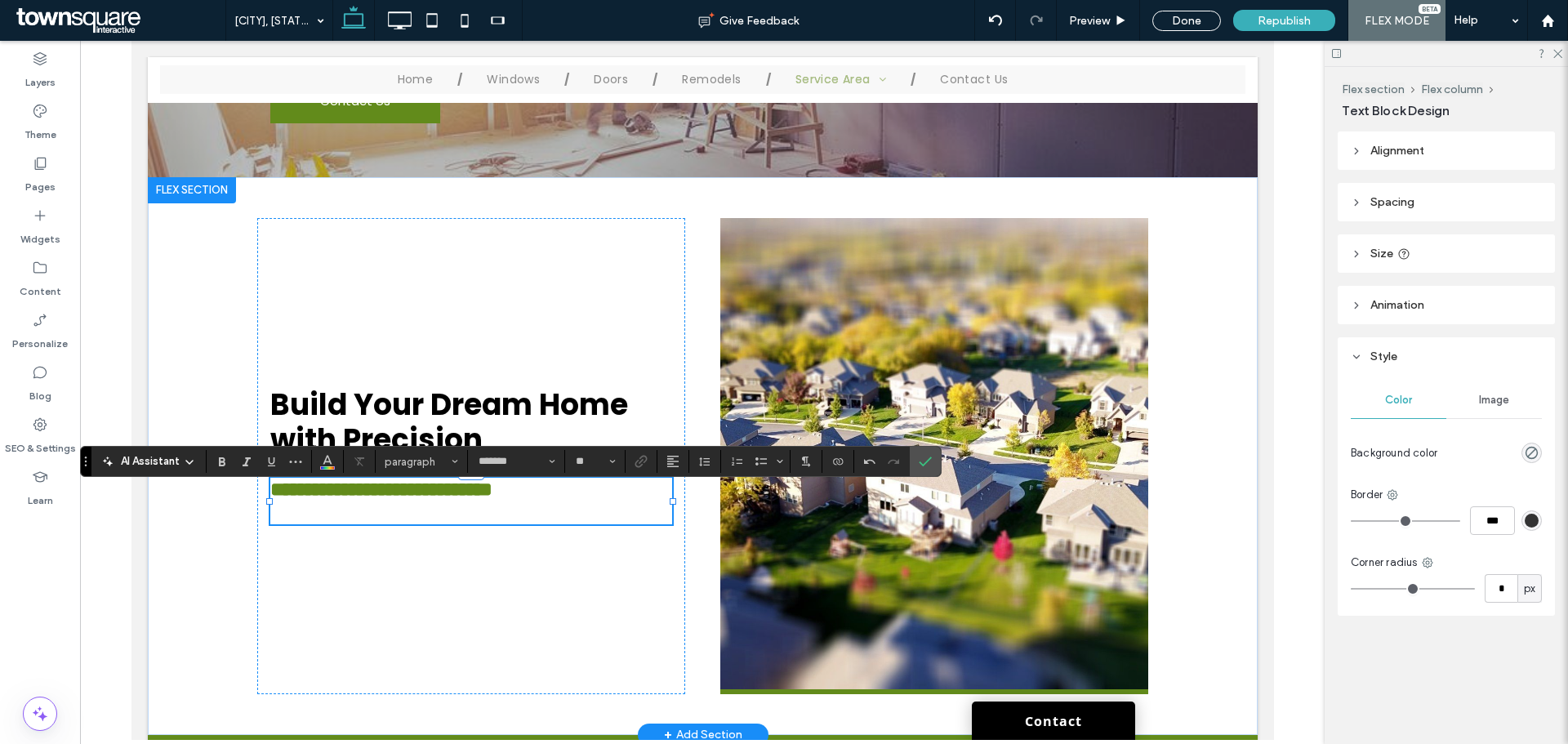 click on "**********" at bounding box center (470, 489) 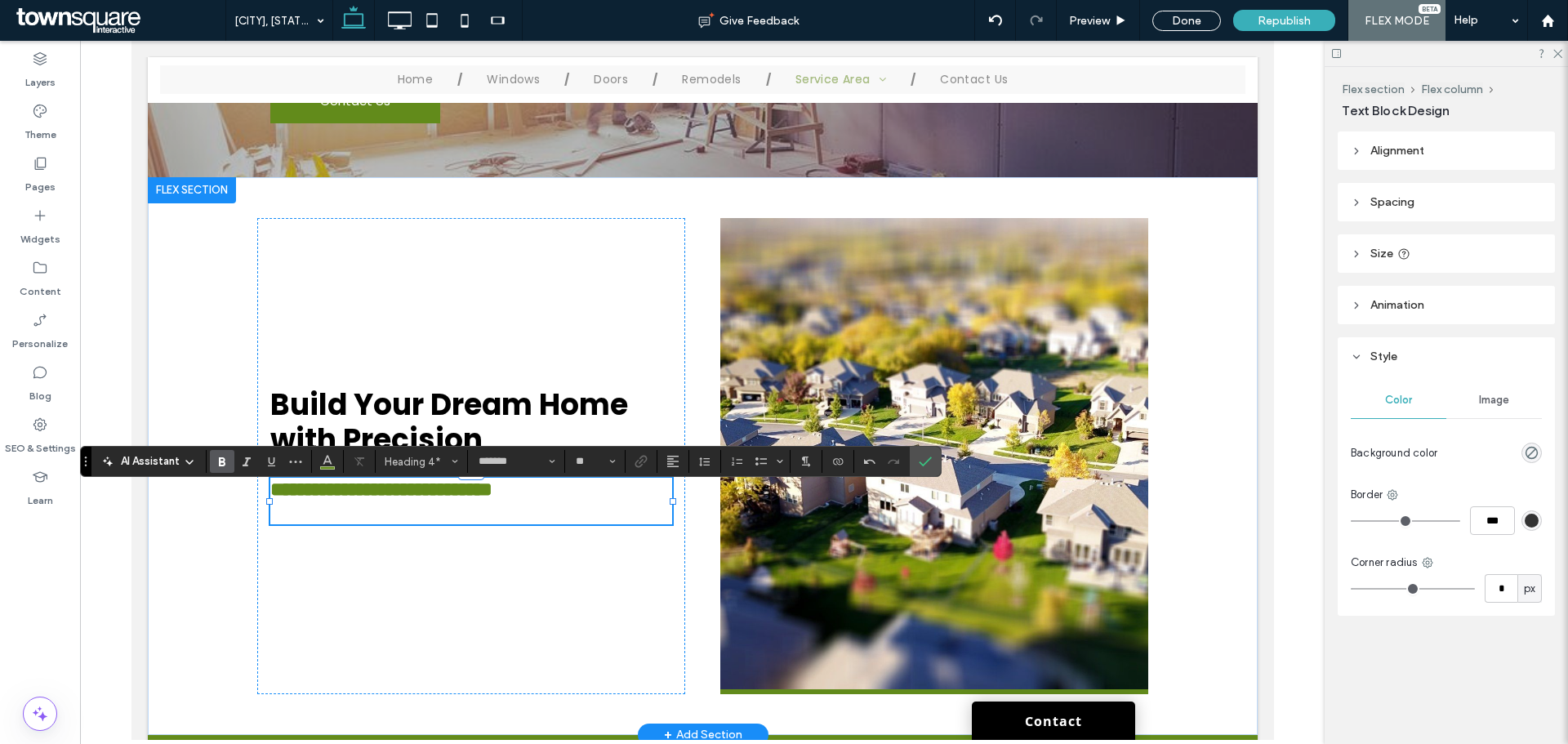 type 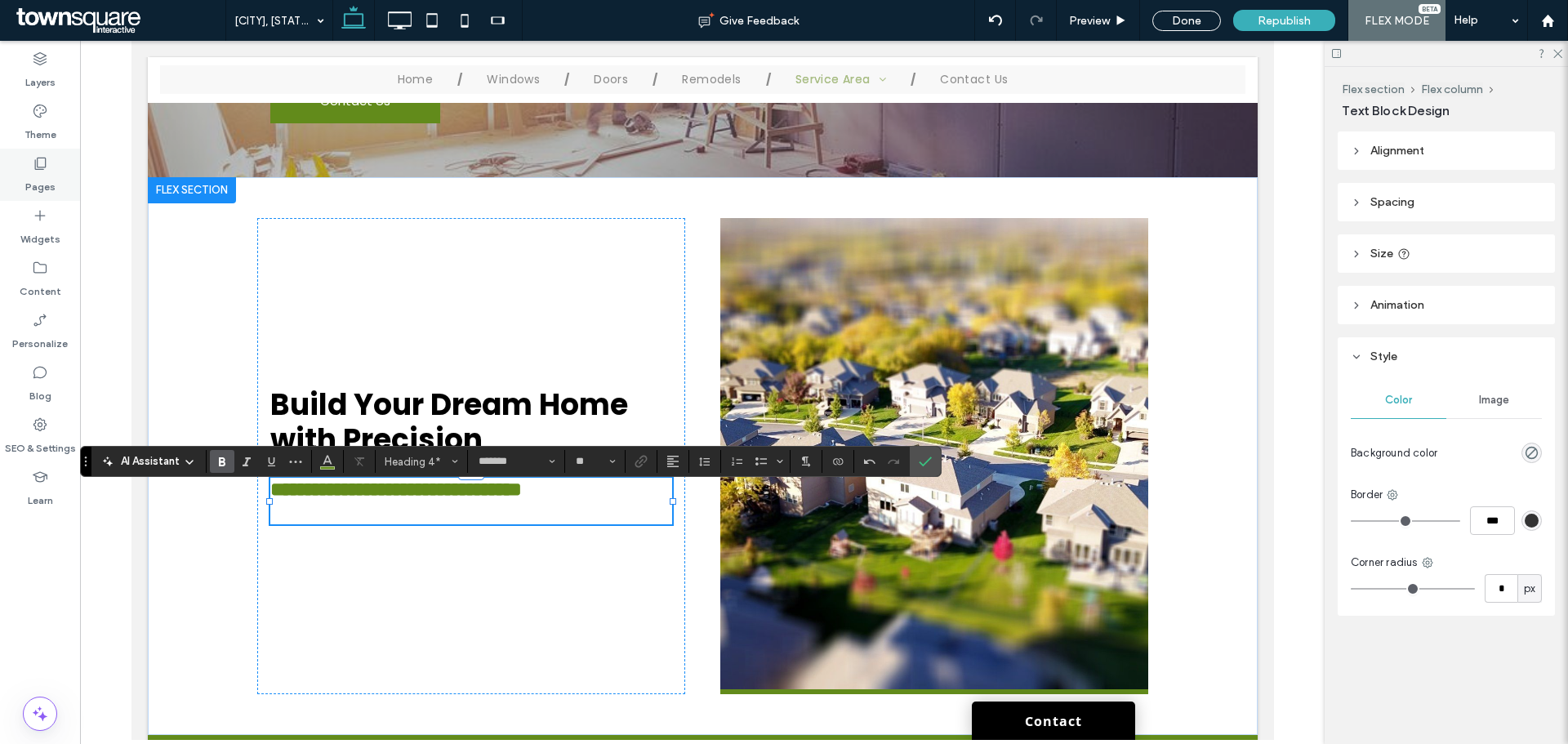 click on "Pages" at bounding box center (40, 183) 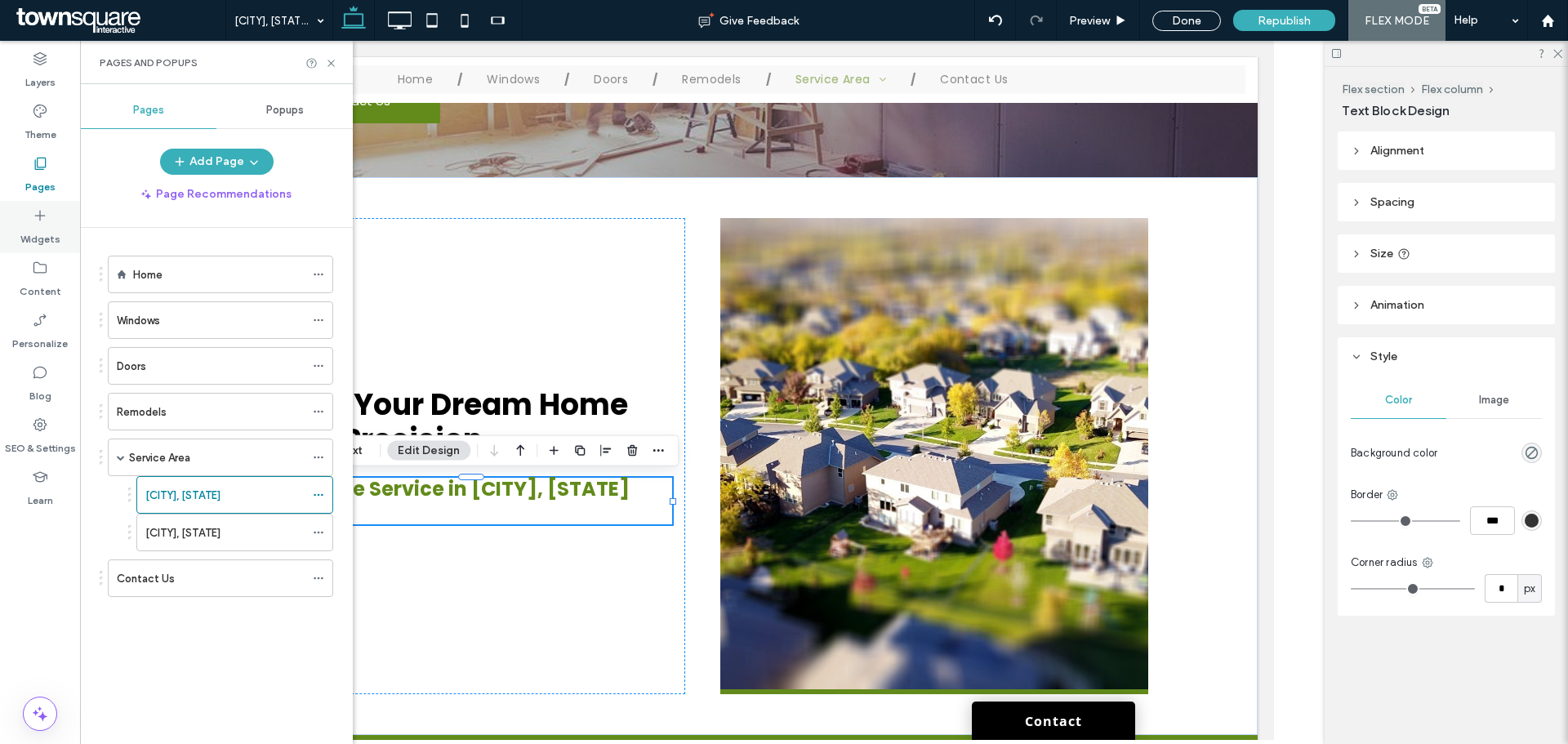click 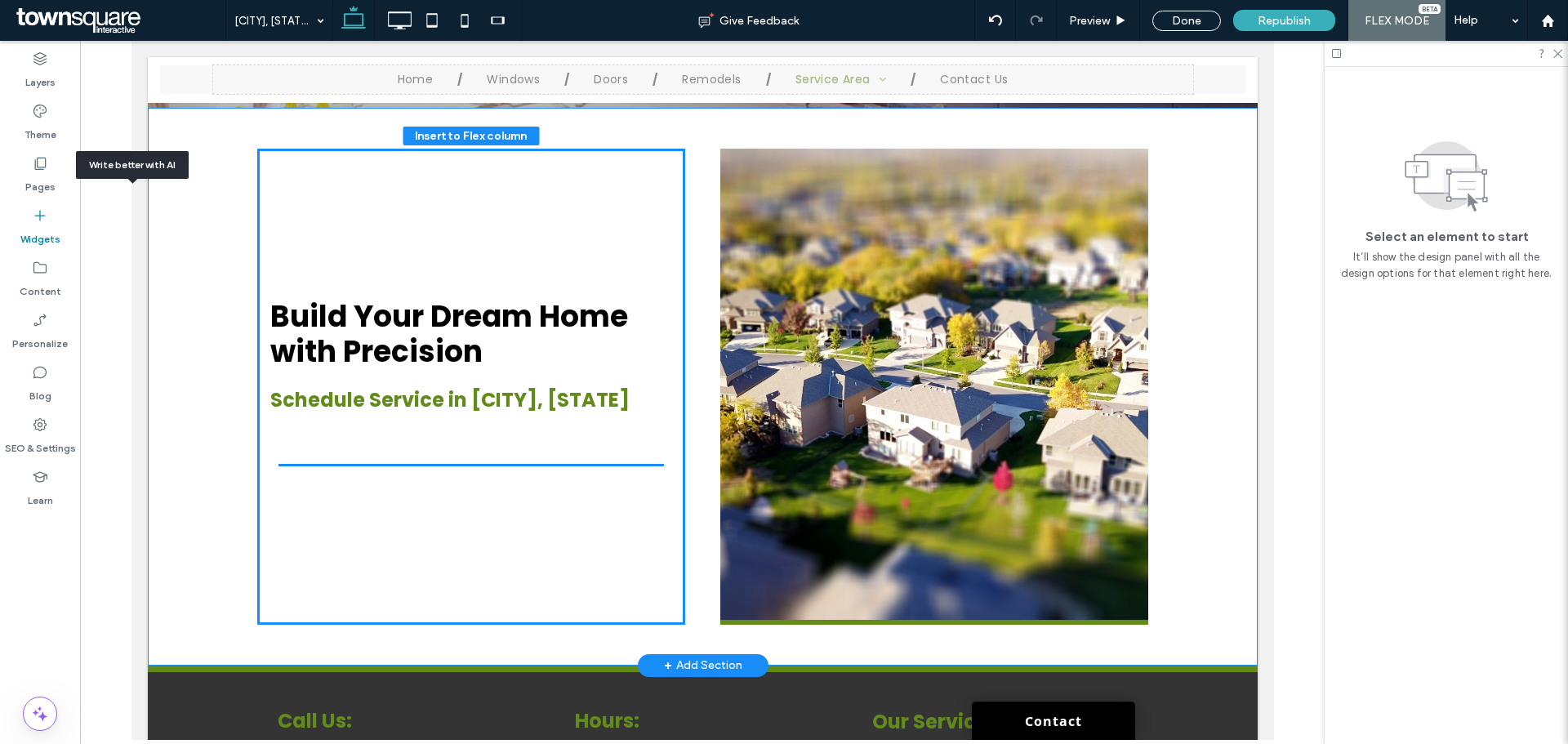 scroll, scrollTop: 319, scrollLeft: 0, axis: vertical 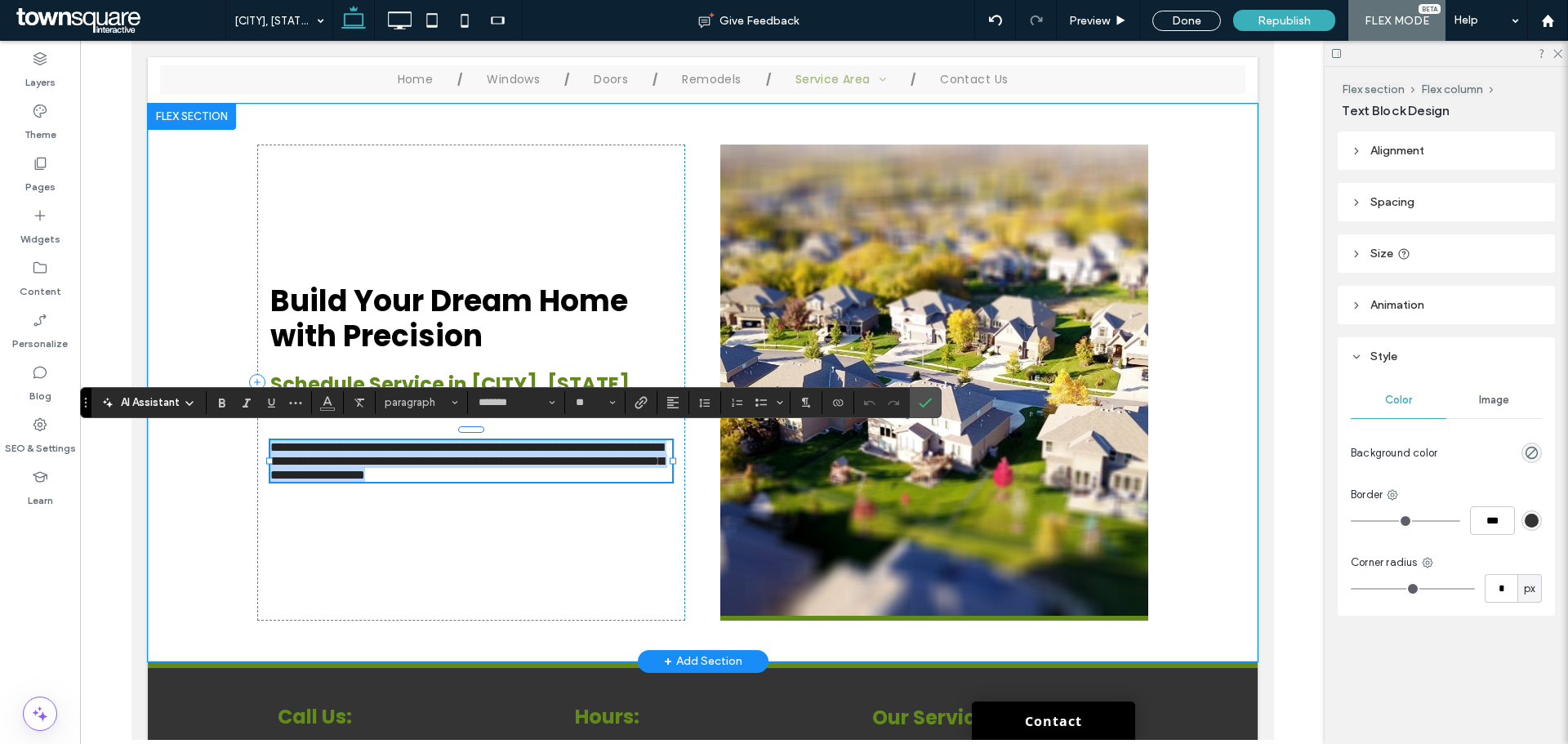 click on "**********" at bounding box center (466, 461) 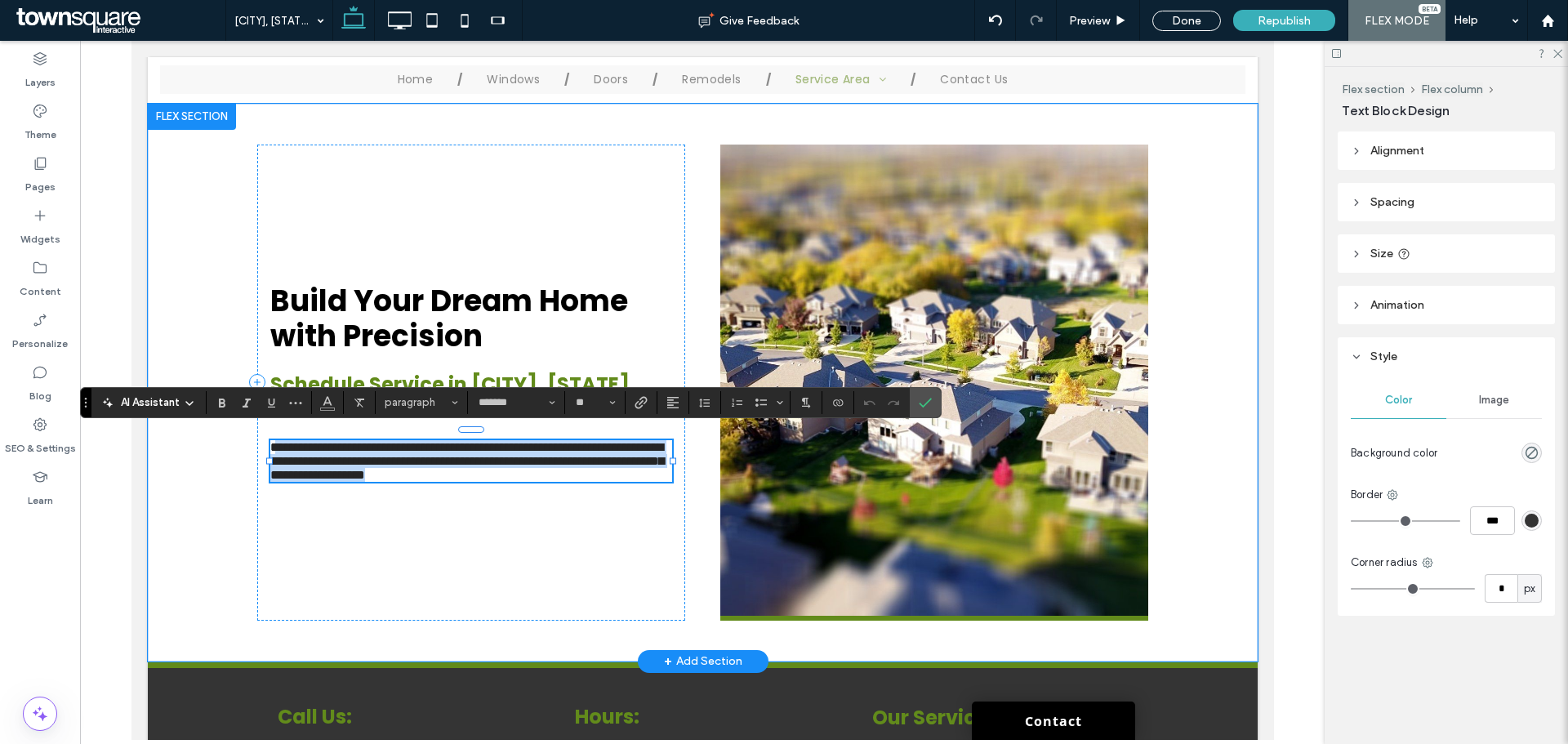 drag, startPoint x: 594, startPoint y: 479, endPoint x: 266, endPoint y: 435, distance: 330.93806 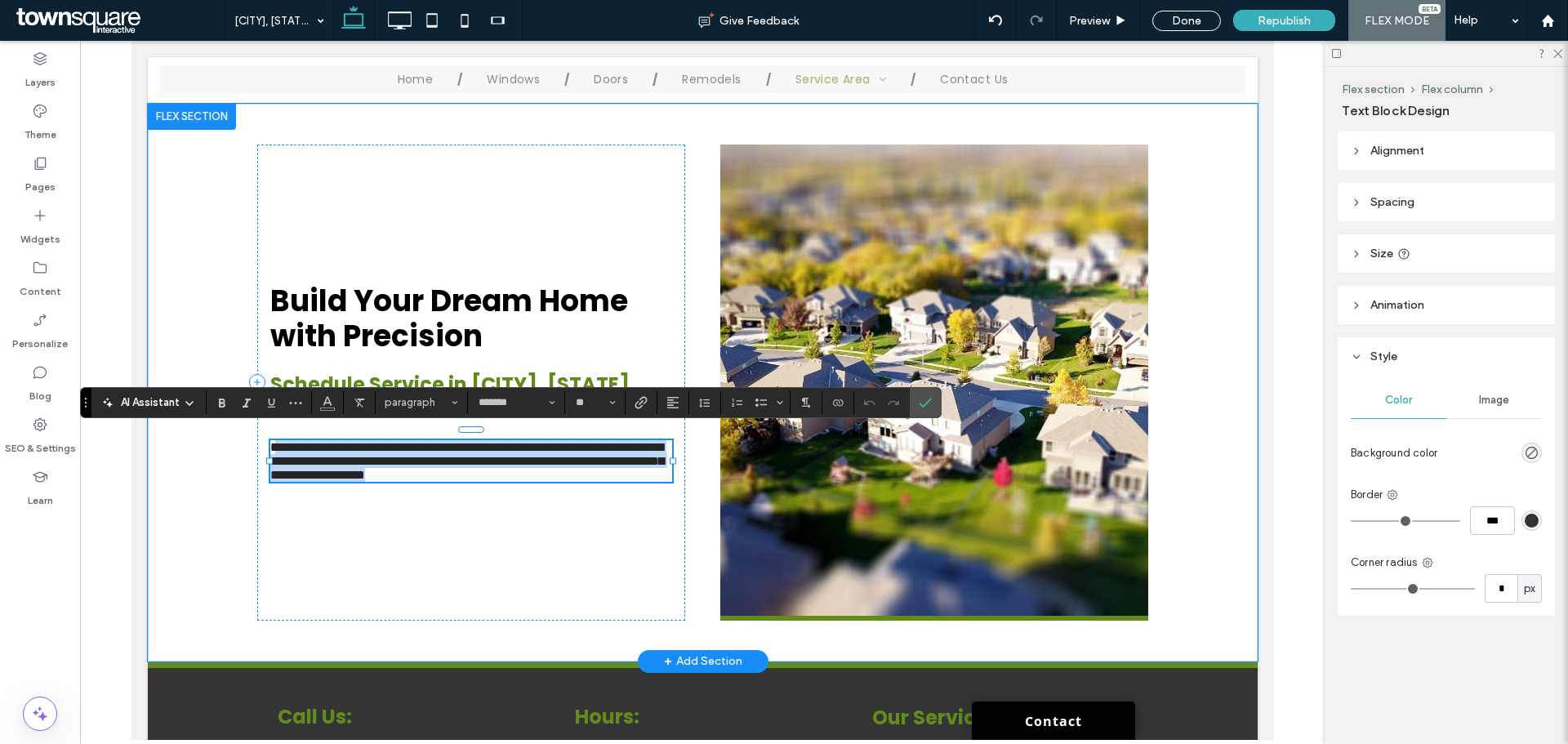 click on "**********" at bounding box center [470, 461] 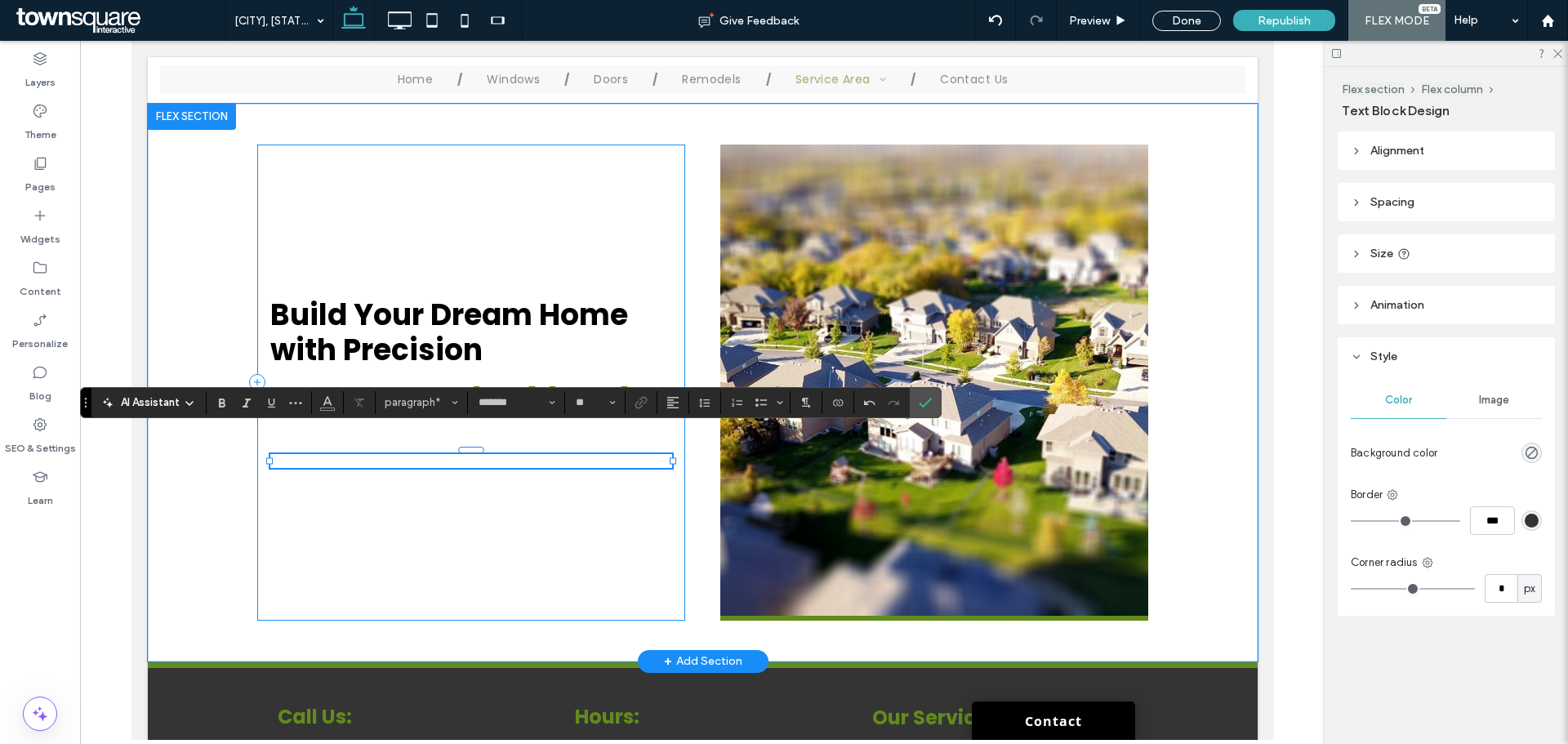 paste 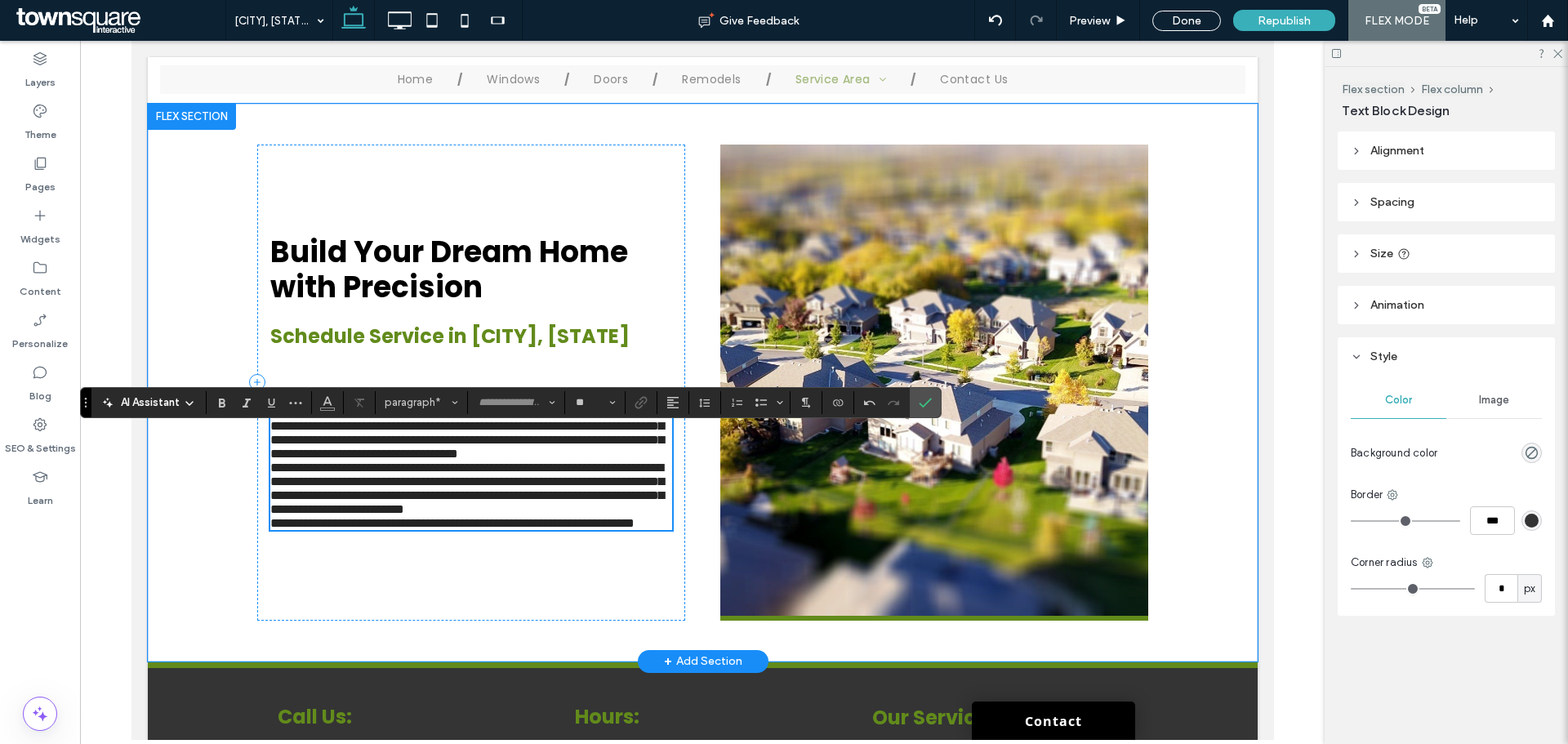 scroll, scrollTop: 31, scrollLeft: 0, axis: vertical 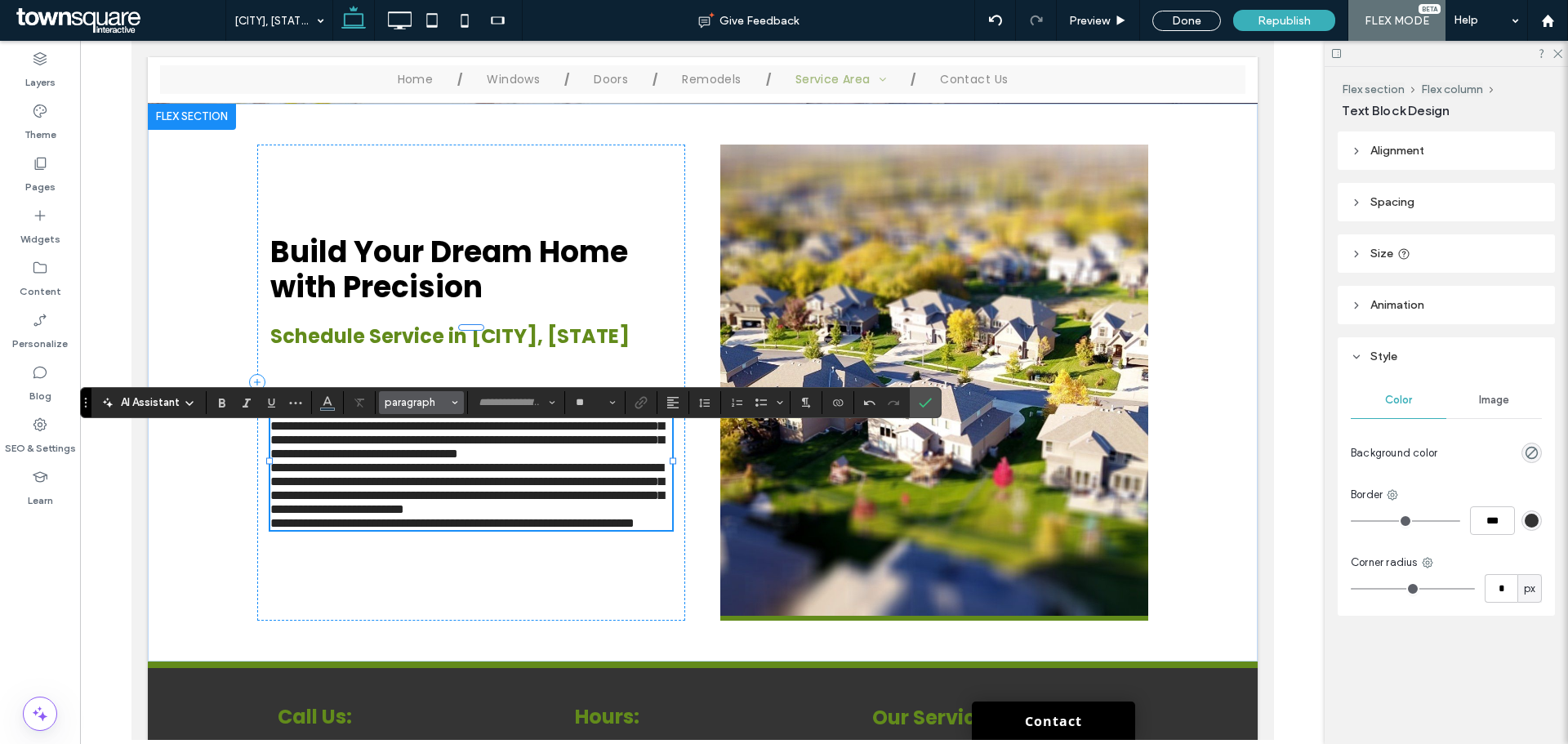 click on "paragraph" at bounding box center (416, 402) 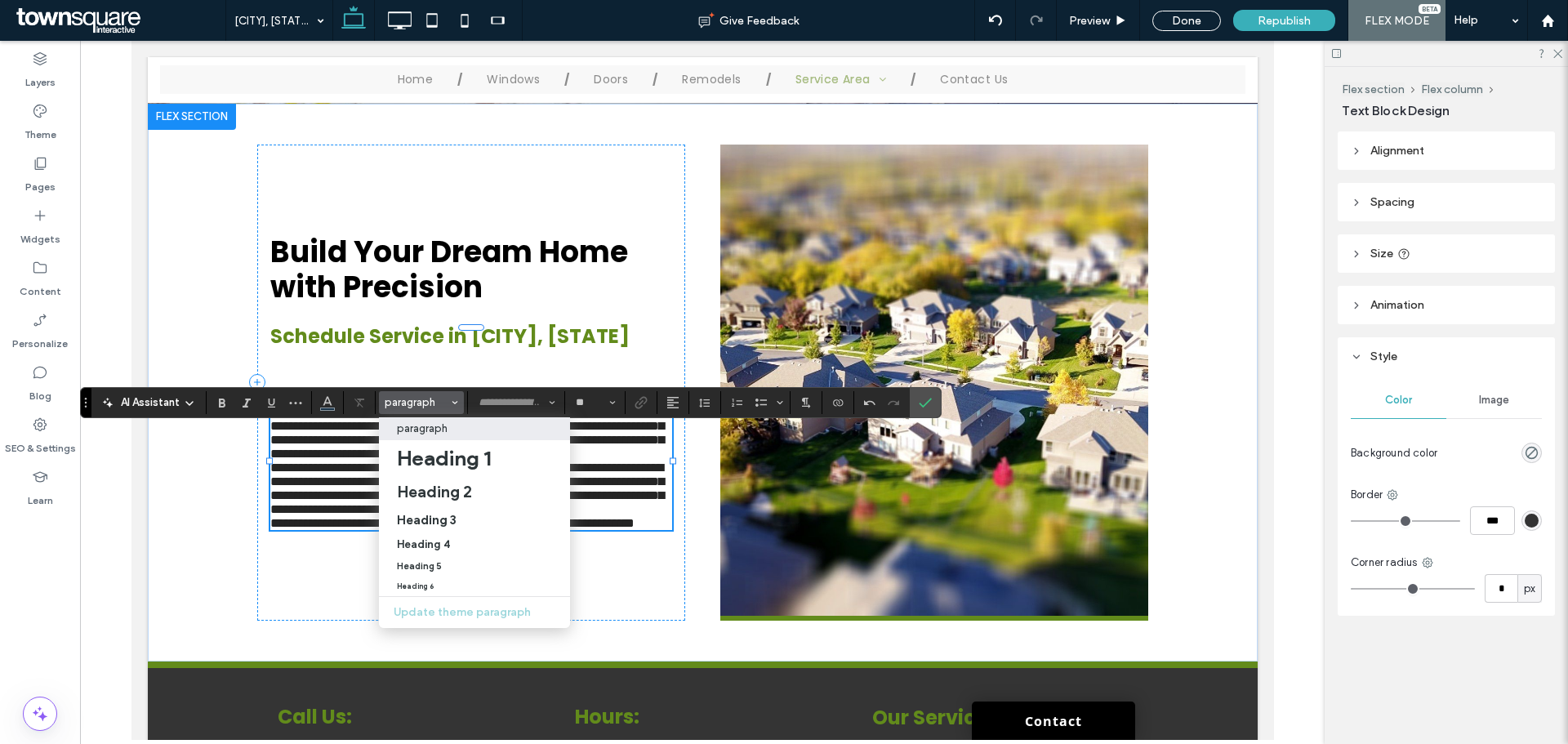 type on "*******" 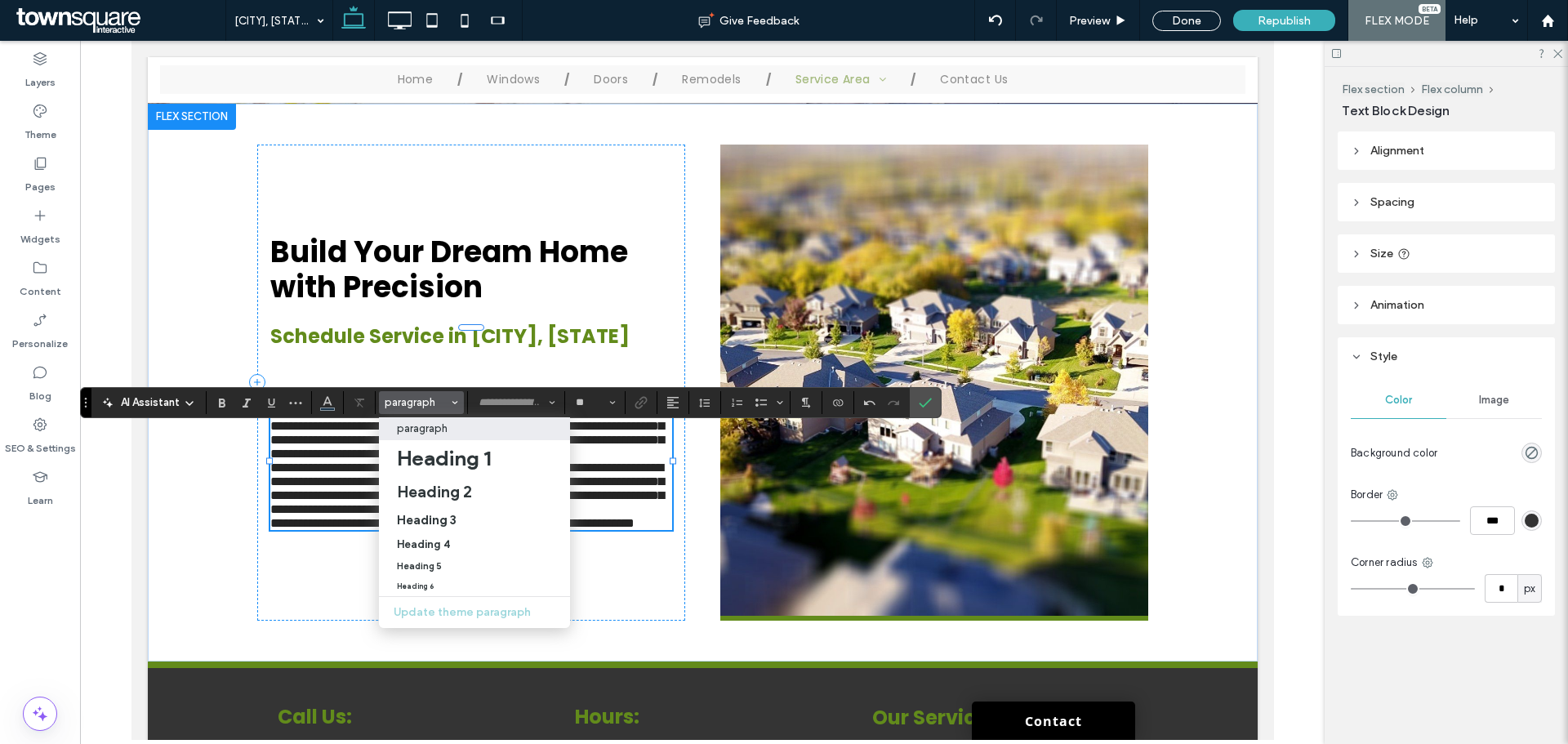 type on "**" 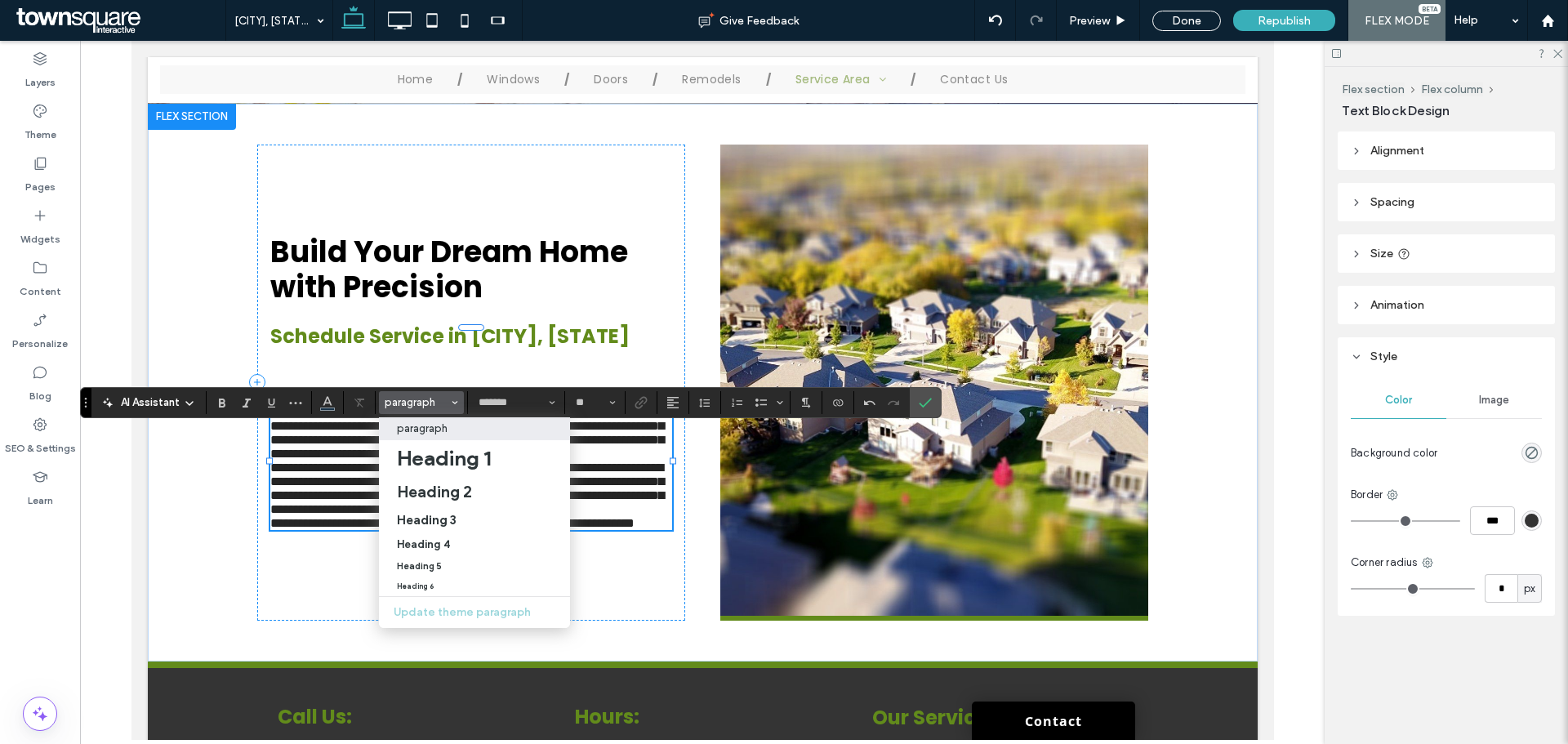 click on "**********" at bounding box center [466, 425] 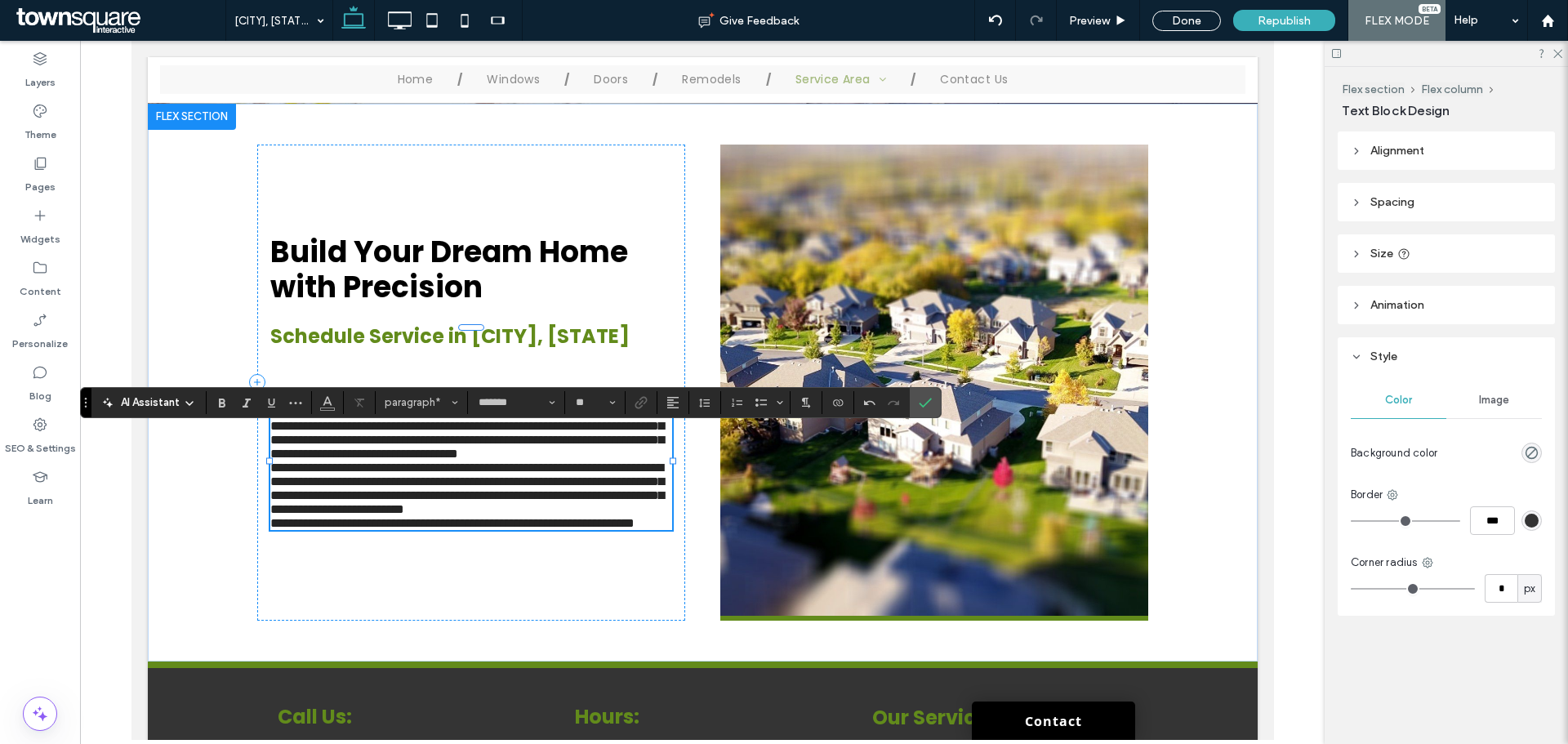click on "**********" at bounding box center (466, 488) 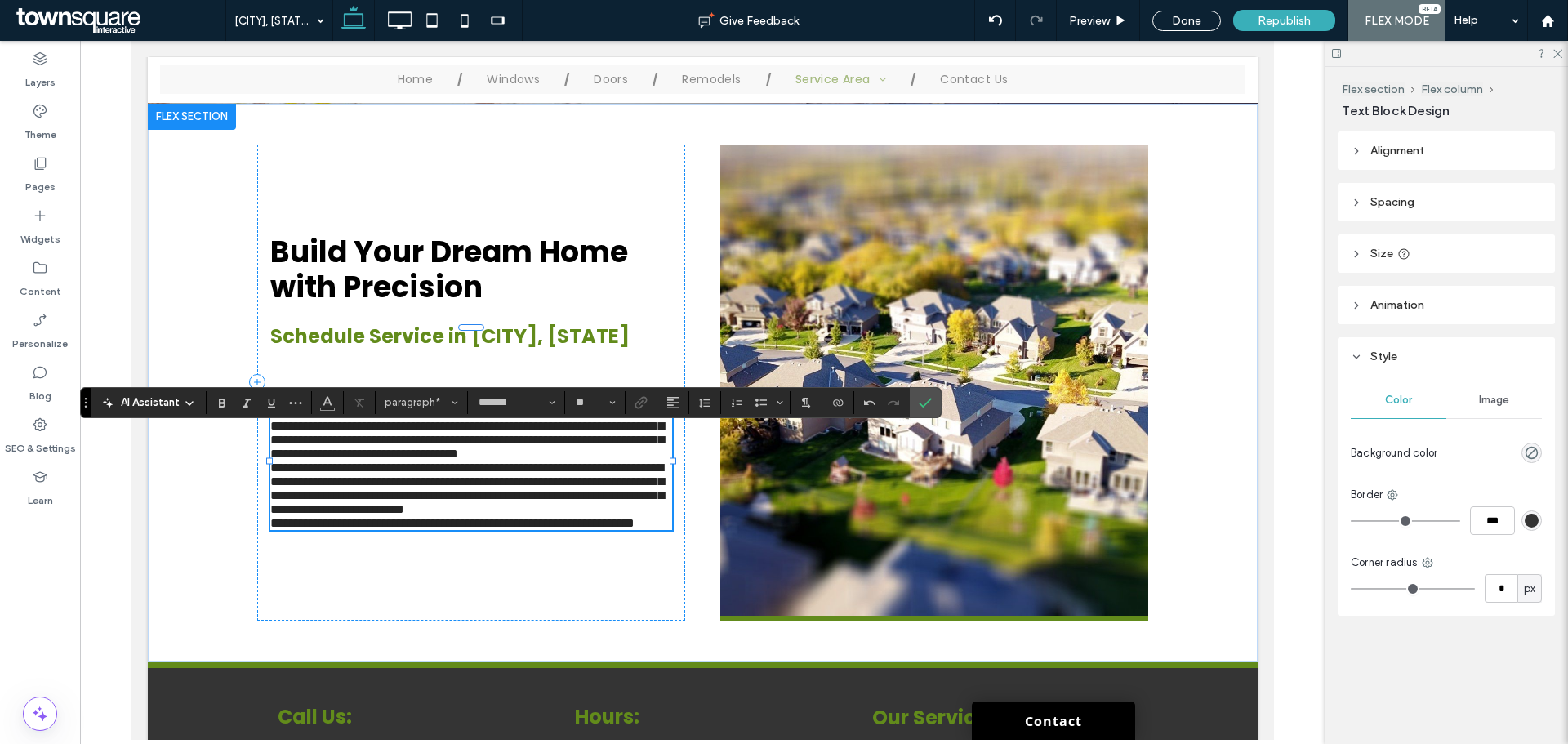 click on "**********" at bounding box center (470, 523) 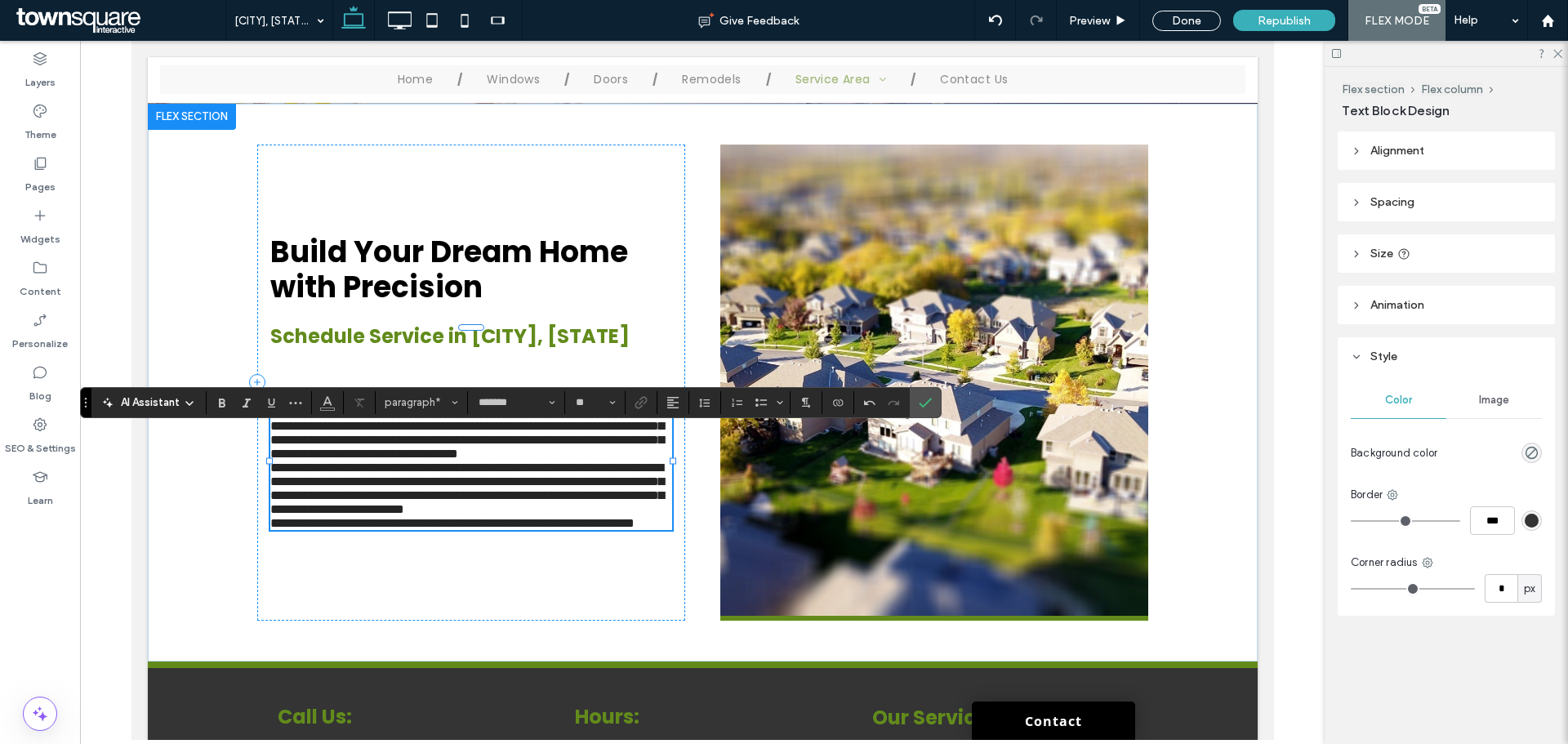 click on "**********" at bounding box center [466, 488] 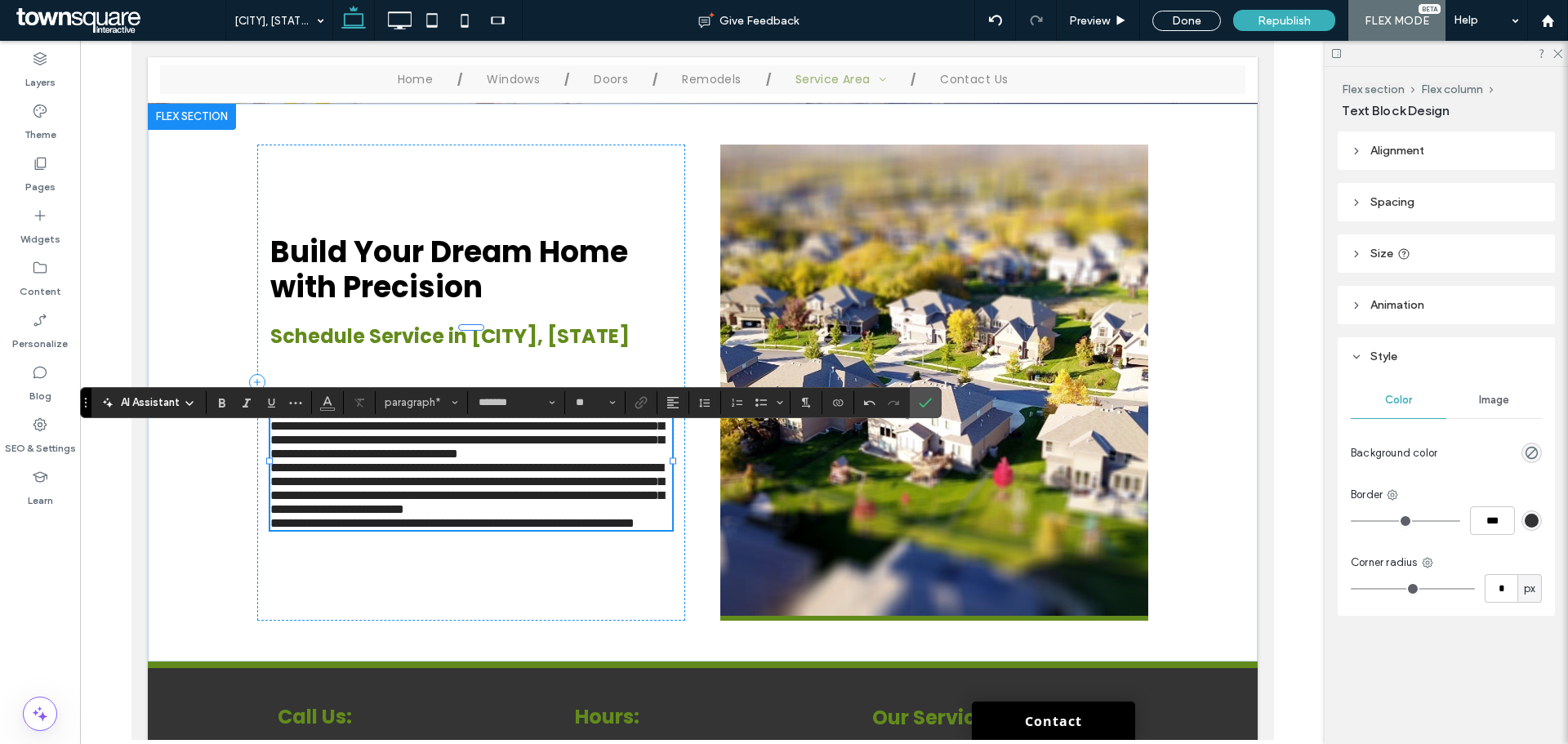 click on "**********" at bounding box center [470, 488] 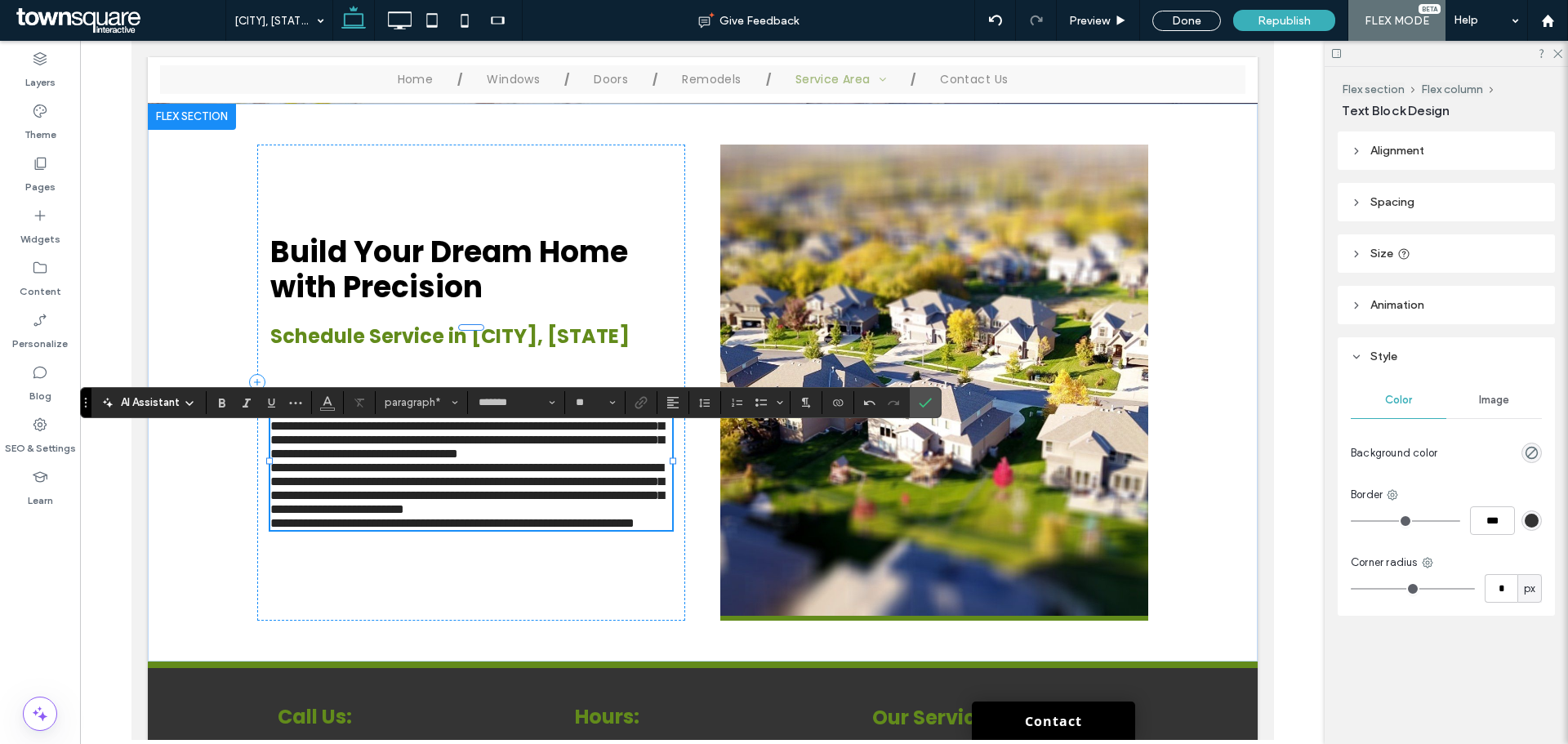 scroll, scrollTop: 308, scrollLeft: 0, axis: vertical 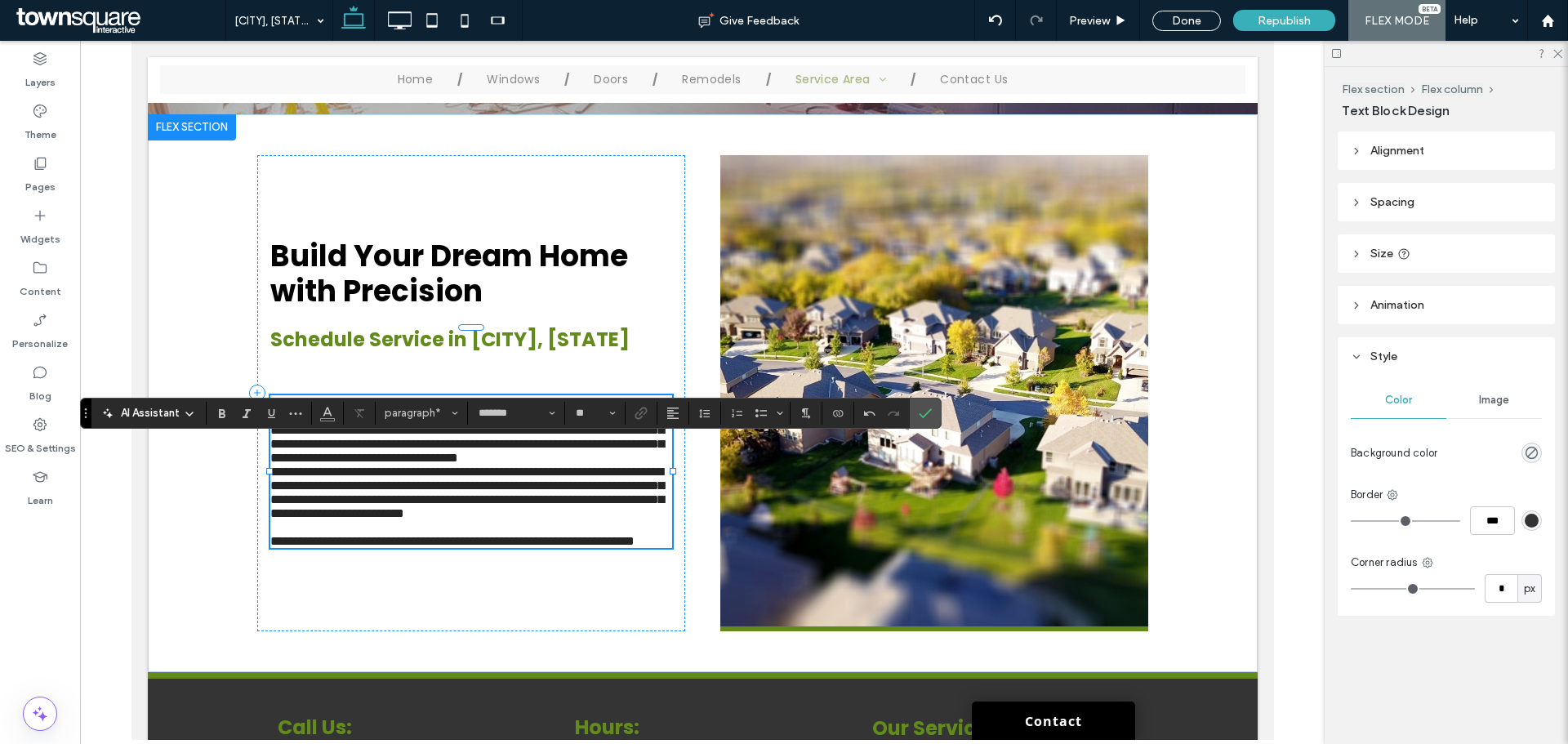 click on "**********" at bounding box center [470, 430] 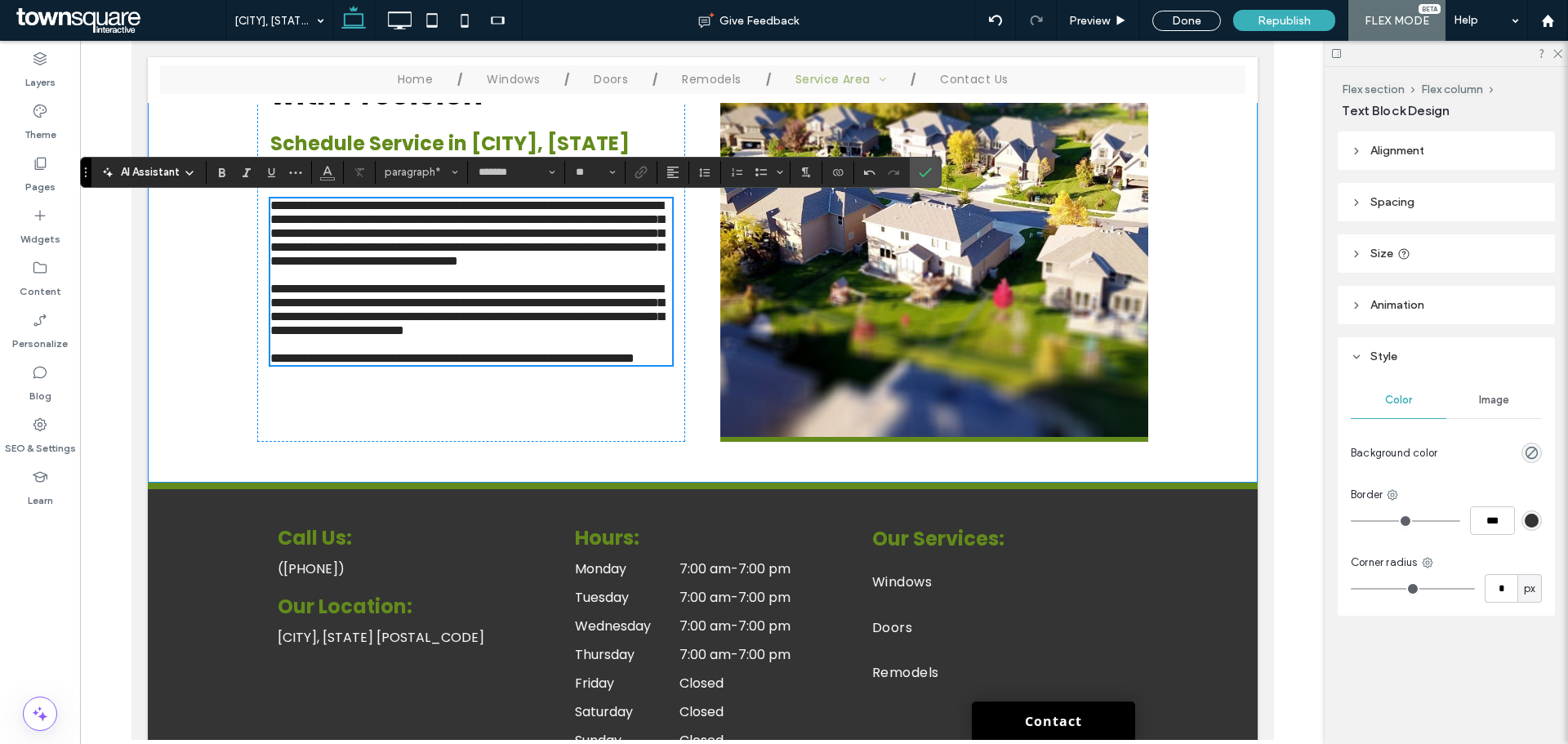 scroll, scrollTop: 468, scrollLeft: 0, axis: vertical 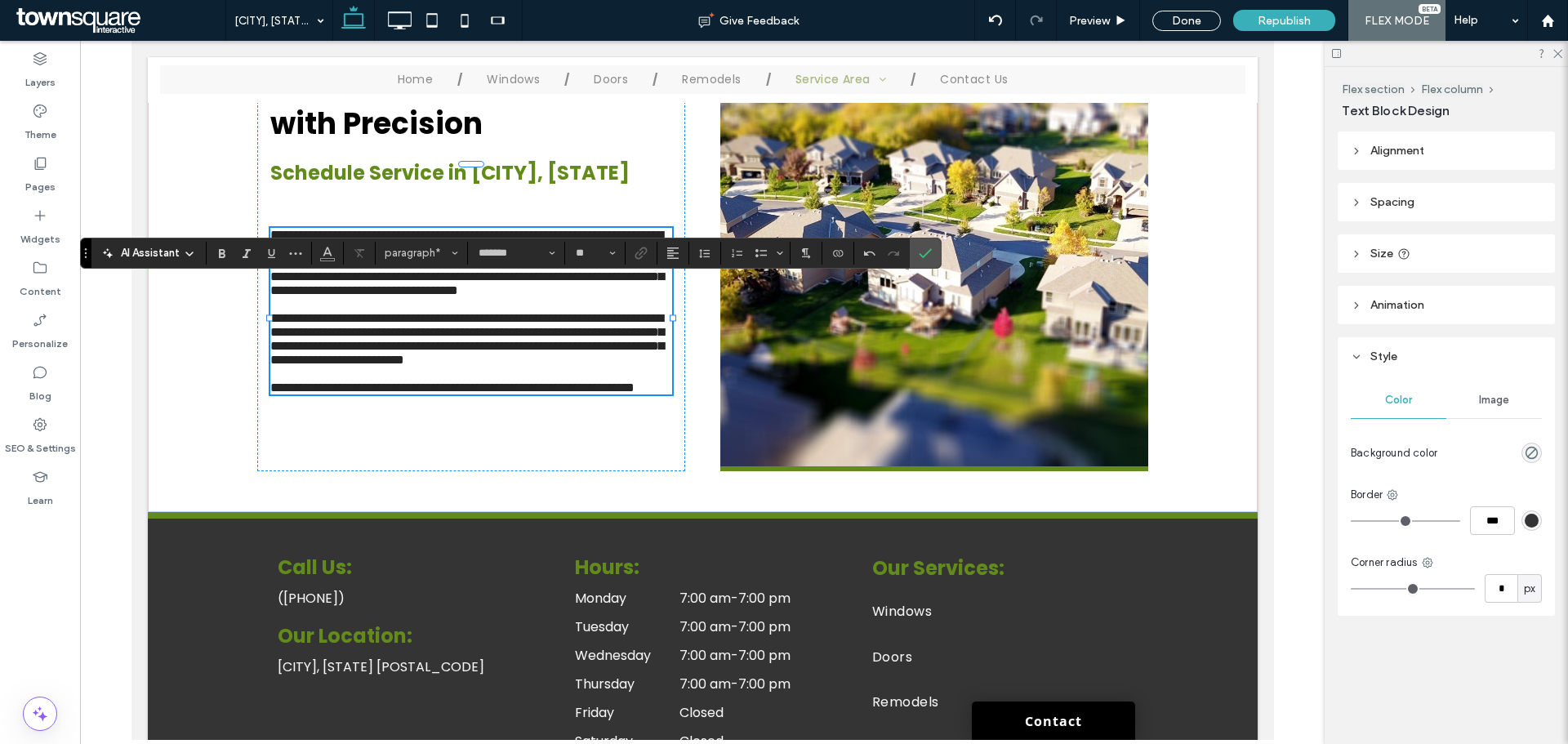 click on "+ Add Section" at bounding box center [702, 512] 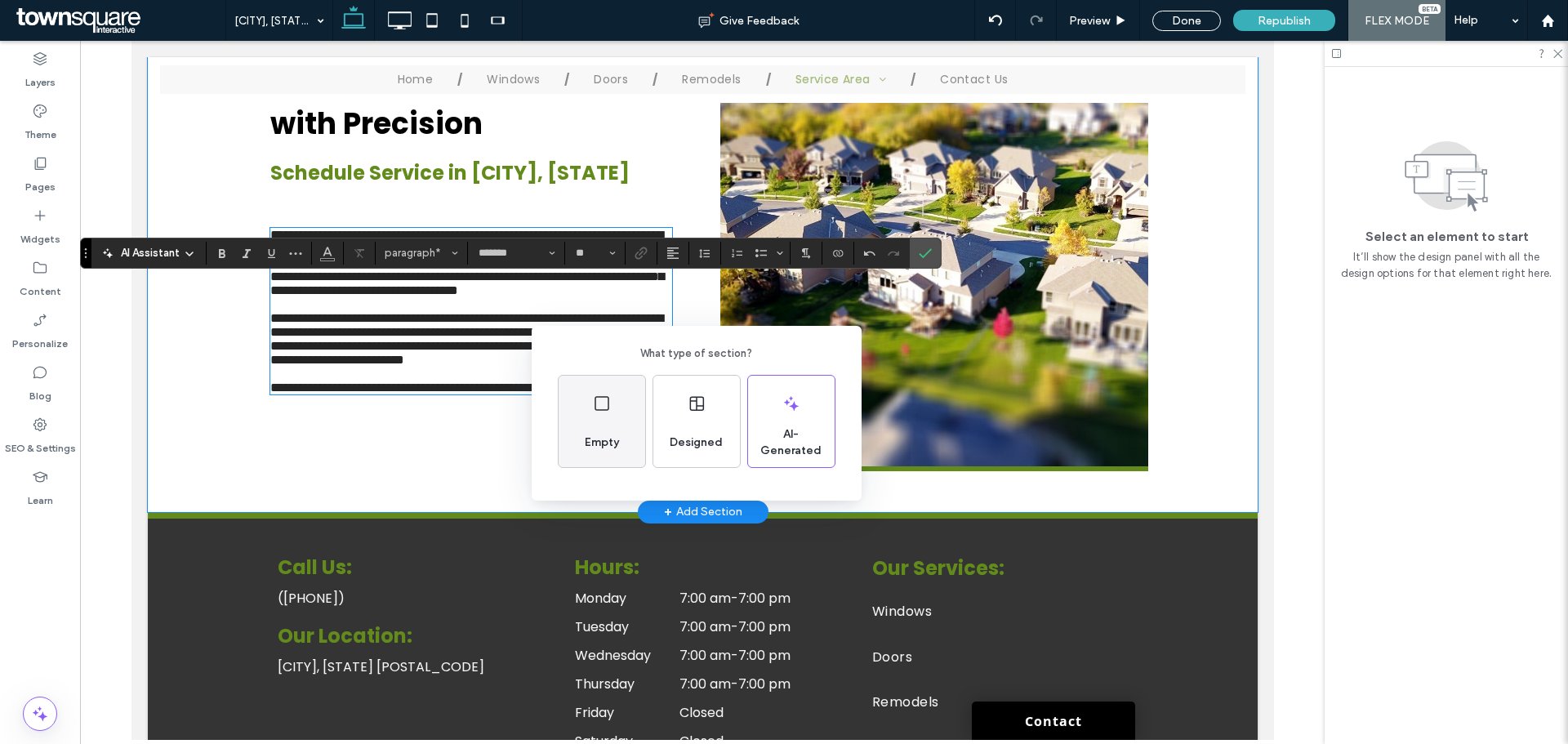 click on "Empty" at bounding box center [602, 421] 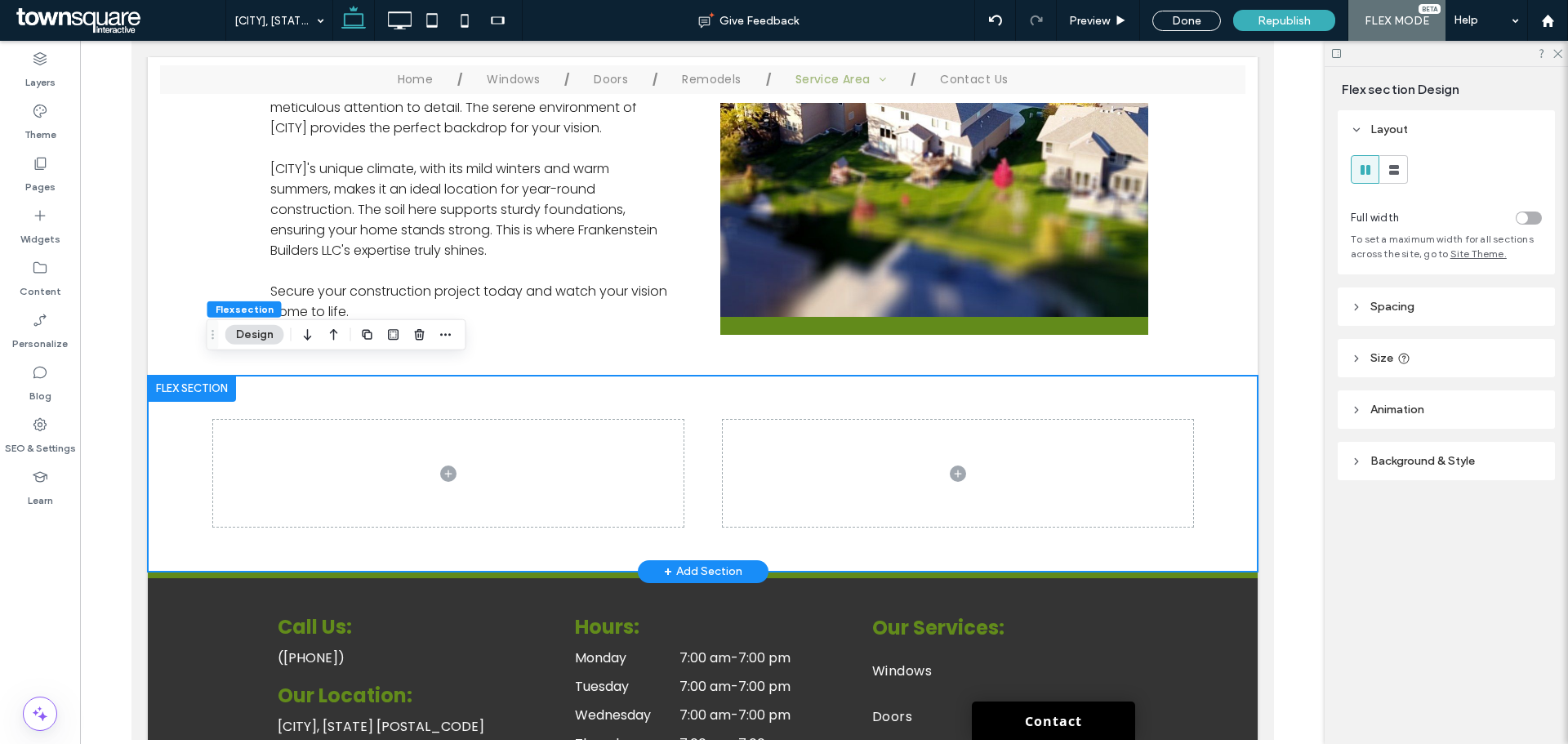 scroll, scrollTop: 631, scrollLeft: 0, axis: vertical 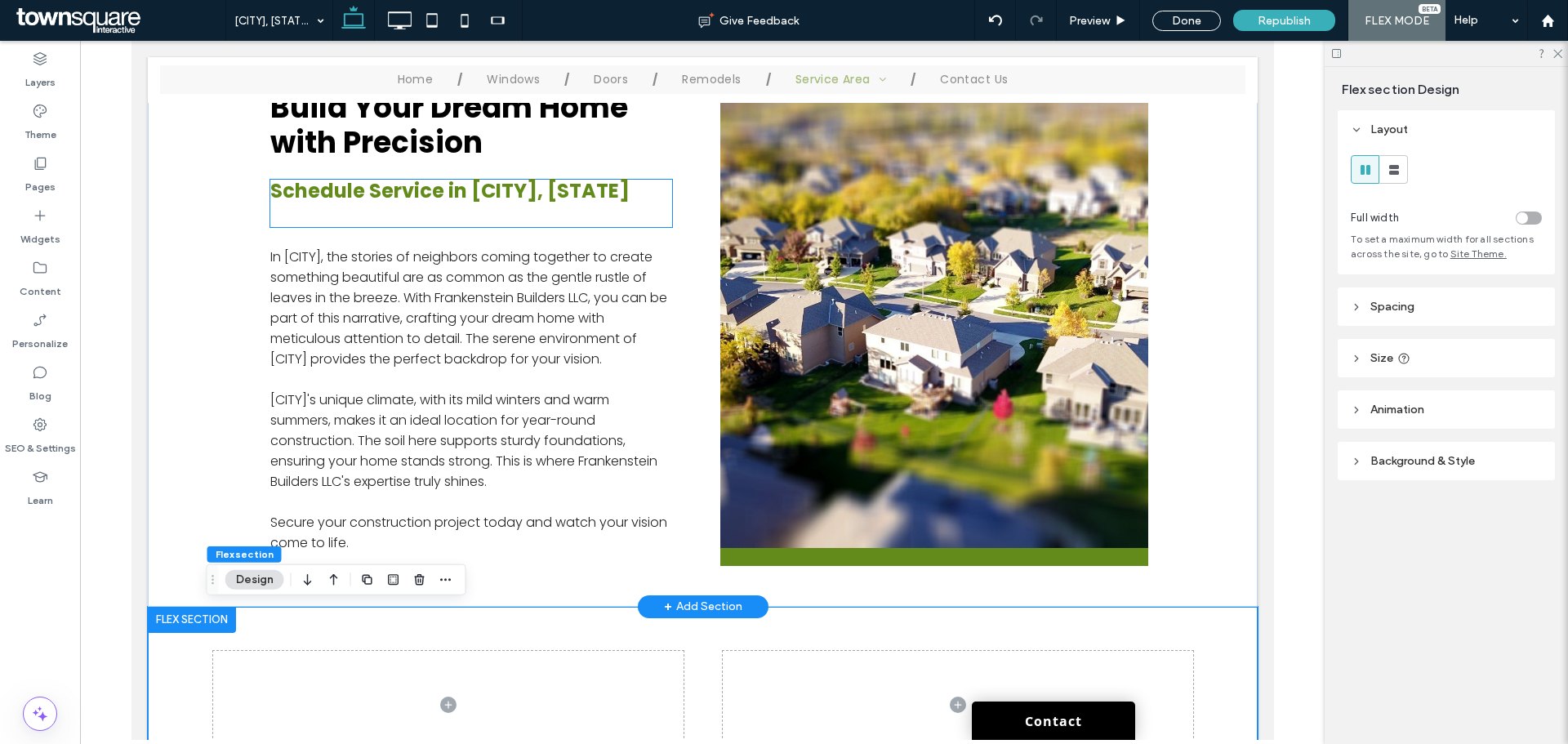 click on "Schedule Service in White City, OR" at bounding box center [449, 190] 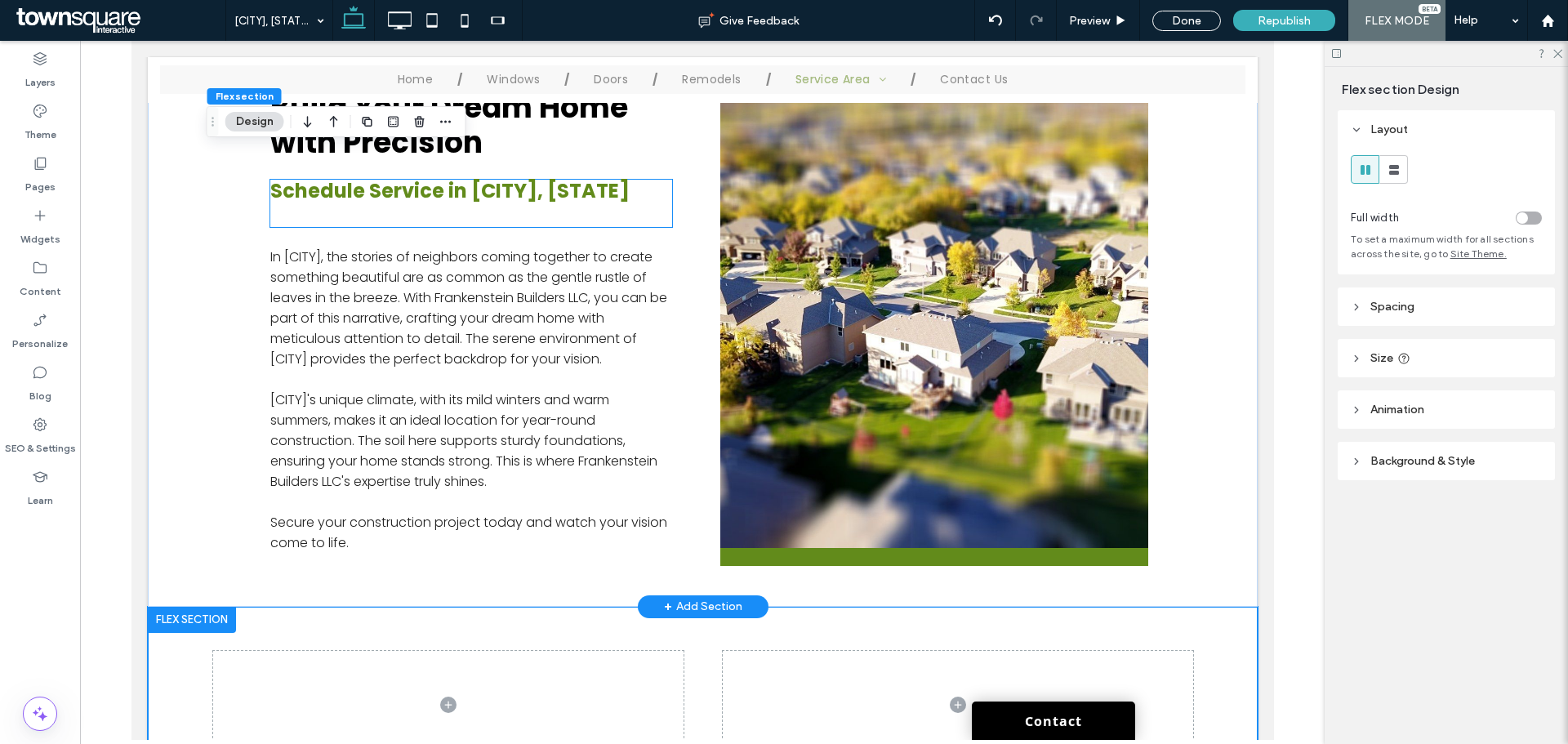 scroll, scrollTop: 381, scrollLeft: 0, axis: vertical 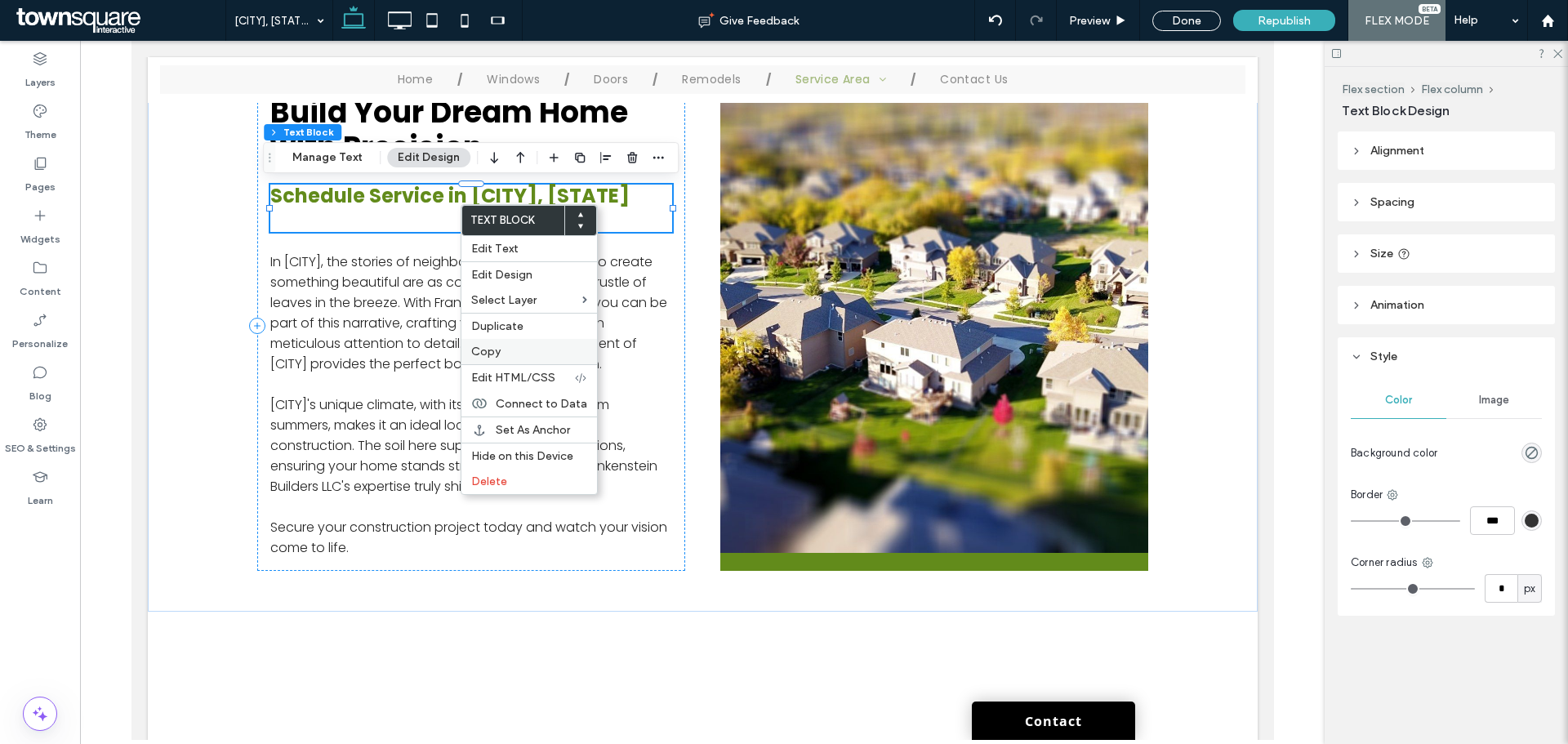 click on "Copy" at bounding box center (529, 351) 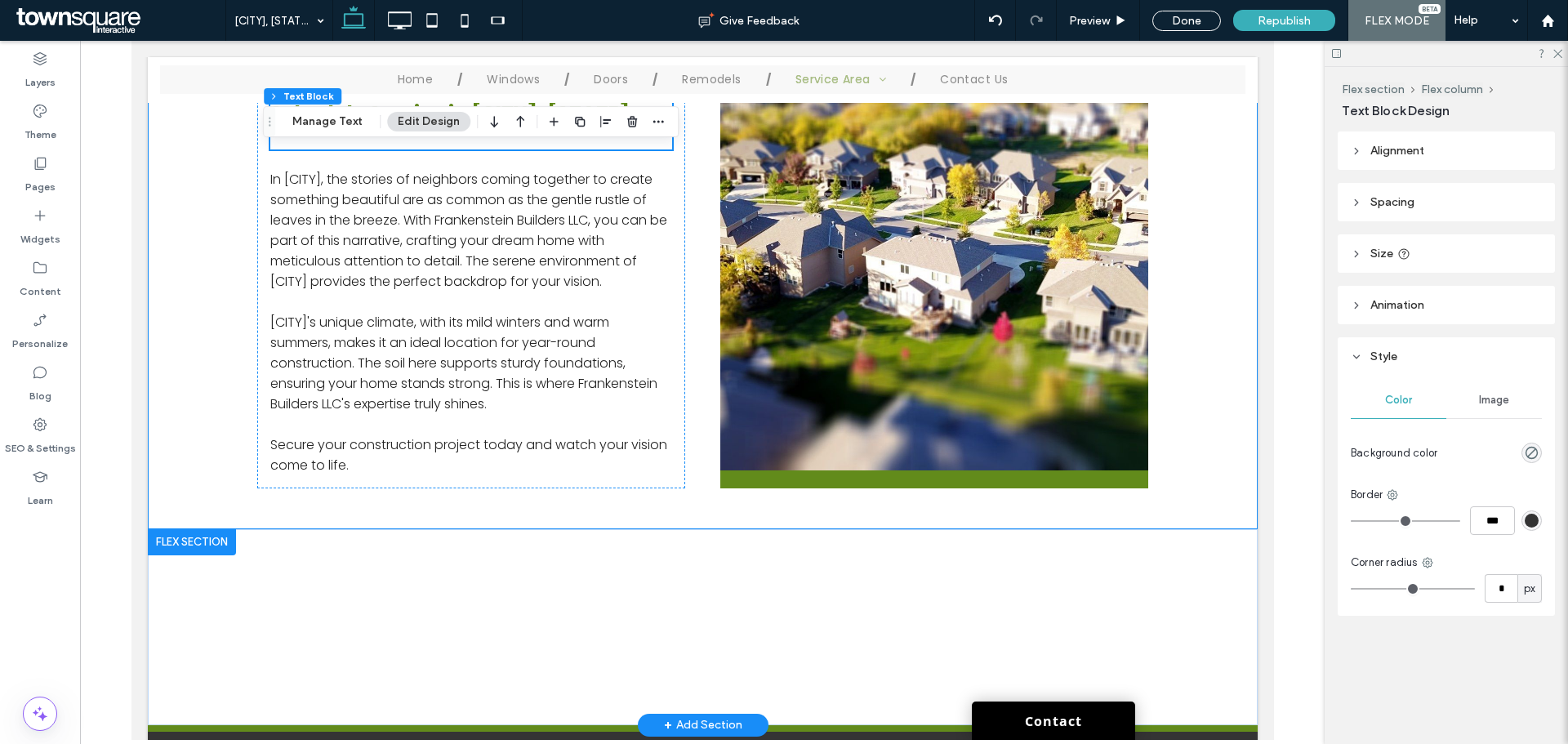 scroll, scrollTop: 626, scrollLeft: 0, axis: vertical 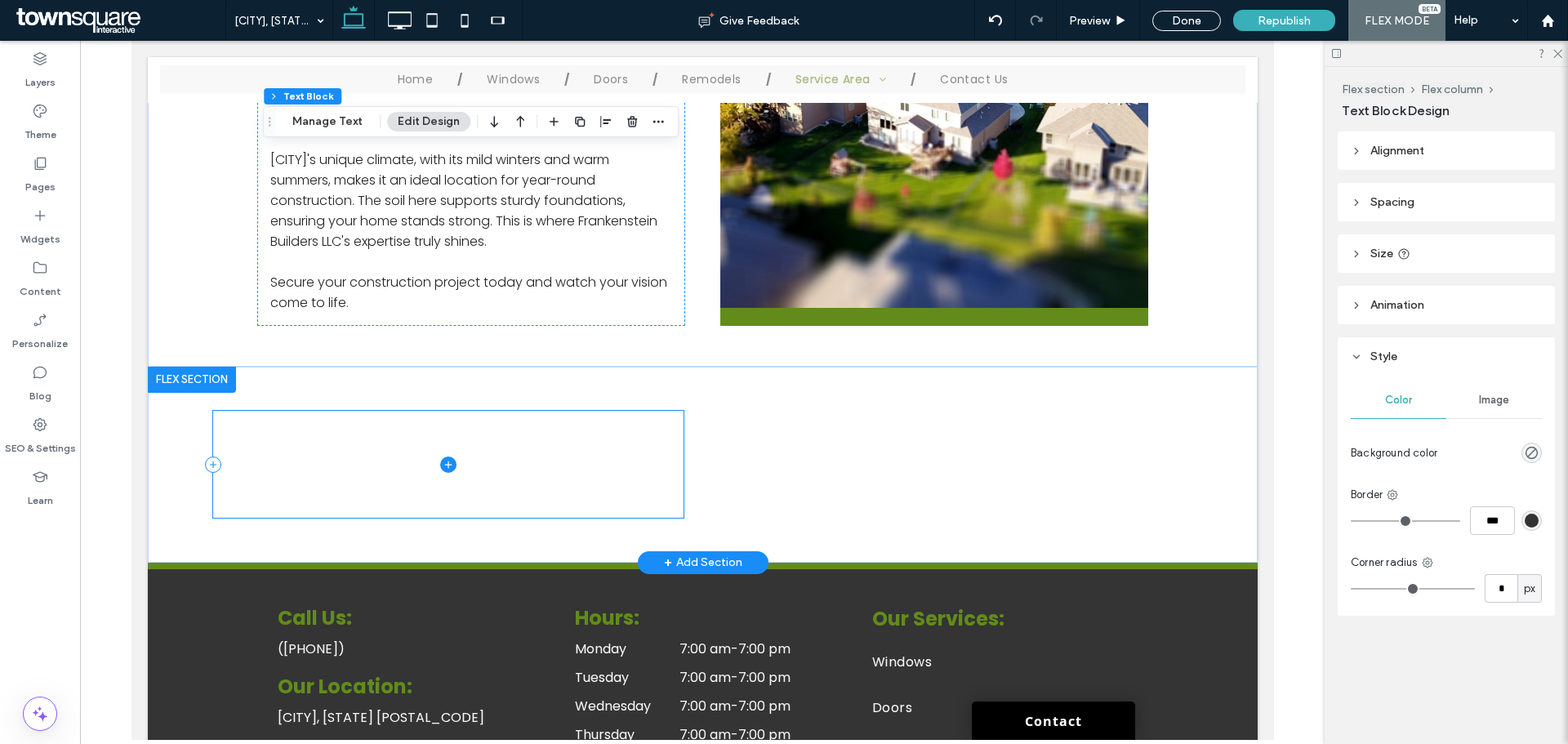 click at bounding box center (448, 464) 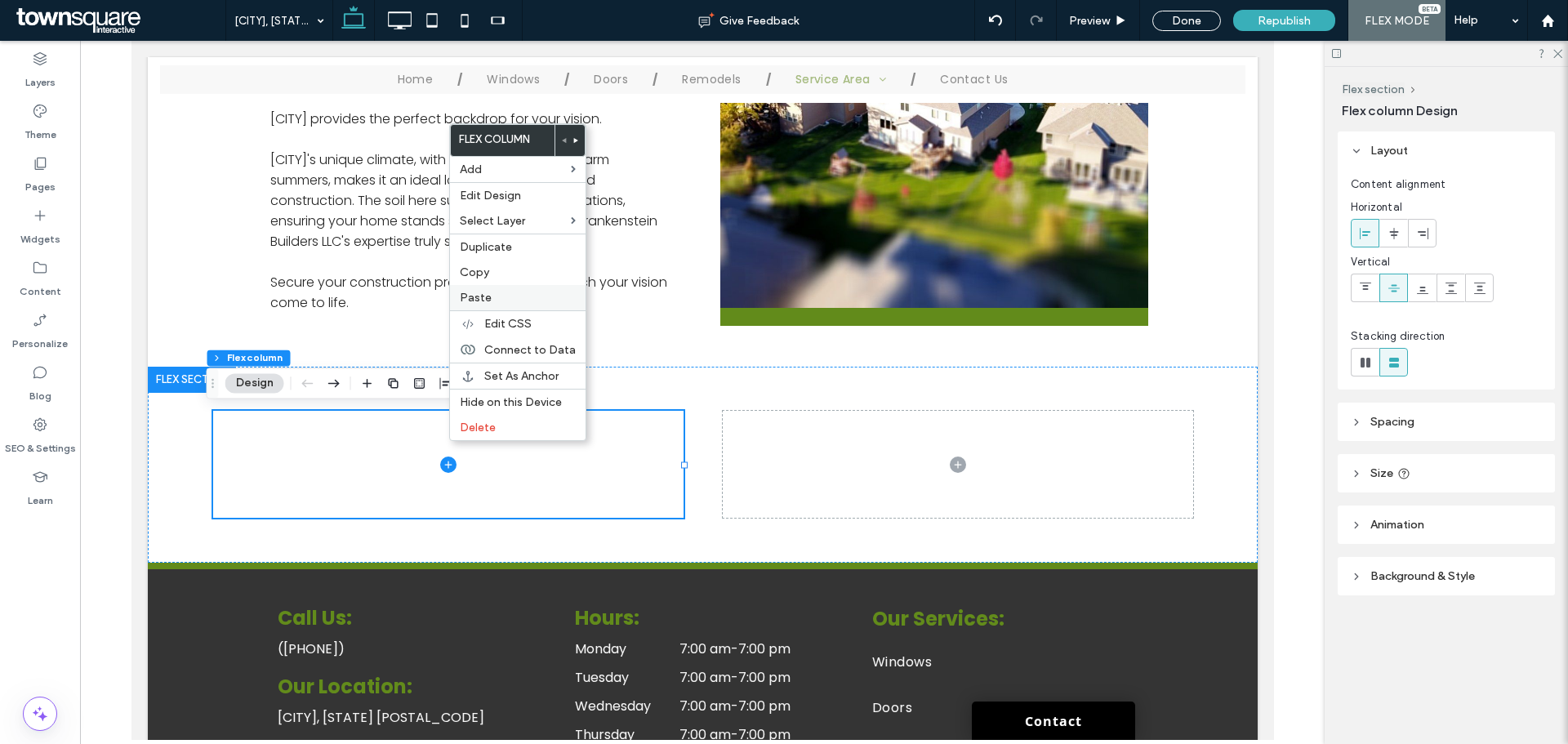 click on "Paste" at bounding box center [475, 297] 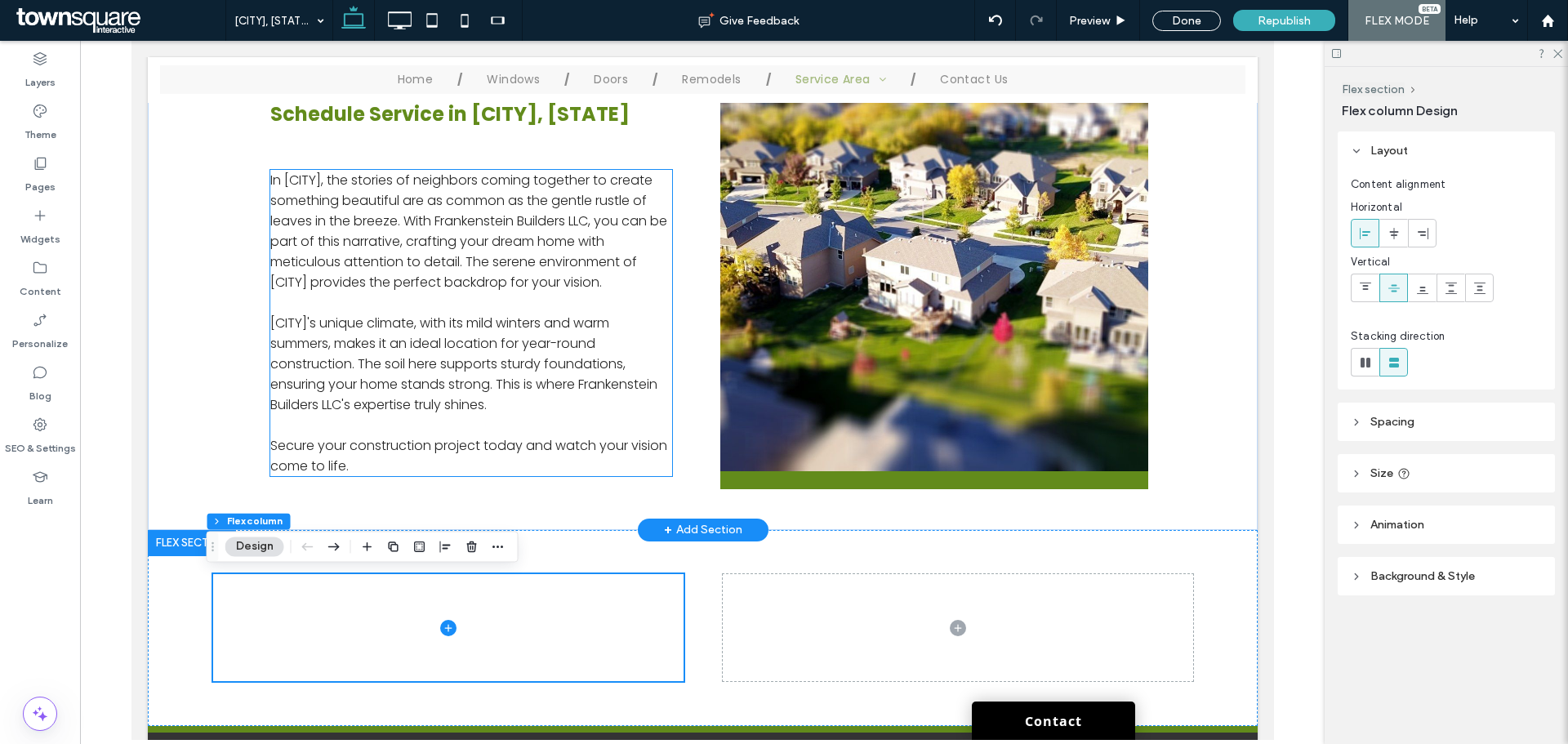 scroll, scrollTop: 545, scrollLeft: 0, axis: vertical 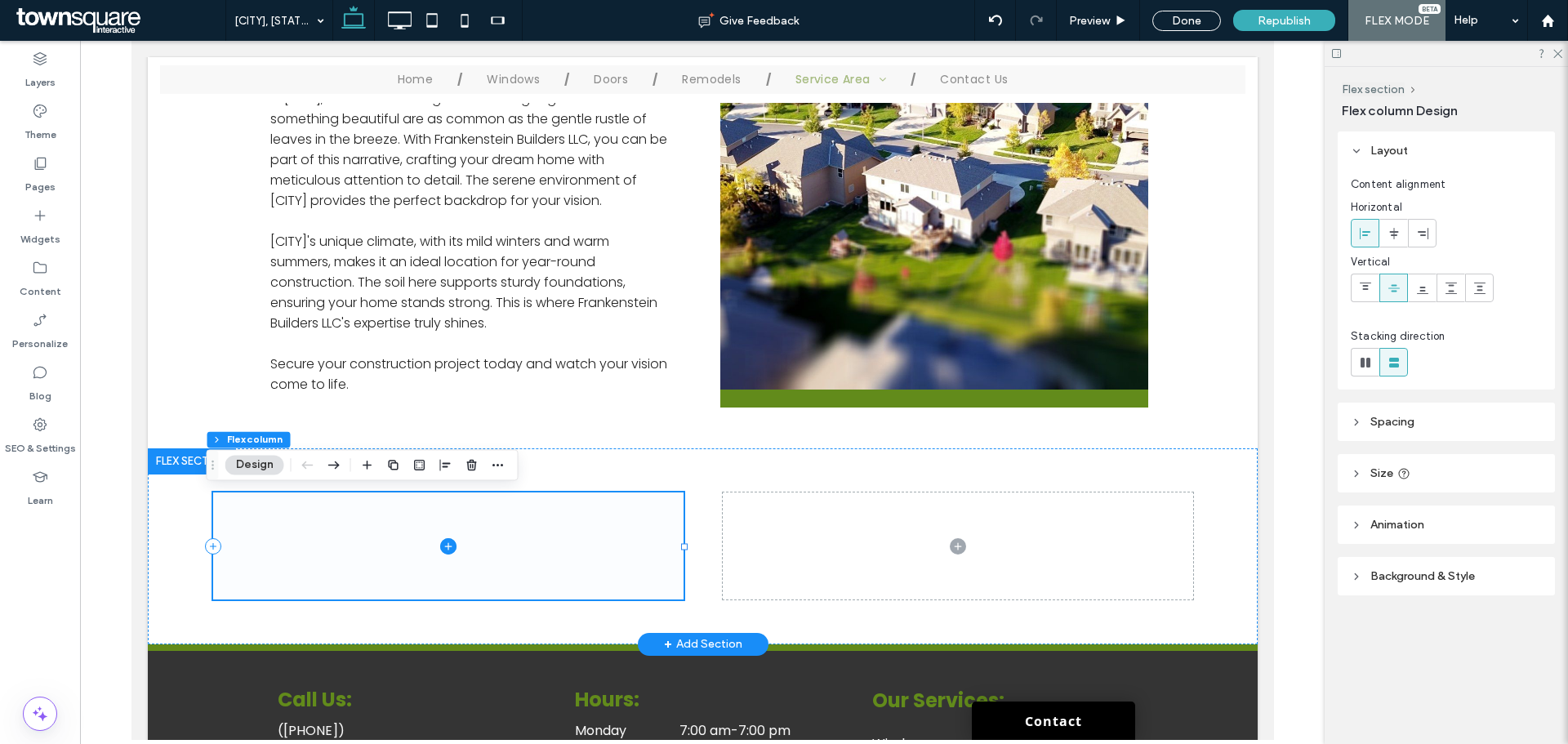 click 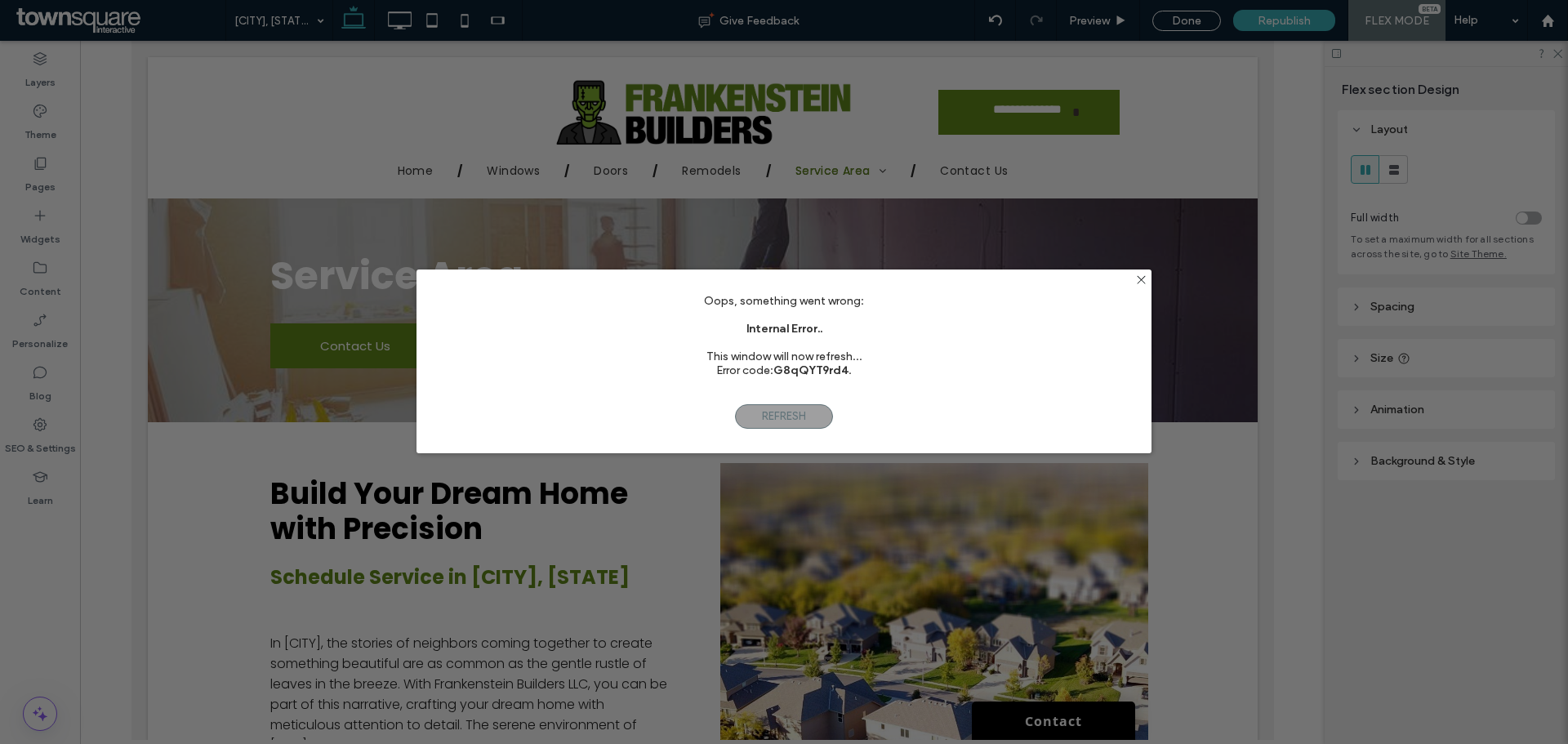 scroll, scrollTop: 0, scrollLeft: 0, axis: both 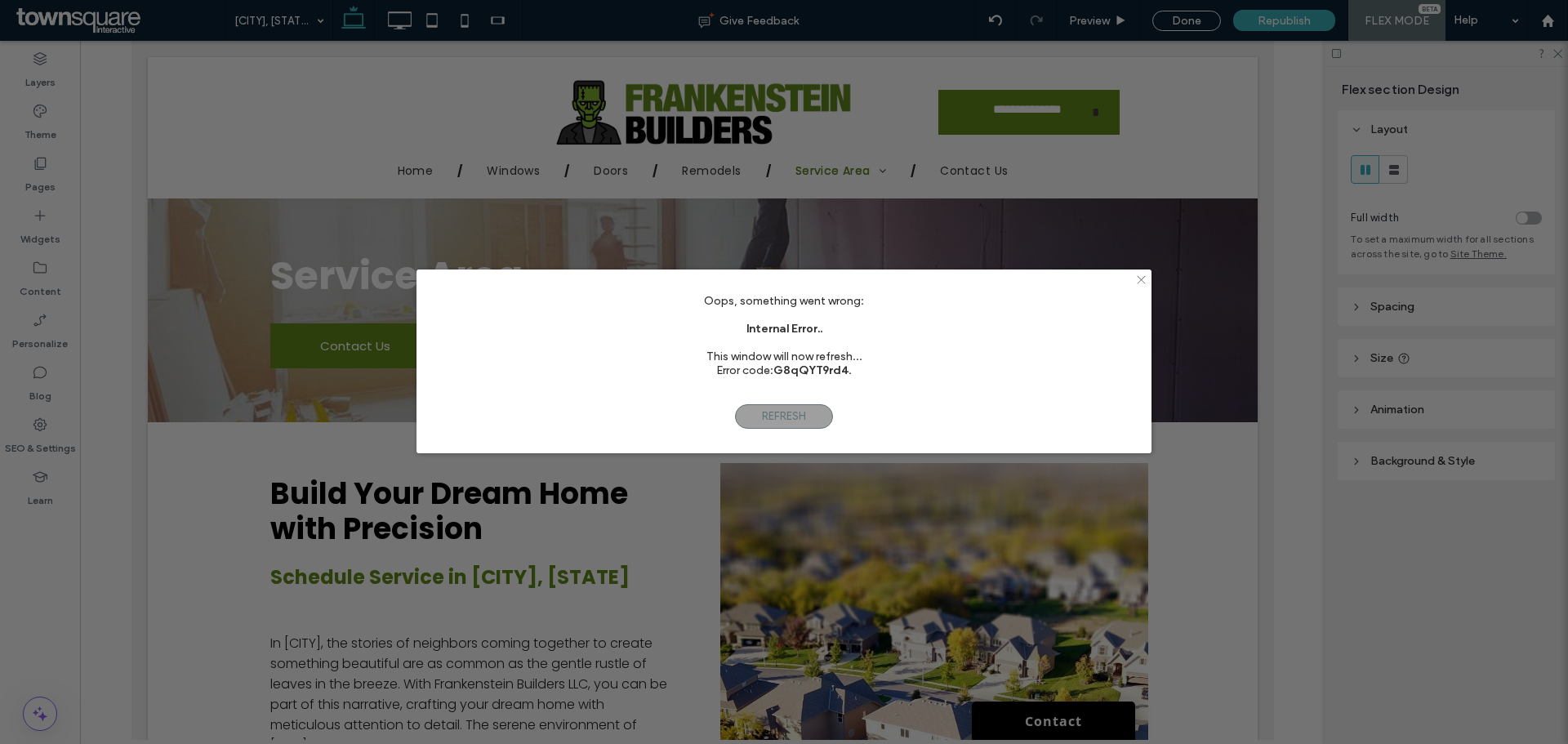 click 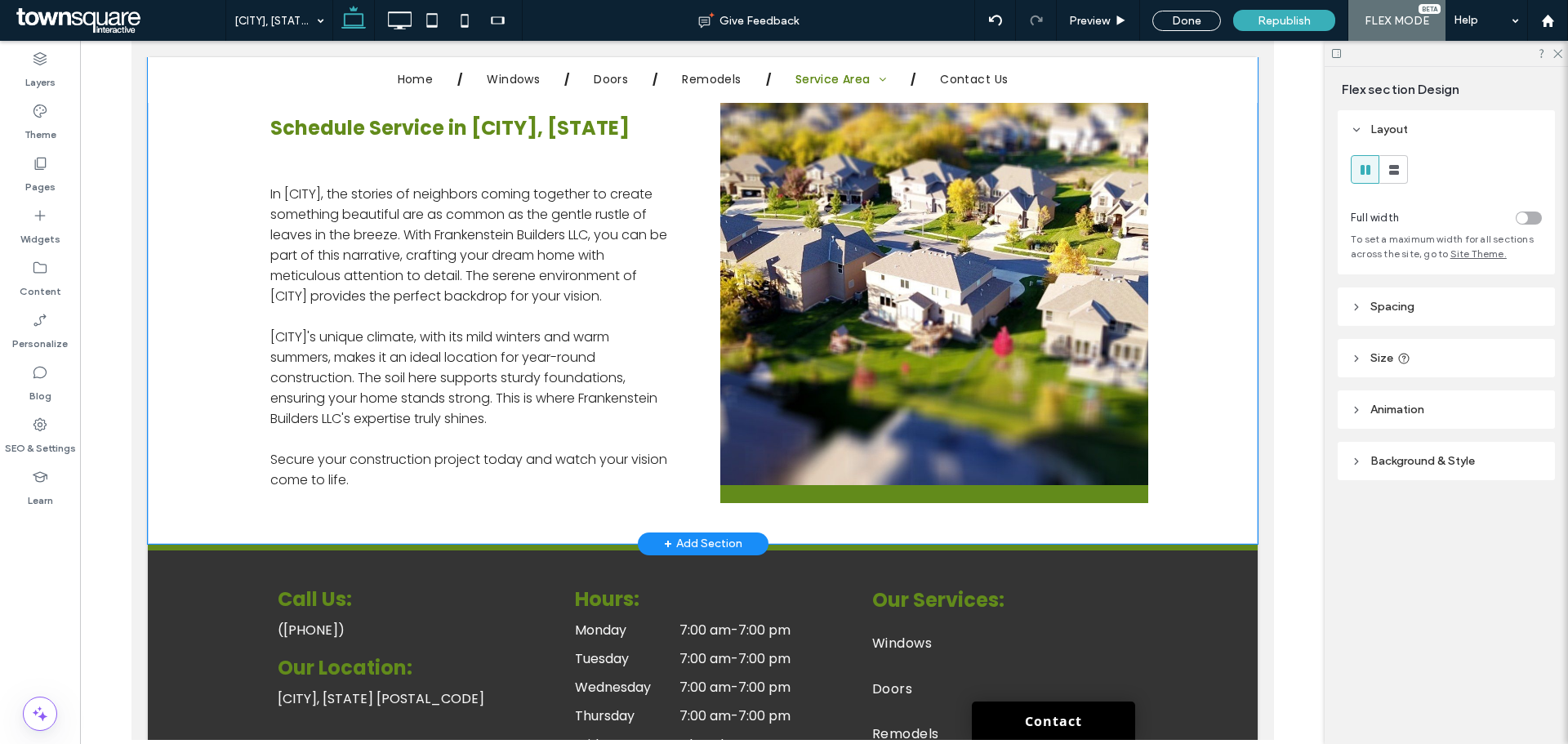 scroll, scrollTop: 490, scrollLeft: 0, axis: vertical 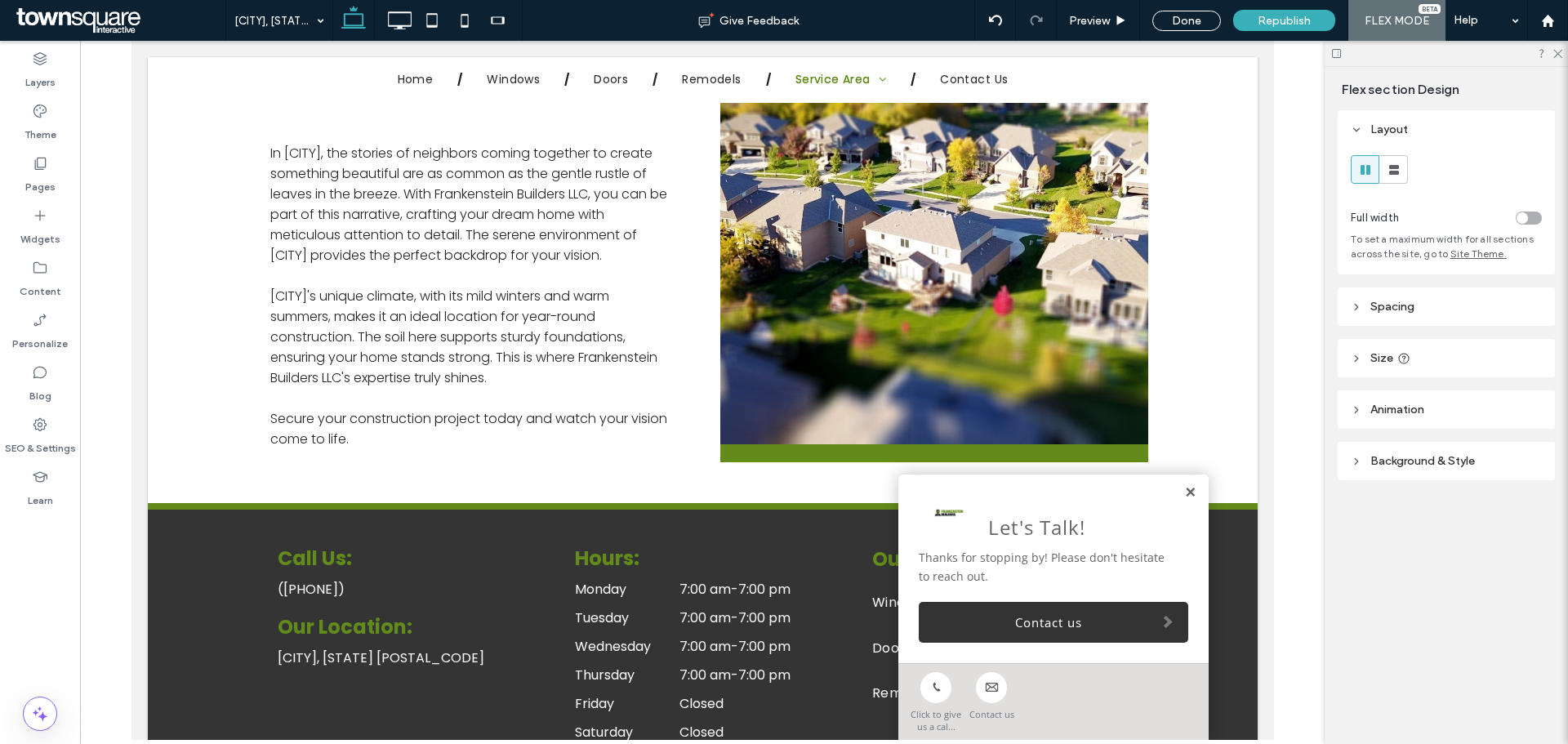 click at bounding box center (1189, 492) 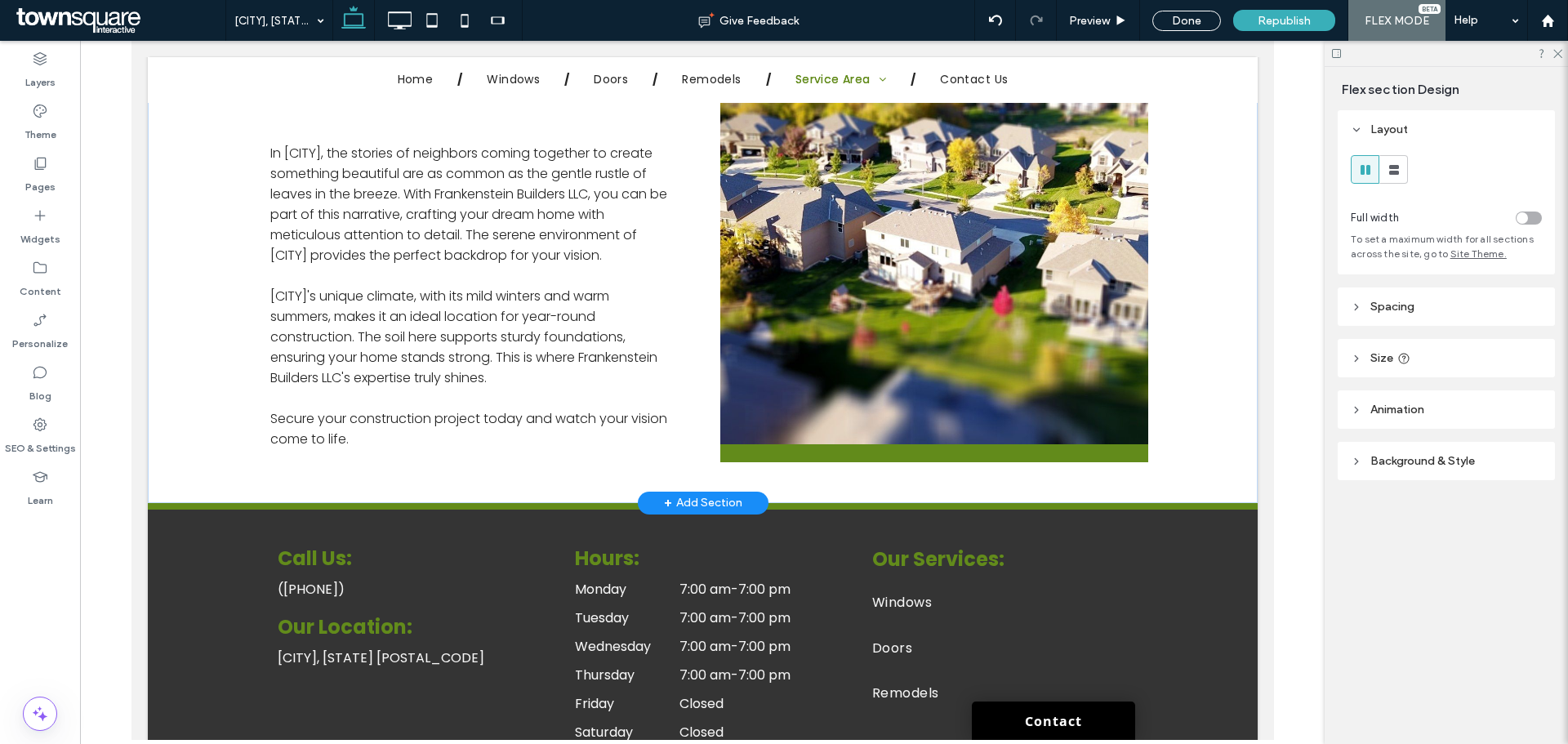 click on "+ Add Section" at bounding box center (702, 503) 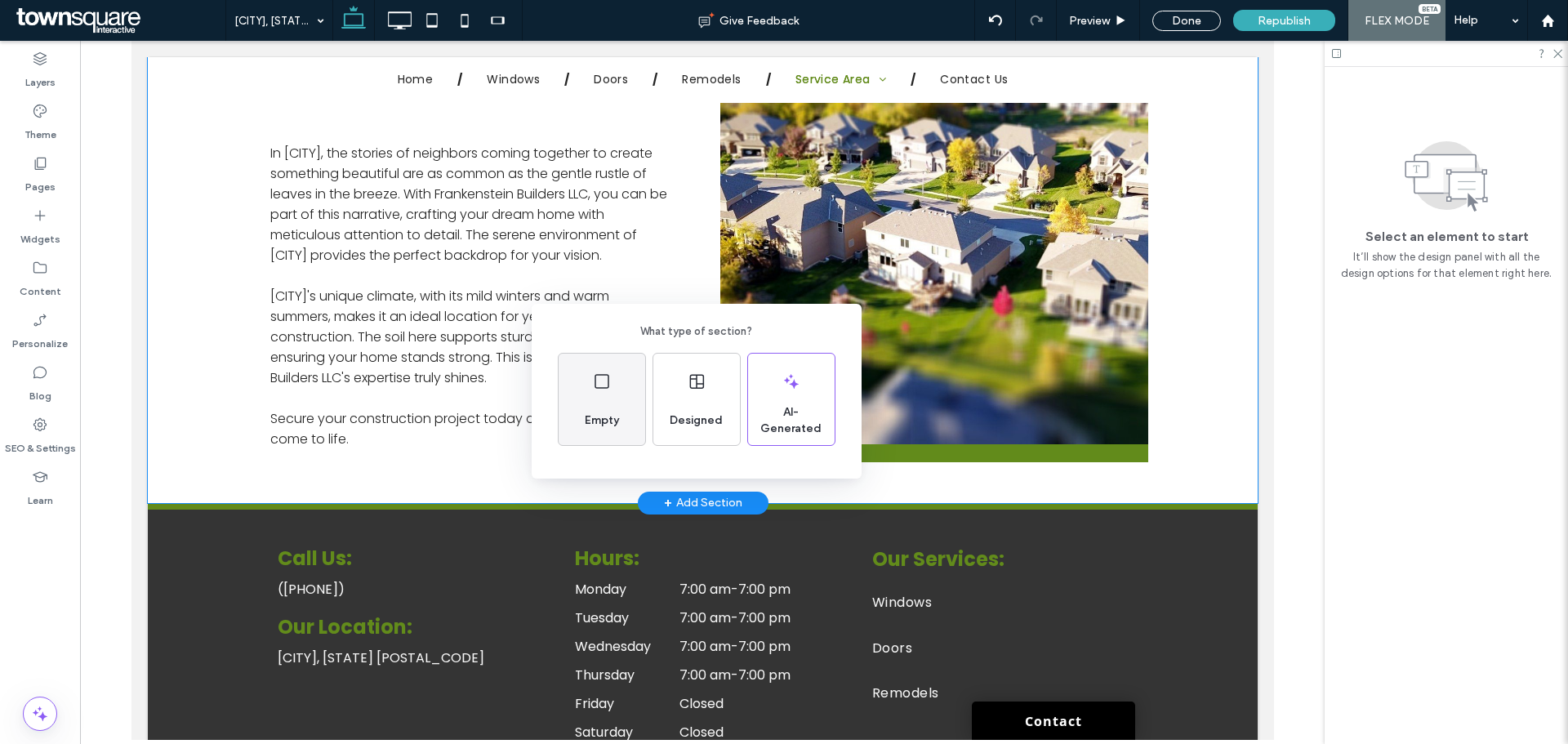 click on "Empty" at bounding box center (602, 399) 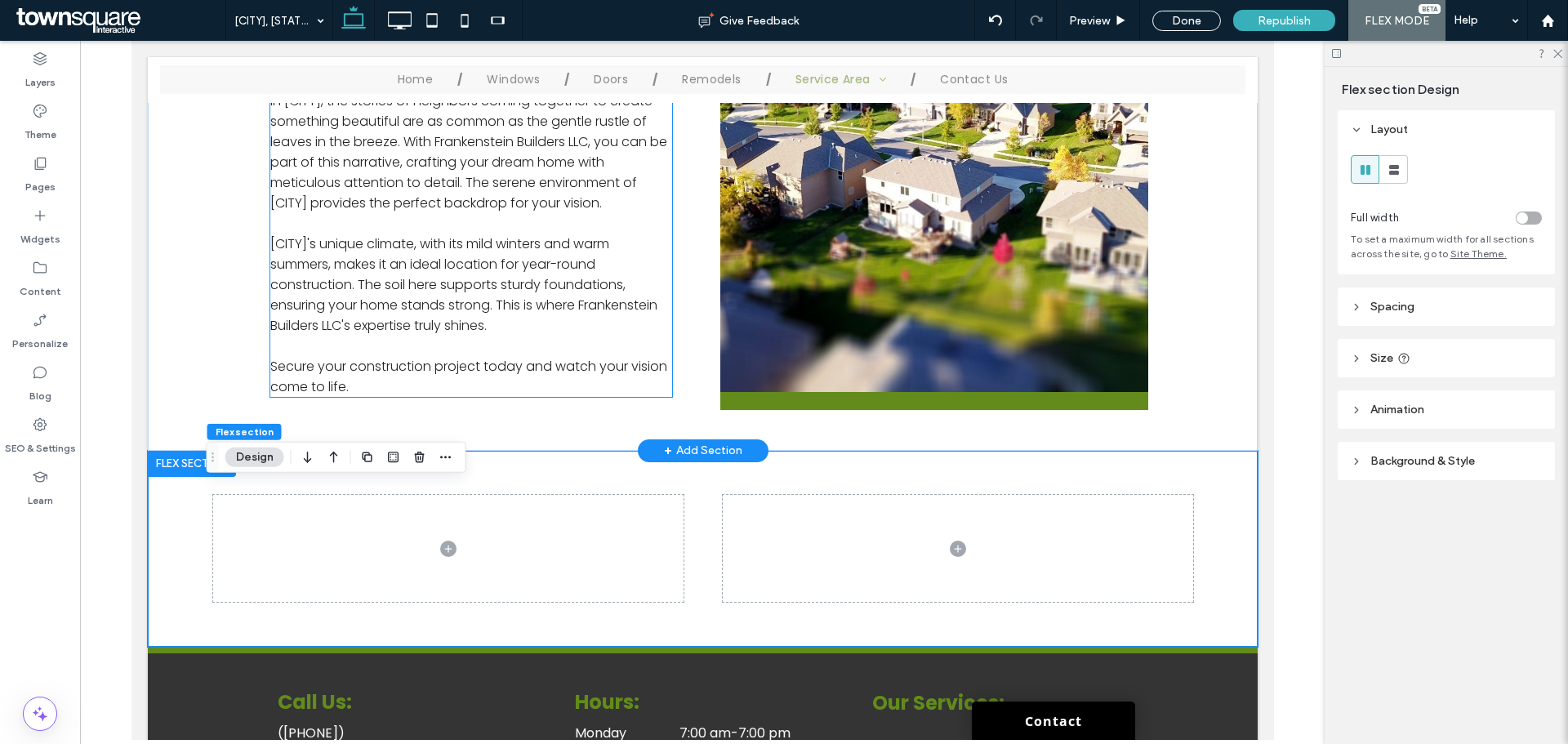 scroll, scrollTop: 572, scrollLeft: 0, axis: vertical 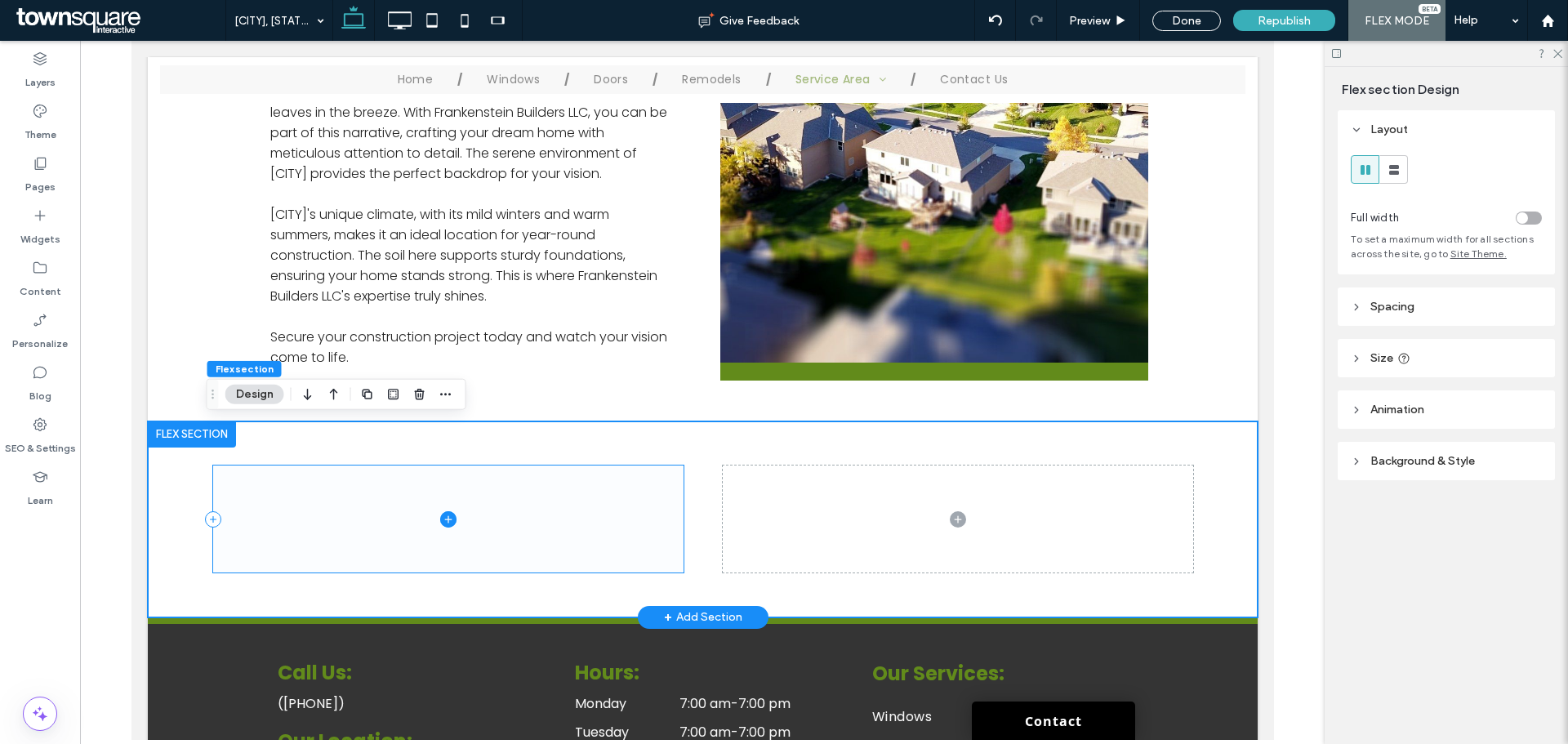 click 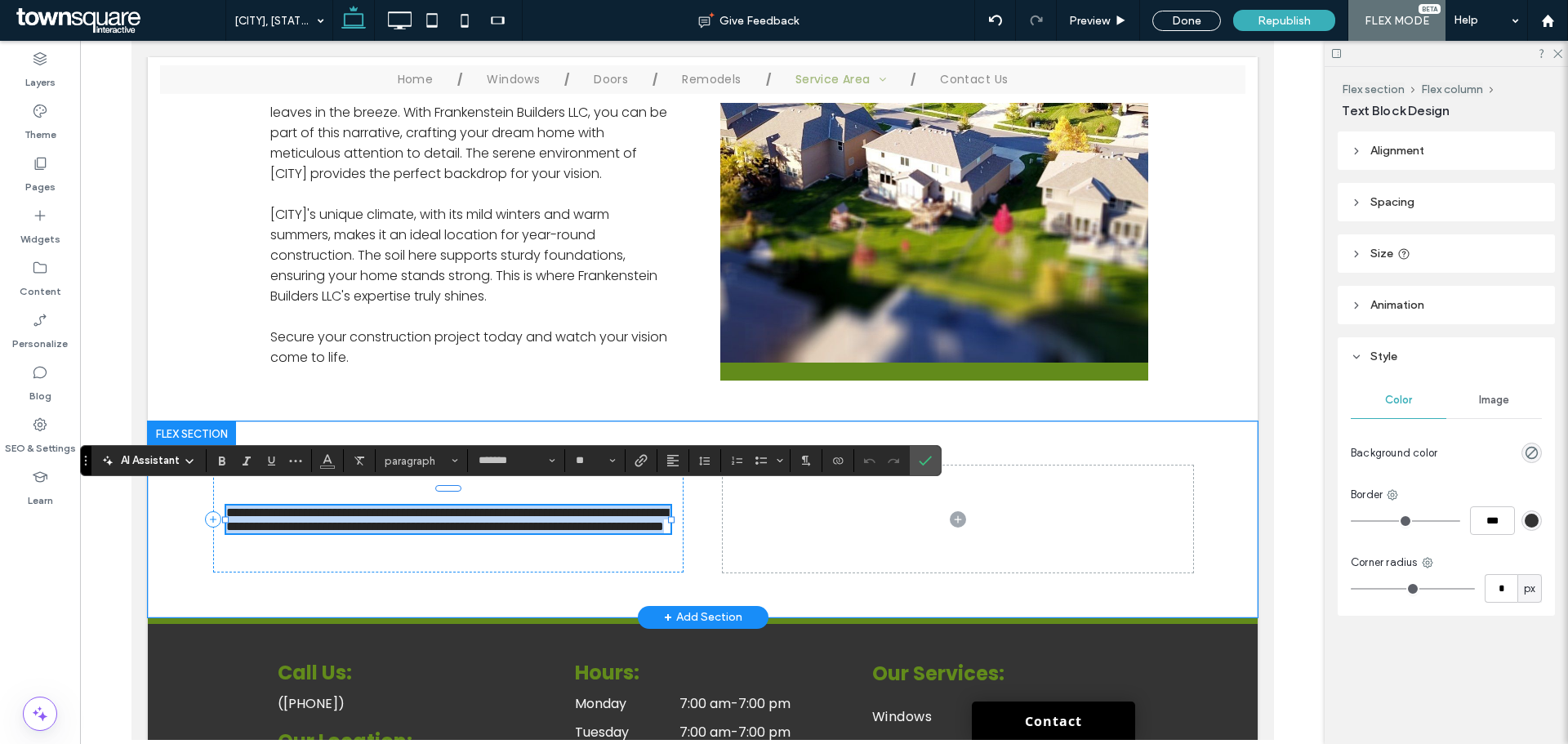 click on "**********" at bounding box center [446, 519] 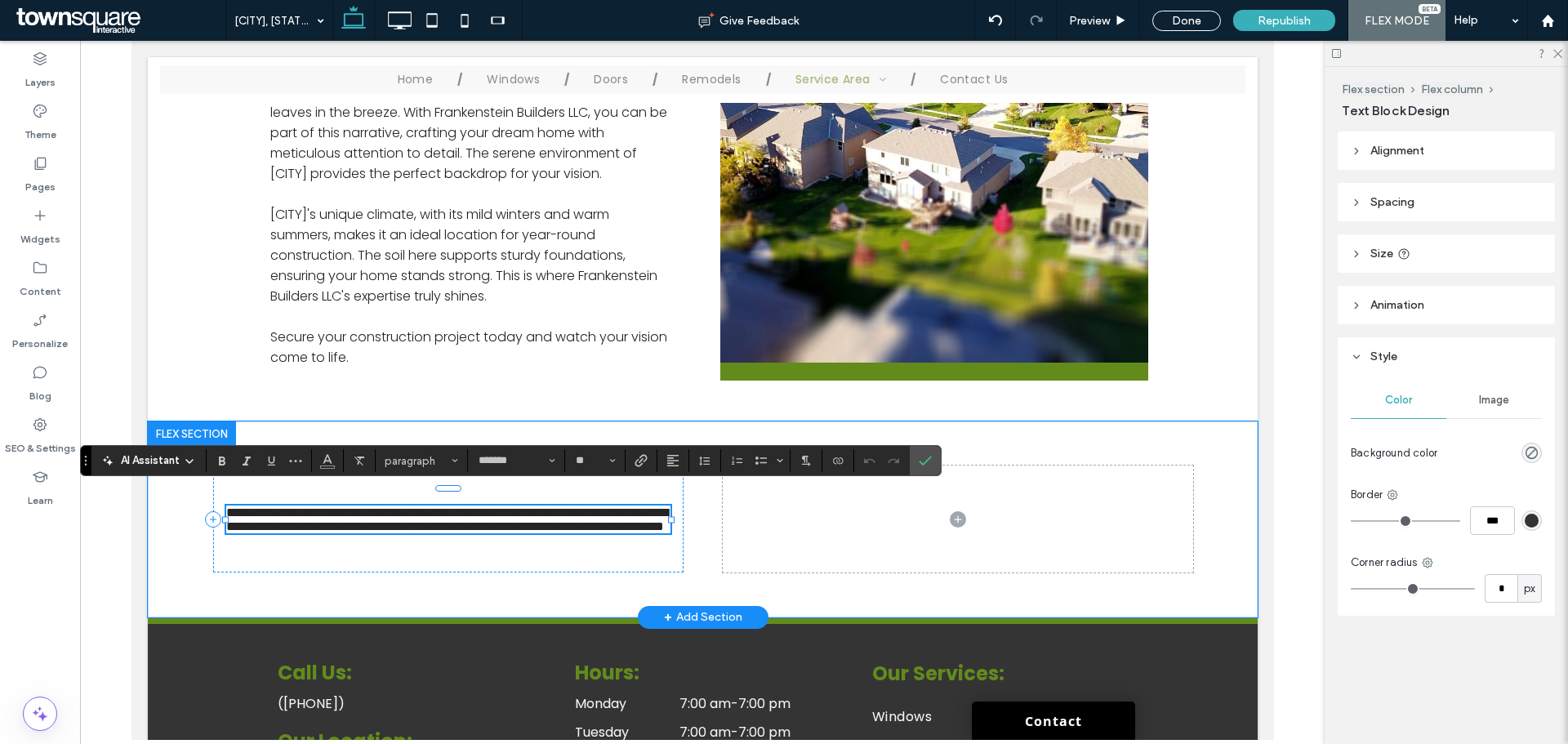 type 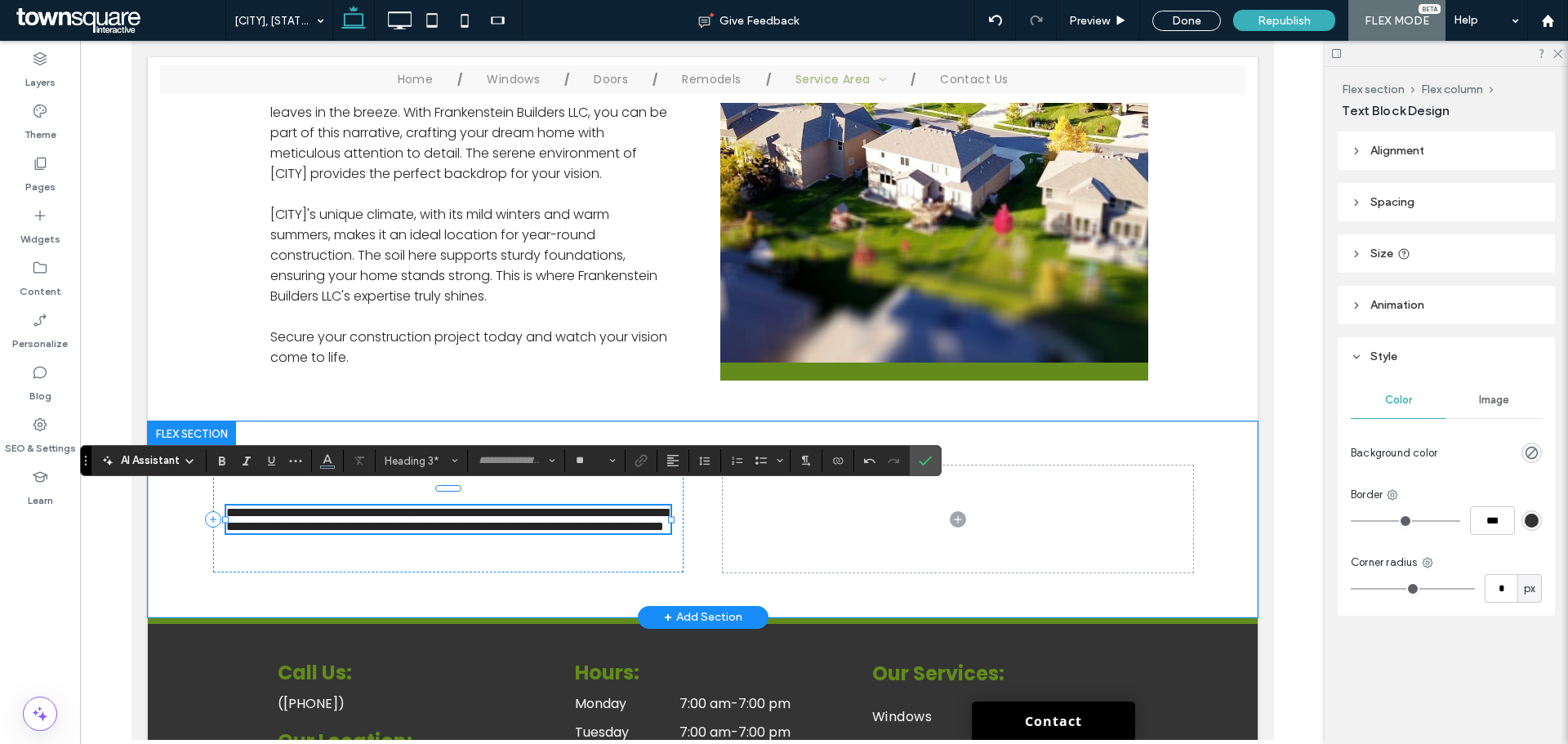 scroll, scrollTop: 13, scrollLeft: 0, axis: vertical 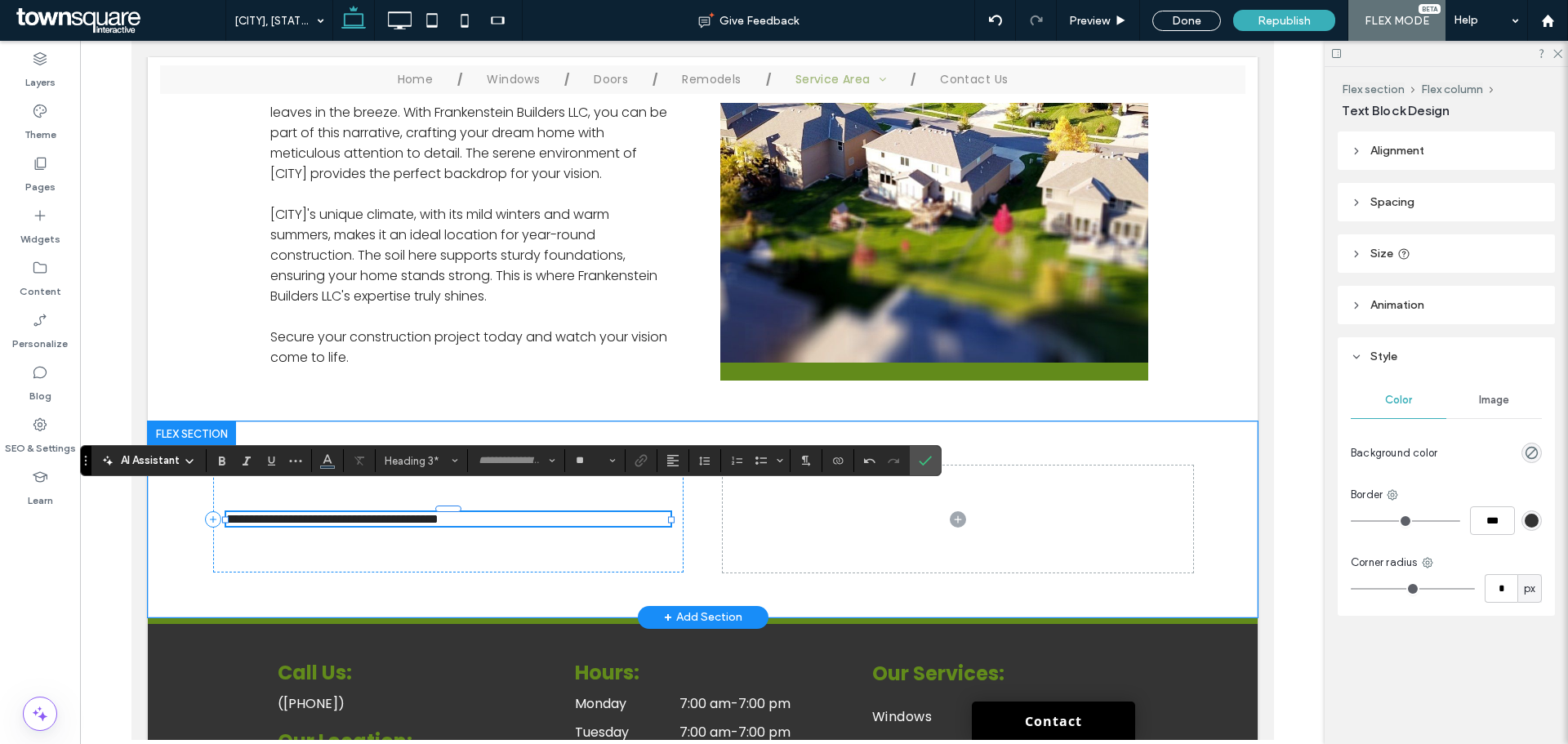 click on "**********" at bounding box center (448, 519) 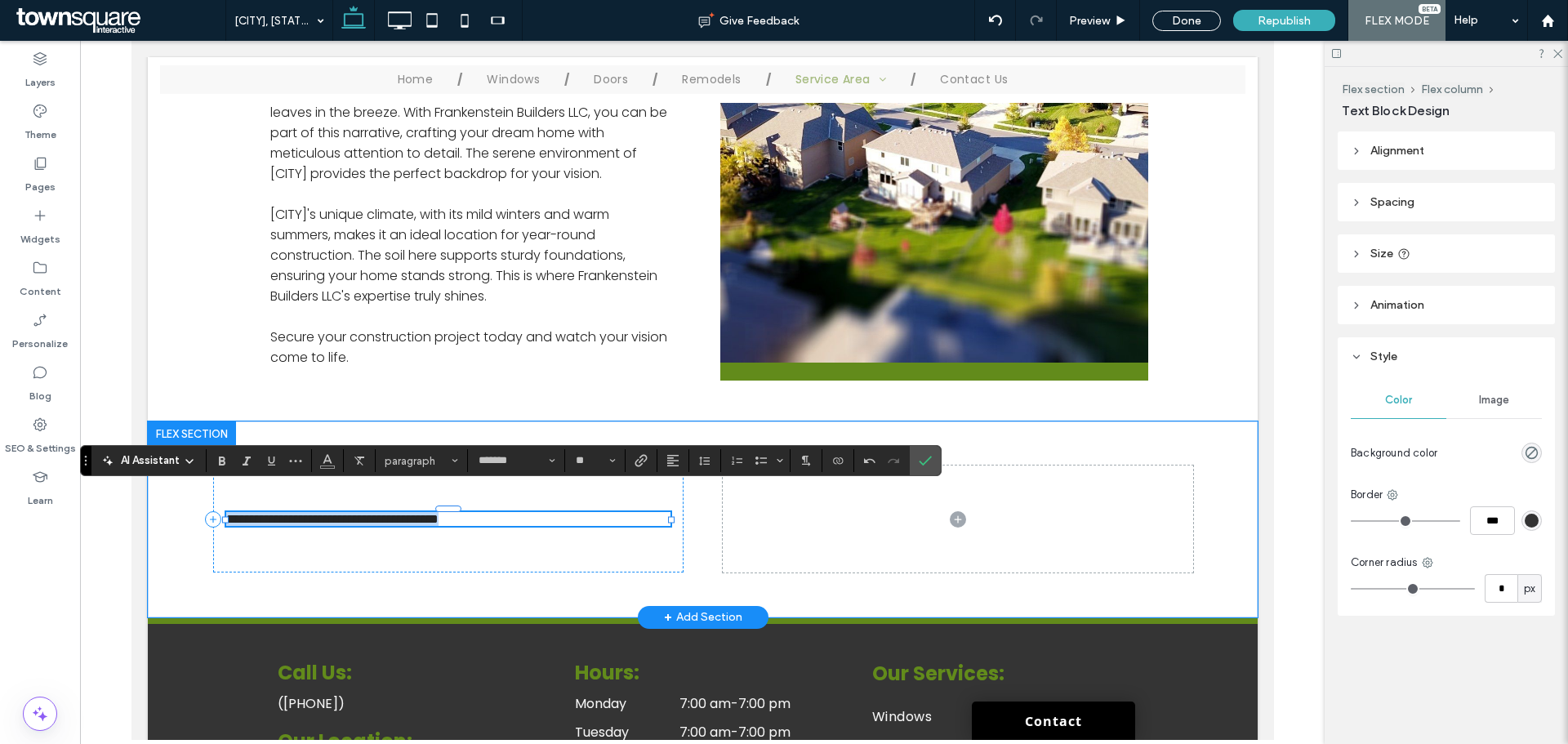 click on "**********" at bounding box center (448, 519) 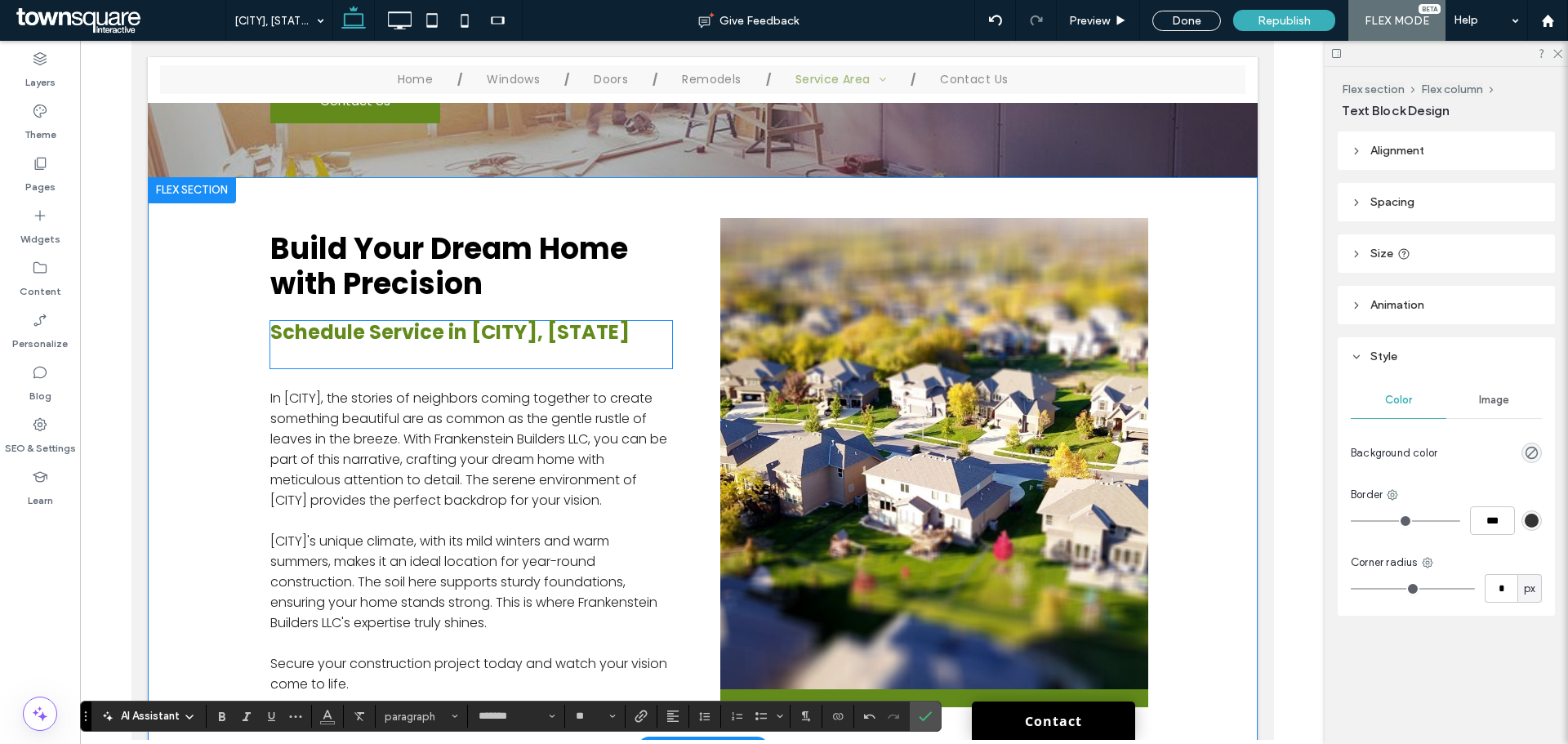 click on "Schedule Service in White City, OR" at bounding box center [449, 332] 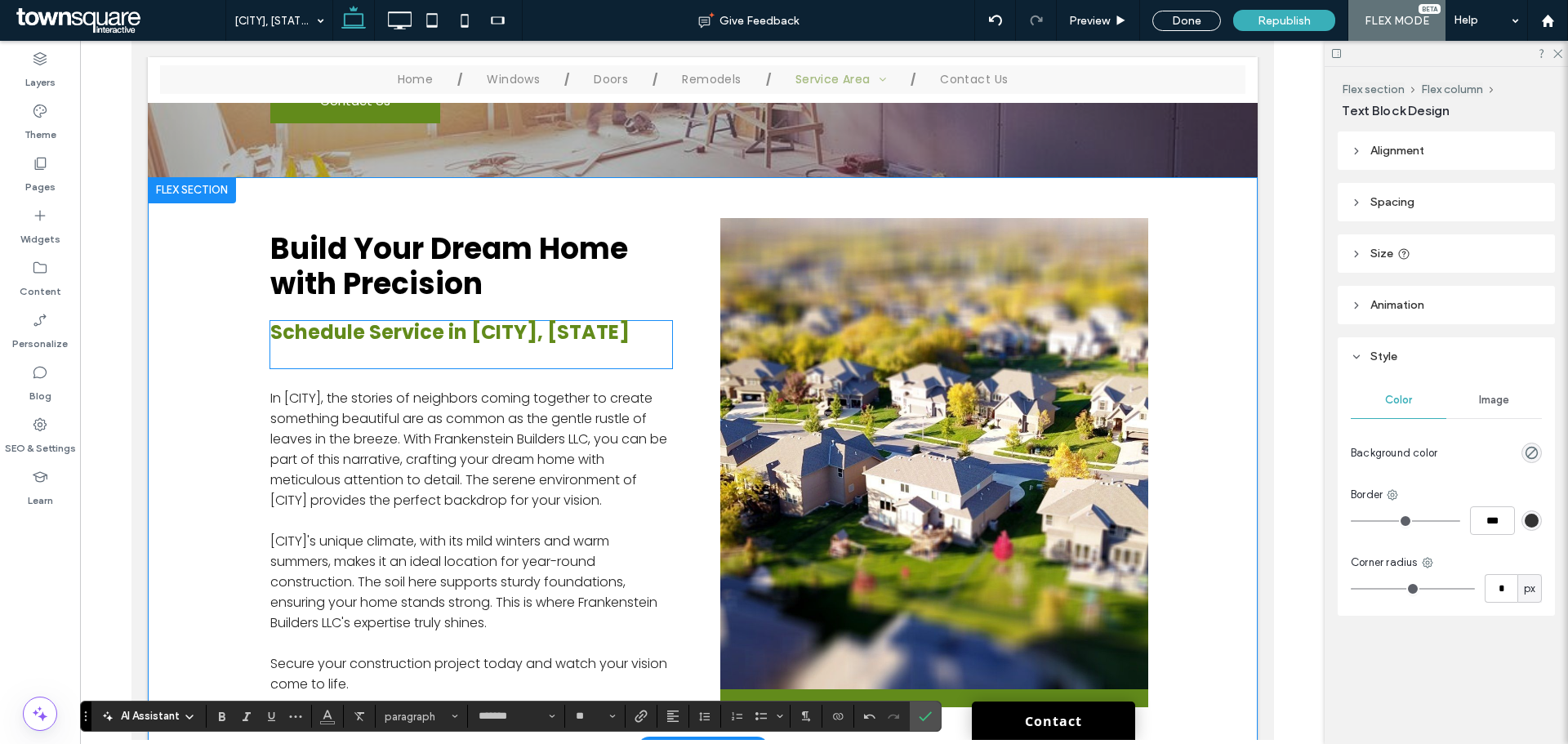 scroll, scrollTop: 253, scrollLeft: 0, axis: vertical 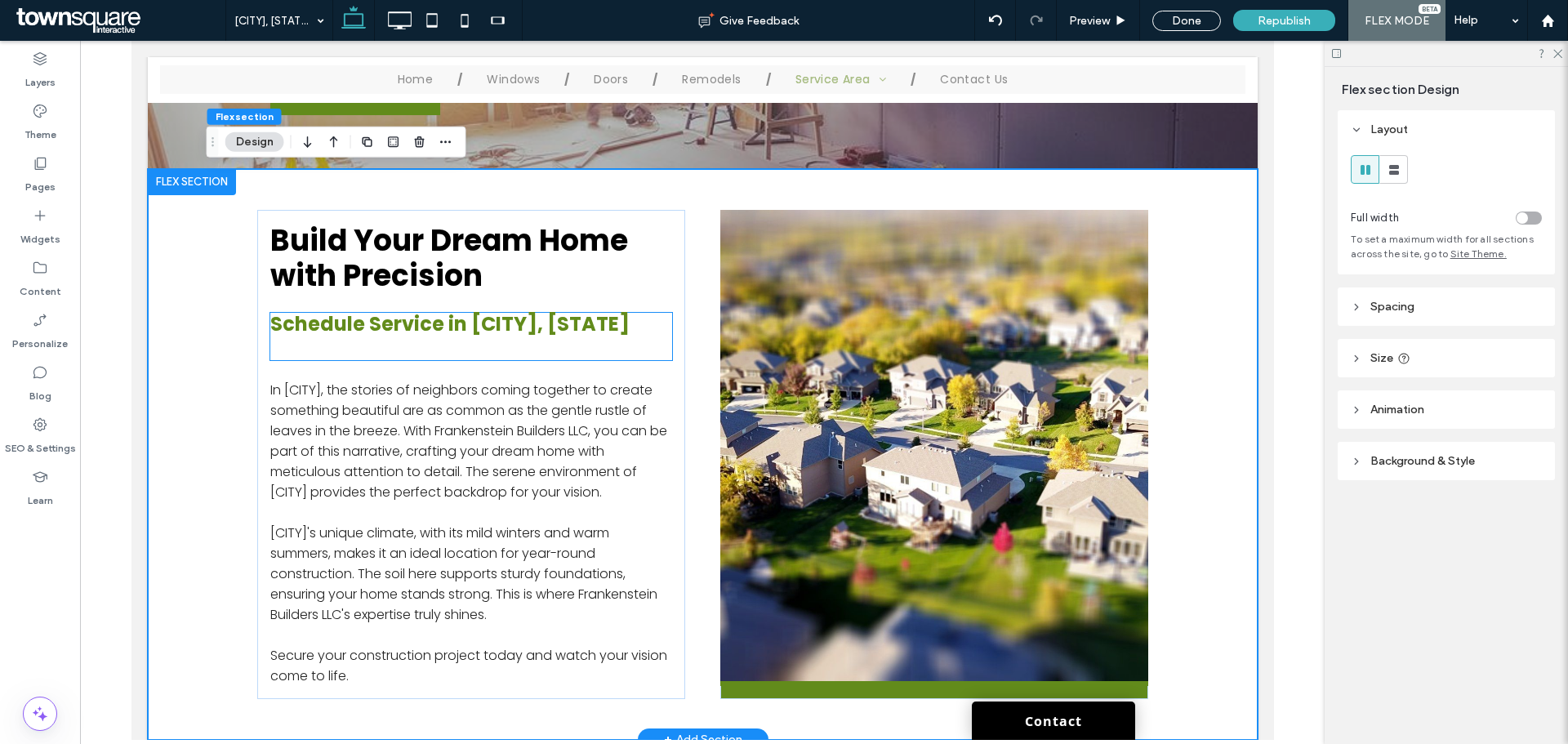click on "Schedule Service in White City, OR" at bounding box center (449, 323) 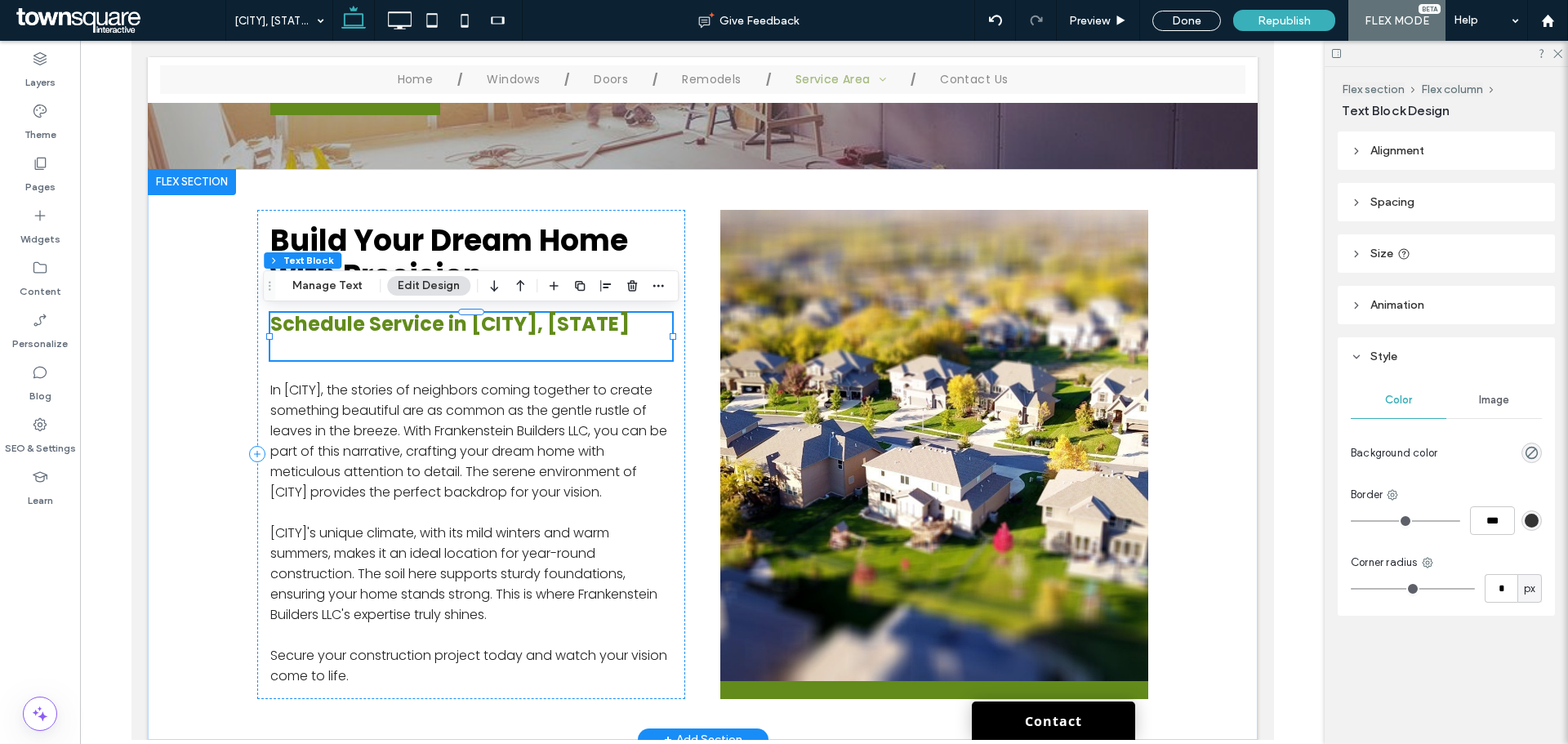 click on "Schedule Service in White City, OR" at bounding box center [449, 323] 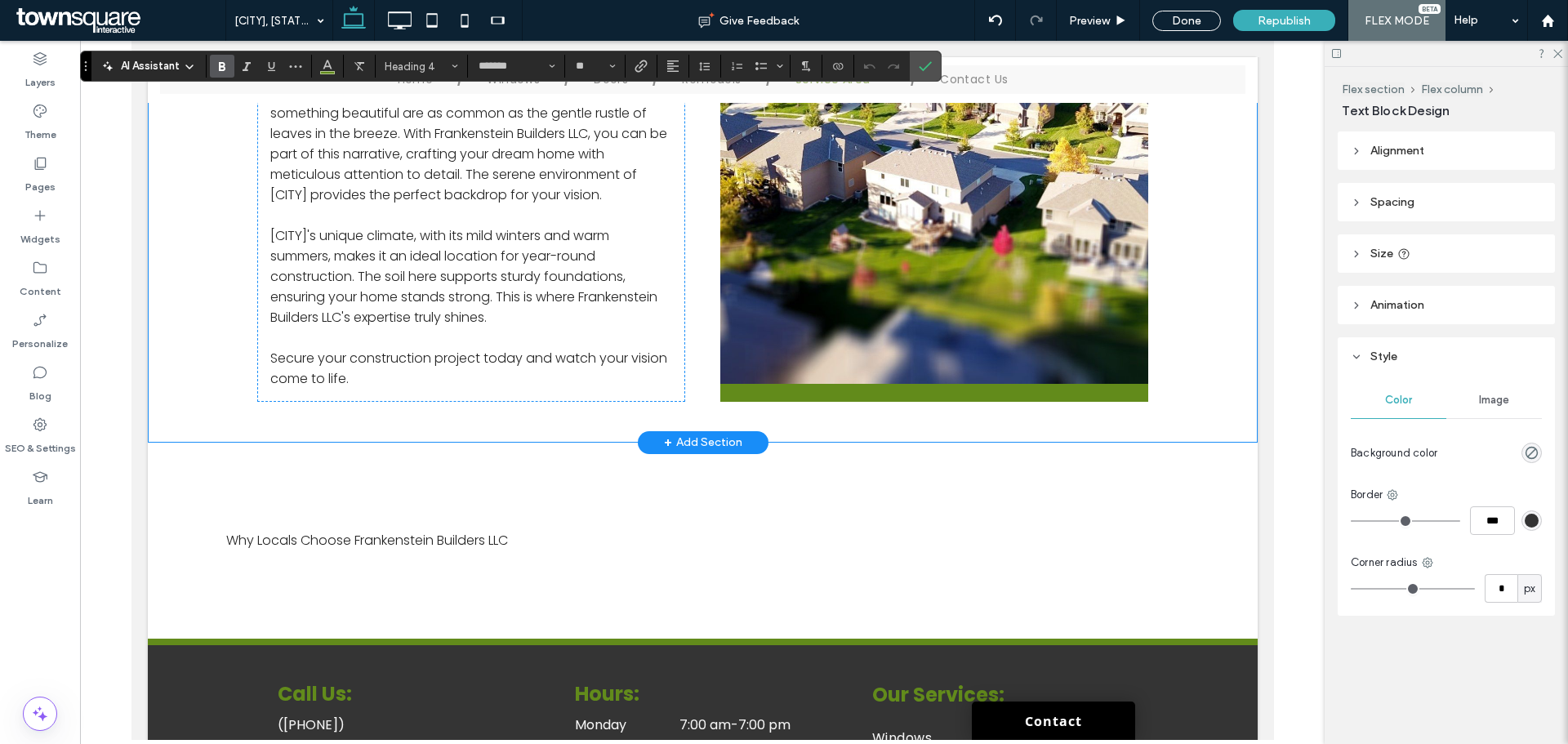 scroll, scrollTop: 580, scrollLeft: 0, axis: vertical 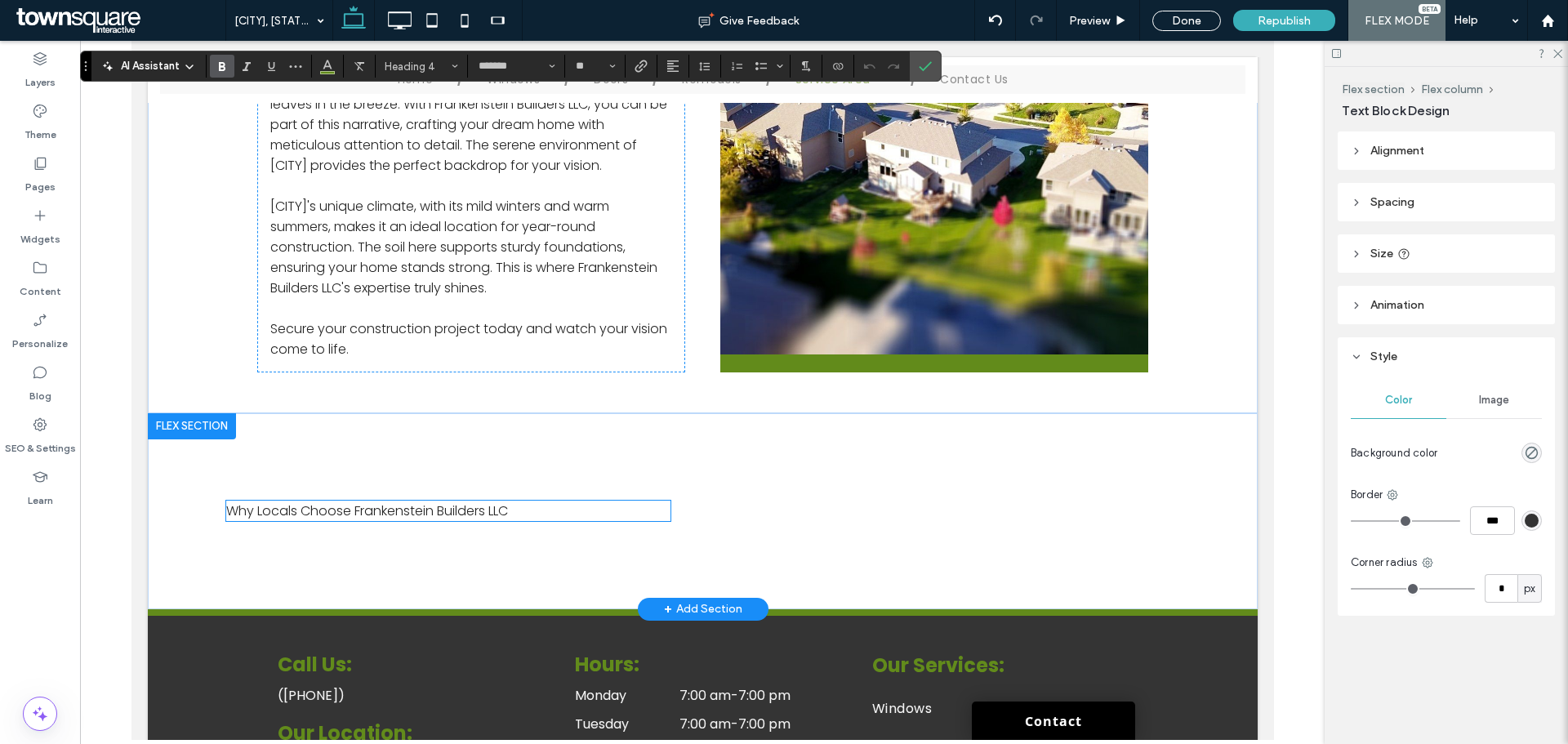 click on "Why Locals Choose Frankenstein Builders LLC" at bounding box center [366, 510] 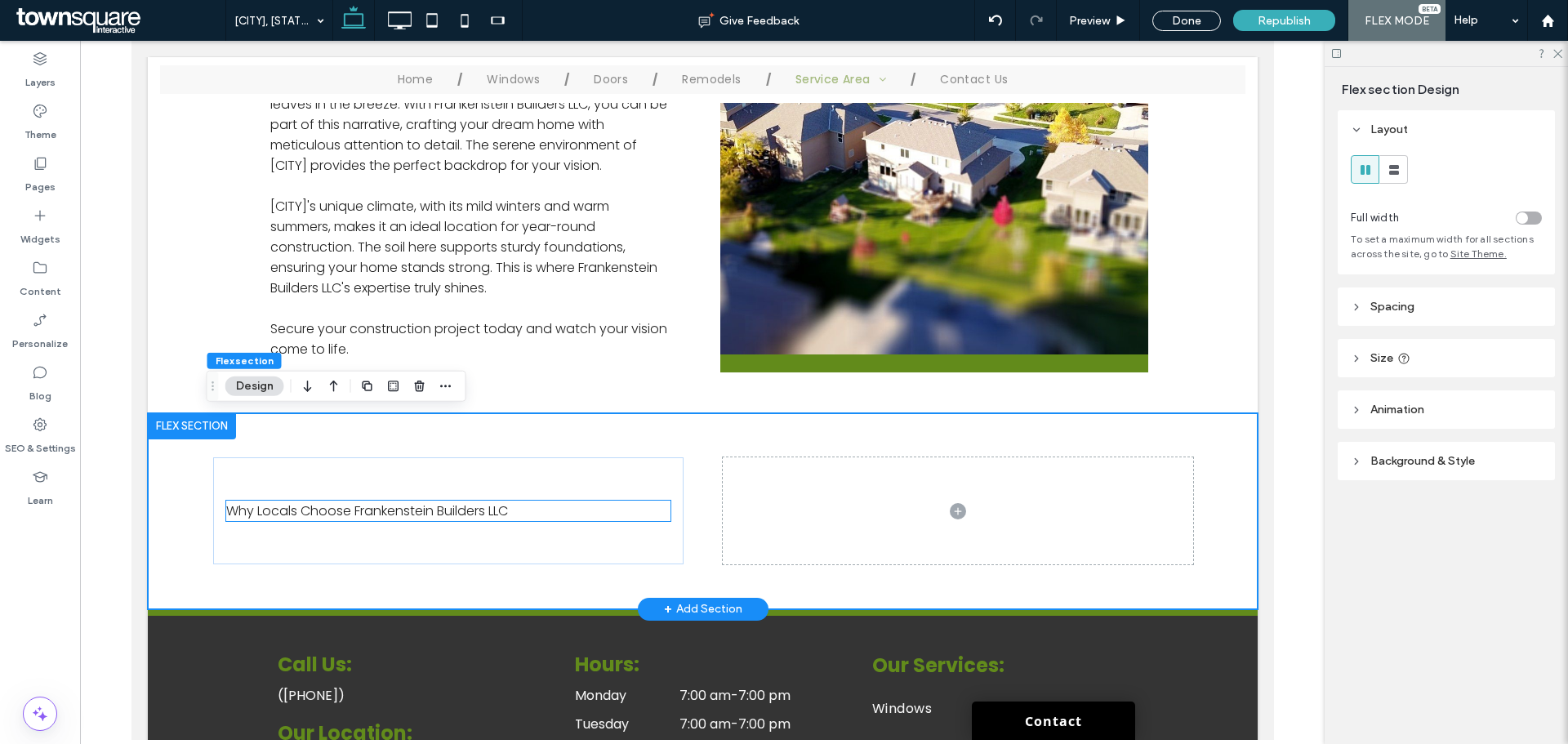click on "Why Locals Choose Frankenstein Builders LLC" at bounding box center (366, 510) 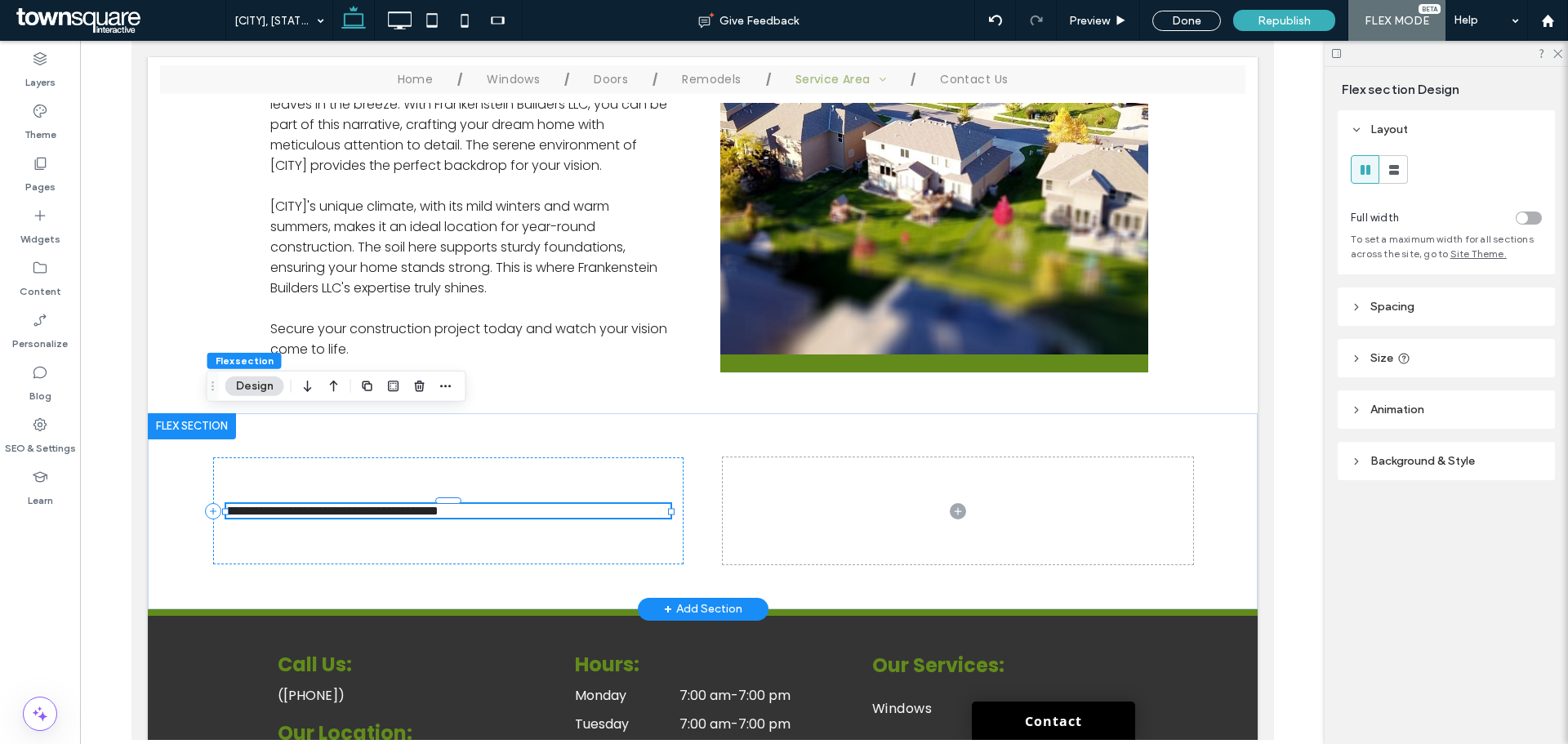 click on "**********" at bounding box center (448, 510) 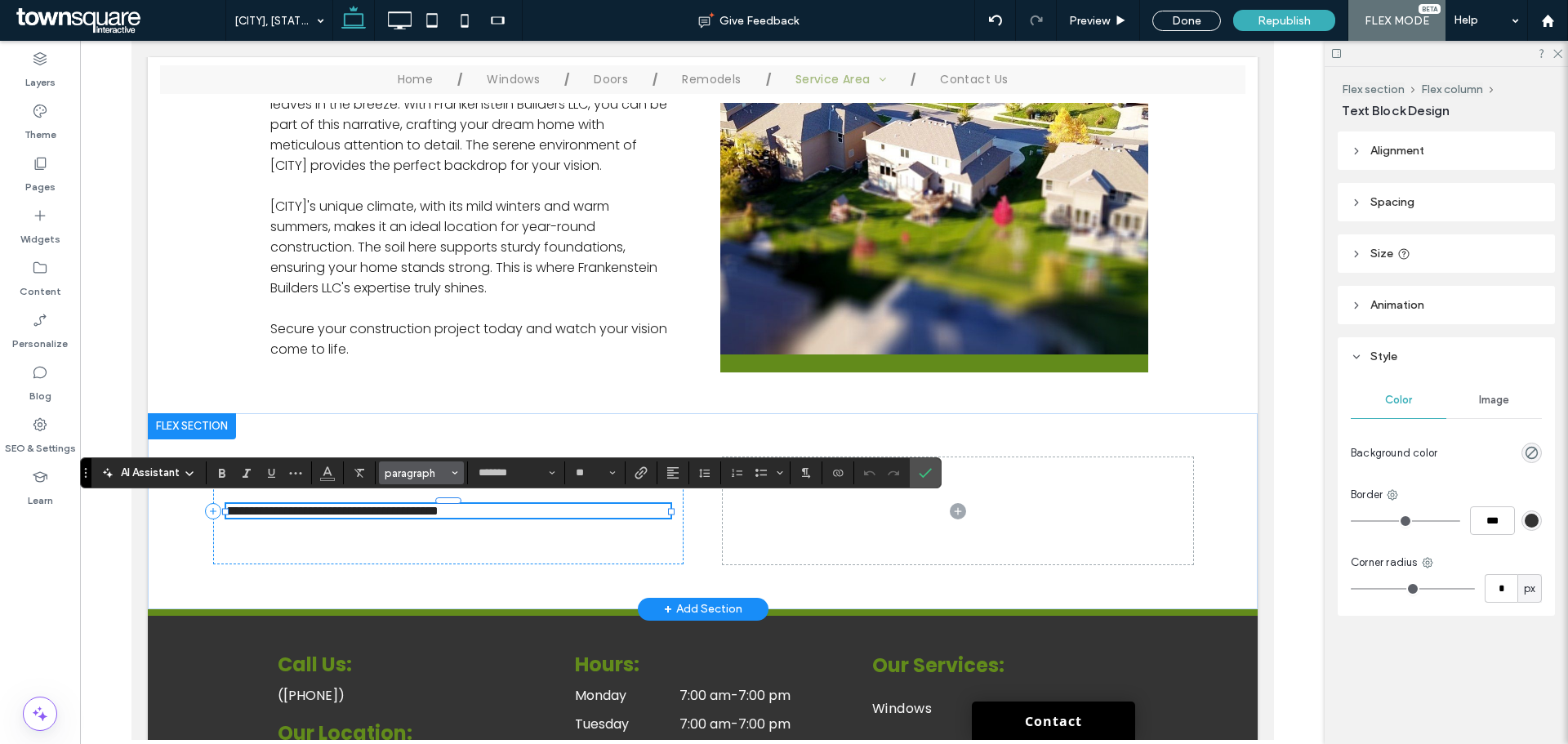 click 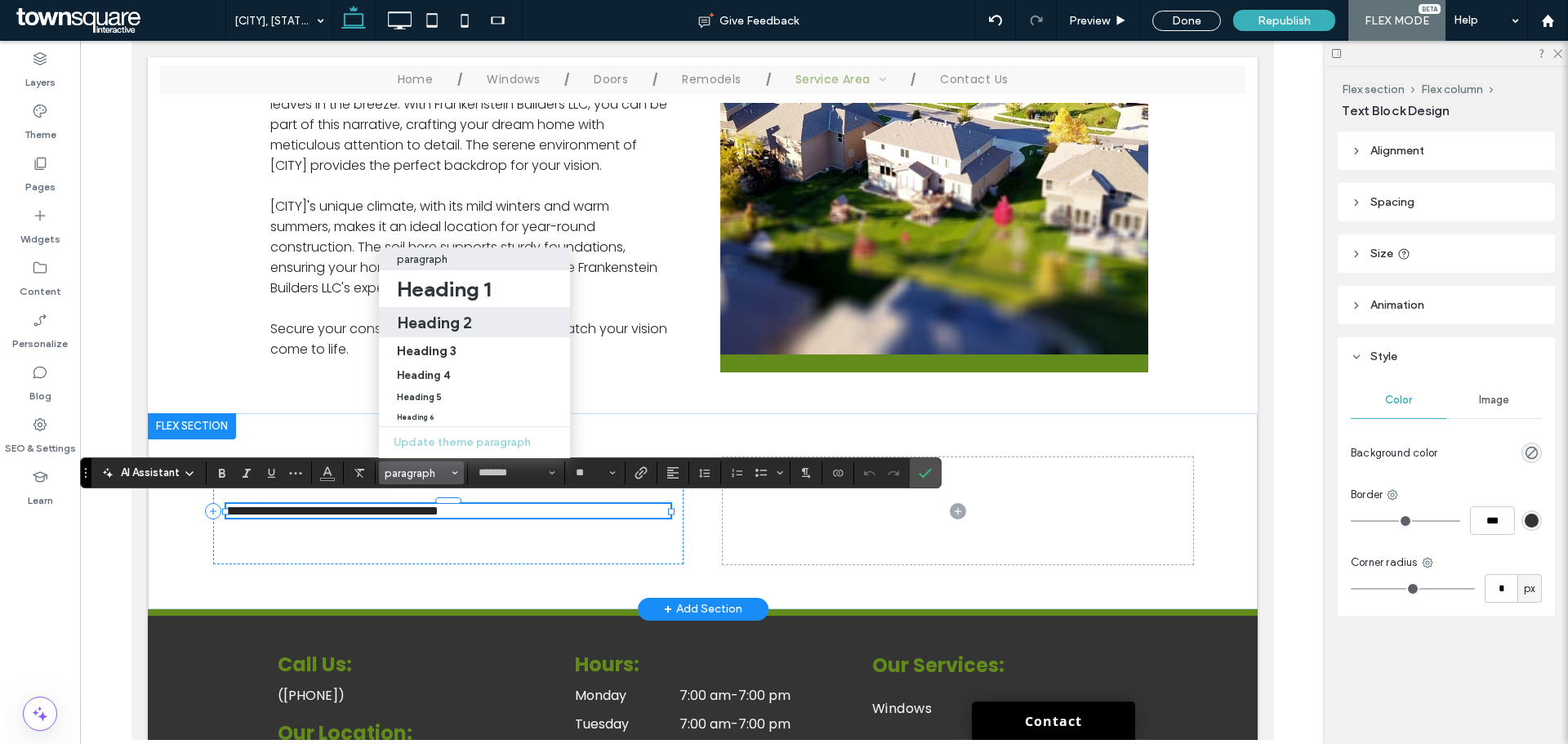 click on "Heading 2" at bounding box center (434, 323) 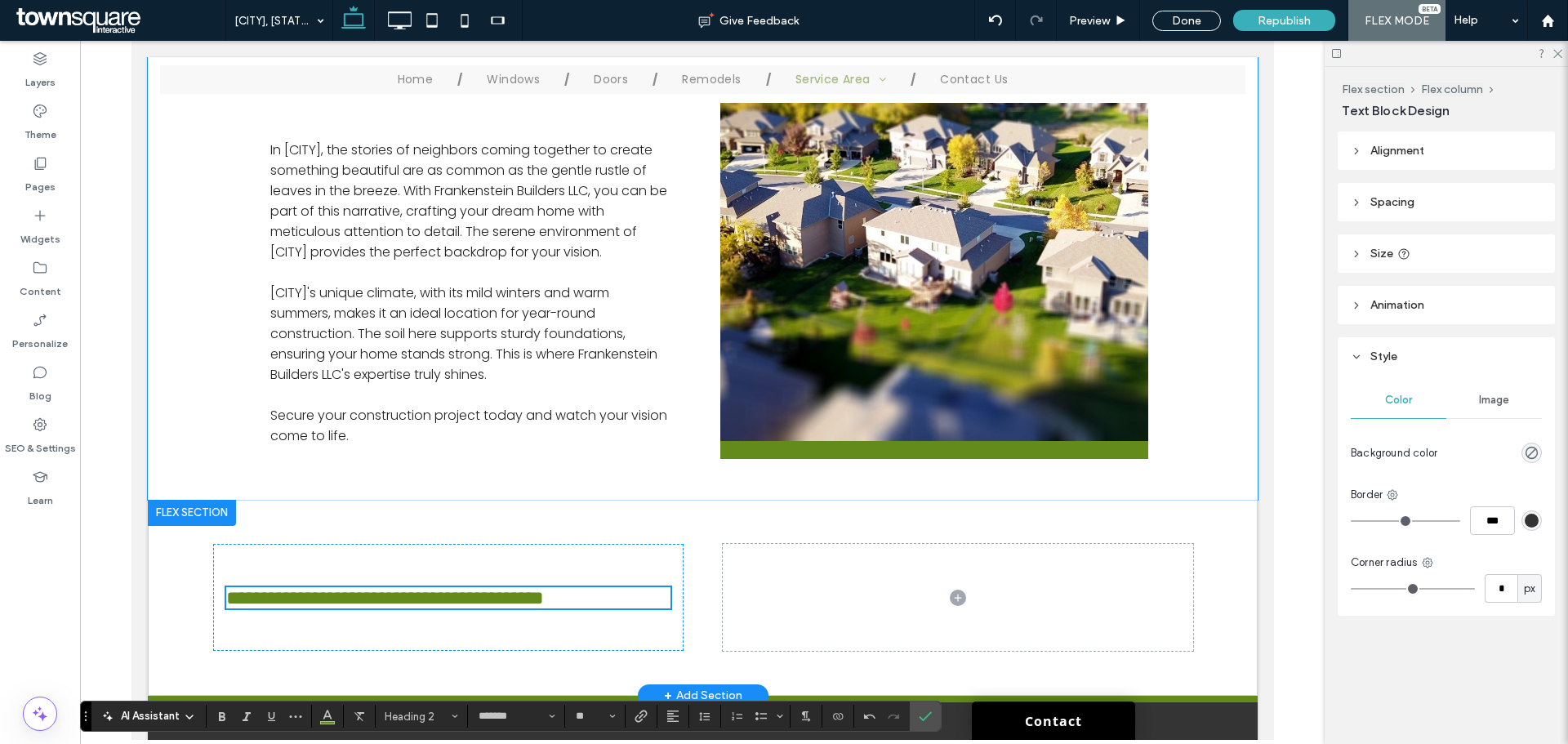 scroll, scrollTop: 494, scrollLeft: 0, axis: vertical 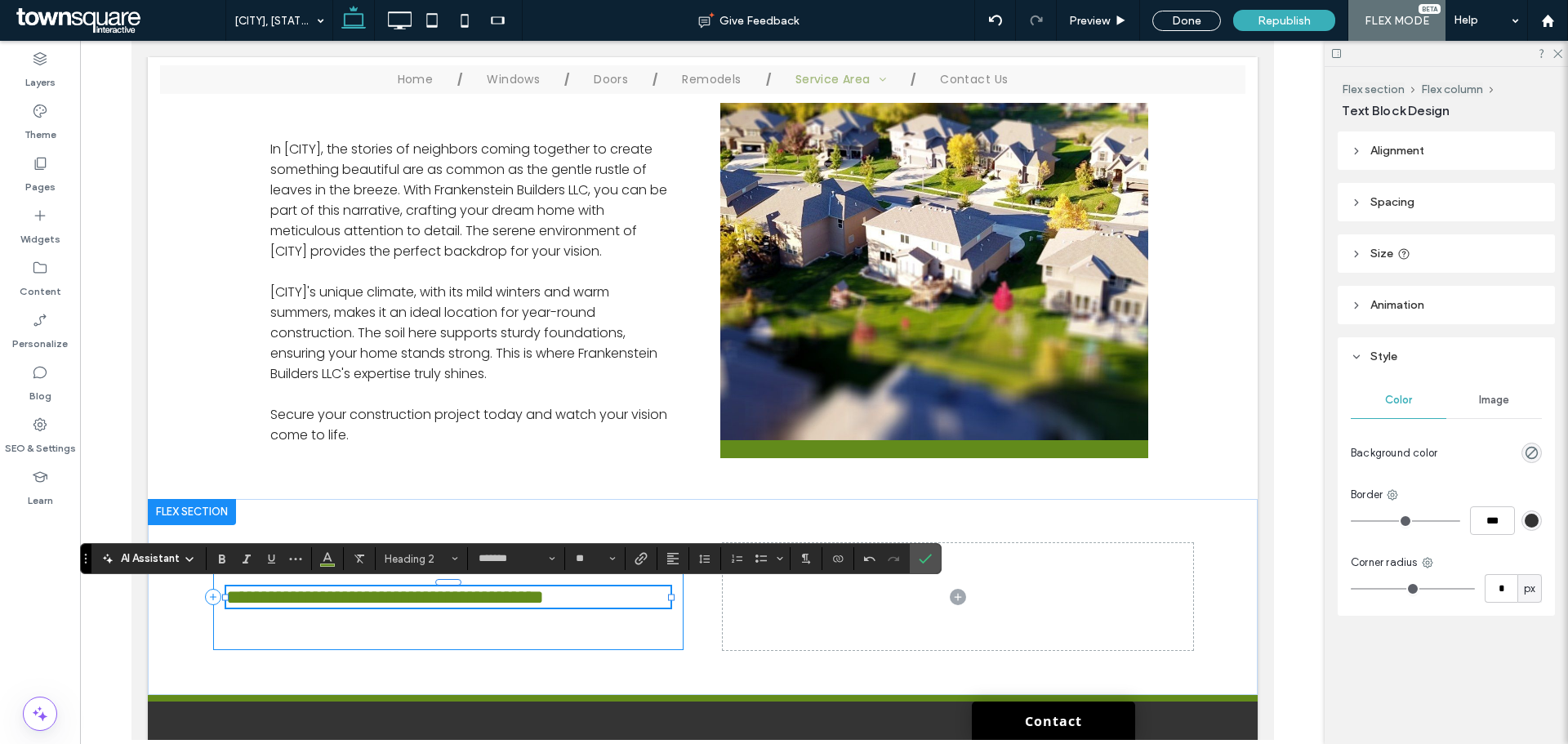 click on "**********" at bounding box center [448, 596] 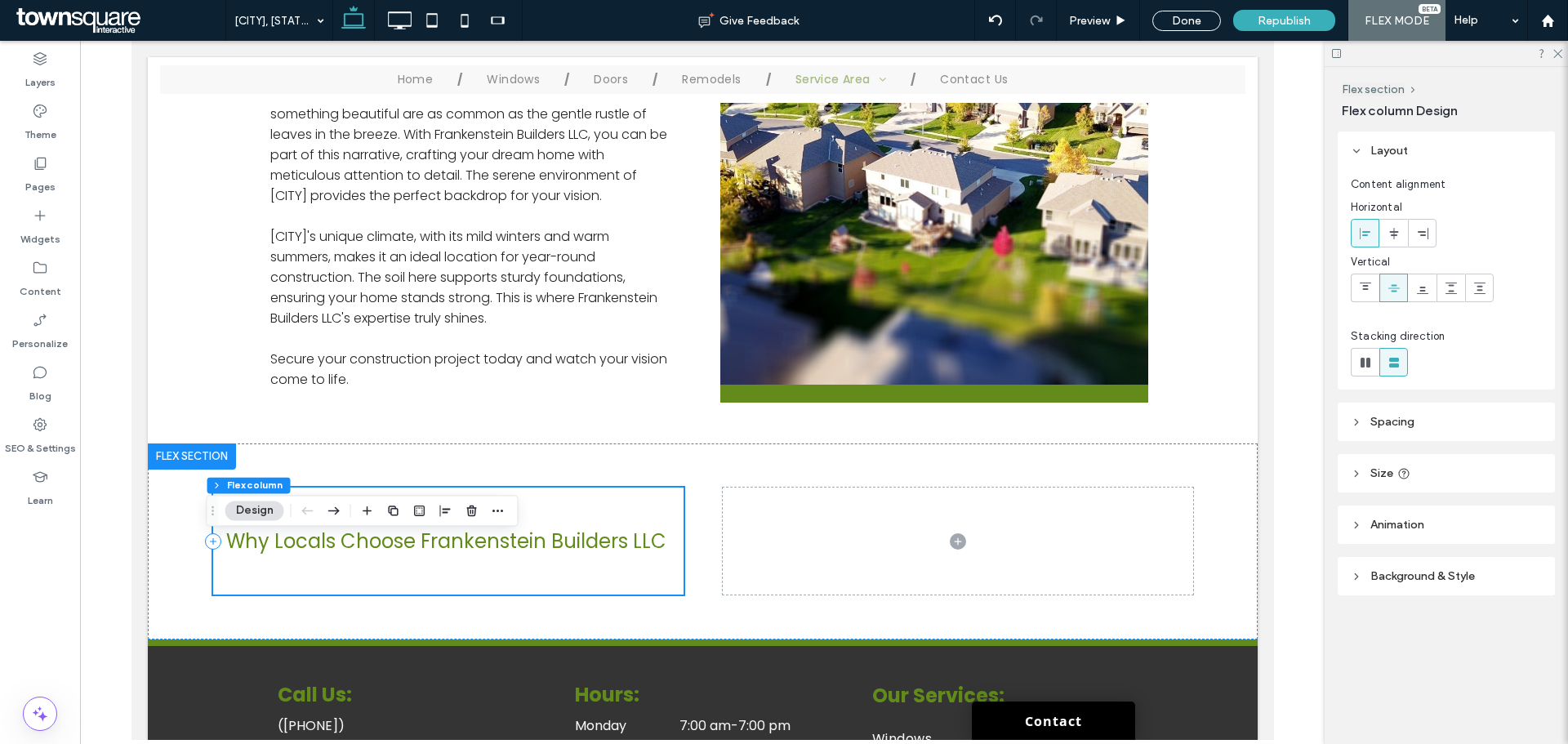 scroll, scrollTop: 576, scrollLeft: 0, axis: vertical 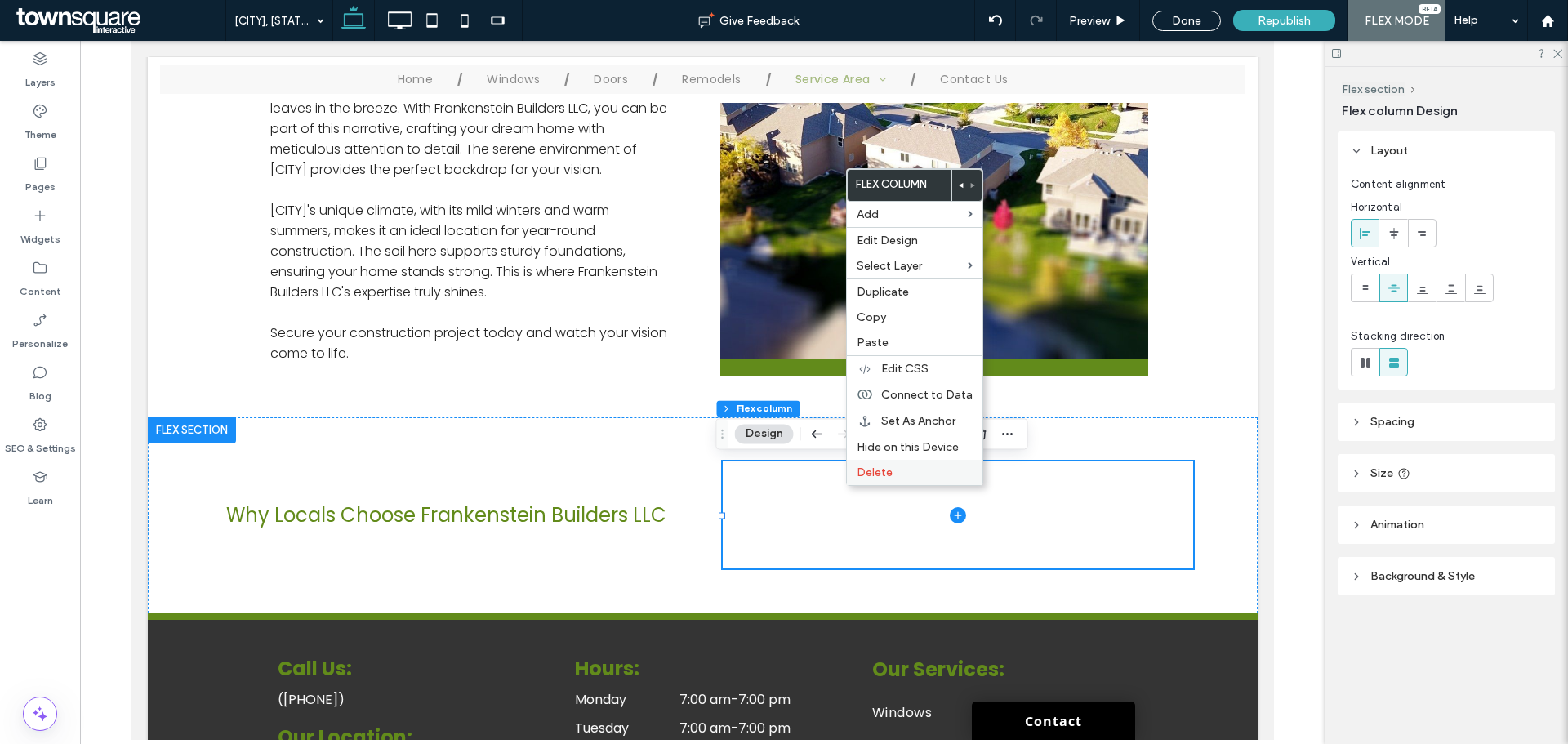 click on "Delete" at bounding box center [875, 472] 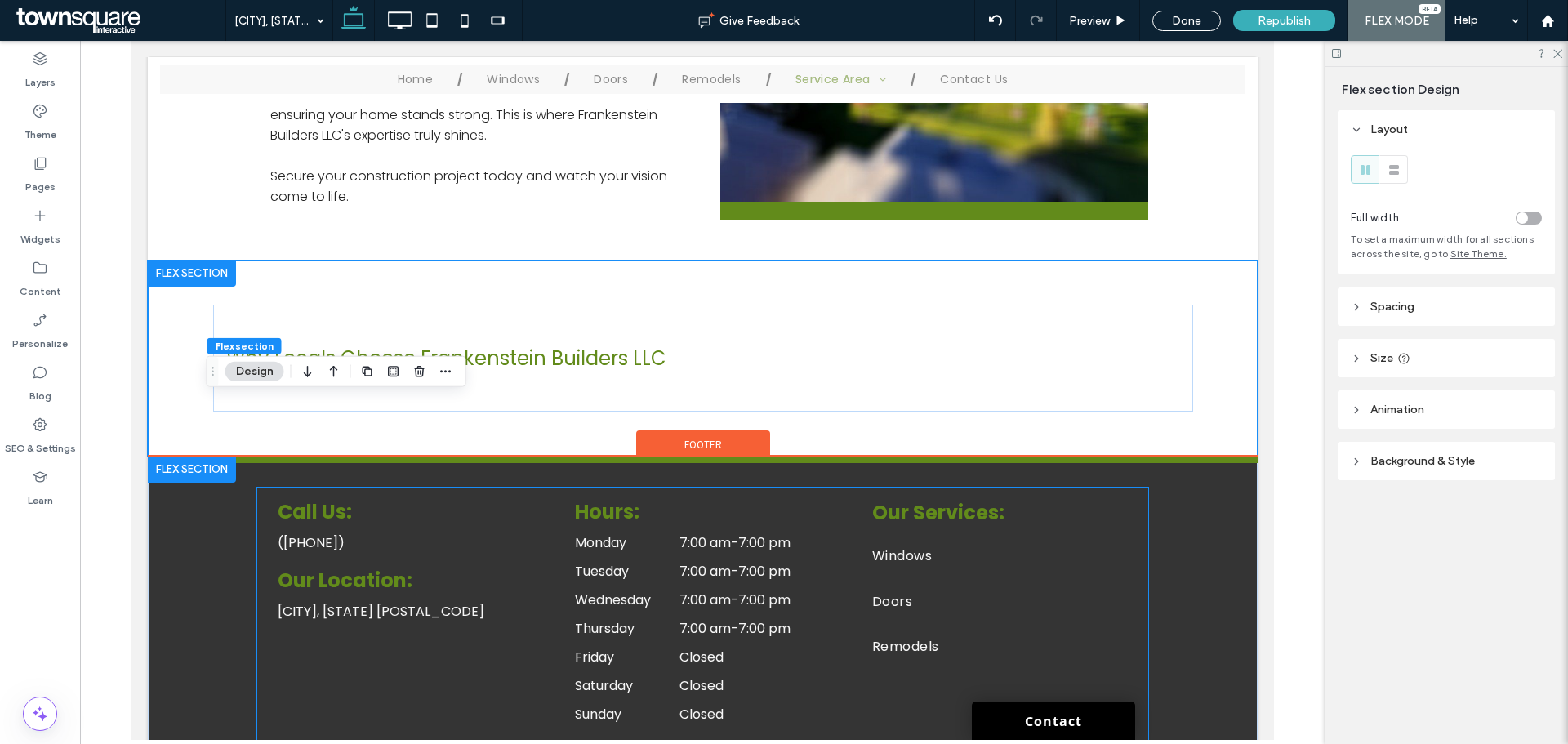 scroll, scrollTop: 739, scrollLeft: 0, axis: vertical 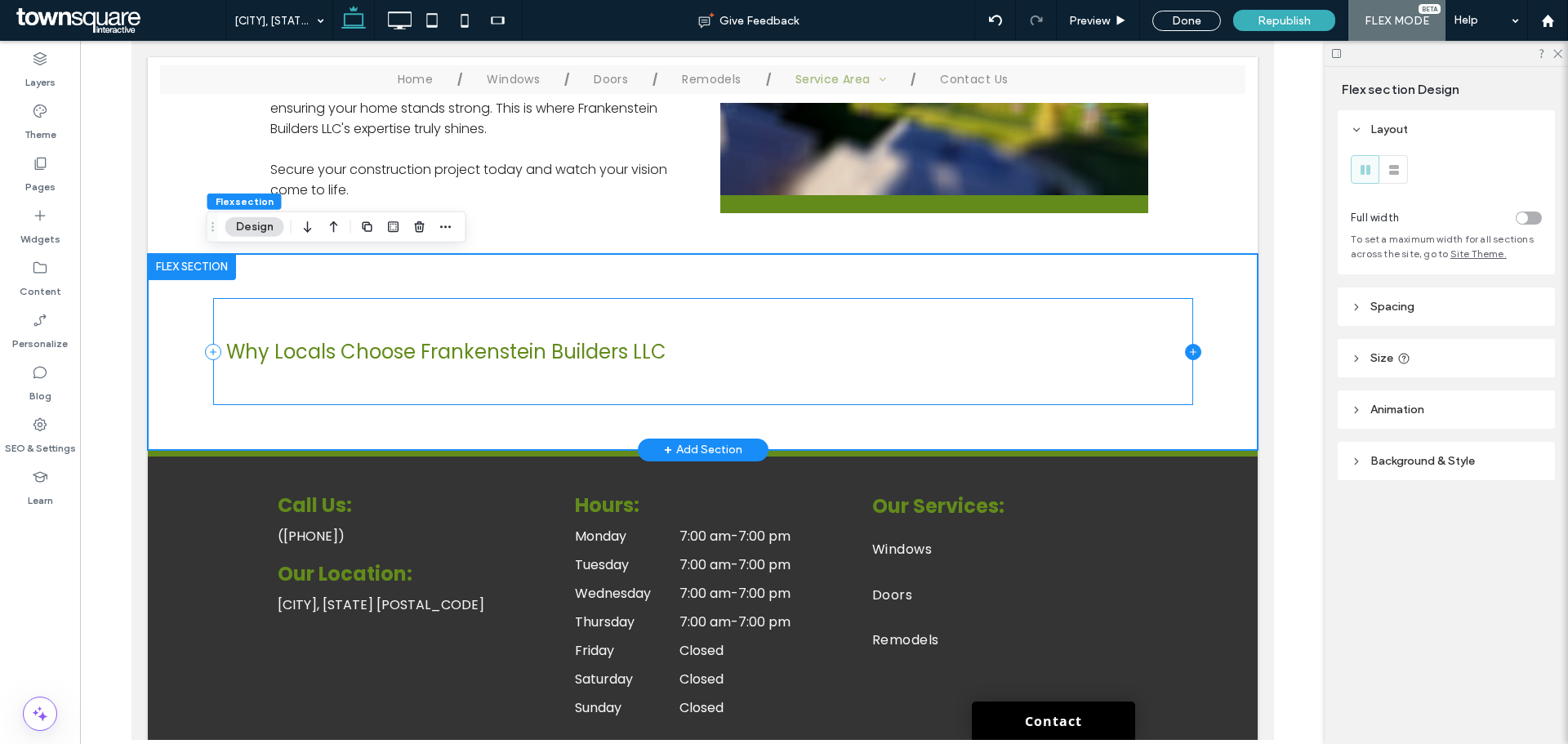 click 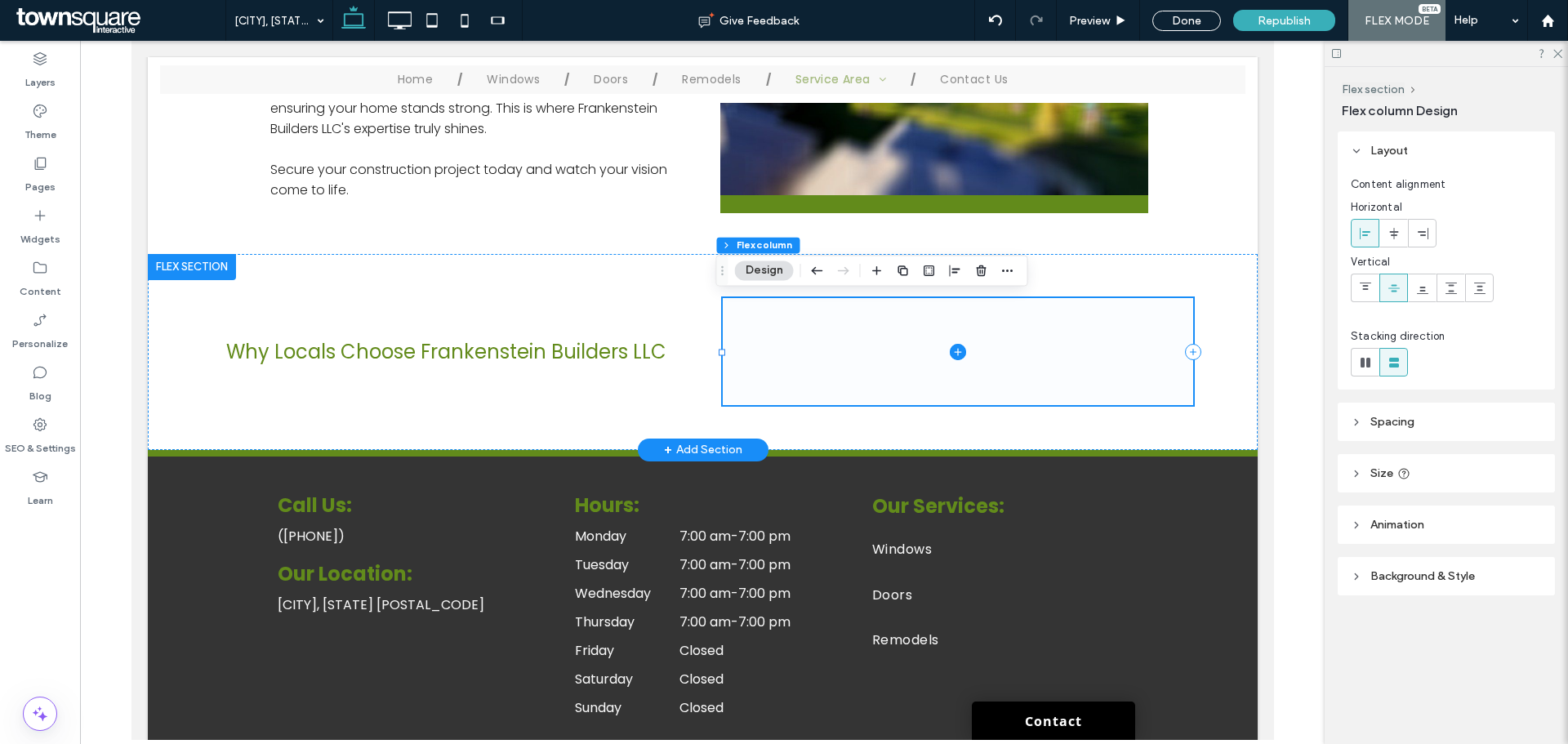 drag, startPoint x: 1052, startPoint y: 328, endPoint x: 1023, endPoint y: 378, distance: 57.801384 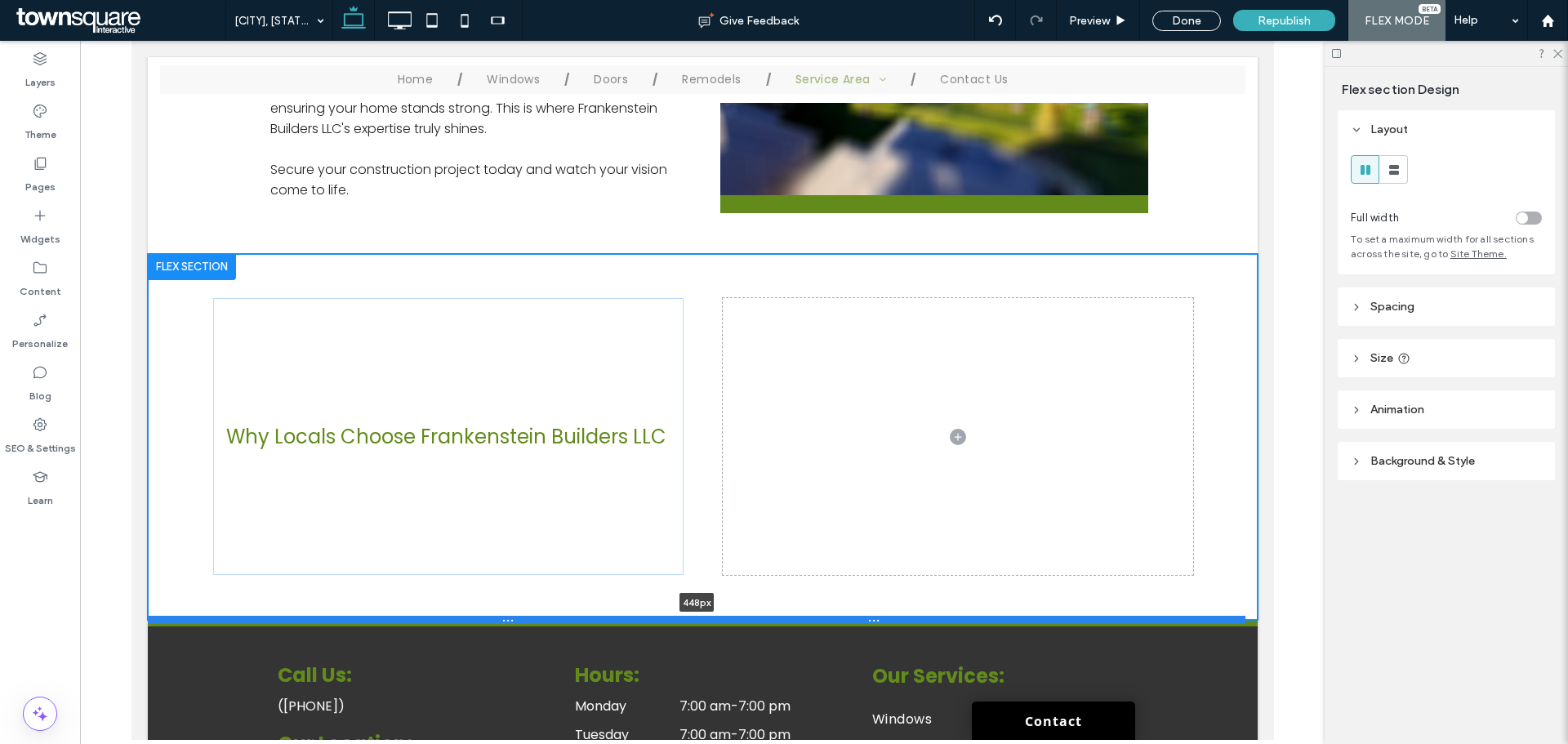 drag, startPoint x: 842, startPoint y: 451, endPoint x: 824, endPoint y: 621, distance: 170.95029 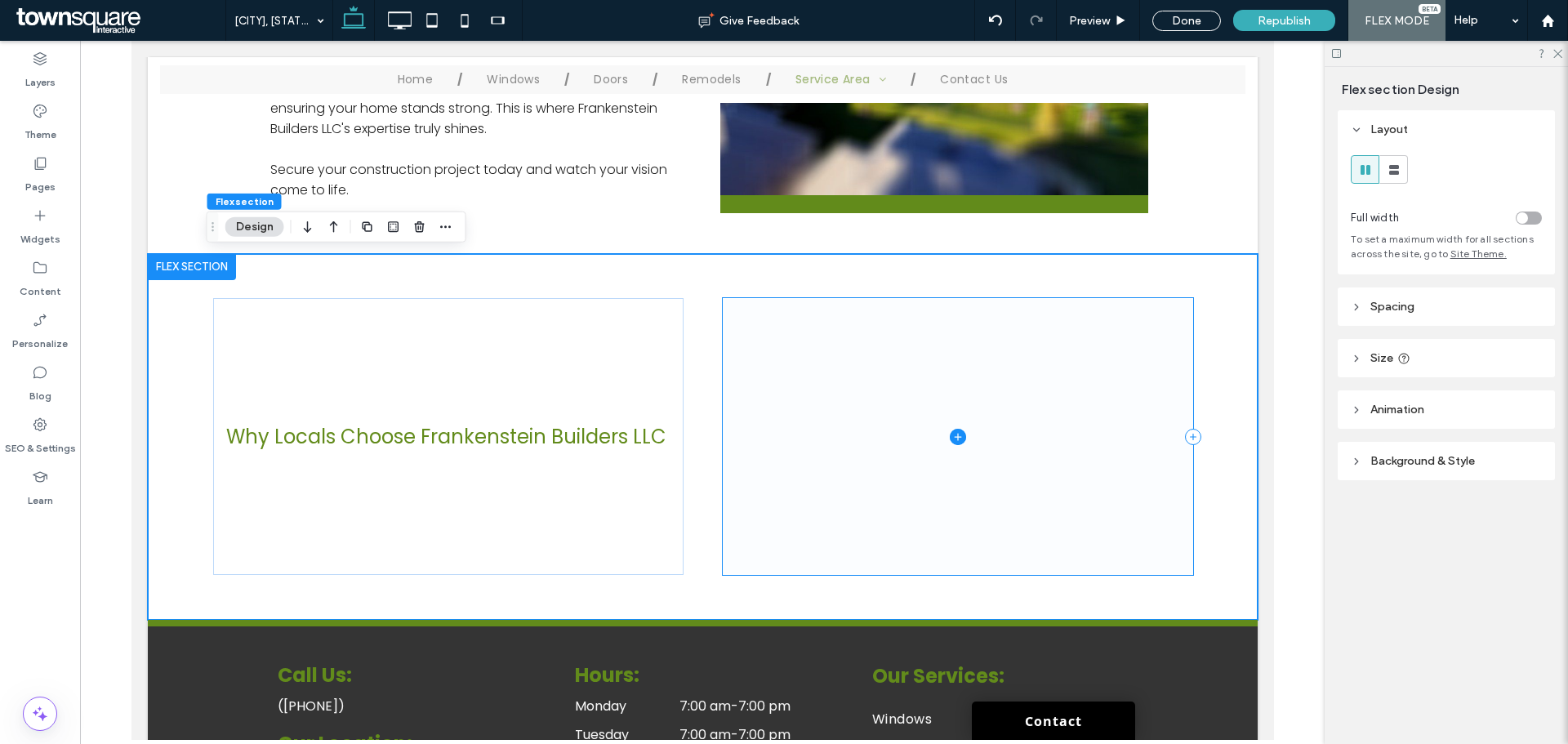 click at bounding box center (957, 436) 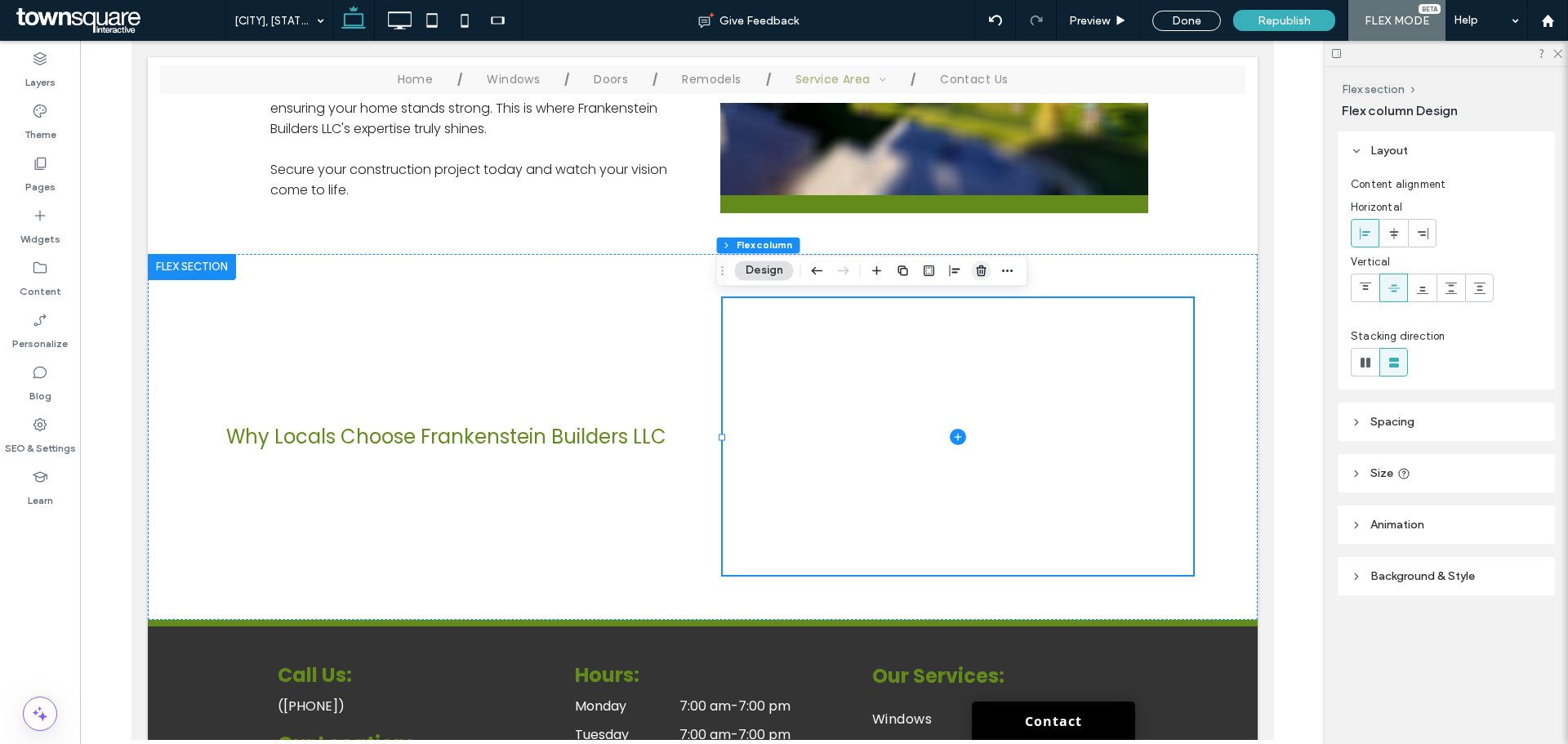 click 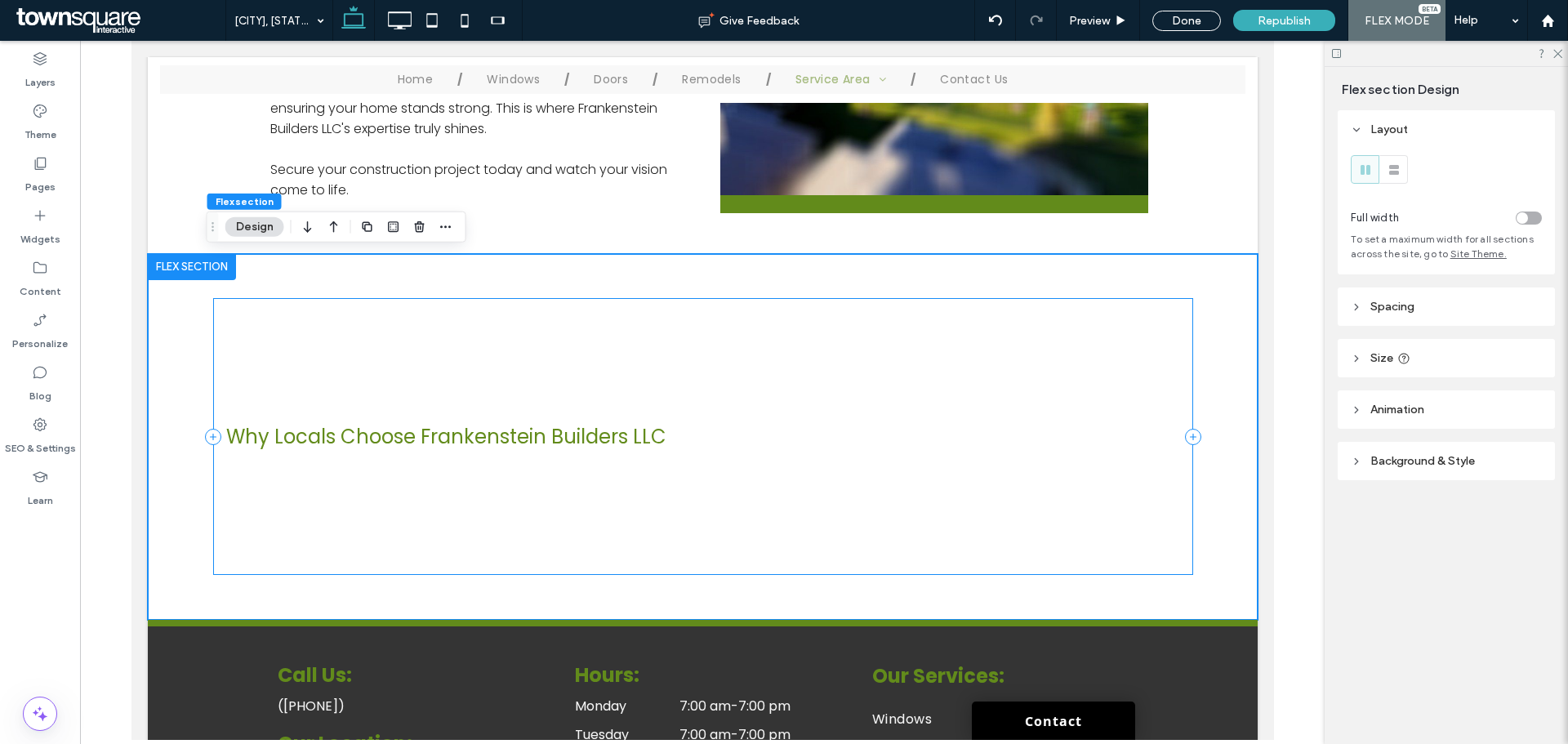 click on "Why Locals Choose Frankenstein Builders LLC" at bounding box center (702, 436) 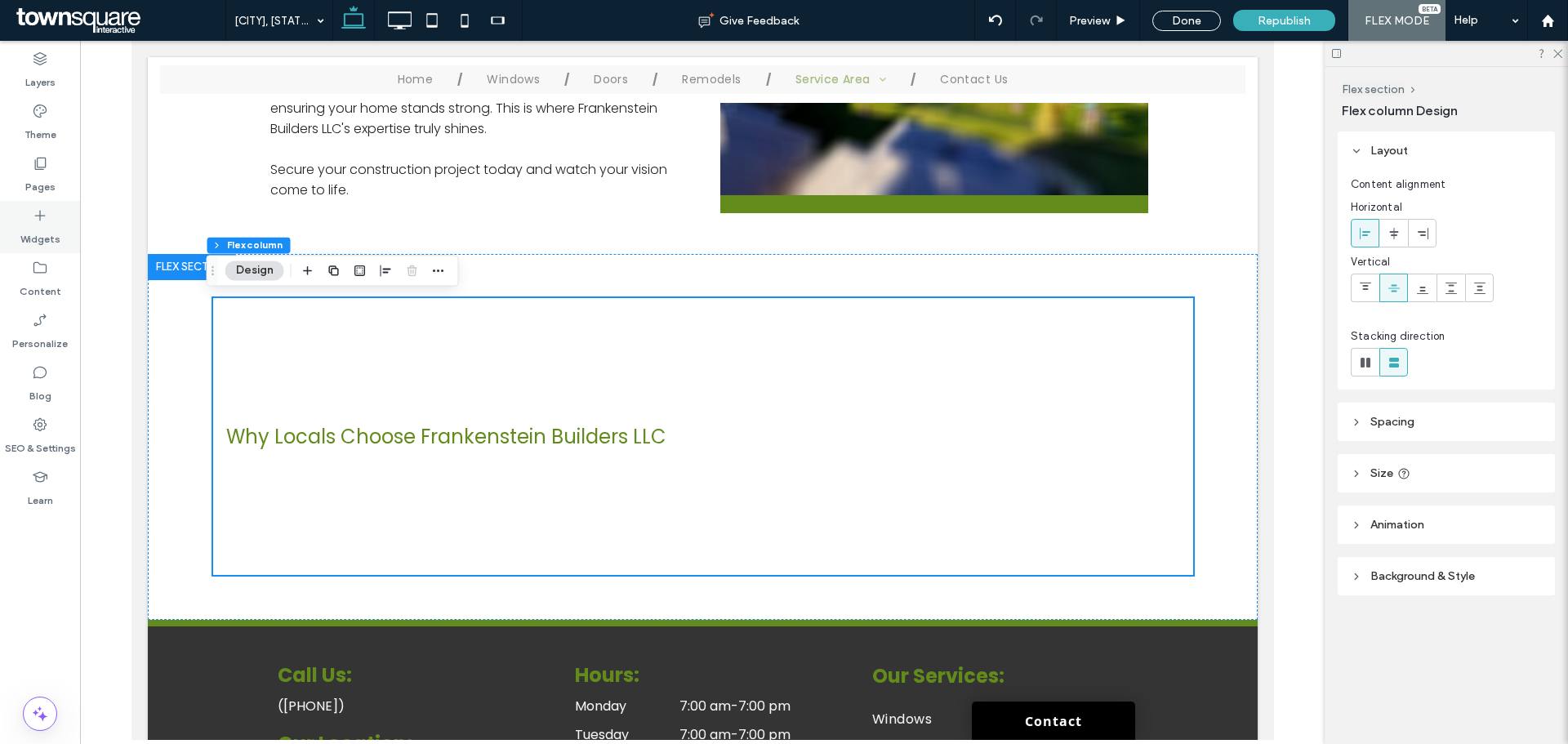 click 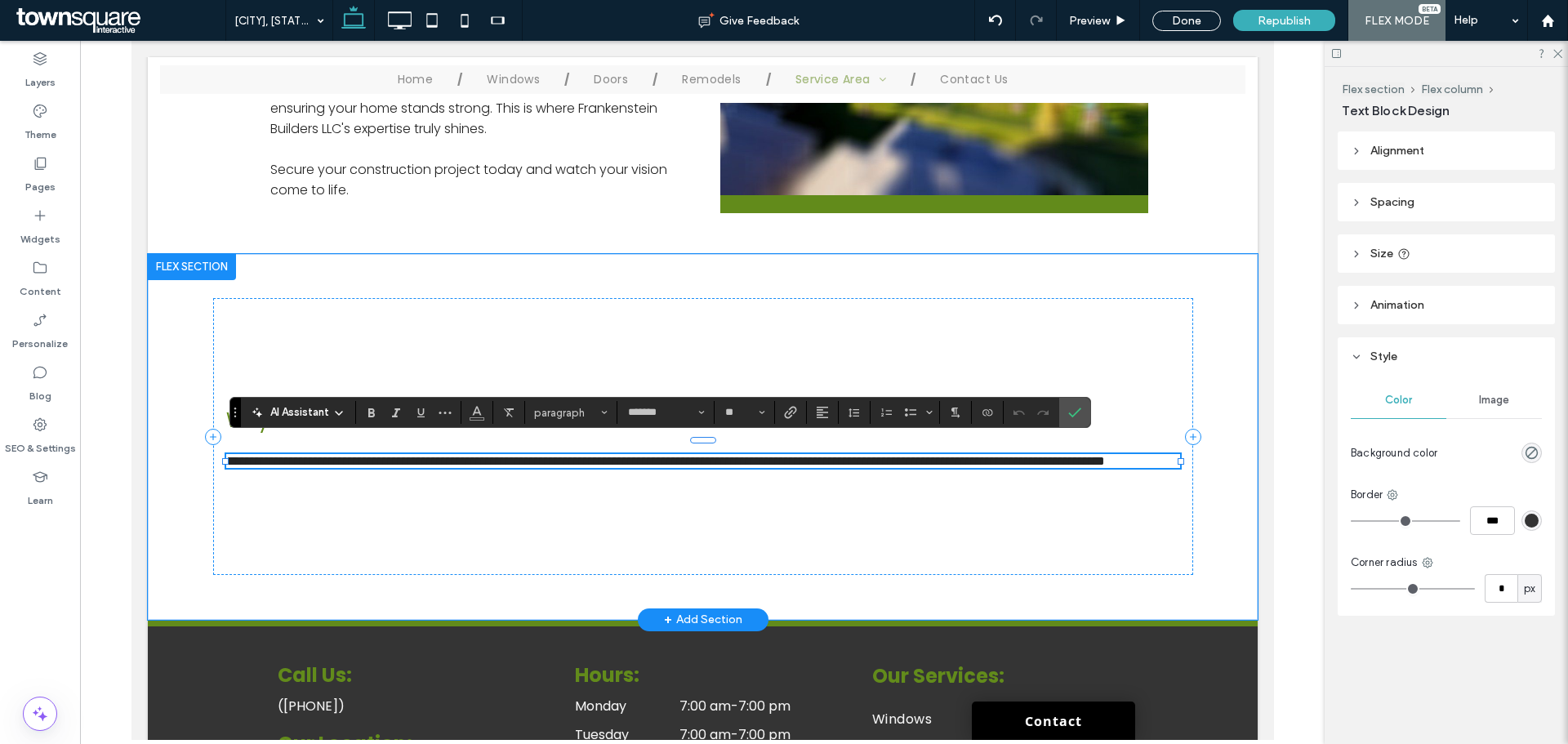click on "**********" at bounding box center [665, 461] 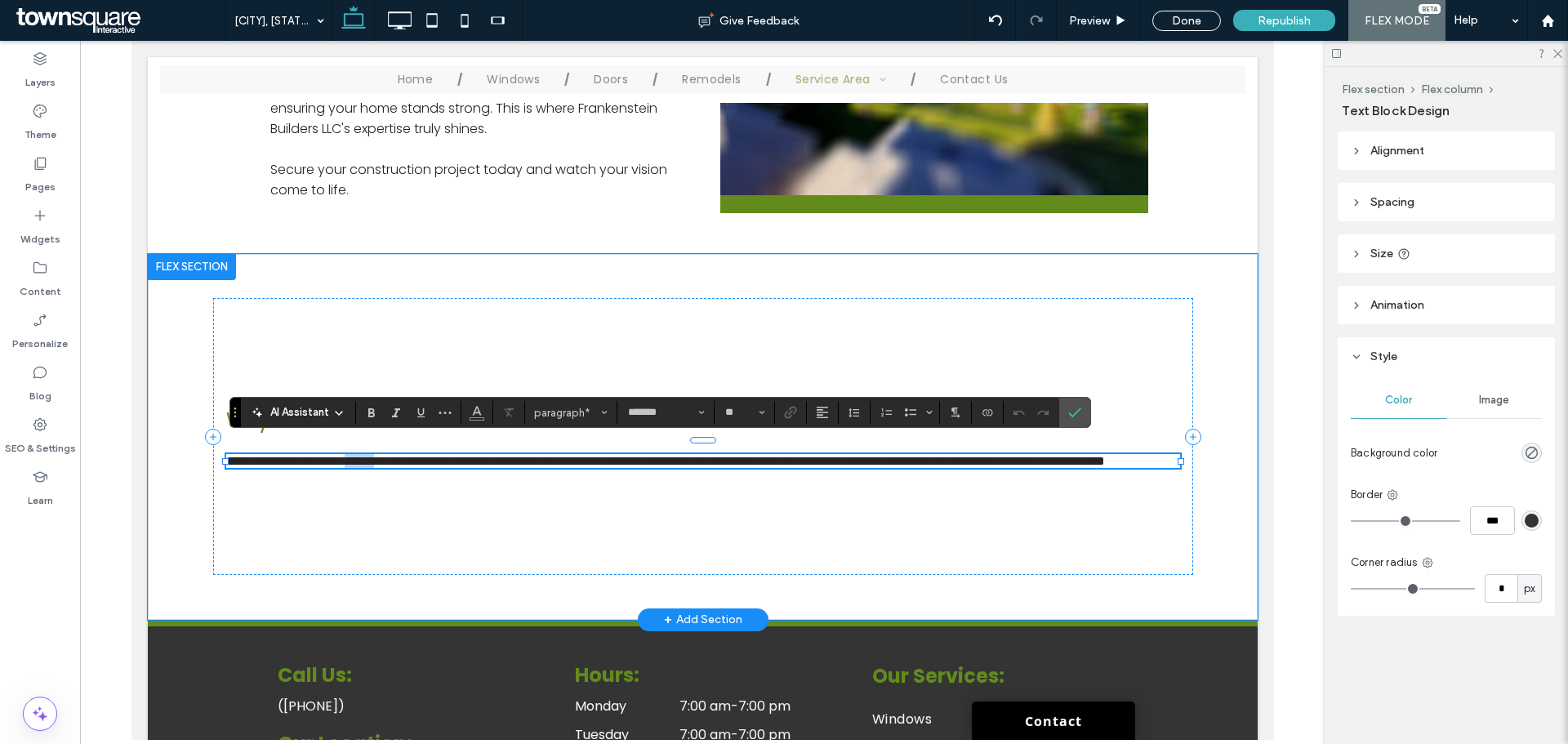 click on "**********" at bounding box center (665, 461) 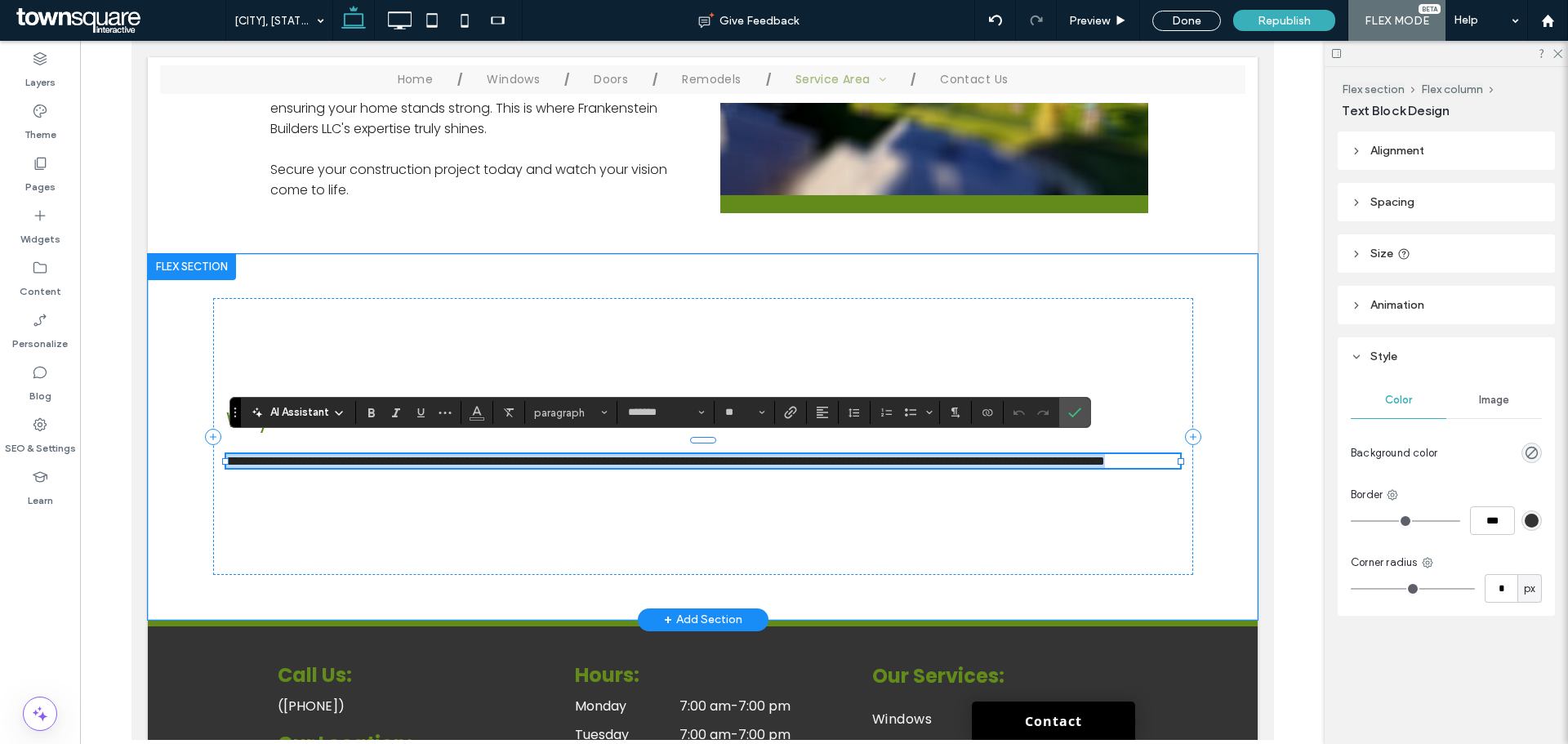 click on "**********" at bounding box center (665, 461) 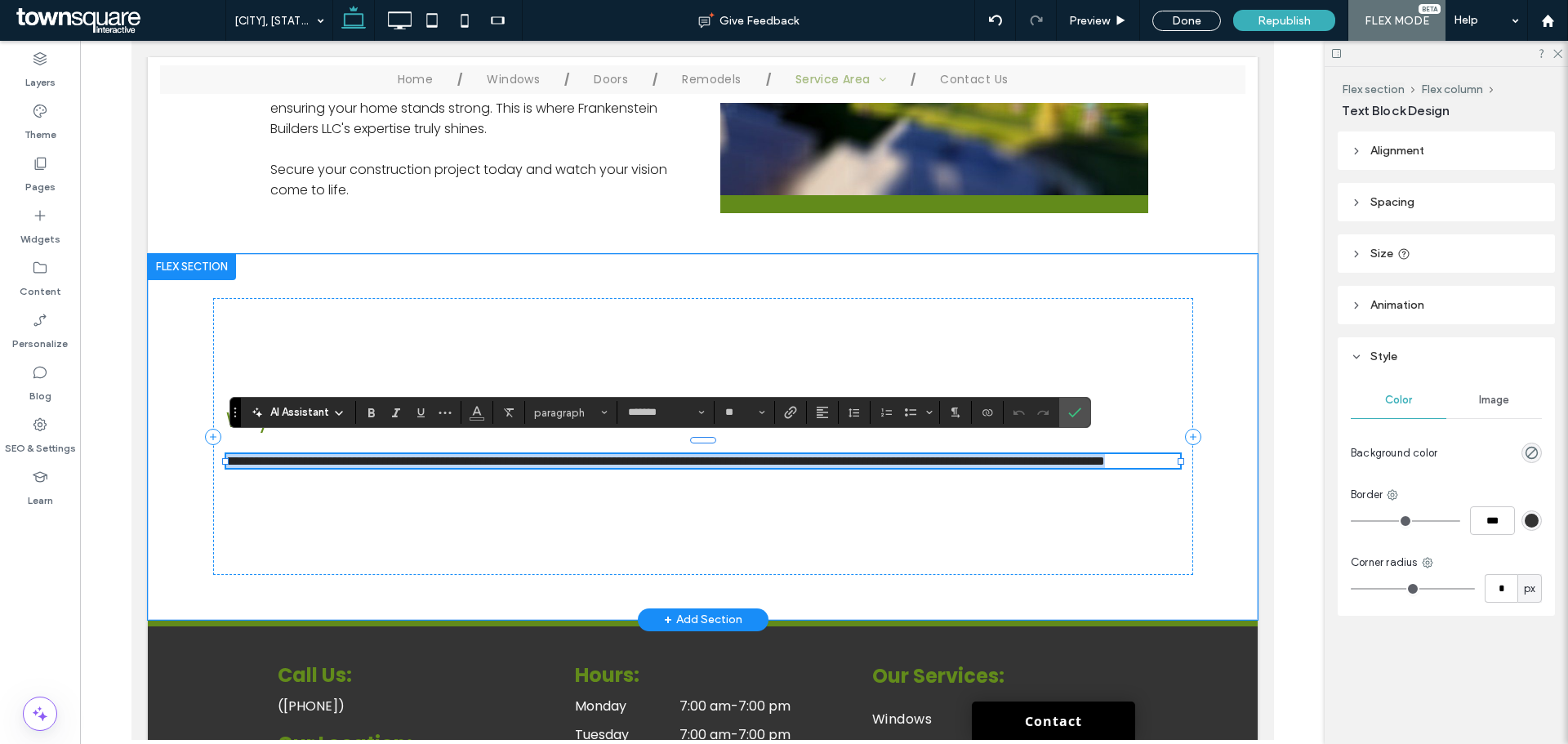 paste 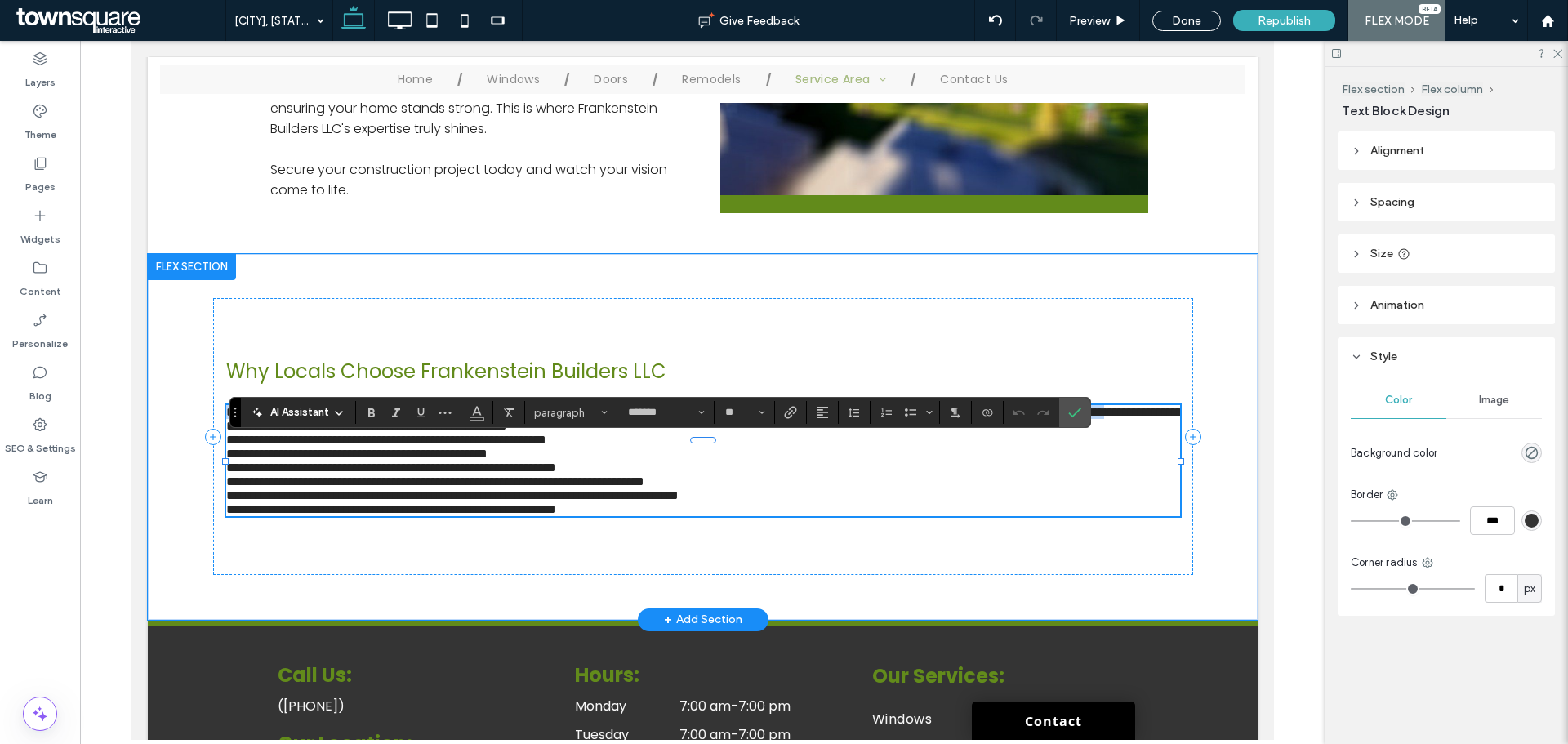 type 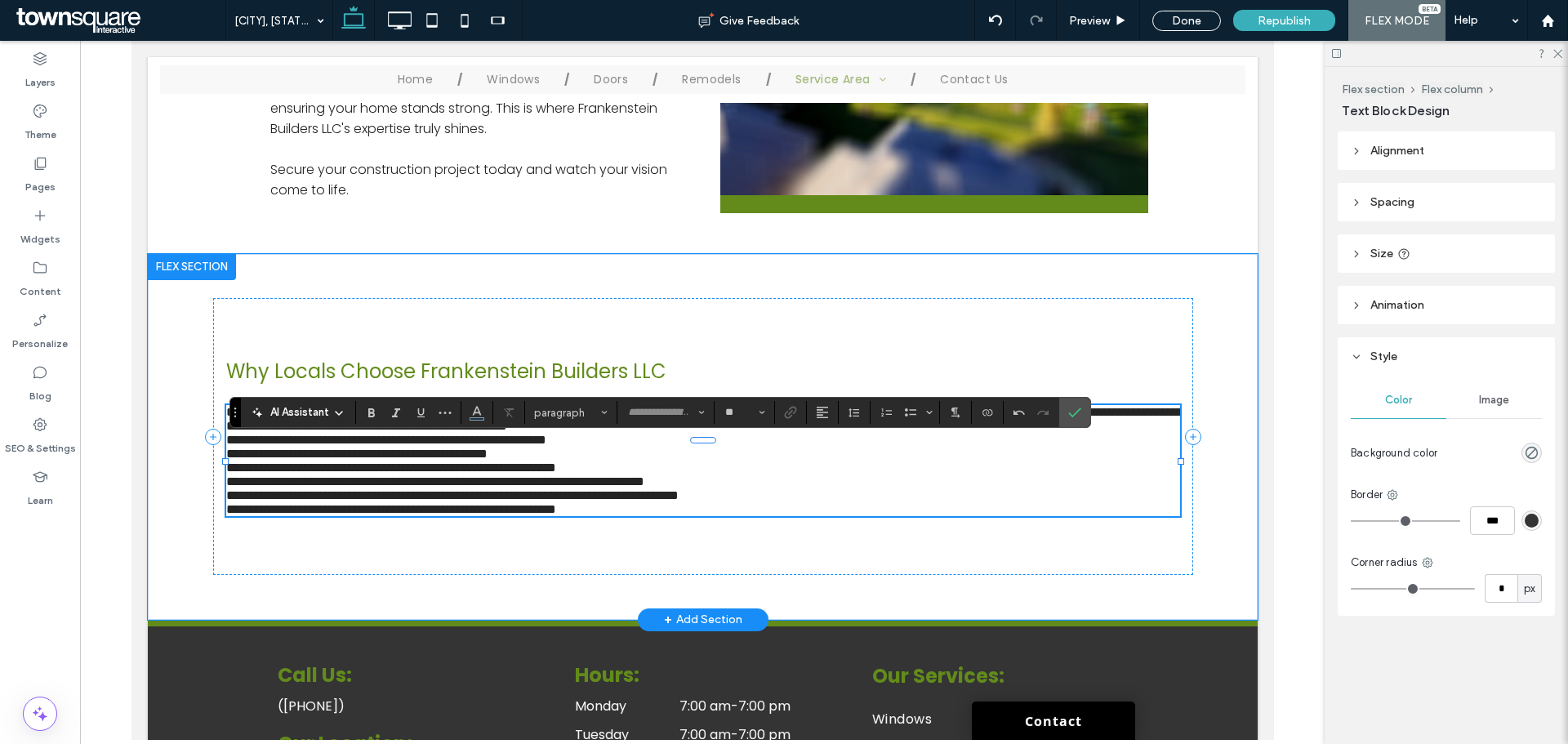 scroll, scrollTop: 101, scrollLeft: 0, axis: vertical 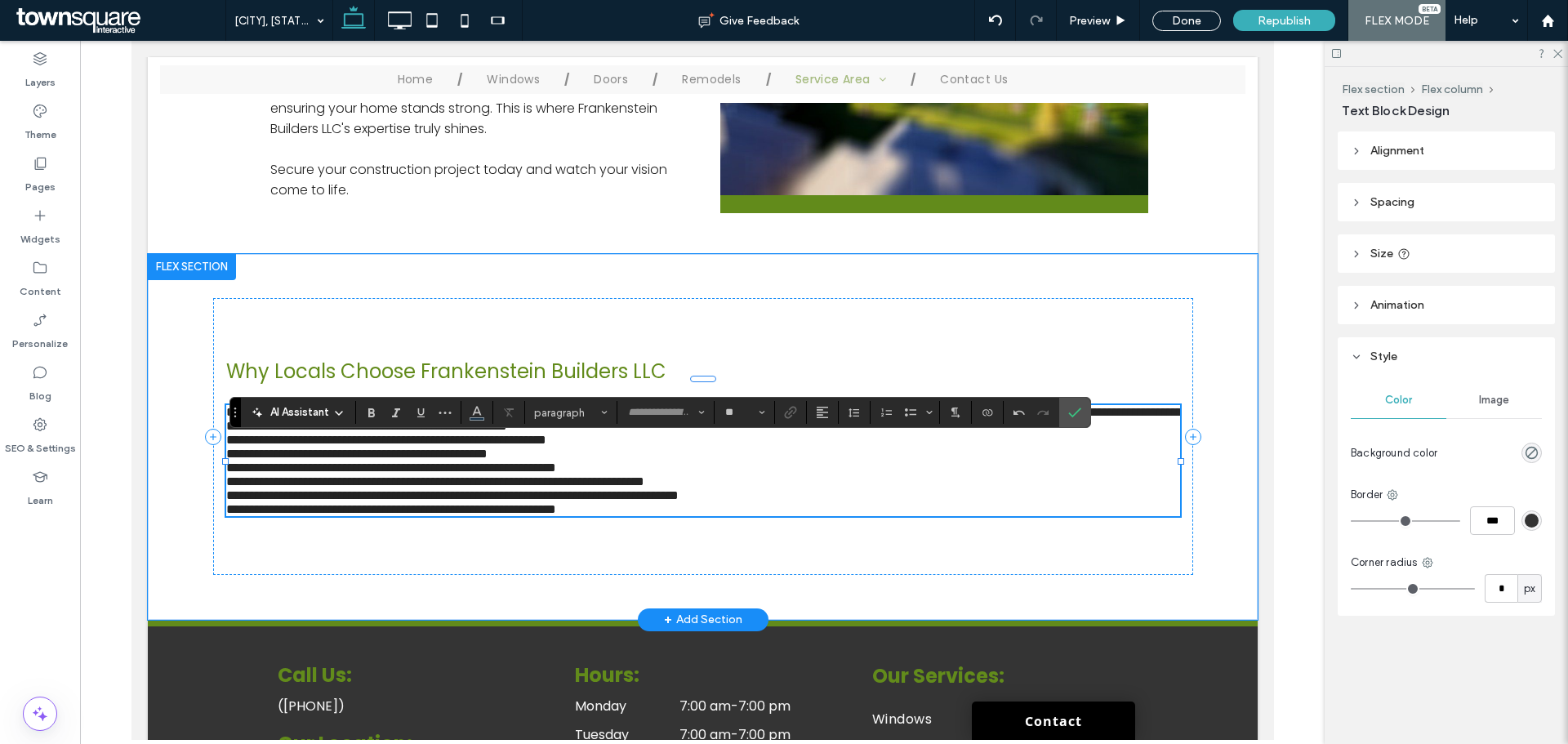 type on "*******" 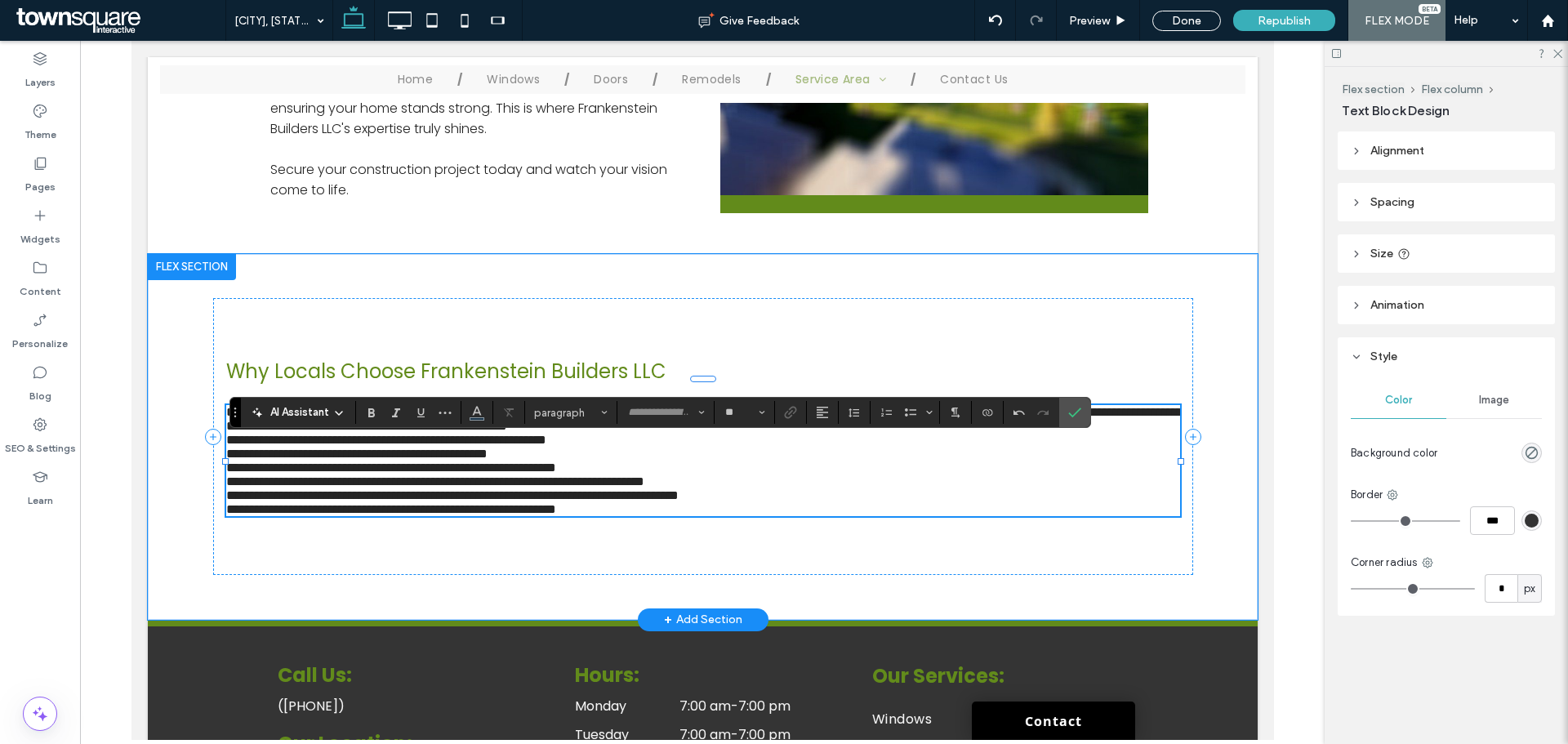type on "**" 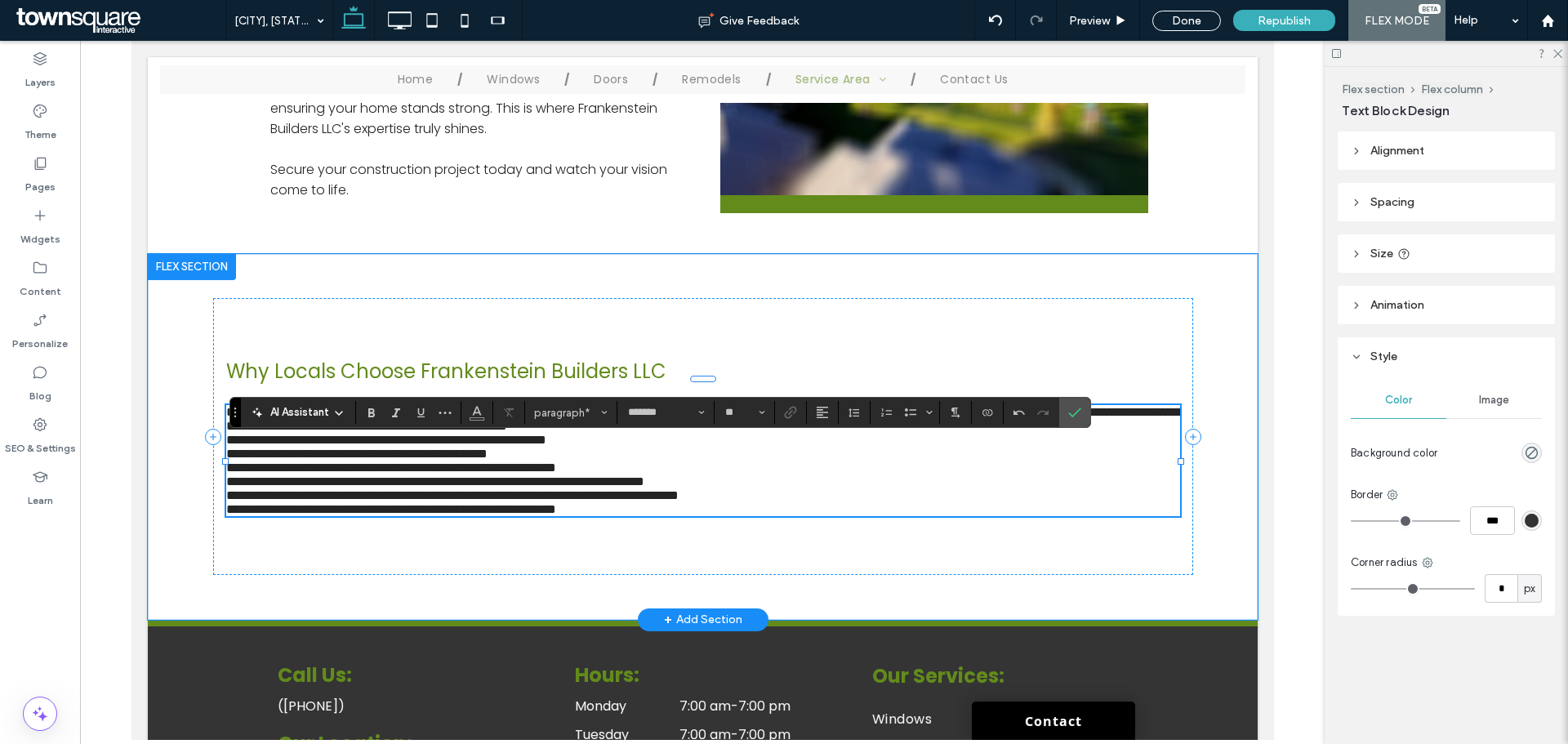 click on "**********" at bounding box center [702, 467] 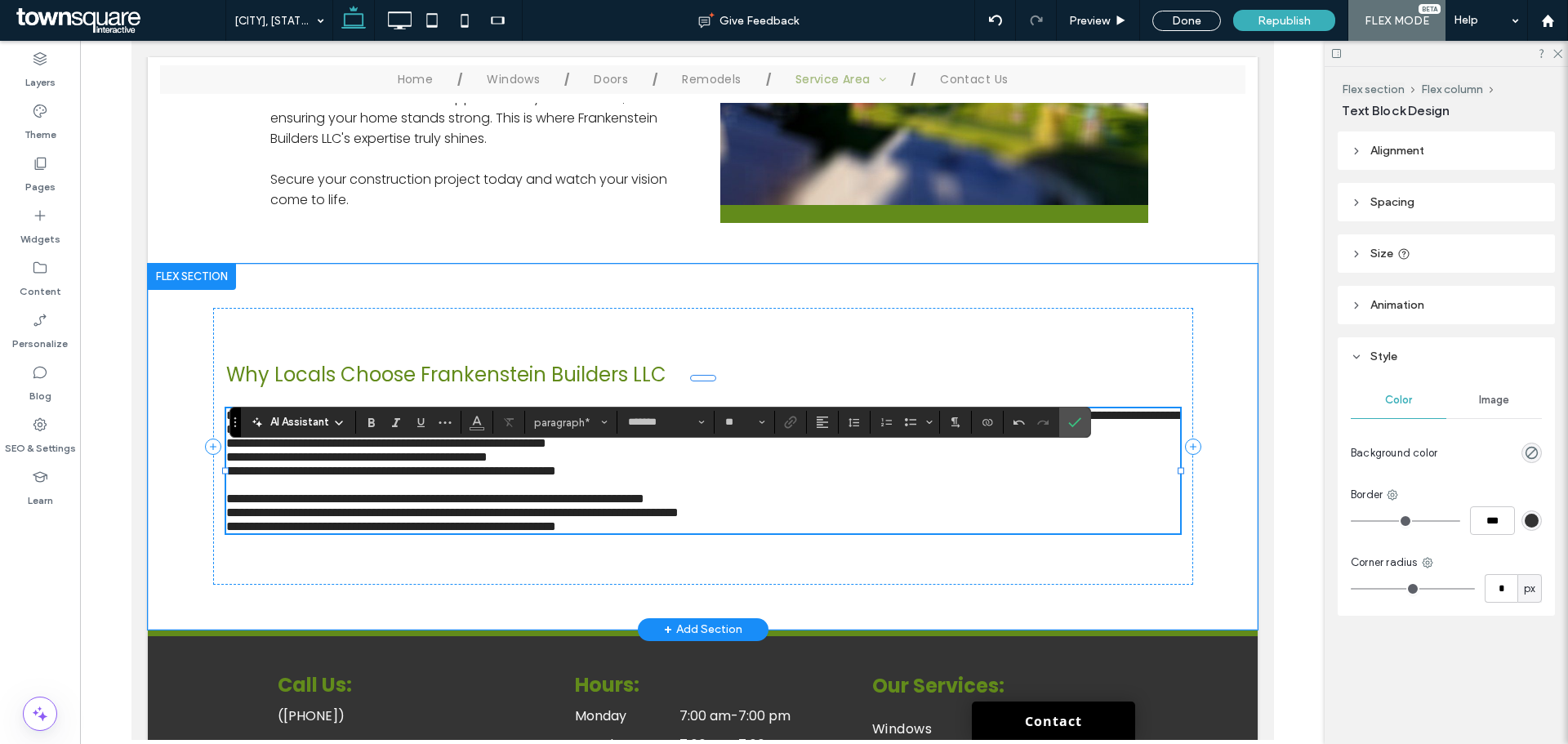 scroll, scrollTop: 739, scrollLeft: 0, axis: vertical 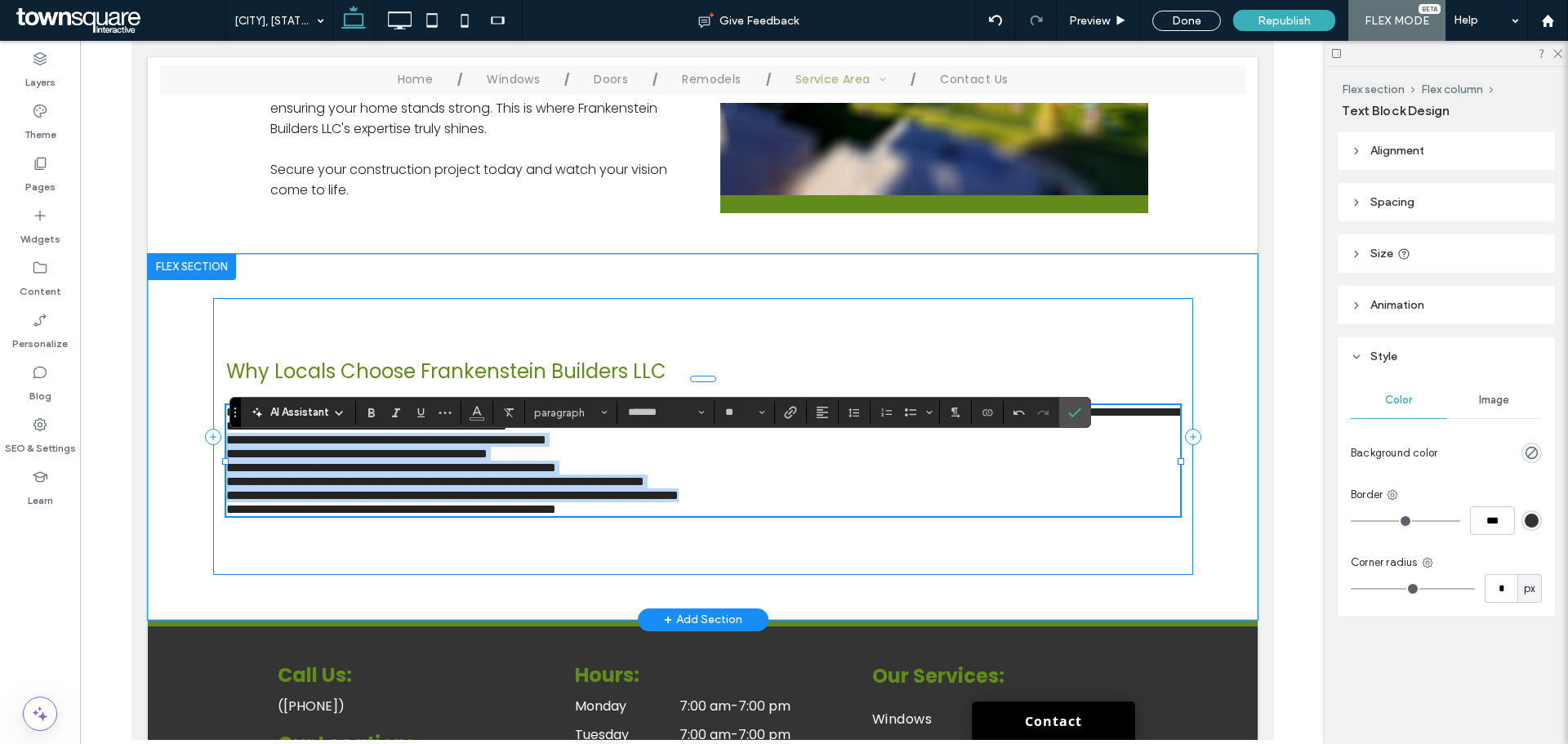 drag, startPoint x: 812, startPoint y: 512, endPoint x: 216, endPoint y: 433, distance: 601.2129 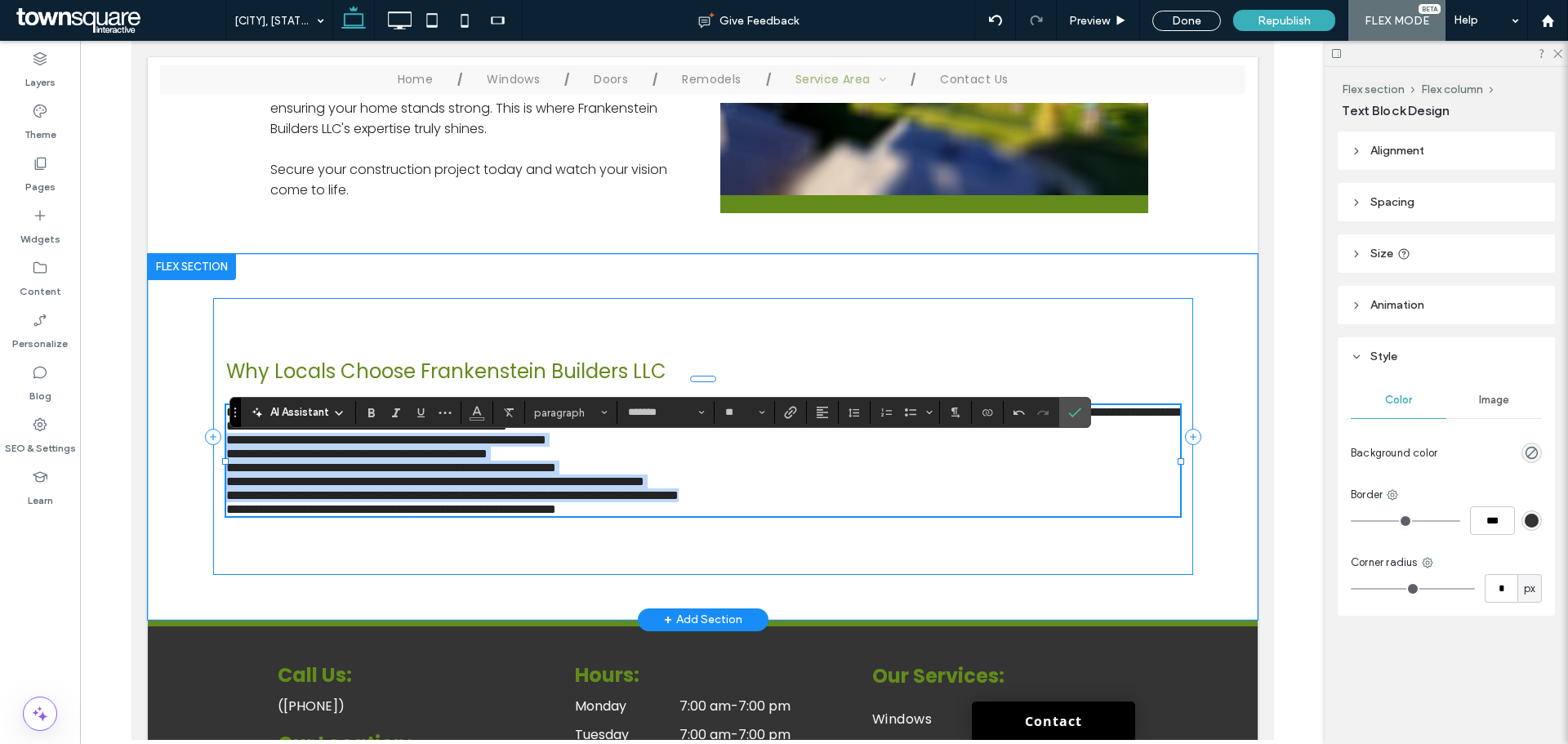 click on "**********" at bounding box center [702, 436] 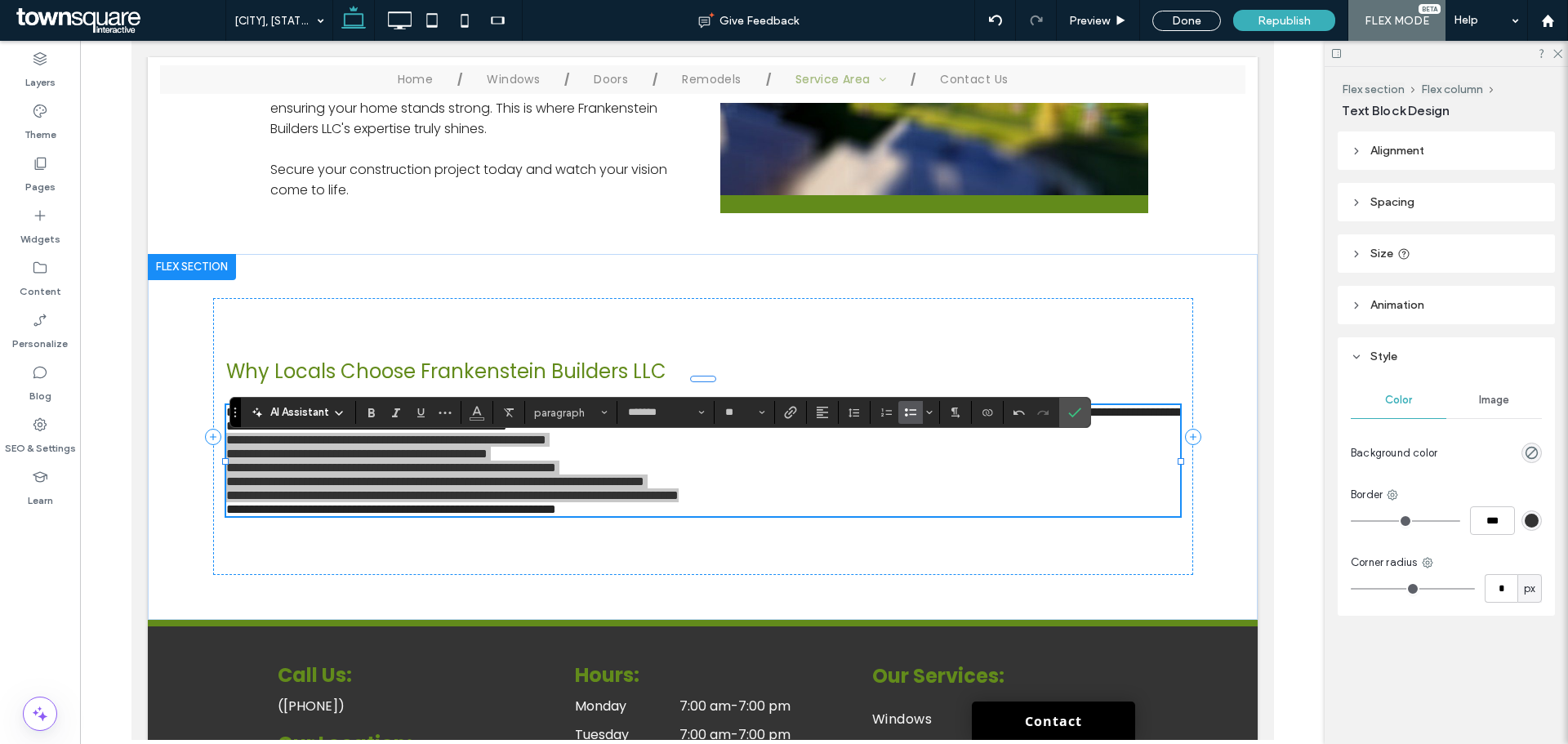 click 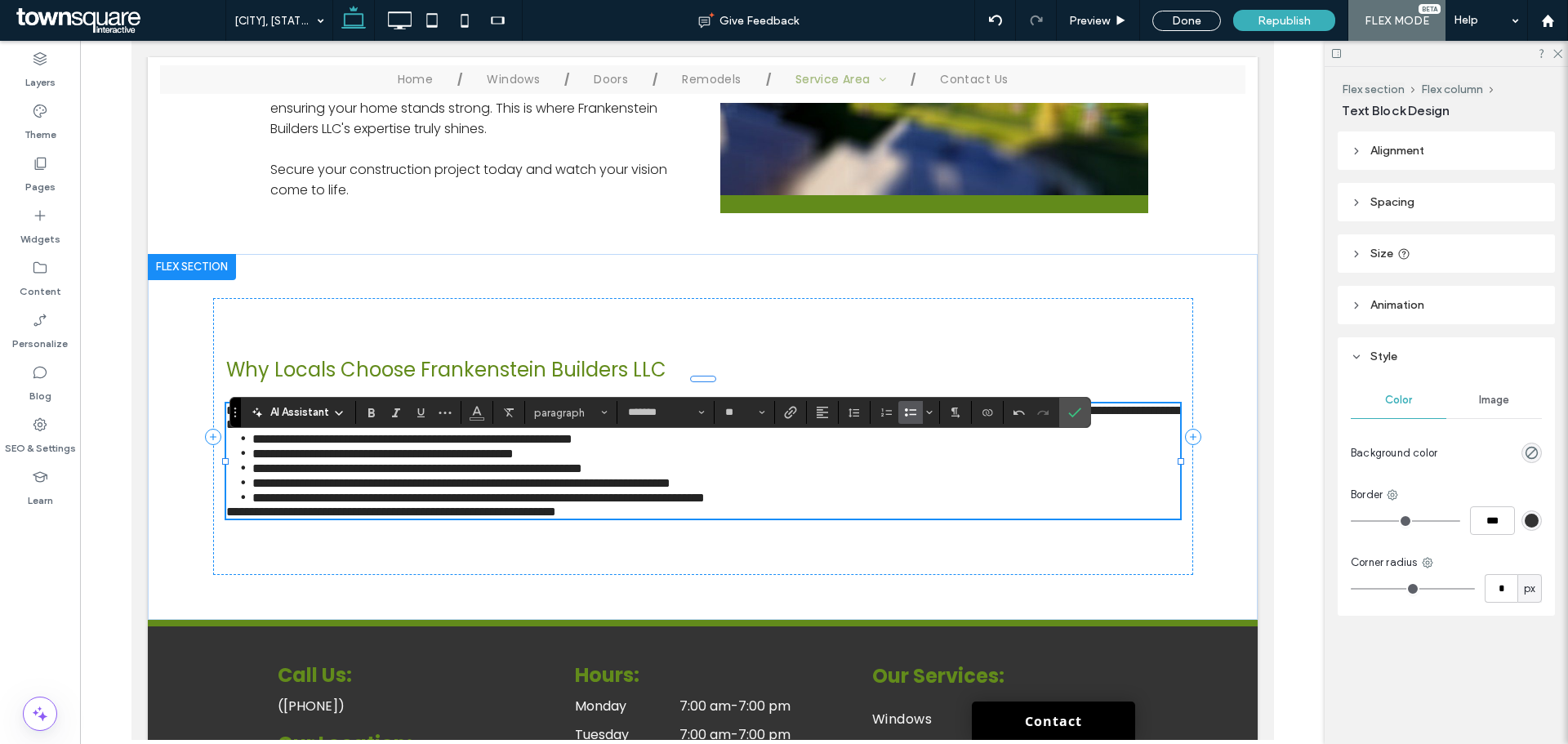 click on "**********" at bounding box center (715, 483) 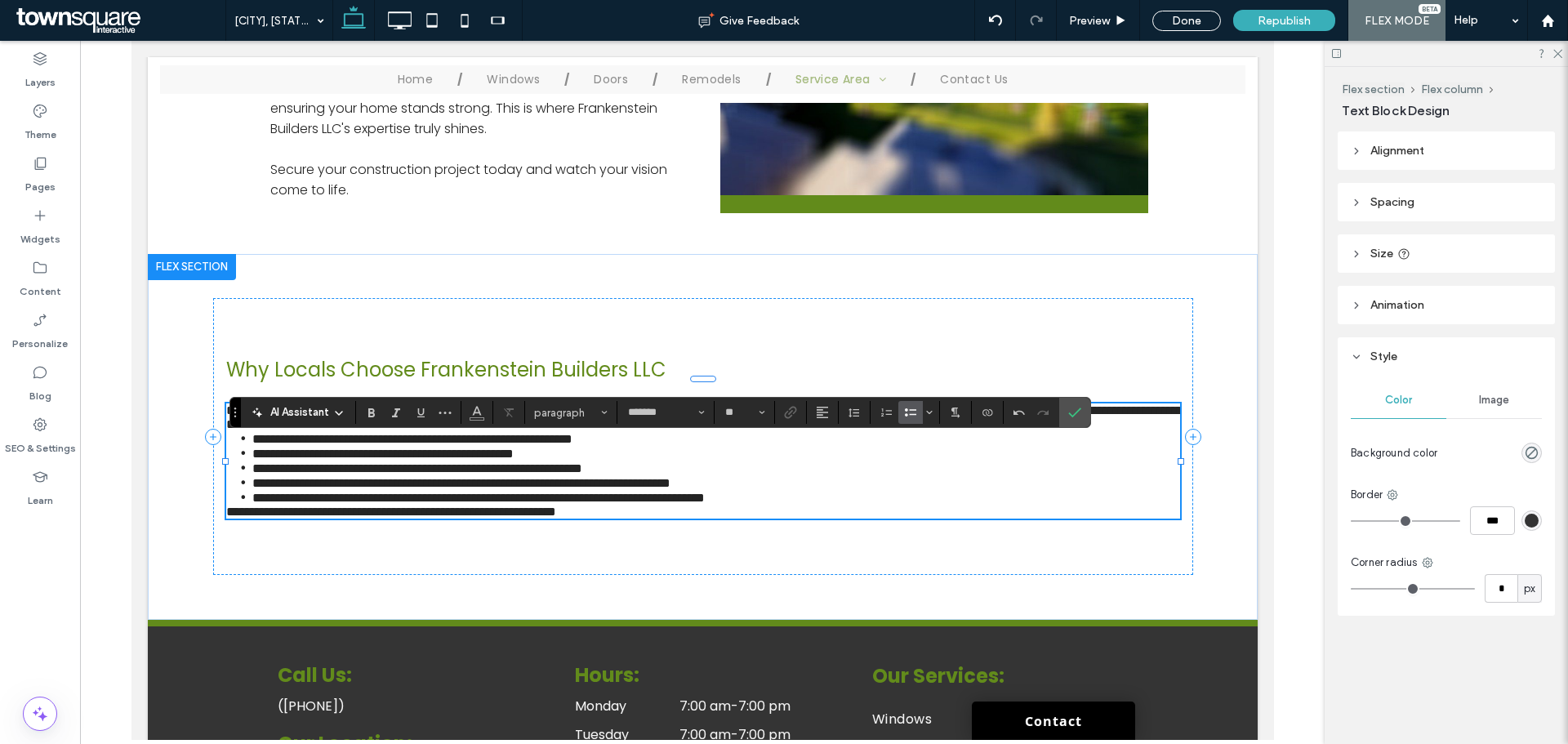 click on "**********" at bounding box center [715, 497] 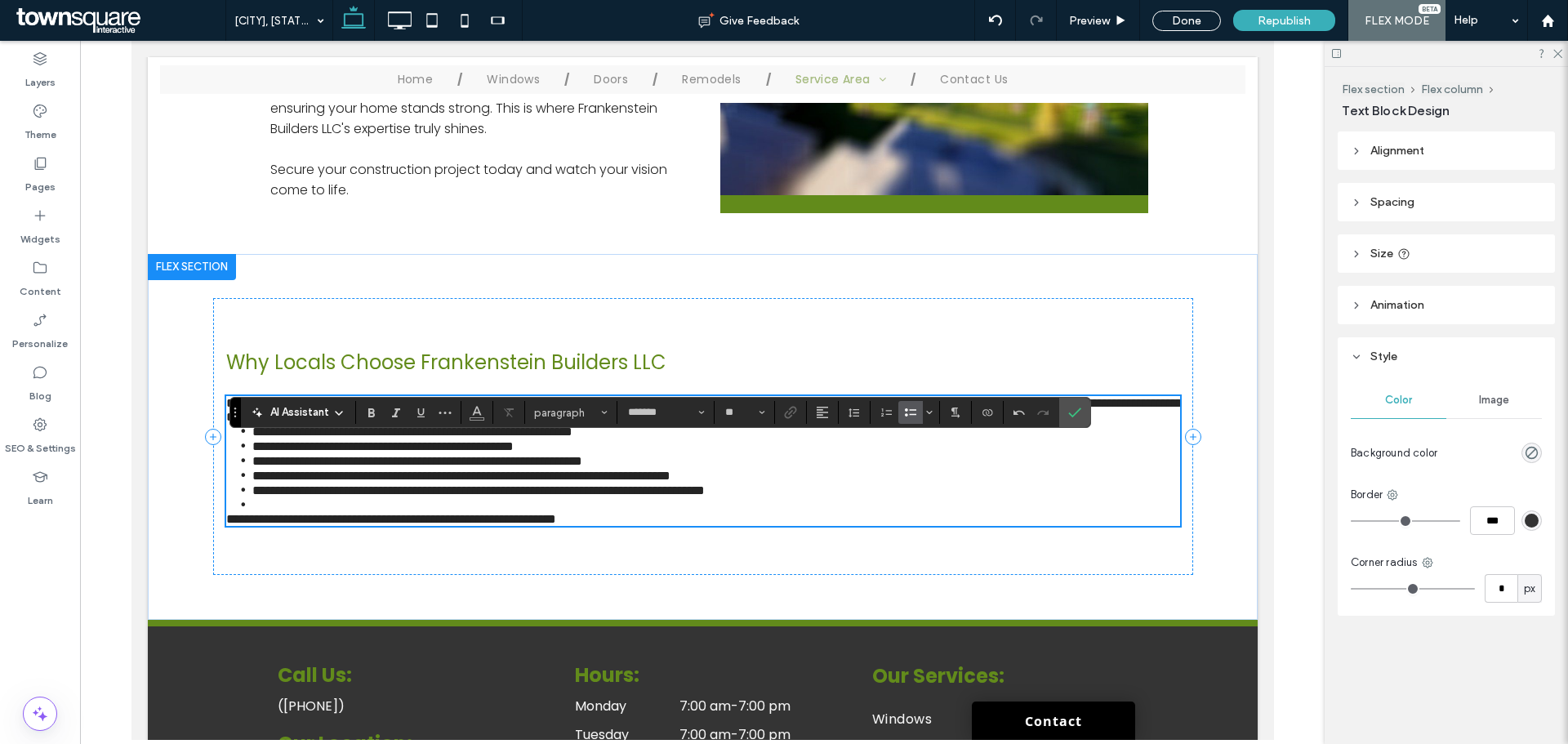 scroll, scrollTop: 729, scrollLeft: 0, axis: vertical 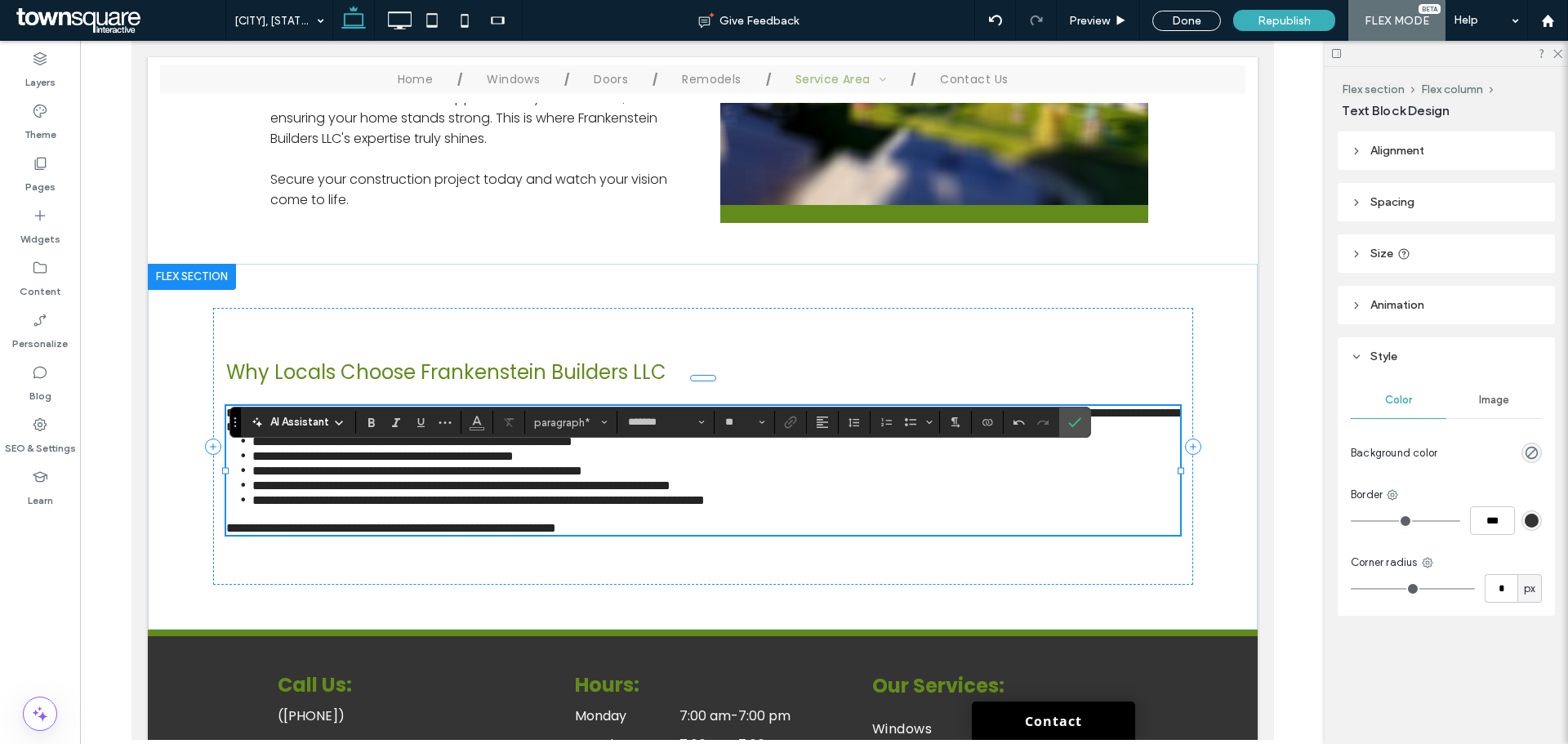 click on "**********" at bounding box center [715, 485] 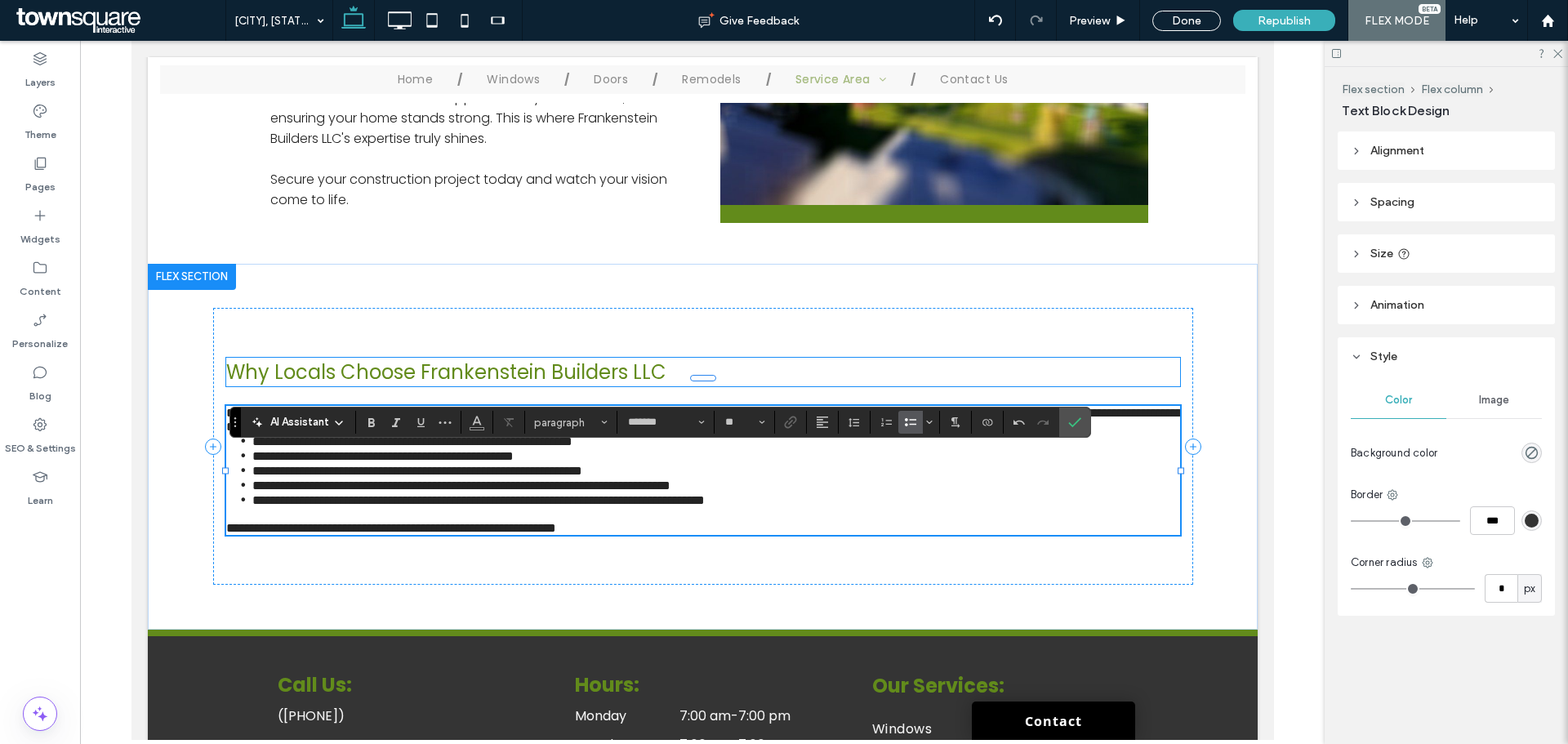 click on "Why Locals Choose Frankenstein Builders LLC" at bounding box center [702, 372] 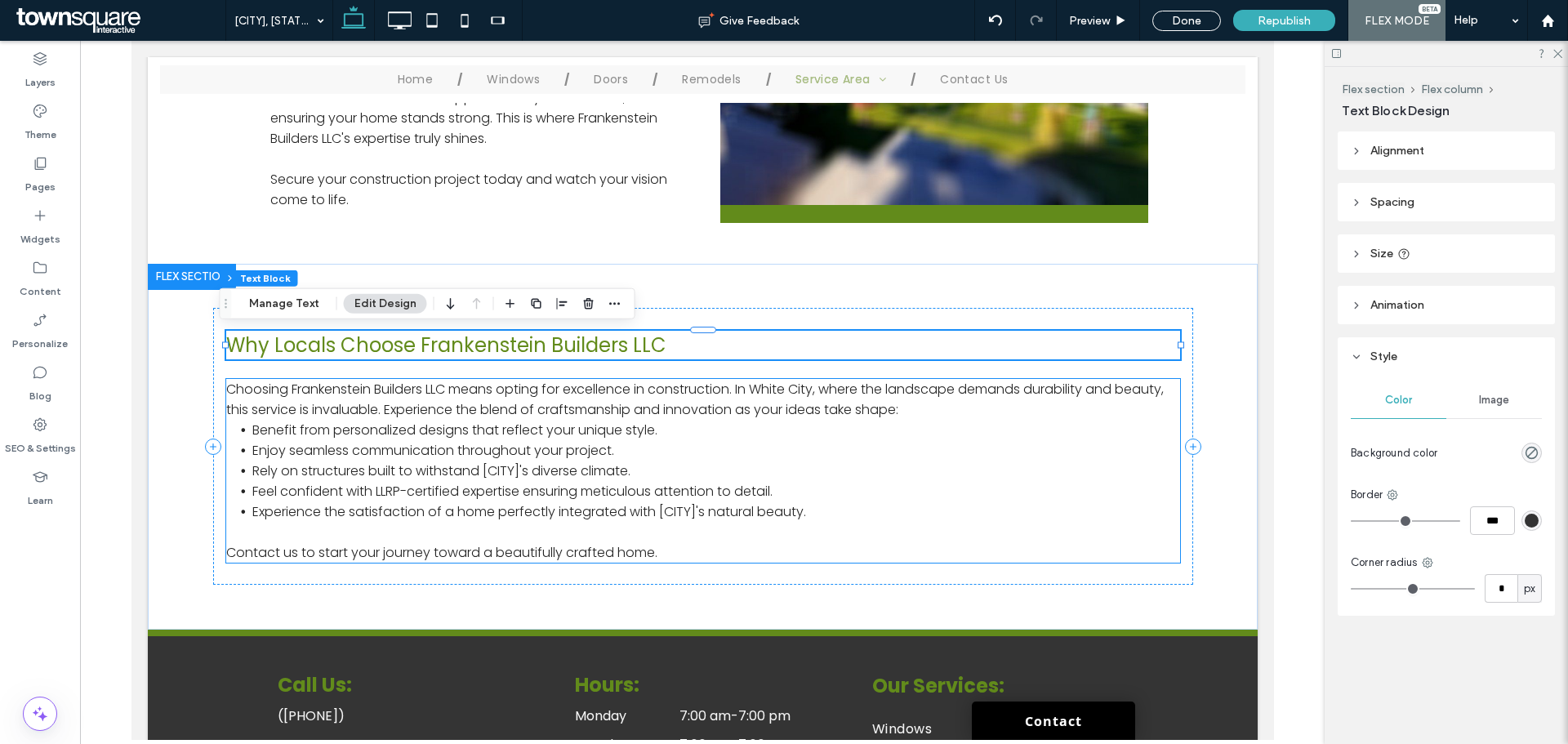 click on "Choosing Frankenstein Builders LLC means opting for excellence in construction. In White City, where the landscape demands durability and beauty, this service is invaluable. Experience the blend of craftsmanship and innovation as your ideas take shape:" at bounding box center [702, 399] 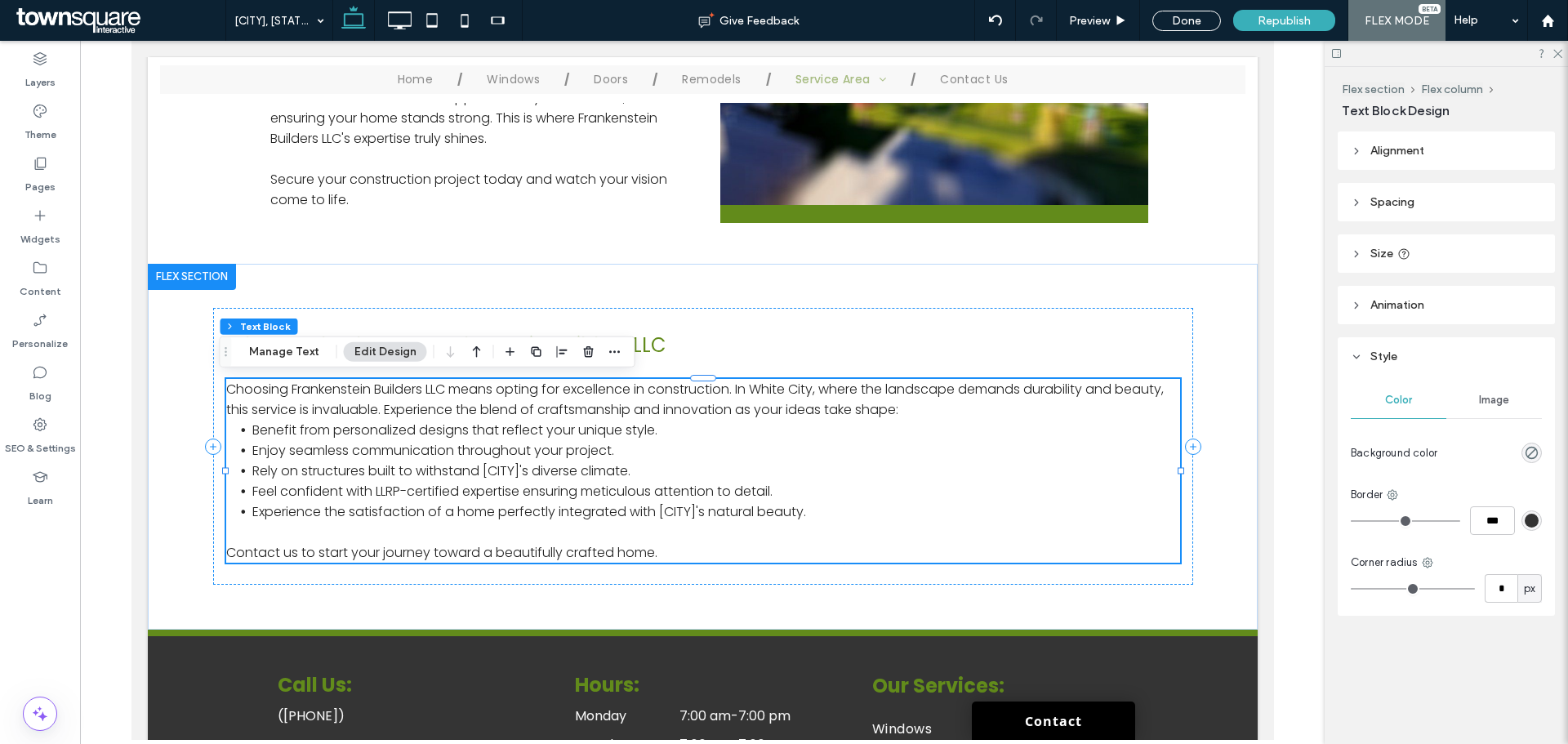 click on "Choosing Frankenstein Builders LLC means opting for excellence in construction. In White City, where the landscape demands durability and beauty, this service is invaluable. Experience the blend of craftsmanship and innovation as your ideas take shape:" at bounding box center (702, 399) 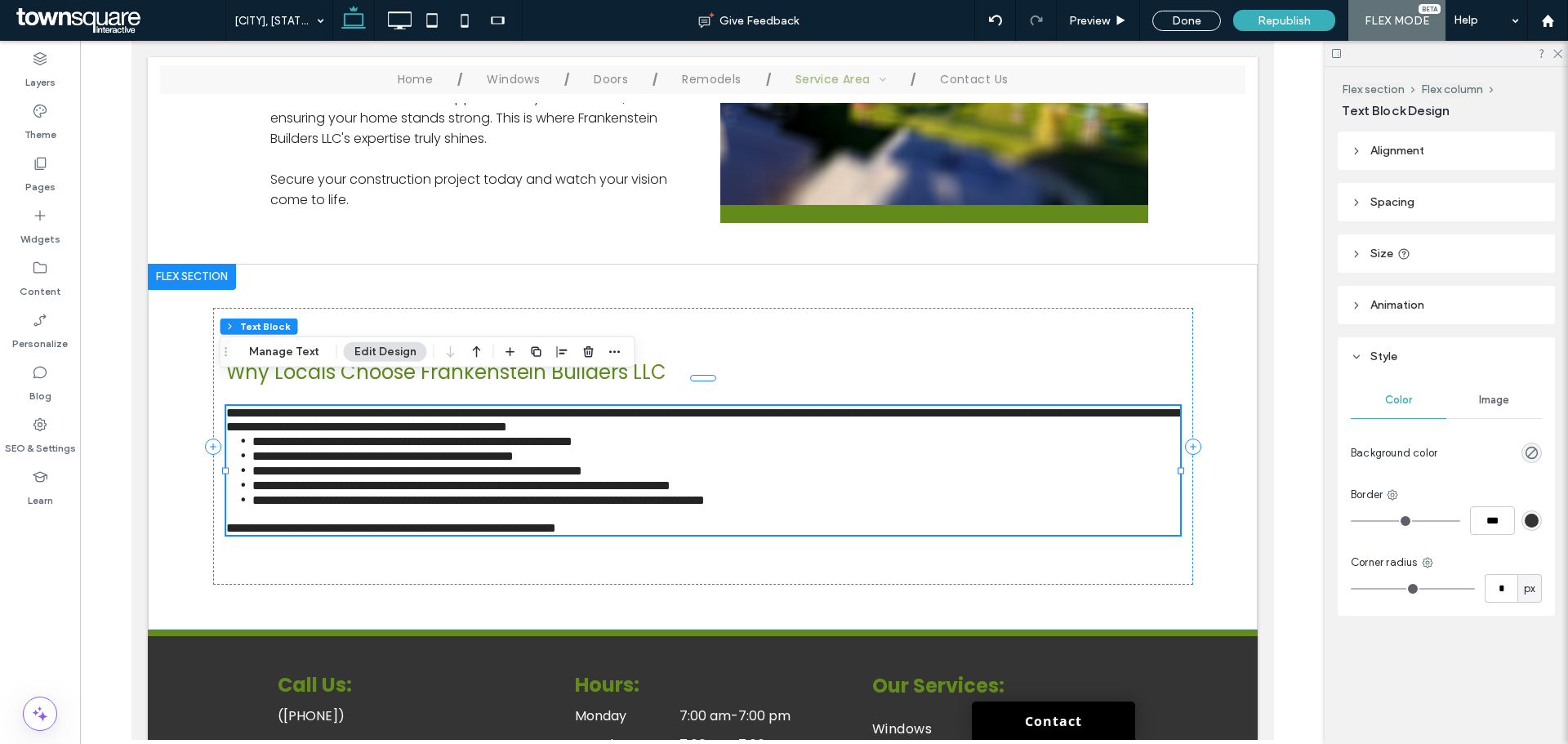 click on "**********" at bounding box center (702, 420) 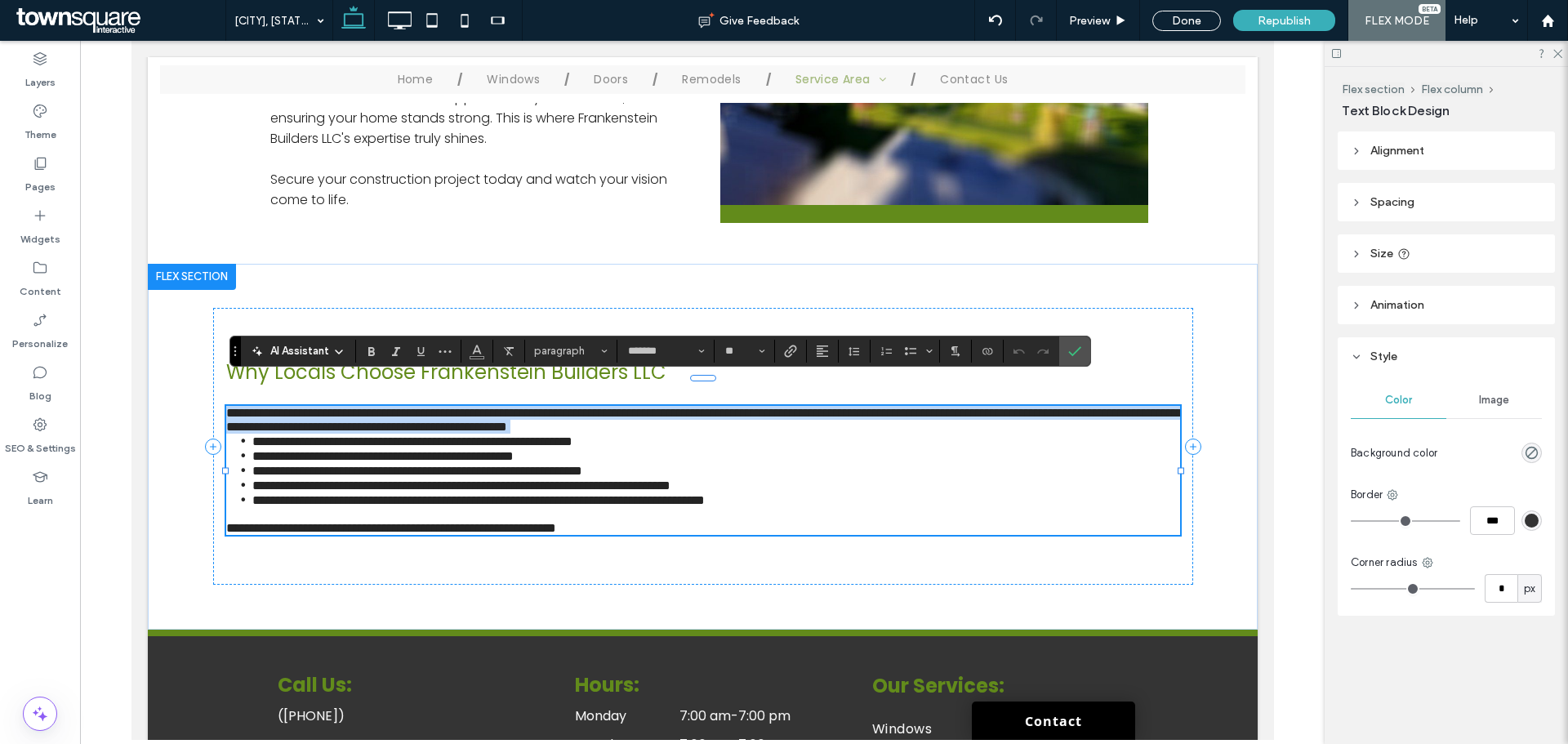 click on "**********" at bounding box center [702, 420] 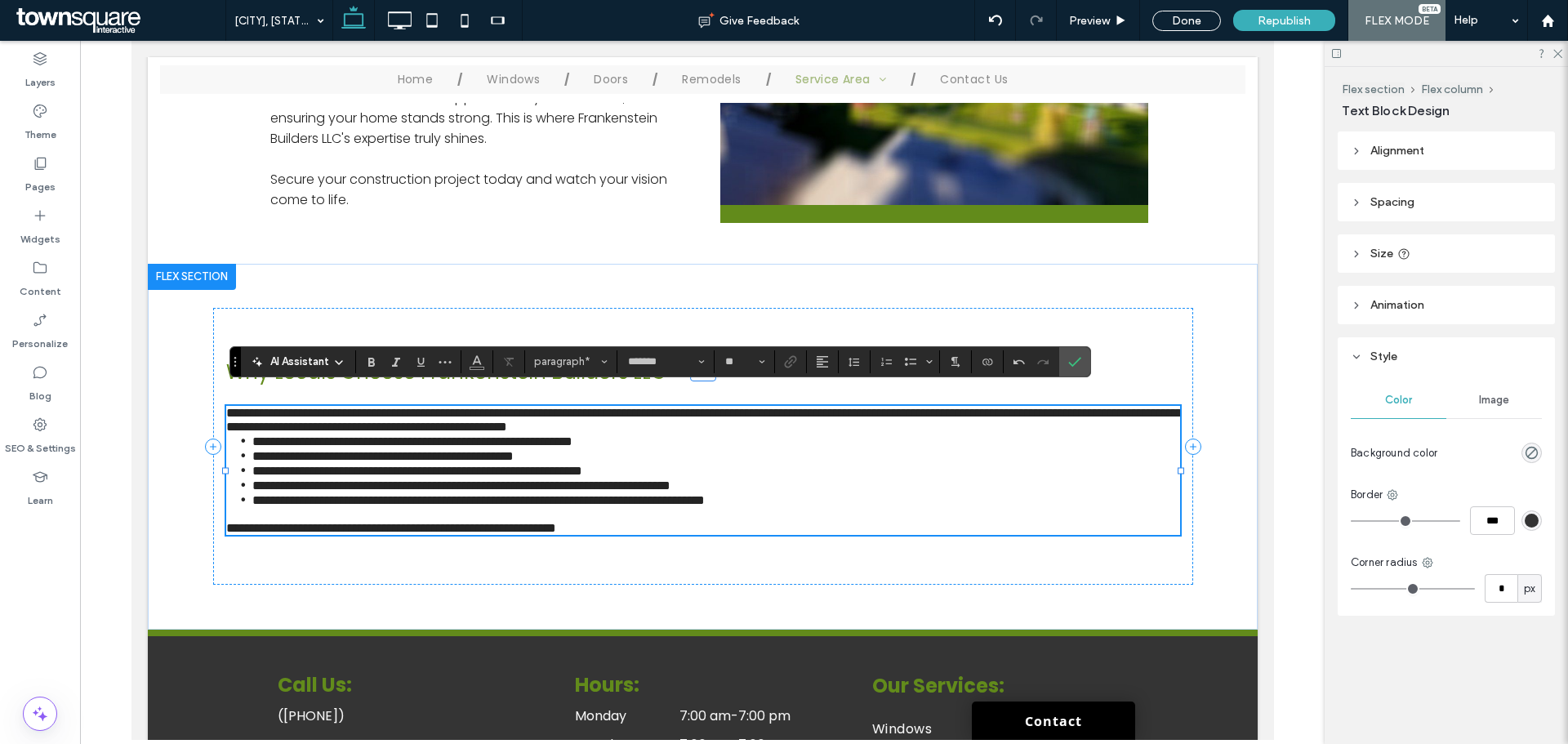 scroll, scrollTop: 719, scrollLeft: 0, axis: vertical 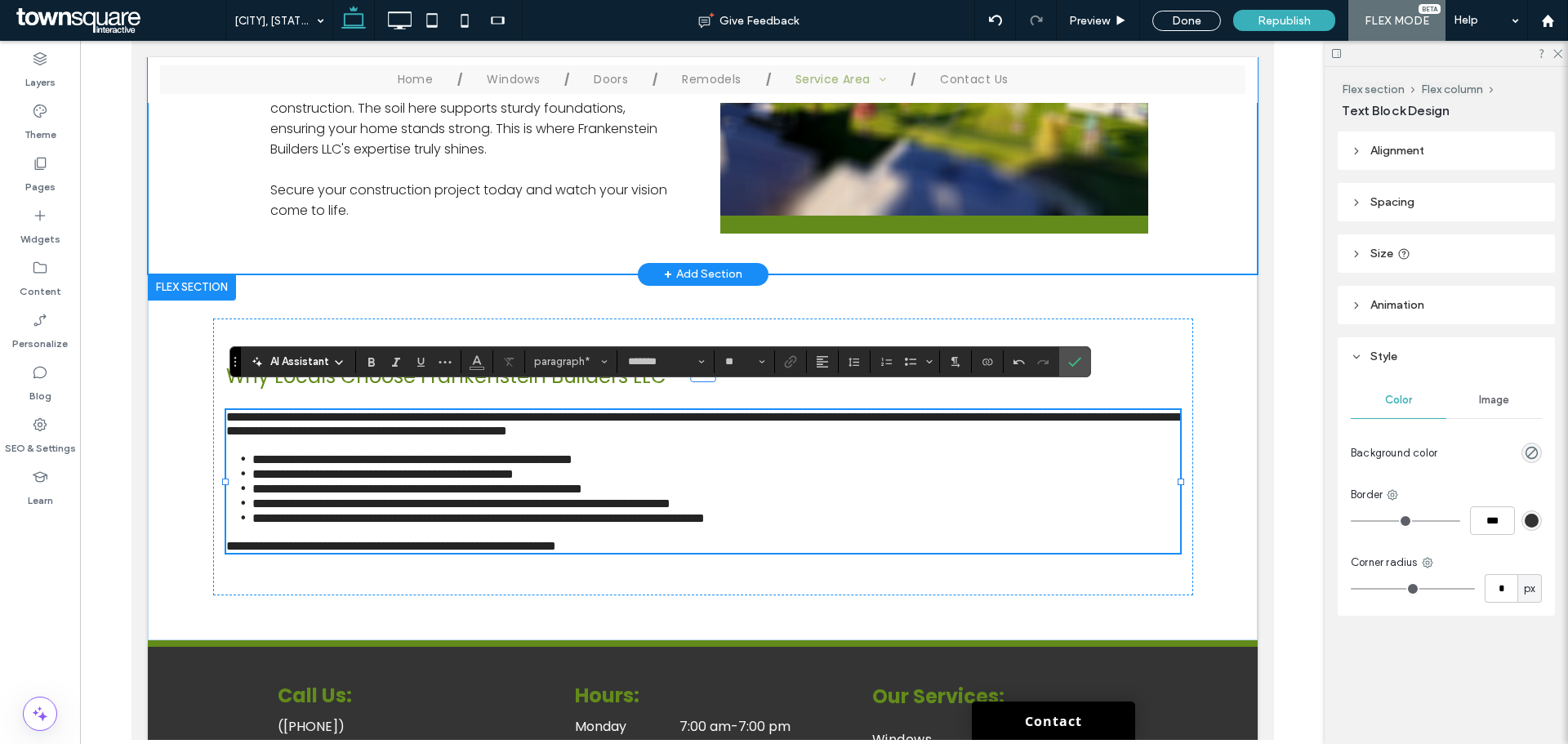 click on "Build Your Dream Home with Precision
Schedule Service in White City, OR
In White City, the stories of neighbors coming together to create something beautiful are as common as the gentle rustle of leaves in the breeze. With Frankenstein Builders LLC, you can be part of this narrative, crafting your dream home with meticulous attention to detail. The serene environment of White City provides the perfect backdrop for your vision. ﻿ White City's unique climate, with its mild winters and warm summers, makes it an ideal location for year-round construction. The soil here supports sturdy foundations, ensuring your home stands strong. This is where Frankenstein Builders LLC's expertise truly shines. Secure your construction project today and watch your vision come to life." at bounding box center [702, -11] 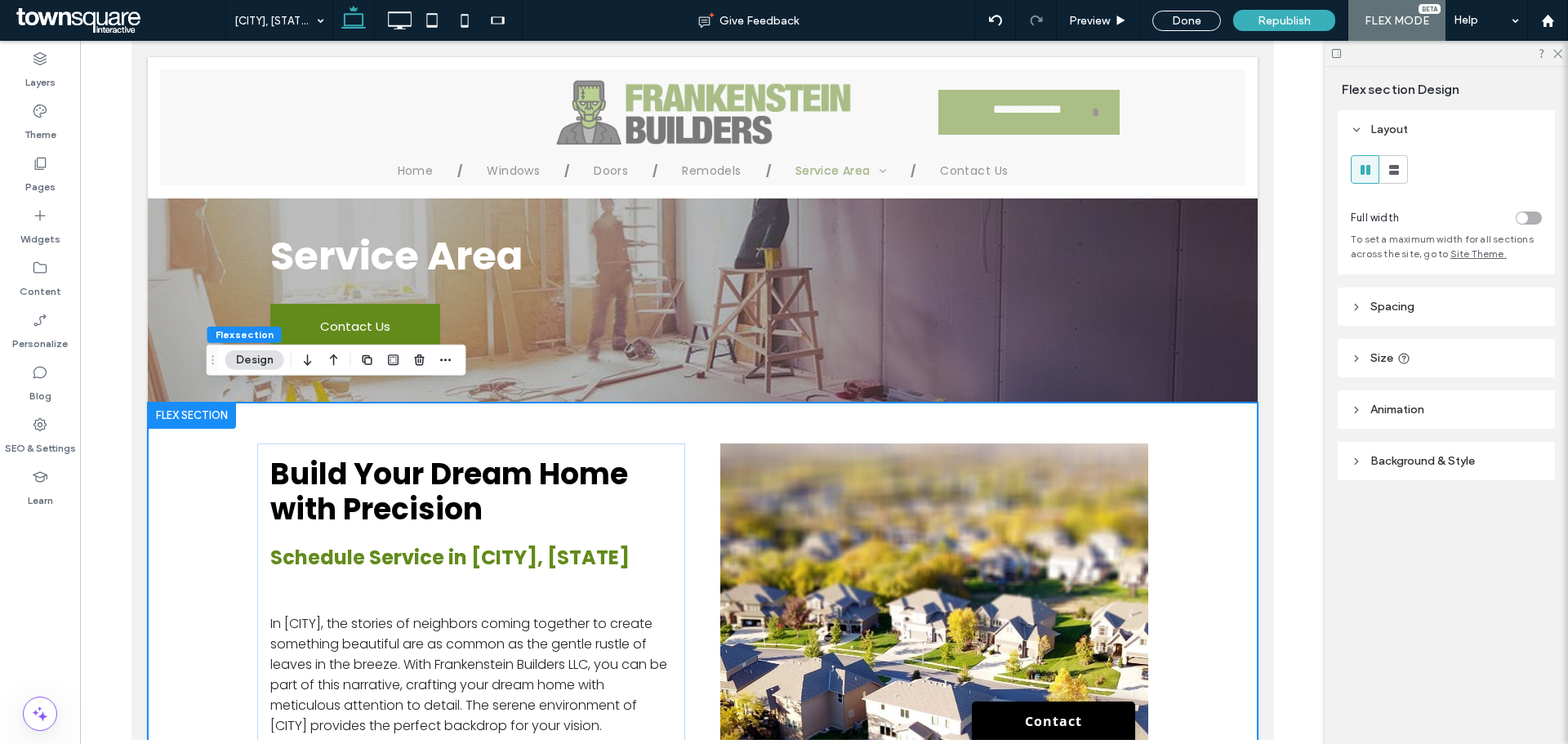 scroll, scrollTop: 0, scrollLeft: 0, axis: both 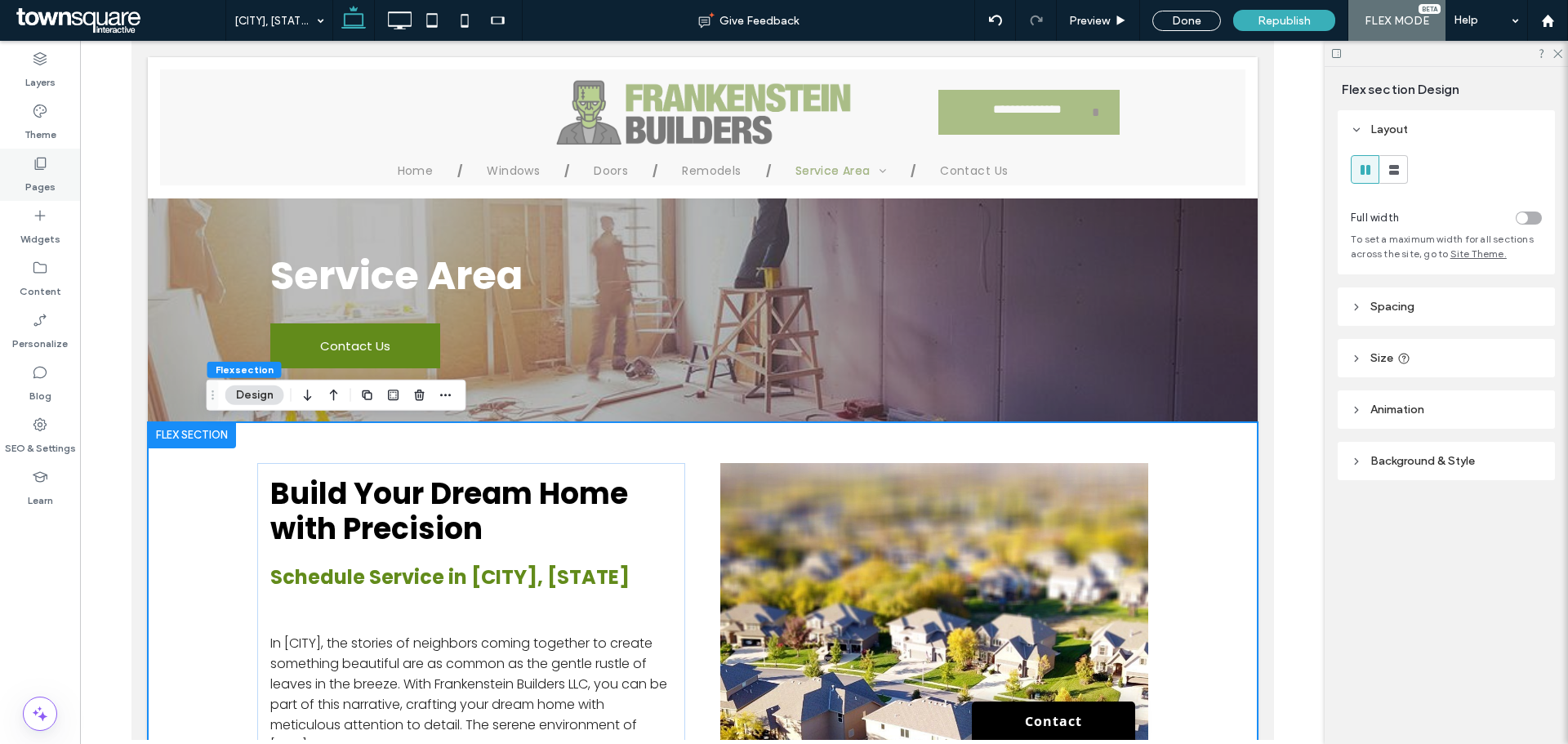 click on "Pages" at bounding box center (40, 175) 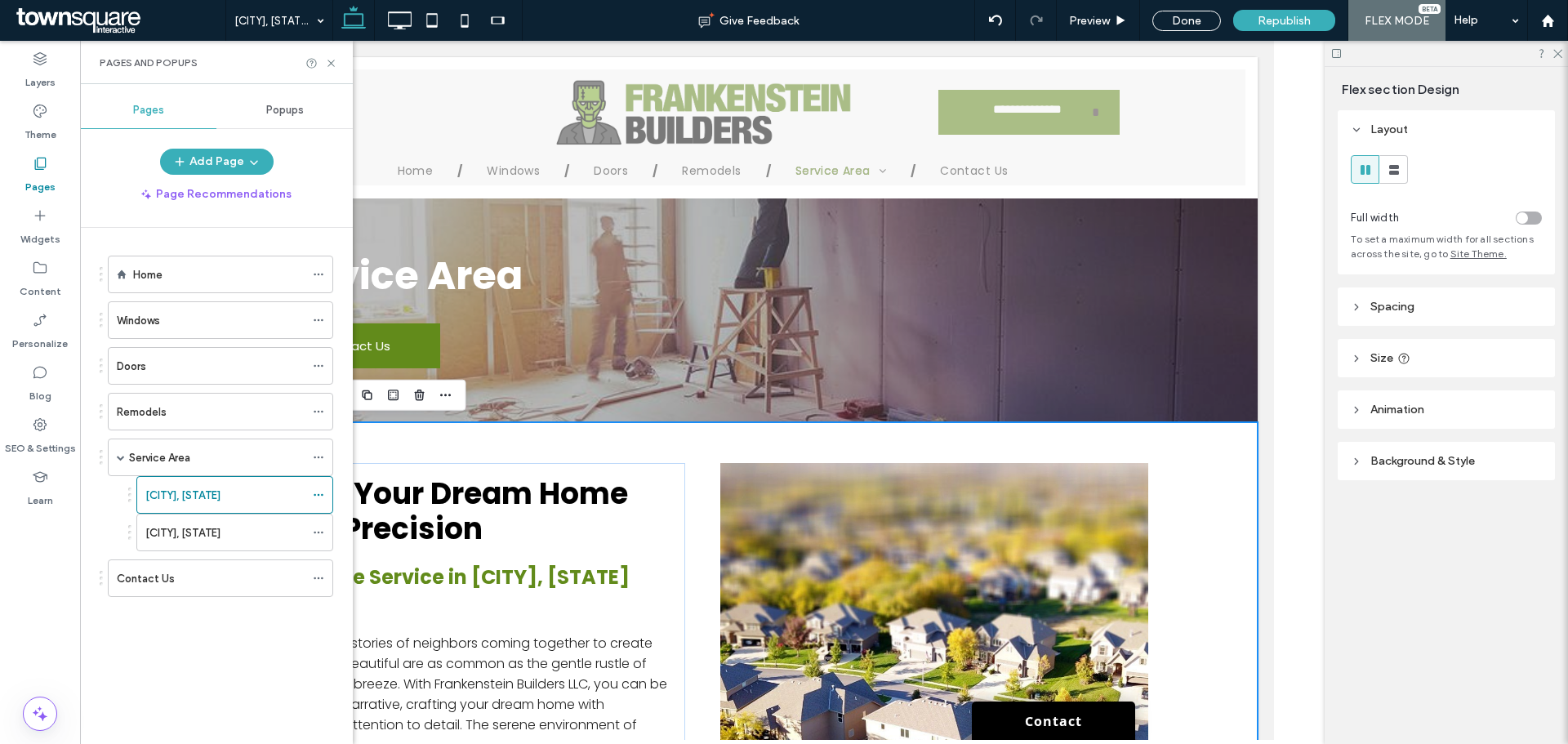 click on "Build Your Dream Home with Precision
Schedule Service in White City, OR
In White City, the stories of neighbors coming together to create something beautiful are as common as the gentle rustle of leaves in the breeze. With Frankenstein Builders LLC, you can be part of this narrative, crafting your dream home with meticulous attention to detail. The serene environment of White City provides the perfect backdrop for your vision. ﻿ White City's unique climate, with its mild winters and warm summers, makes it an ideal location for year-round construction. The soil here supports sturdy foundations, ensuring your home stands strong. This is where Frankenstein Builders LLC's expertise truly shines. Secure your construction project today and watch your vision come to life." at bounding box center [702, 707] 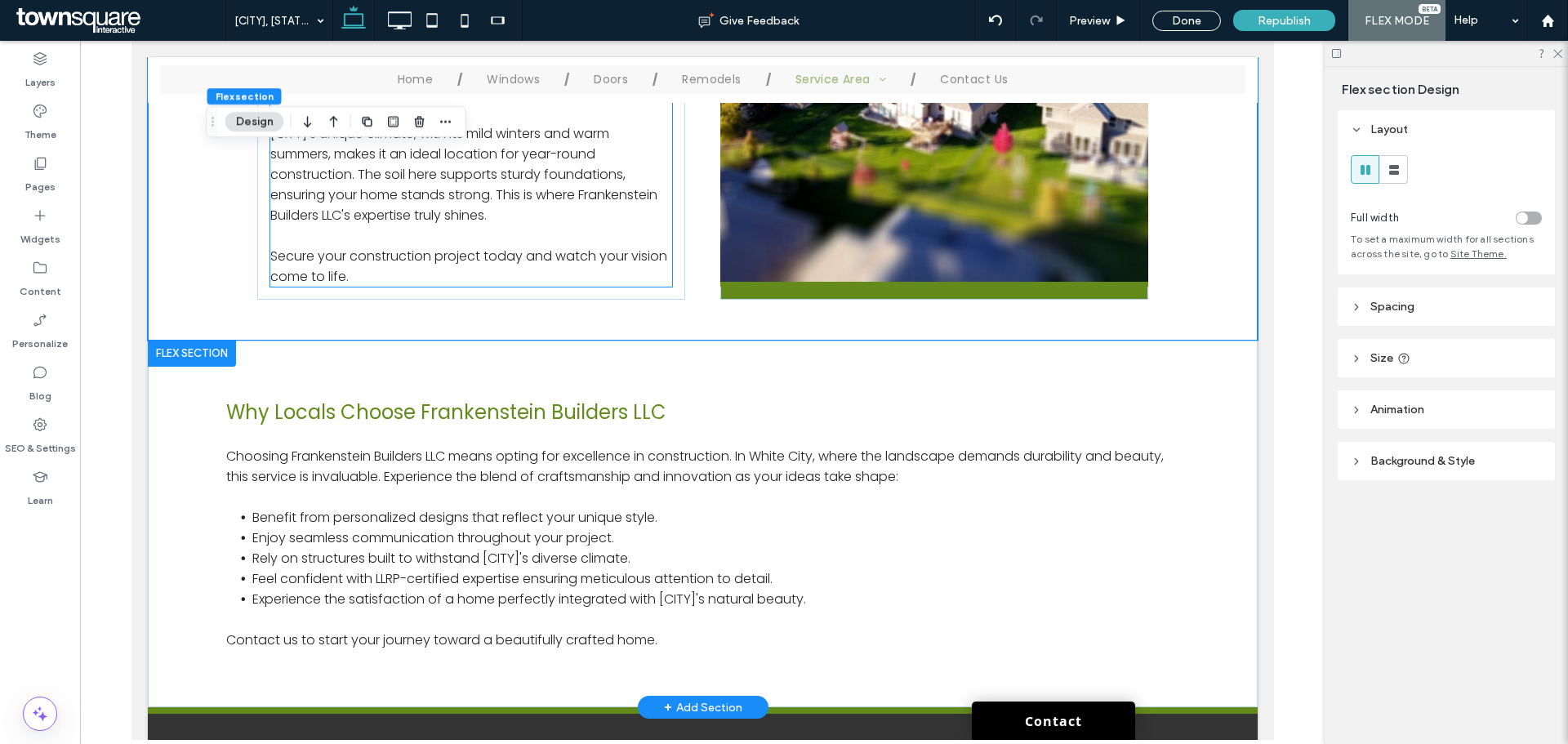 scroll, scrollTop: 653, scrollLeft: 0, axis: vertical 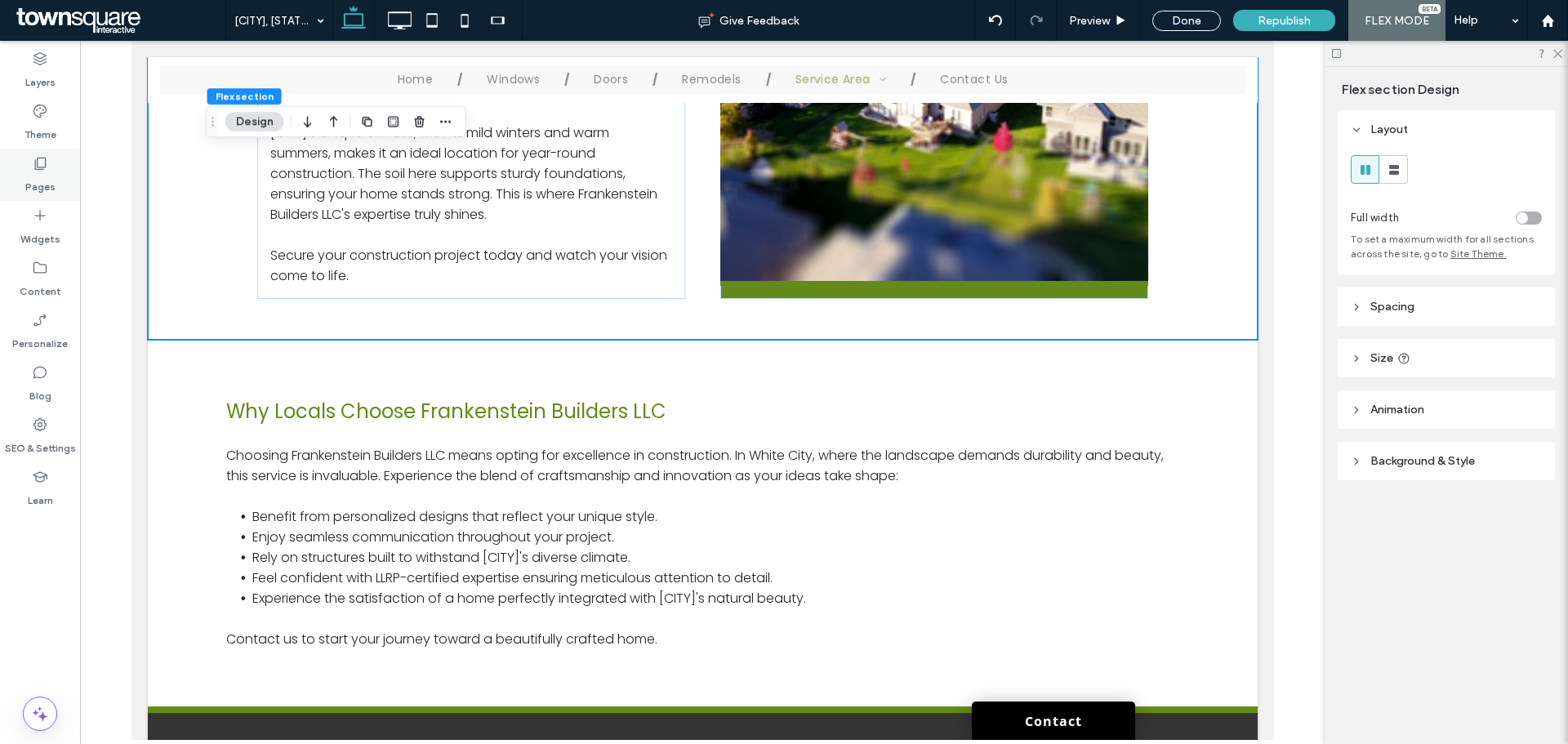 click 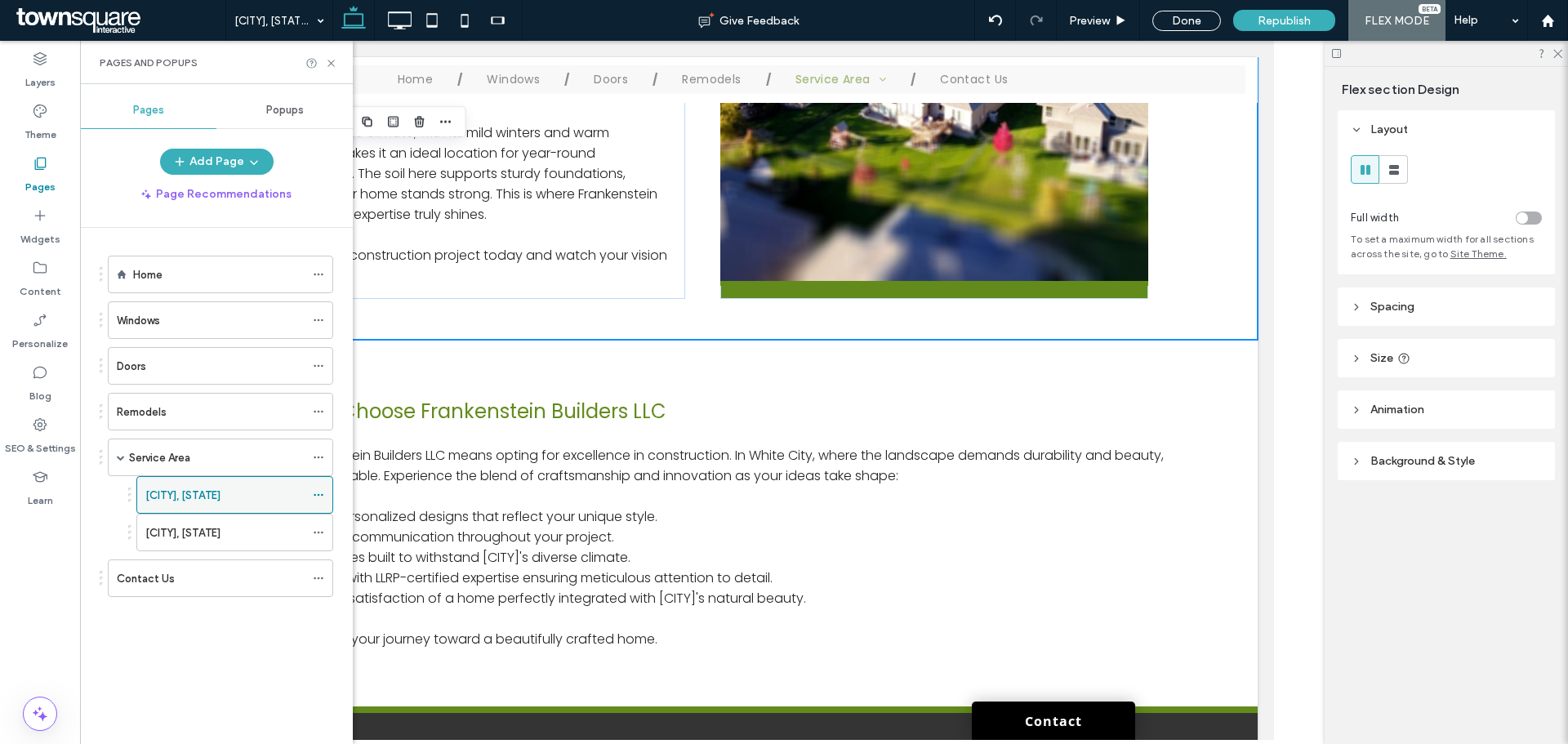 click 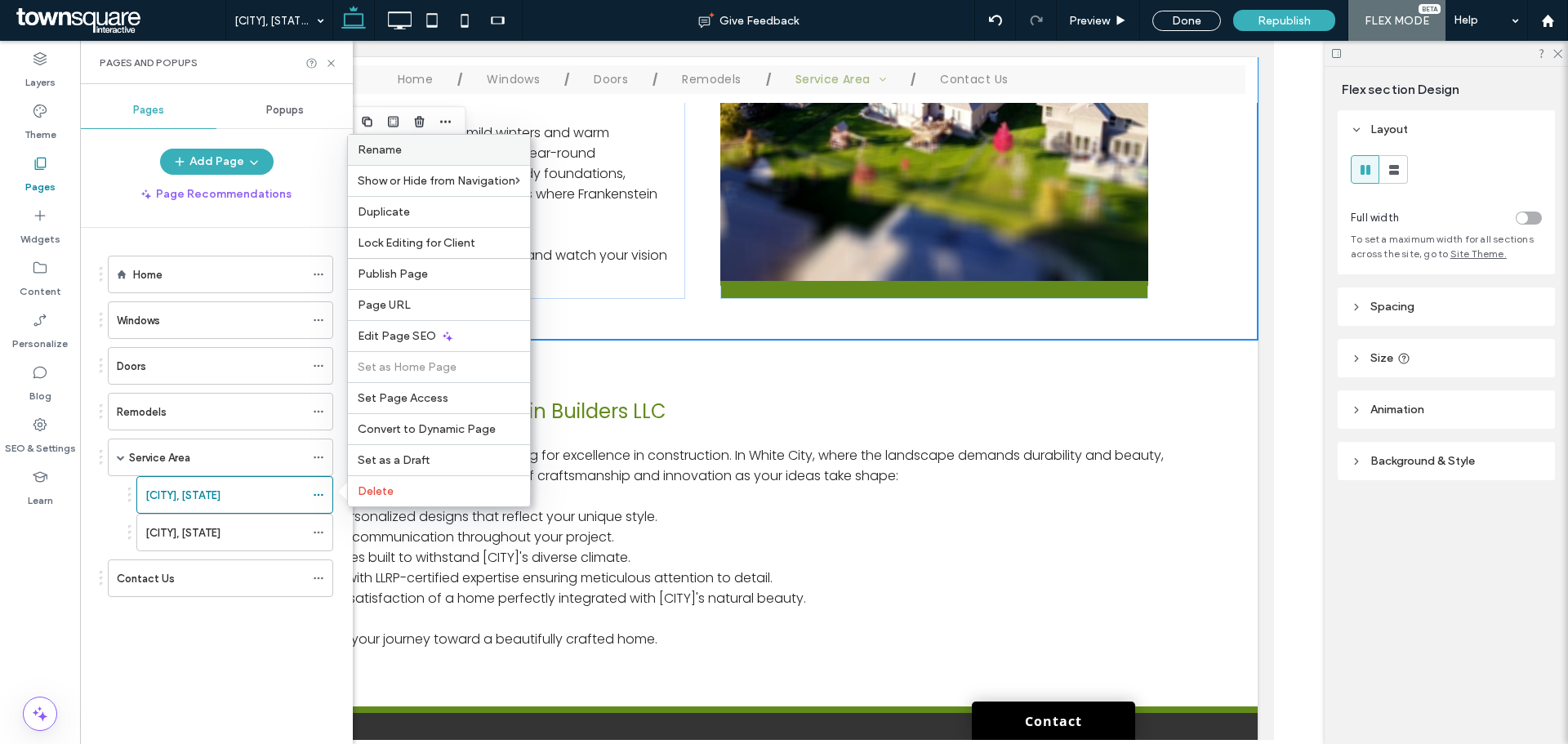 click on "Rename" at bounding box center (439, 149) 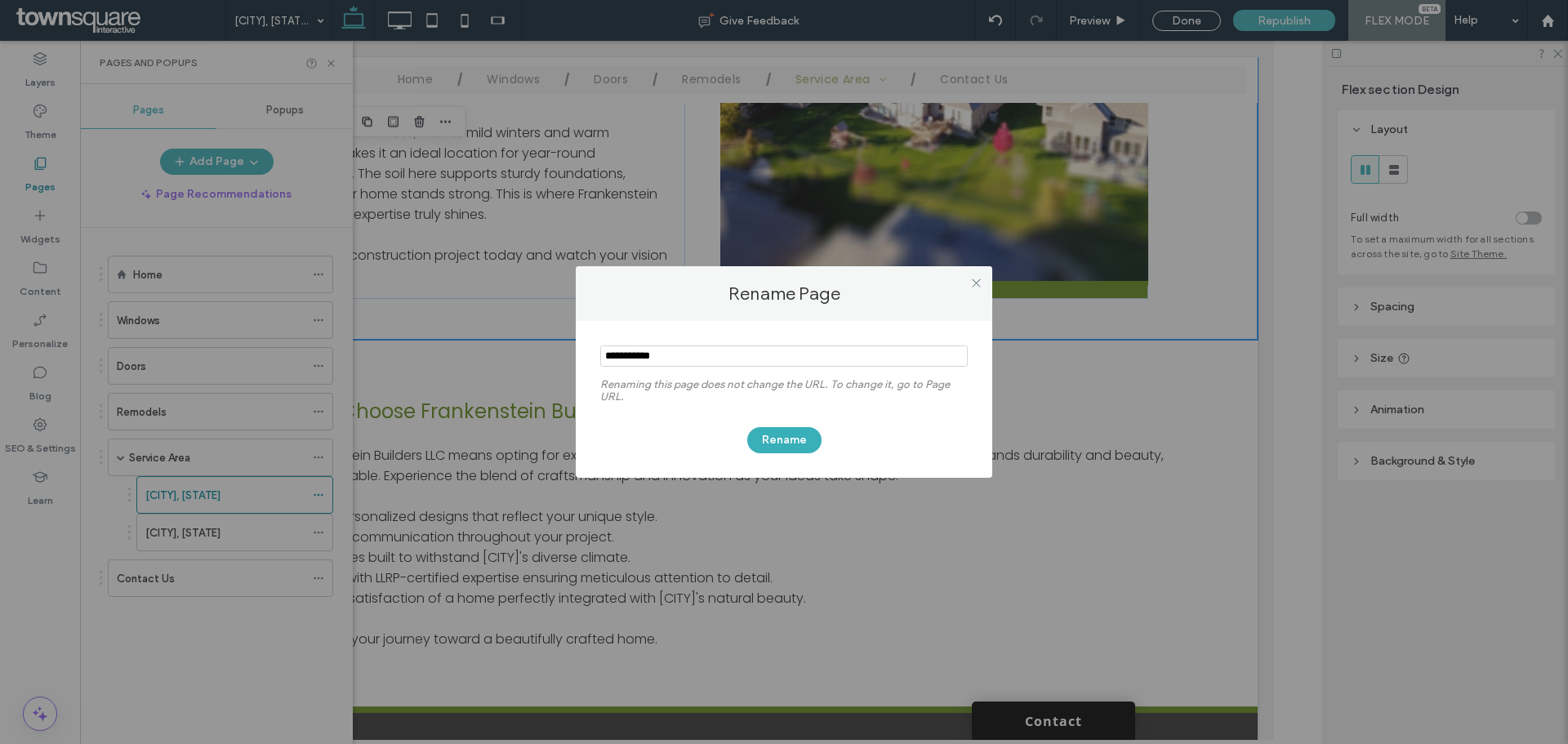 drag, startPoint x: 647, startPoint y: 356, endPoint x: 581, endPoint y: 359, distance: 66.06815 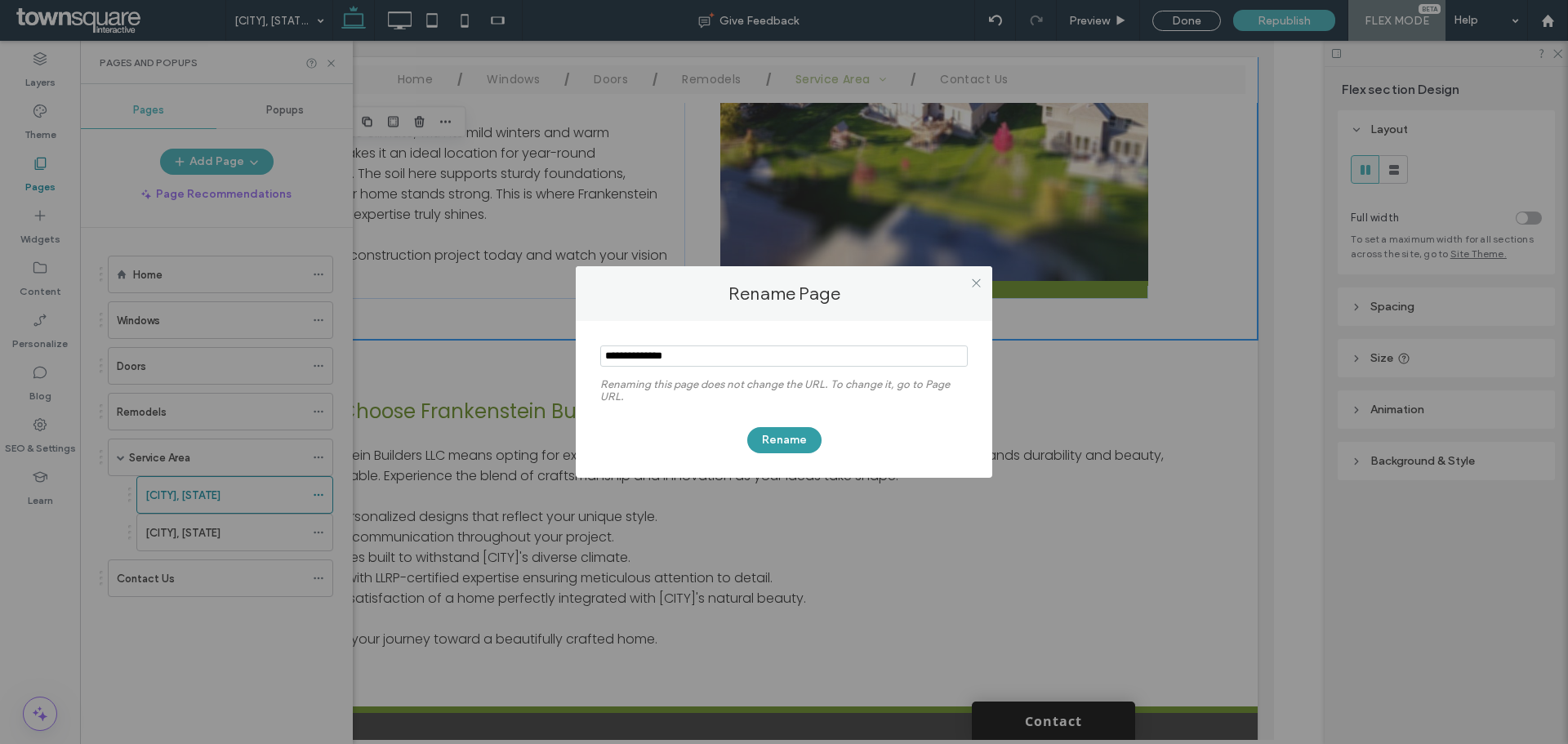 type on "**********" 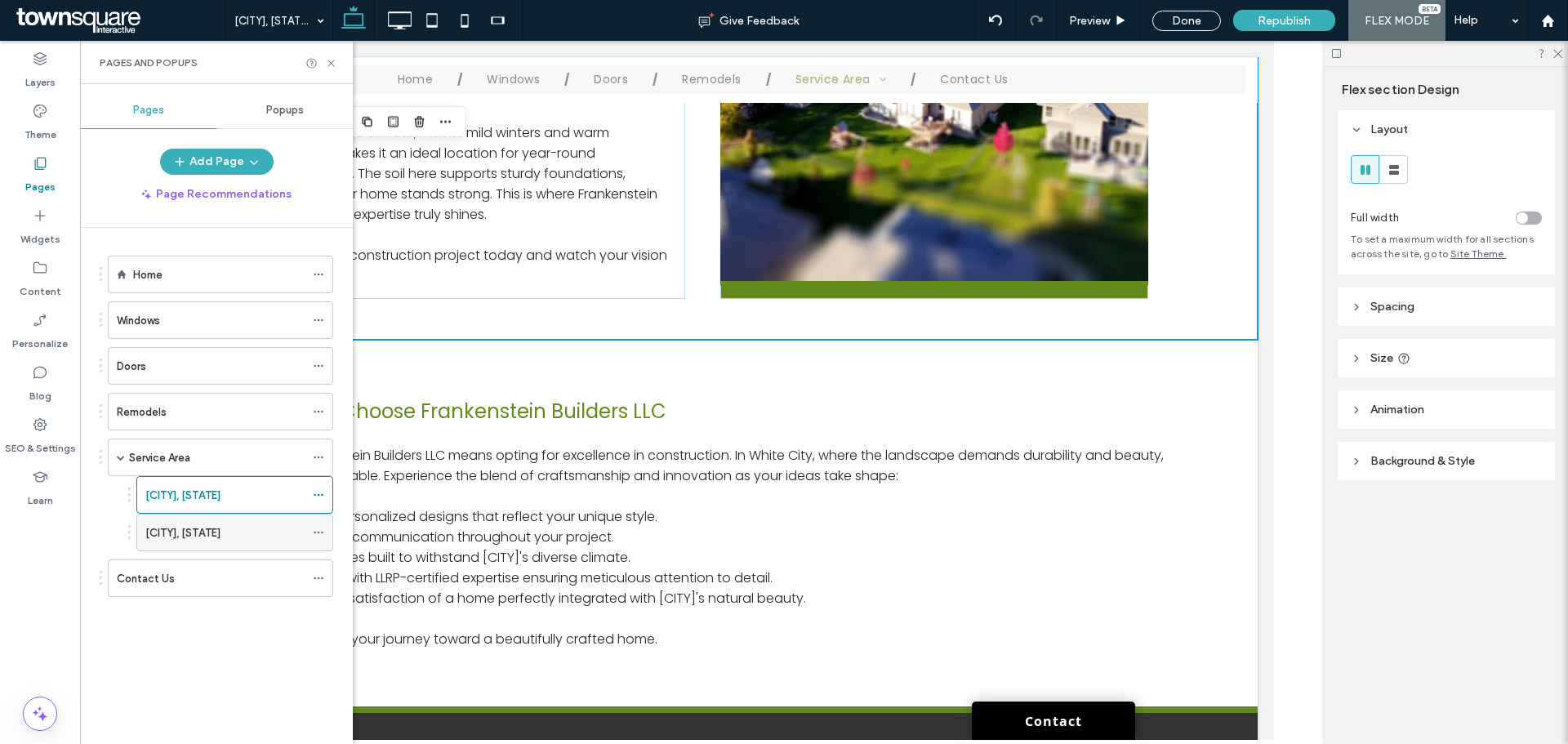 click 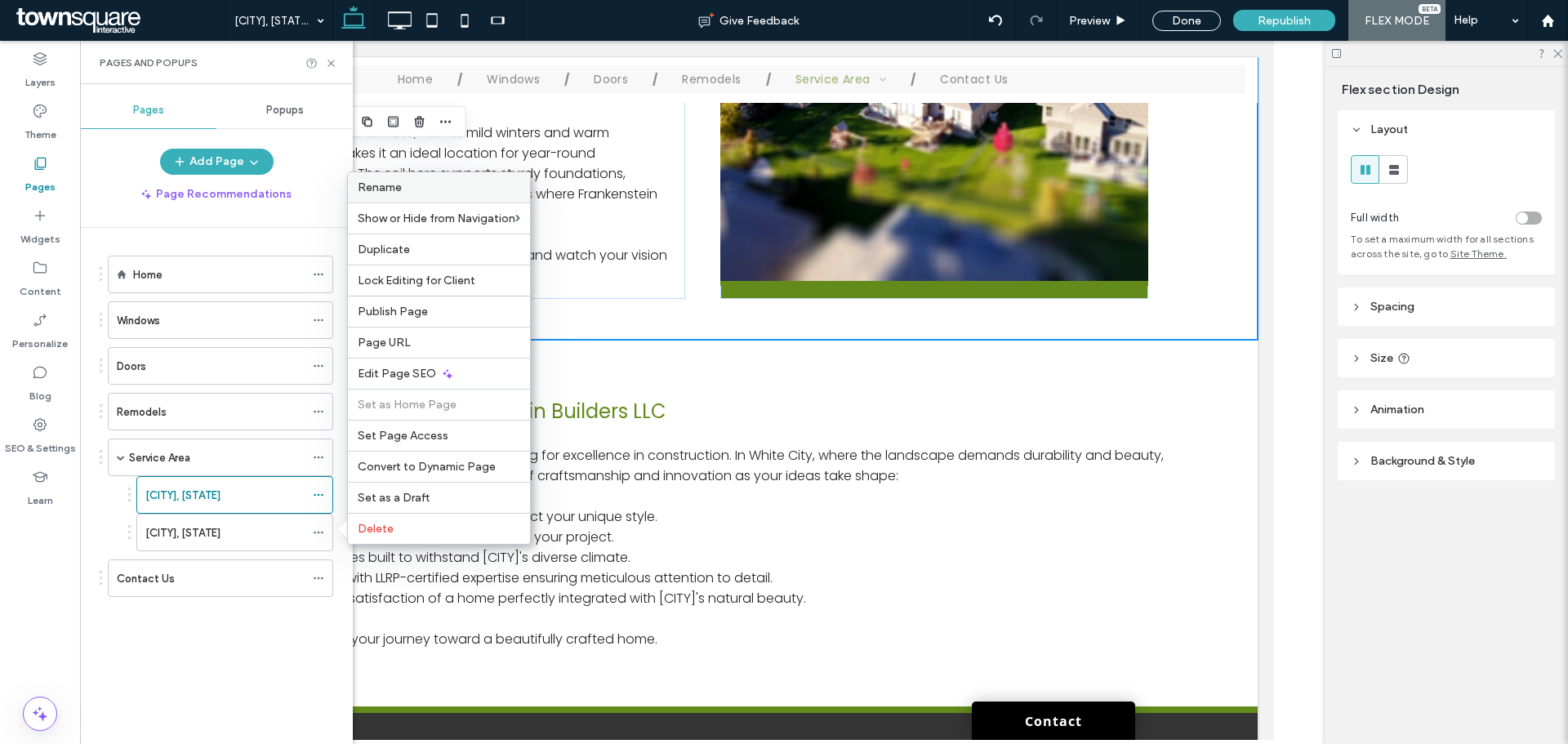 click on "Rename" at bounding box center [439, 187] 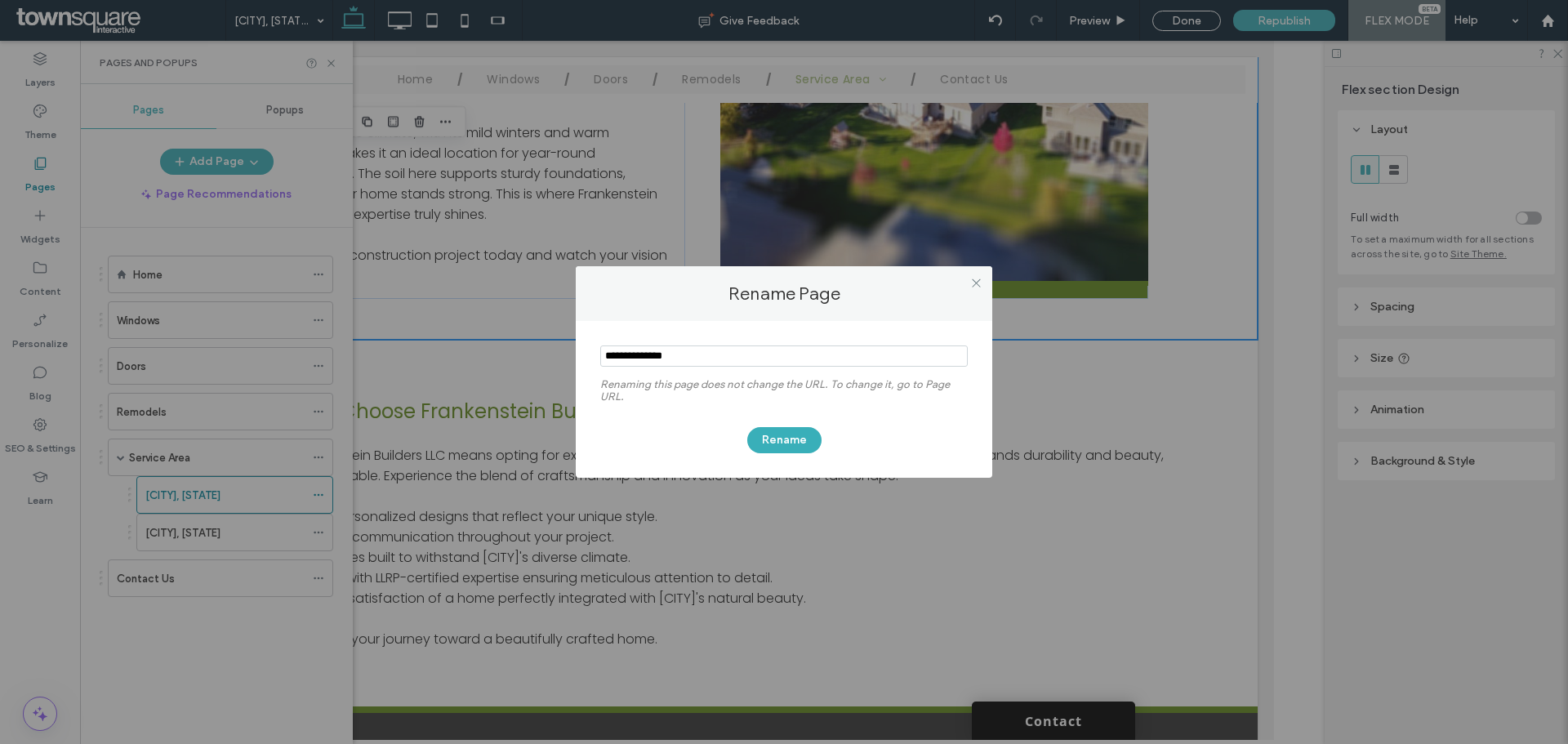 drag, startPoint x: 655, startPoint y: 355, endPoint x: 590, endPoint y: 356, distance: 65.00769 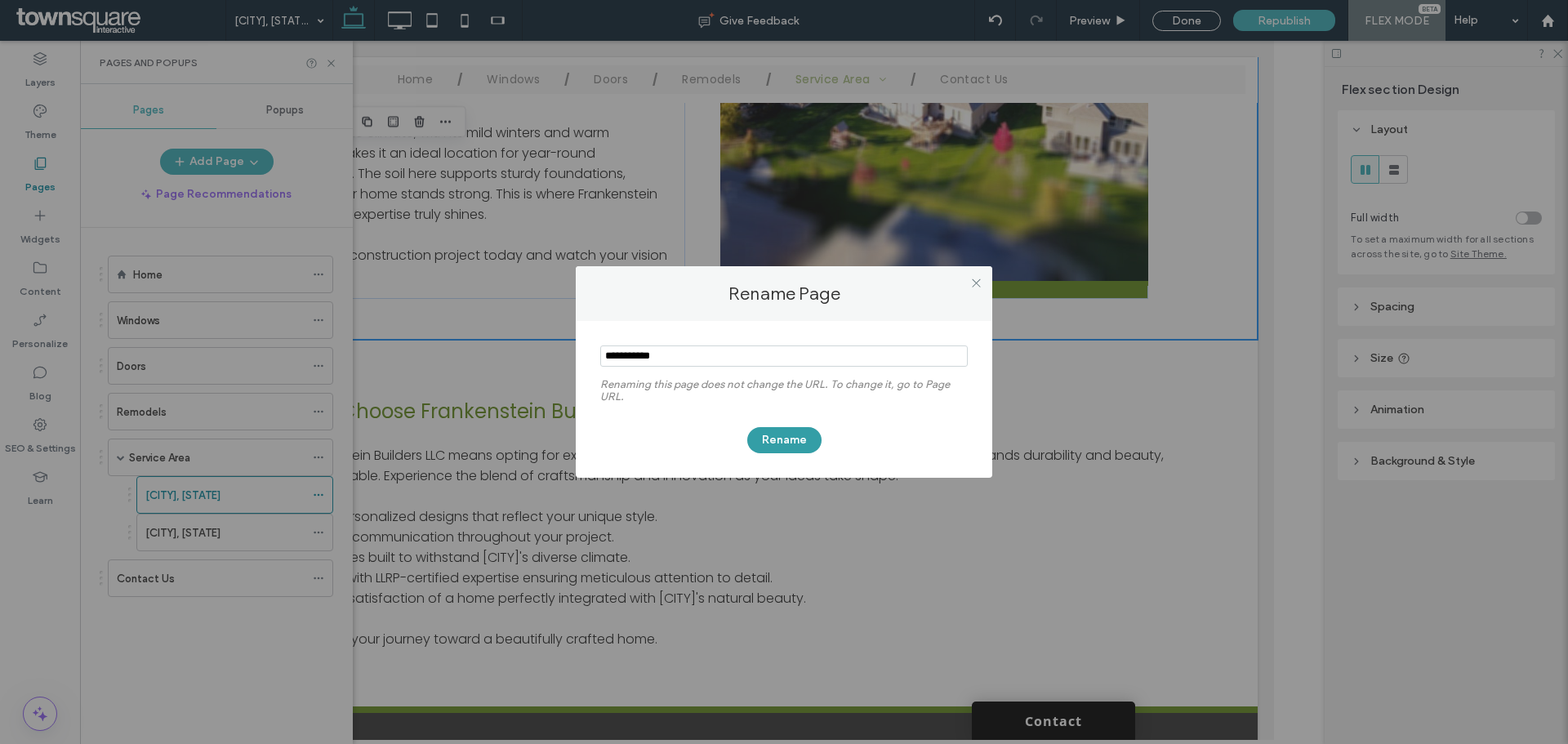 type on "**********" 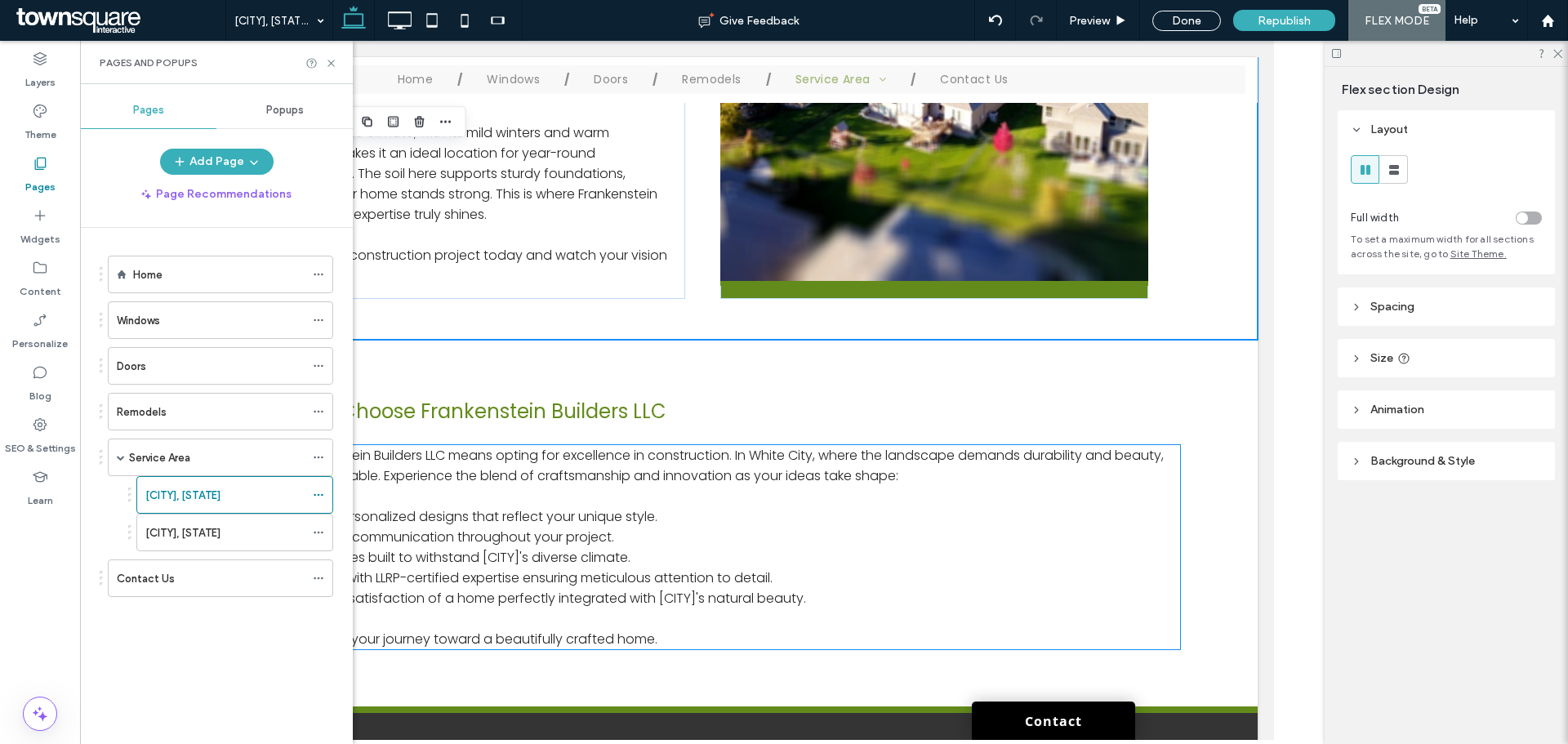 click on "﻿" at bounding box center (702, 496) 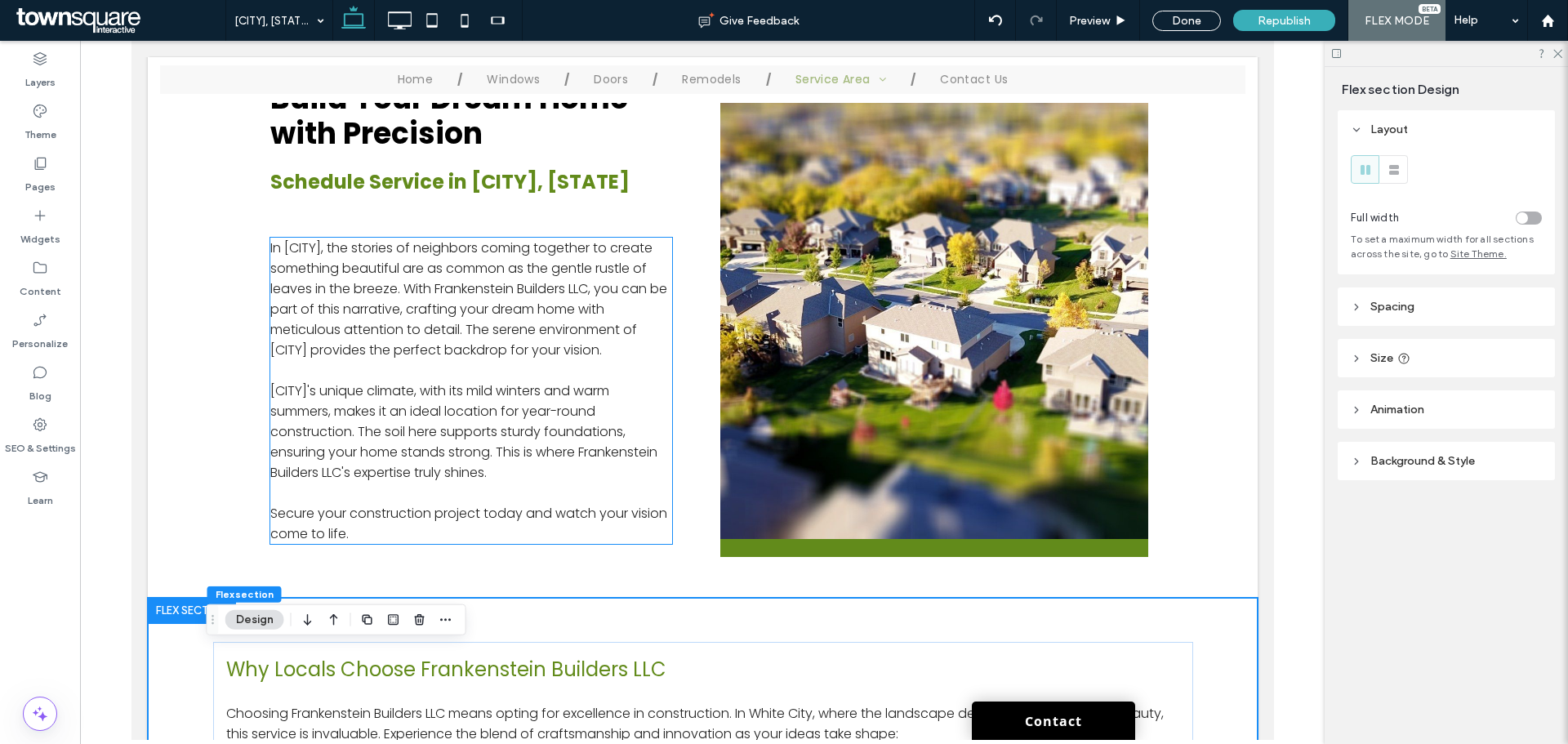 scroll, scrollTop: 490, scrollLeft: 0, axis: vertical 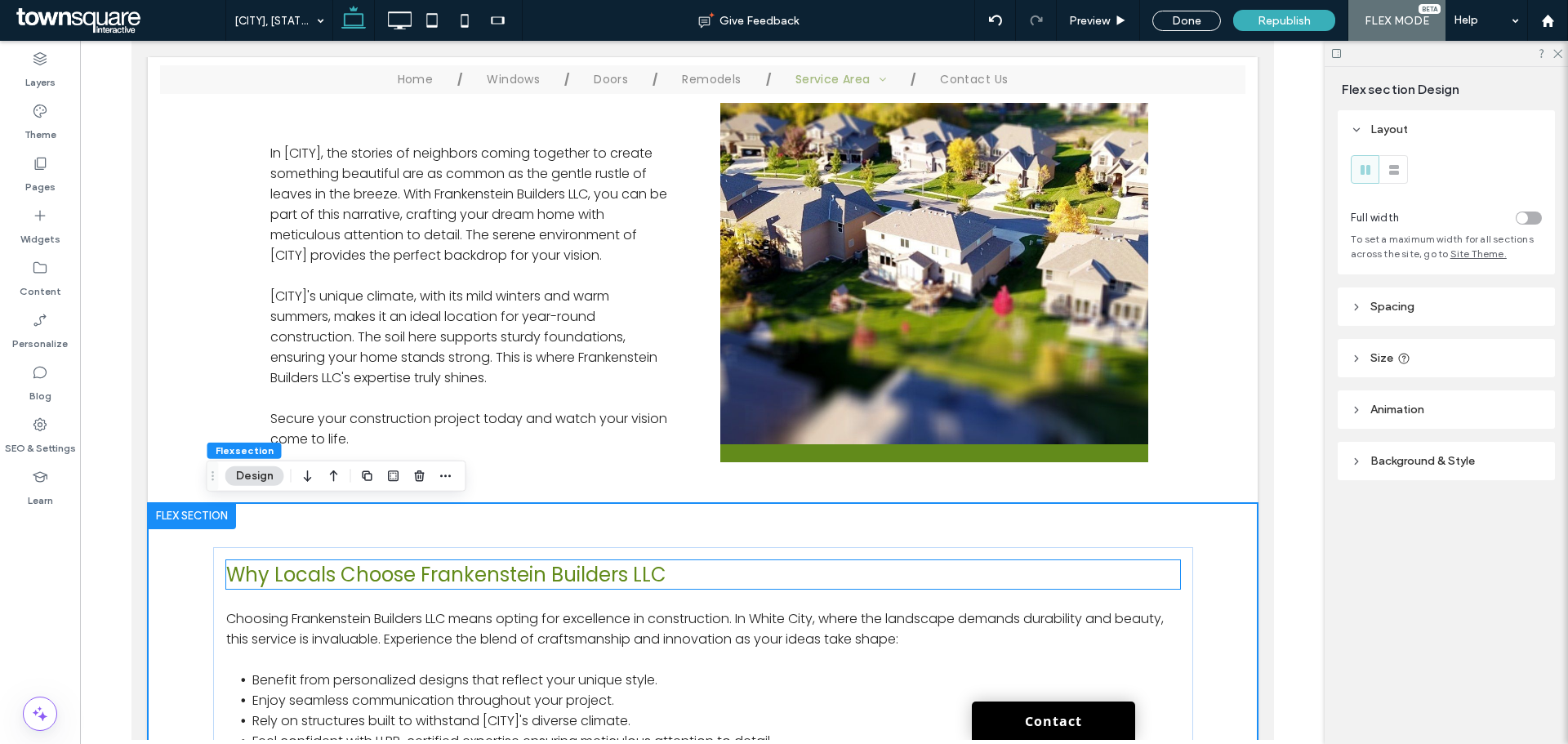 click on "Why Locals Choose Frankenstein Builders LLC" at bounding box center (445, 574) 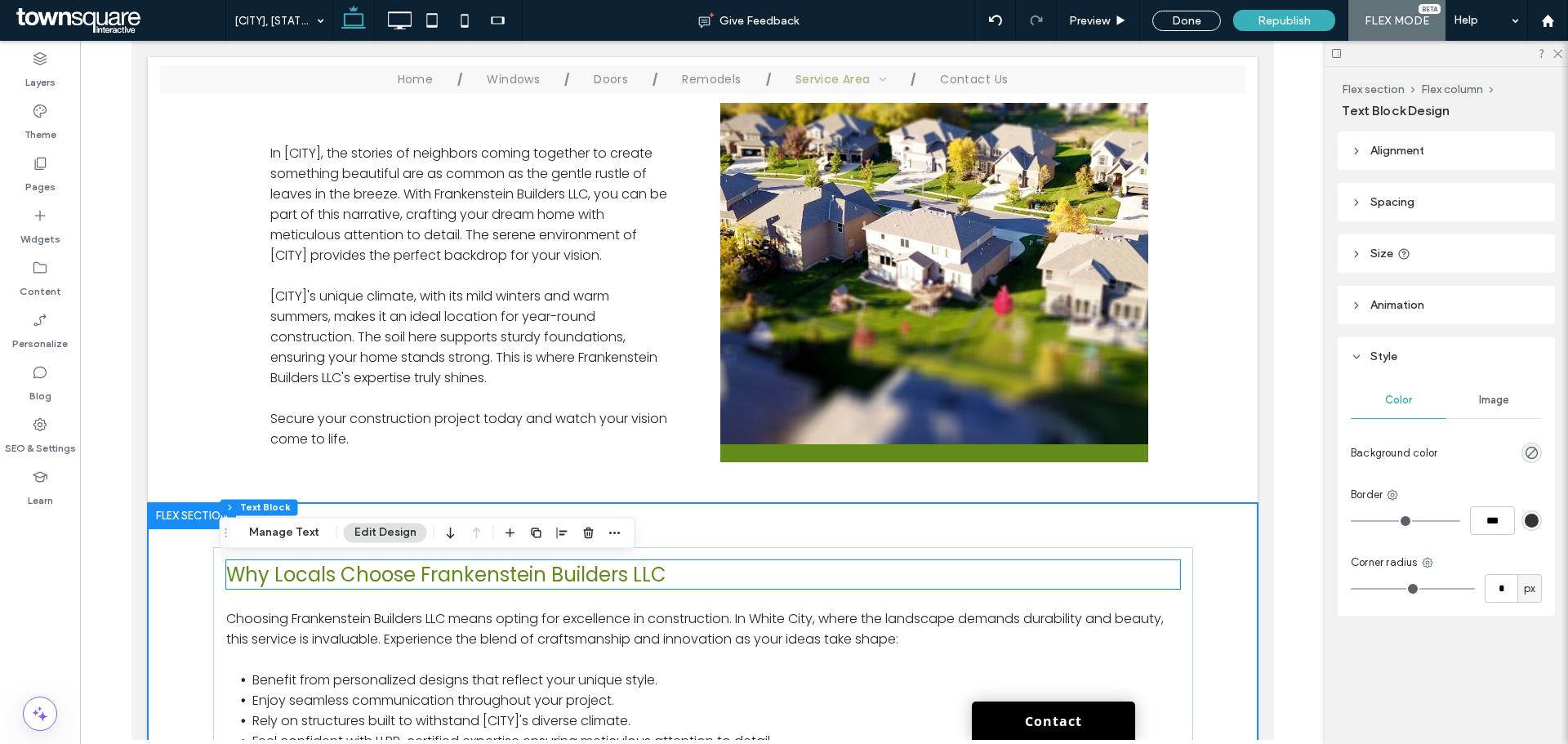 click on "Why Locals Choose Frankenstein Builders LLC" at bounding box center [445, 574] 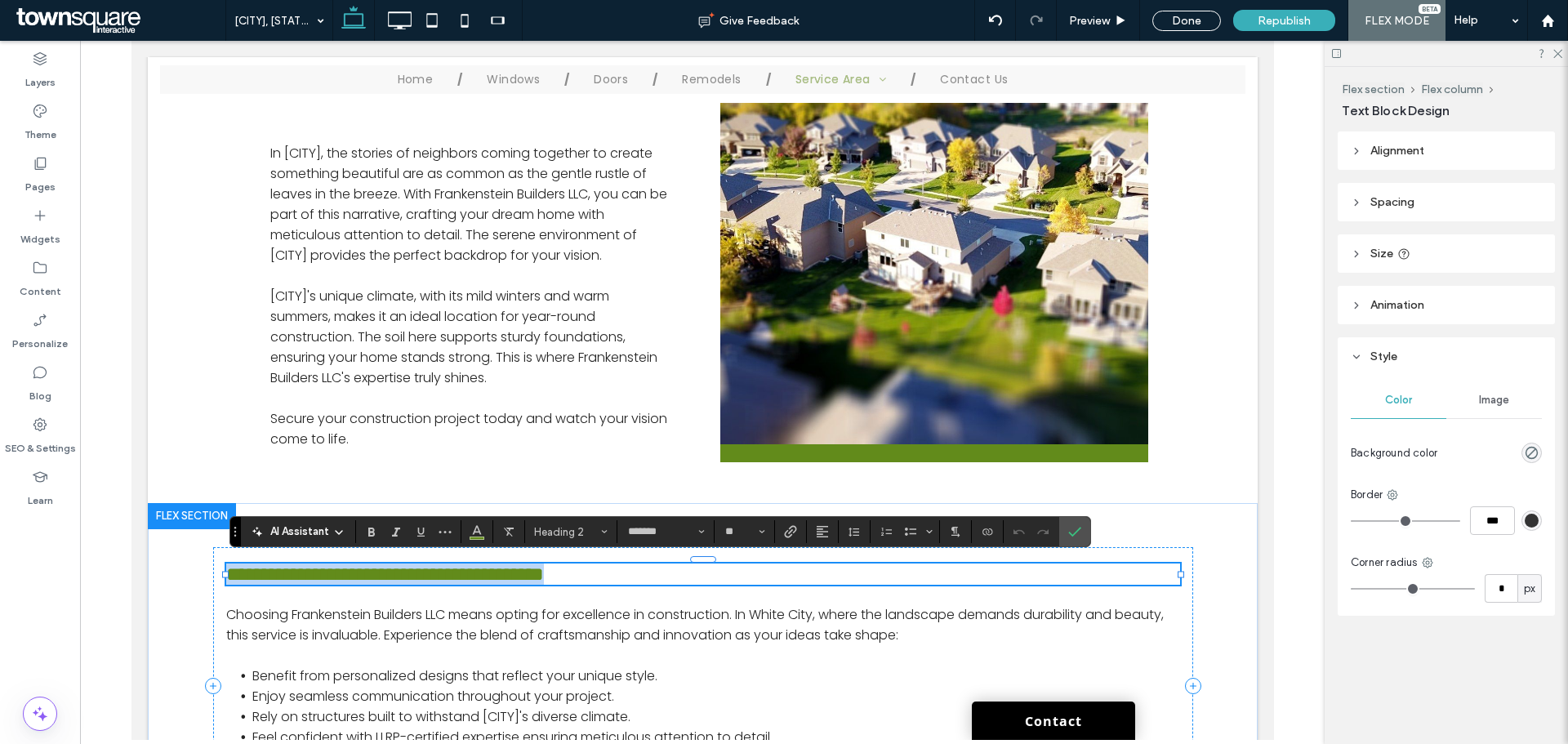 click on "**********" at bounding box center [384, 574] 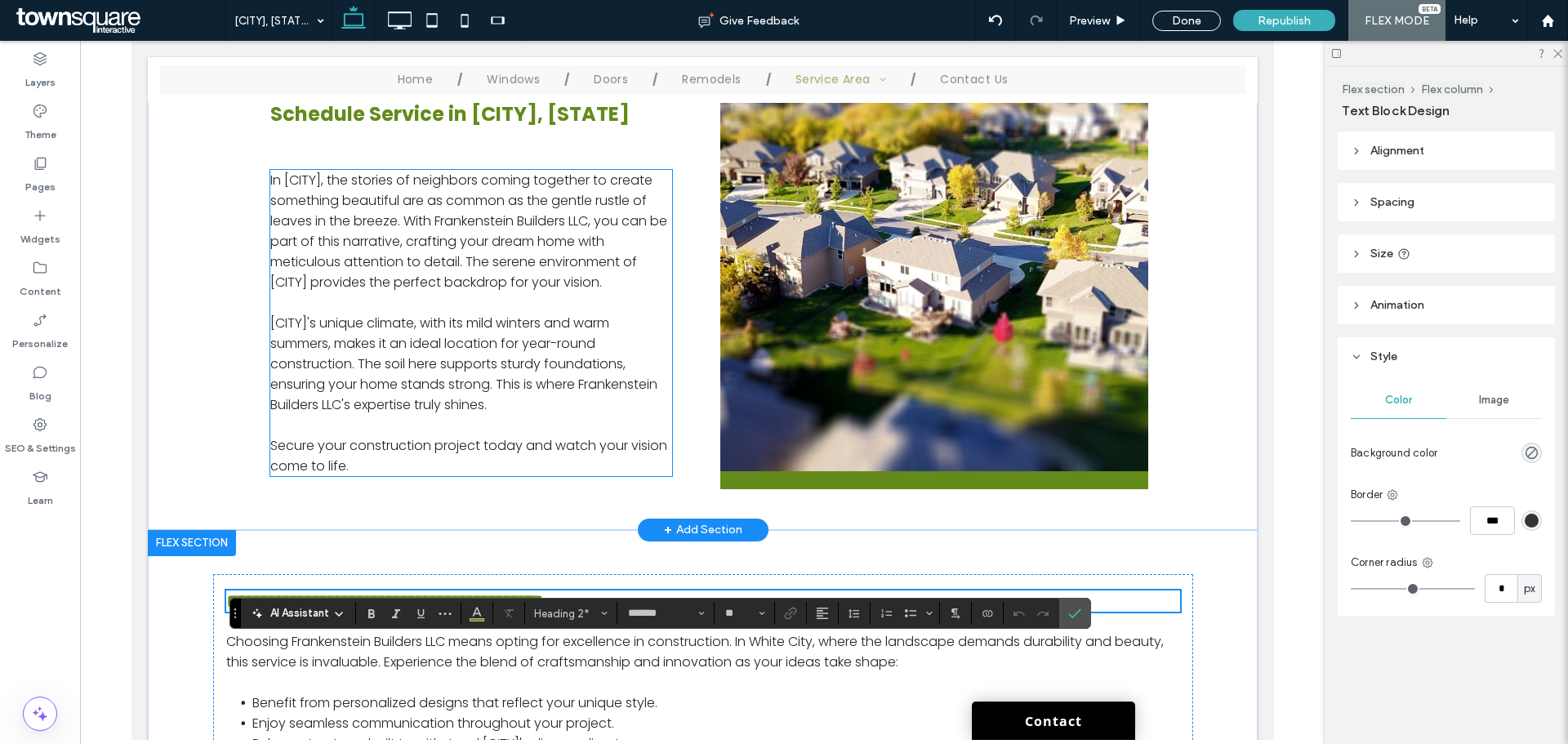 scroll, scrollTop: 490, scrollLeft: 0, axis: vertical 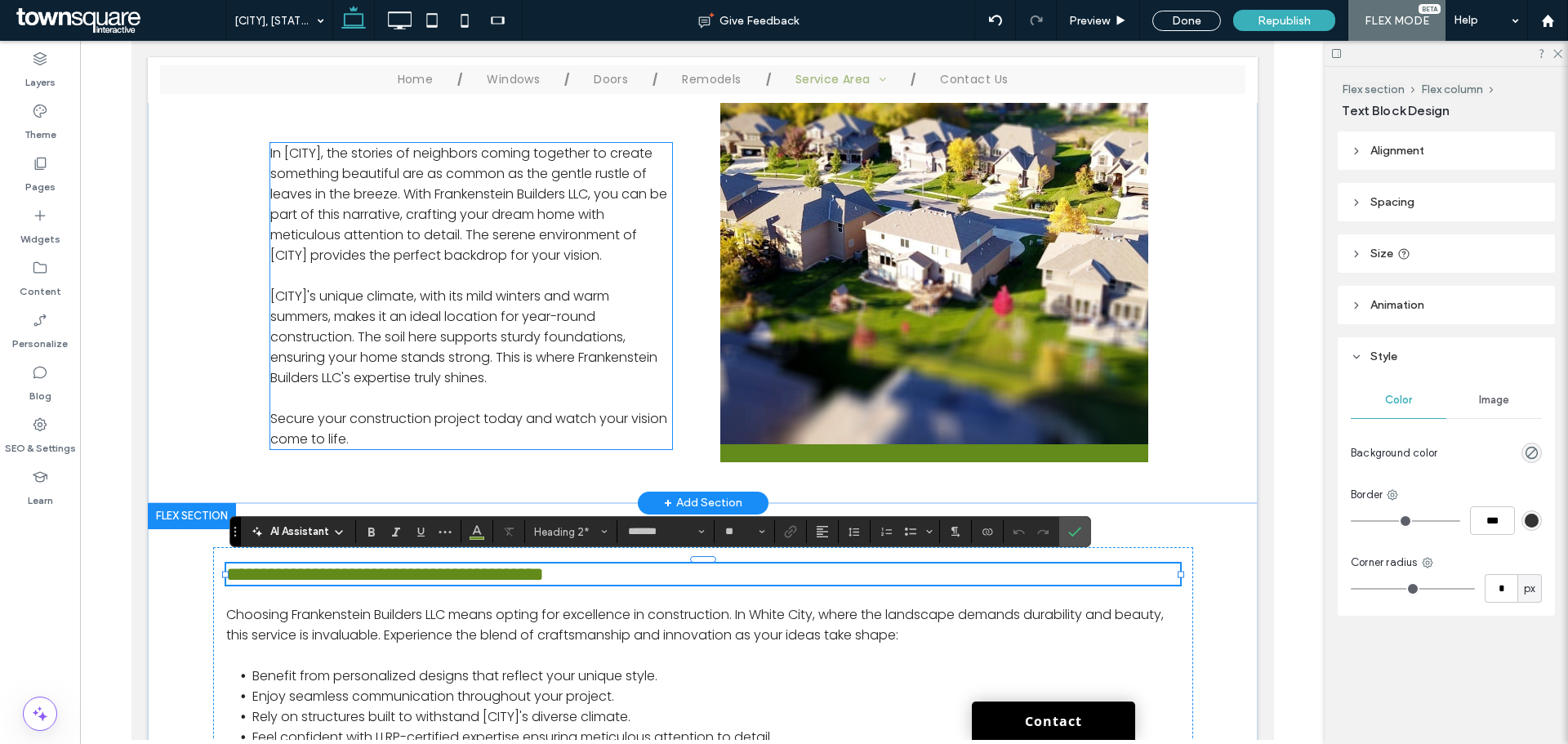 type 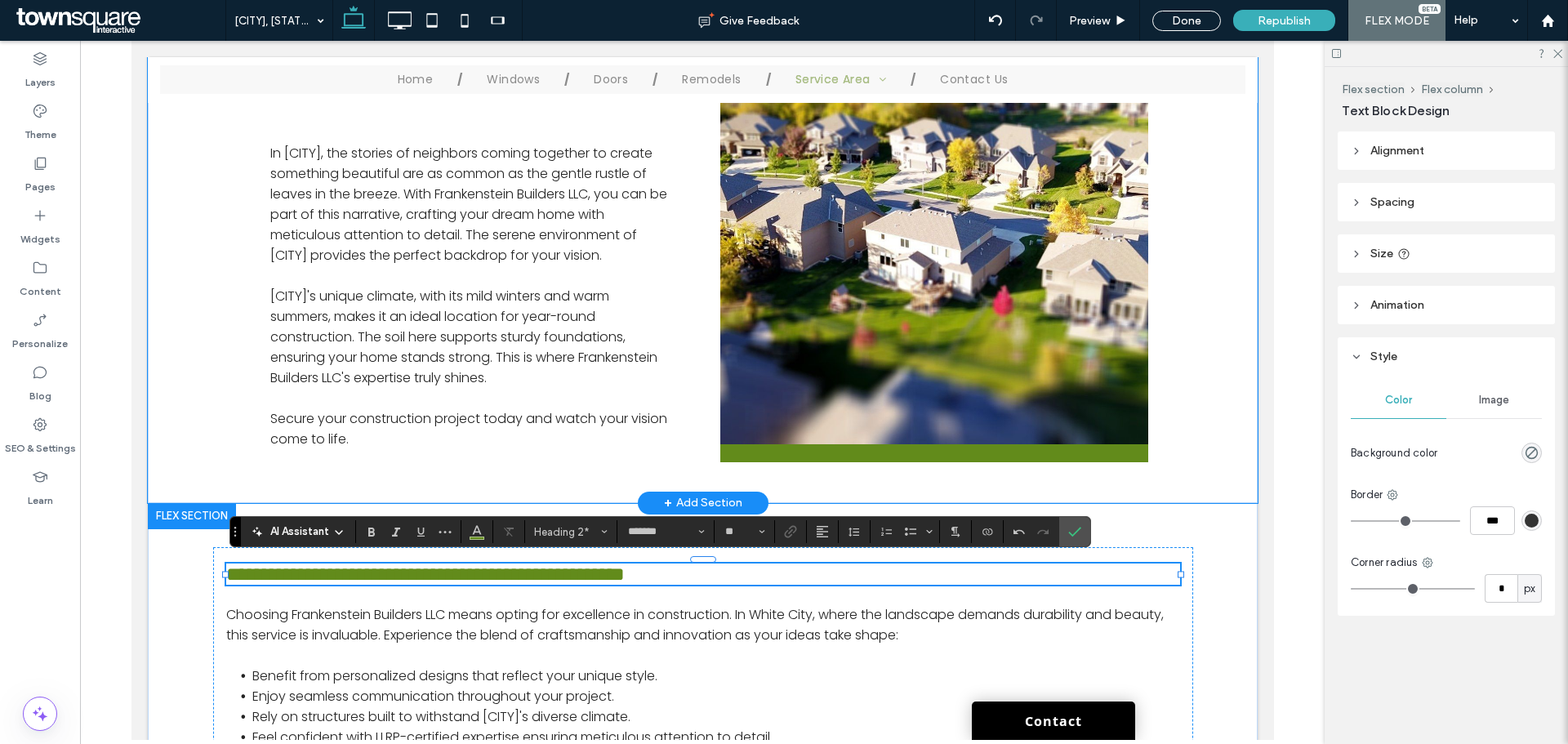 click on "Build Your Dream Home with Precision
Schedule Service in White City, OR
In White City, the stories of neighbors coming together to create something beautiful are as common as the gentle rustle of leaves in the breeze. With Frankenstein Builders LLC, you can be part of this narrative, crafting your dream home with meticulous attention to detail. The serene environment of White City provides the perfect backdrop for your vision. ﻿ White City's unique climate, with its mild winters and warm summers, makes it an ideal location for year-round construction. The soil here supports sturdy foundations, ensuring your home stands strong. This is where Frankenstein Builders LLC's expertise truly shines. Secure your construction project today and watch your vision come to life." at bounding box center [702, 217] 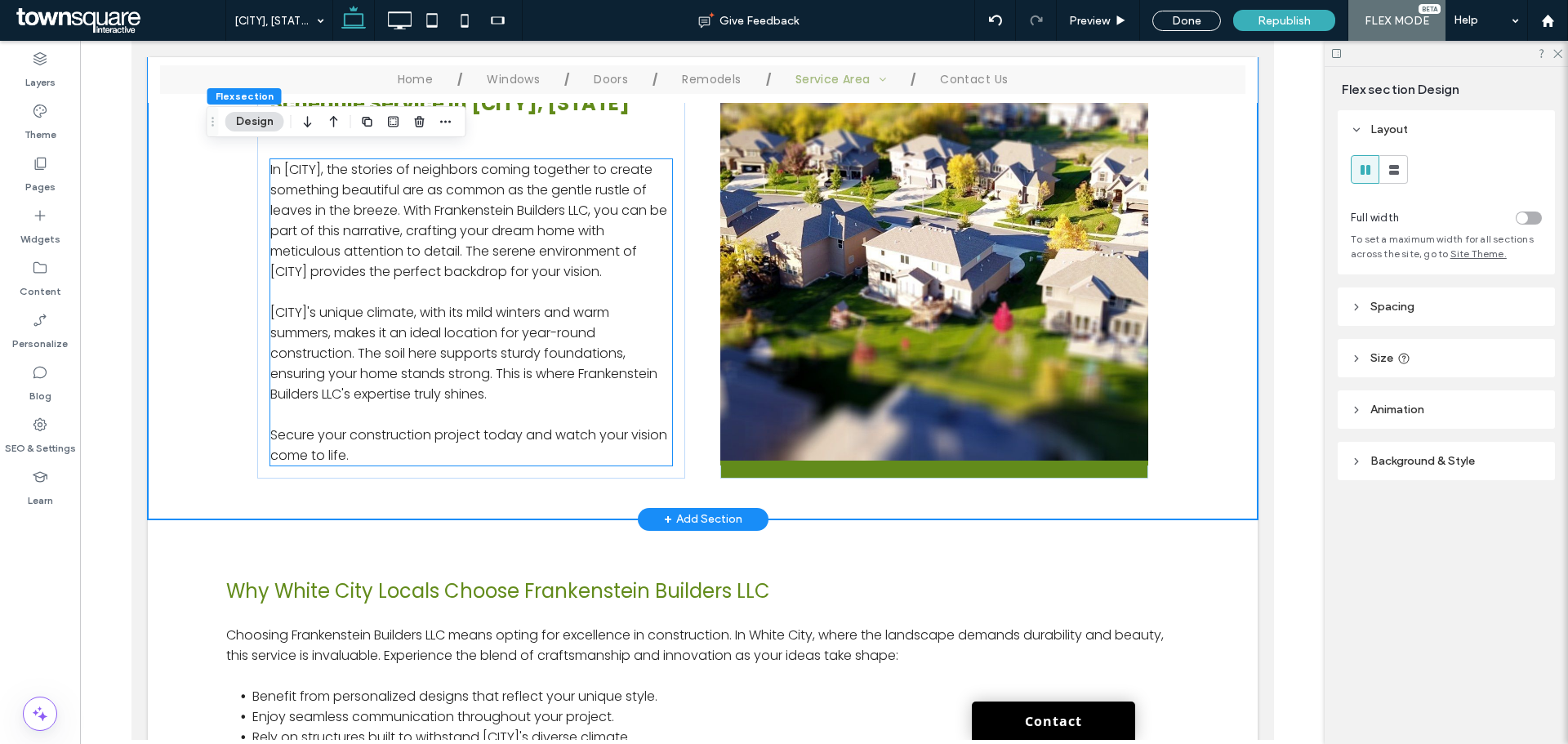 scroll, scrollTop: 626, scrollLeft: 0, axis: vertical 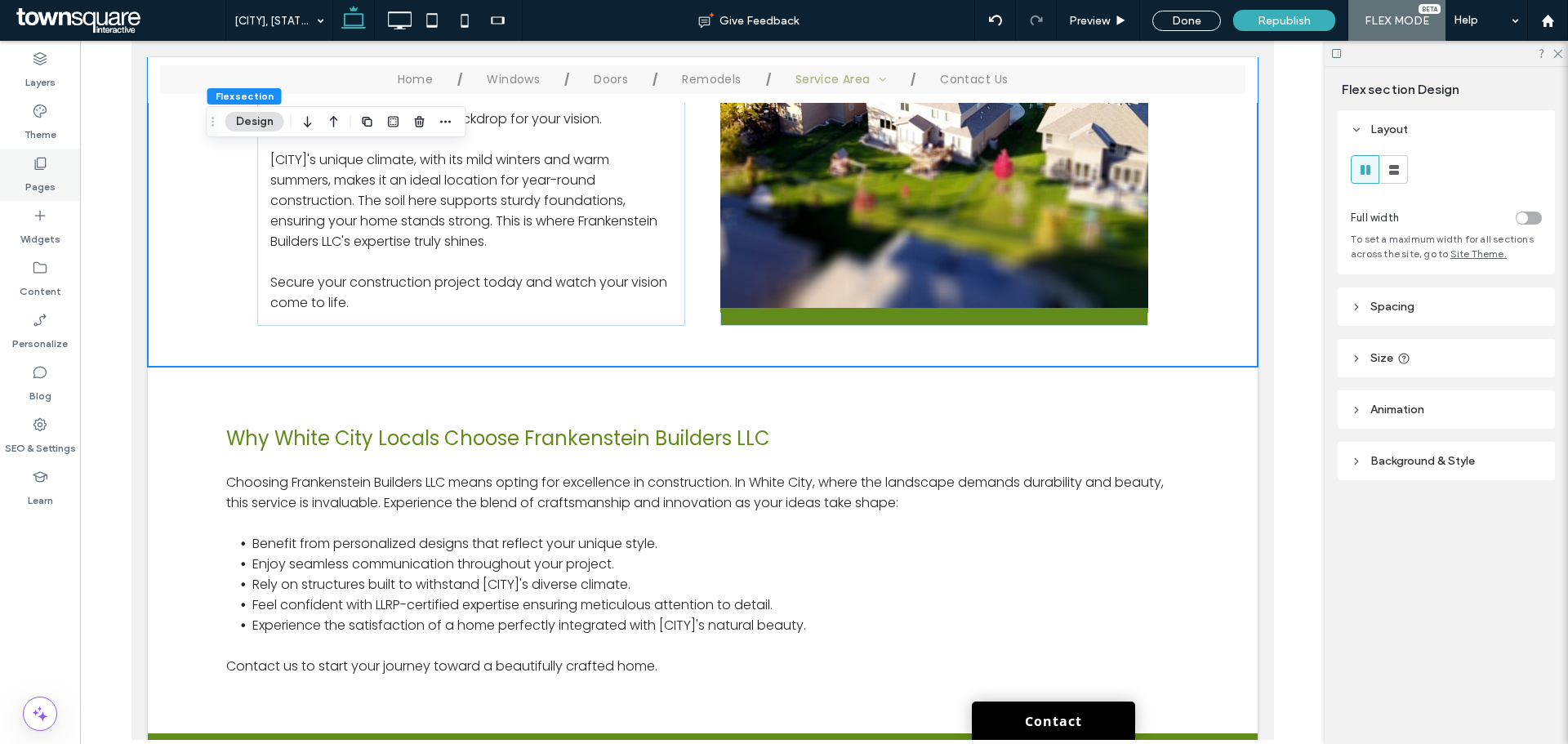 click on "Pages" at bounding box center [40, 175] 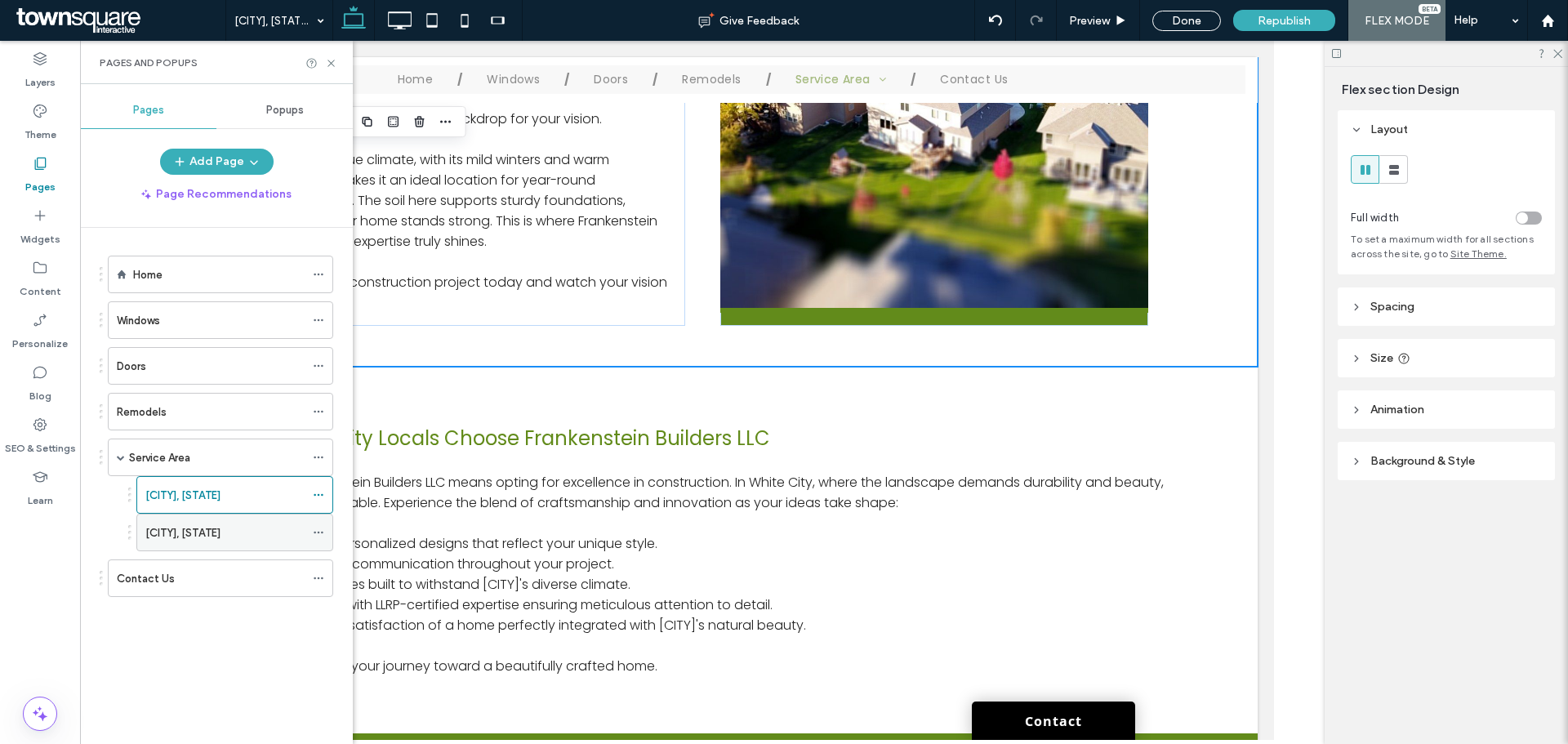click 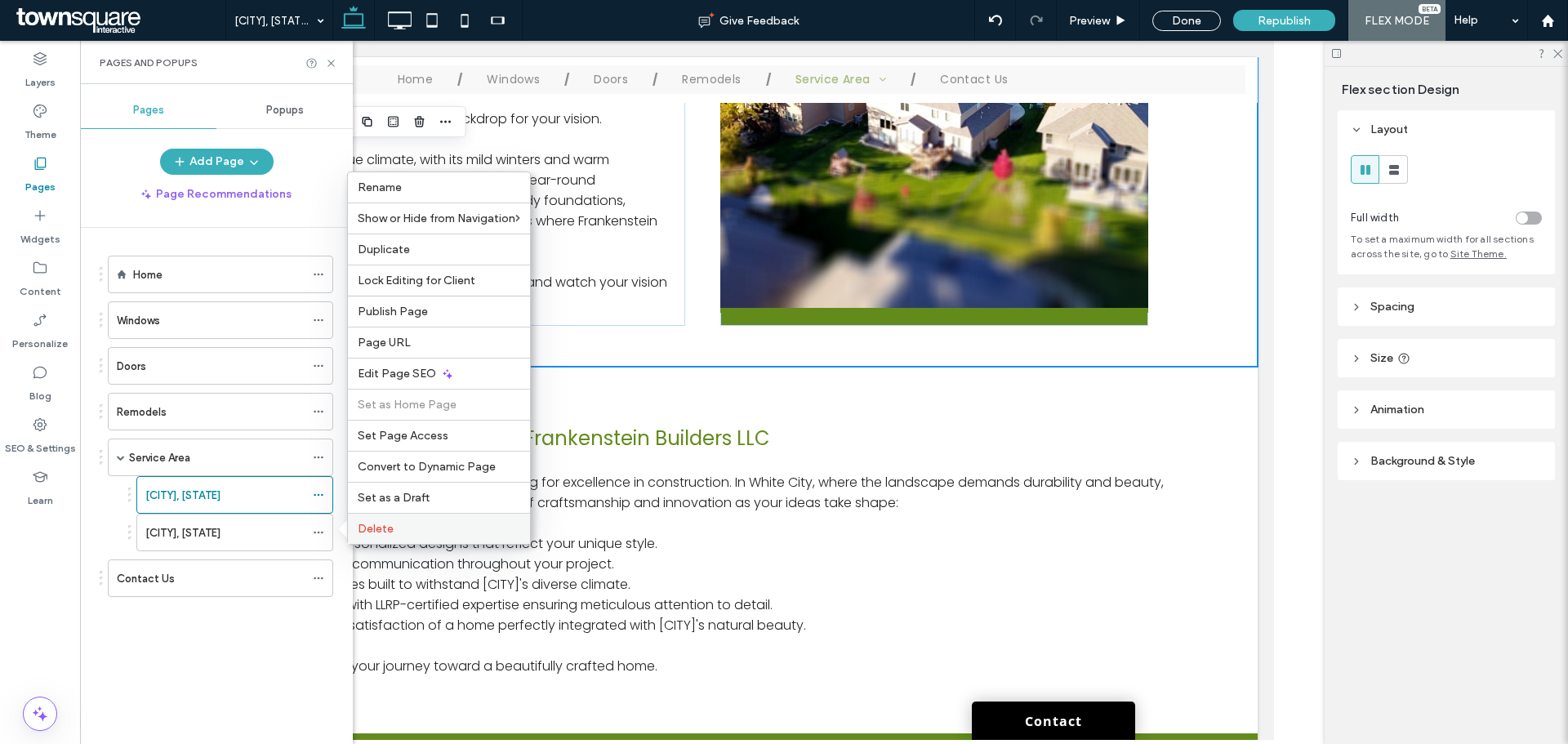 click on "Delete" at bounding box center (376, 528) 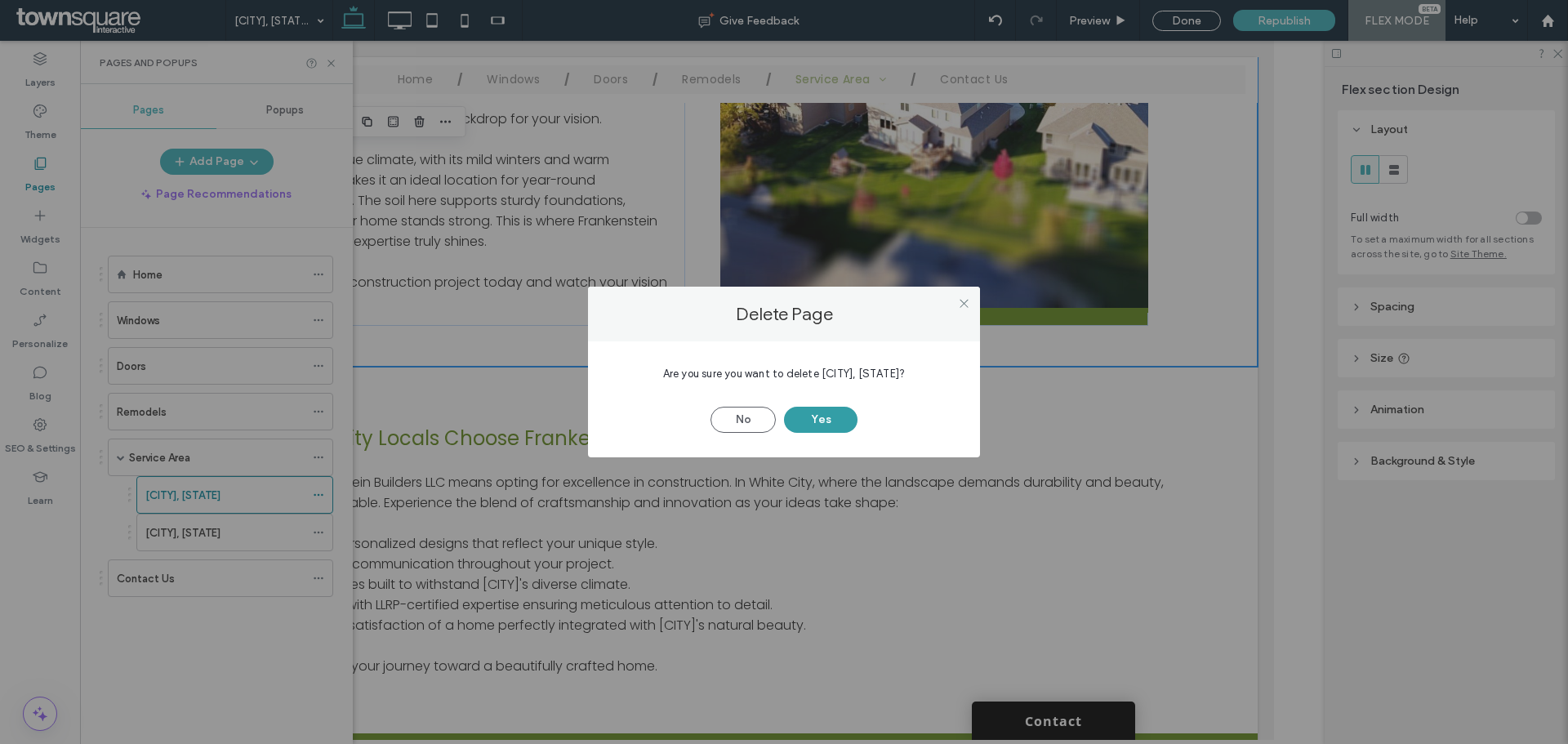 click on "Yes" at bounding box center [821, 420] 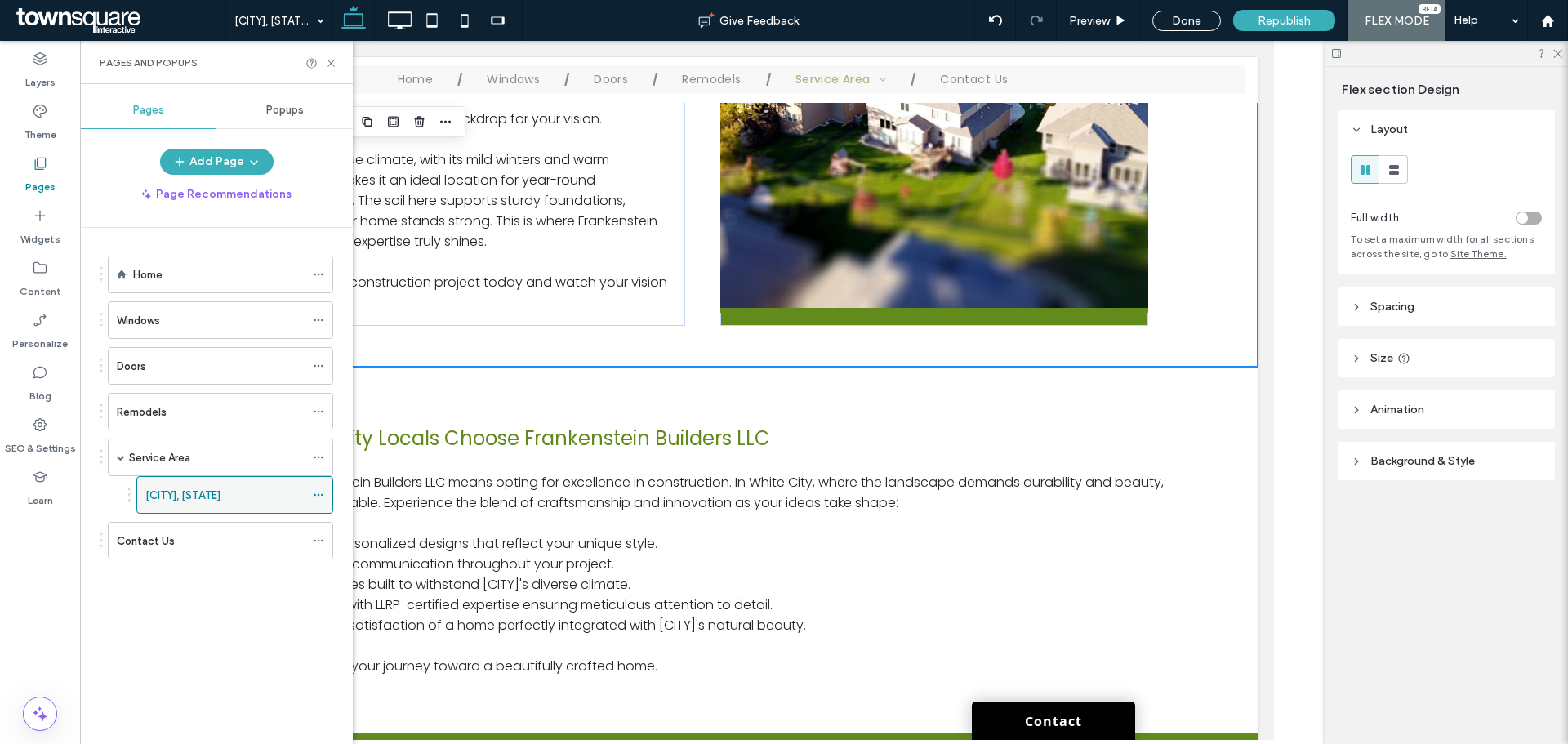 click 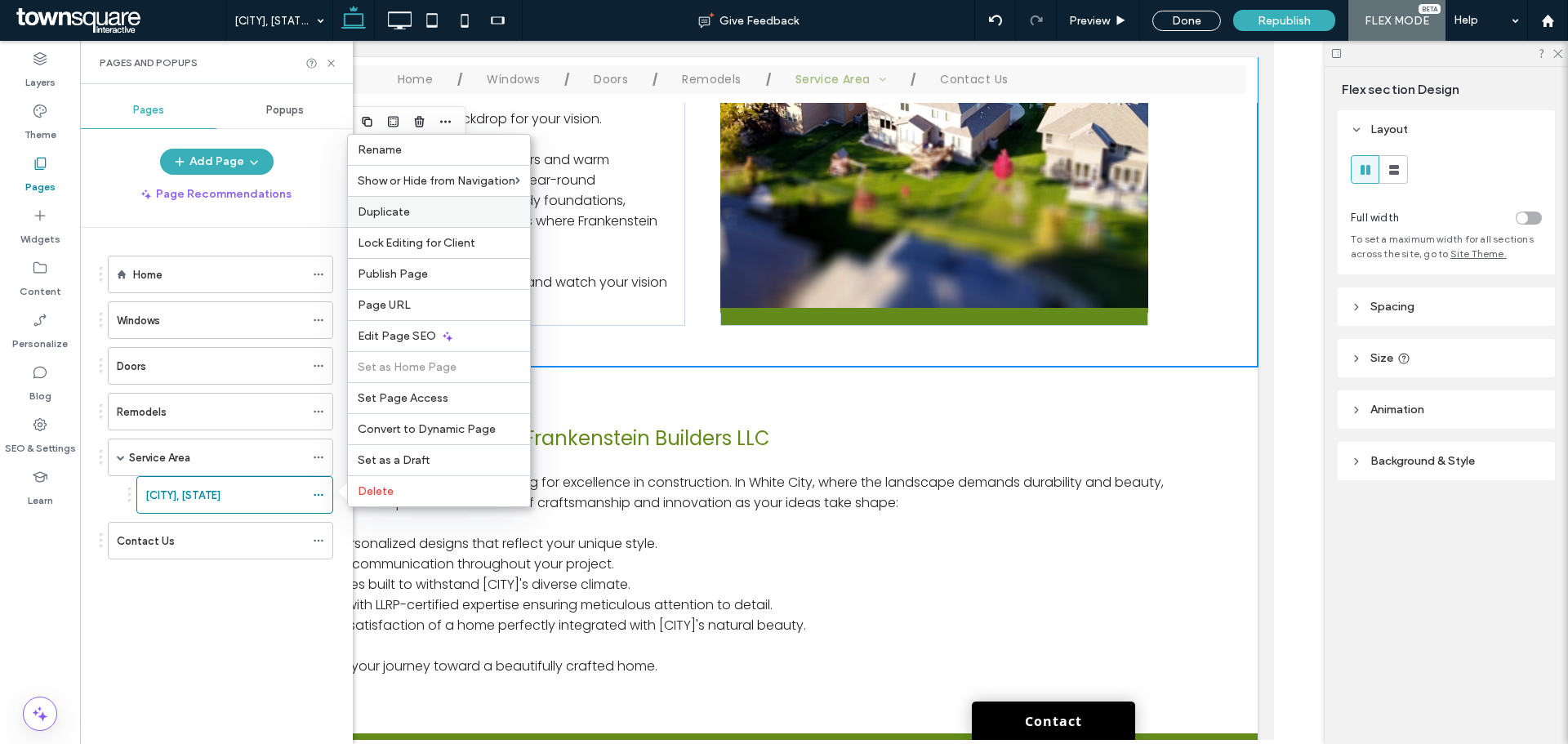 click on "Duplicate" at bounding box center (439, 212) 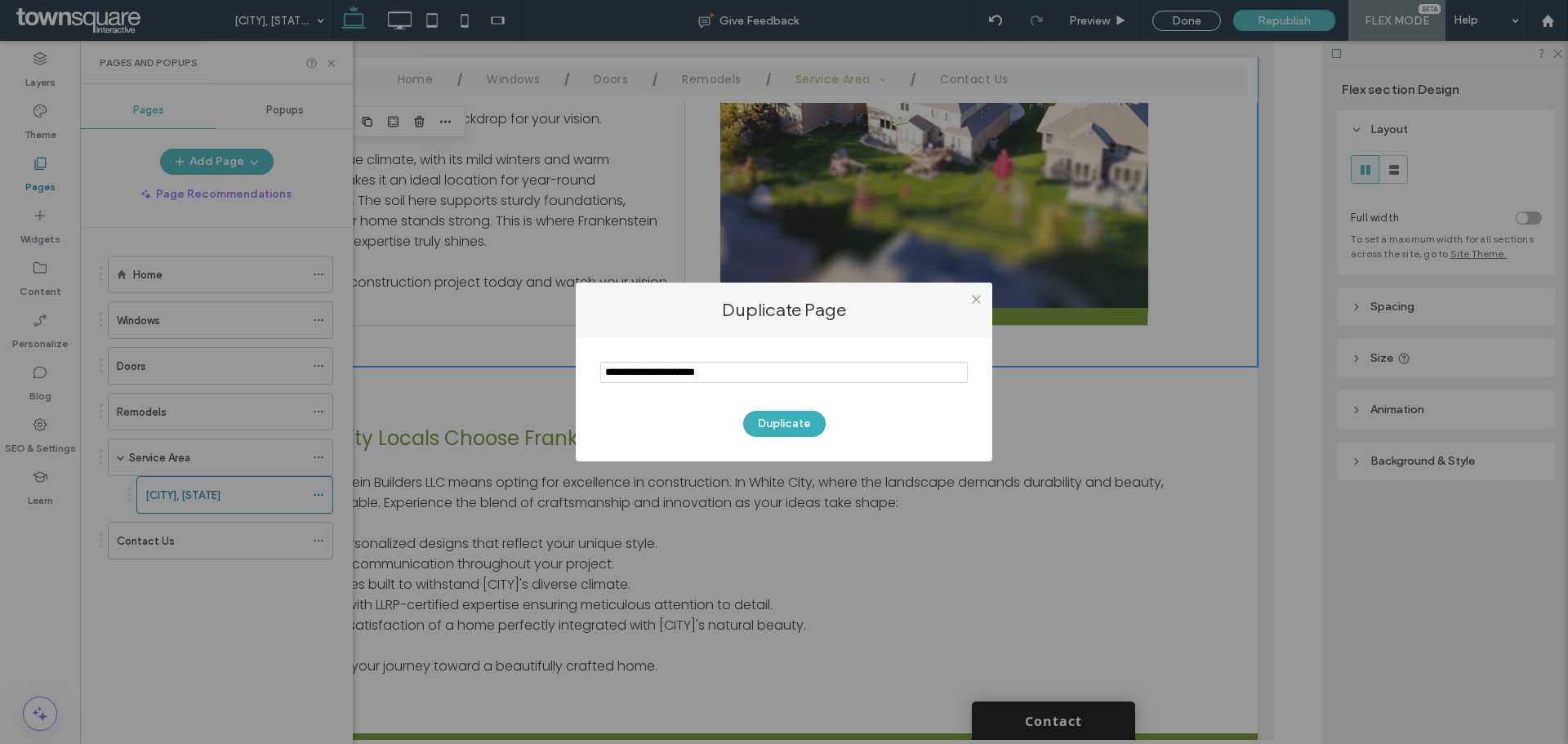drag, startPoint x: 695, startPoint y: 372, endPoint x: 564, endPoint y: 389, distance: 132.09845 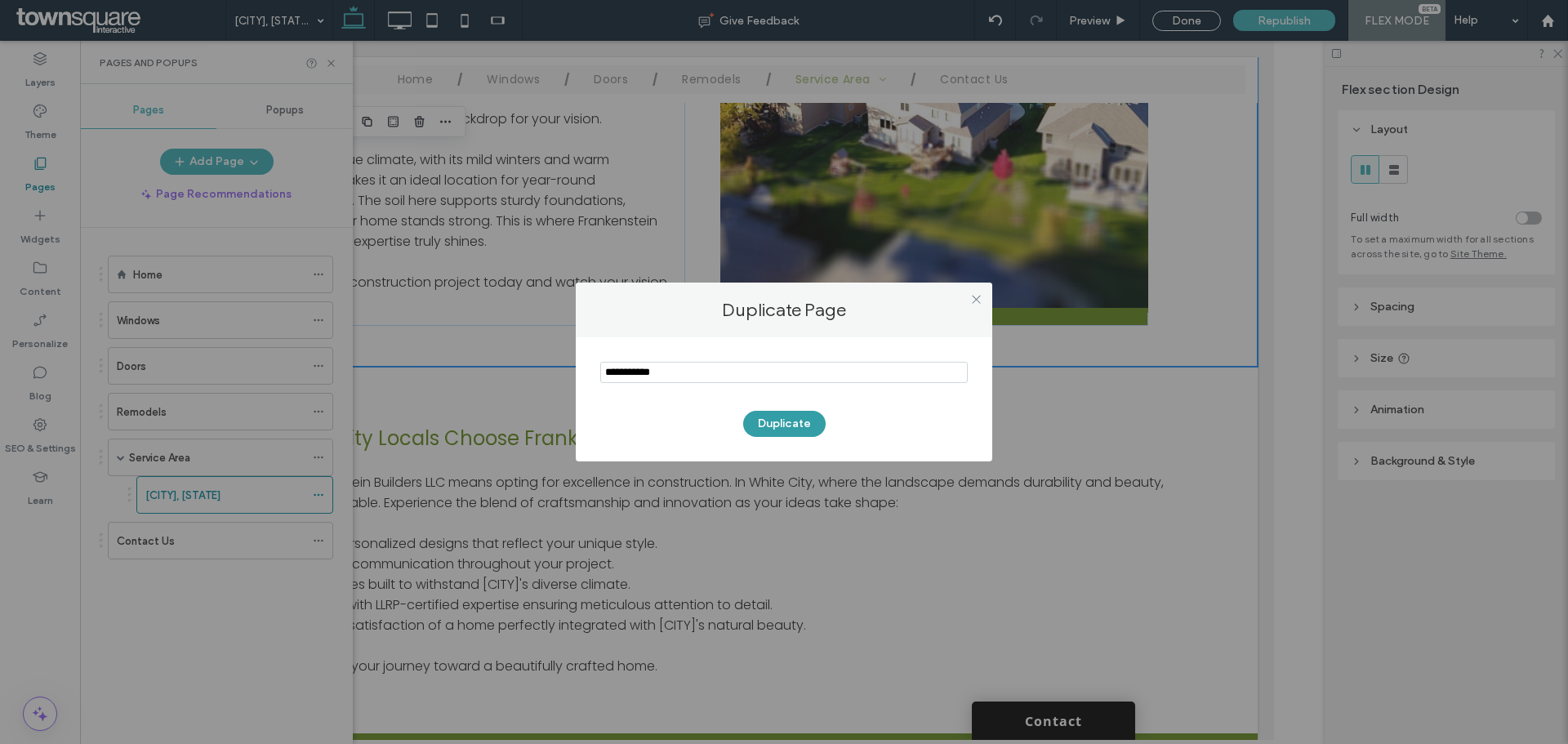 type on "**********" 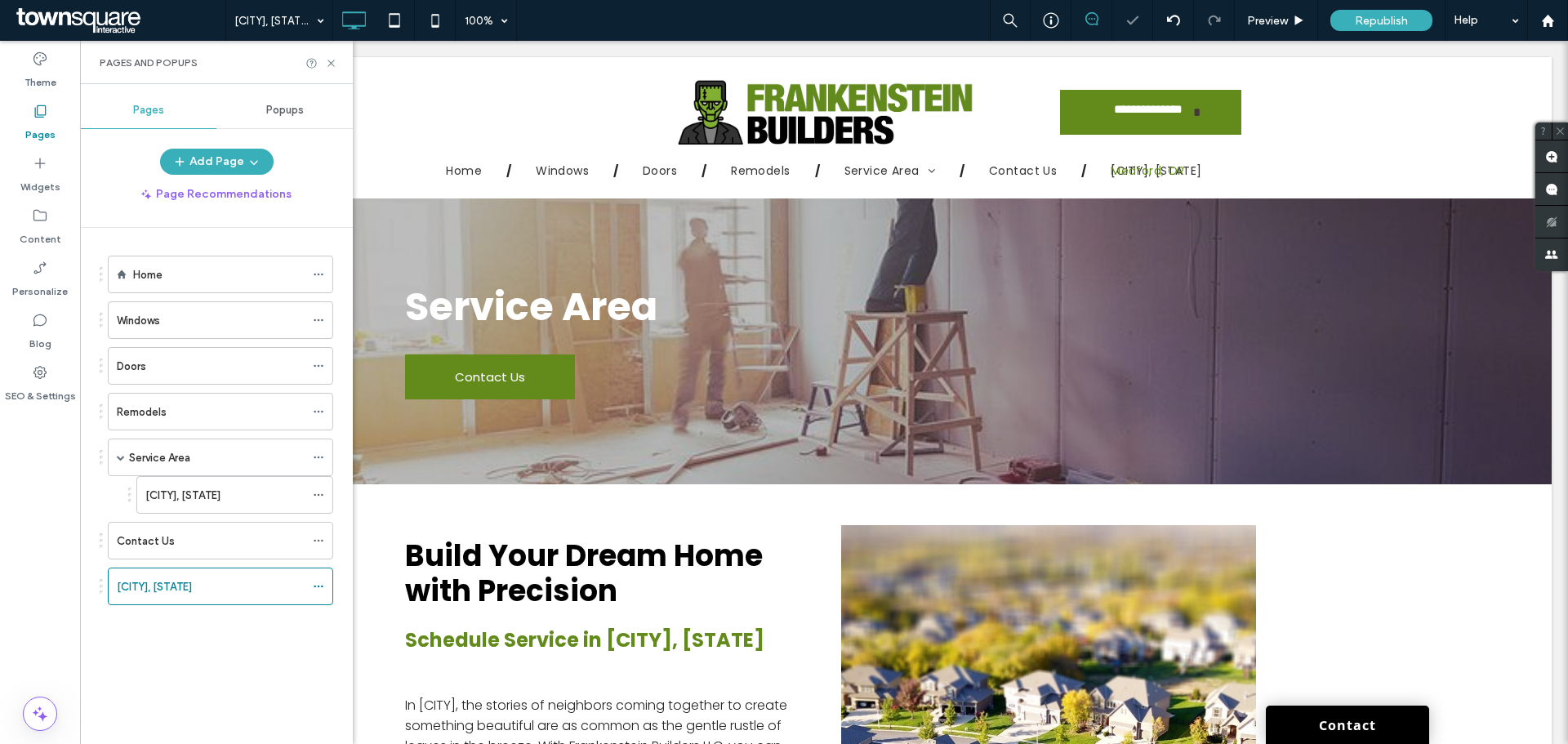 scroll, scrollTop: 0, scrollLeft: 0, axis: both 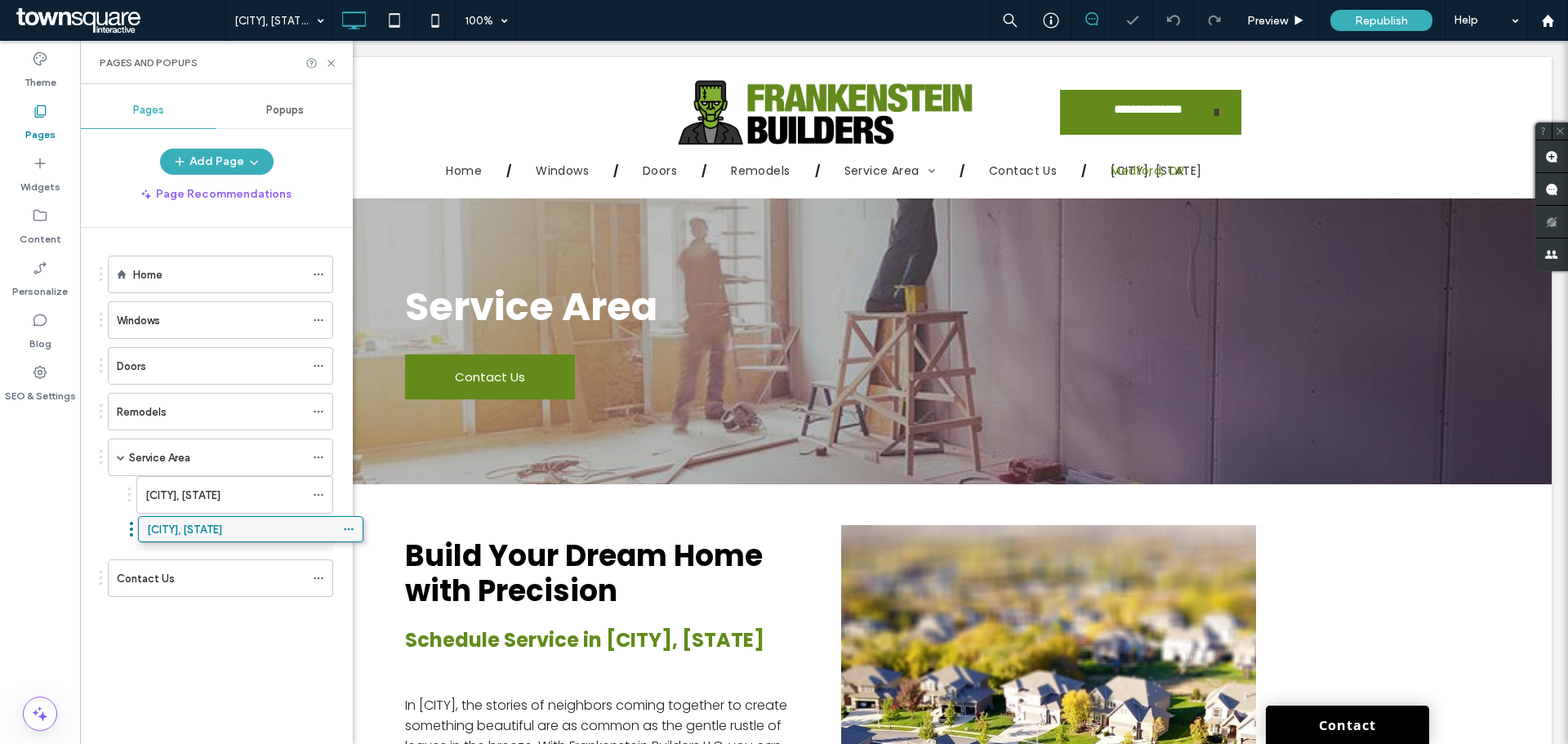 drag, startPoint x: 224, startPoint y: 585, endPoint x: 254, endPoint y: 533, distance: 60.033324 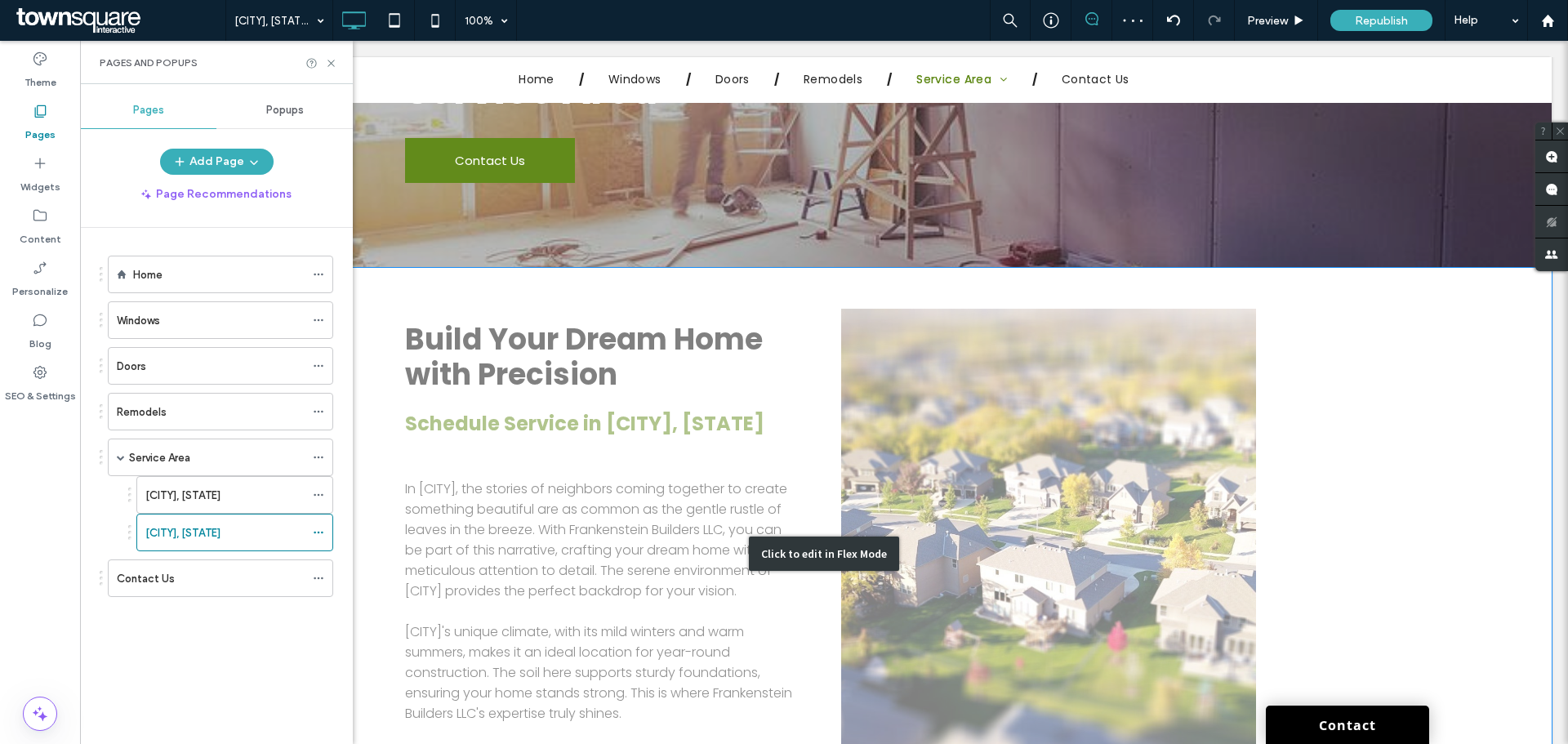 scroll, scrollTop: 245, scrollLeft: 0, axis: vertical 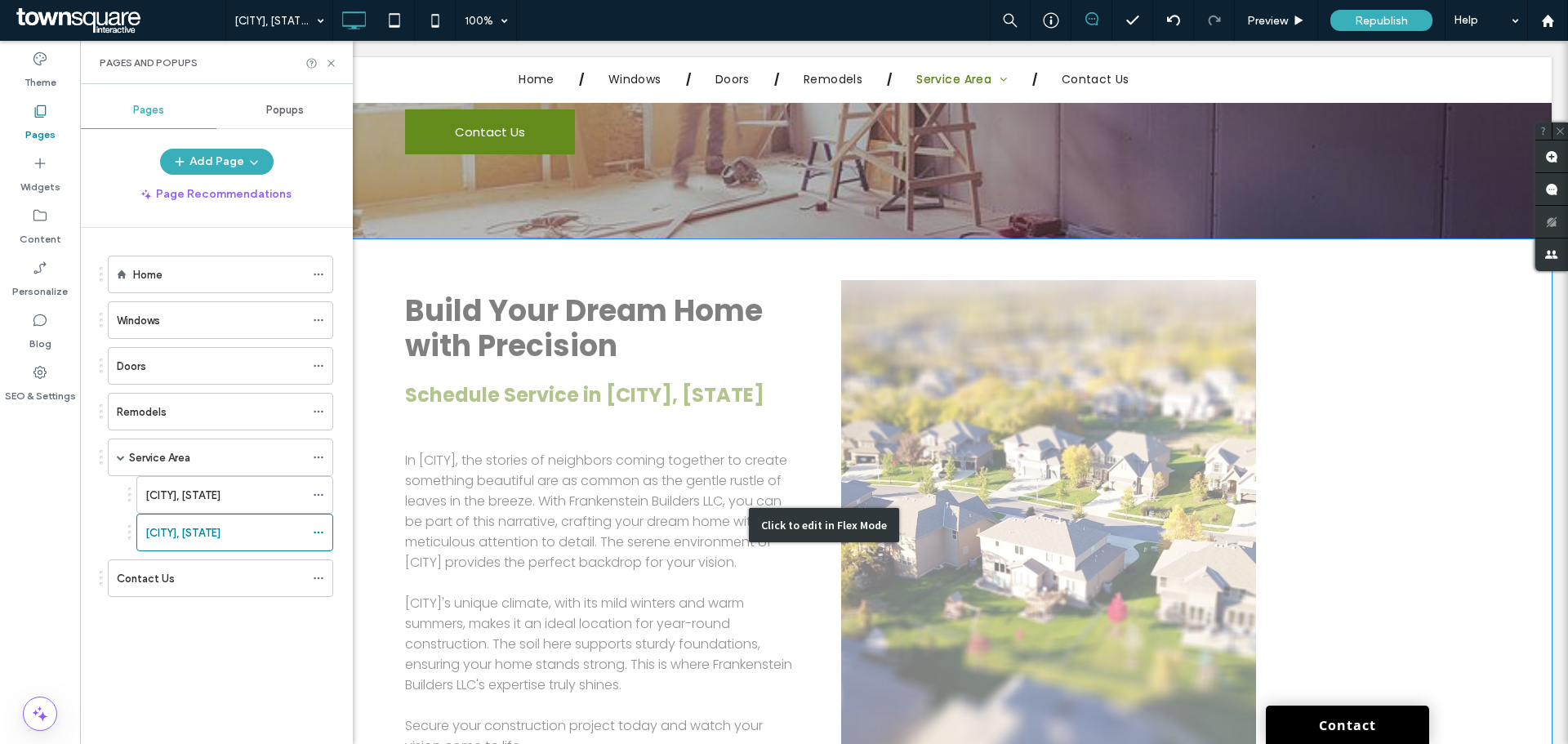 click on "Click to edit in Flex Mode" at bounding box center (824, 524) 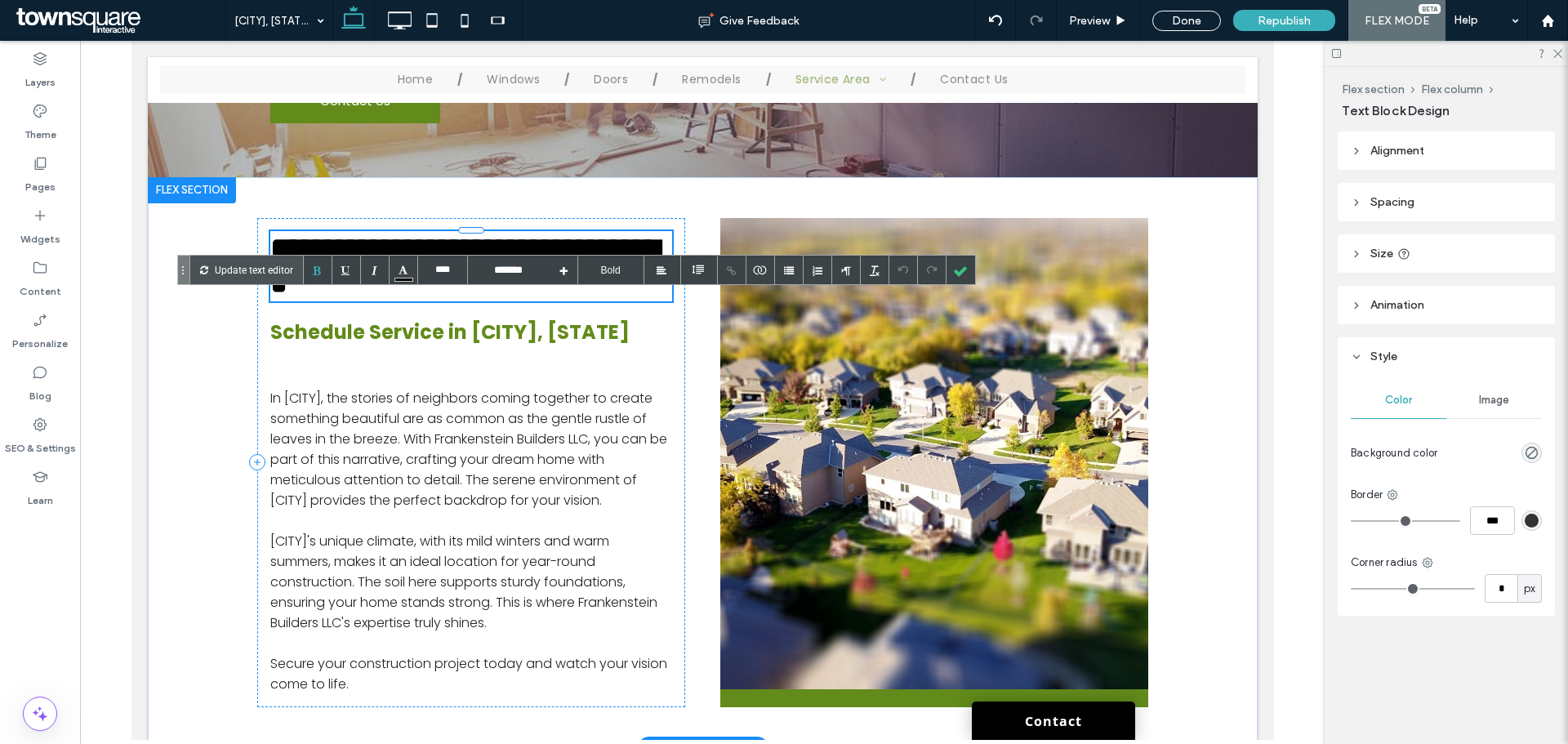 click on "**********" at bounding box center (464, 265) 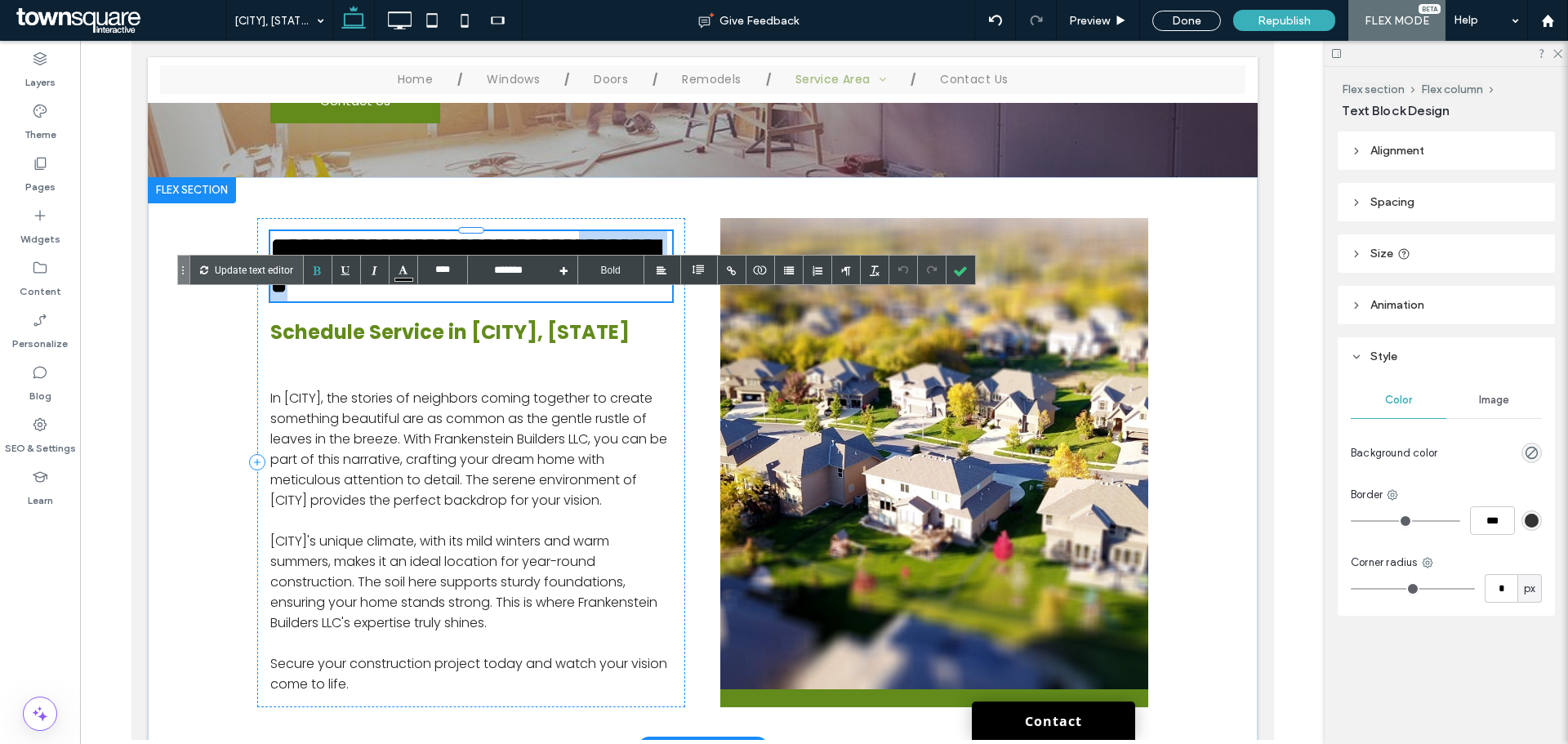 click on "**********" at bounding box center [464, 265] 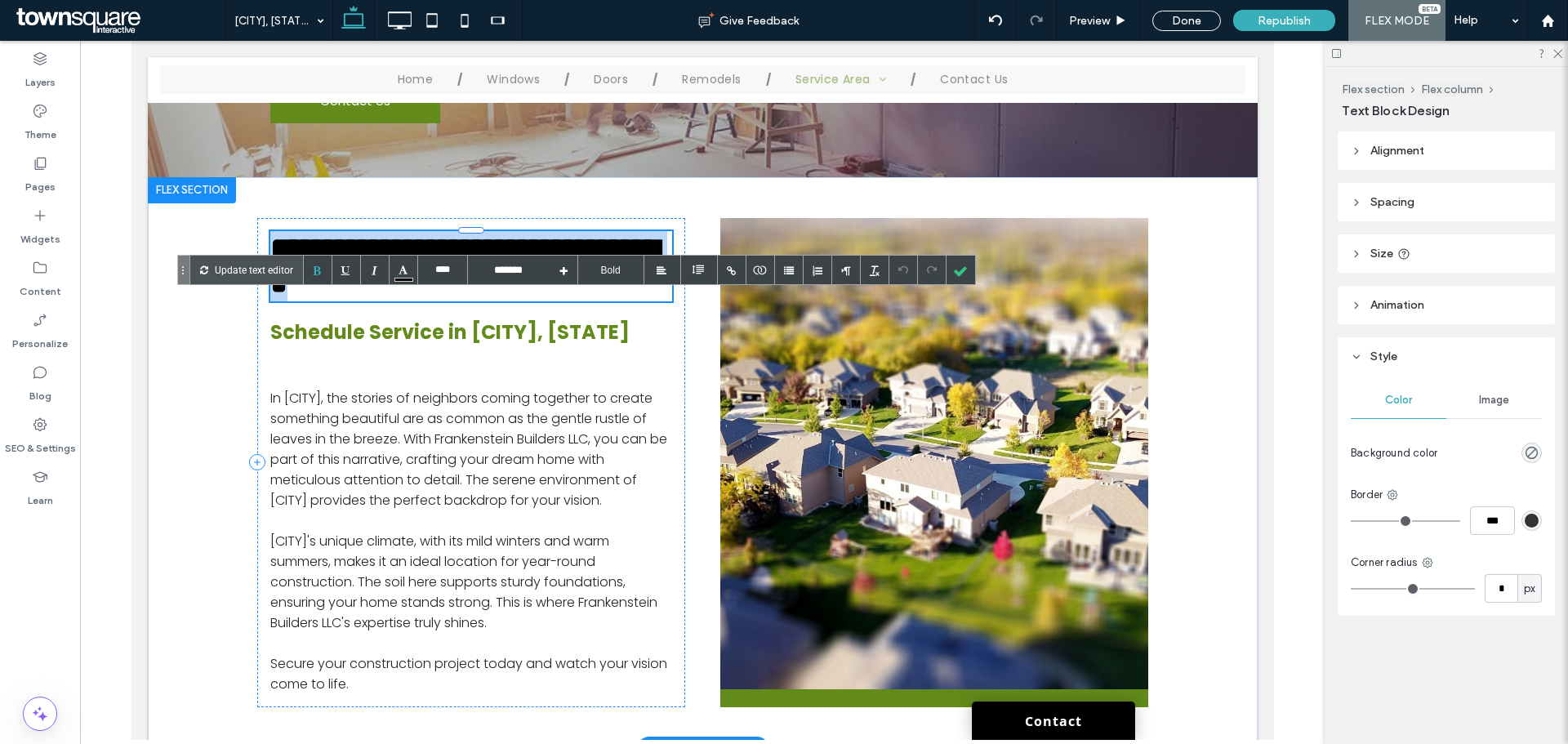 click on "**********" at bounding box center (464, 265) 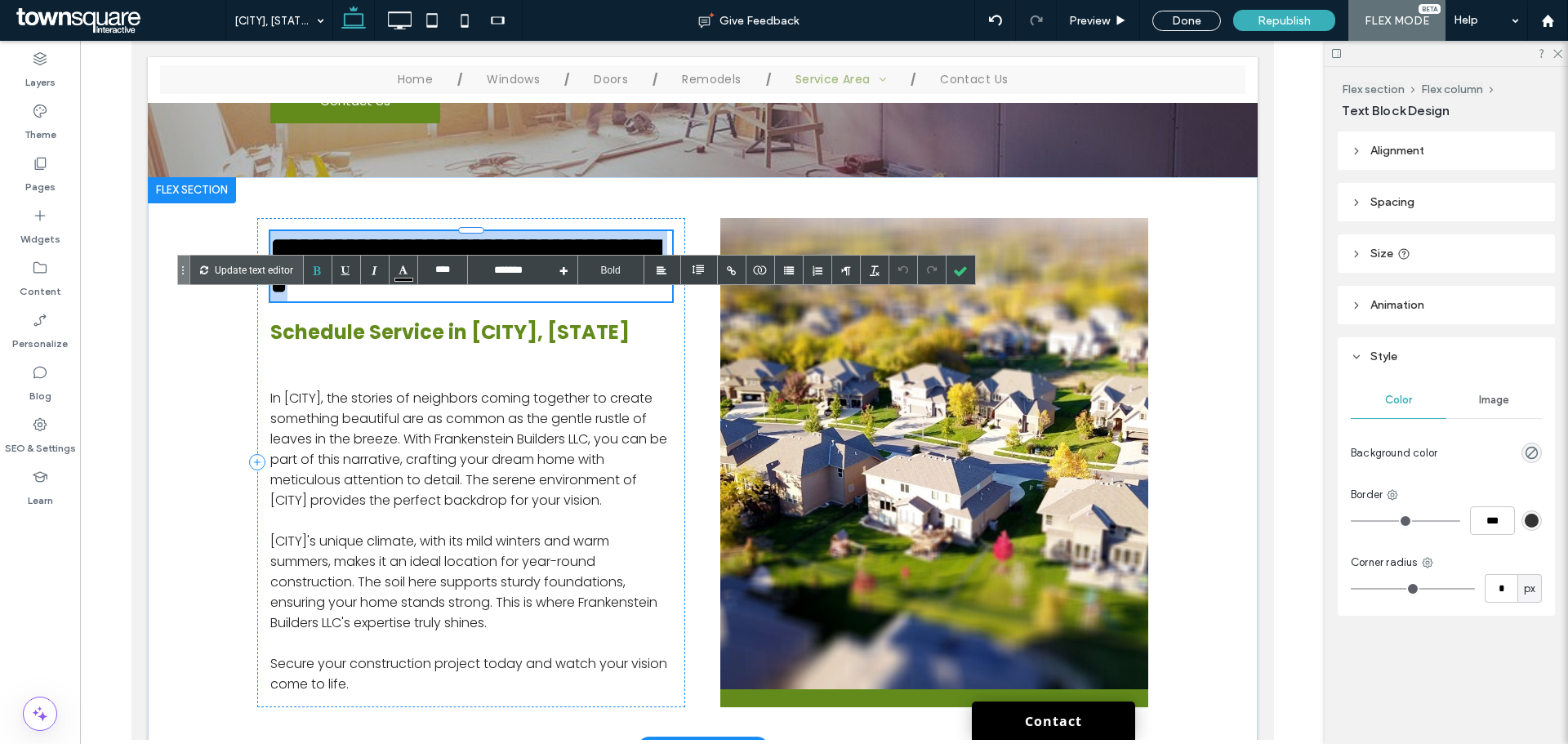 type 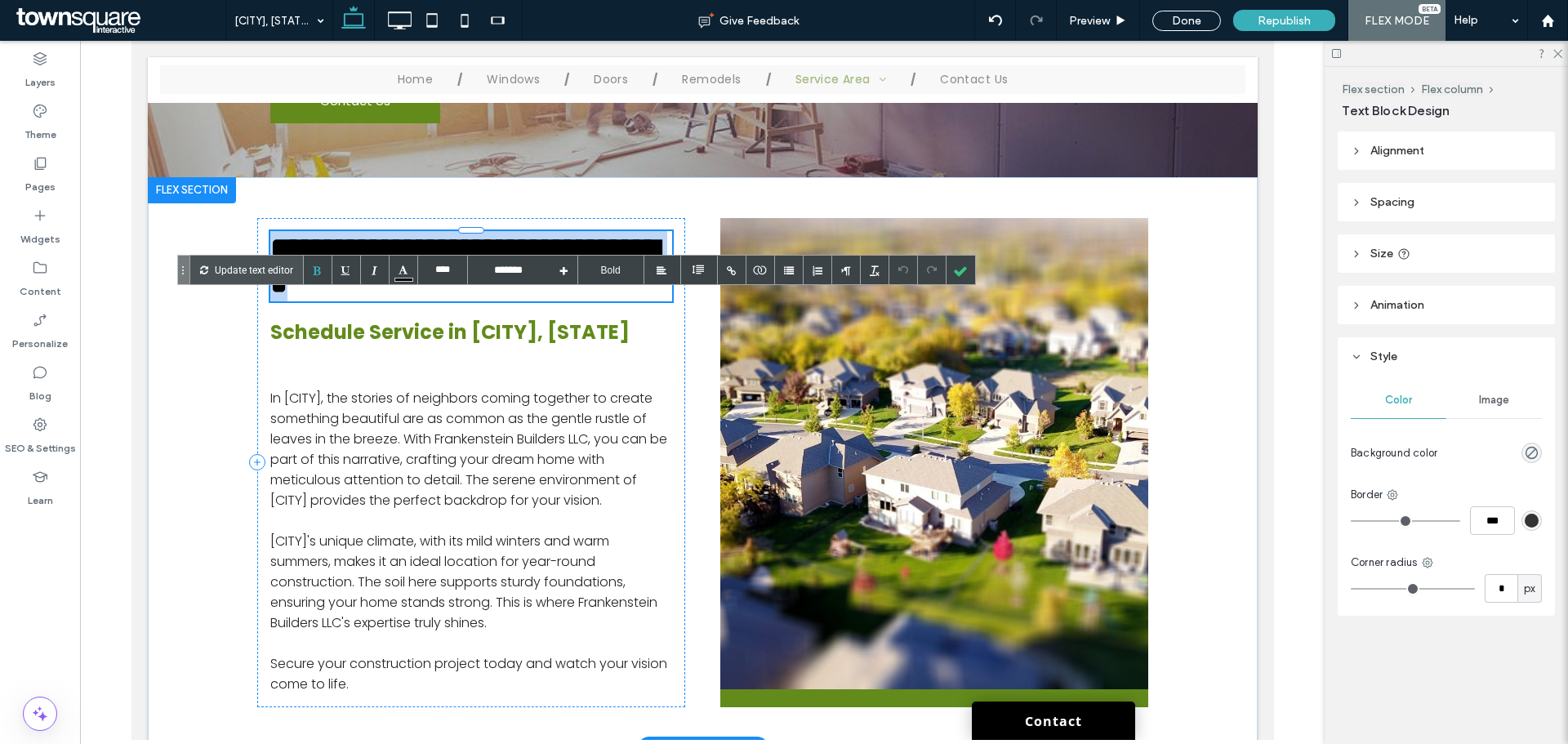 type on "****" 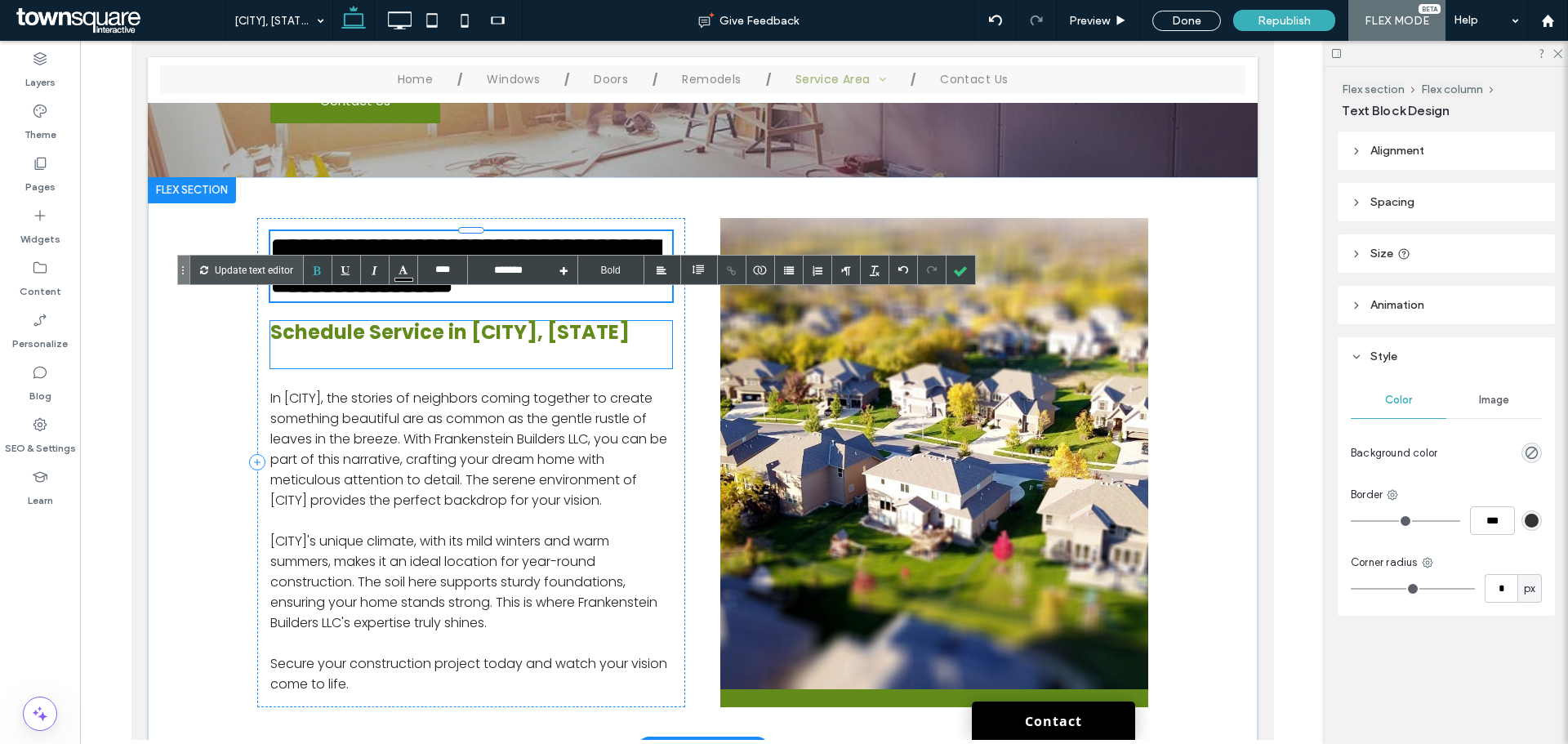 click at bounding box center [470, 356] 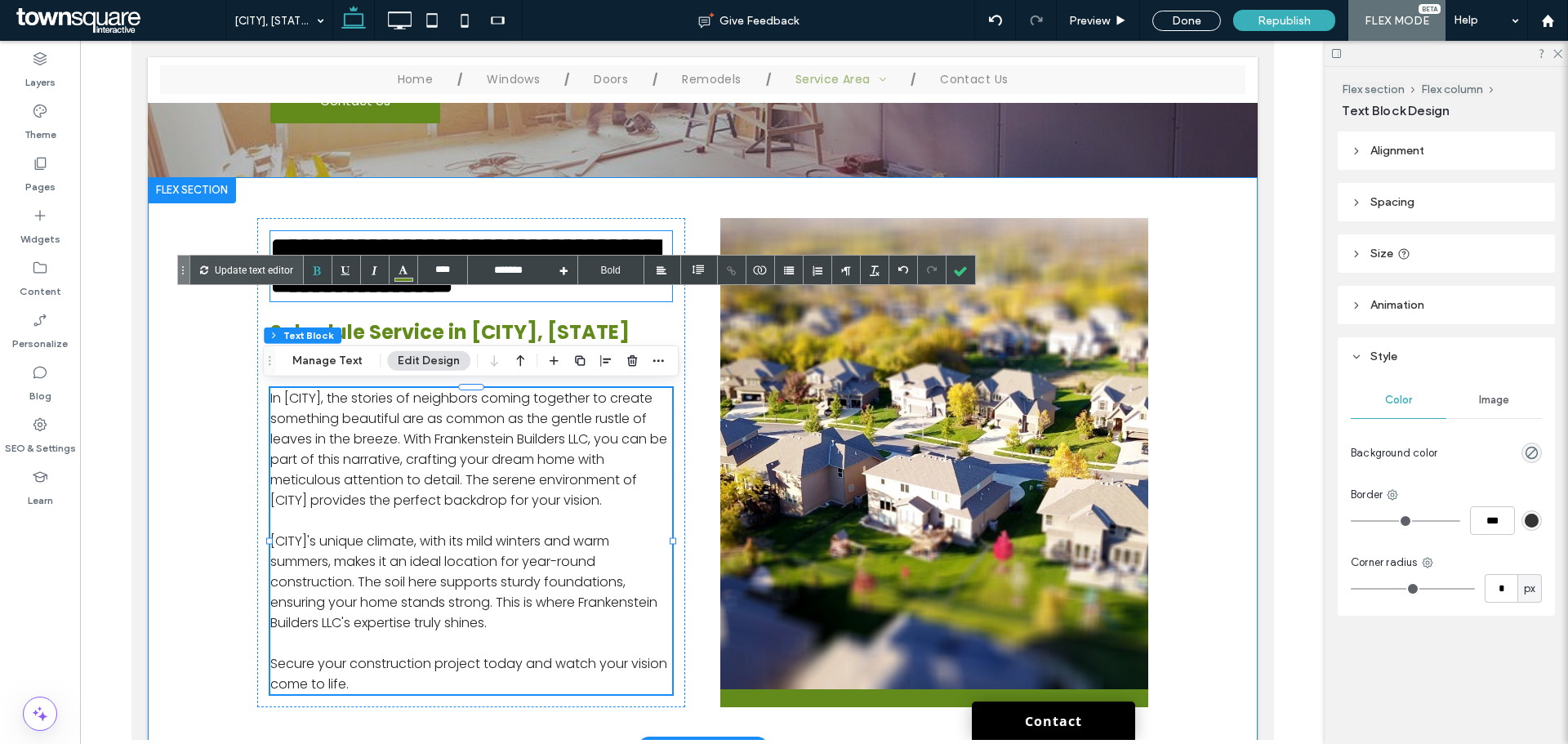 click on "**********" at bounding box center (702, 462) 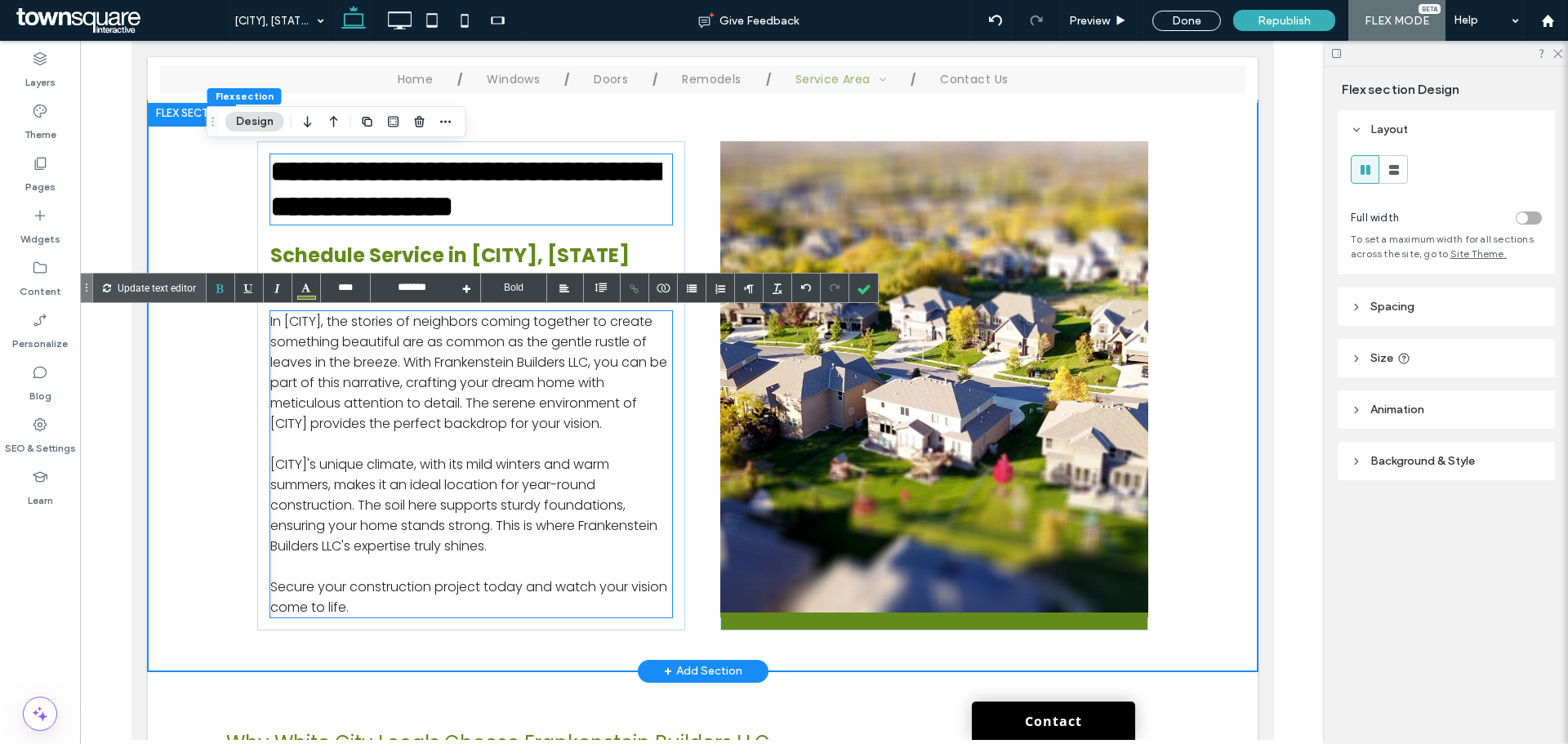 scroll, scrollTop: 408, scrollLeft: 0, axis: vertical 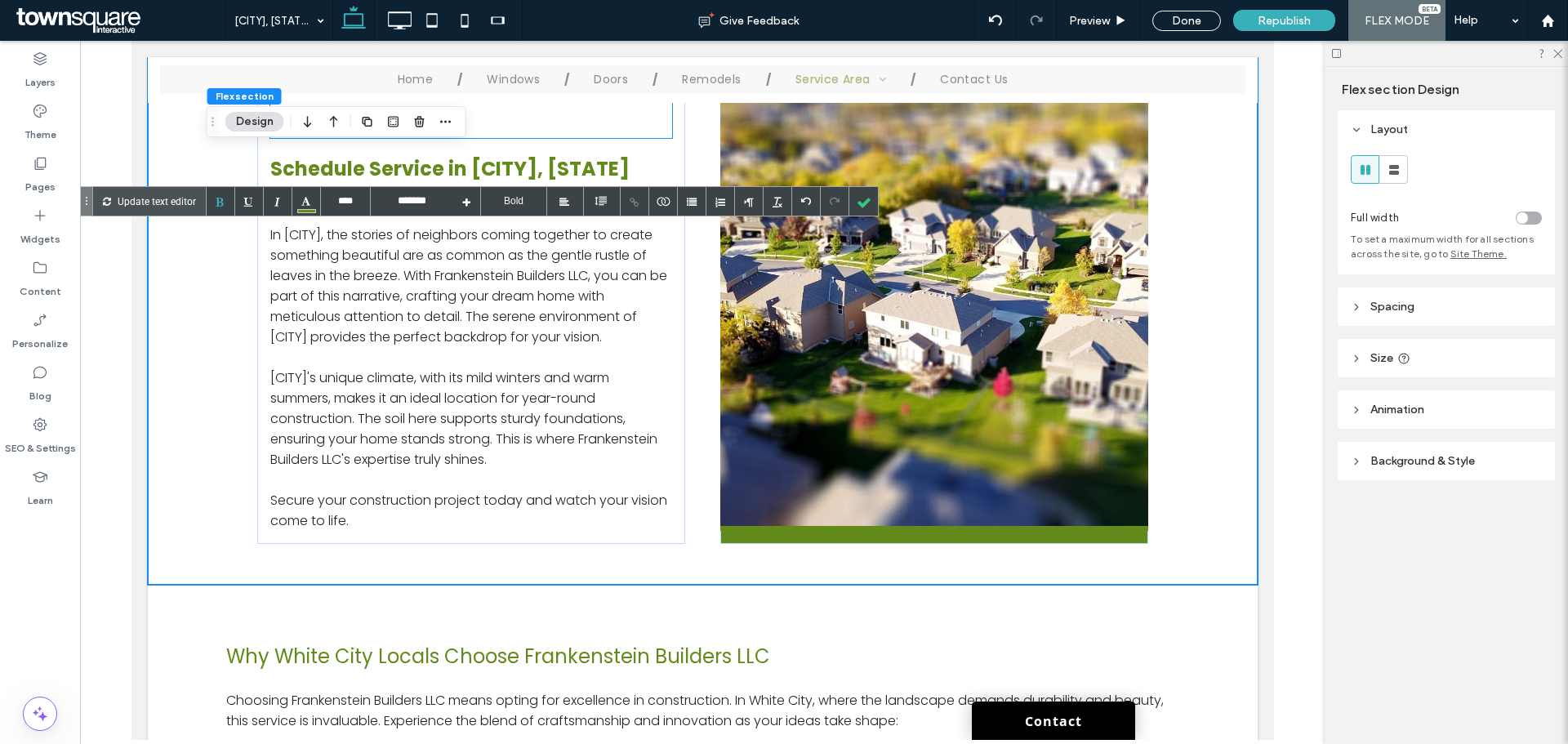 click on "**********" at bounding box center (470, 103) 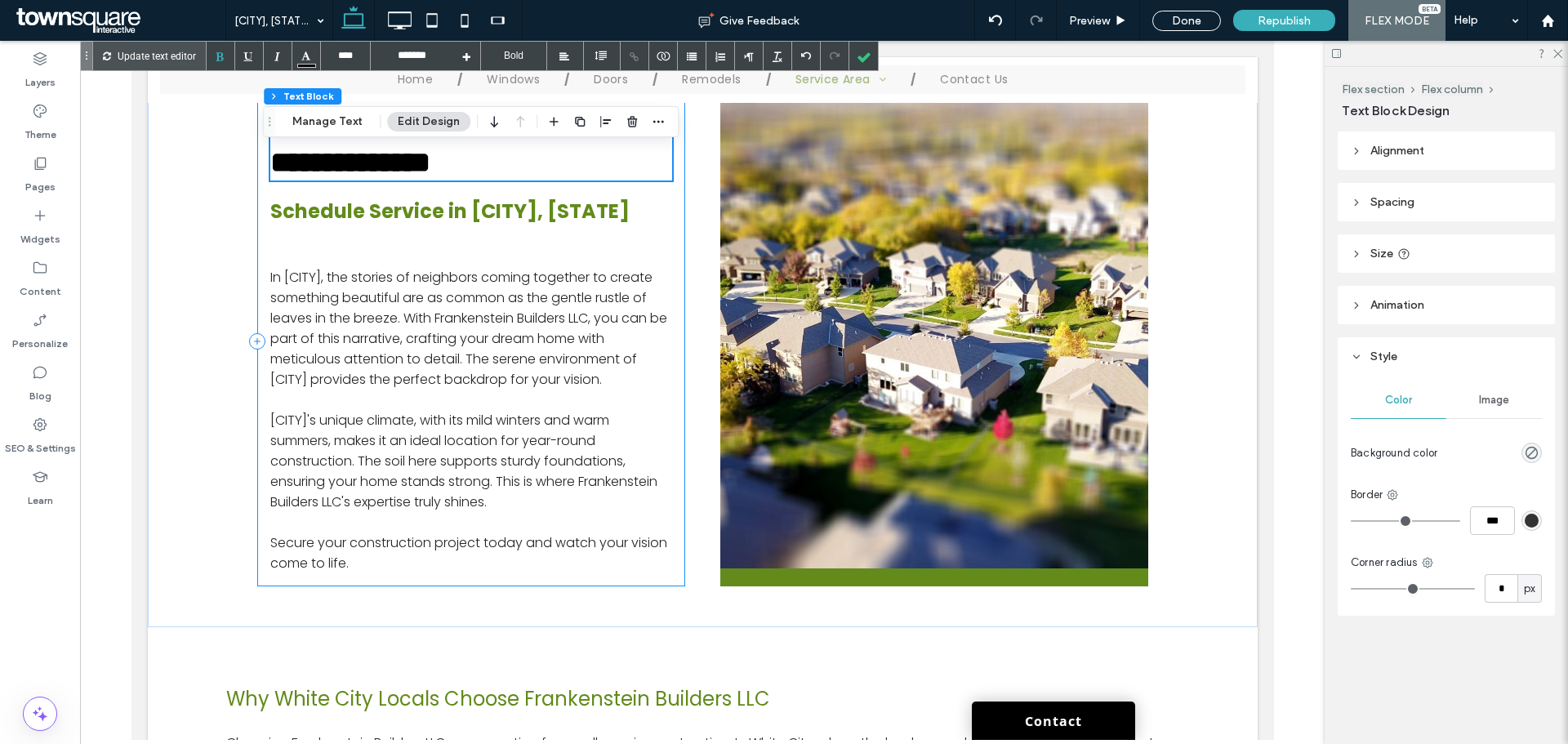 scroll, scrollTop: 327, scrollLeft: 0, axis: vertical 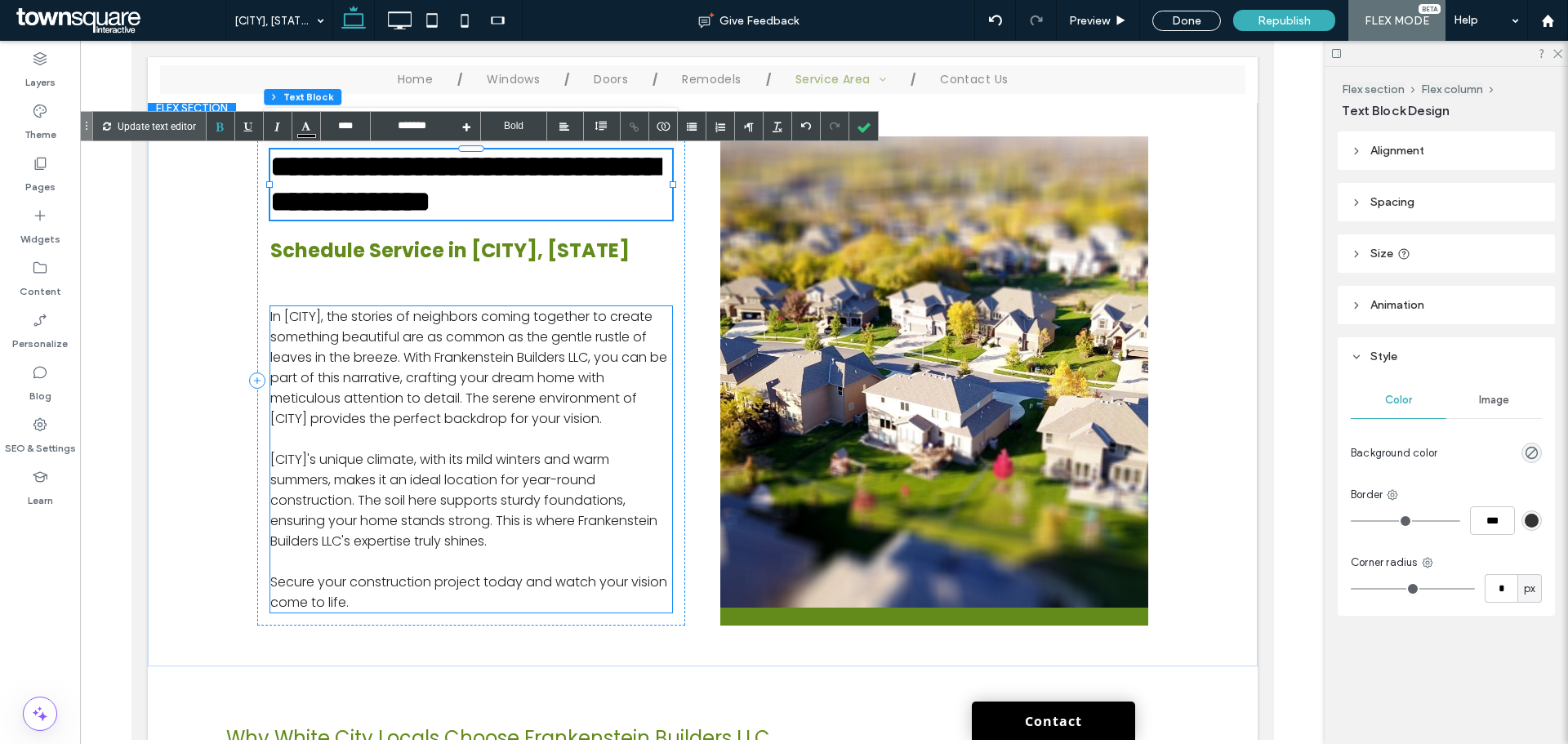 click on "In White City, the stories of neighbors coming together to create something beautiful are as common as the gentle rustle of leaves in the breeze. With Frankenstein Builders LLC, you can be part of this narrative, crafting your dream home with meticulous attention to detail. The serene environment of White City provides the perfect backdrop for your vision." at bounding box center (468, 368) 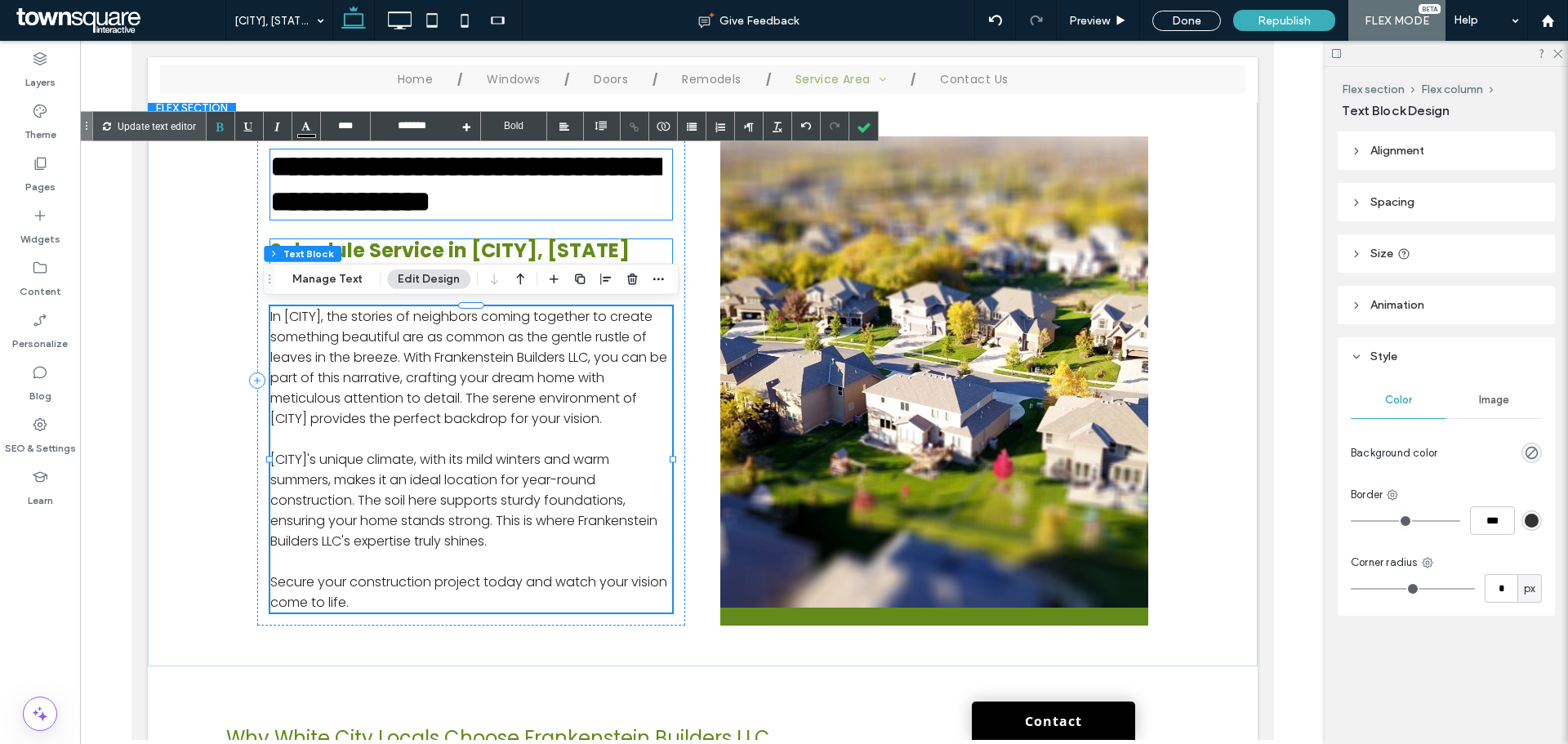 click on "Schedule Service in White City, OR" at bounding box center (449, 250) 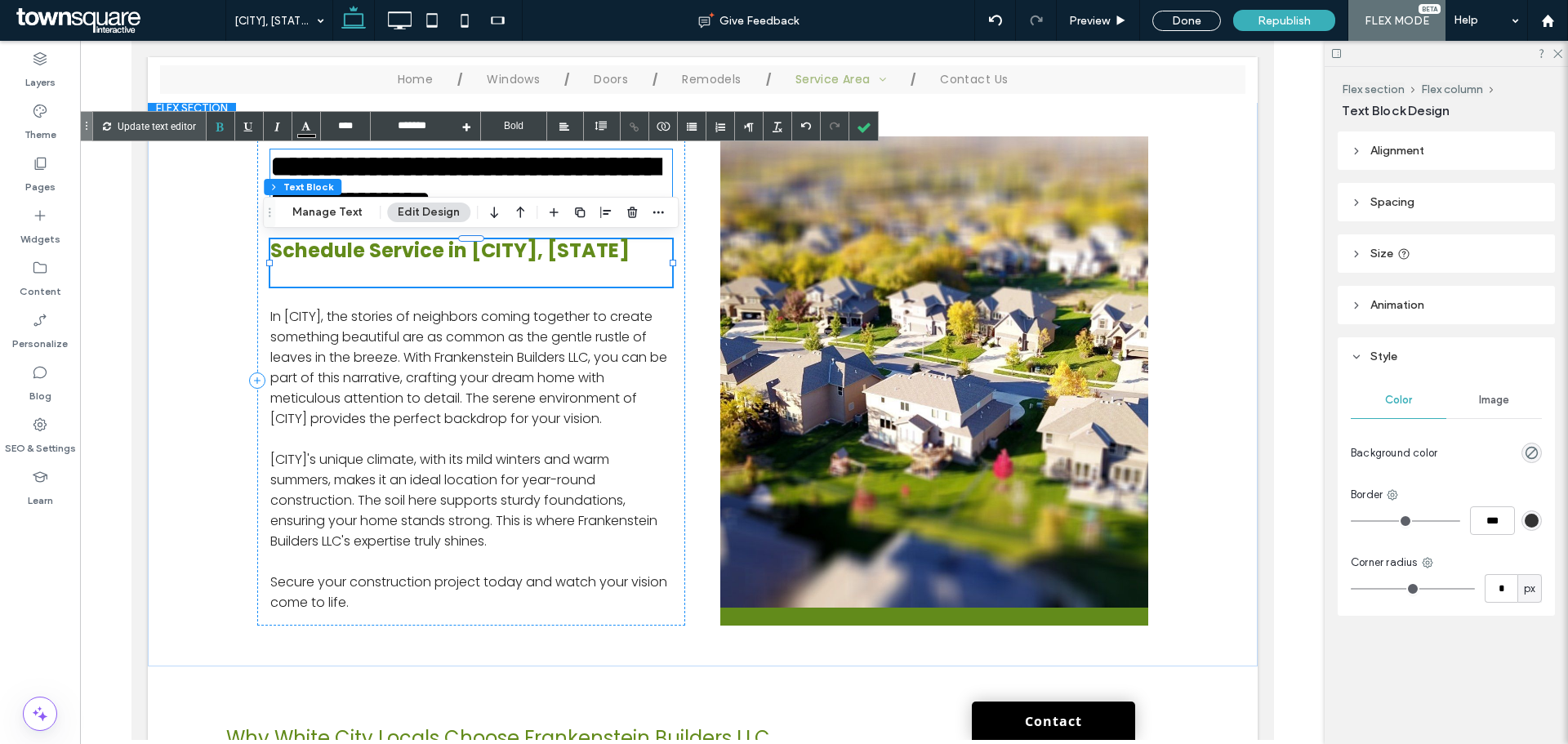 click on "Schedule Service in White City, OR" at bounding box center (449, 250) 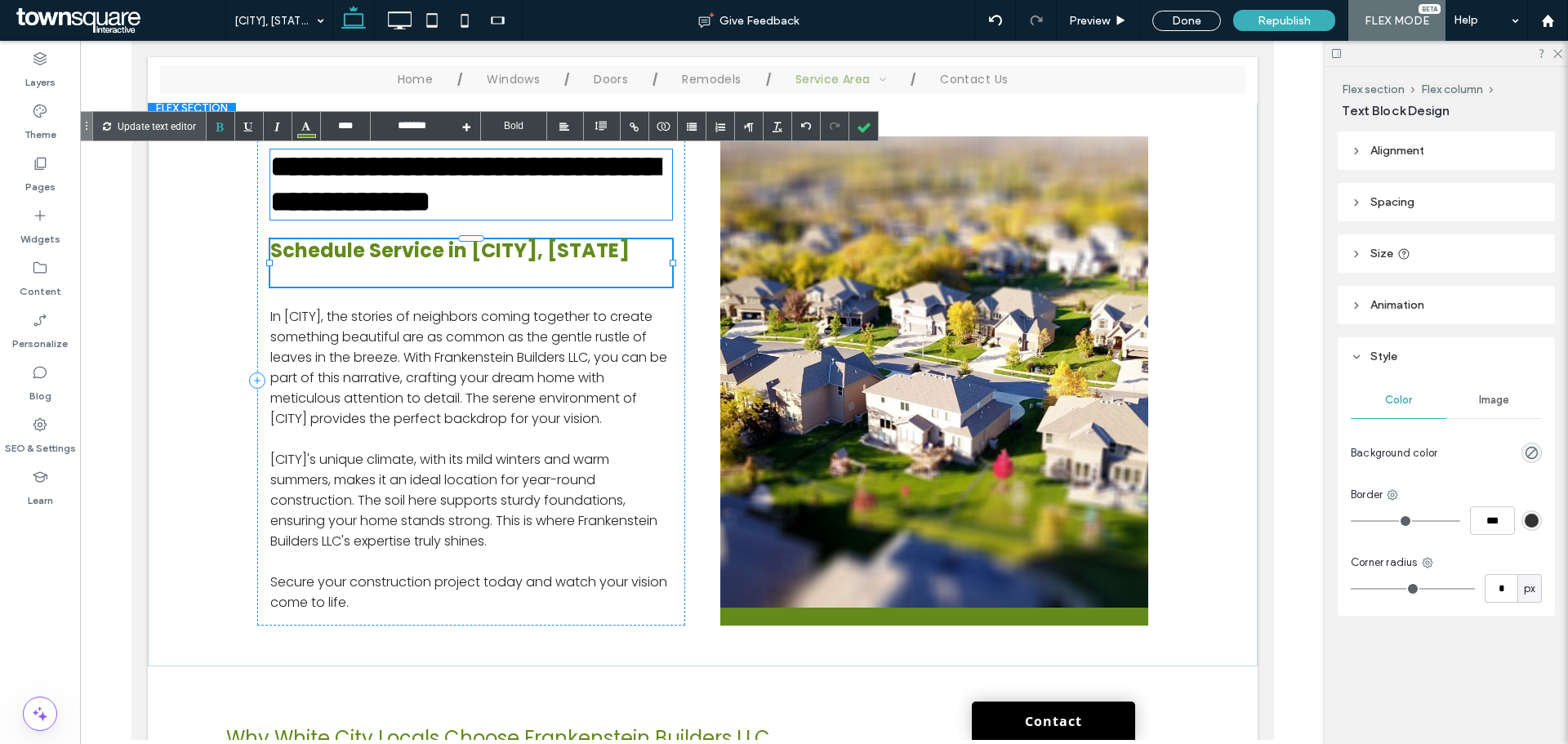 type on "****" 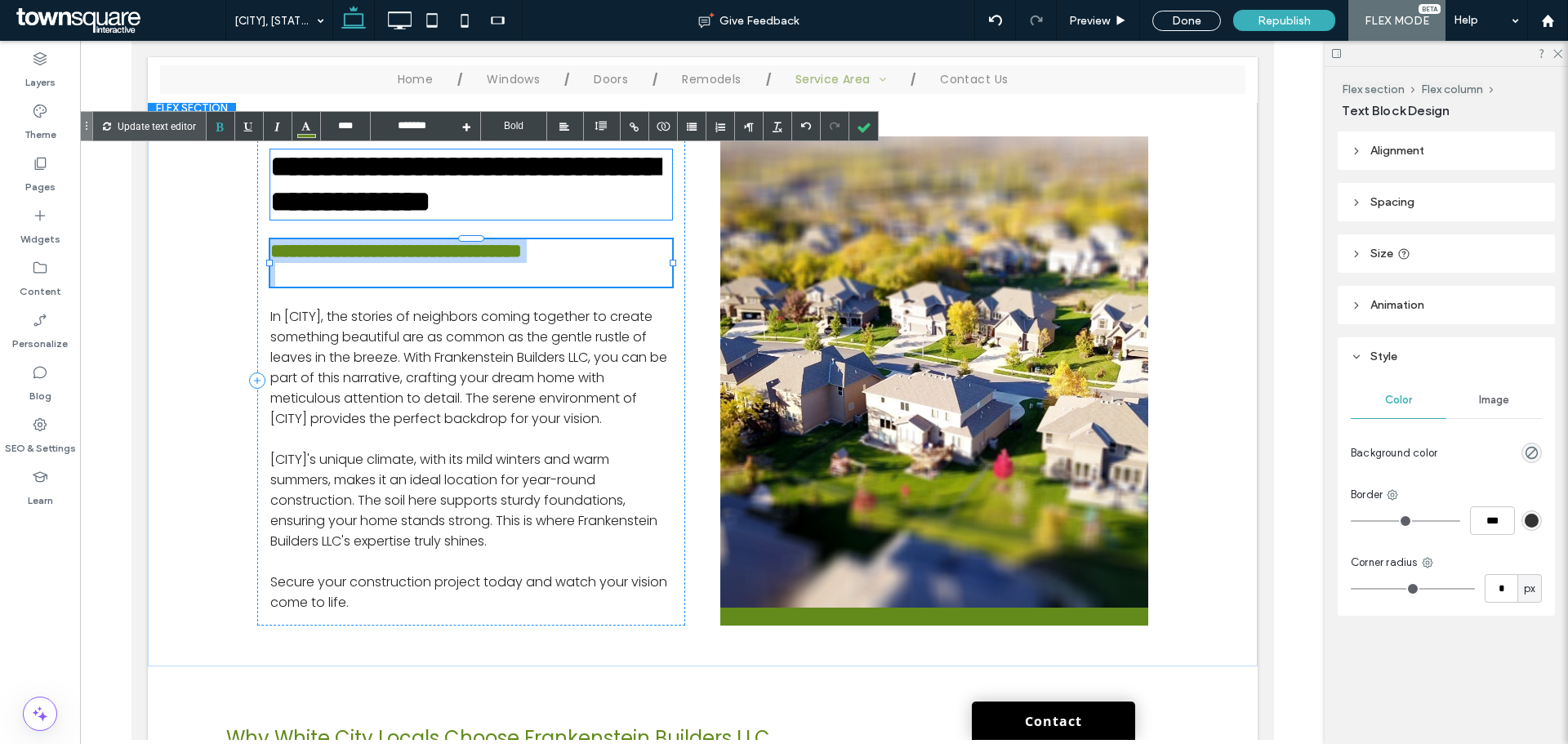 click on "**********" at bounding box center [395, 251] 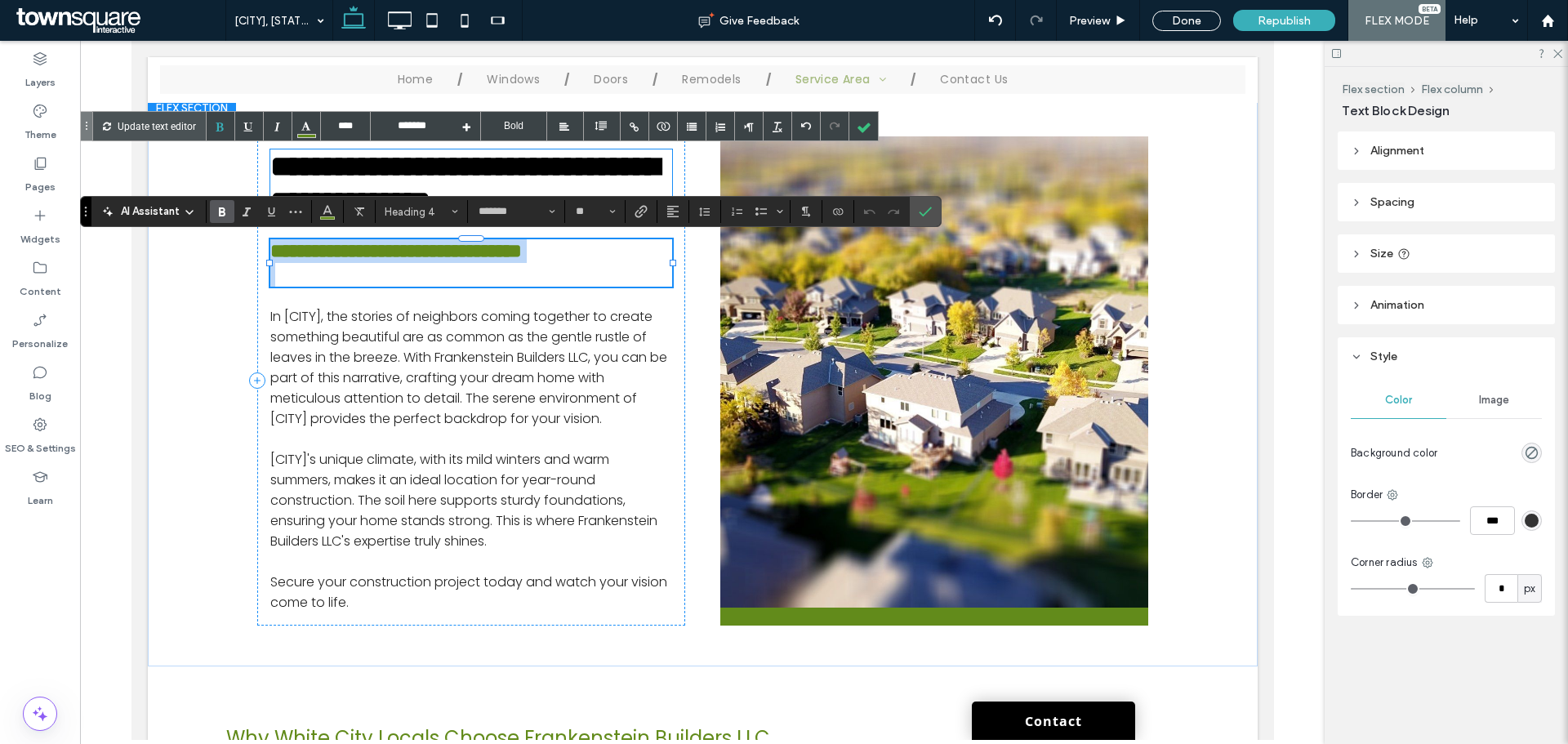 click on "**********" at bounding box center (395, 251) 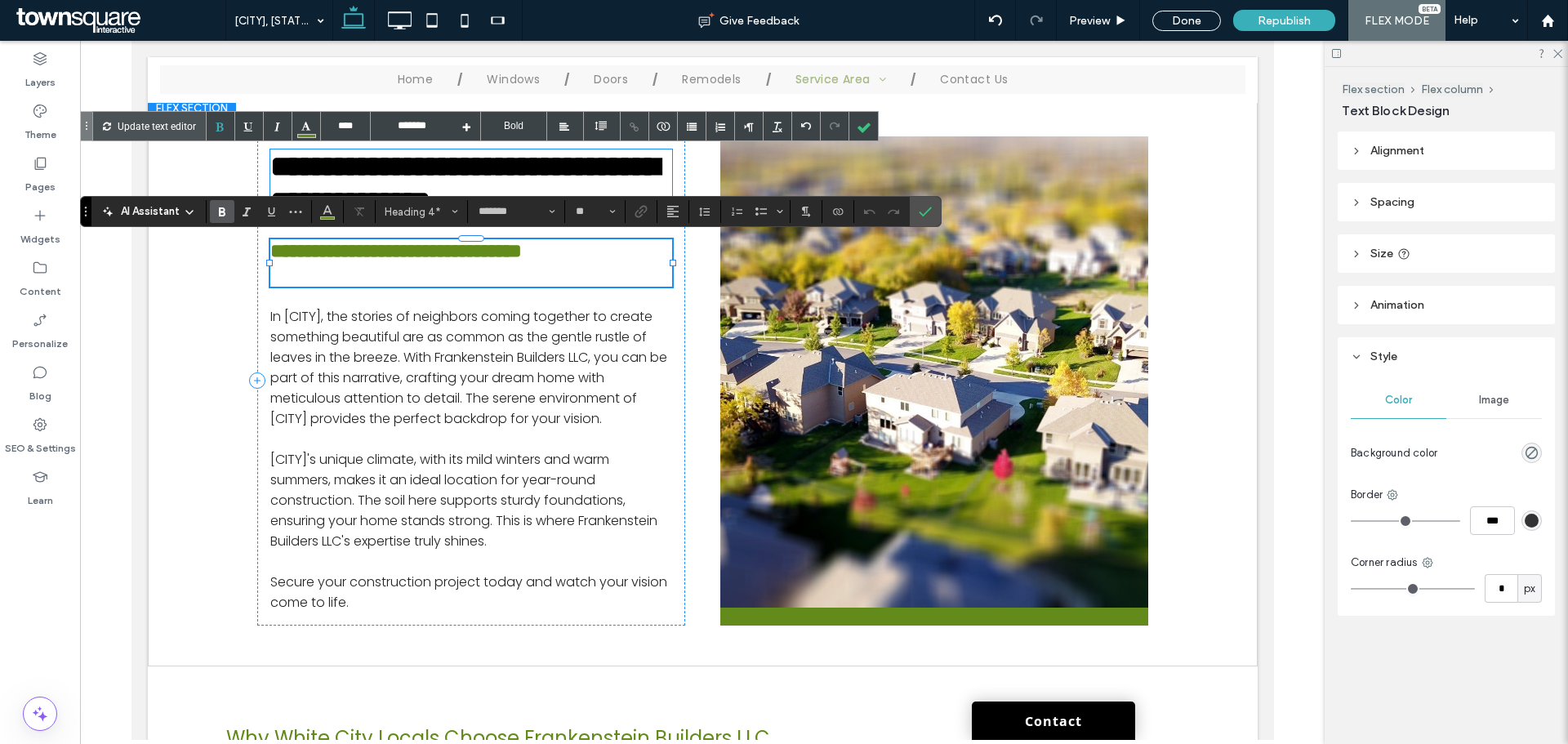 click on "**********" at bounding box center [470, 251] 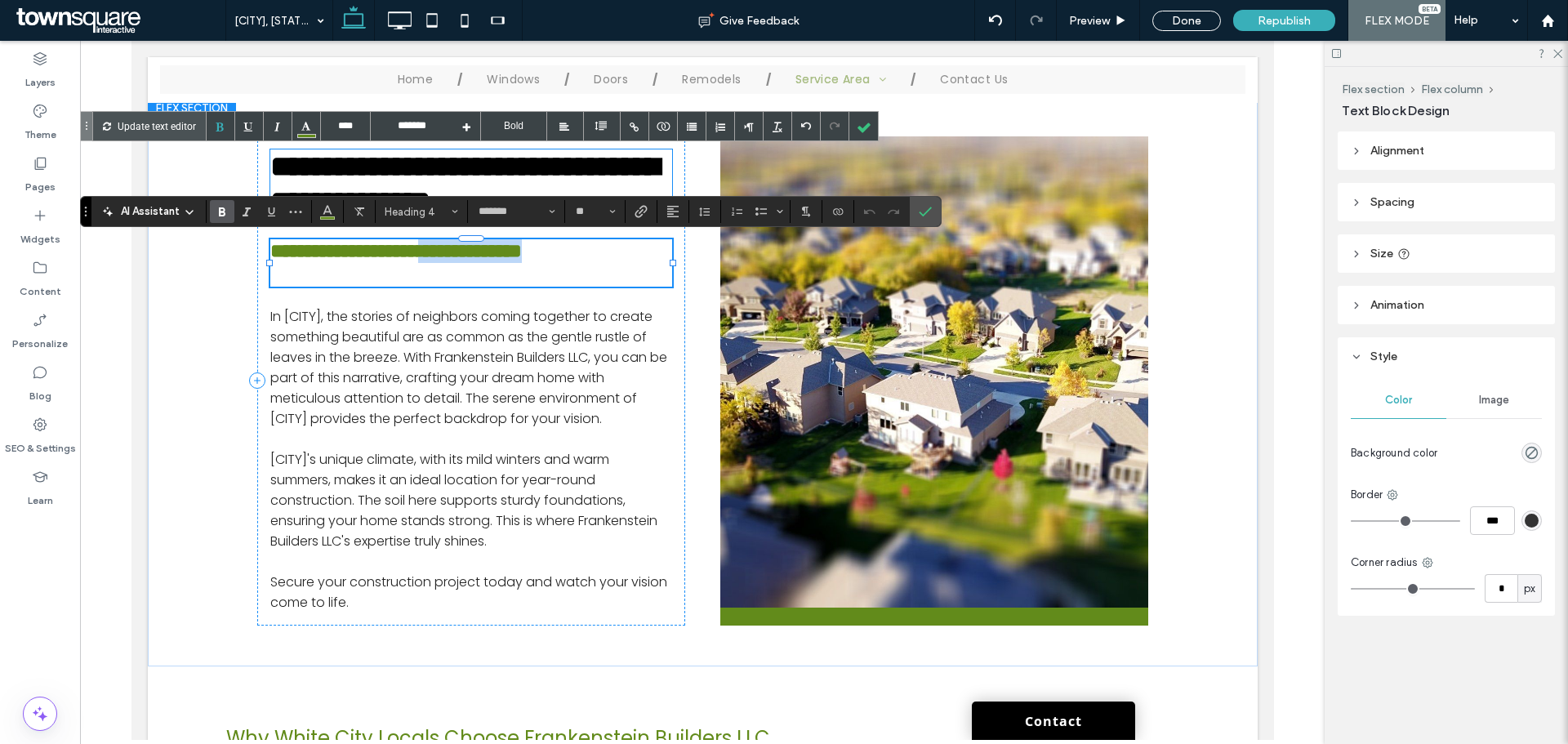 drag, startPoint x: 609, startPoint y: 252, endPoint x: 467, endPoint y: 253, distance: 142.00352 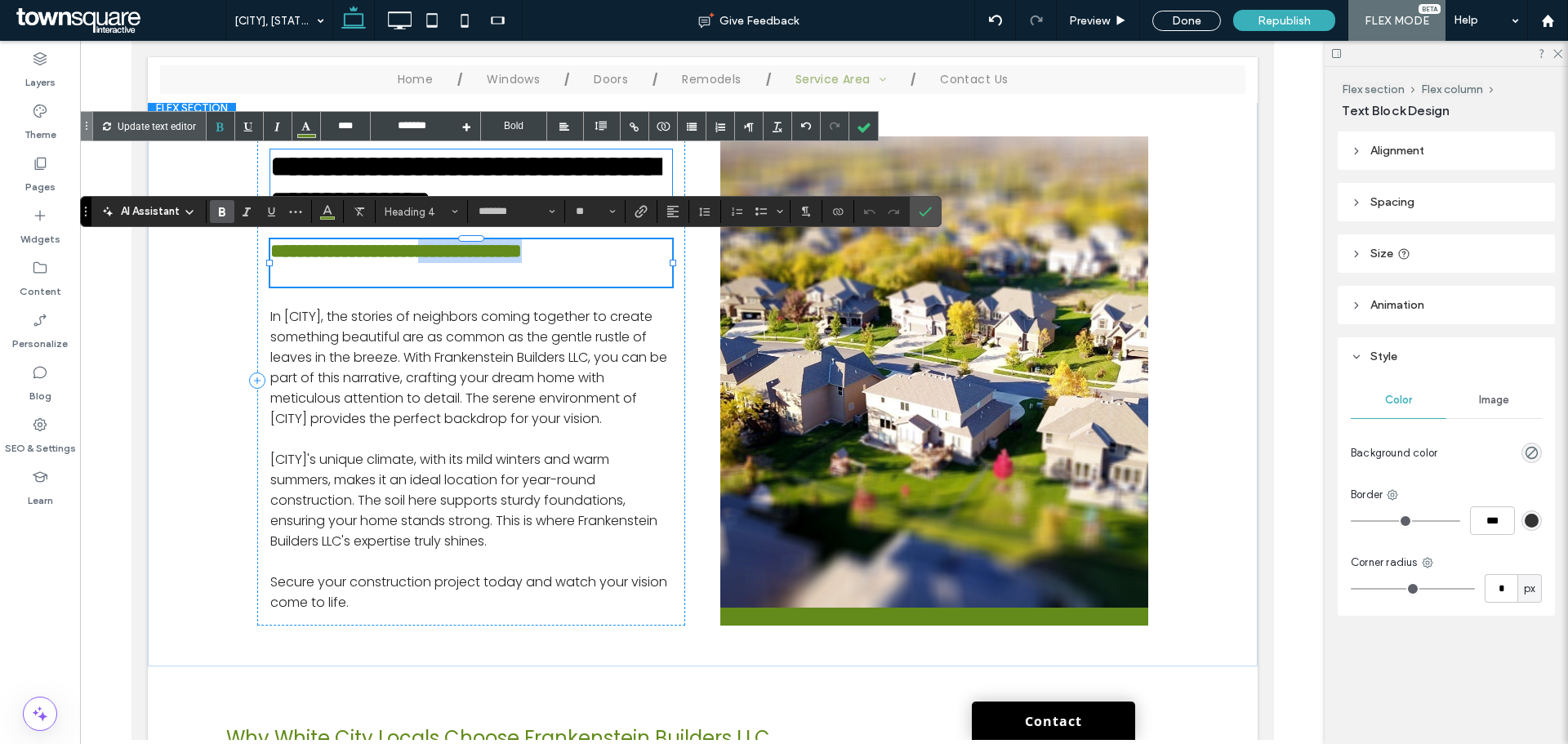 click on "**********" at bounding box center (470, 251) 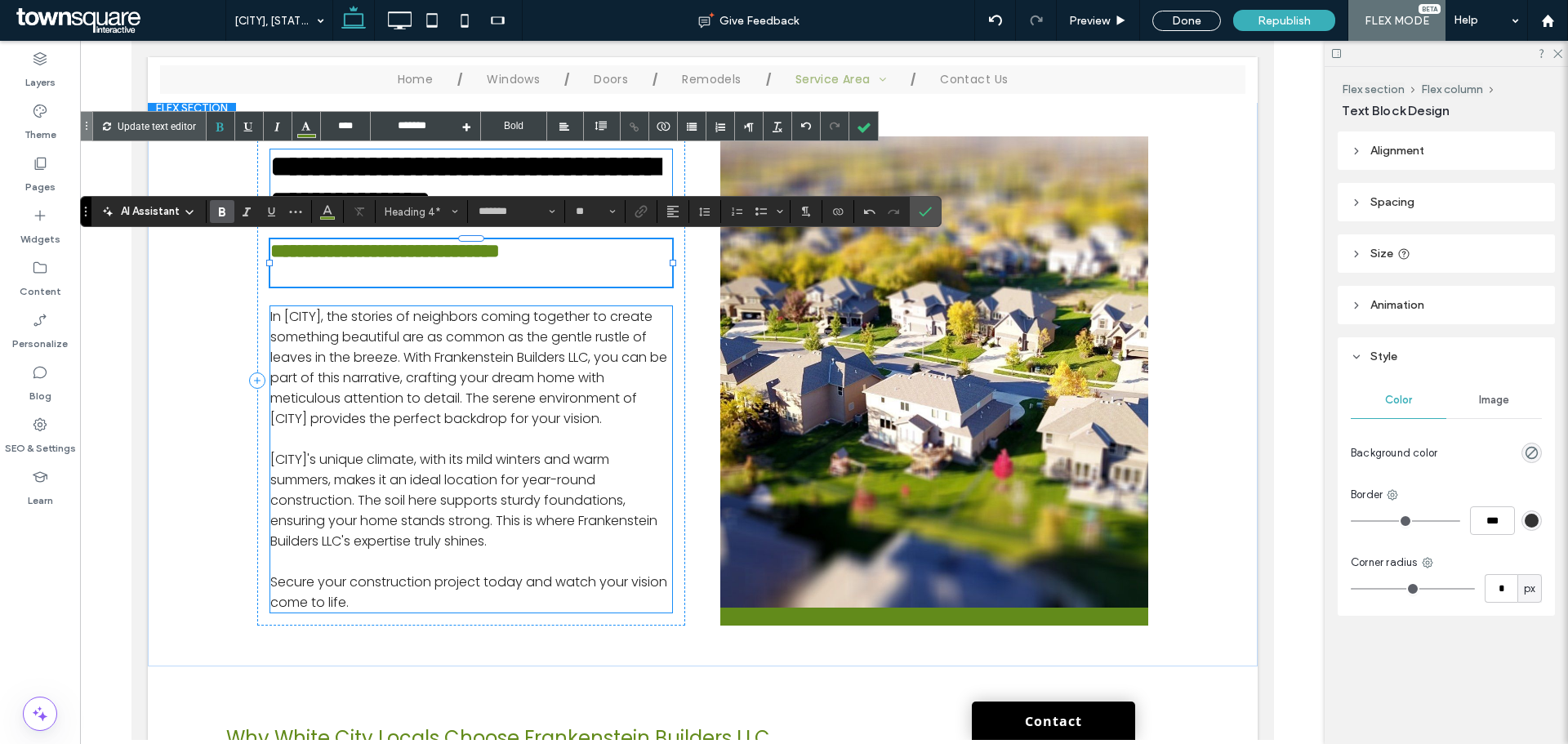 click on "In White City, the stories of neighbors coming together to create something beautiful are as common as the gentle rustle of leaves in the breeze. With Frankenstein Builders LLC, you can be part of this narrative, crafting your dream home with meticulous attention to detail. The serene environment of White City provides the perfect backdrop for your vision." at bounding box center (468, 368) 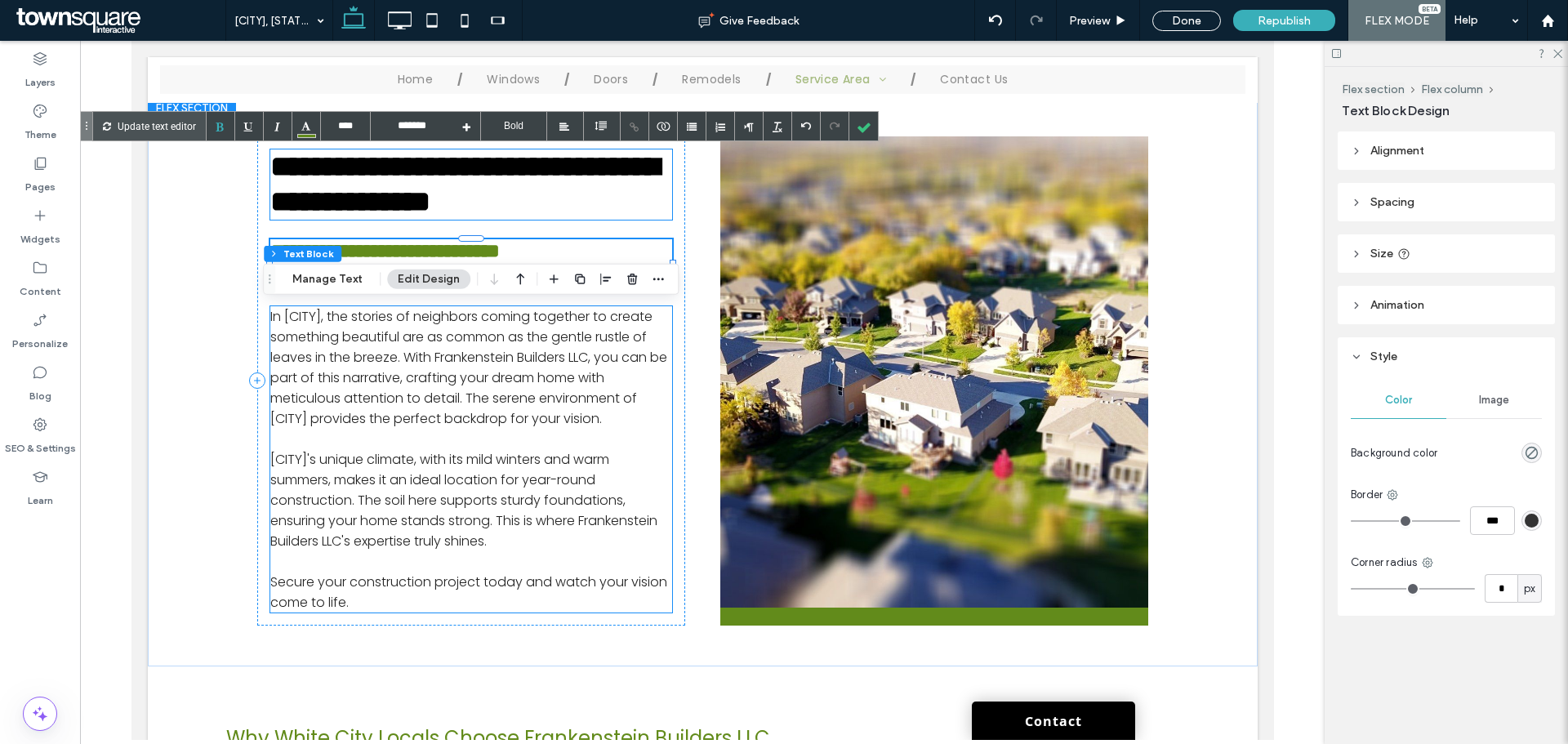 click on "In White City, the stories of neighbors coming together to create something beautiful are as common as the gentle rustle of leaves in the breeze. With Frankenstein Builders LLC, you can be part of this narrative, crafting your dream home with meticulous attention to detail. The serene environment of White City provides the perfect backdrop for your vision. ﻿ White City's unique climate, with its mild winters and warm summers, makes it an ideal location for year-round construction. The soil here supports sturdy foundations, ensuring your home stands strong. This is where Frankenstein Builders LLC's expertise truly shines. Secure your construction project today and watch your vision come to life." at bounding box center [470, 459] 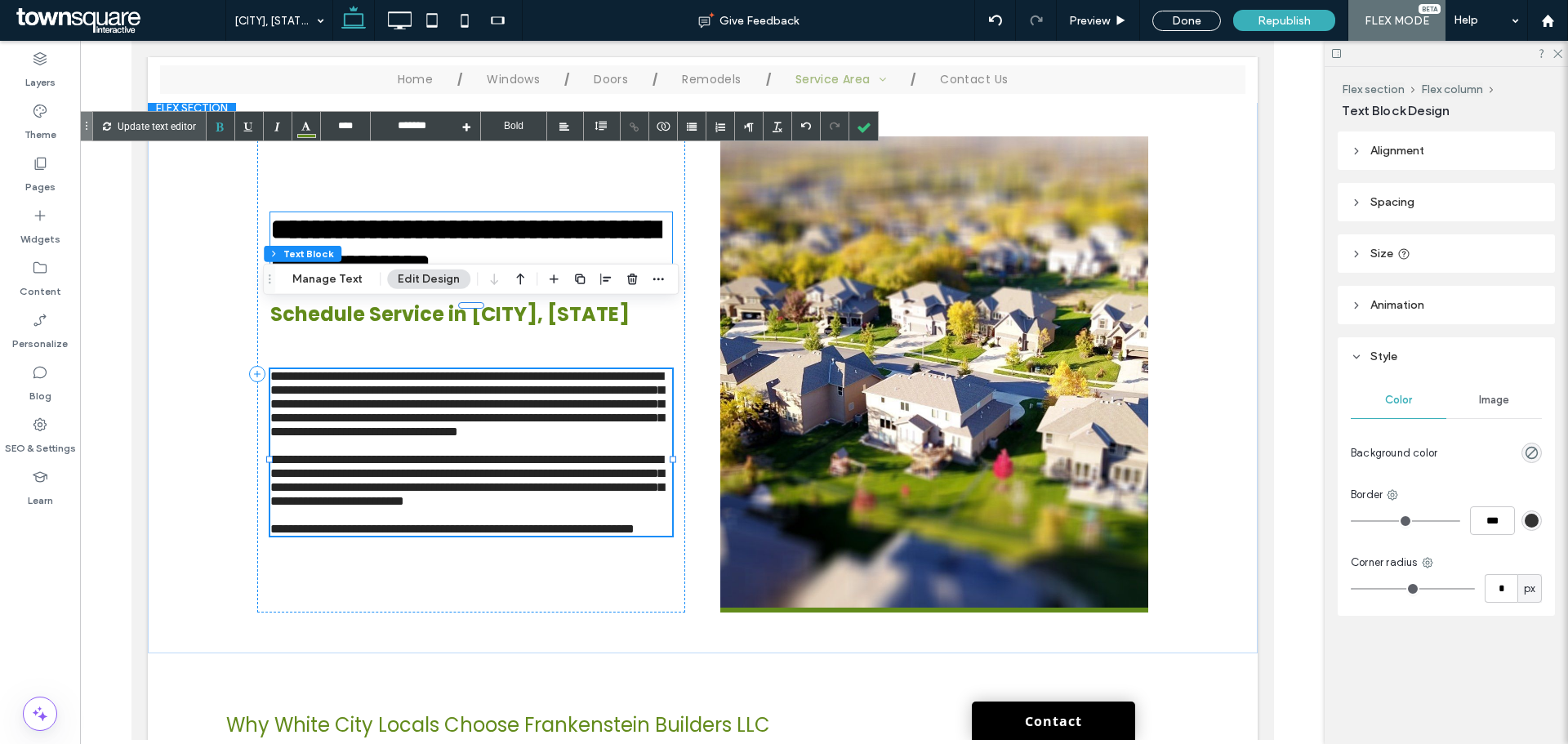 click on "**********" at bounding box center [466, 403] 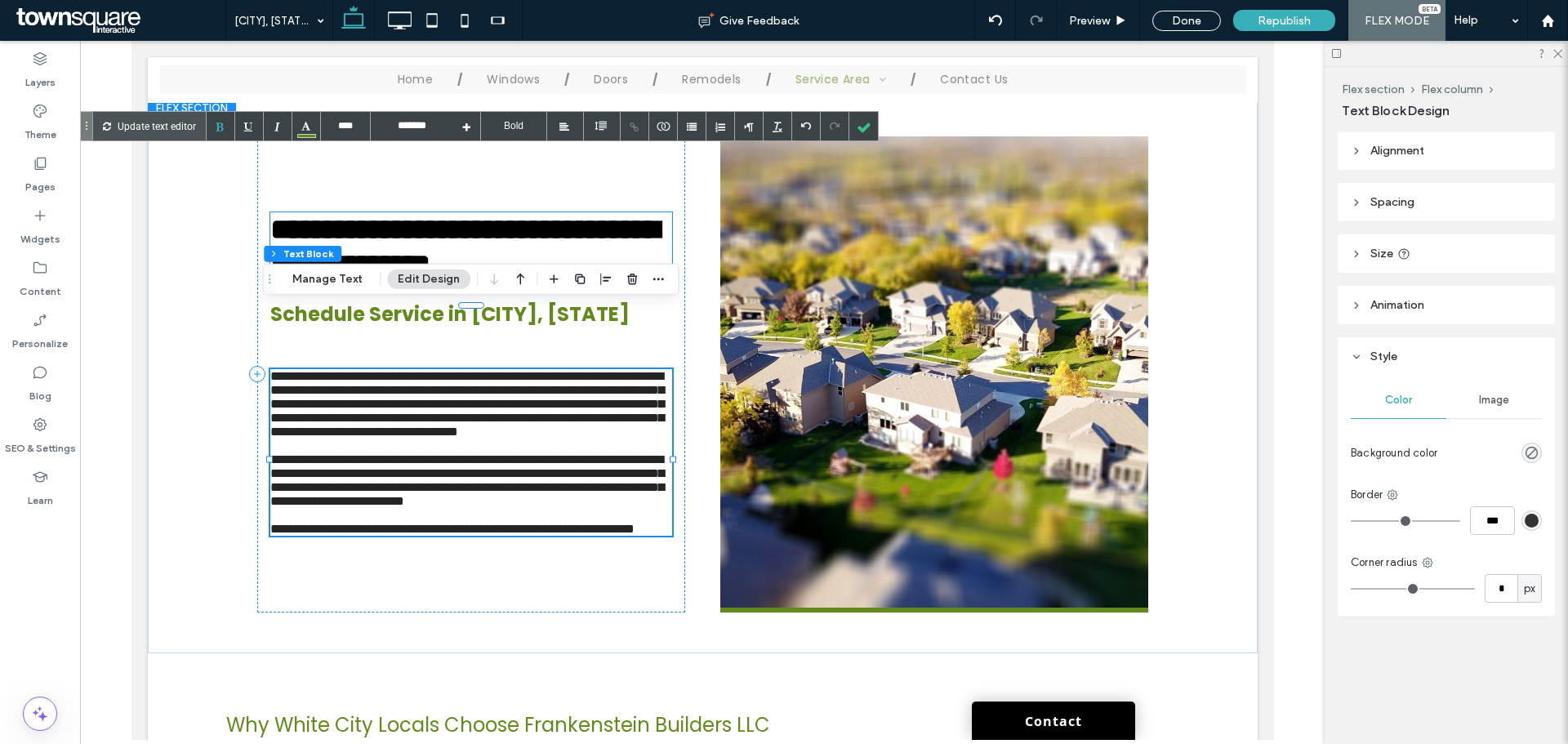 type on "****" 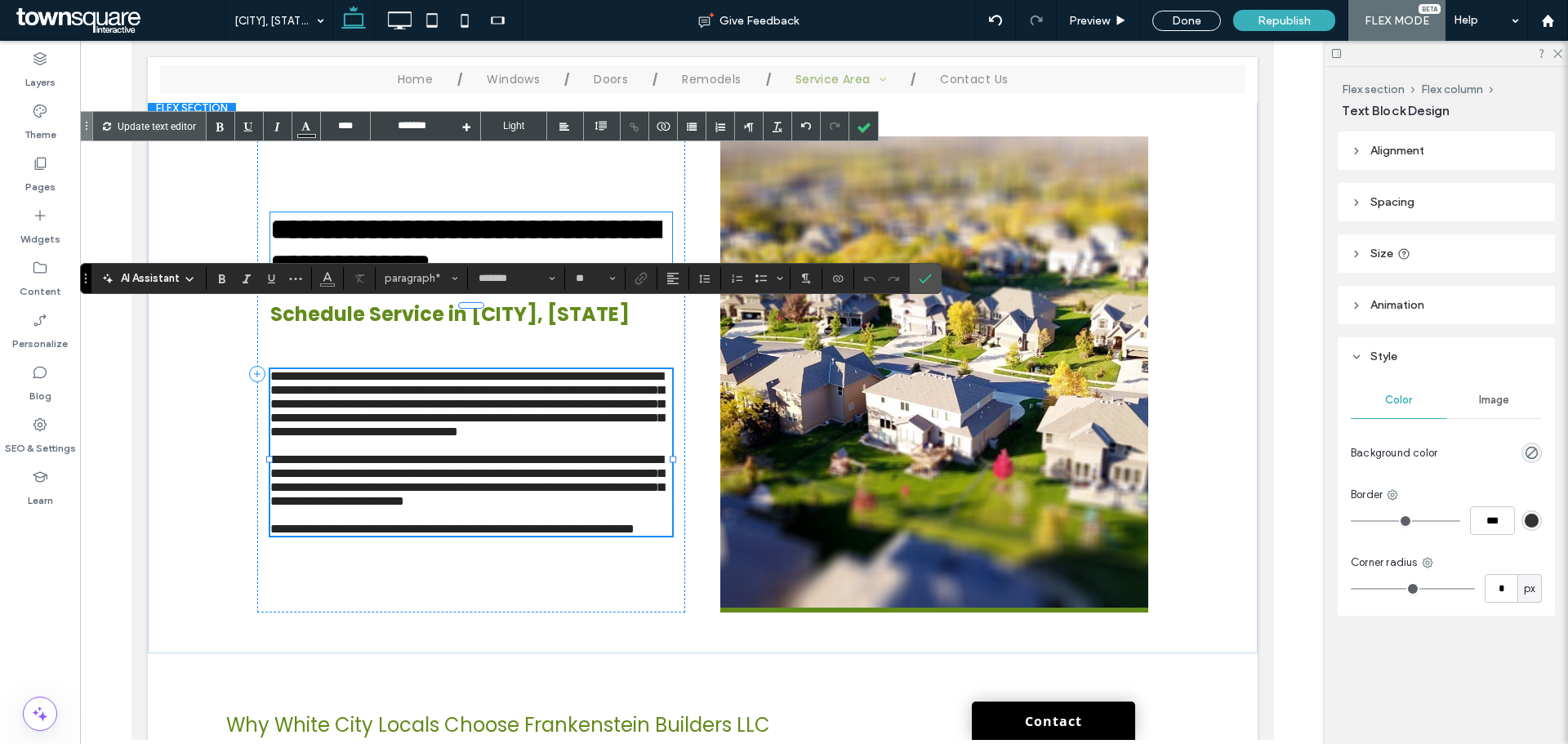 click on "**********" at bounding box center [466, 480] 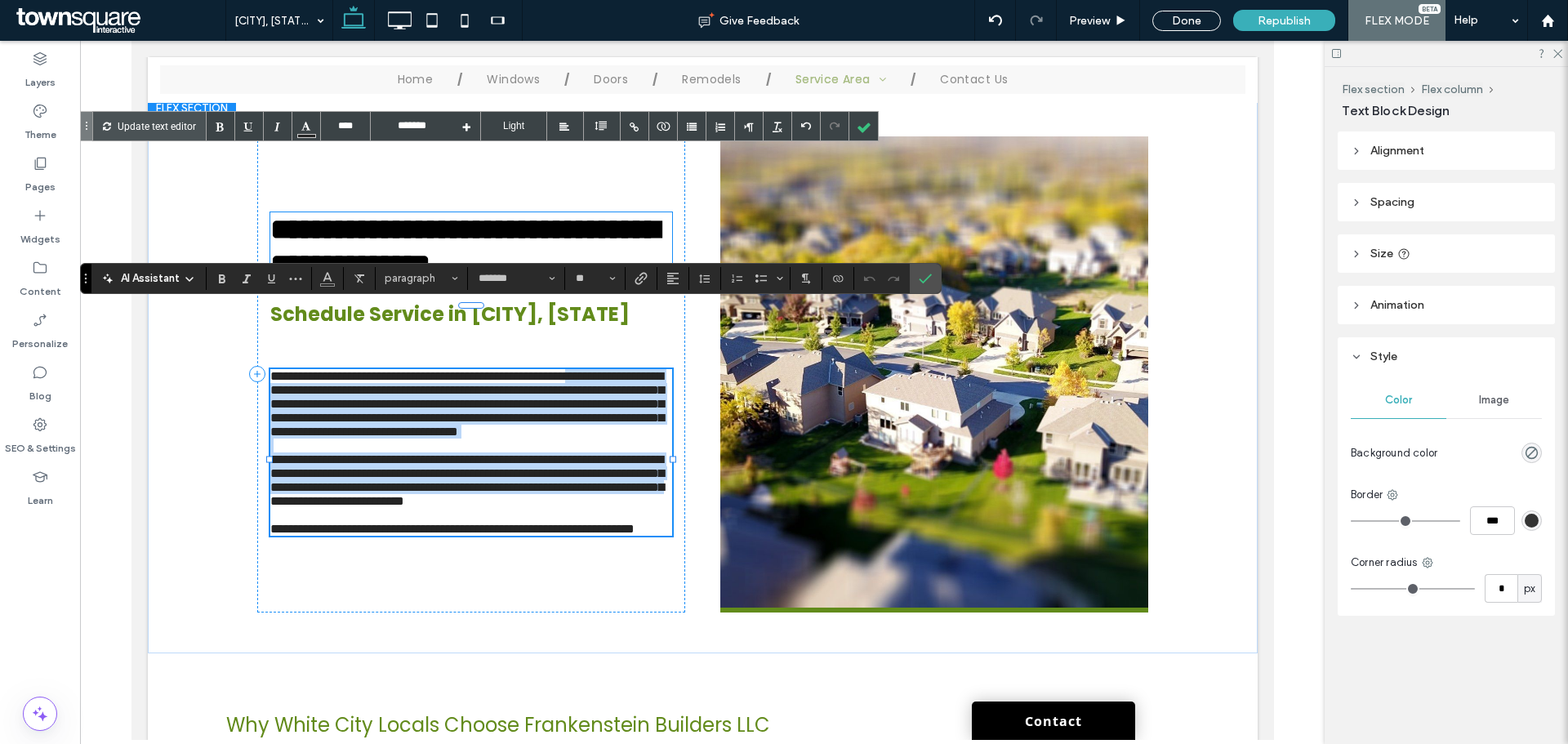 drag, startPoint x: 354, startPoint y: 601, endPoint x: 269, endPoint y: 332, distance: 282.10991 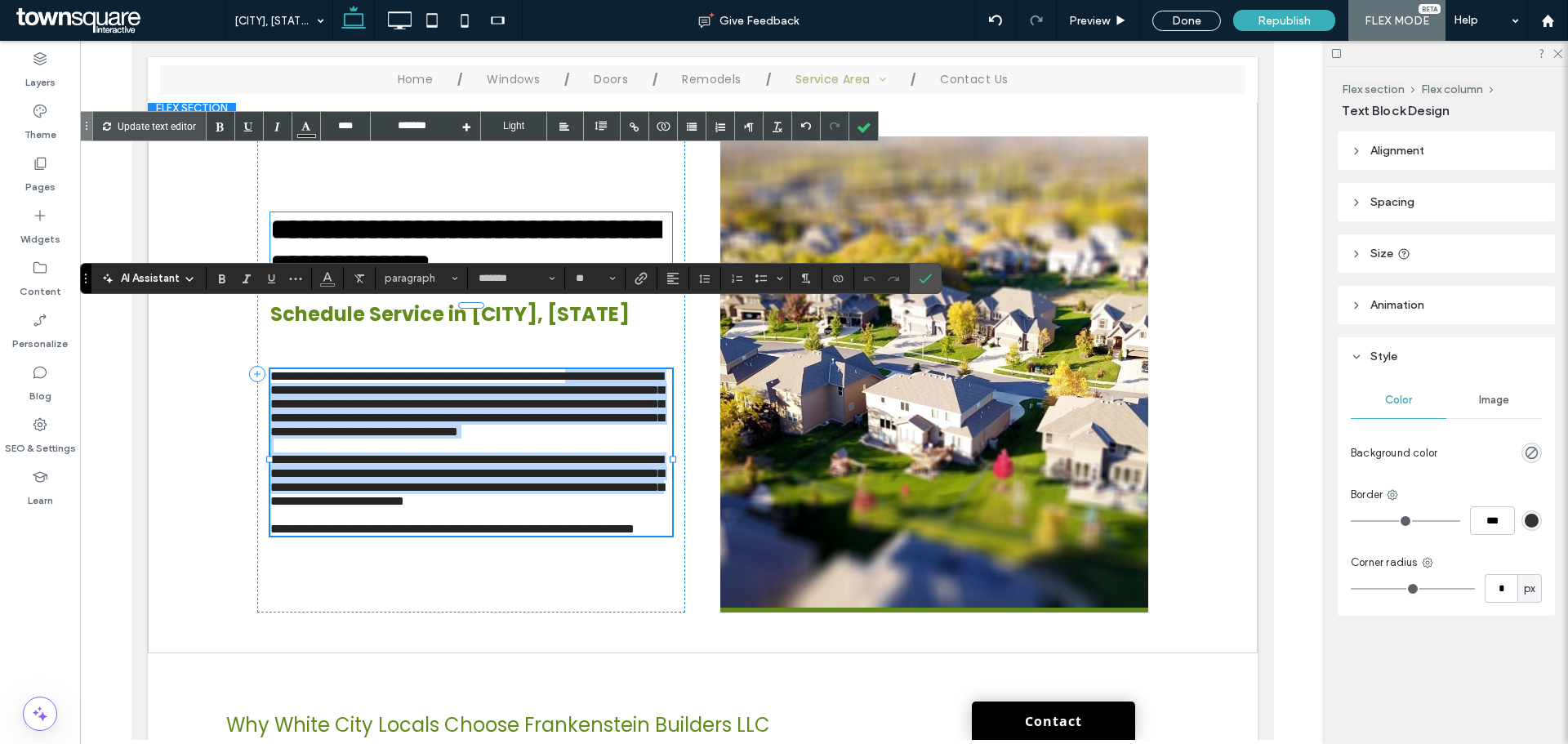 click on "**********" at bounding box center [470, 452] 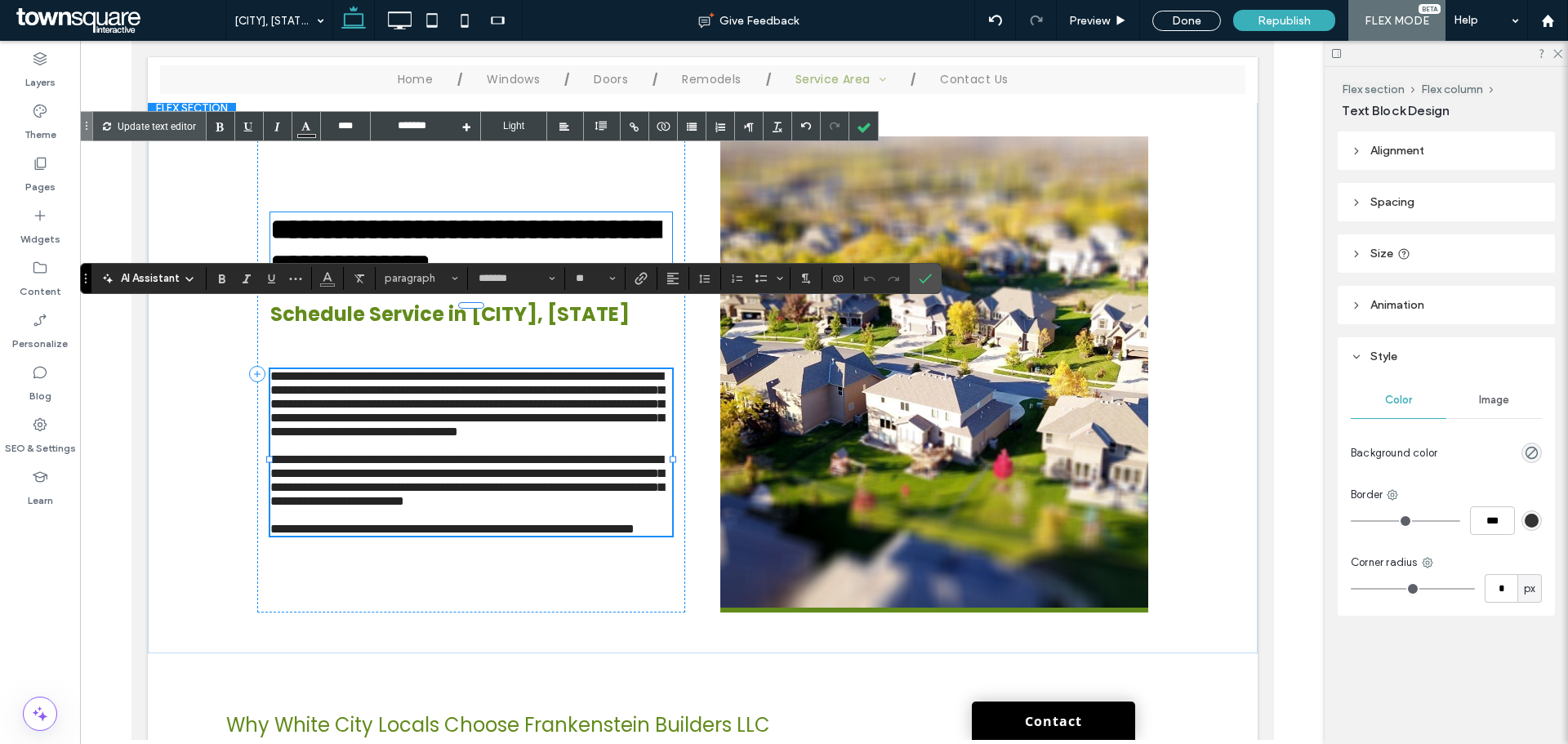 click on "**********" at bounding box center [466, 403] 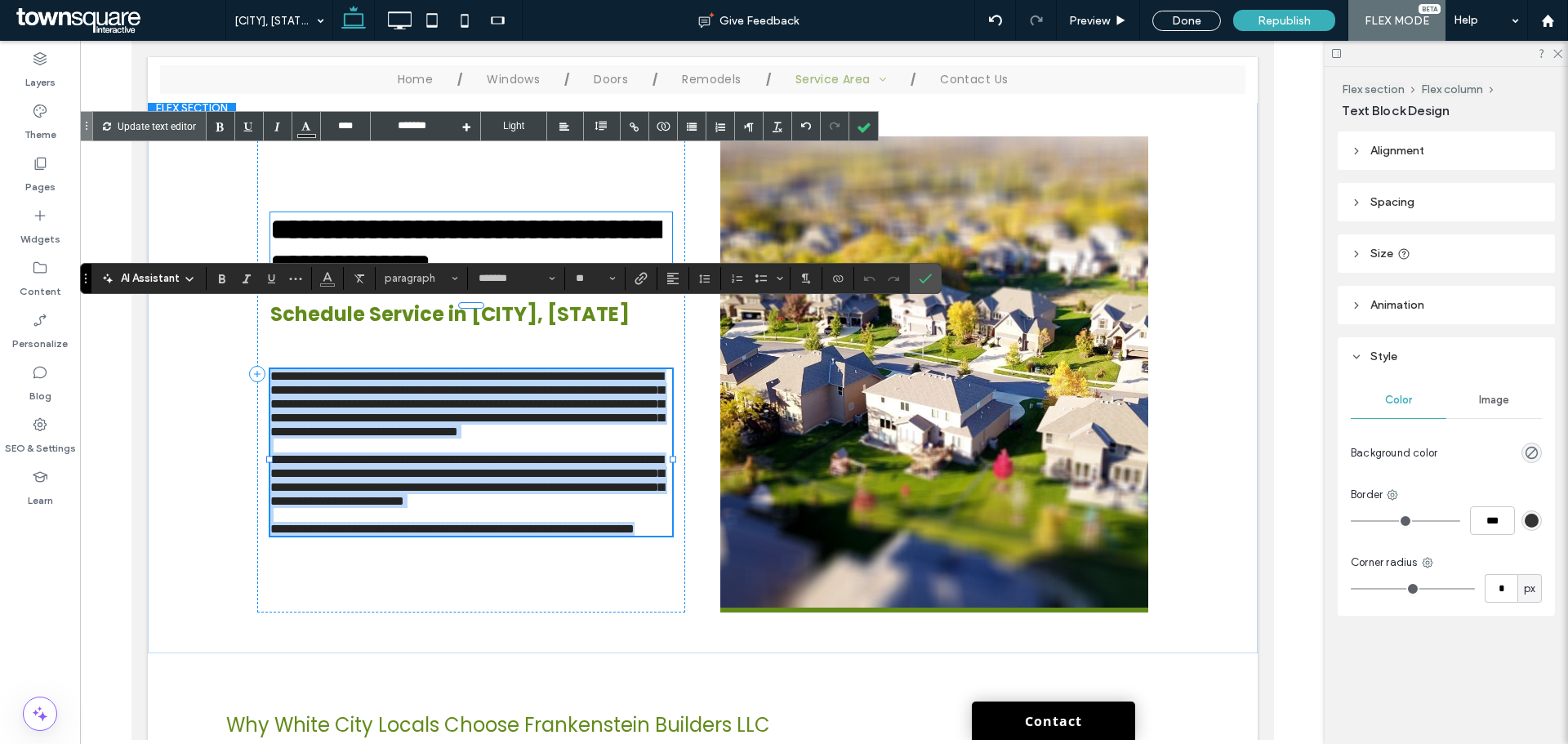 drag, startPoint x: 263, startPoint y: 314, endPoint x: 406, endPoint y: 596, distance: 316.1851 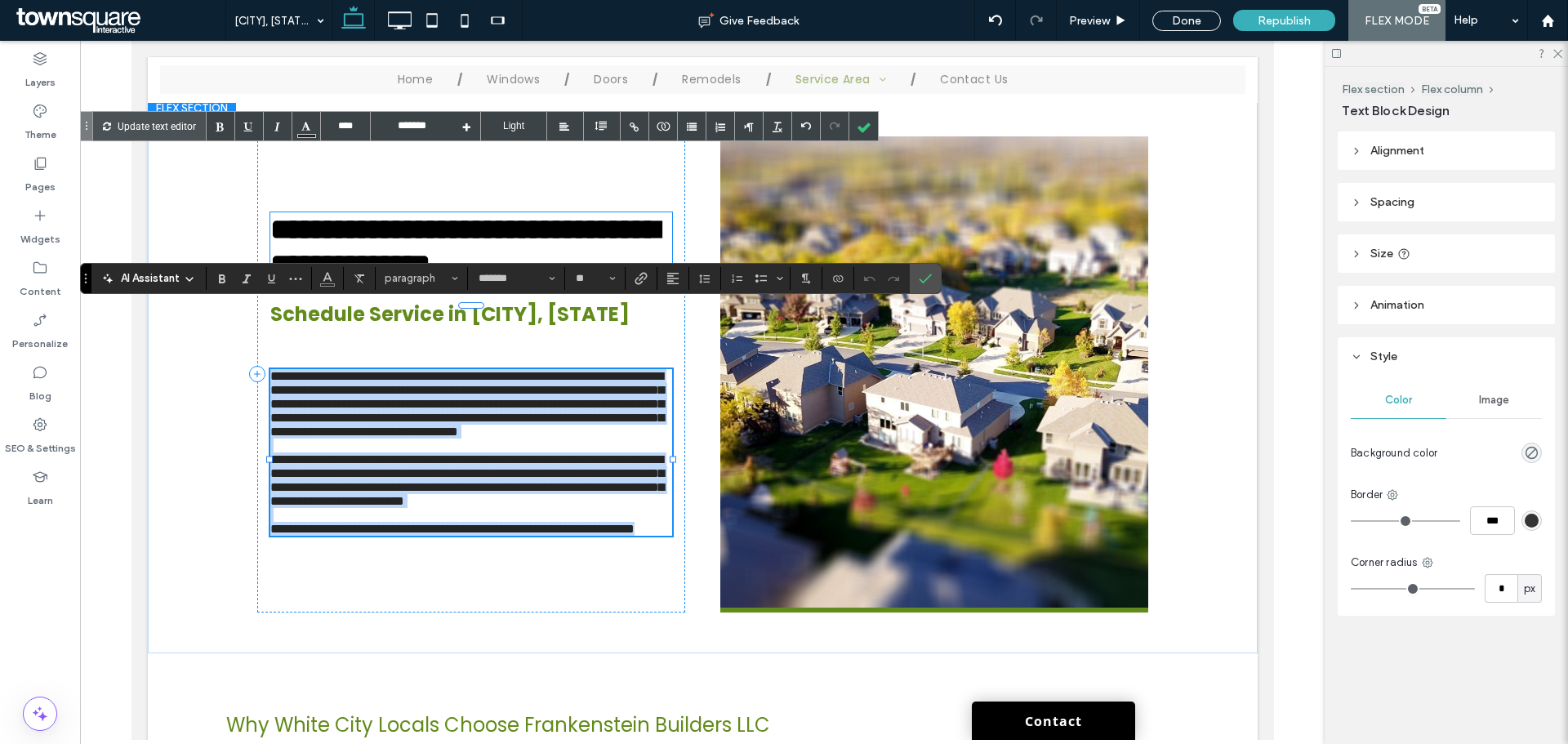 click on "**********" at bounding box center (470, 452) 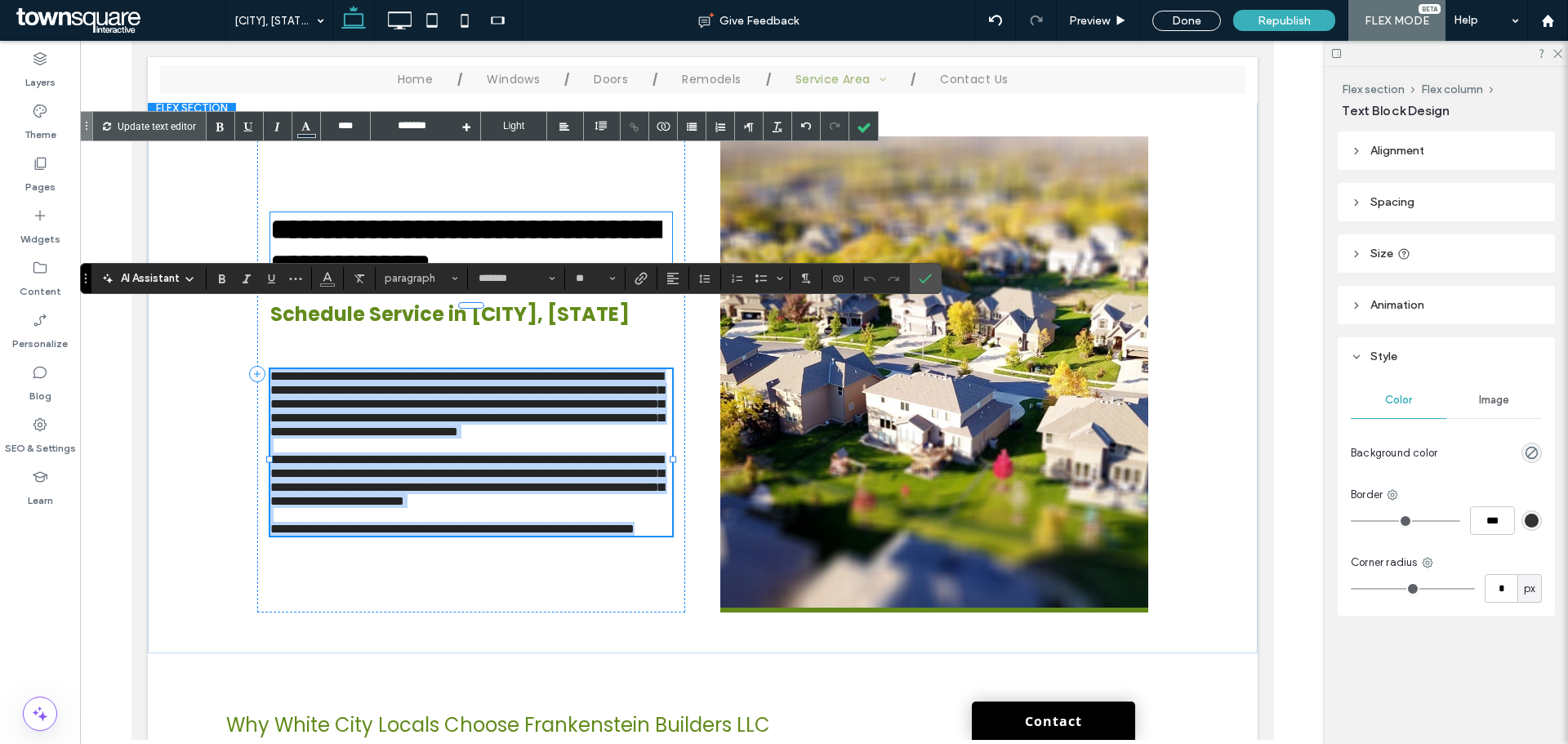 type on "****" 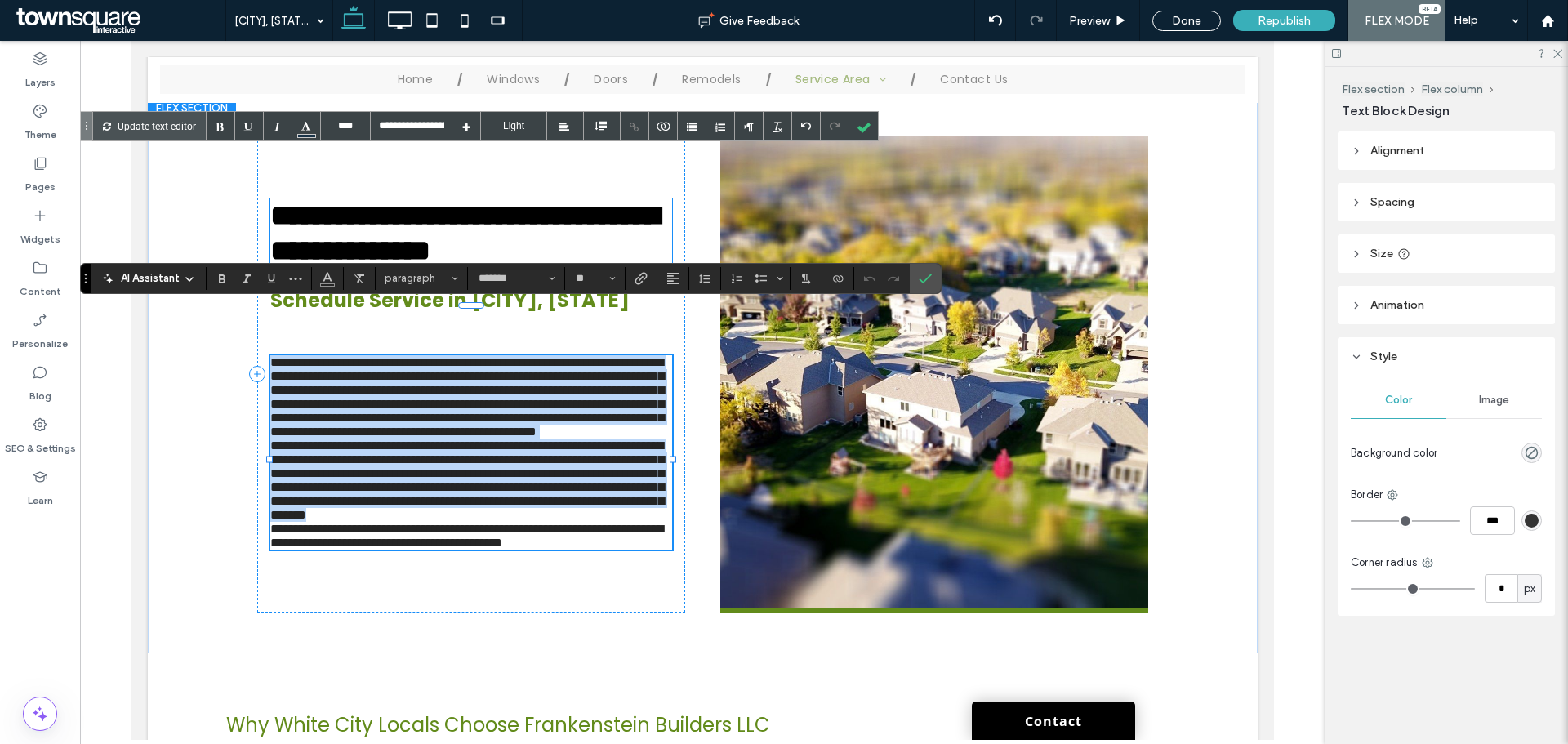 type on "****" 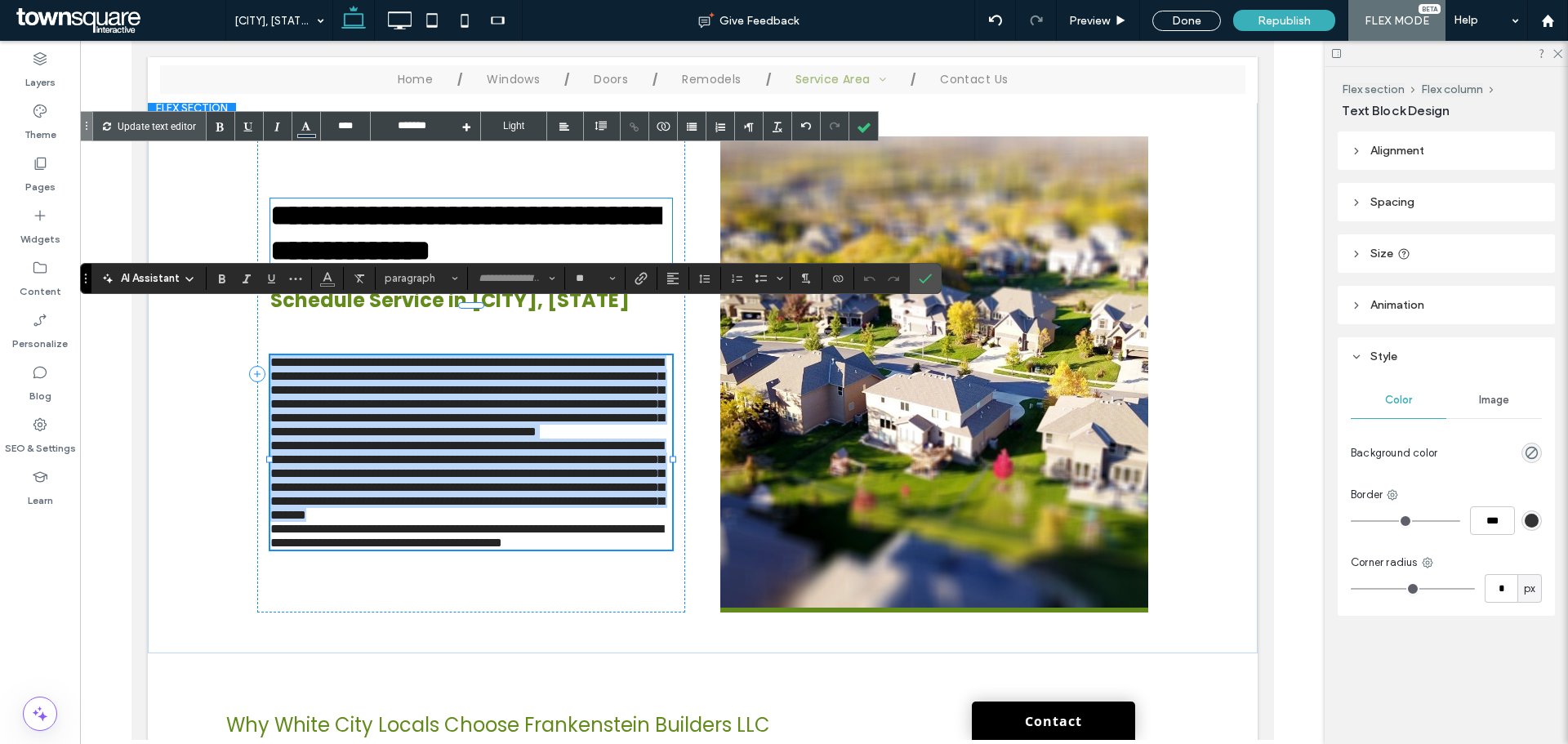 scroll, scrollTop: 31, scrollLeft: 0, axis: vertical 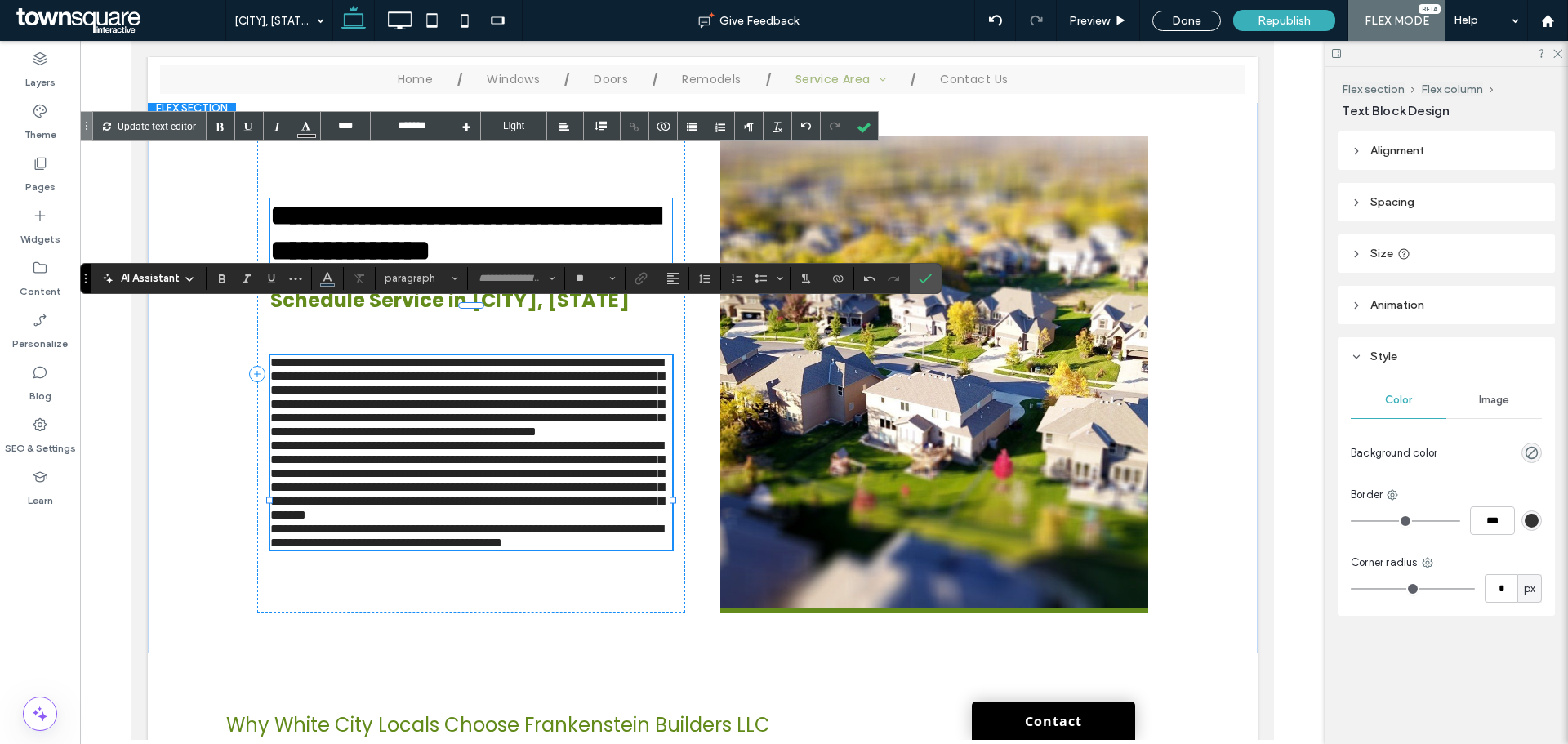 type on "*******" 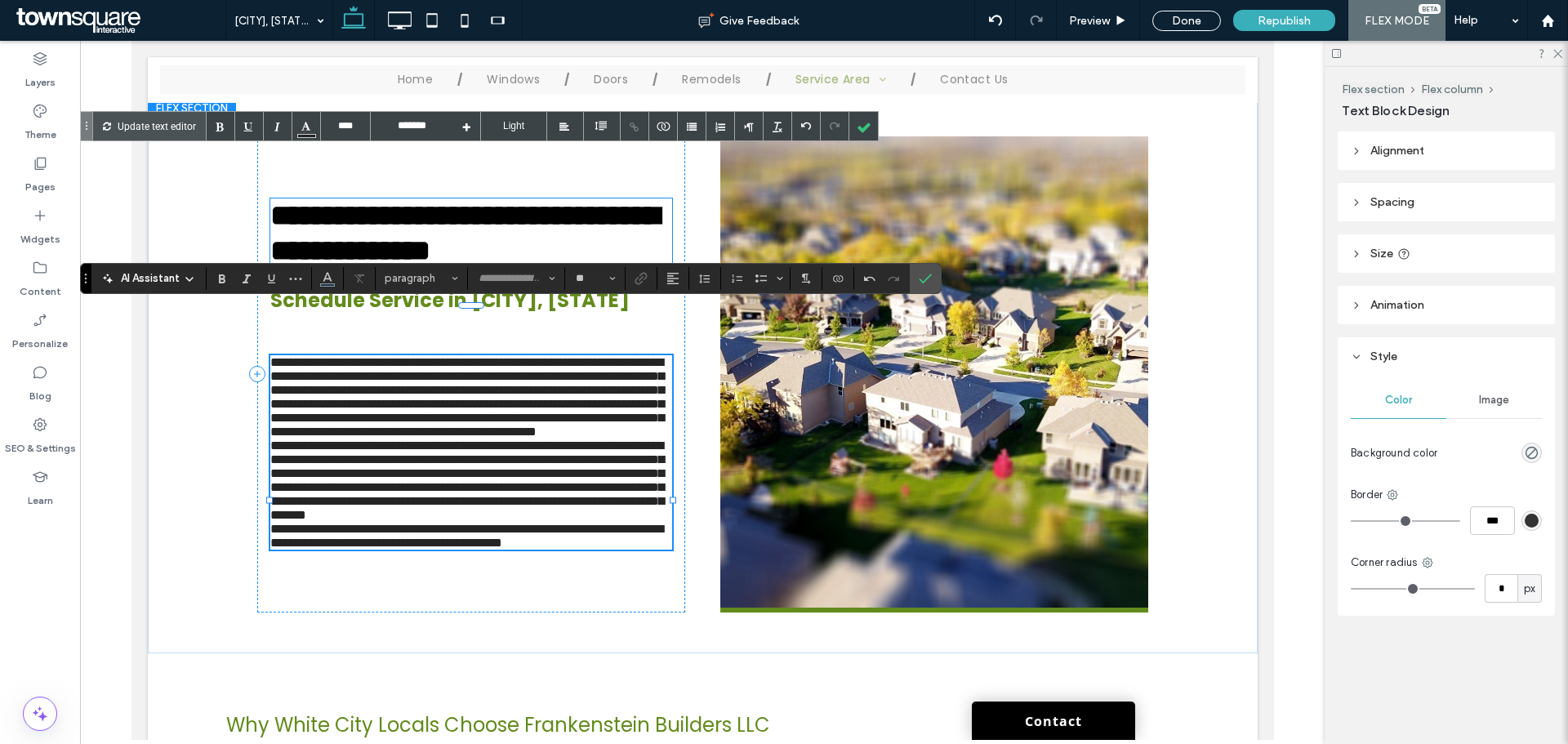 type on "**" 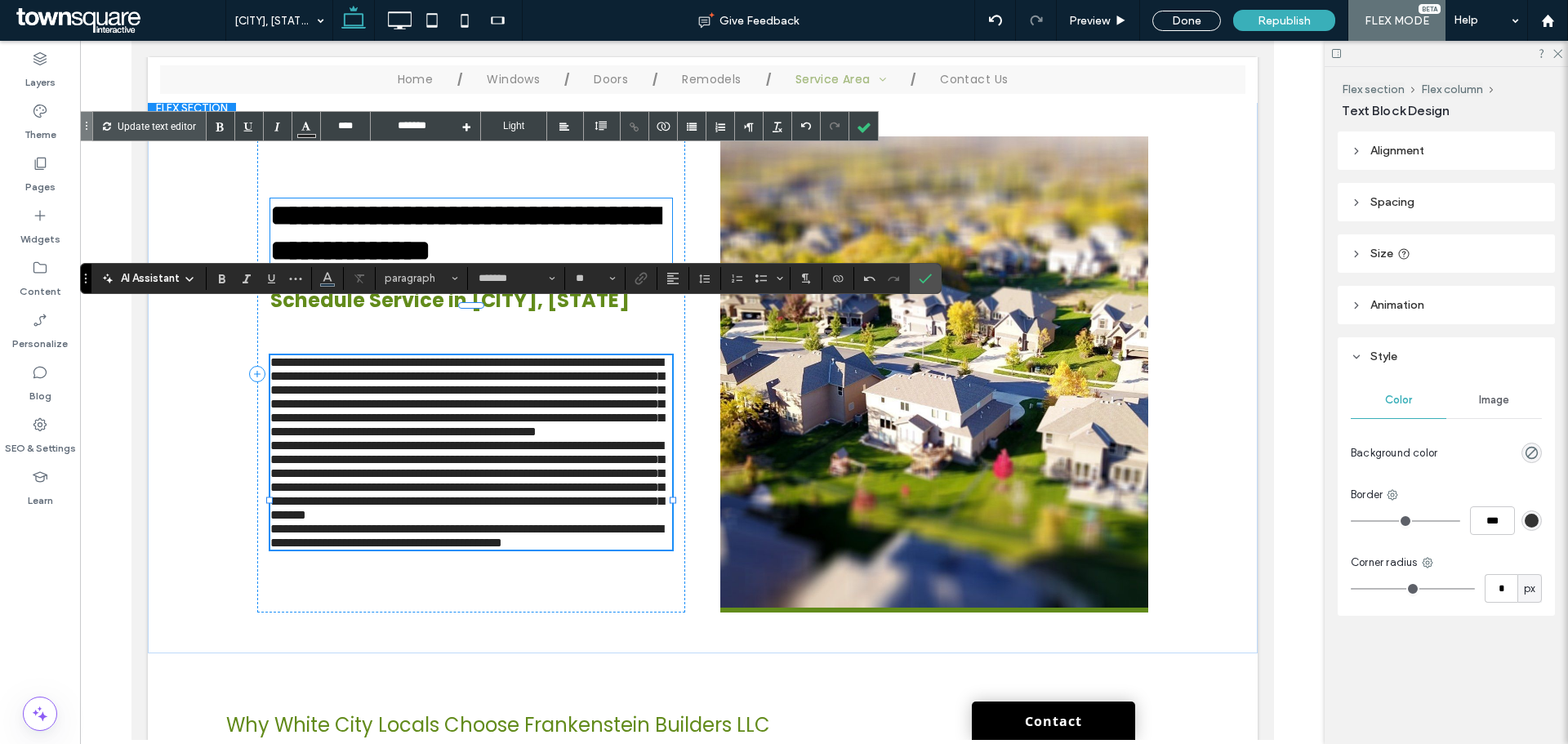 click on "**********" at bounding box center [470, 480] 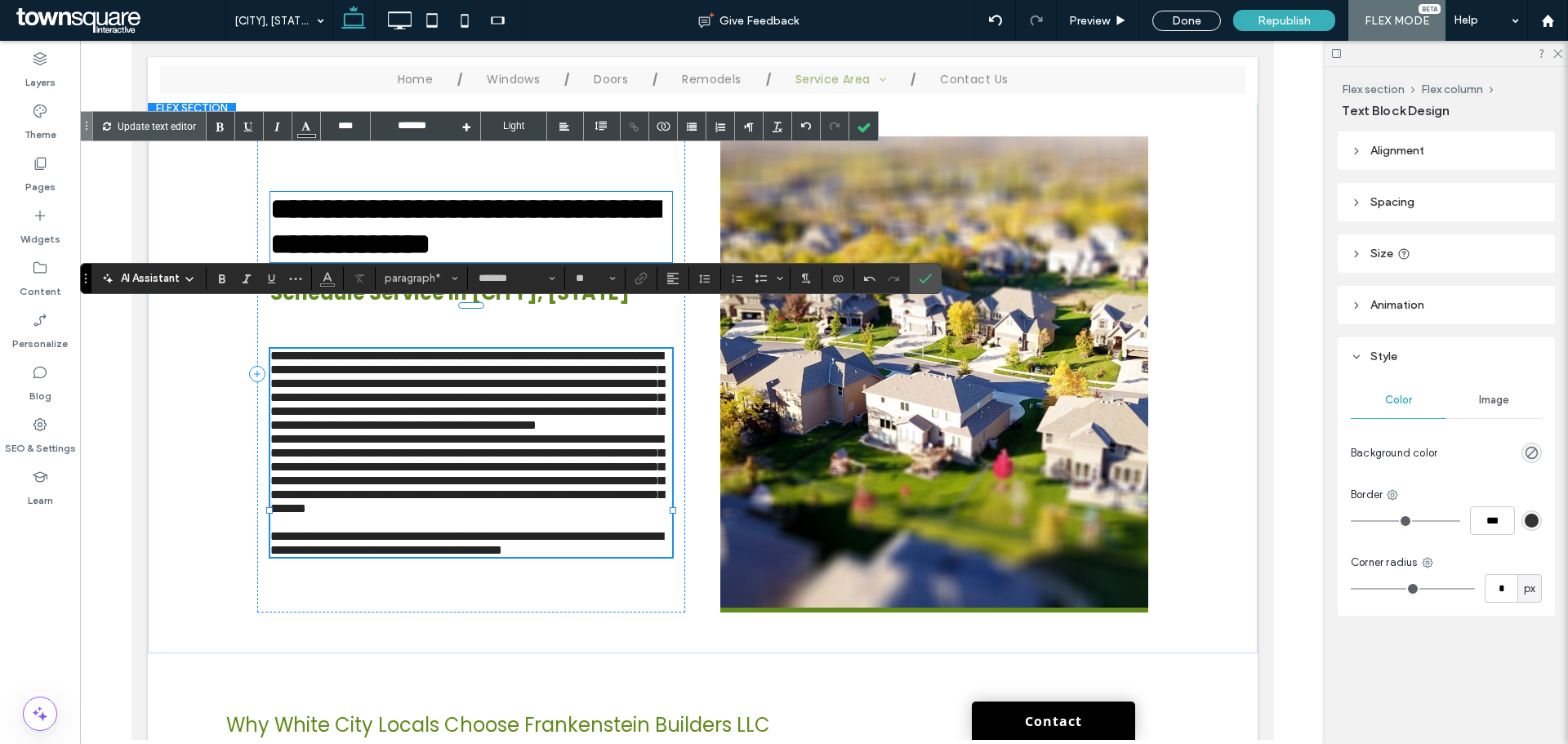 click on "**********" at bounding box center (470, 390) 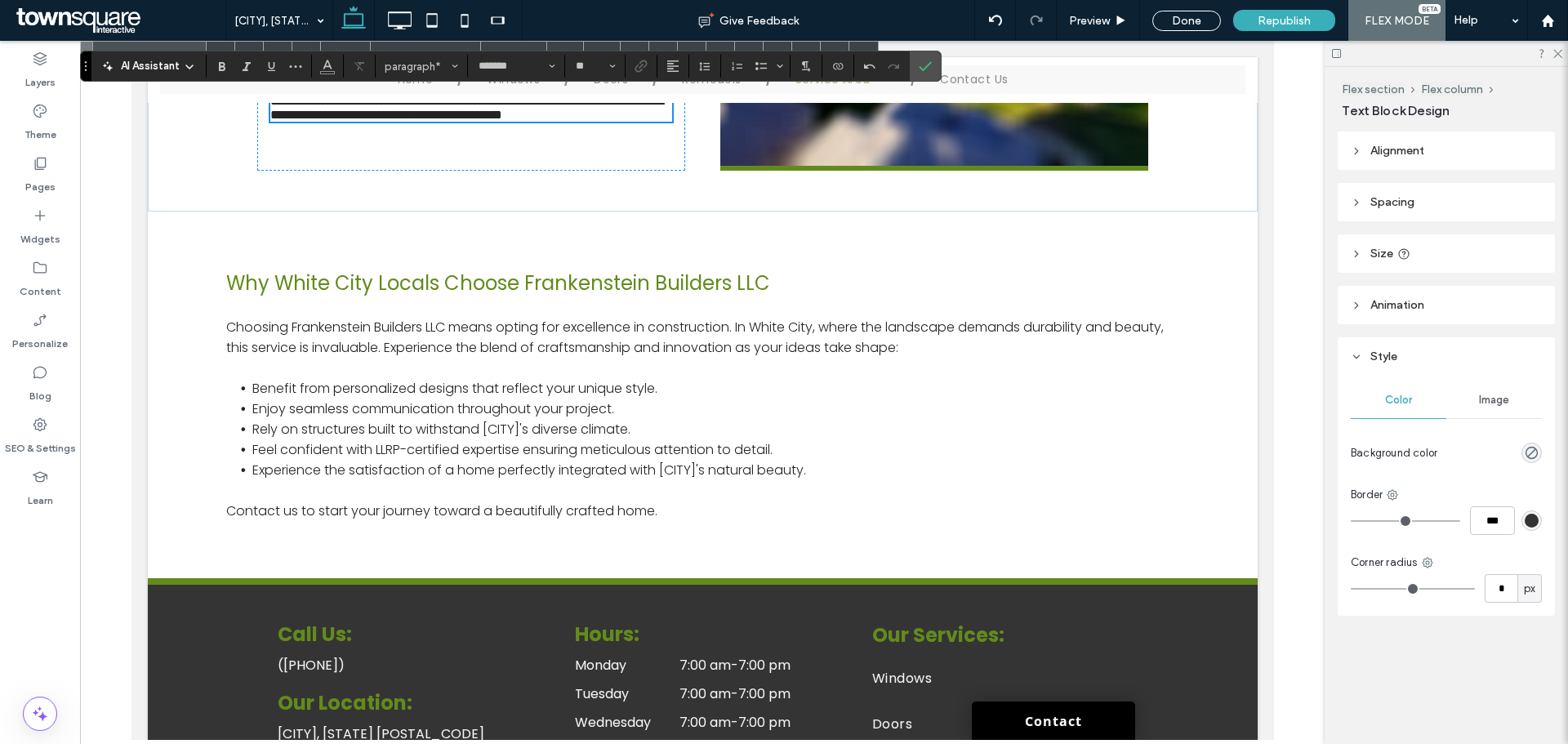 scroll, scrollTop: 817, scrollLeft: 0, axis: vertical 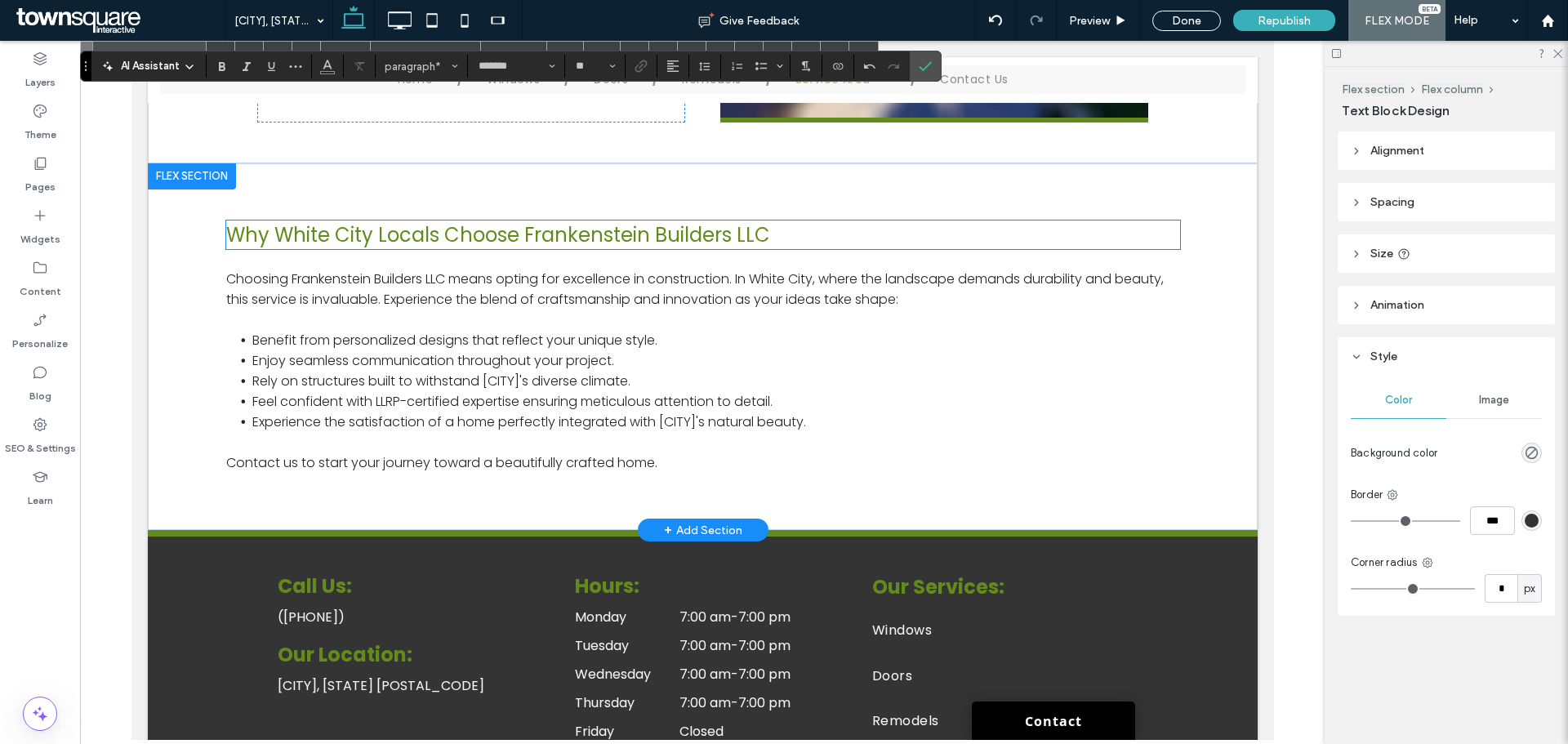 click on "Why White City Locals Choose Frankenstein Builders LLC" at bounding box center [702, 234] 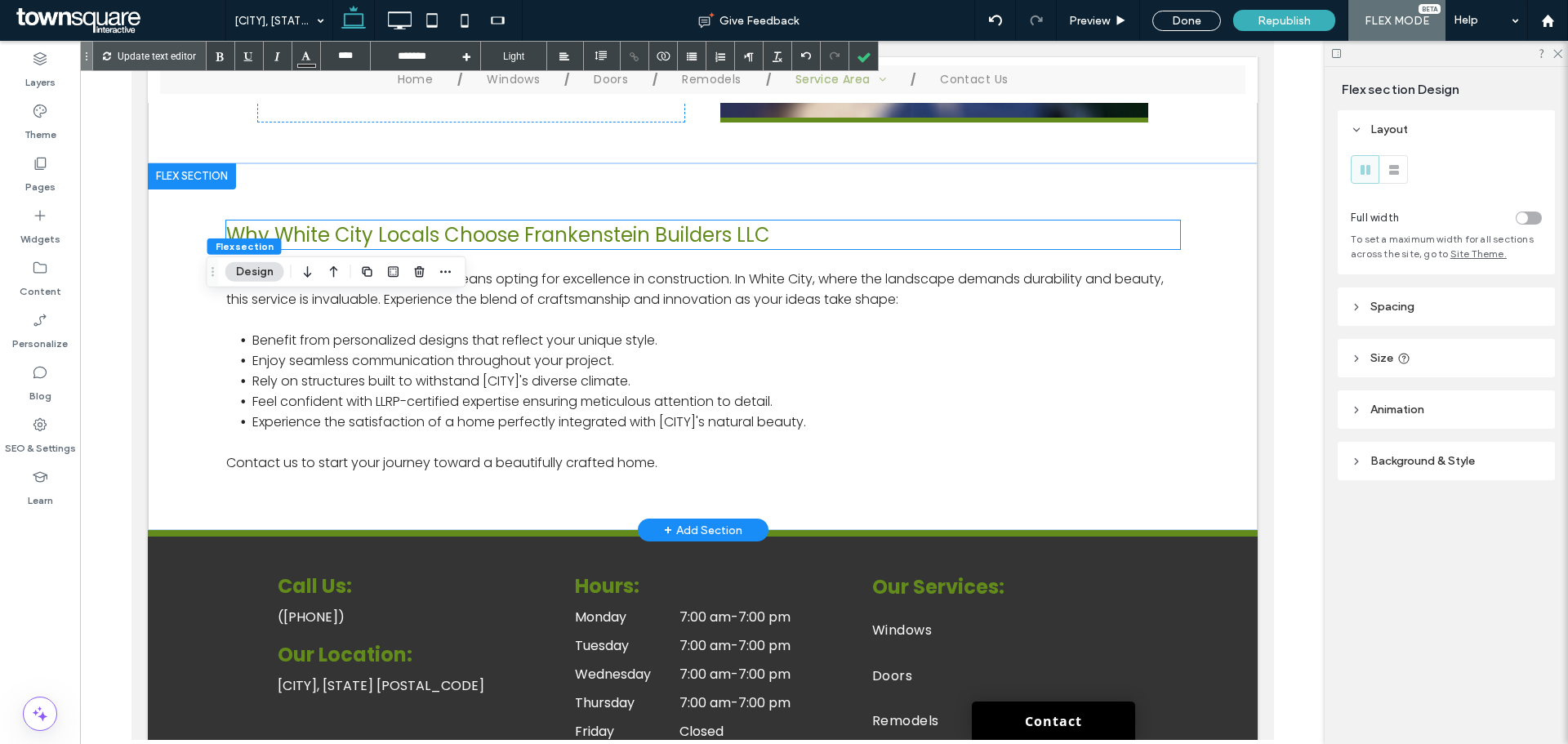 click on "Why White City Locals Choose Frankenstein Builders LLC" at bounding box center [702, 234] 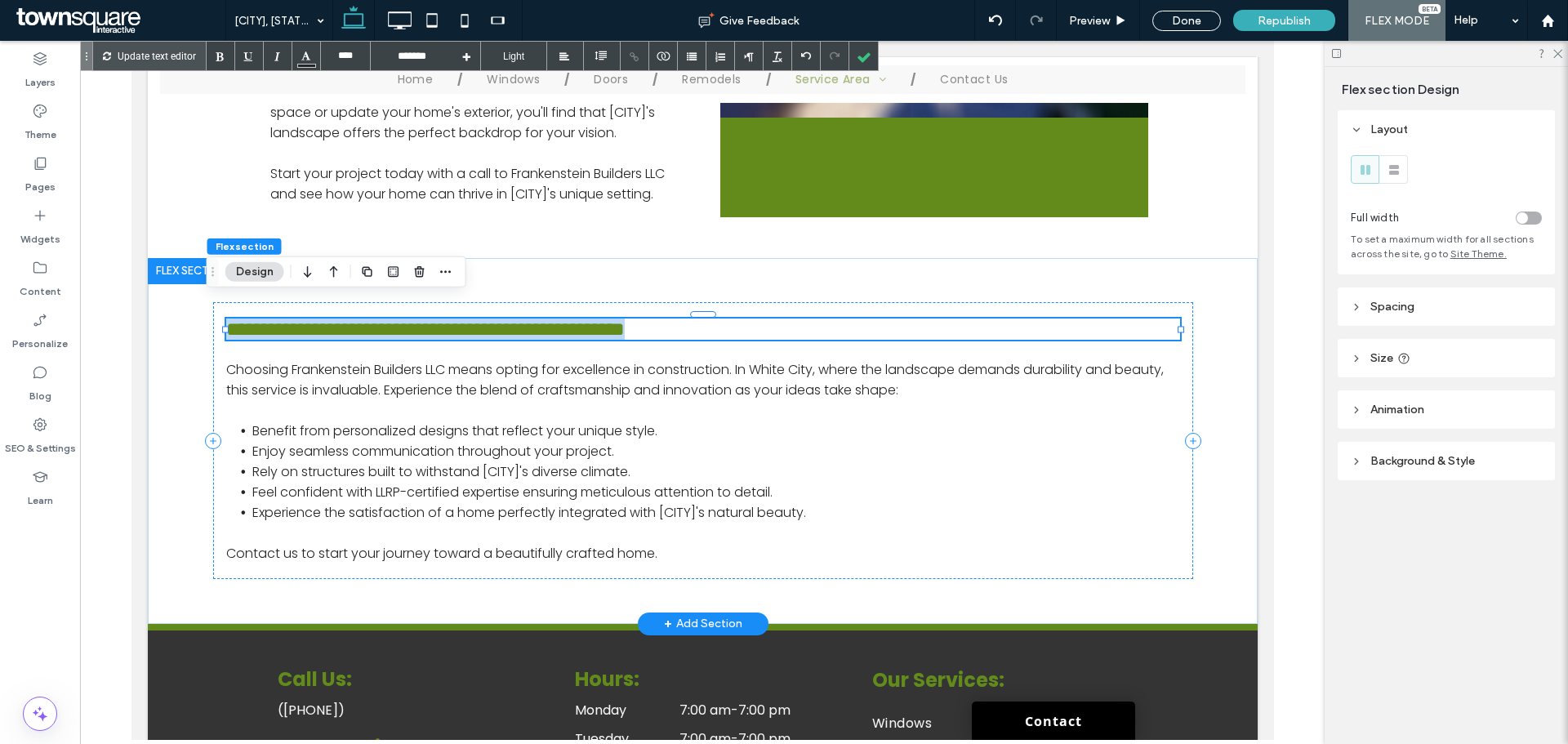 type on "****" 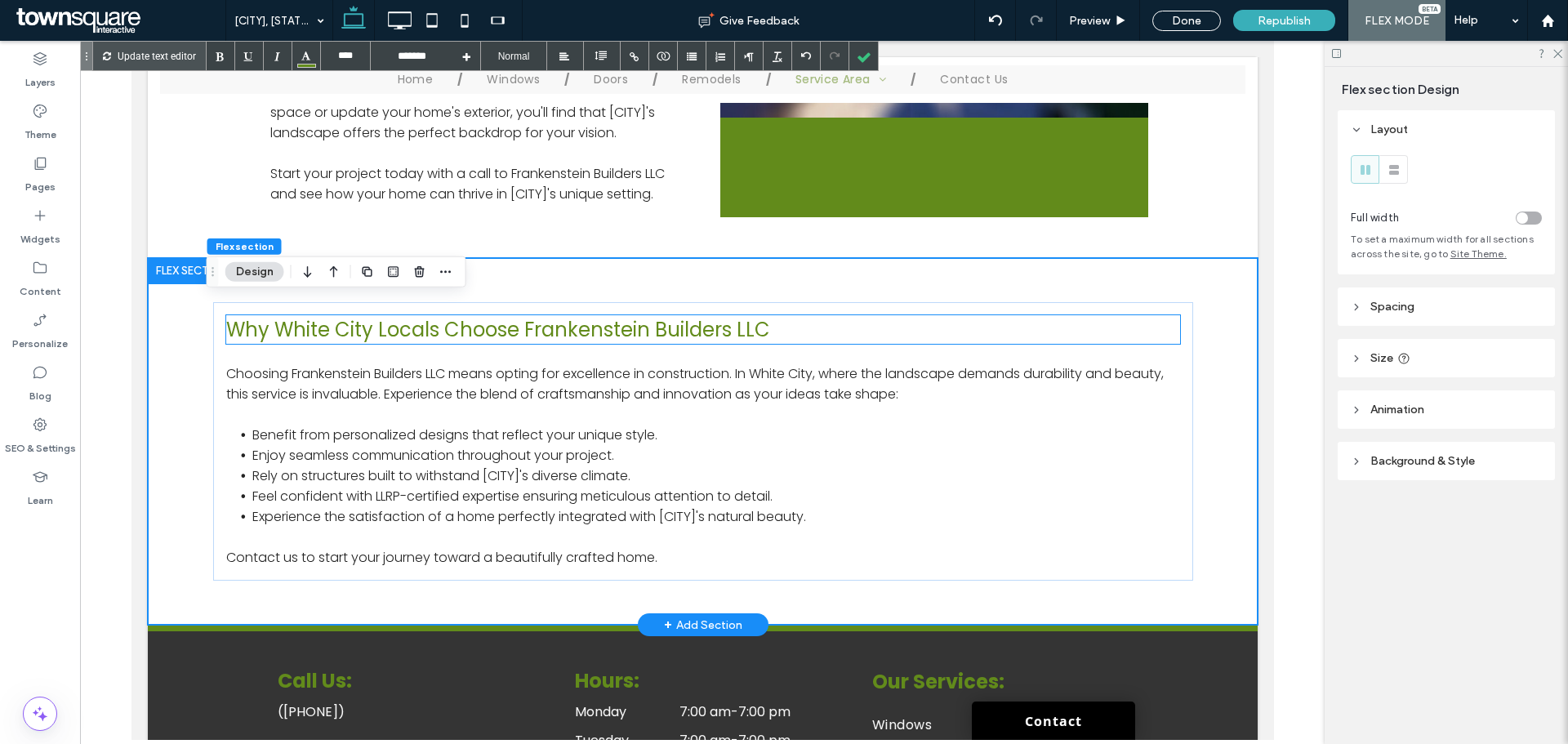 click on "Why White City Locals Choose Frankenstein Builders LLC" at bounding box center (497, 329) 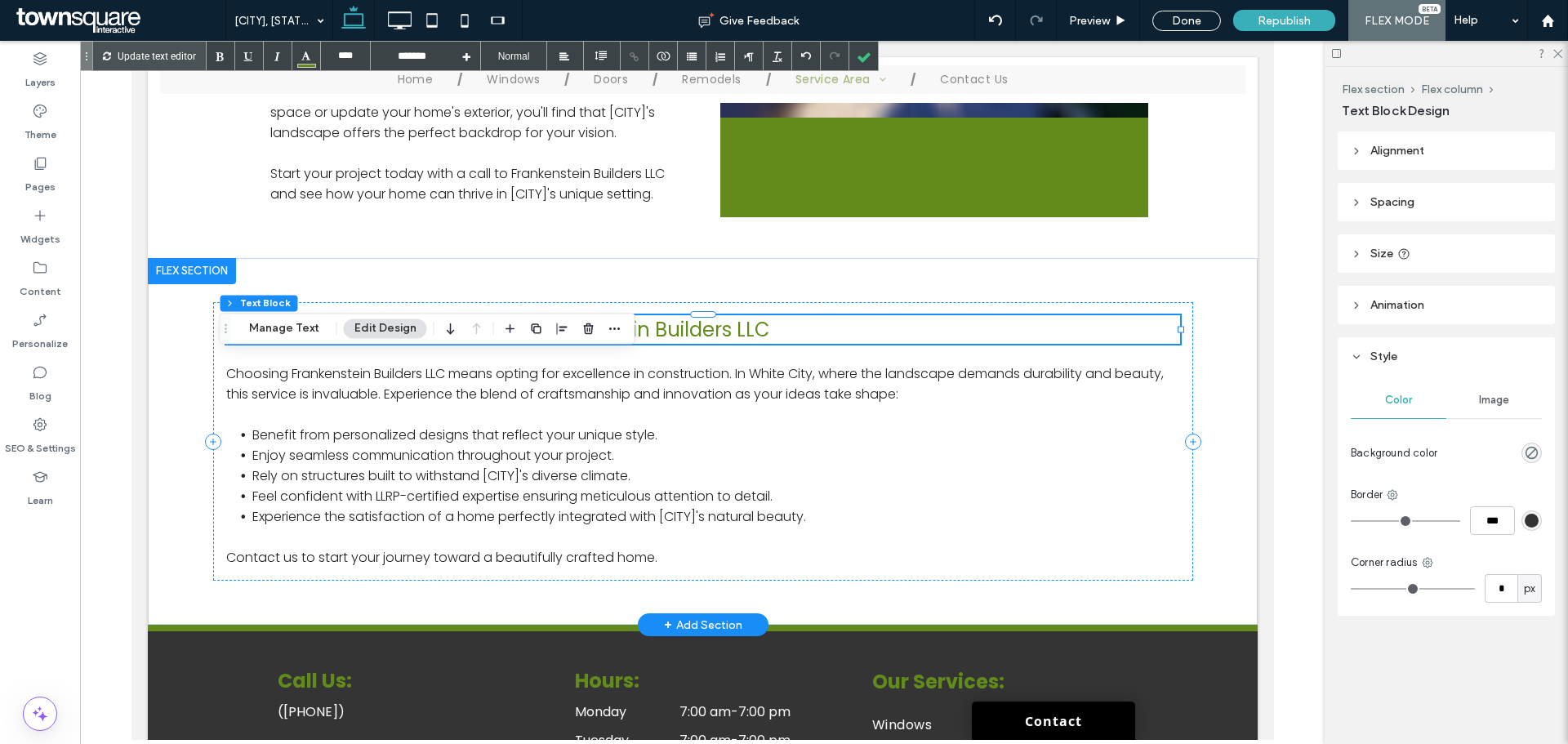 click on "Why White City Locals Choose Frankenstein Builders LLC" at bounding box center [497, 329] 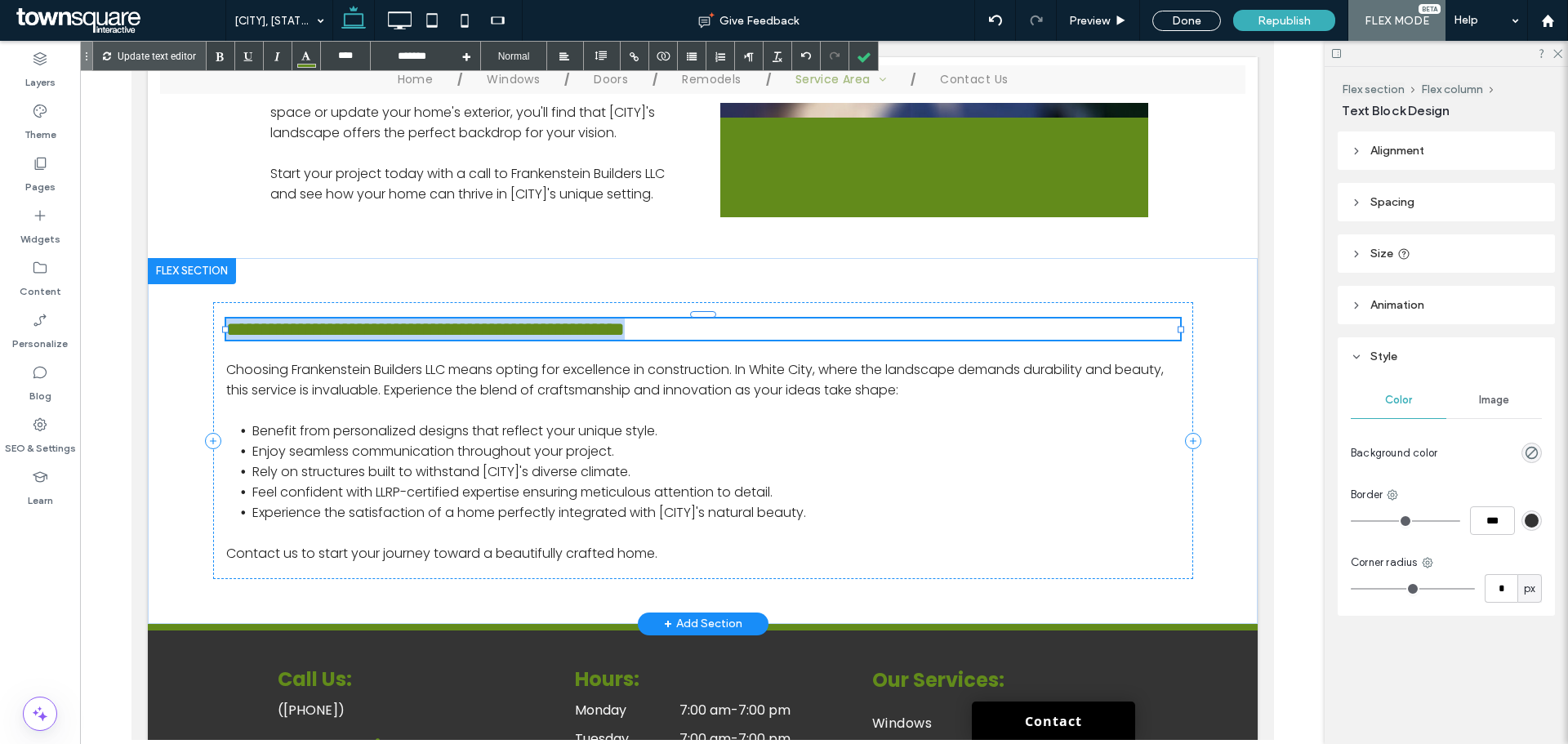 click on "**********" at bounding box center (425, 329) 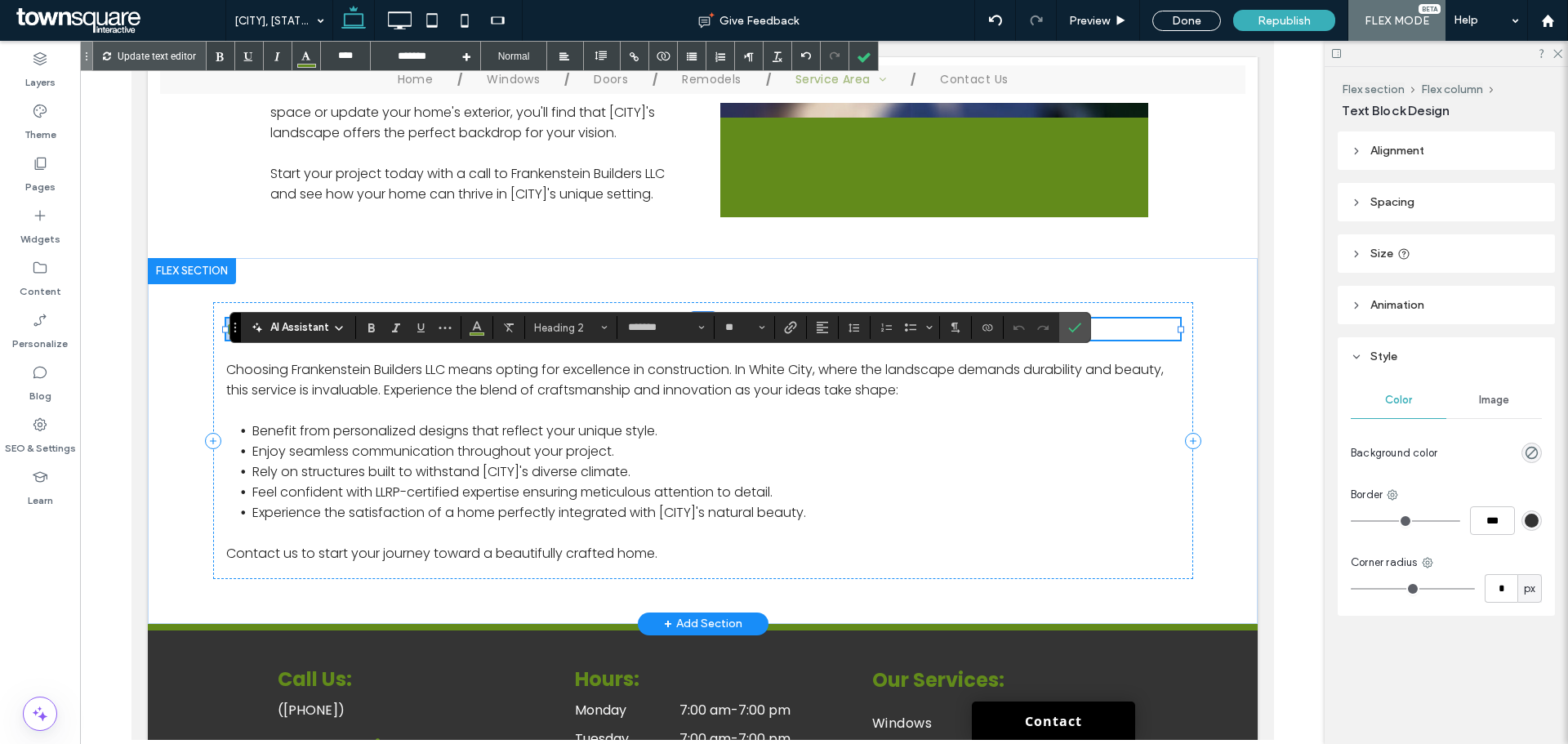 click on "**********" at bounding box center [425, 329] 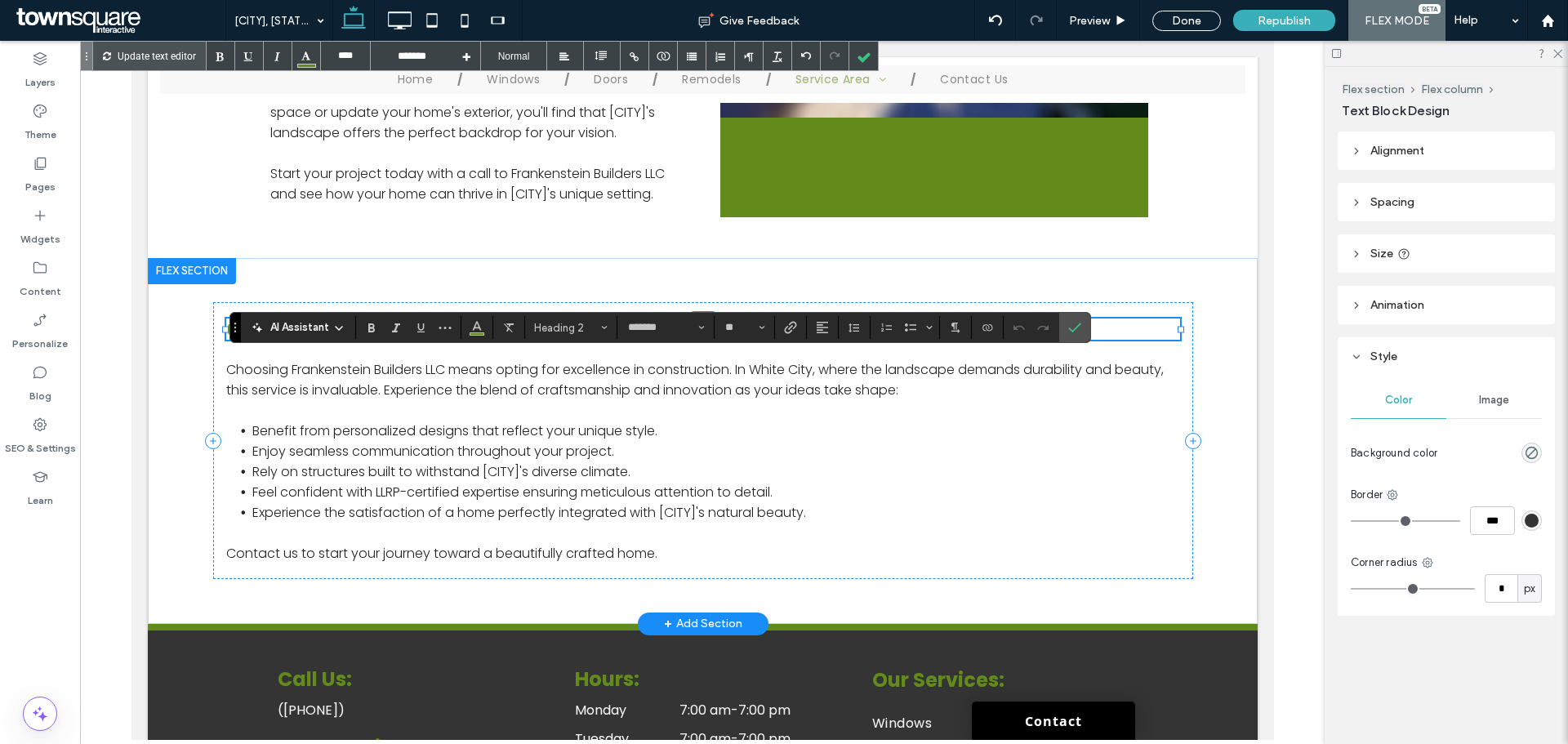 drag, startPoint x: 363, startPoint y: 369, endPoint x: 274, endPoint y: 366, distance: 89.0505 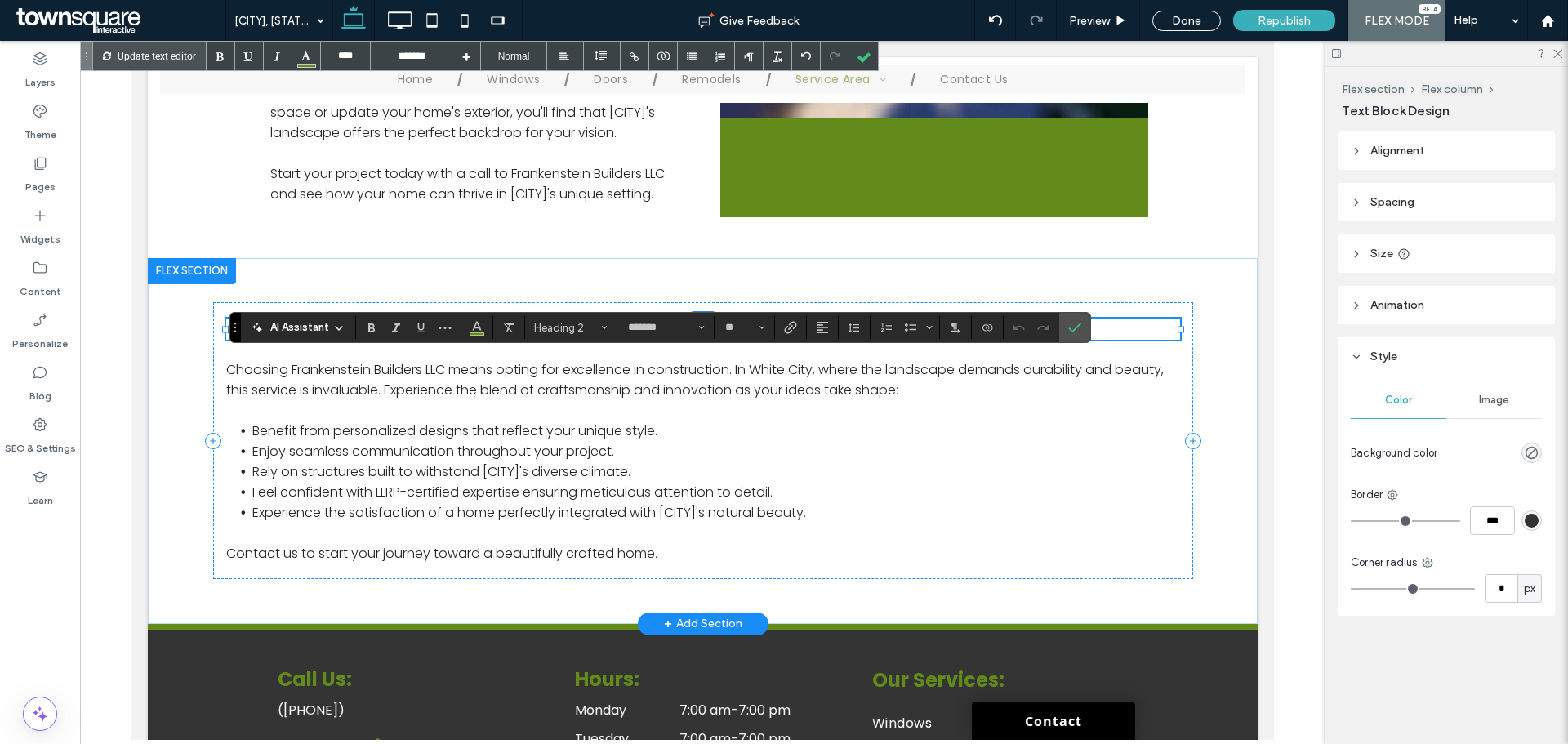 click on "**********" at bounding box center [425, 329] 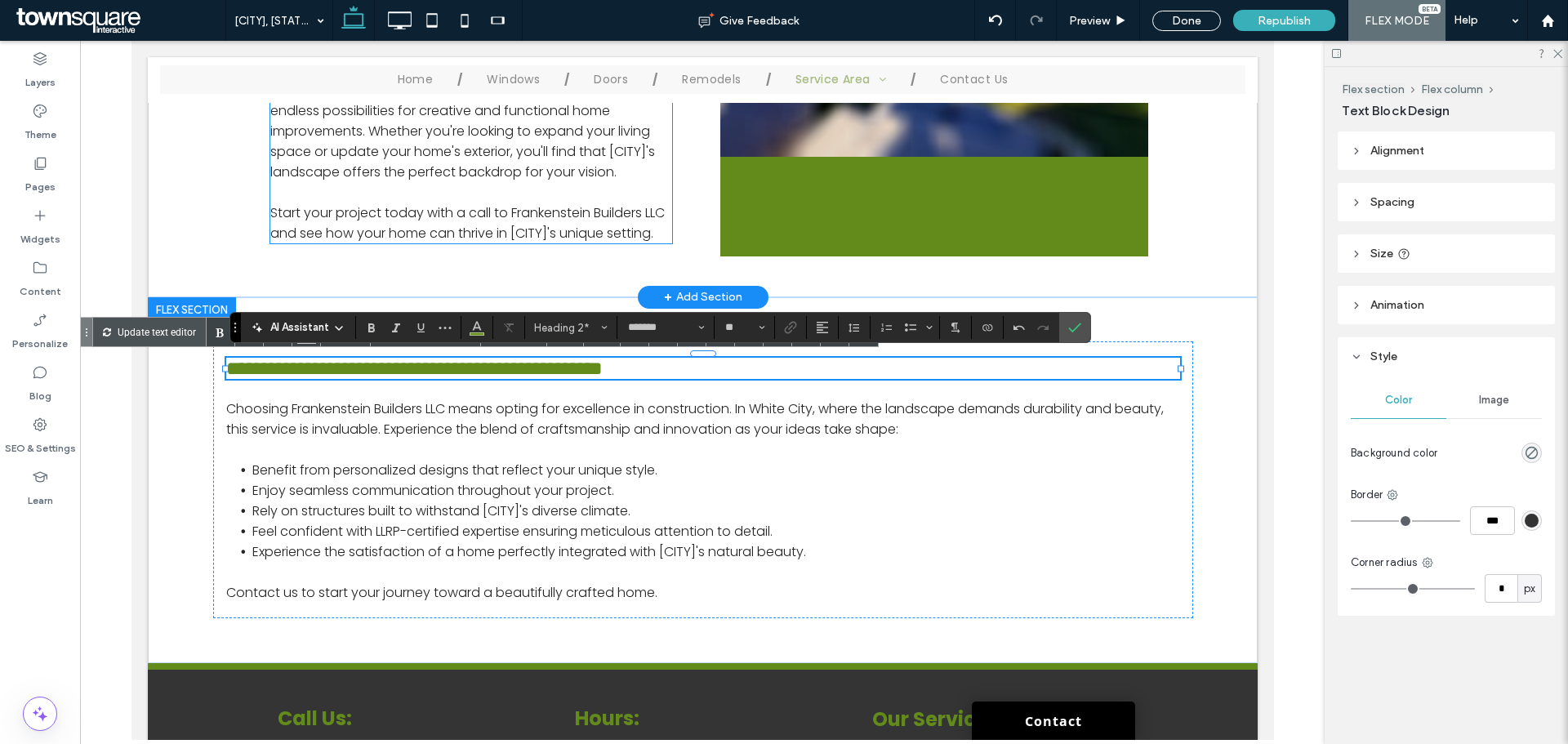 scroll, scrollTop: 817, scrollLeft: 0, axis: vertical 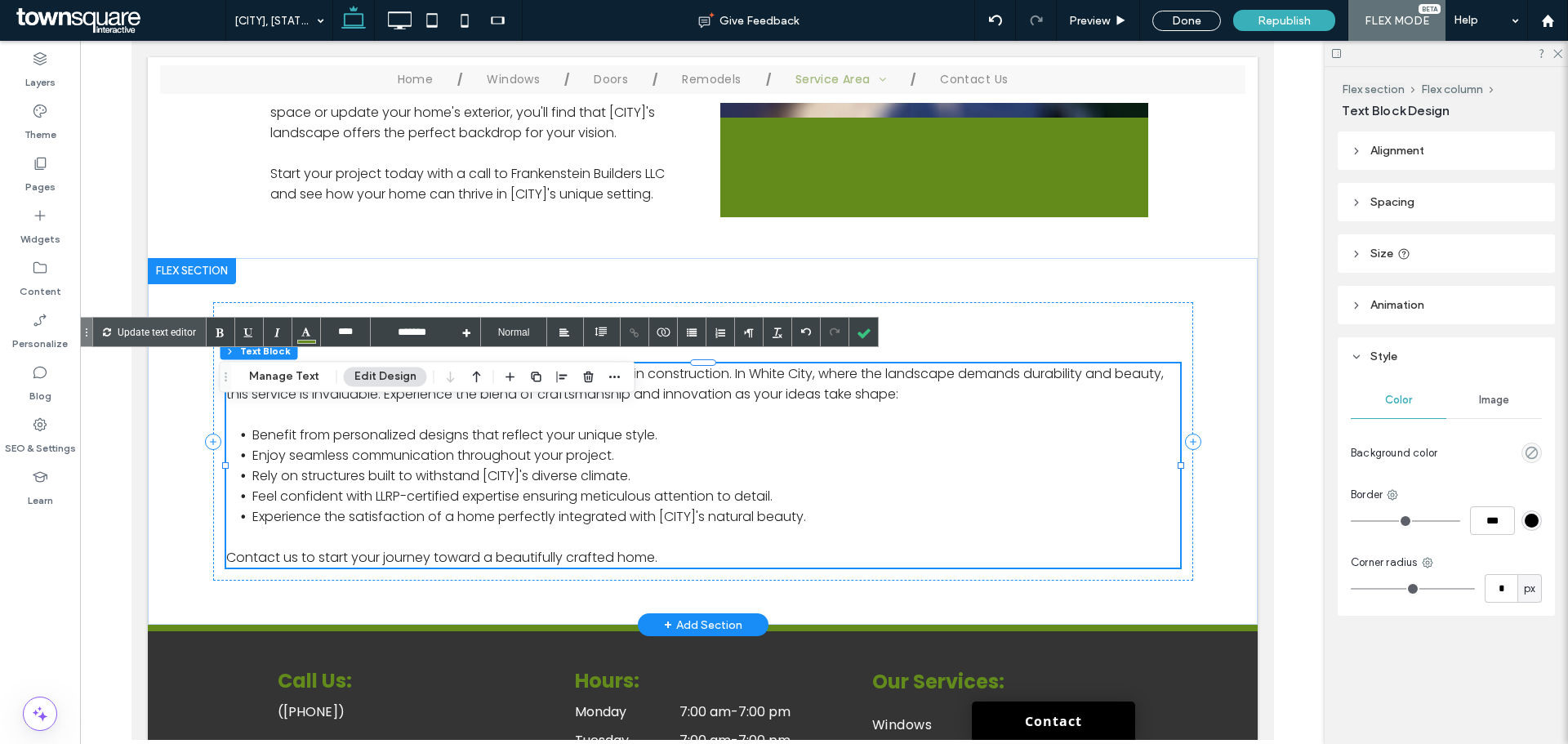 click on "Rely on structures built to withstand White City's diverse climate." at bounding box center (715, 475) 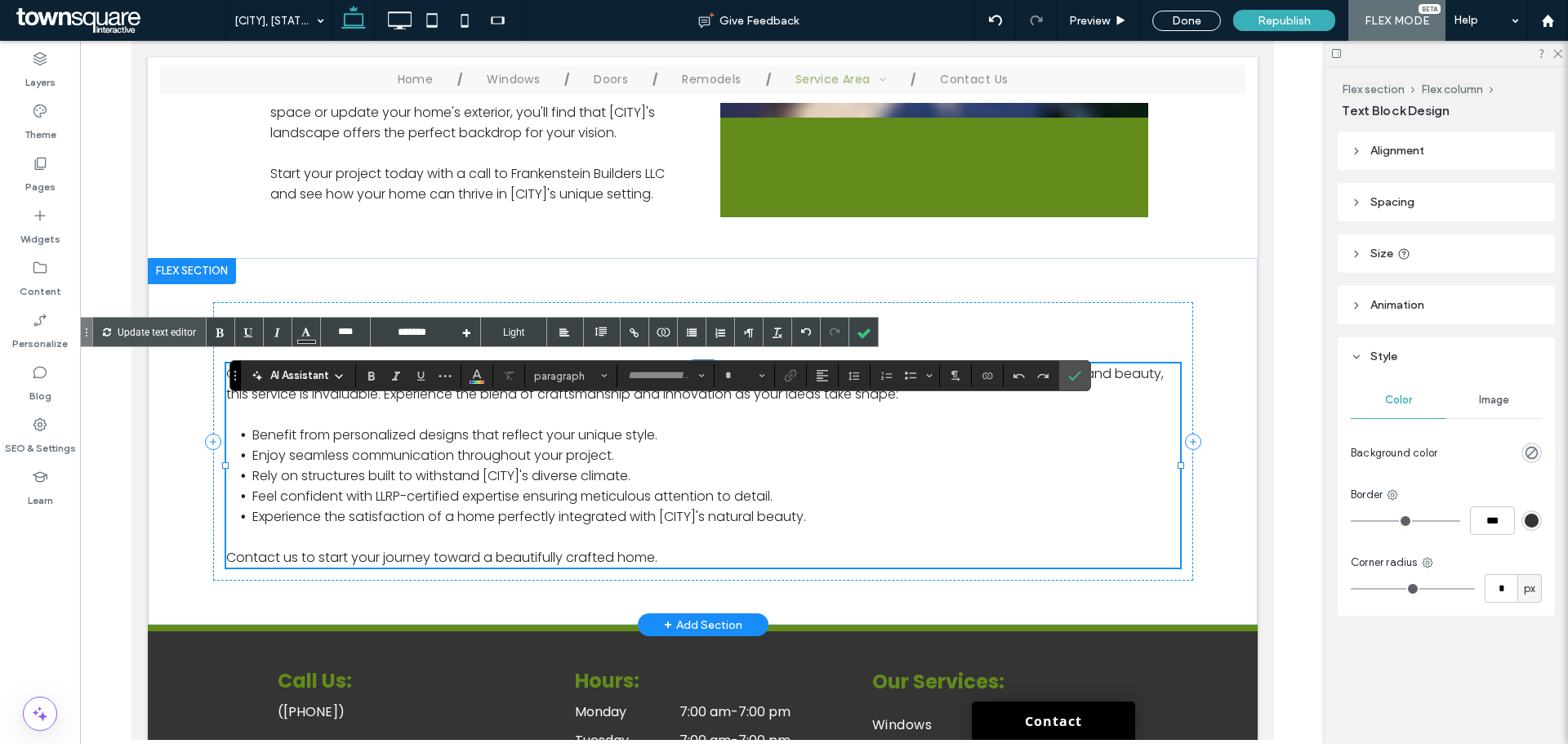 type on "*******" 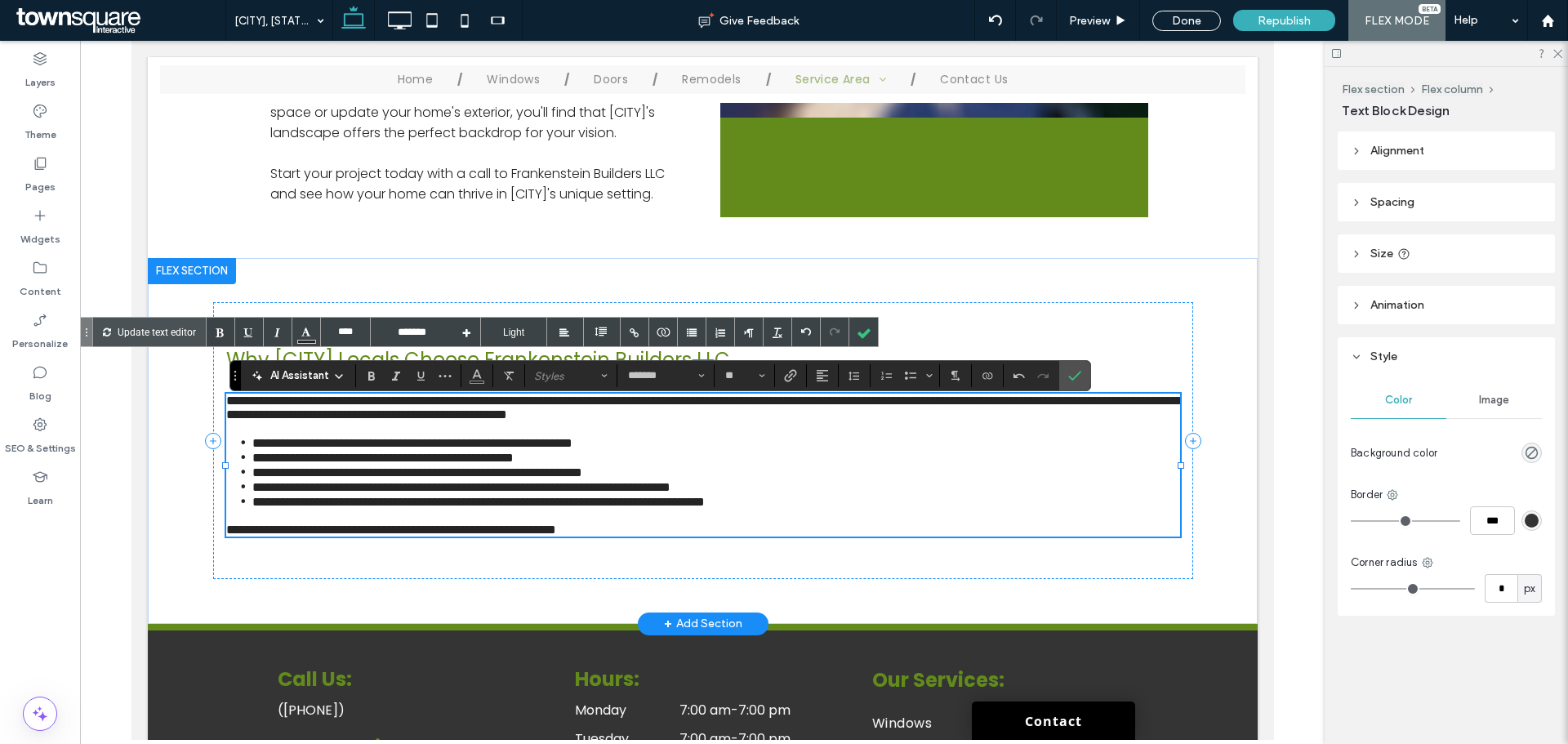 paste 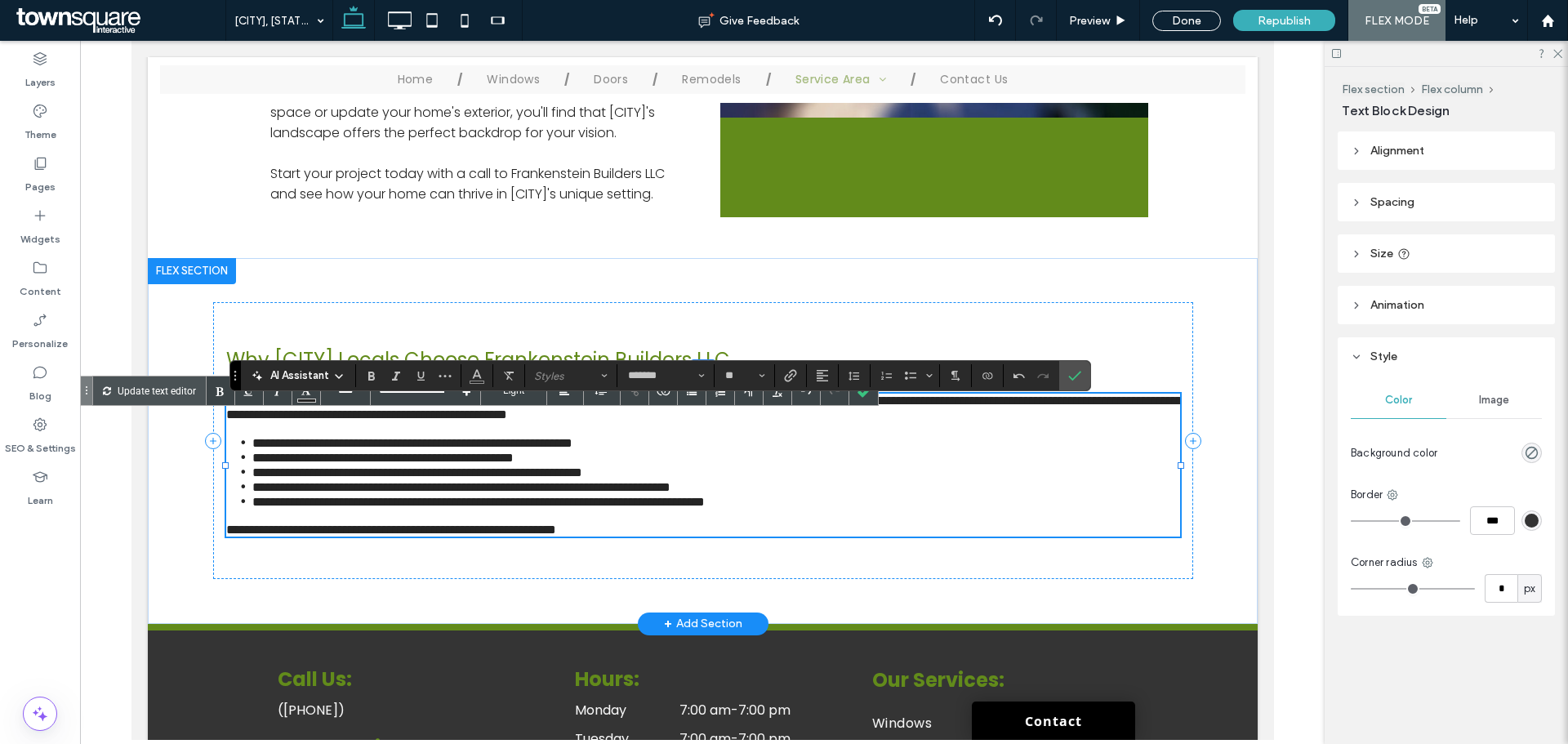 type on "****" 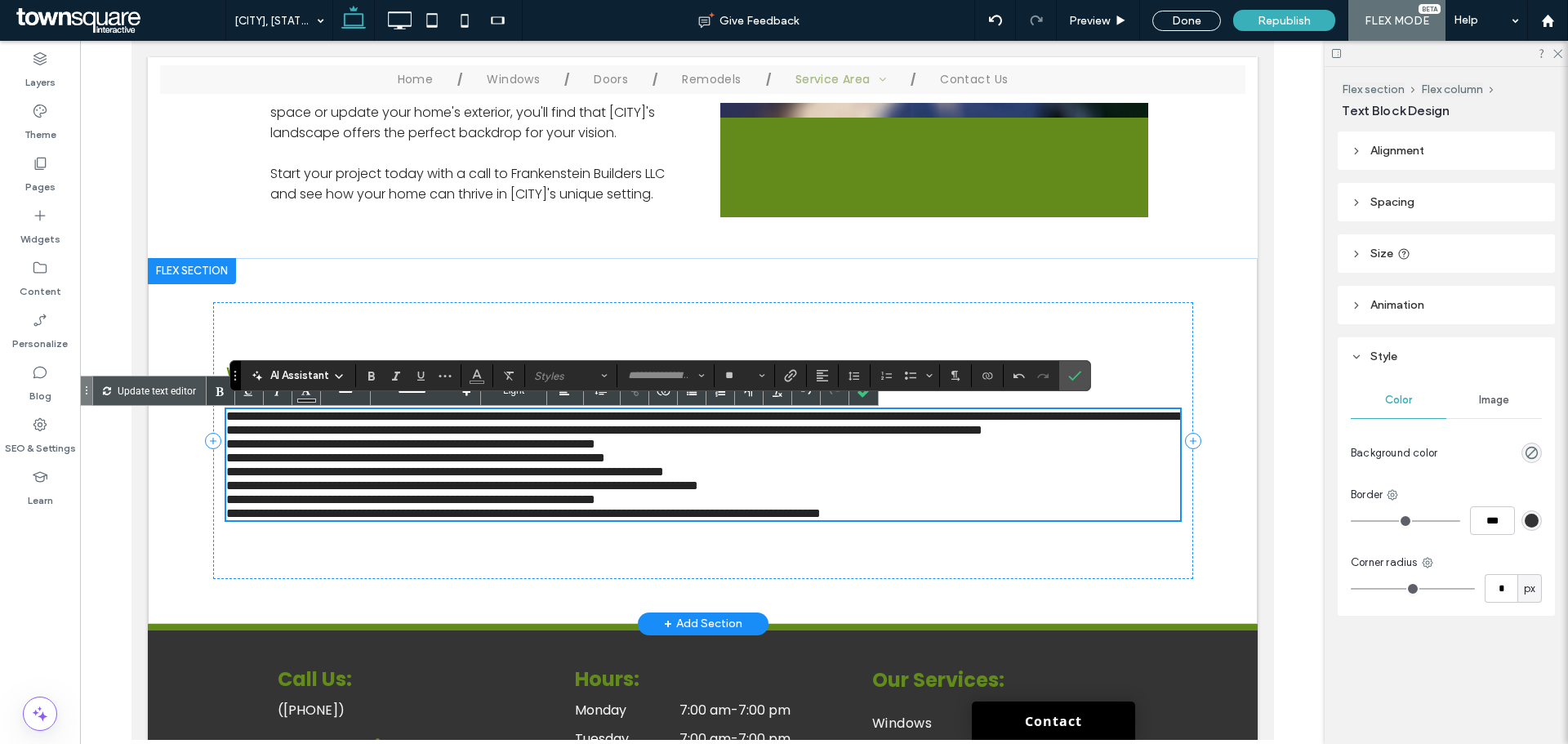 scroll, scrollTop: 101, scrollLeft: 0, axis: vertical 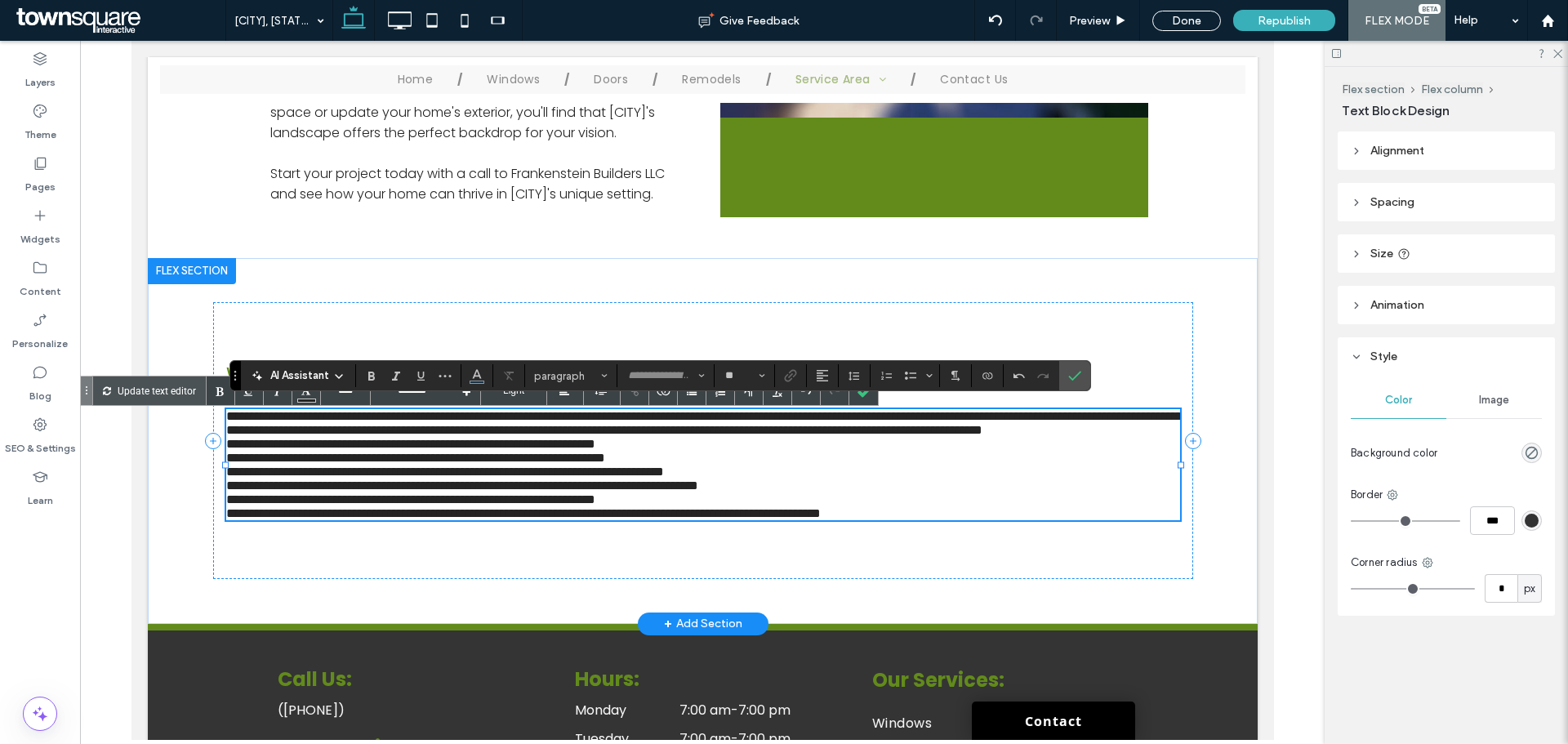 type on "*******" 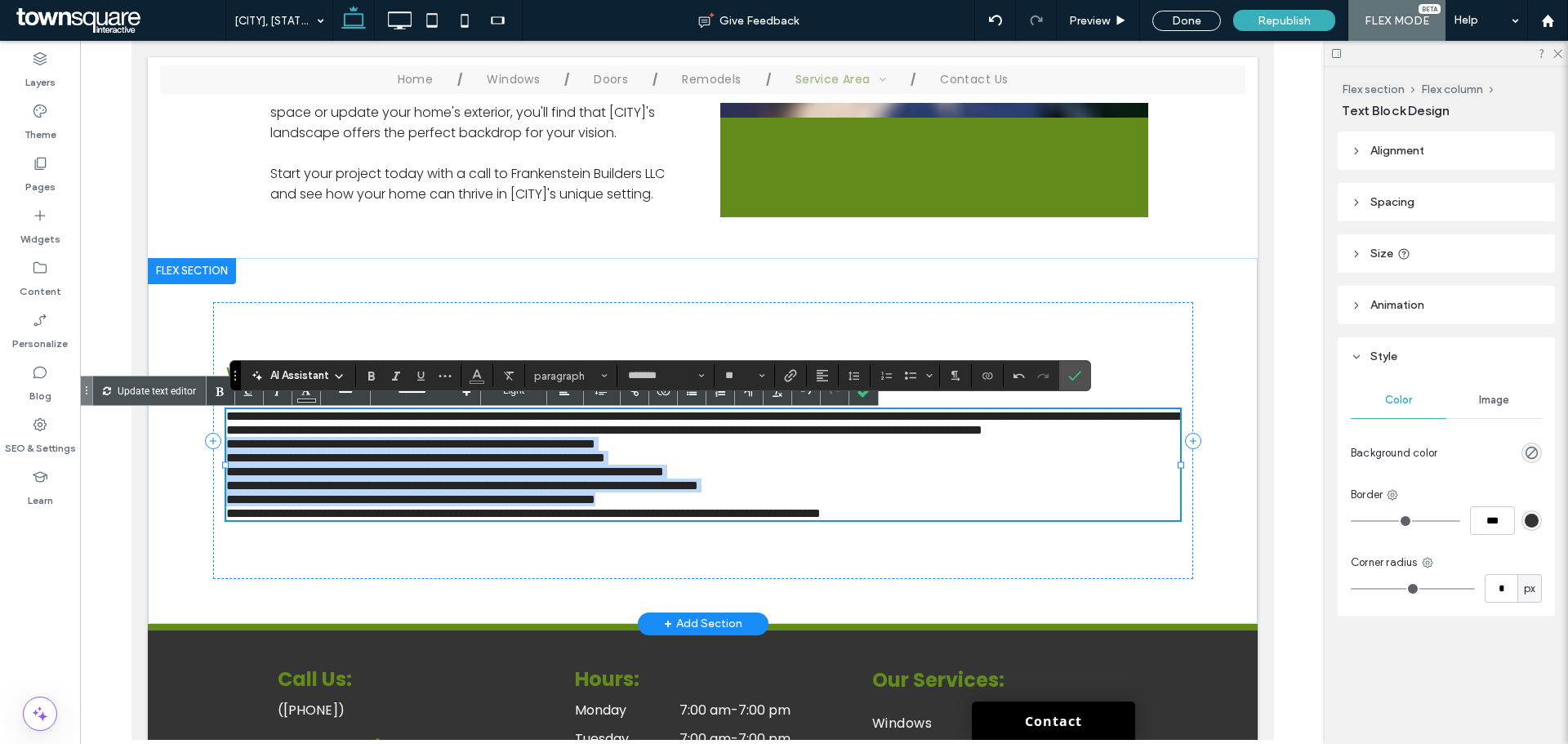 drag, startPoint x: 692, startPoint y: 571, endPoint x: 220, endPoint y: 474, distance: 481.86409 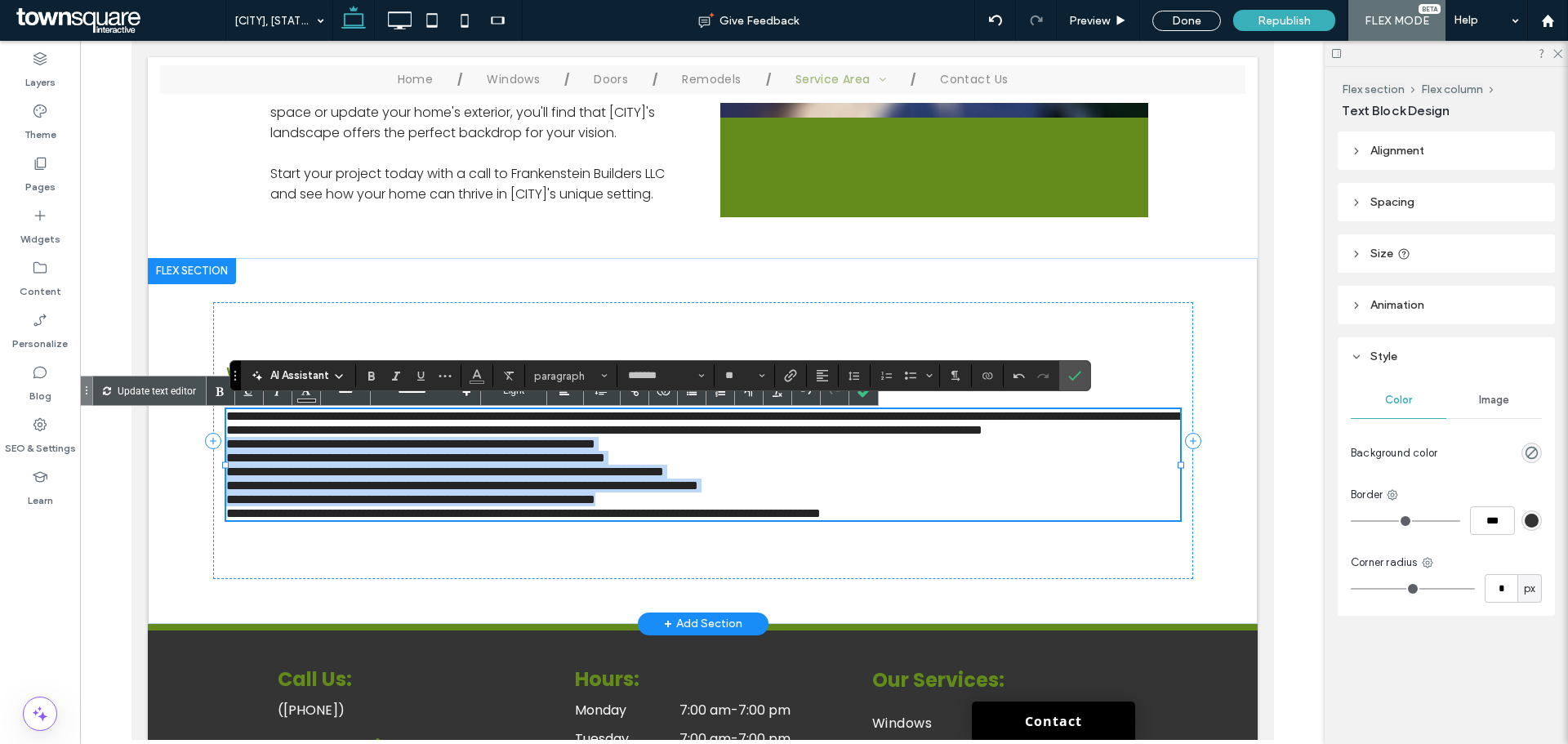 click on "**********" at bounding box center (702, 465) 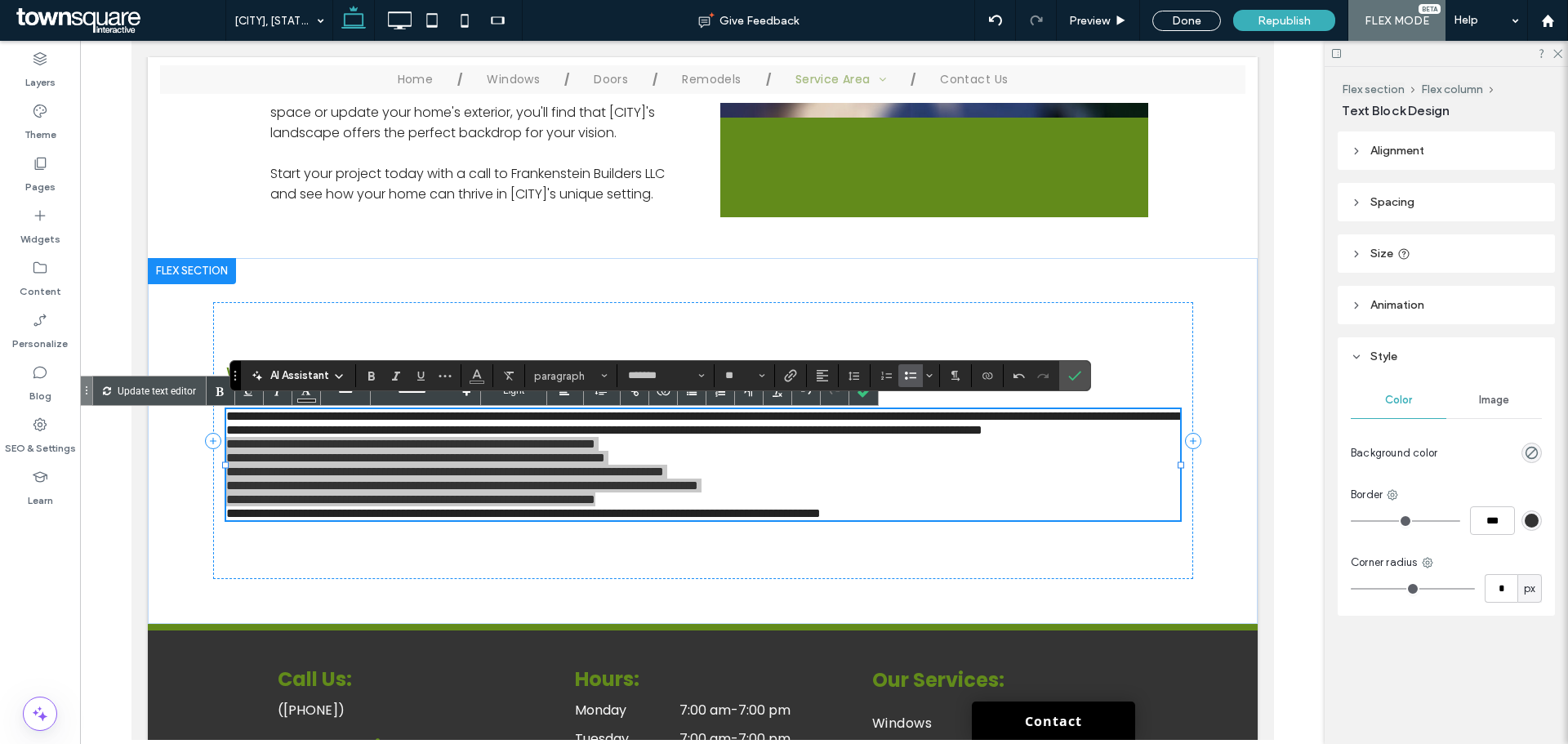 click 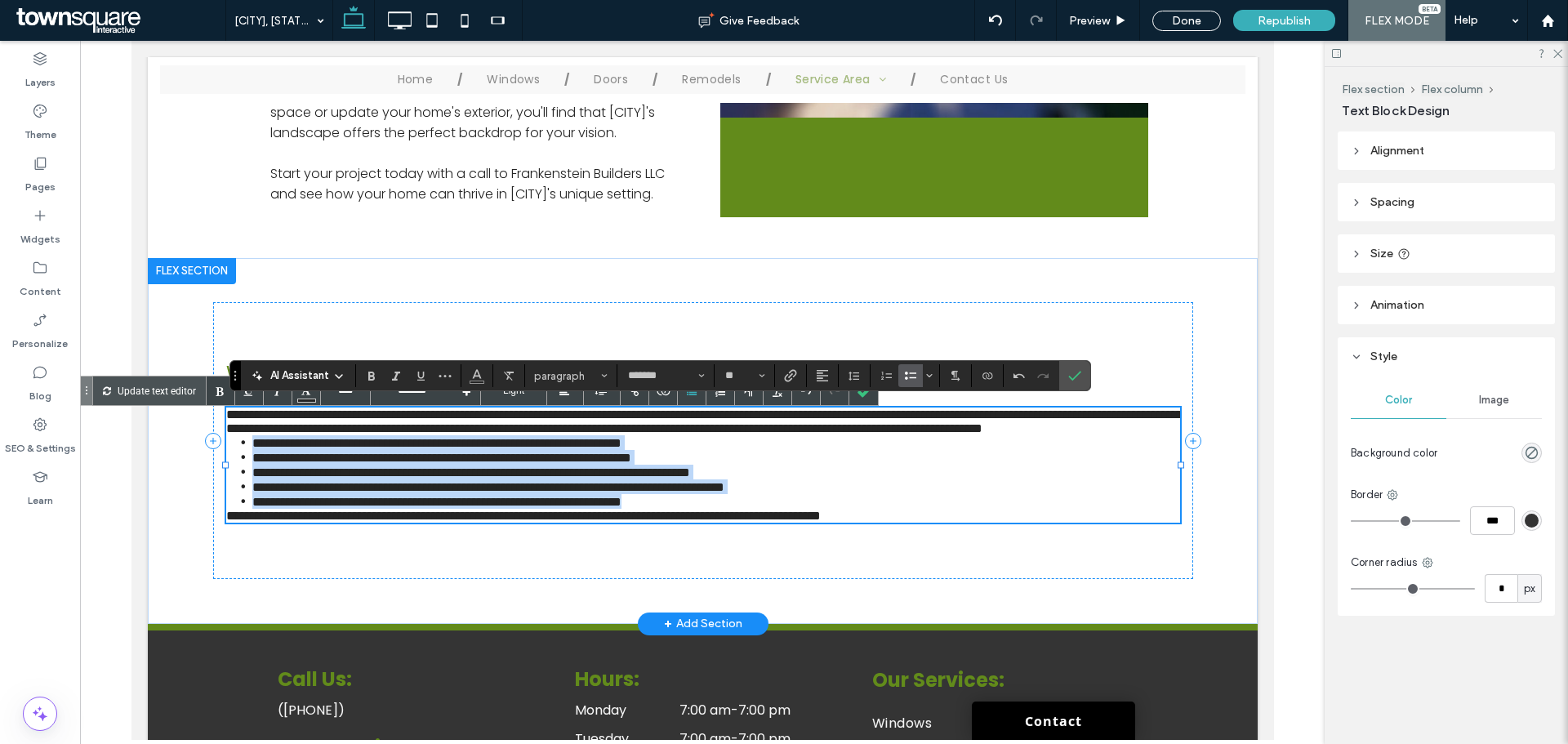 click on "**********" at bounding box center (715, 501) 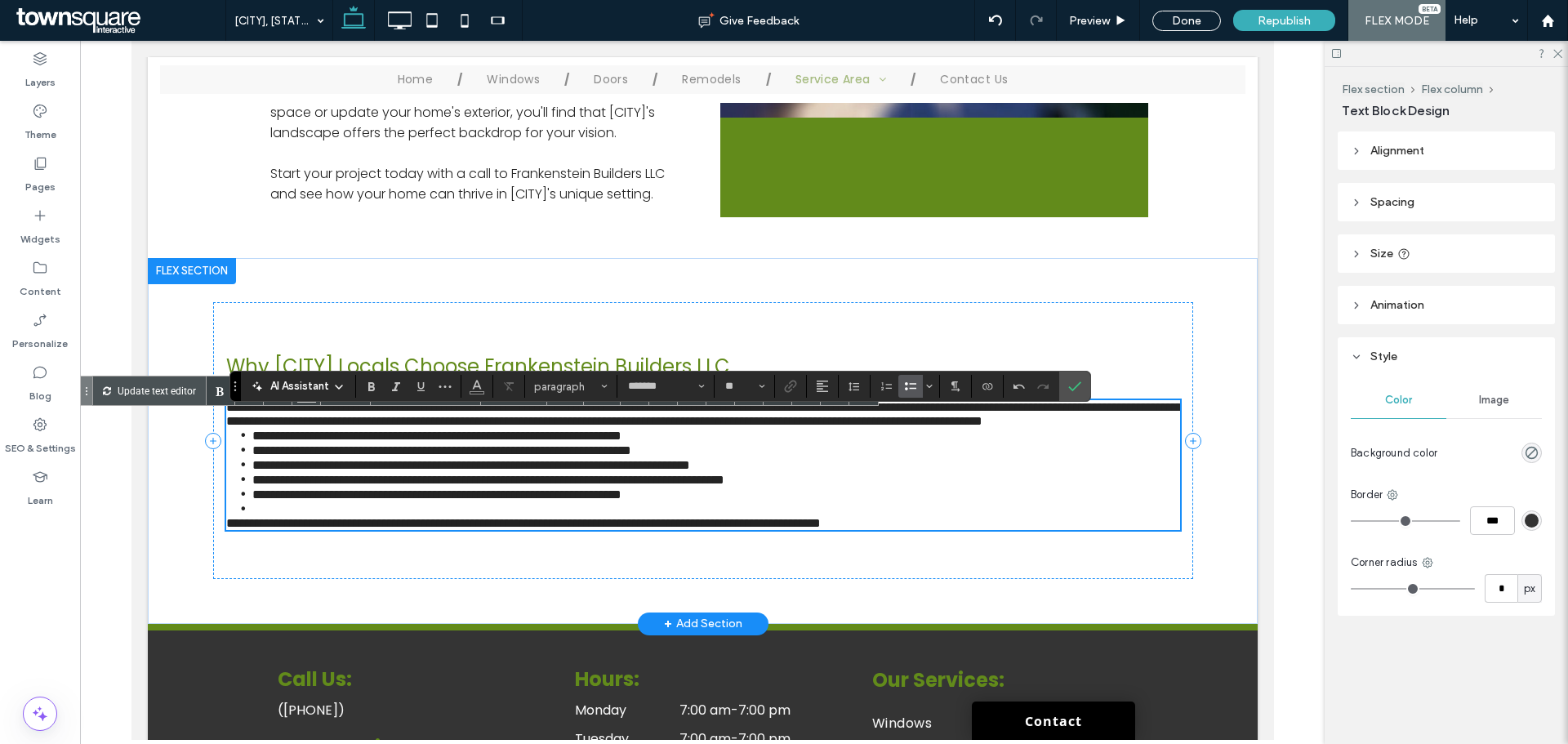 scroll, scrollTop: 806, scrollLeft: 0, axis: vertical 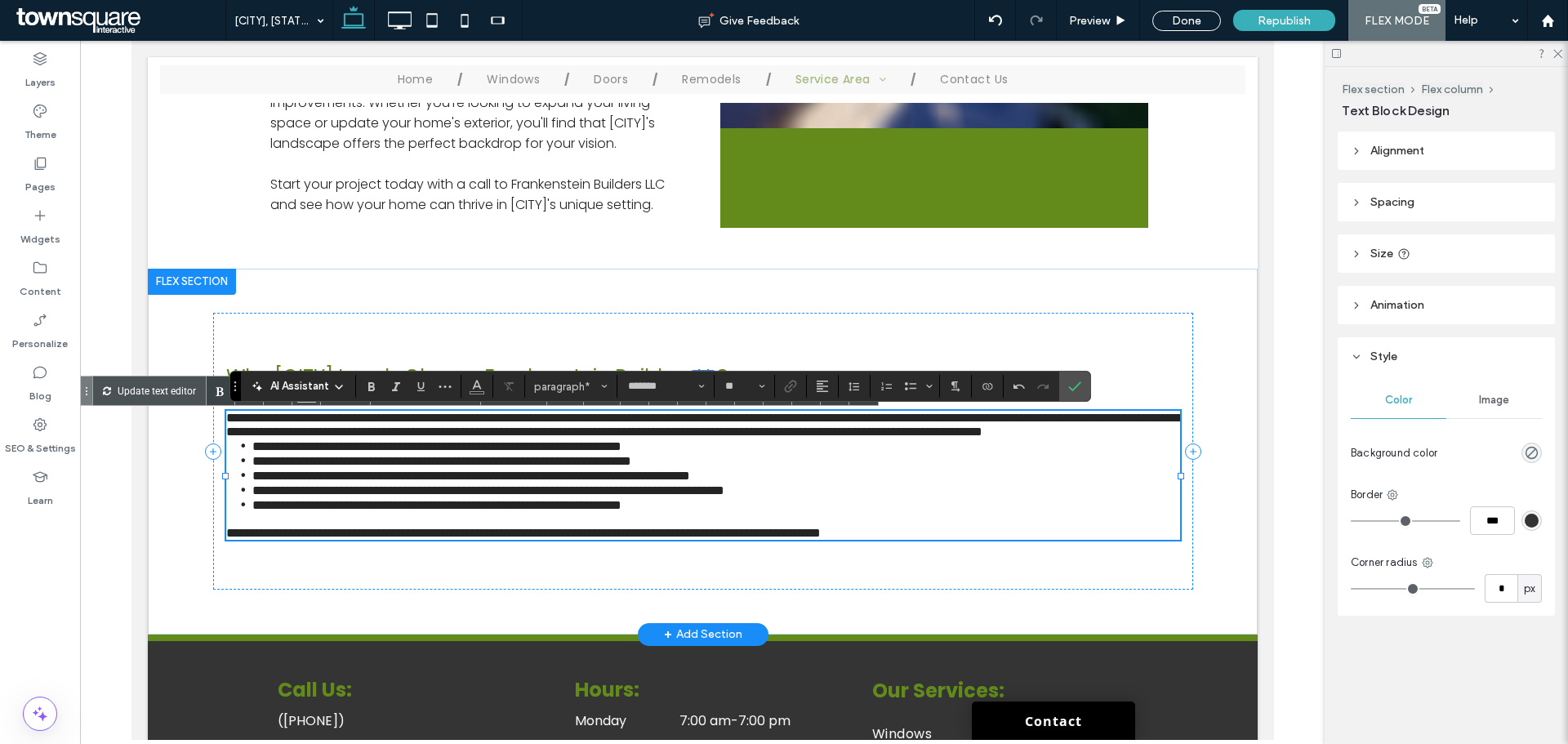 click on "**********" at bounding box center [702, 425] 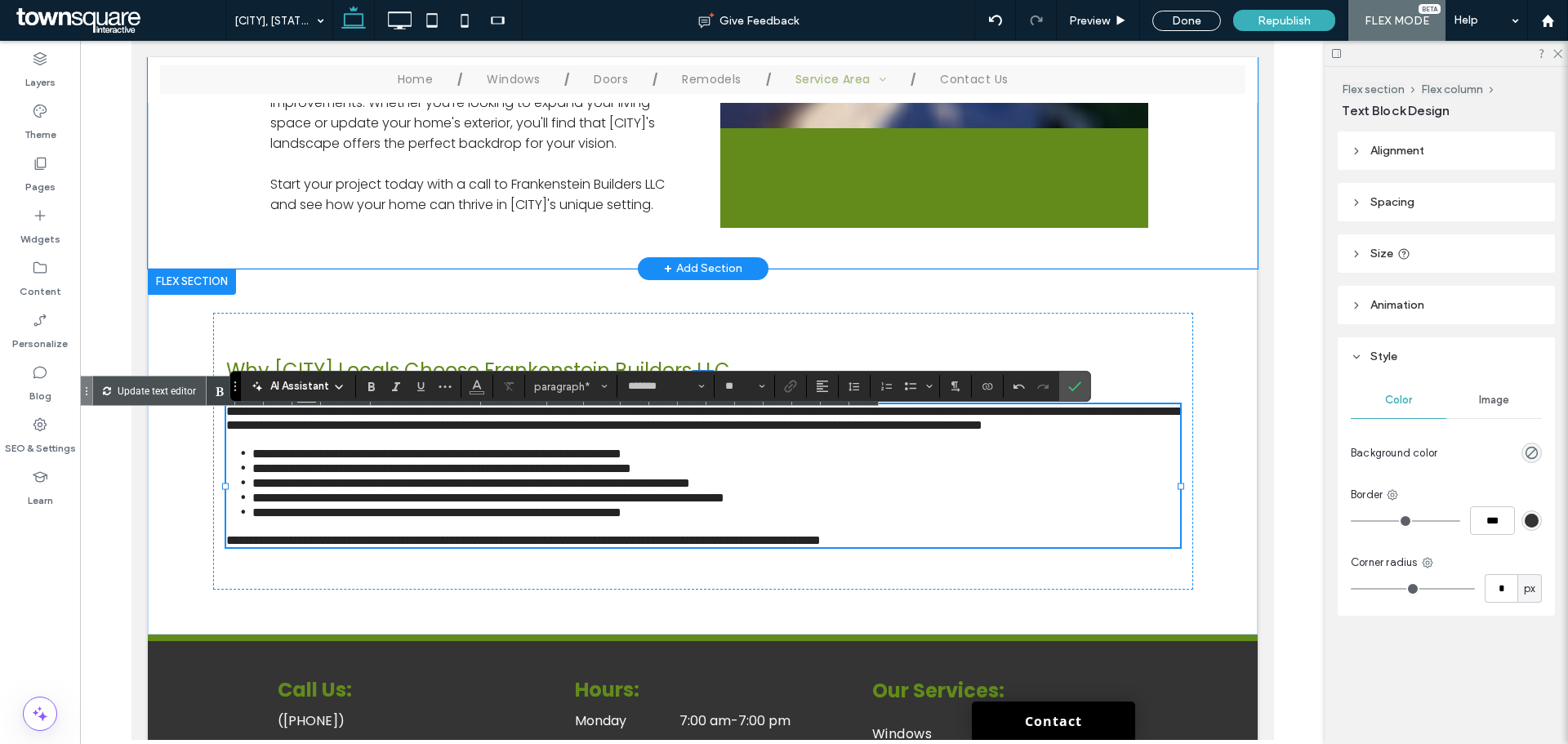 click on "**********" at bounding box center [702, -58] 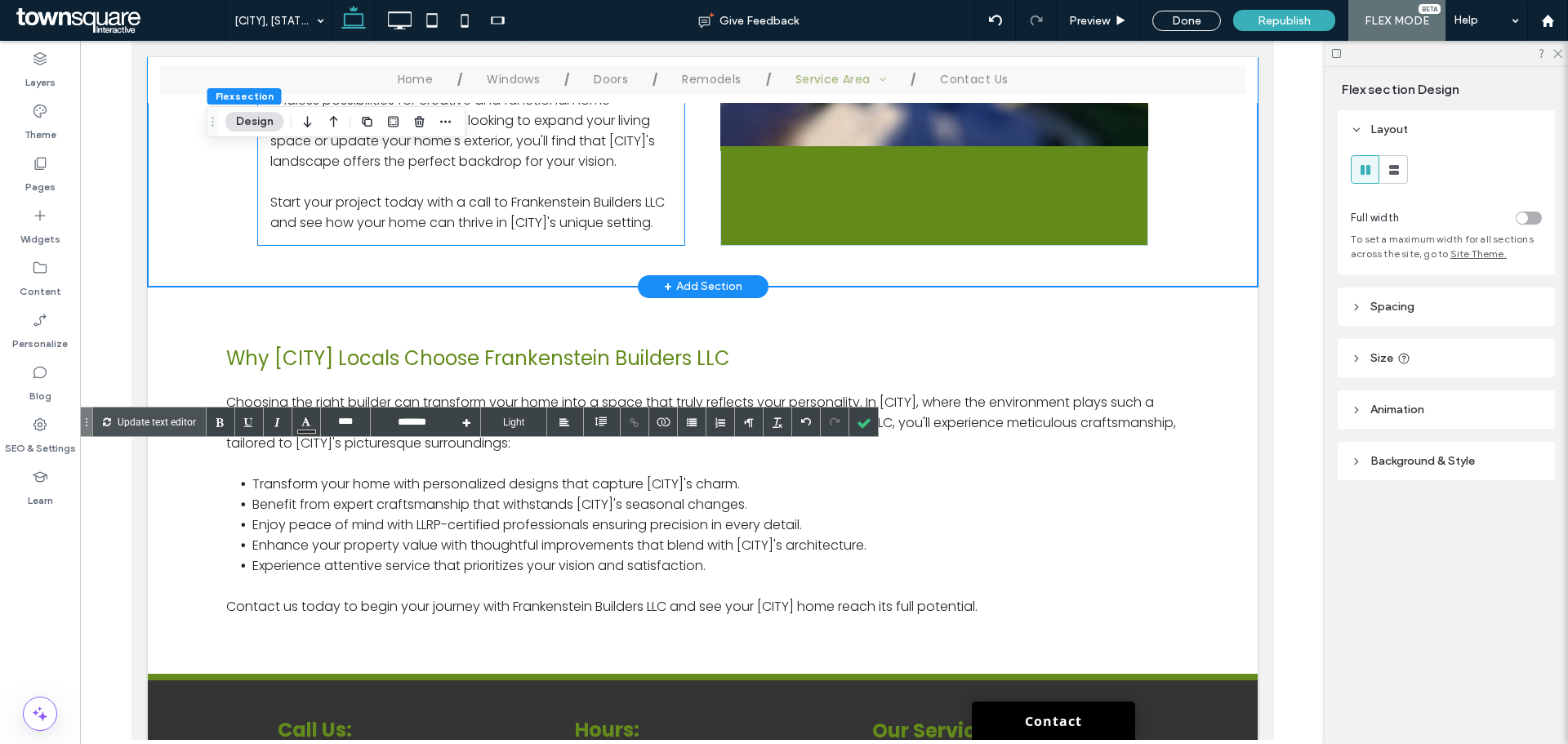scroll, scrollTop: 790, scrollLeft: 0, axis: vertical 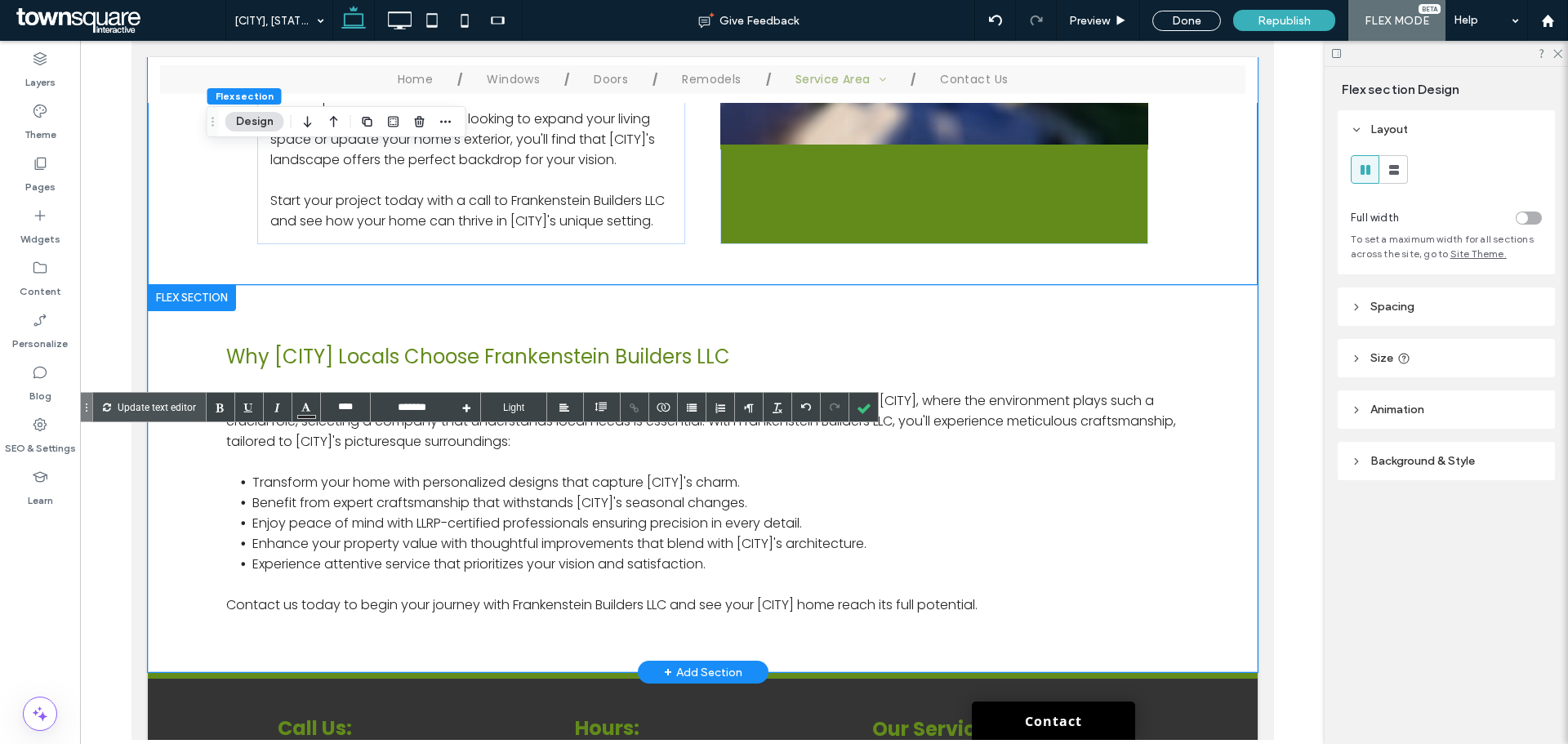 type on "****" 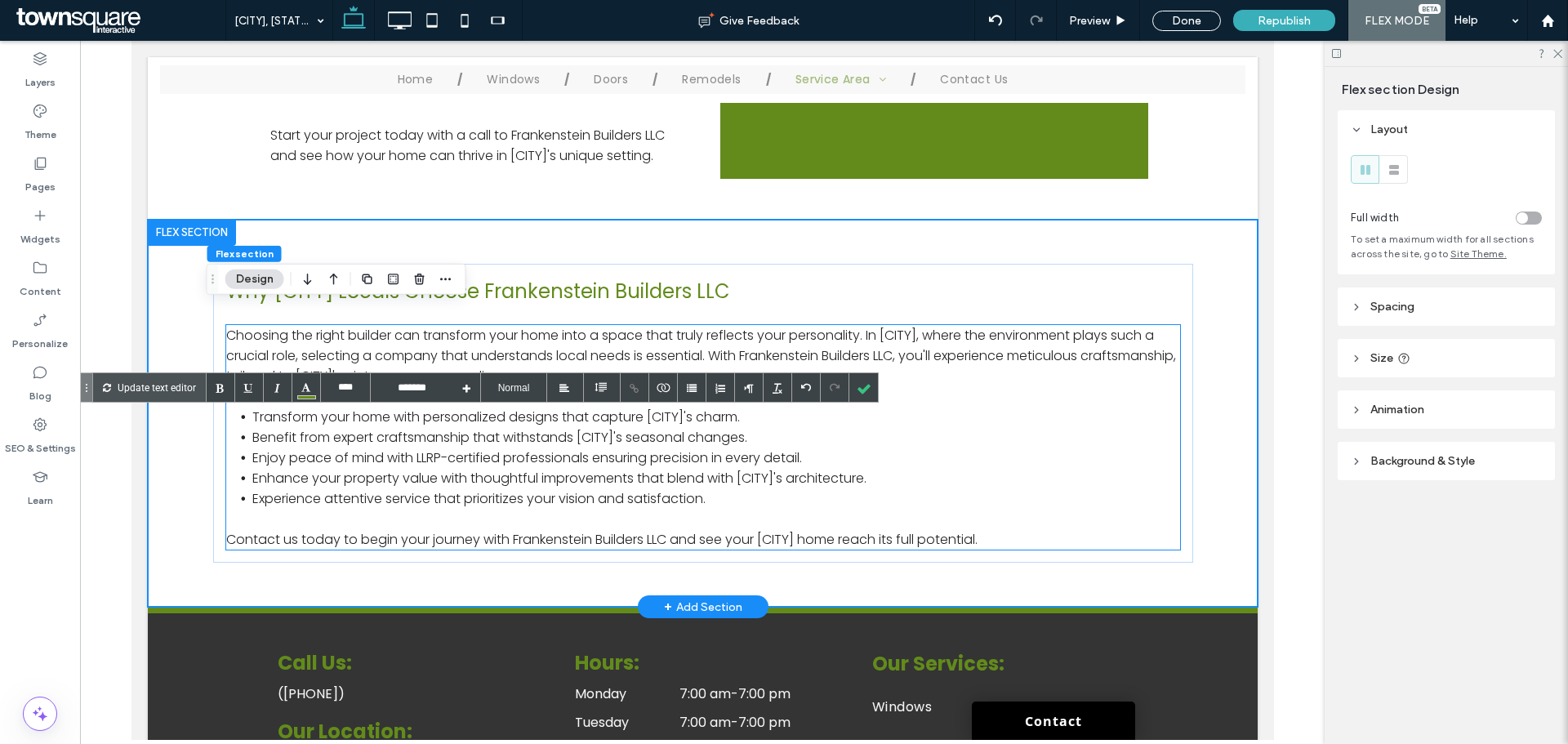 scroll, scrollTop: 953, scrollLeft: 0, axis: vertical 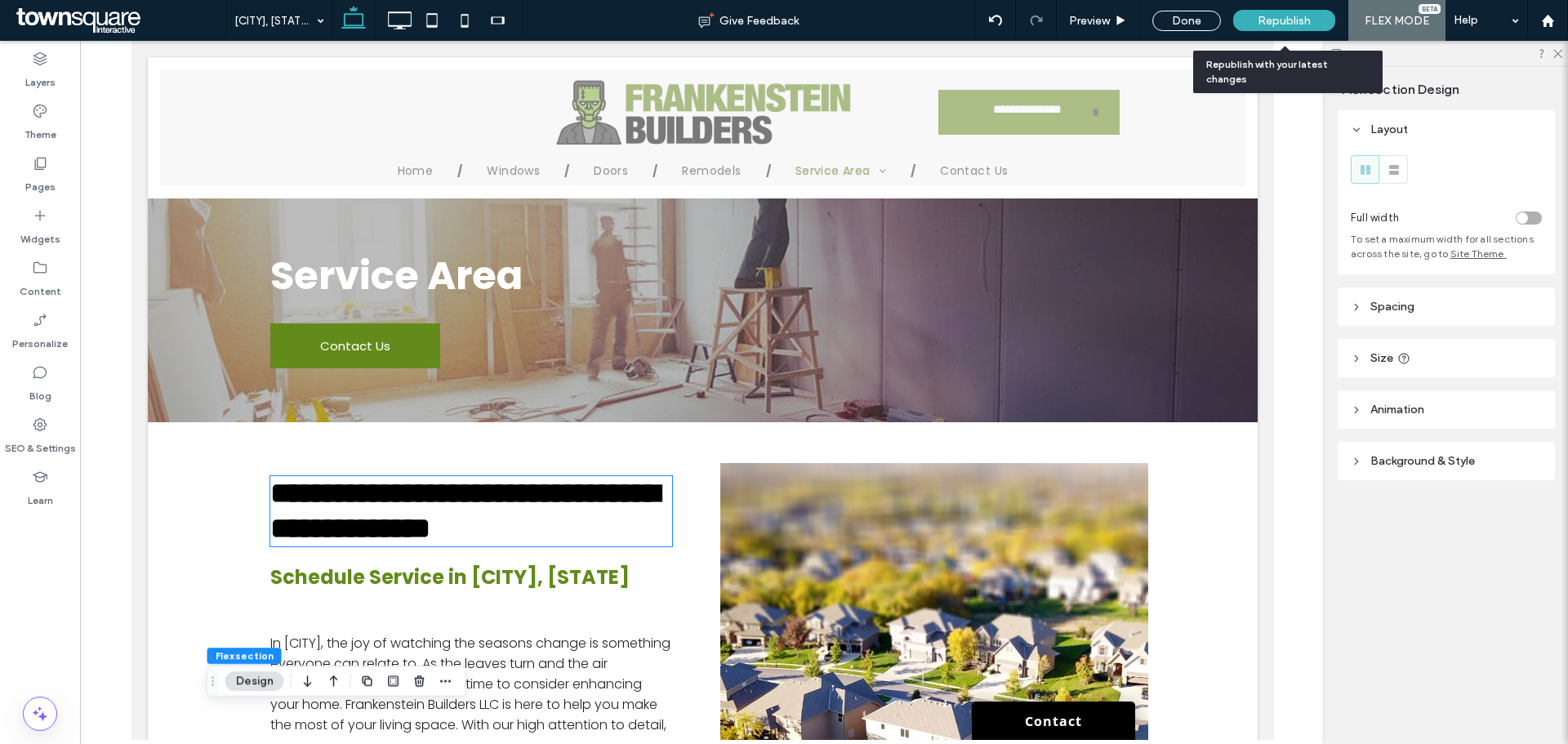 click on "Republish" at bounding box center (1284, 20) 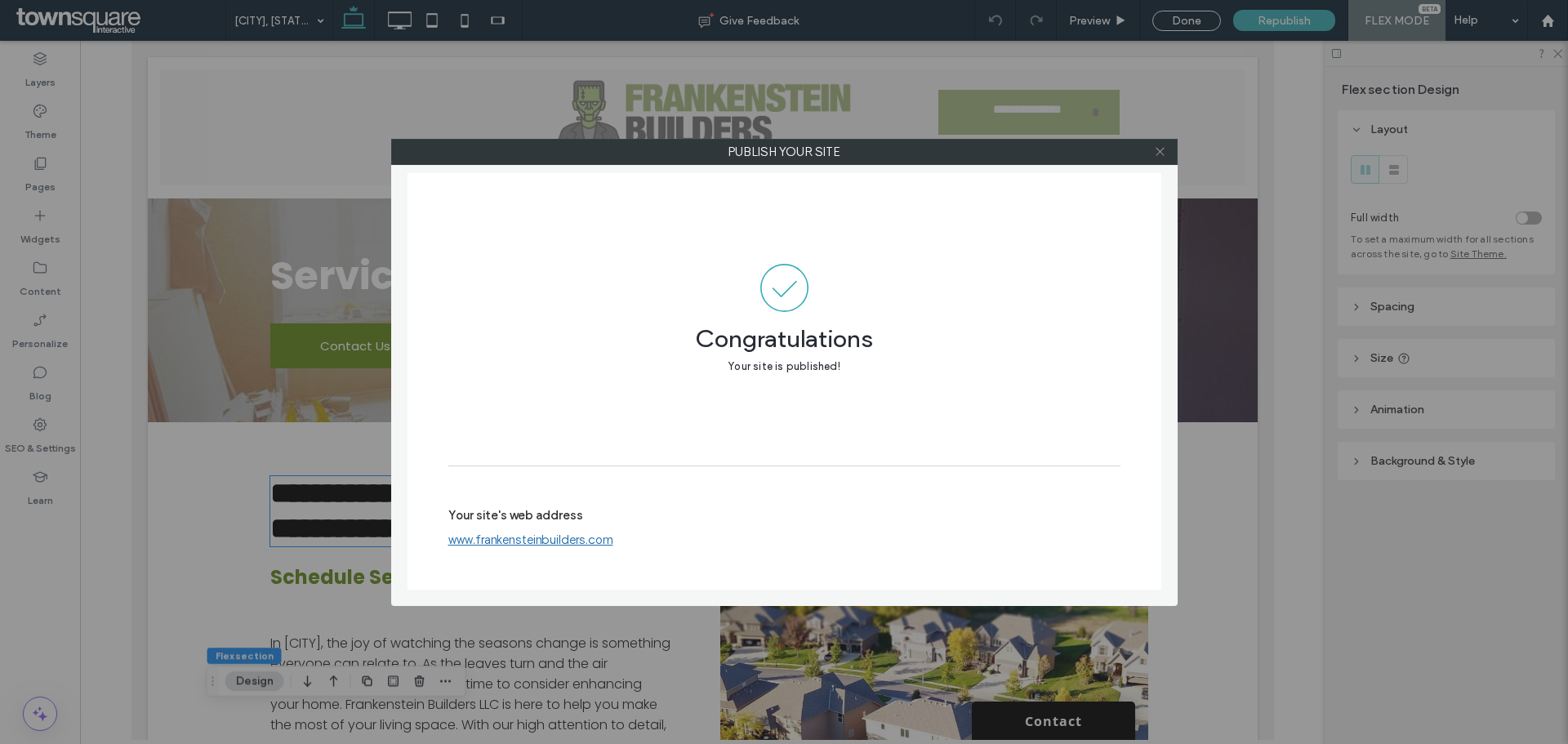 click 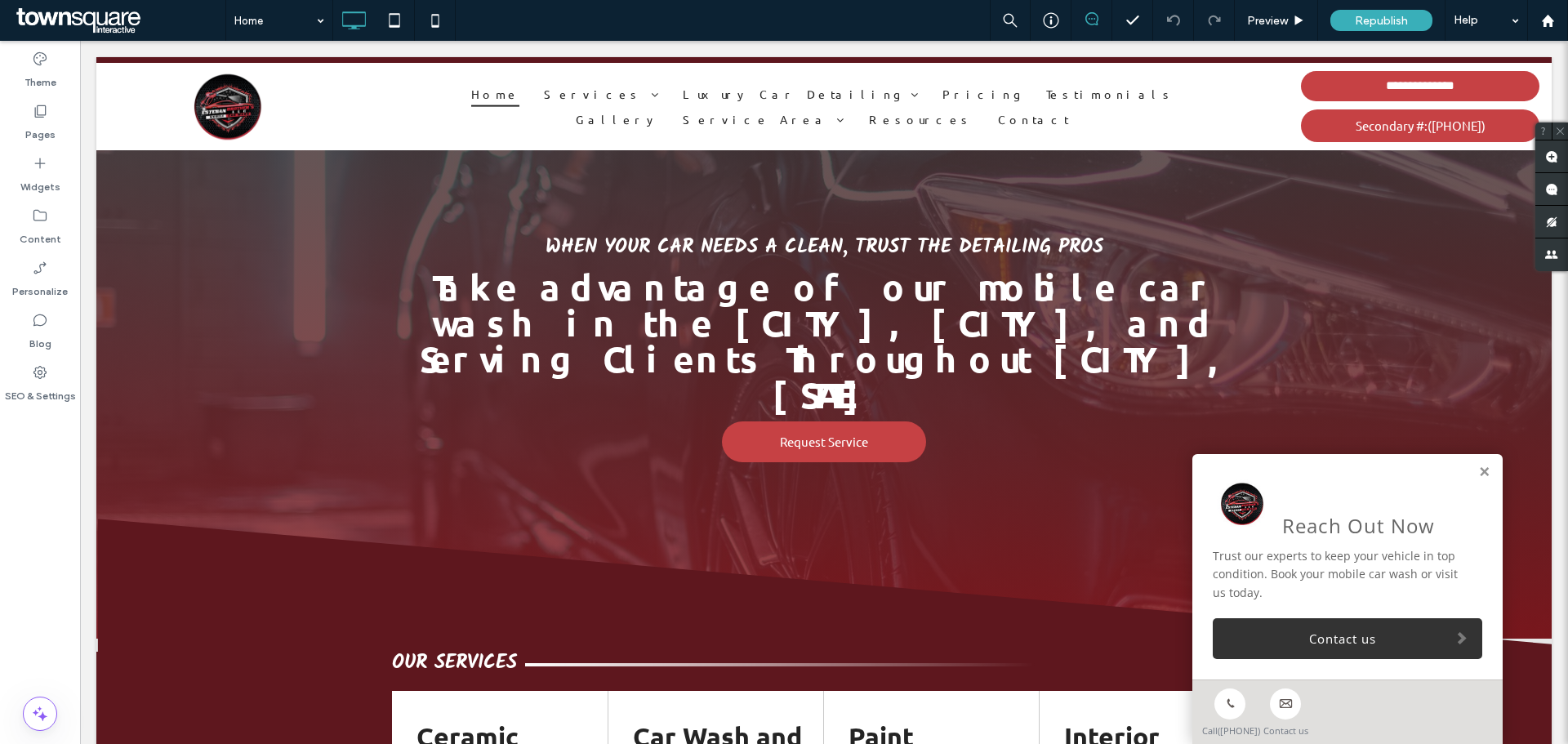 scroll, scrollTop: 2695, scrollLeft: 0, axis: vertical 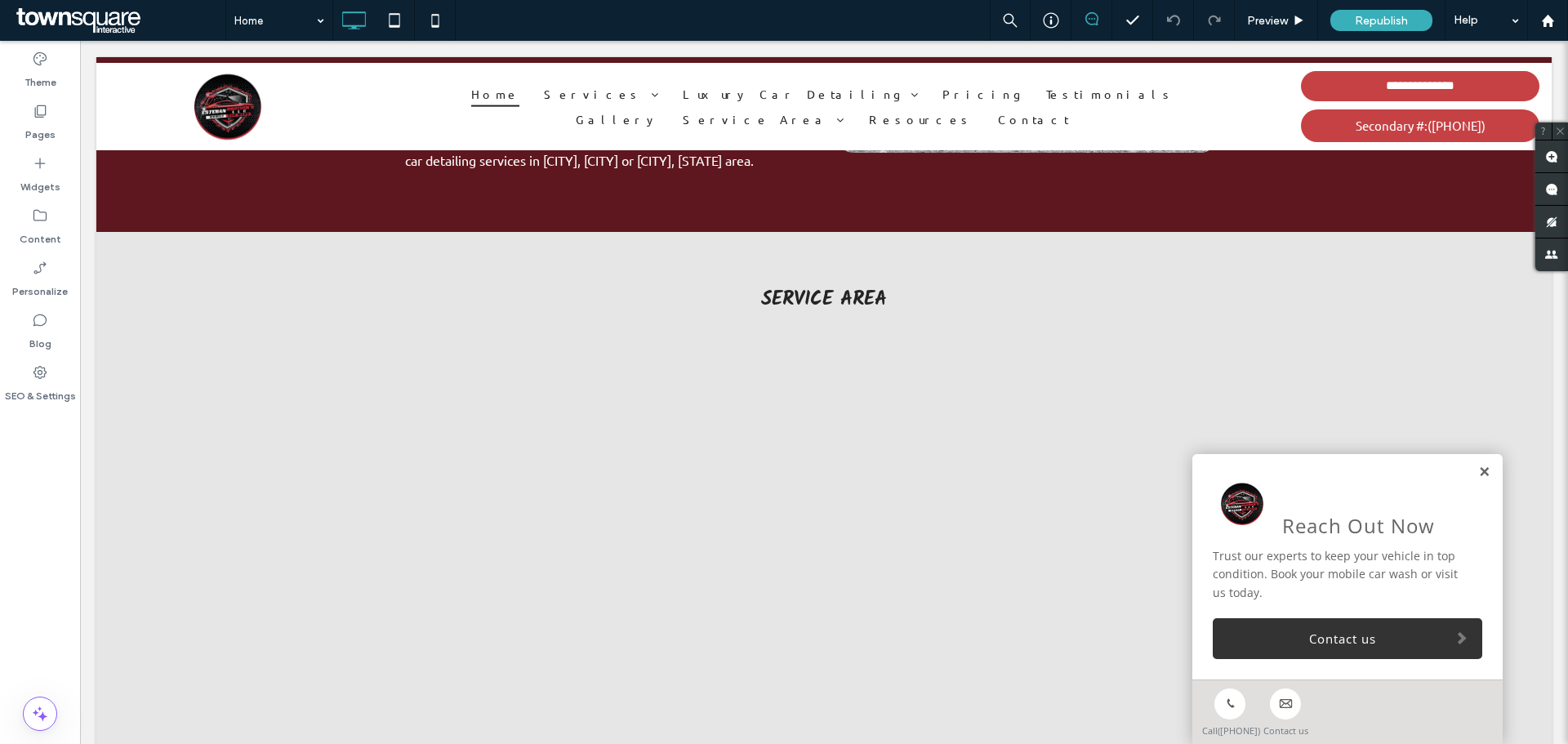 click at bounding box center (1484, 472) 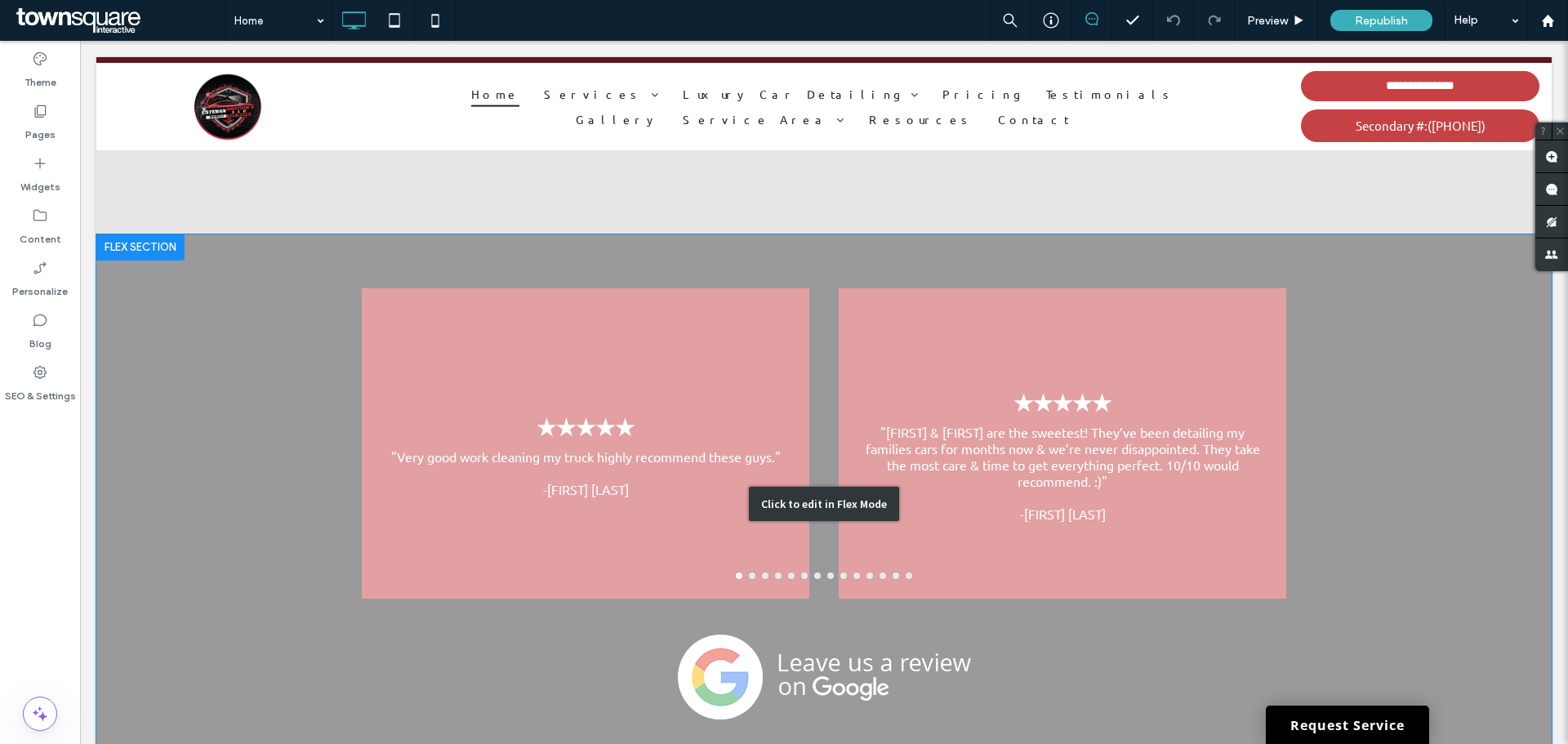 scroll, scrollTop: 3757, scrollLeft: 0, axis: vertical 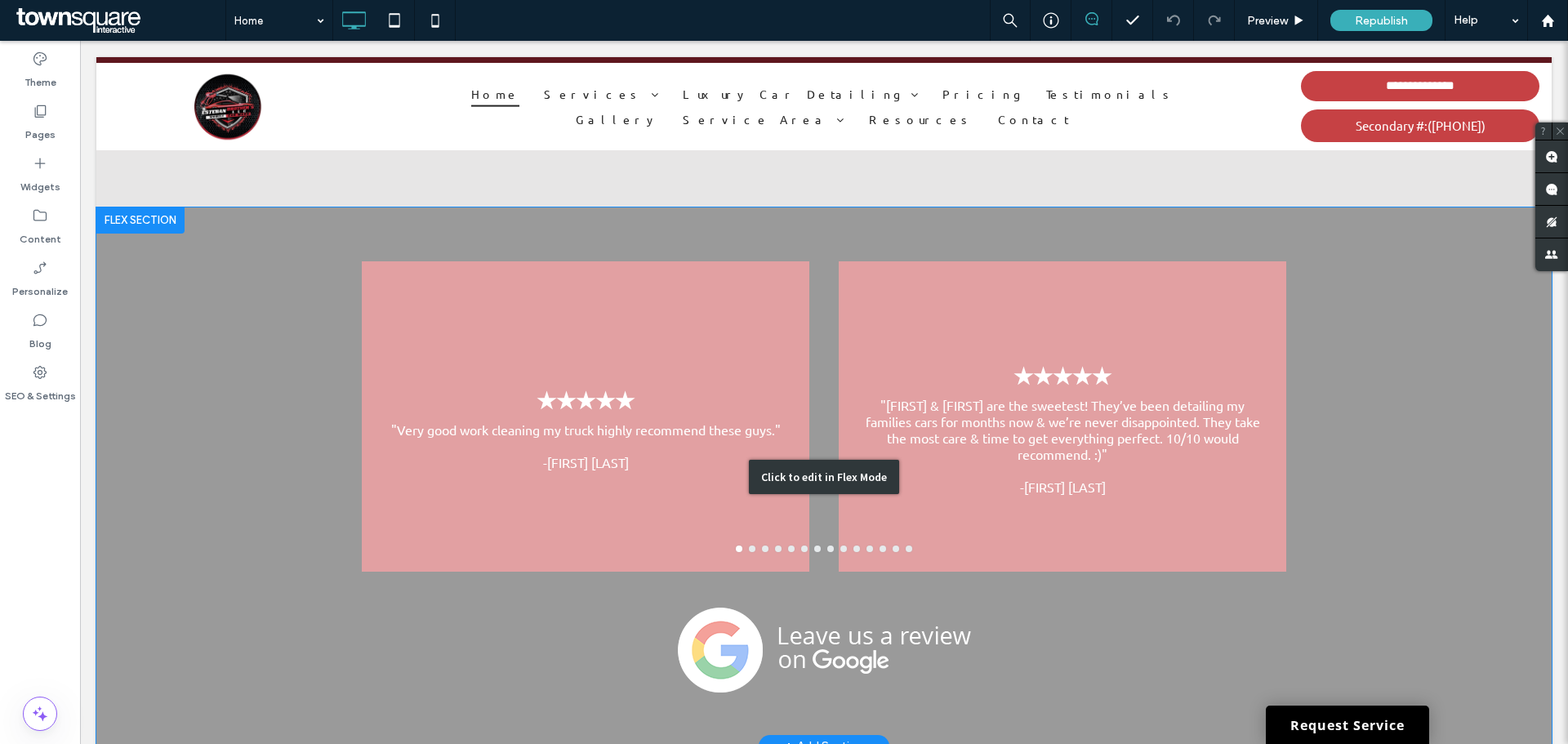 click on "Click to edit in Flex Mode" at bounding box center [824, 477] 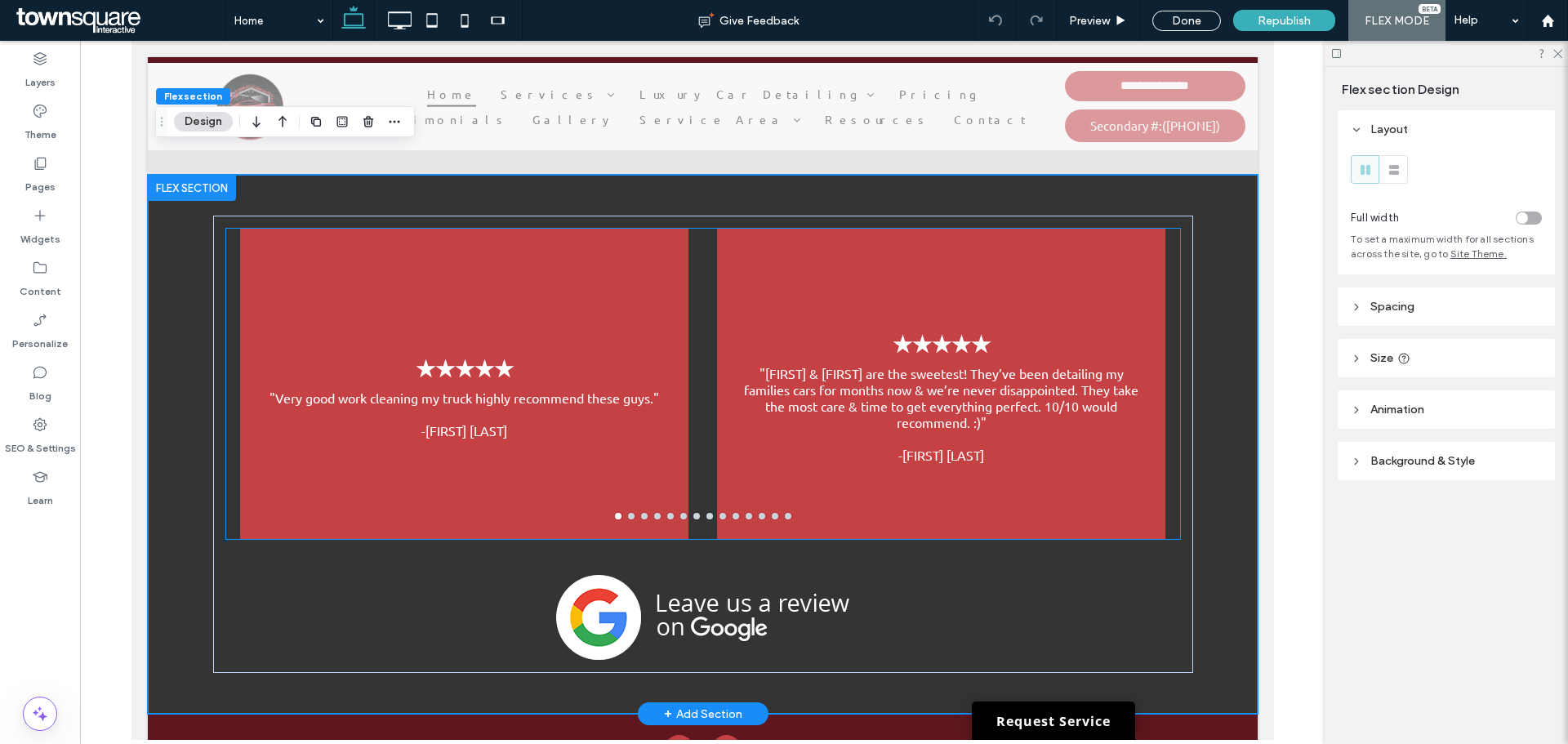 scroll, scrollTop: 3593, scrollLeft: 0, axis: vertical 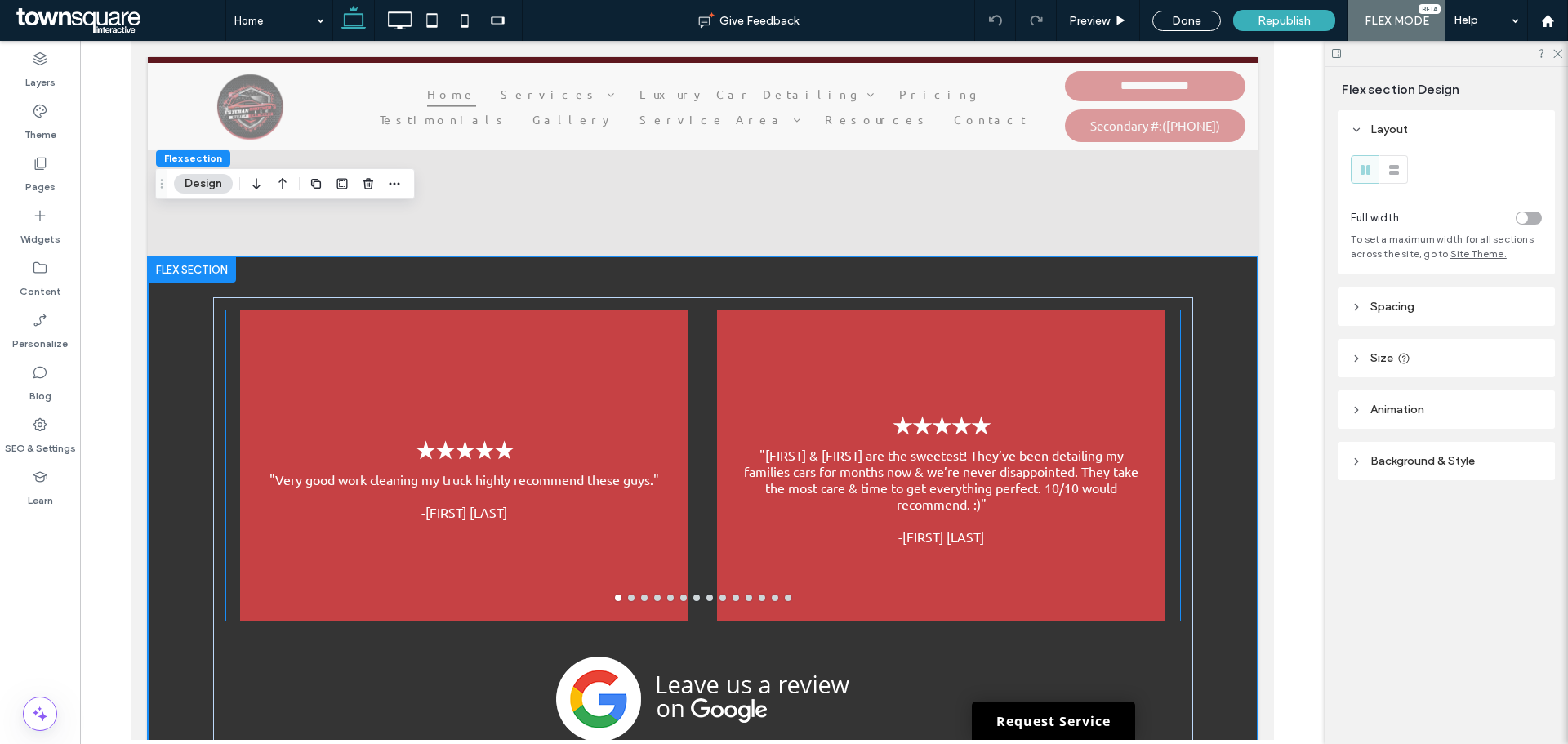 click on "★★★★★ "Rolando & Kristin are the sweetest! They’ve been detailing my families cars for months now & we’re never disappointed. They take the most care & time to get everything perfect. 10/10 would recommend. :)" -Kylie Exline" at bounding box center [940, 475] 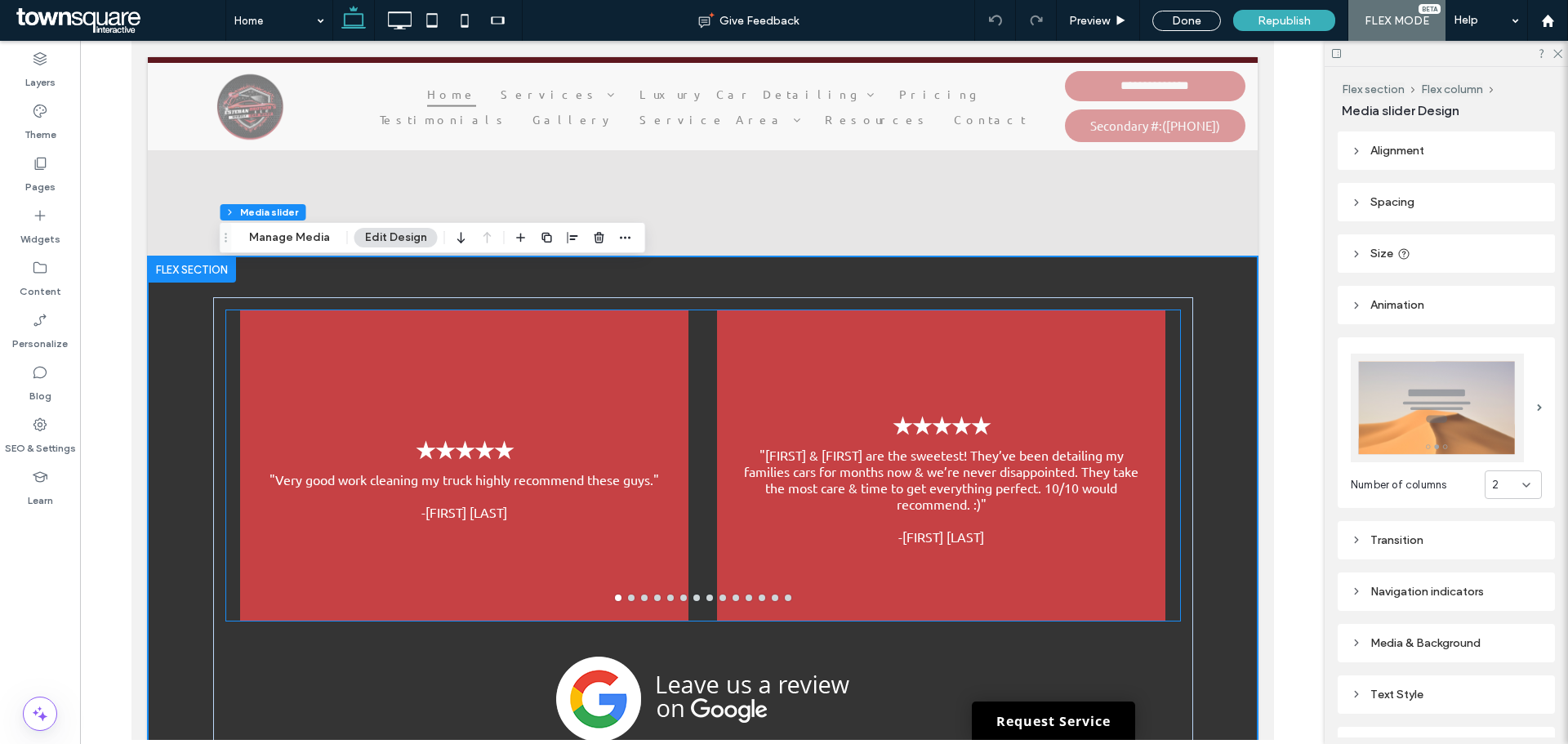 click on "★★★★★ "Rolando & Kristin are the sweetest! They’ve been detailing my families cars for months now & we’re never disappointed. They take the most care & time to get everything perfect. 10/10 would recommend. :)" -Kylie Exline" at bounding box center [940, 475] 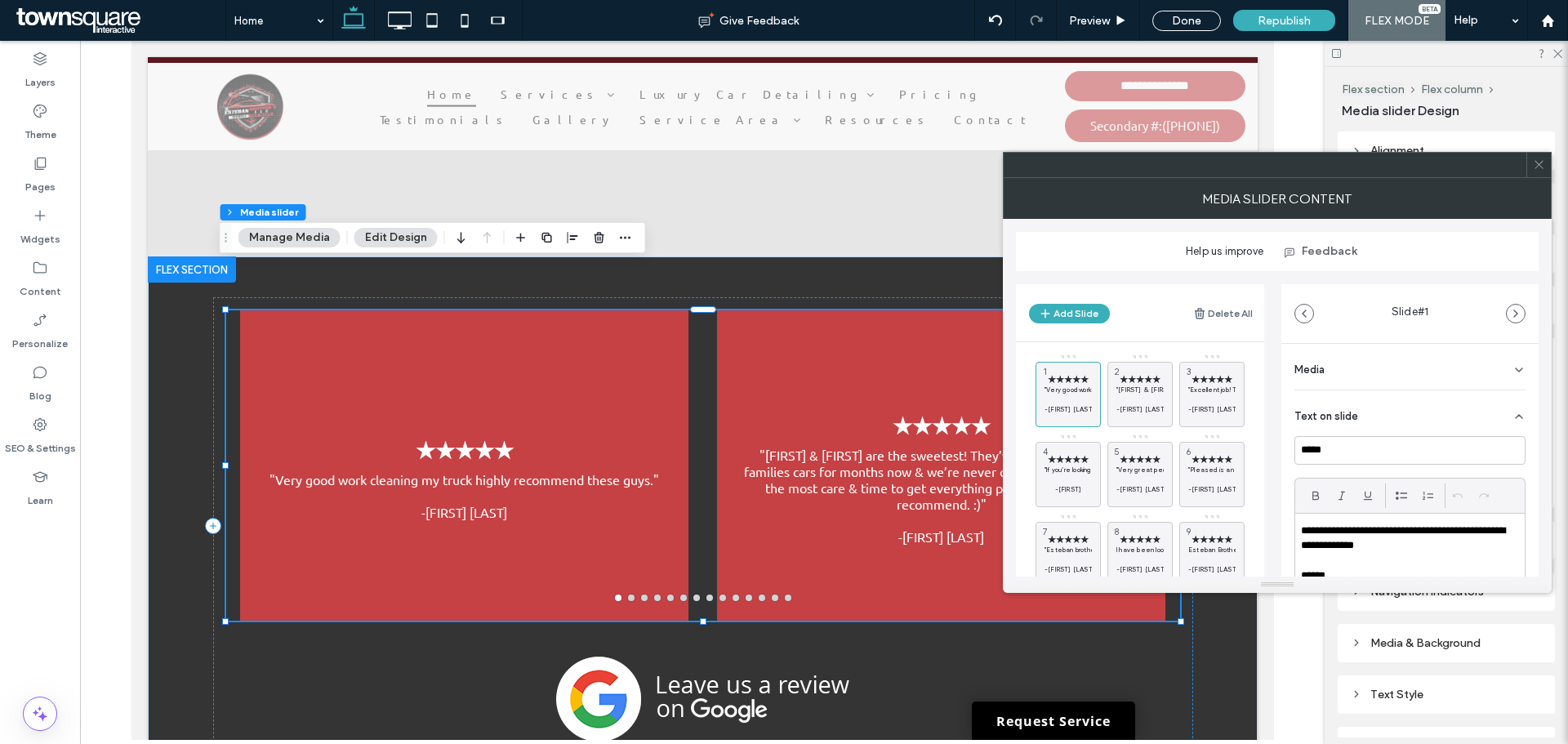 drag, startPoint x: 1192, startPoint y: 438, endPoint x: 910, endPoint y: 324, distance: 304.171 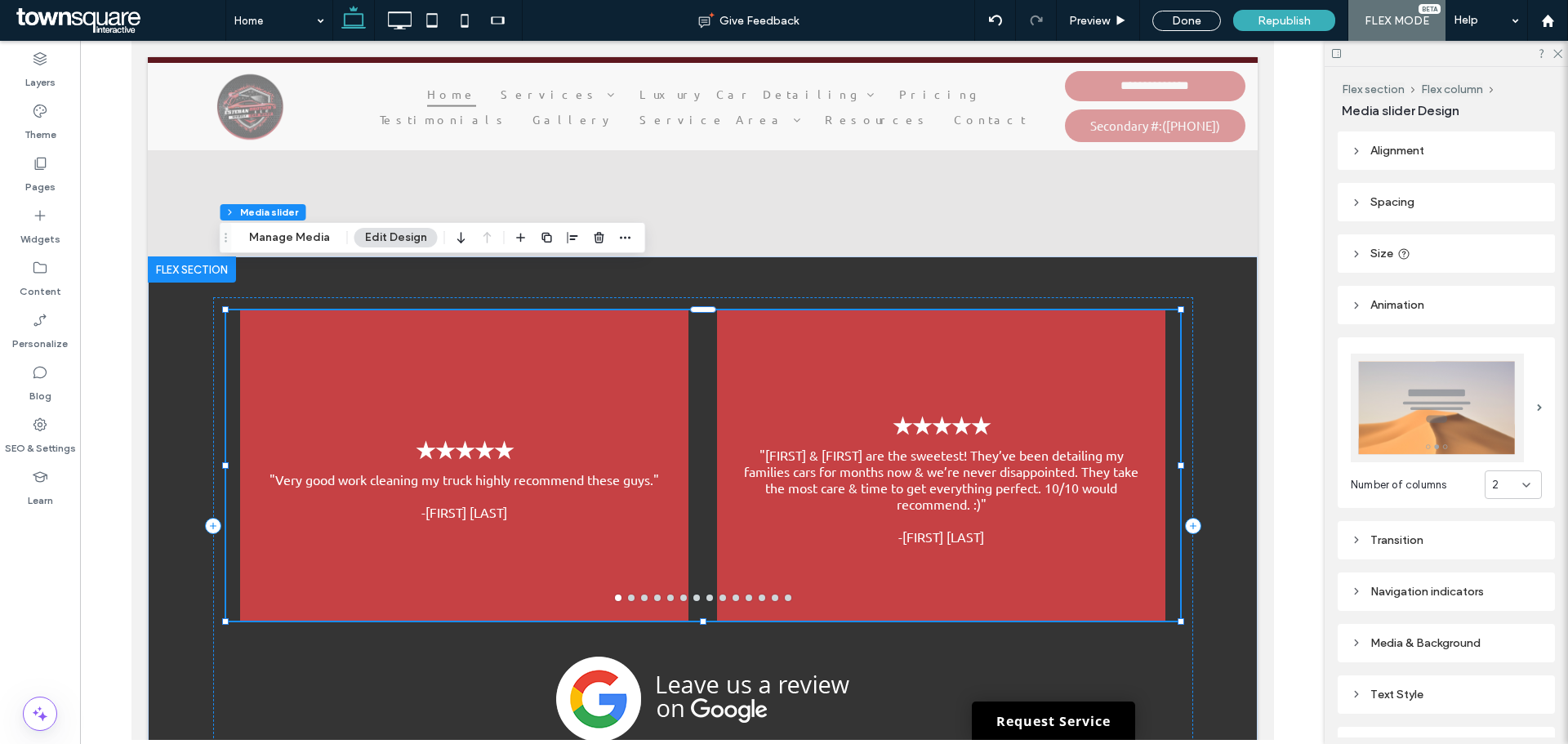 click on "★★★★★ "Rolando & Kristin are the sweetest! They’ve been detailing my families cars for months now & we’re never disappointed. They take the most care & time to get everything perfect. 10/10 would recommend. :)" -Kylie Exline" at bounding box center [940, 475] 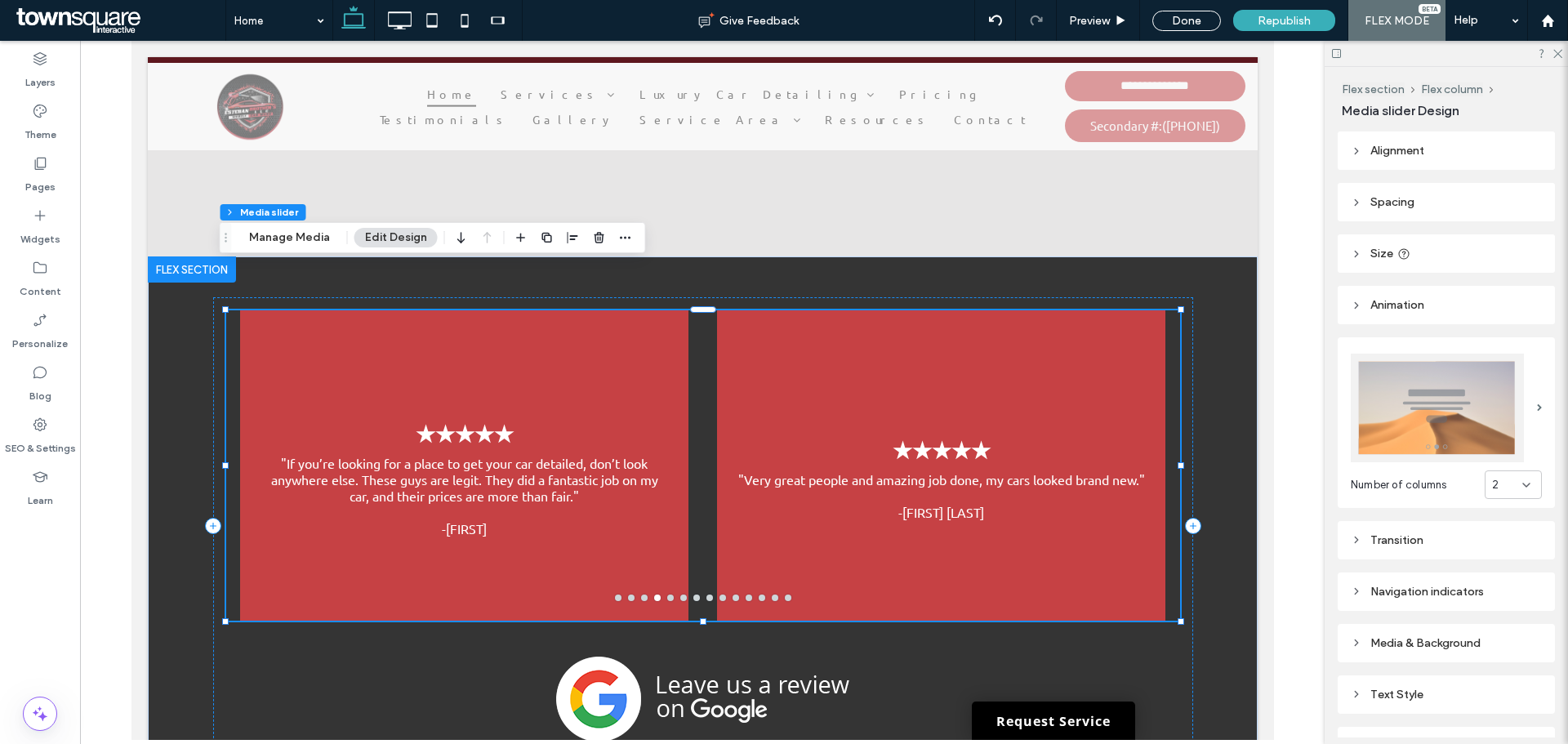 click on "★★★★★ "Very great people and amazing job done, my cars looked brand new." -Josue Marin" at bounding box center [940, 475] 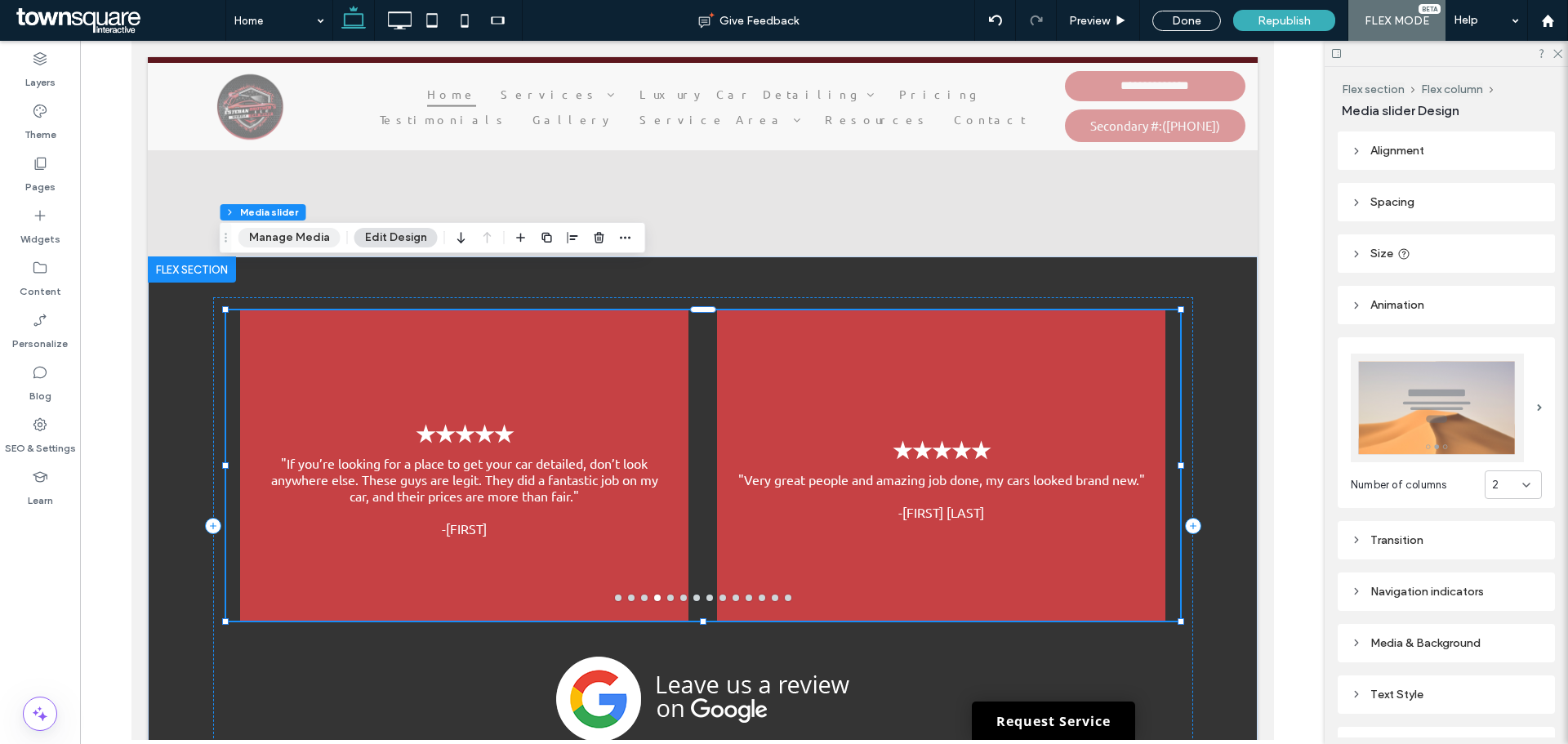click on "Manage Media" at bounding box center (289, 238) 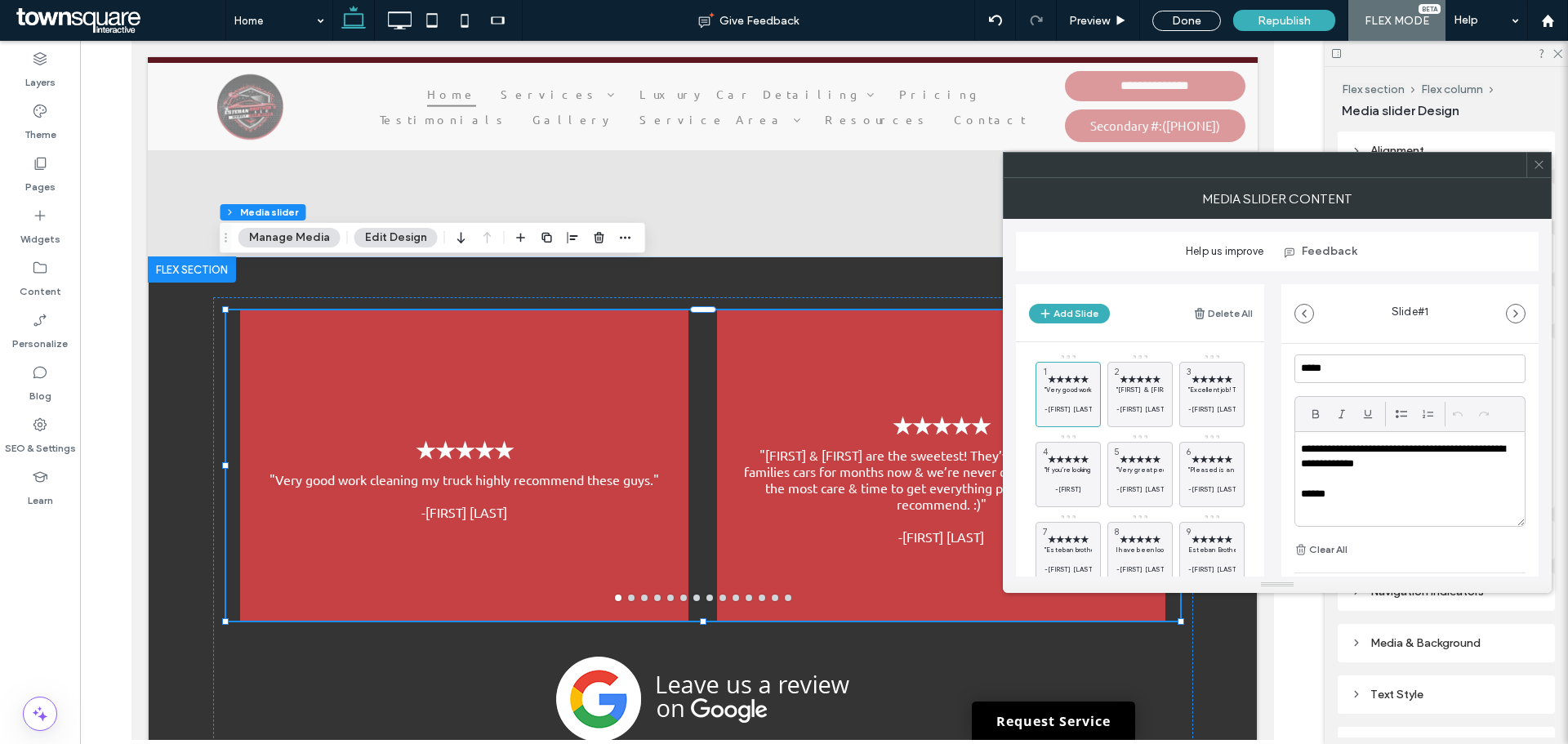 scroll, scrollTop: 0, scrollLeft: 0, axis: both 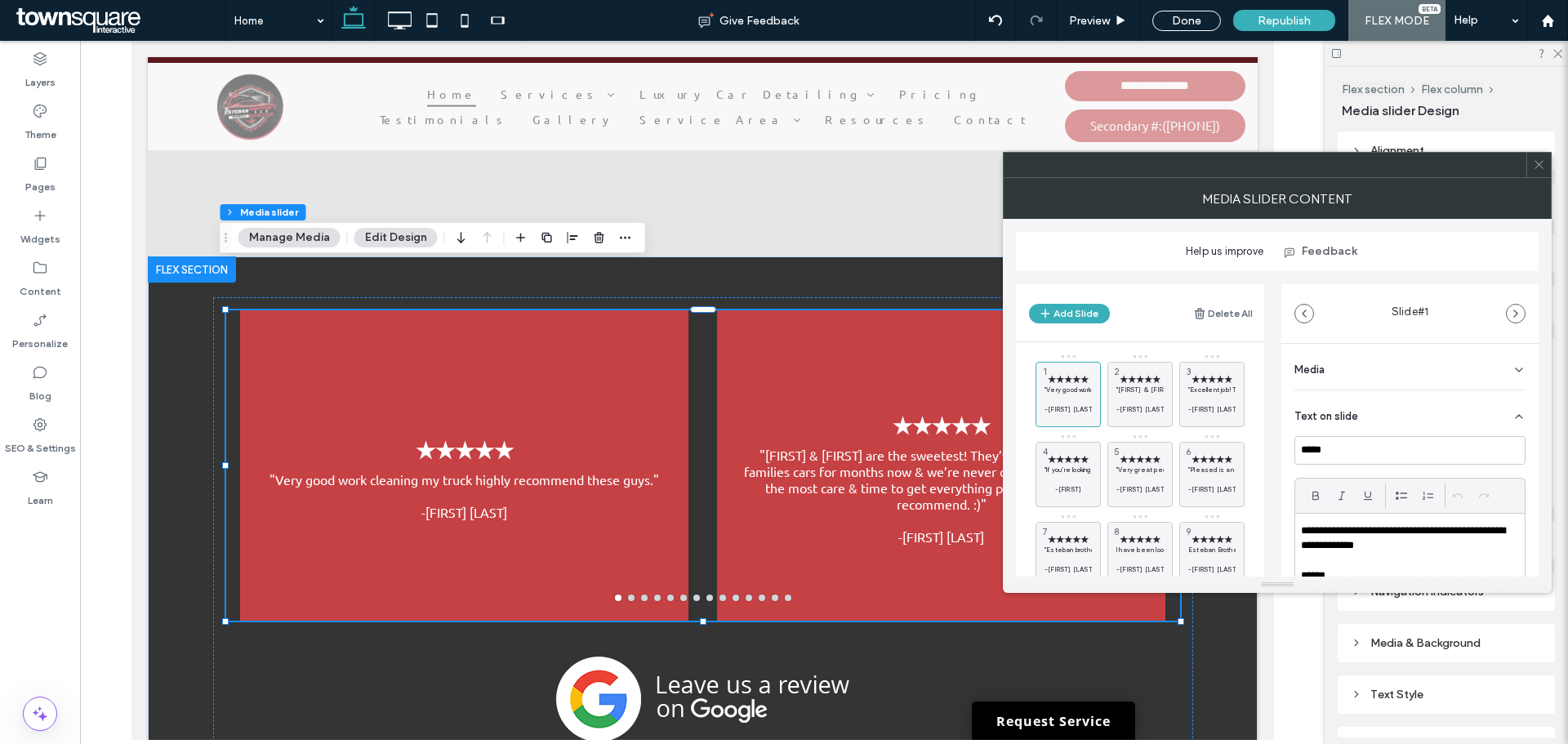click 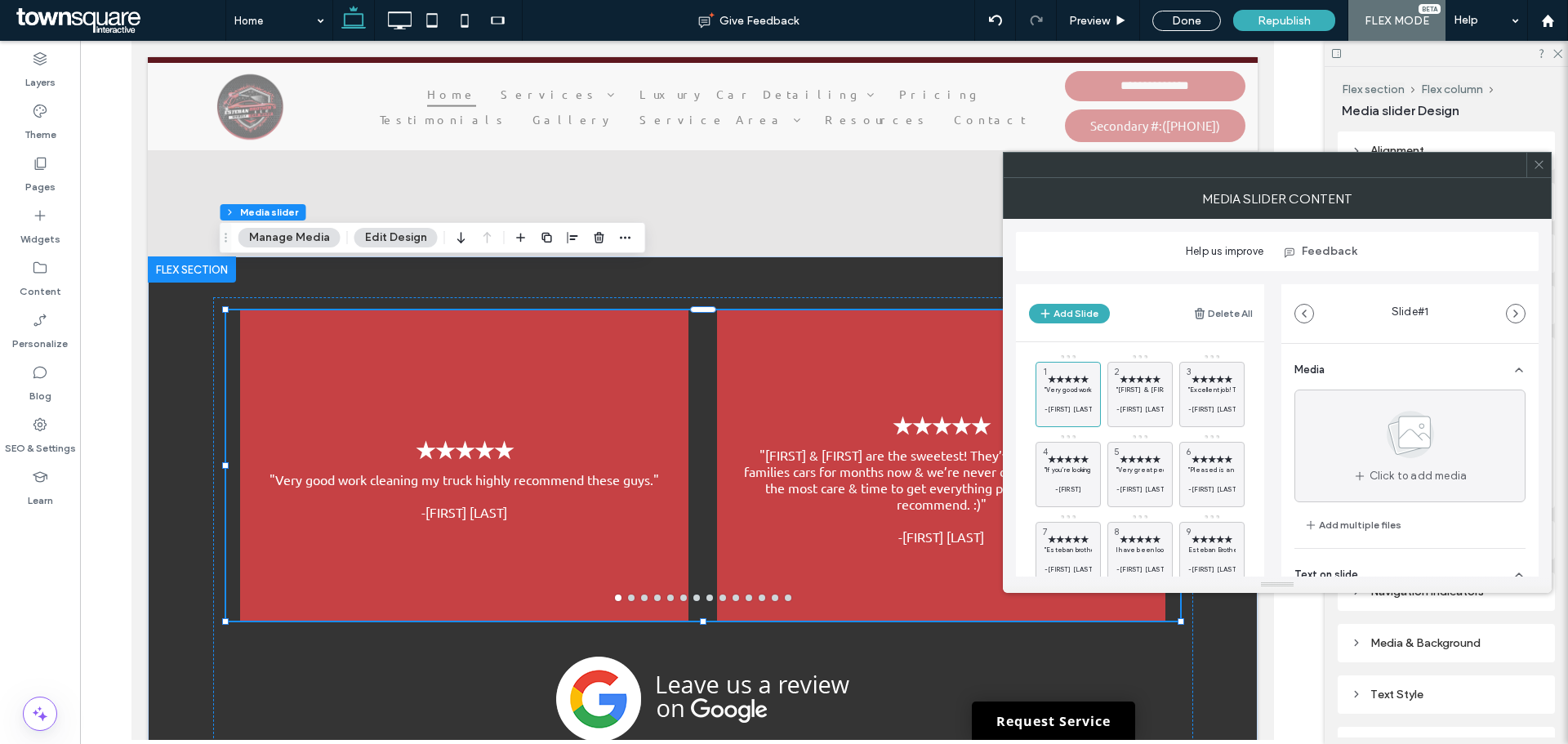 click 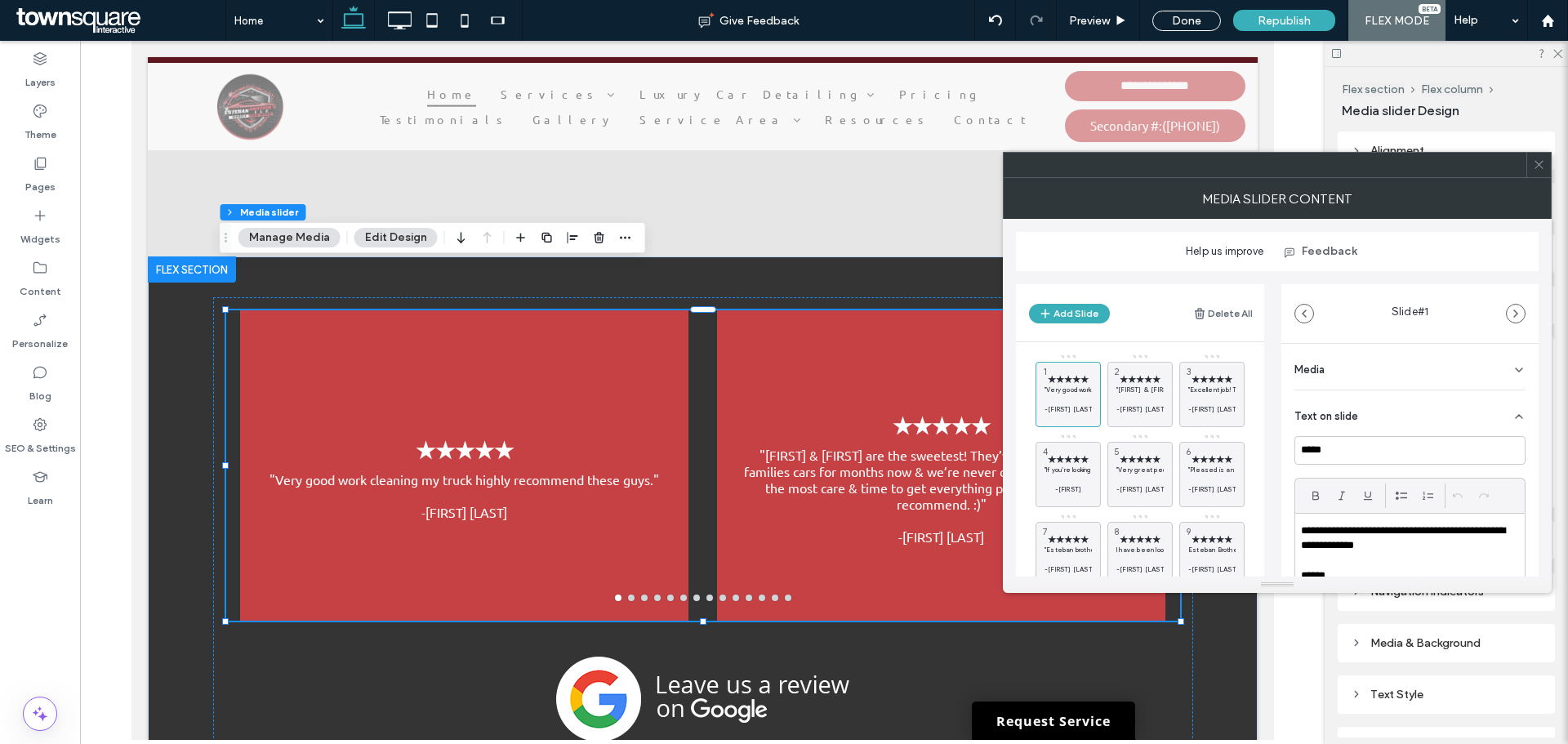 scroll, scrollTop: 82, scrollLeft: 0, axis: vertical 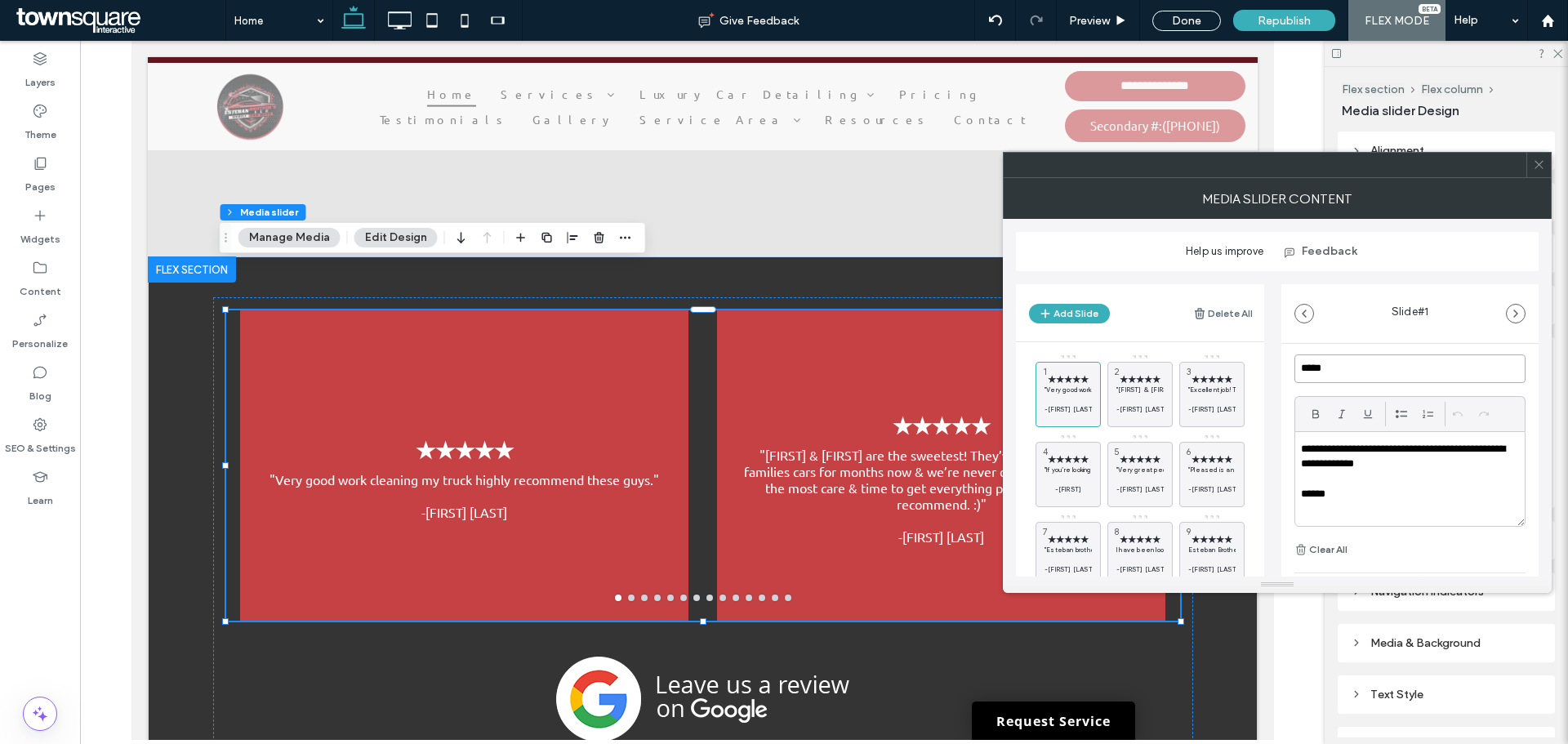 drag, startPoint x: 1364, startPoint y: 375, endPoint x: 1288, endPoint y: 367, distance: 76.41989 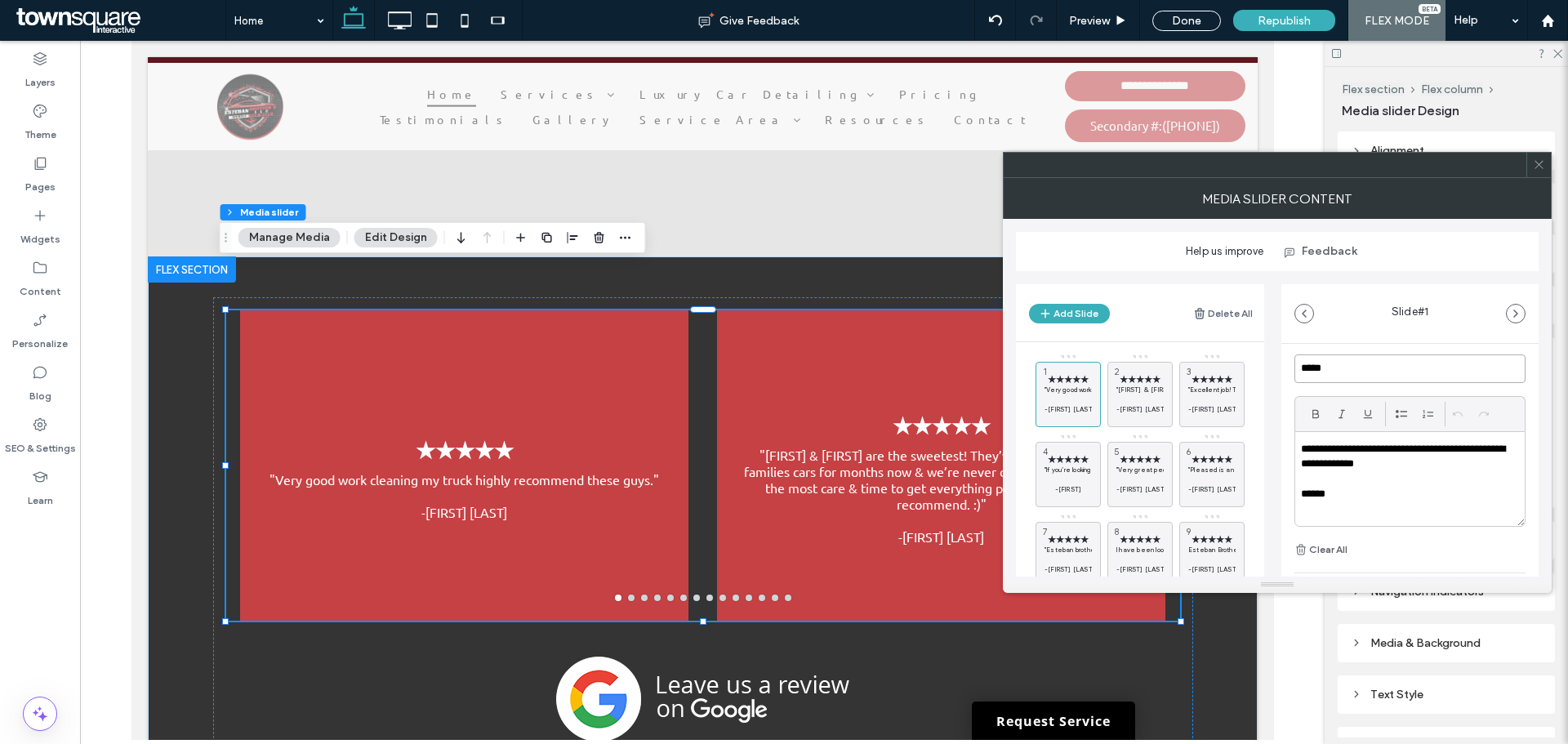 click on "**********" at bounding box center [1410, 490] 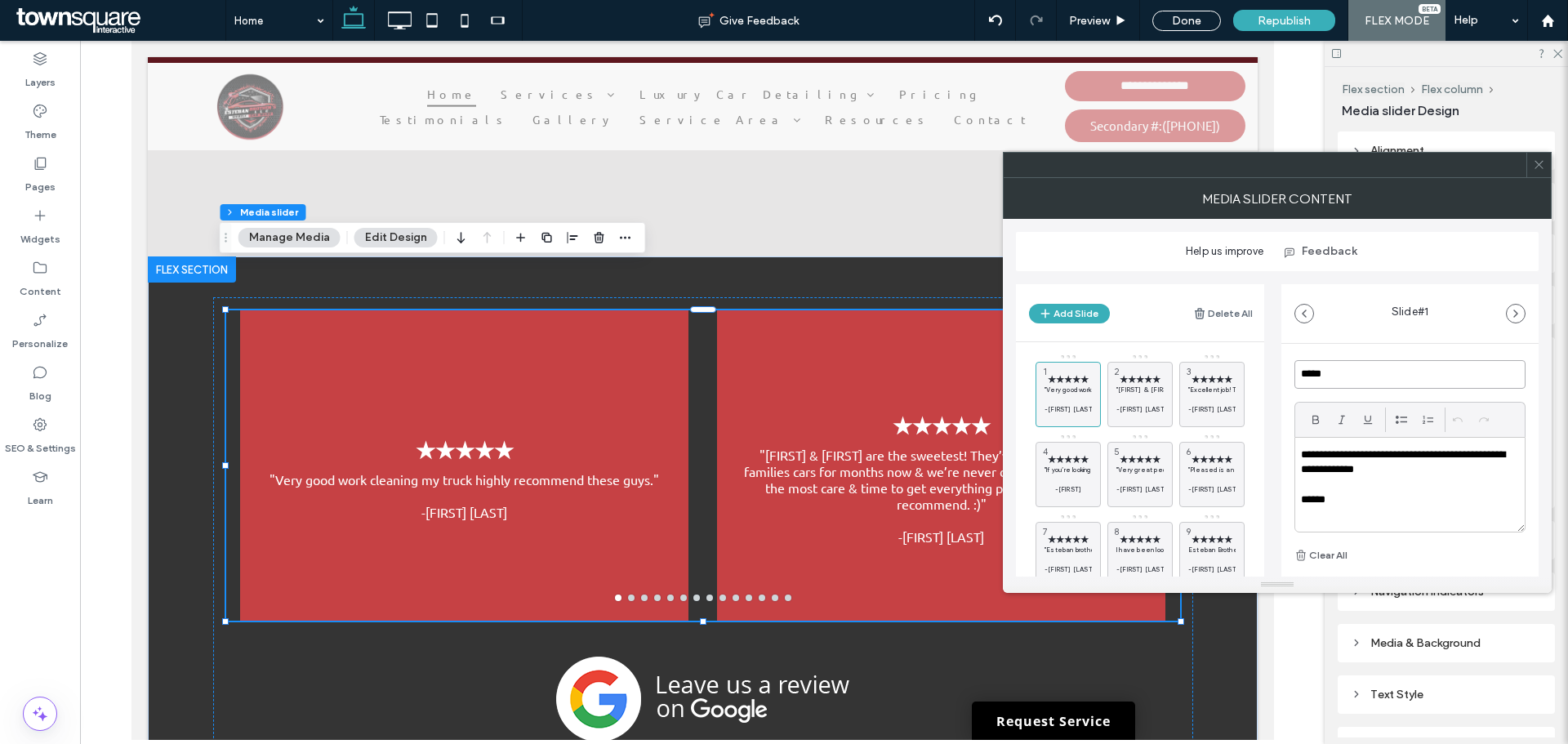 scroll, scrollTop: 0, scrollLeft: 0, axis: both 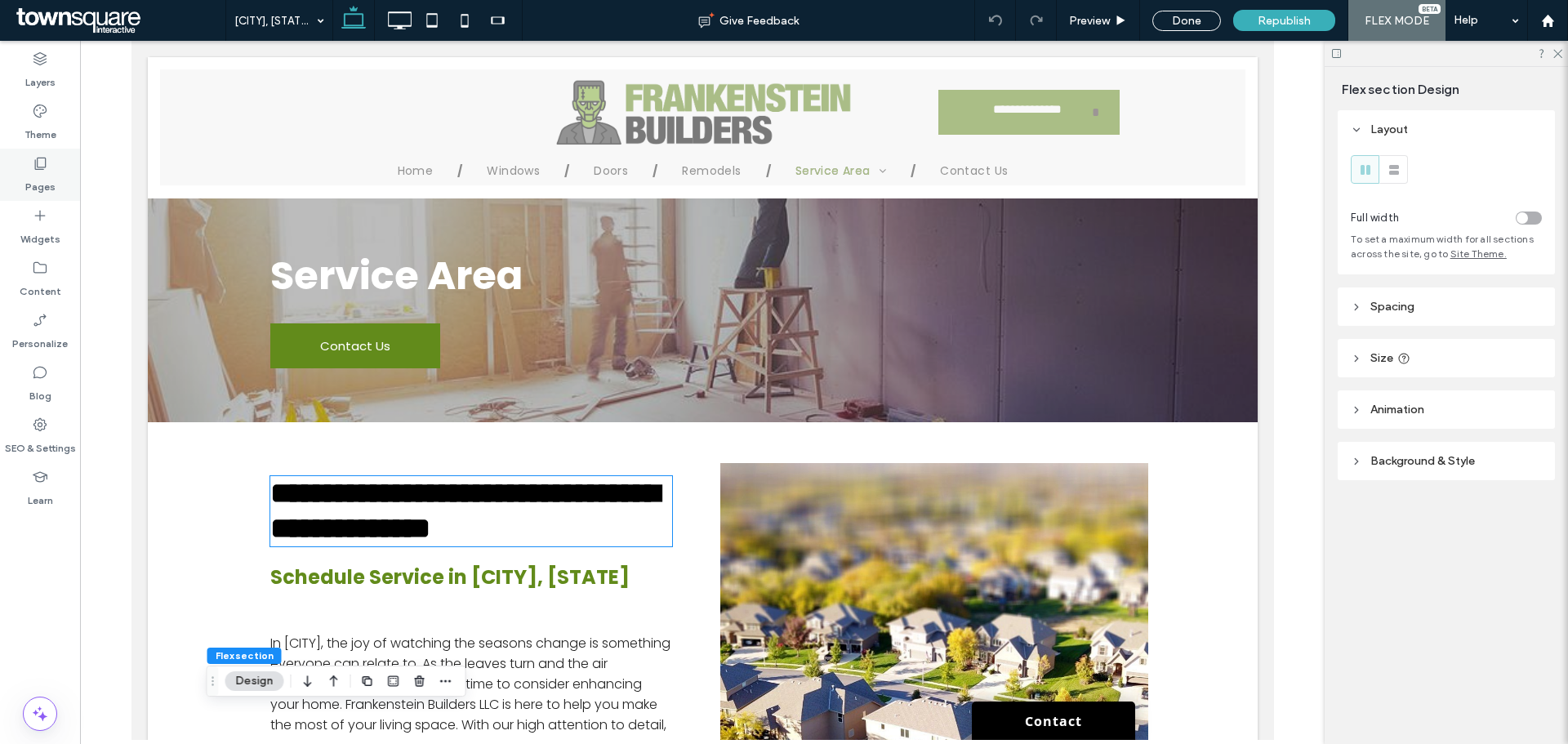 click 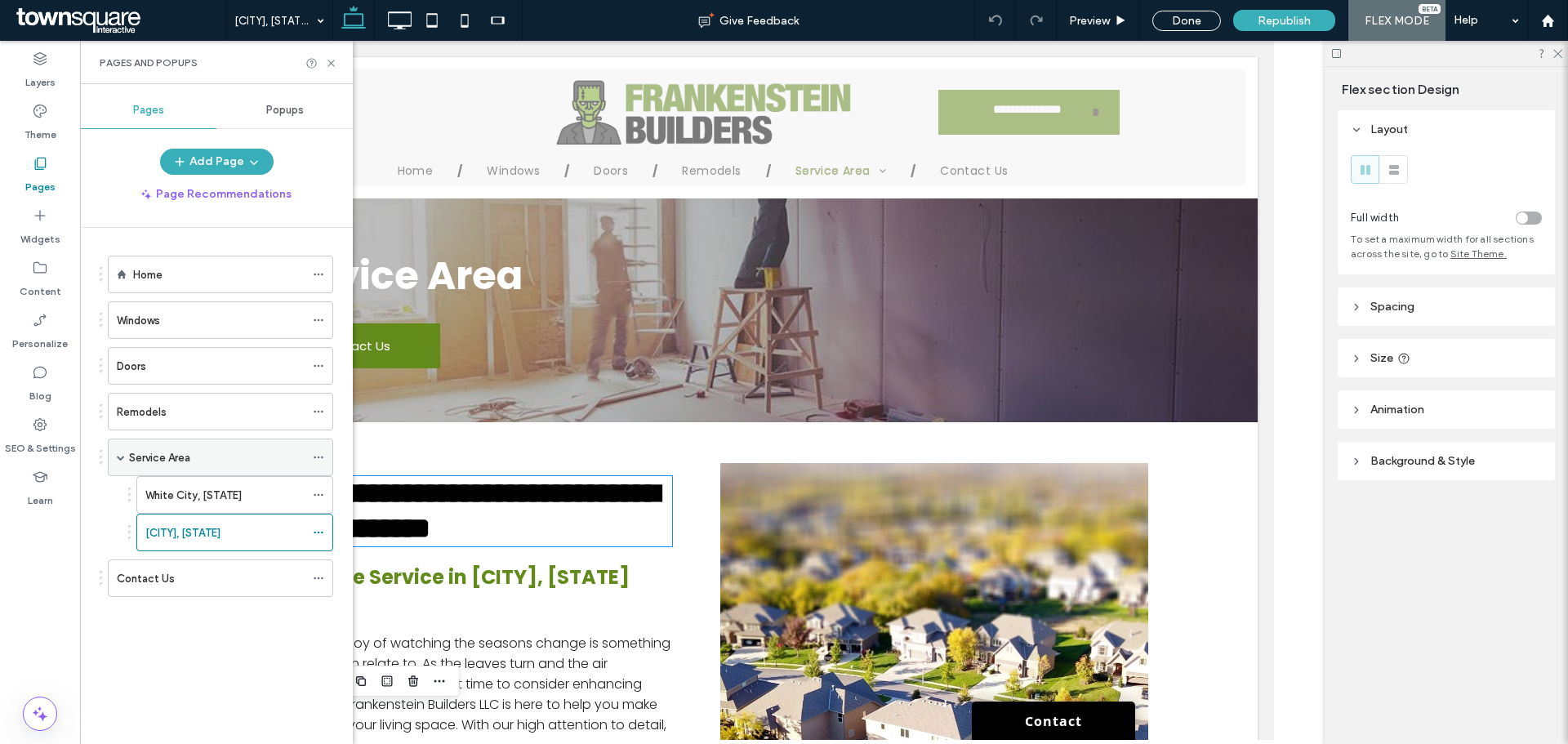click 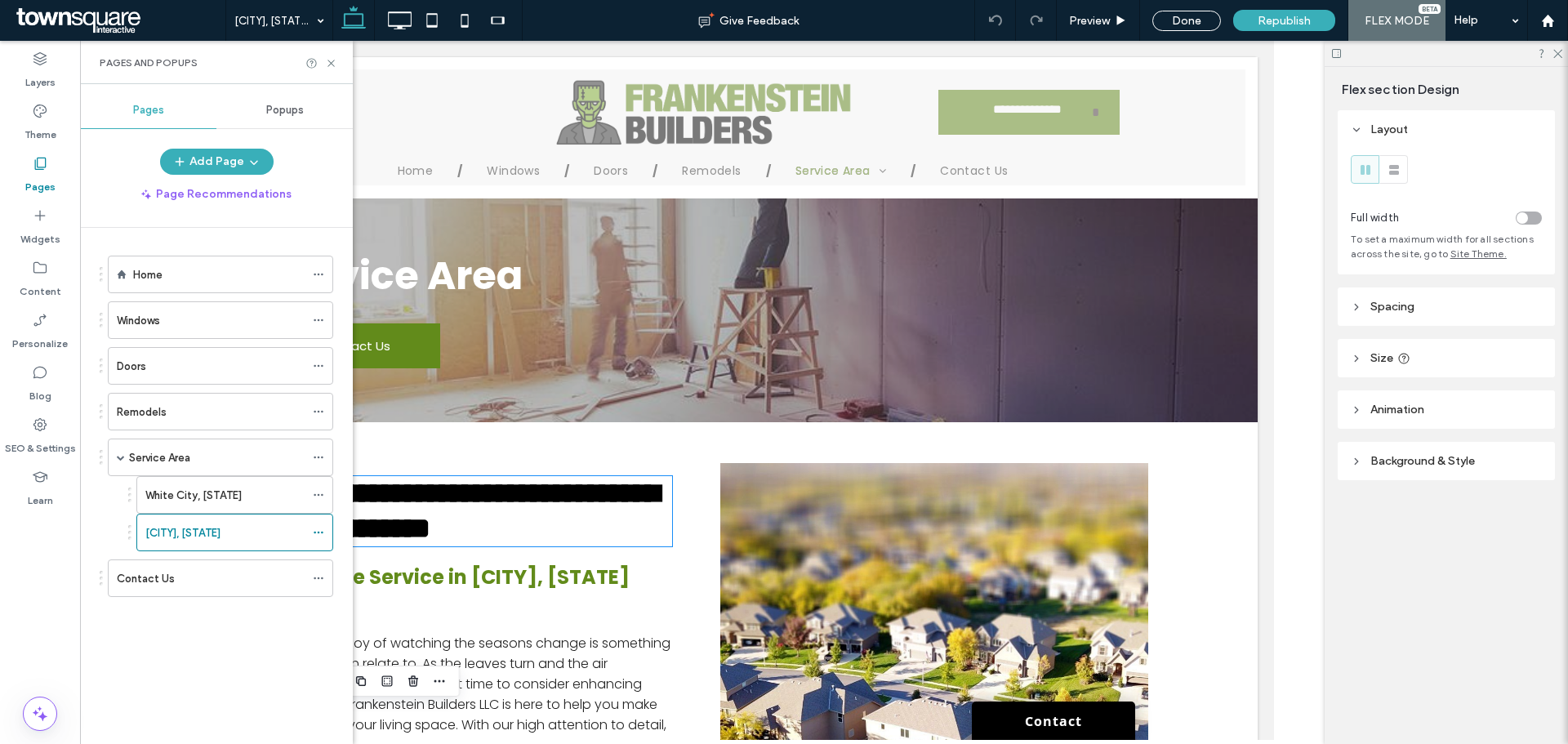 click on "White City, [STATE] [CITY], [STATE]" at bounding box center (216, 514) 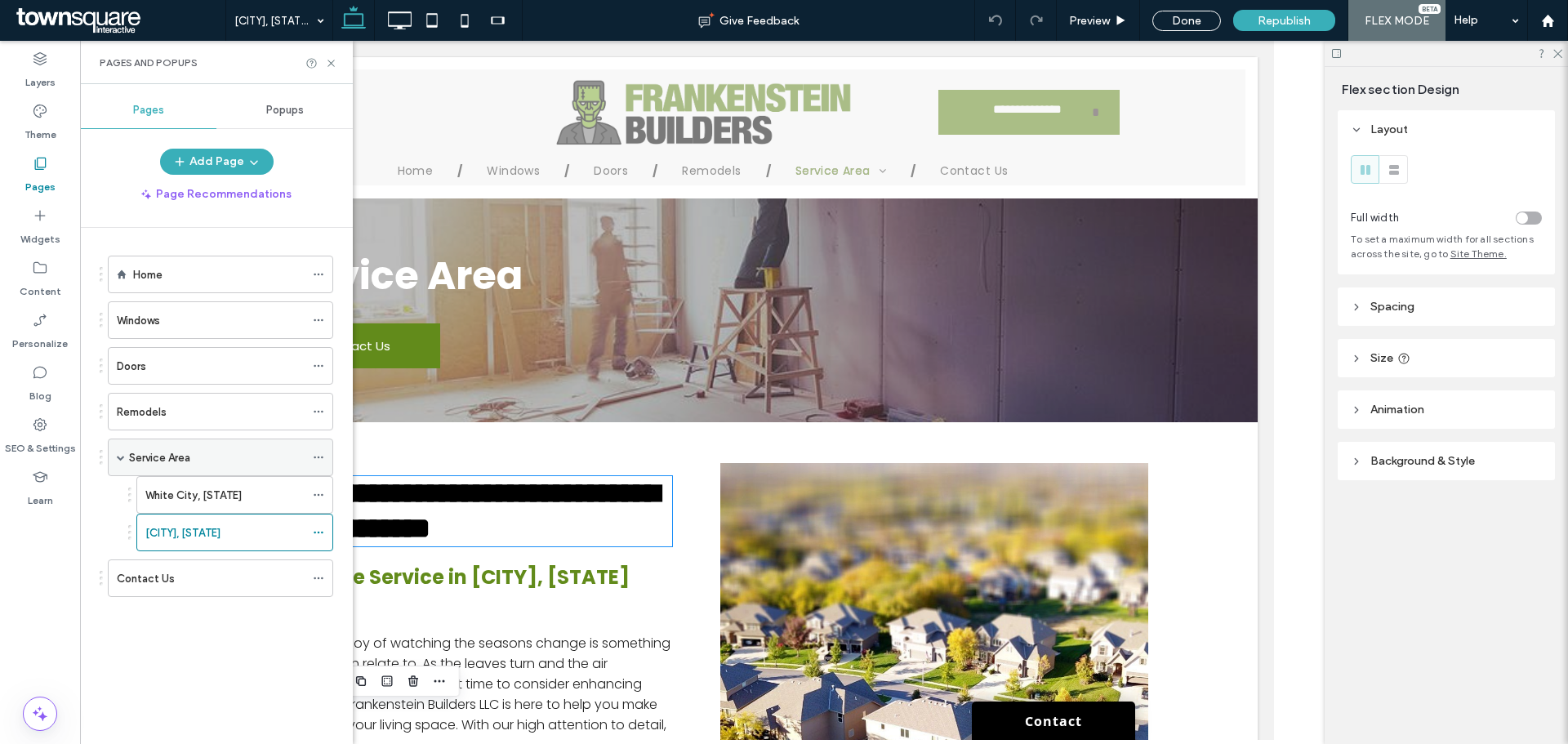 click 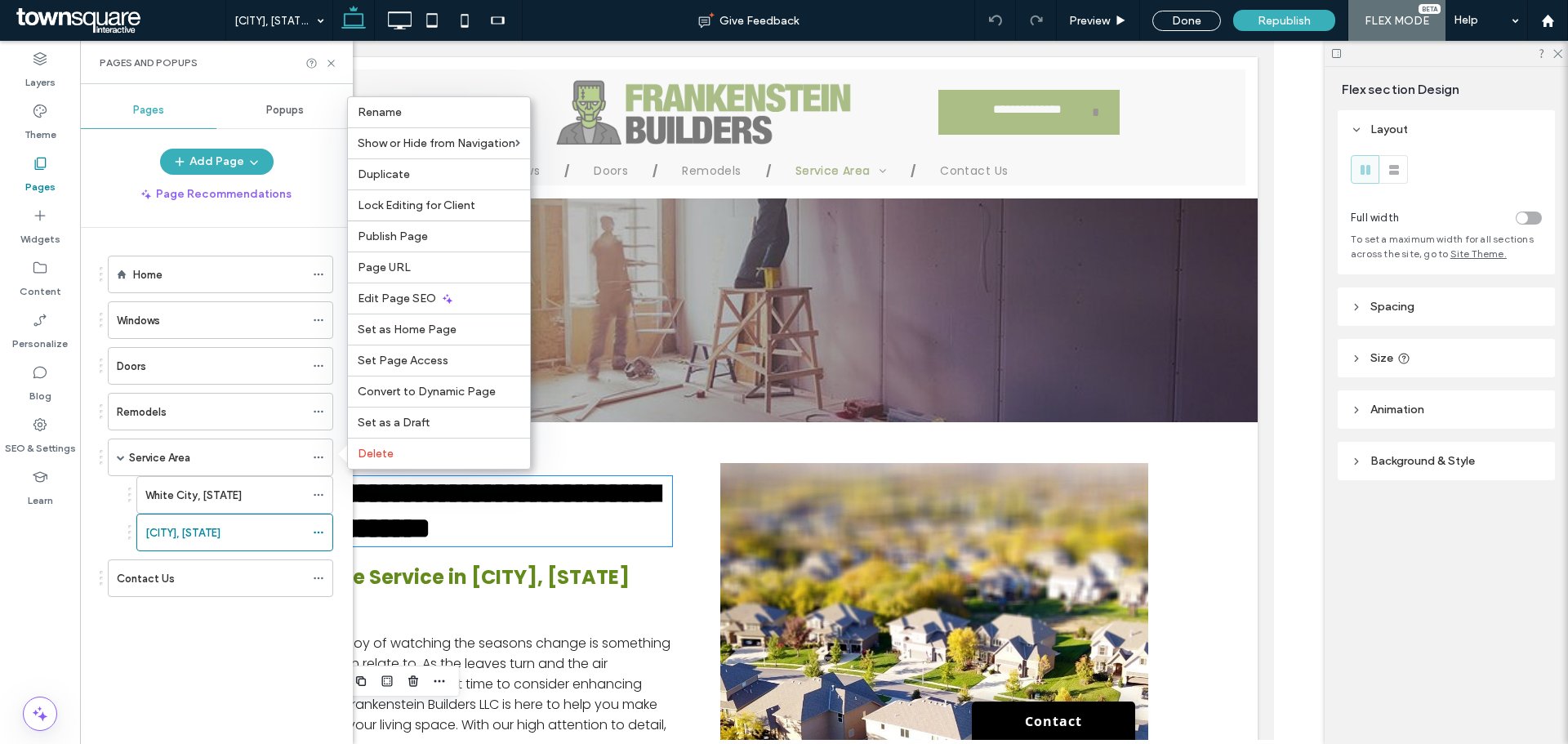 click on "Home Windows Doors Remodels Service Area White City, [STATE] [CITY], [STATE] Contact Us" at bounding box center [210, 432] 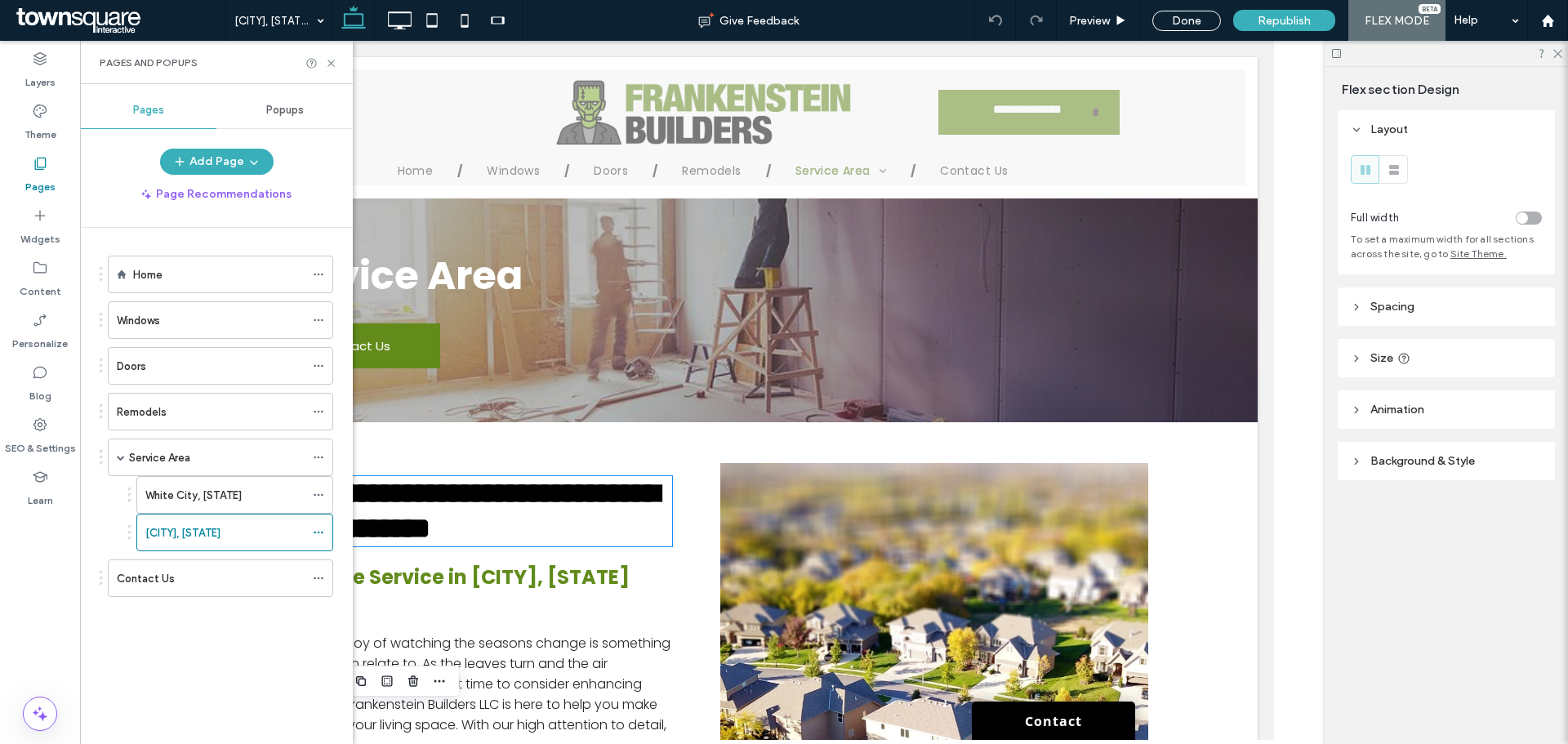 click on "Home Windows Doors Remodels Service Area White City, [STATE] [CITY], [STATE] Contact Us" at bounding box center [226, 482] 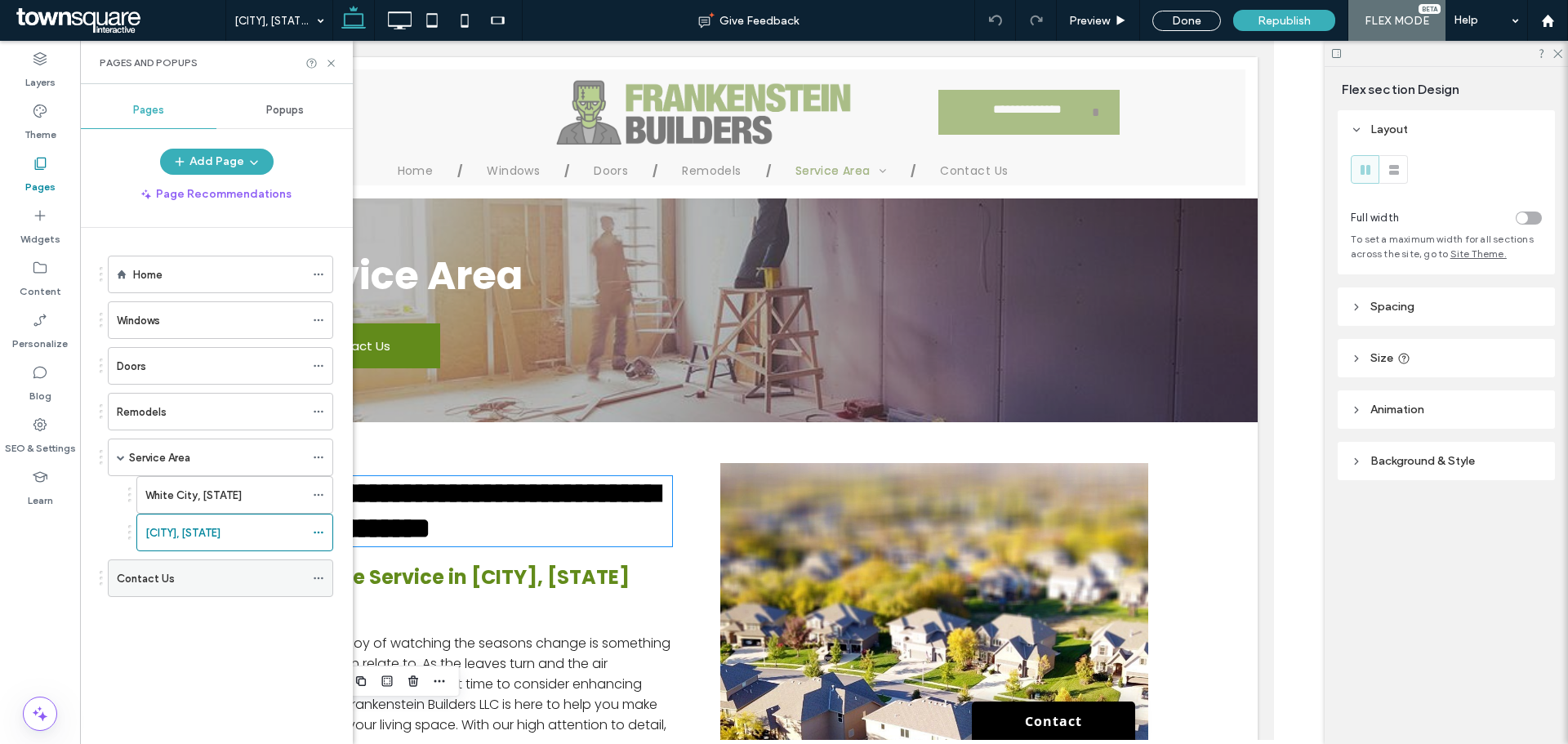 click on "Contact Us" at bounding box center (211, 578) 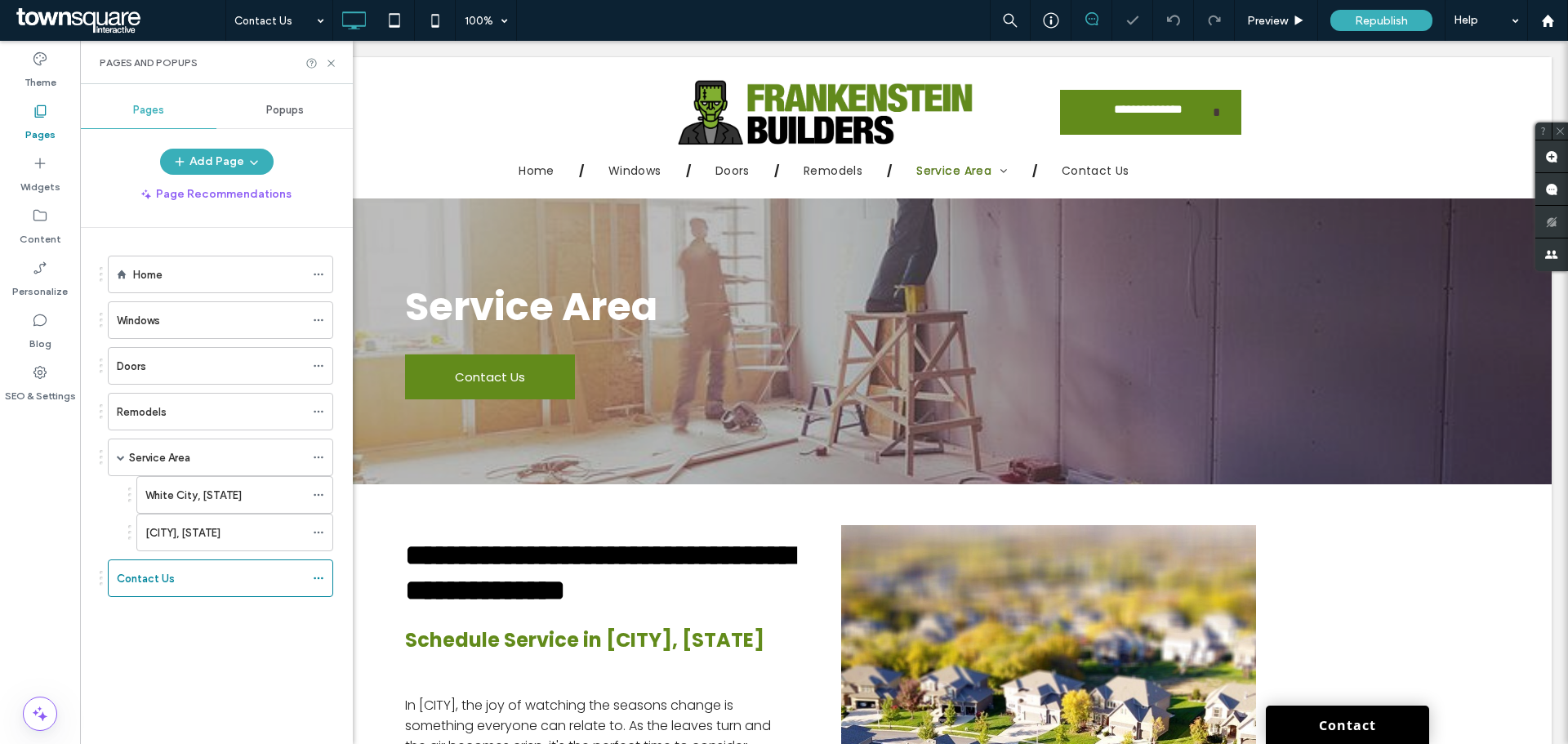 click at bounding box center [784, 372] 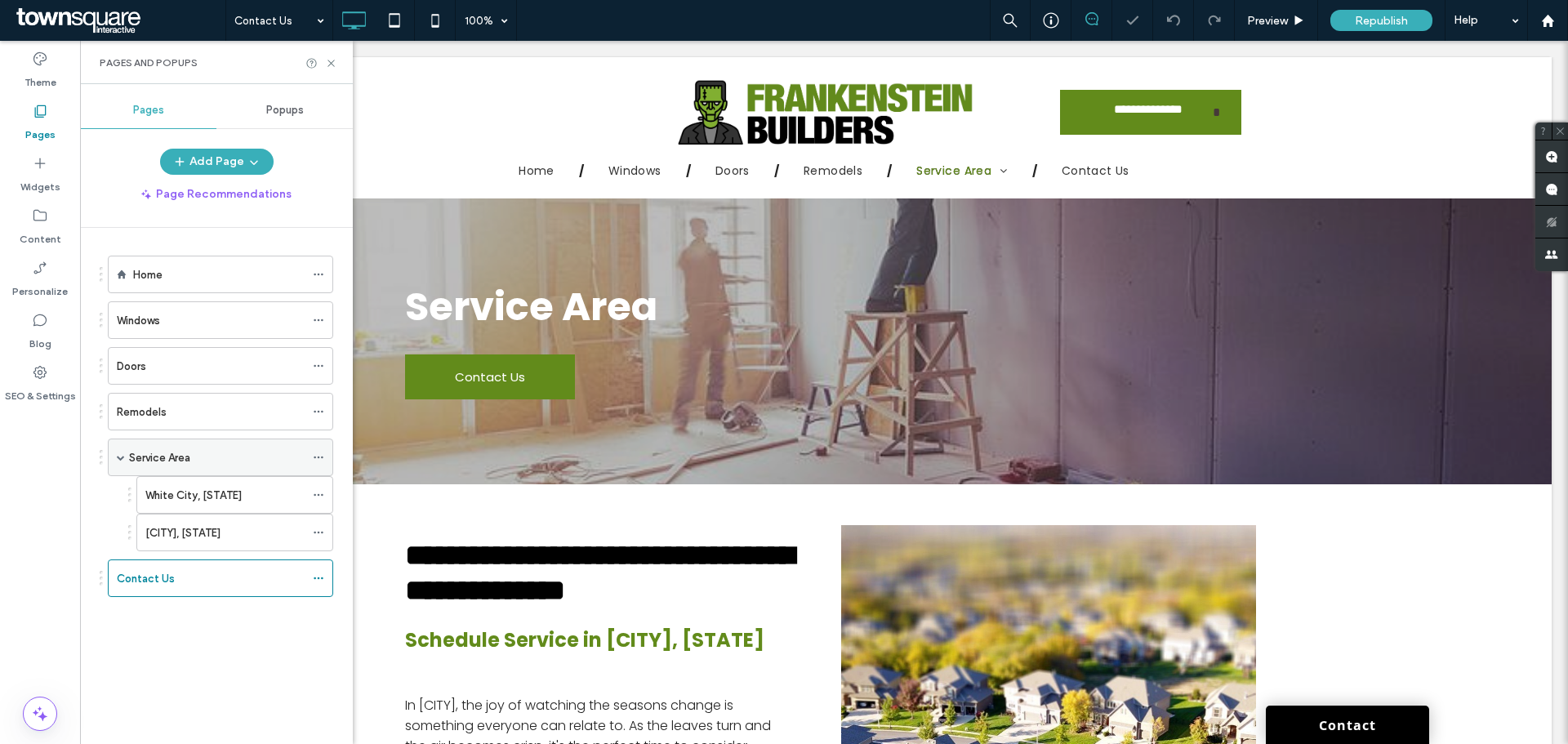 click on "Service Area" at bounding box center [216, 457] 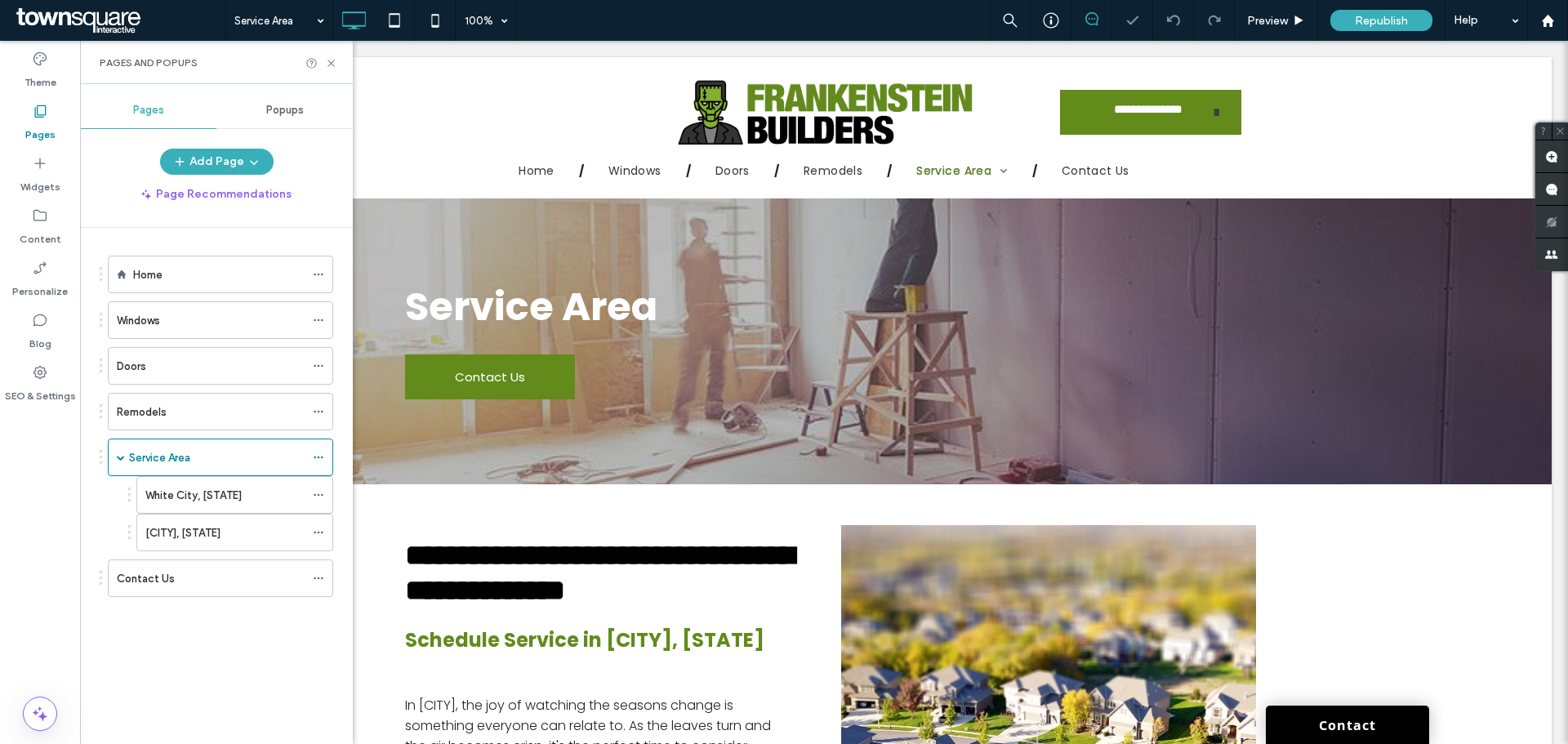 drag, startPoint x: 234, startPoint y: 457, endPoint x: 121, endPoint y: 505, distance: 122.77215 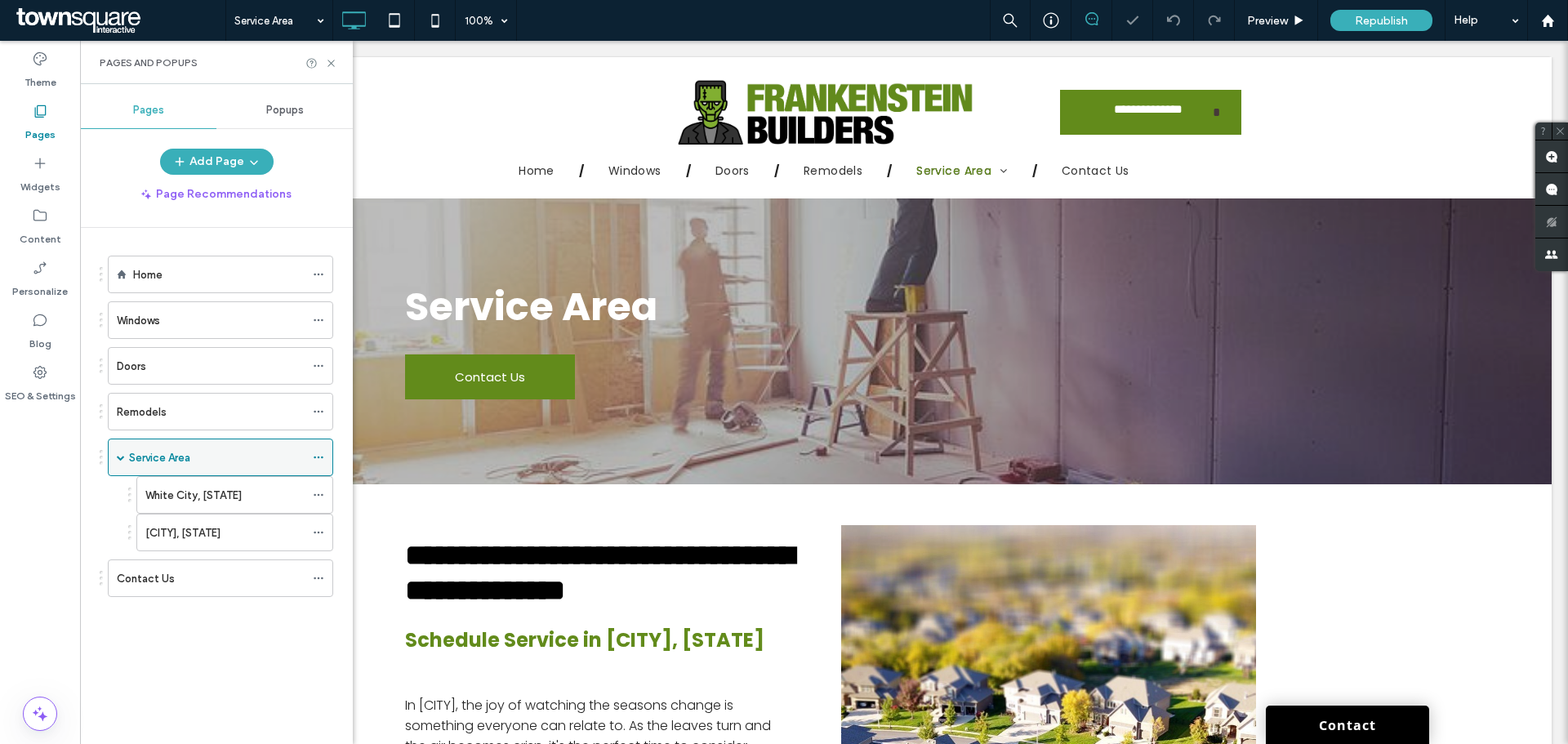 click 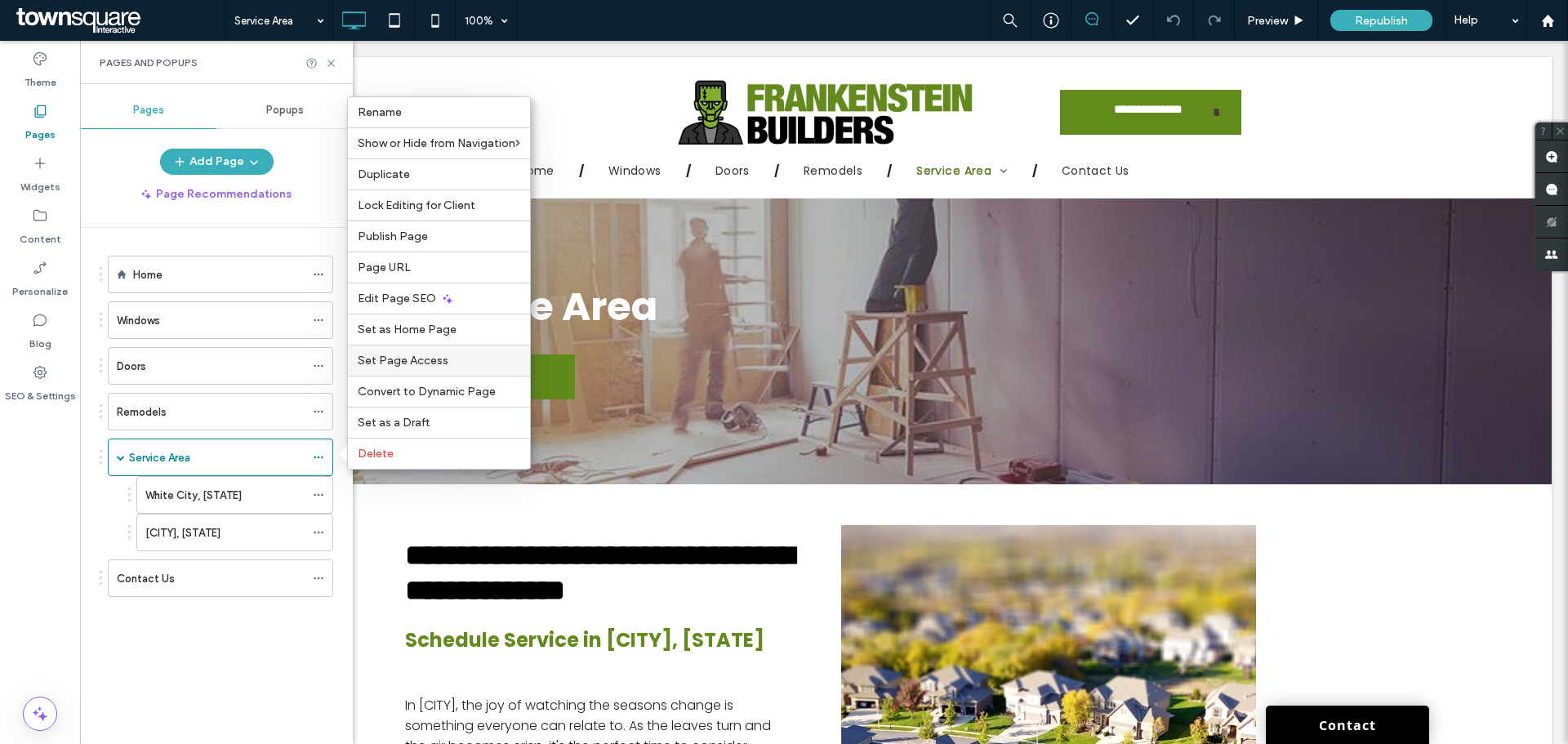 click on "Set Page Access" at bounding box center [403, 360] 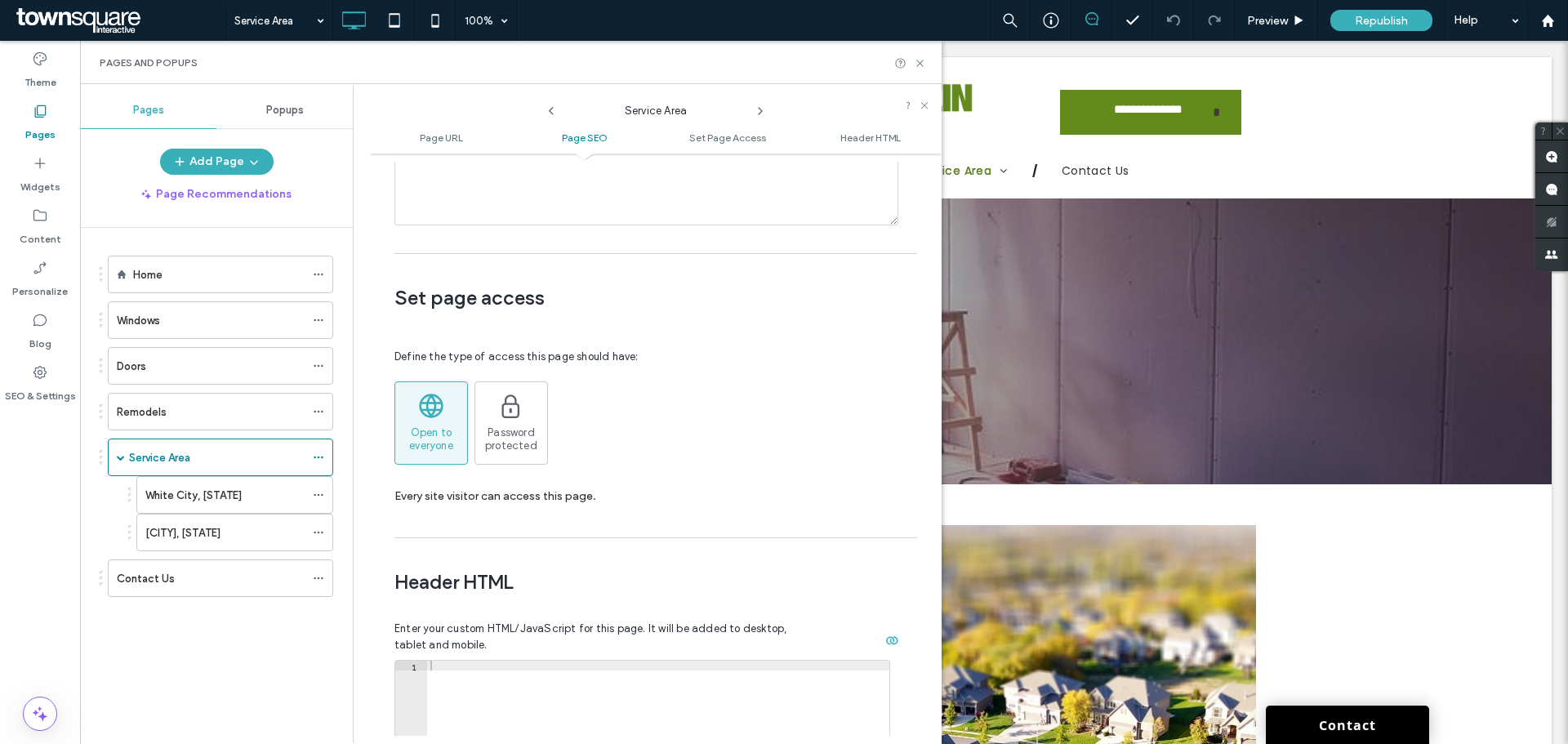 scroll, scrollTop: 1228, scrollLeft: 0, axis: vertical 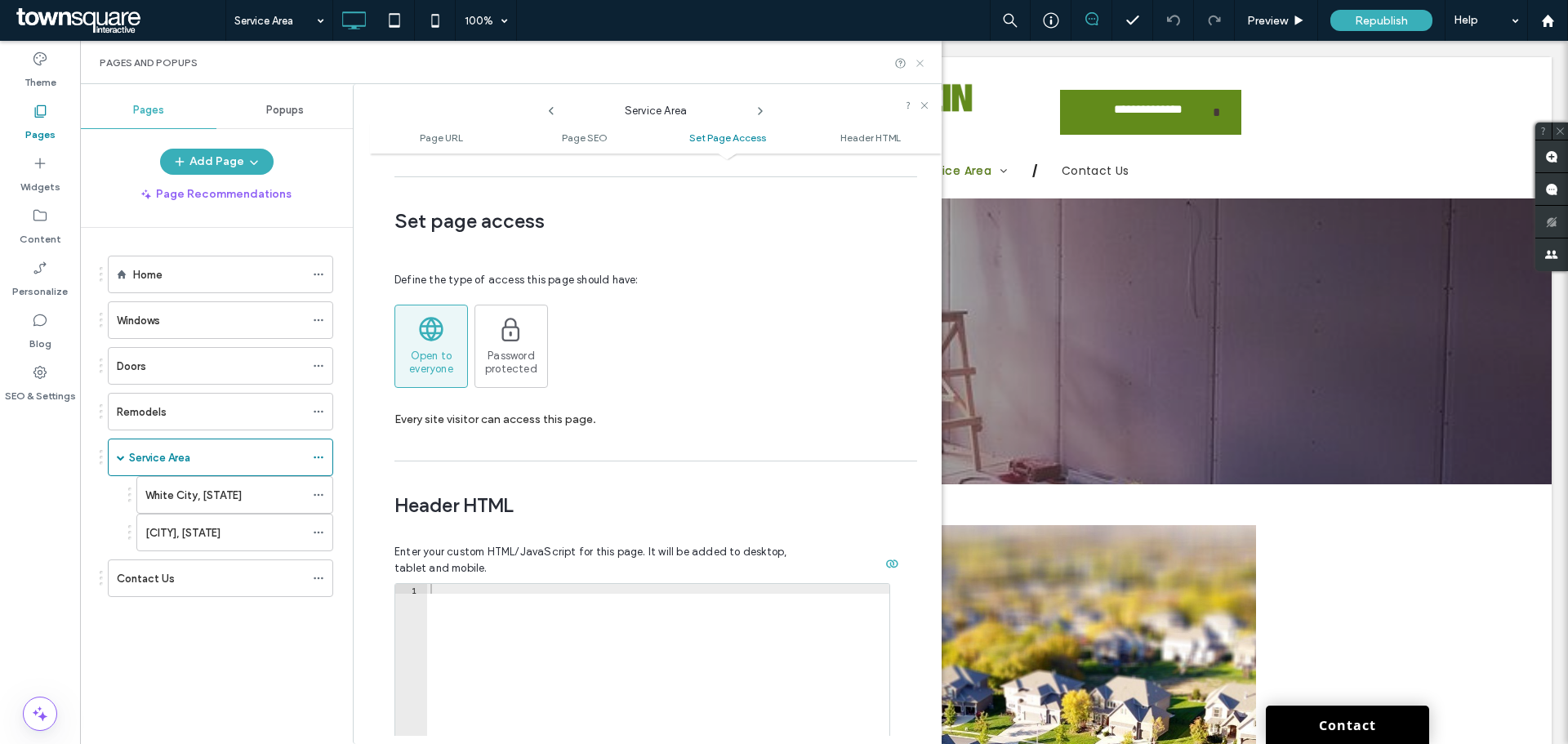 click 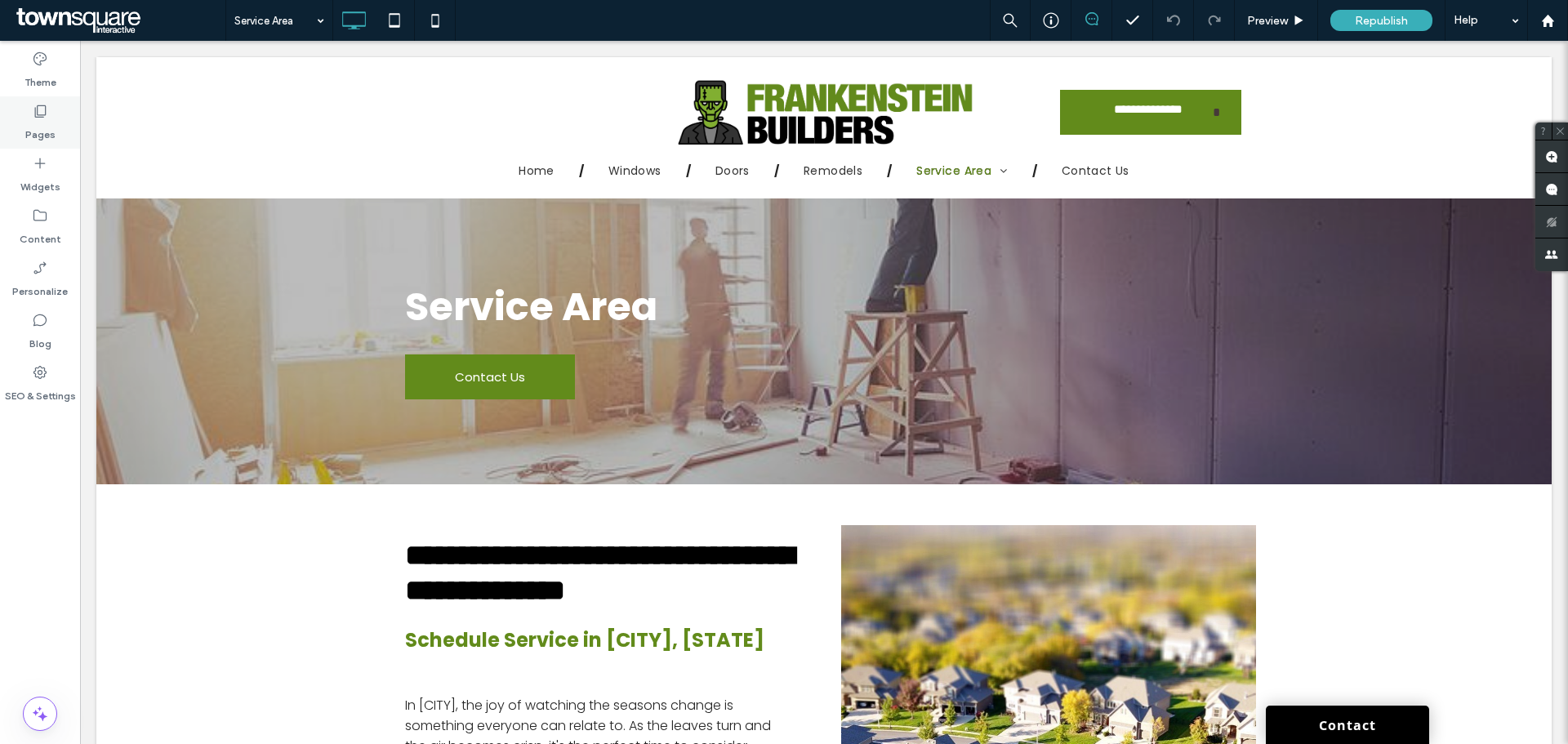 click 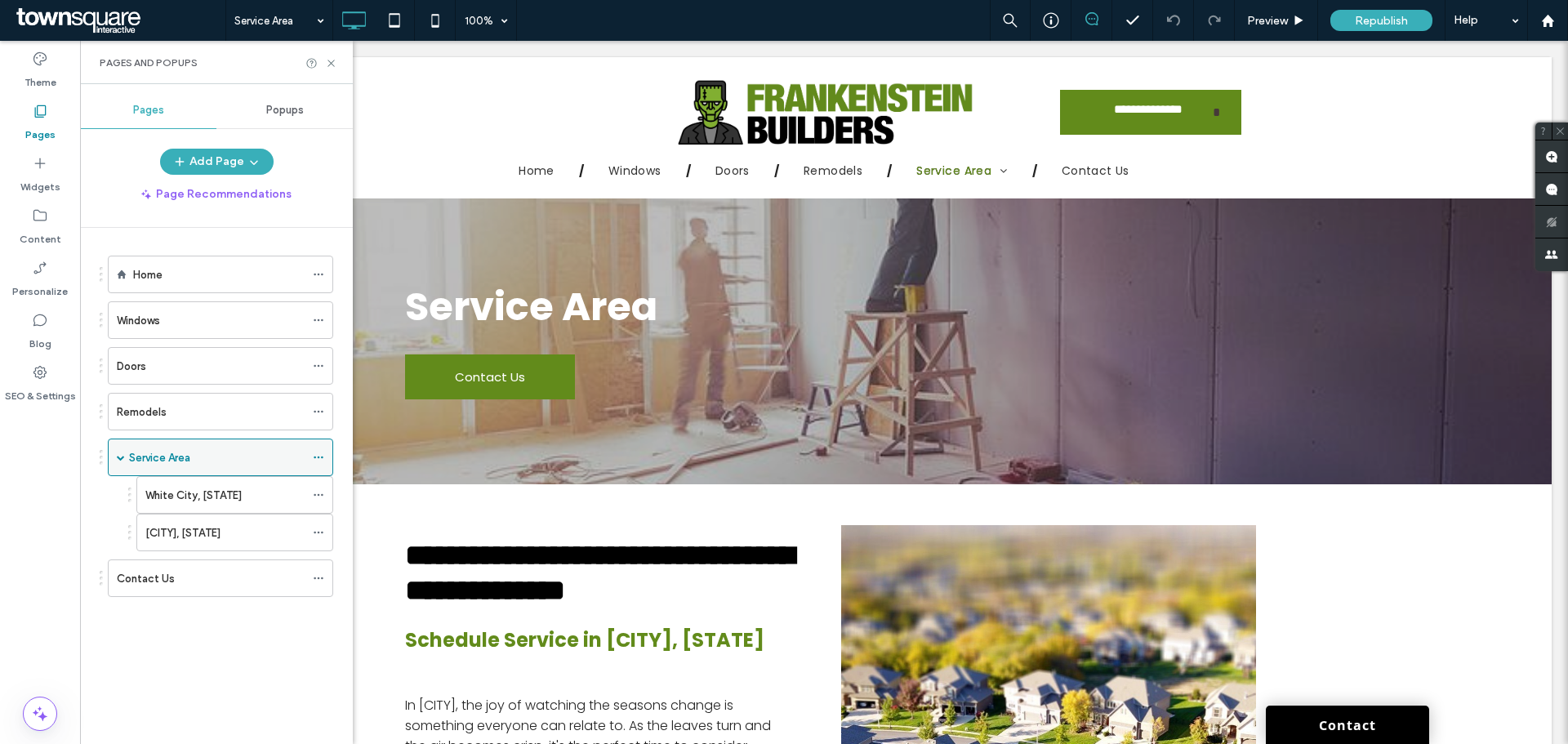 click at bounding box center (318, 457) 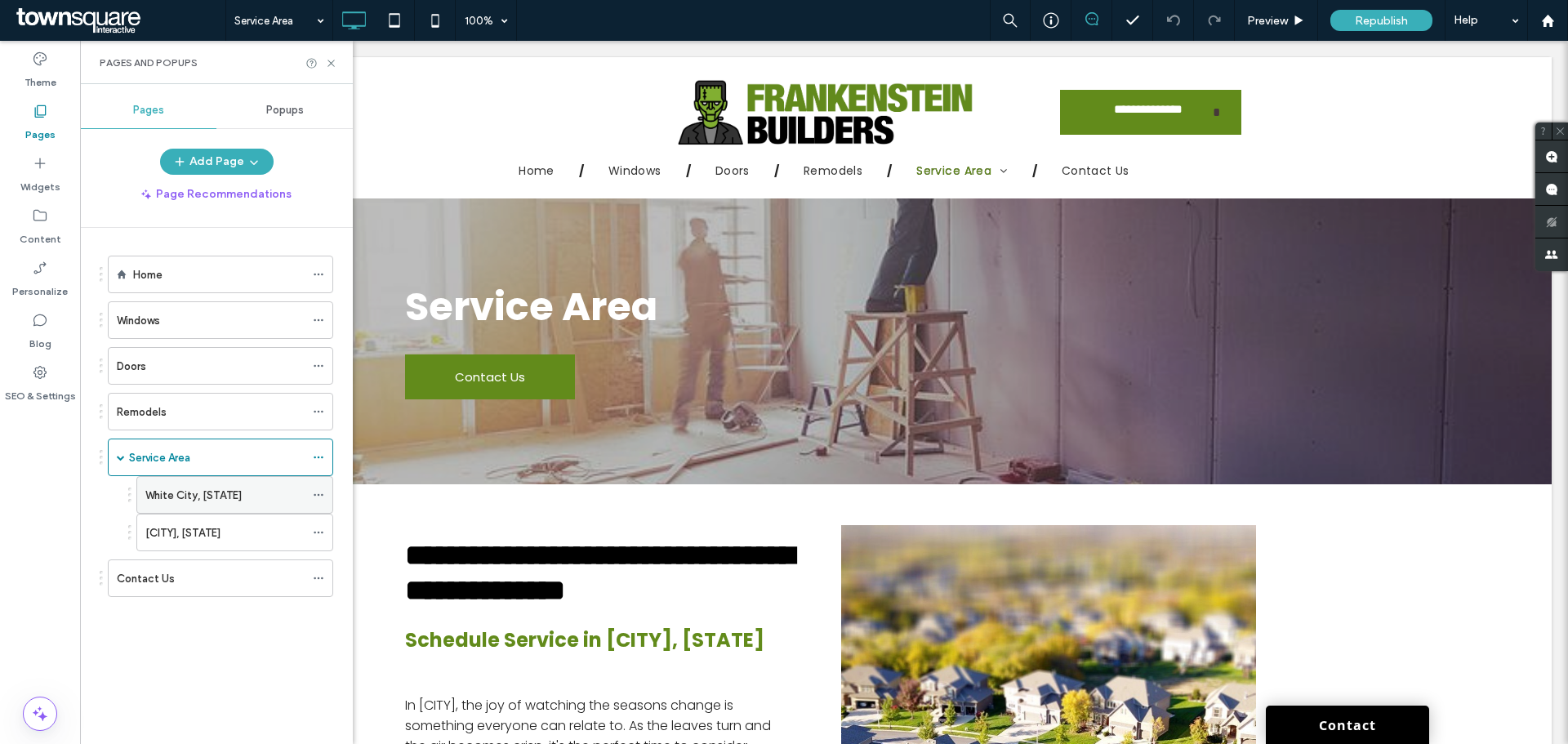 click on "White City, [STATE]" at bounding box center (225, 495) 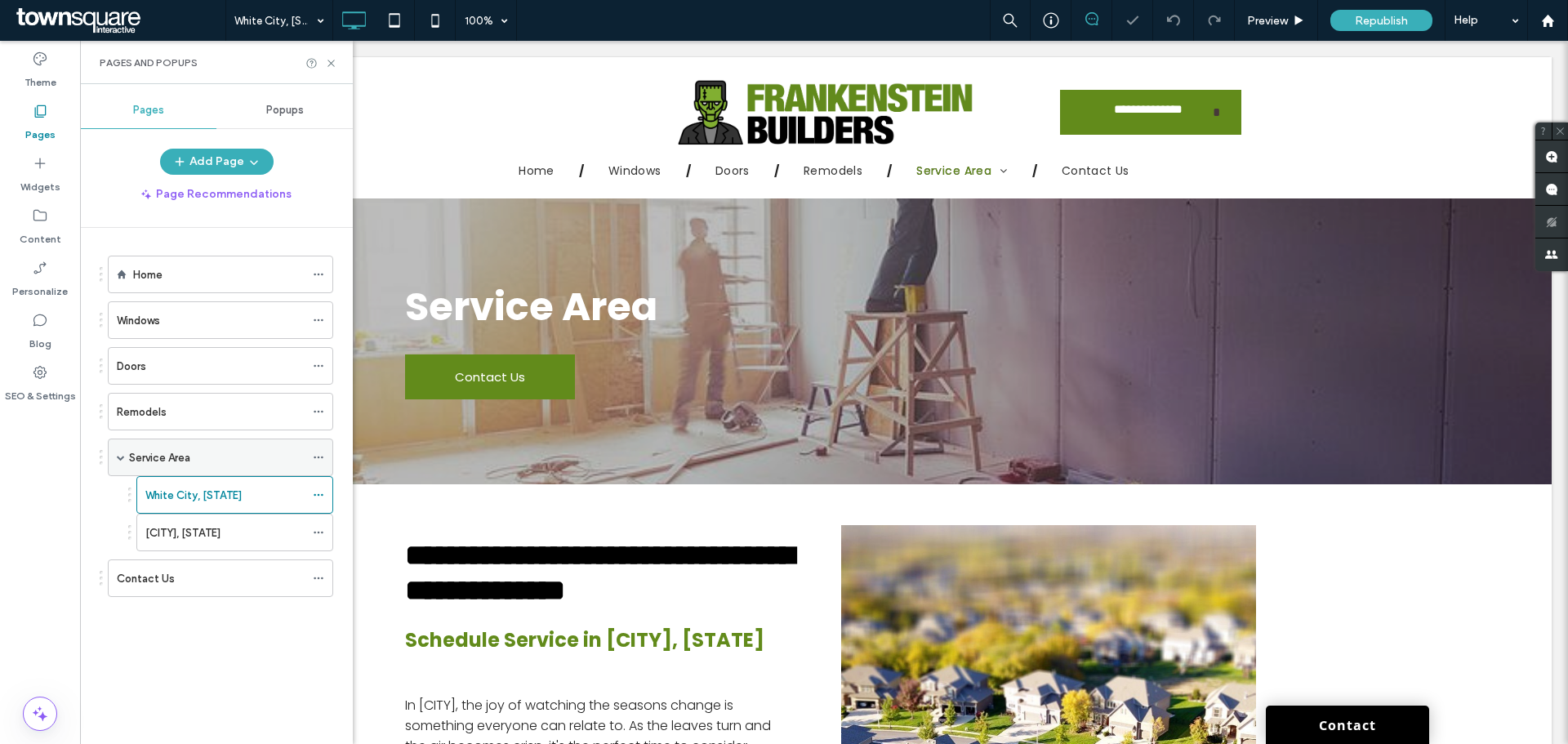 click on "Service Area" at bounding box center (216, 457) 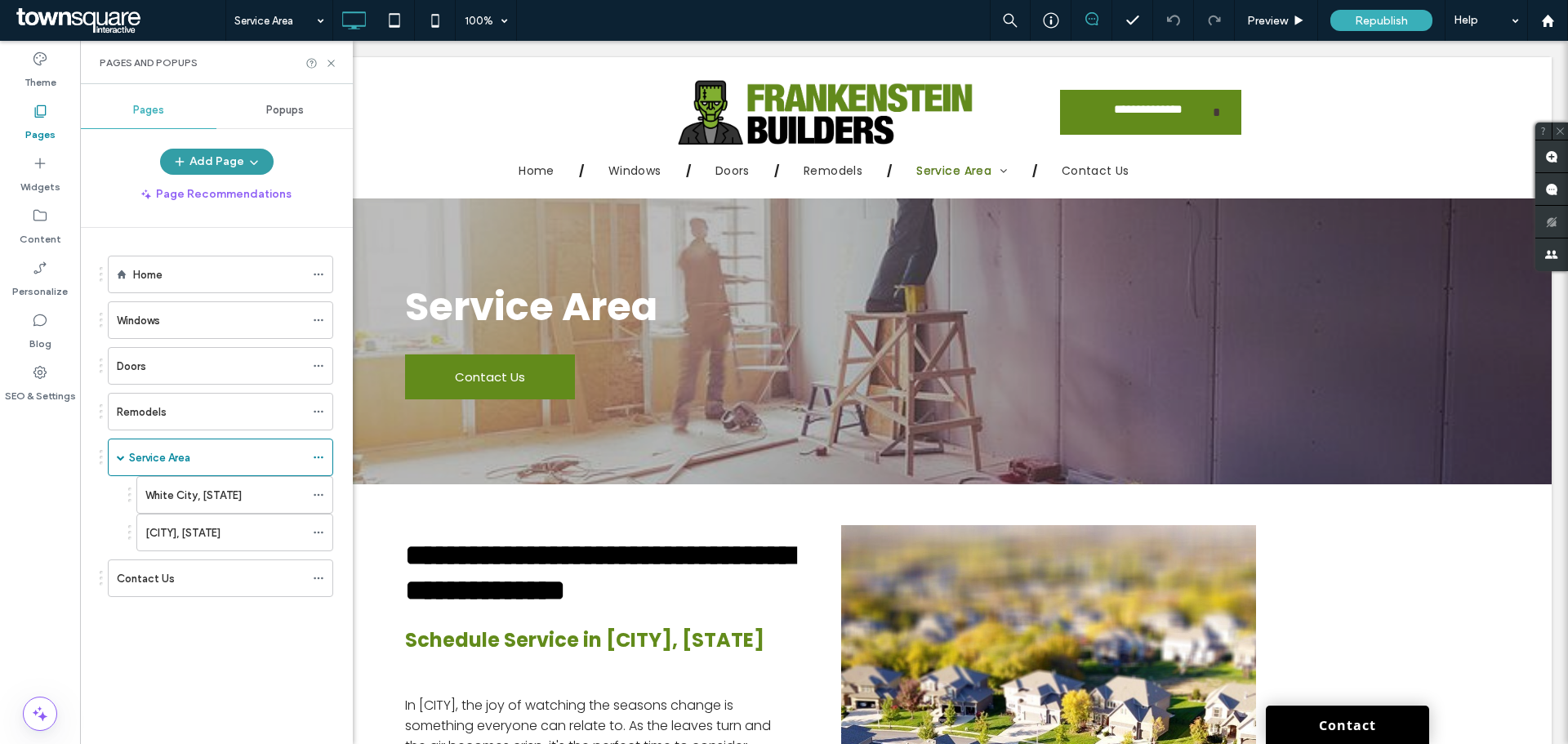 click on "Add Page" at bounding box center [216, 162] 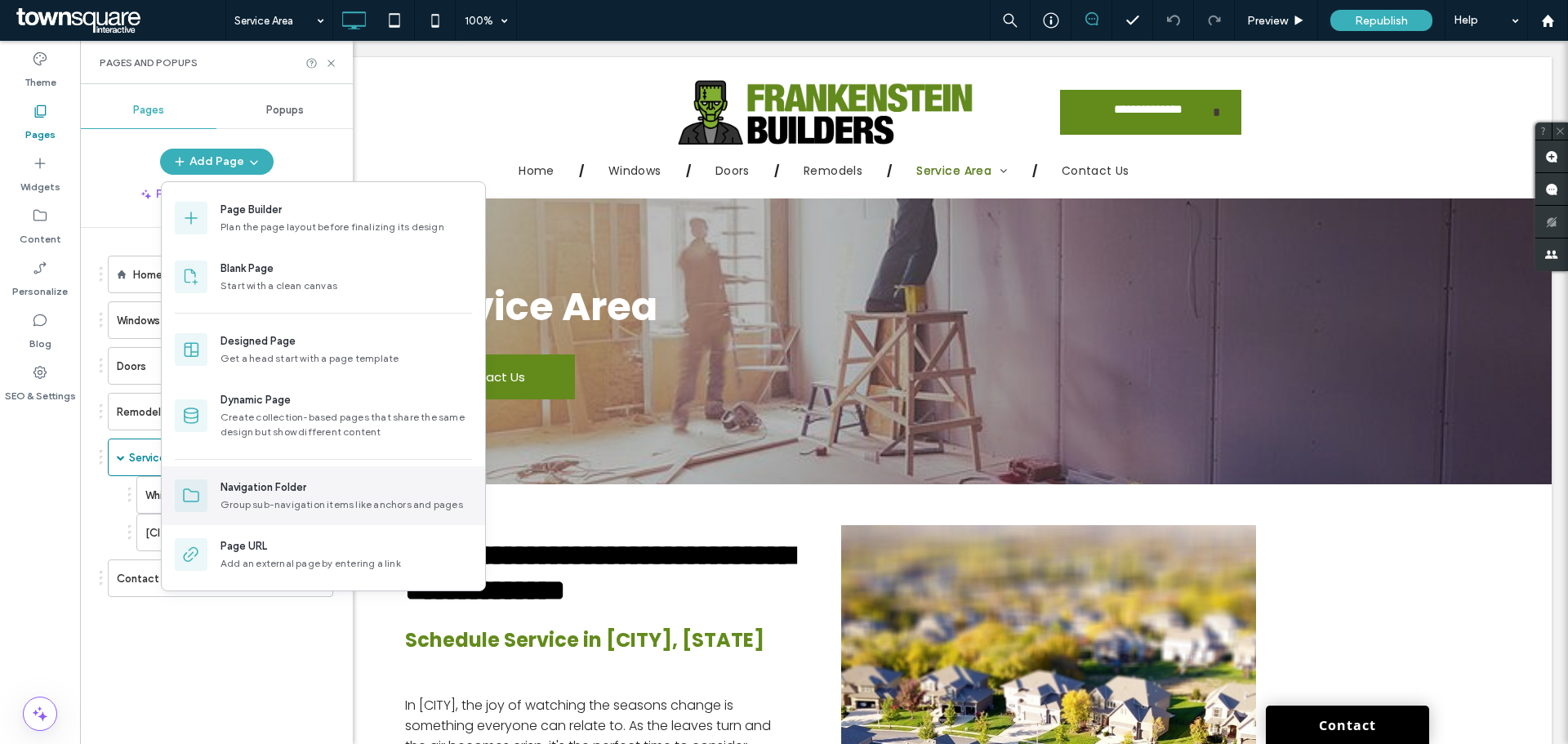 click on "Group sub-navigation items like anchors and pages" at bounding box center [346, 505] 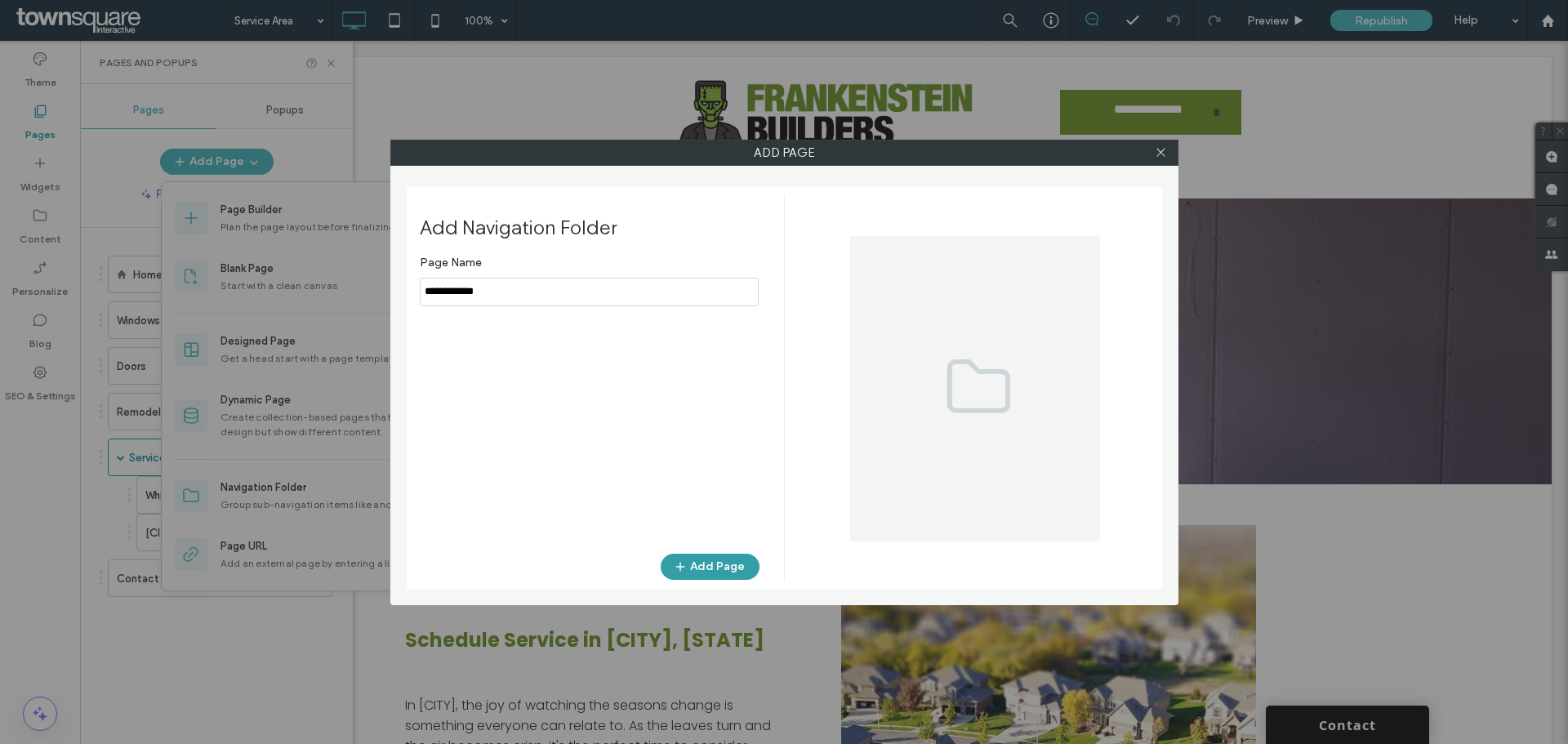type on "**********" 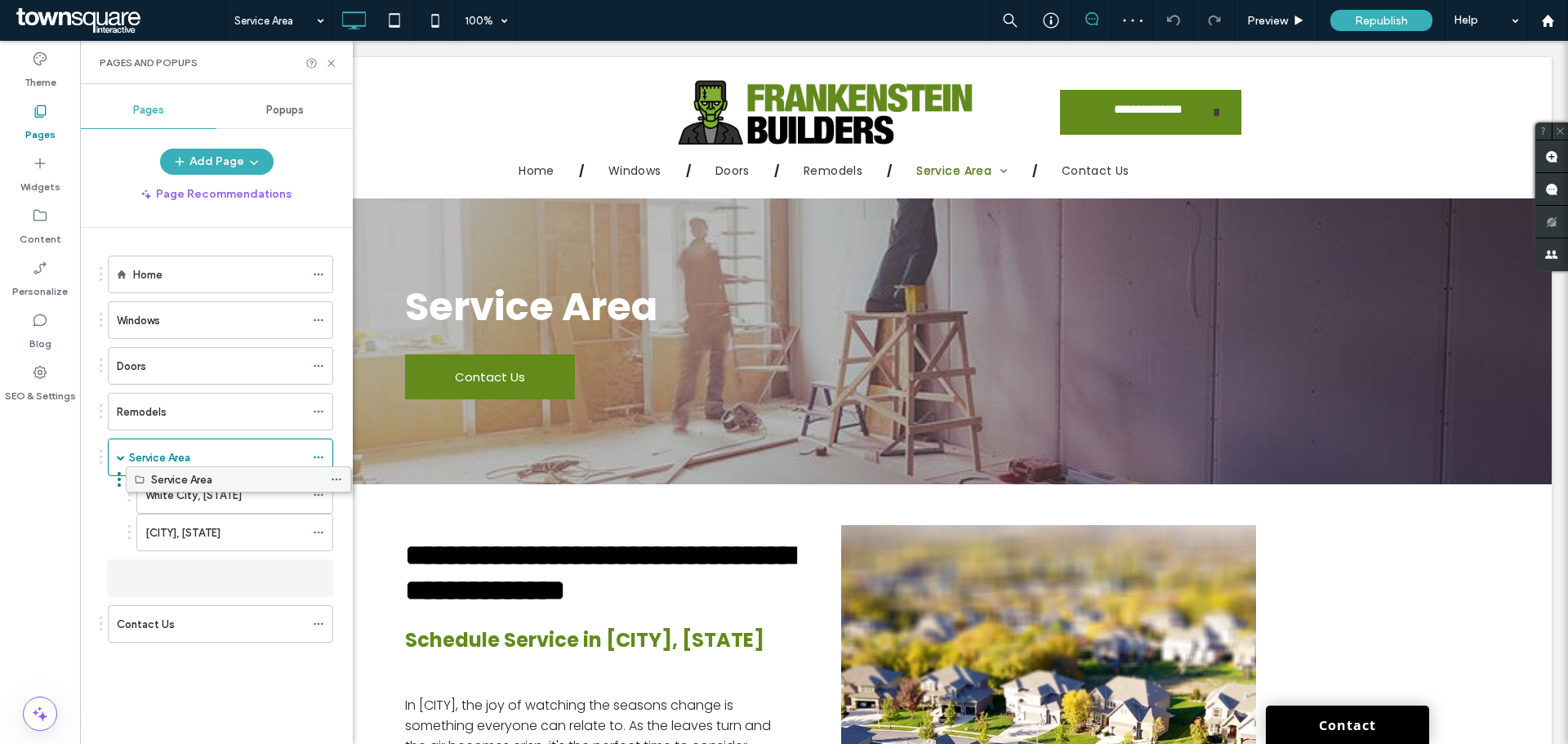 drag, startPoint x: 228, startPoint y: 618, endPoint x: 246, endPoint y: 479, distance: 140.16062 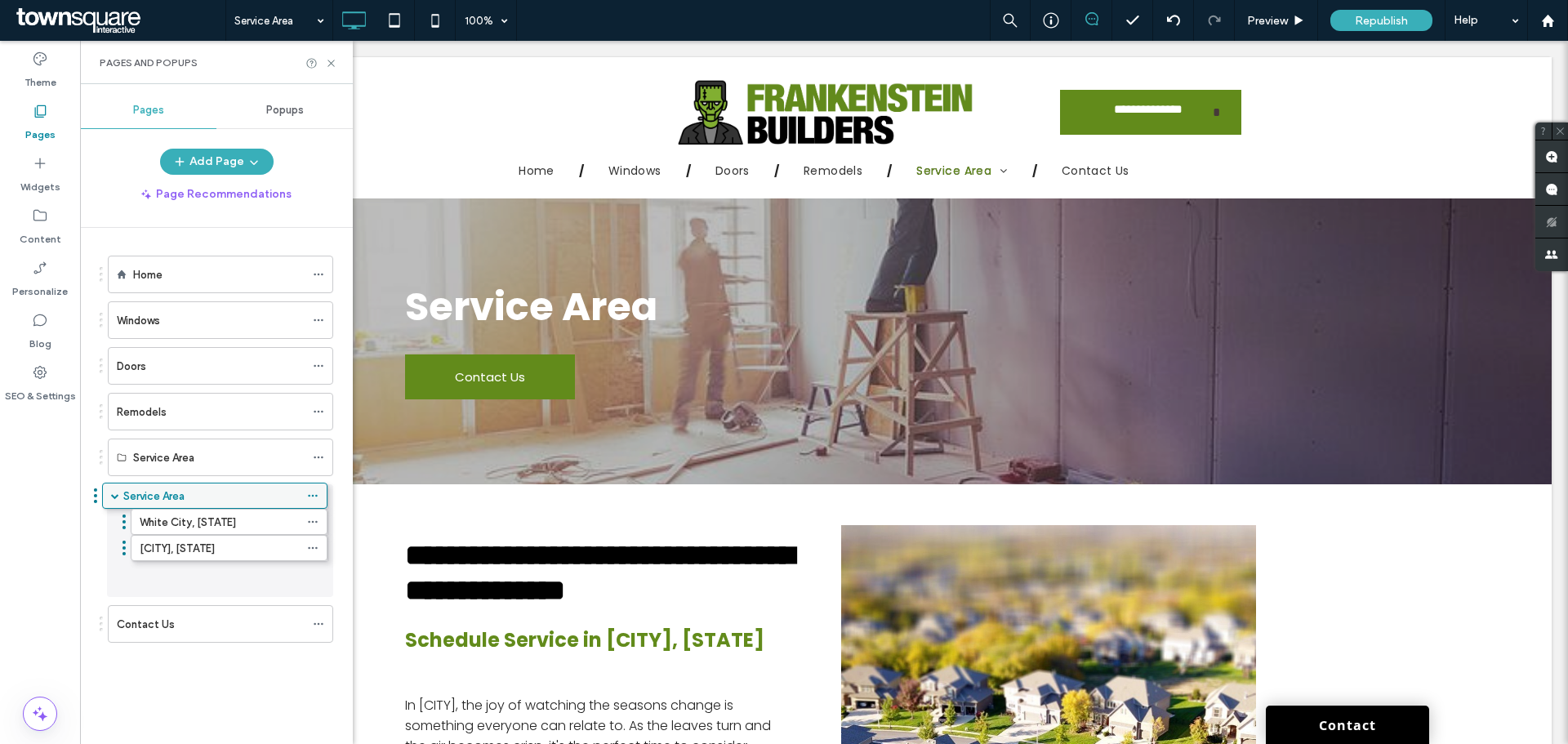 drag, startPoint x: 210, startPoint y: 451, endPoint x: 206, endPoint y: 492, distance: 41.19466 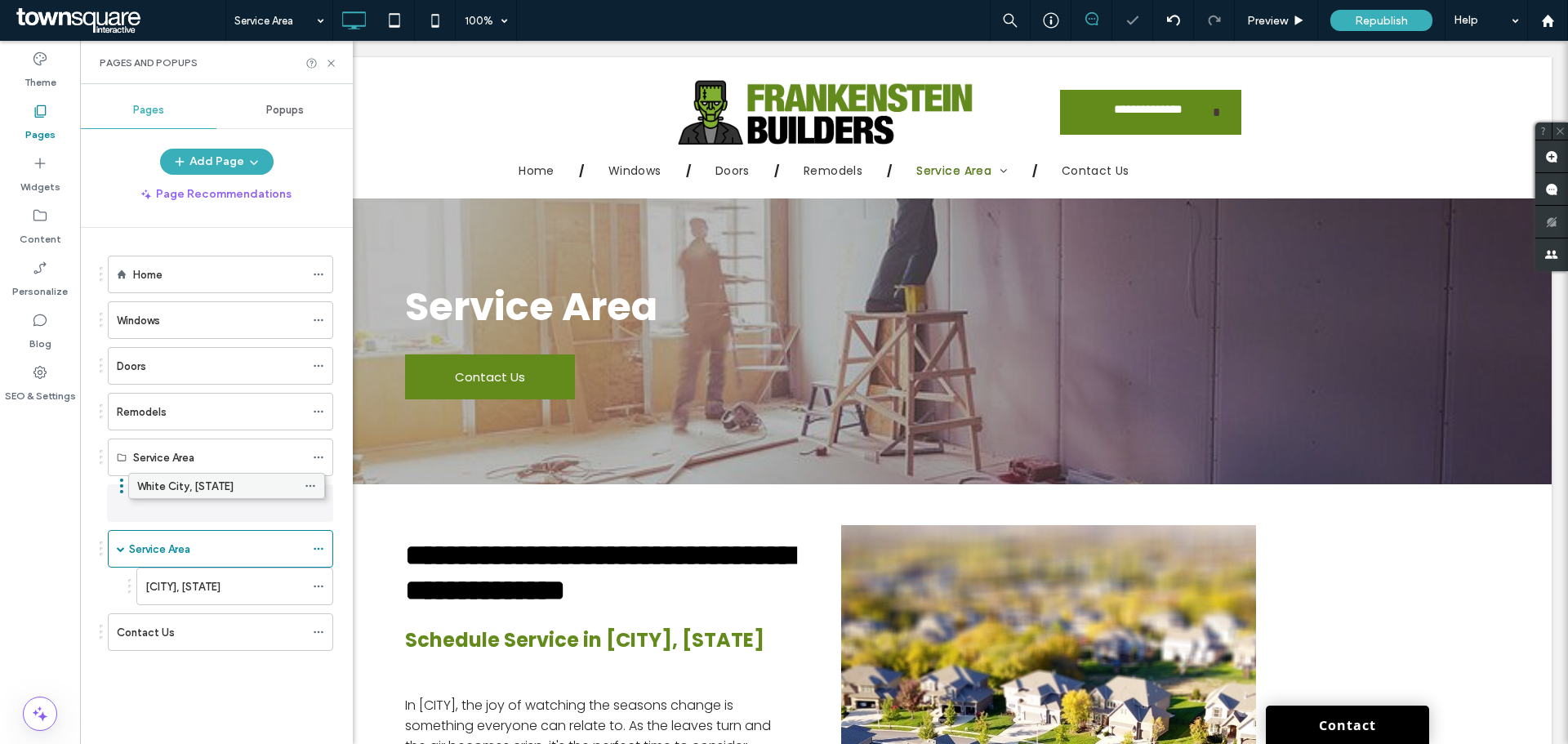 drag, startPoint x: 203, startPoint y: 535, endPoint x: 195, endPoint y: 478, distance: 57.55867 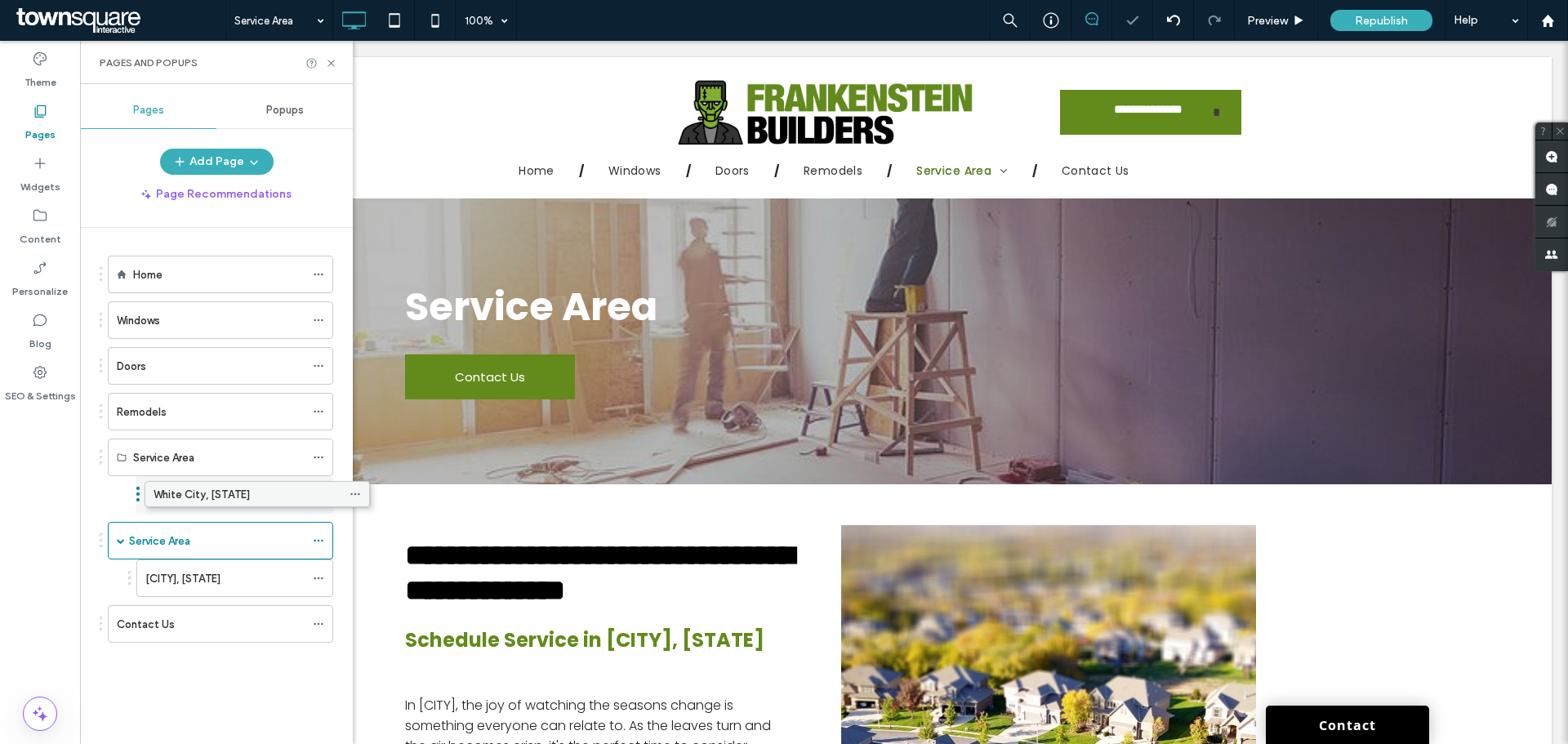 drag, startPoint x: 199, startPoint y: 498, endPoint x: 234, endPoint y: 493, distance: 35.355339 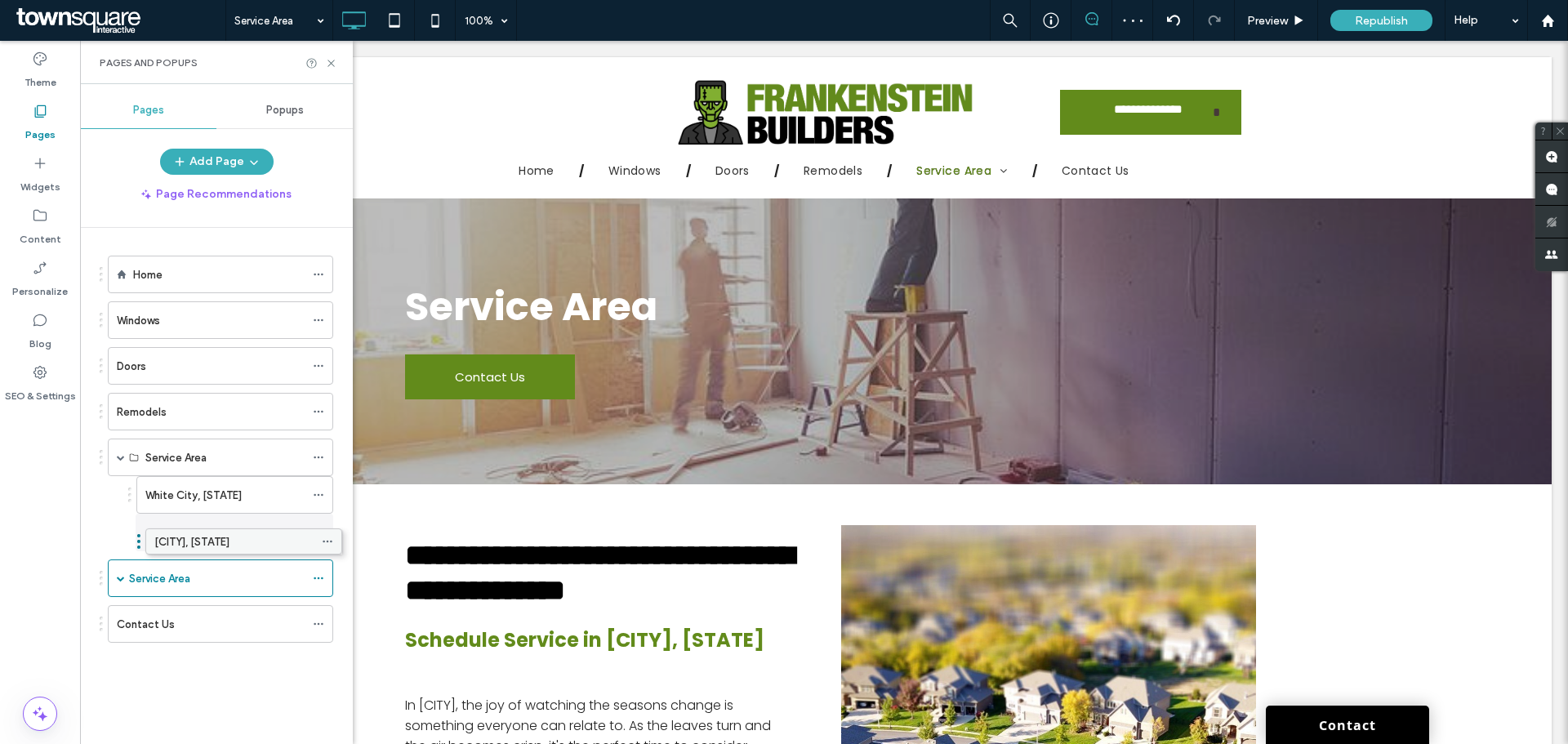drag, startPoint x: 224, startPoint y: 578, endPoint x: 233, endPoint y: 539, distance: 40.02499 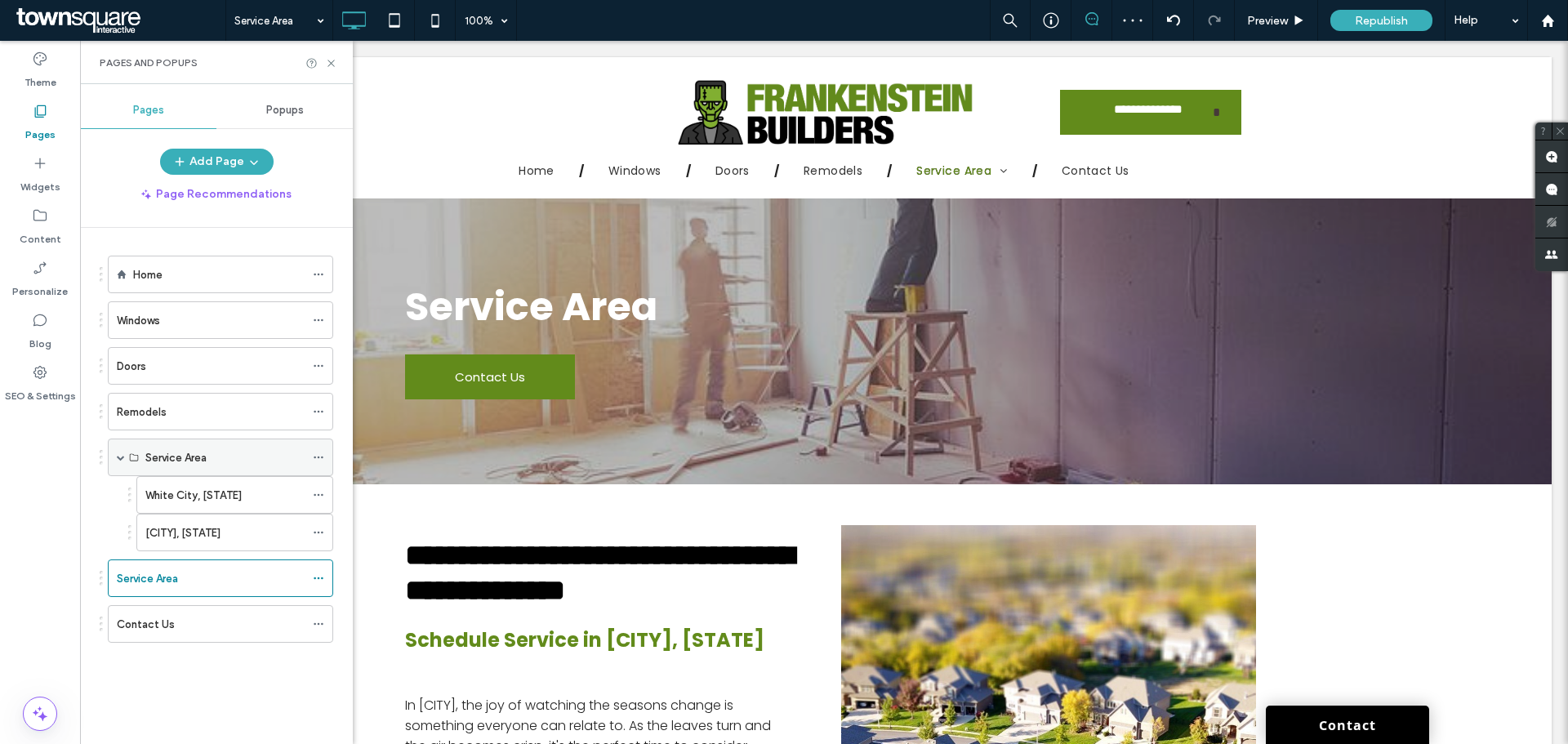 click on "Service Area" at bounding box center [225, 457] 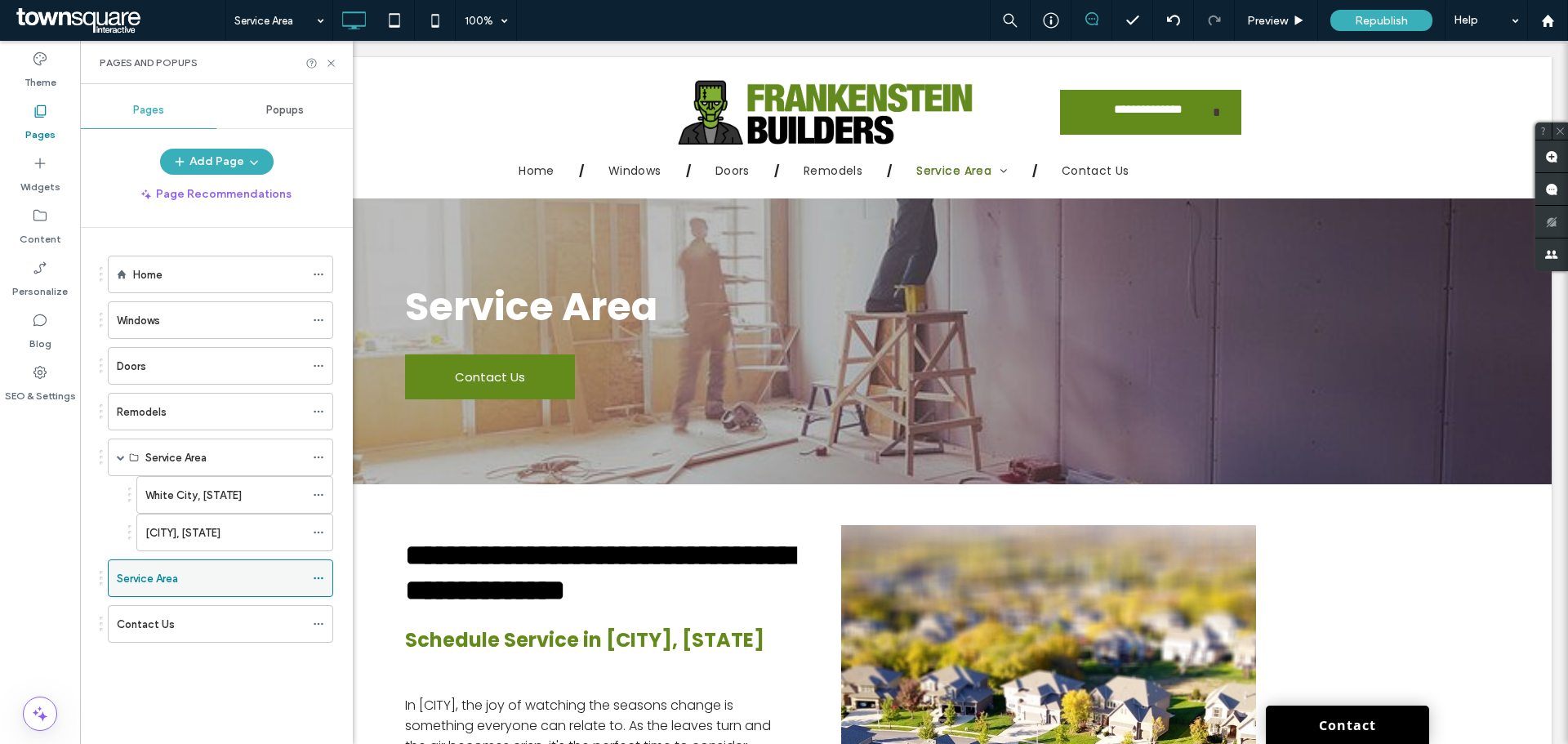 click 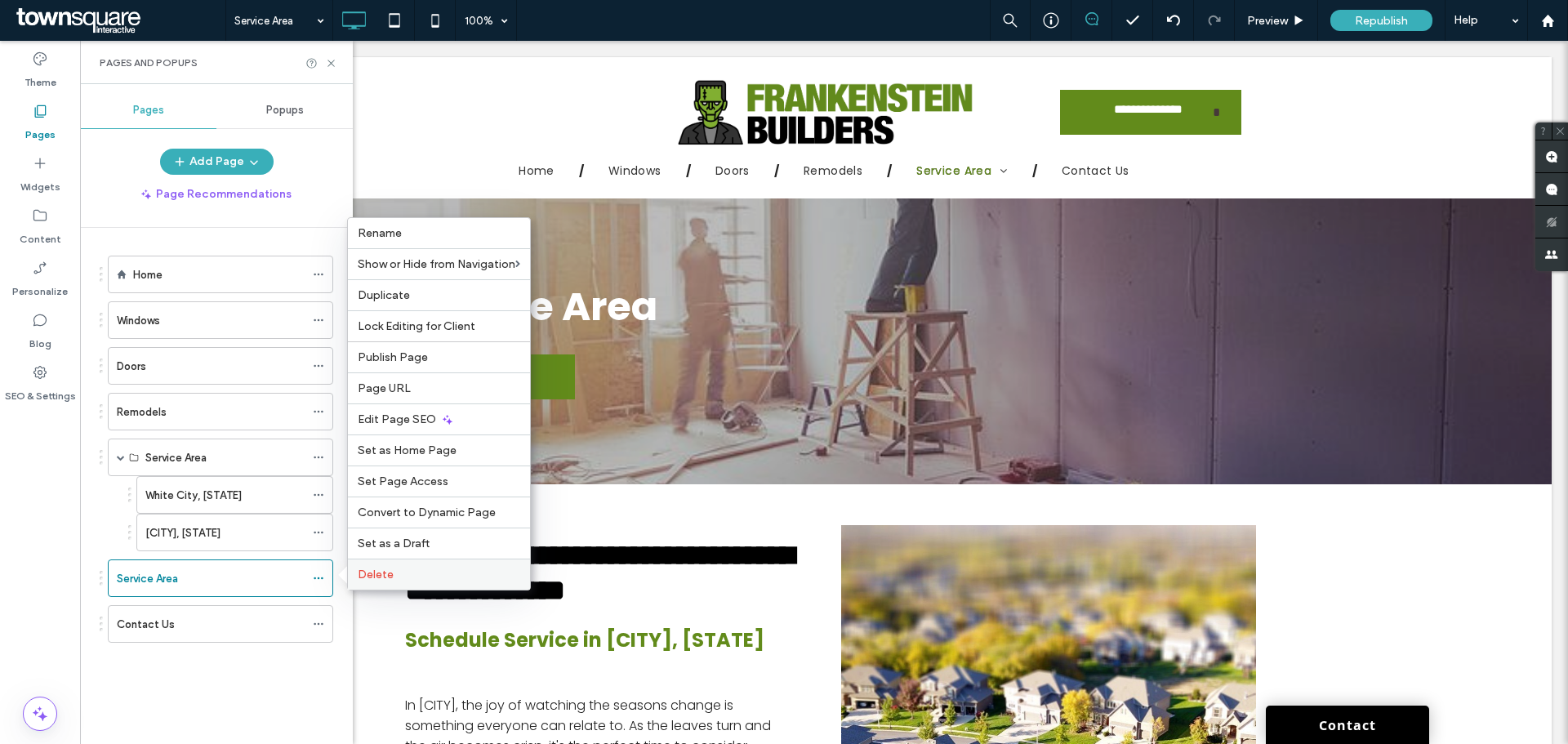 click on "Delete" at bounding box center (439, 574) 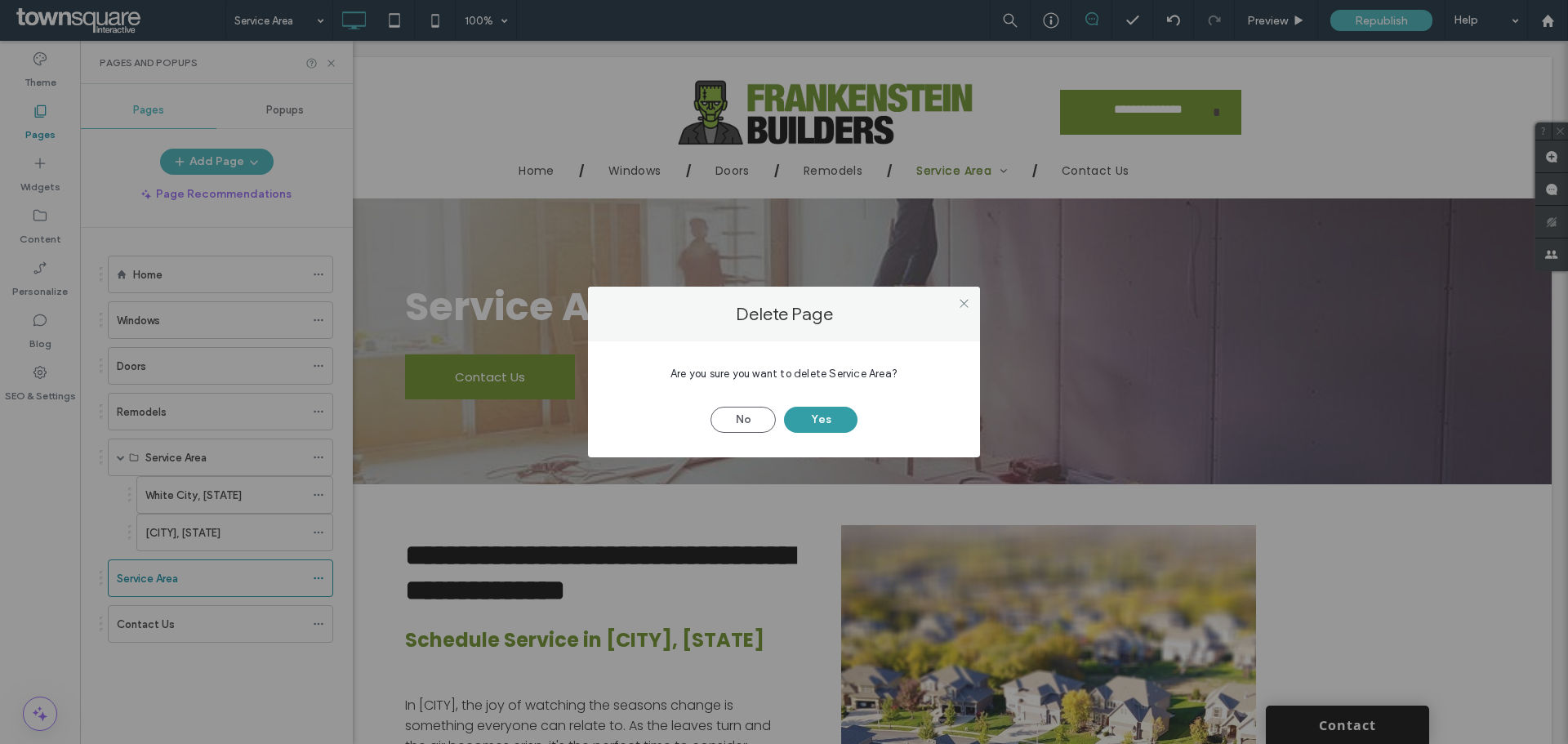 click on "Yes" at bounding box center [821, 420] 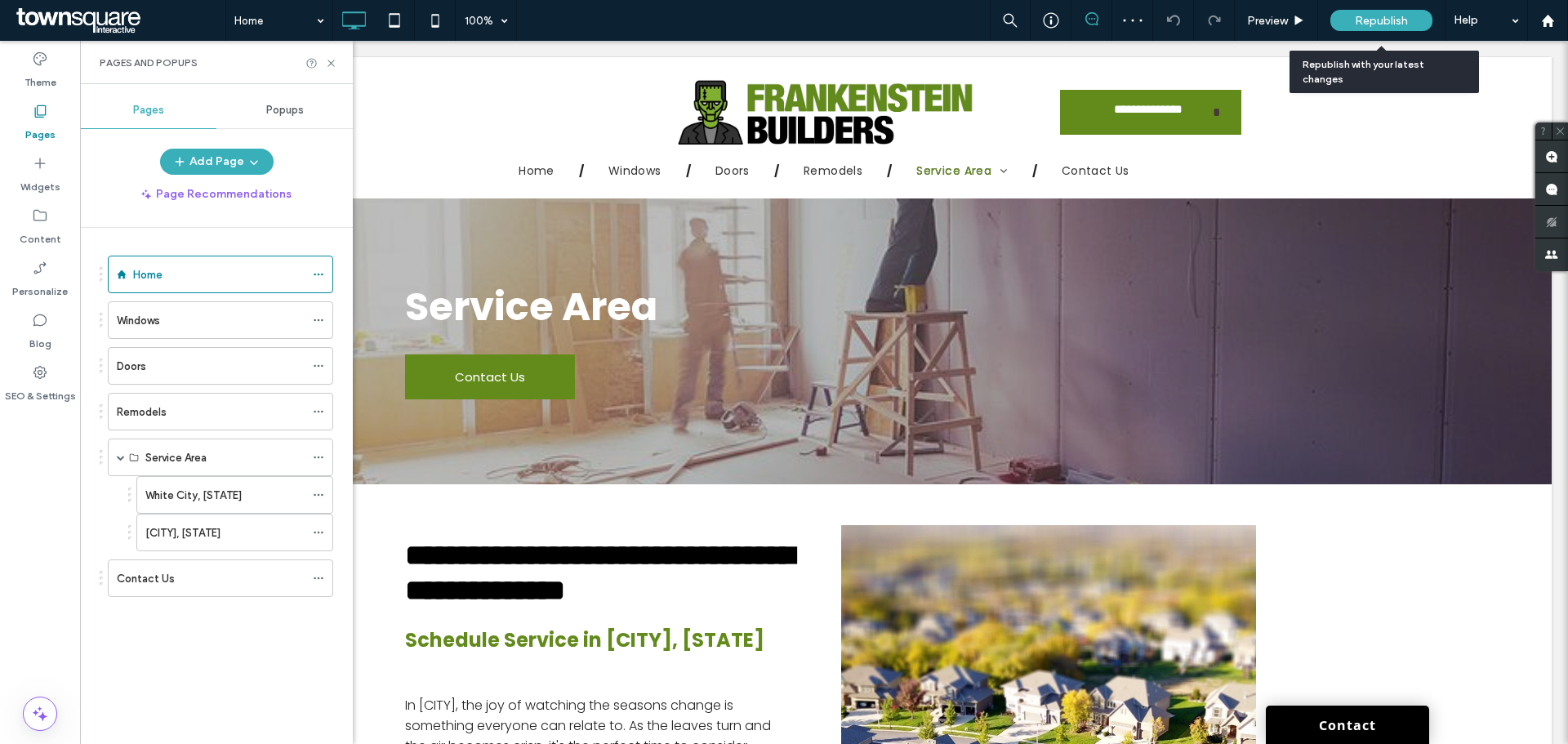 click on "Republish" at bounding box center [1381, 20] 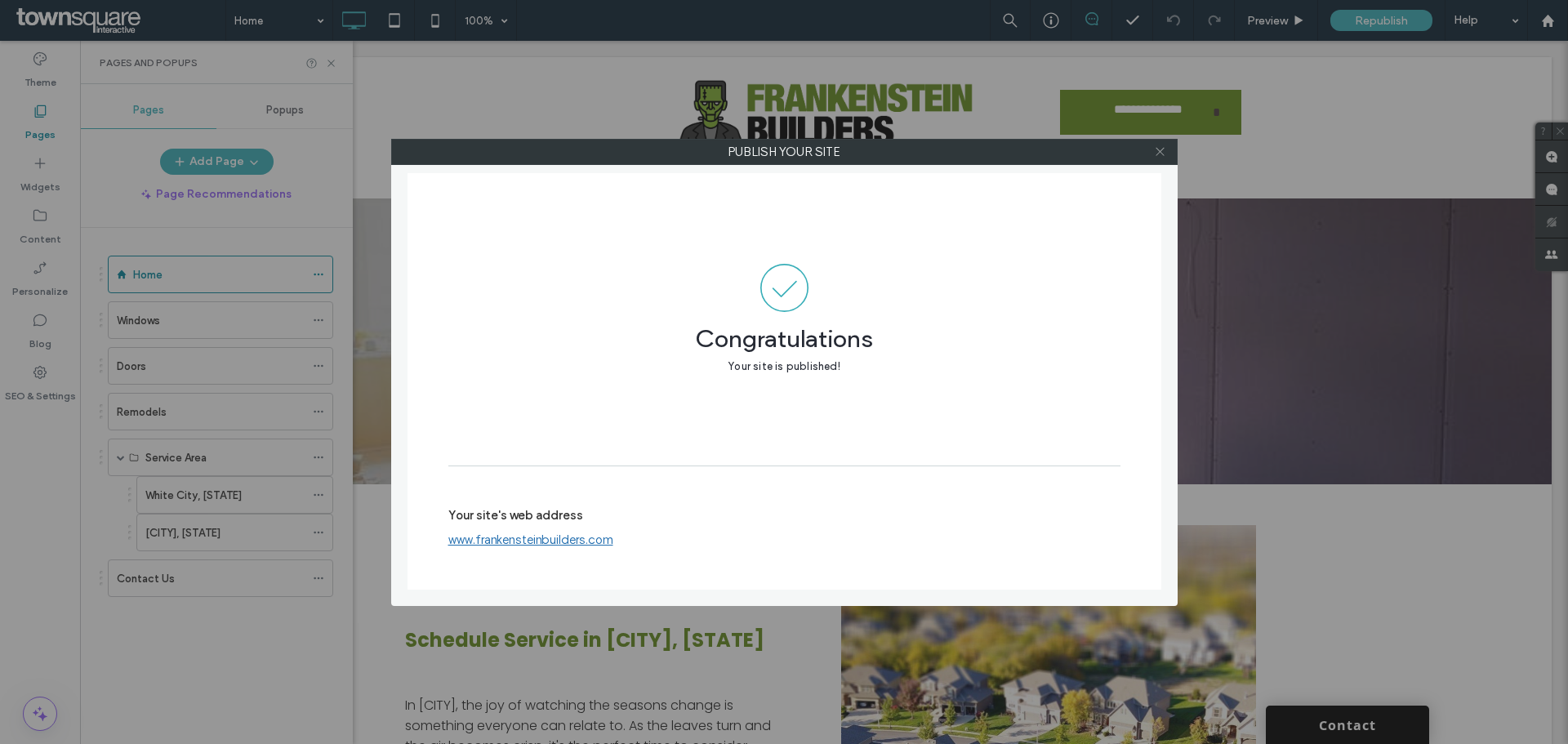 click 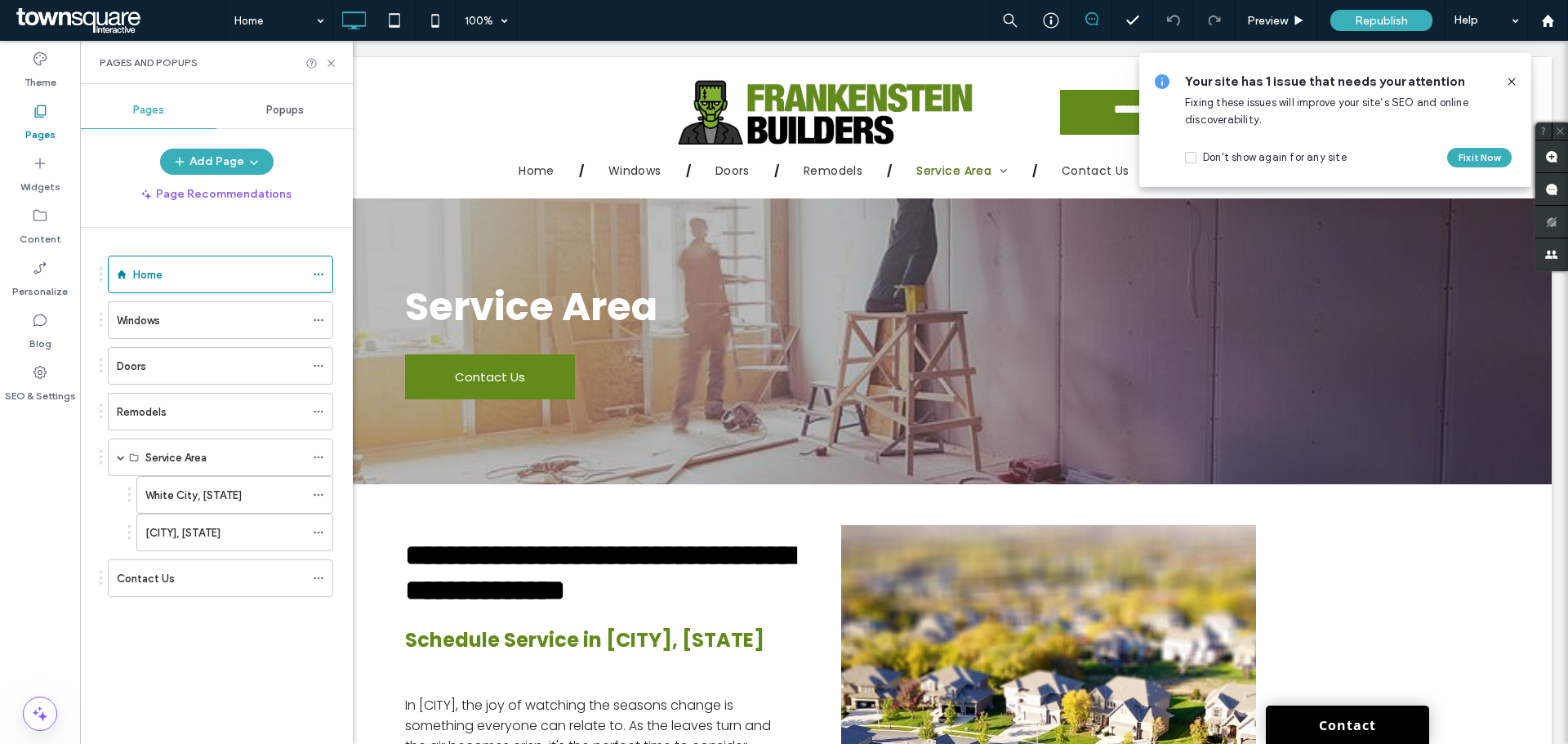 click 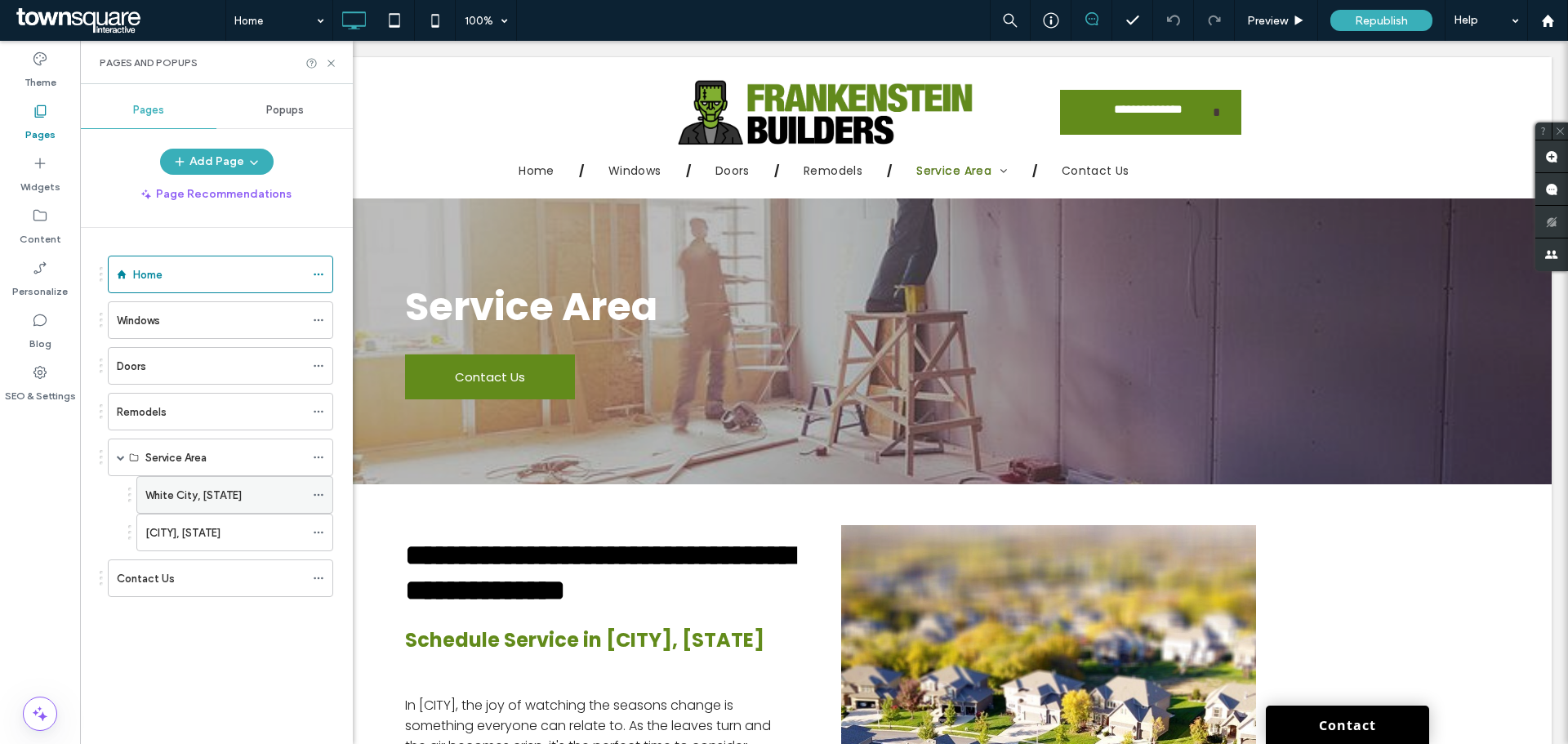 click on "[CITY], [STATE]" at bounding box center [194, 495] 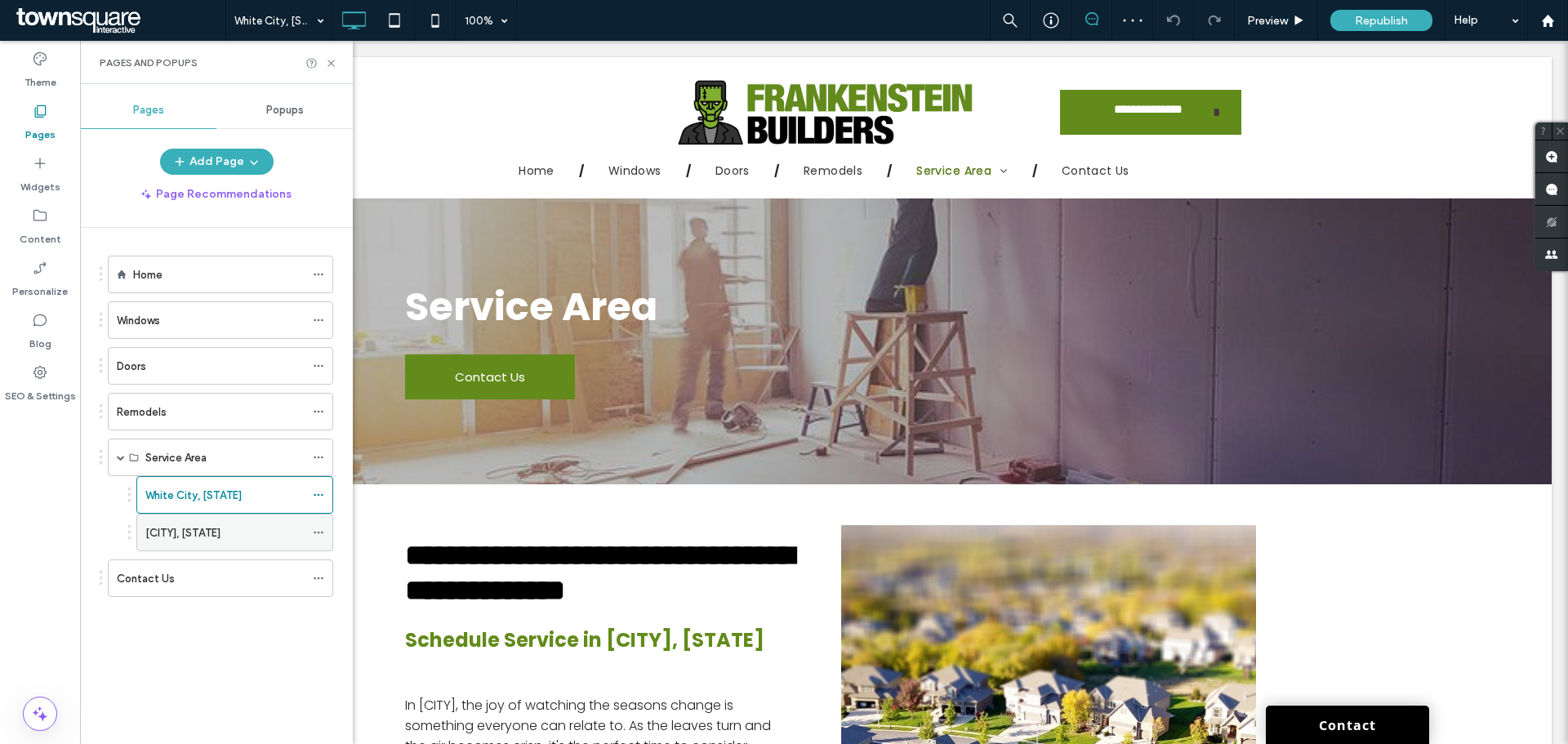 click on "[CITY], [STATE]" at bounding box center (183, 532) 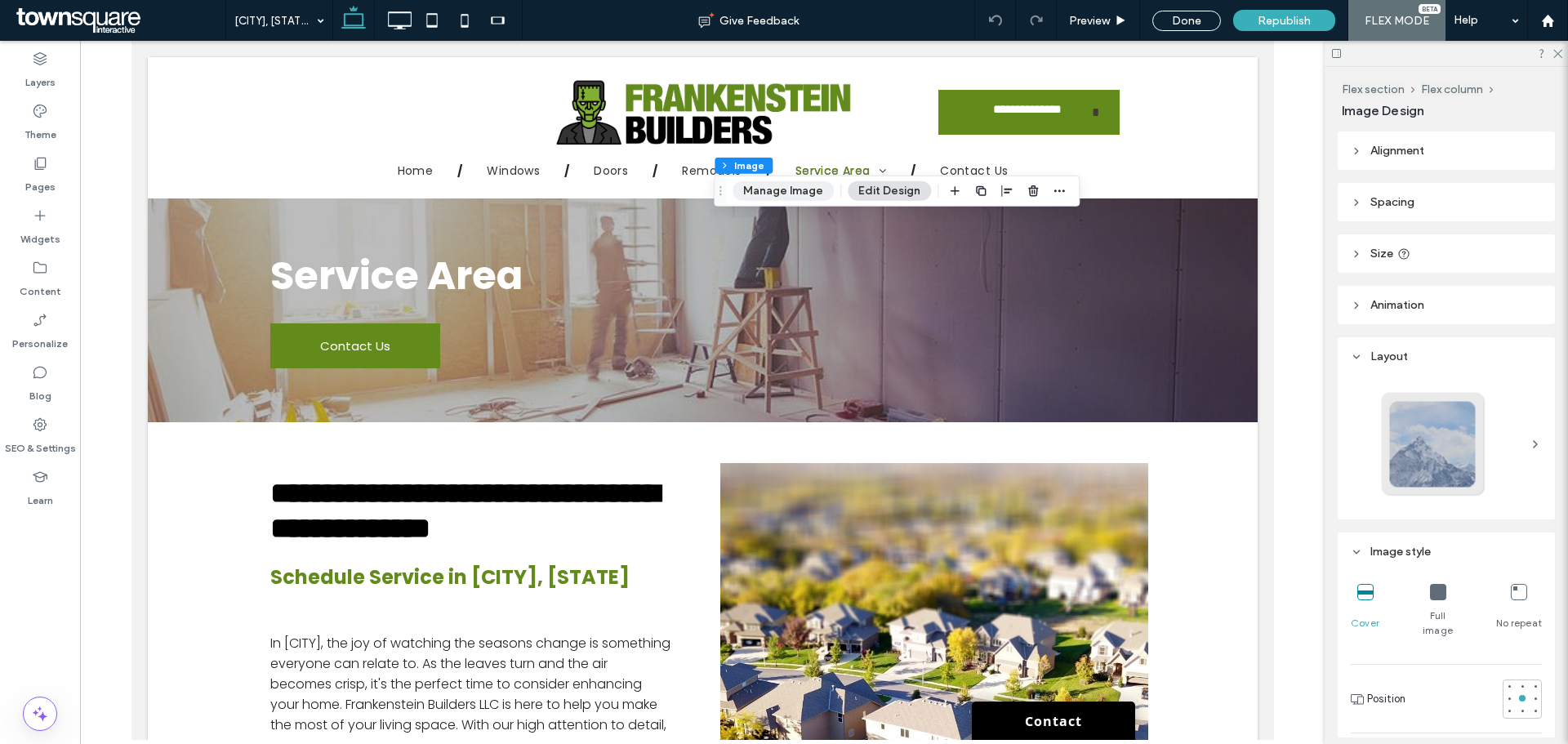 click on "Manage Image" at bounding box center (783, 191) 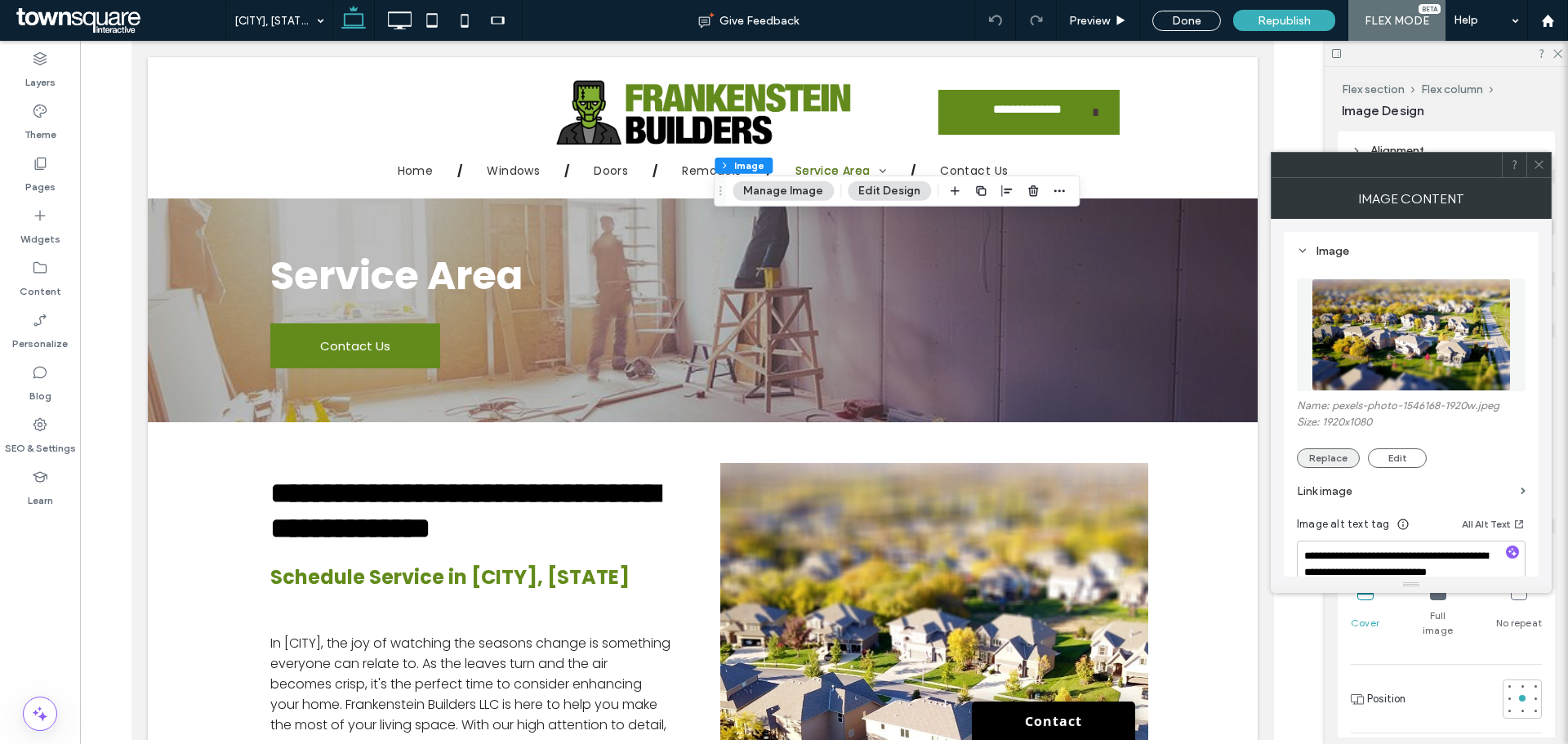click on "Replace" at bounding box center [1328, 458] 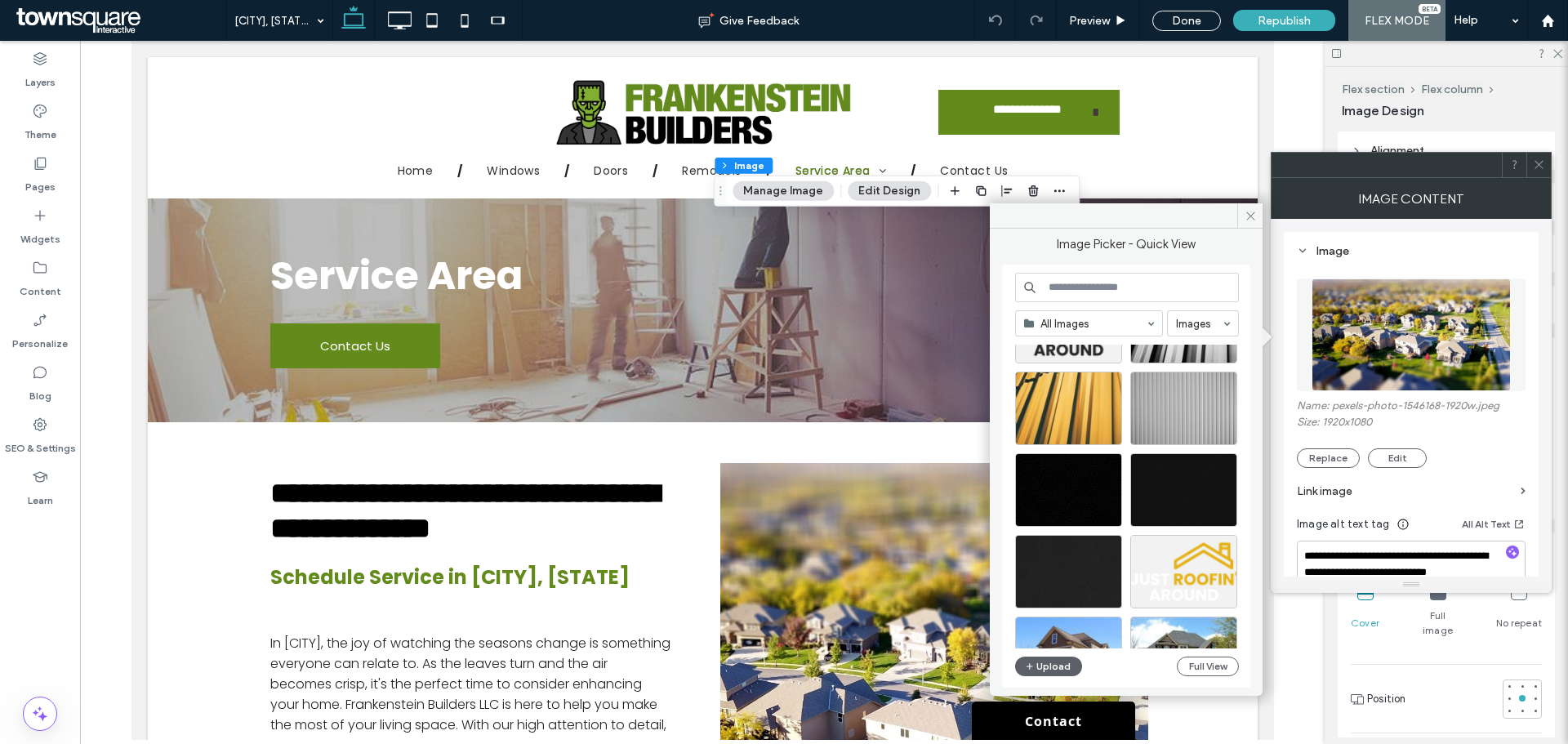 scroll, scrollTop: 408, scrollLeft: 0, axis: vertical 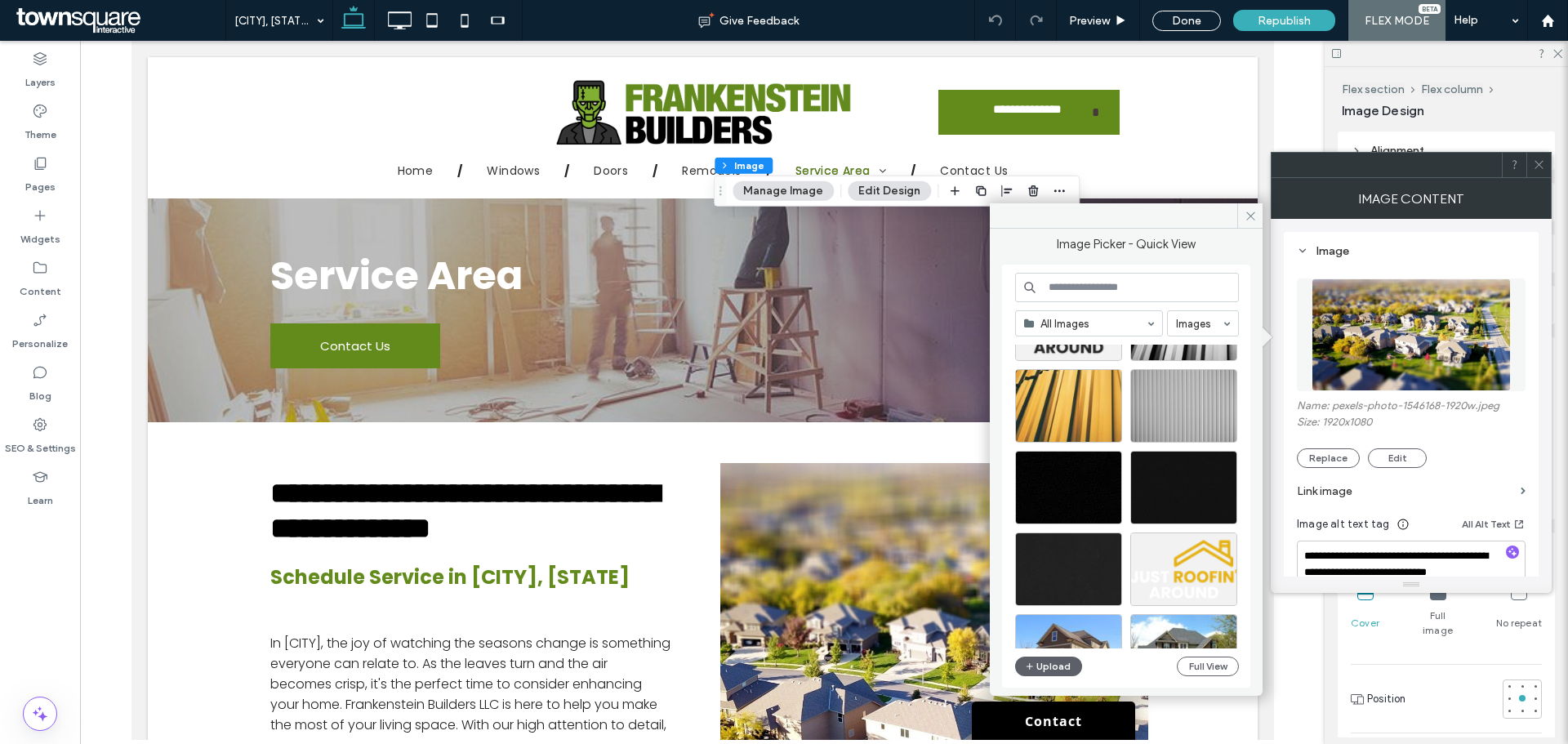 click at bounding box center (1127, 287) 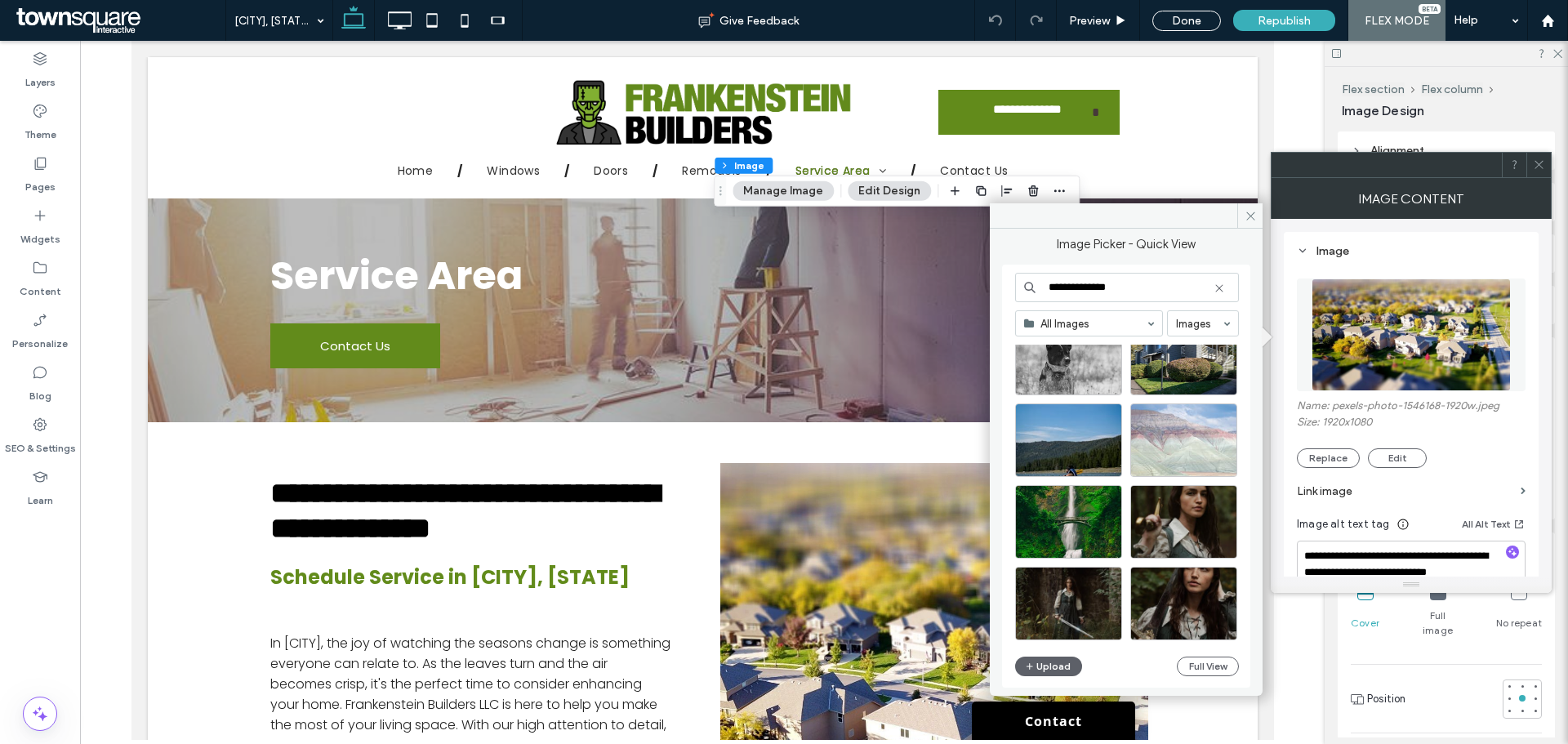 scroll, scrollTop: 0, scrollLeft: 0, axis: both 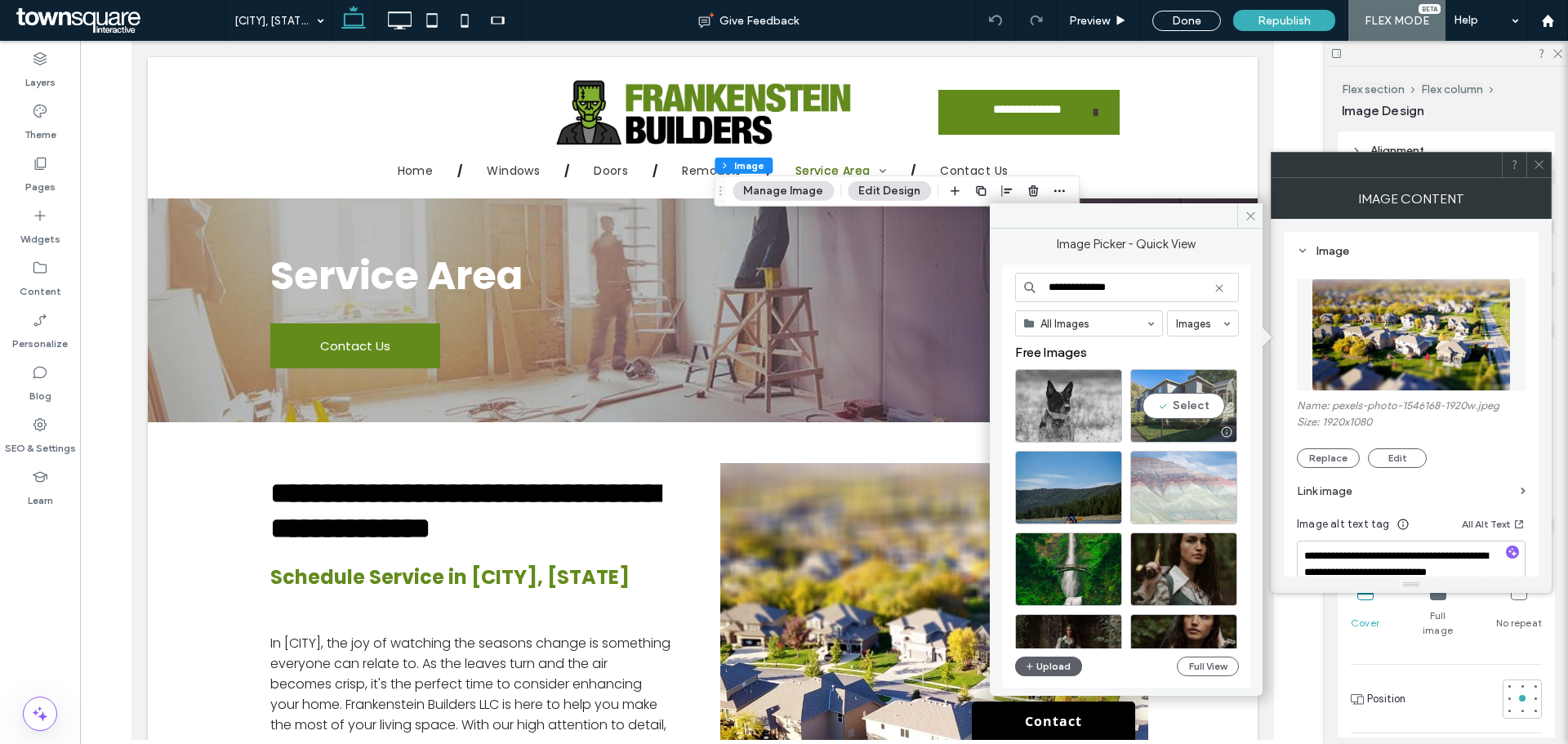 type on "**********" 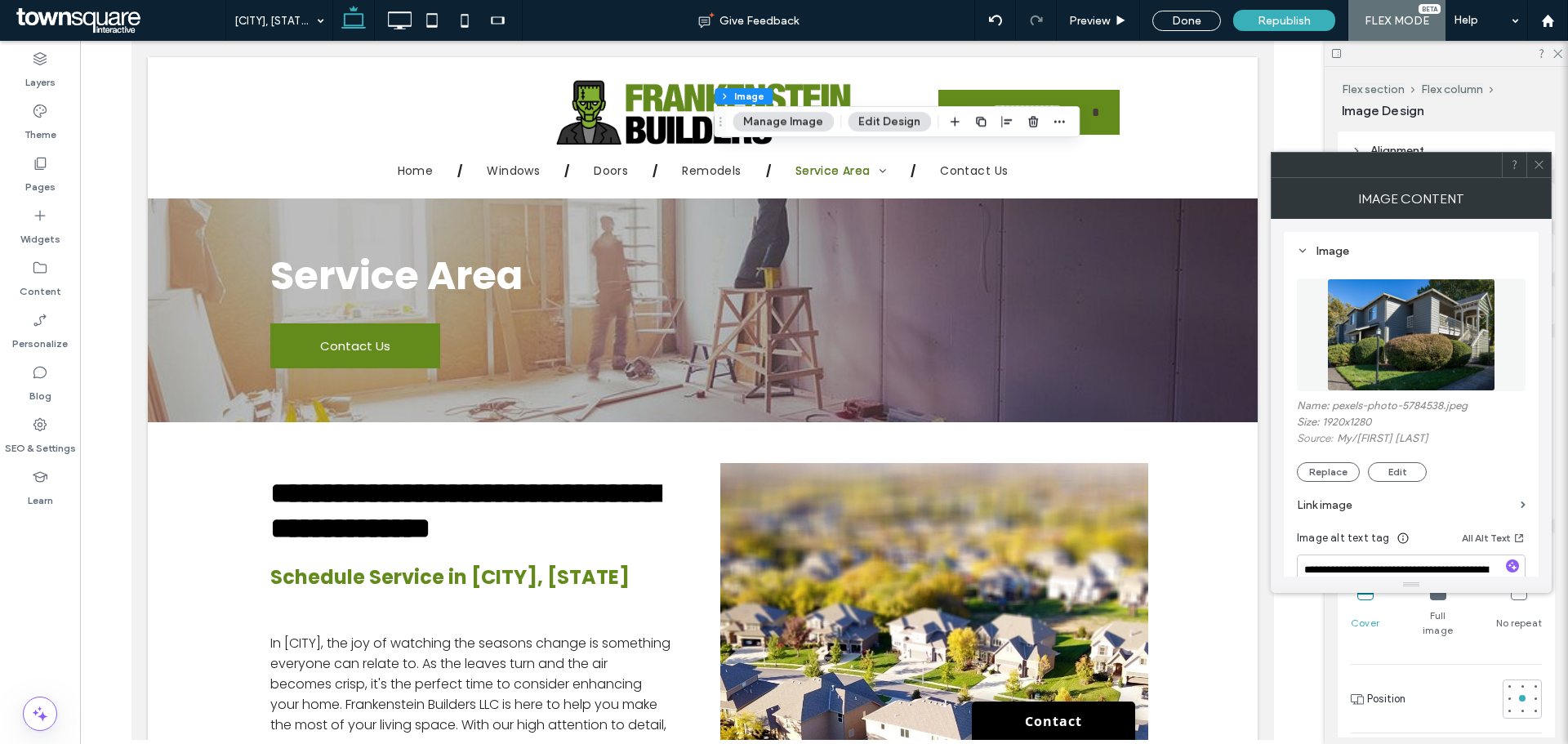 click 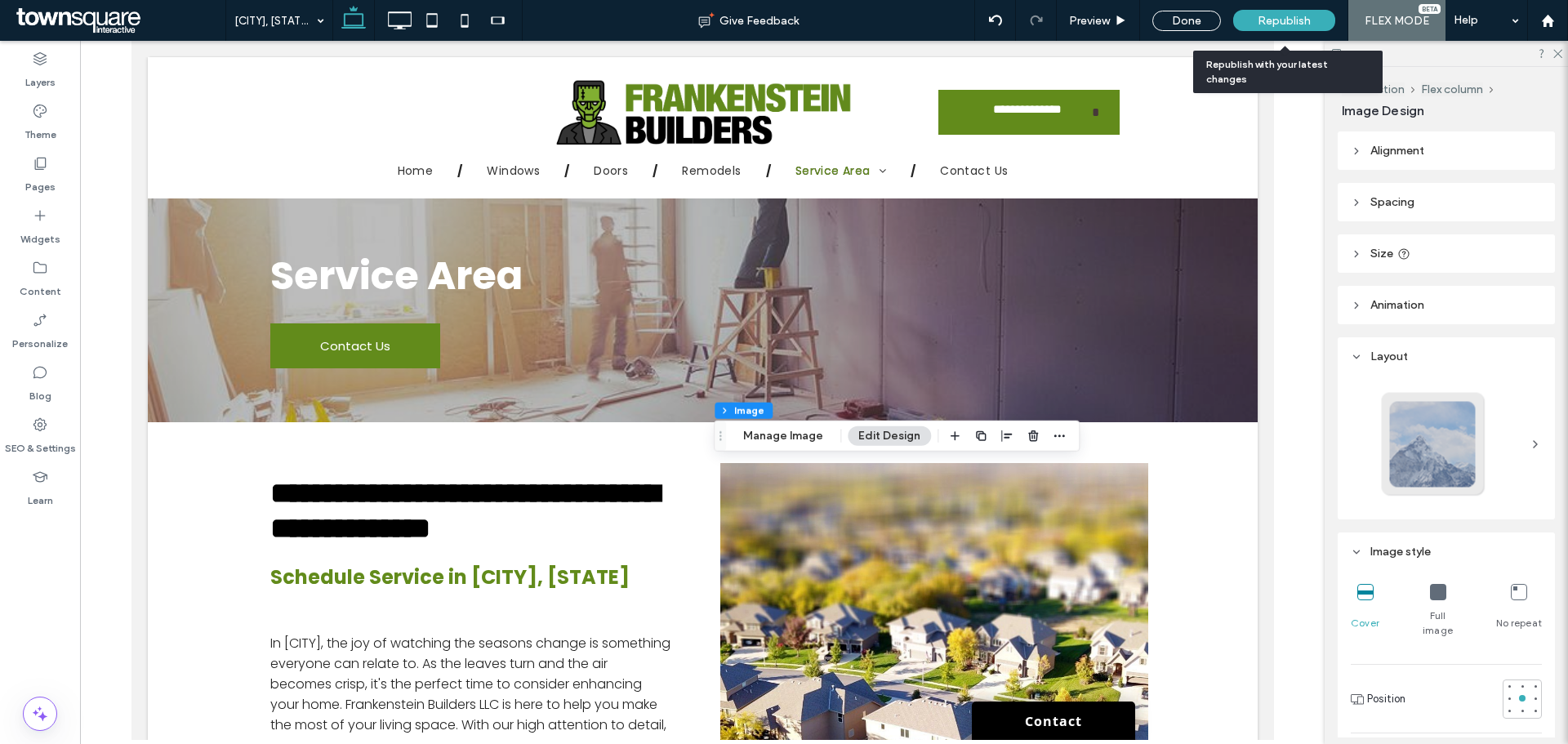 click on "Republish" at bounding box center (1284, 20) 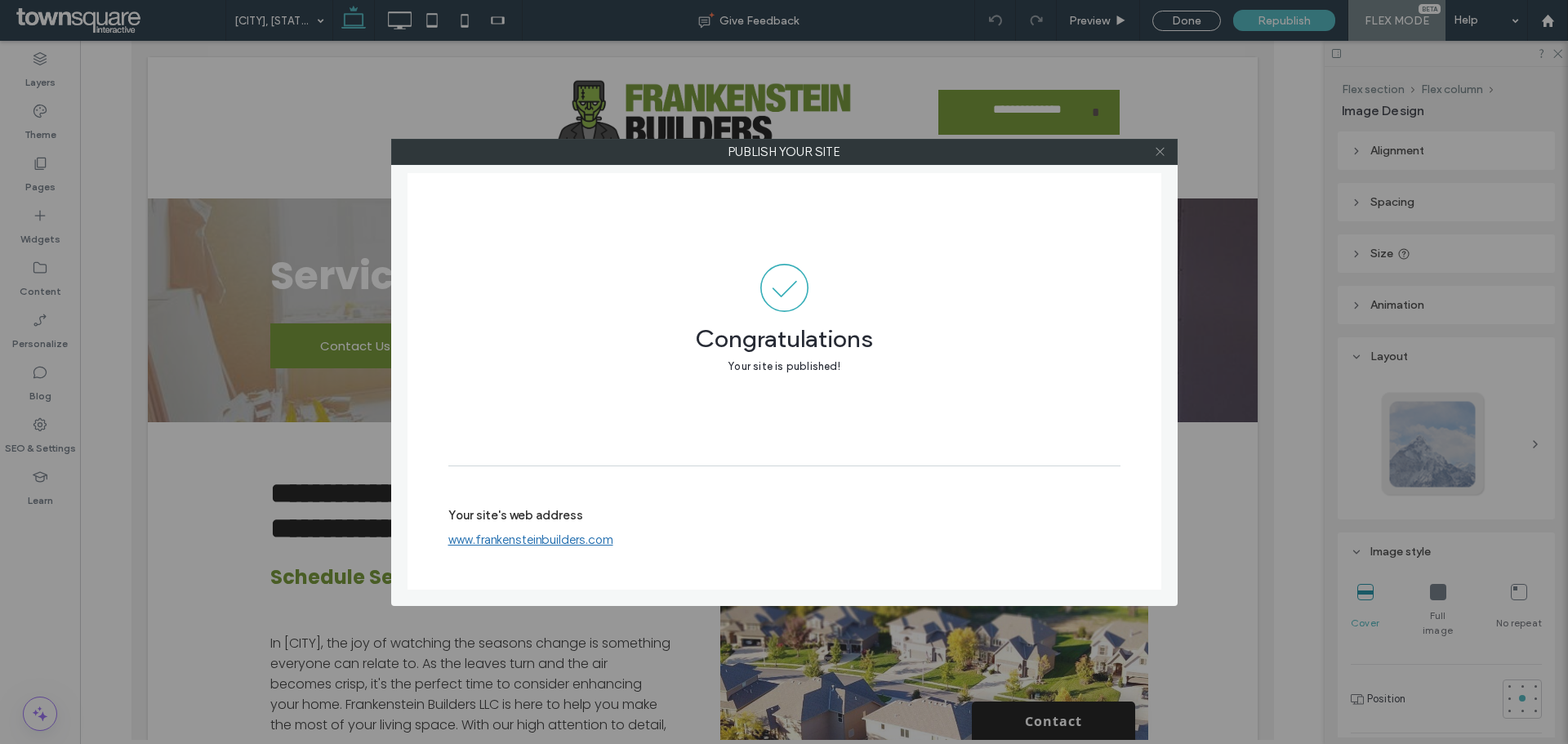 click 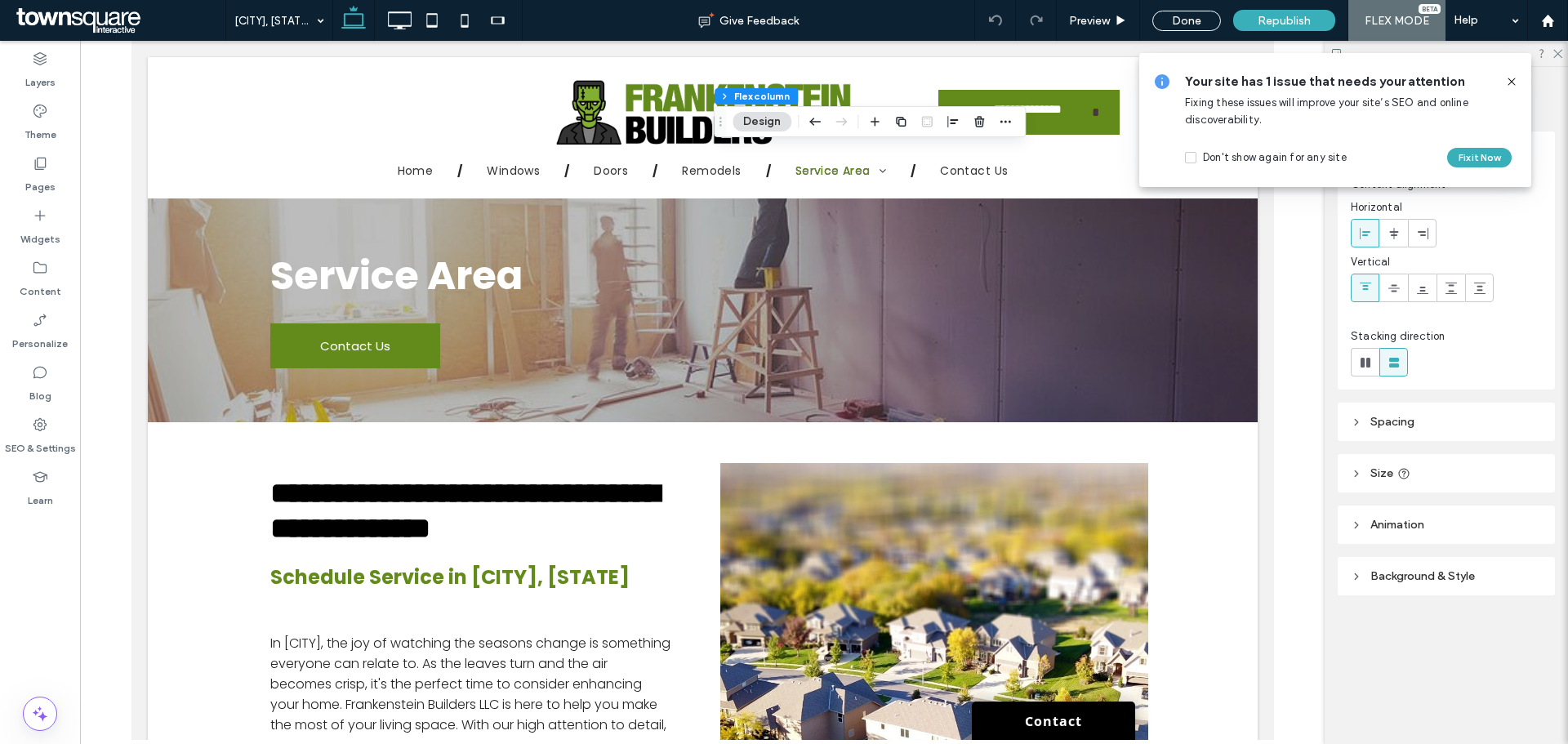 click on "Design" at bounding box center [762, 122] 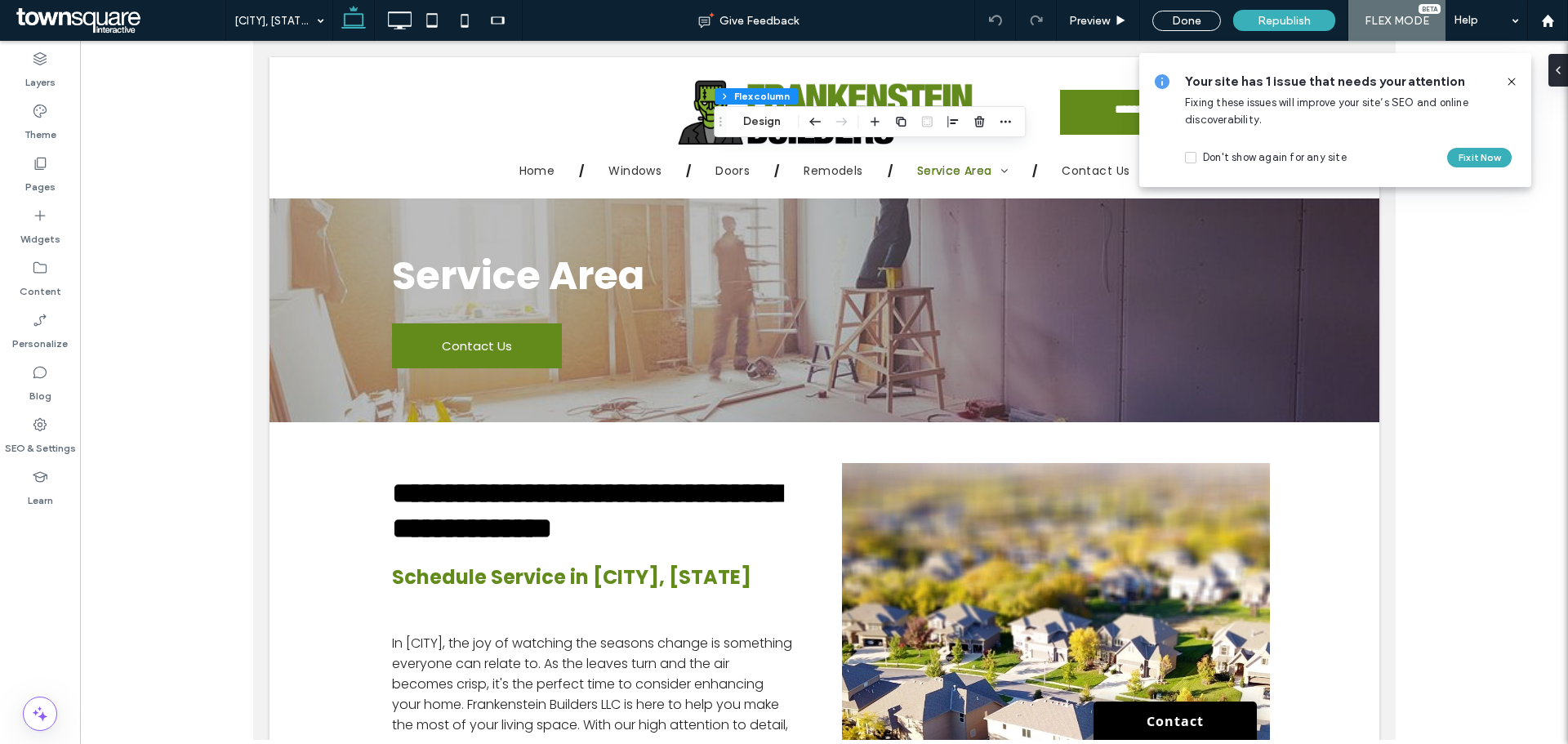 click 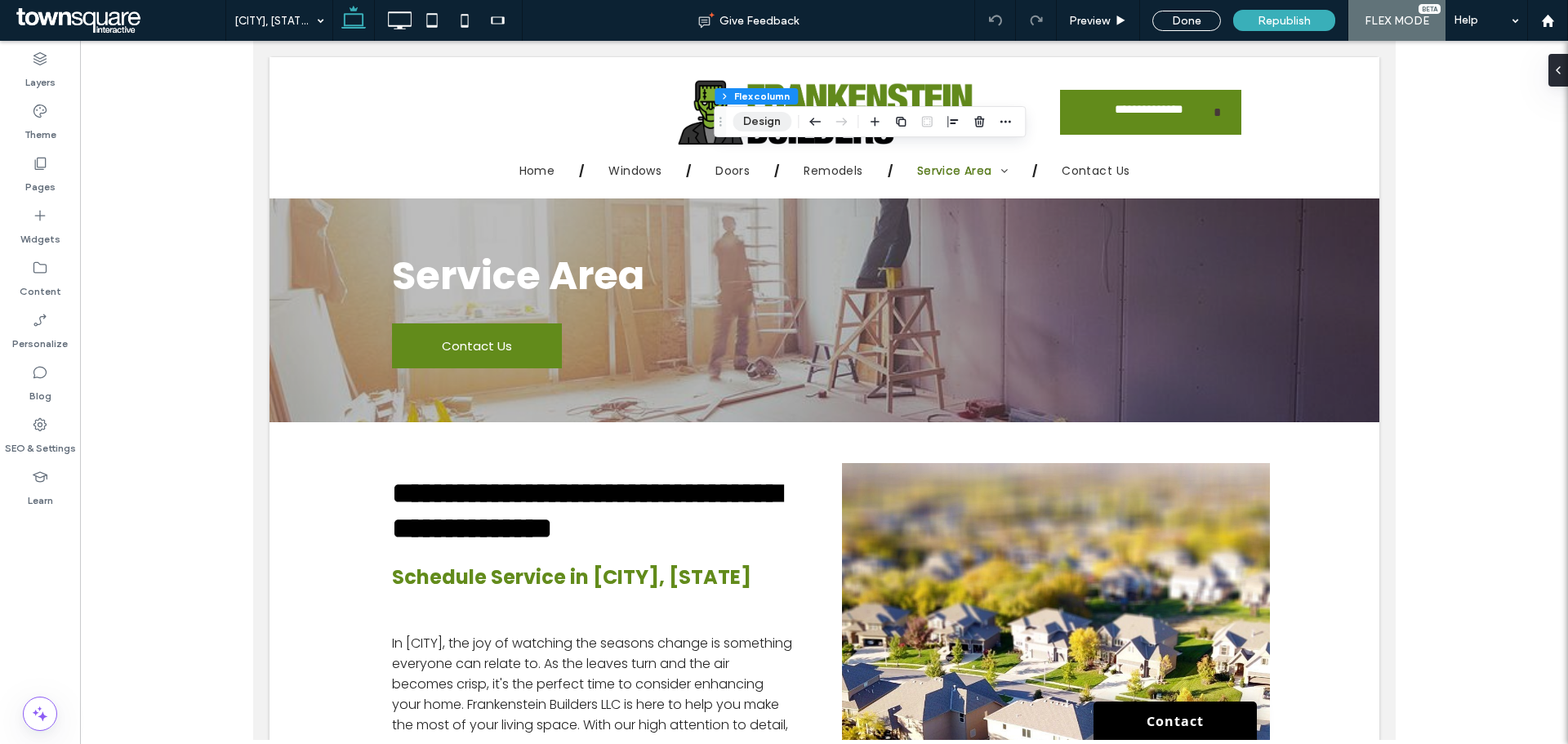 click on "Design" at bounding box center [762, 122] 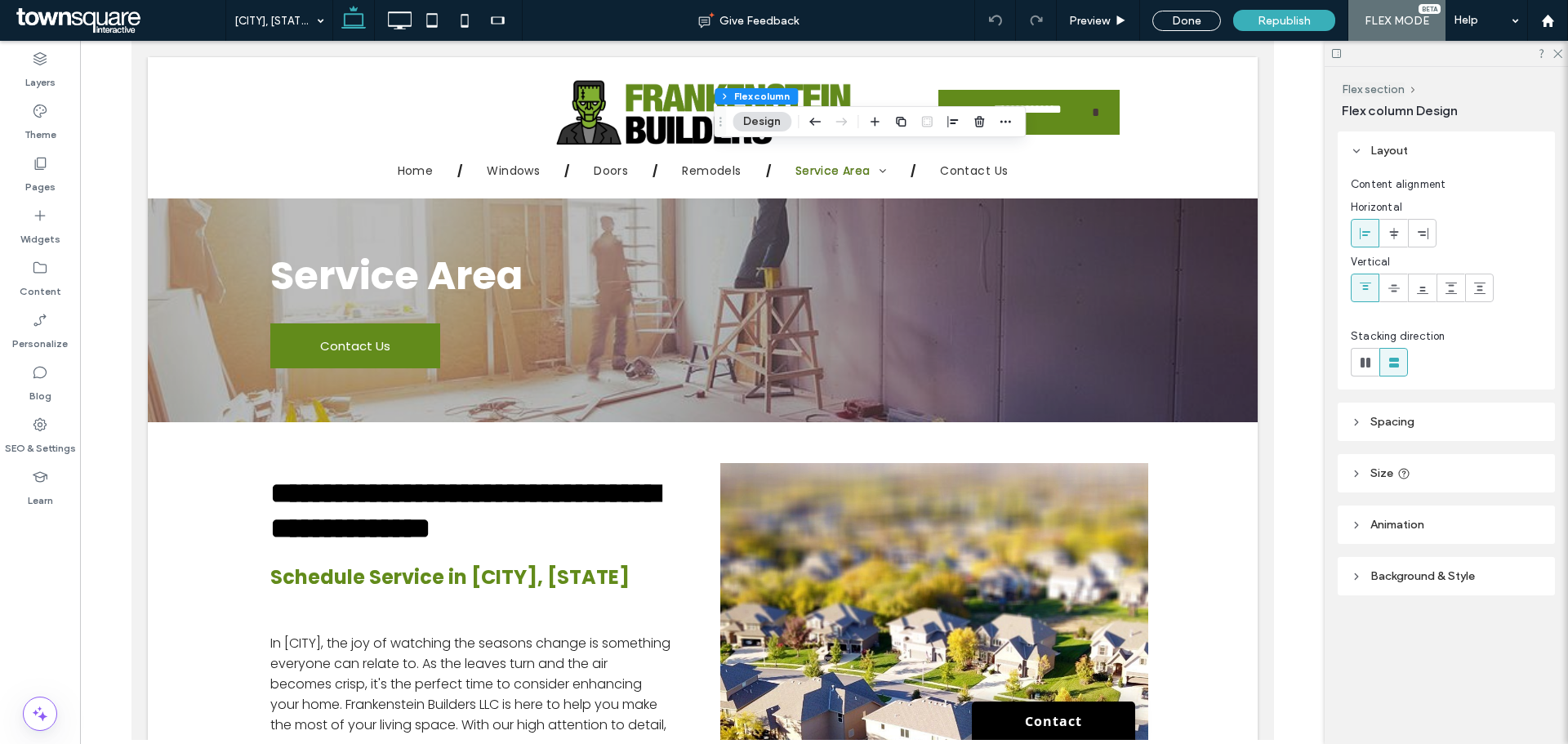 click 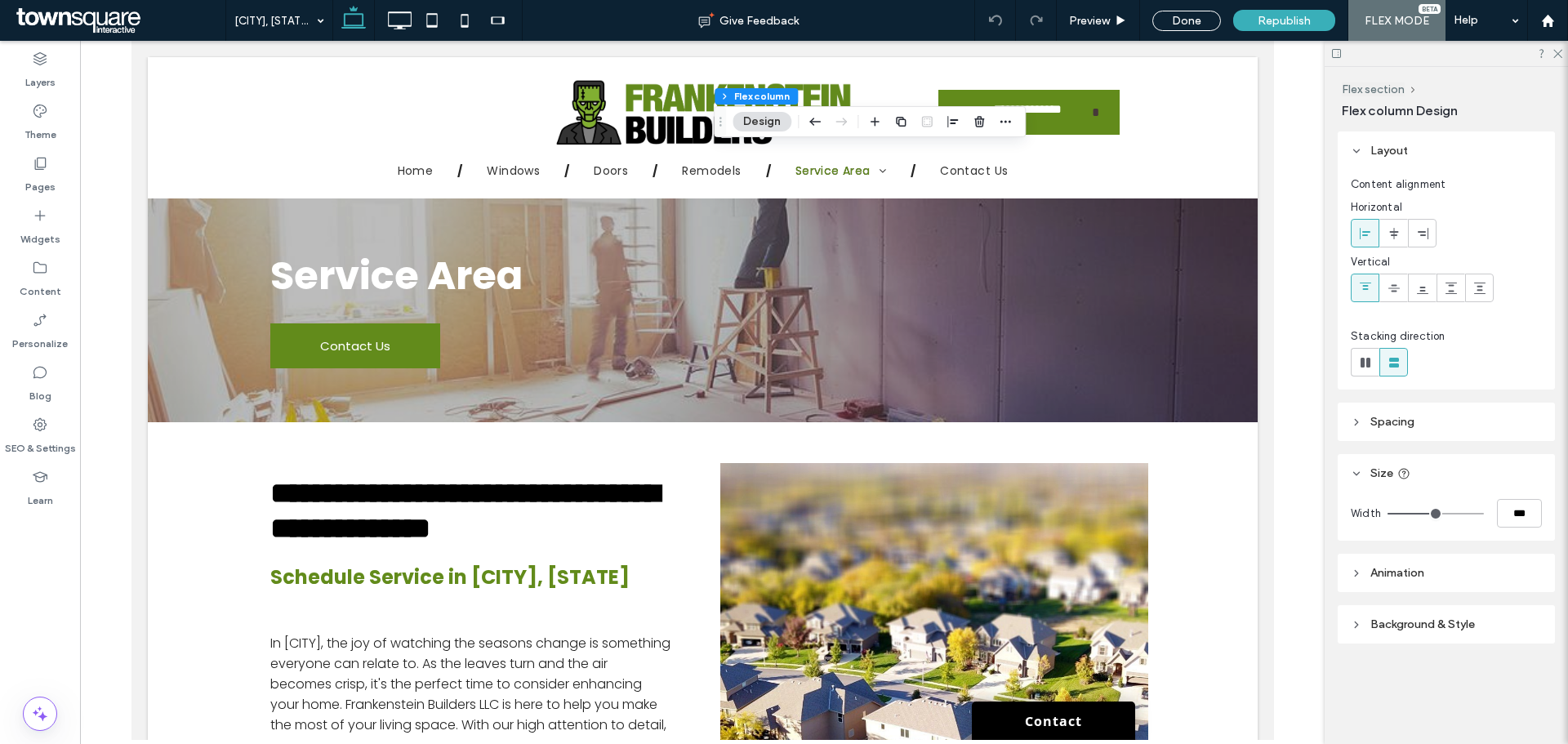 type on "**" 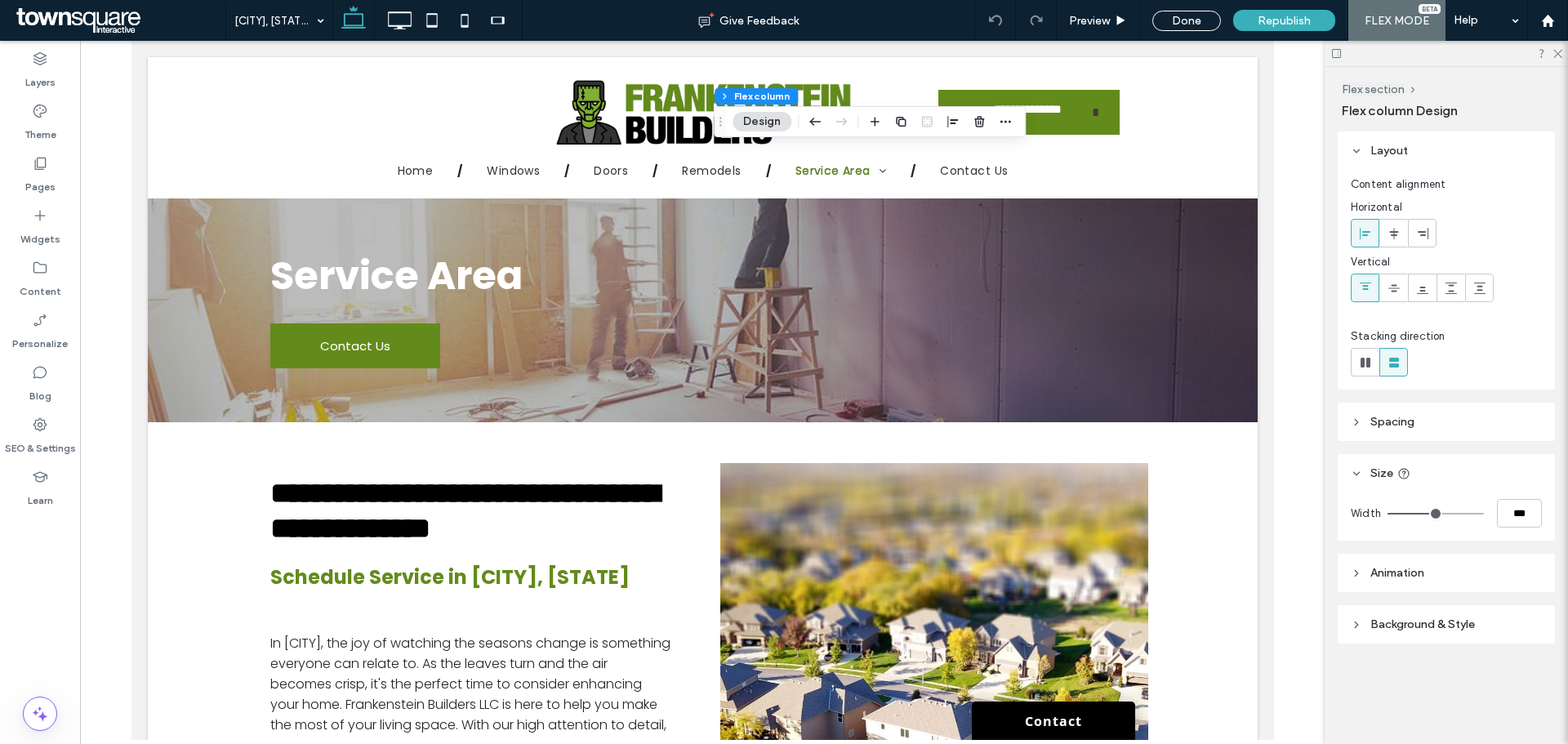 click at bounding box center [1436, 514] 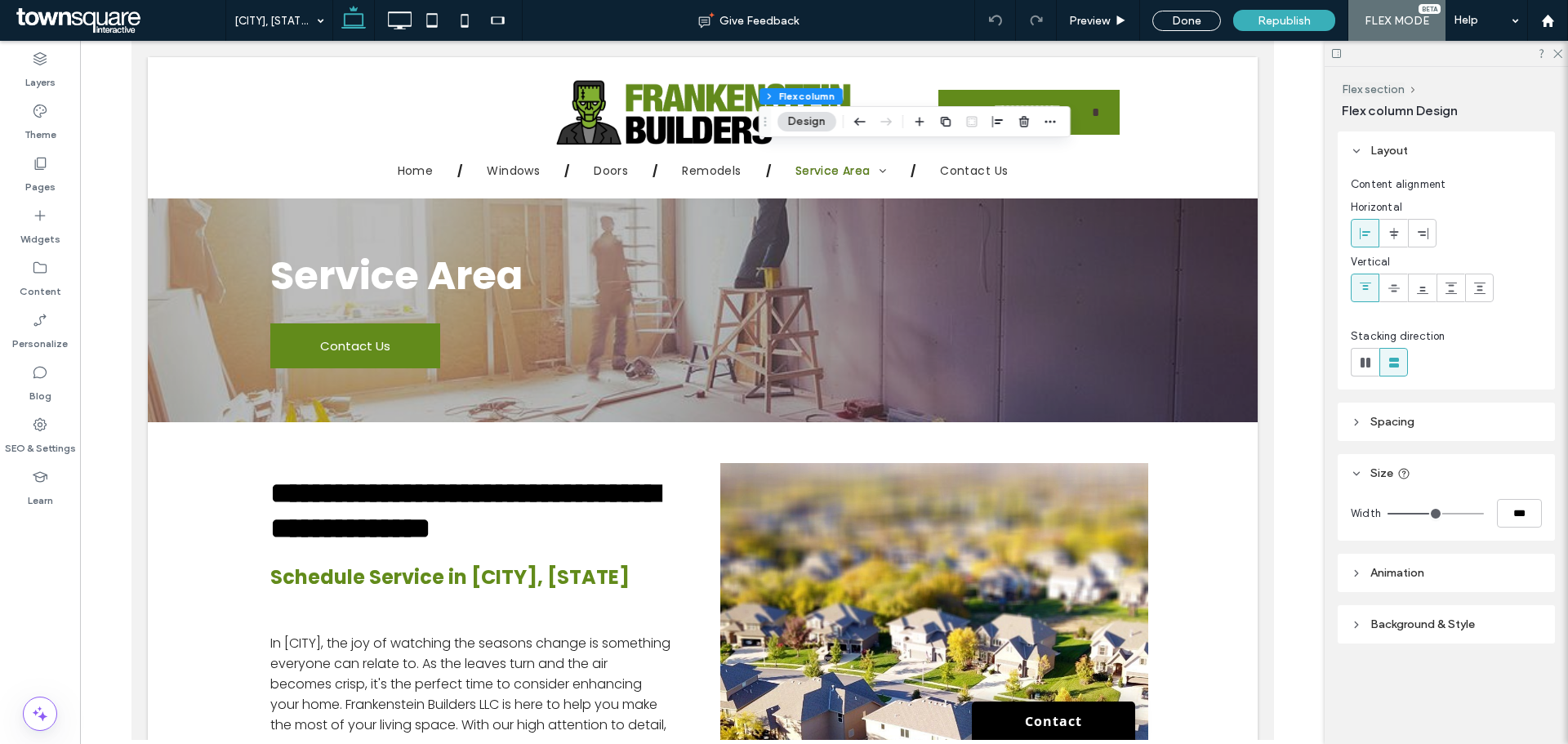 type on "**" 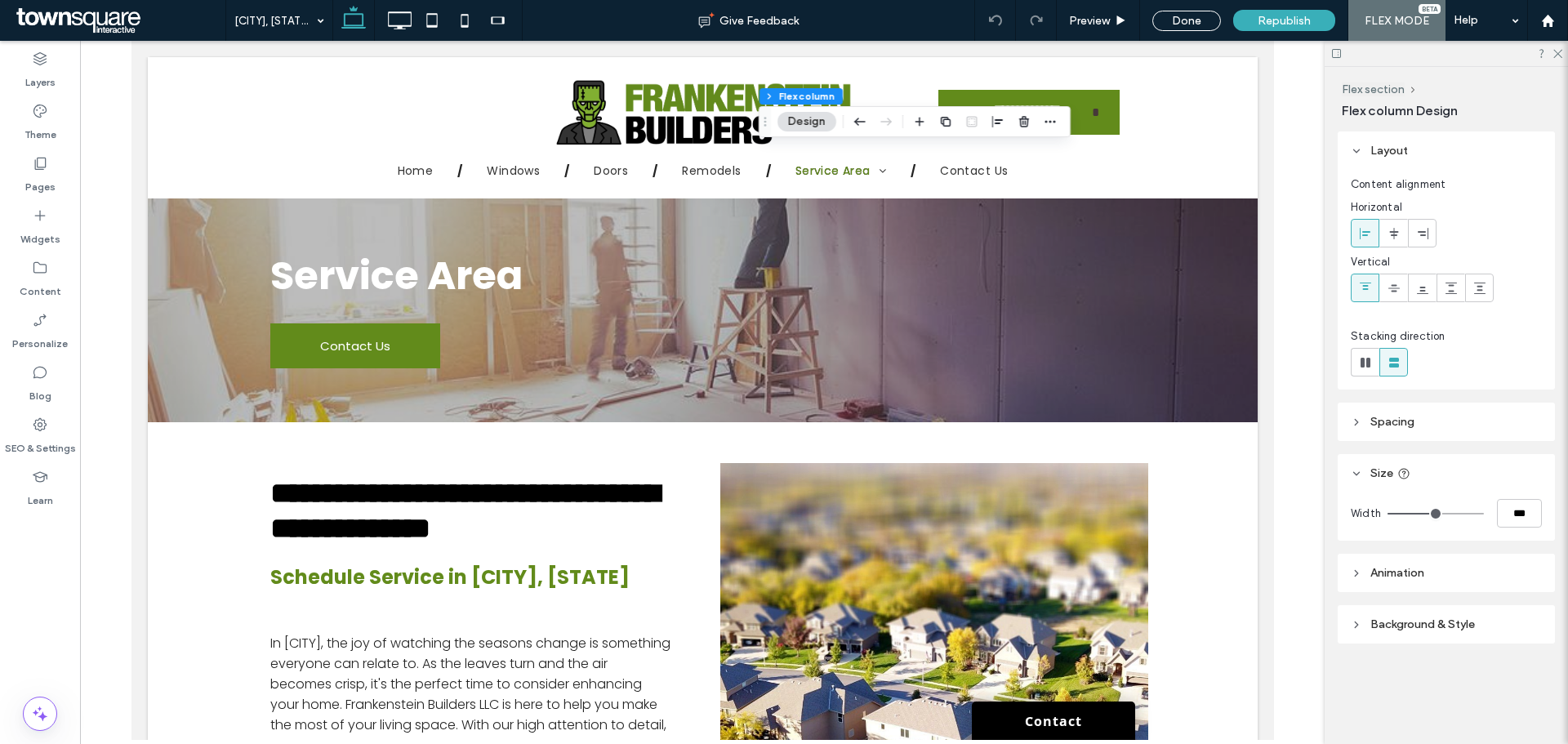type on "***" 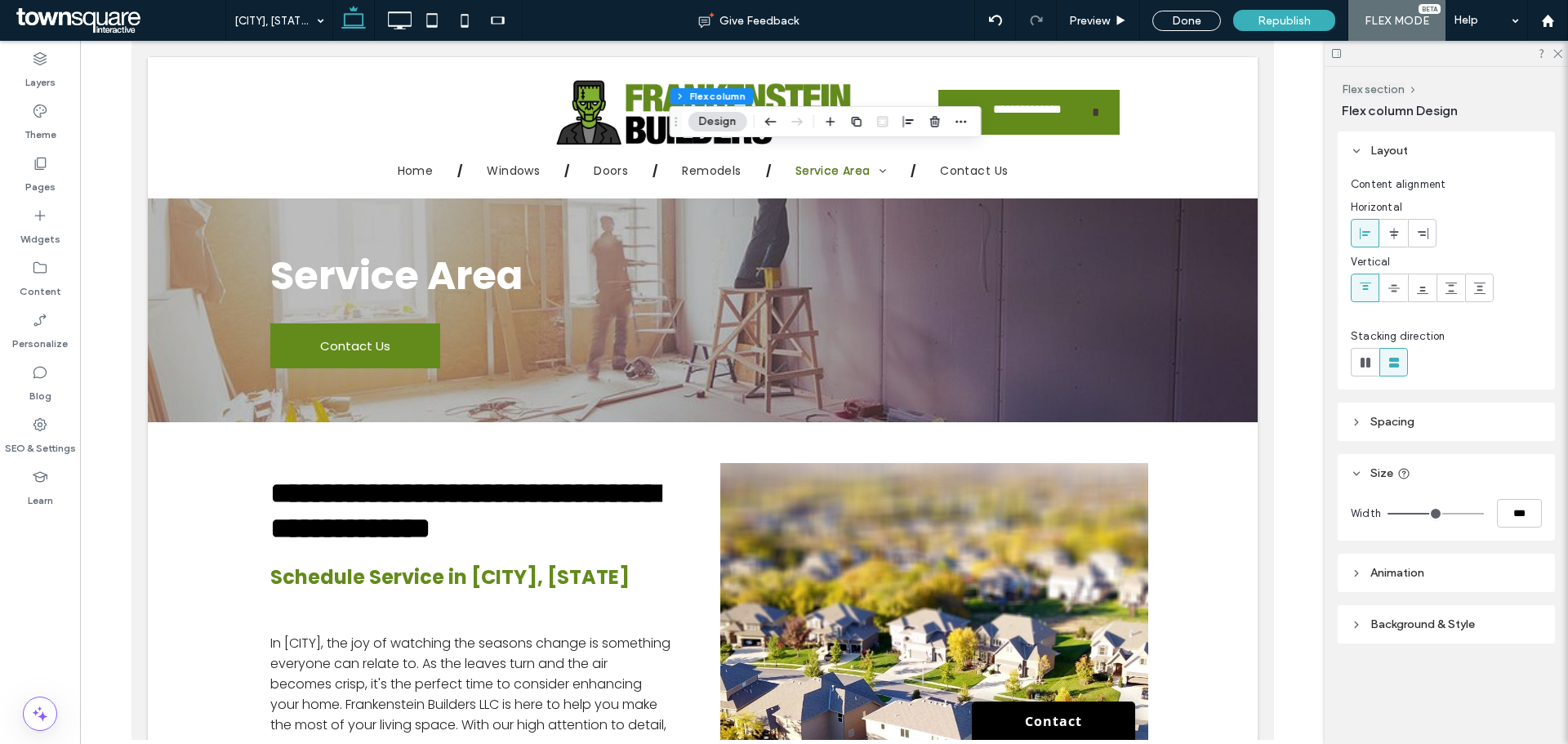 type on "**" 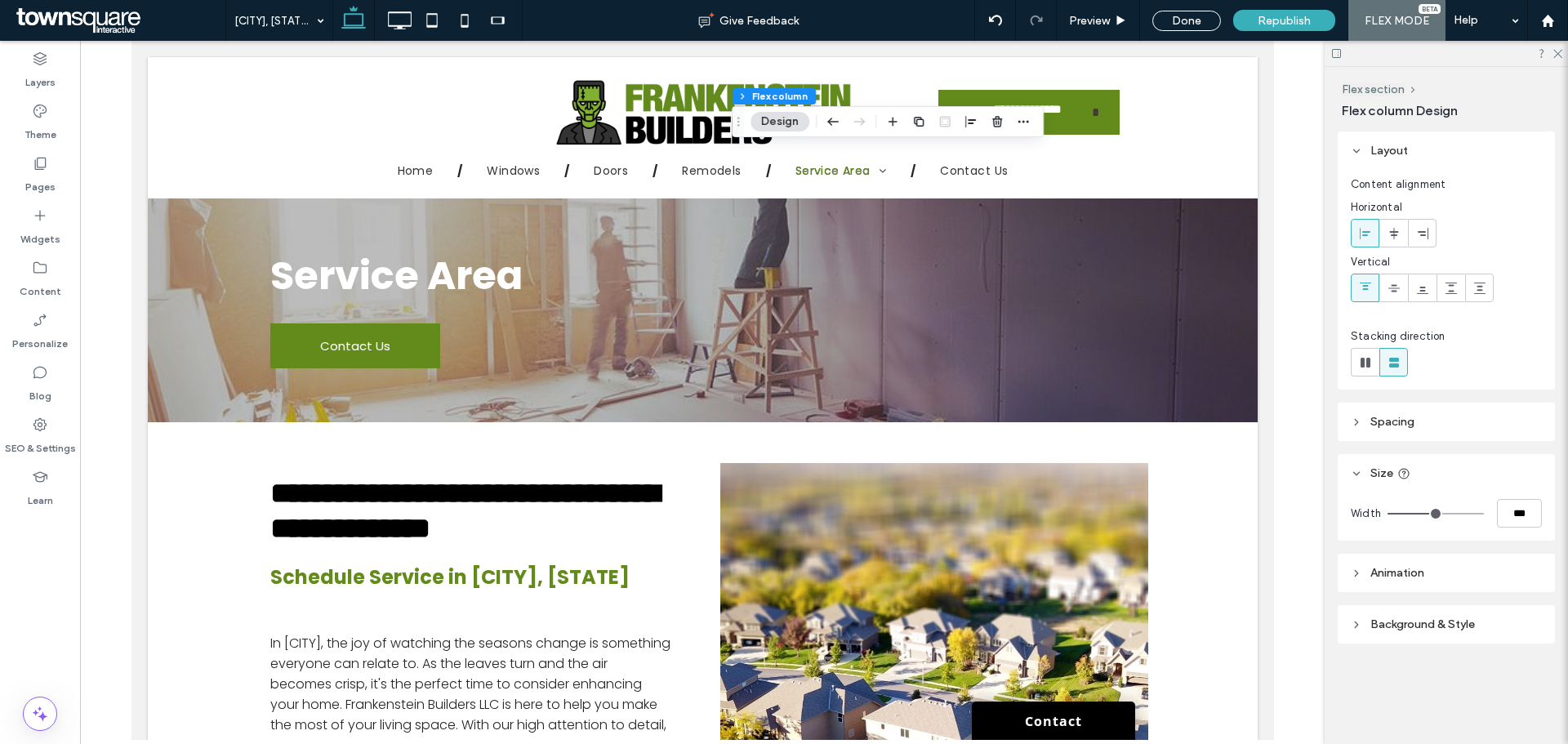 type on "**" 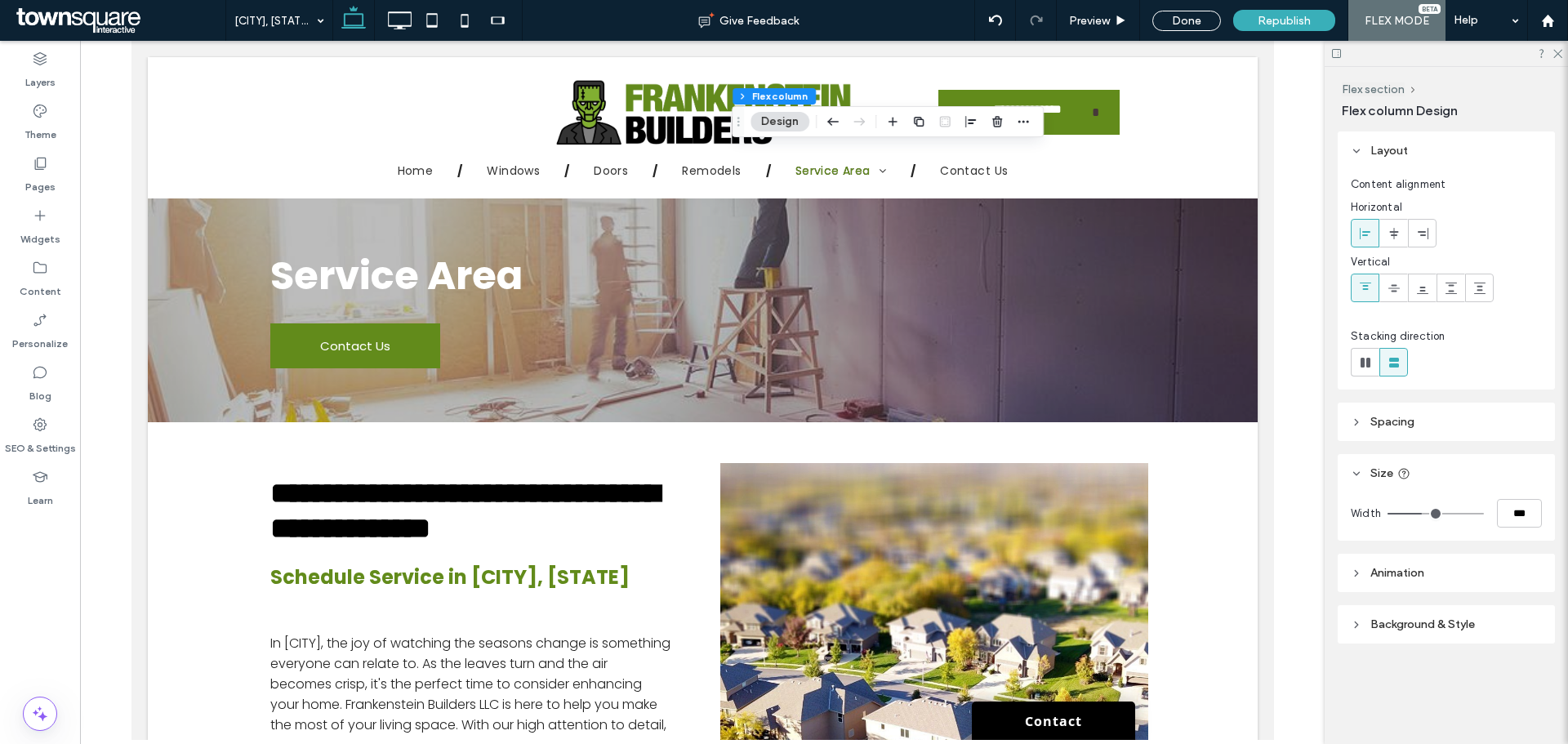 type on "**" 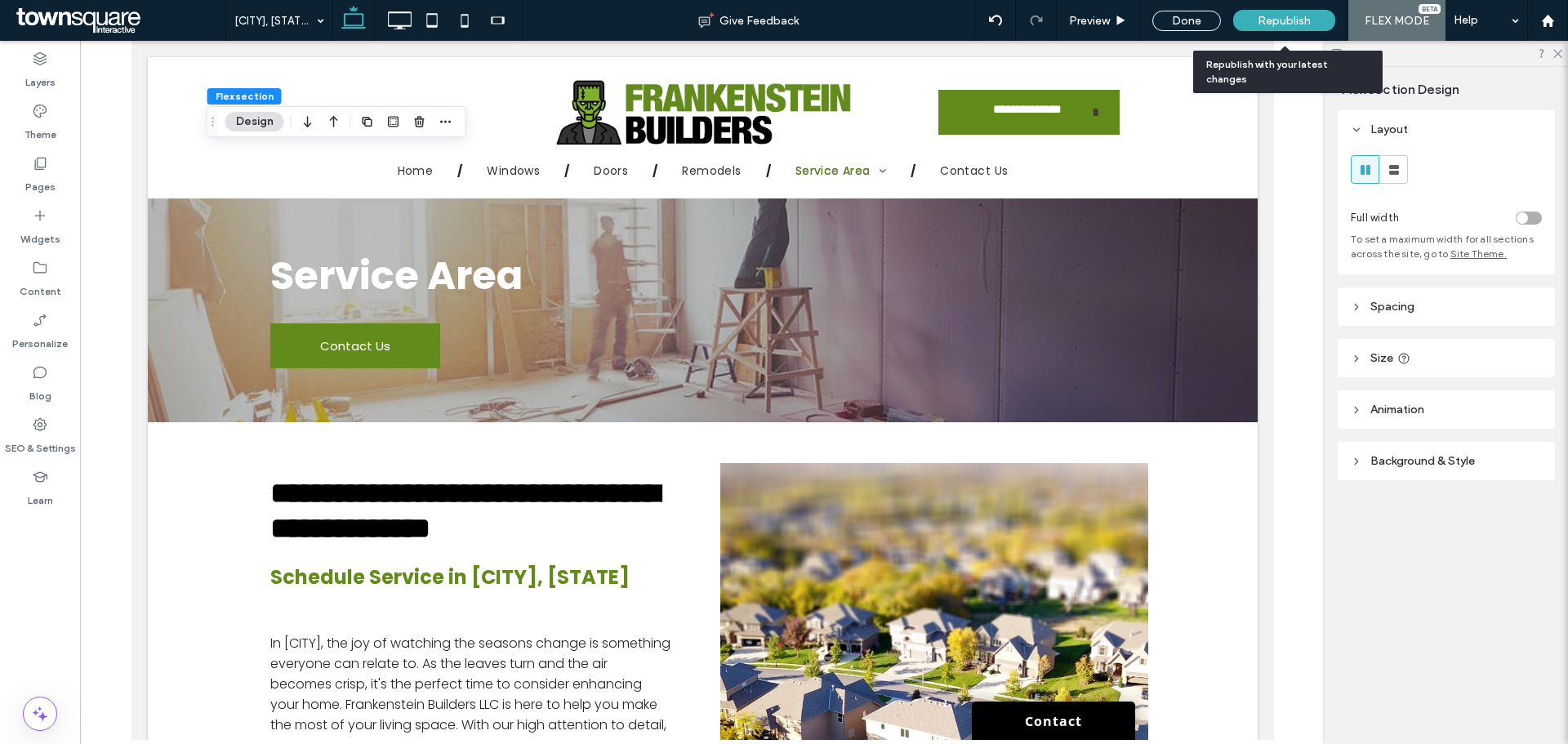 click on "Republish" at bounding box center [1284, 20] 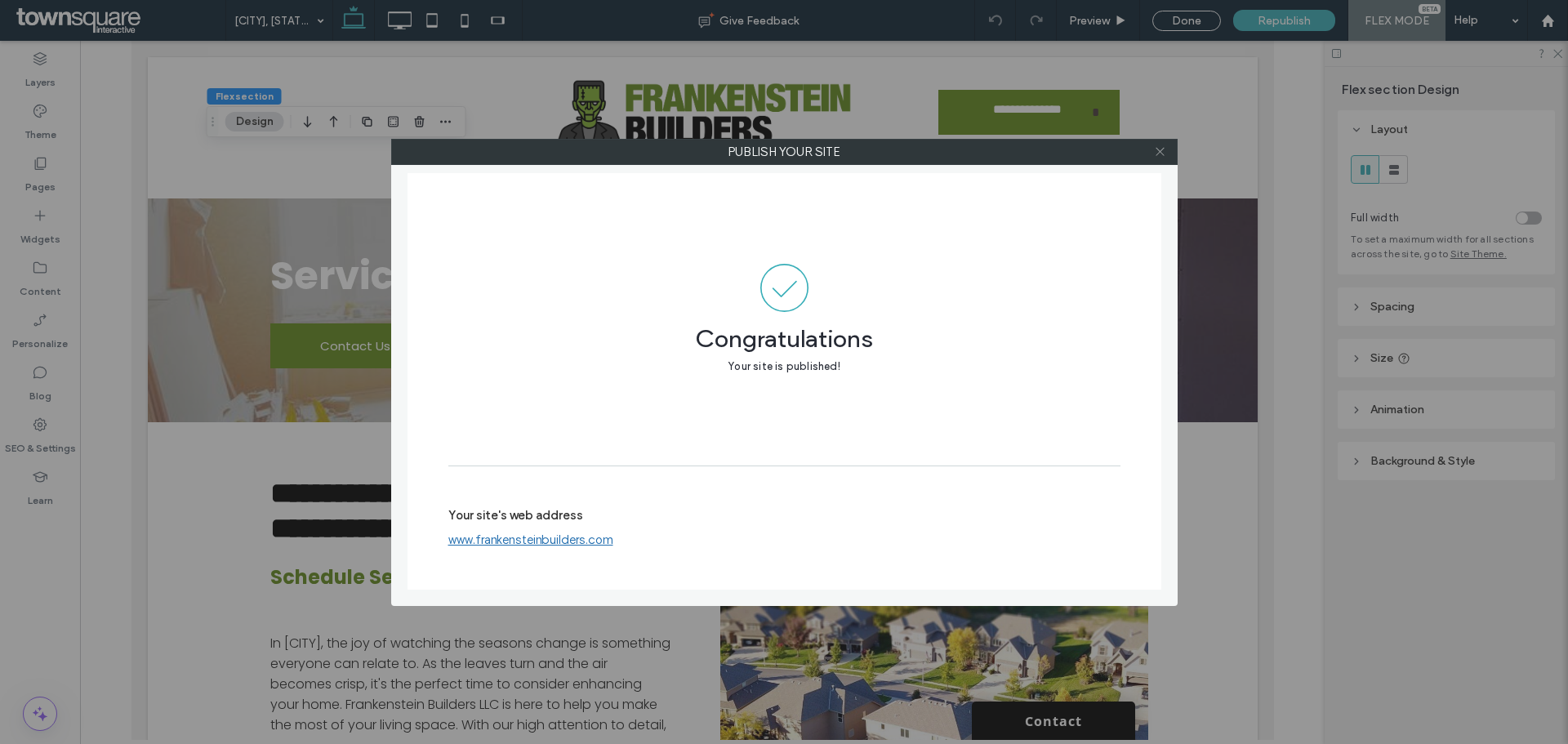 click 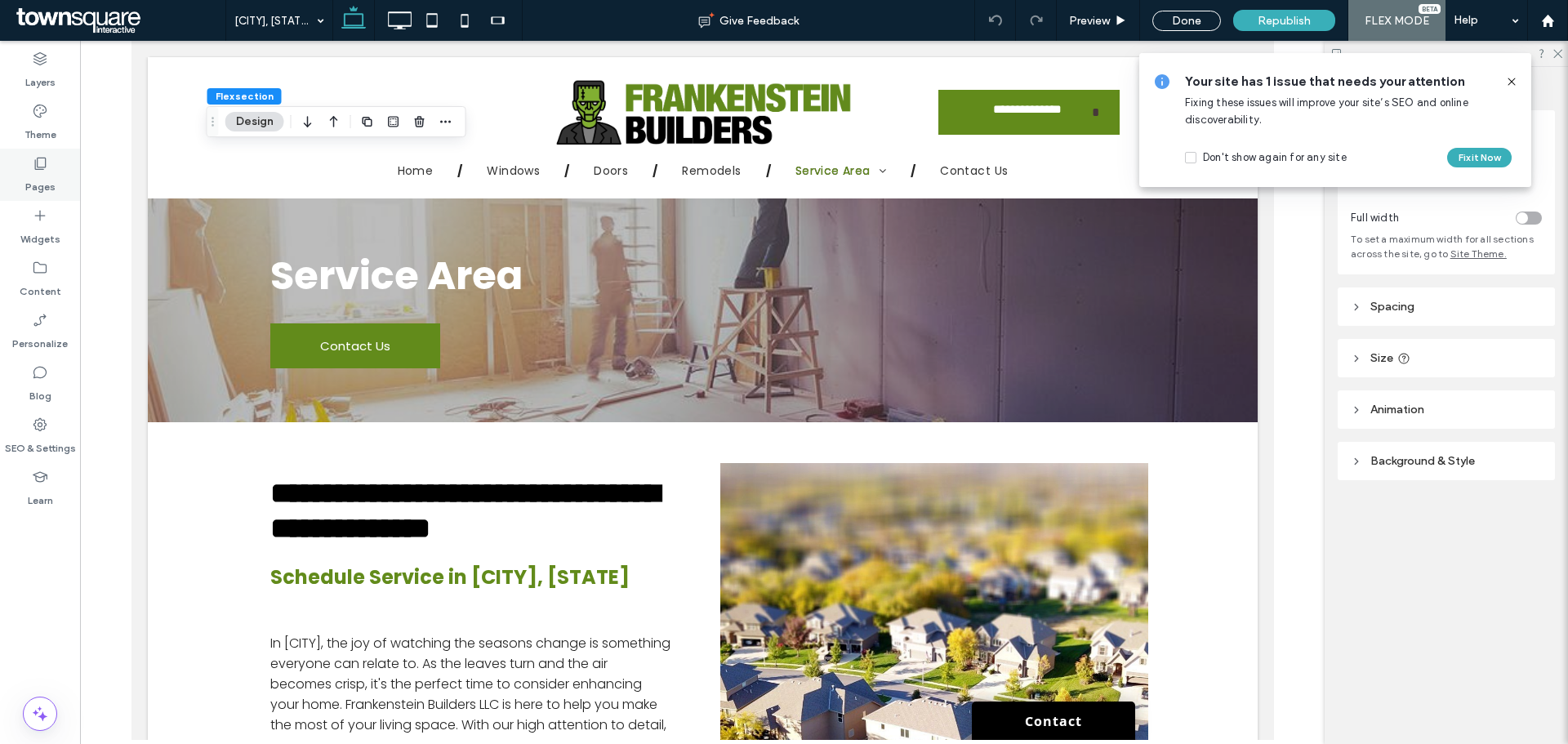click 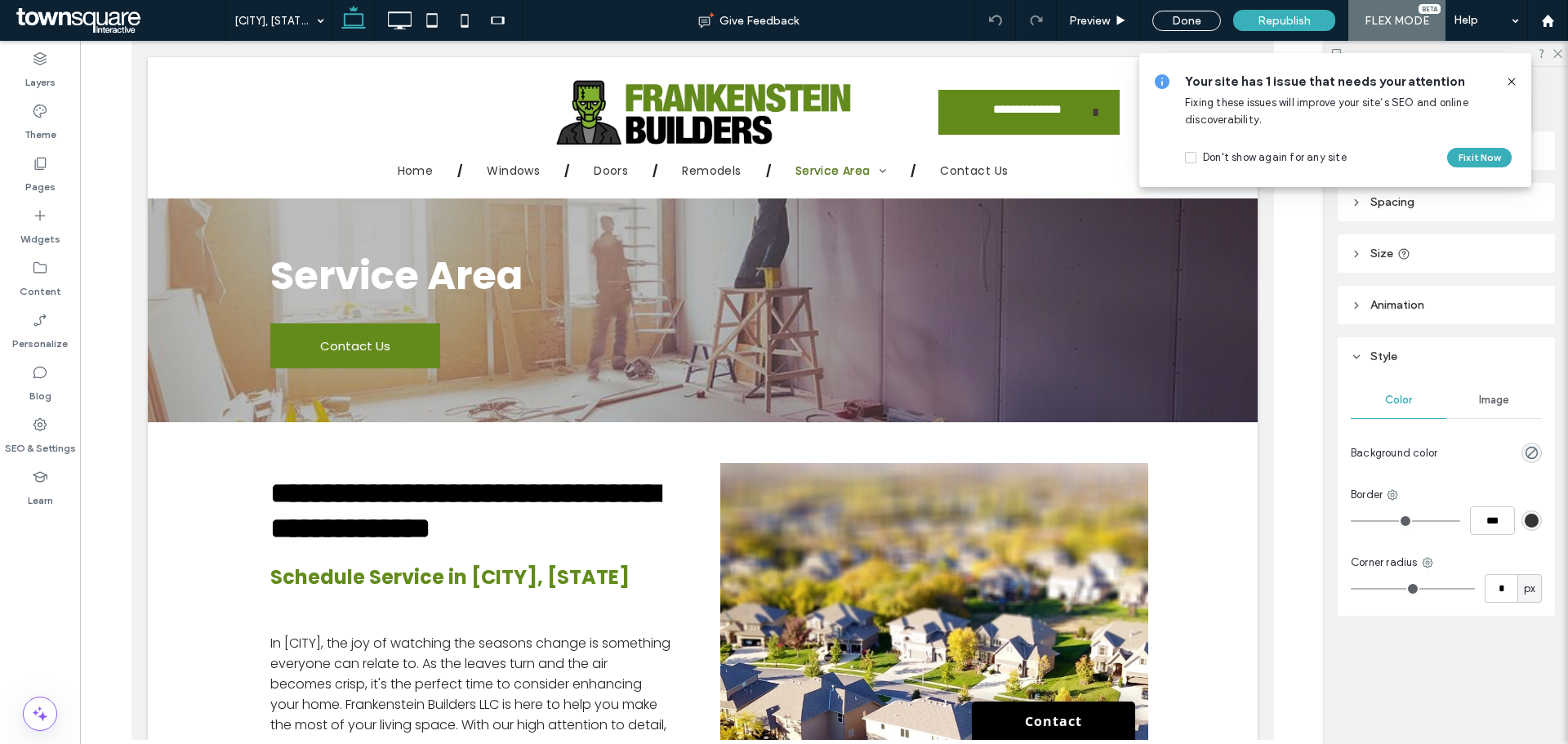 type on "*******" 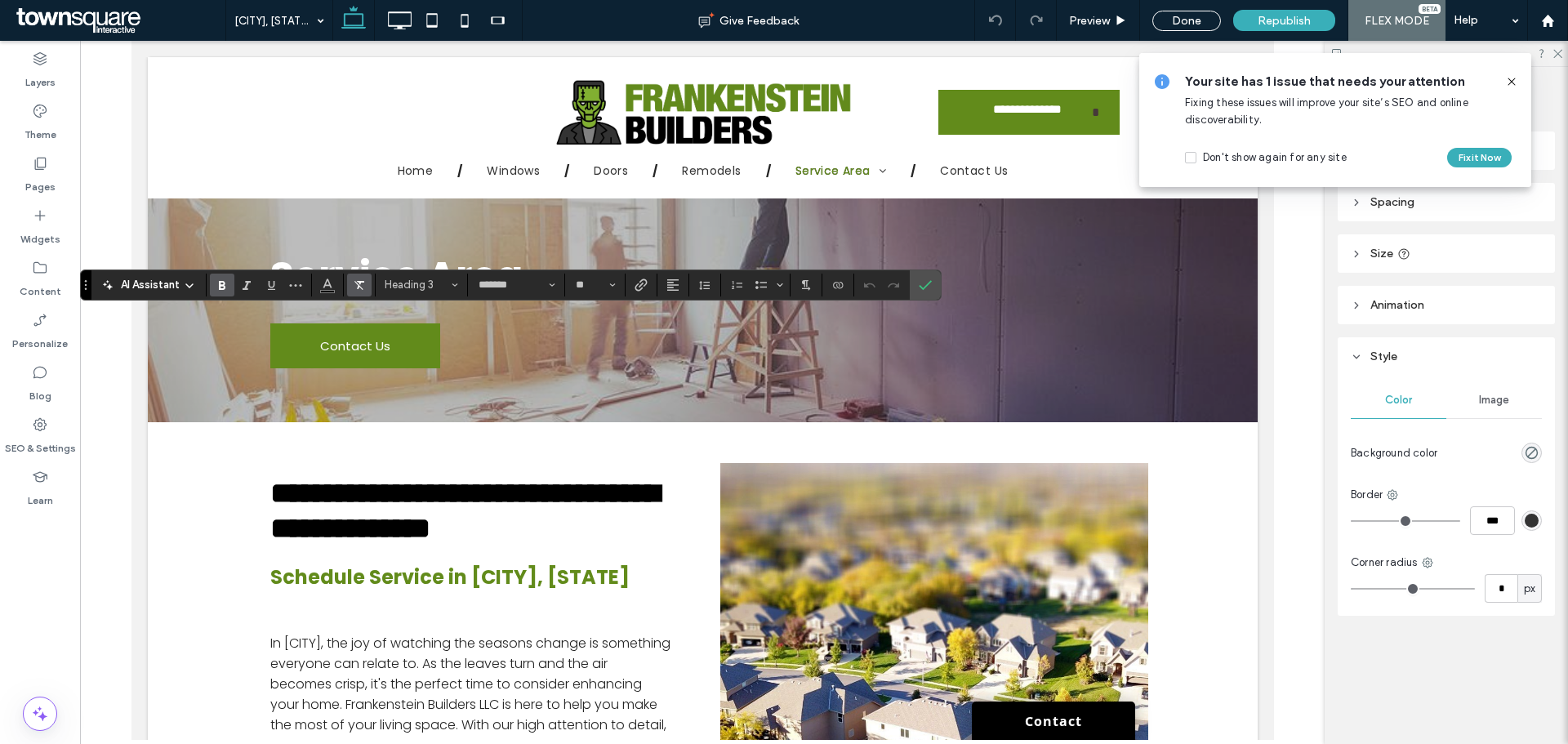 type 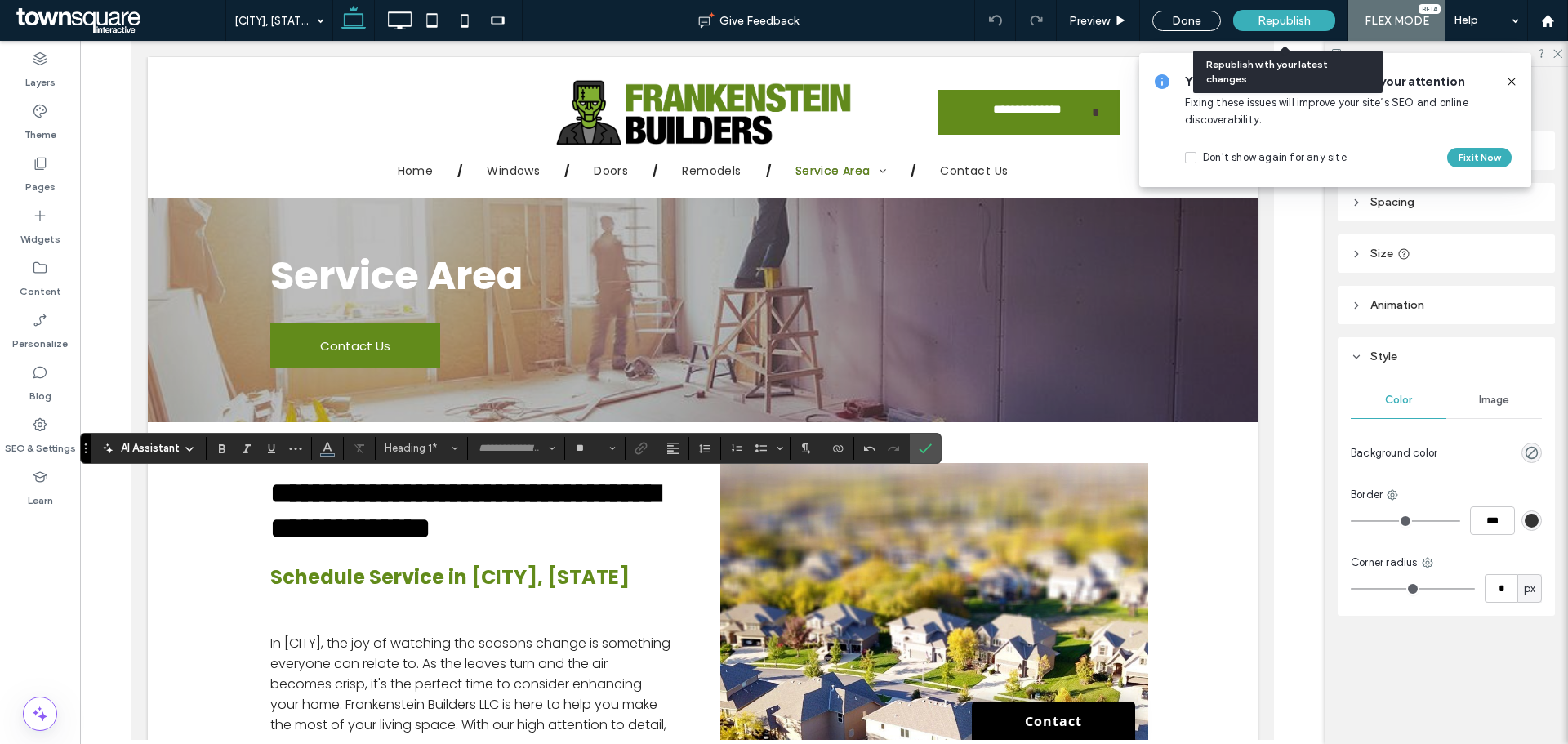 click on "Republish" at bounding box center [1284, 20] 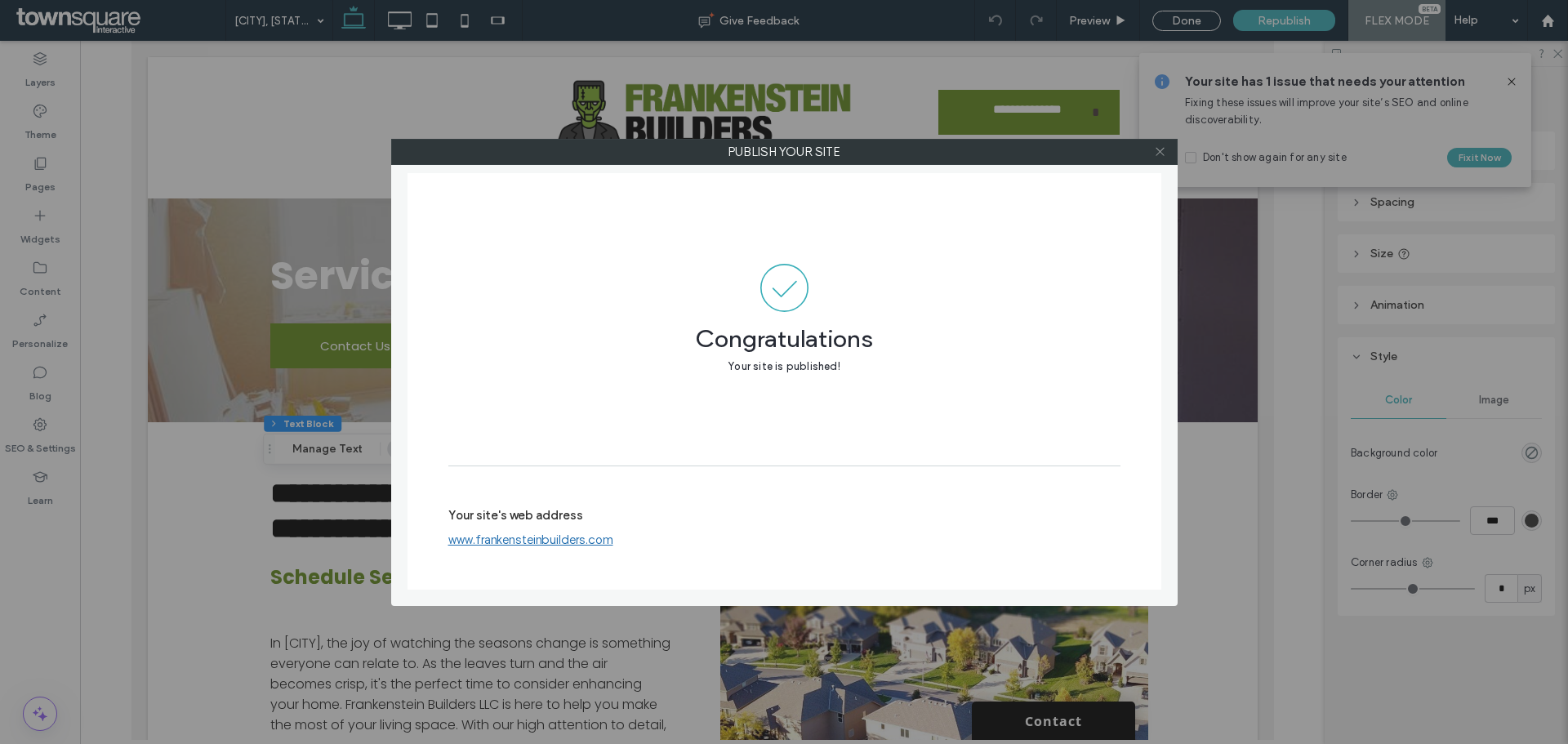 click 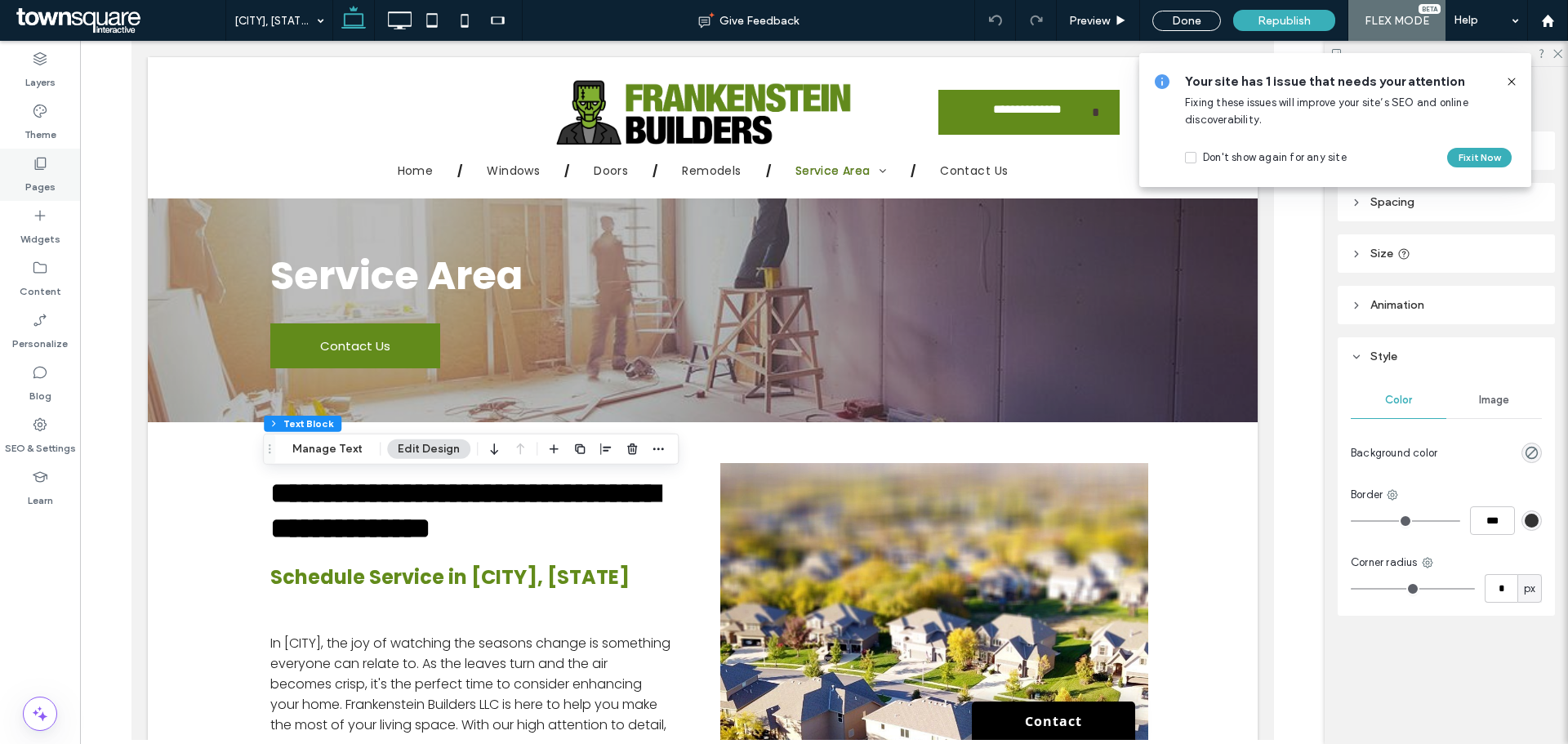click on "Pages" at bounding box center (40, 183) 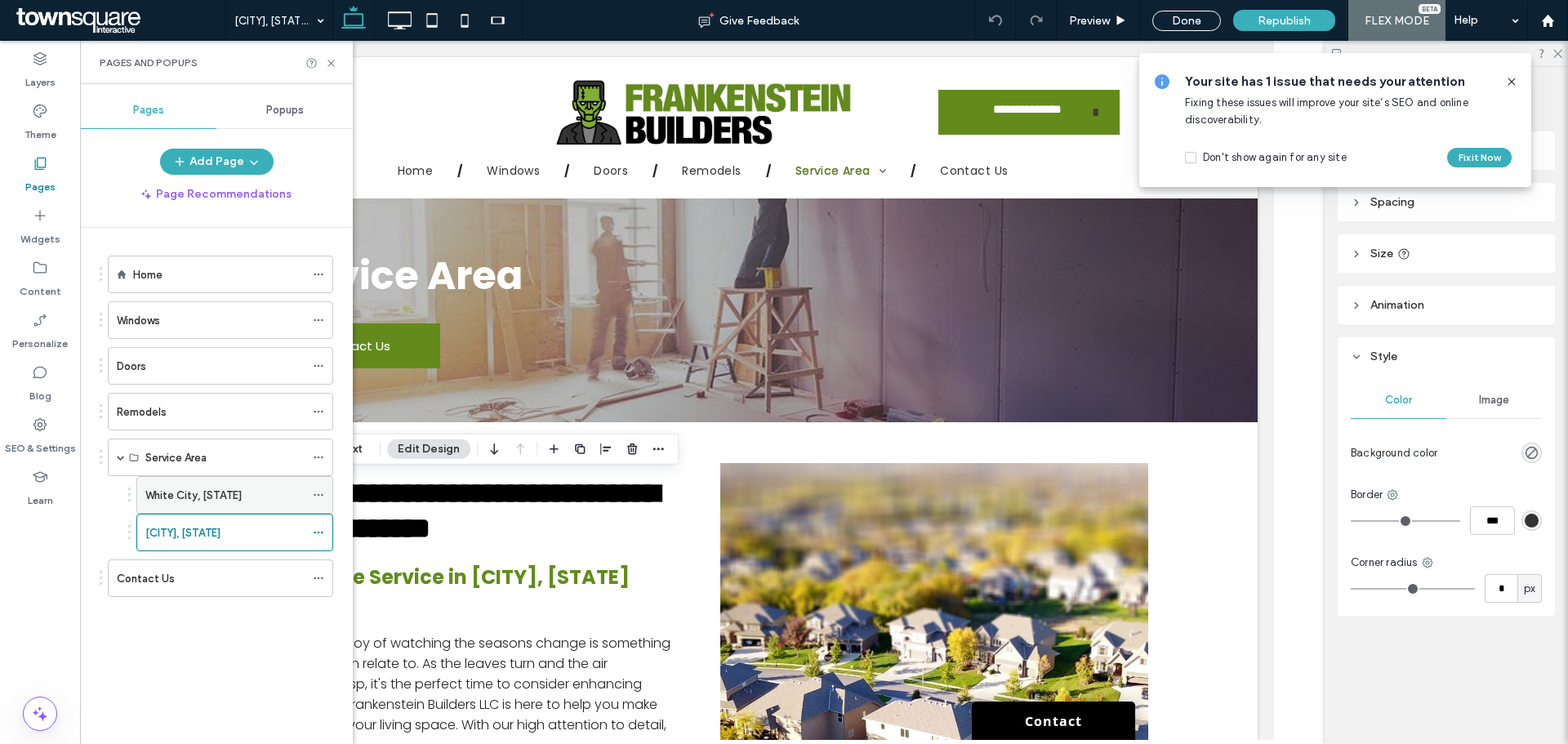 click on "White City, OR" at bounding box center [194, 495] 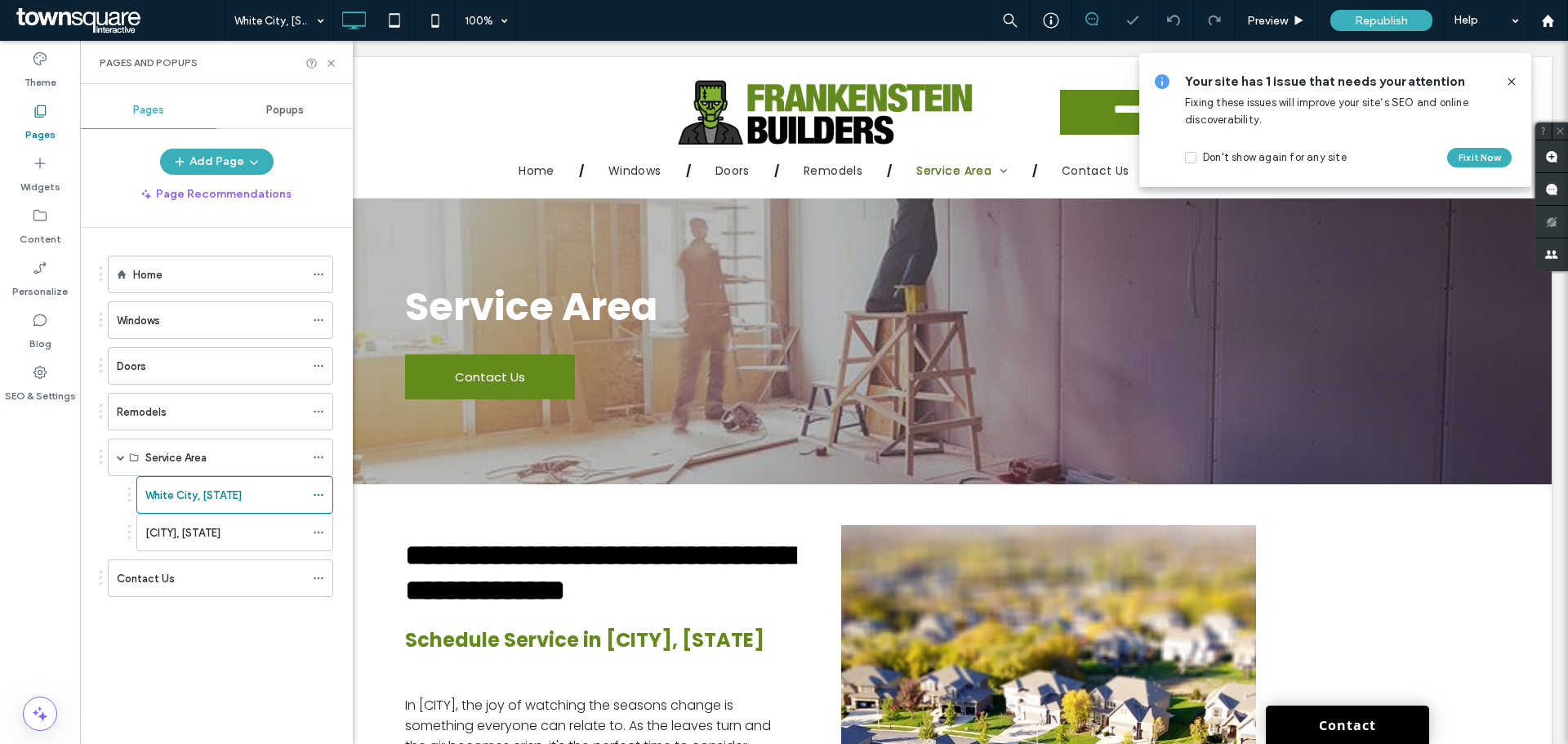 click 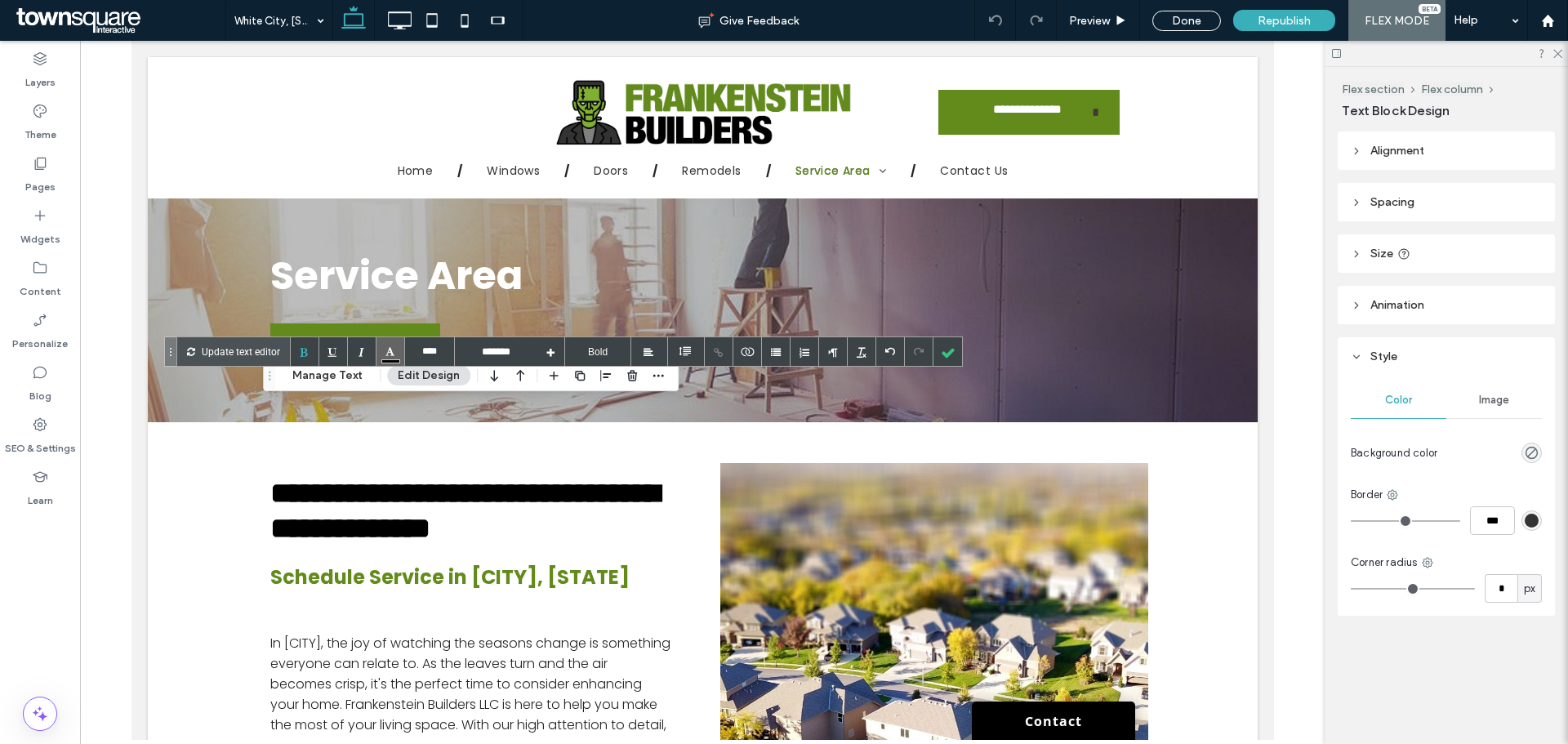 type on "****" 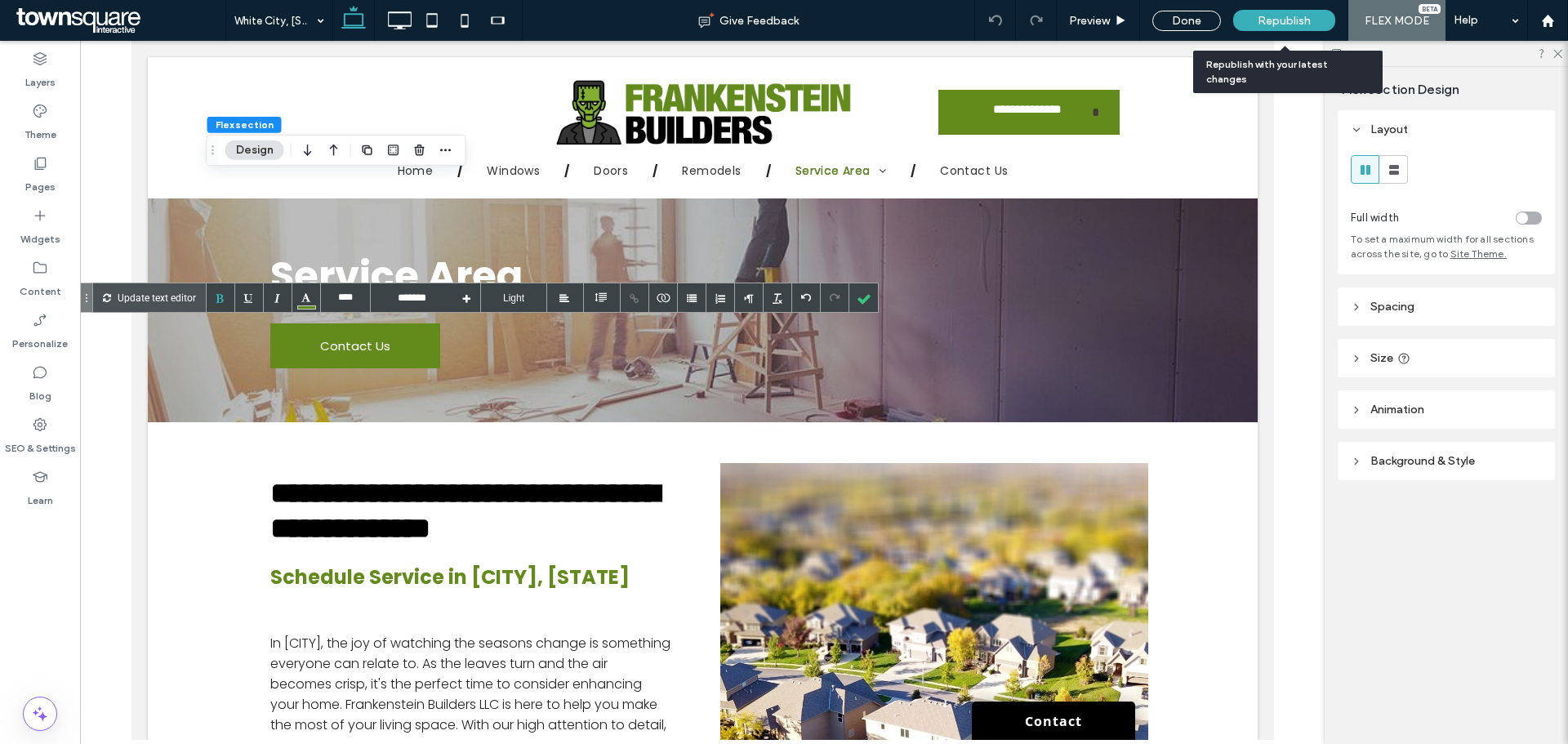 click on "Republish" at bounding box center (1284, 20) 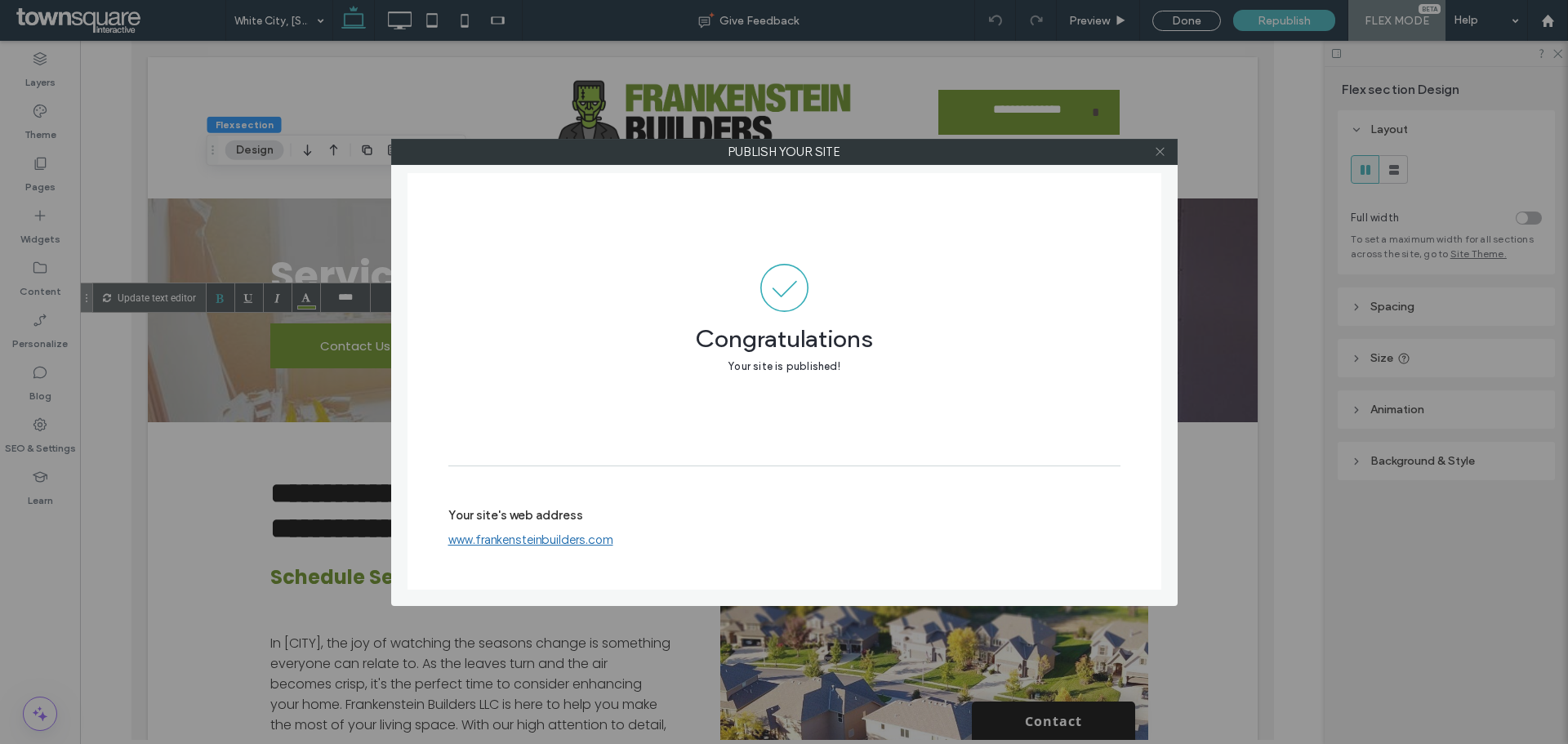 click 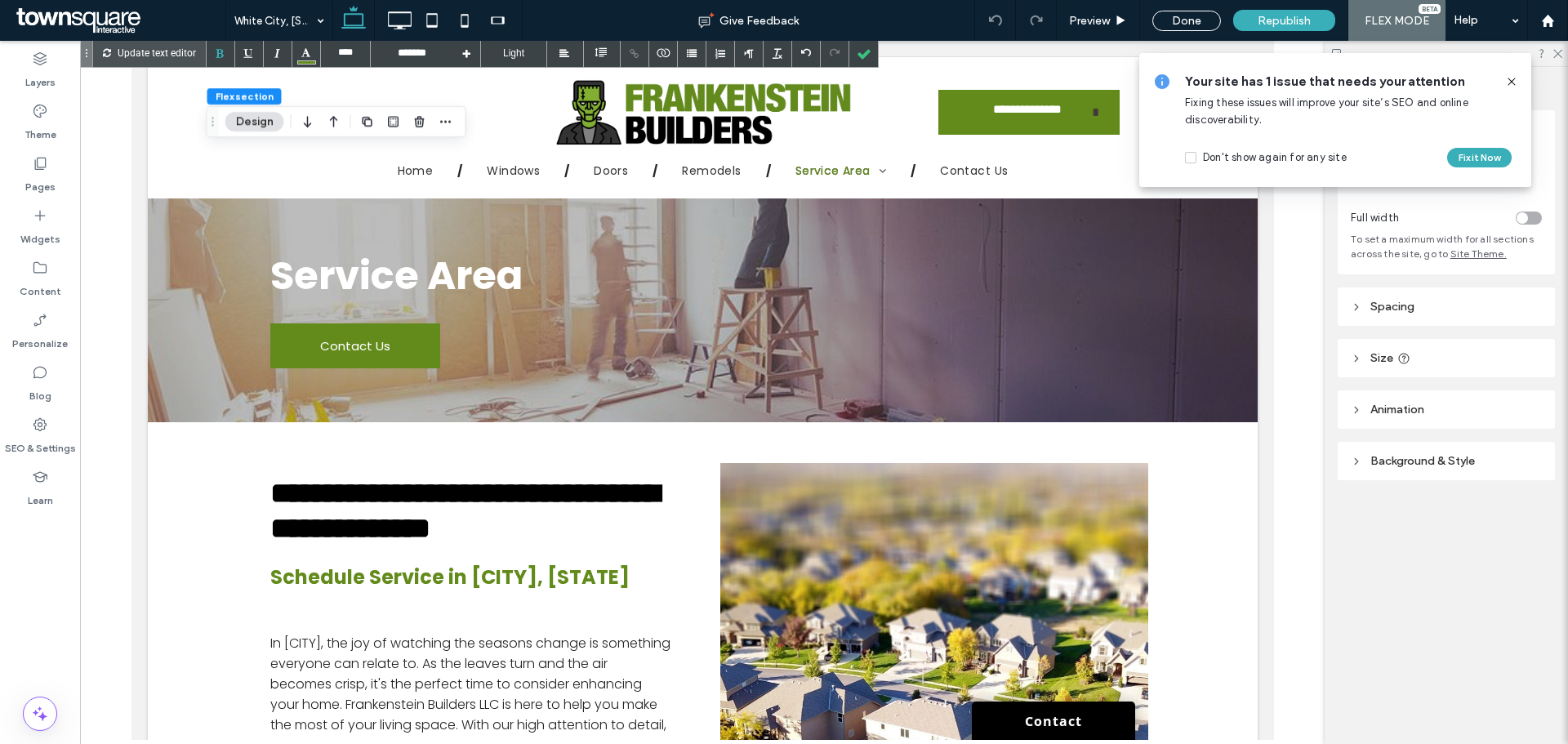 click 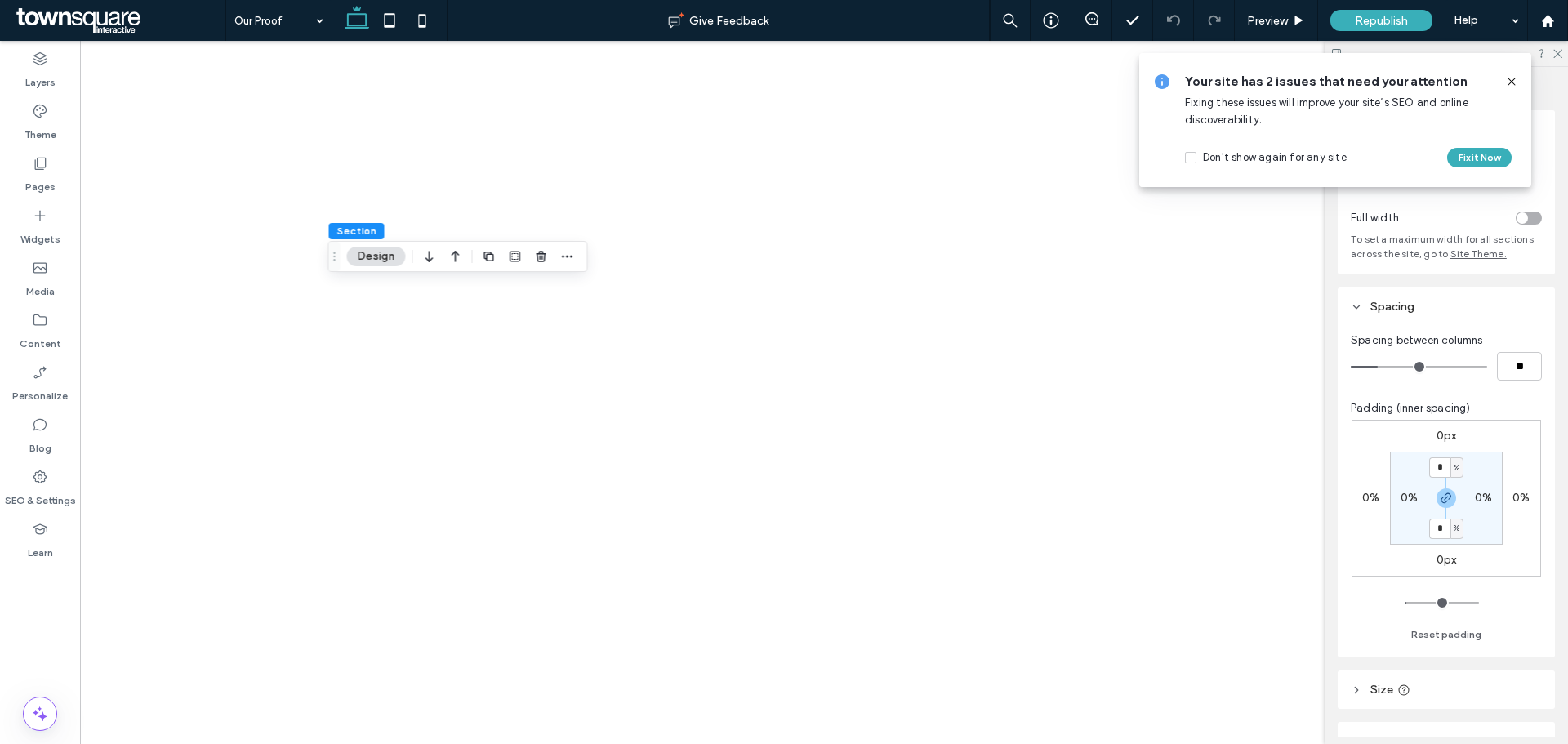 scroll, scrollTop: 0, scrollLeft: 0, axis: both 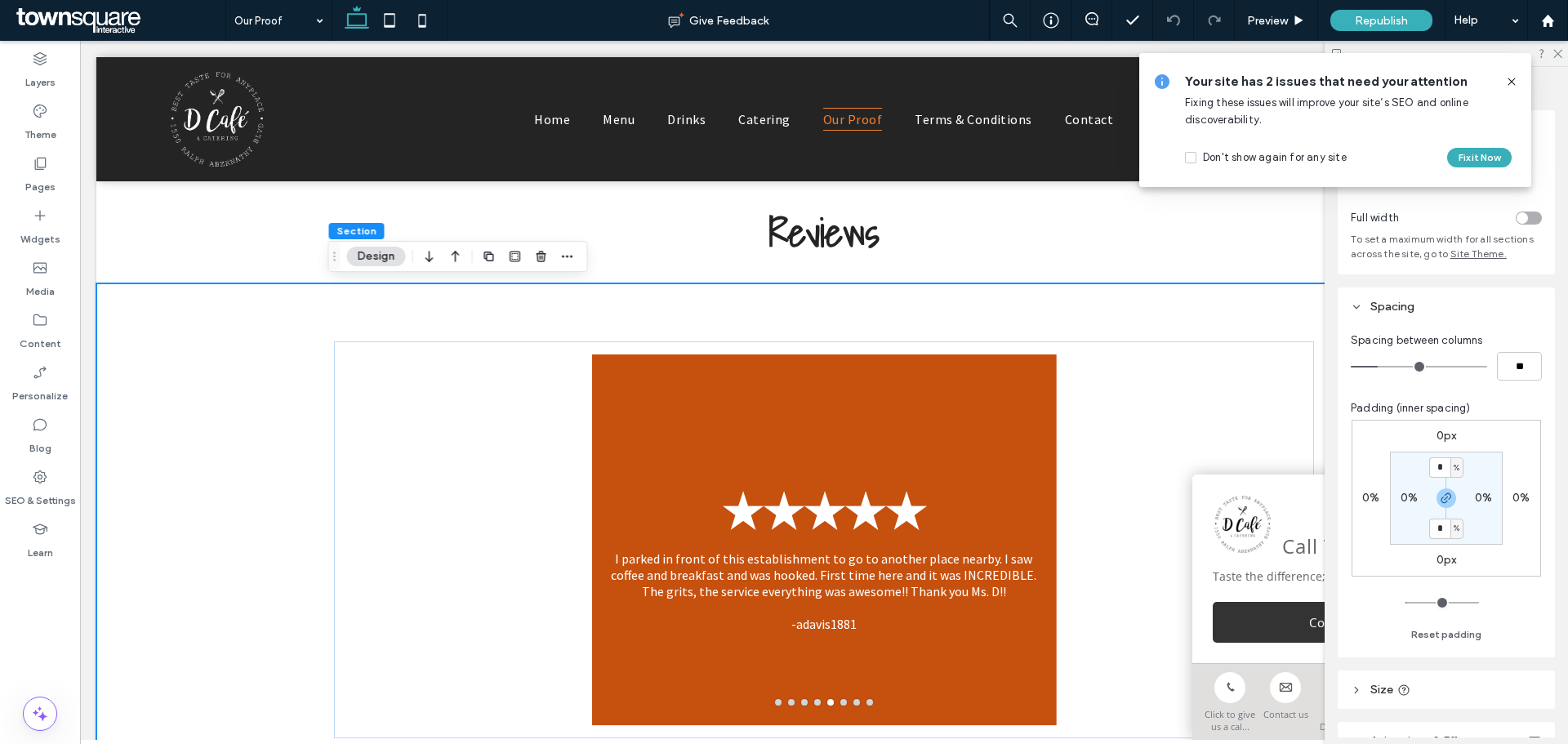 click 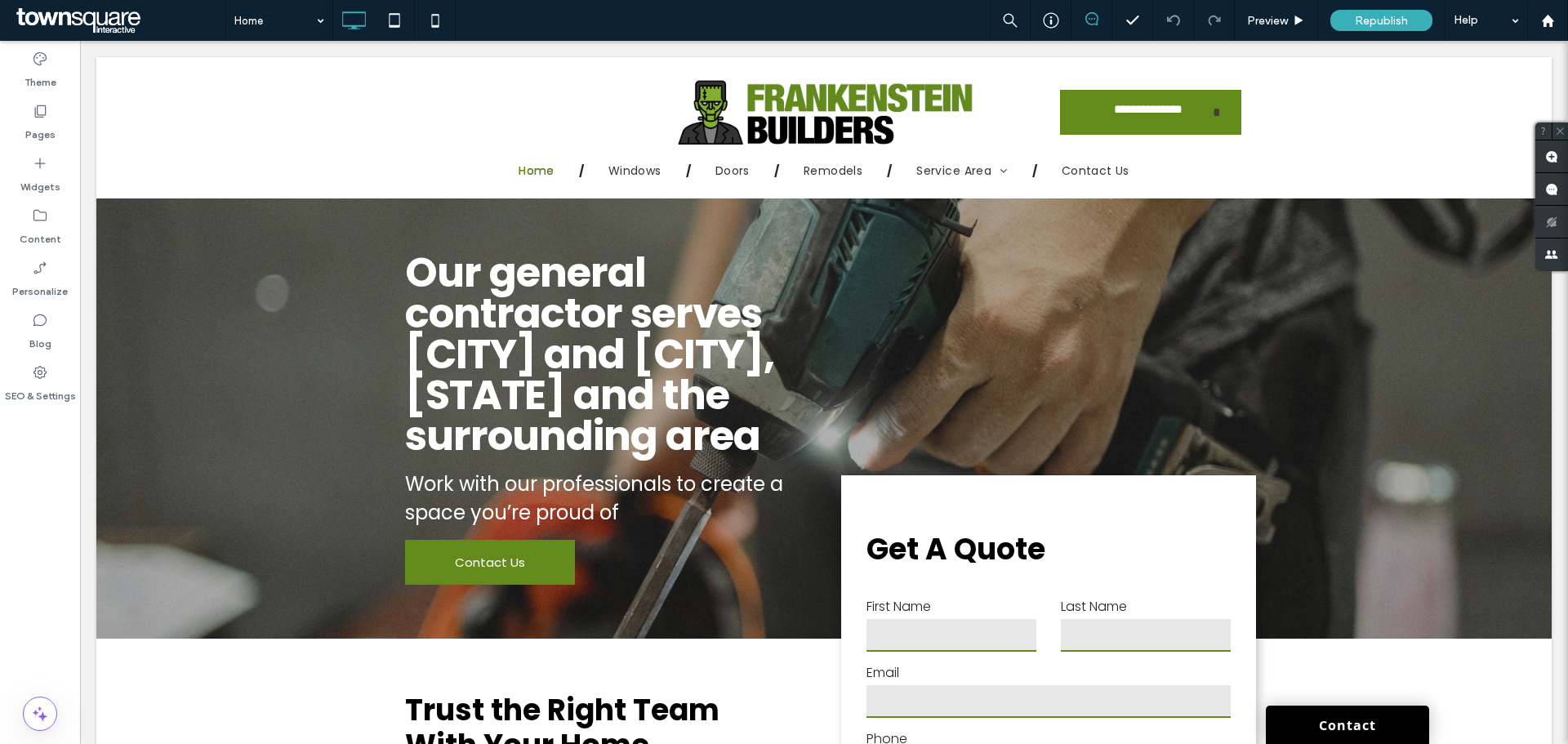 scroll, scrollTop: 0, scrollLeft: 0, axis: both 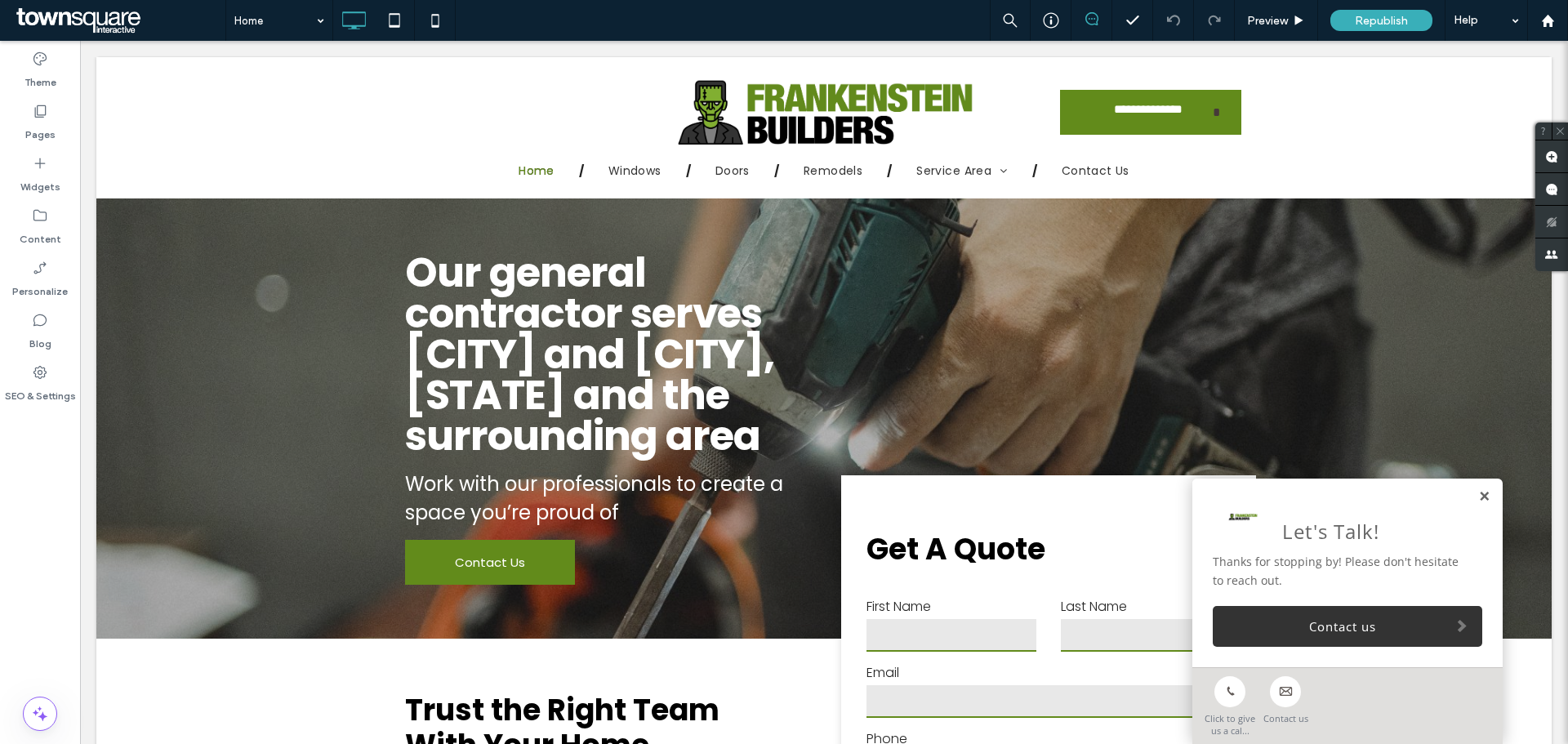 click at bounding box center (1484, 497) 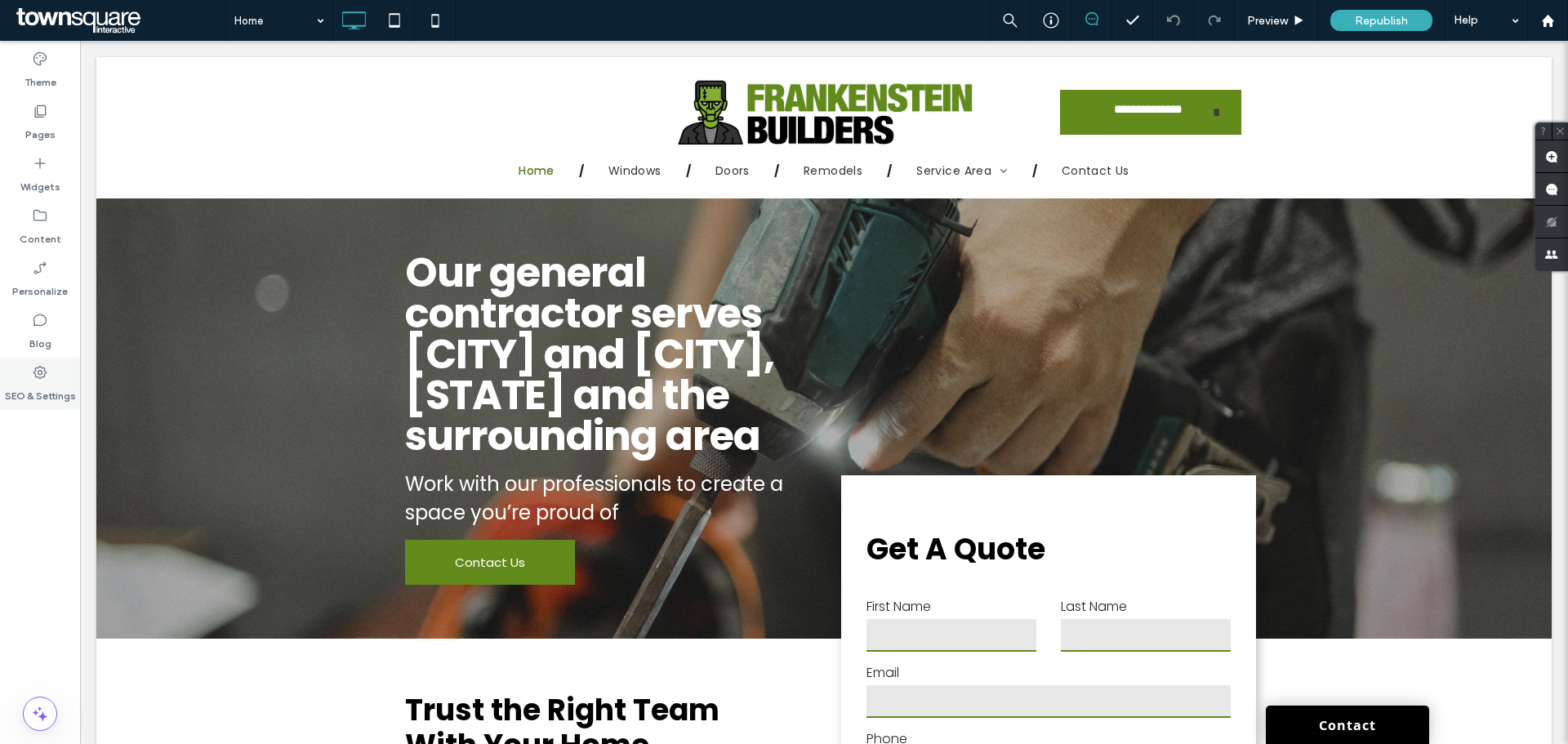 click 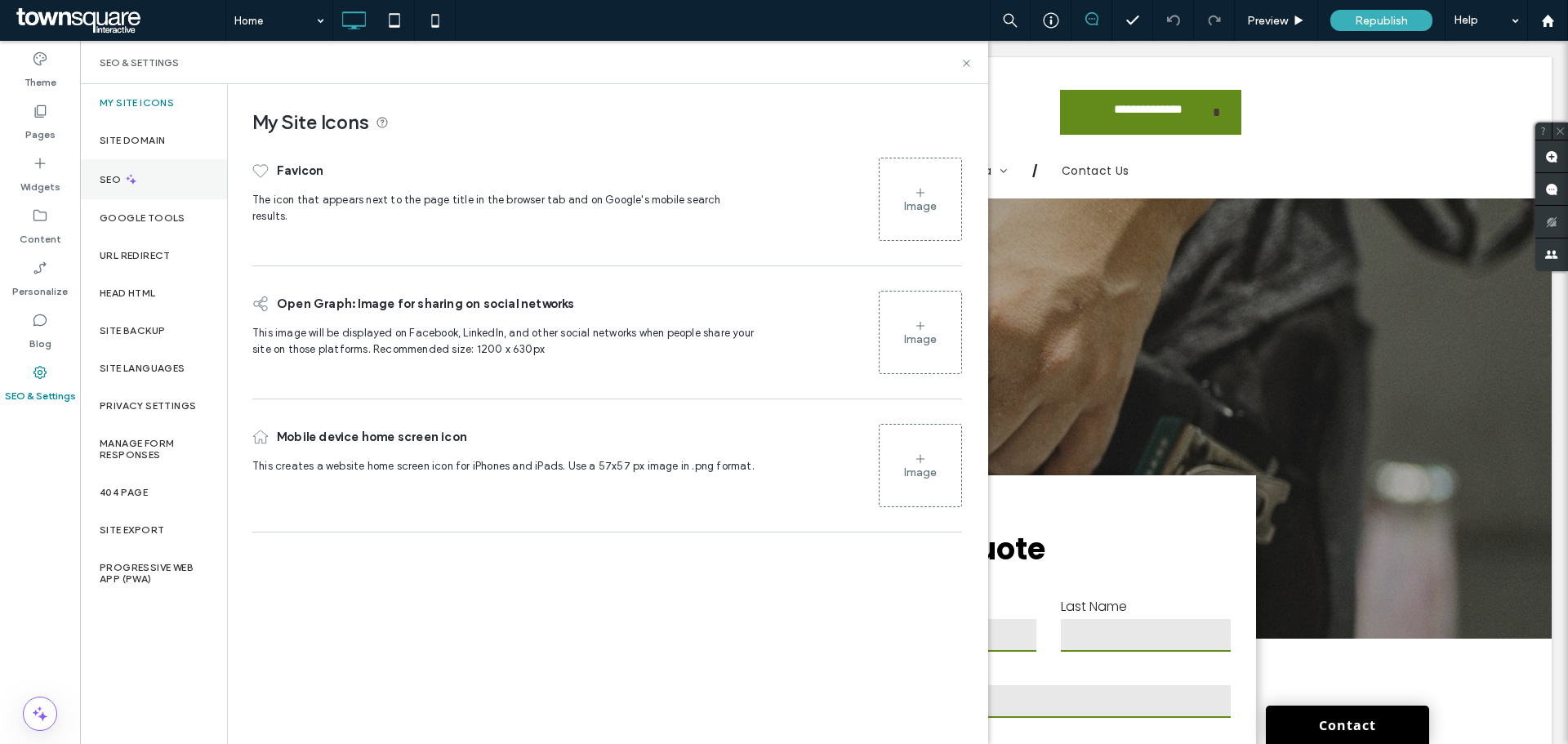 click on "SEO" at bounding box center [112, 180] 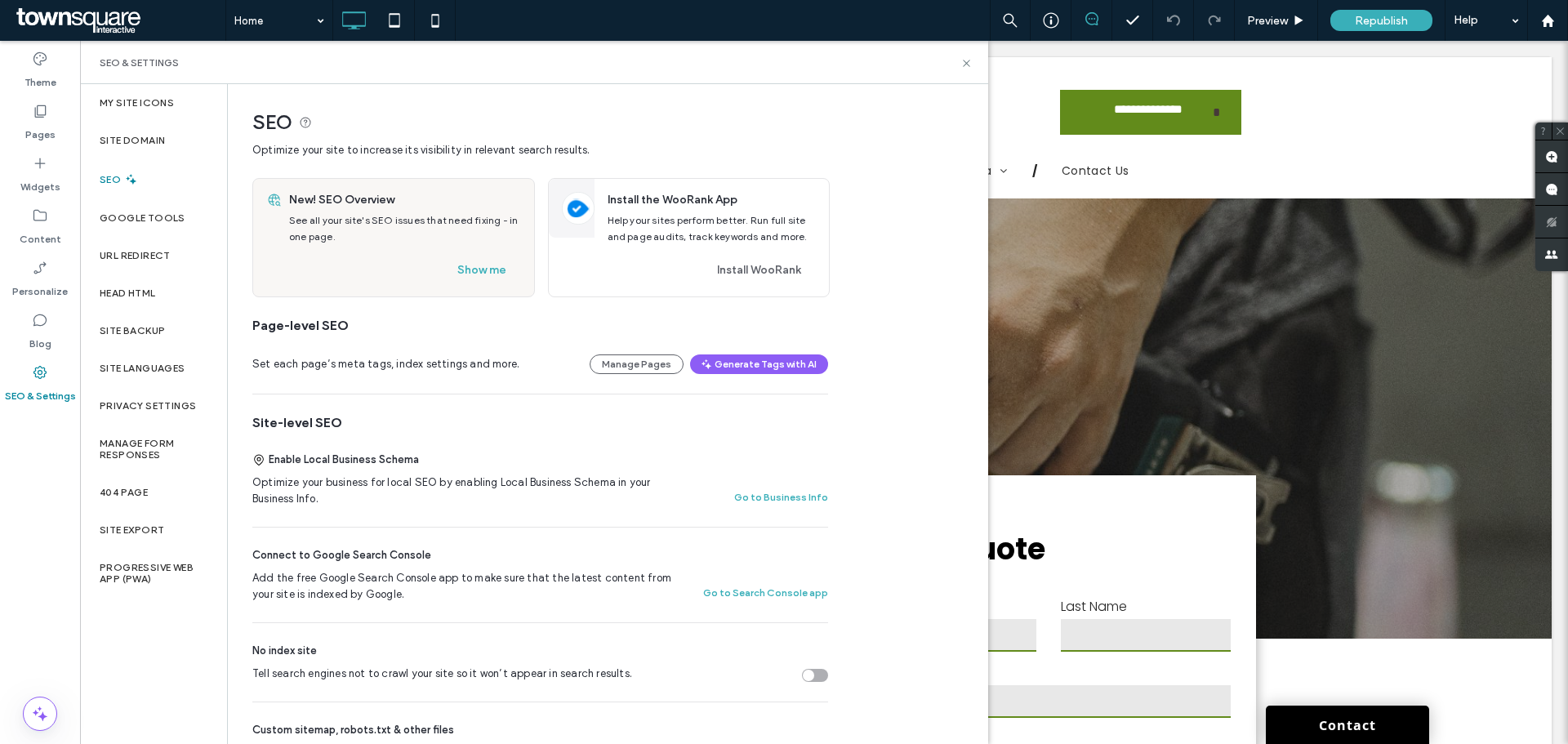 scroll, scrollTop: 82, scrollLeft: 0, axis: vertical 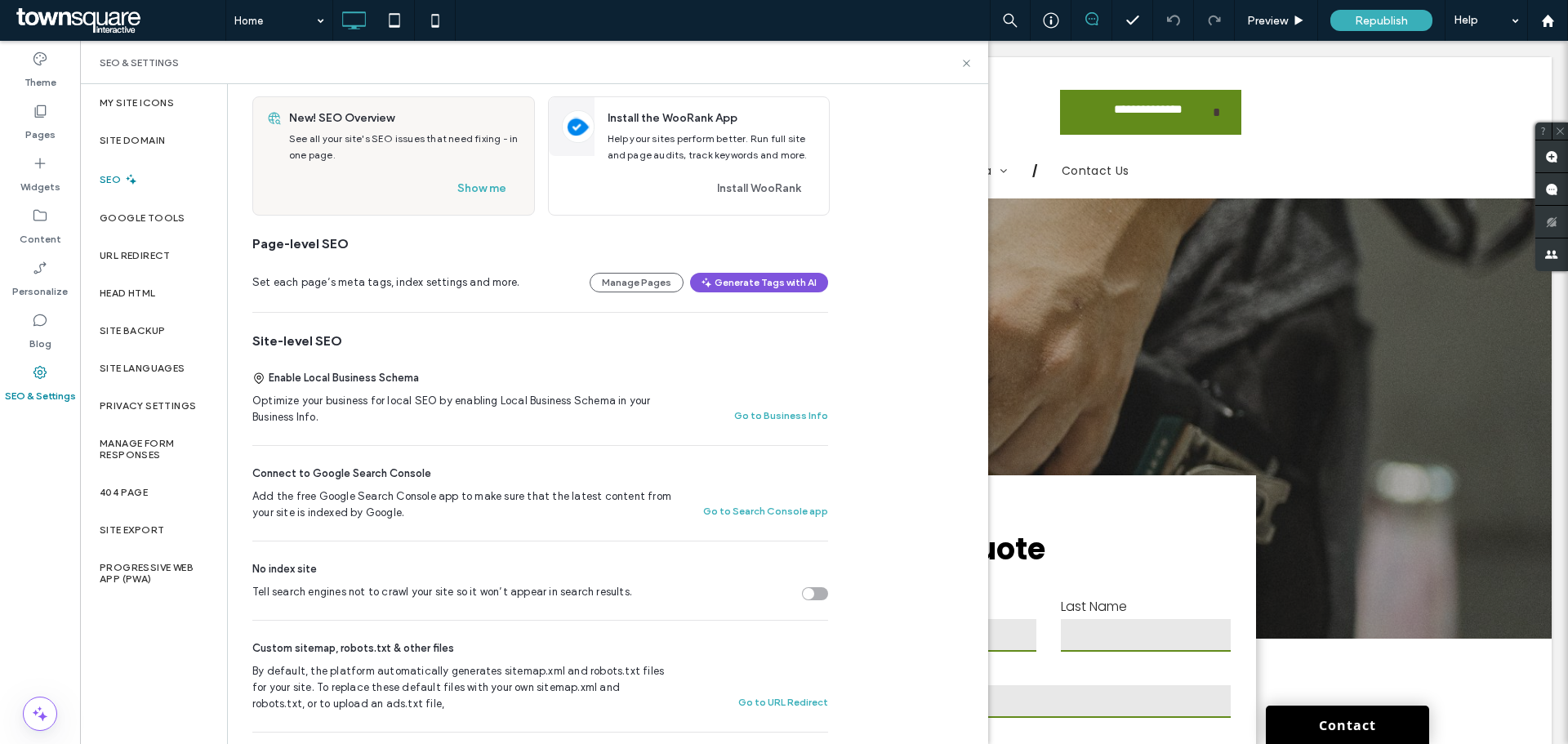 click on "Generate Tags with AI" at bounding box center (759, 283) 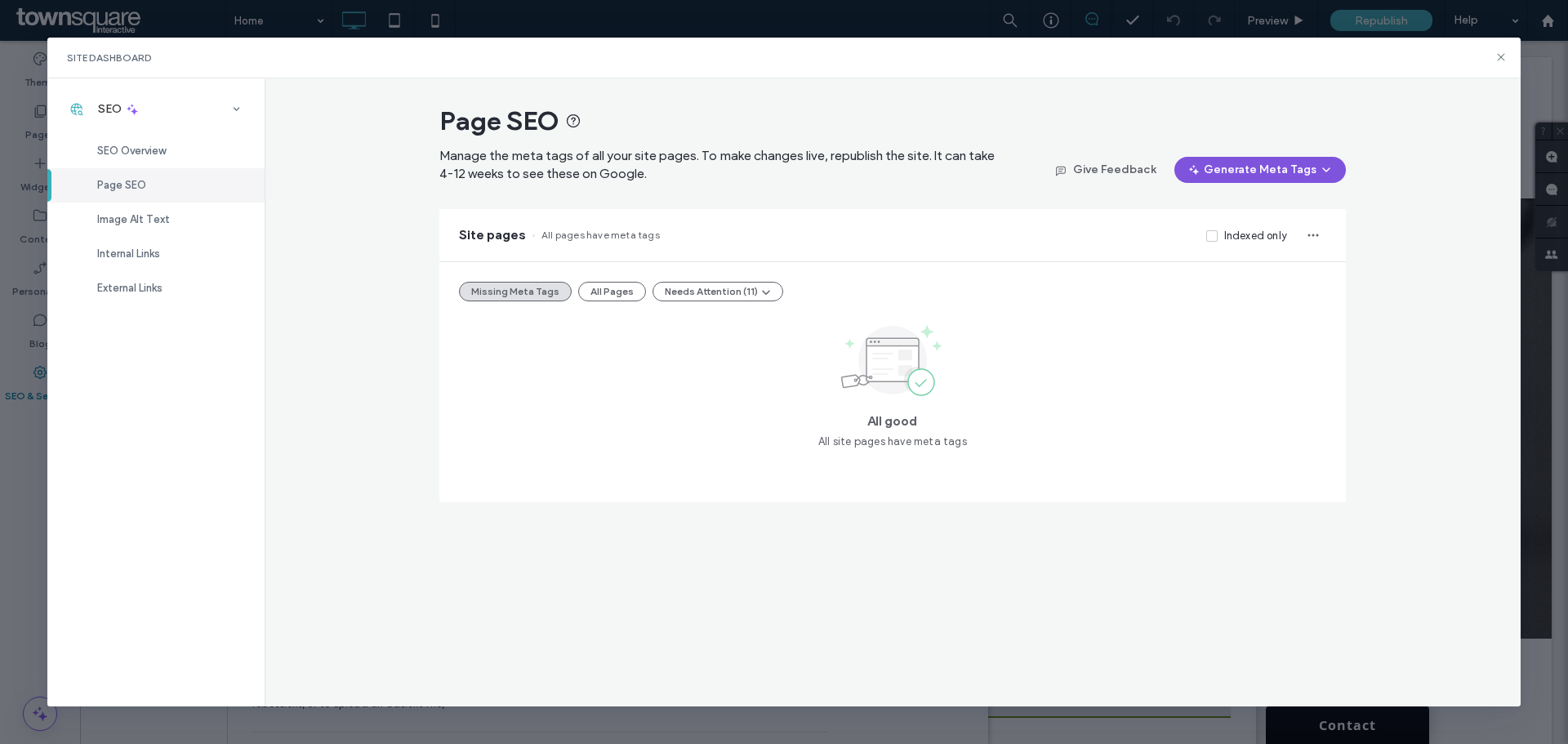 click on "Generate Meta Tags" at bounding box center [1260, 170] 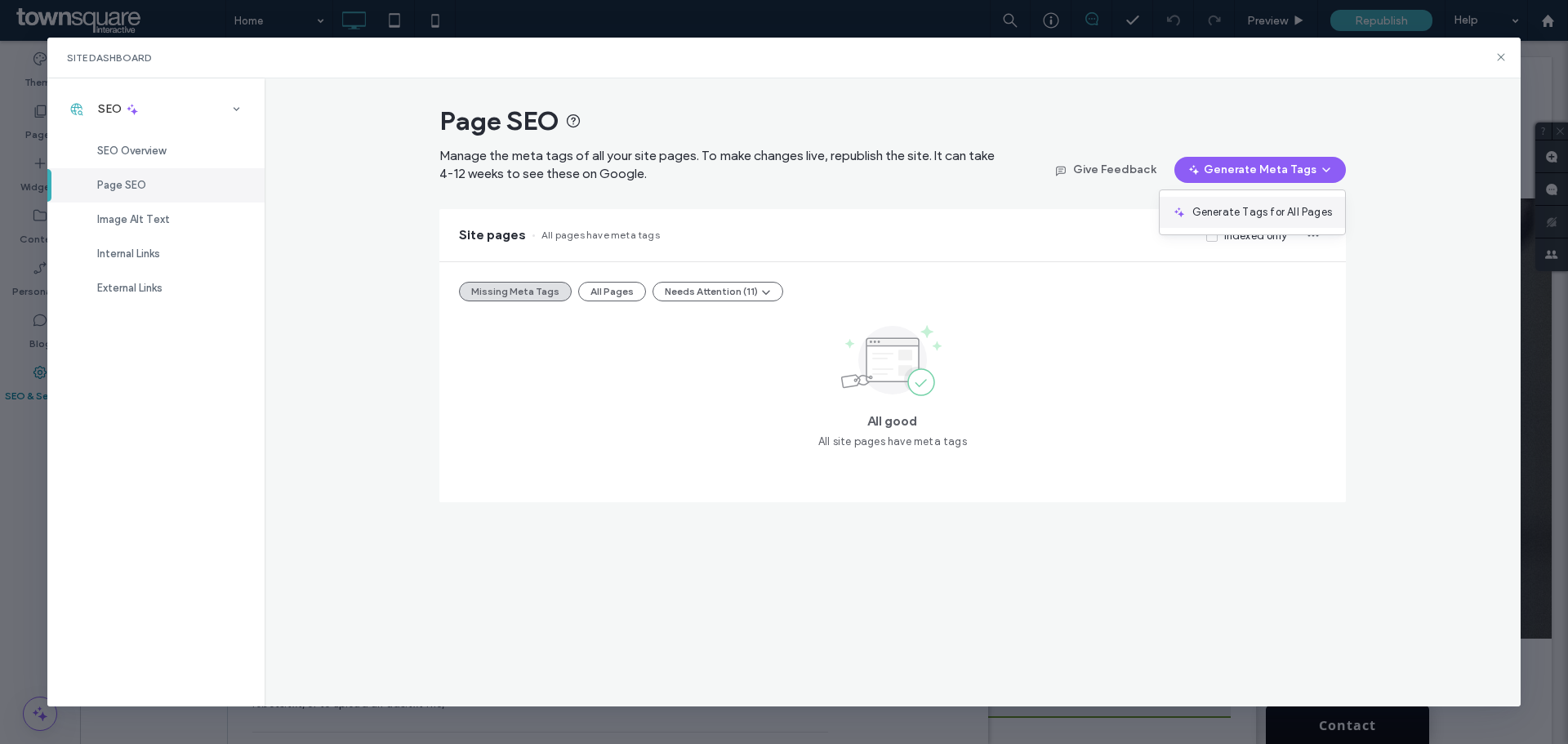 click on "Generate Tags for All Pages" at bounding box center (1262, 212) 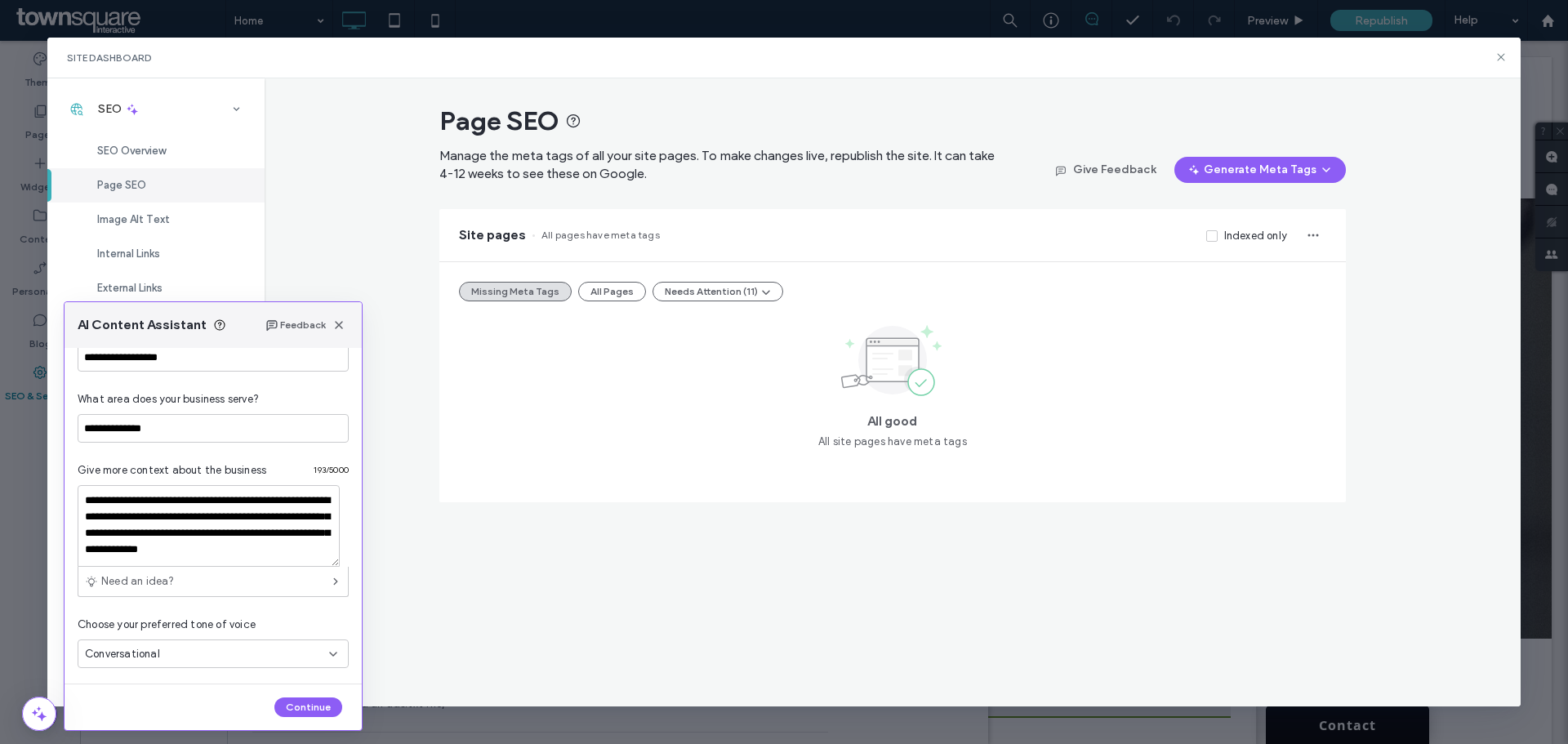scroll, scrollTop: 183, scrollLeft: 0, axis: vertical 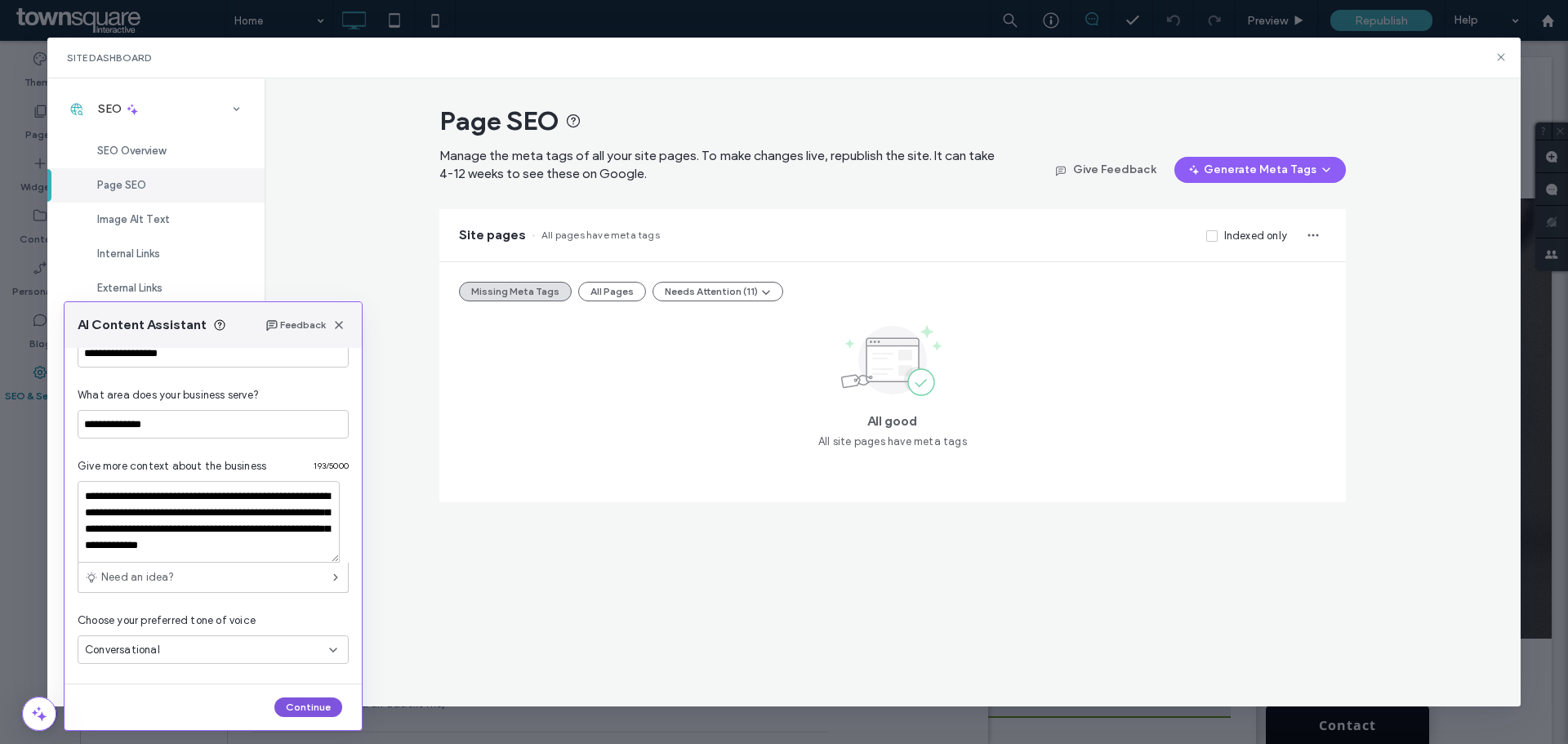 click on "Continue" at bounding box center [308, 707] 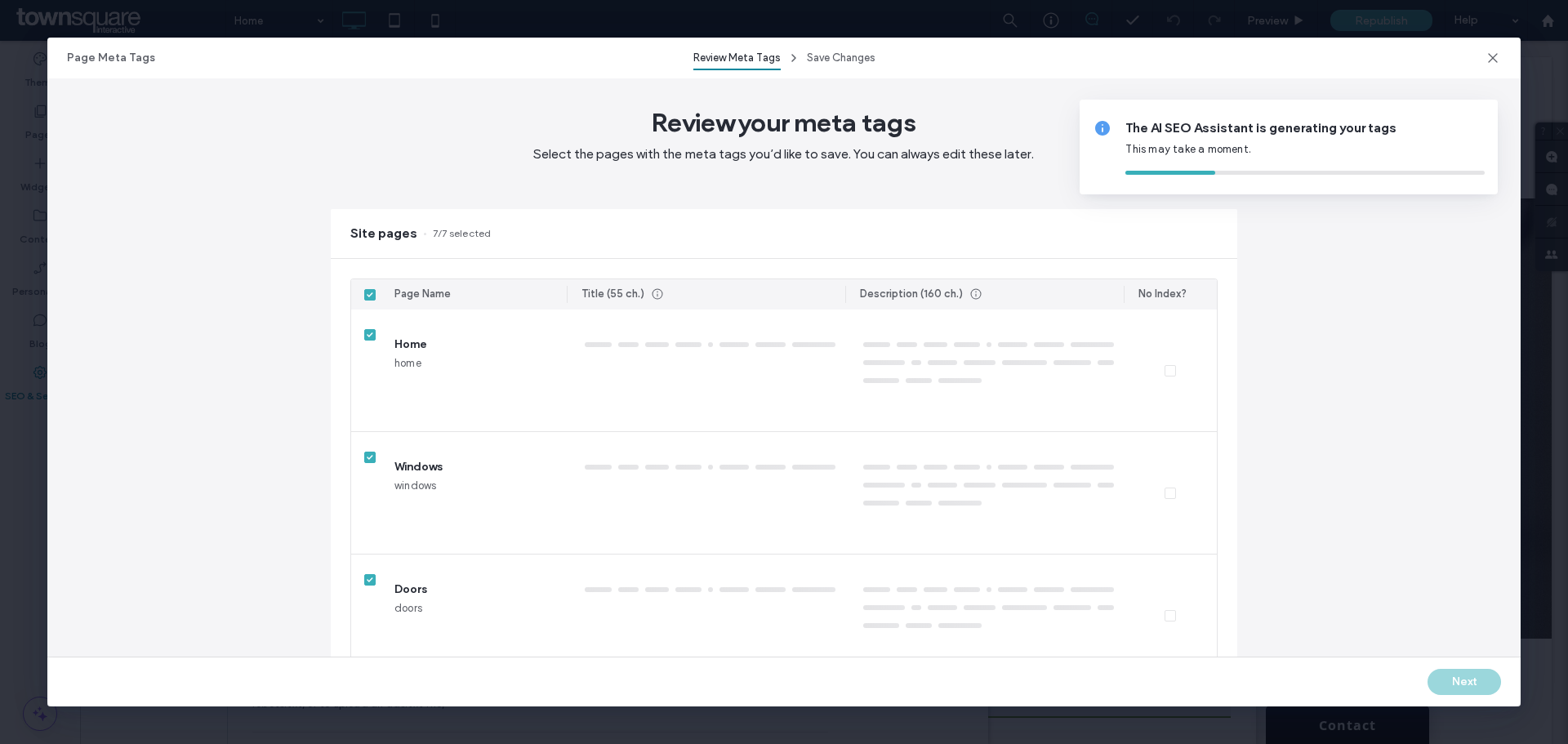 type on "****" 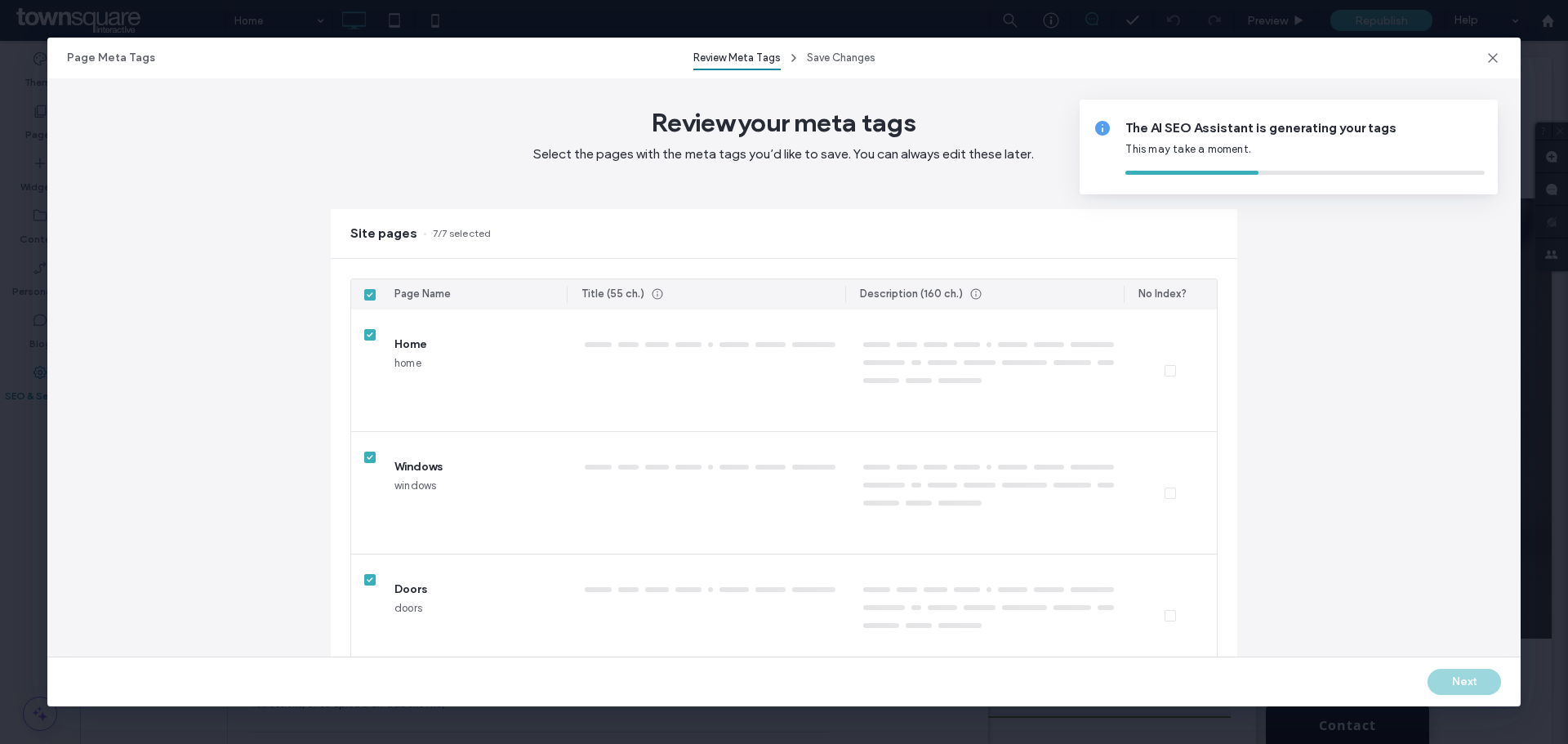 type on "**********" 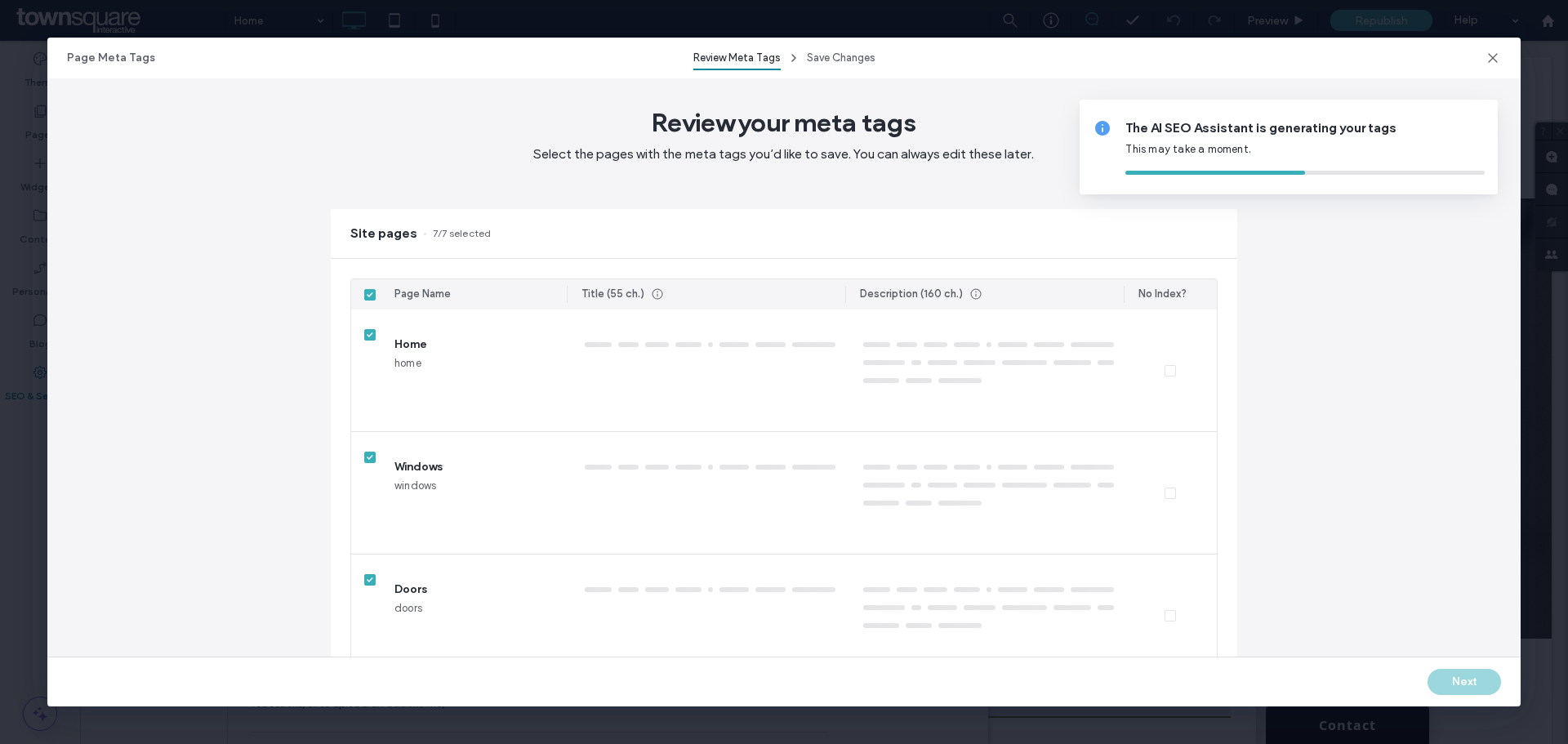 type on "**********" 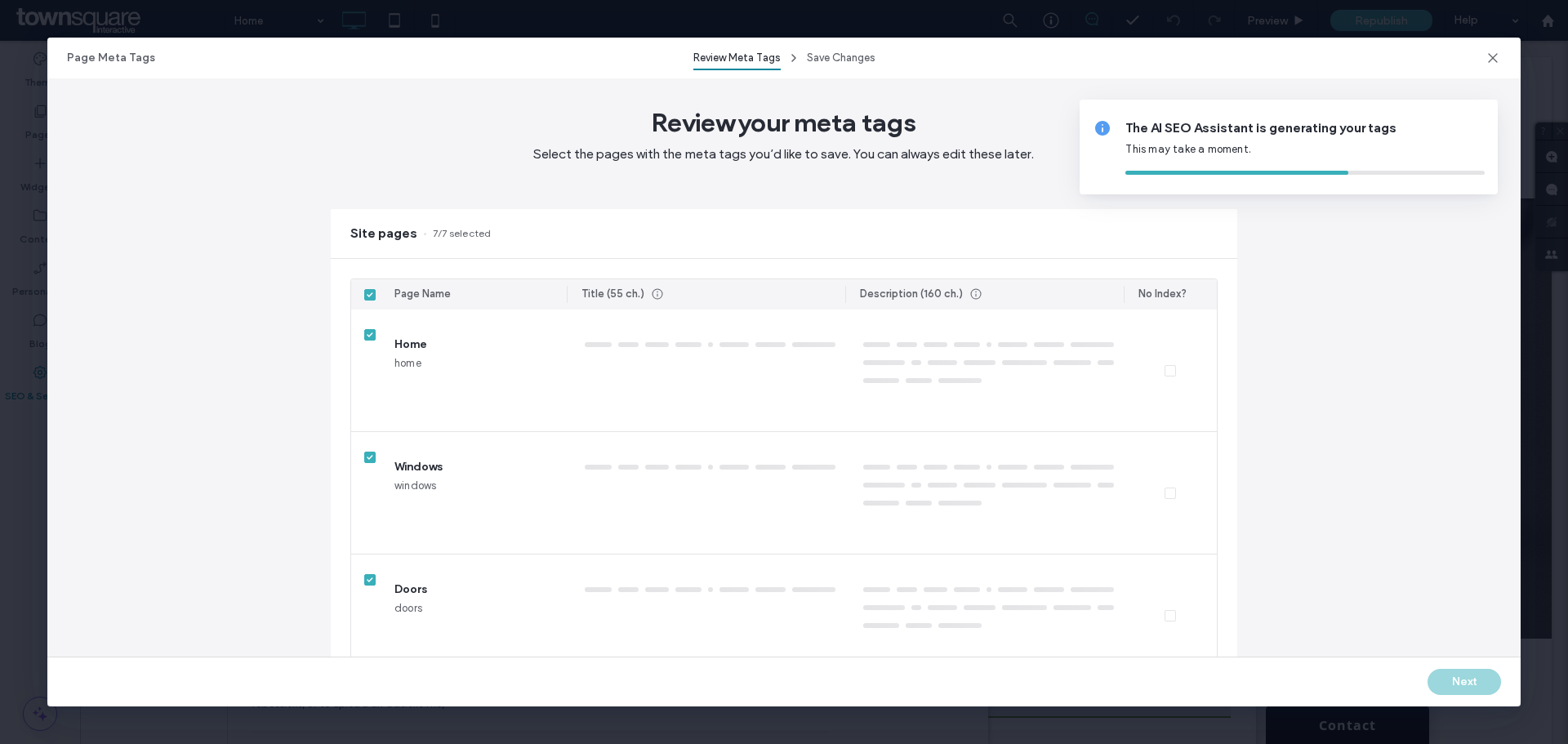 type on "*****" 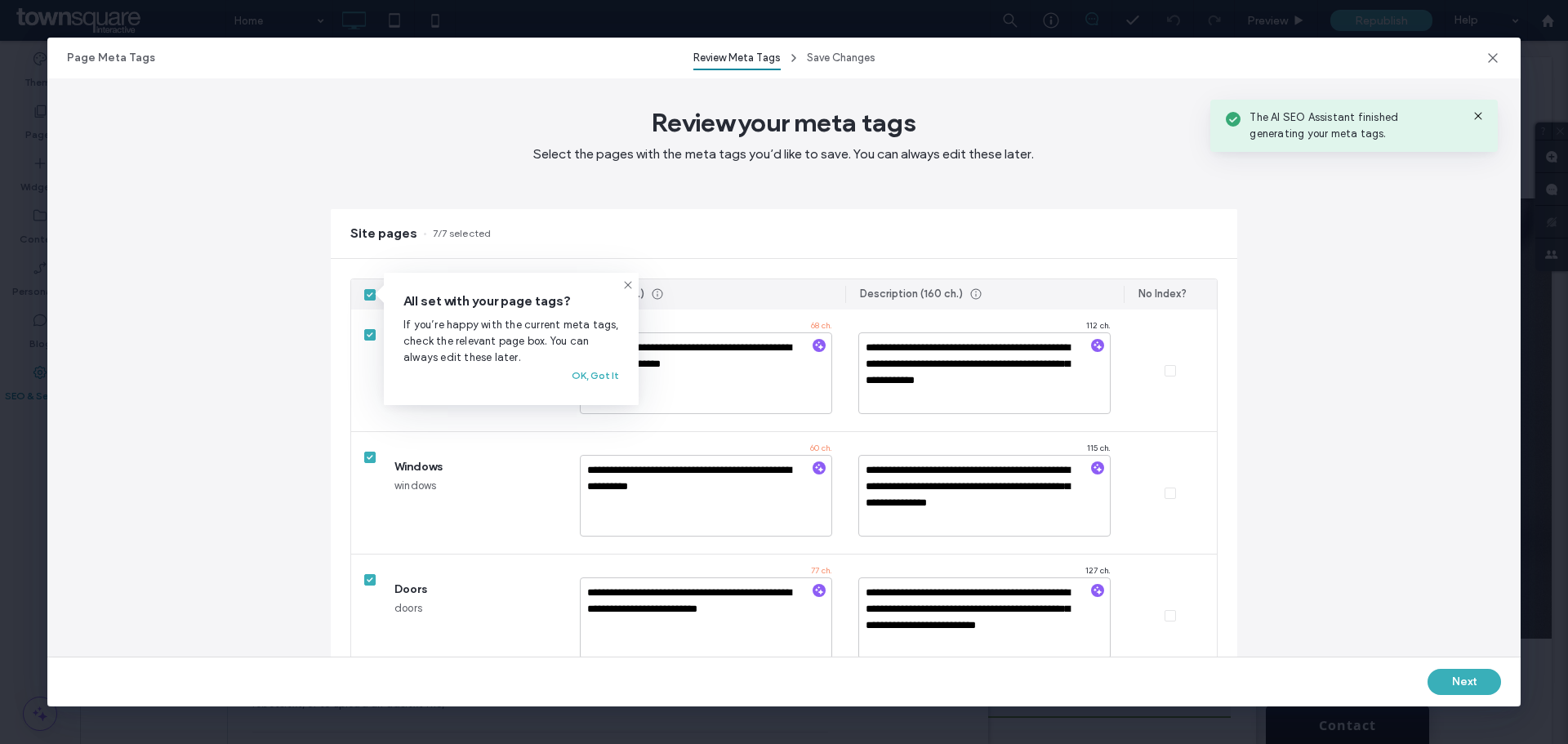 click 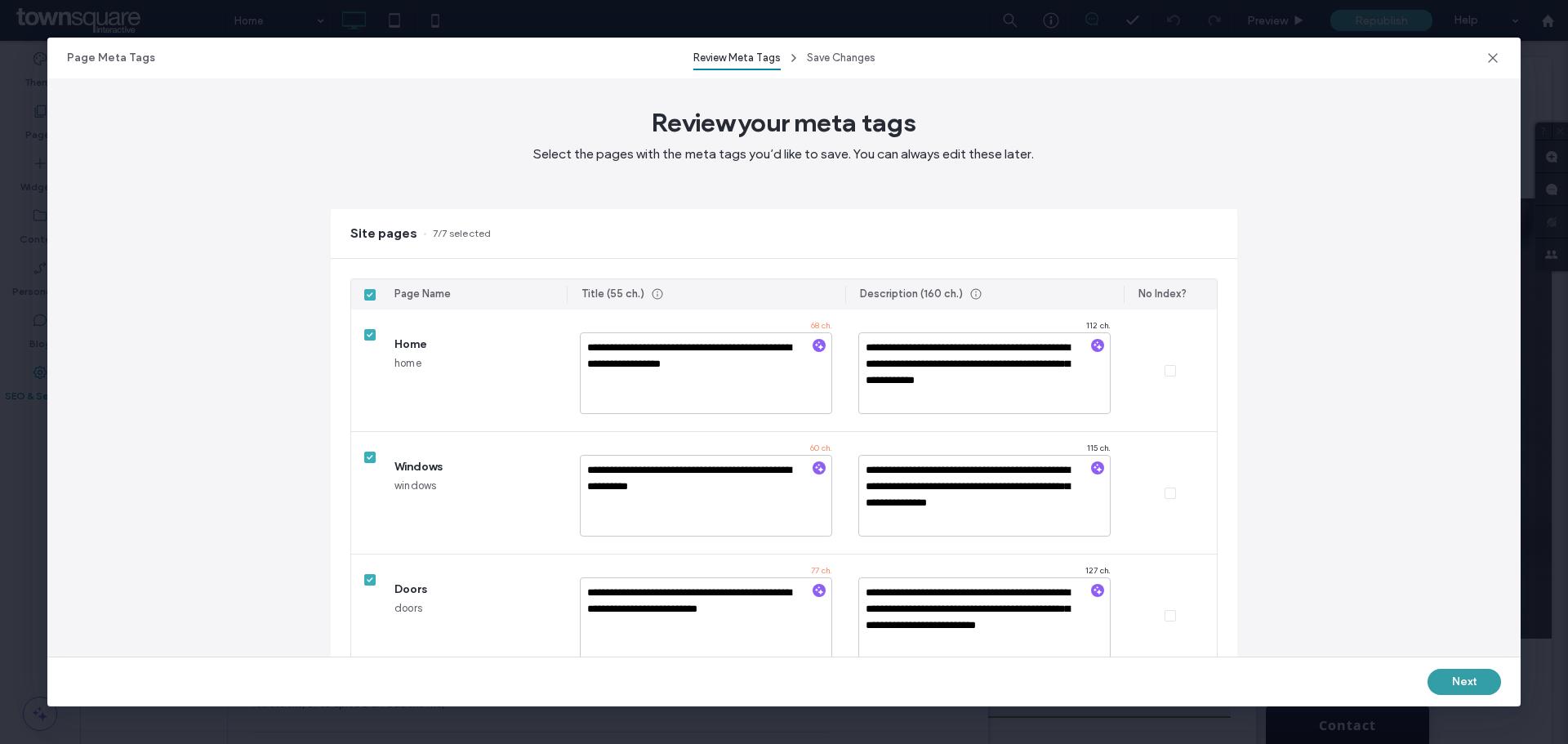 click on "Next" at bounding box center (1464, 682) 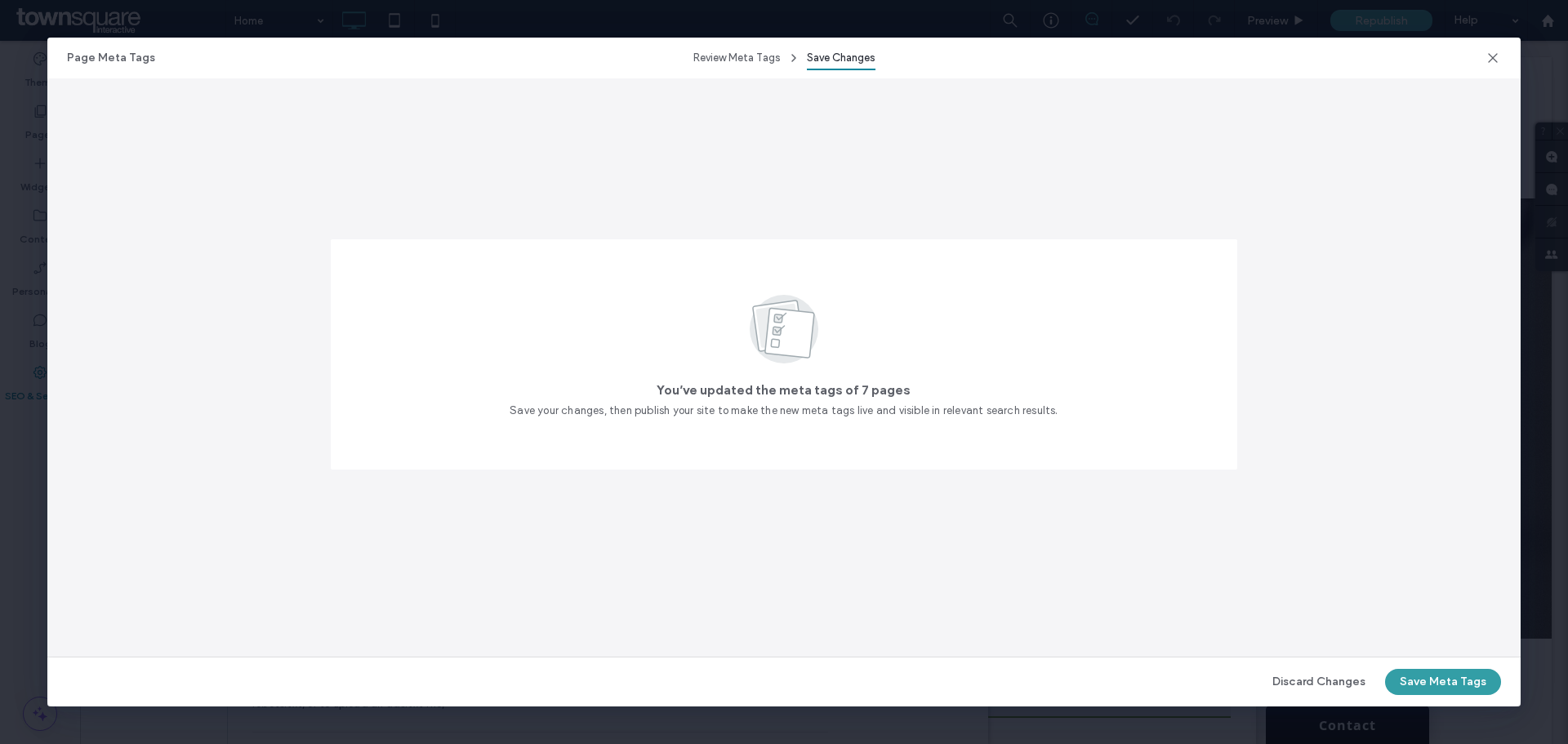 click on "Save Meta Tags" at bounding box center (1443, 682) 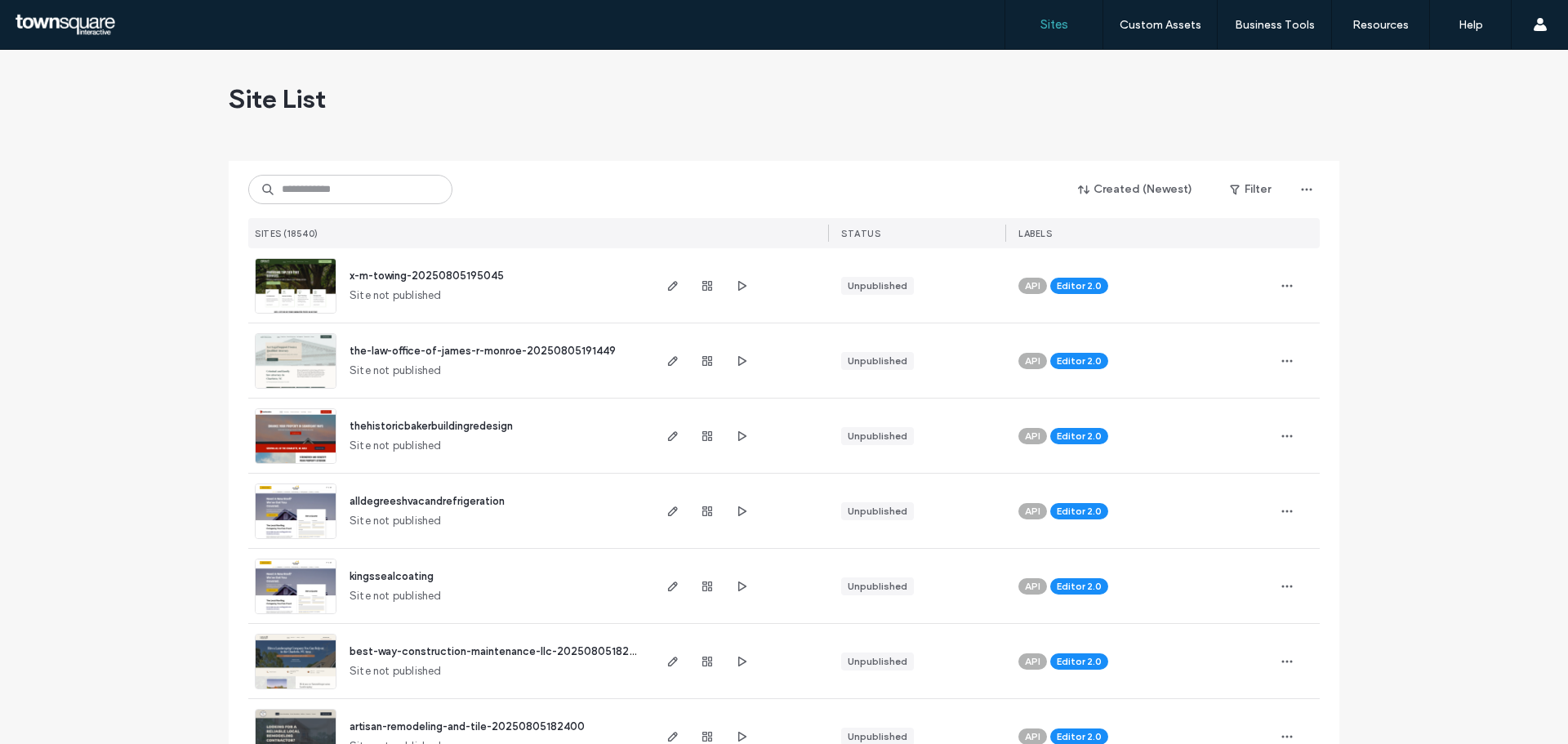 scroll, scrollTop: 0, scrollLeft: 0, axis: both 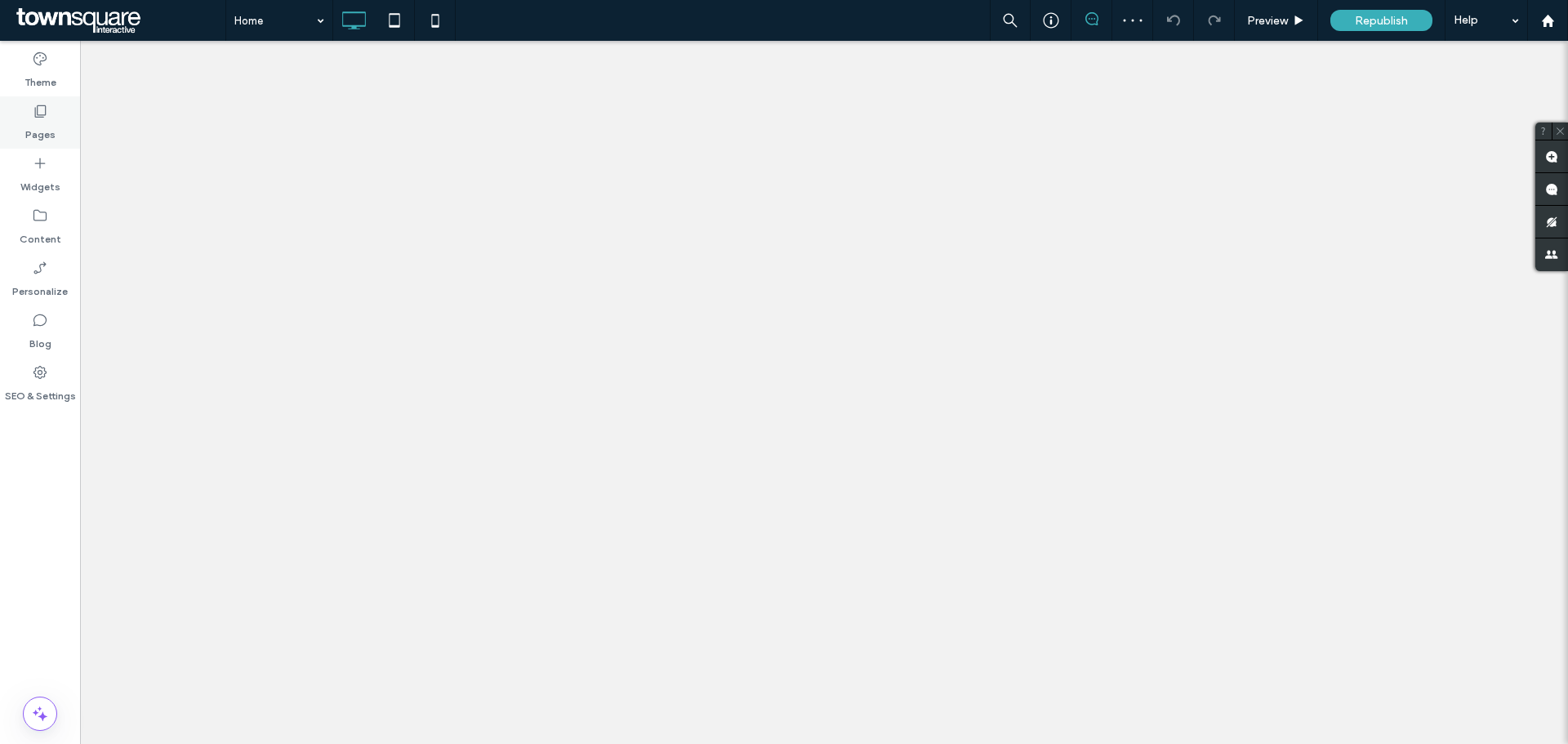 click on "Pages" at bounding box center [40, 131] 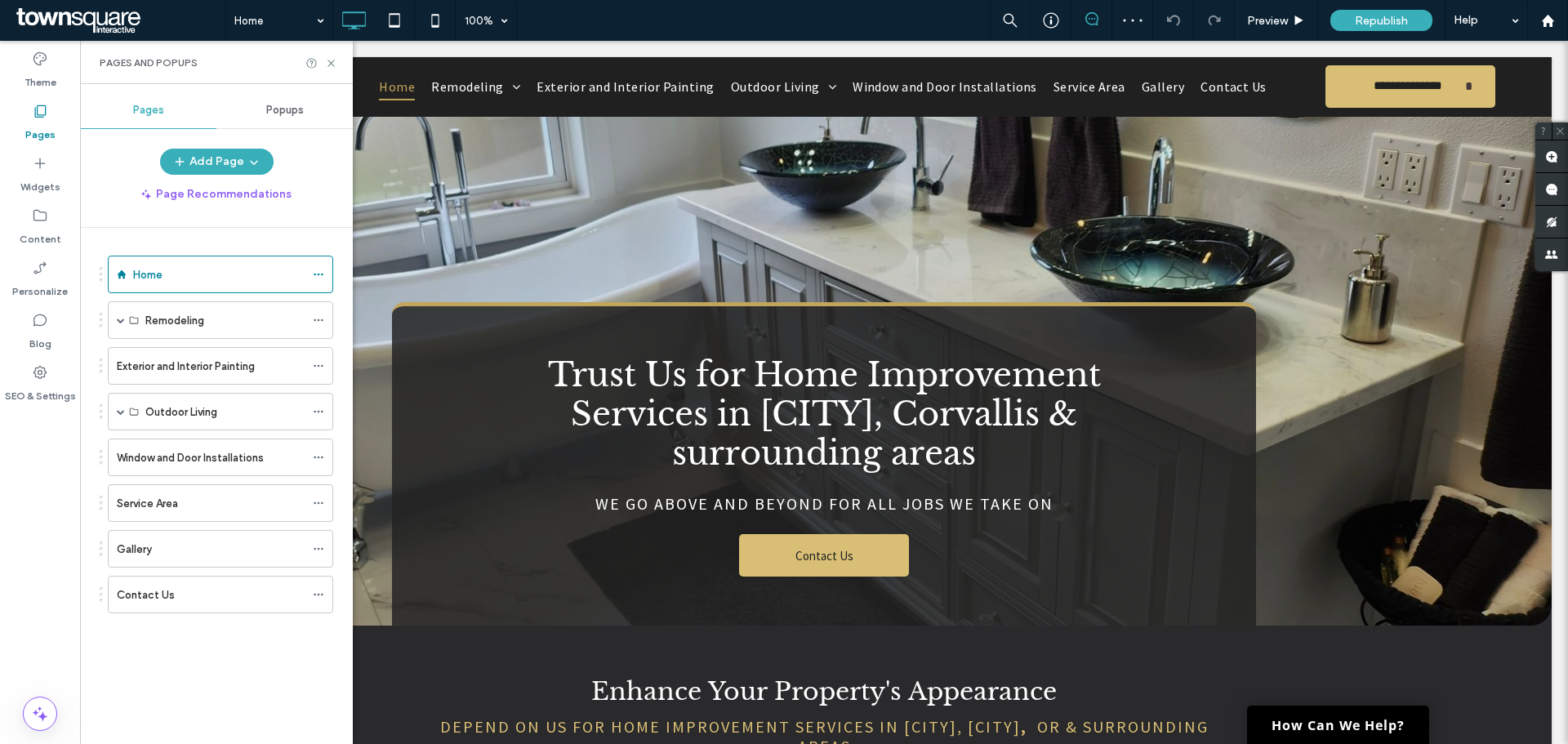 scroll, scrollTop: 735, scrollLeft: 0, axis: vertical 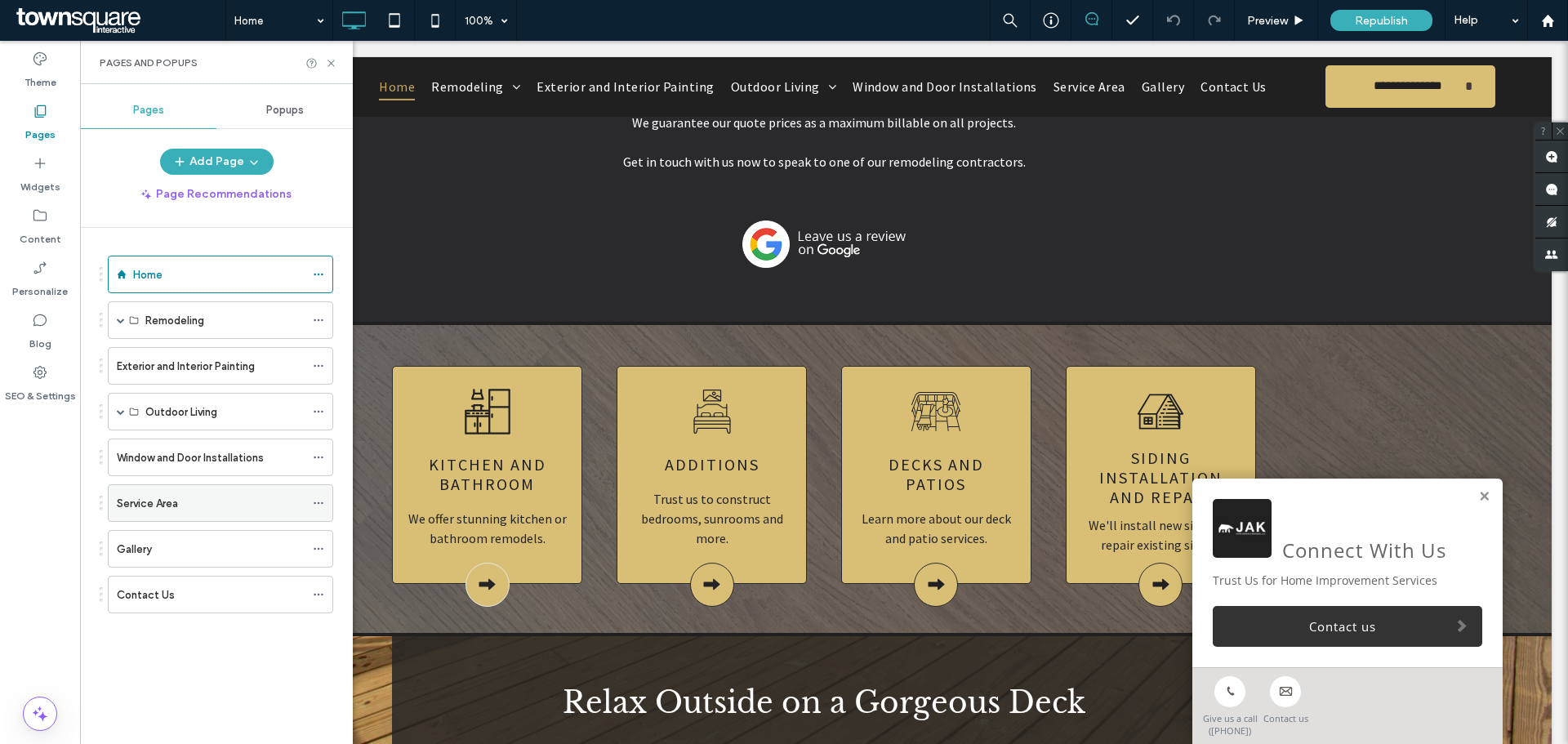 click on "Service Area" at bounding box center (211, 503) 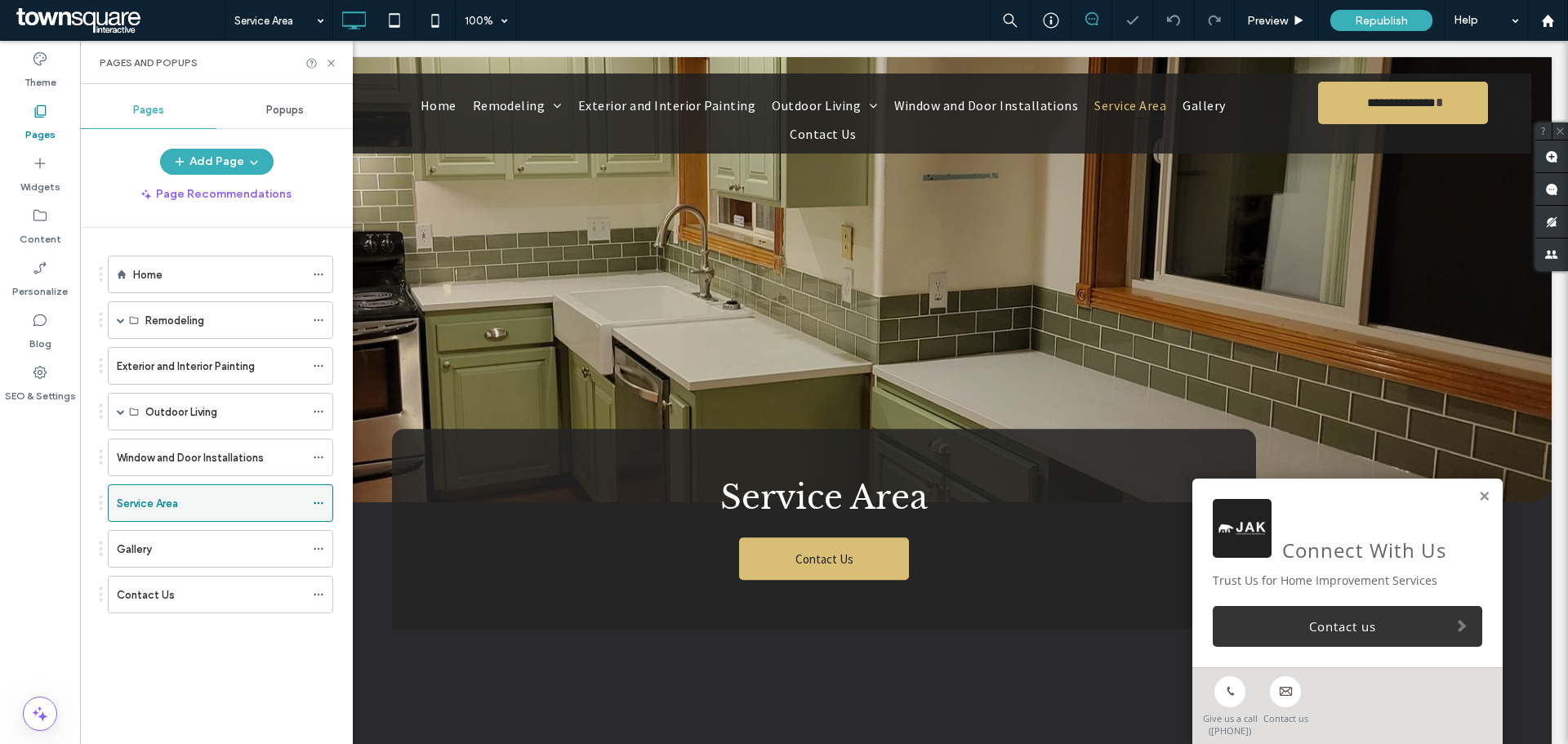 scroll, scrollTop: 0, scrollLeft: 0, axis: both 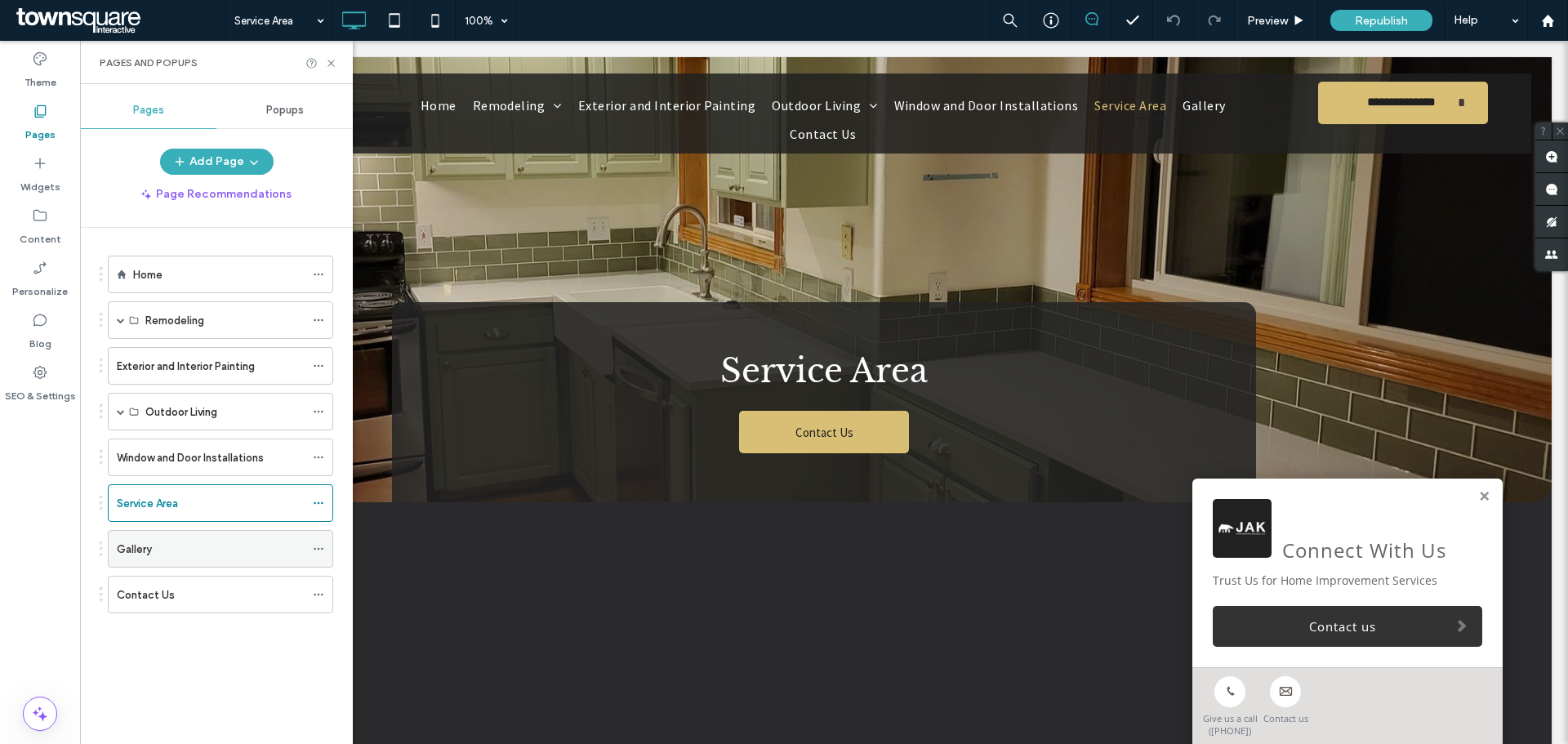 click 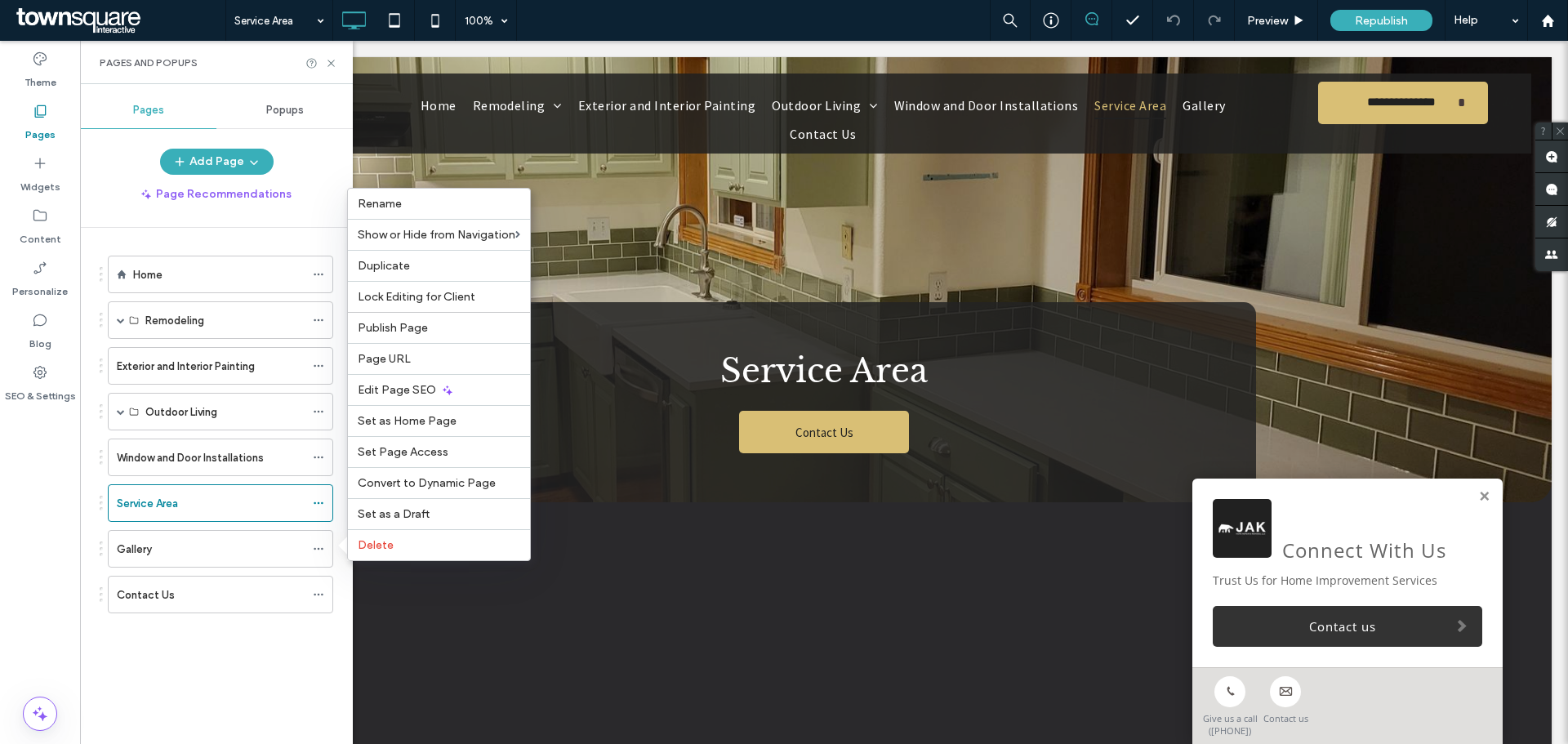 click on "Home Remodeling Kitchen and Bathroom Additions Exterior and Interior Painting Outdoor Living Decks and Patios Siding Installation and Repair Roofing Fencing Window and Door Installations Service Area Gallery Contact Us" at bounding box center (210, 440) 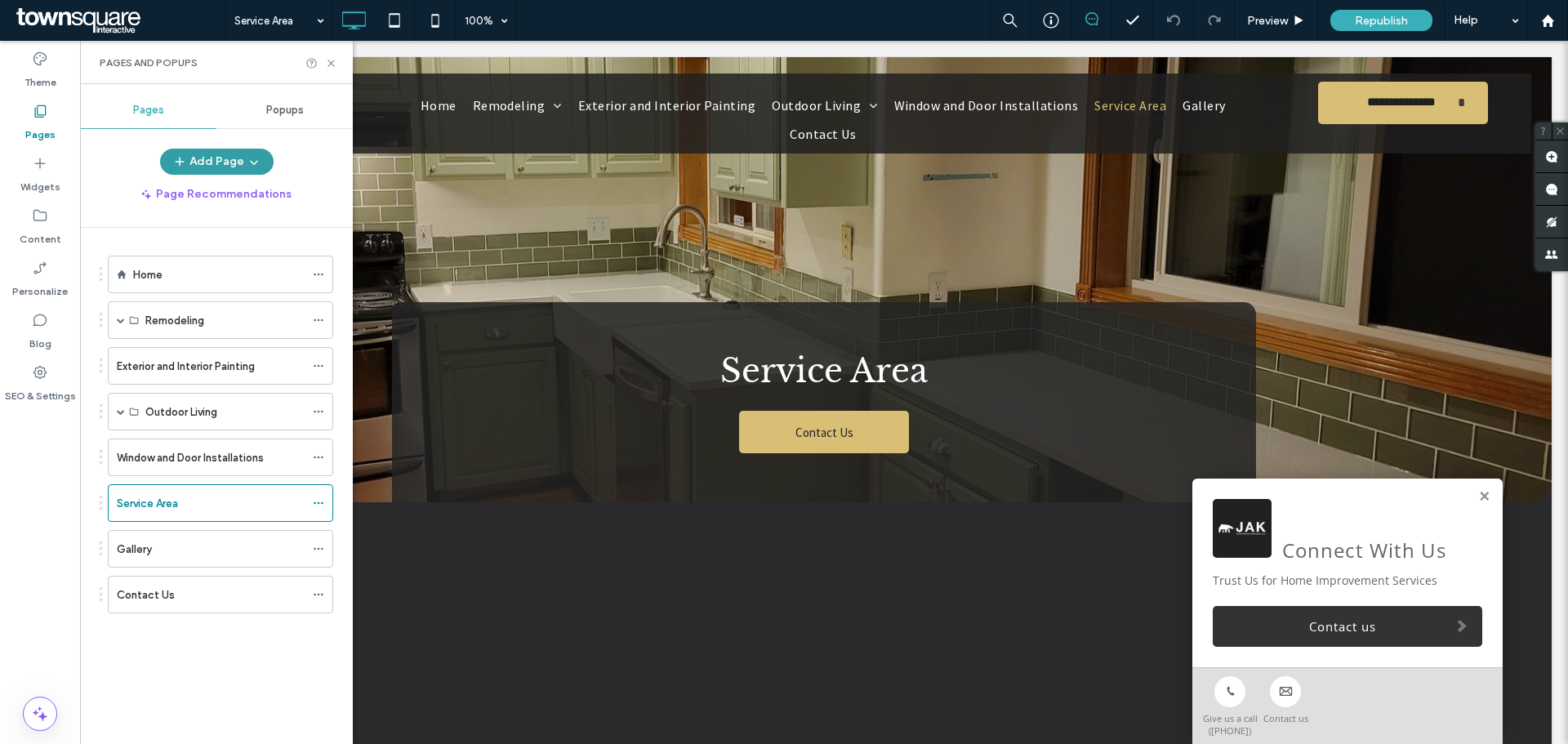 click on "Add Page" at bounding box center [216, 162] 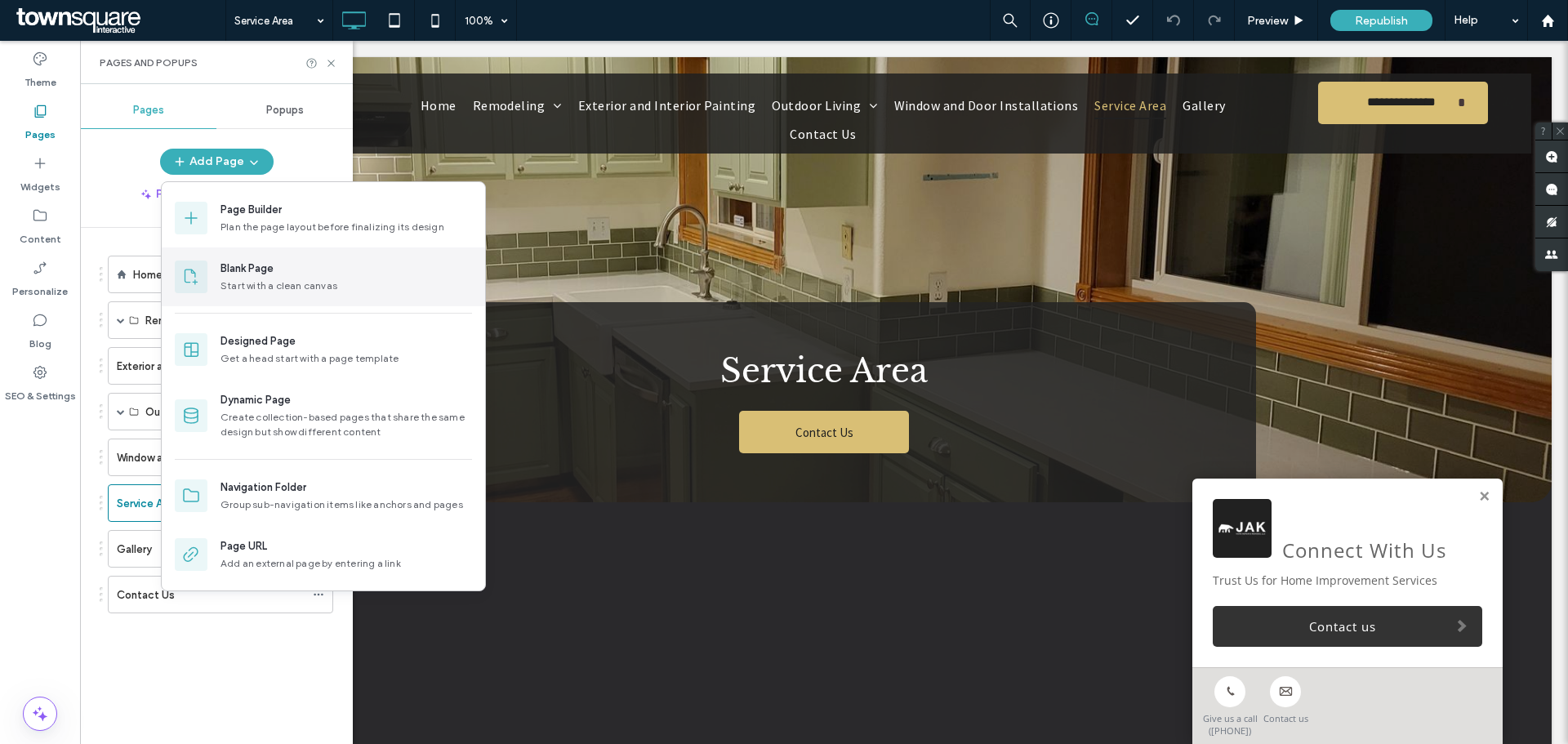 click on "Blank Page" at bounding box center [247, 269] 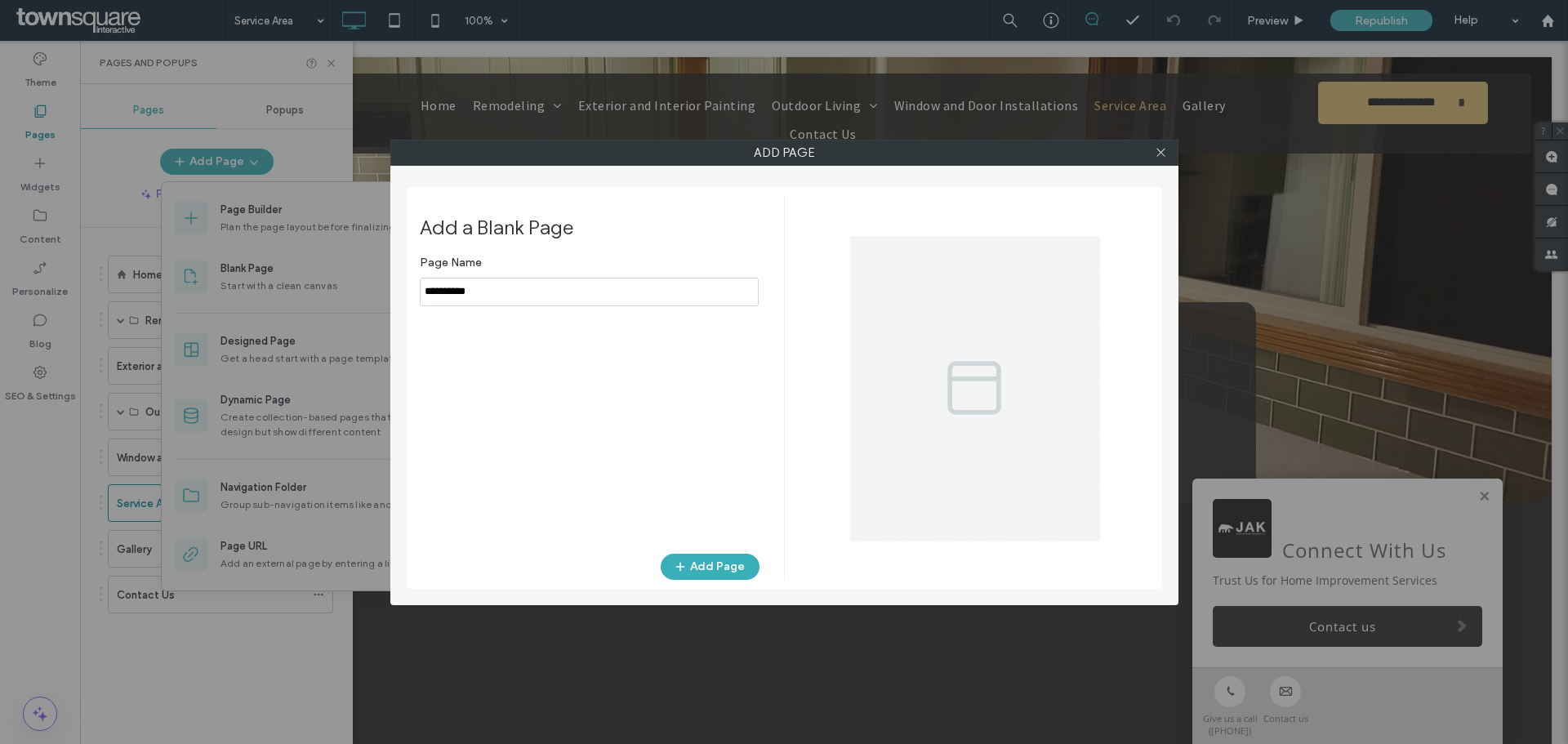 click at bounding box center [589, 292] 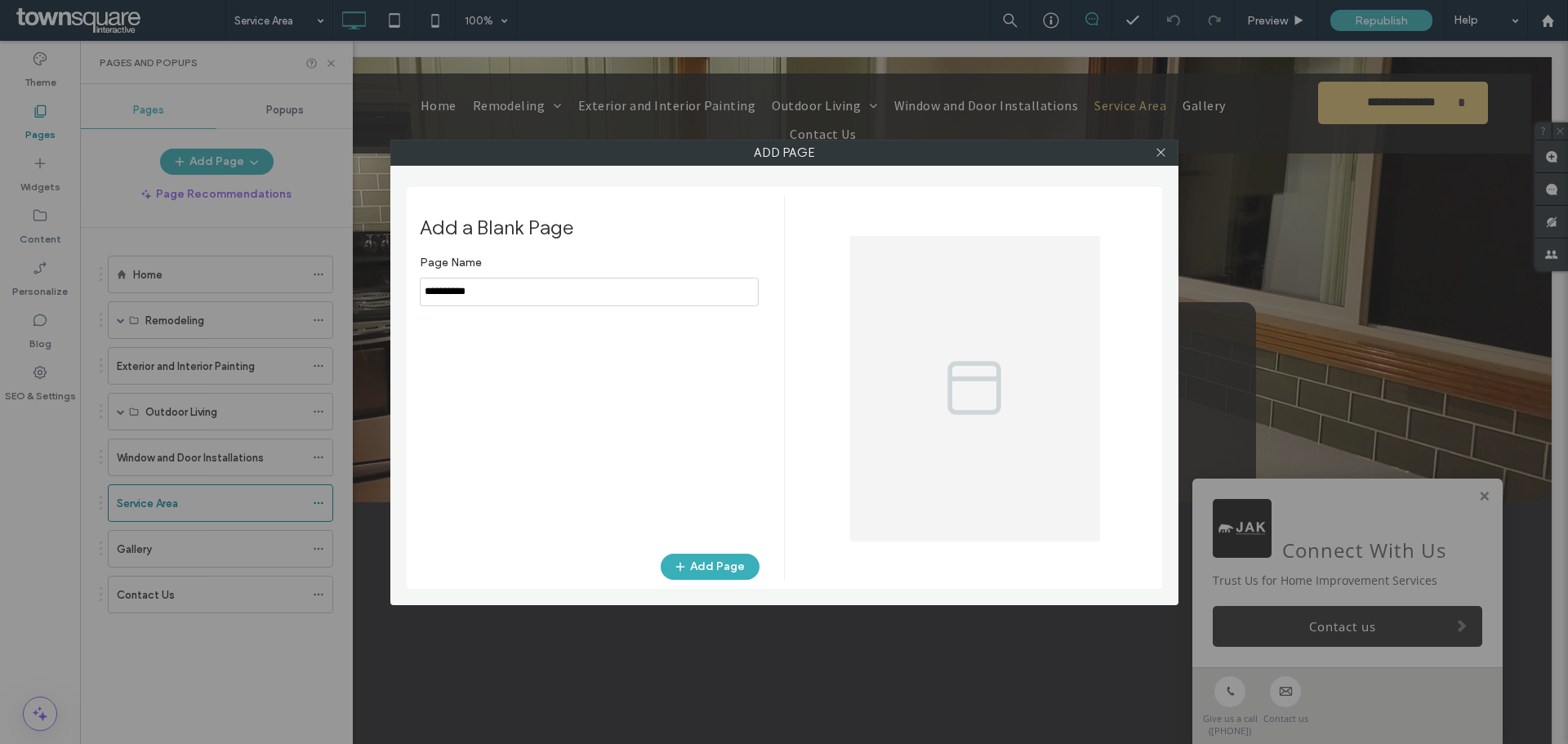click at bounding box center (589, 292) 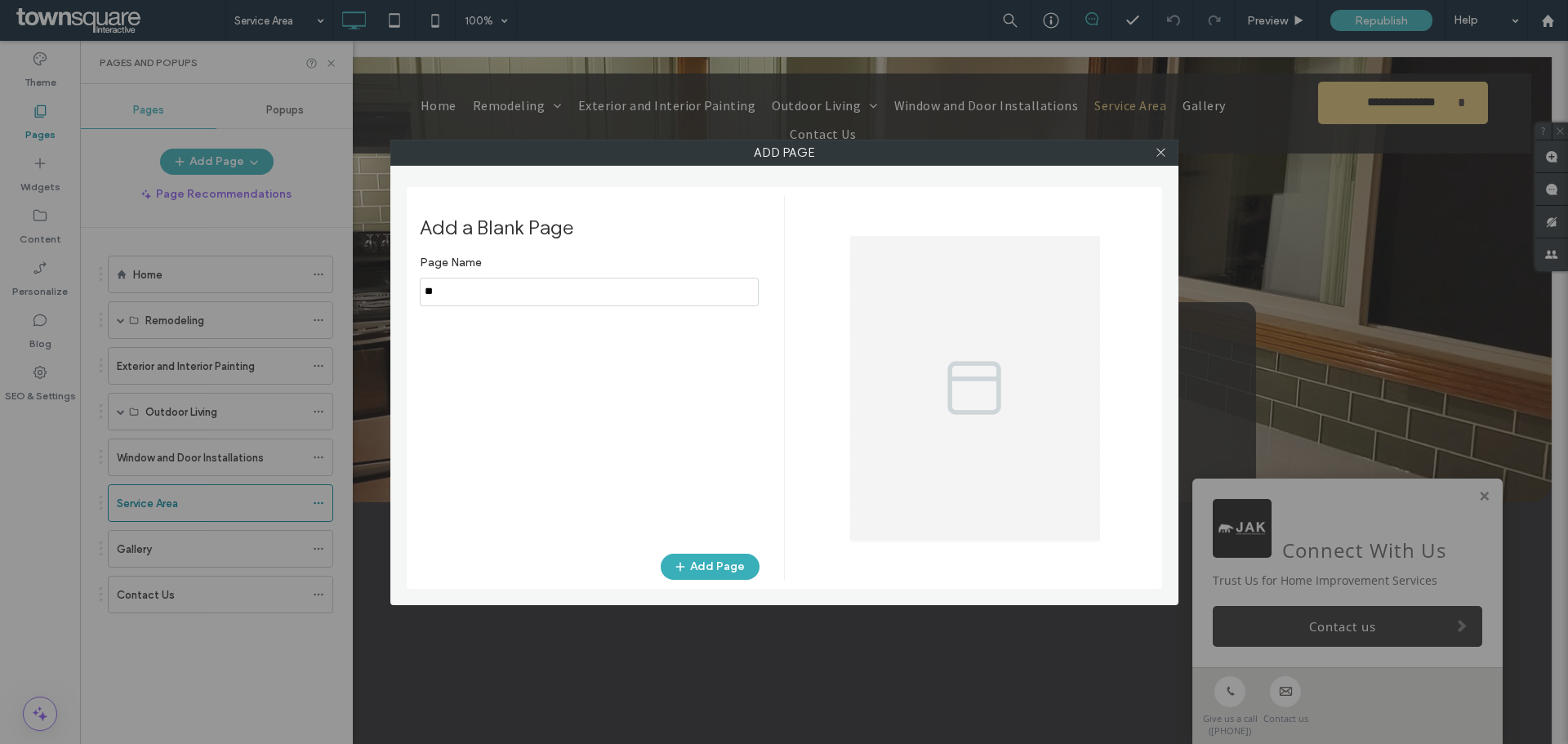 type on "*" 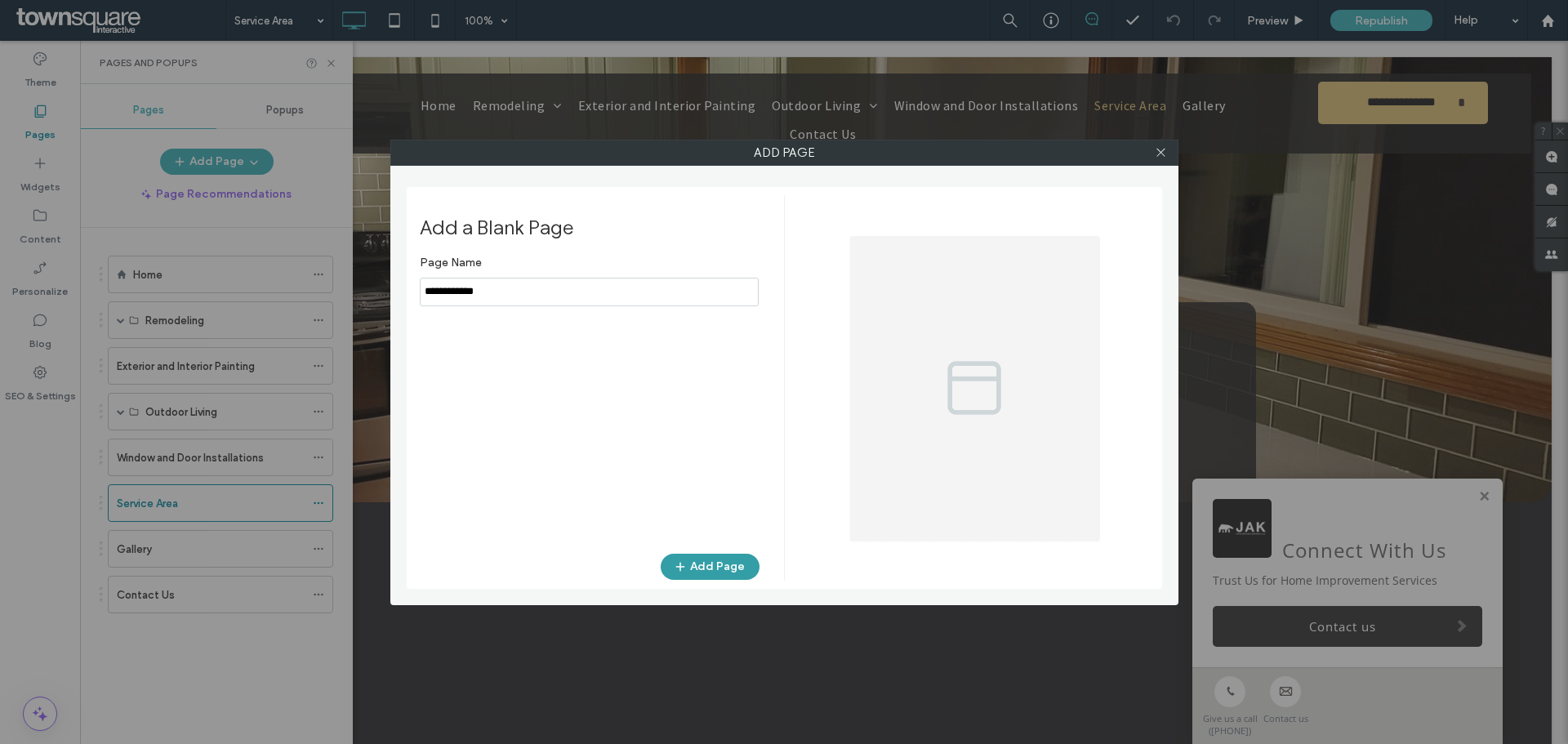 type on "**********" 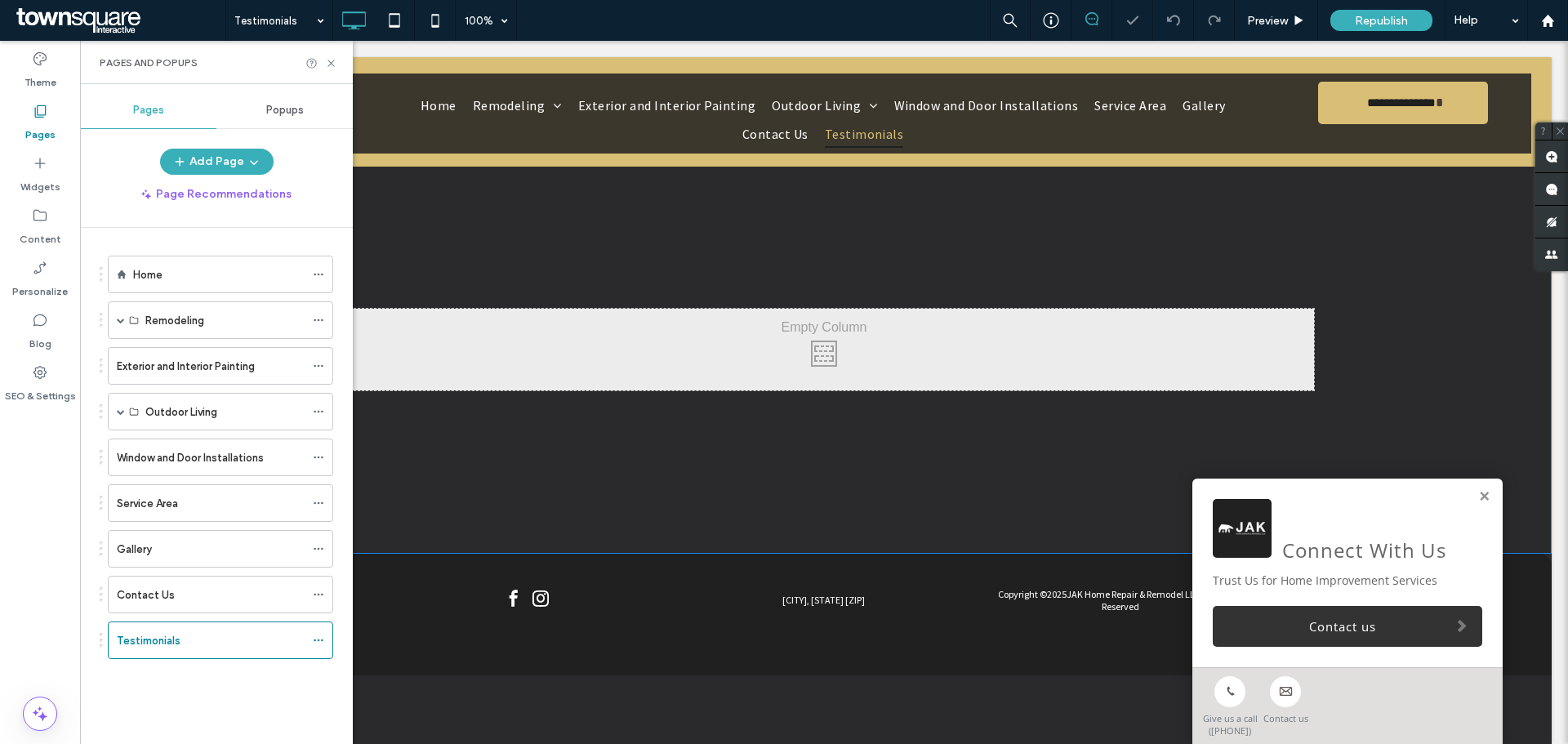 scroll, scrollTop: 0, scrollLeft: 0, axis: both 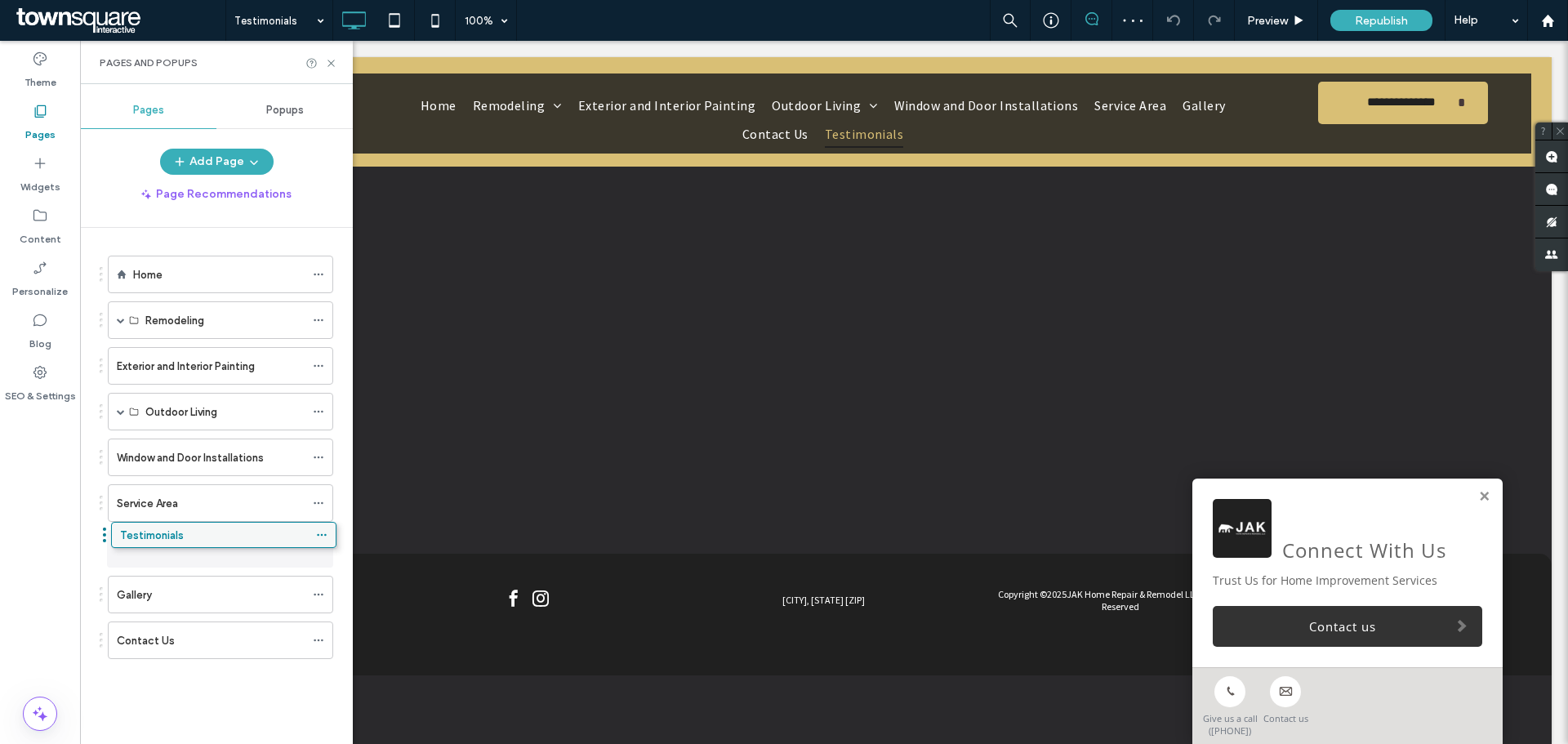 drag, startPoint x: 182, startPoint y: 633, endPoint x: 185, endPoint y: 533, distance: 100.04499 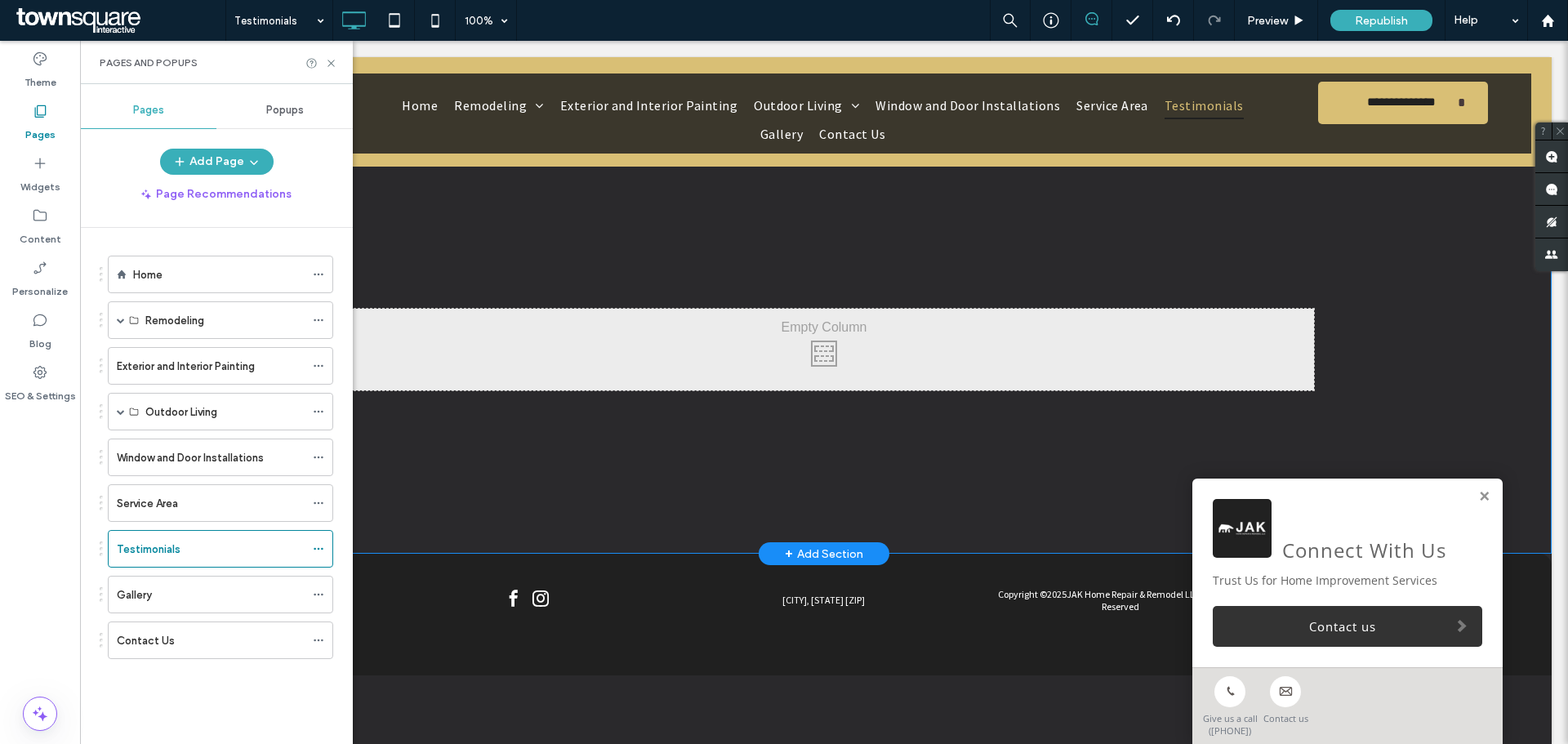 click on "Click To Paste" at bounding box center (824, 350) 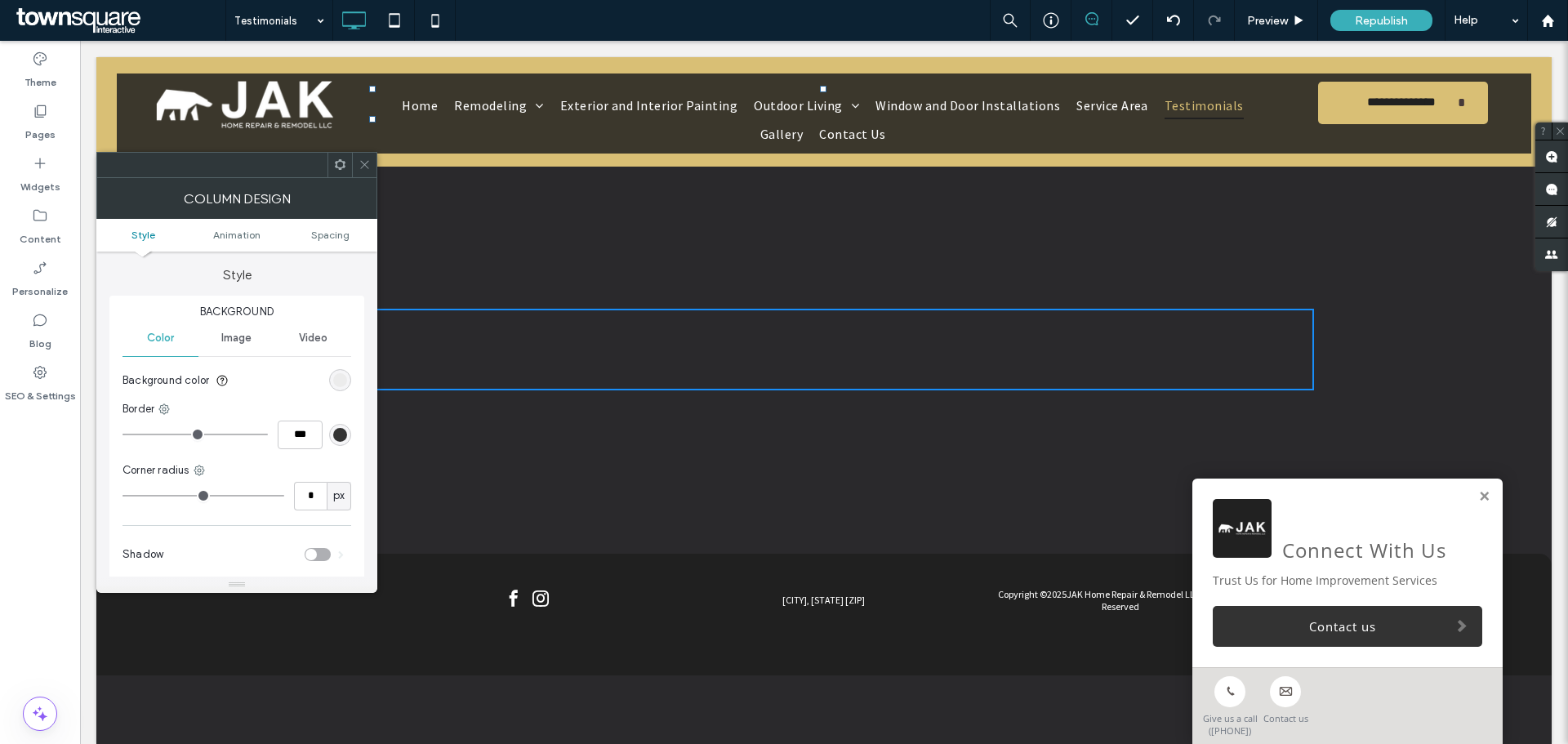 click 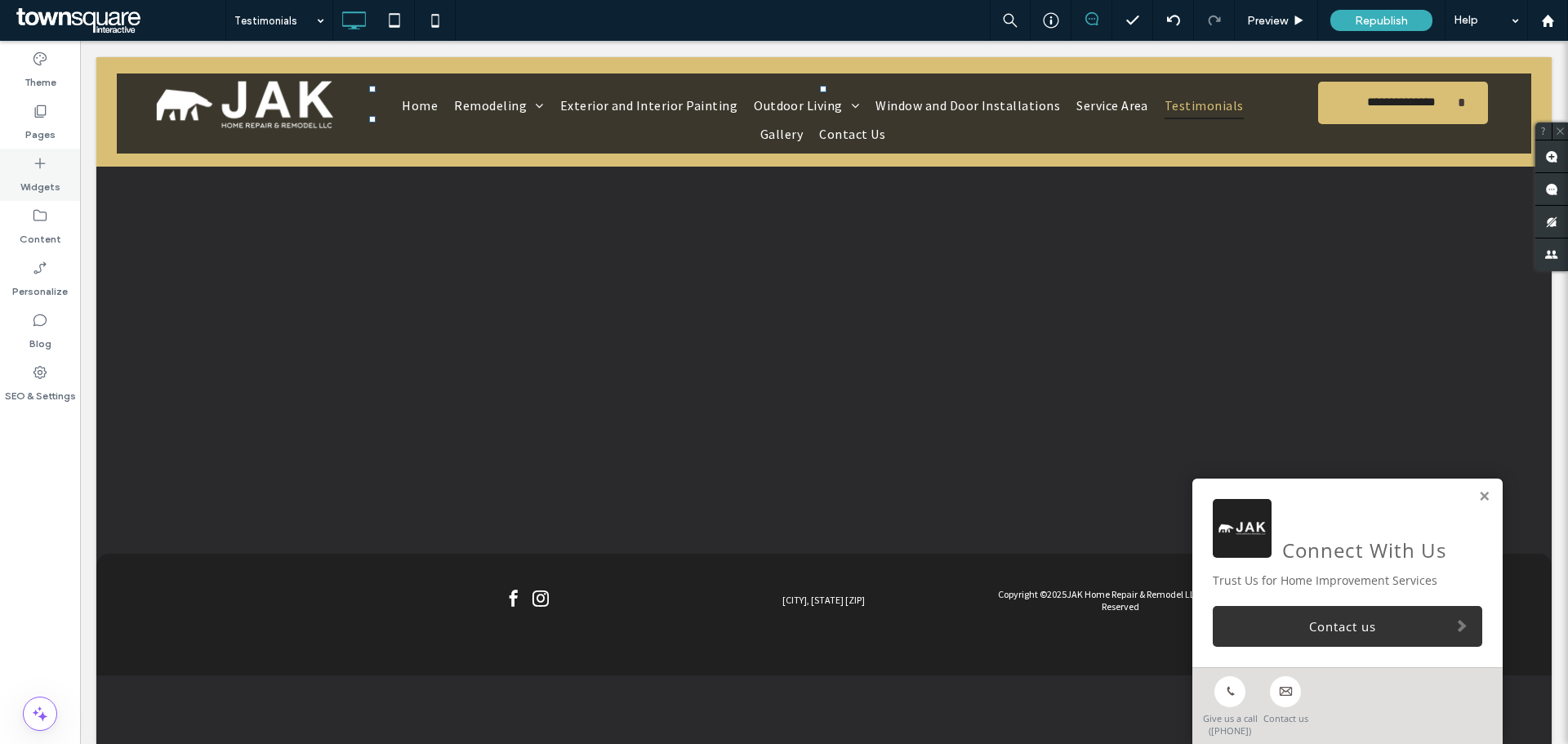 click on "Widgets" at bounding box center [40, 183] 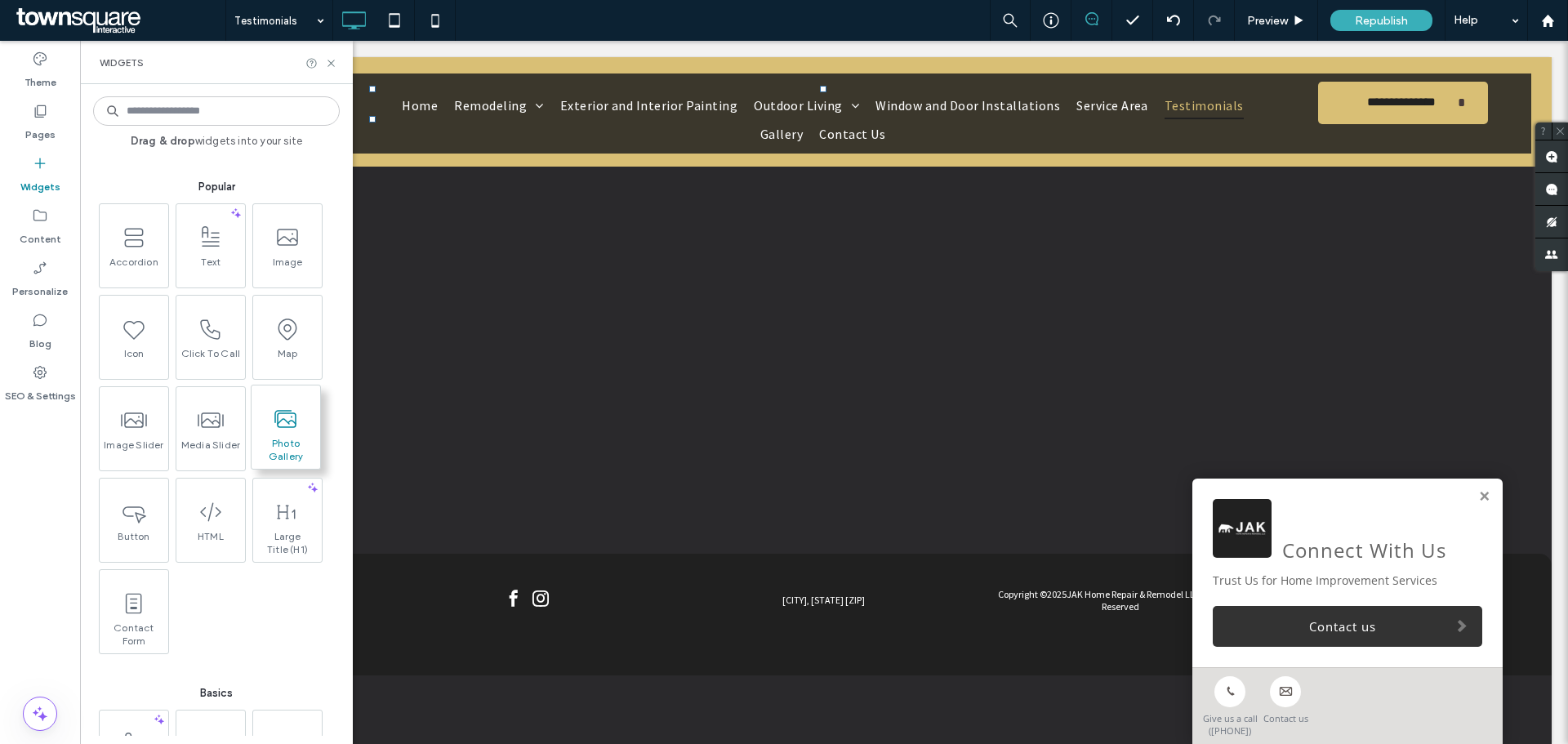 scroll, scrollTop: 245, scrollLeft: 0, axis: vertical 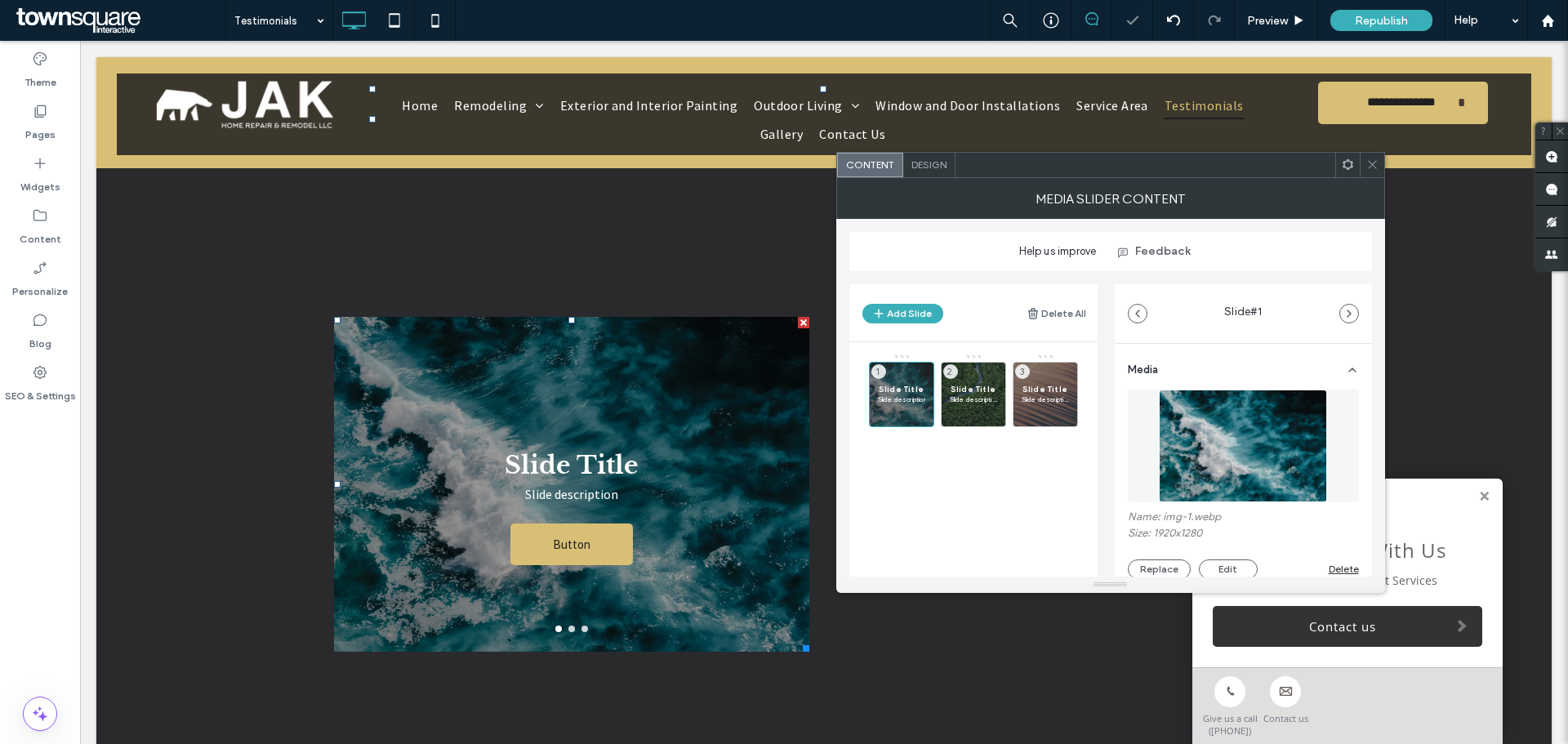 click 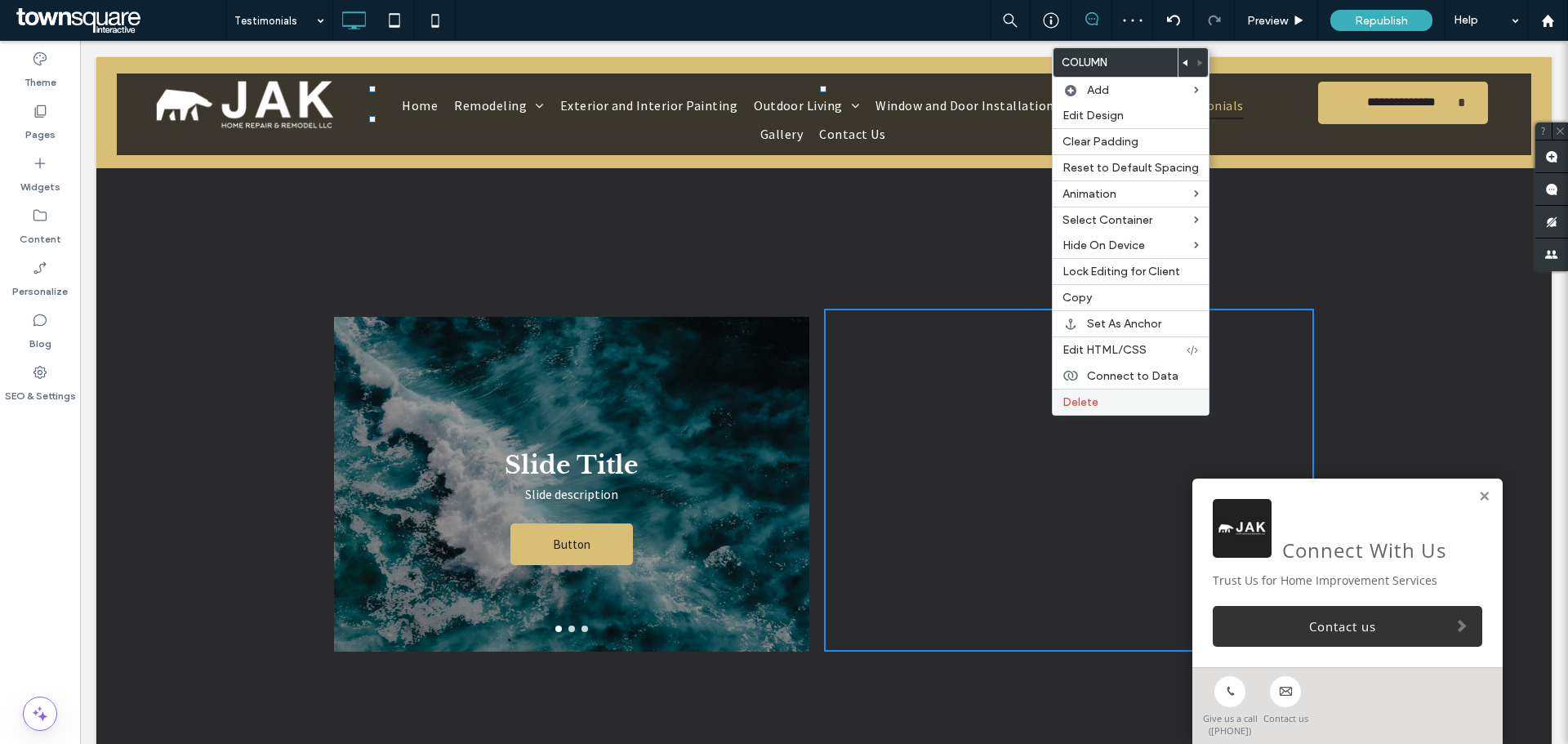 click on "Delete" at bounding box center [1080, 402] 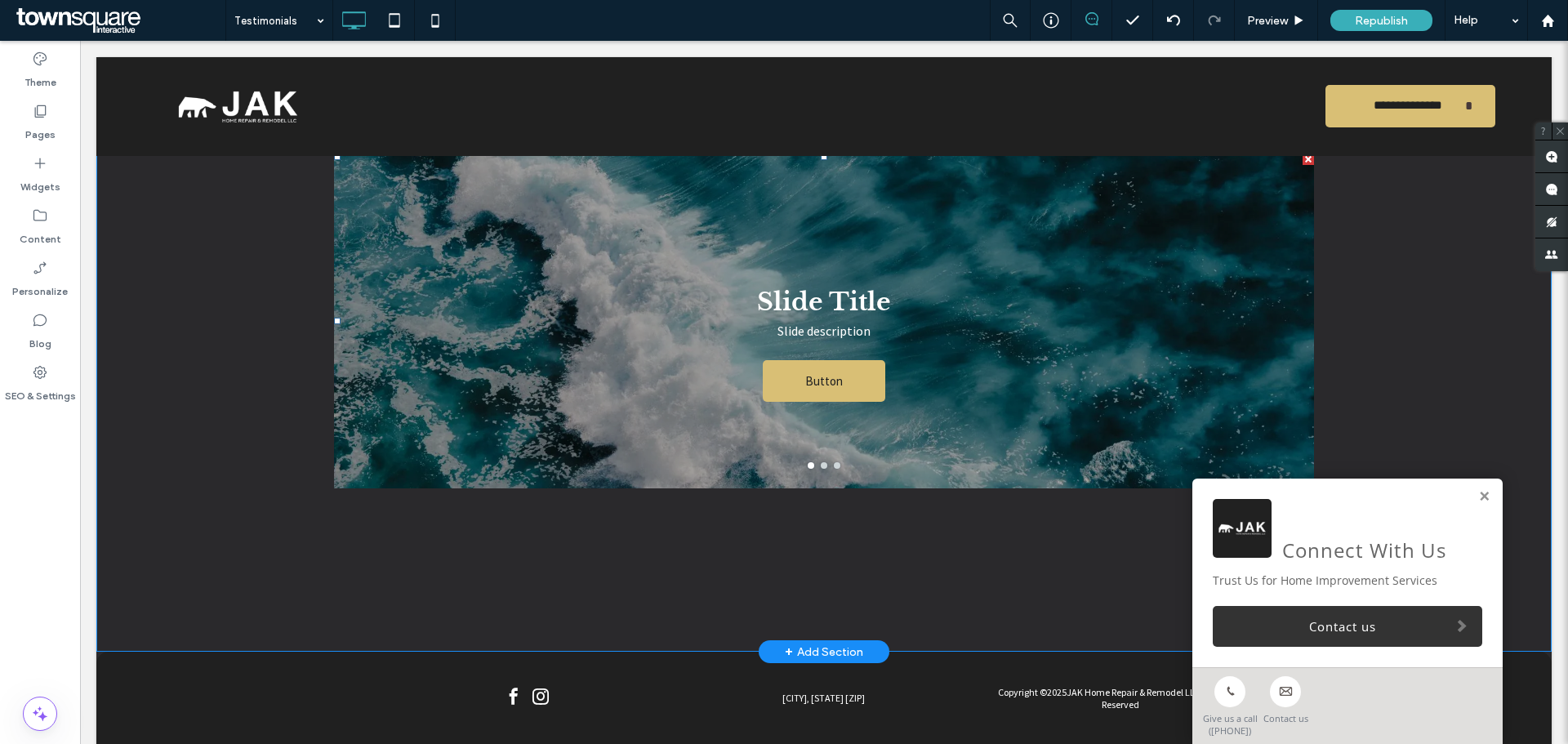 scroll, scrollTop: 16, scrollLeft: 0, axis: vertical 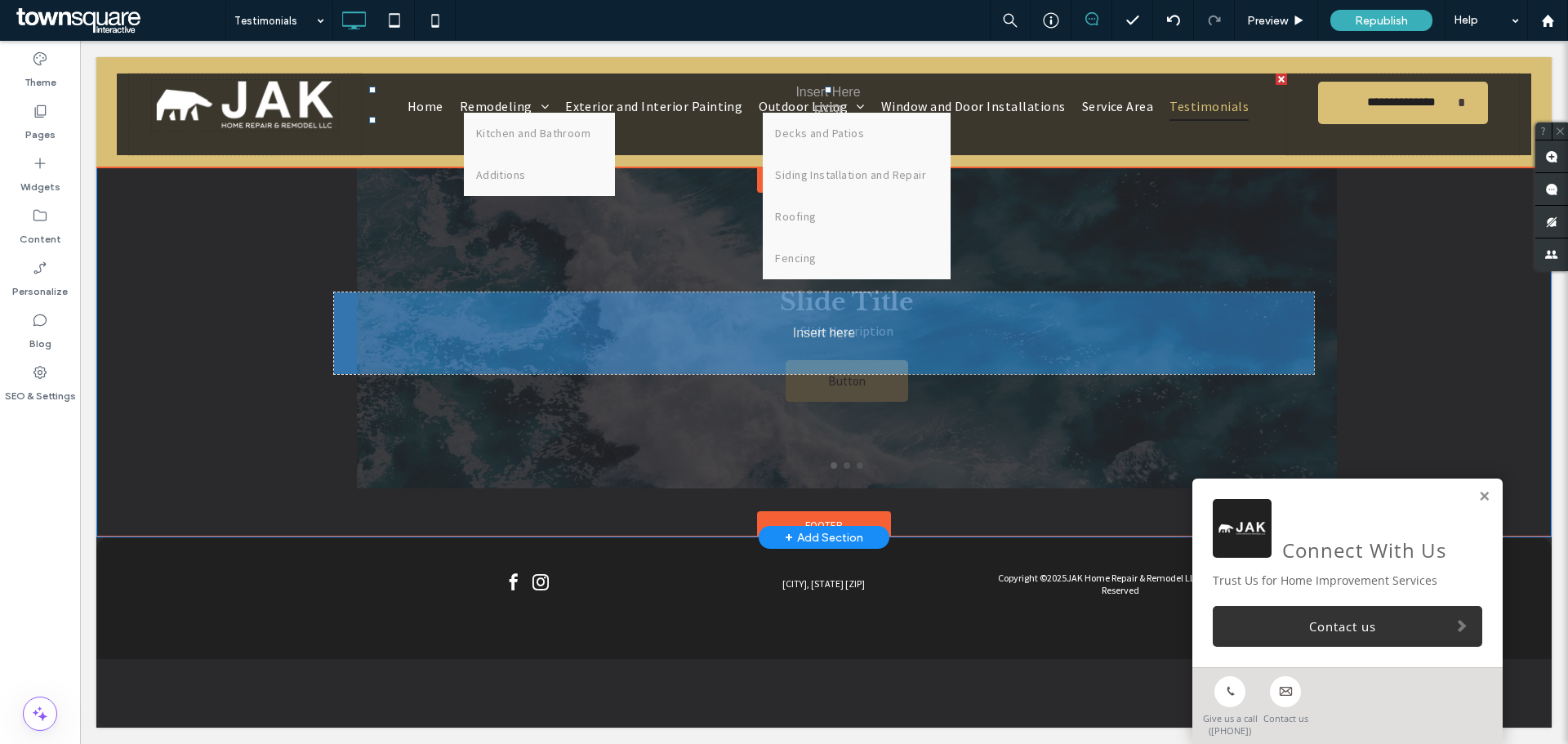 drag, startPoint x: 328, startPoint y: 316, endPoint x: 431, endPoint y: 357, distance: 110.8603 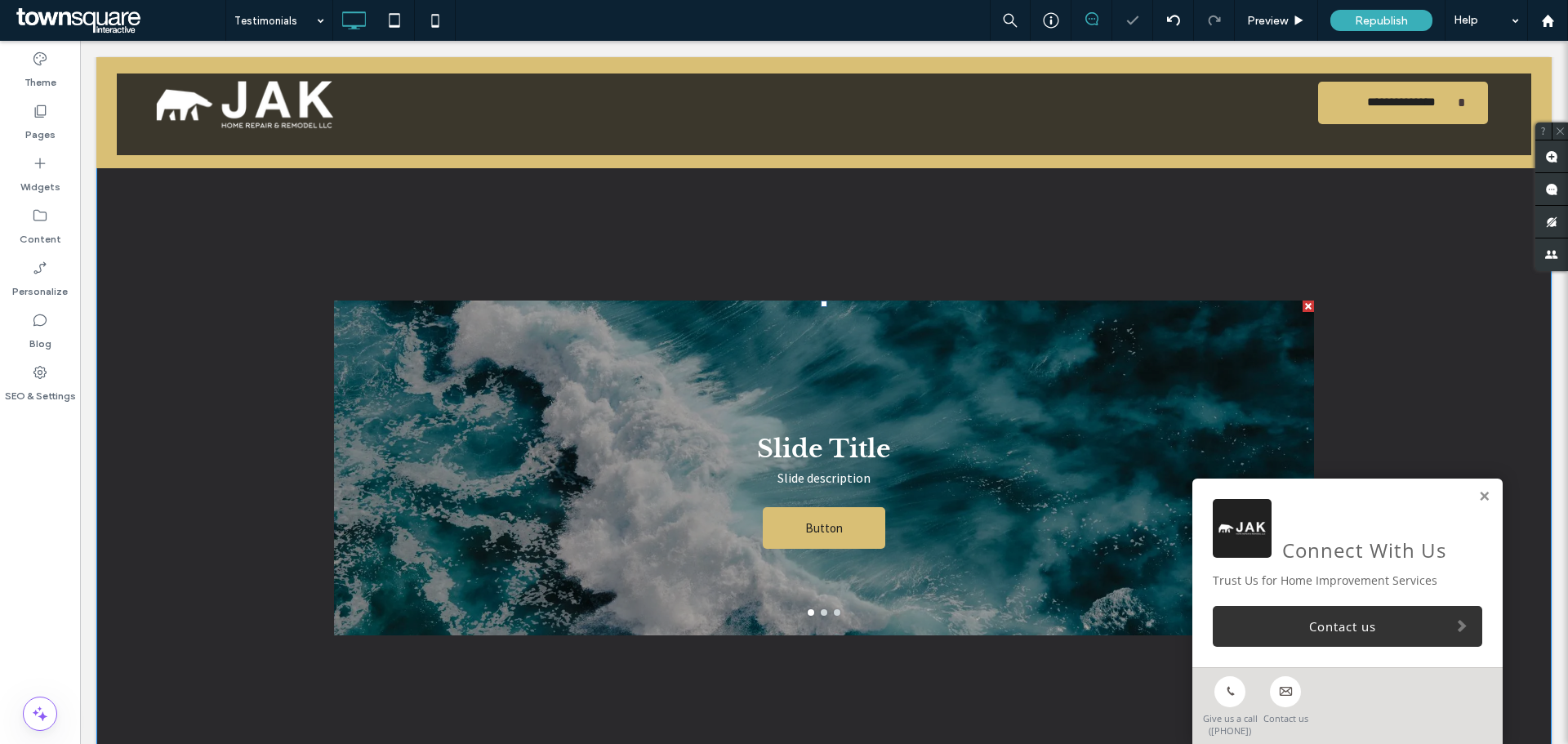 click on "Slide Title Slide description Button Button" at bounding box center (824, 478) 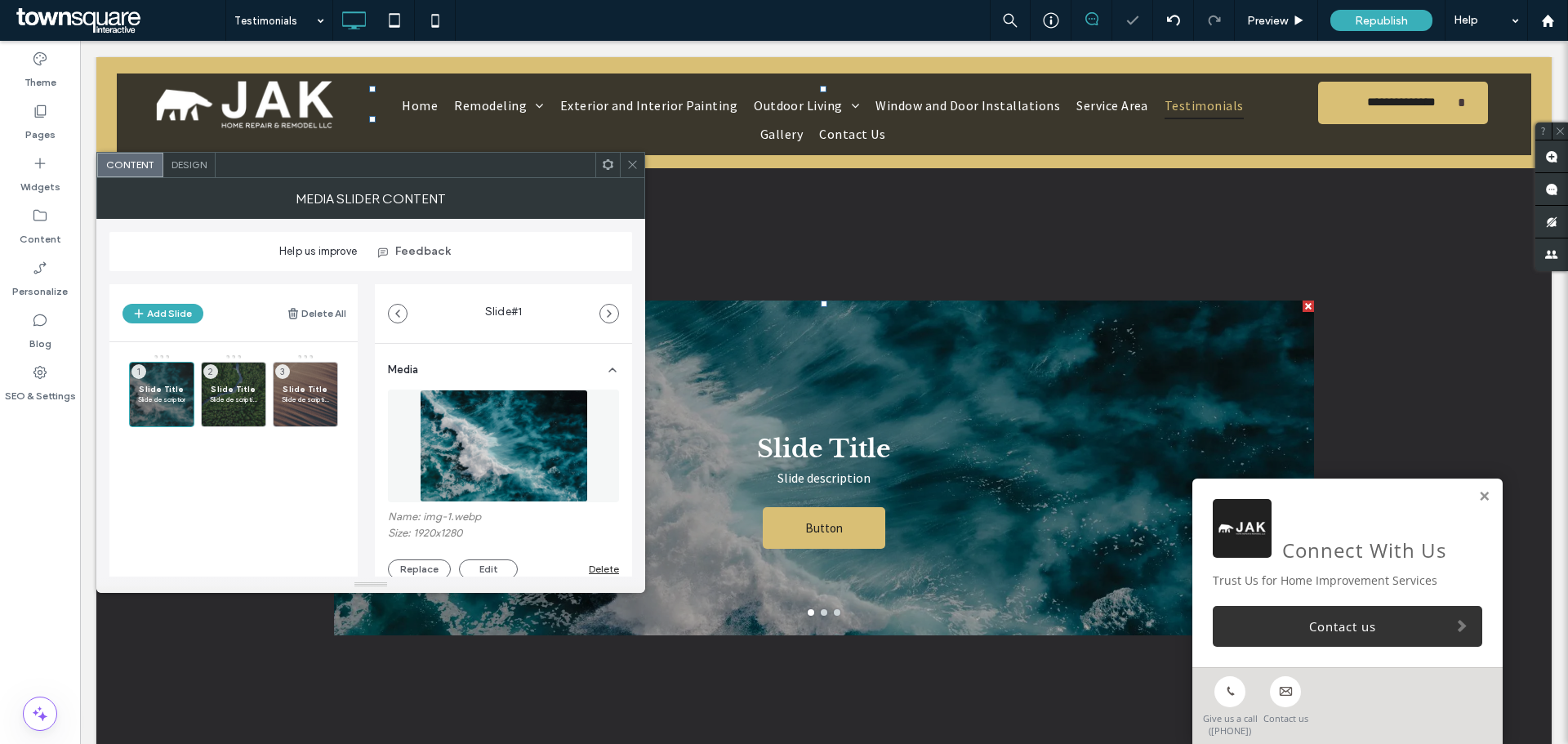 click 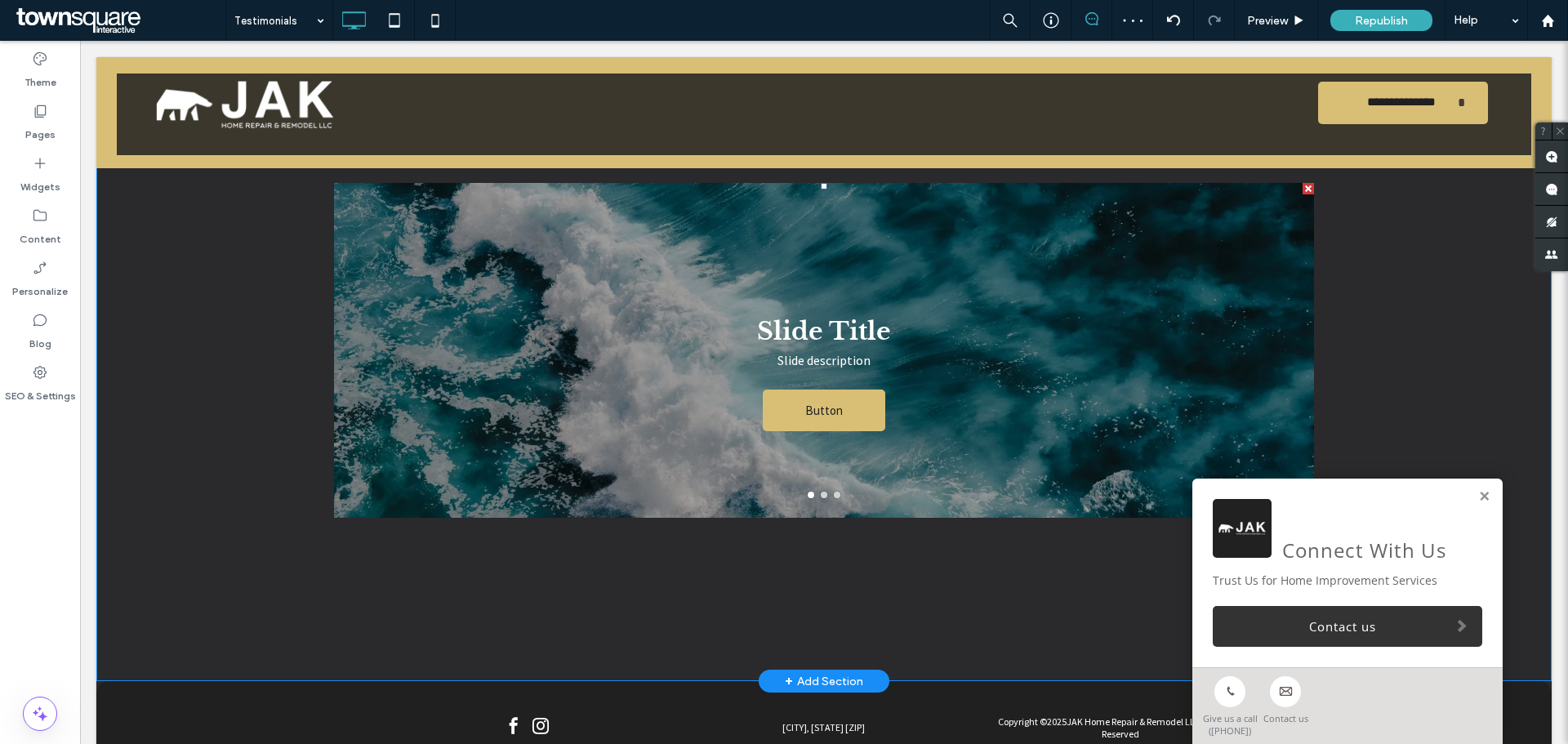 scroll, scrollTop: 180, scrollLeft: 0, axis: vertical 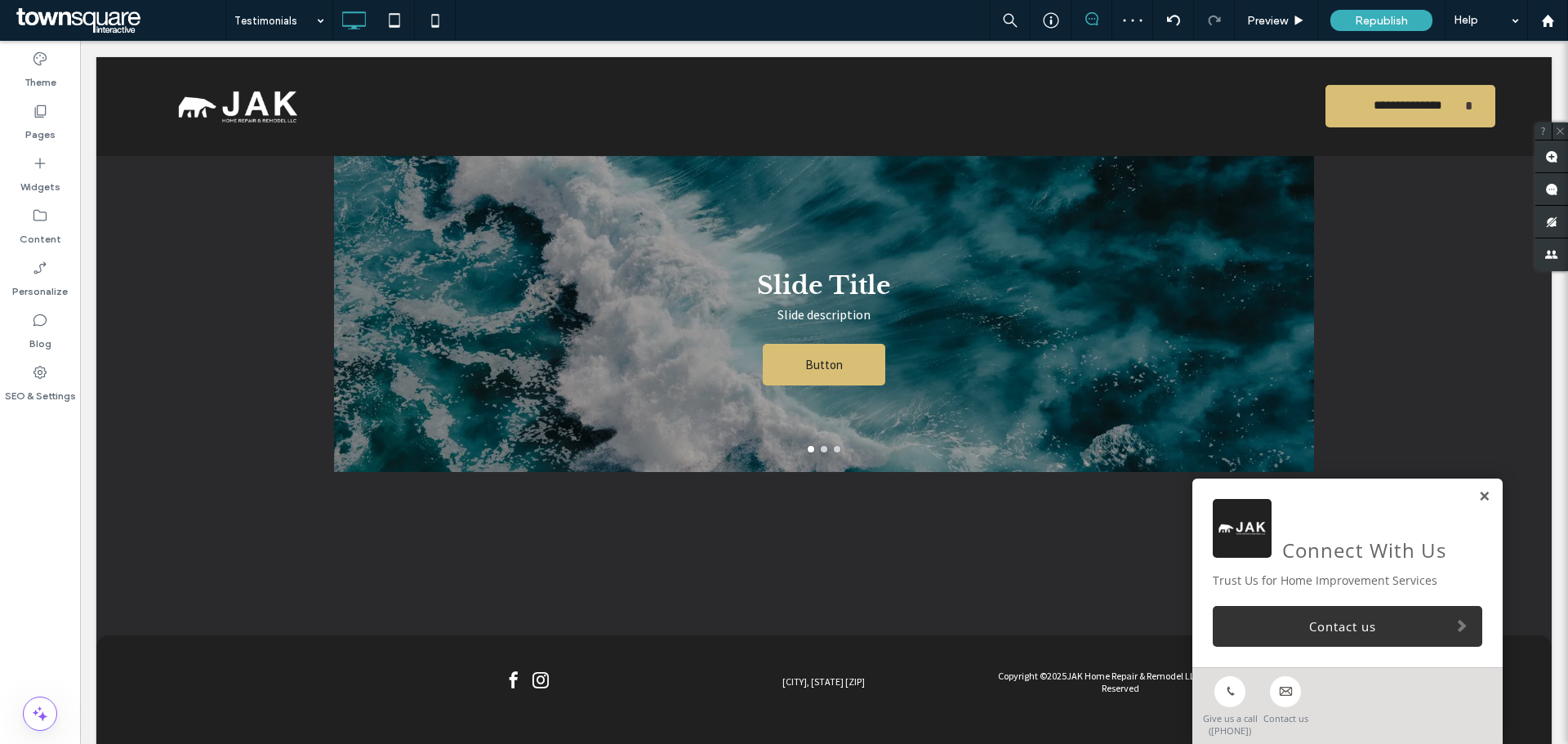 click at bounding box center (1484, 497) 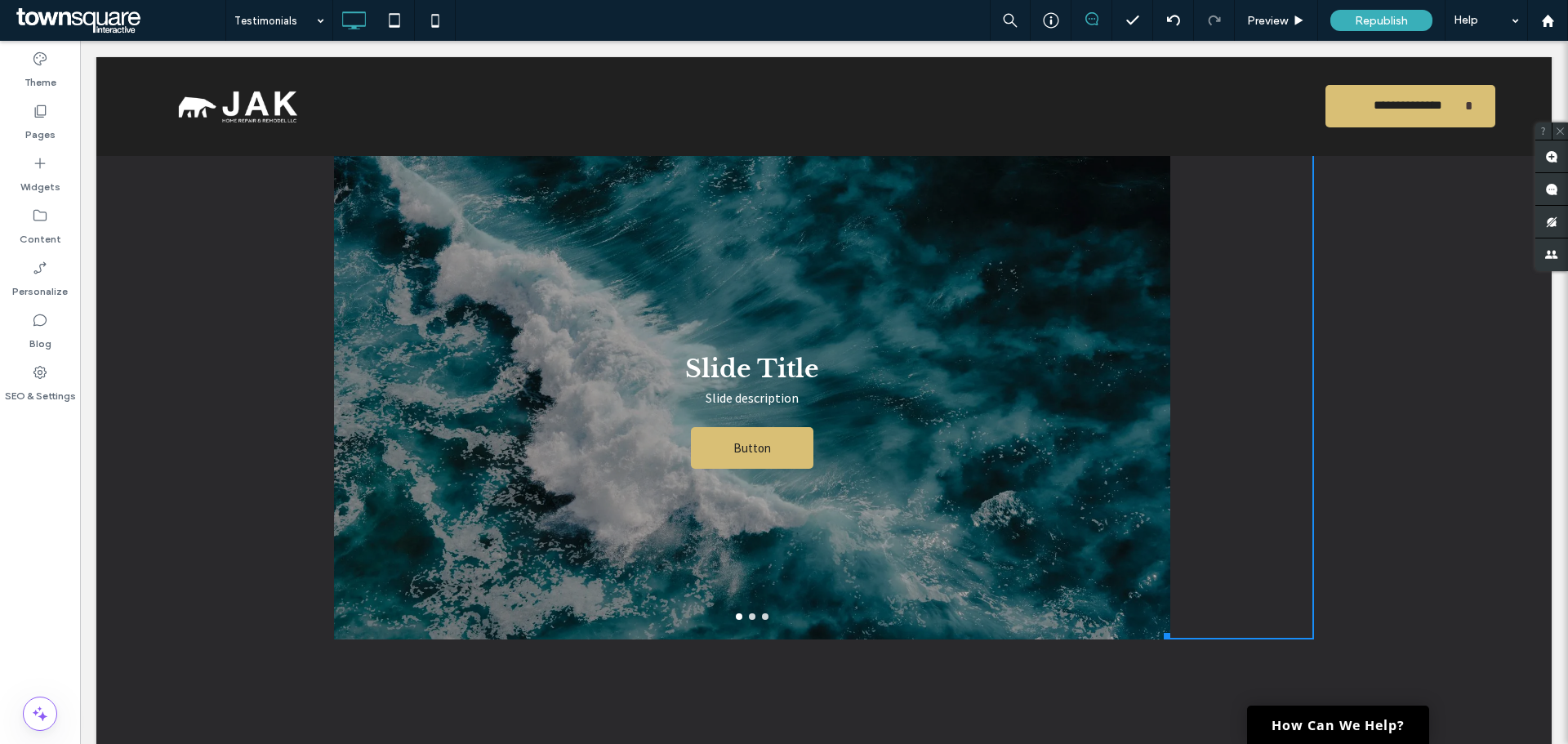 drag, startPoint x: 1307, startPoint y: 468, endPoint x: 1162, endPoint y: 635, distance: 221.1651 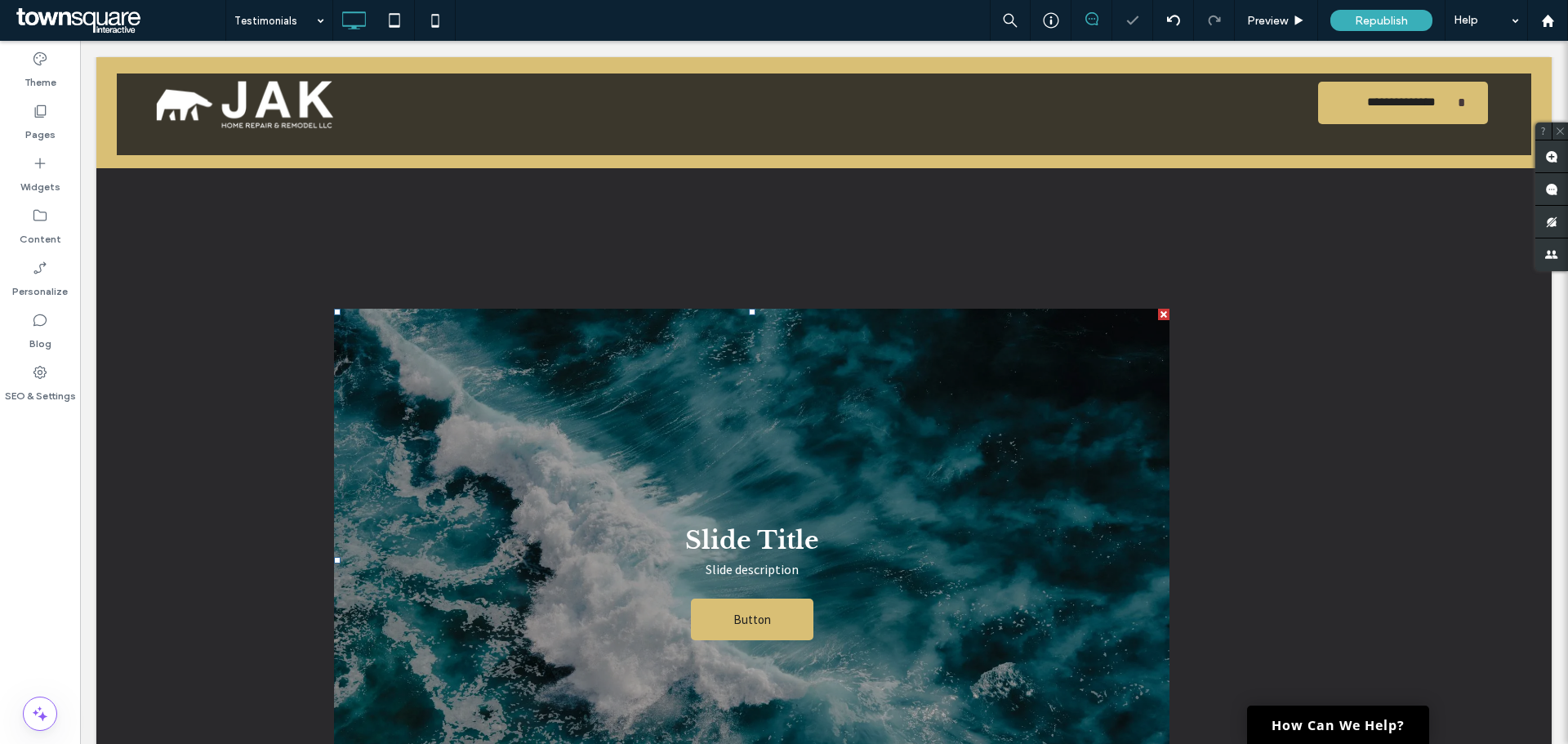 scroll, scrollTop: 0, scrollLeft: 0, axis: both 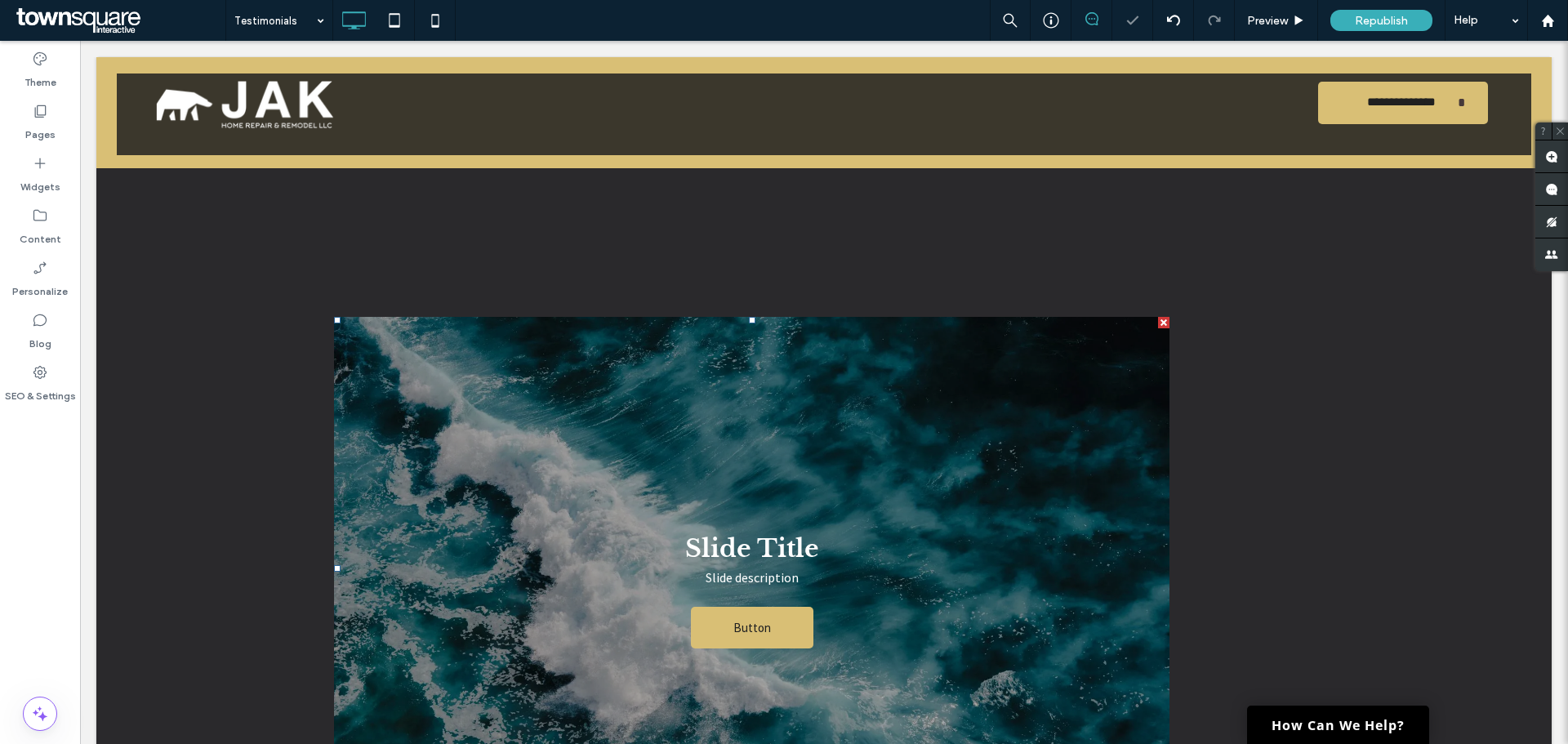 click on "Slide Title Slide description Button Button" at bounding box center [751, 578] 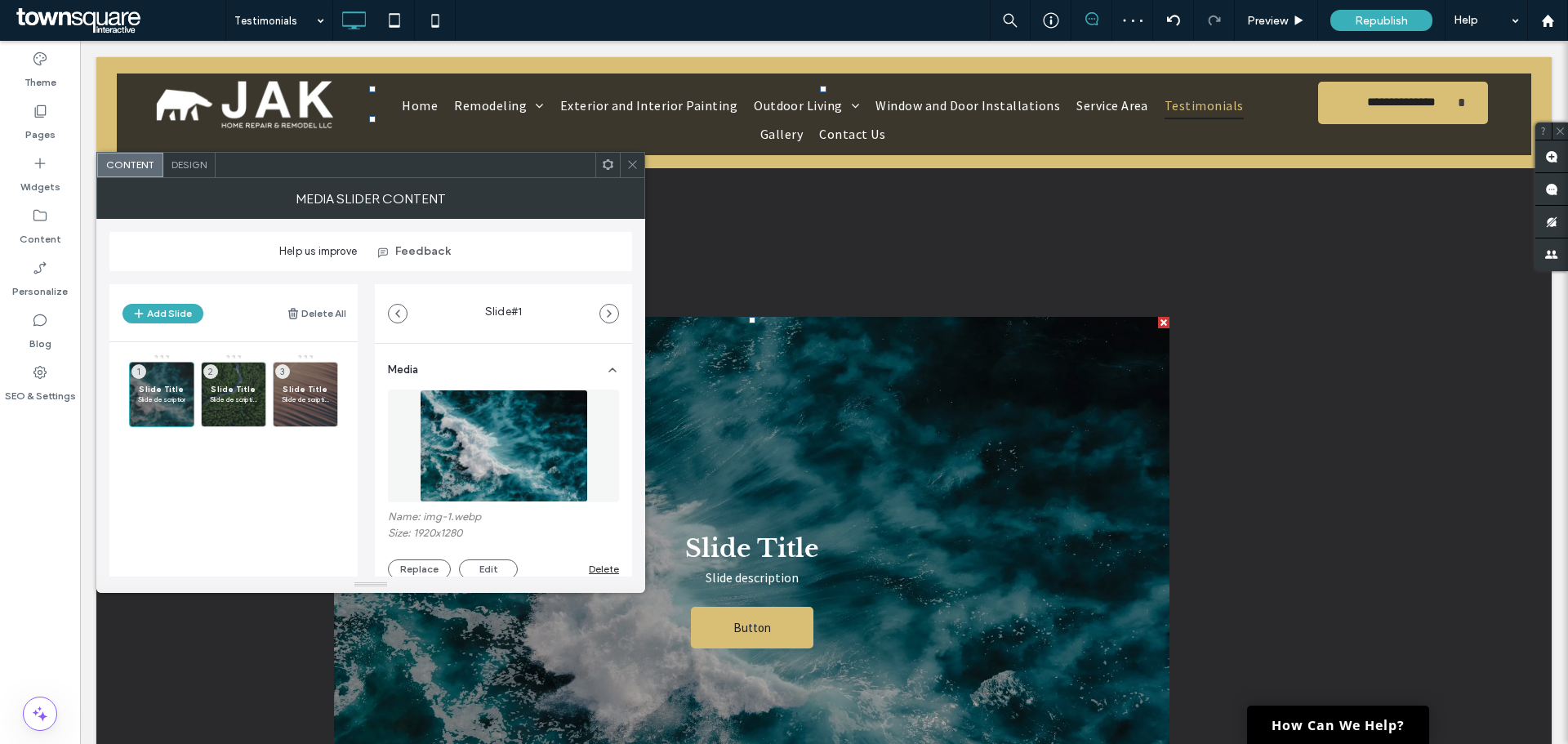 click on "Design" at bounding box center (189, 164) 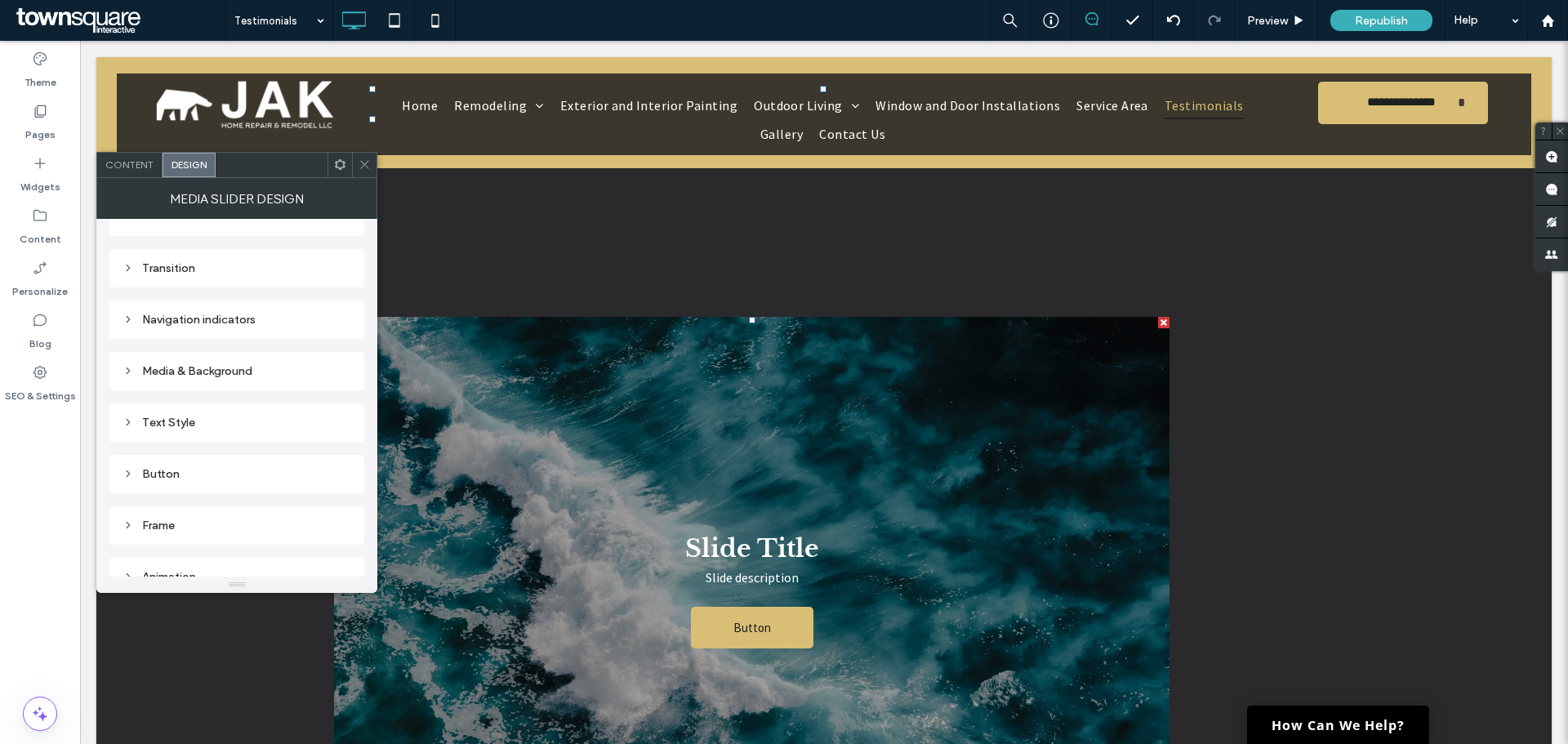scroll, scrollTop: 245, scrollLeft: 0, axis: vertical 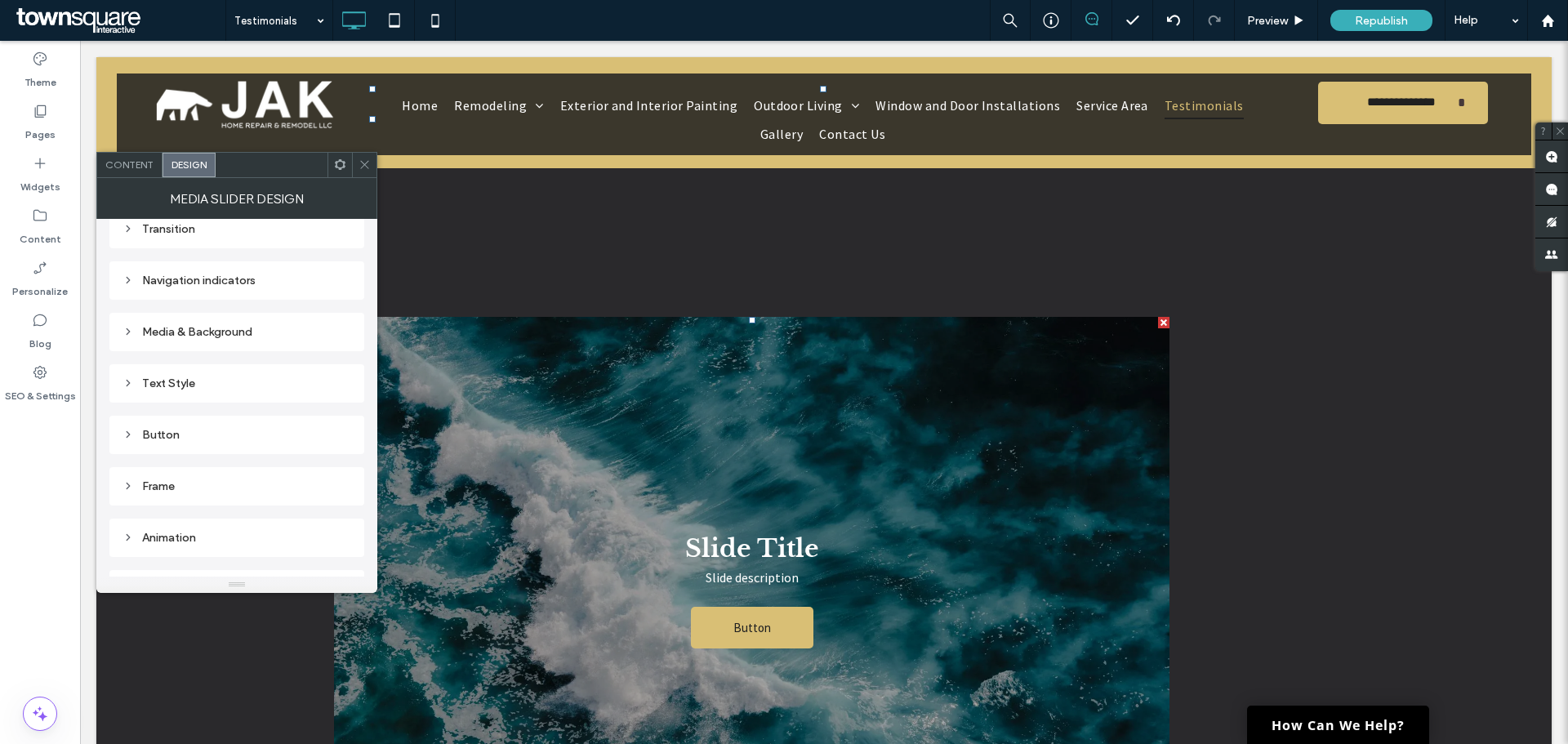 click 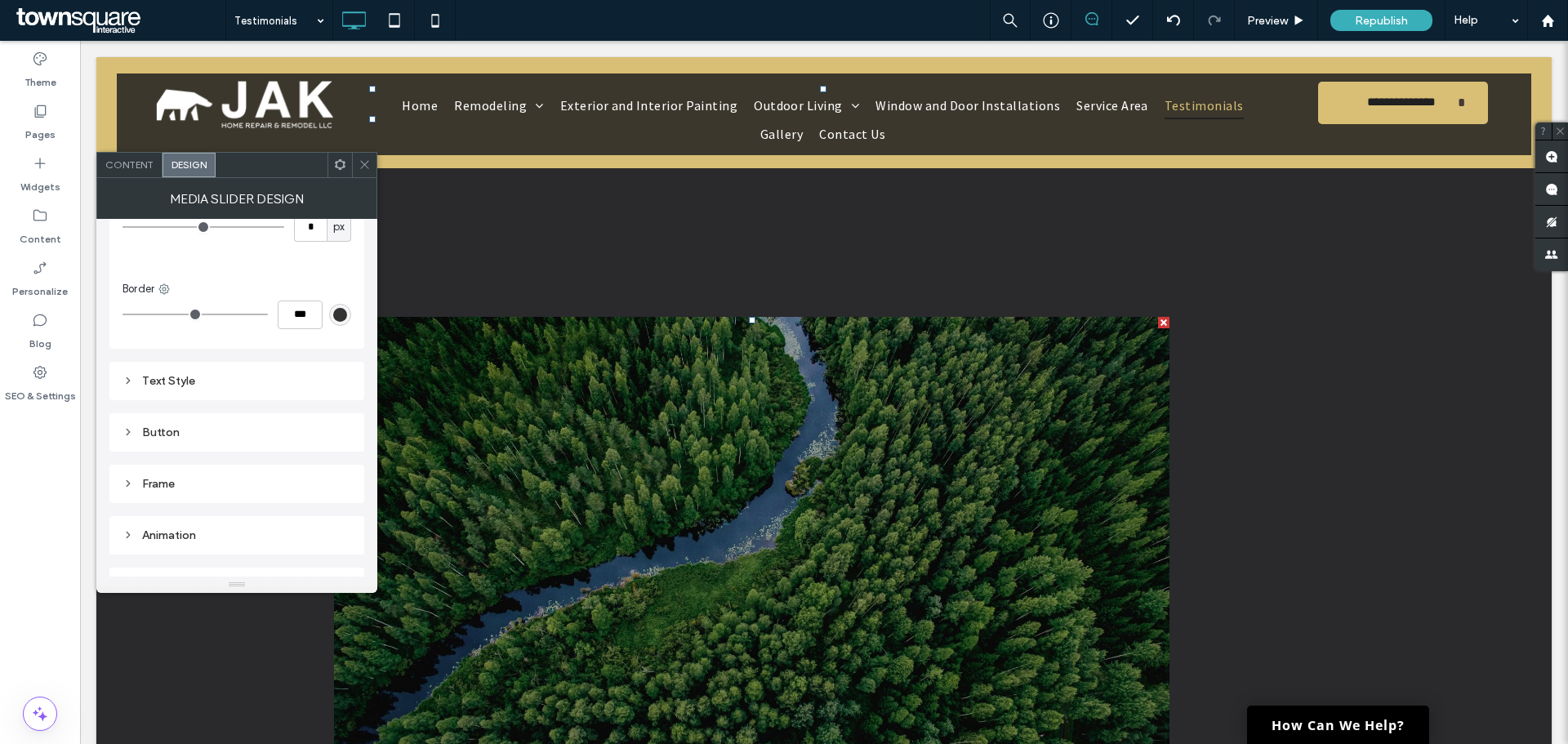 scroll, scrollTop: 777, scrollLeft: 0, axis: vertical 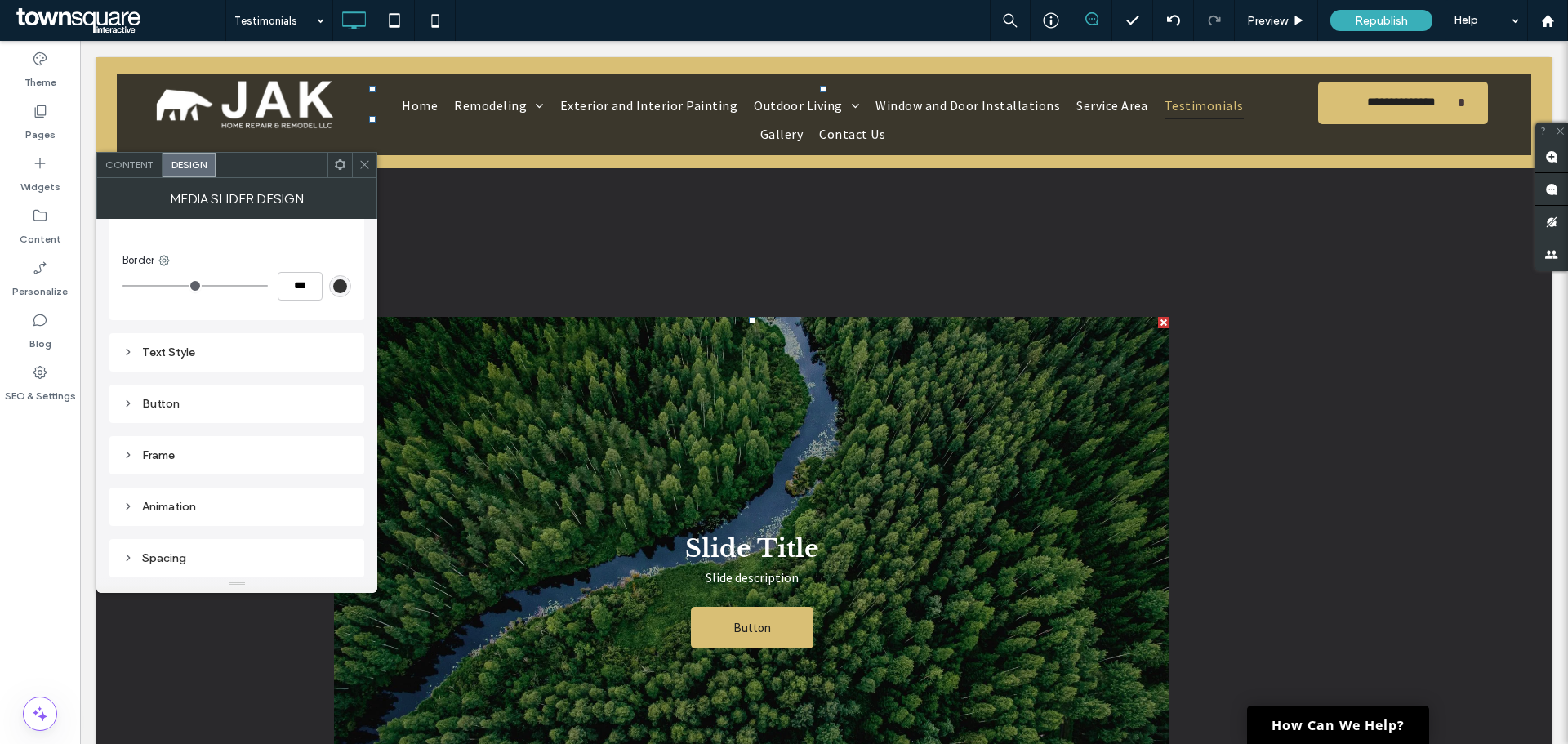 click 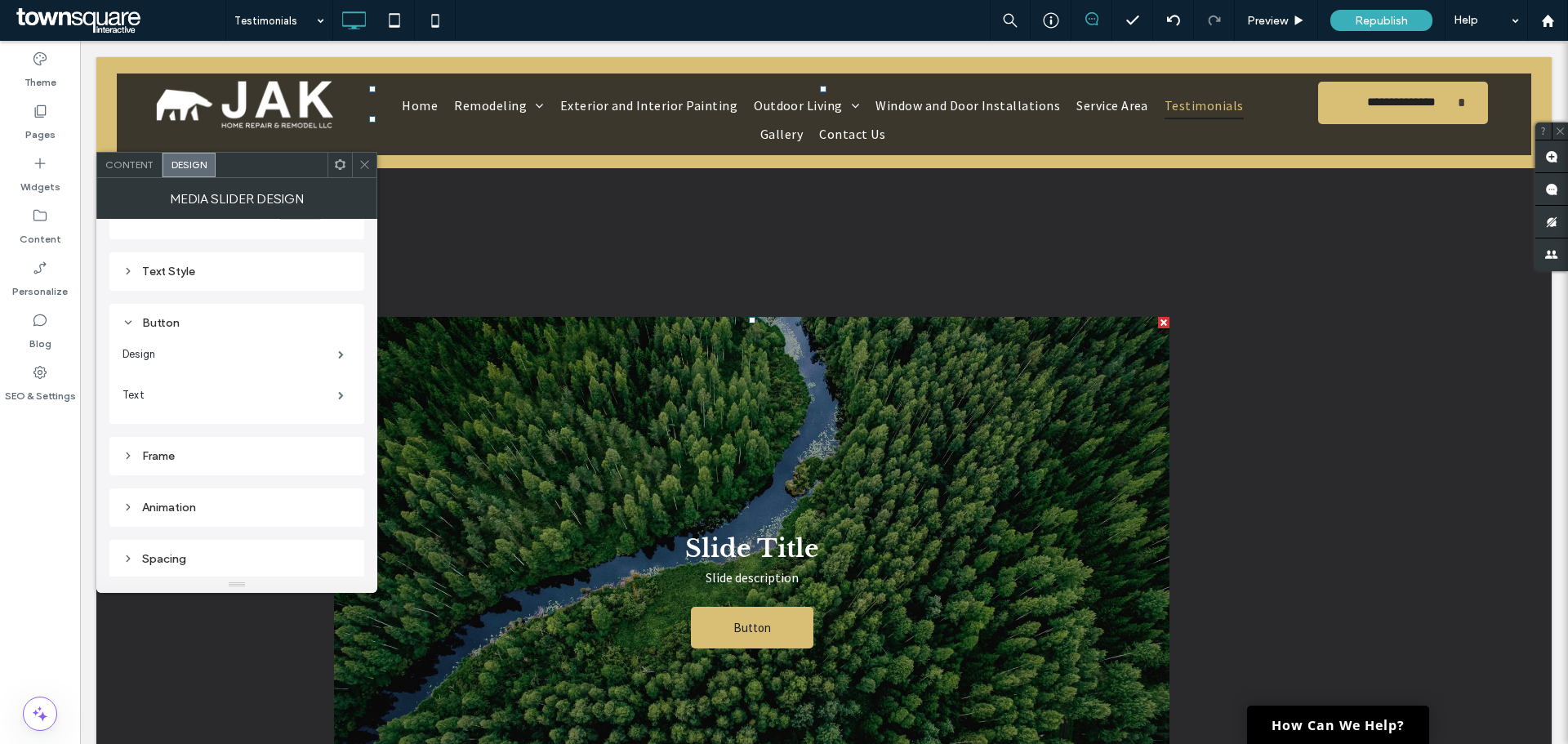 scroll, scrollTop: 858, scrollLeft: 0, axis: vertical 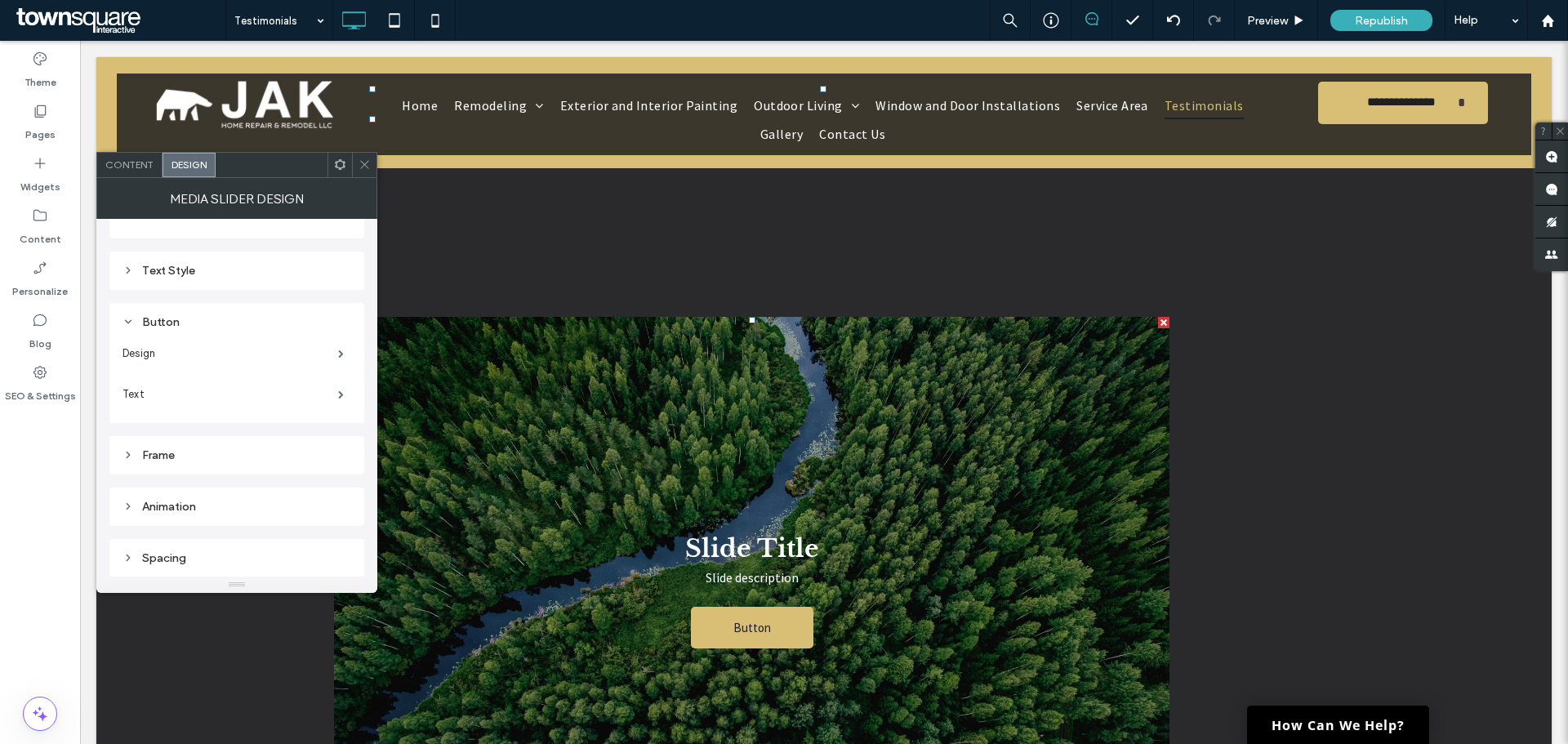 click on "Content" at bounding box center (129, 164) 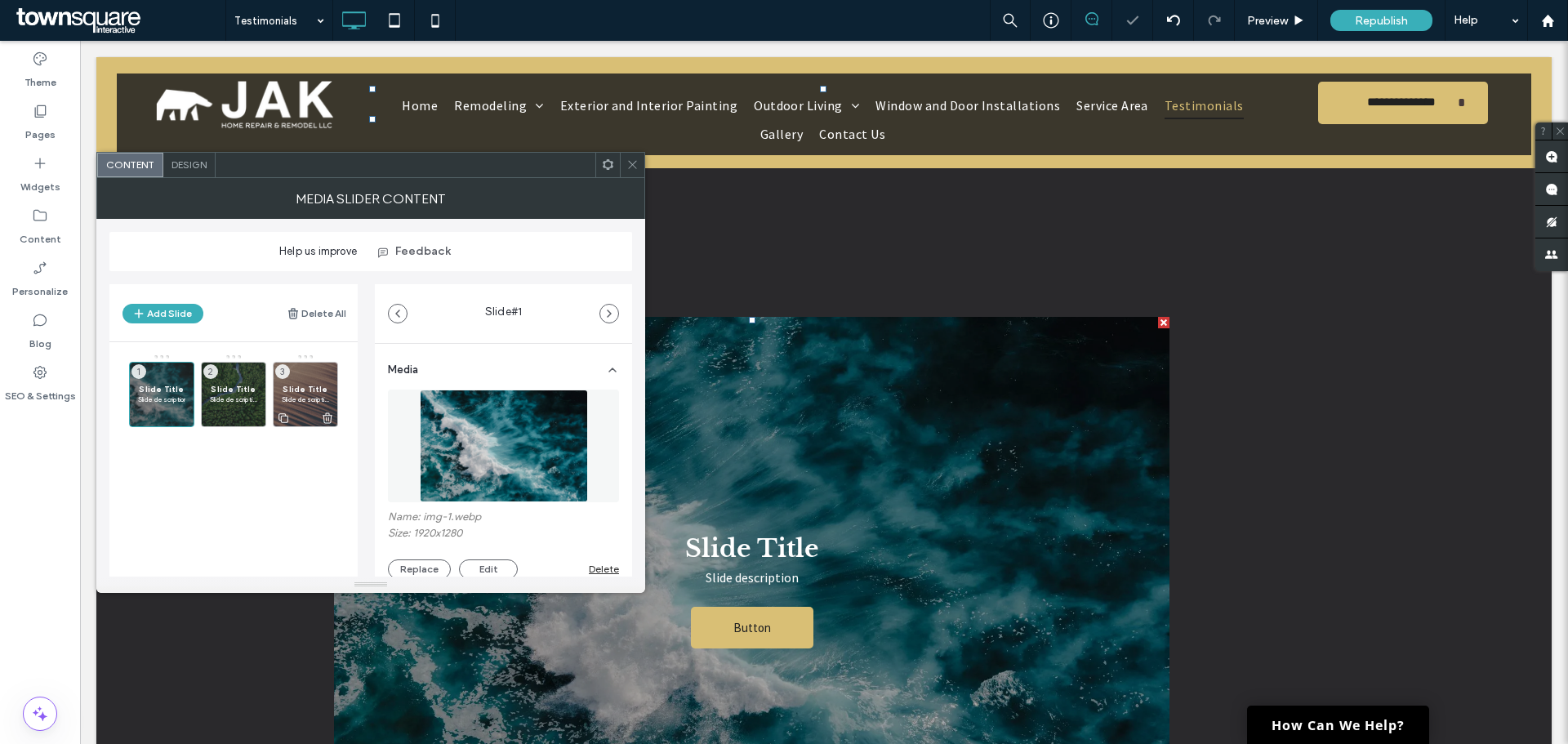 click 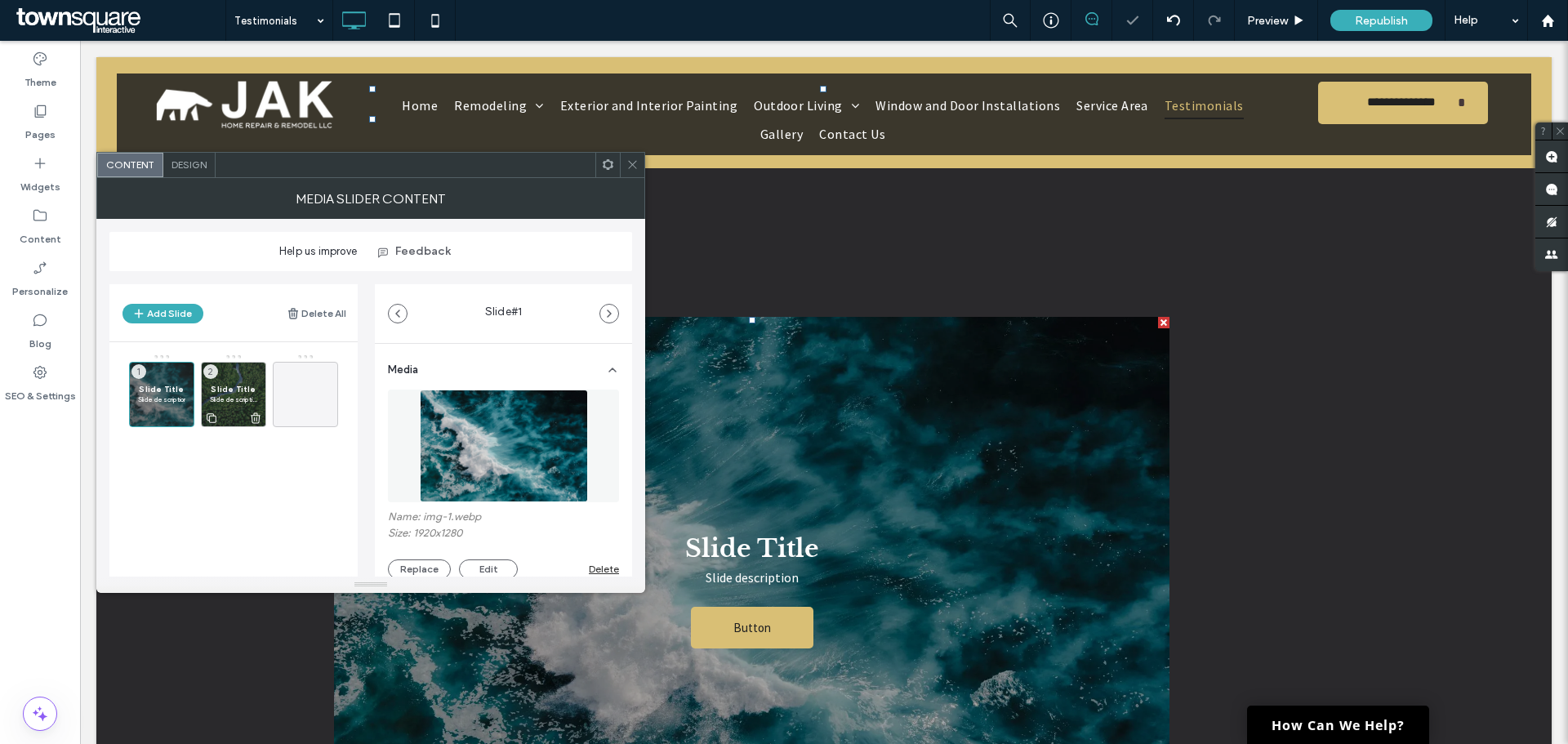 click 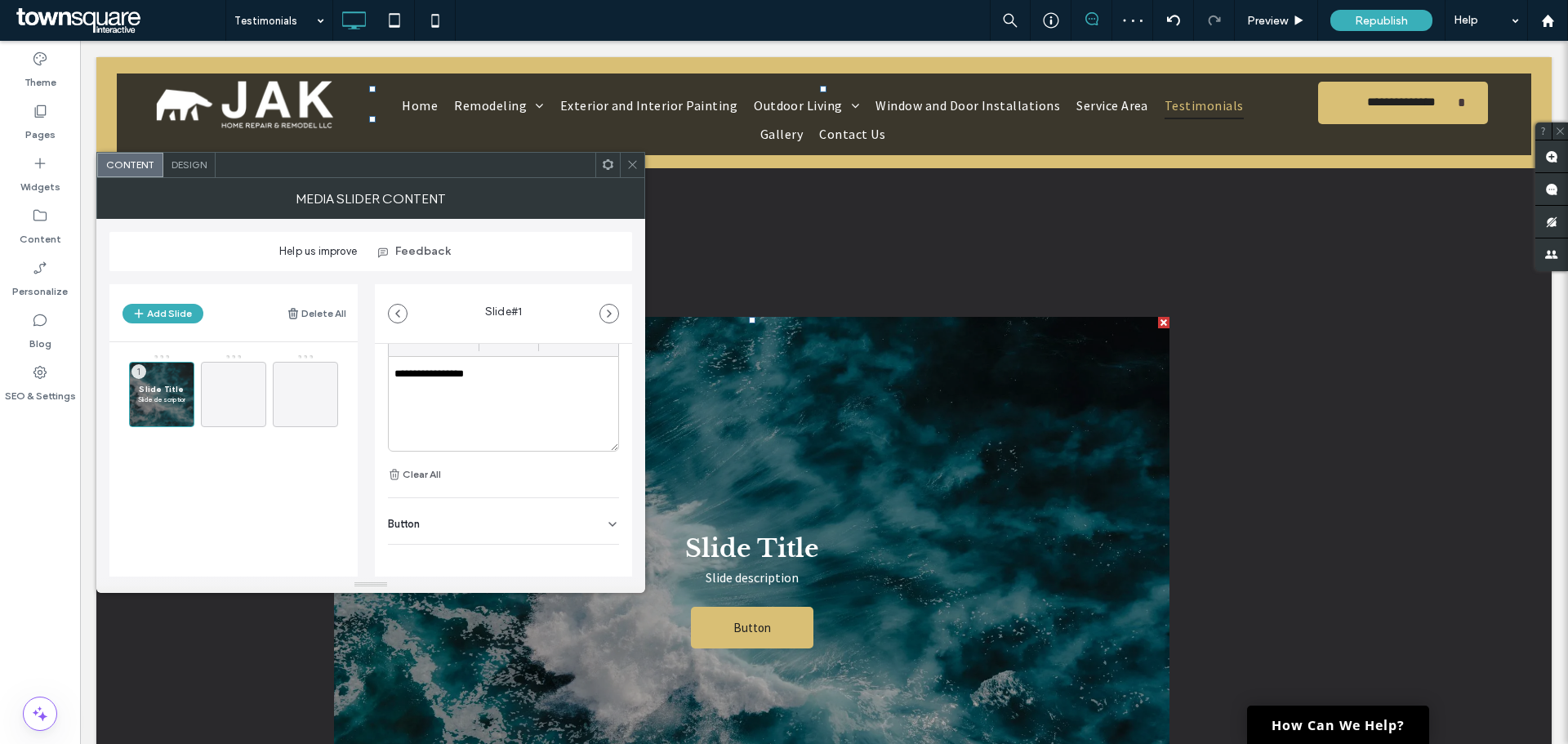 scroll, scrollTop: 501, scrollLeft: 0, axis: vertical 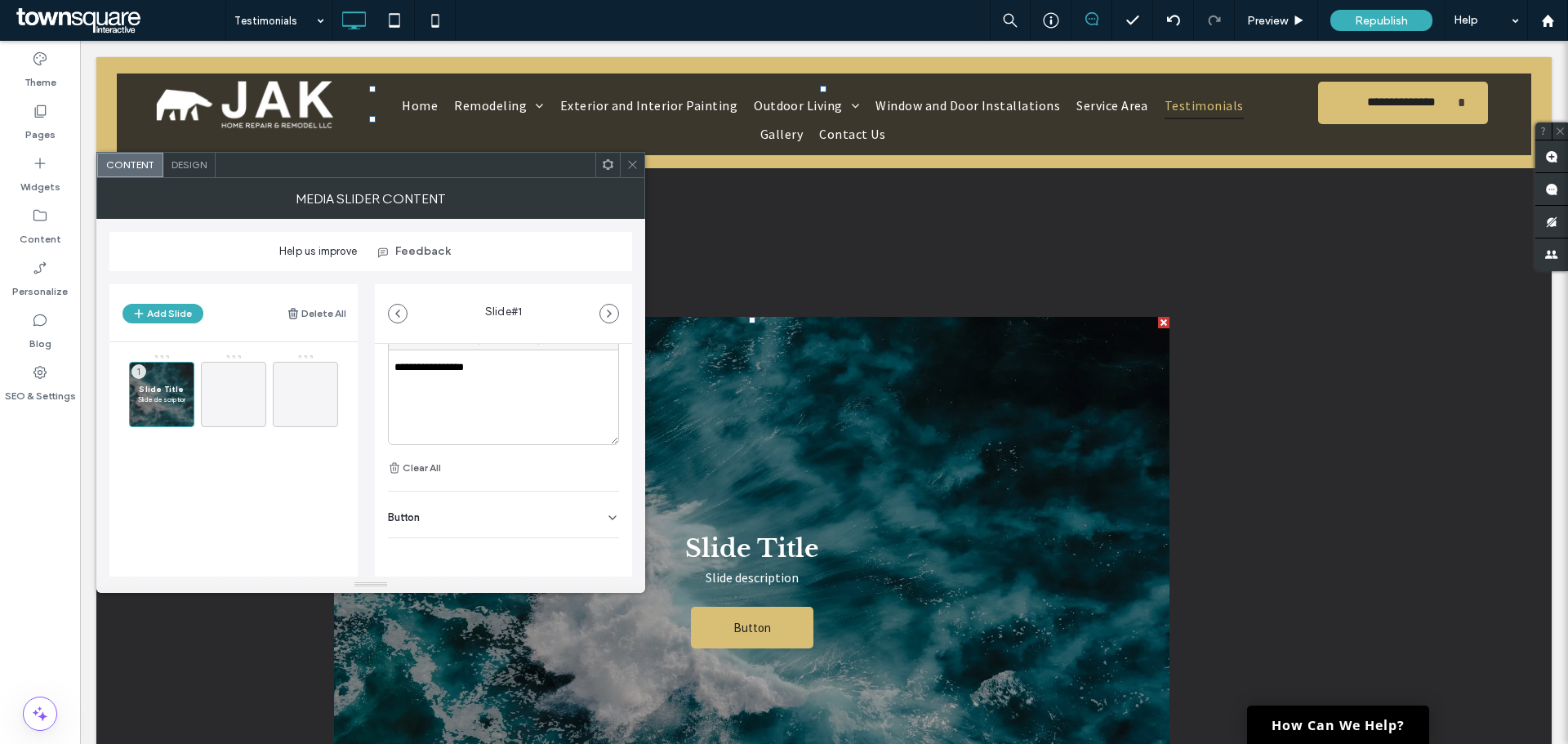 click on "Button" at bounding box center [503, 515] 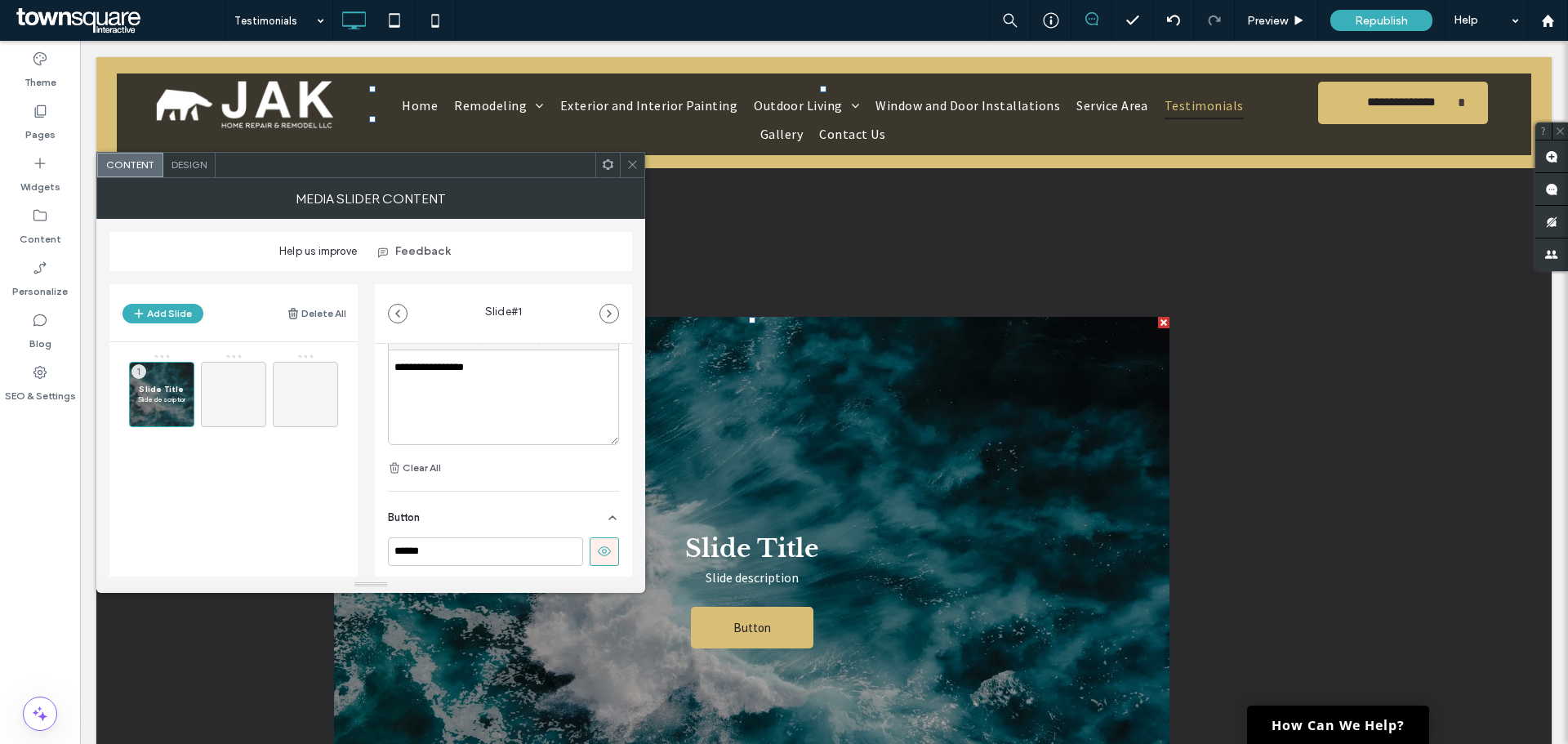 scroll, scrollTop: 579, scrollLeft: 0, axis: vertical 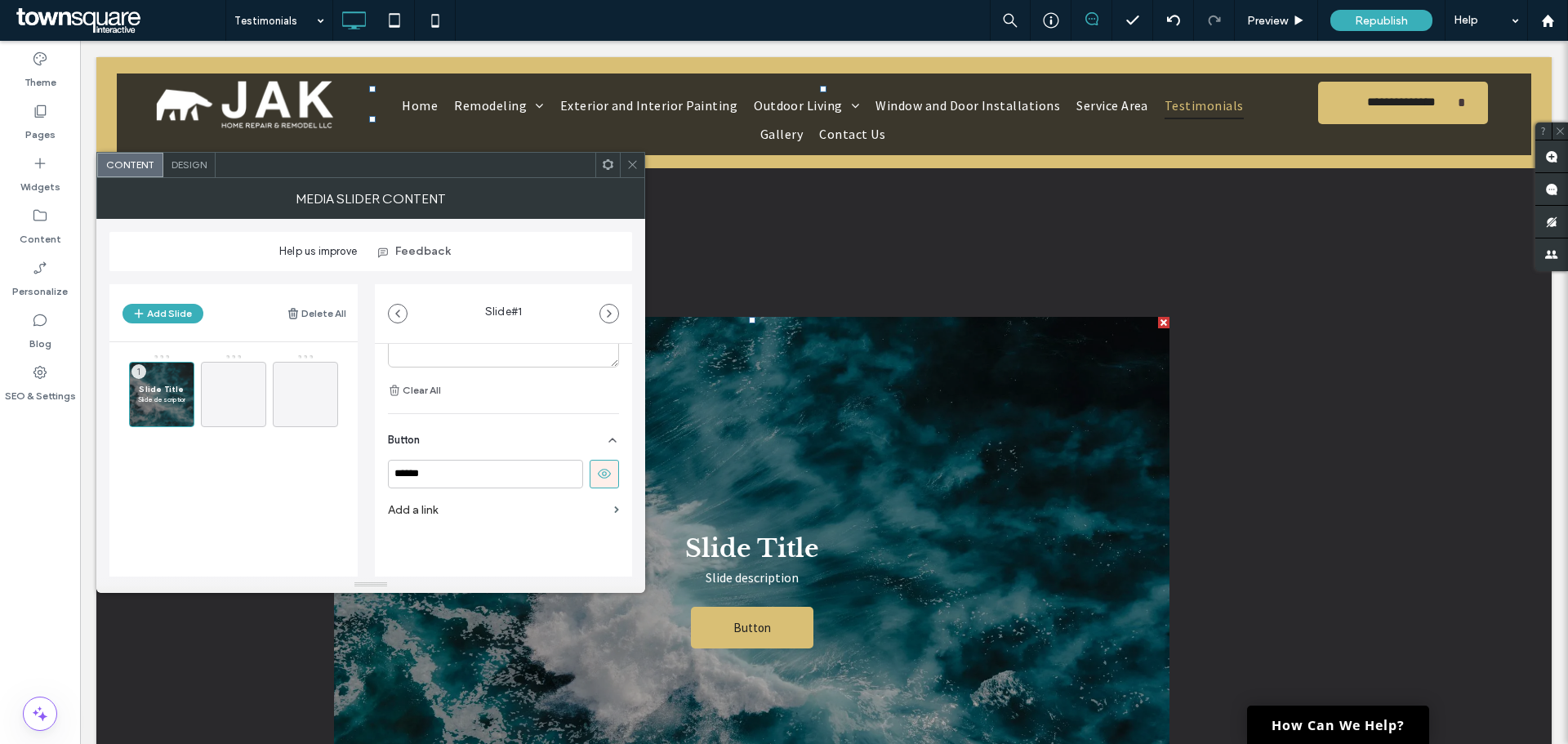 click 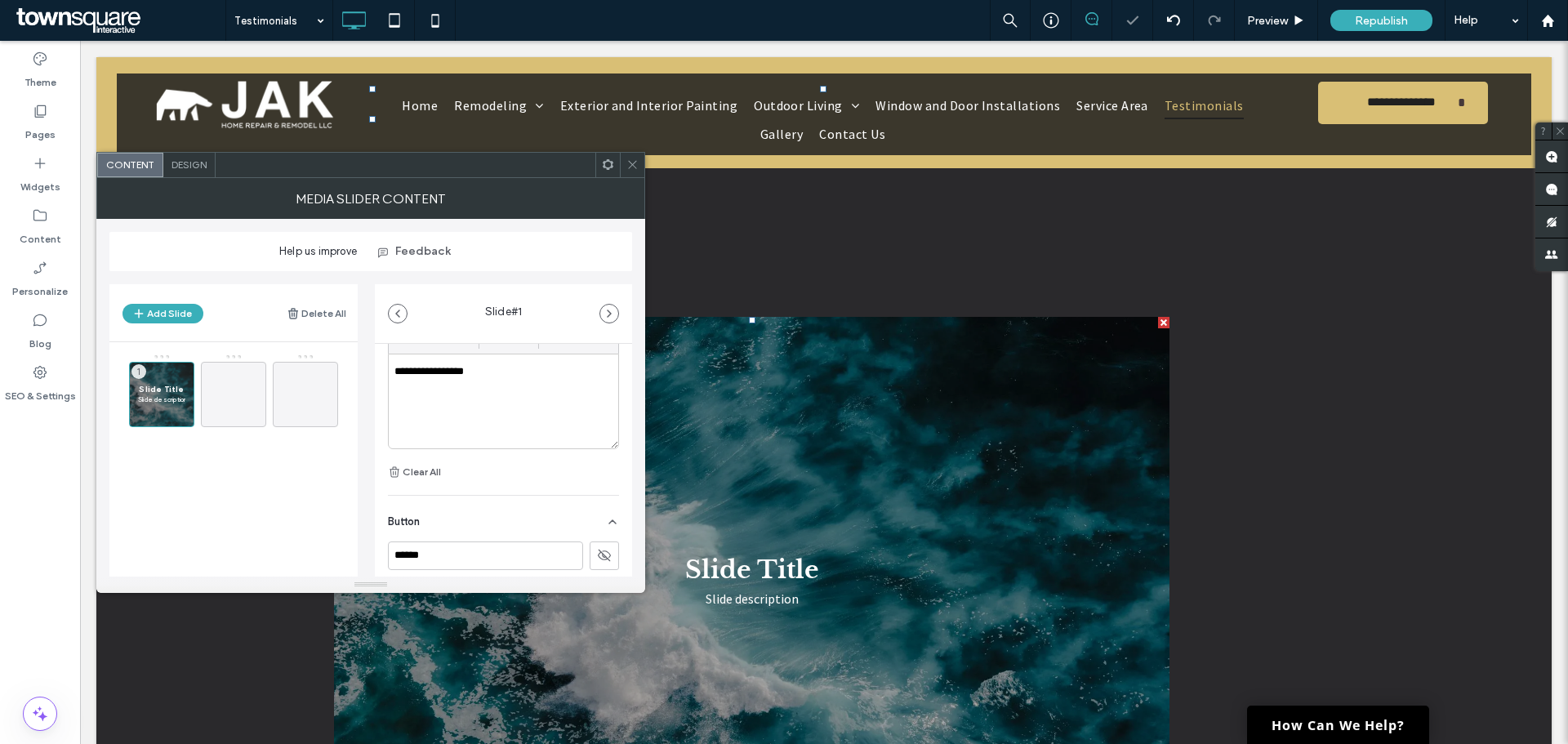 scroll, scrollTop: 416, scrollLeft: 0, axis: vertical 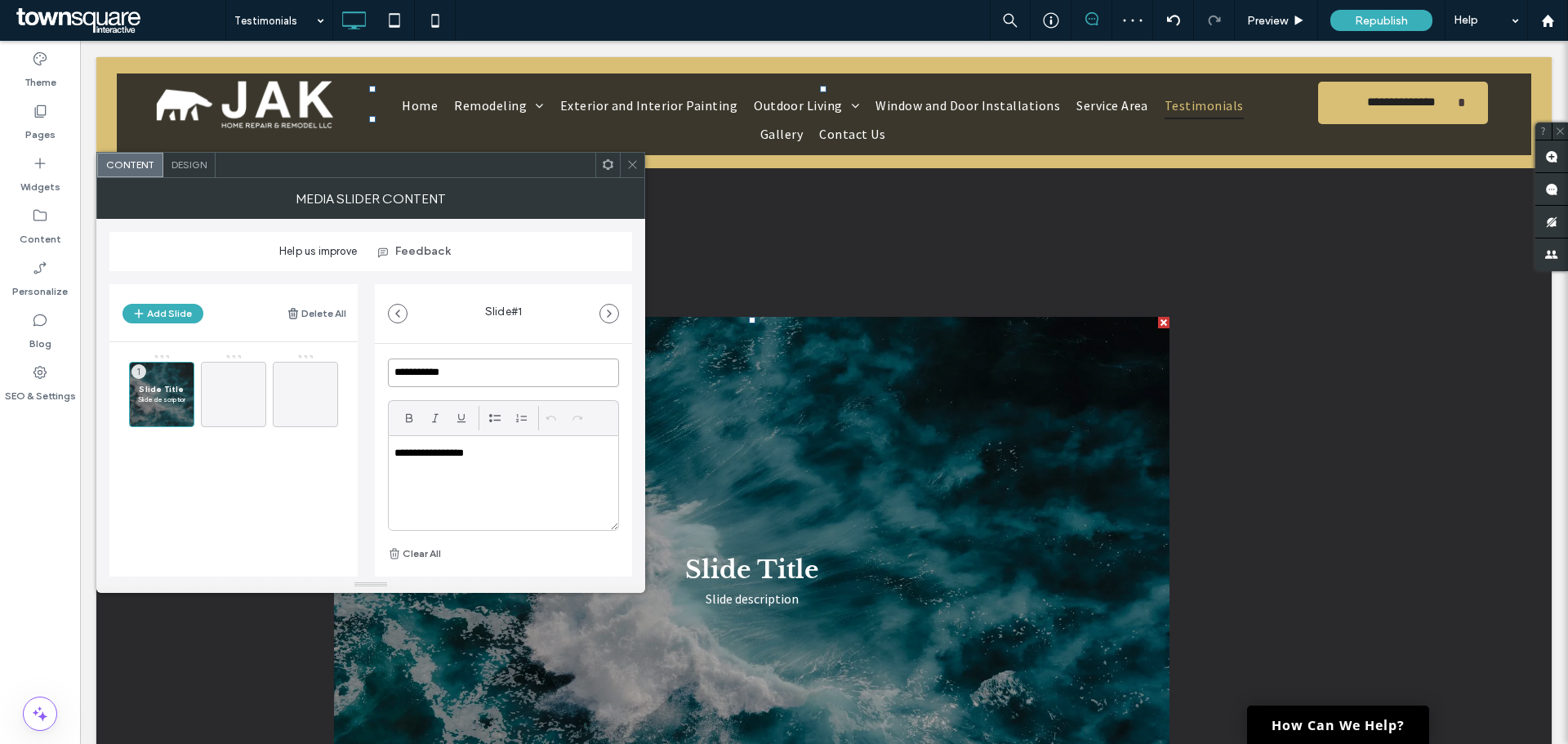 click on "**********" at bounding box center (503, 372) 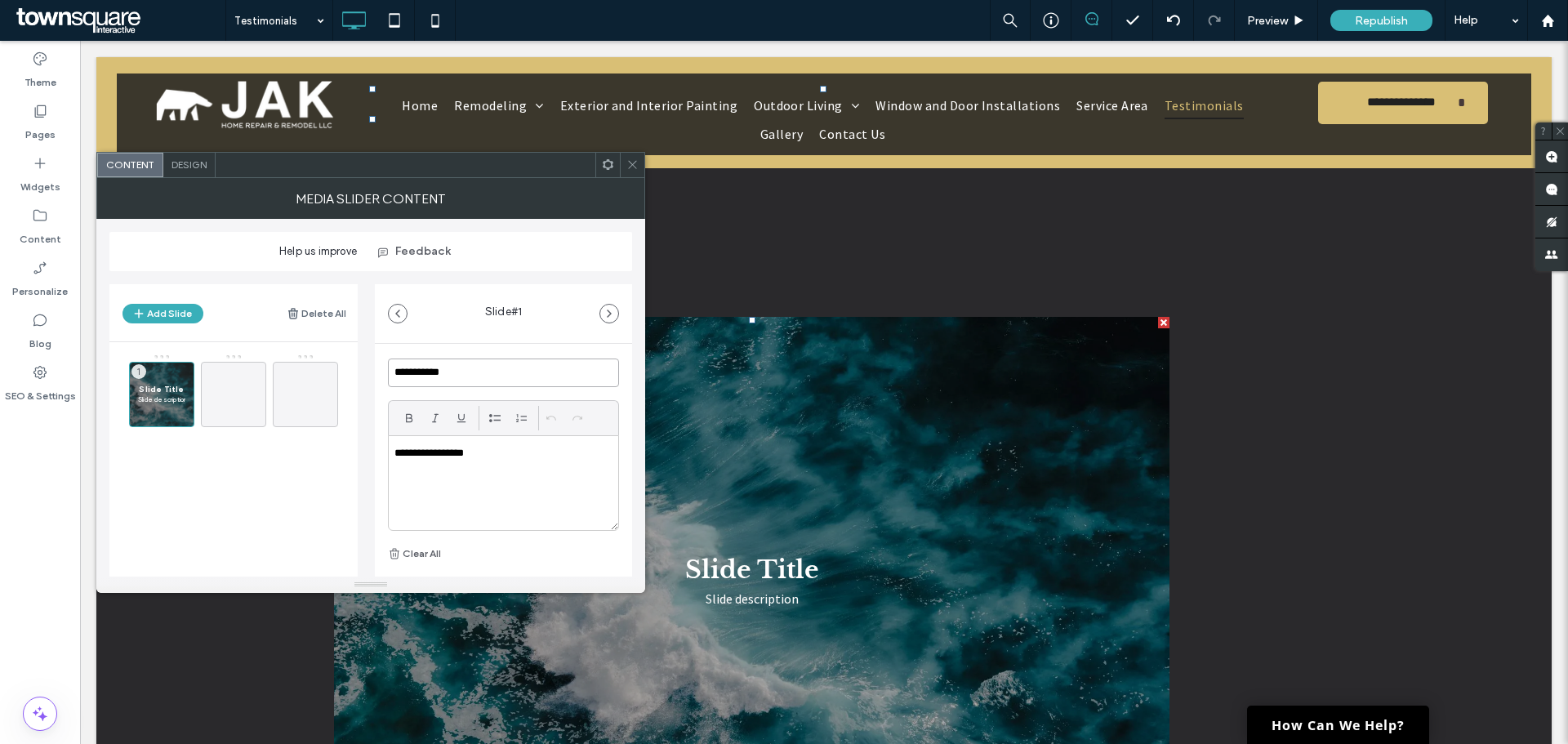 click on "**********" at bounding box center [503, 372] 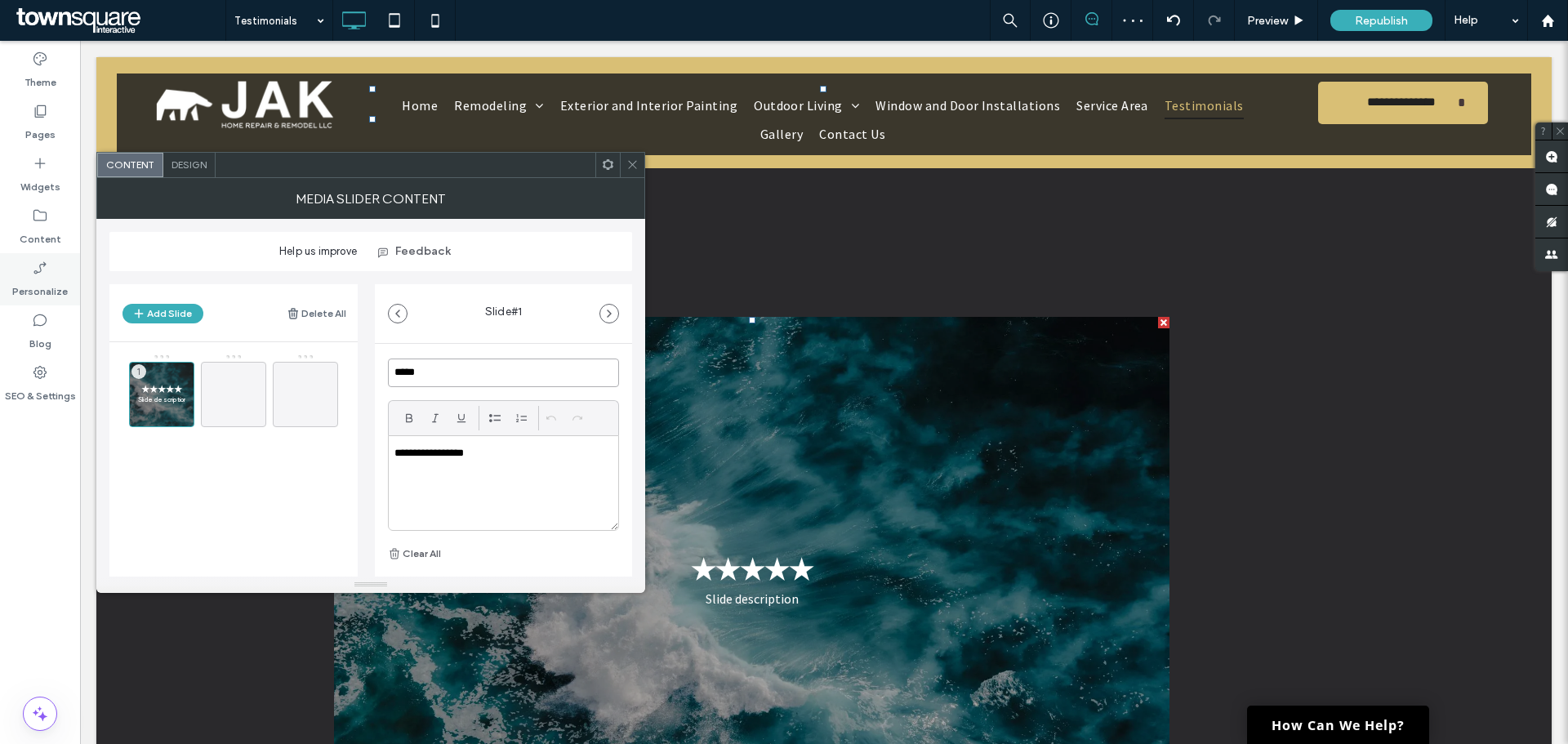 type on "*****" 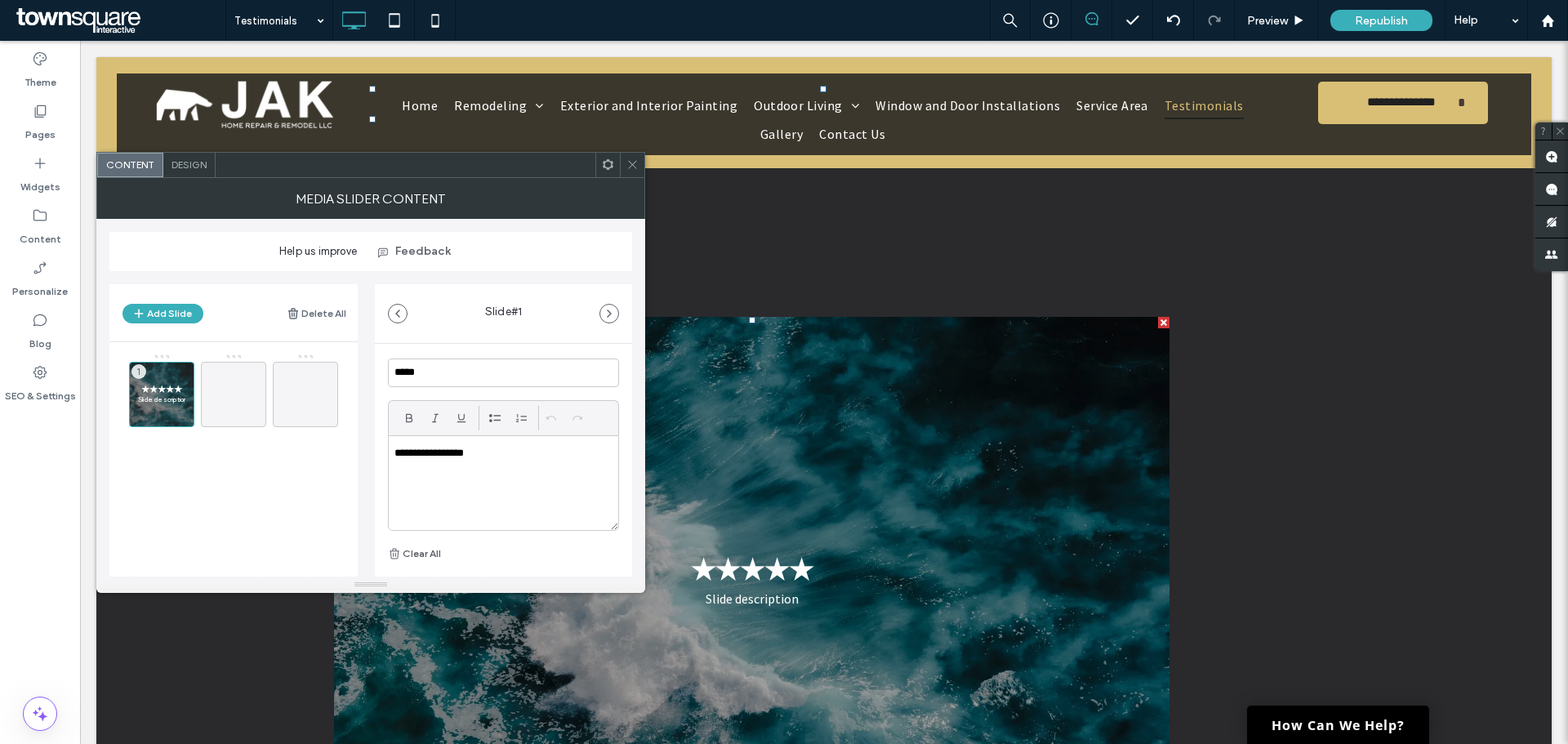 click on "**********" at bounding box center (499, 453) 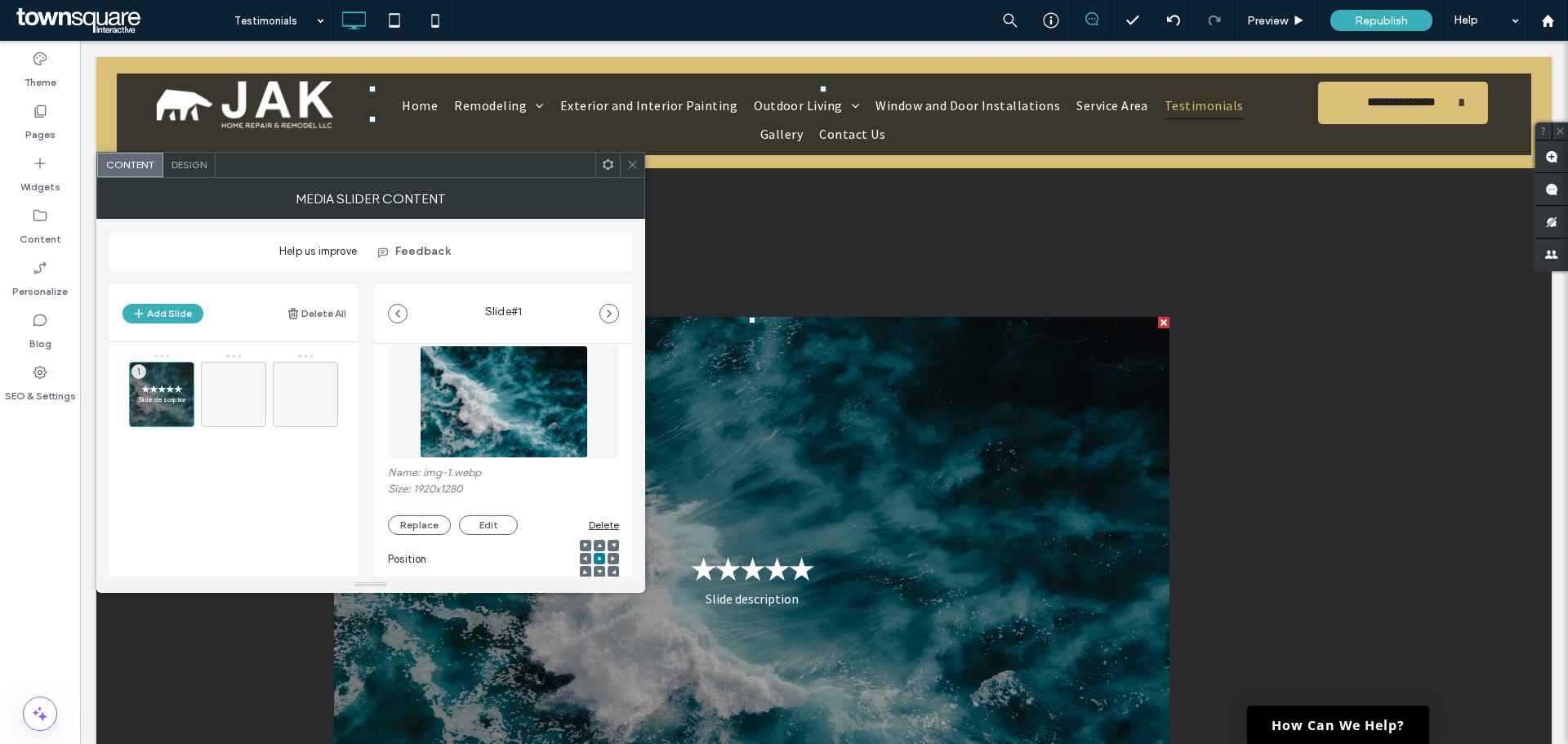 scroll, scrollTop: 82, scrollLeft: 0, axis: vertical 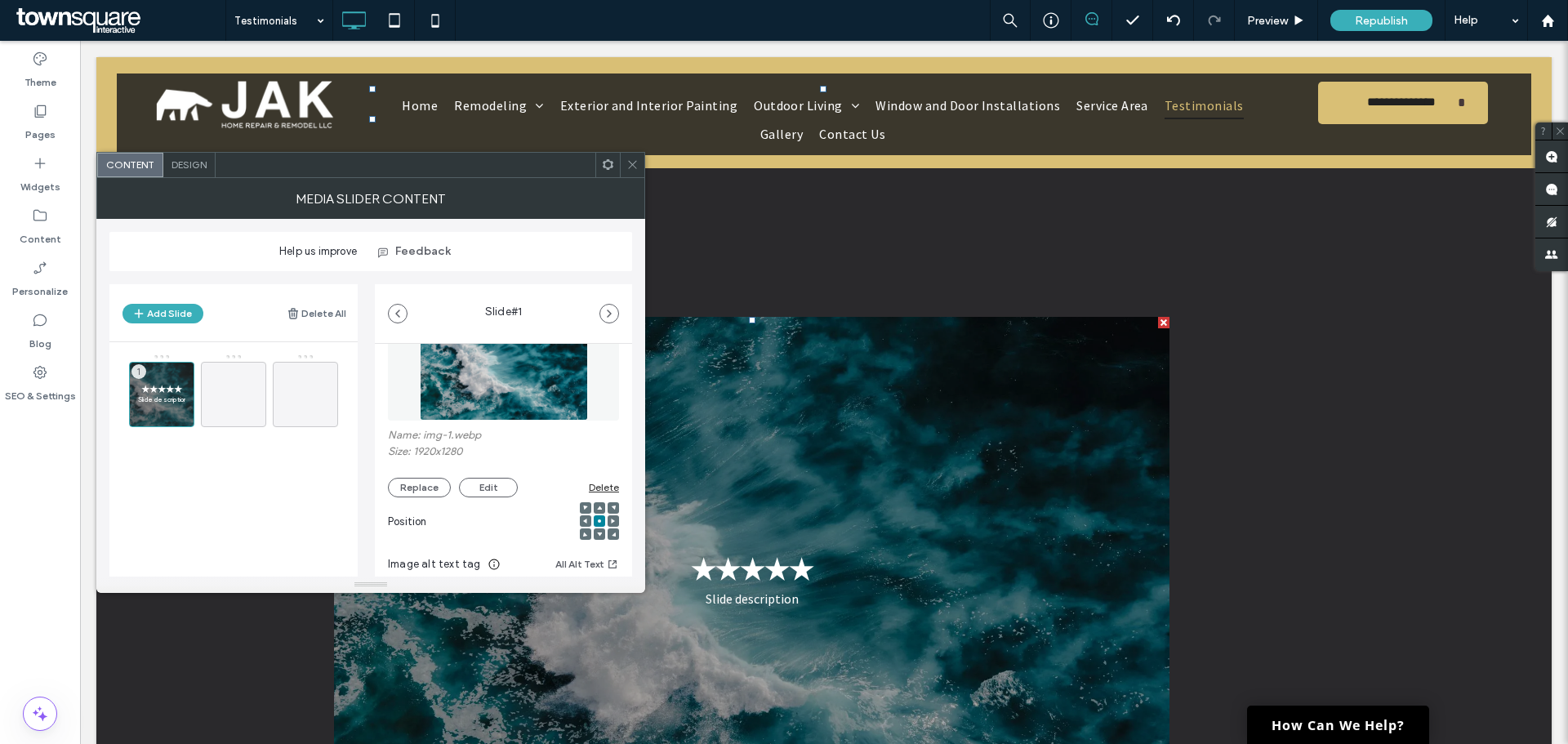 click on "Delete" at bounding box center (604, 487) 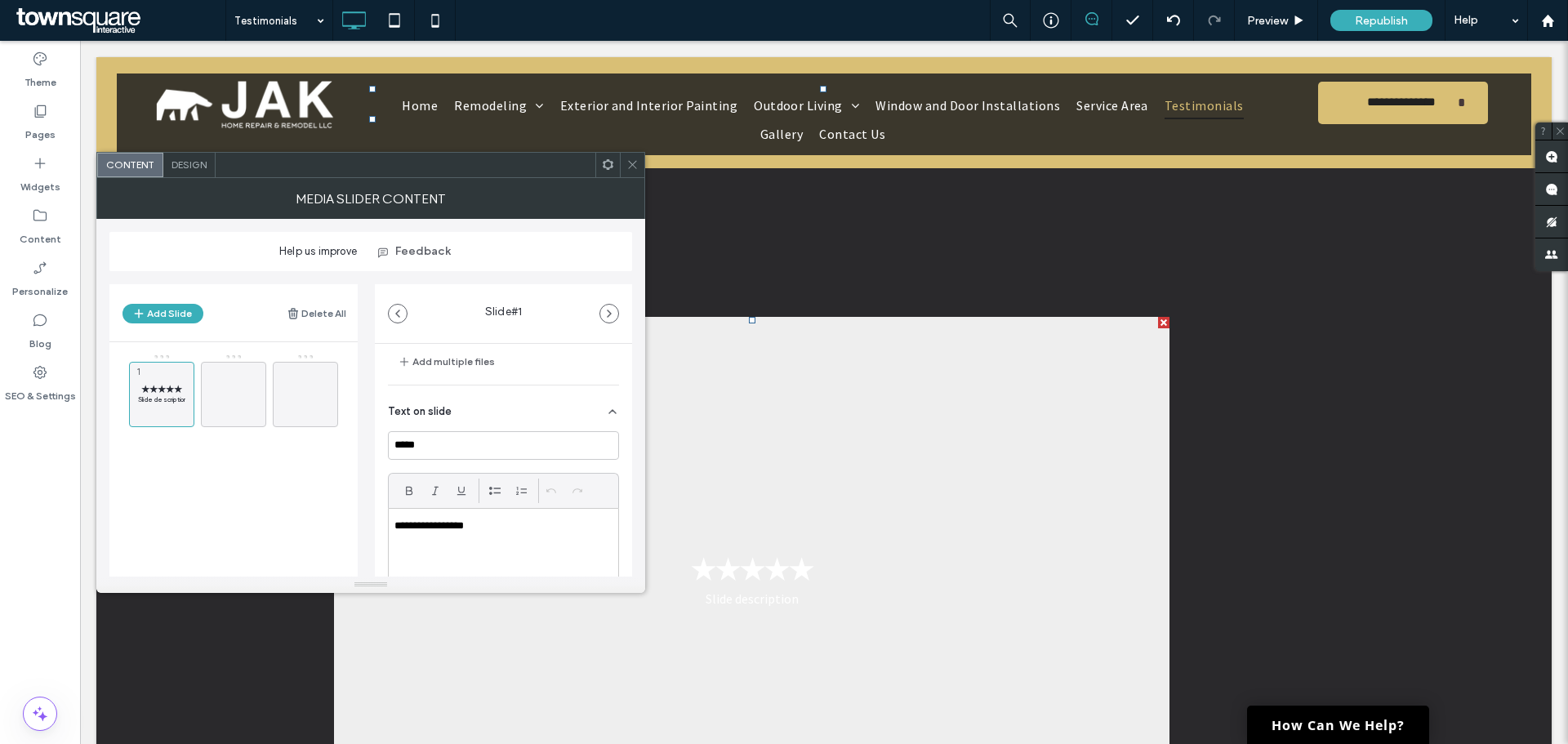 scroll, scrollTop: 245, scrollLeft: 0, axis: vertical 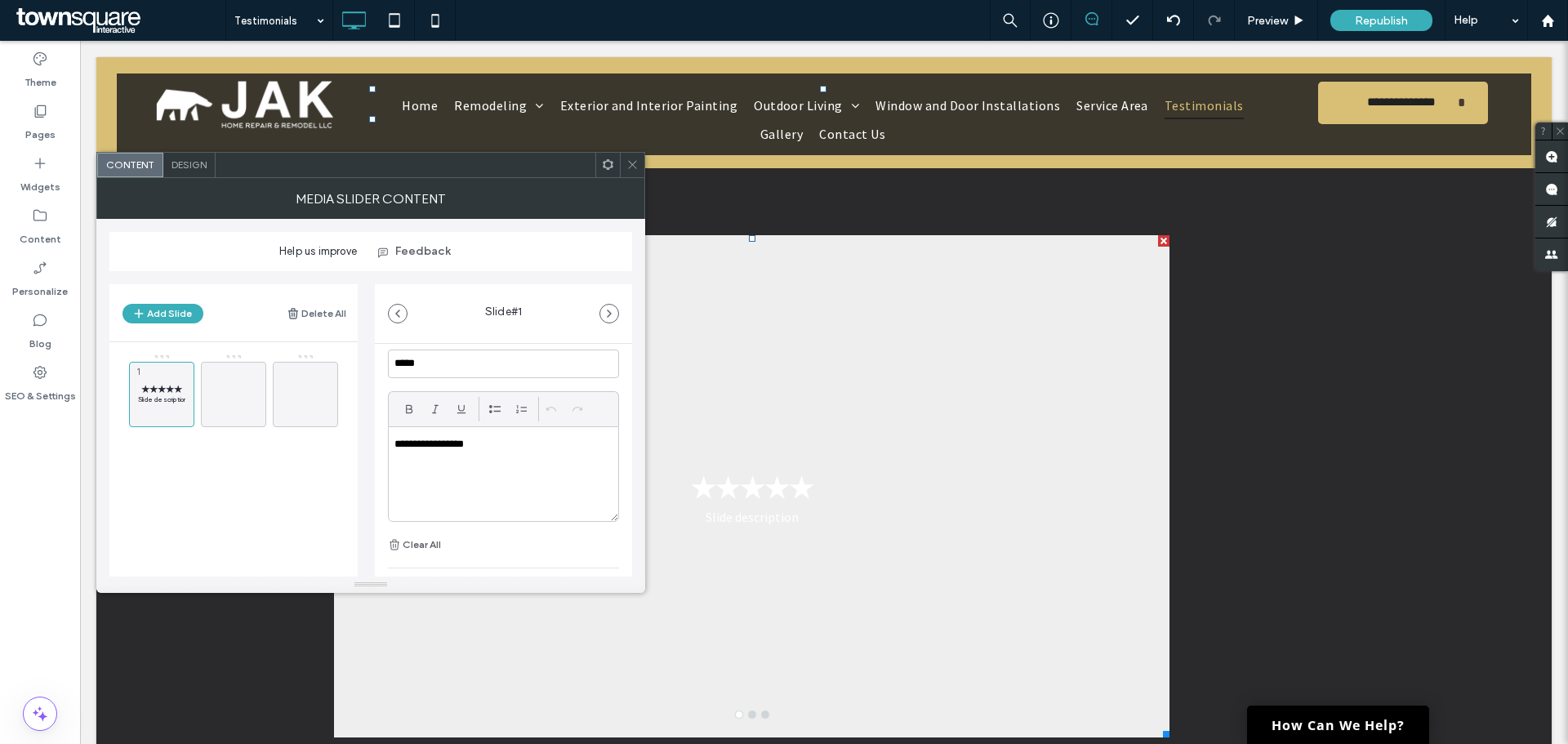 click on "**********" at bounding box center (503, 474) 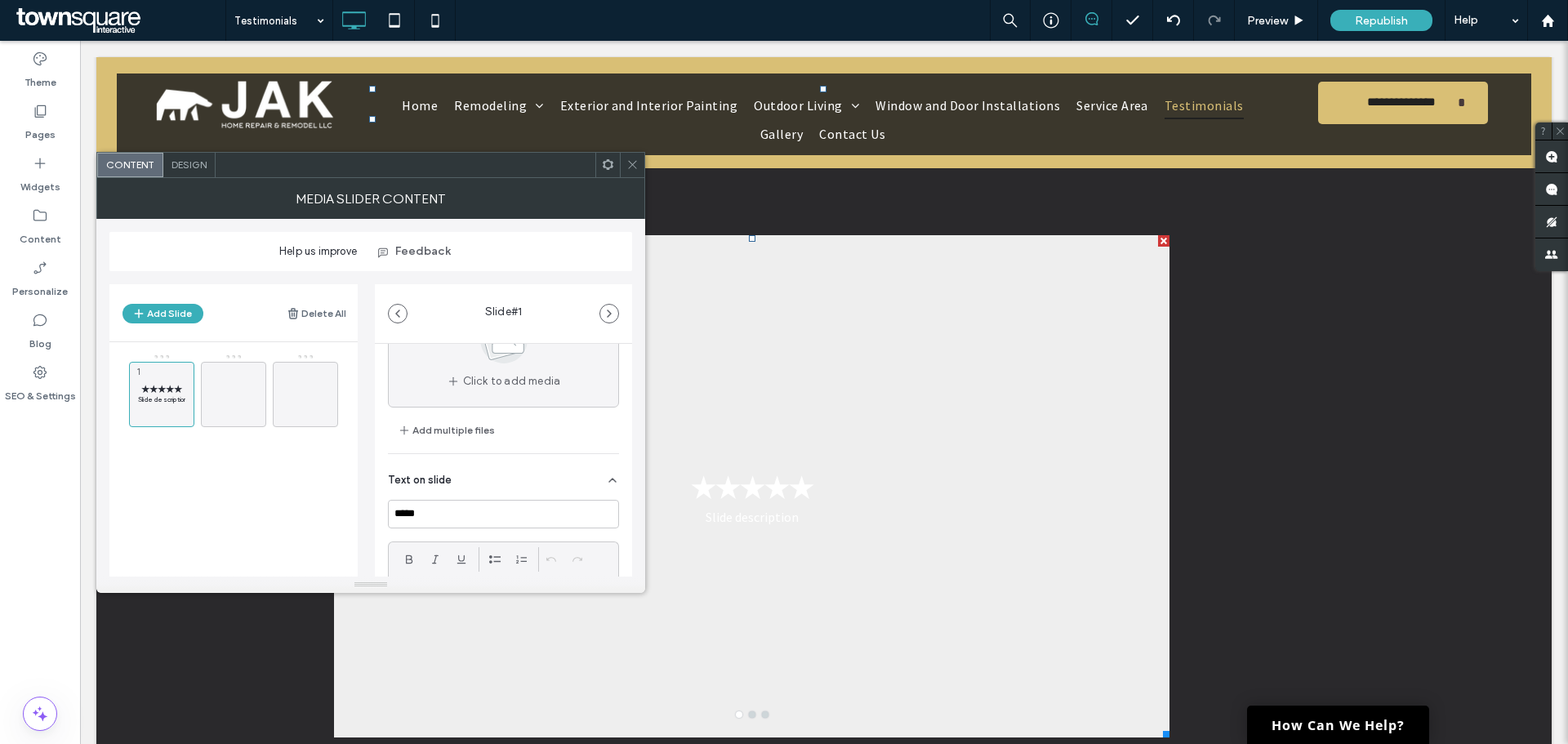 scroll, scrollTop: 0, scrollLeft: 0, axis: both 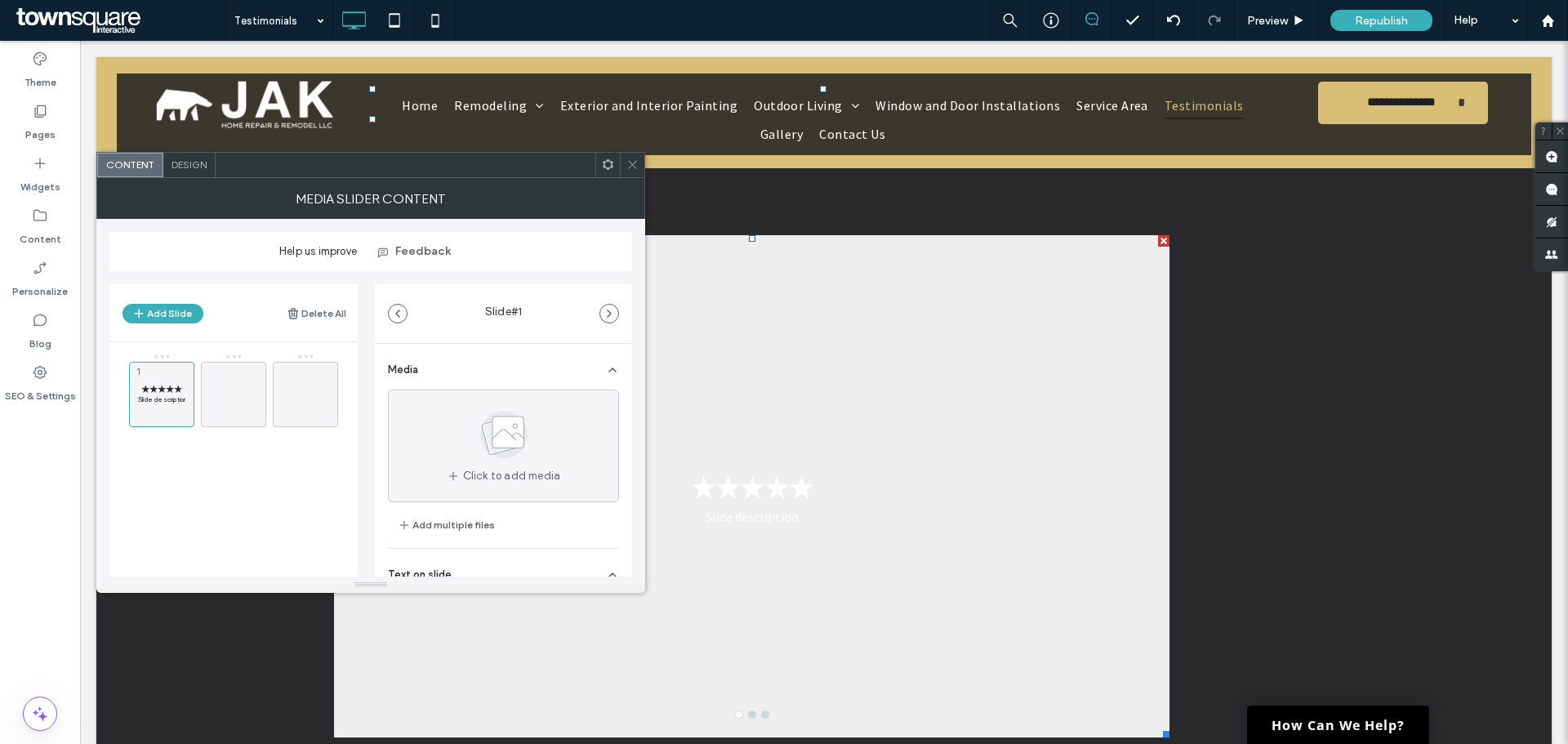 click 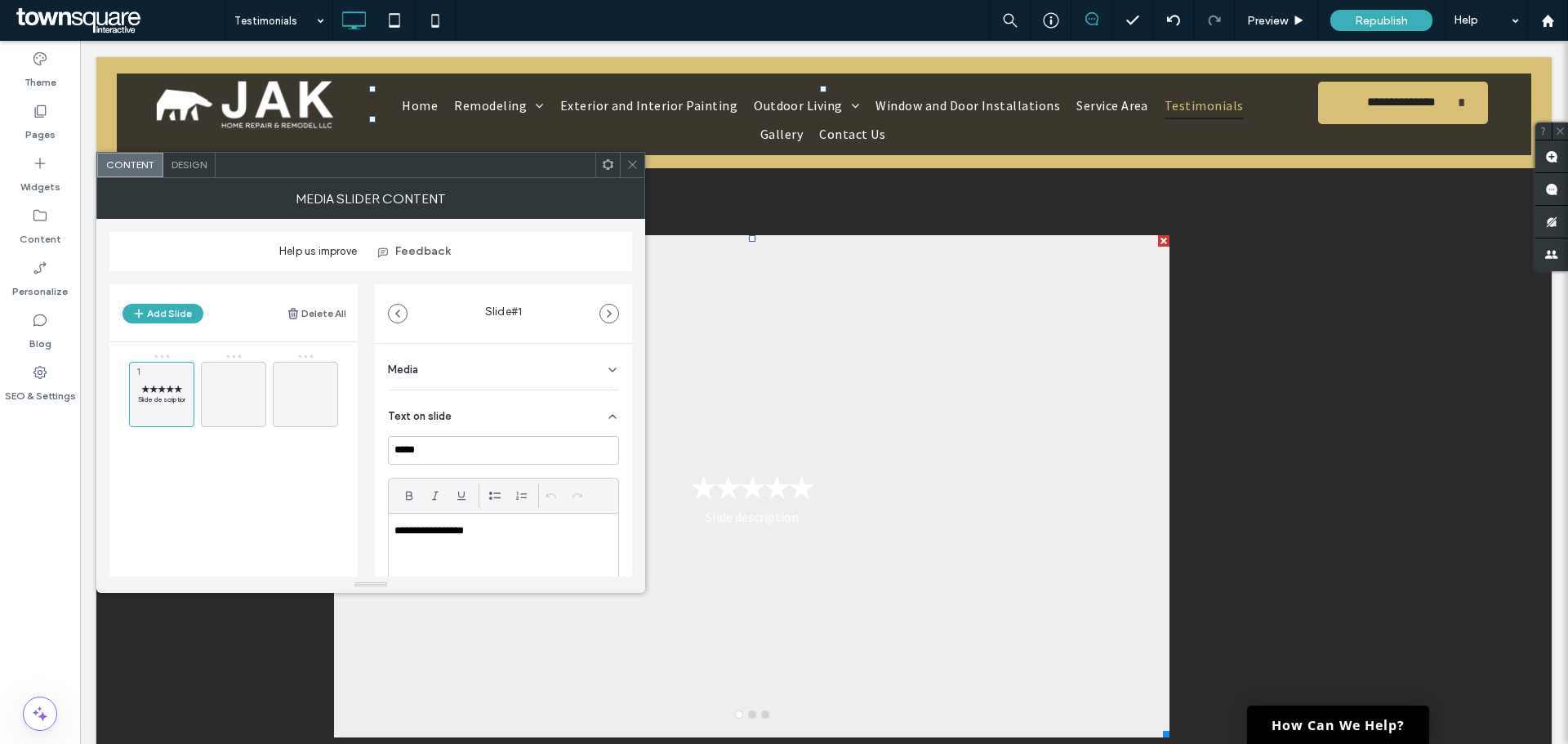 click on "Design" at bounding box center [189, 165] 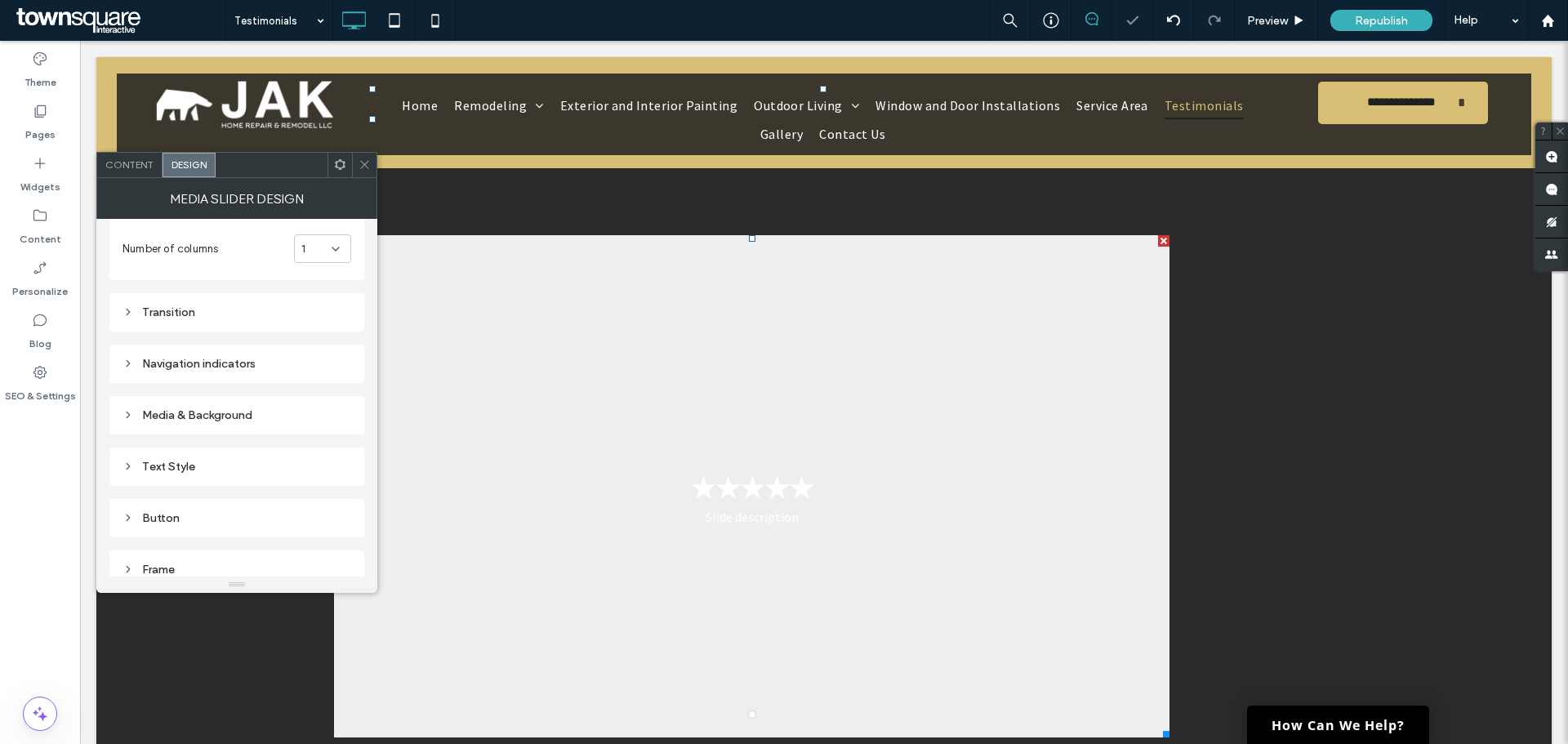 scroll, scrollTop: 163, scrollLeft: 0, axis: vertical 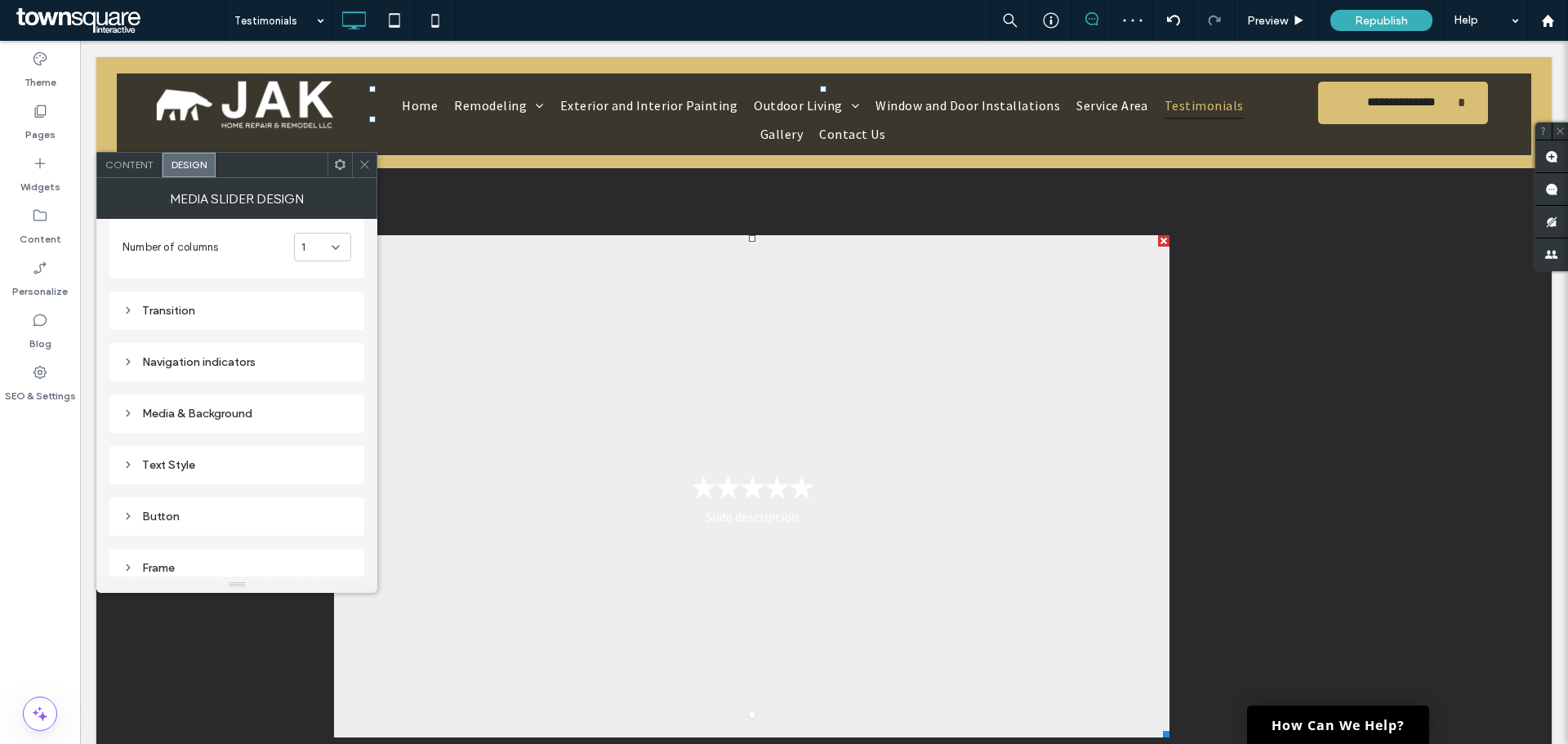 click 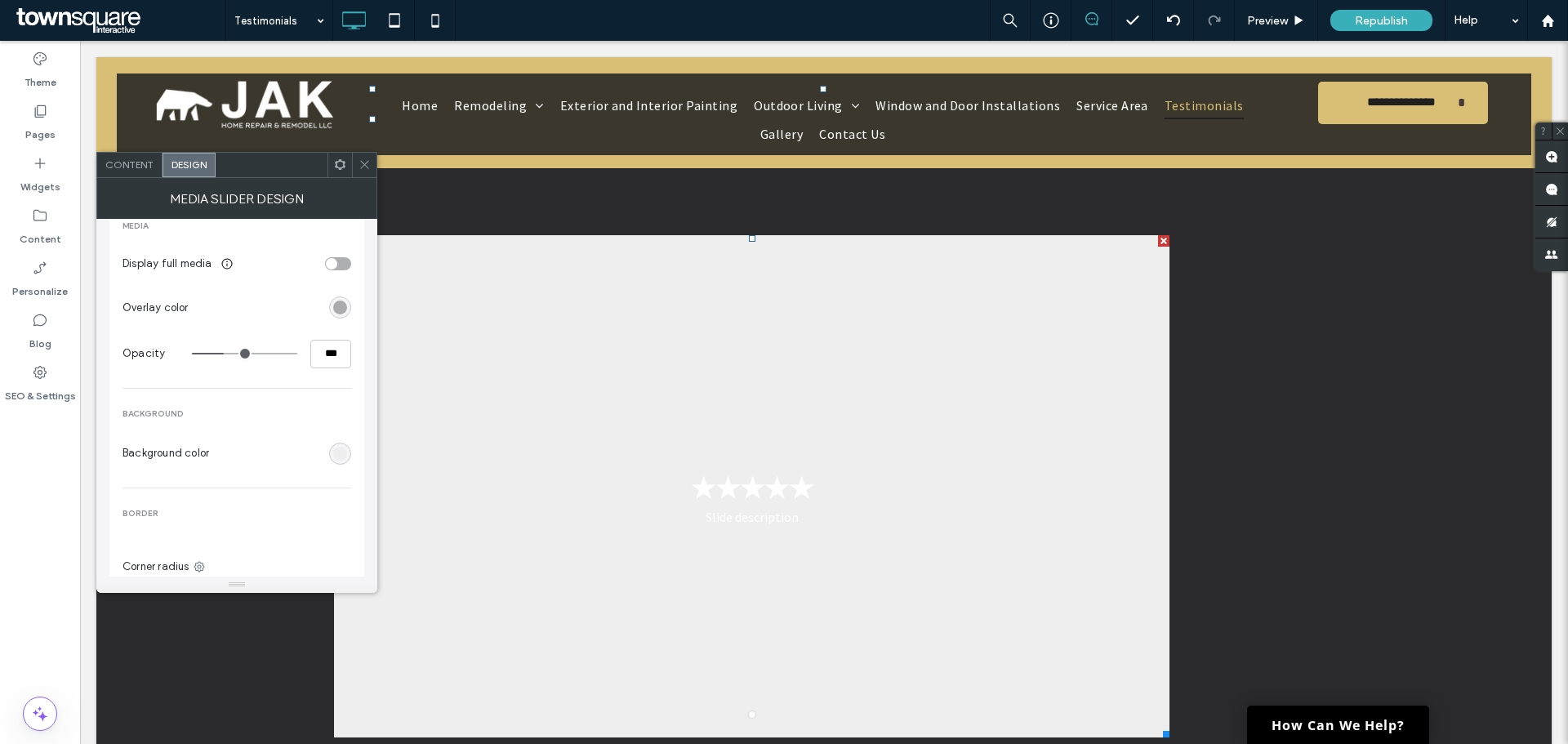 scroll, scrollTop: 408, scrollLeft: 0, axis: vertical 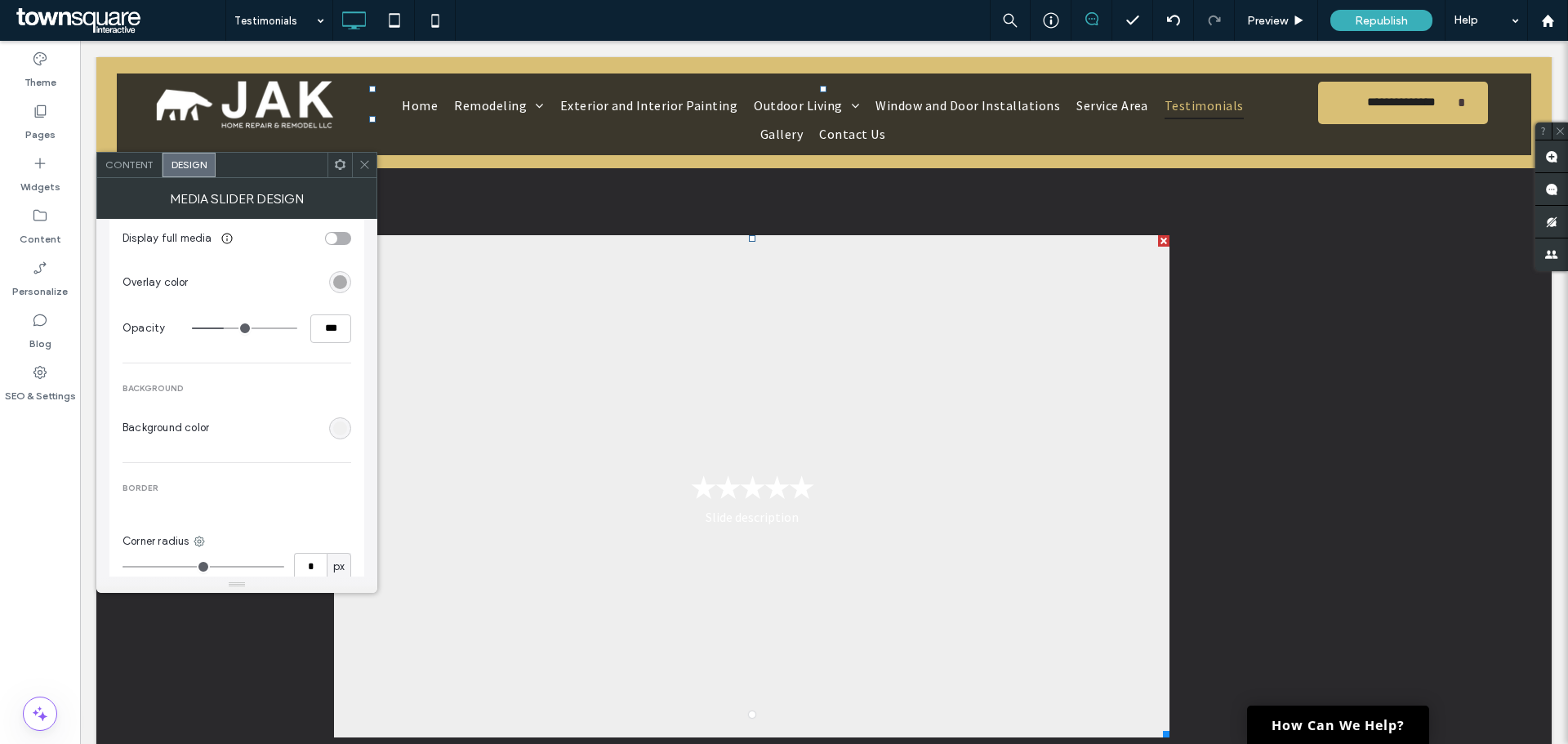 click at bounding box center (340, 428) 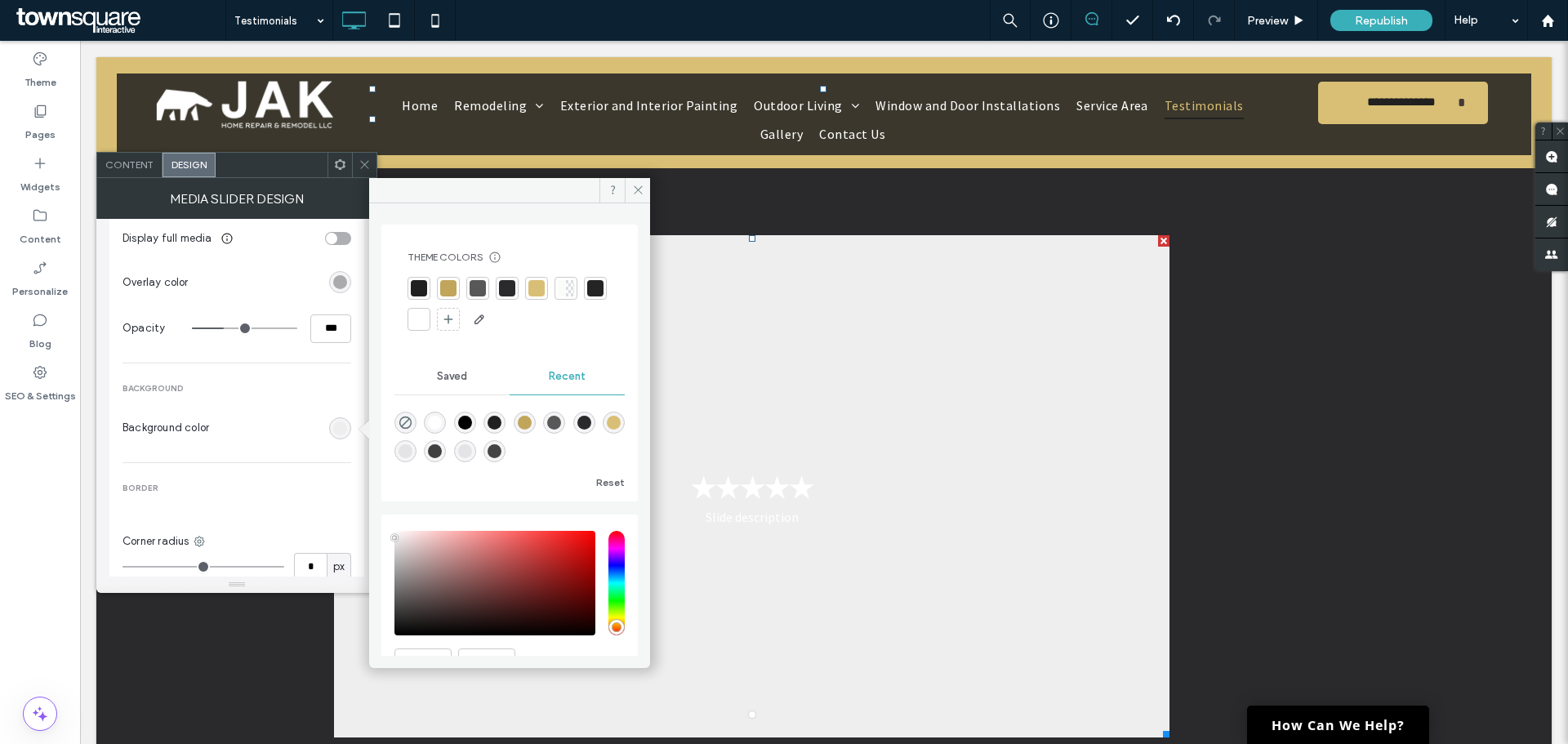 click at bounding box center (448, 288) 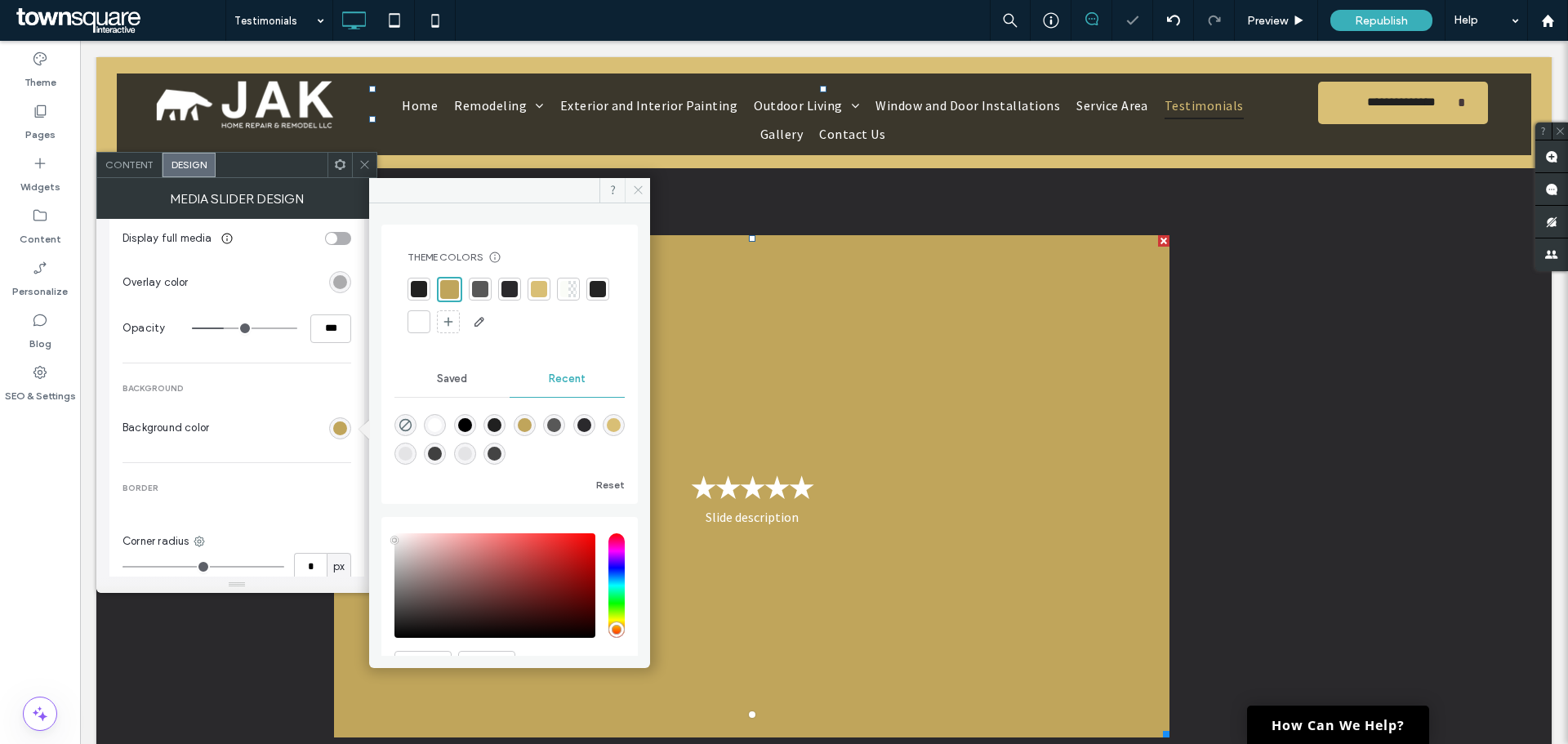 click at bounding box center (637, 190) 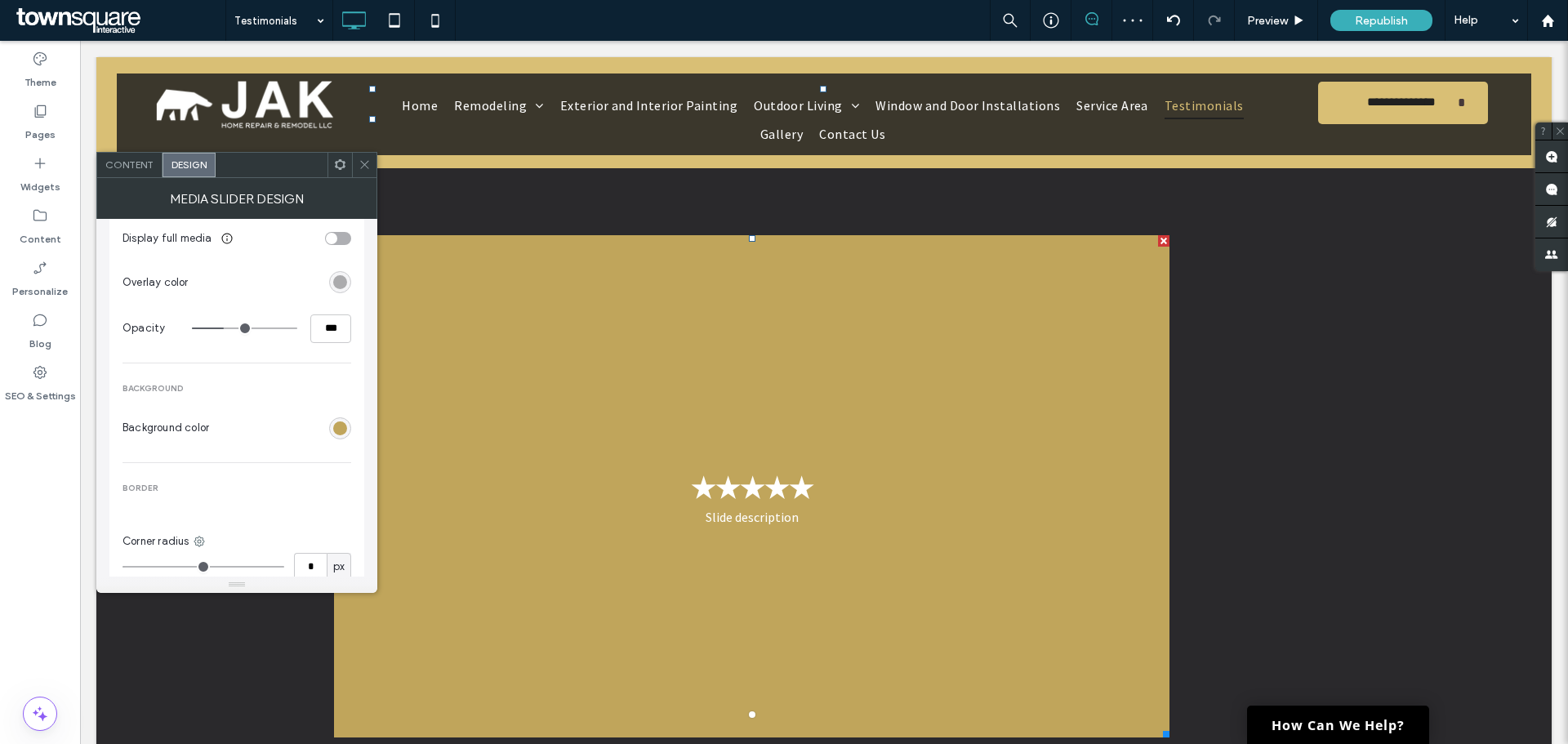 click on "Content" at bounding box center (129, 164) 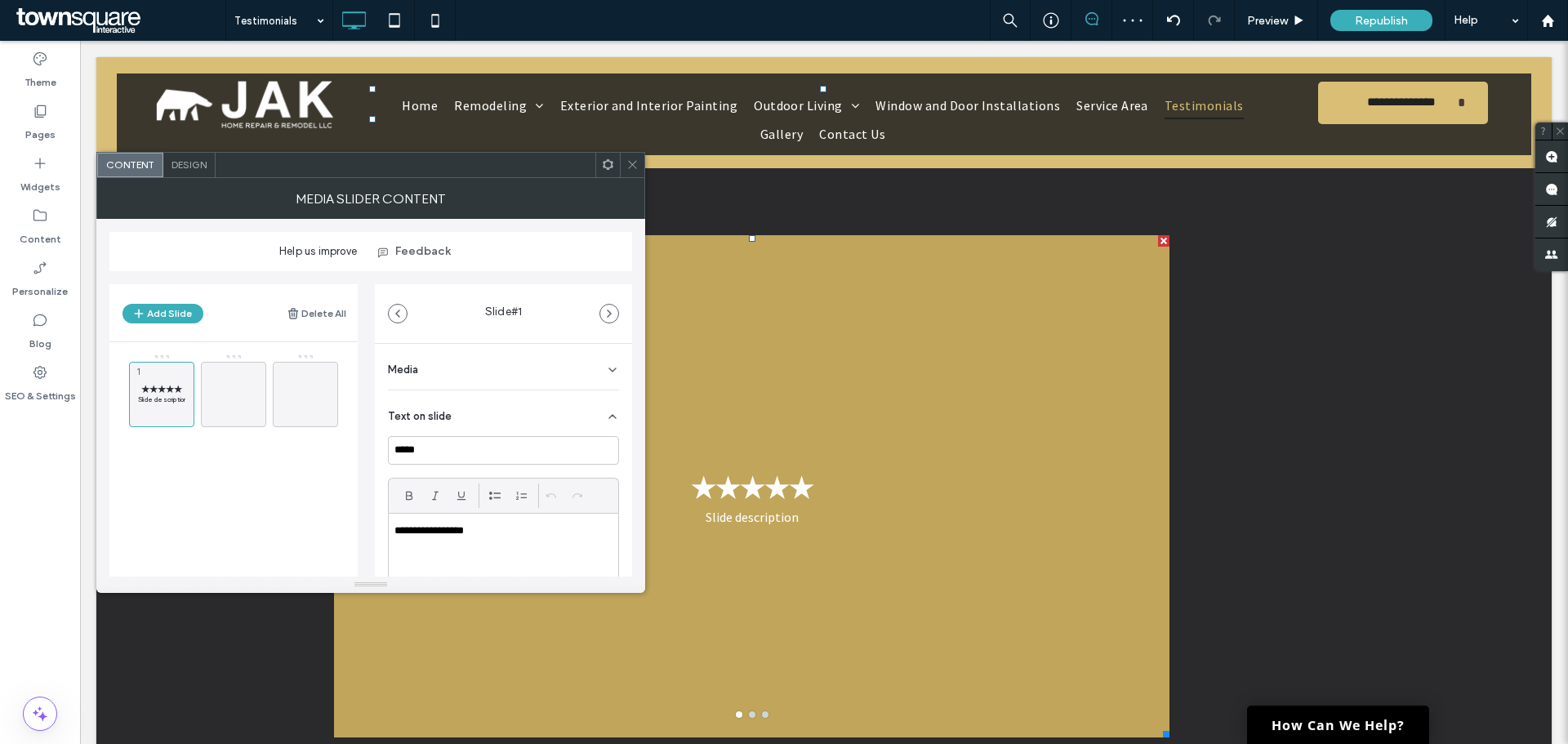 click on "**********" at bounding box center [499, 531] 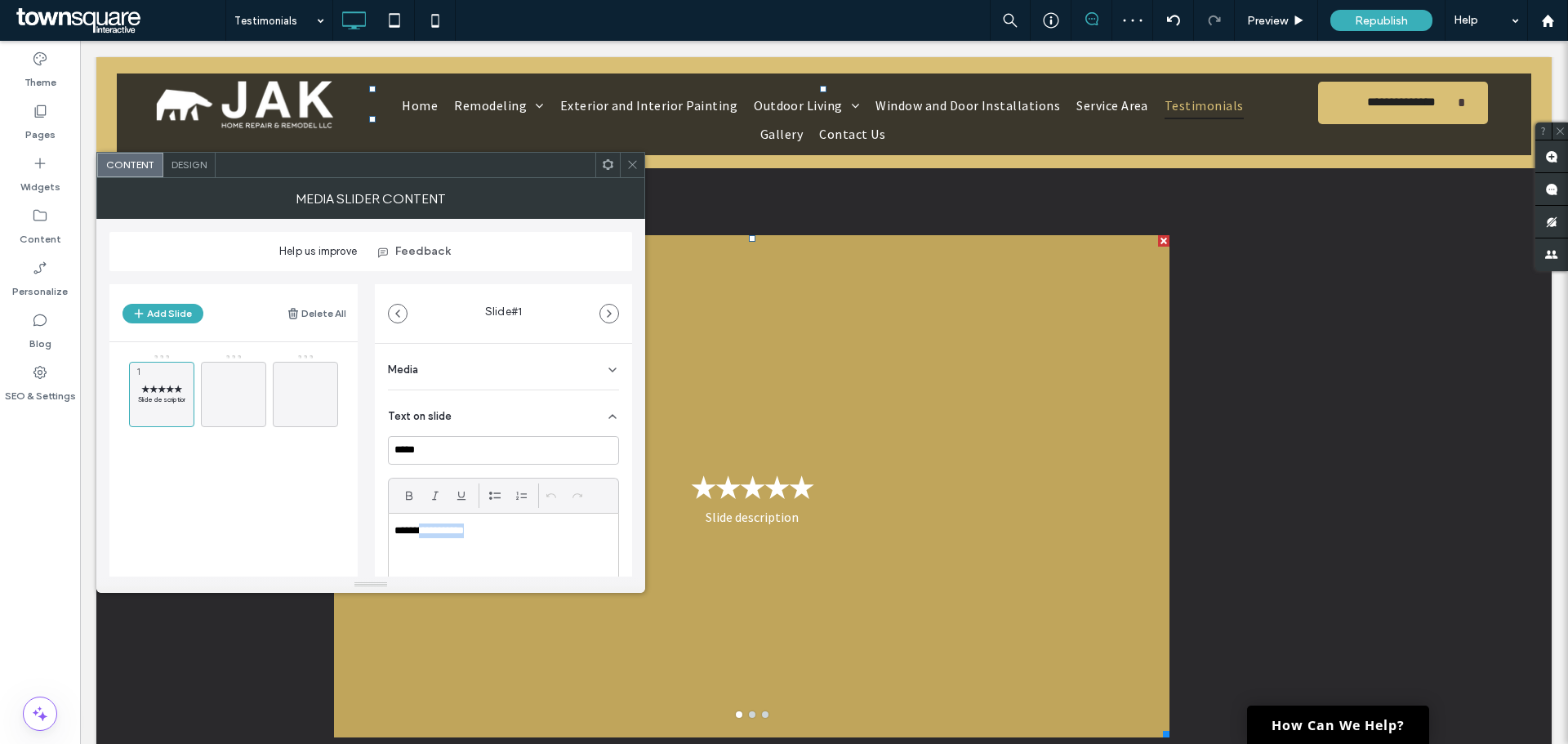 click on "**********" at bounding box center (499, 531) 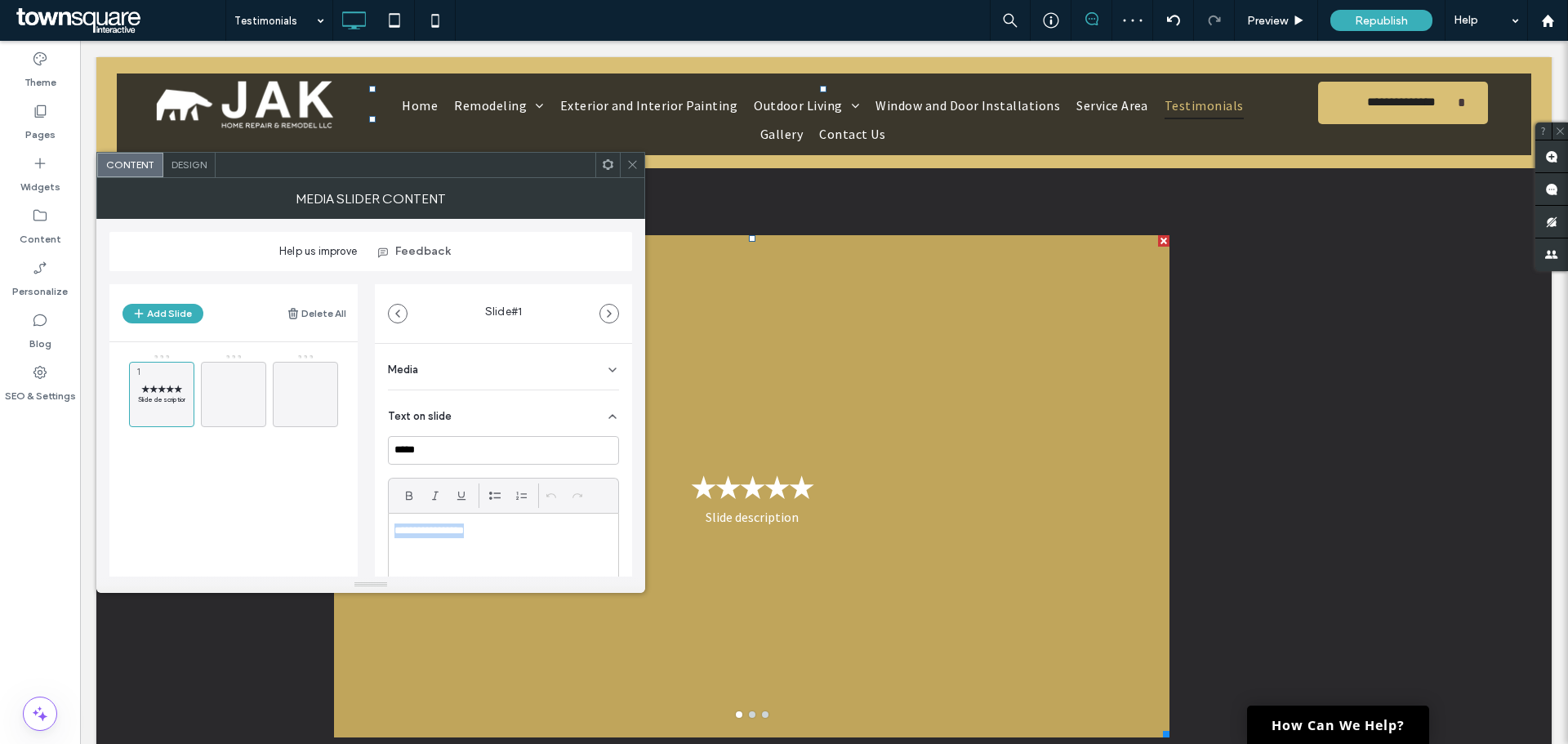 click on "**********" at bounding box center (499, 531) 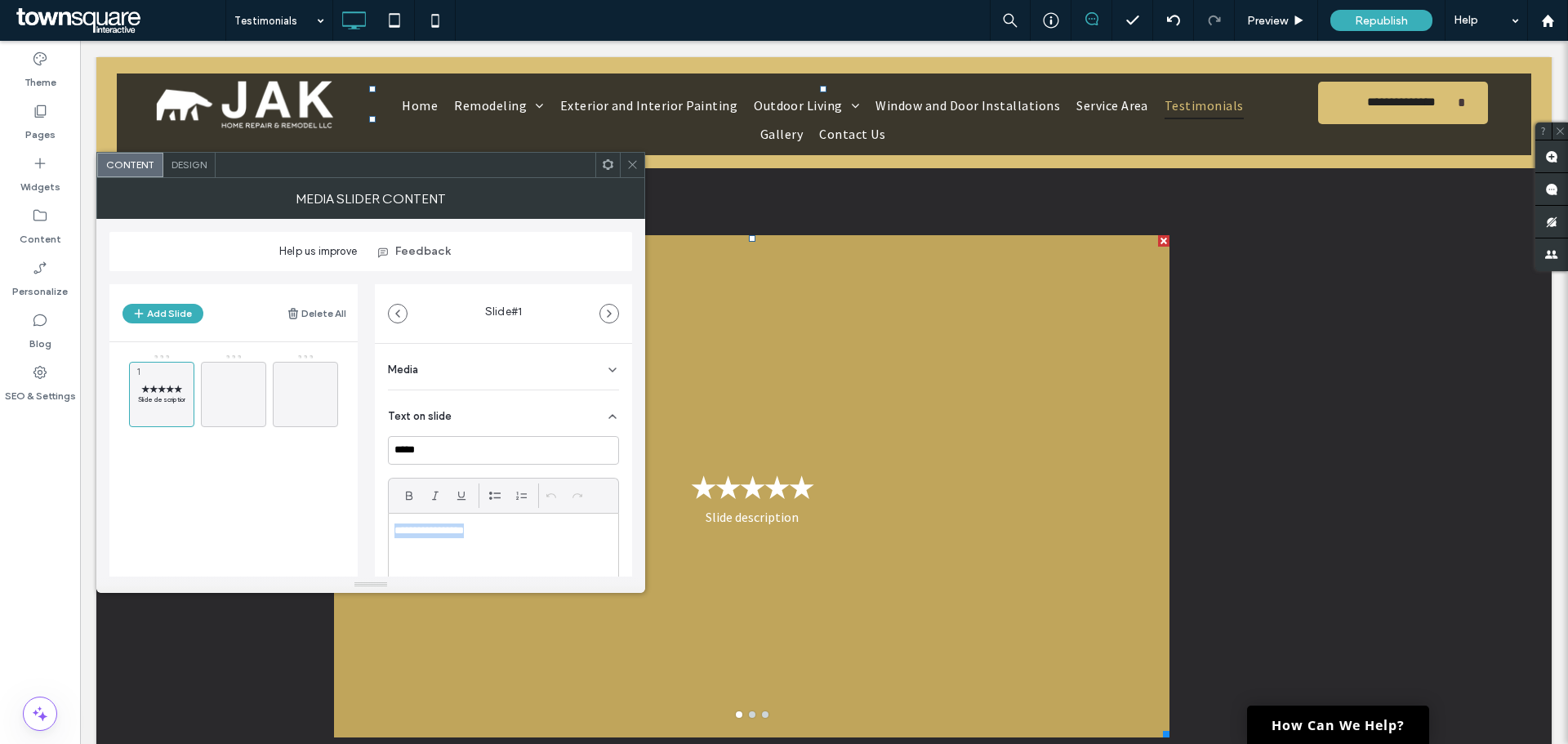 click on "**********" at bounding box center [499, 531] 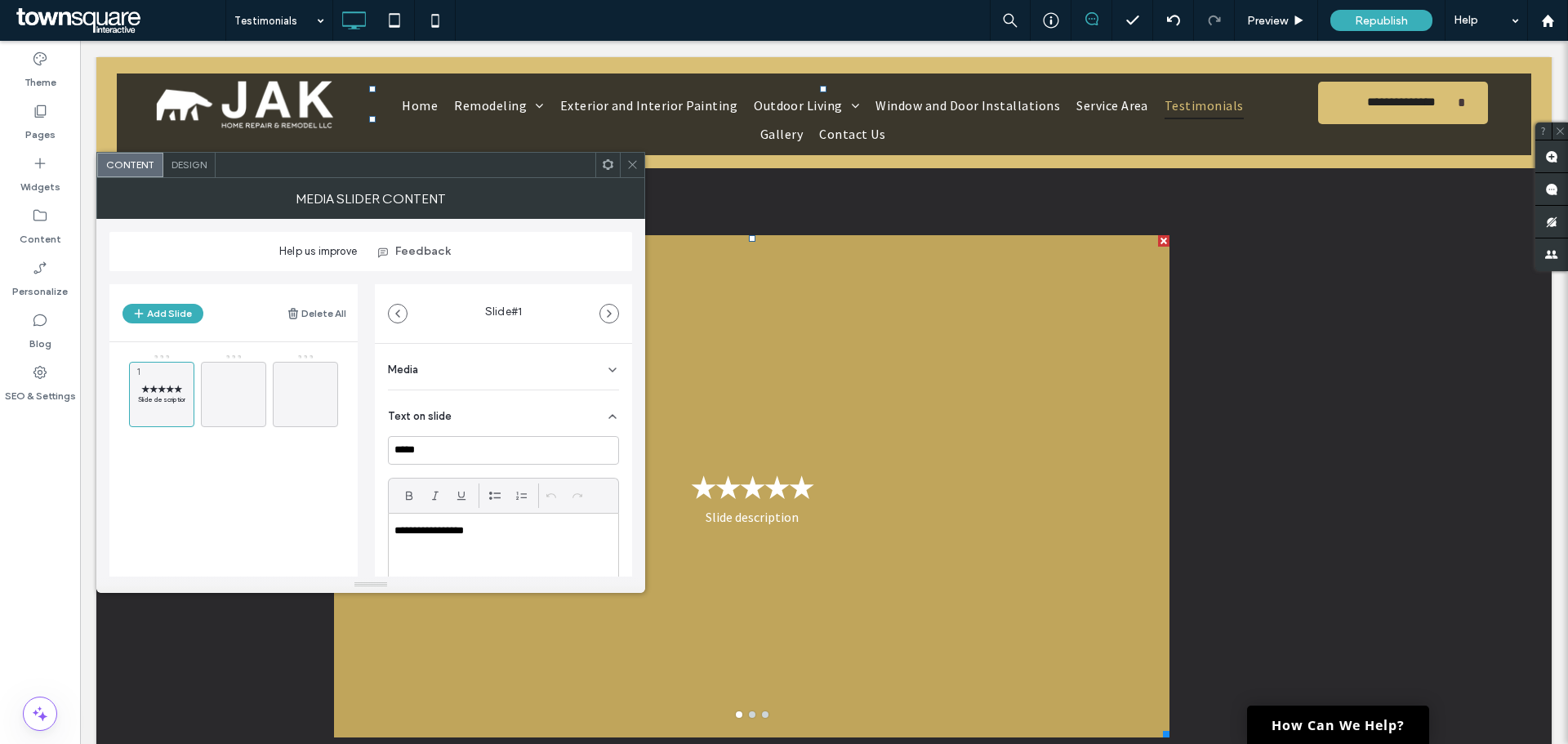 click on "**********" at bounding box center [499, 531] 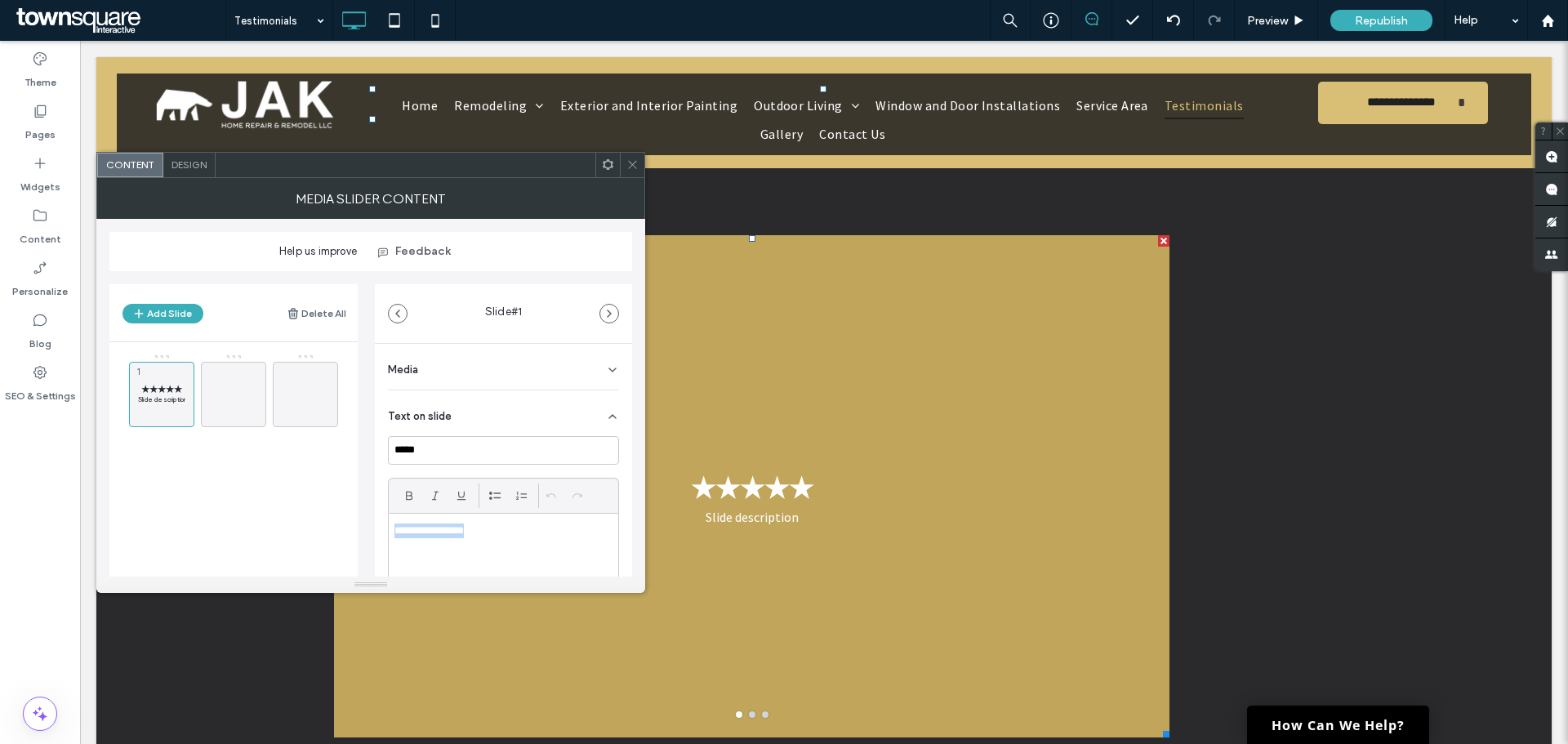 click on "**********" at bounding box center (499, 531) 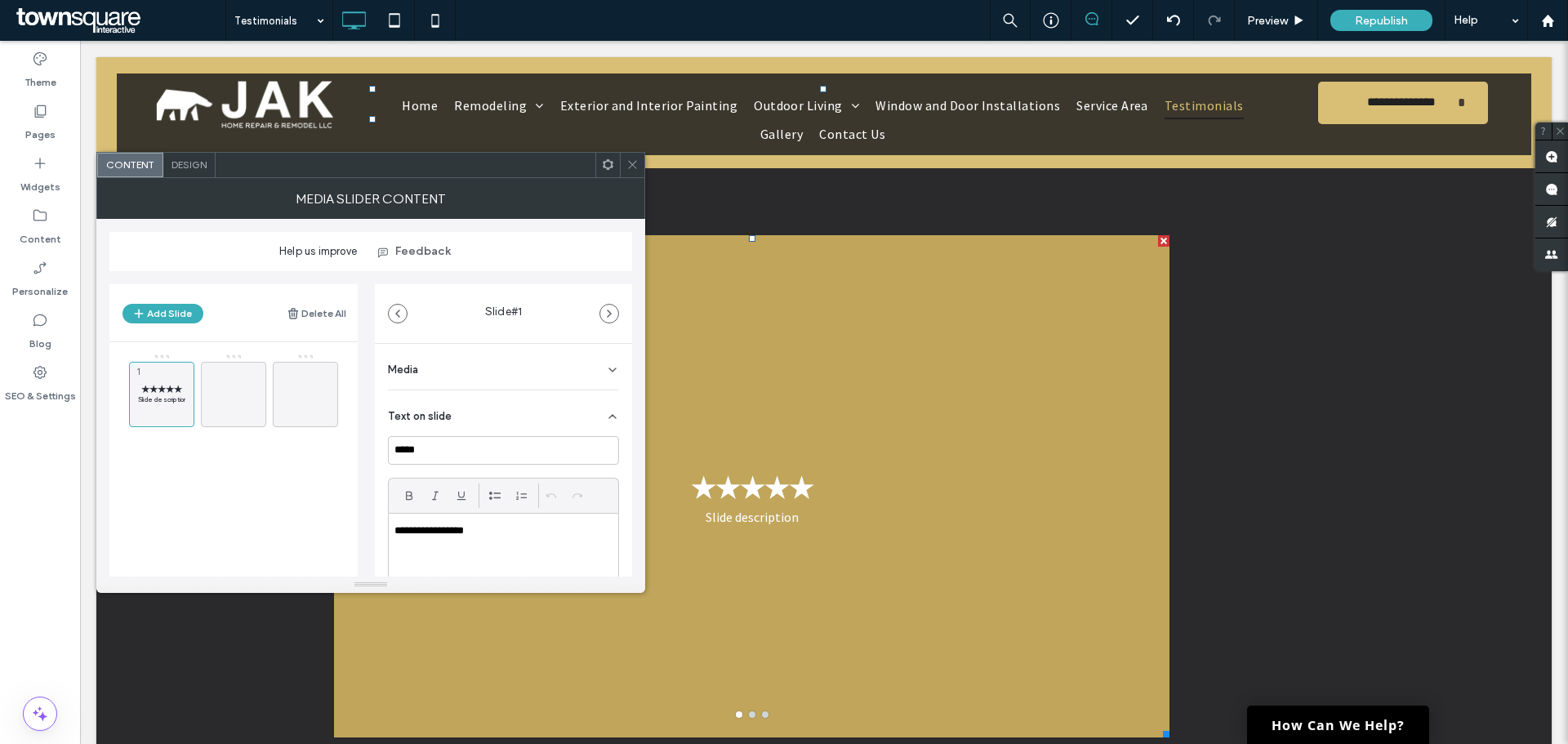 scroll, scrollTop: 0, scrollLeft: 0, axis: both 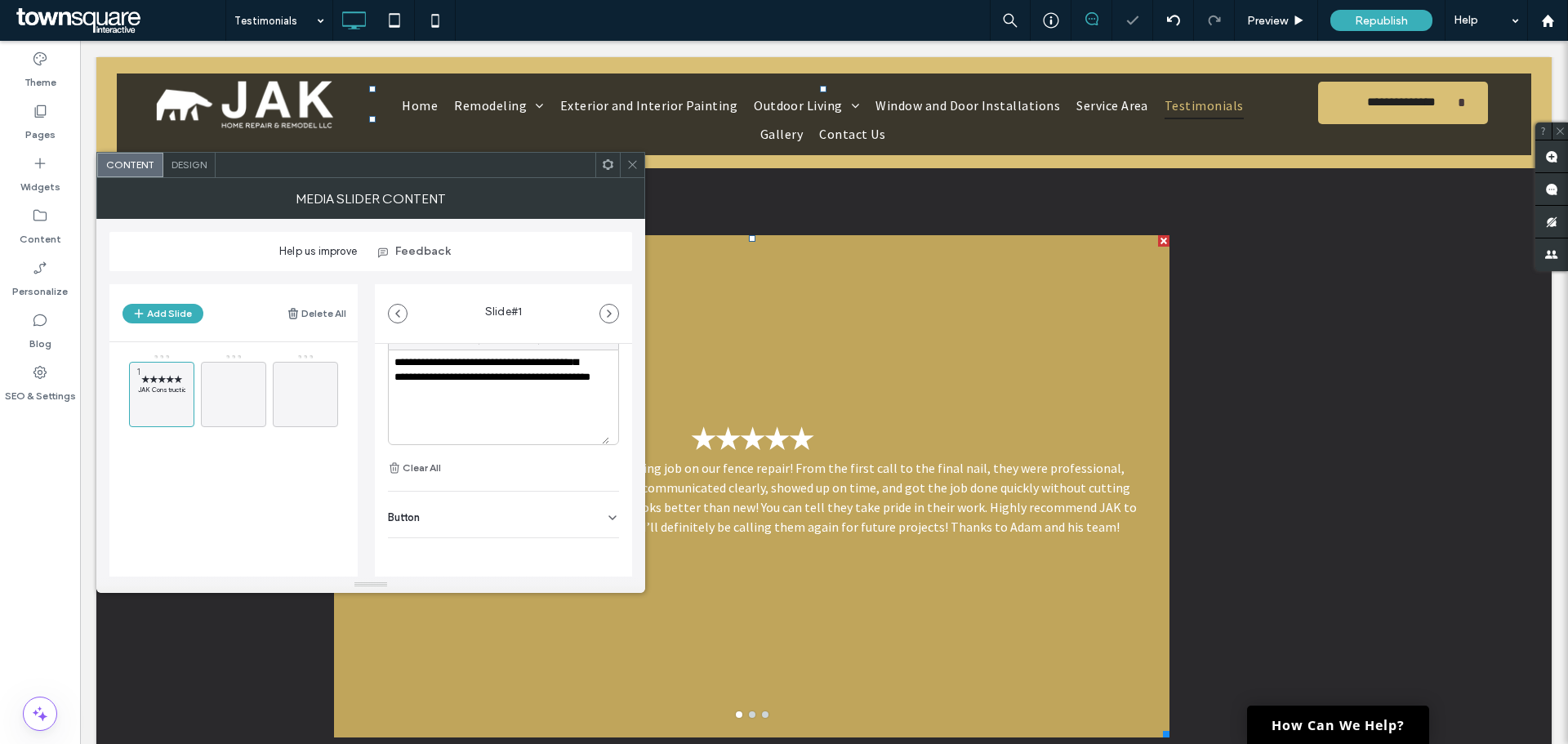 type 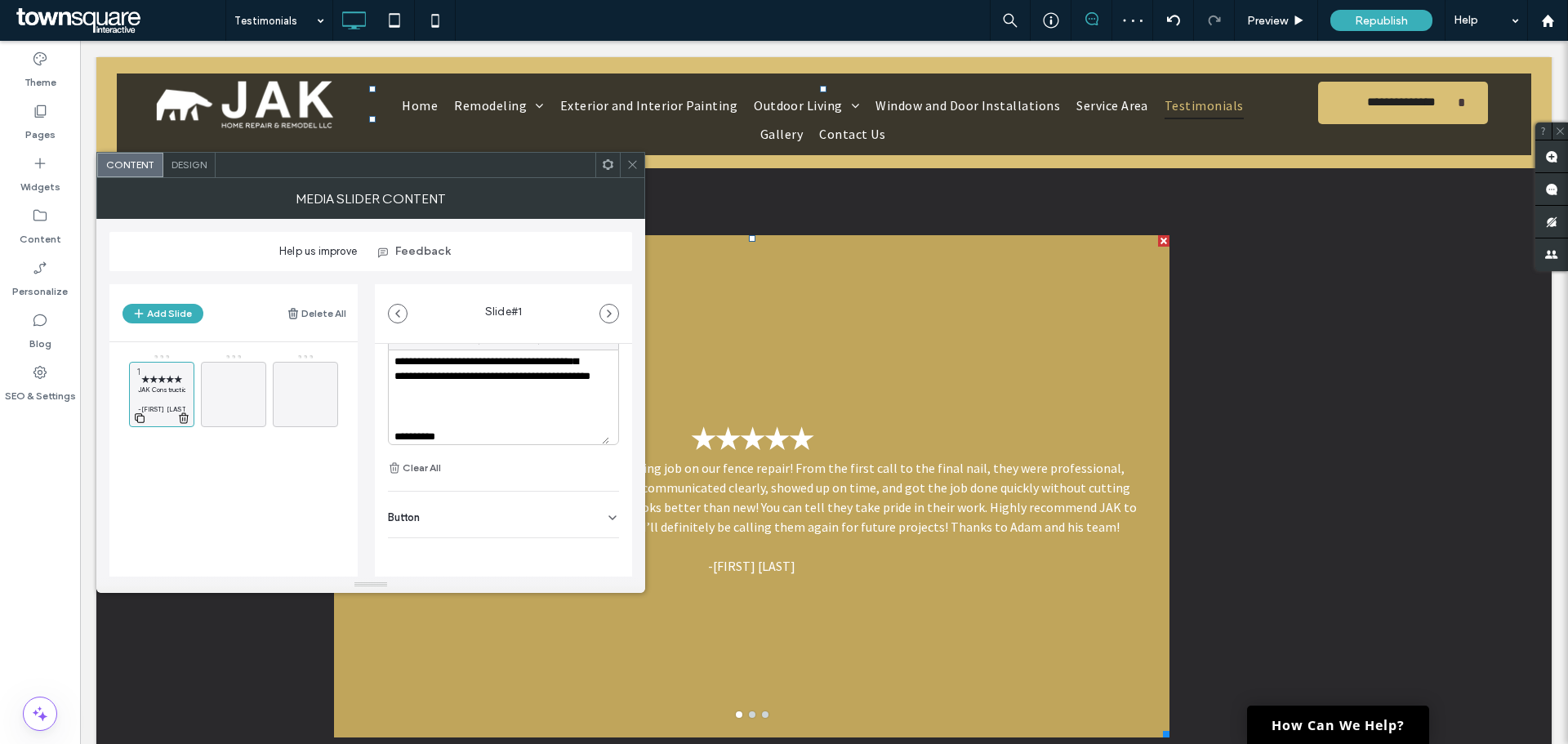 click 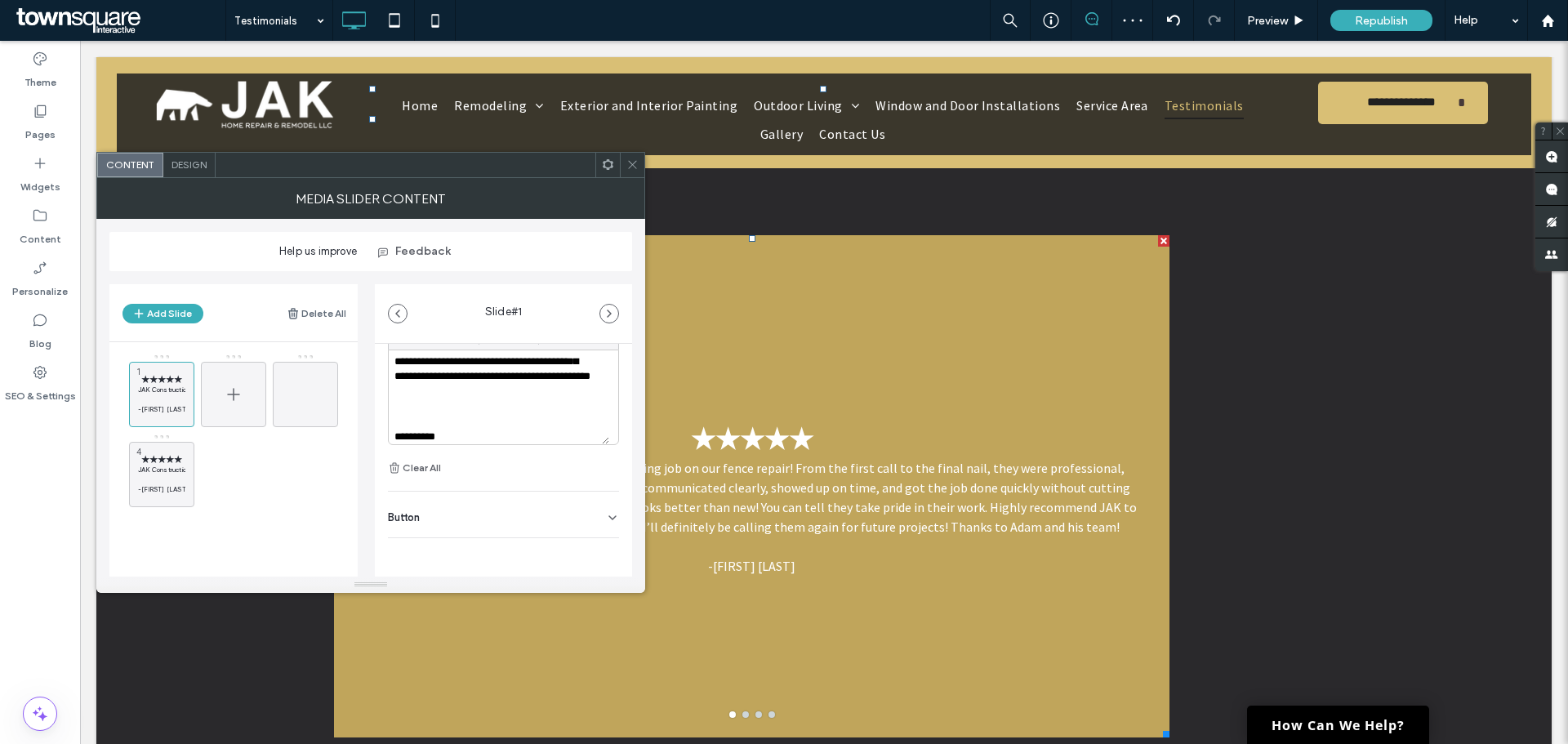 click at bounding box center (234, 394) 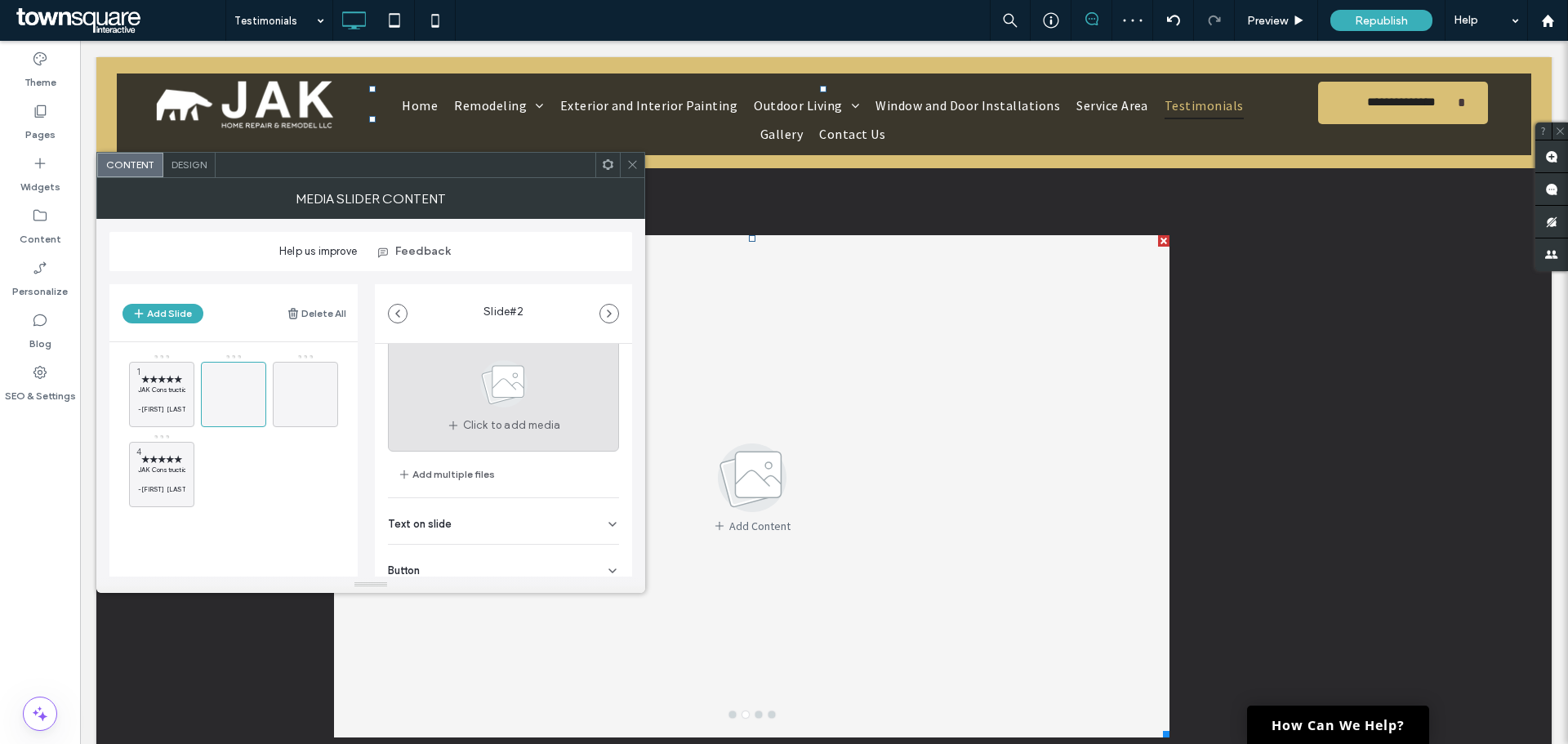 scroll, scrollTop: 104, scrollLeft: 0, axis: vertical 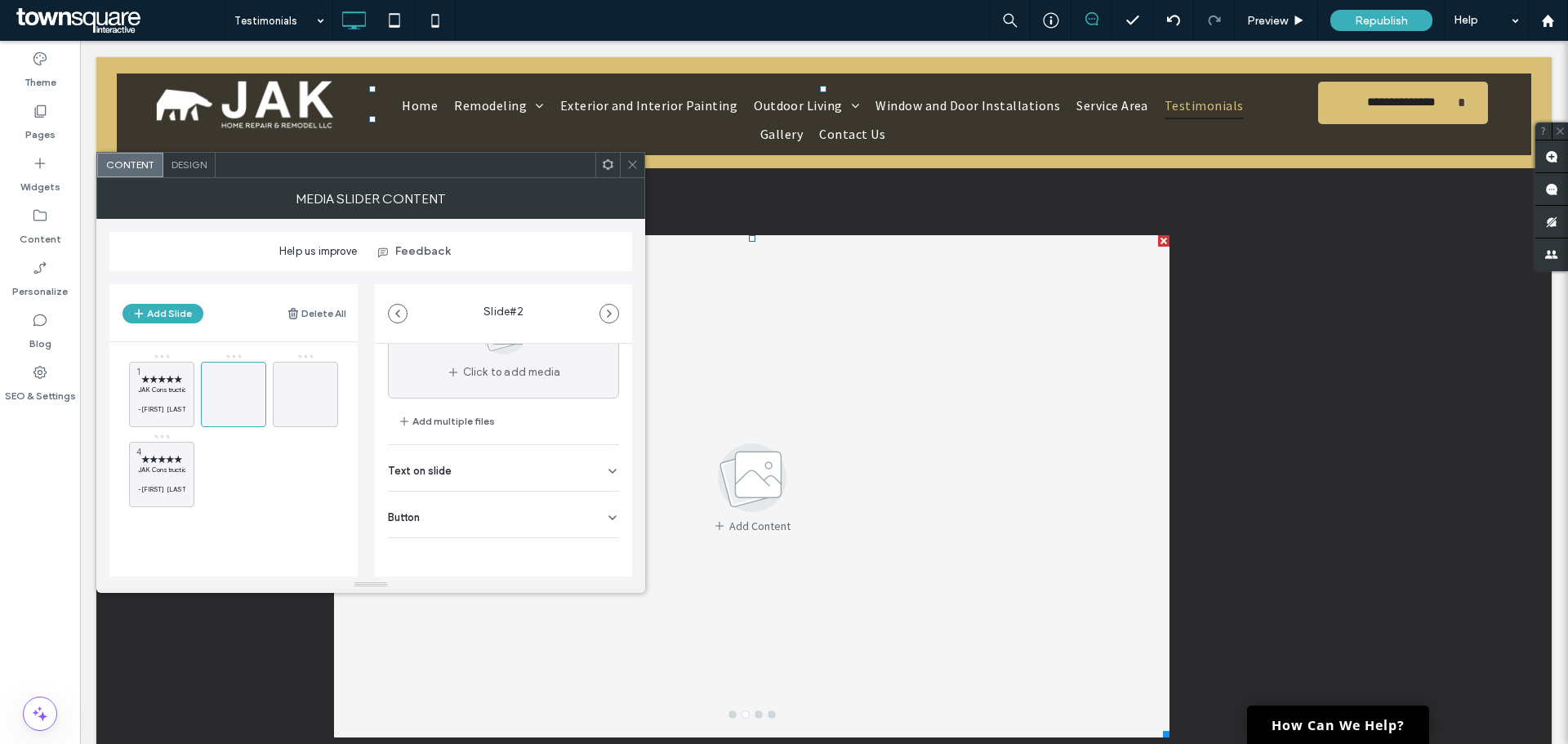 drag, startPoint x: 241, startPoint y: 377, endPoint x: 238, endPoint y: 456, distance: 79.05694 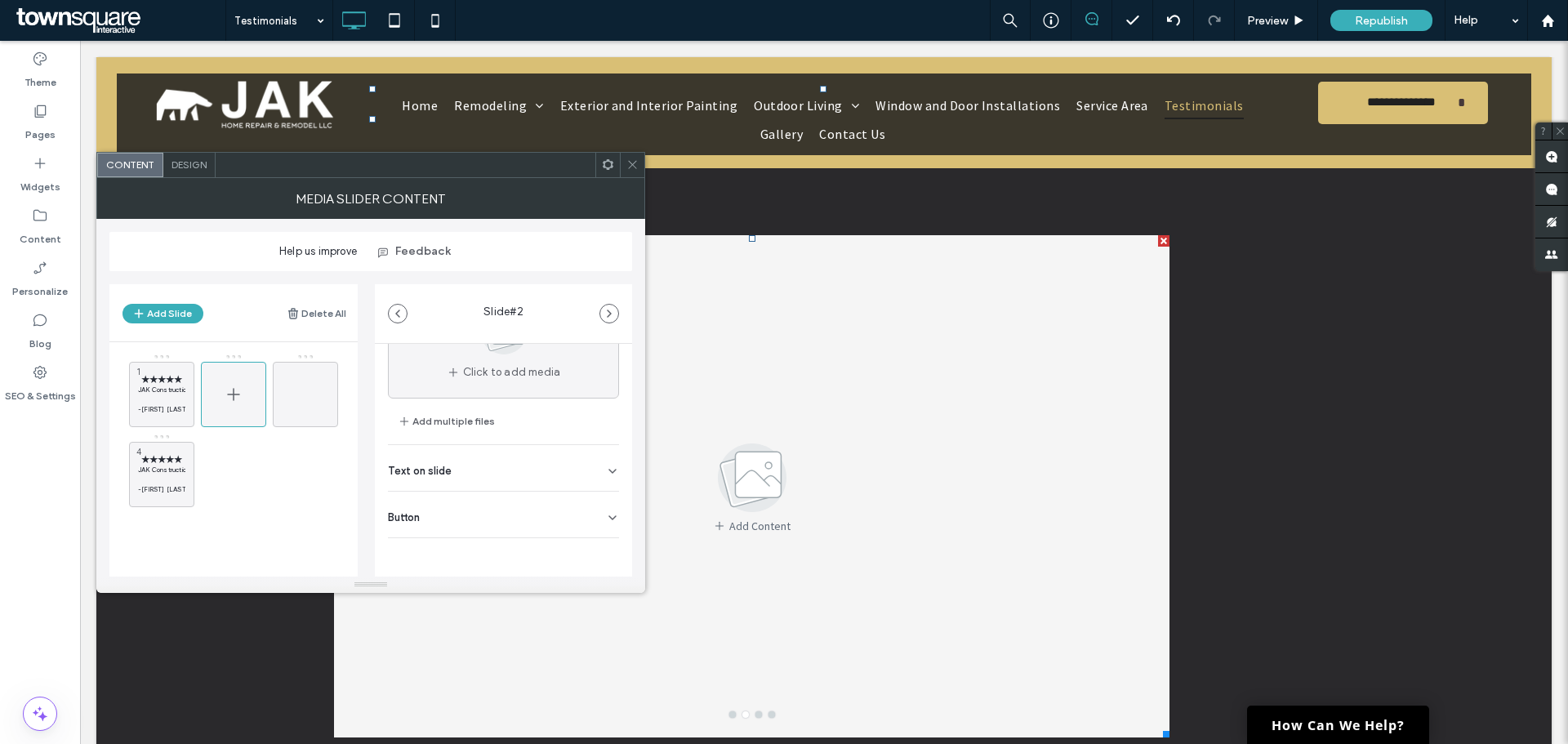 click at bounding box center (234, 394) 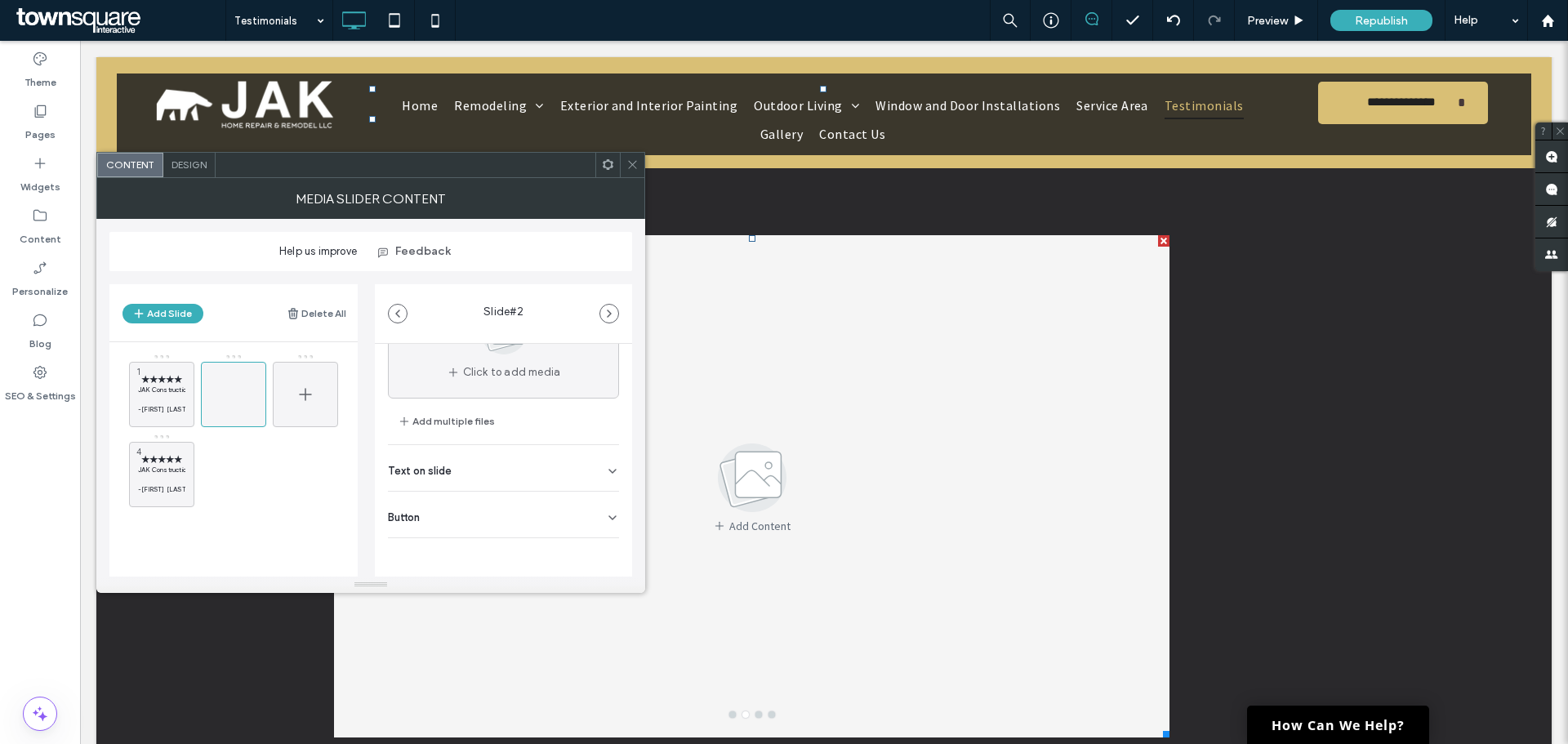click 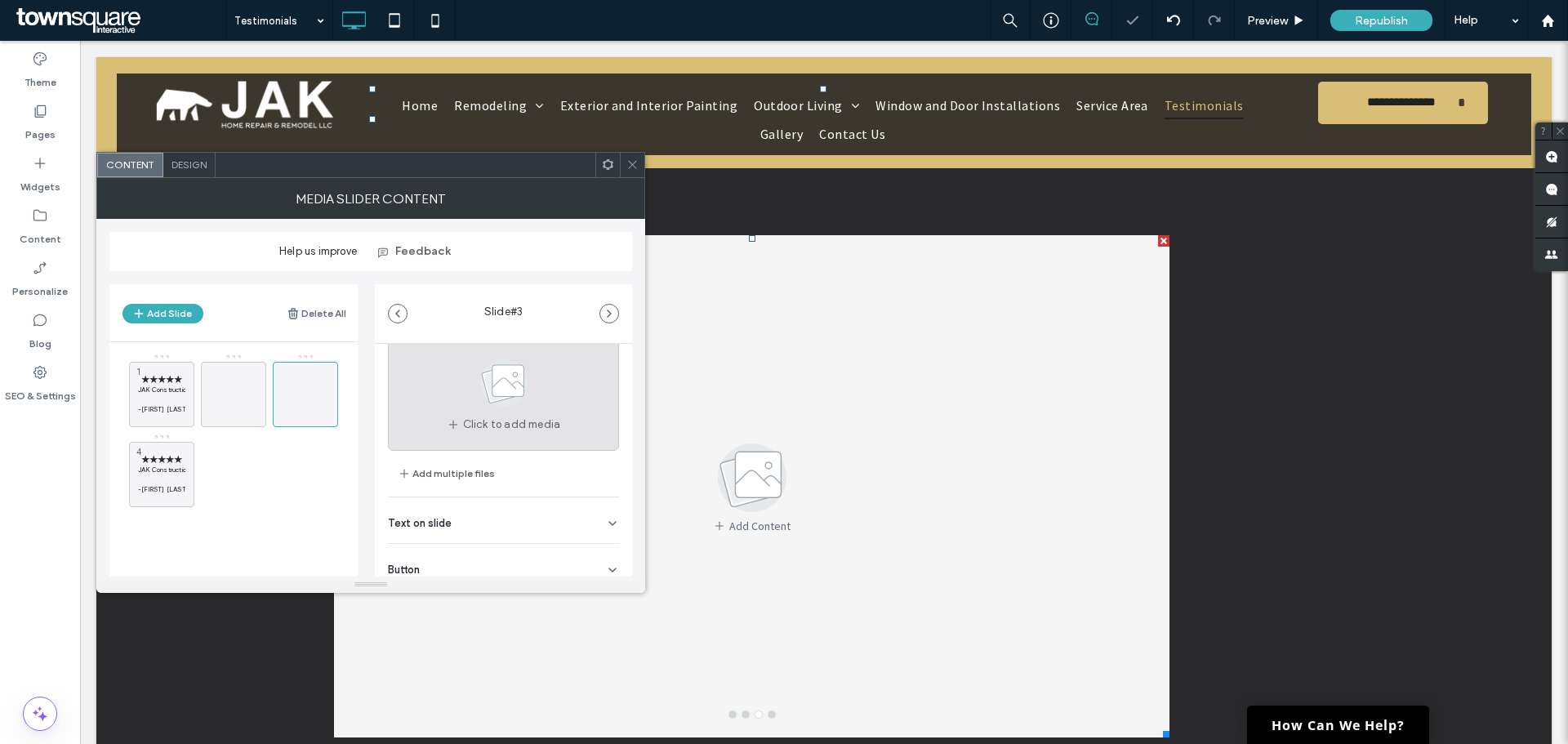 scroll, scrollTop: 104, scrollLeft: 0, axis: vertical 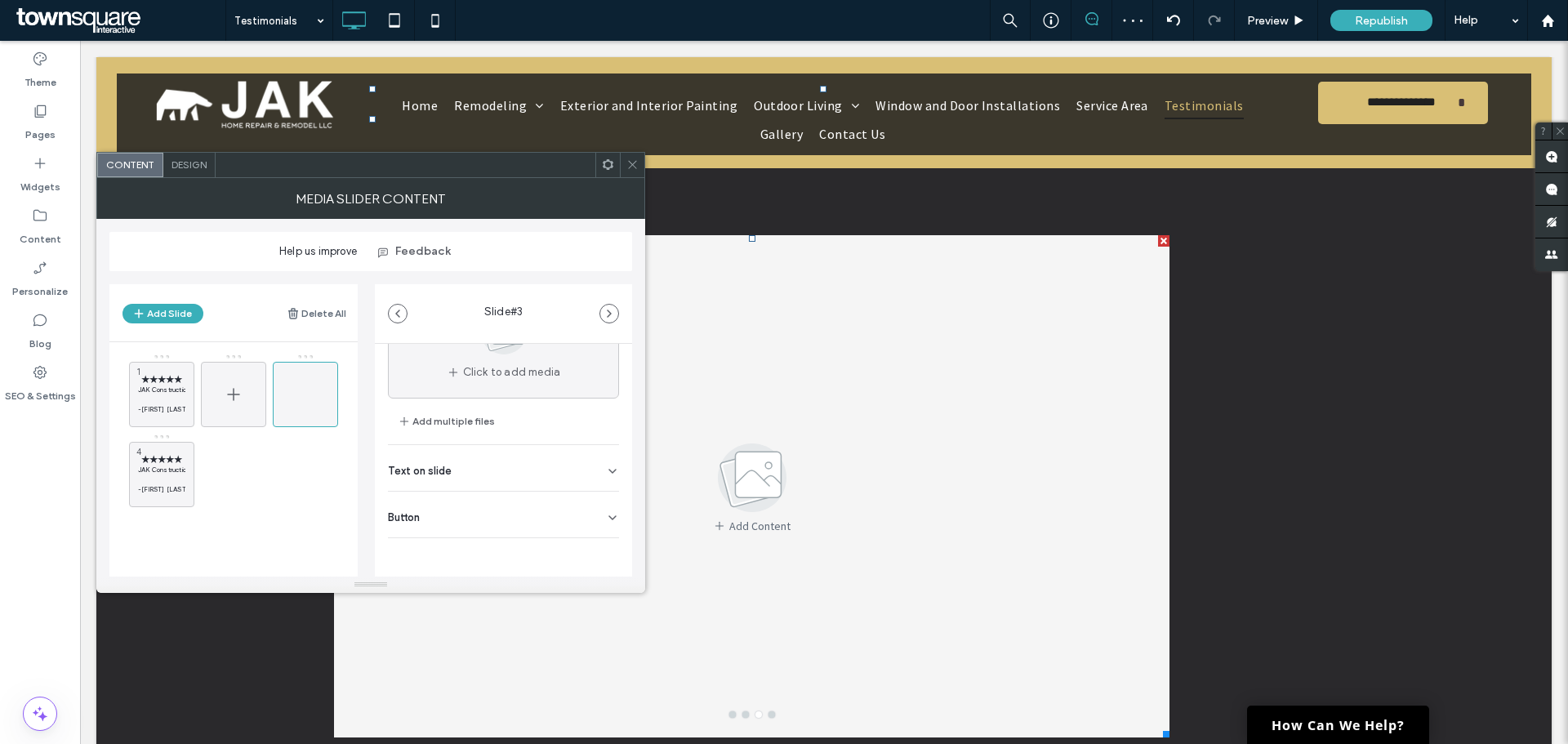 click at bounding box center [234, 394] 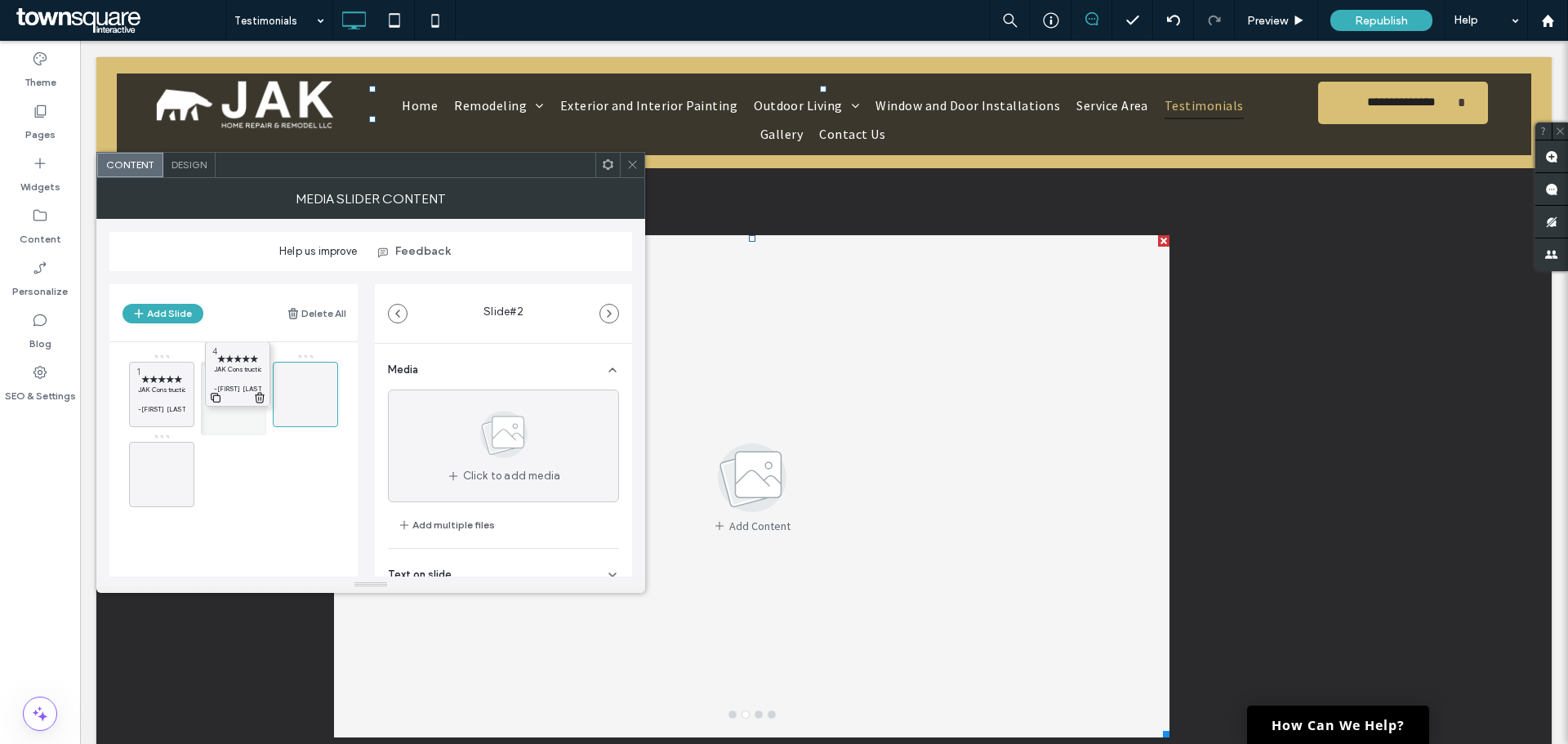 drag, startPoint x: 167, startPoint y: 473, endPoint x: 238, endPoint y: 385, distance: 113.0708 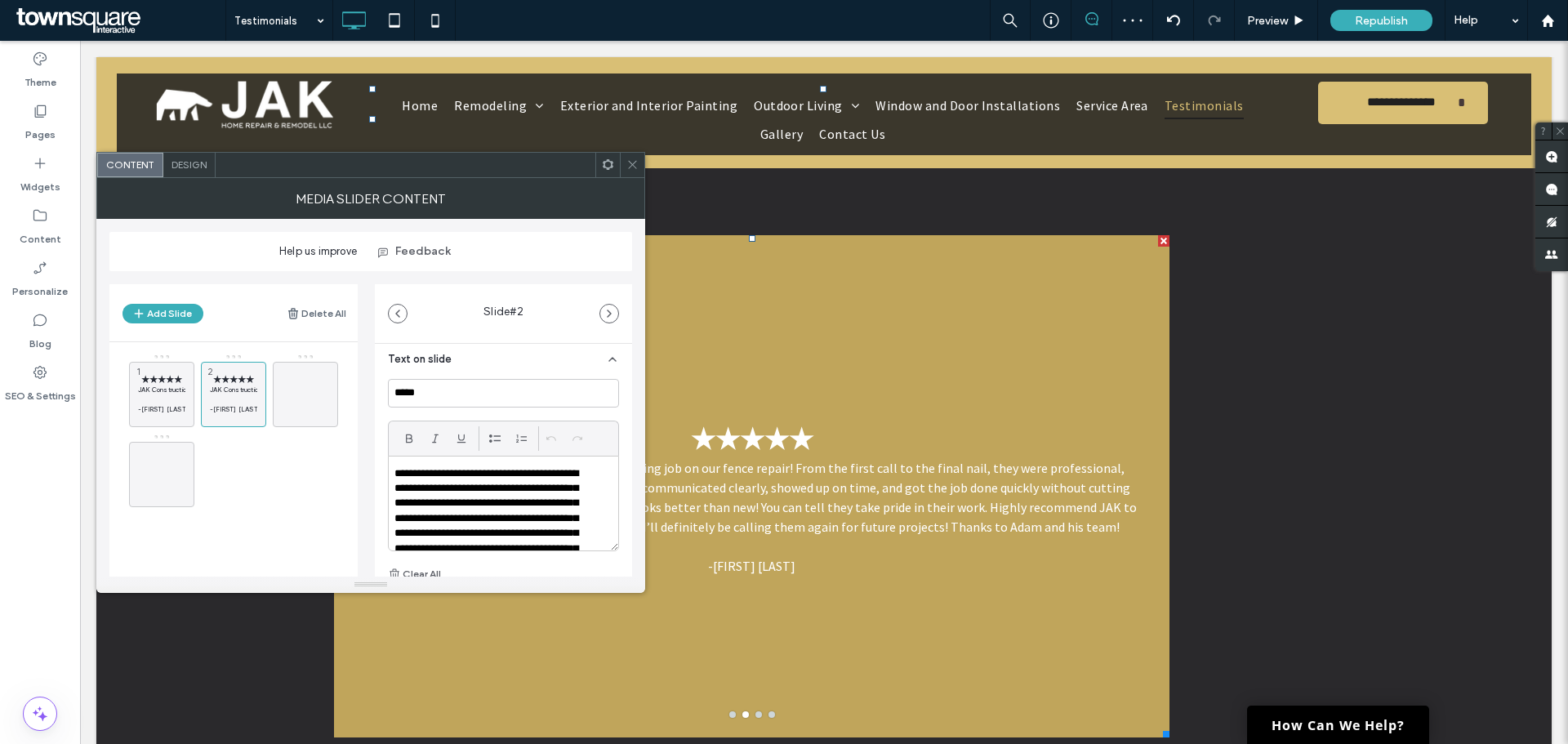 scroll, scrollTop: 82, scrollLeft: 0, axis: vertical 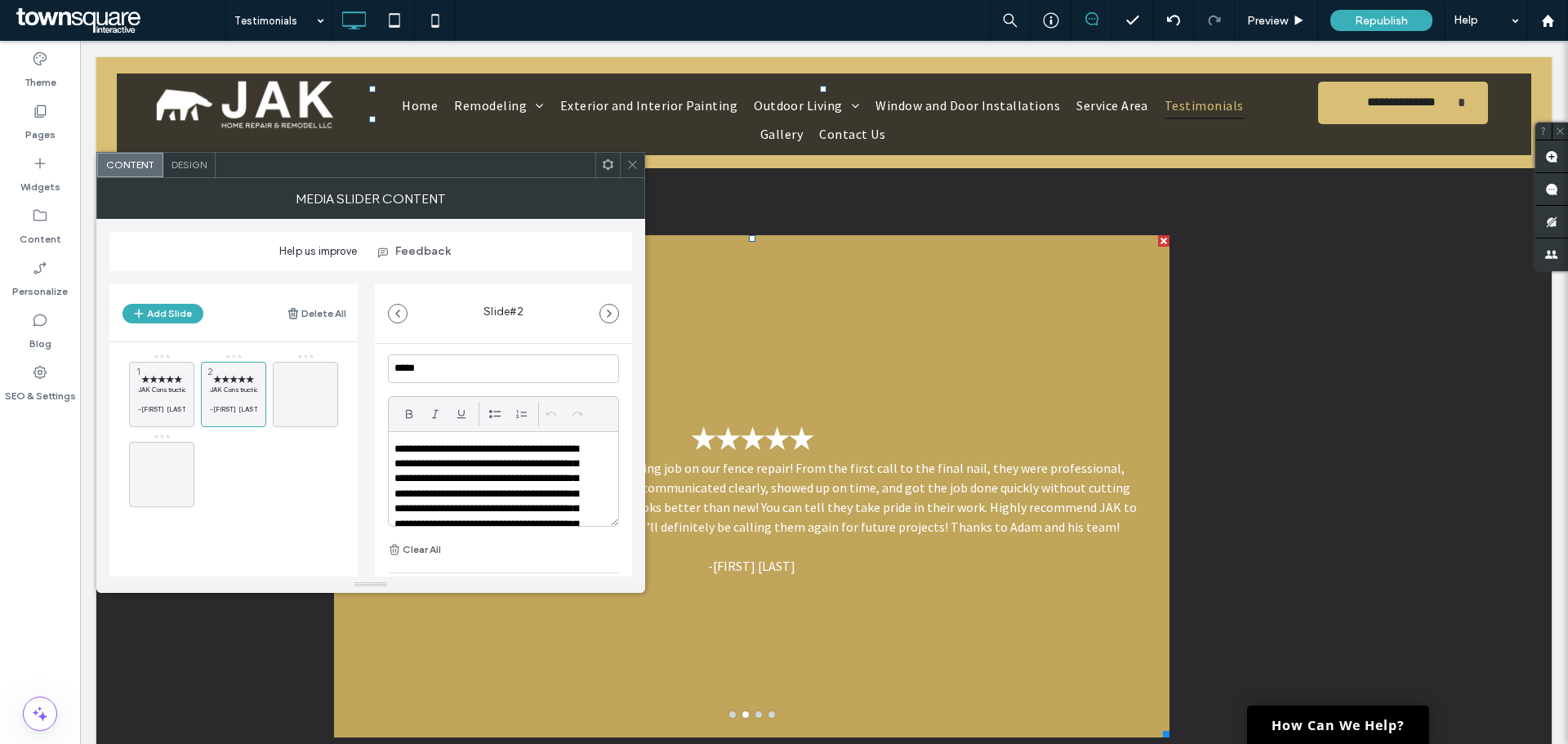click on "**********" at bounding box center (492, 547) 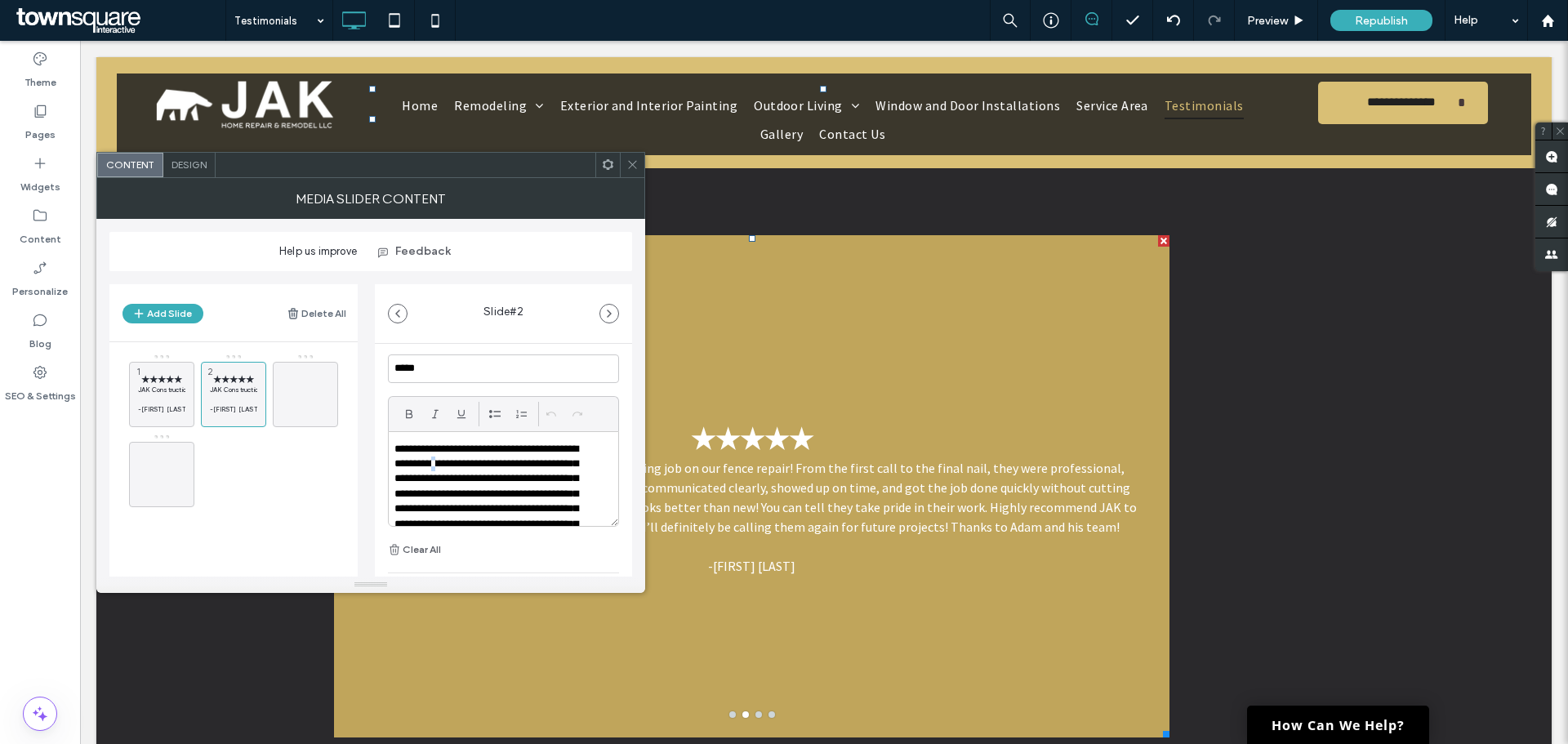 click on "**********" at bounding box center (492, 547) 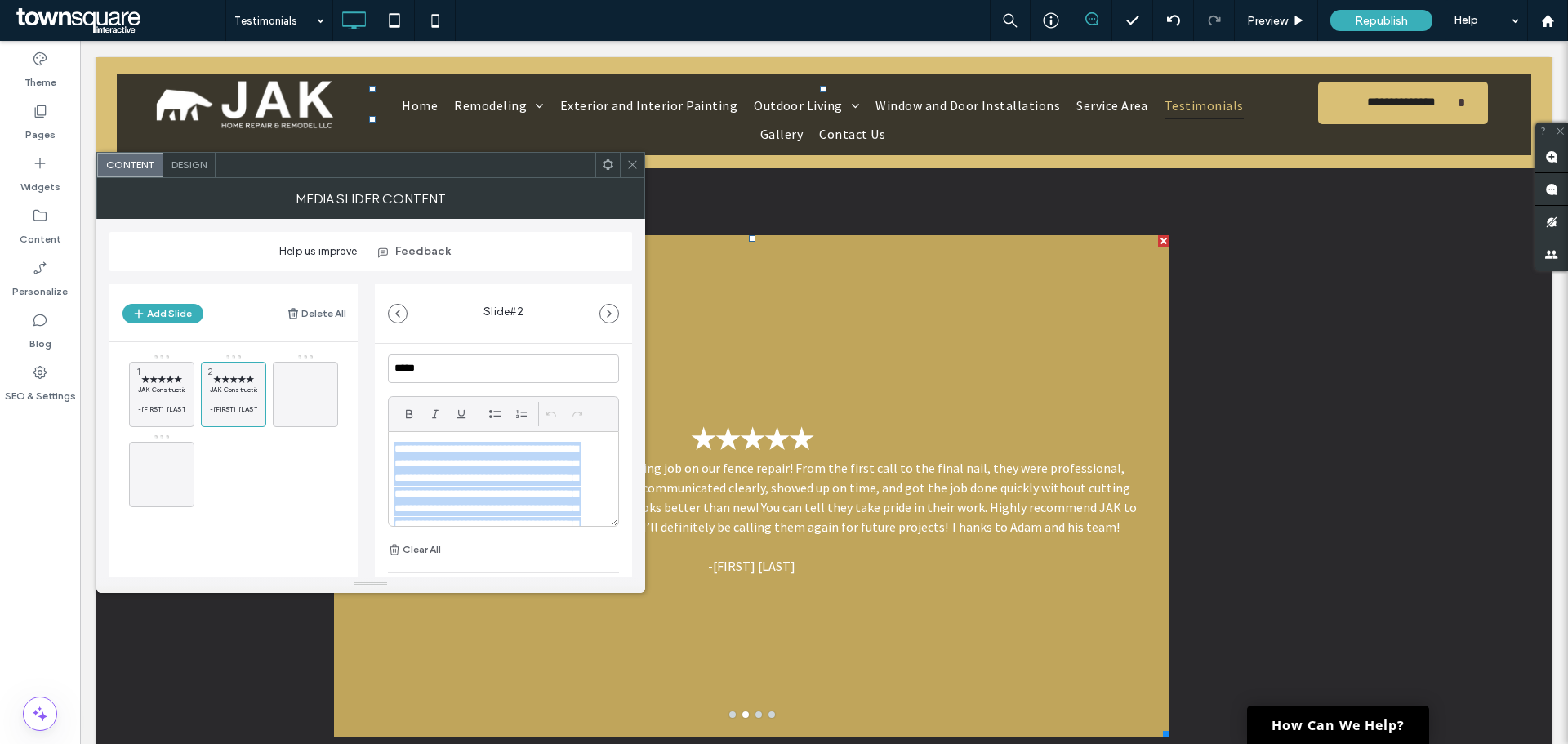 click on "**********" at bounding box center (492, 547) 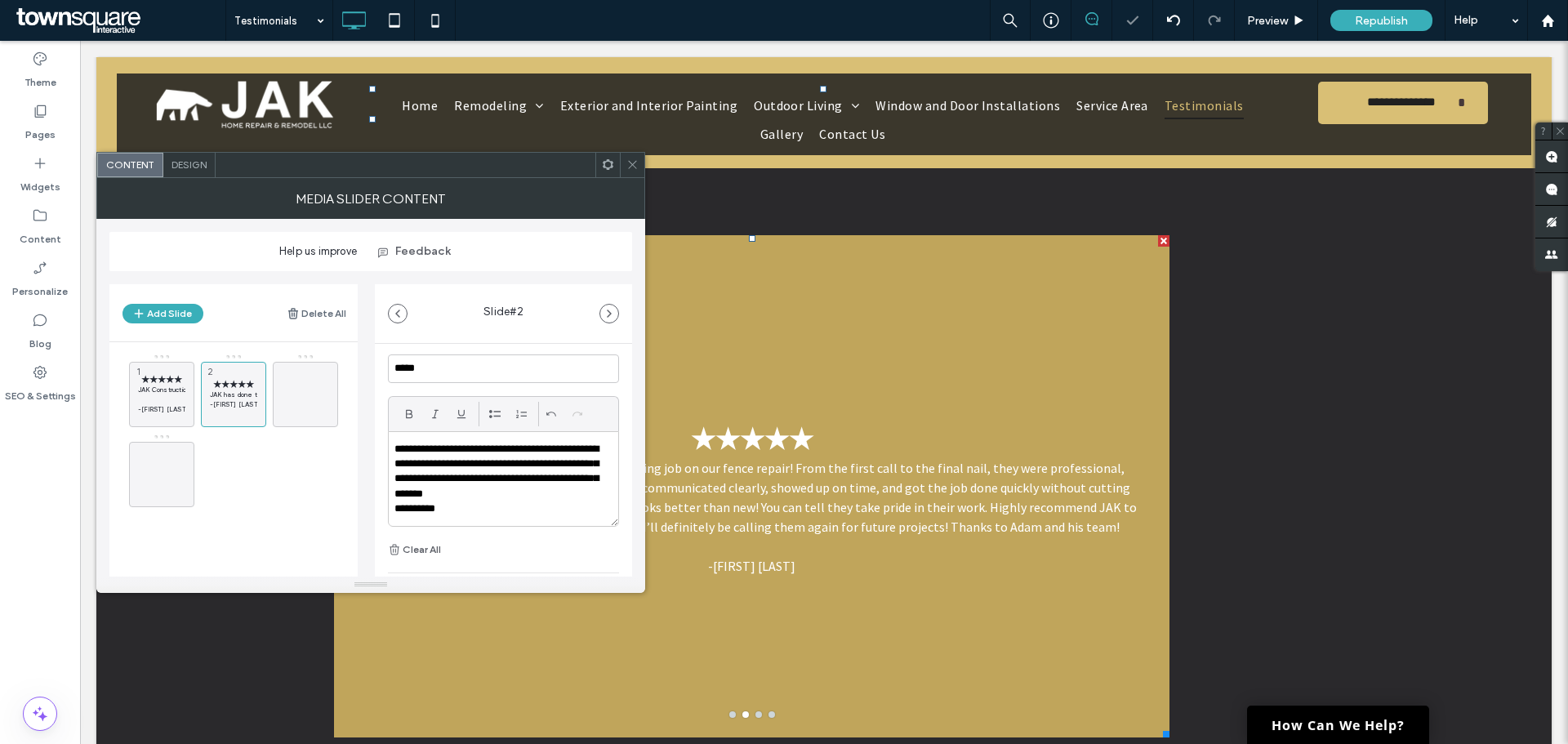 scroll, scrollTop: 0, scrollLeft: 0, axis: both 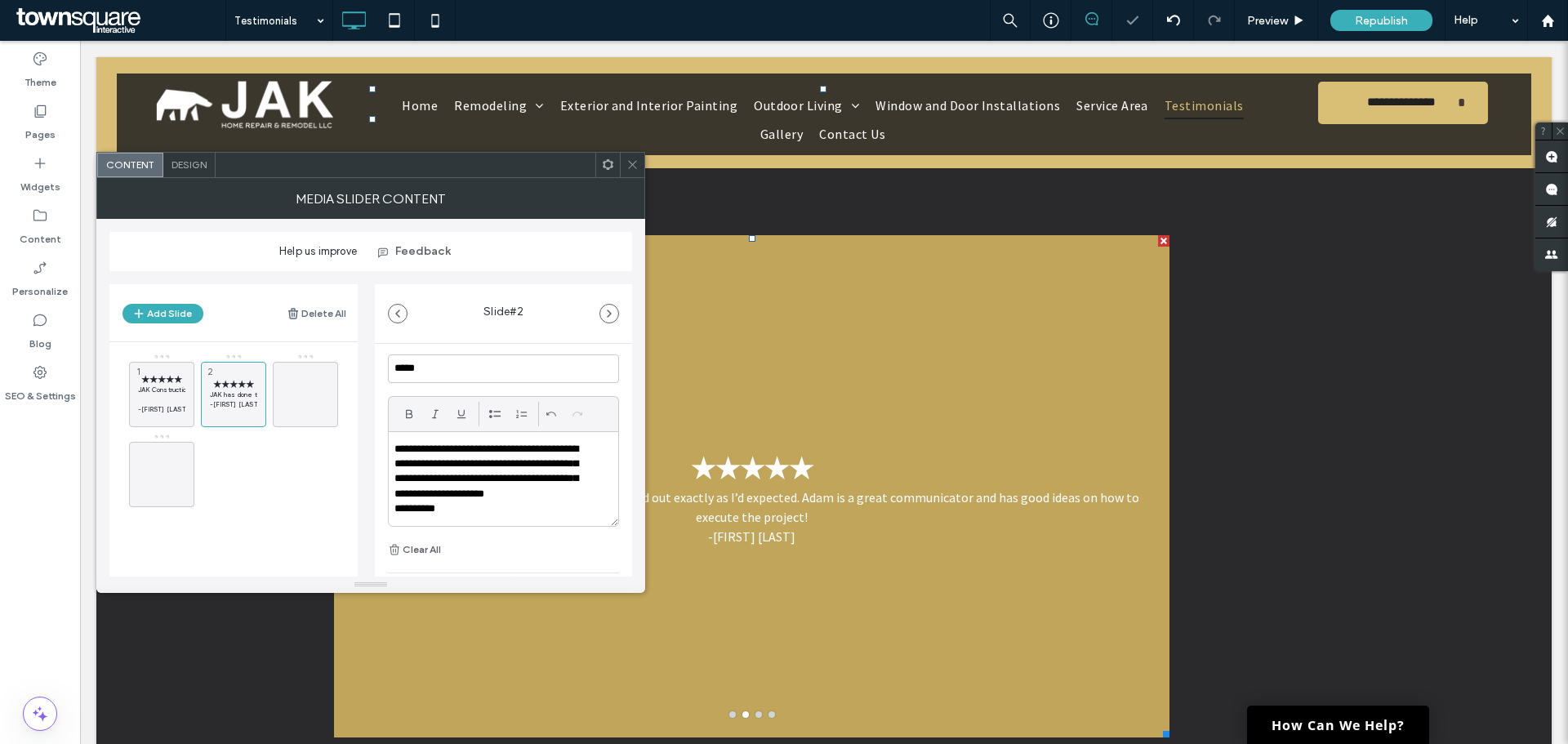 click on "**********" at bounding box center (492, 509) 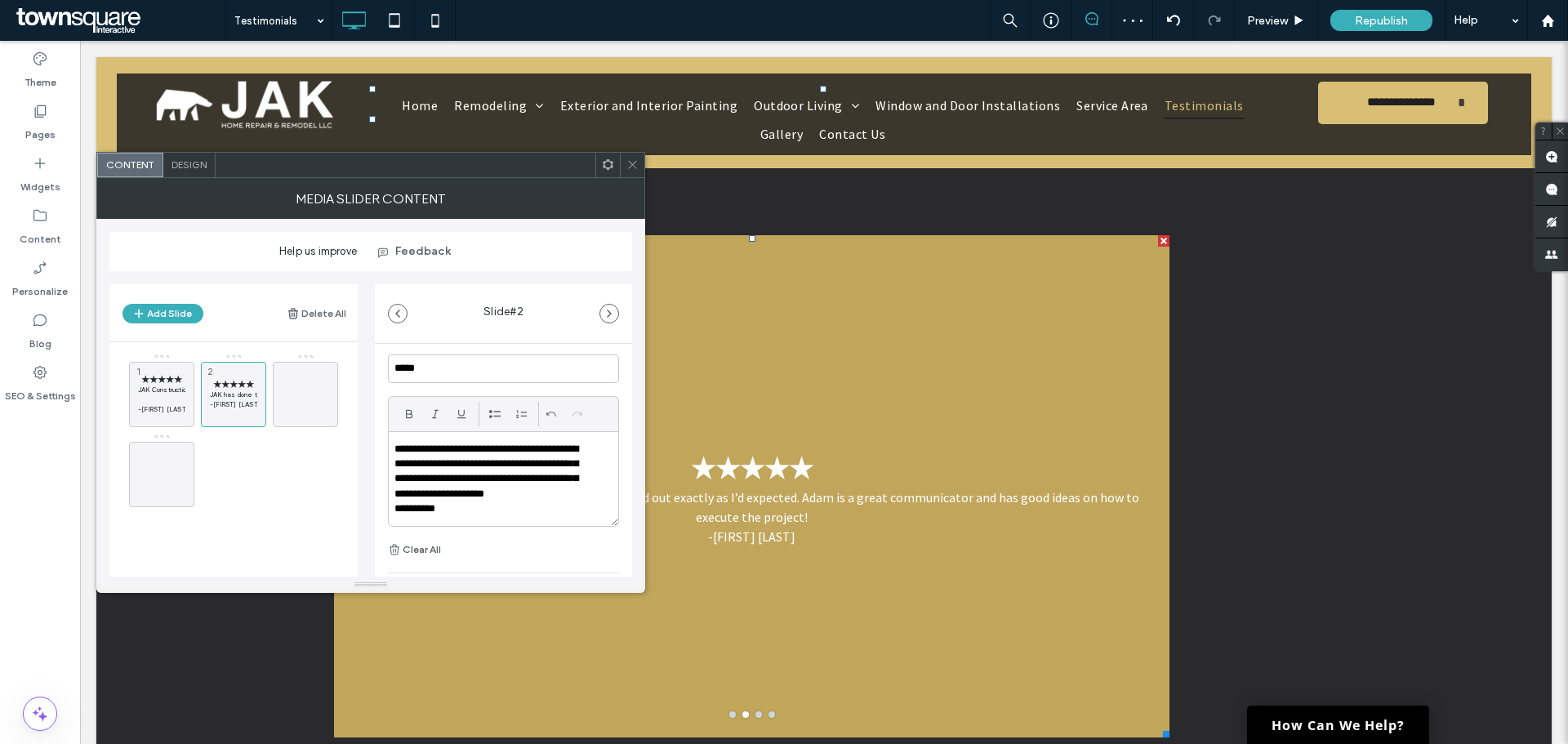 type 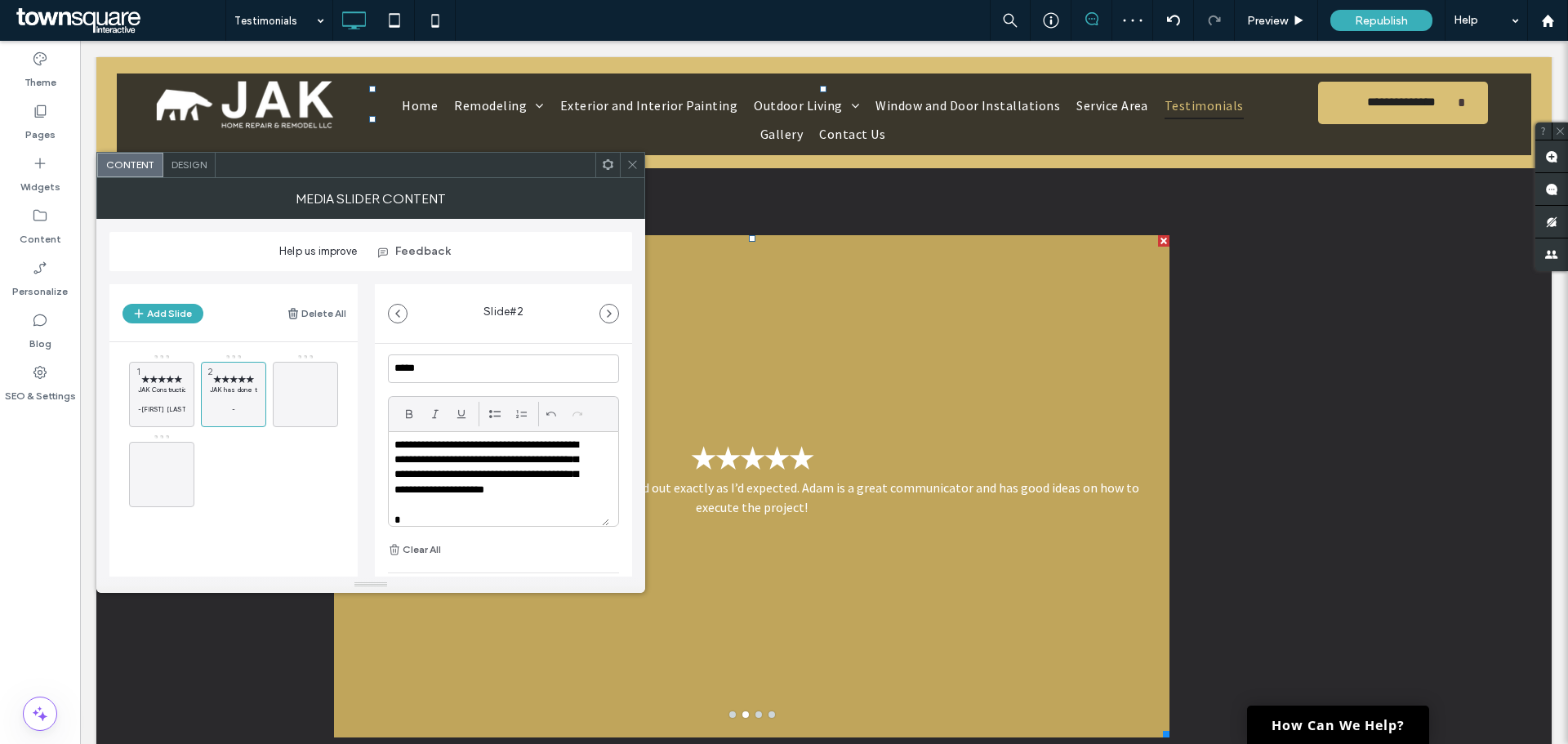scroll, scrollTop: 5, scrollLeft: 0, axis: vertical 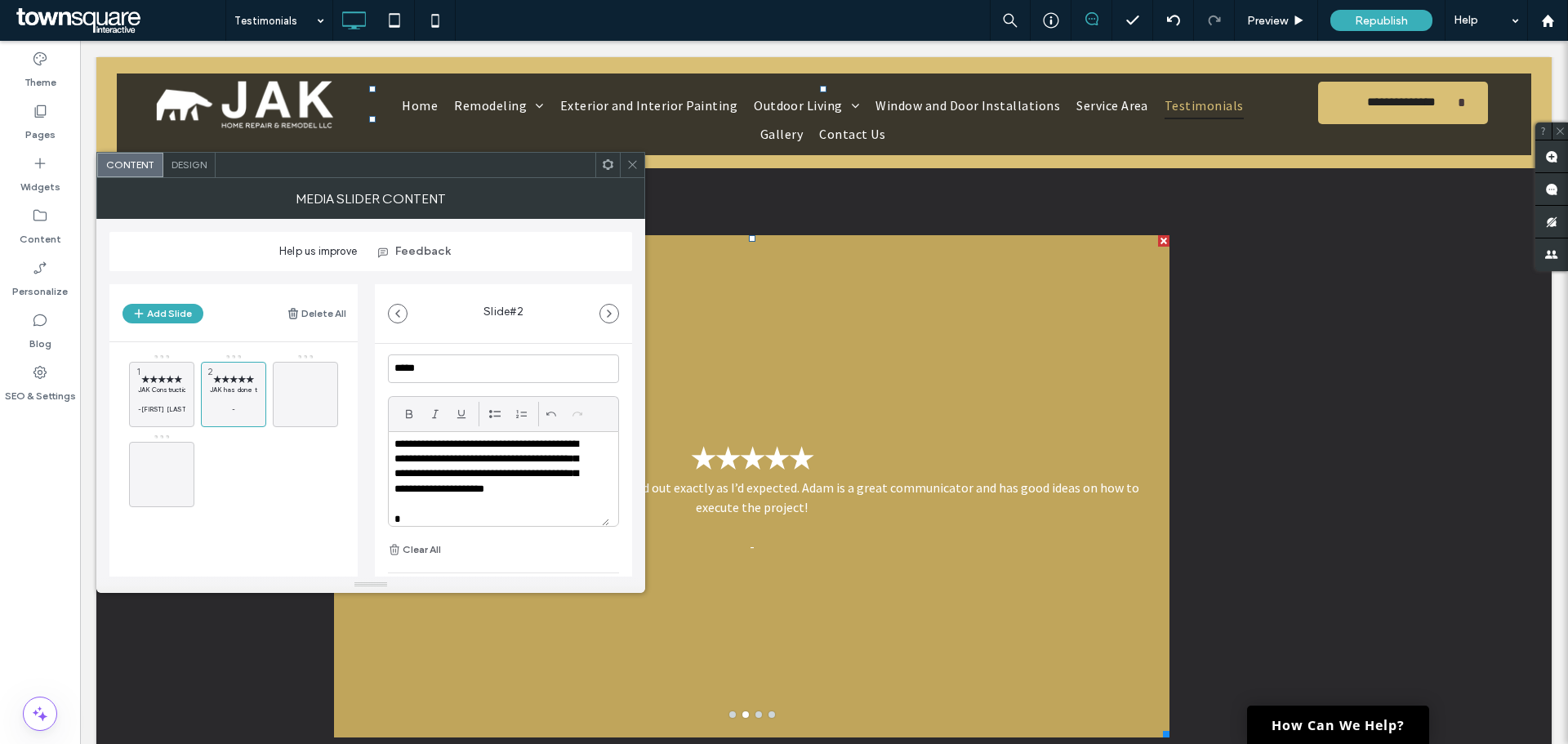 click on "*" at bounding box center (492, 519) 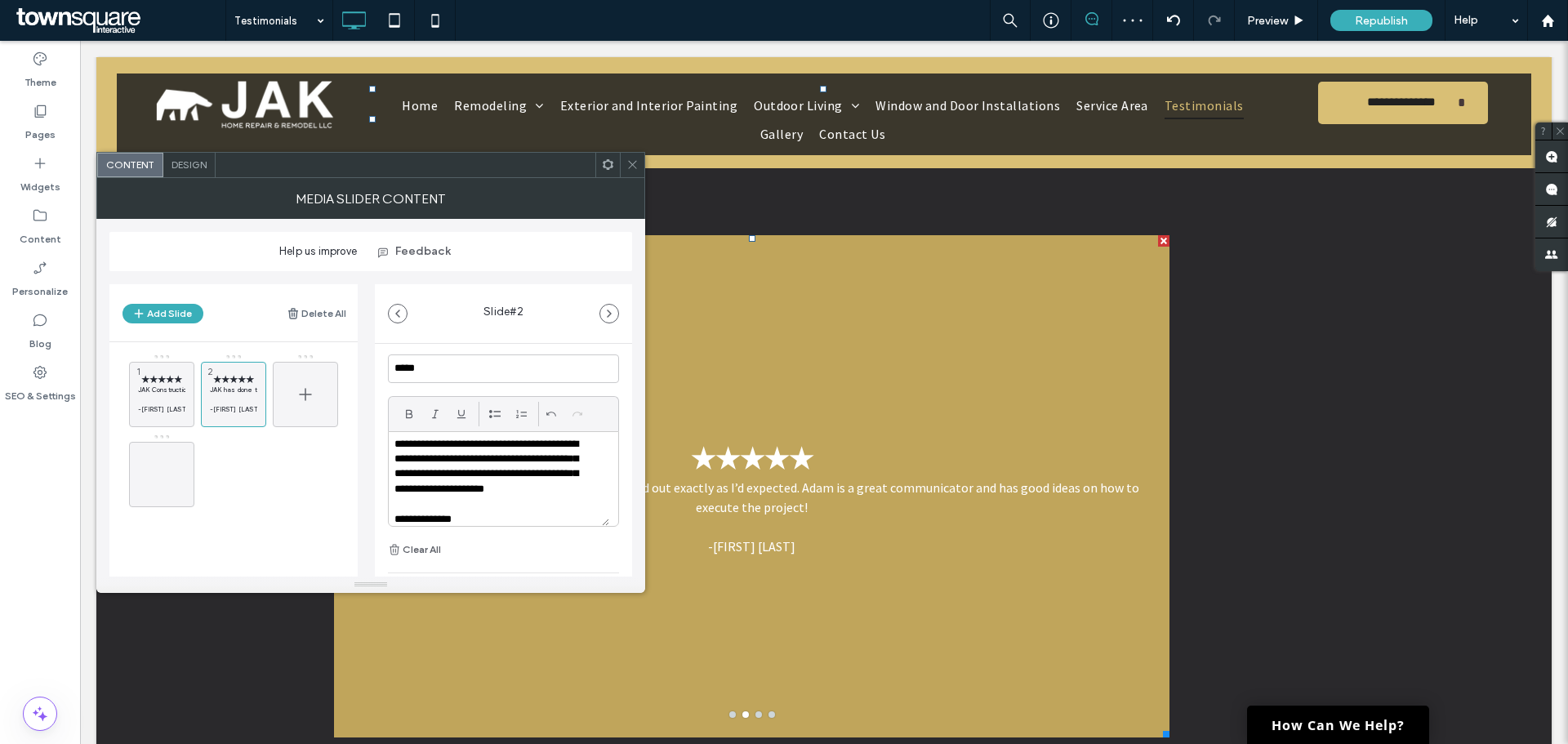 click at bounding box center (305, 394) 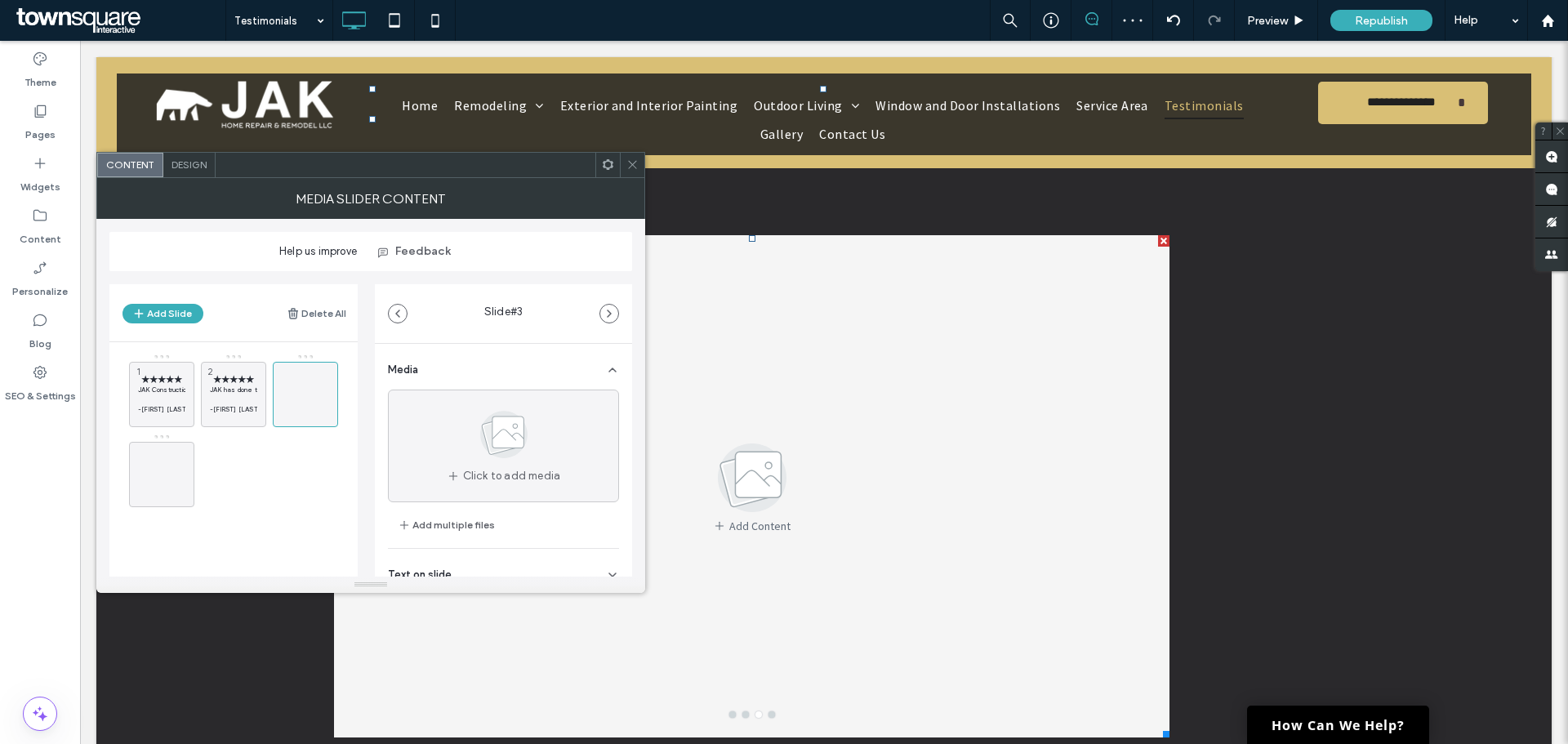 click 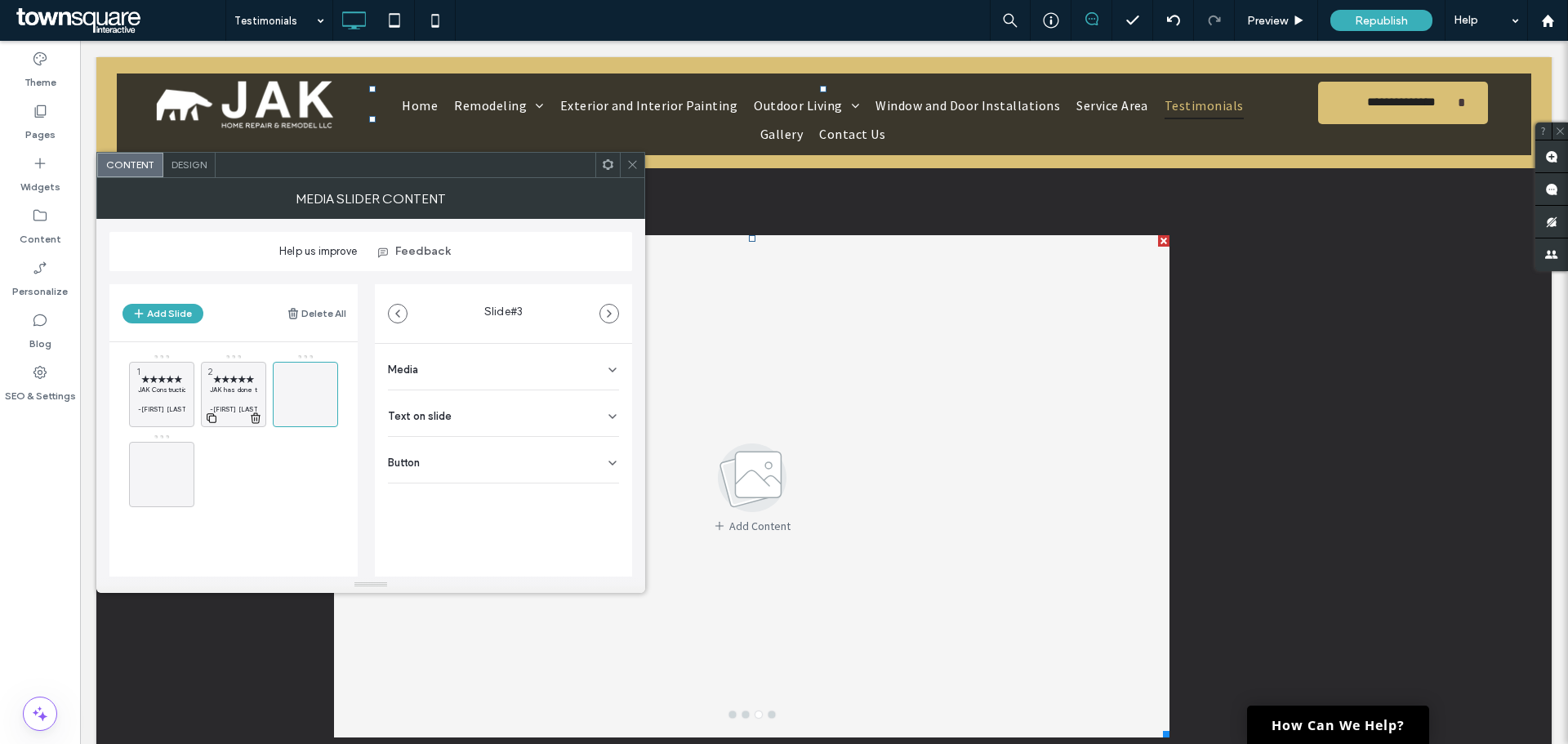 click on "★★★★★" at bounding box center (234, 379) 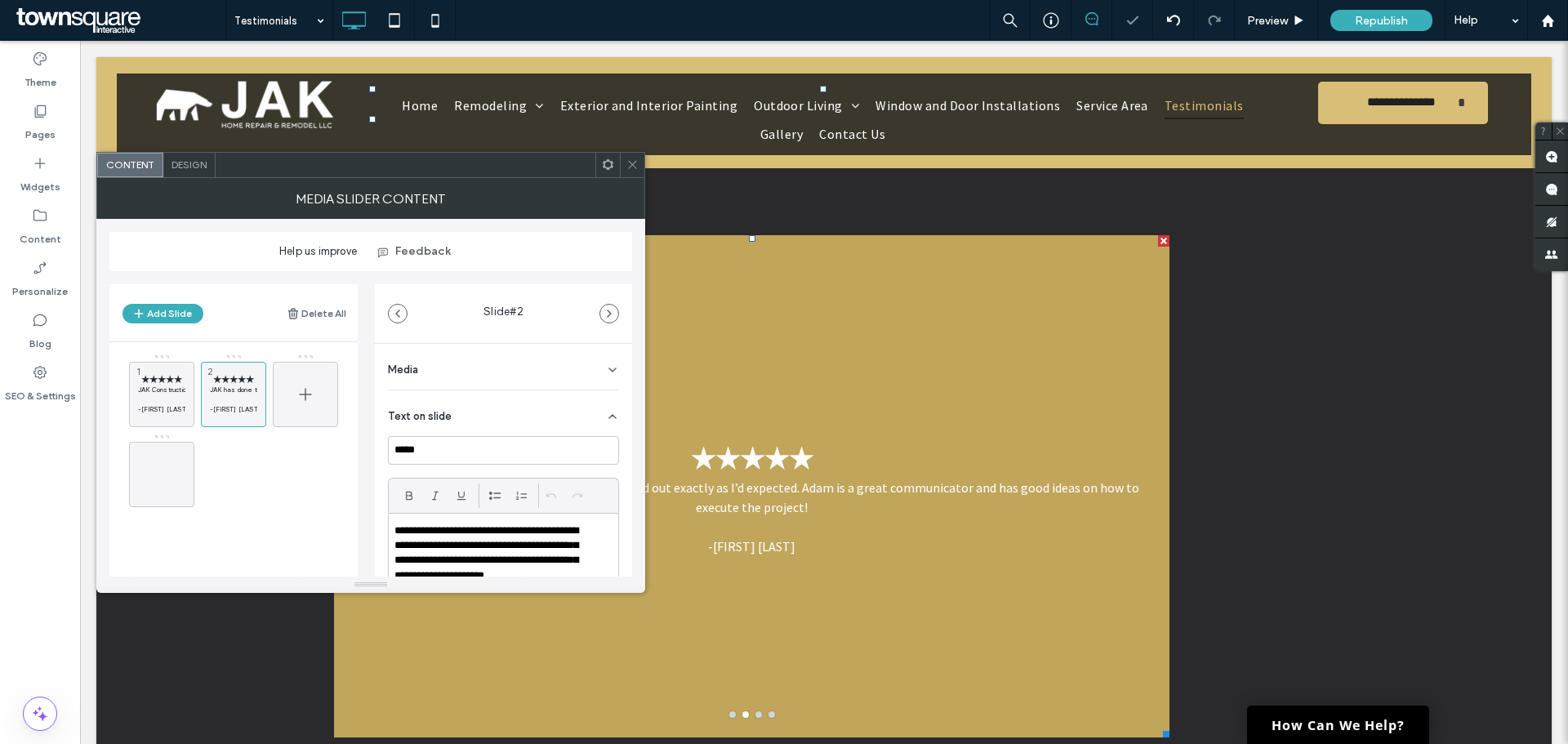 click 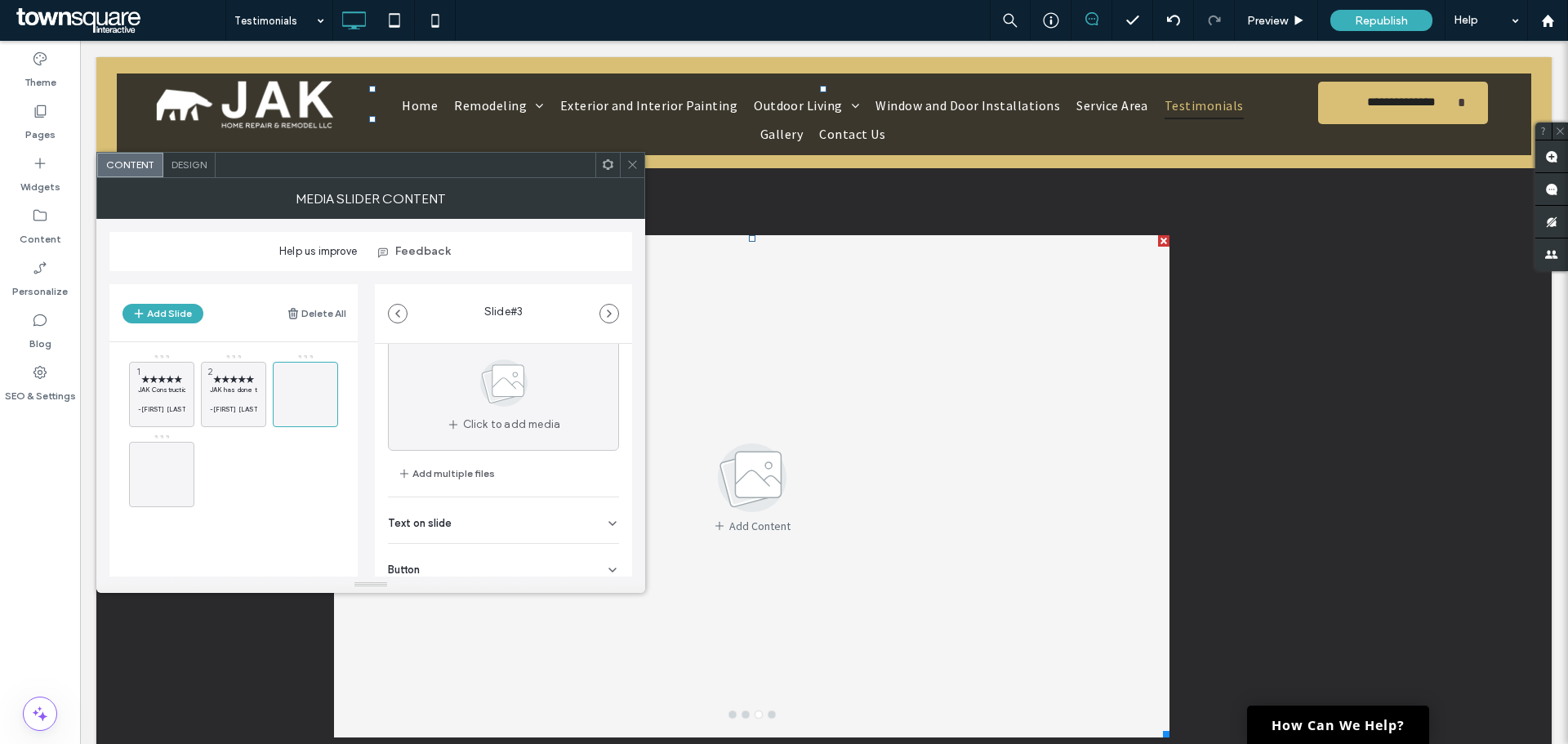 scroll, scrollTop: 0, scrollLeft: 0, axis: both 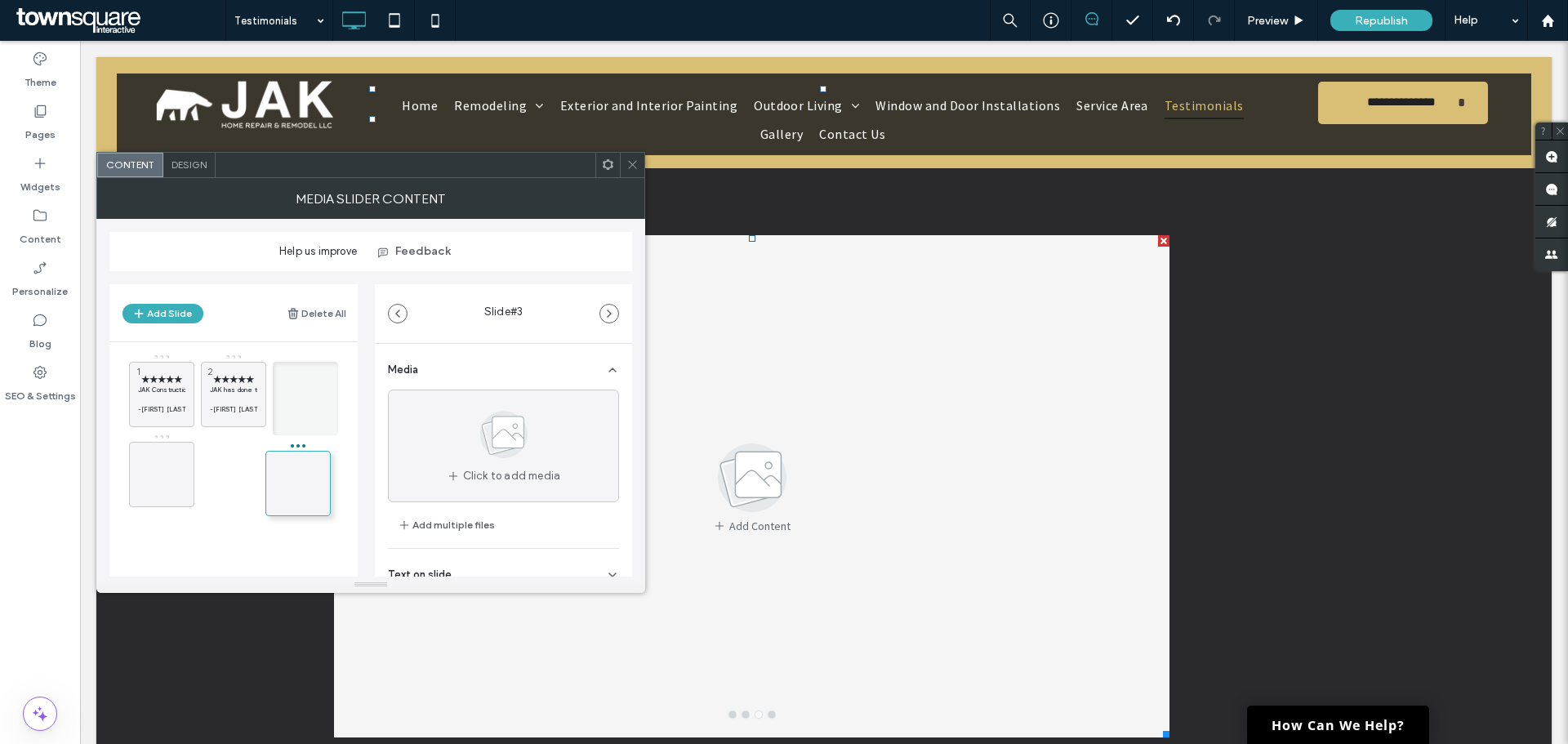 drag, startPoint x: 314, startPoint y: 376, endPoint x: 305, endPoint y: 475, distance: 99.408249 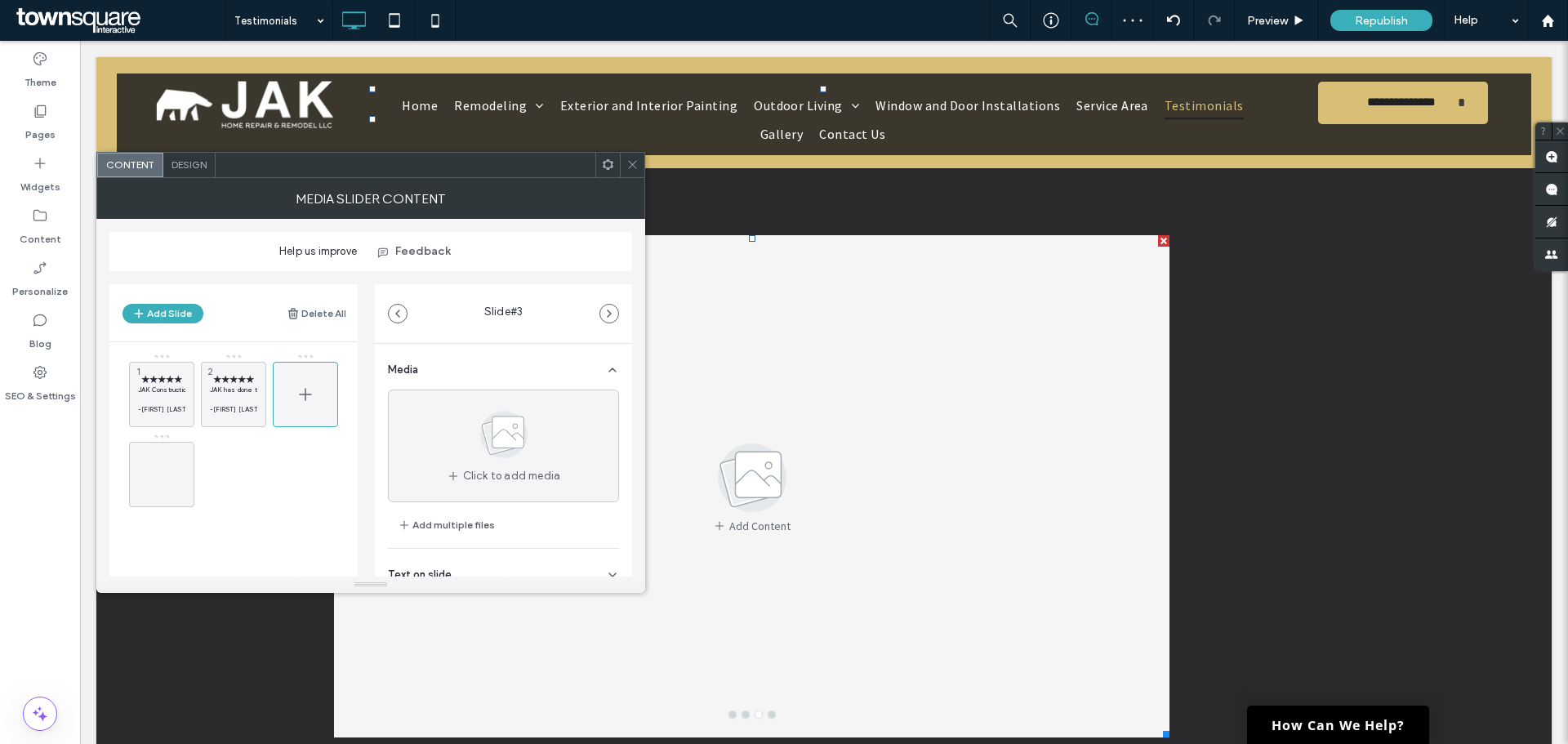 drag, startPoint x: 307, startPoint y: 355, endPoint x: 301, endPoint y: 390, distance: 35.510562 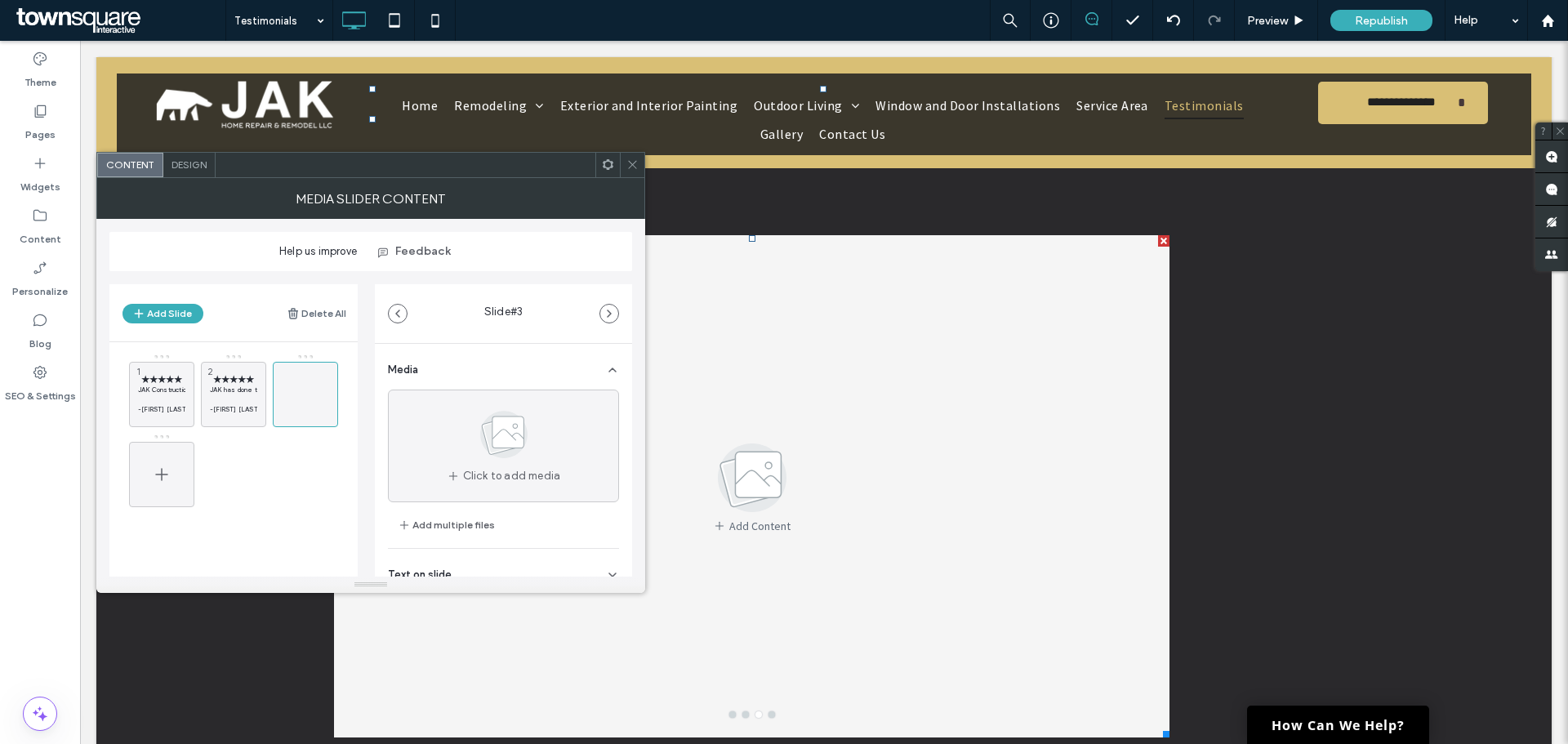 click at bounding box center (162, 474) 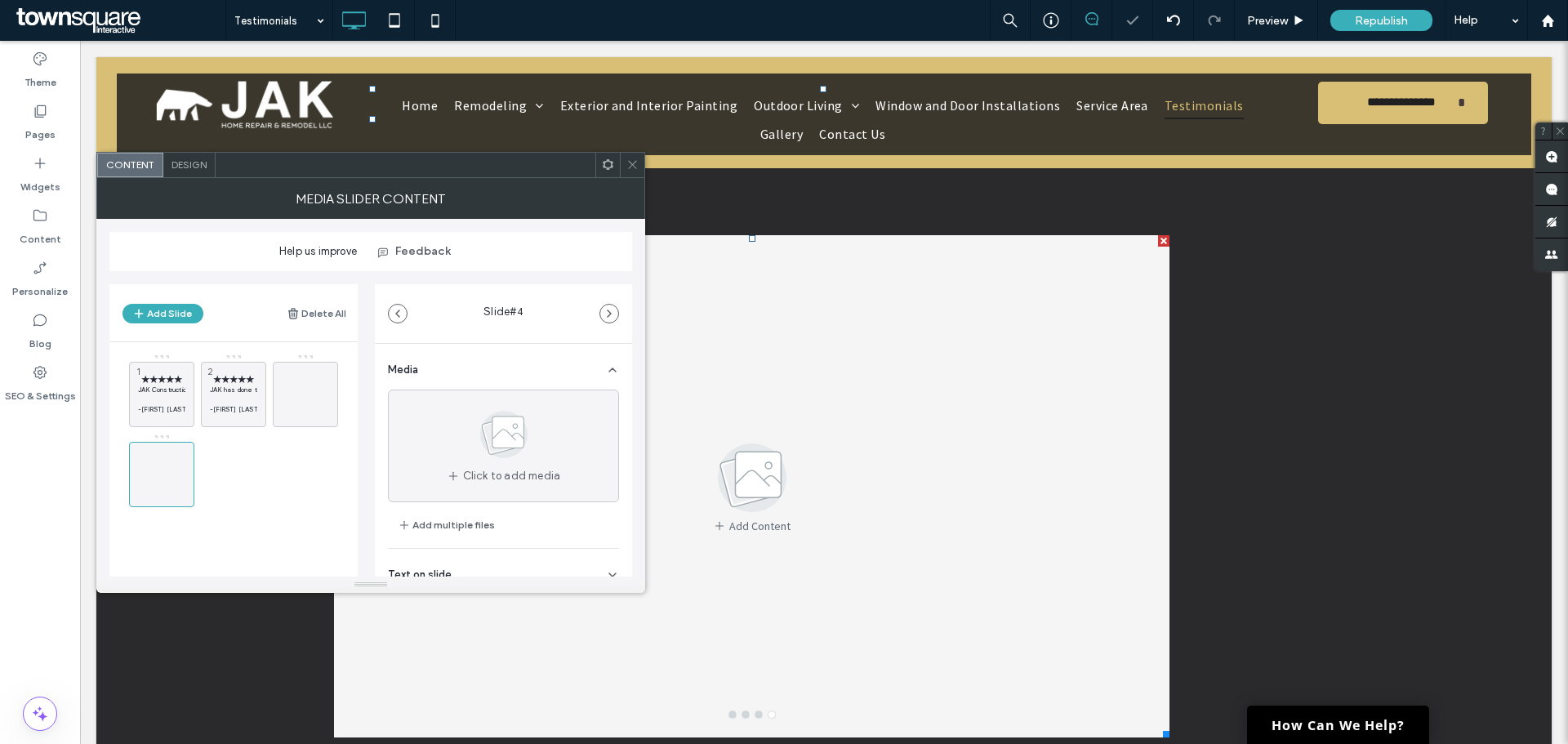 drag, startPoint x: 172, startPoint y: 459, endPoint x: 282, endPoint y: 489, distance: 114.01754 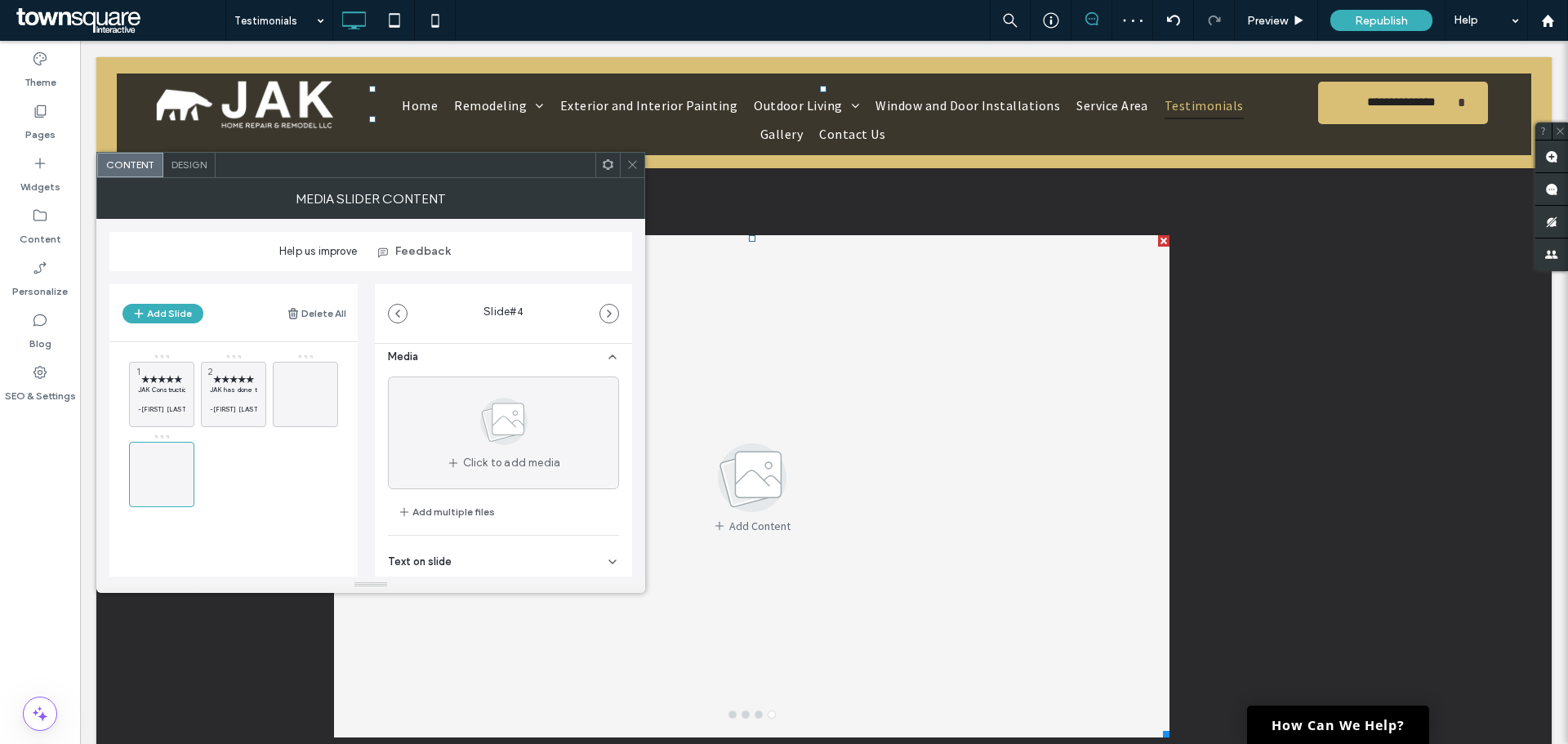 scroll, scrollTop: 0, scrollLeft: 0, axis: both 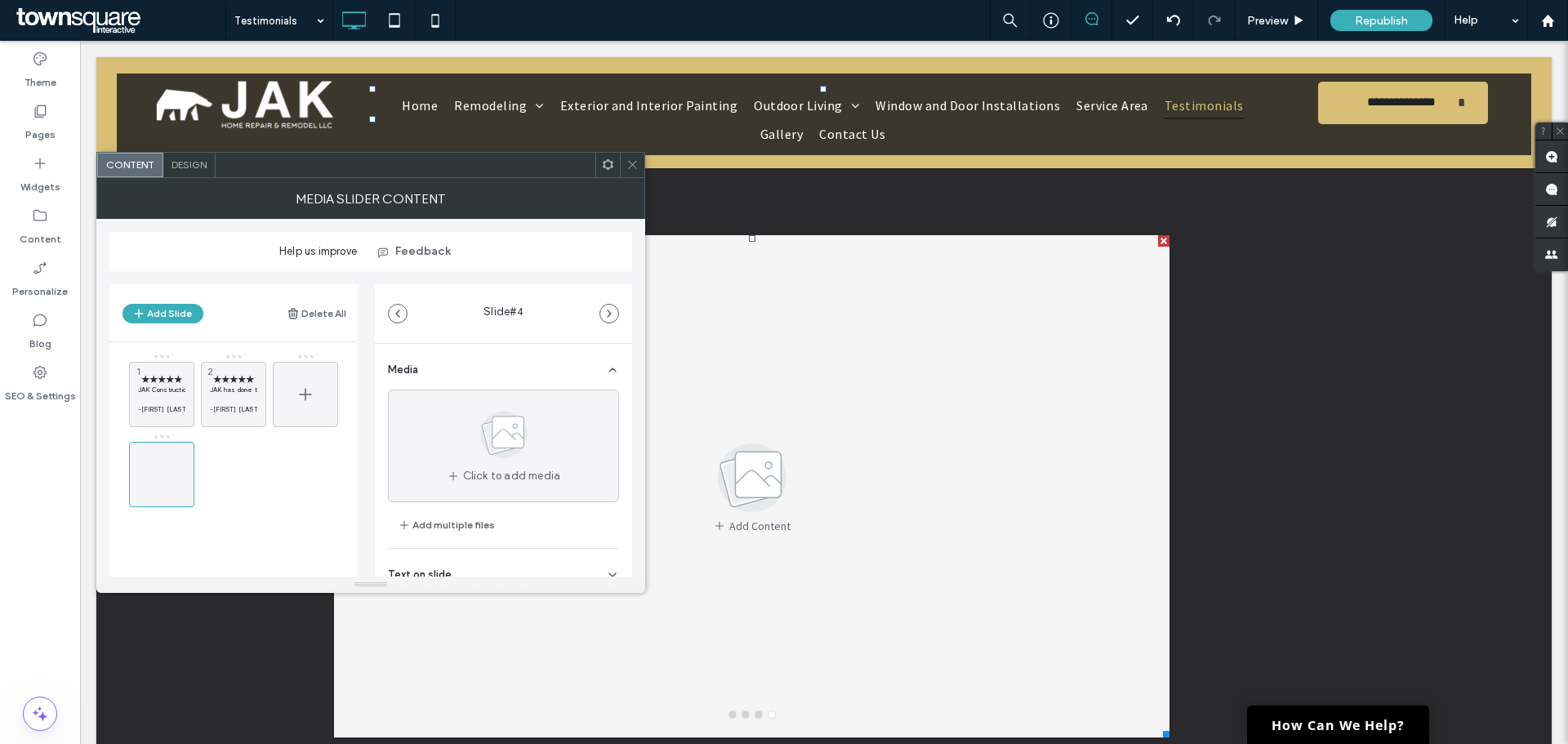click at bounding box center (305, 394) 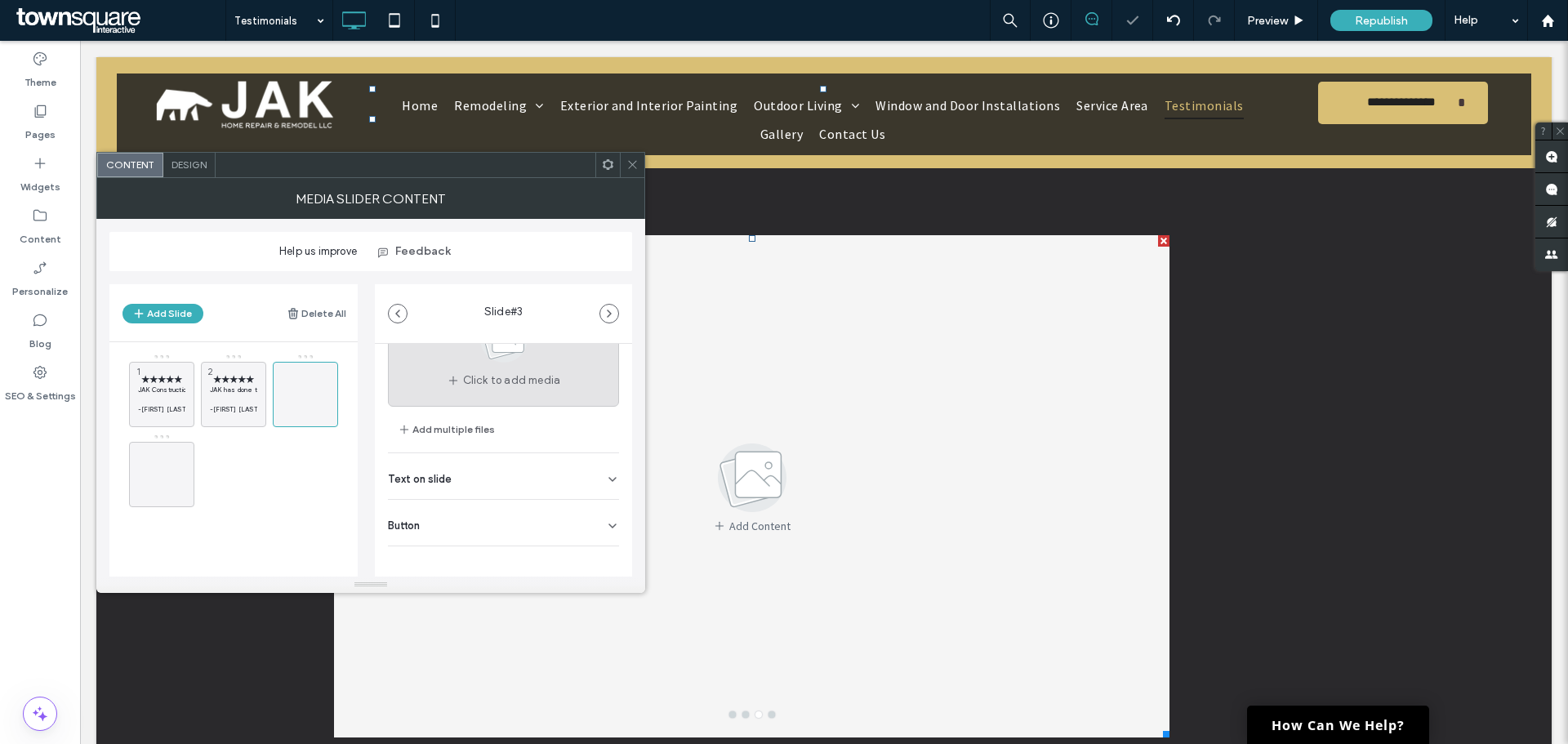scroll, scrollTop: 104, scrollLeft: 0, axis: vertical 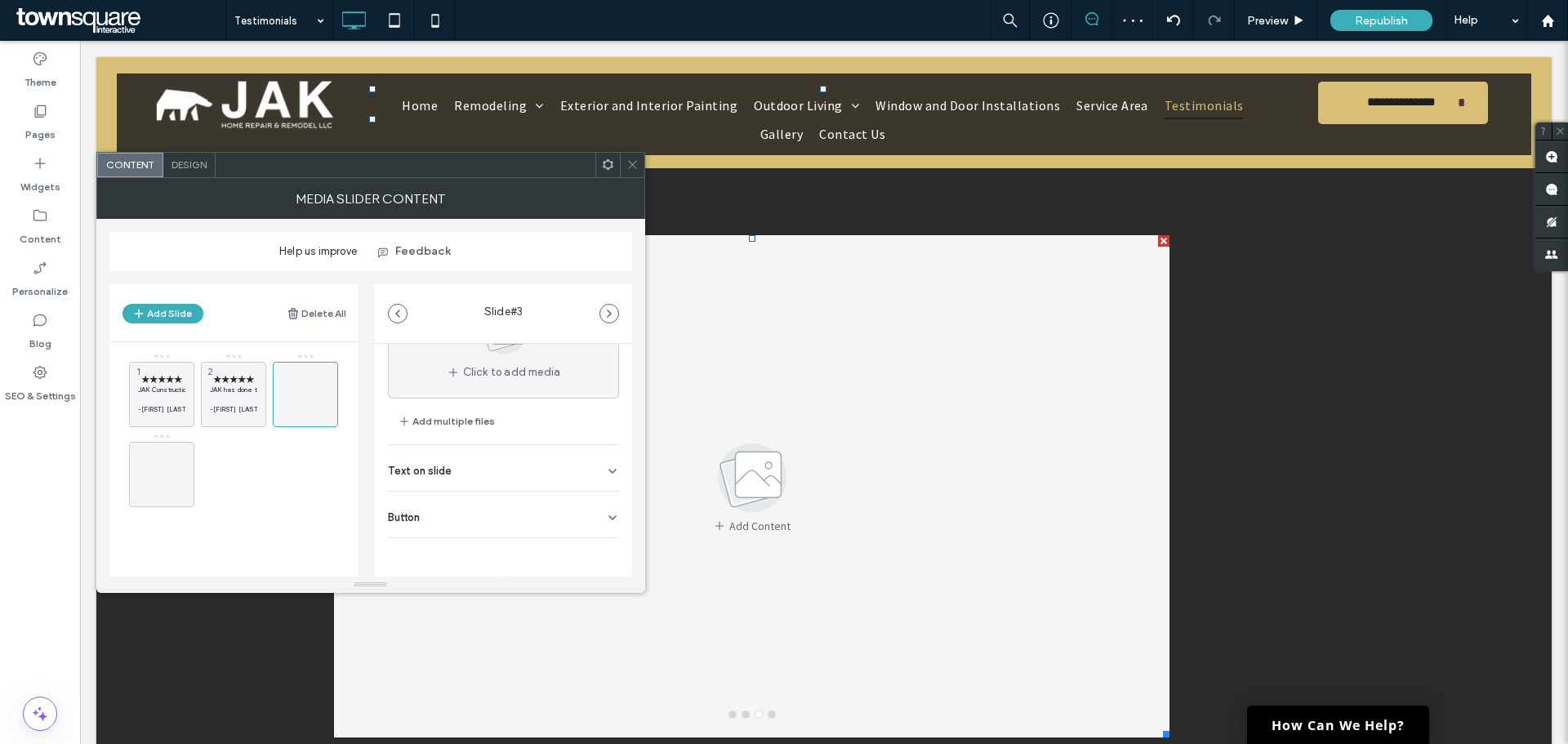click on "Design" at bounding box center [189, 164] 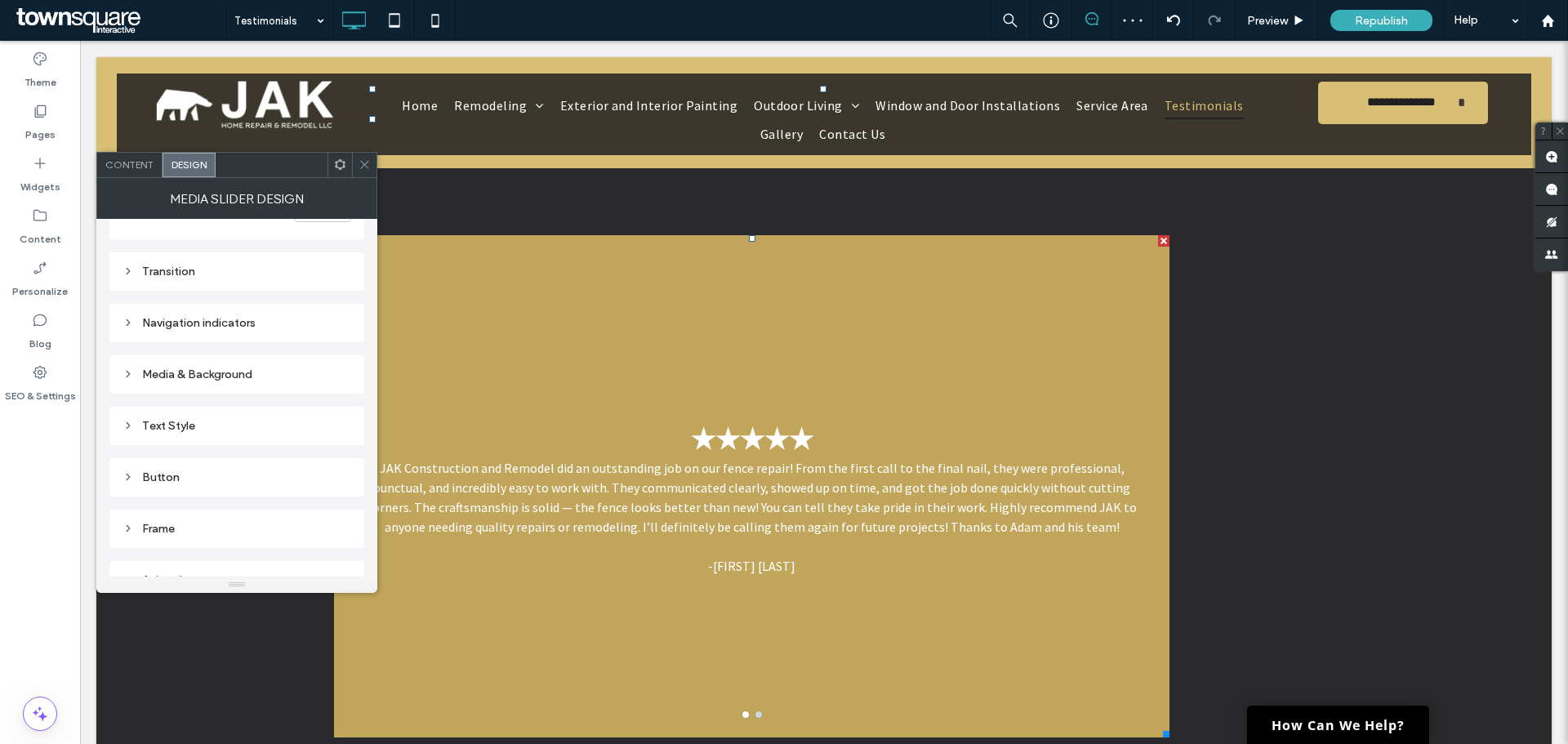 scroll, scrollTop: 245, scrollLeft: 0, axis: vertical 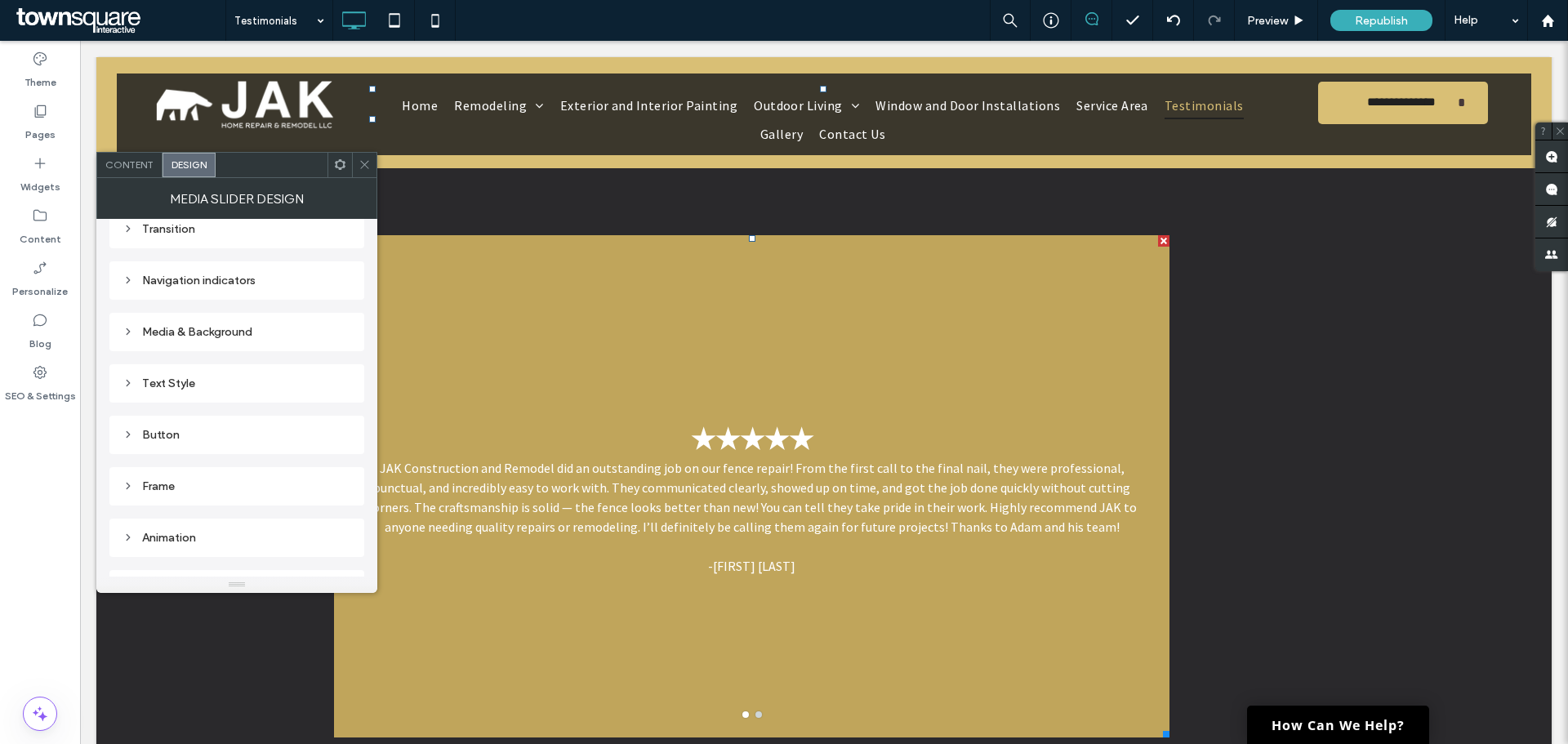 click 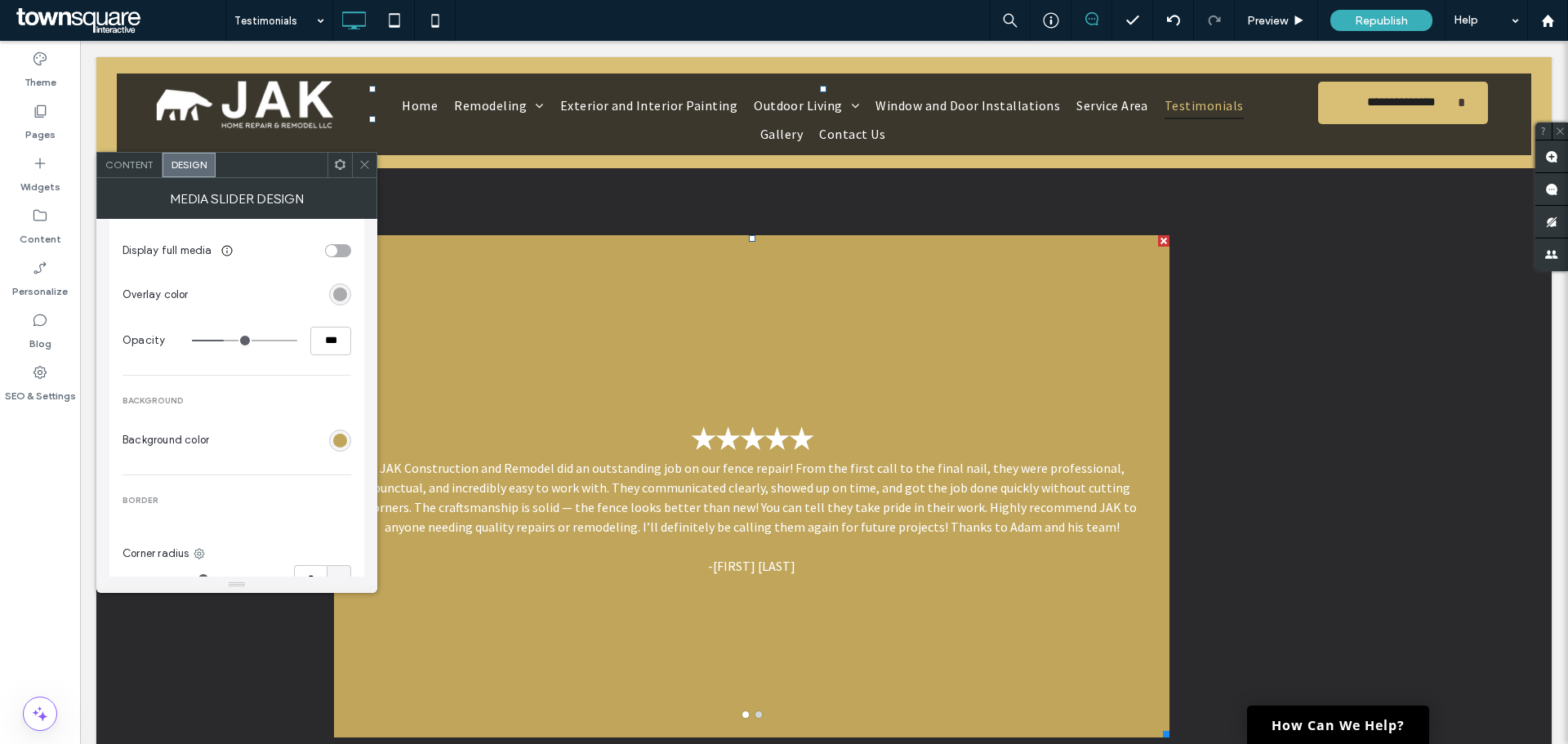 scroll, scrollTop: 408, scrollLeft: 0, axis: vertical 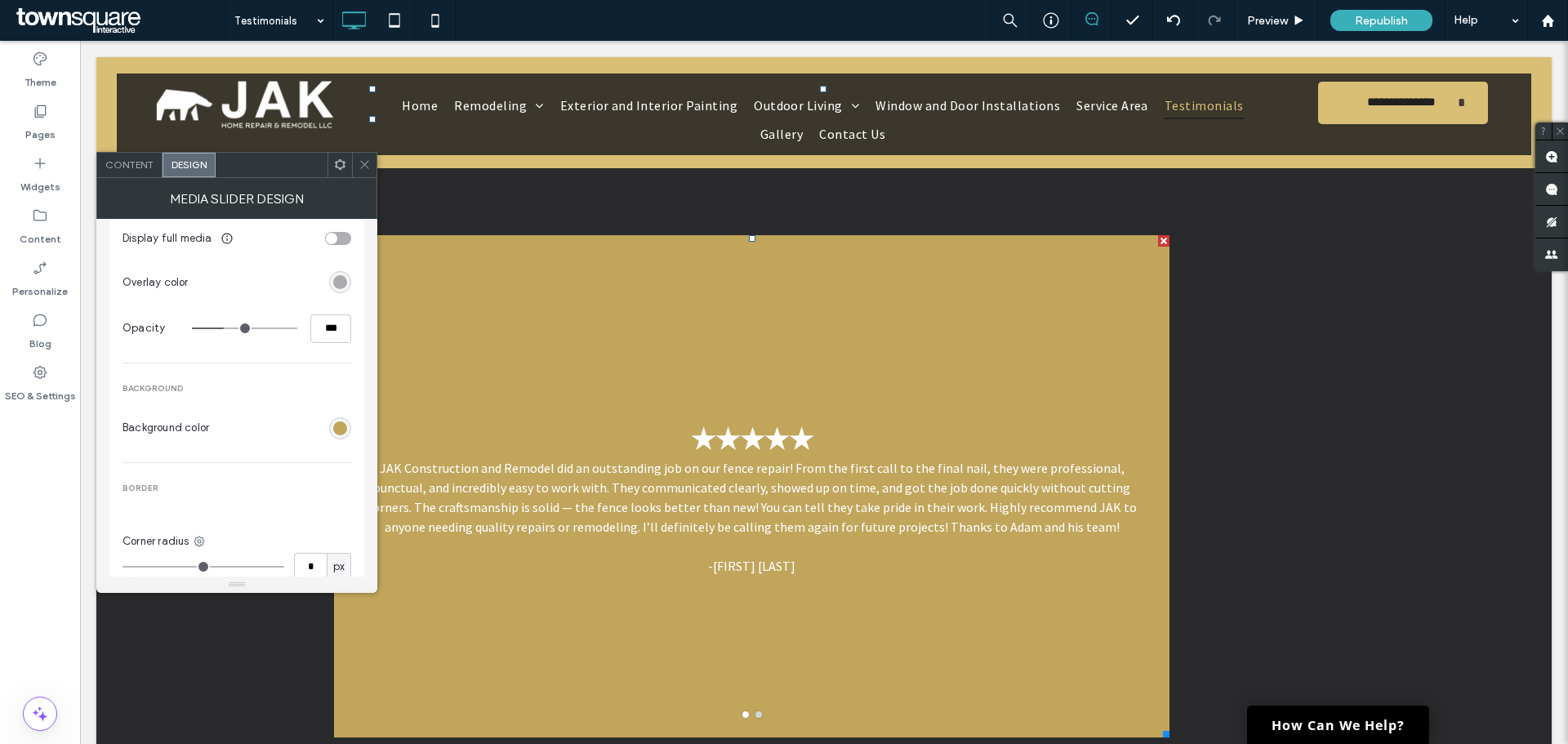 click at bounding box center (340, 428) 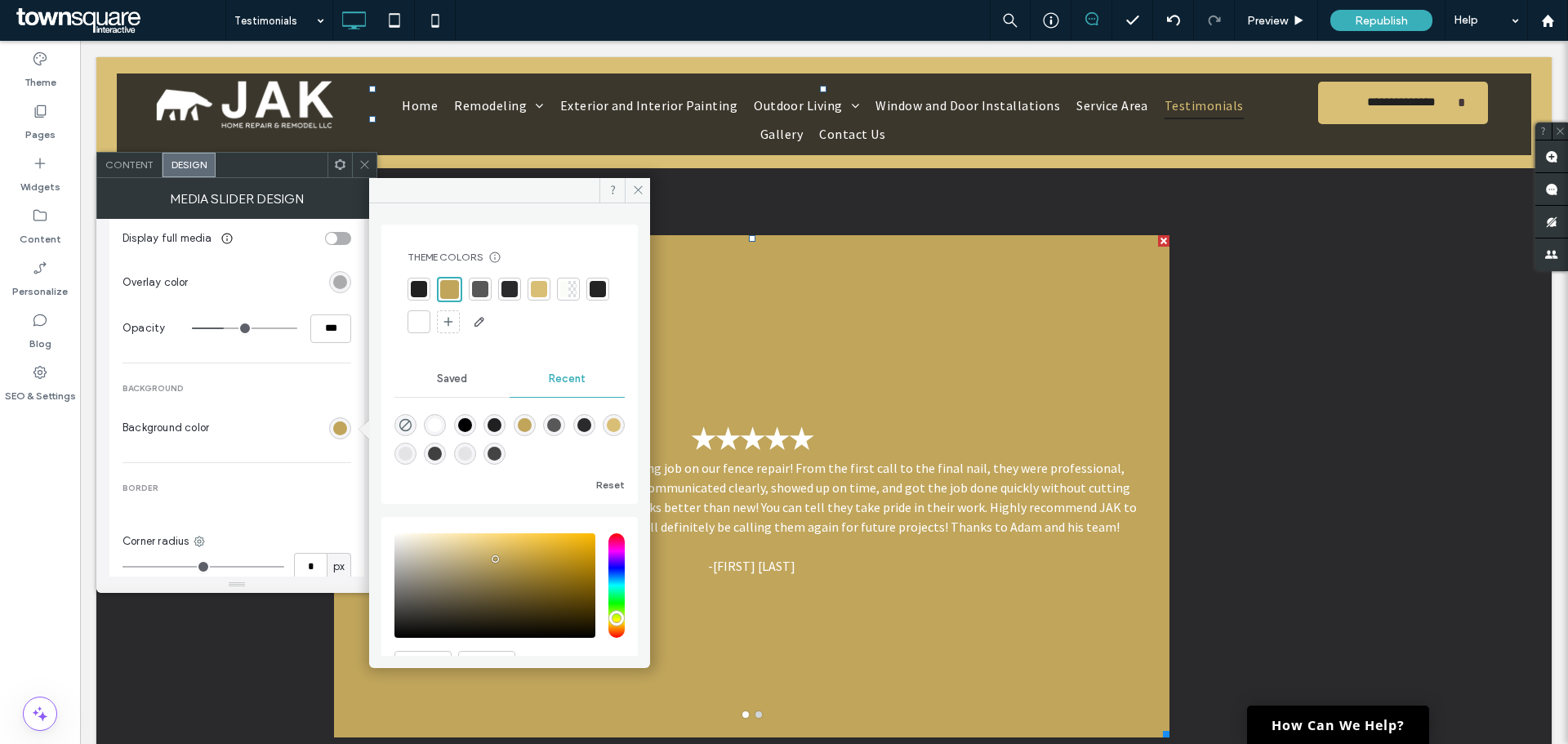 click at bounding box center [449, 289] 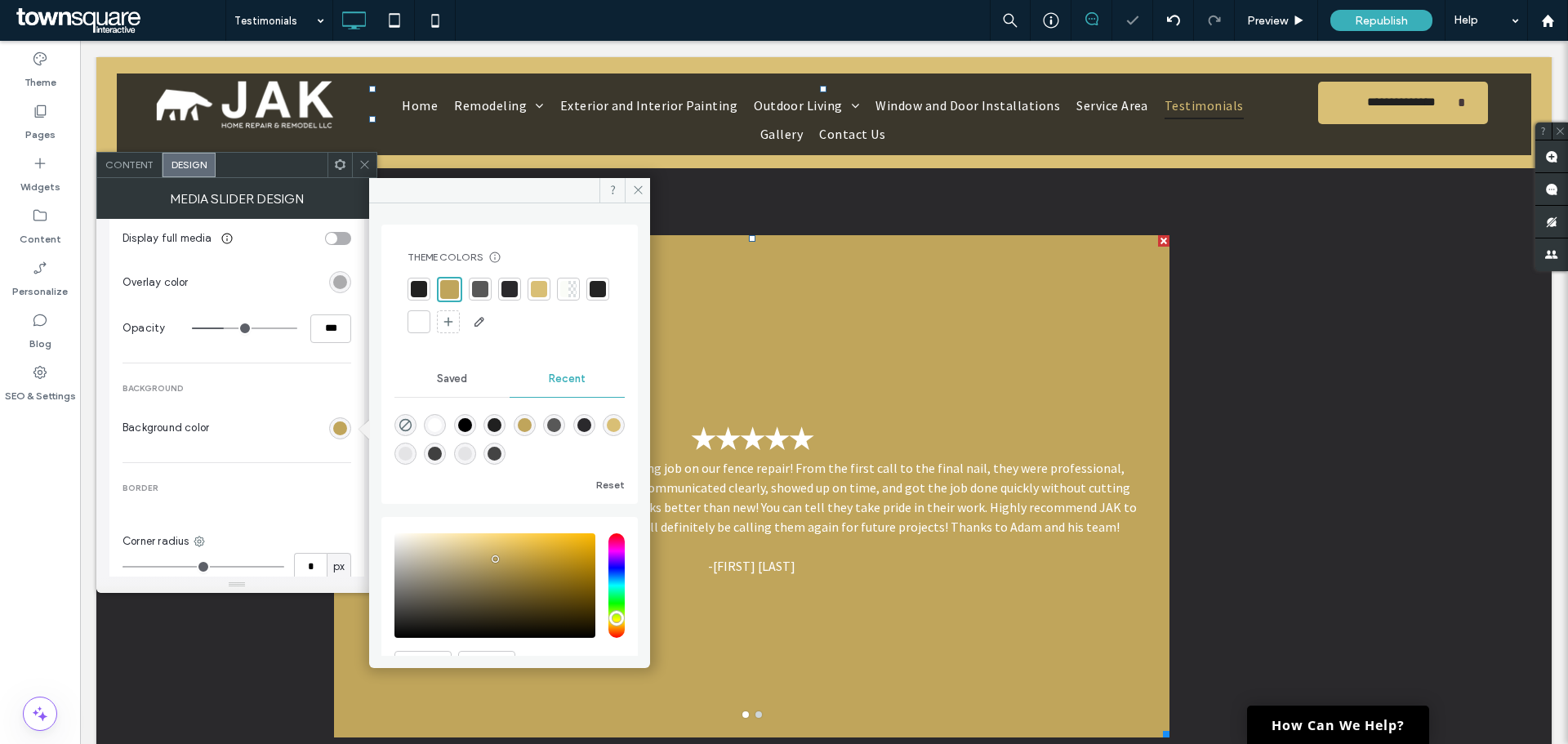 click on "Content" at bounding box center (129, 164) 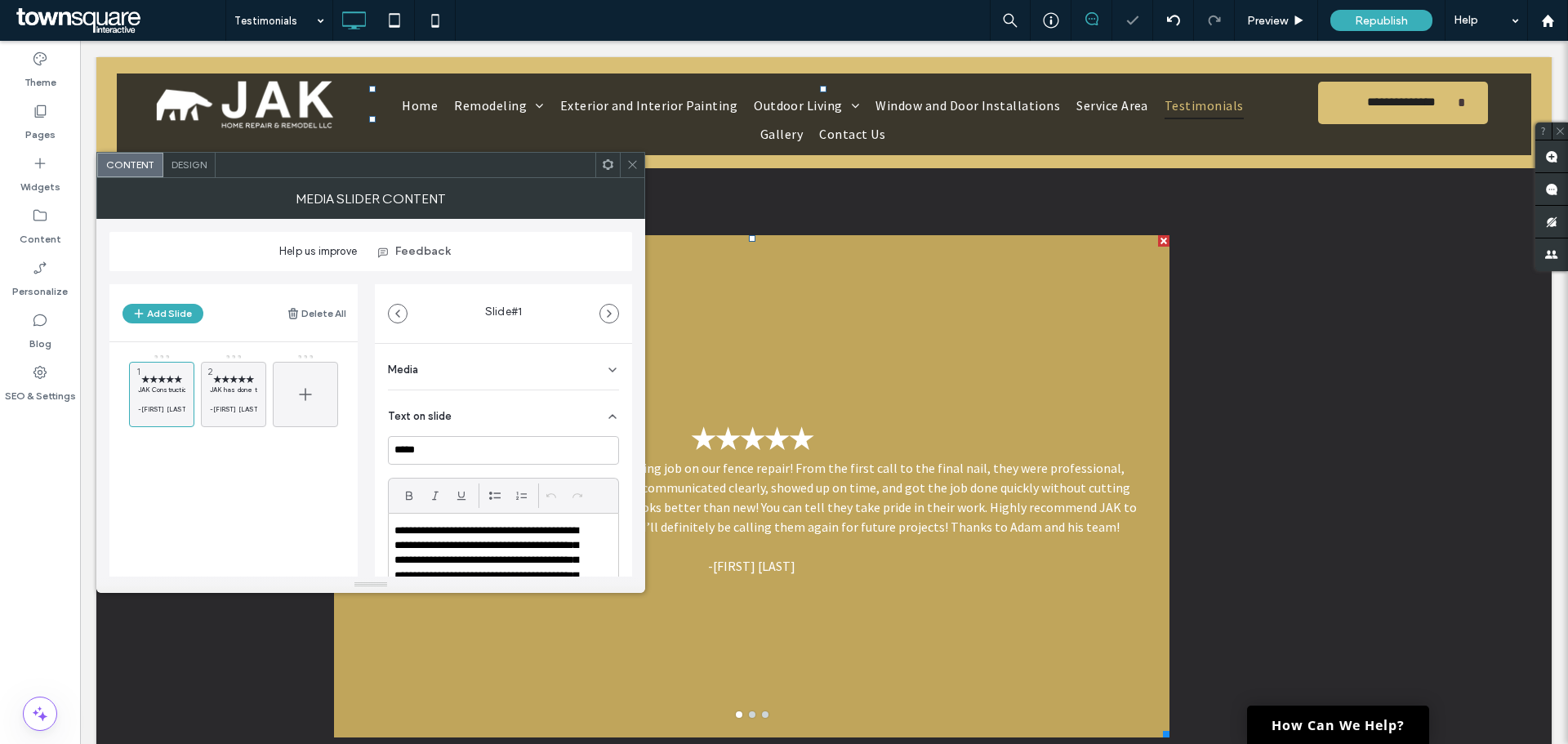 click 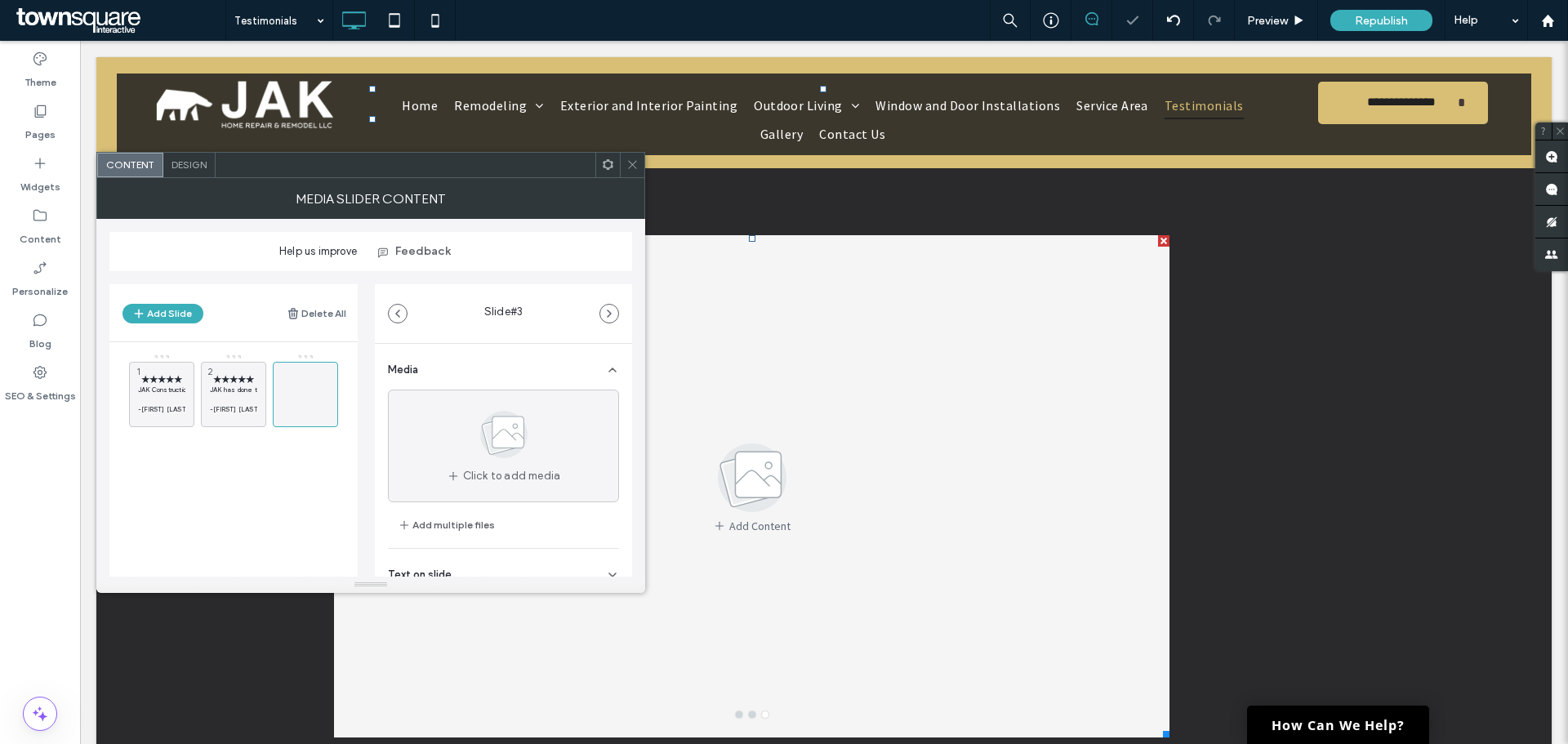 click on "Design" at bounding box center [189, 165] 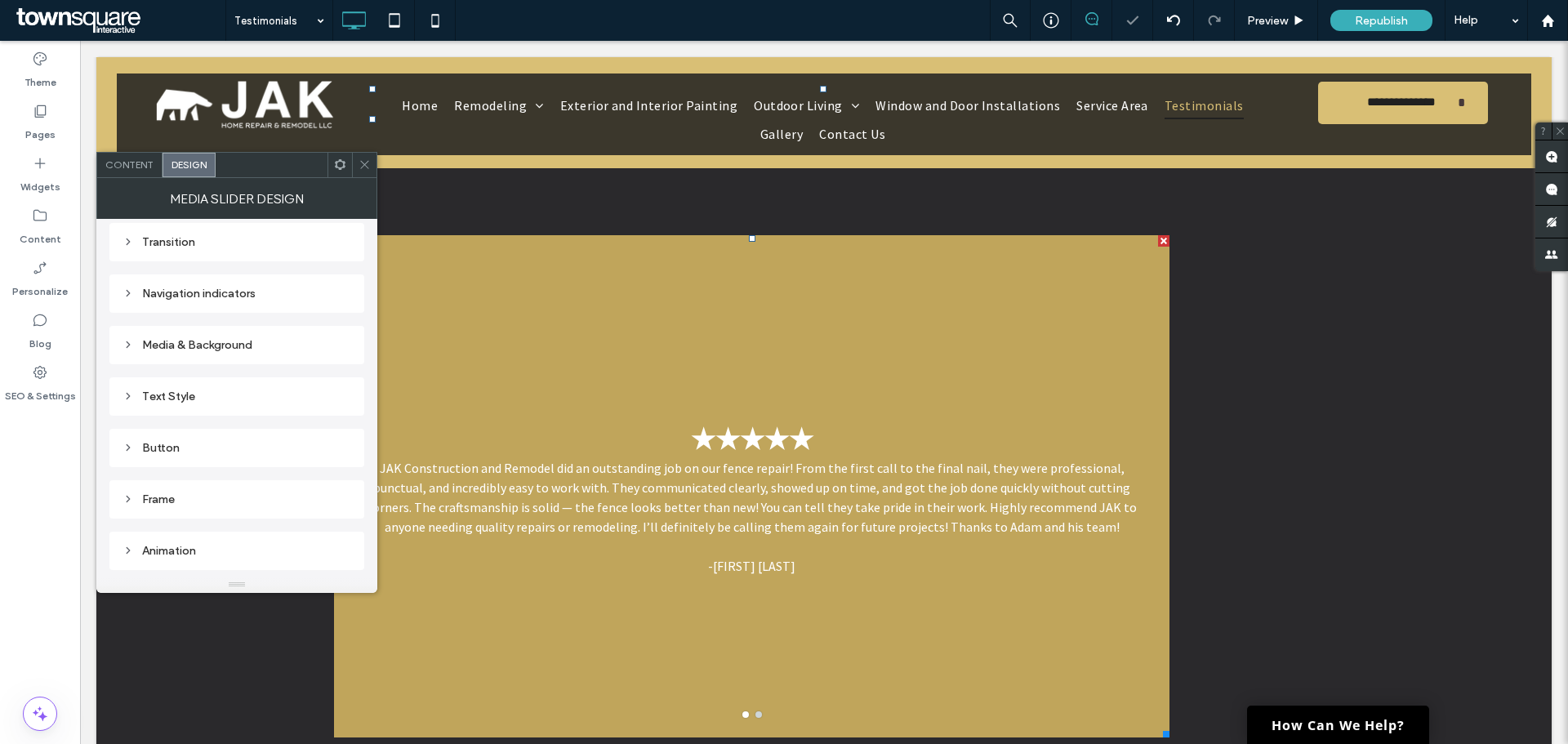 scroll, scrollTop: 245, scrollLeft: 0, axis: vertical 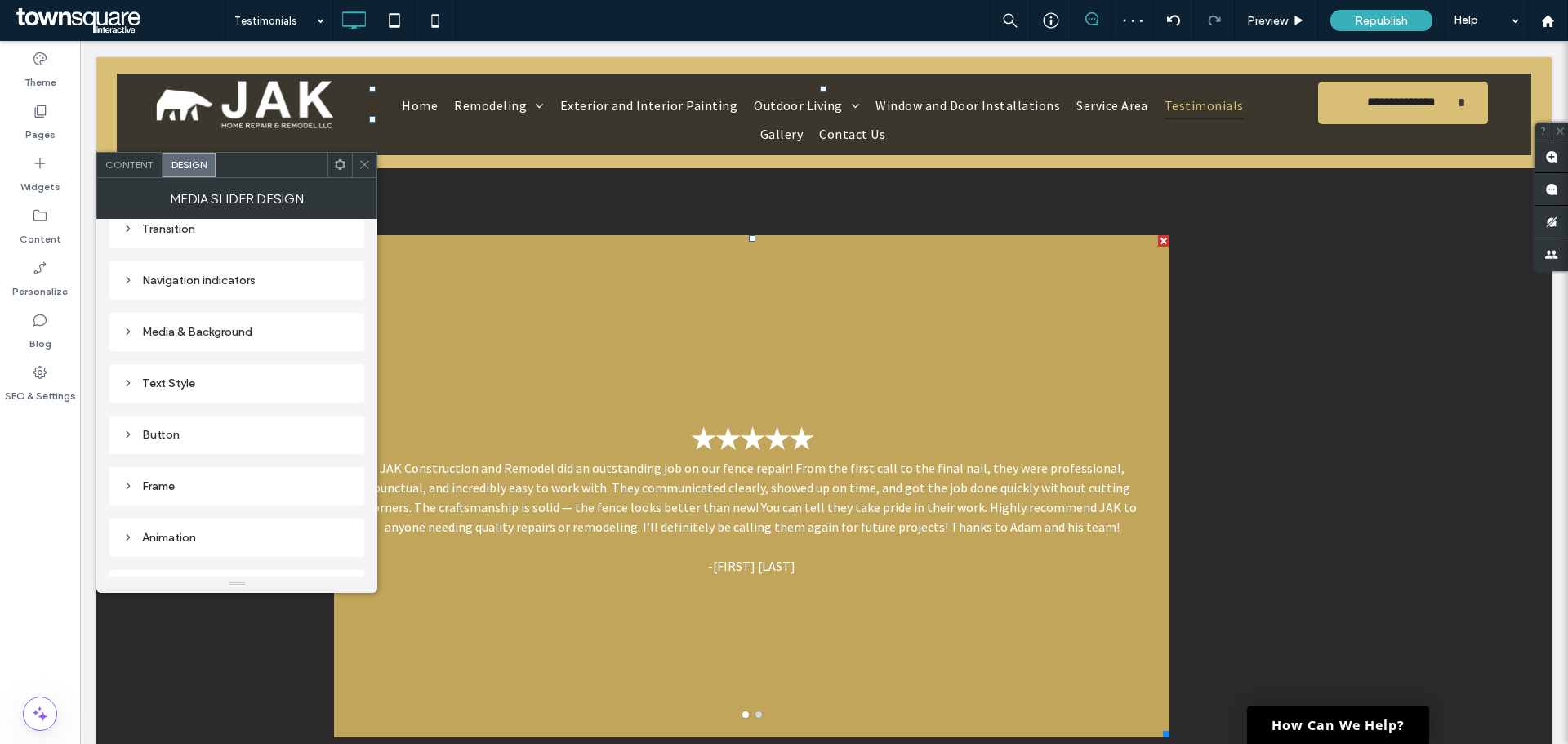 click 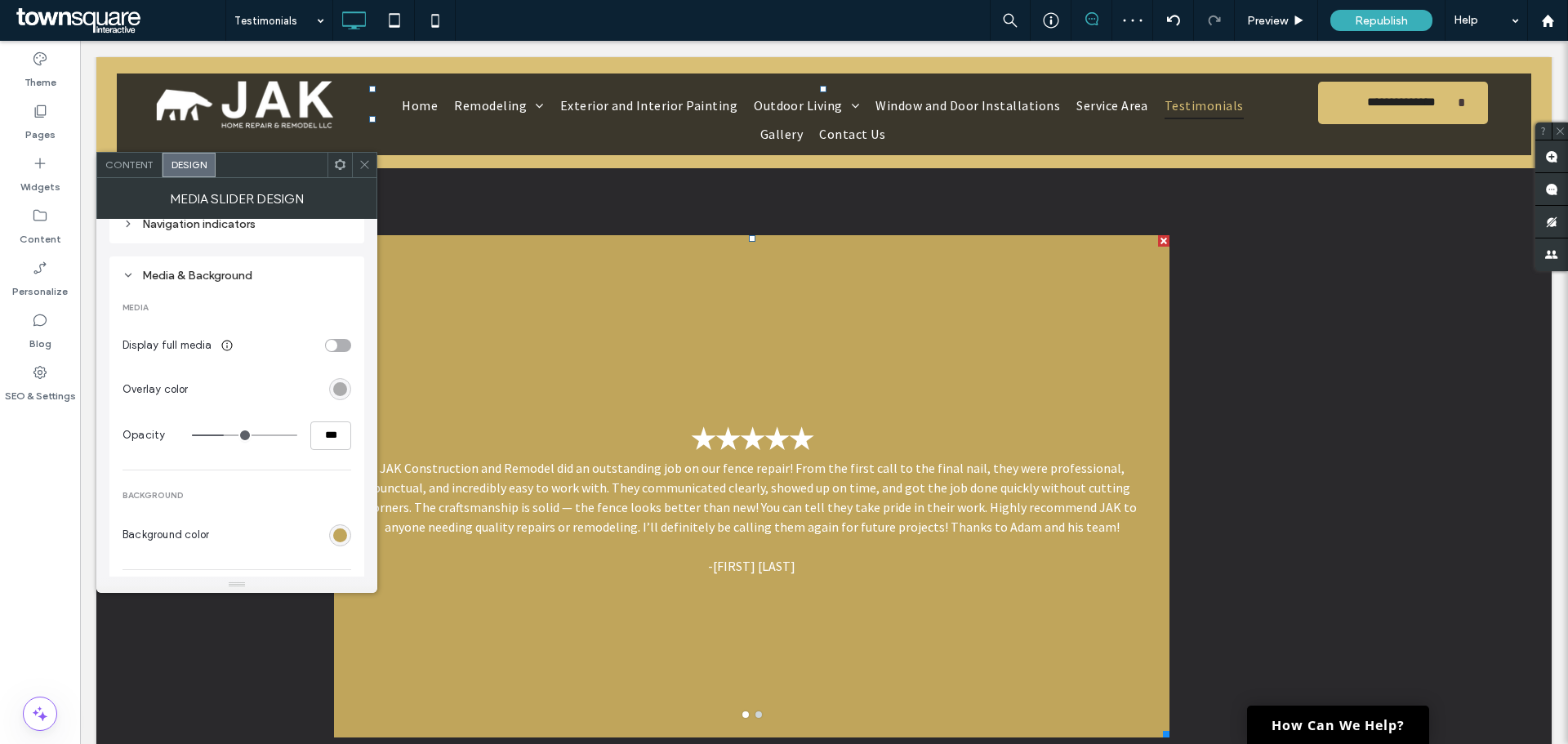 scroll, scrollTop: 327, scrollLeft: 0, axis: vertical 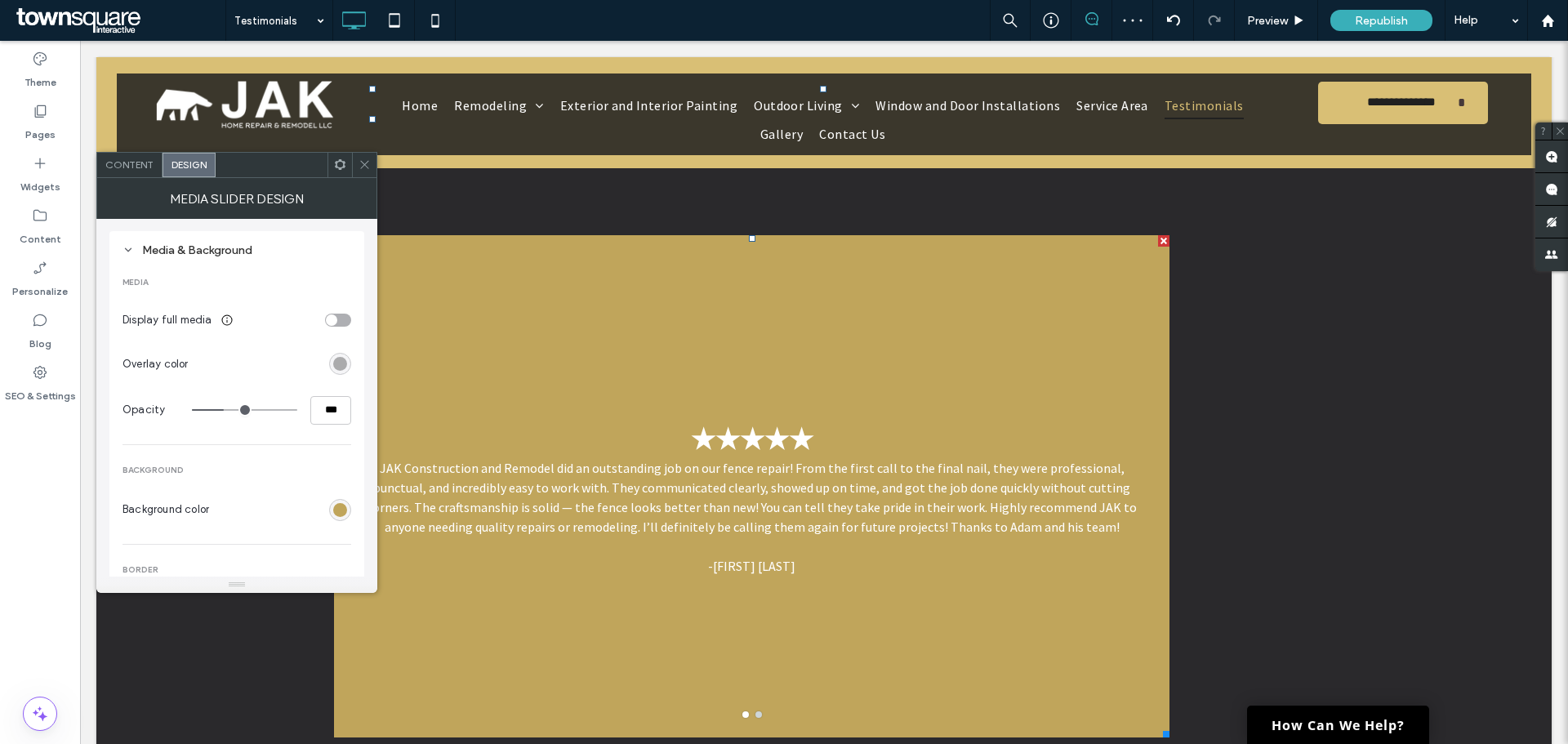 click on "Background color" at bounding box center (237, 510) 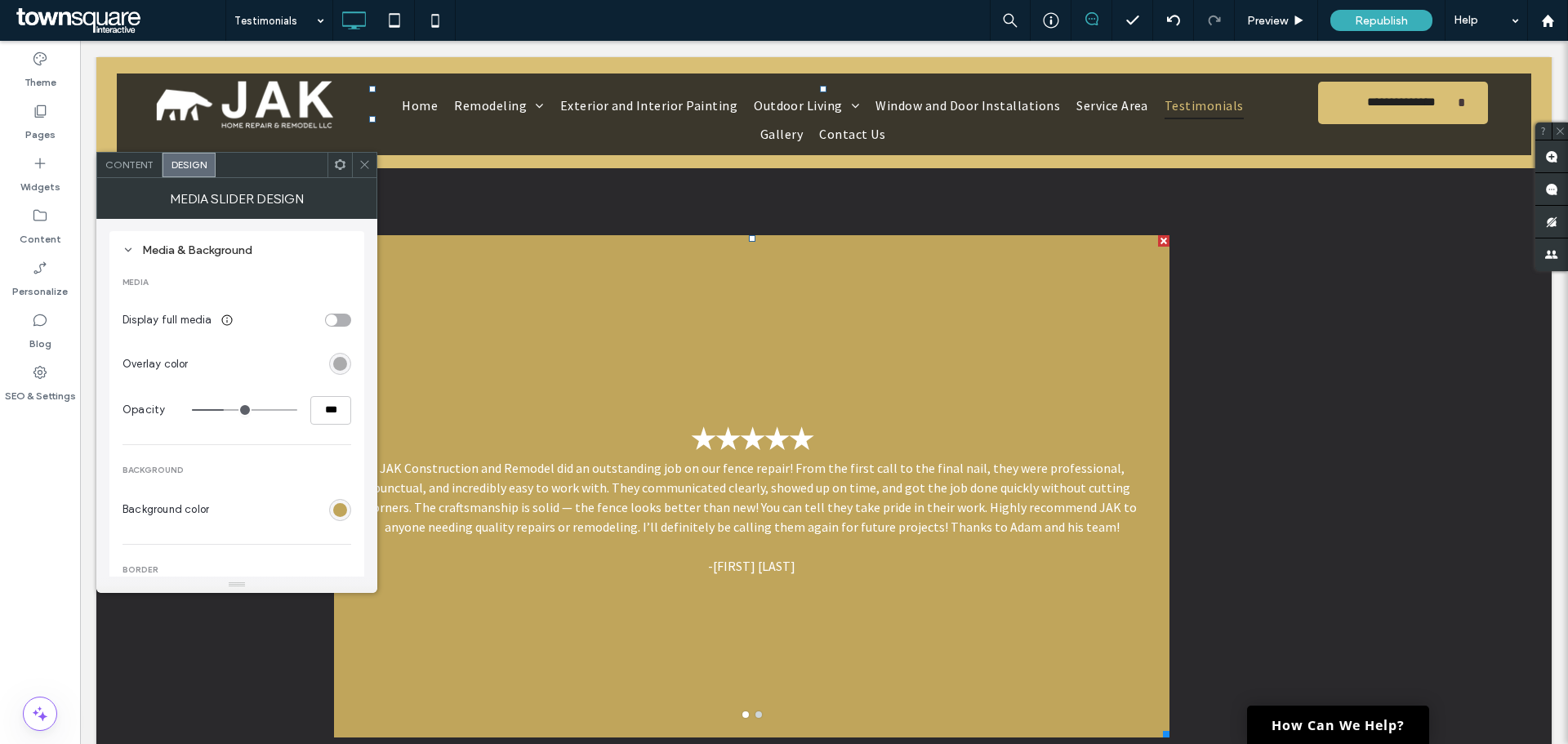 click at bounding box center [340, 510] 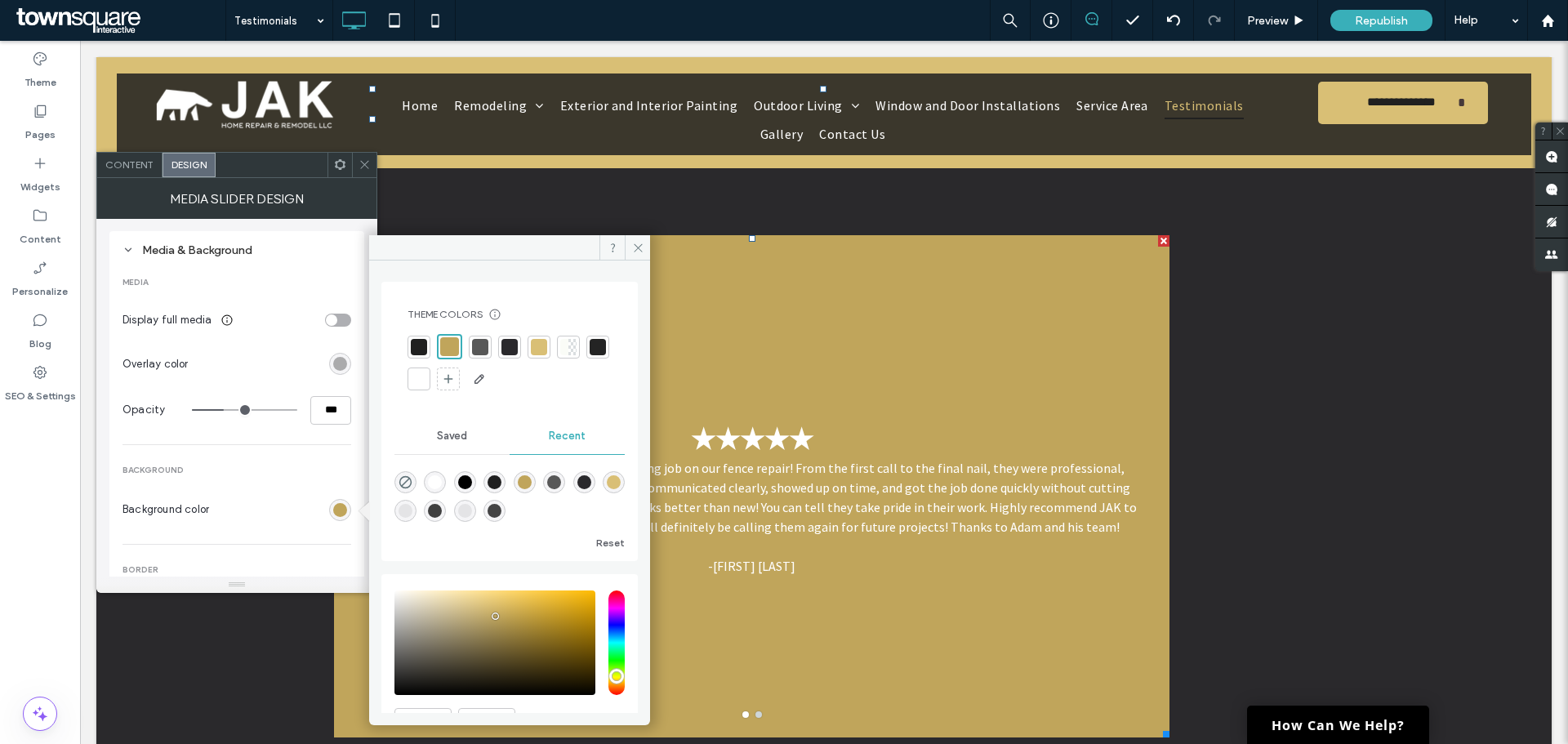 click at bounding box center (449, 346) 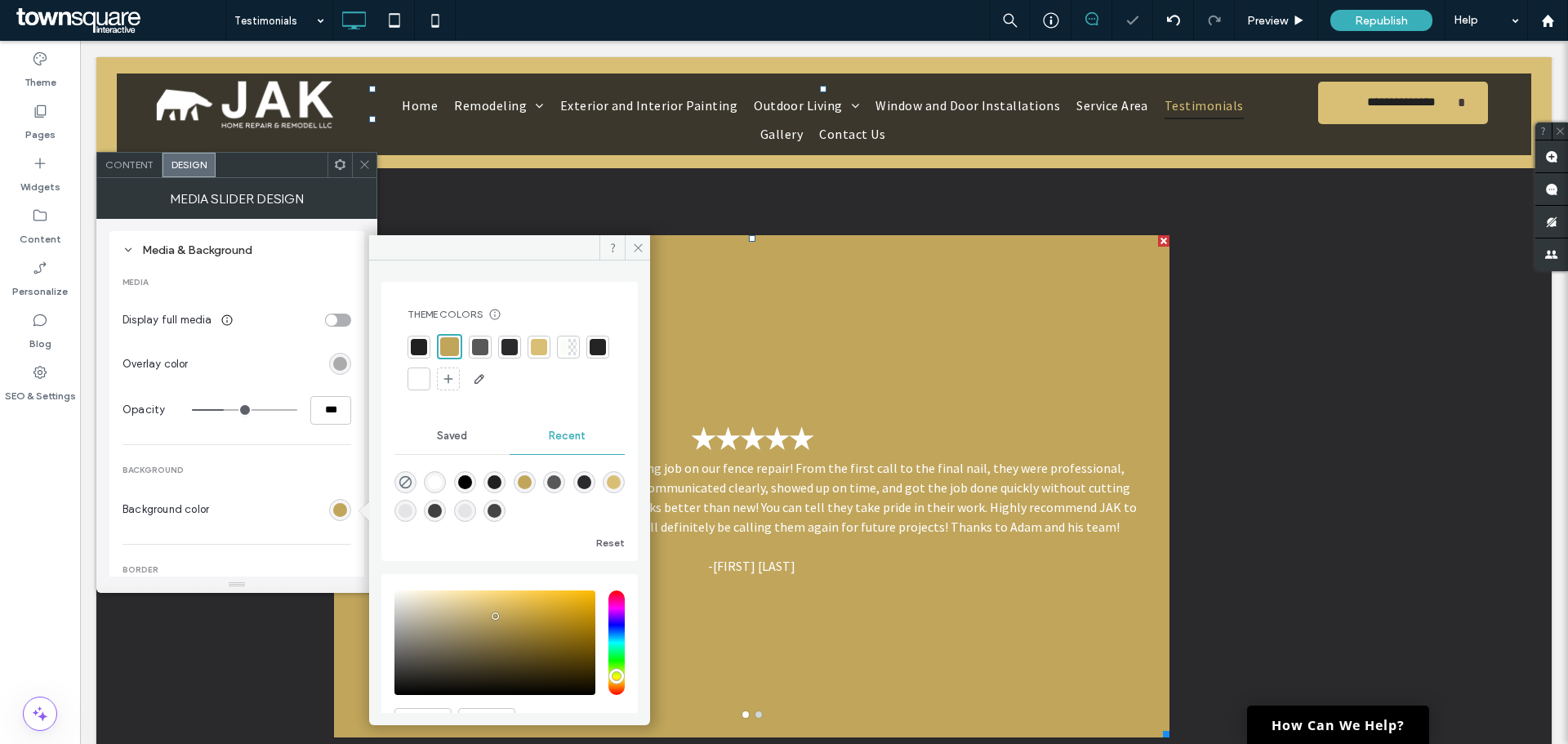 click on "Content" at bounding box center (129, 164) 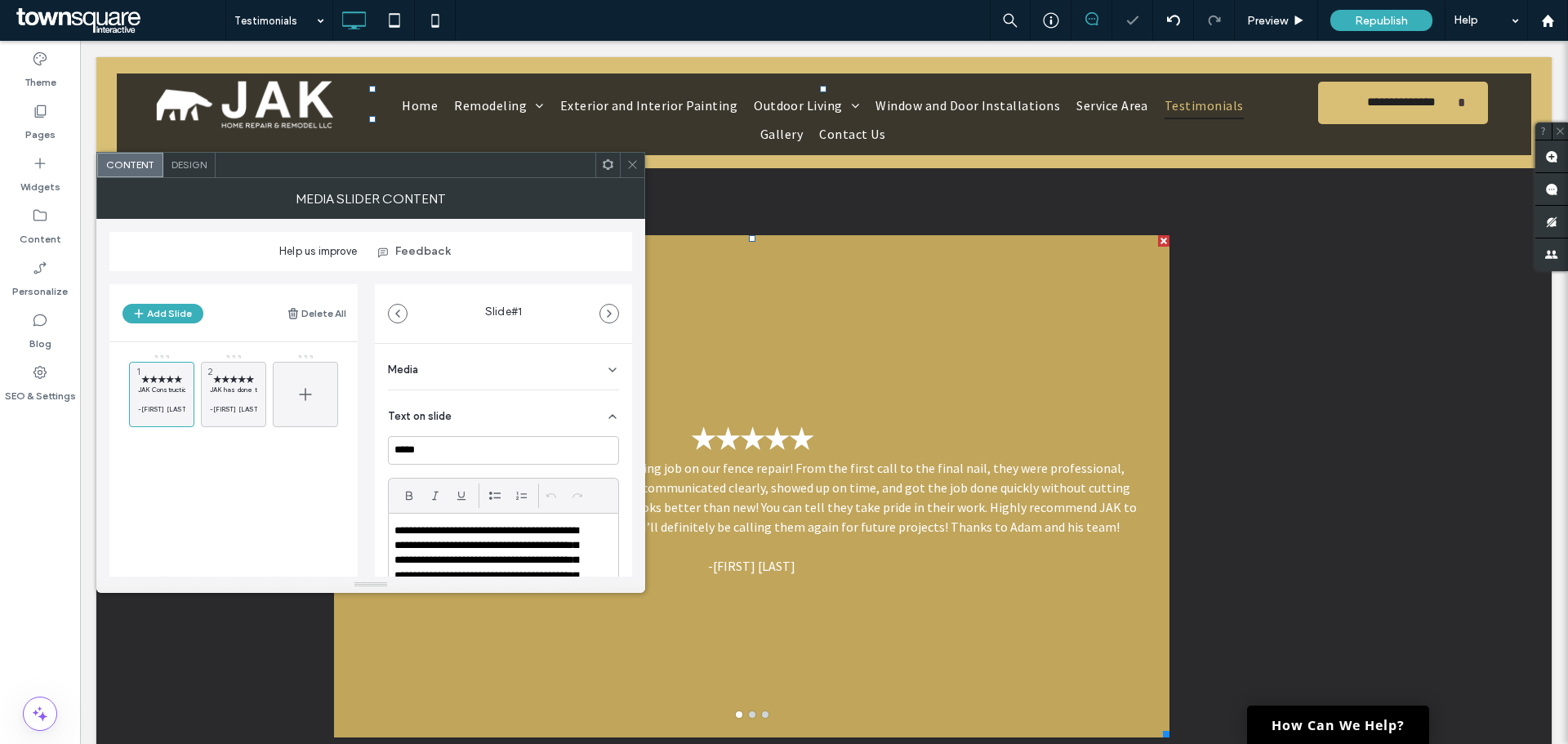 click at bounding box center [305, 394] 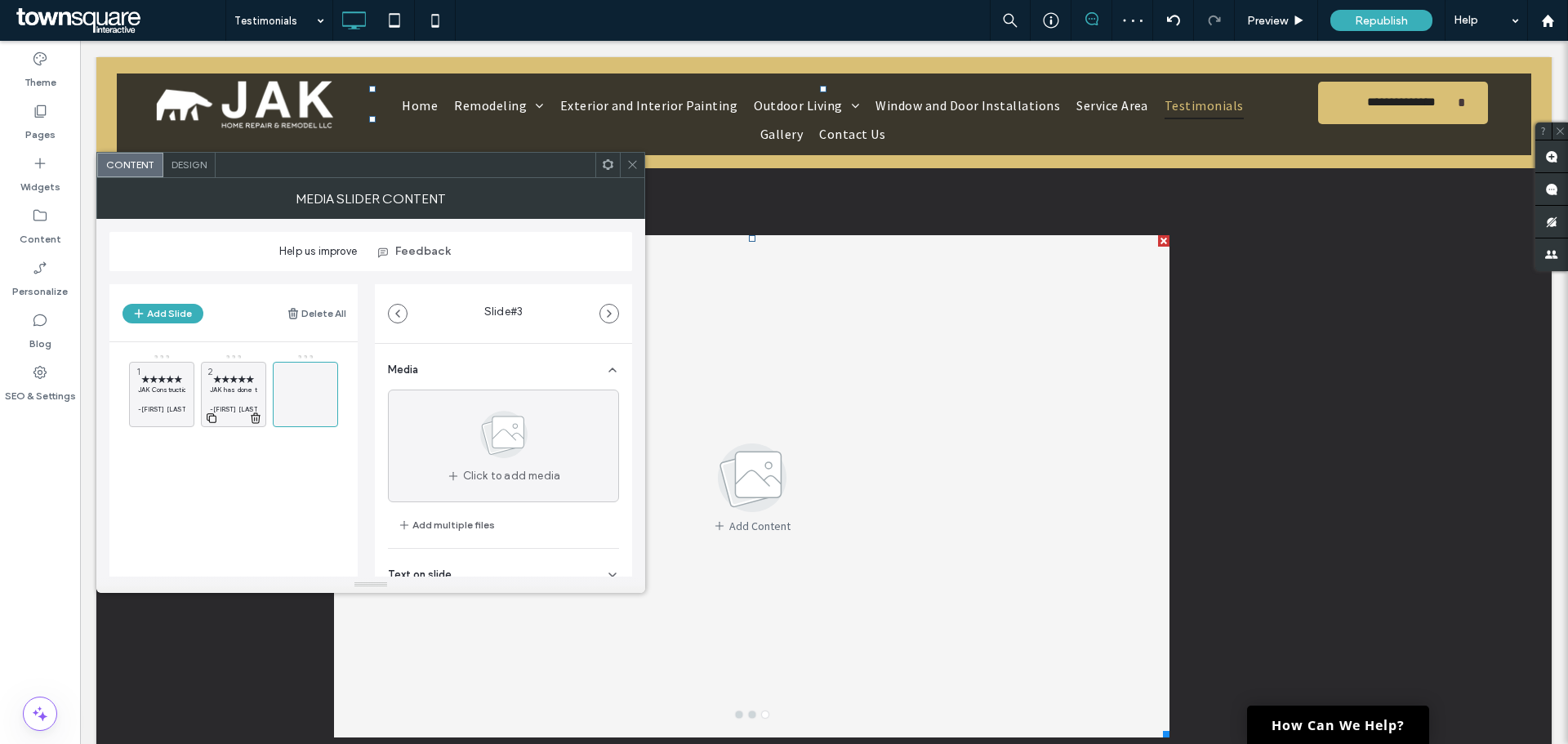 click 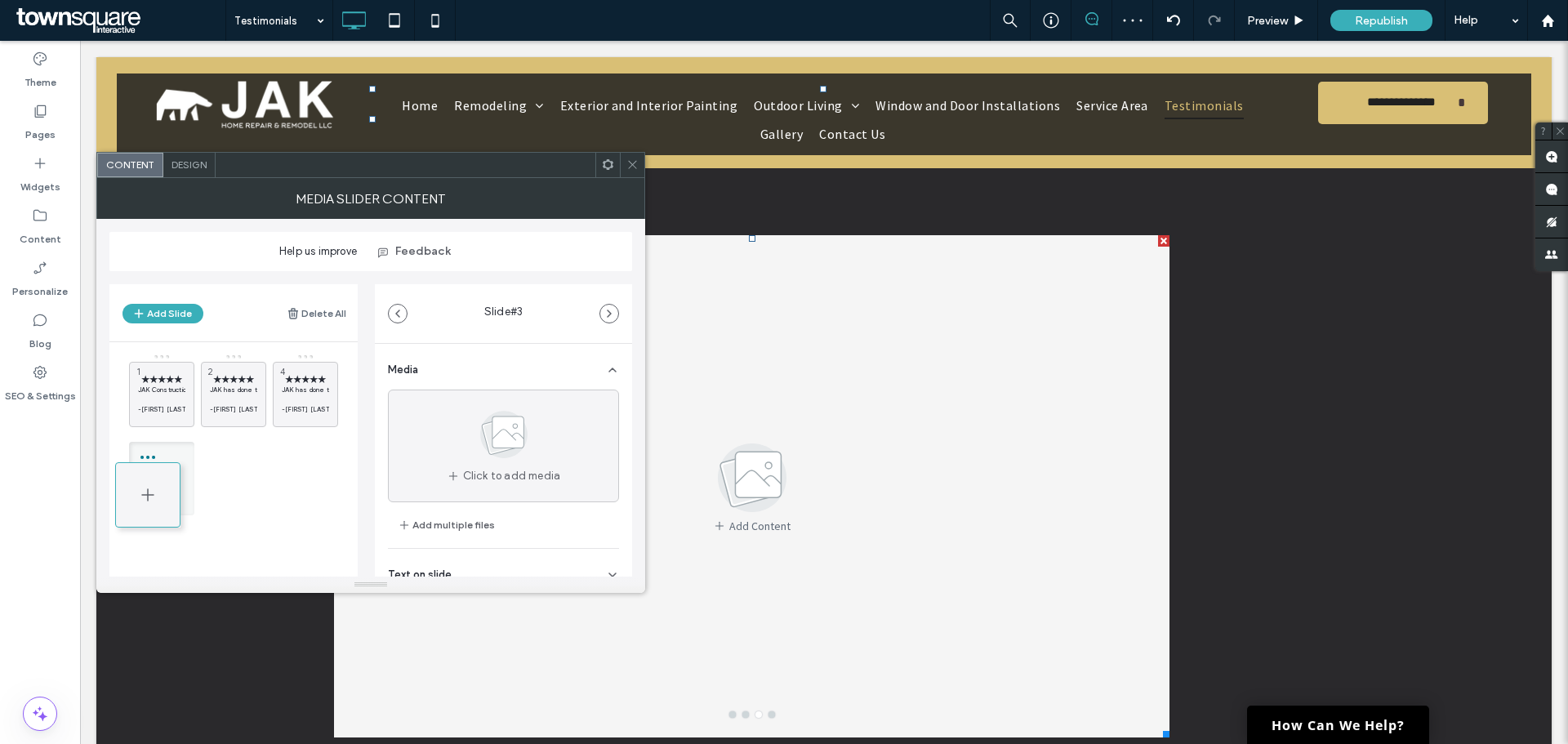 drag, startPoint x: 305, startPoint y: 381, endPoint x: 154, endPoint y: 481, distance: 181.11046 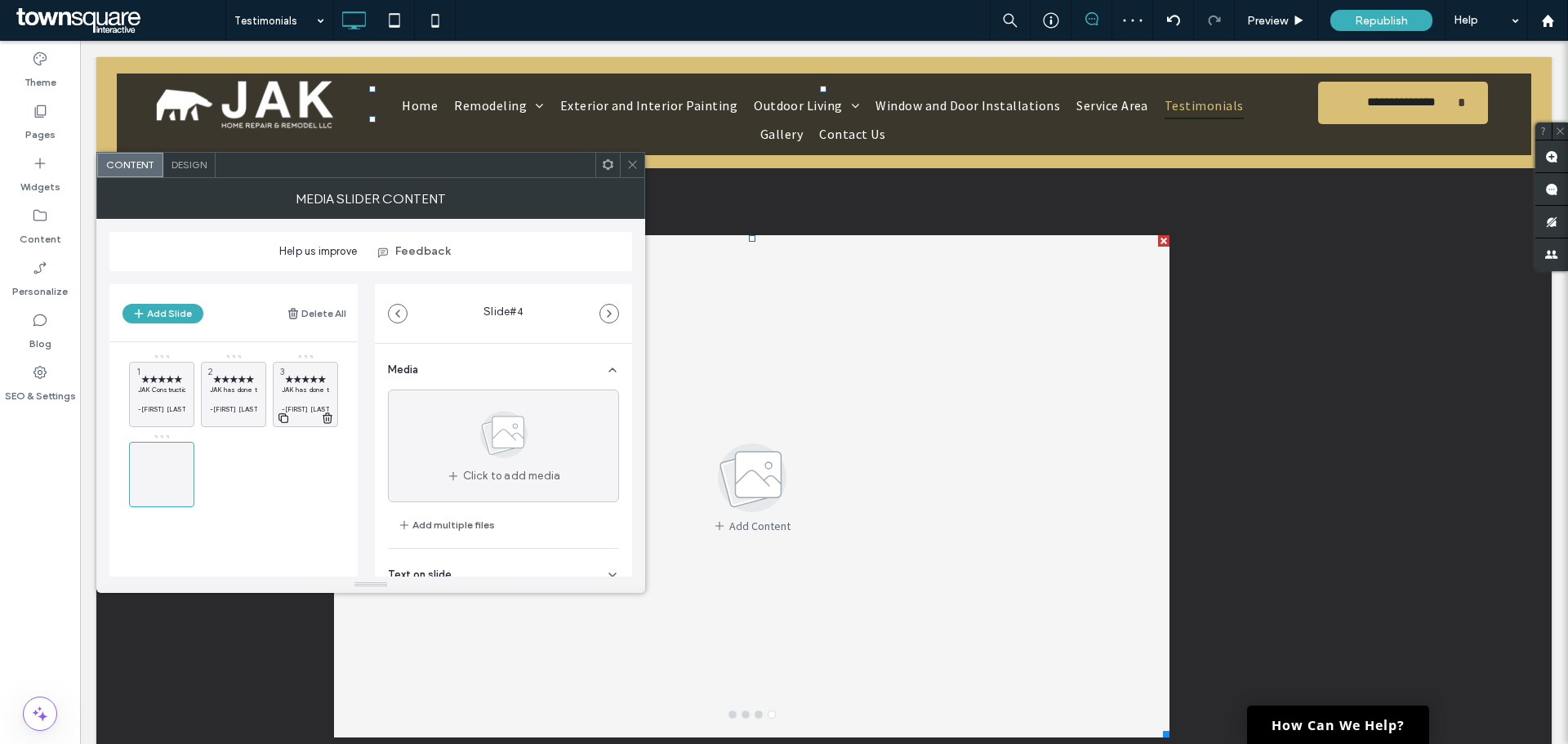 click on "★★★★★ JAK has done two projects for me, and both turned out exactly as I’d expected. Adam is a great communicator and has good ideas on how to execute the project! -Libby Ramirez 3" at bounding box center (305, 394) 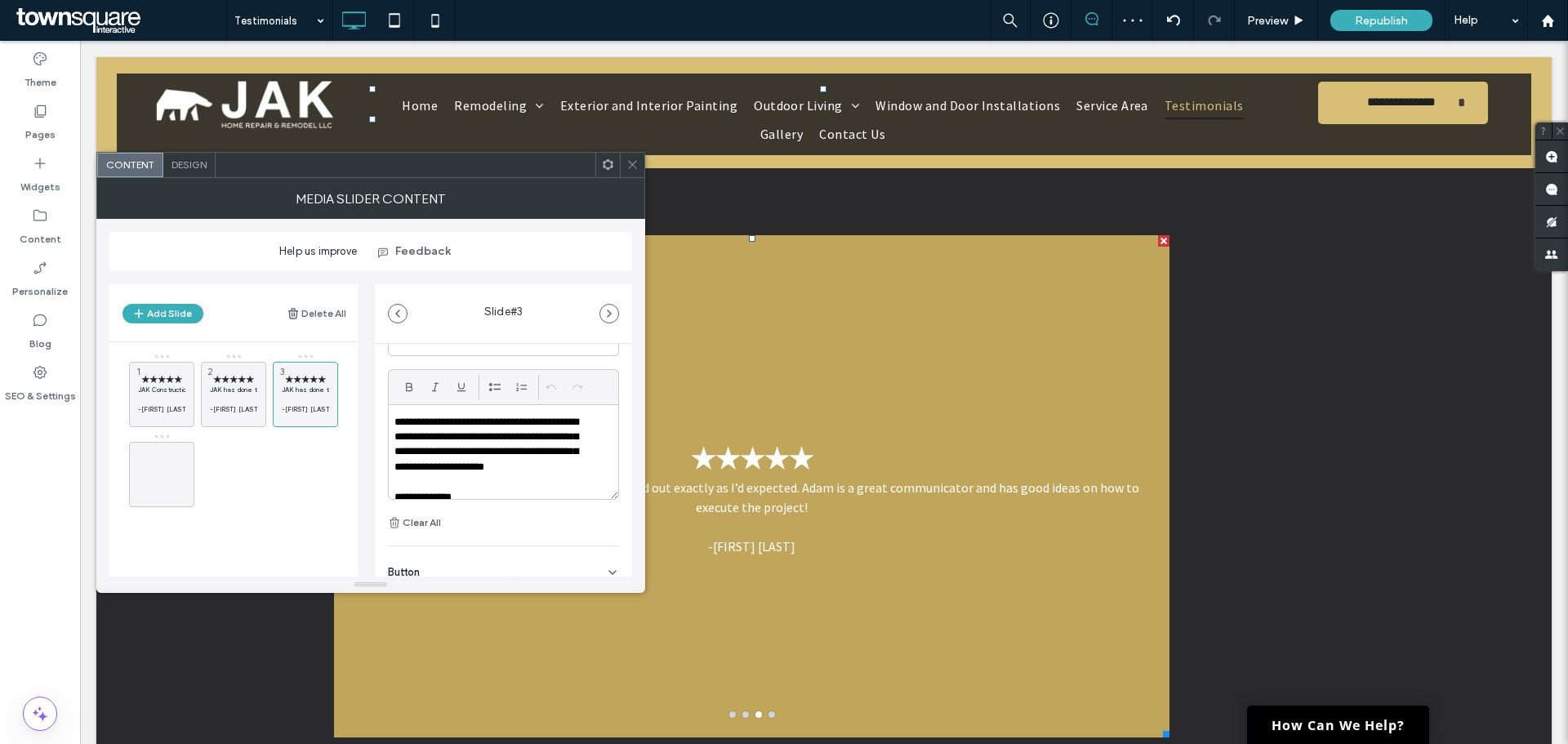 scroll, scrollTop: 82, scrollLeft: 0, axis: vertical 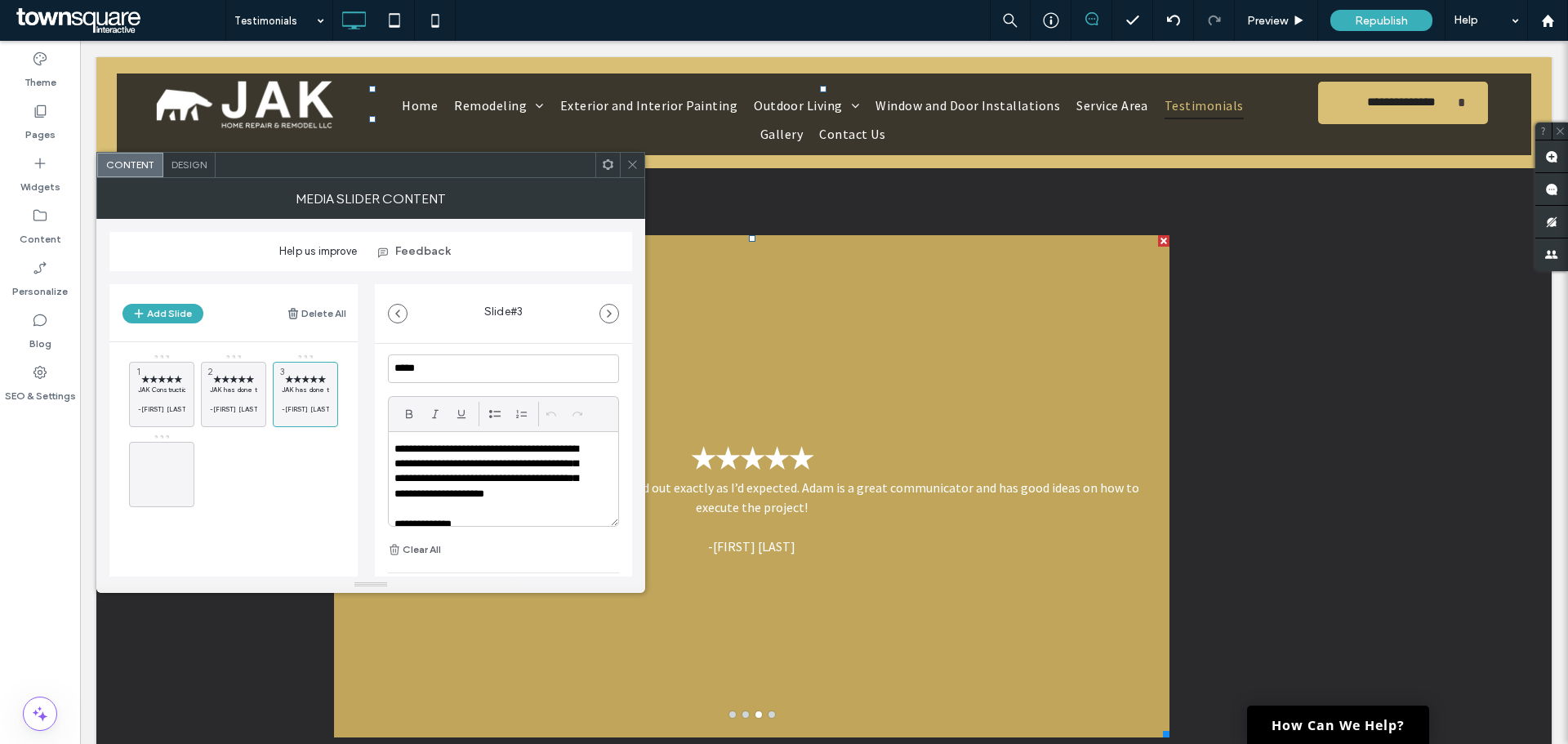 click on "**********" at bounding box center (492, 472) 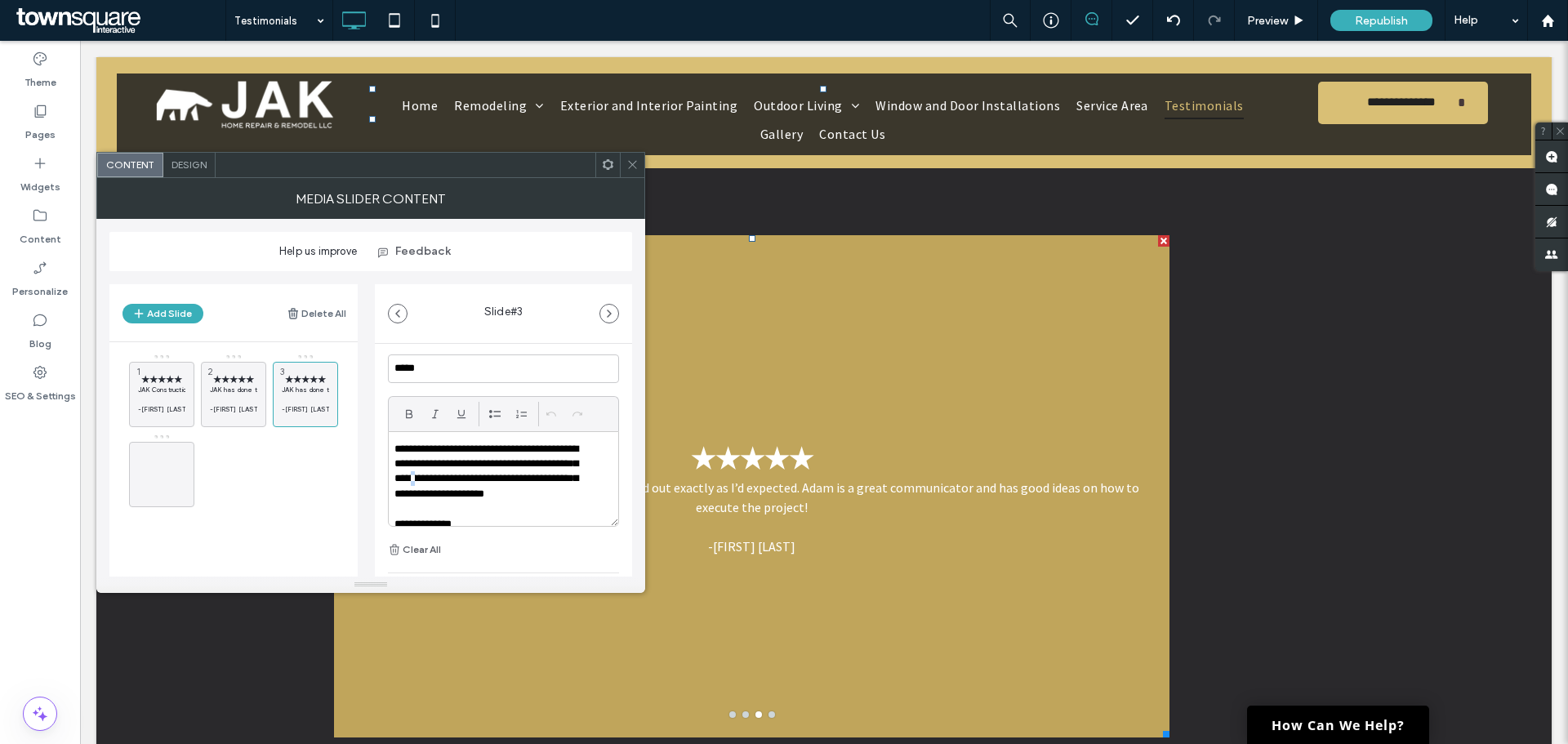 click on "**********" at bounding box center (492, 472) 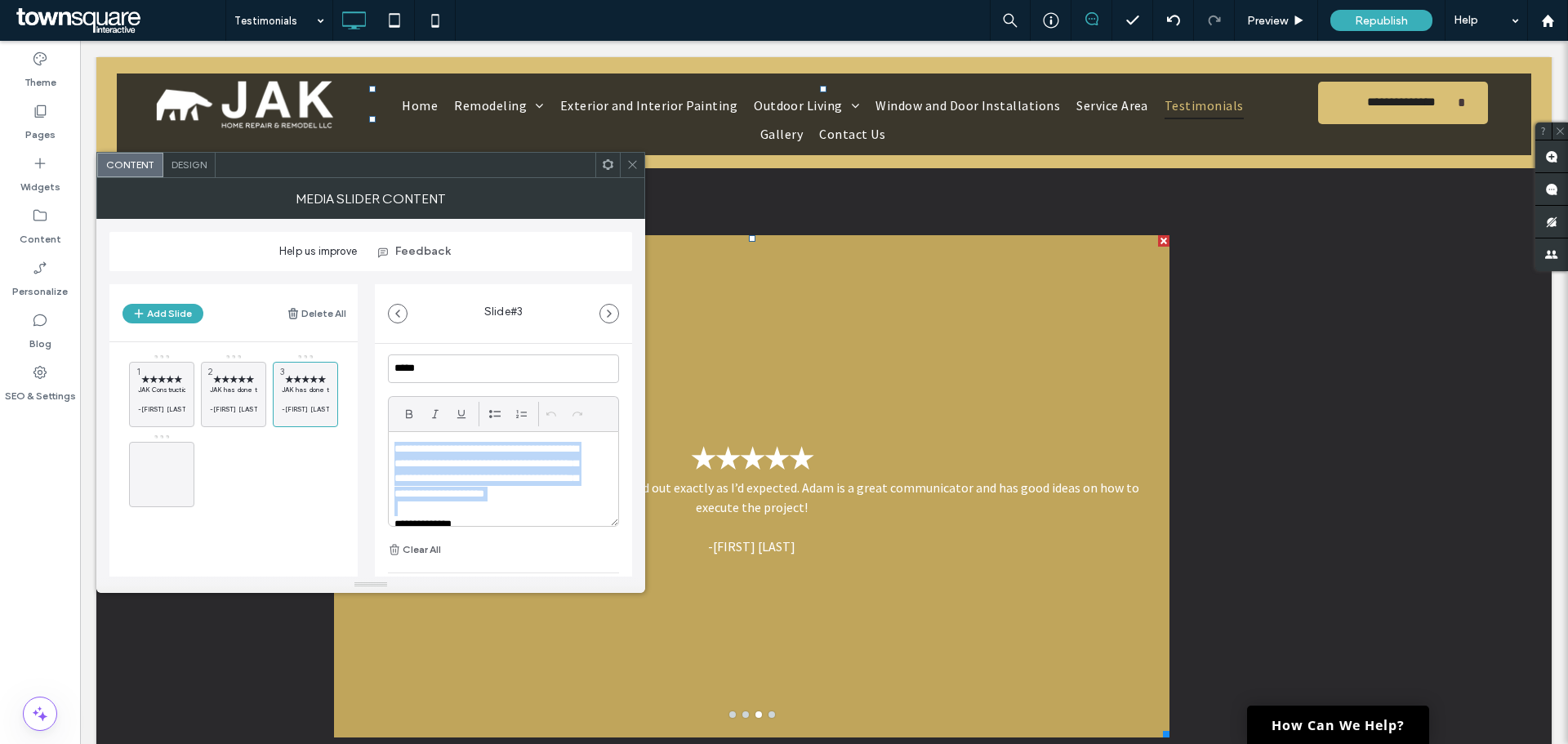 click on "**********" at bounding box center [492, 472] 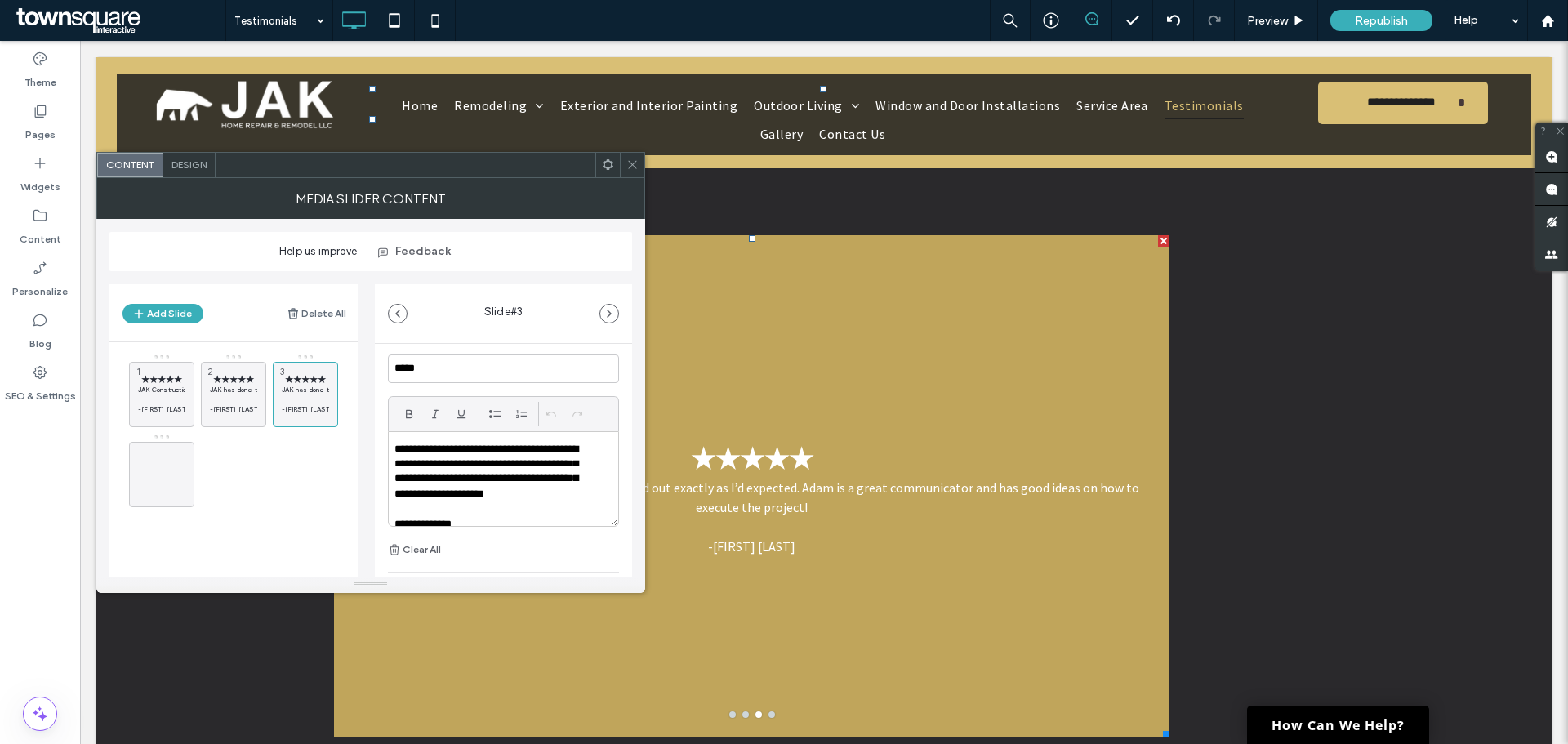 click on "**********" at bounding box center (492, 524) 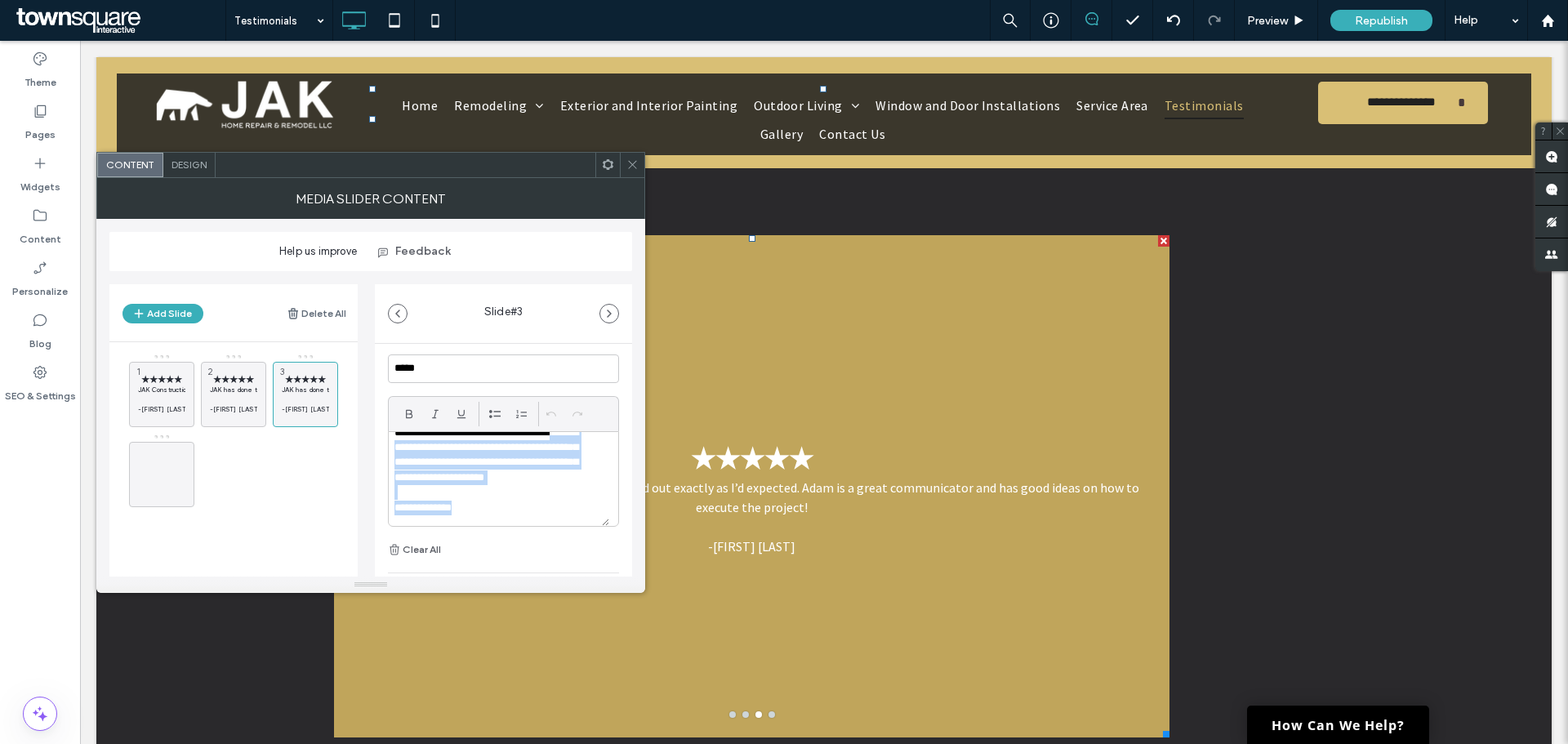scroll, scrollTop: 0, scrollLeft: 0, axis: both 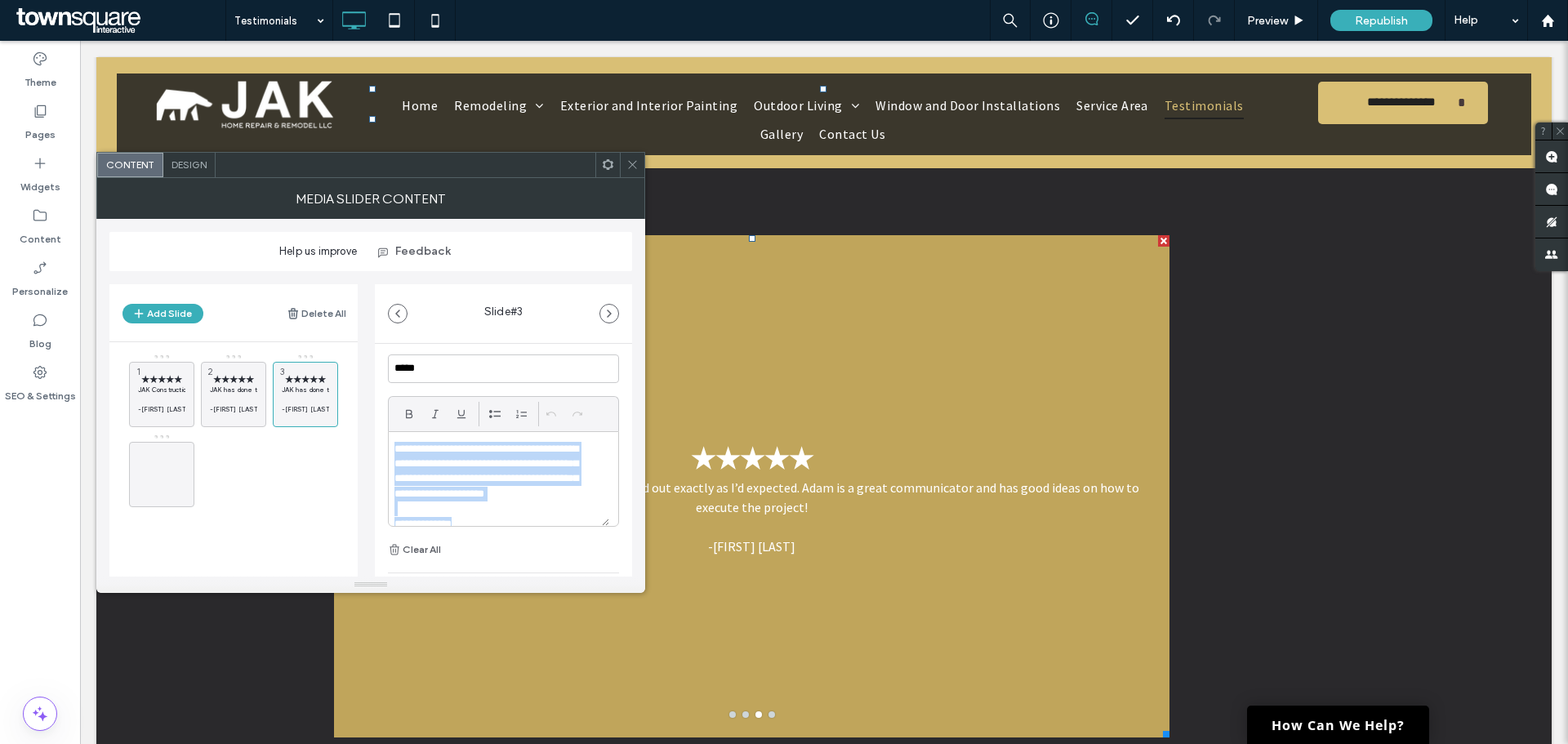 drag, startPoint x: 476, startPoint y: 517, endPoint x: 393, endPoint y: 444, distance: 110.53506 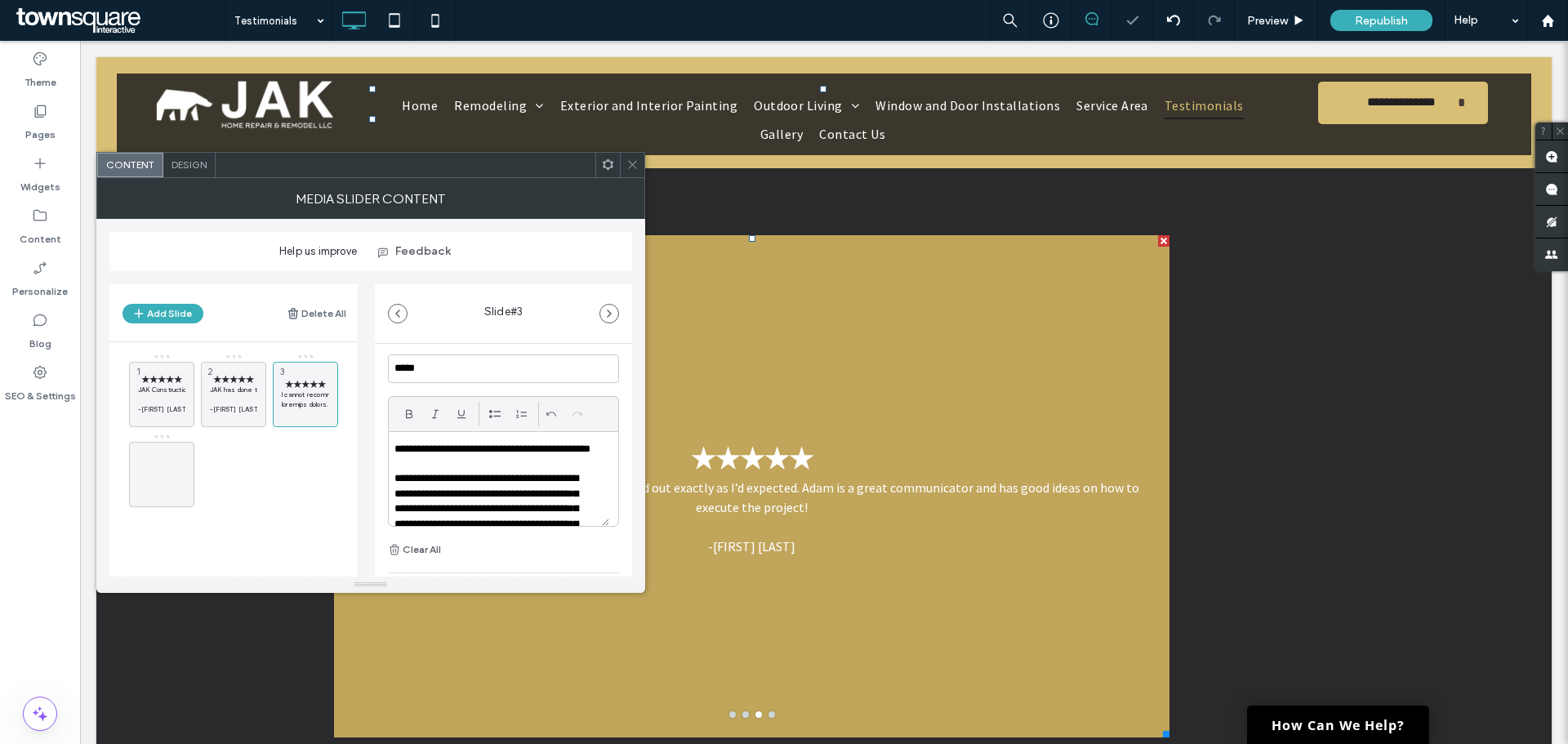 scroll, scrollTop: 0, scrollLeft: 0, axis: both 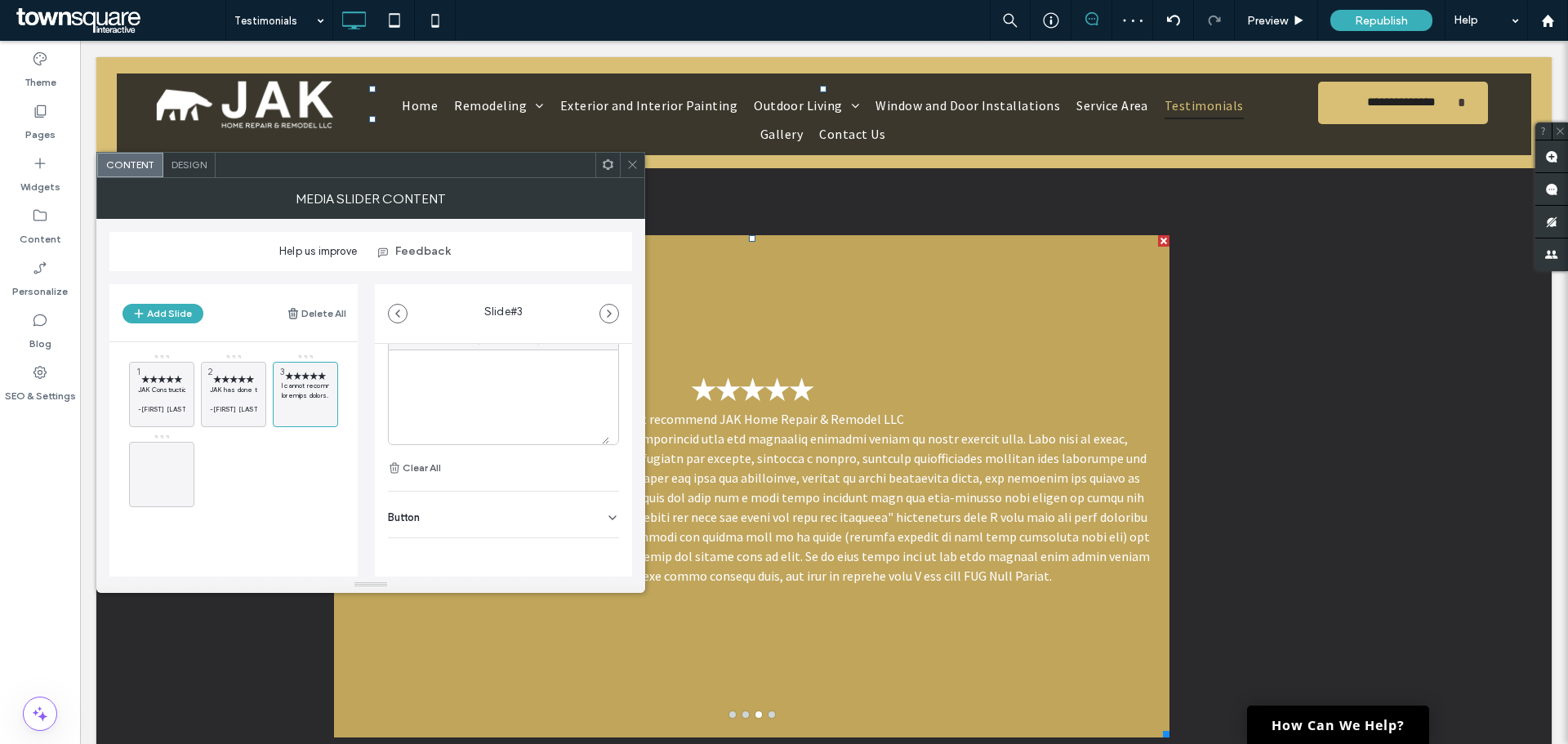 type 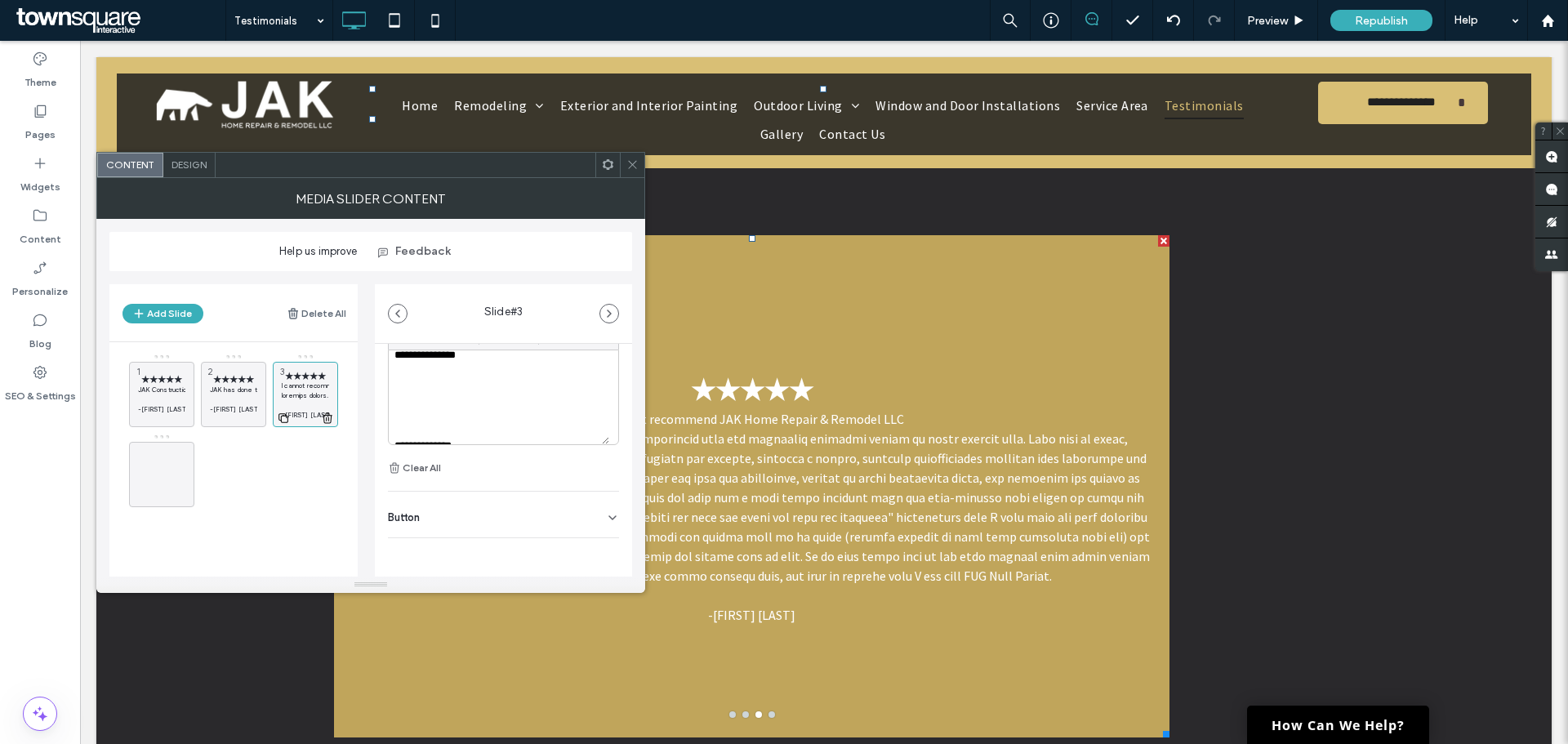 scroll, scrollTop: 408, scrollLeft: 0, axis: vertical 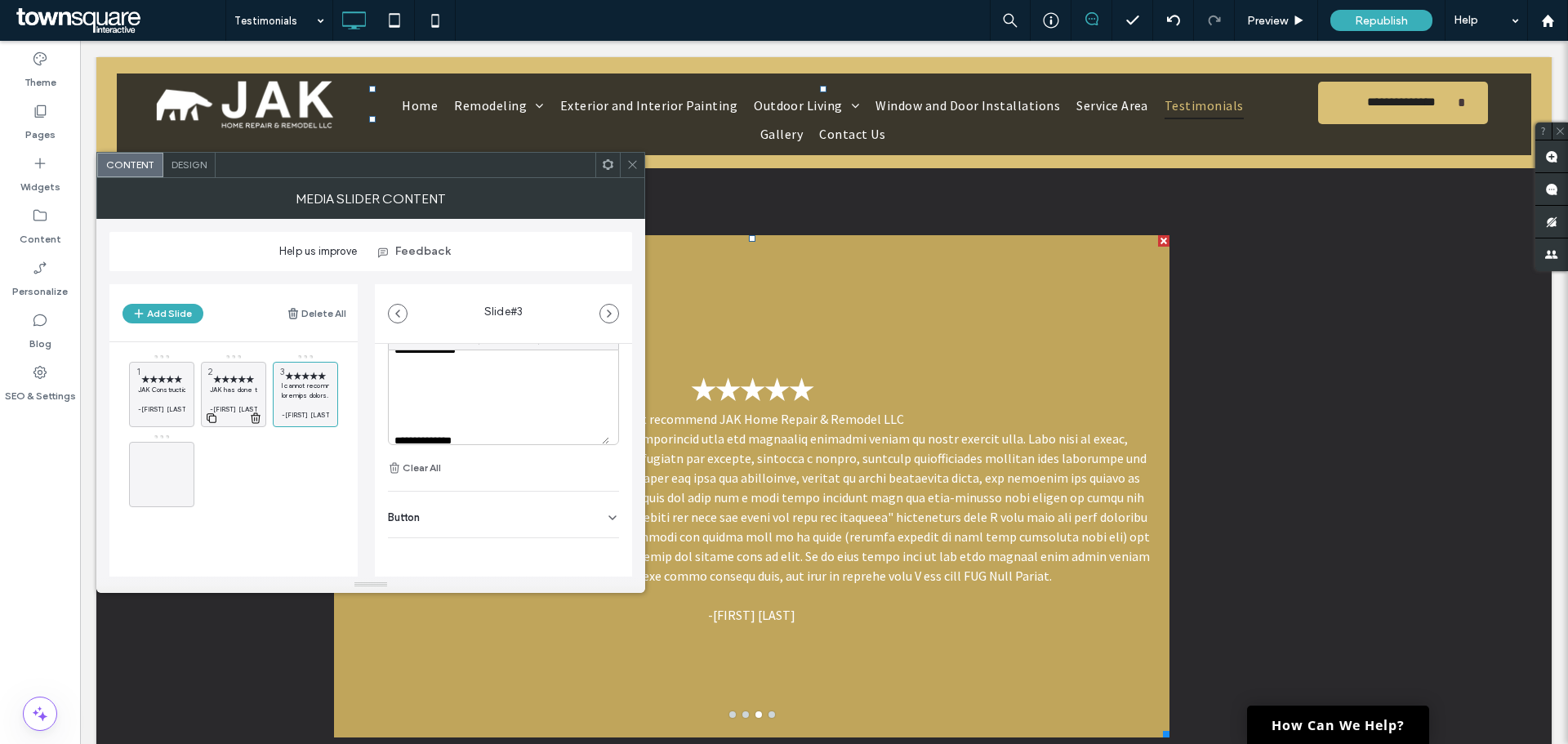 click on "JAK has done two projects for me, and both turned out exactly as I’d expected. Adam is a great communicator and has good ideas on how to execute the project!" at bounding box center [234, 390] 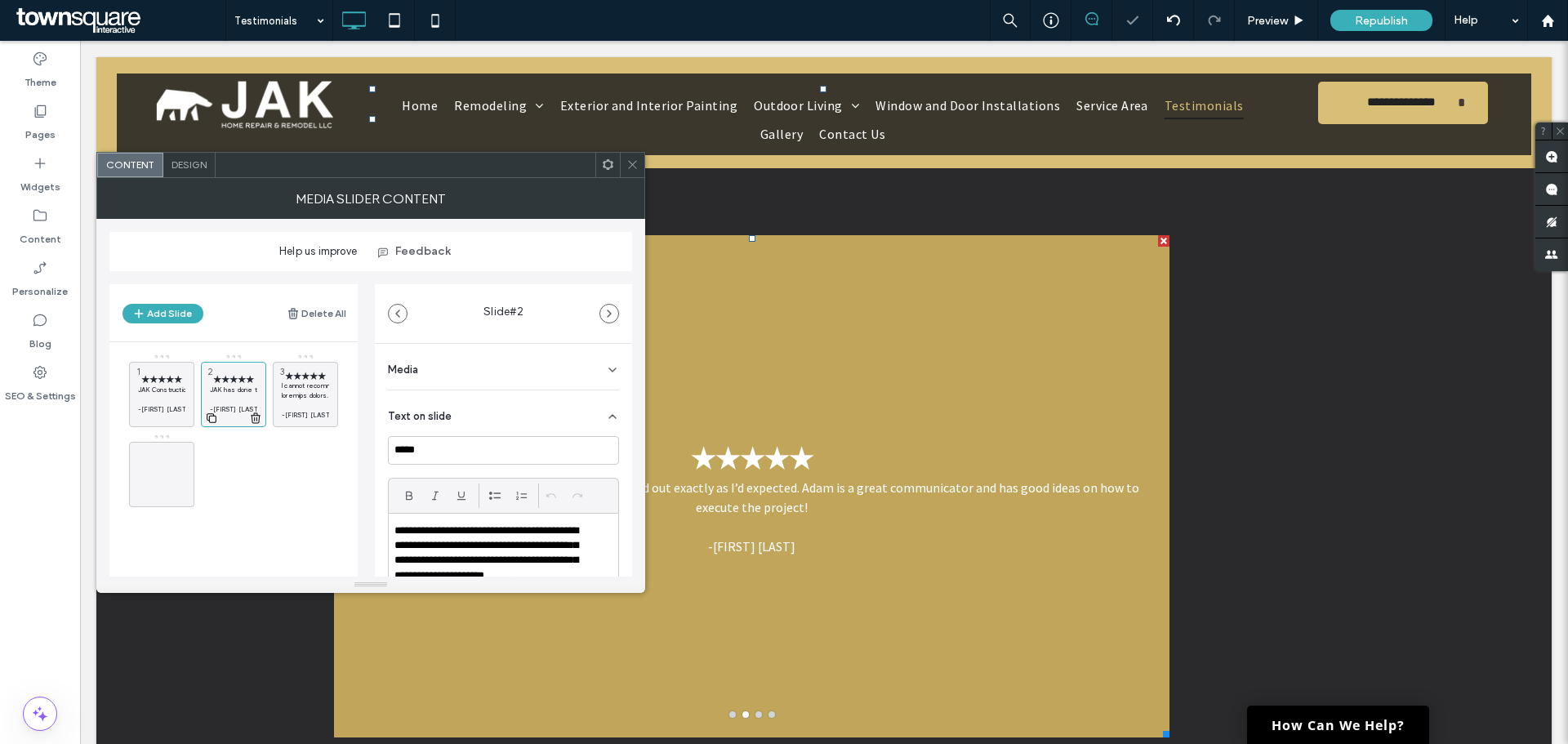 click 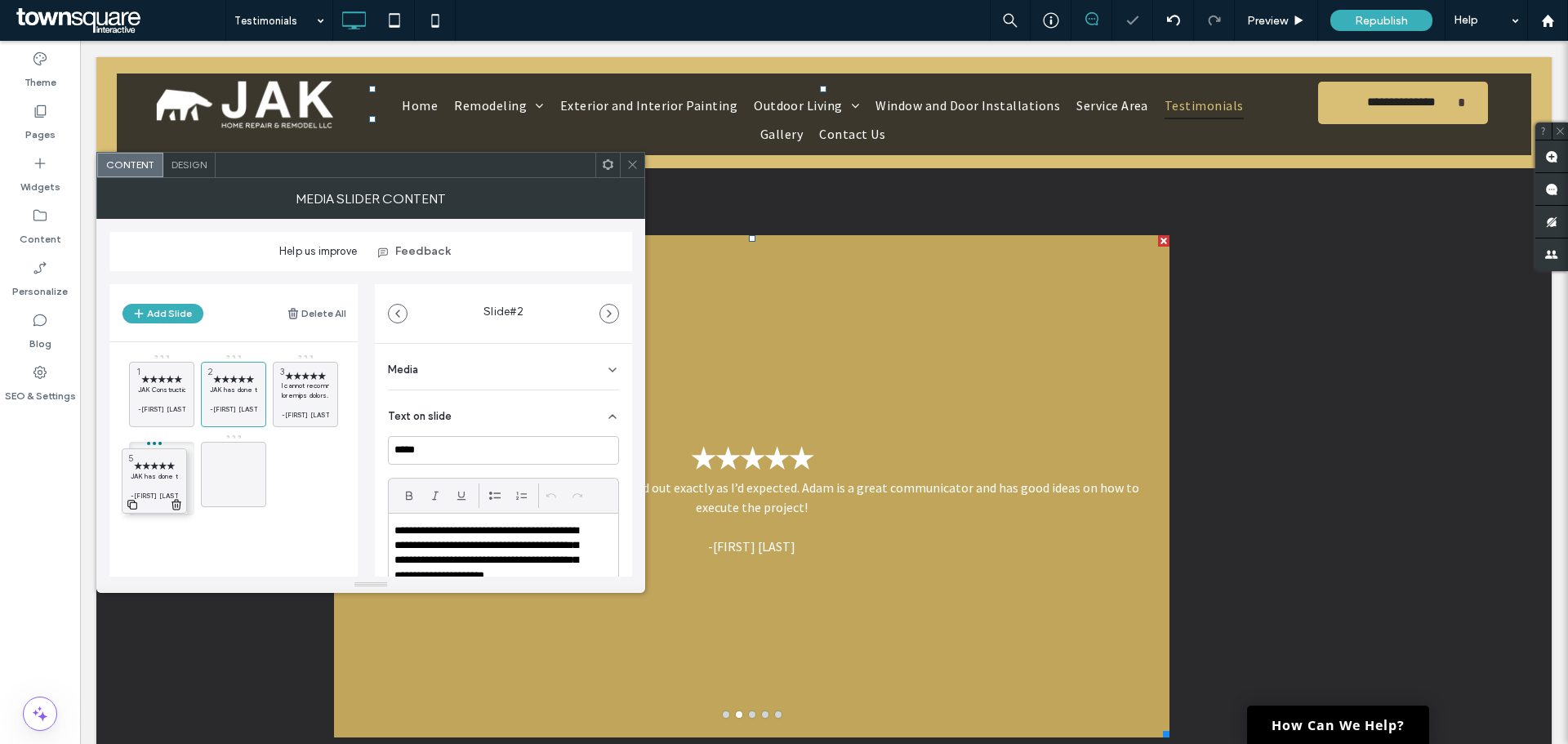 drag, startPoint x: 244, startPoint y: 464, endPoint x: 165, endPoint y: 470, distance: 79.22752 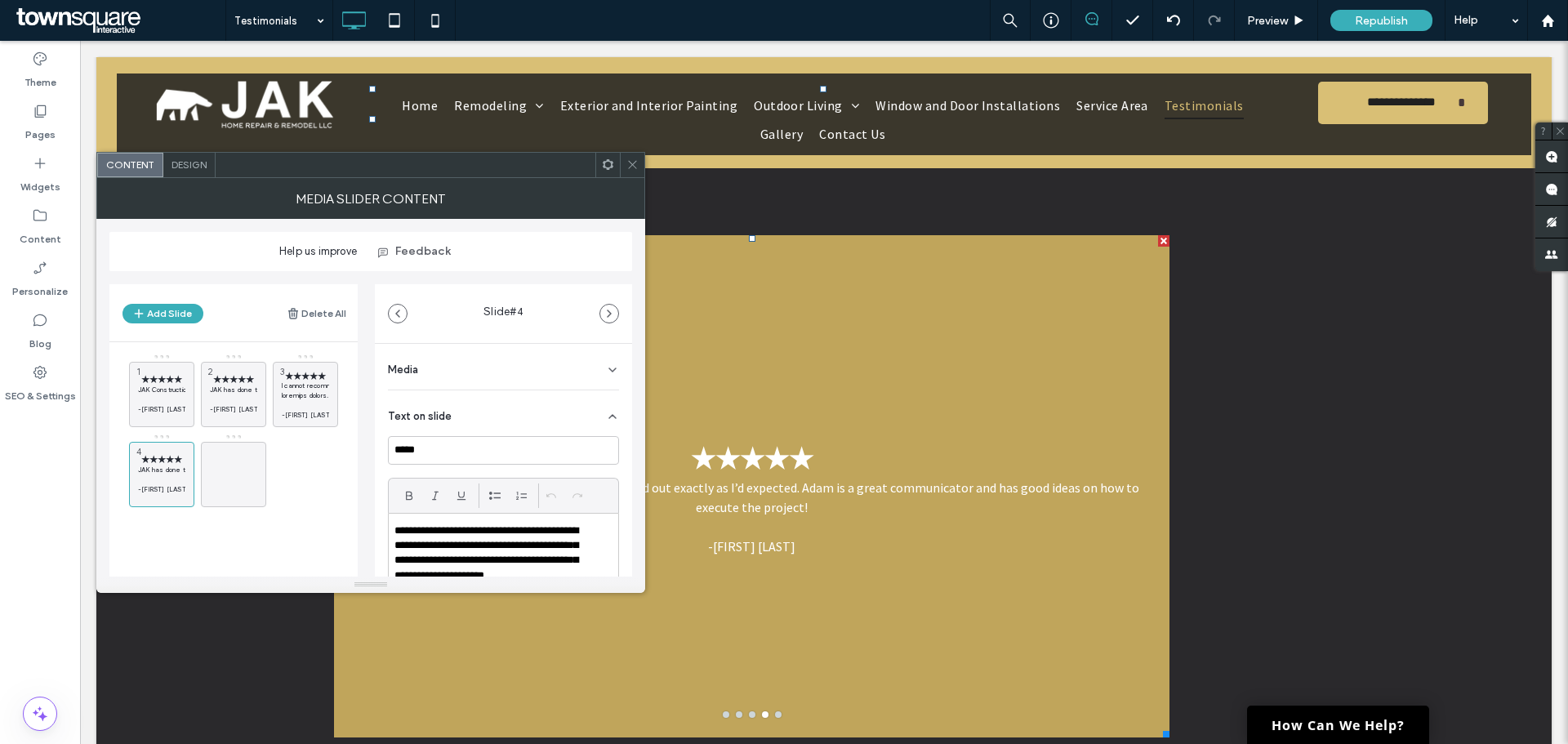 click on "**********" at bounding box center [492, 554] 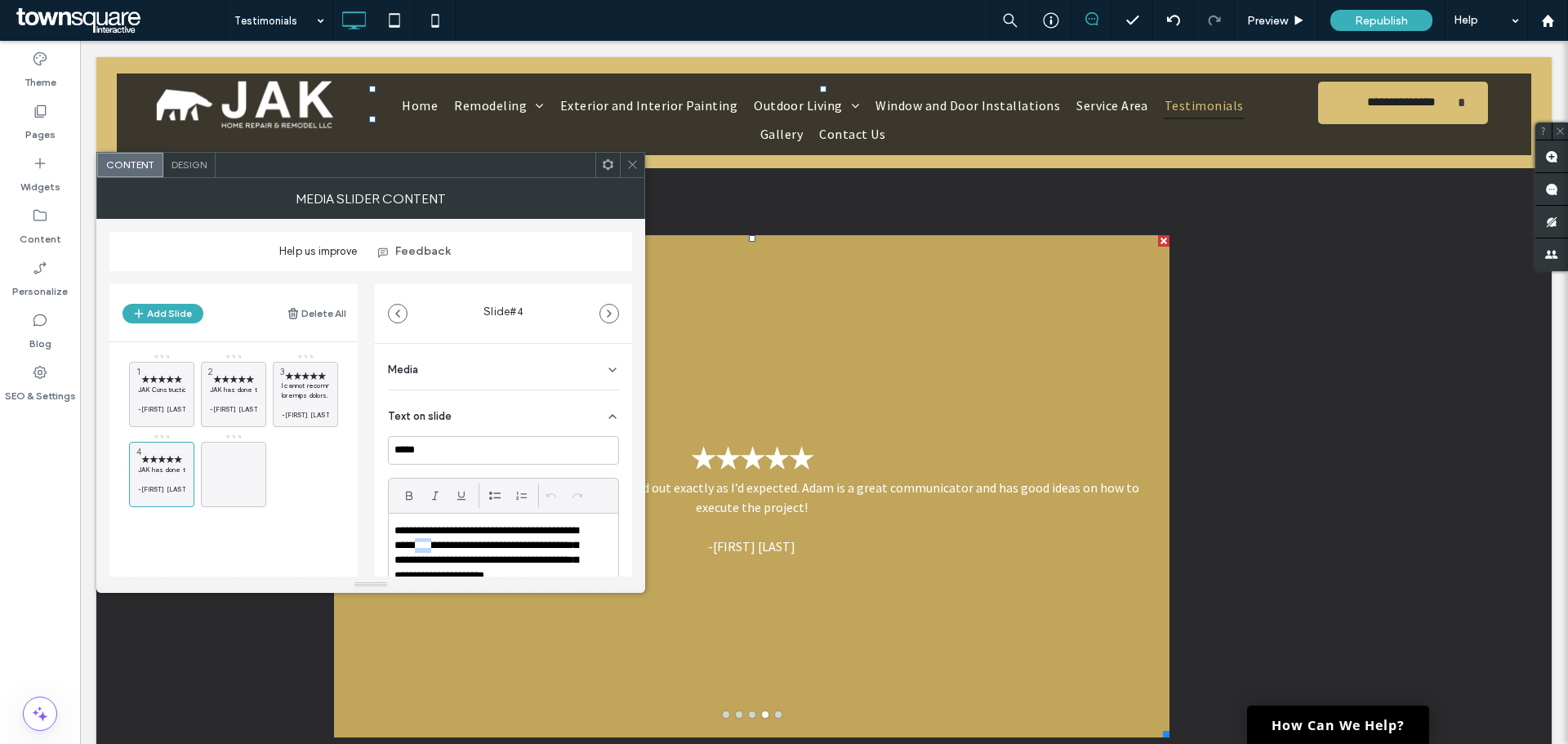click on "**********" at bounding box center [492, 554] 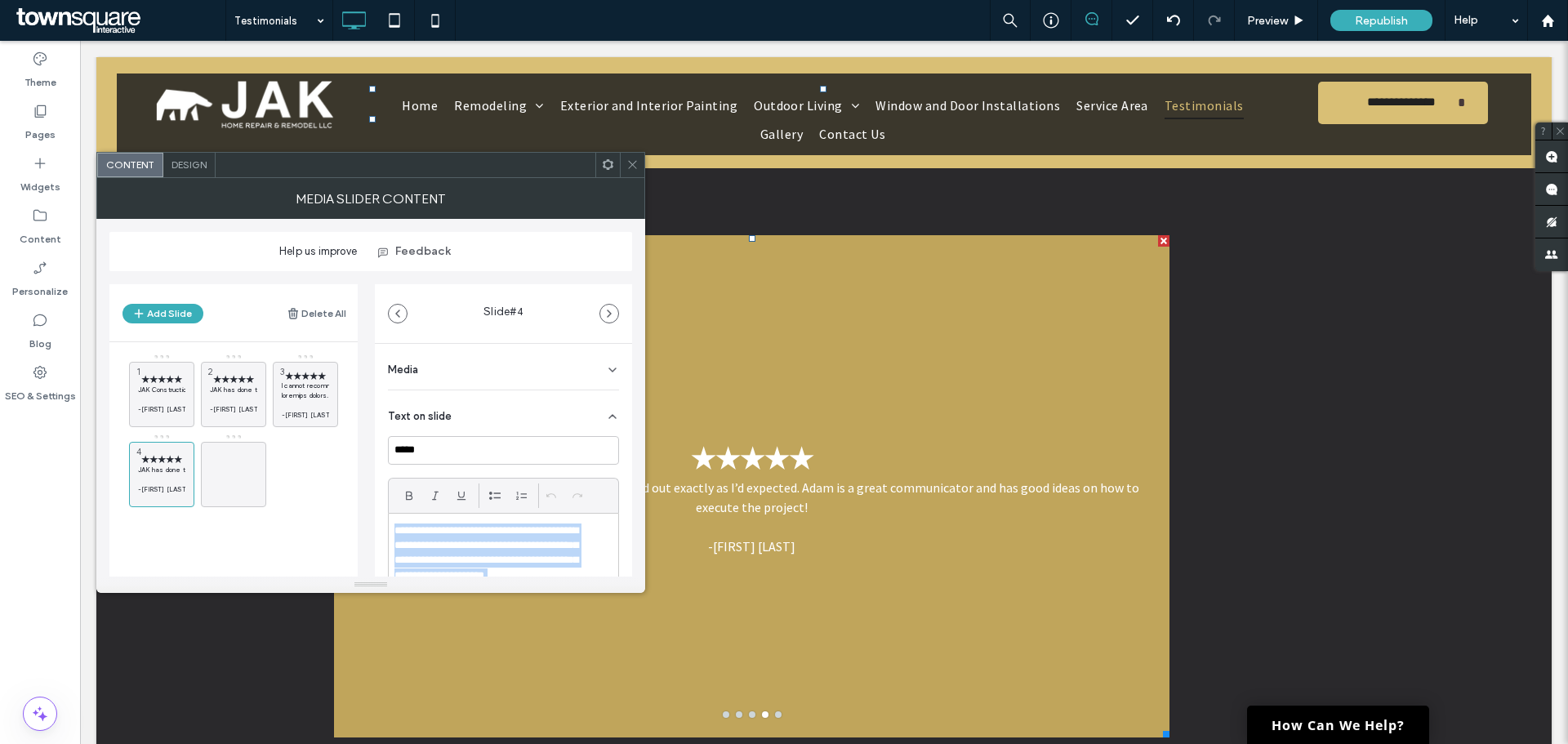 click on "**********" at bounding box center [492, 554] 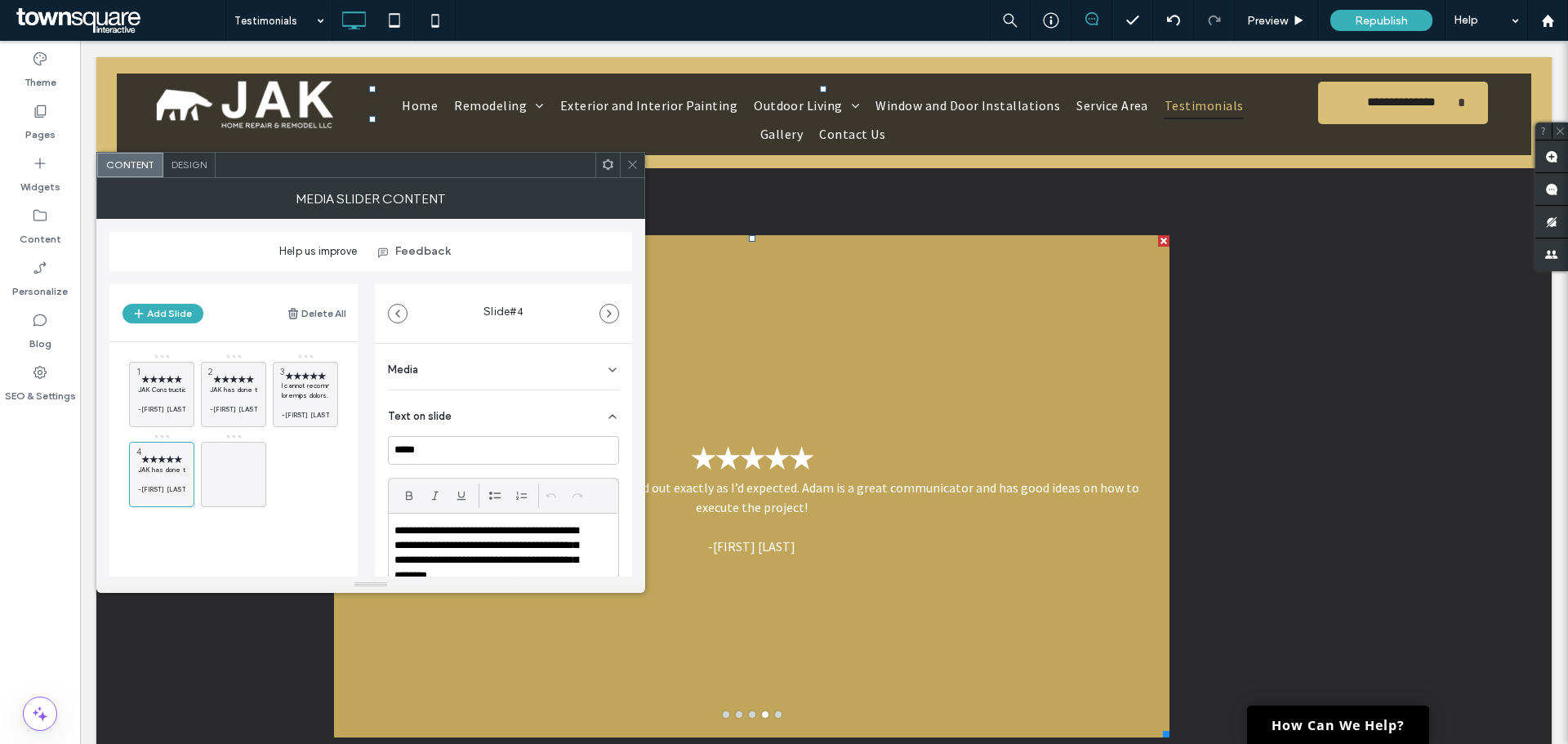 scroll, scrollTop: 0, scrollLeft: 0, axis: both 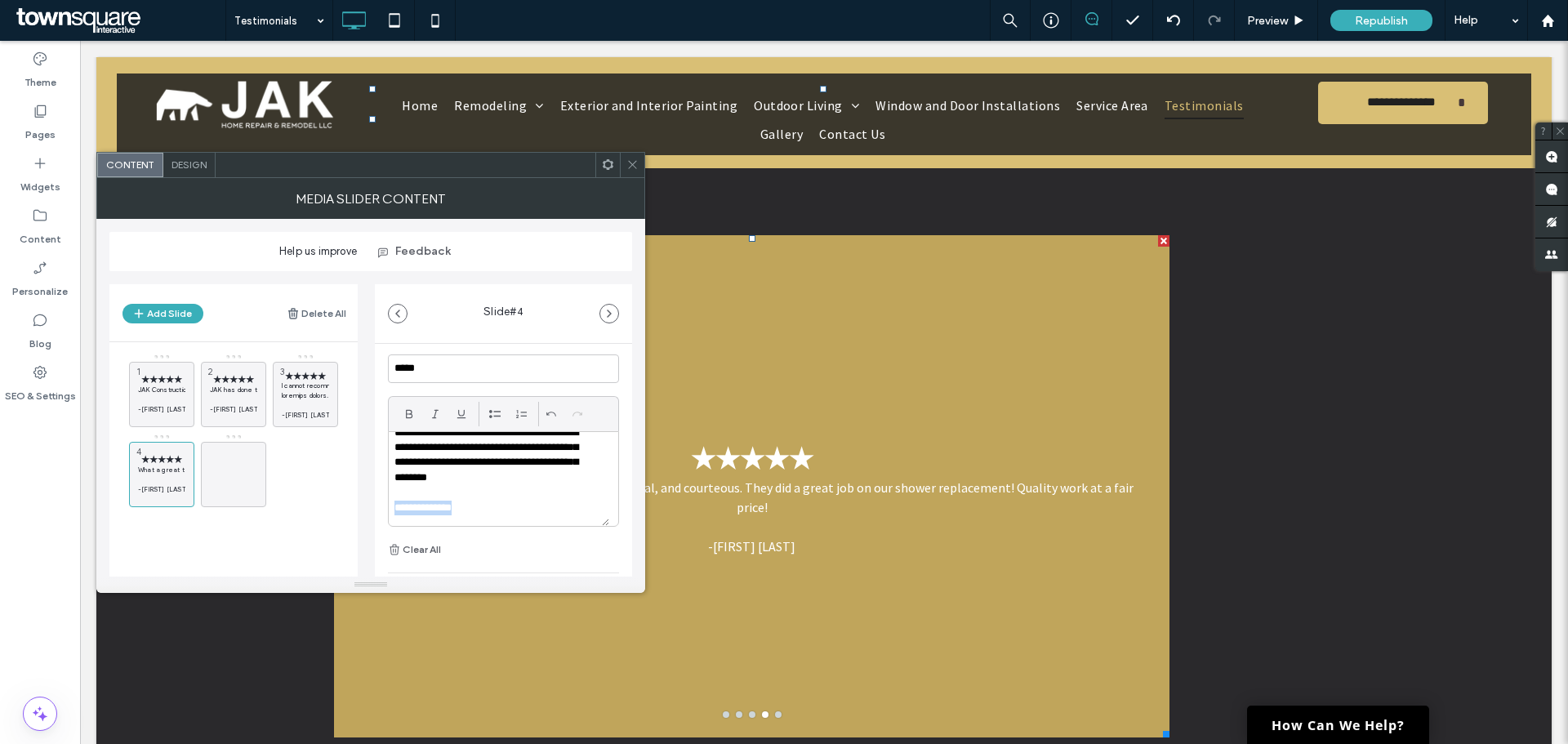 drag, startPoint x: 474, startPoint y: 507, endPoint x: 395, endPoint y: 515, distance: 79.40403 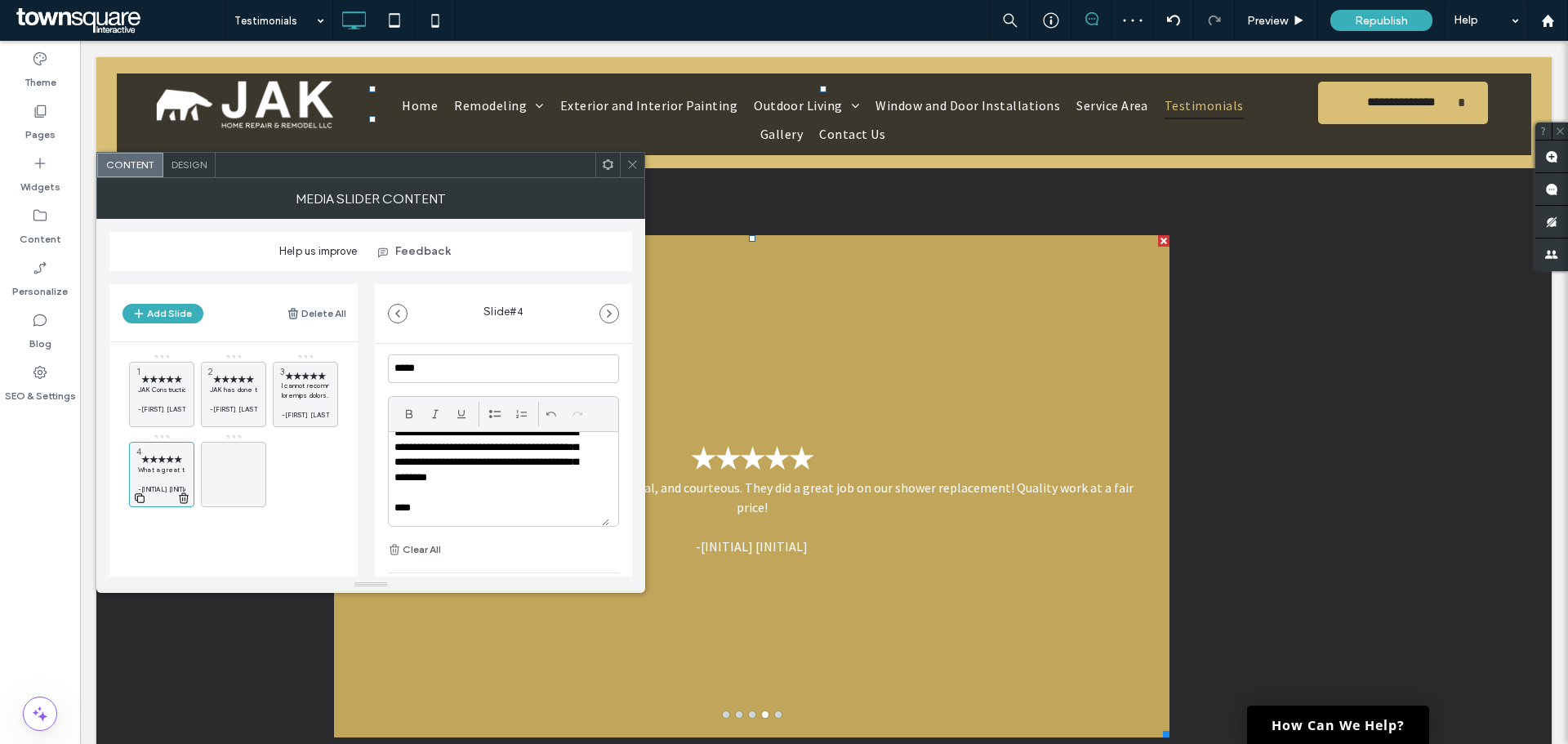 click 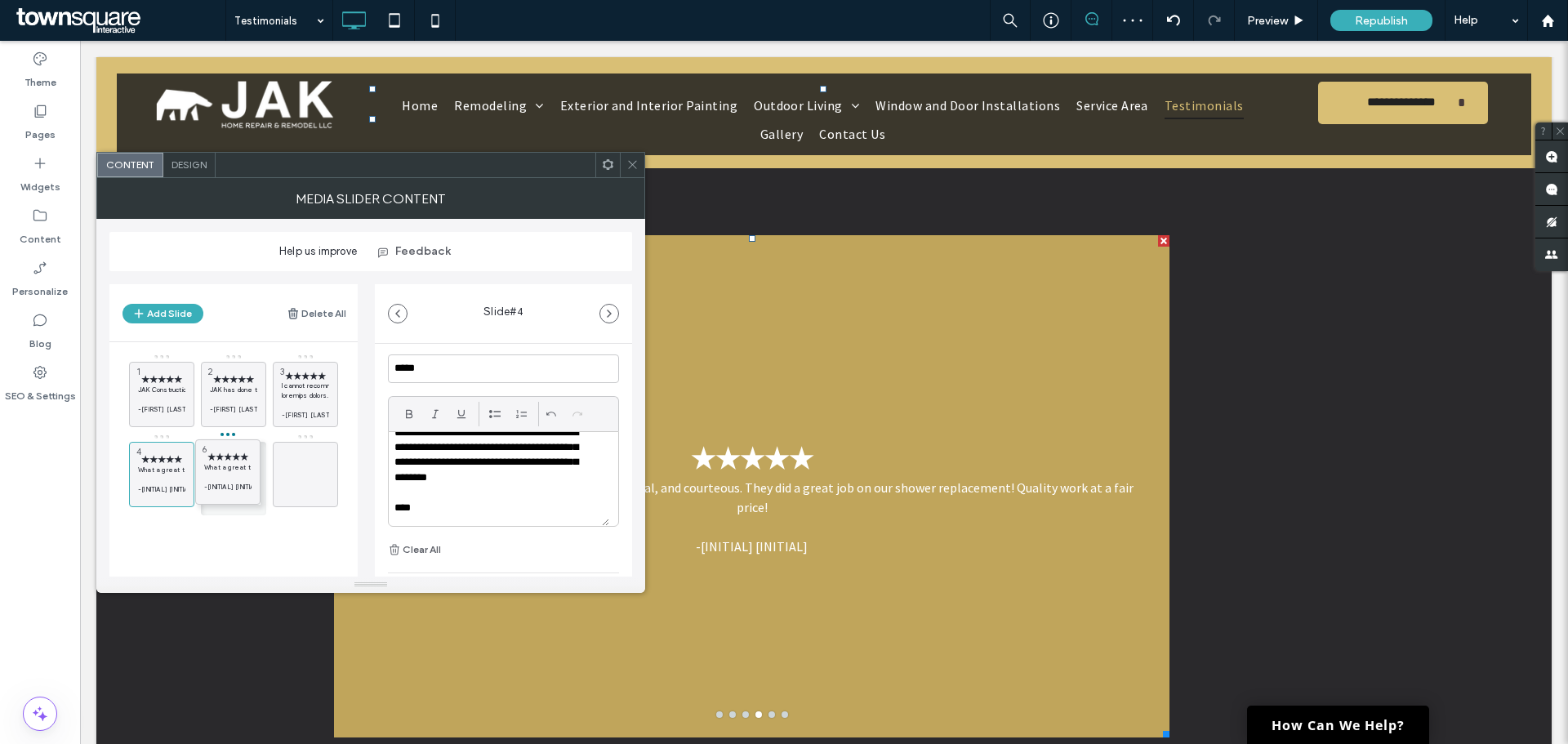 drag, startPoint x: 305, startPoint y: 468, endPoint x: 227, endPoint y: 466, distance: 78.02564 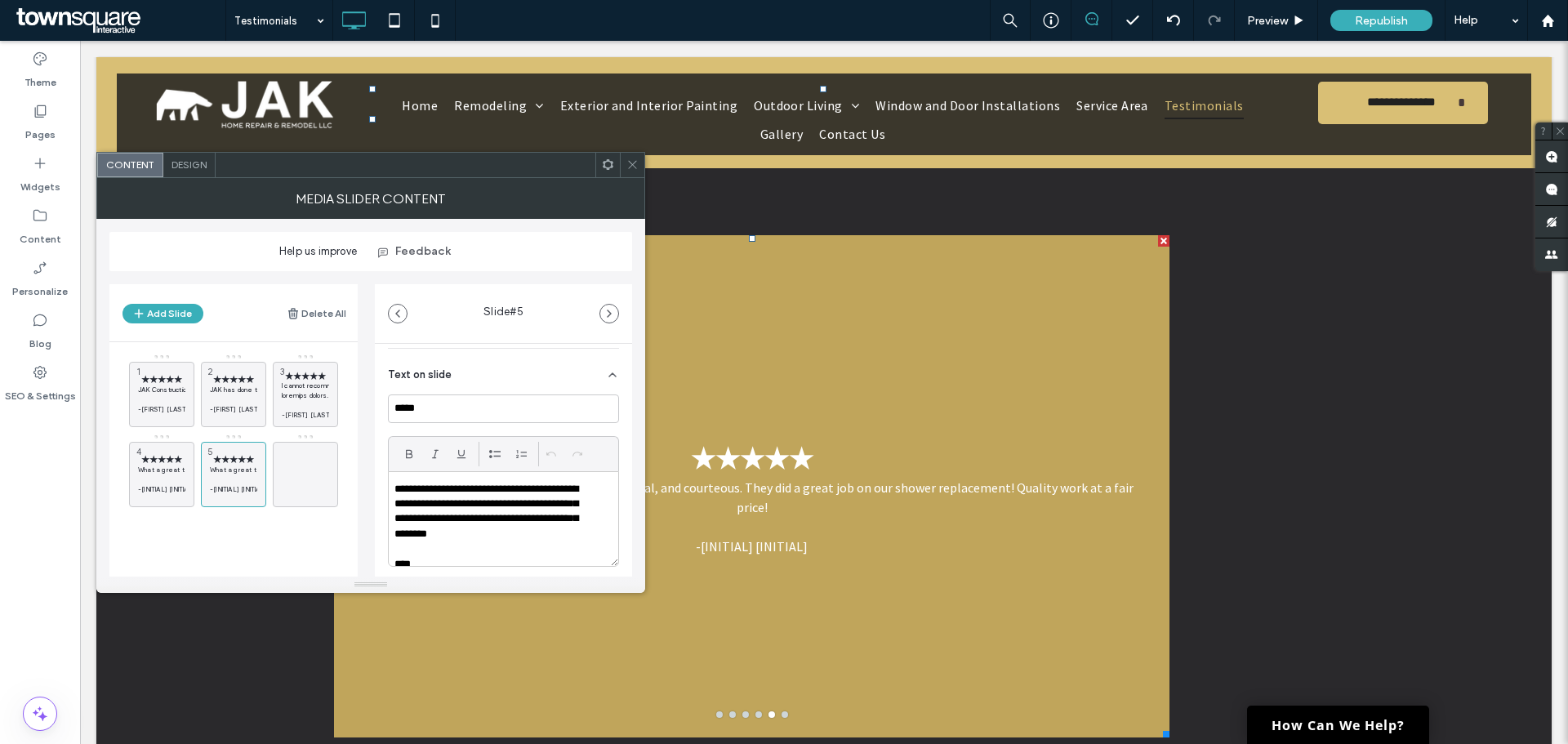 scroll, scrollTop: 82, scrollLeft: 0, axis: vertical 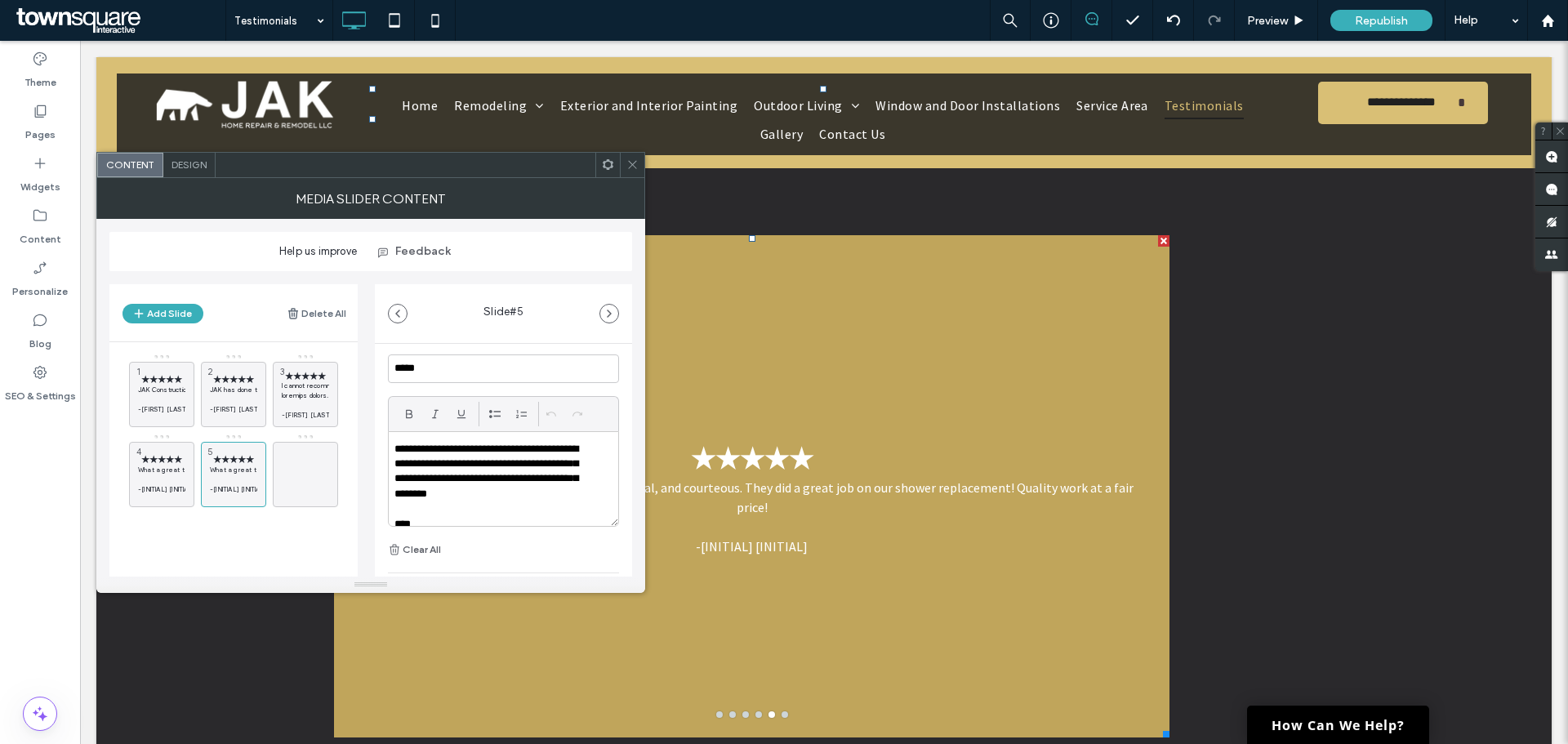 click on "**********" at bounding box center [492, 472] 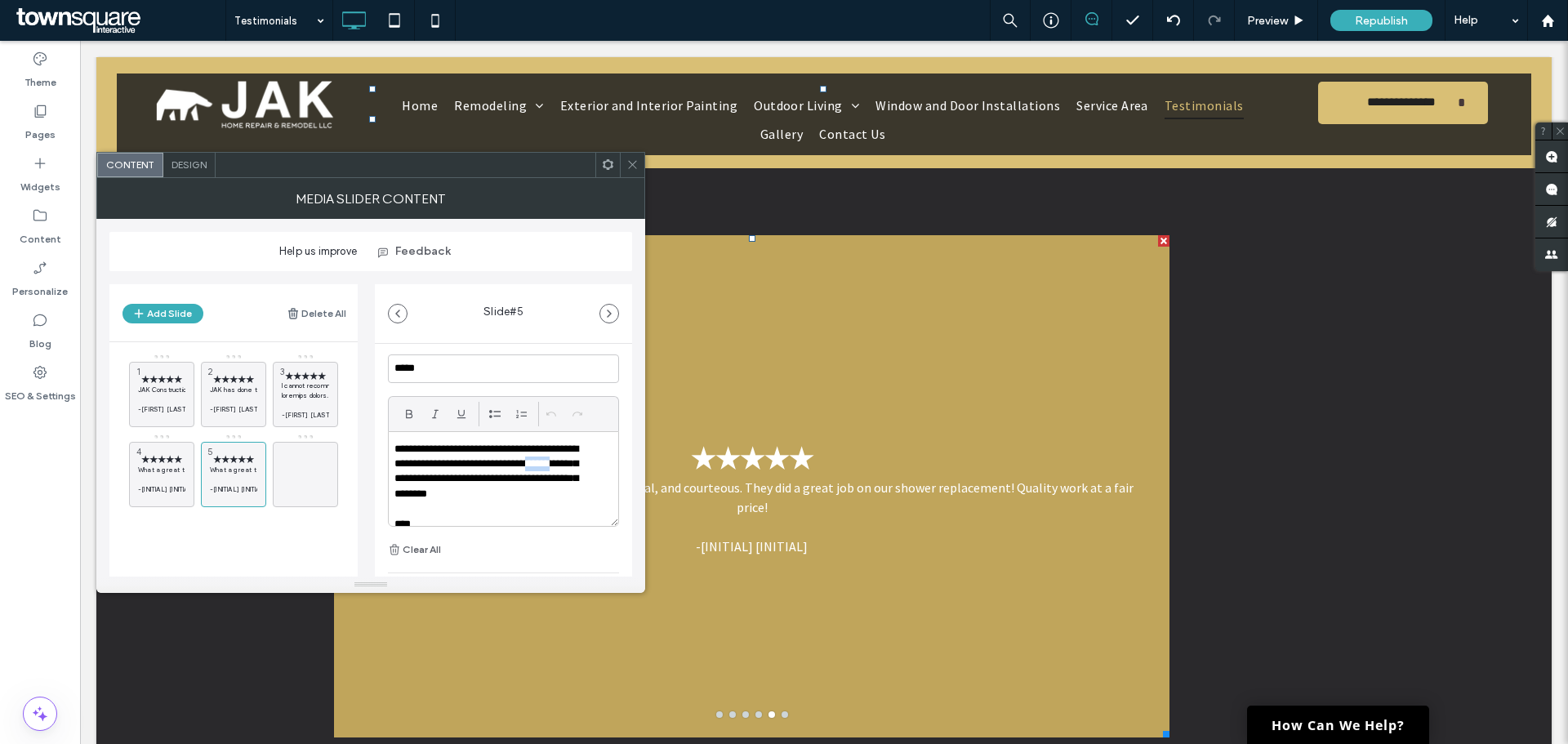 click on "**********" at bounding box center [492, 472] 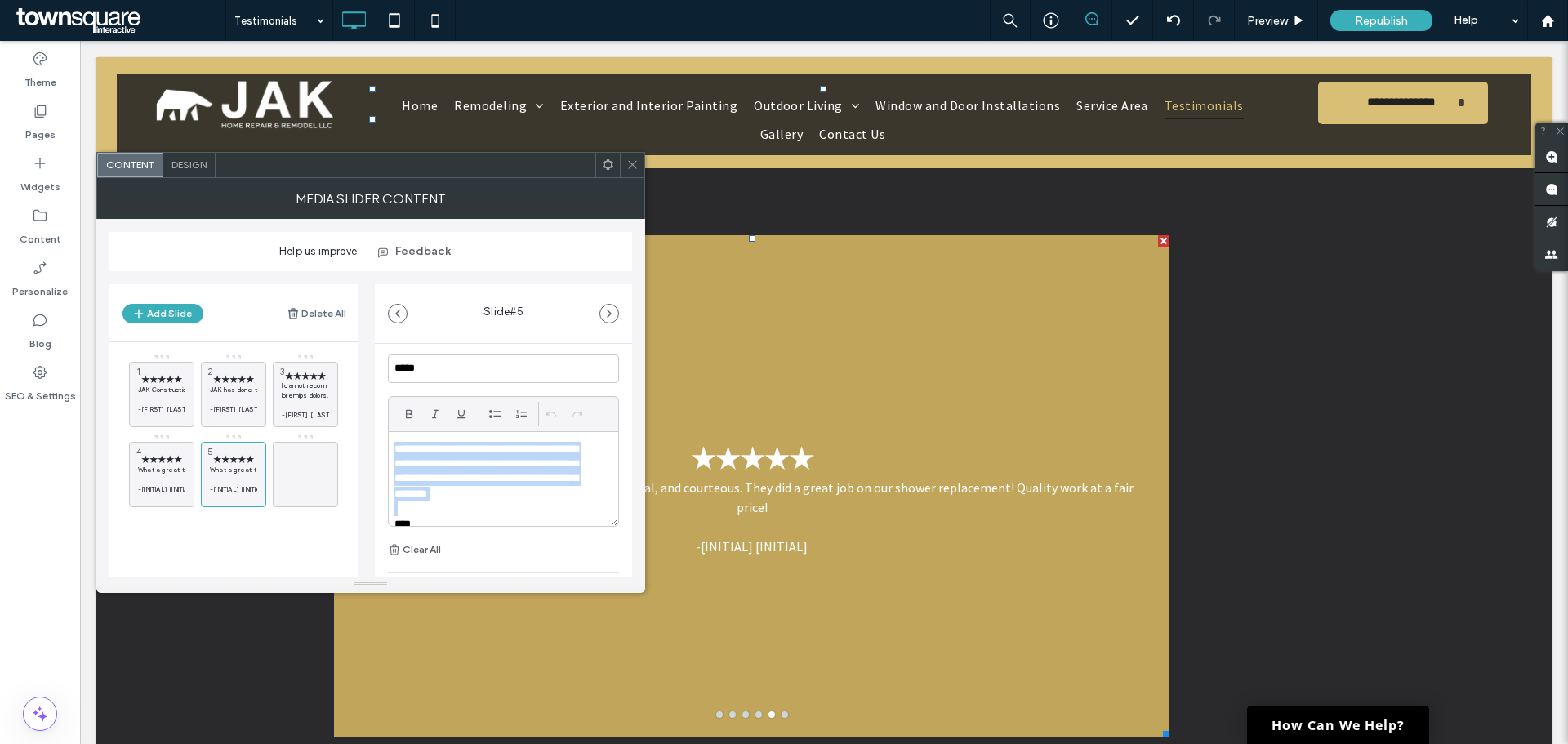 click on "**********" at bounding box center [492, 472] 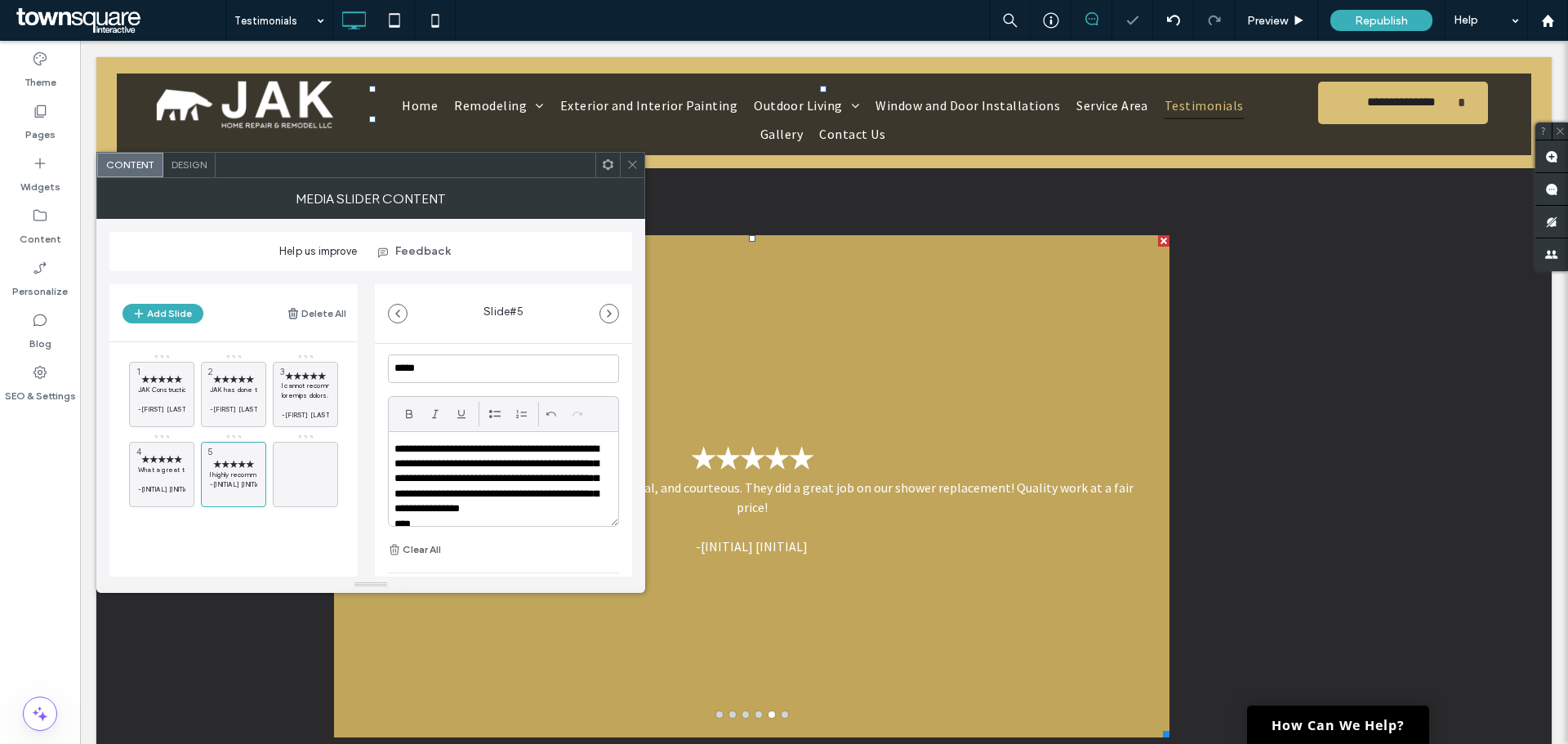 scroll, scrollTop: 0, scrollLeft: 0, axis: both 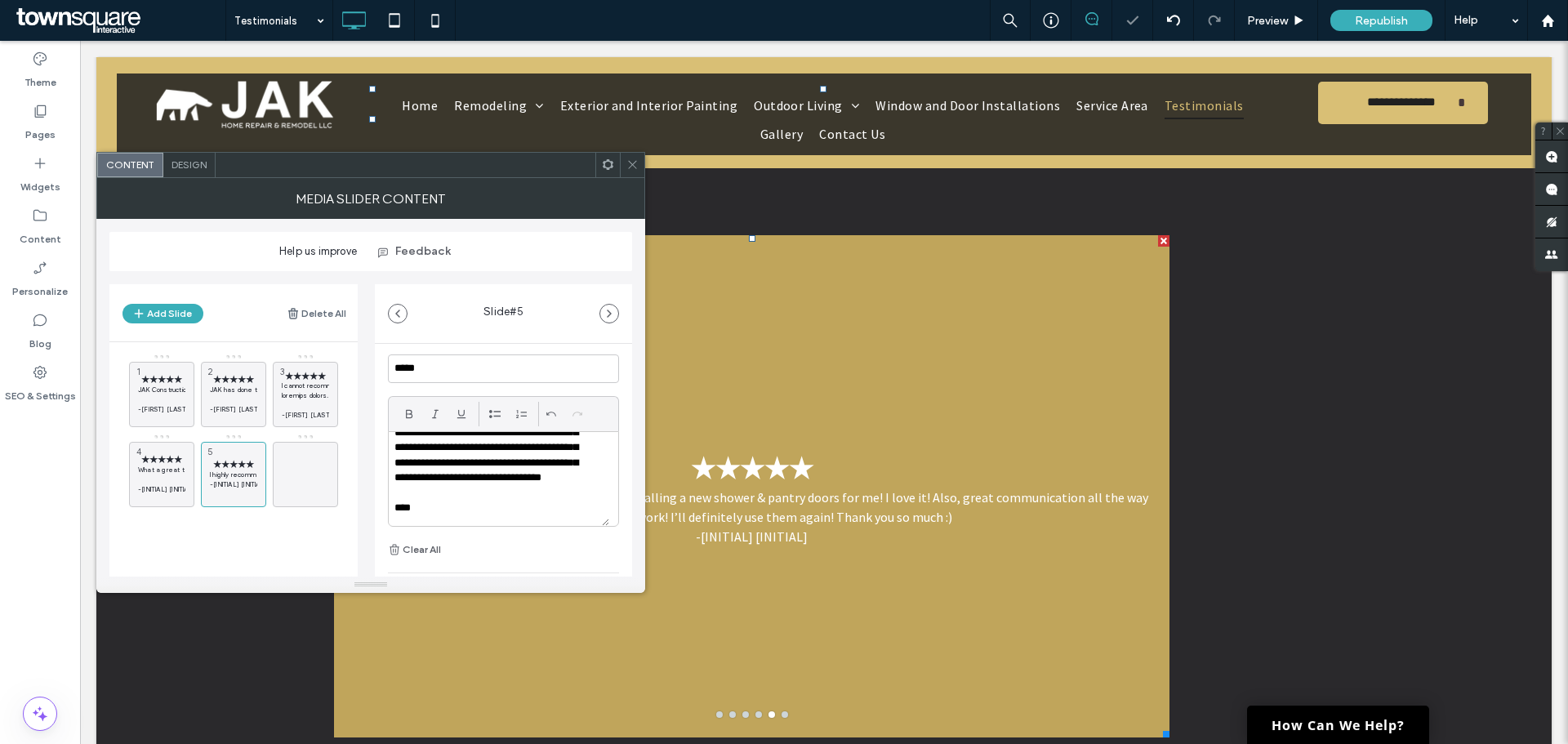 click on "****" at bounding box center (492, 508) 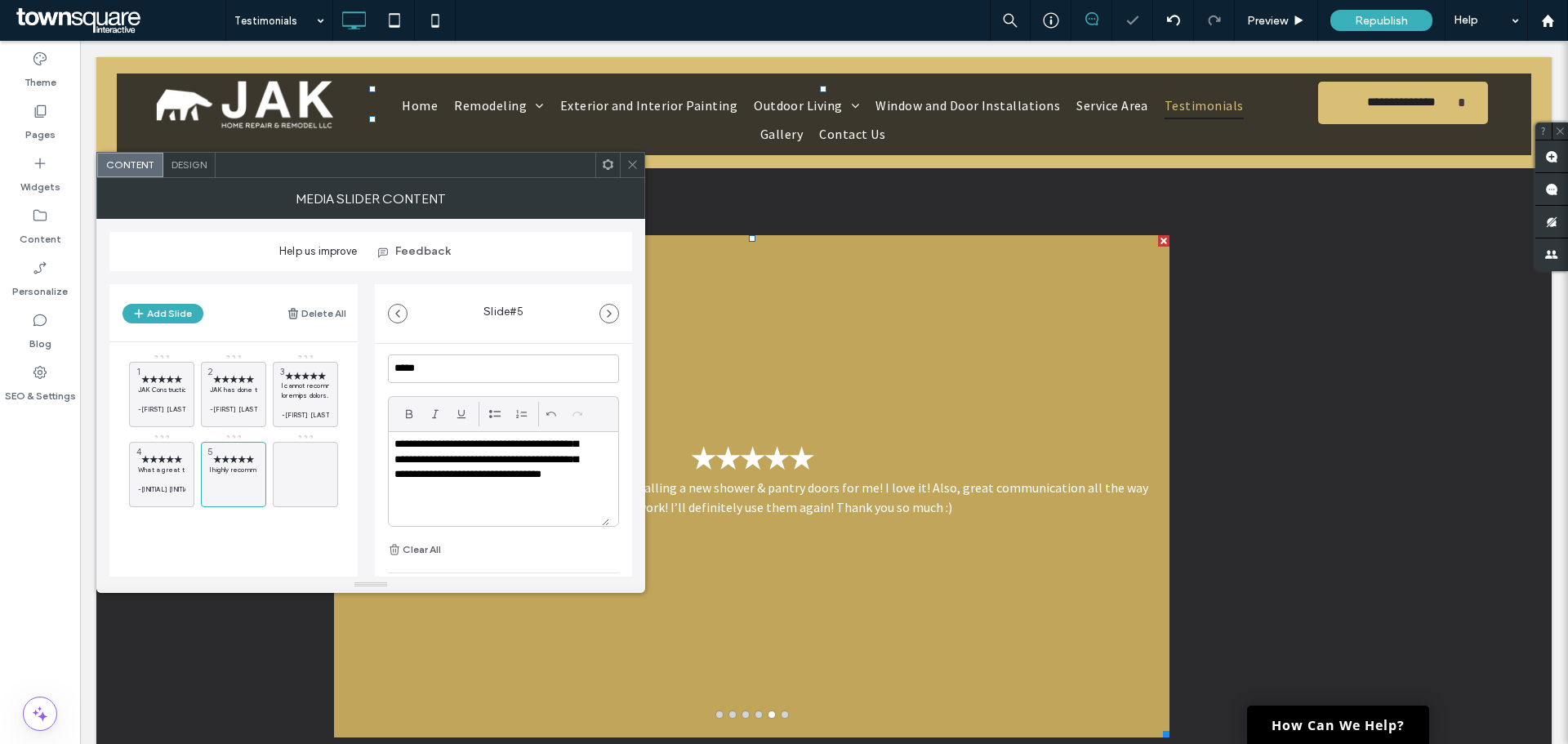 scroll, scrollTop: 35, scrollLeft: 0, axis: vertical 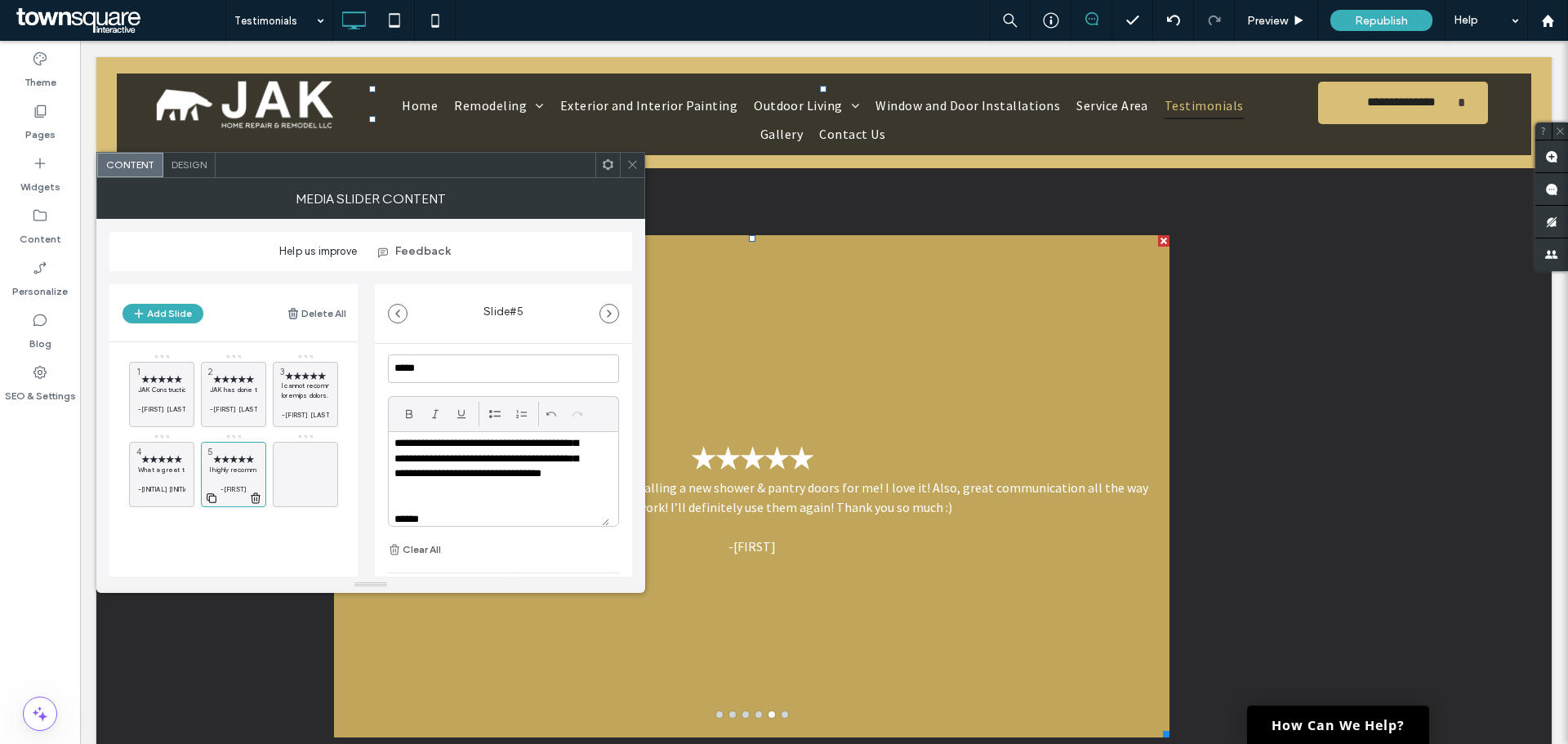 click 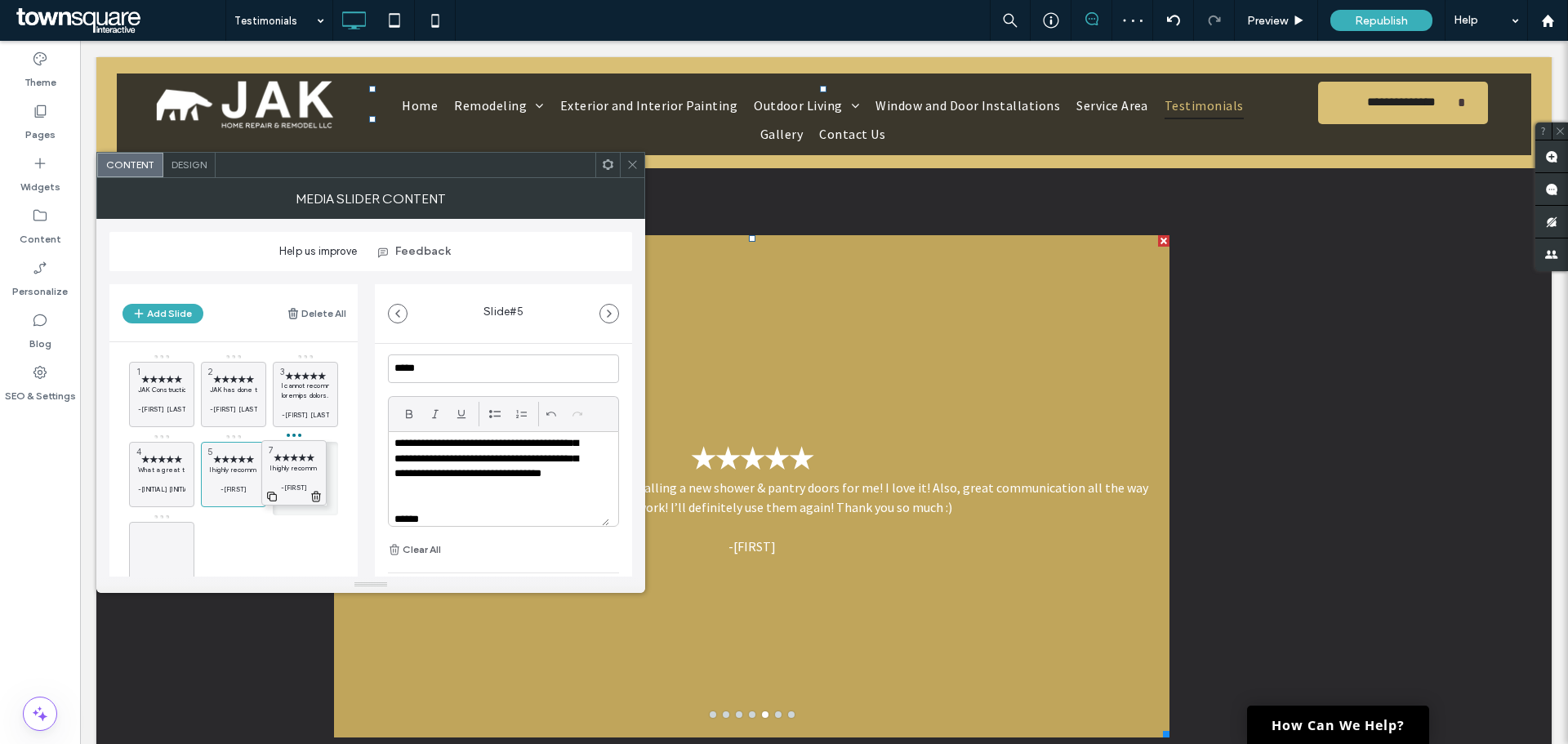 drag, startPoint x: 155, startPoint y: 545, endPoint x: 287, endPoint y: 463, distance: 155.39627 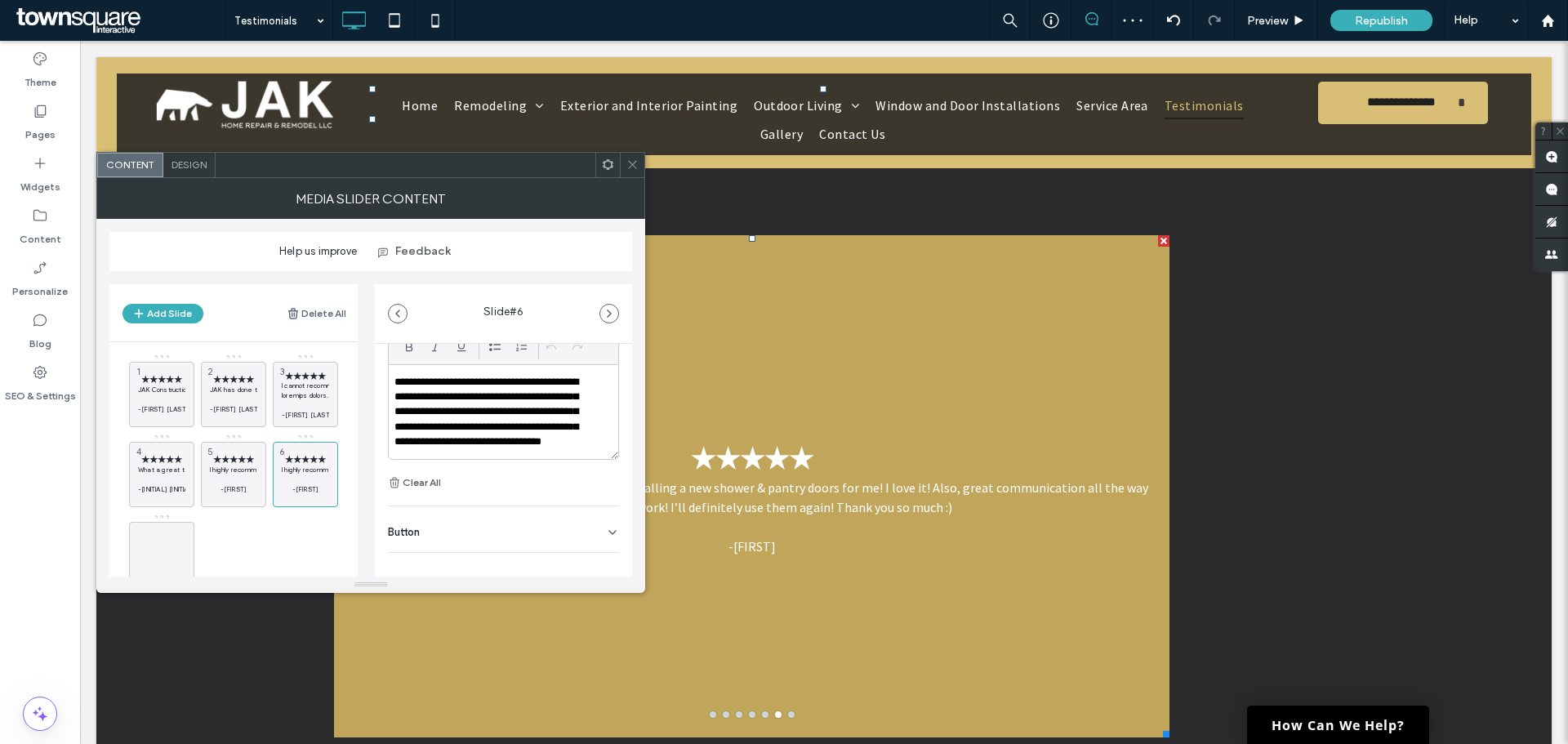scroll, scrollTop: 163, scrollLeft: 0, axis: vertical 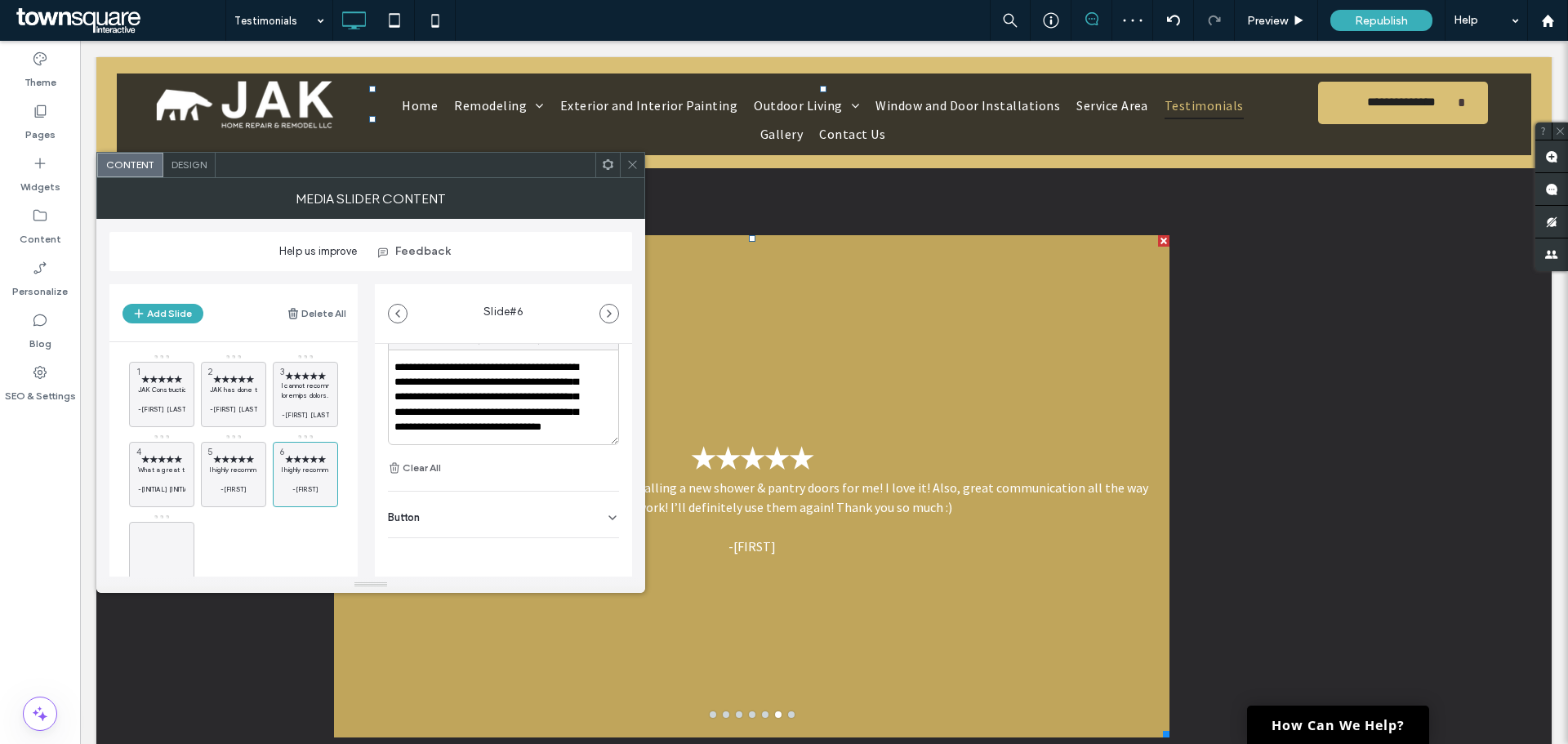 click on "**********" at bounding box center [492, 405] 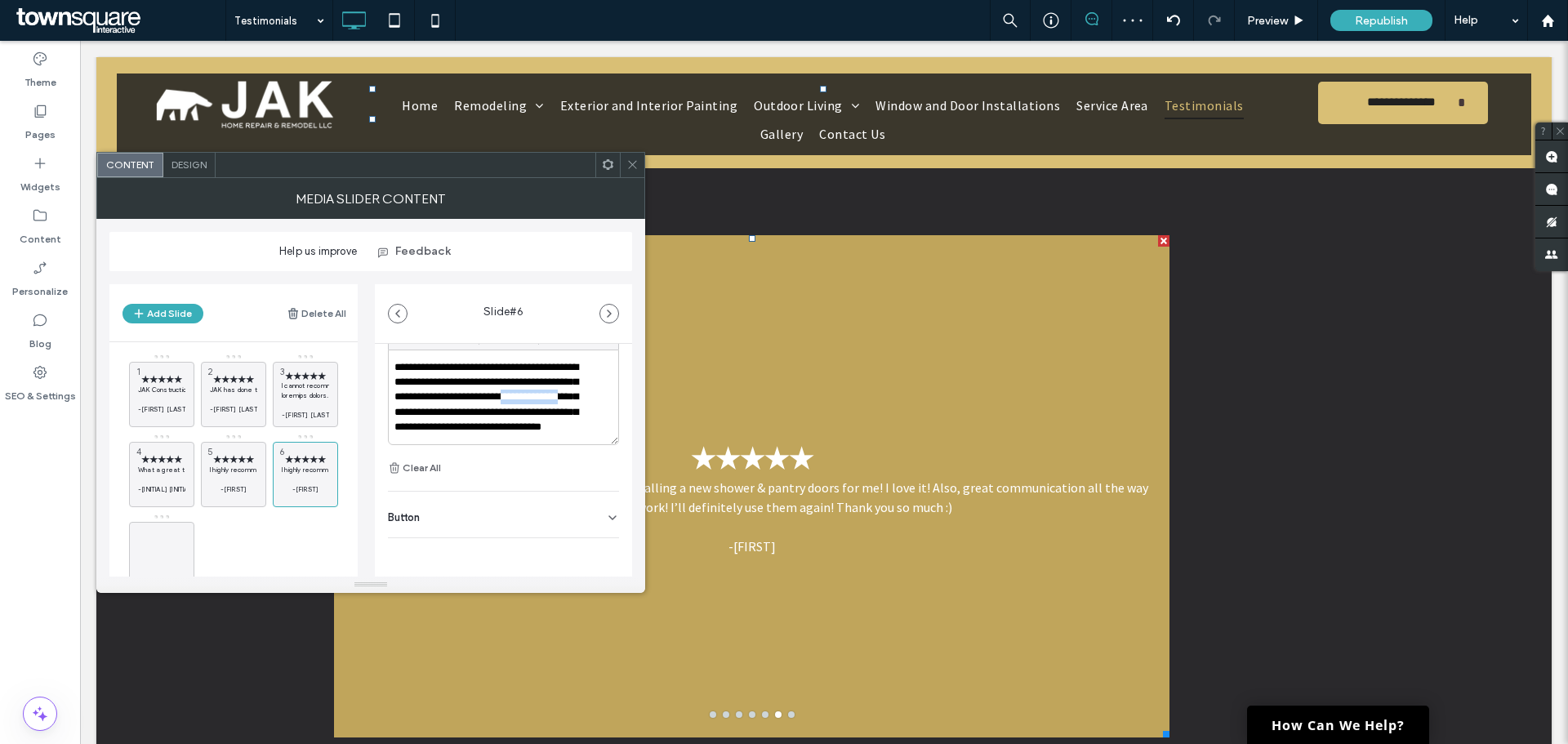 click on "**********" at bounding box center (492, 405) 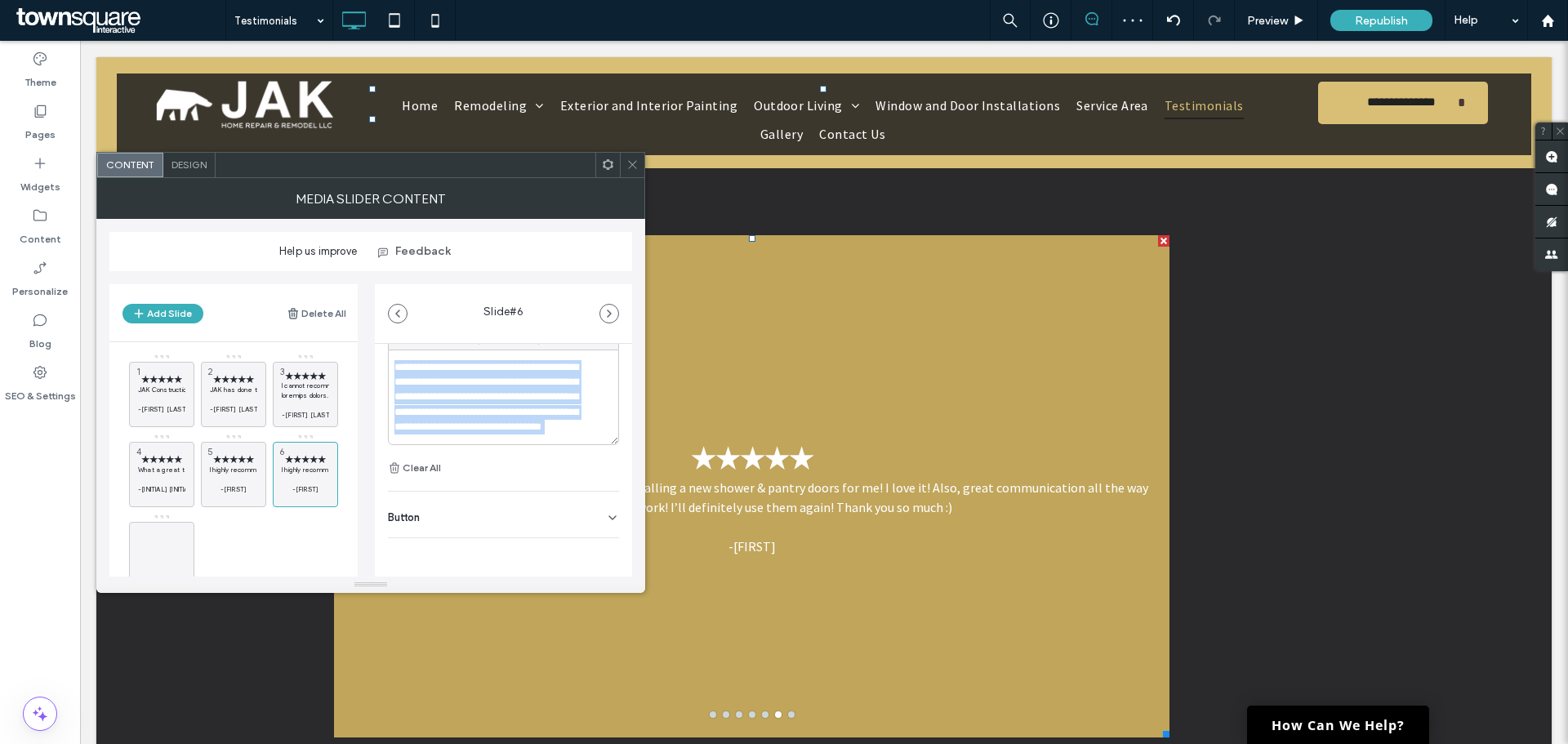 click on "**********" at bounding box center [492, 405] 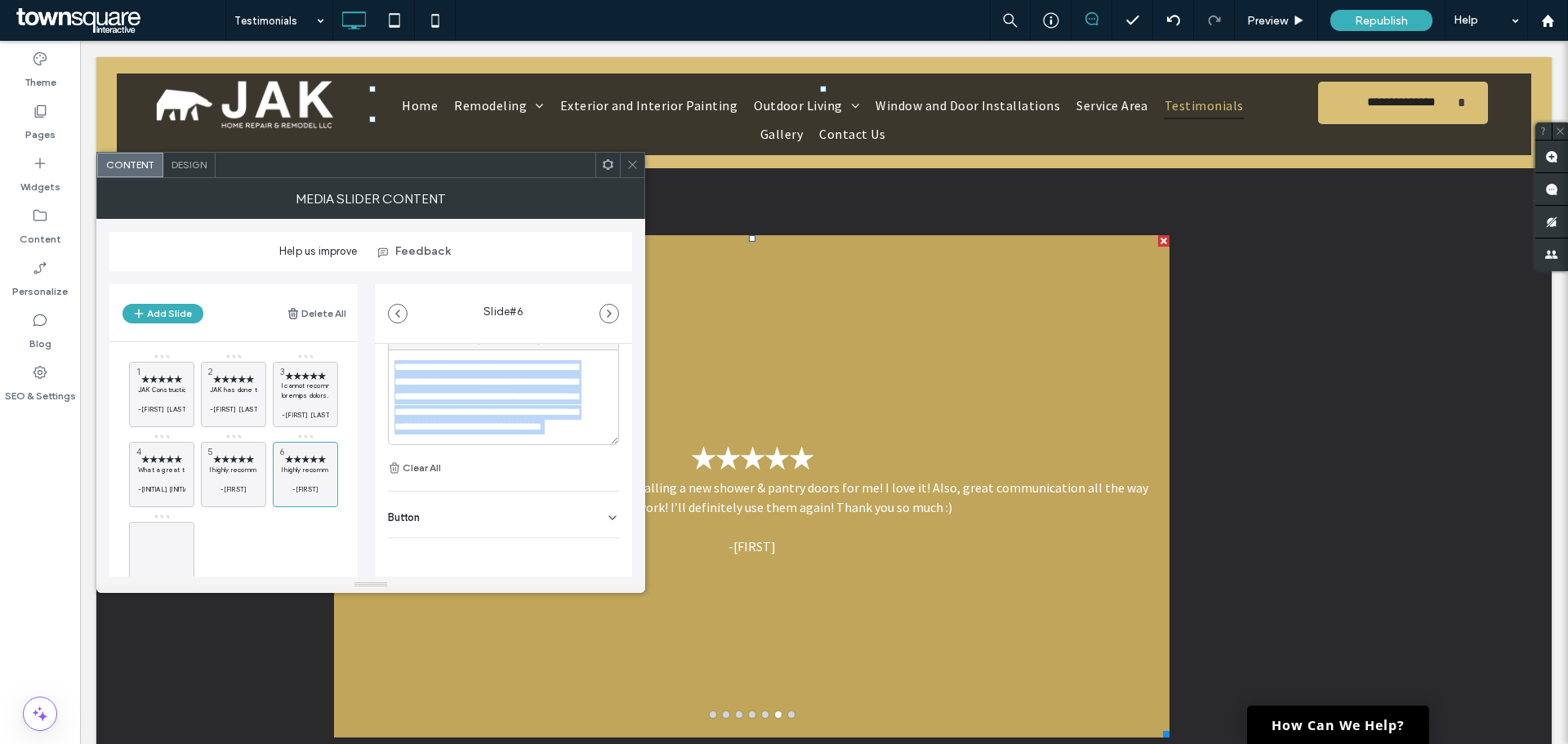 paste 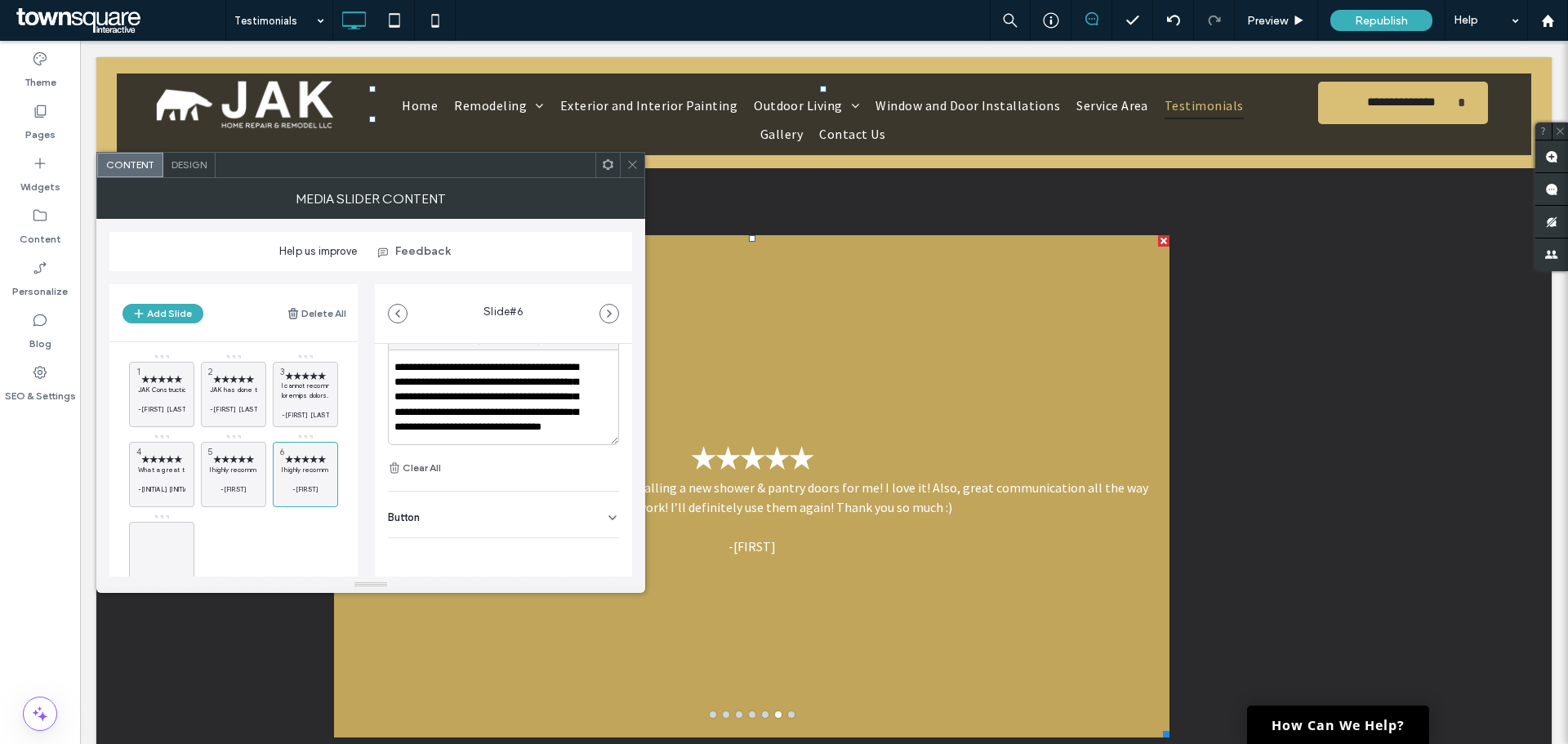 scroll, scrollTop: 0, scrollLeft: 0, axis: both 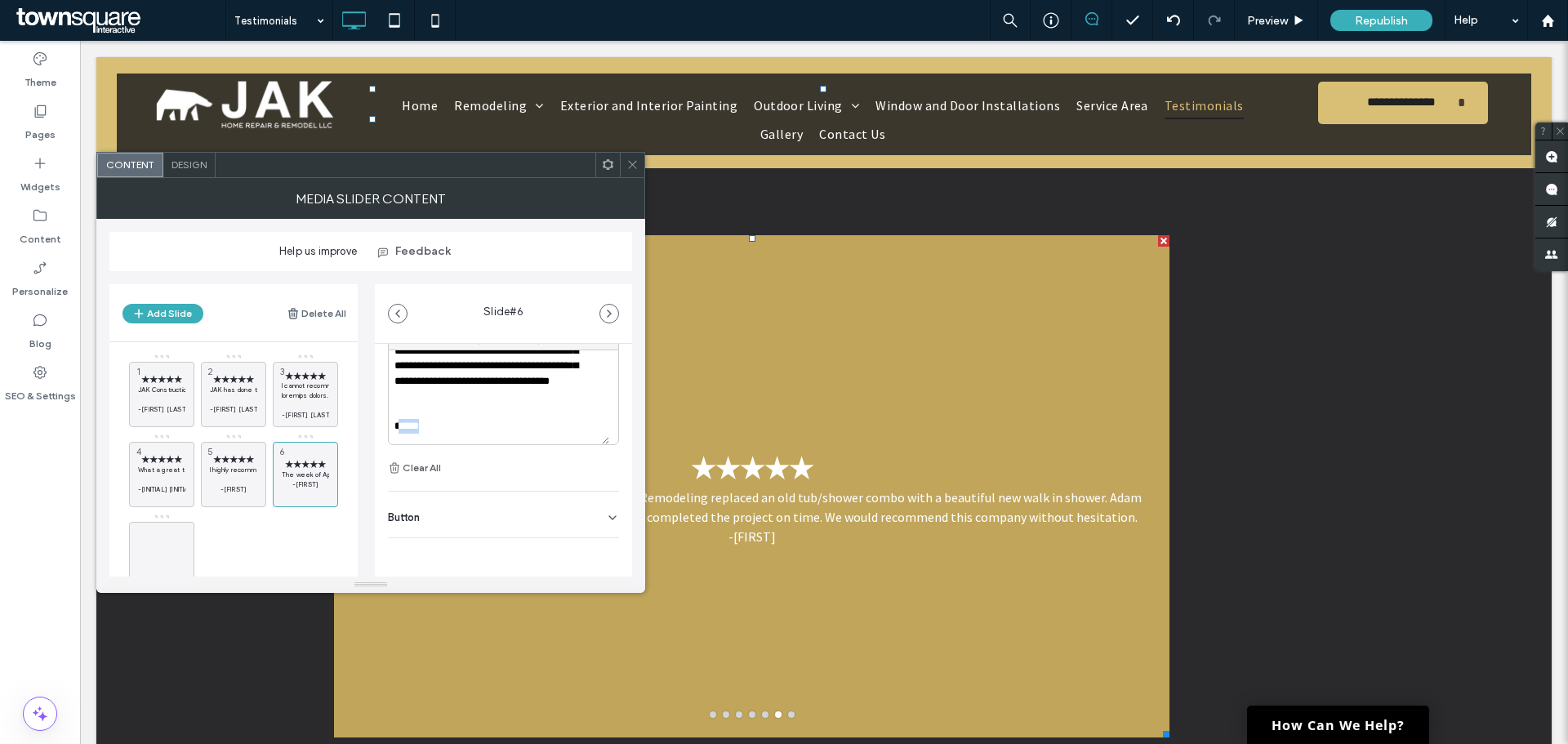 drag, startPoint x: 448, startPoint y: 430, endPoint x: 399, endPoint y: 425, distance: 49.254441 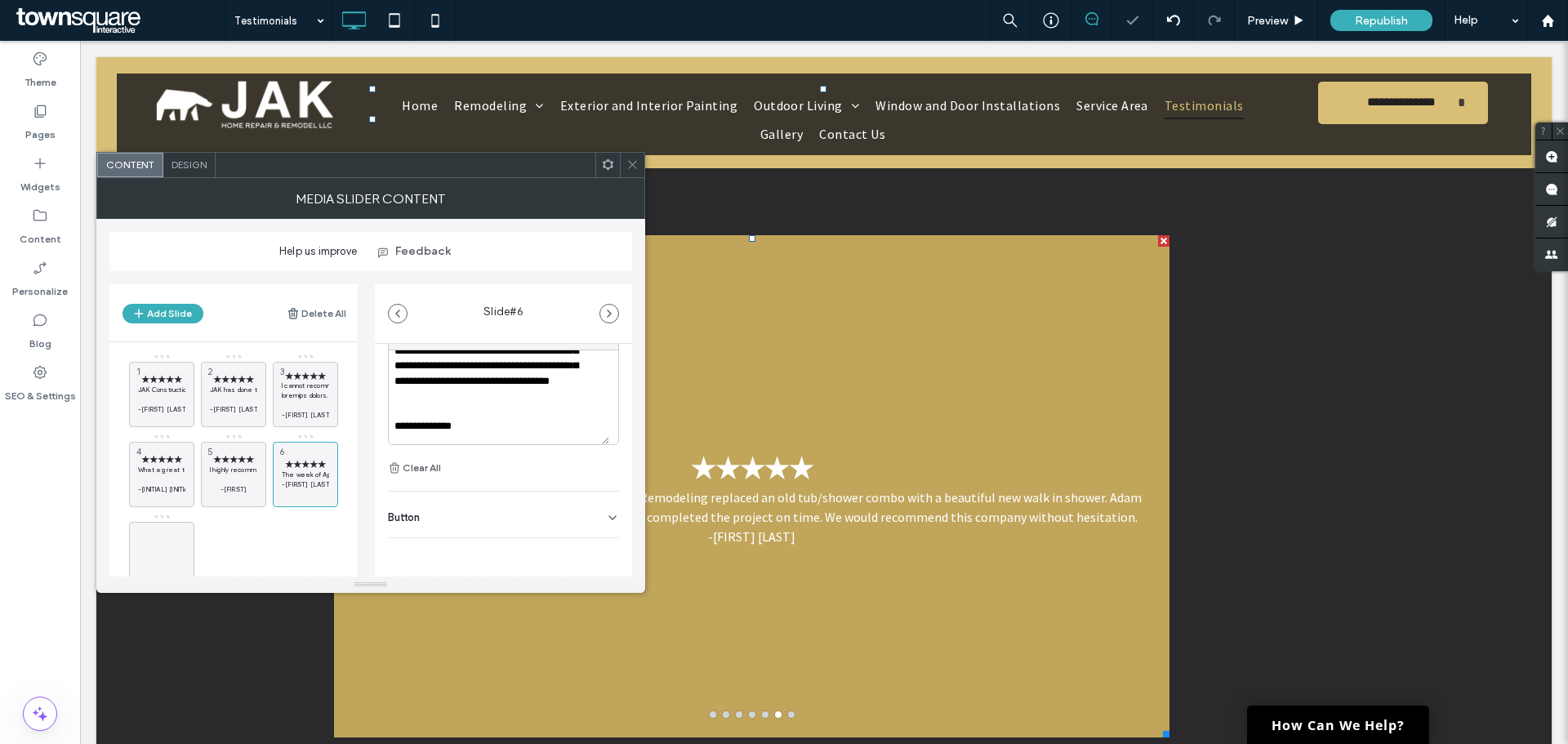 click on "**********" at bounding box center [492, 359] 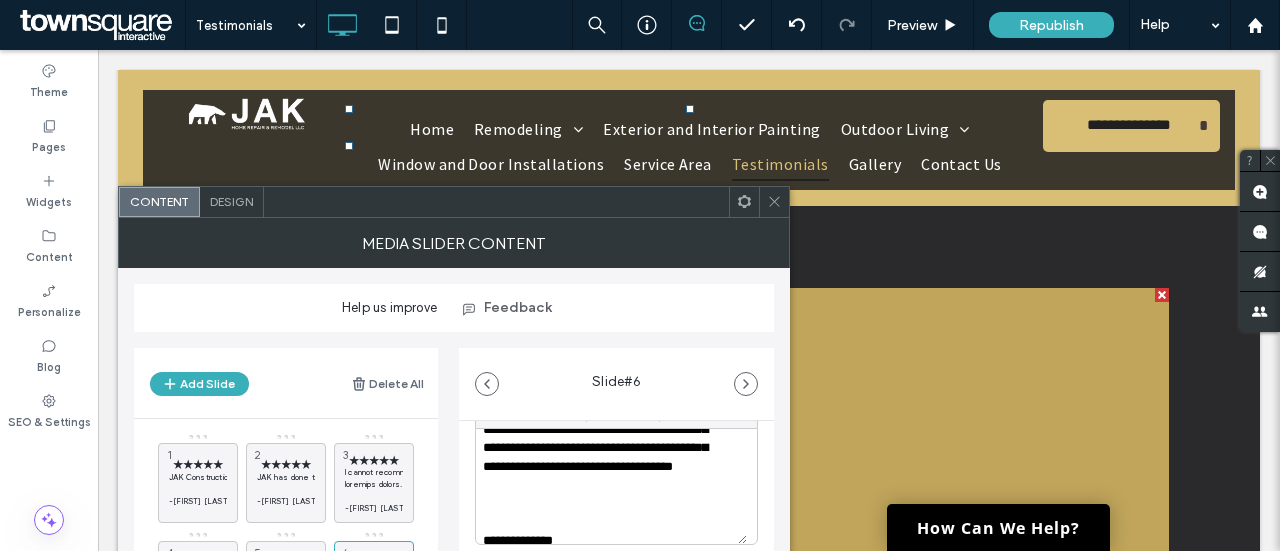 scroll, scrollTop: 198, scrollLeft: 0, axis: vertical 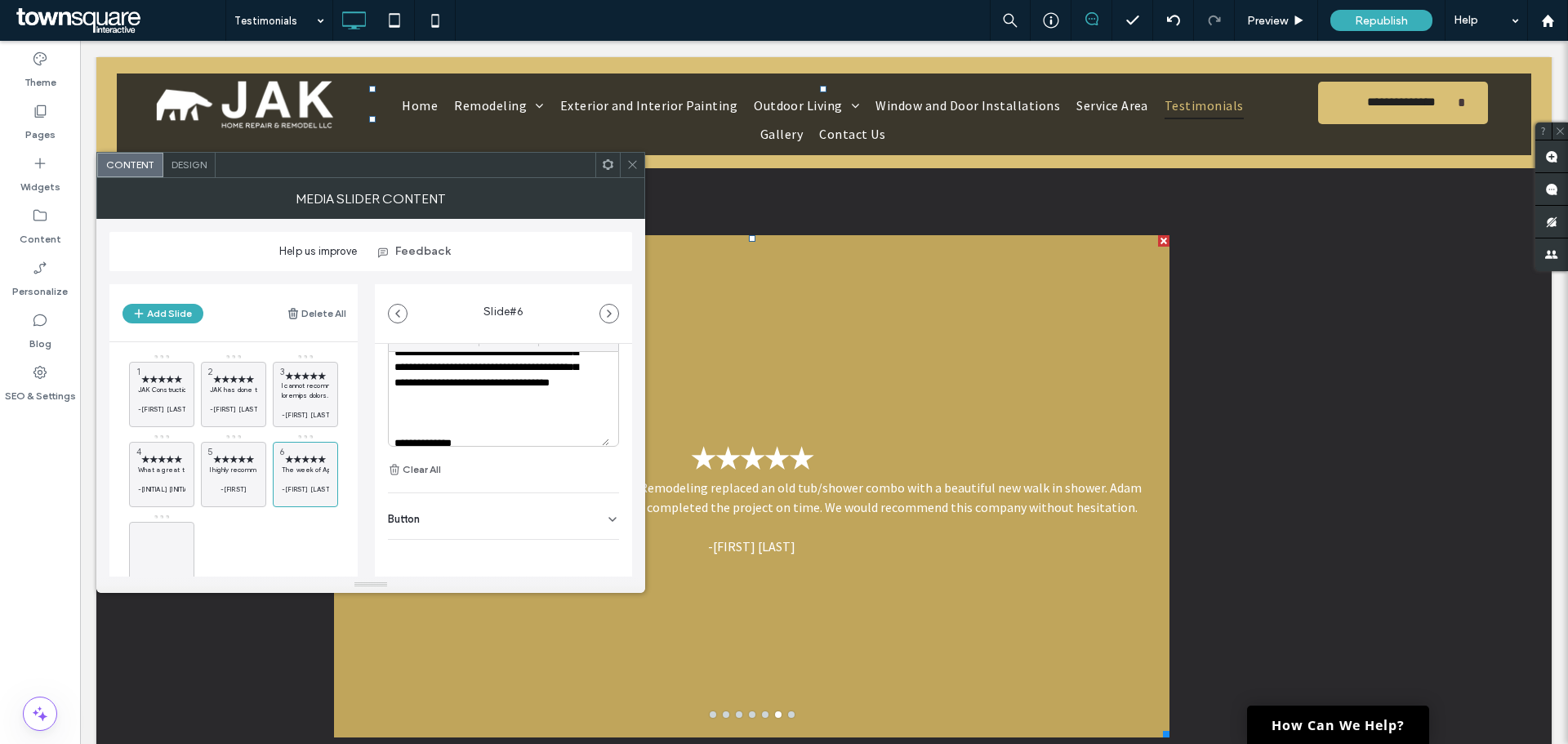 click 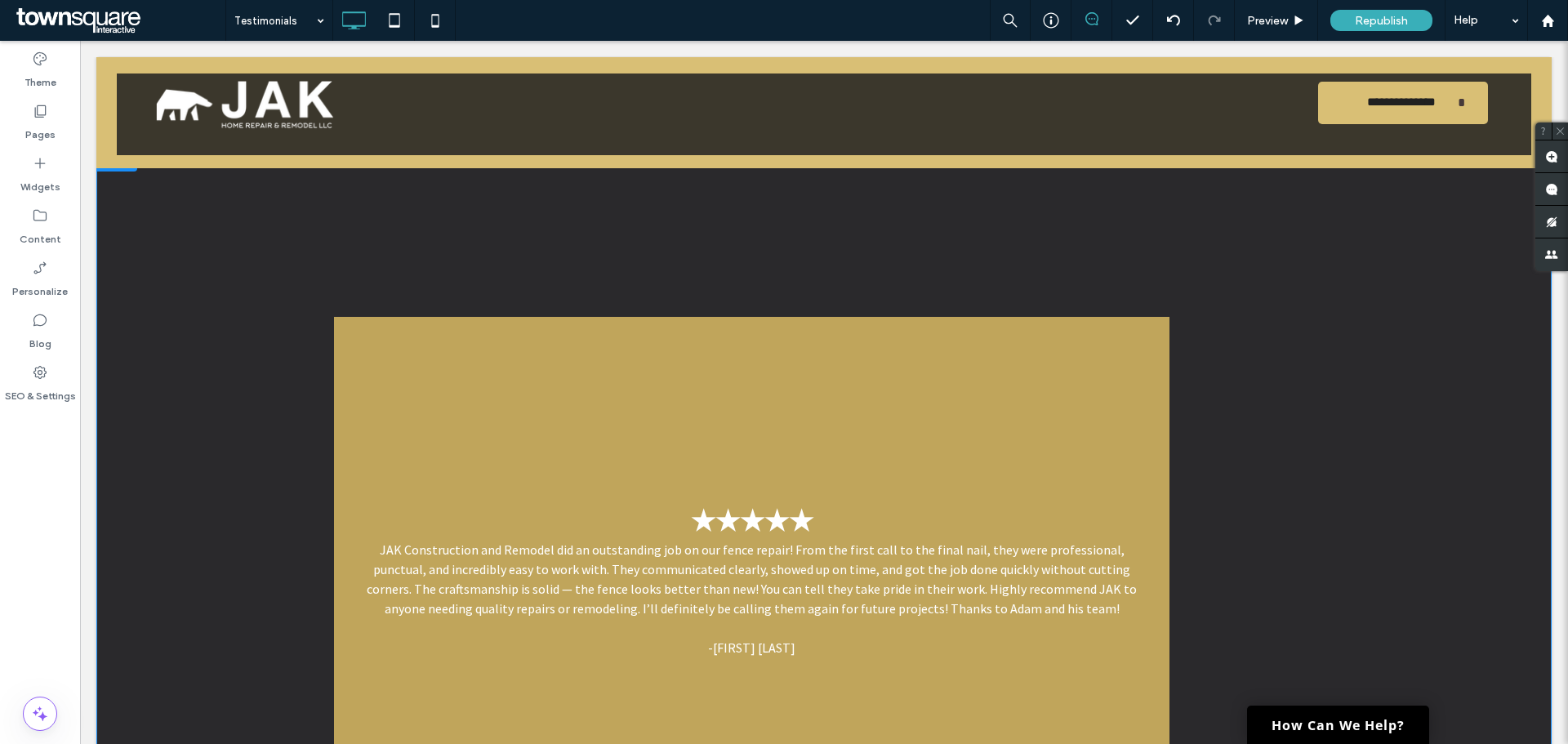 scroll, scrollTop: 82, scrollLeft: 0, axis: vertical 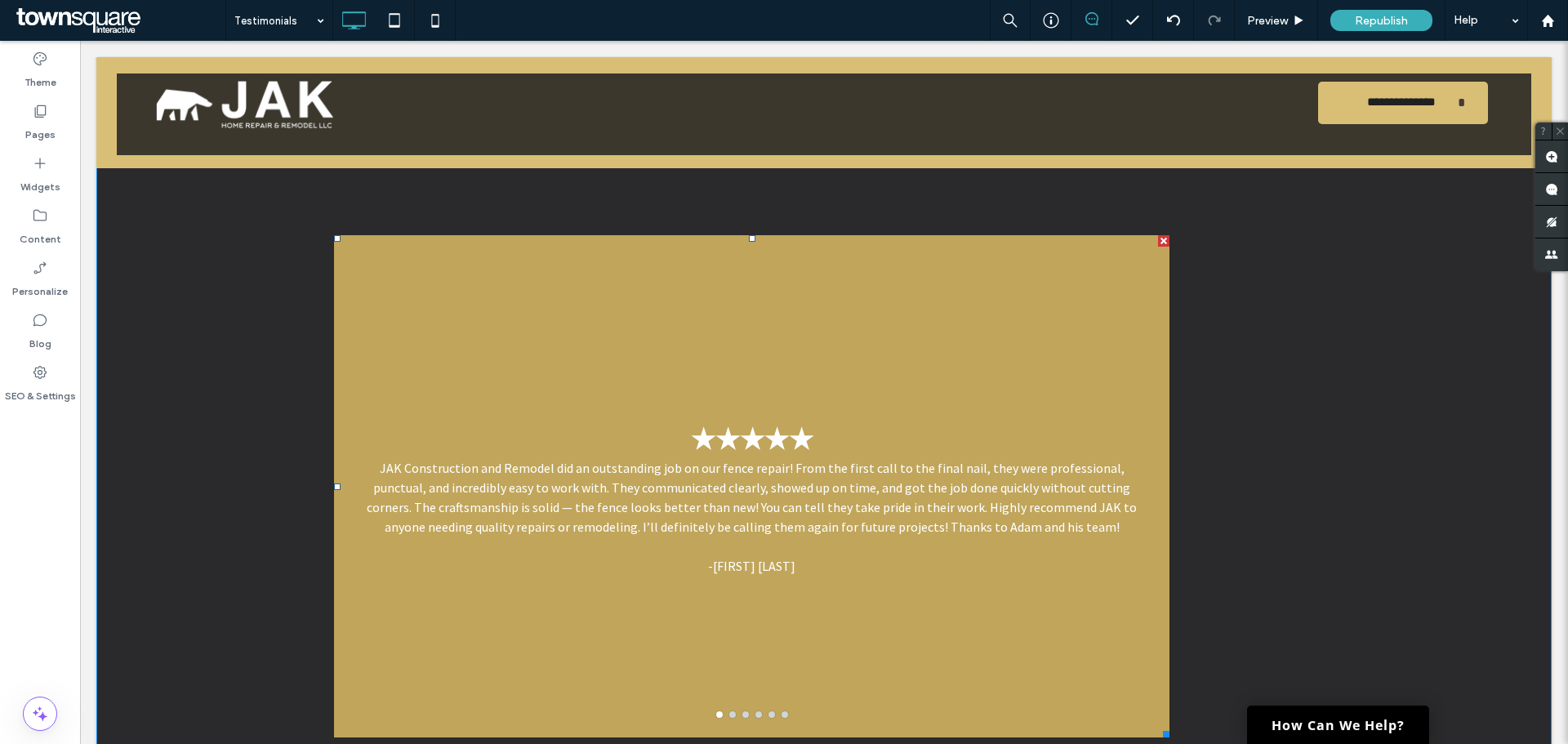 click on "★★★★★ JAK Construction and Remodel did an outstanding job on our fence repair! From the first call to the final nail, they were professional, punctual, and incredibly easy to work with. They communicated clearly, showed up on time, and got the job done quickly without cutting corners. The craftsmanship is solid — the fence looks better than new! You can tell they take pride in their work. Highly recommend JAK to anyone needing quality repairs or remodeling. I’ll definitely be calling them again for future projects! Thanks to Adam and his team! -Troy Snow" at bounding box center (751, 497) 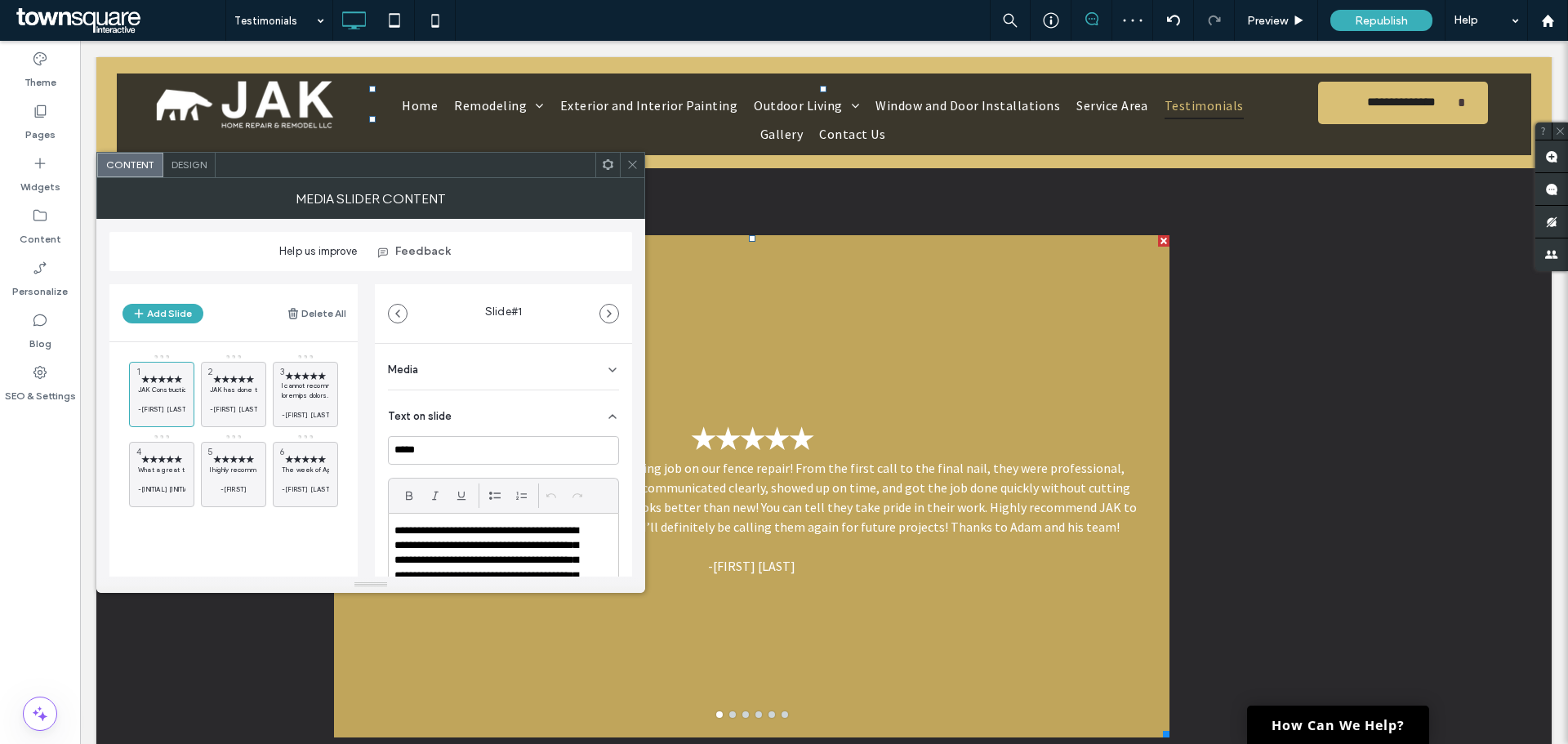 click on "Click To Paste     Click To Paste     ★★★★★ JAK Construction and Remodel did an outstanding job on our fence repair! From the first call to the final nail, they were professional, punctual, and incredibly easy to work with. They communicated clearly, showed up on time, and got the job done quickly without cutting corners. The craftsmanship is solid — the fence looks better than new! You can tell they take pride in their work. Highly recommend JAK to anyone needing quality repairs or remodeling. I’ll definitely be calling them again for future projects! Thanks to Adam and his team! -Troy Snow ★★★★★ JAK has done two projects for me, and both turned out exactly as I’d expected. Adam is a great communicator and has good ideas on how to execute the project! -Libby Ramirez ★★★★★ I cannot recommend JAK Home Repair & Remodel LLC -Rajeev Pandey ★★★★★ -D D ★★★★★ -Donna ★★★★★ -Adriana Knack a a a a" at bounding box center (824, 482) 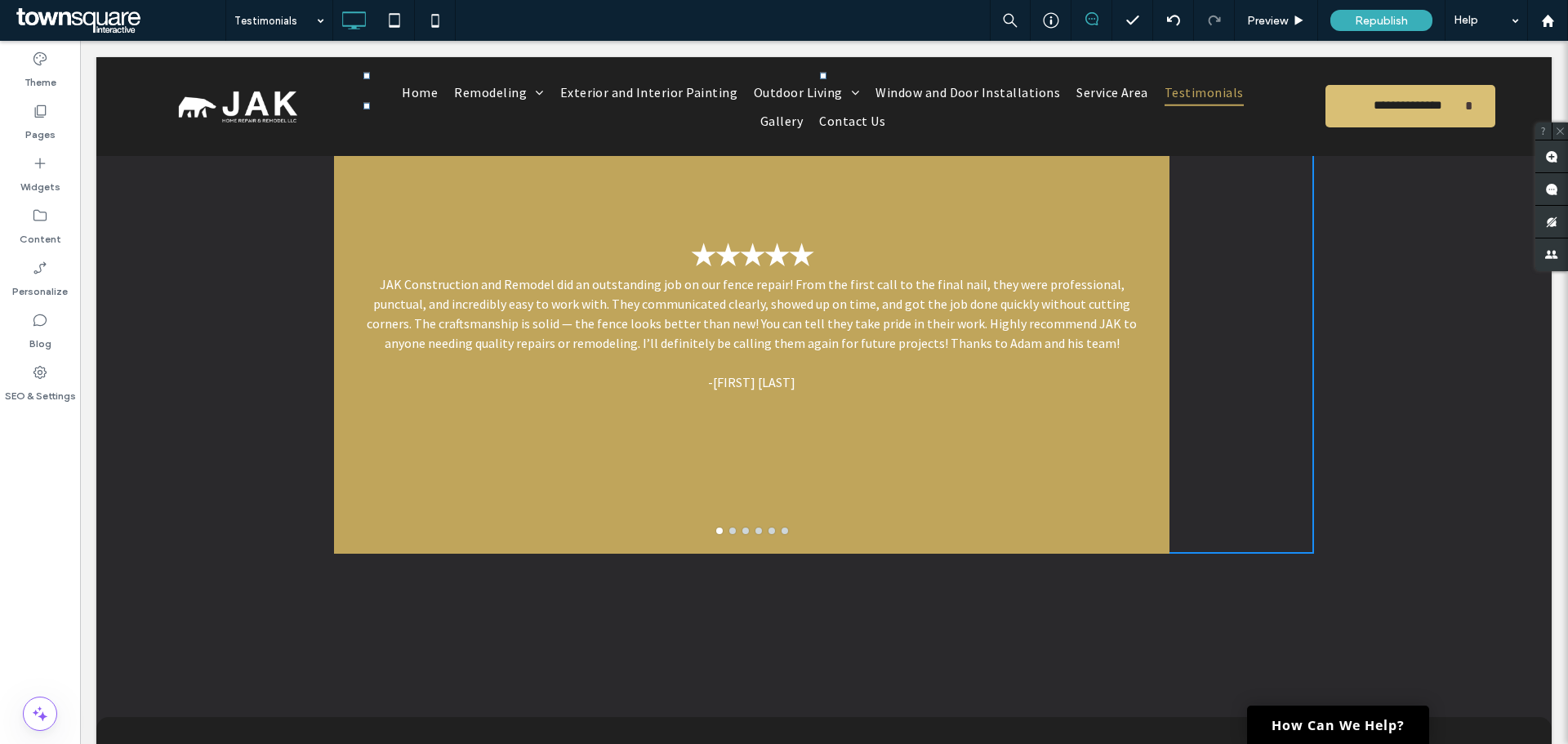 scroll, scrollTop: 163, scrollLeft: 0, axis: vertical 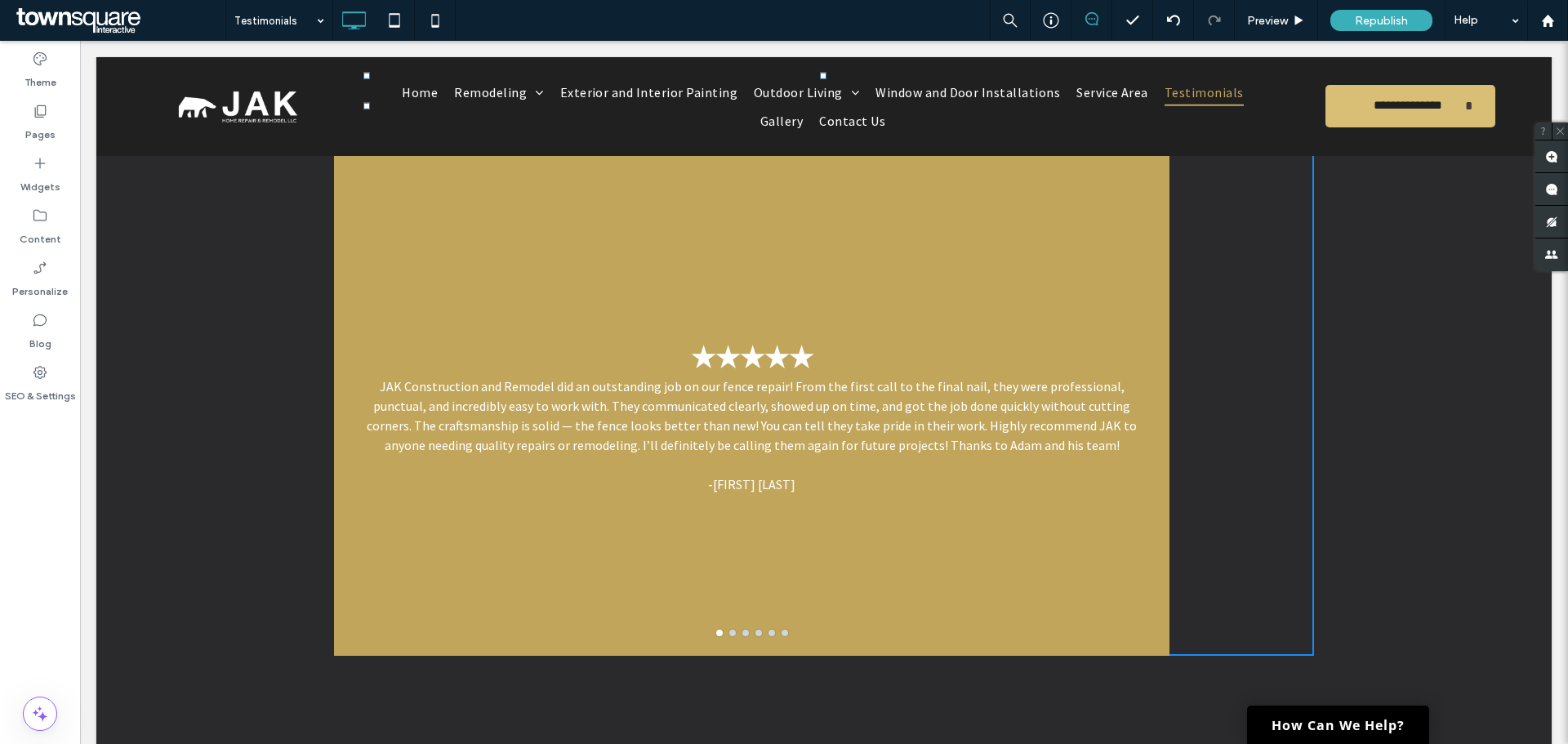 click on "Click To Paste     Click To Paste     ★★★★★ JAK Construction and Remodel did an outstanding job on our fence repair! From the first call to the final nail, they were professional, punctual, and incredibly easy to work with. They communicated clearly, showed up on time, and got the job done quickly without cutting corners. The craftsmanship is solid — the fence looks better than new! You can tell they take pride in their work. Highly recommend JAK to anyone needing quality repairs or remodeling. I’ll definitely be calling them again for future projects! Thanks to Adam and his team! -Troy Snow ★★★★★ JAK has done two projects for me, and both turned out exactly as I’d expected. Adam is a great communicator and has good ideas on how to execute the project! -Libby Ramirez ★★★★★ I cannot recommend JAK Home Repair & Remodel LLC -Rajeev Pandey ★★★★★ -D D ★★★★★ -Donna ★★★★★ -Adriana Knack a a a a" at bounding box center [824, 400] 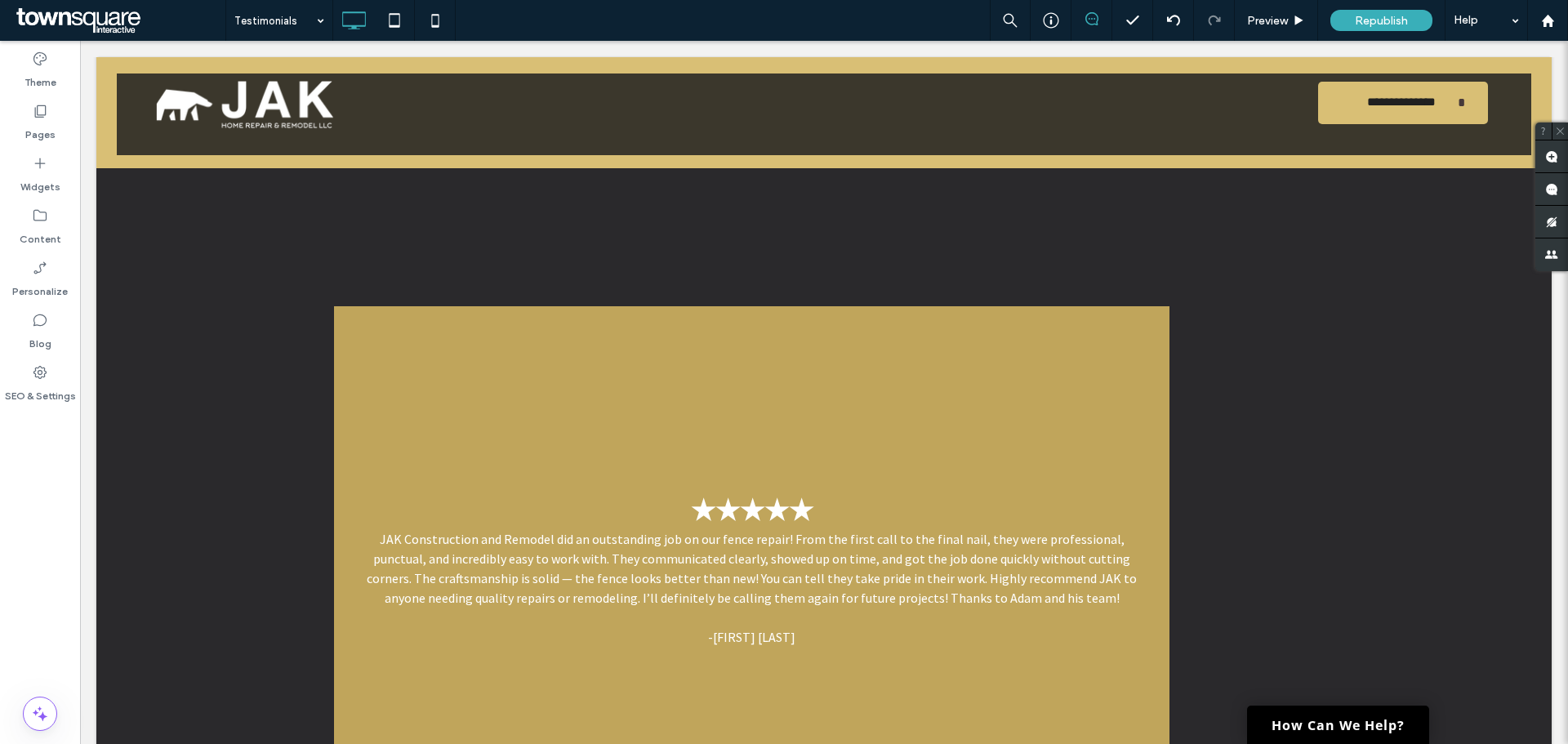 scroll, scrollTop: 0, scrollLeft: 0, axis: both 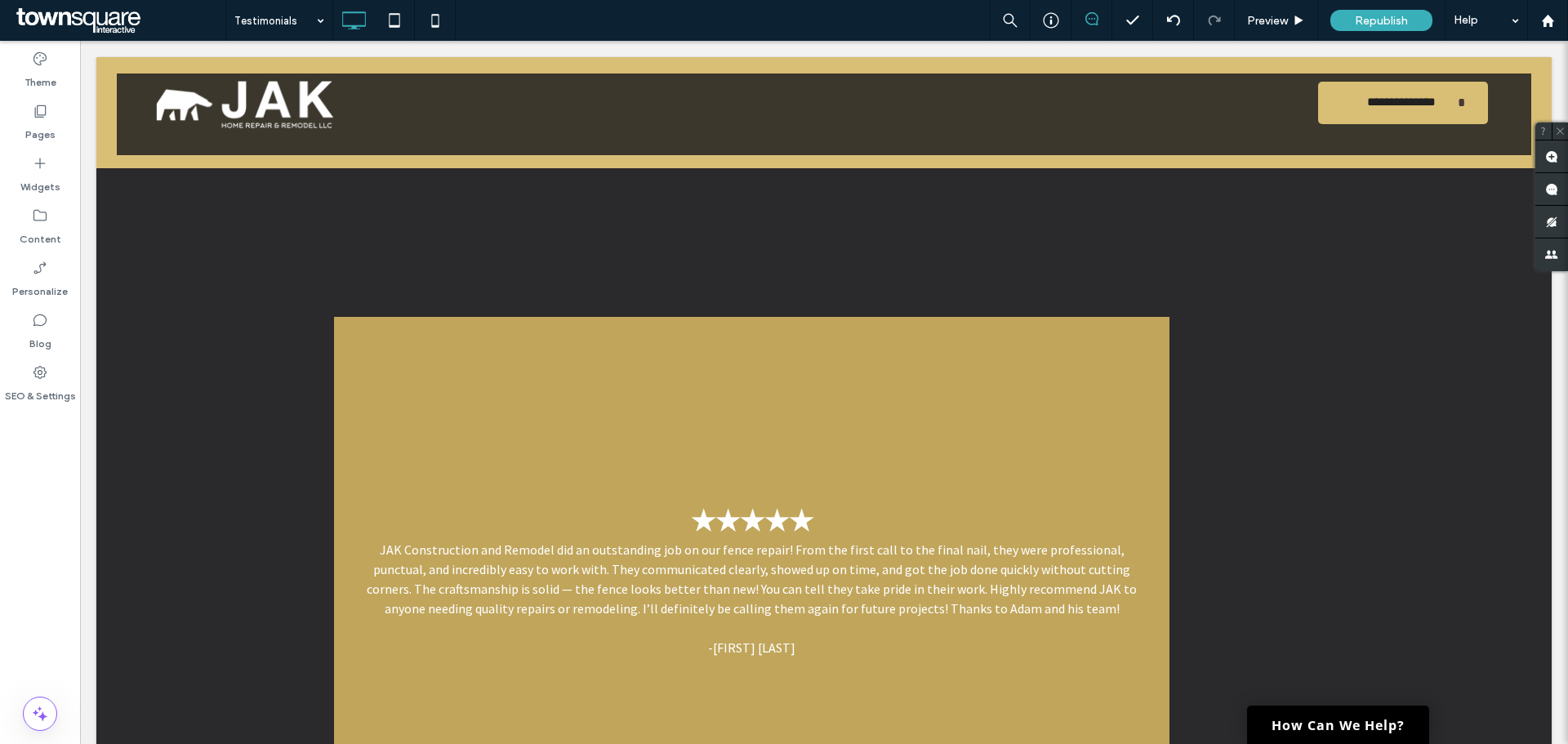 click on "Click To Paste     Click To Paste     ★★★★★ JAK Construction and Remodel did an outstanding job on our fence repair! From the first call to the final nail, they were professional, punctual, and incredibly easy to work with. They communicated clearly, showed up on time, and got the job done quickly without cutting corners. The craftsmanship is solid — the fence looks better than new! You can tell they take pride in their work. Highly recommend JAK to anyone needing quality repairs or remodeling. I’ll definitely be calling them again for future projects! Thanks to Adam and his team! -Troy Snow ★★★★★ JAK has done two projects for me, and both turned out exactly as I’d expected. Adam is a great communicator and has good ideas on how to execute the project! -Libby Ramirez ★★★★★ I cannot recommend JAK Home Repair & Remodel LLC -Rajeev Pandey ★★★★★ -D D ★★★★★ -Donna ★★★★★ -Adriana Knack a a a a
Row + Add Section" at bounding box center [824, 564] 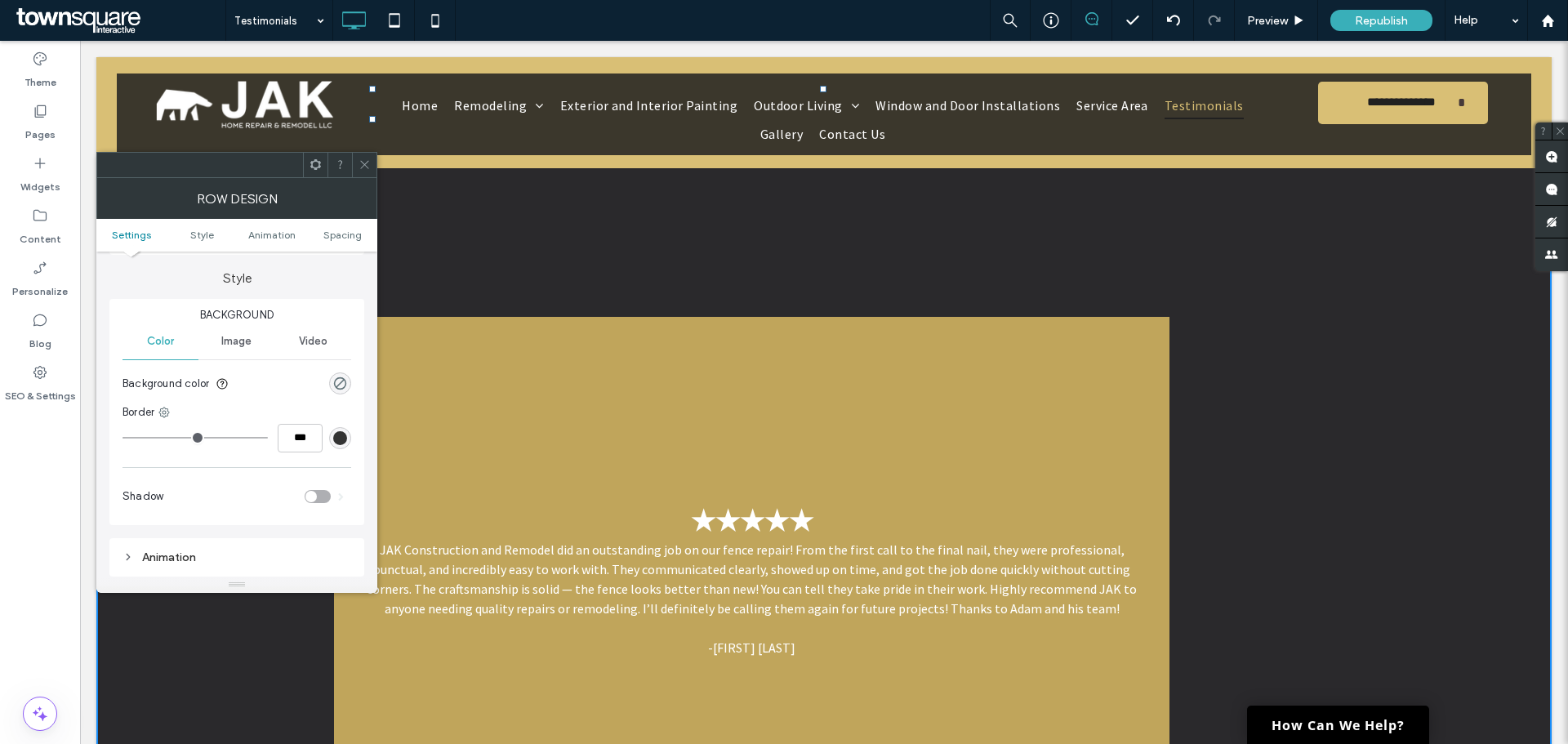 scroll, scrollTop: 53, scrollLeft: 0, axis: vertical 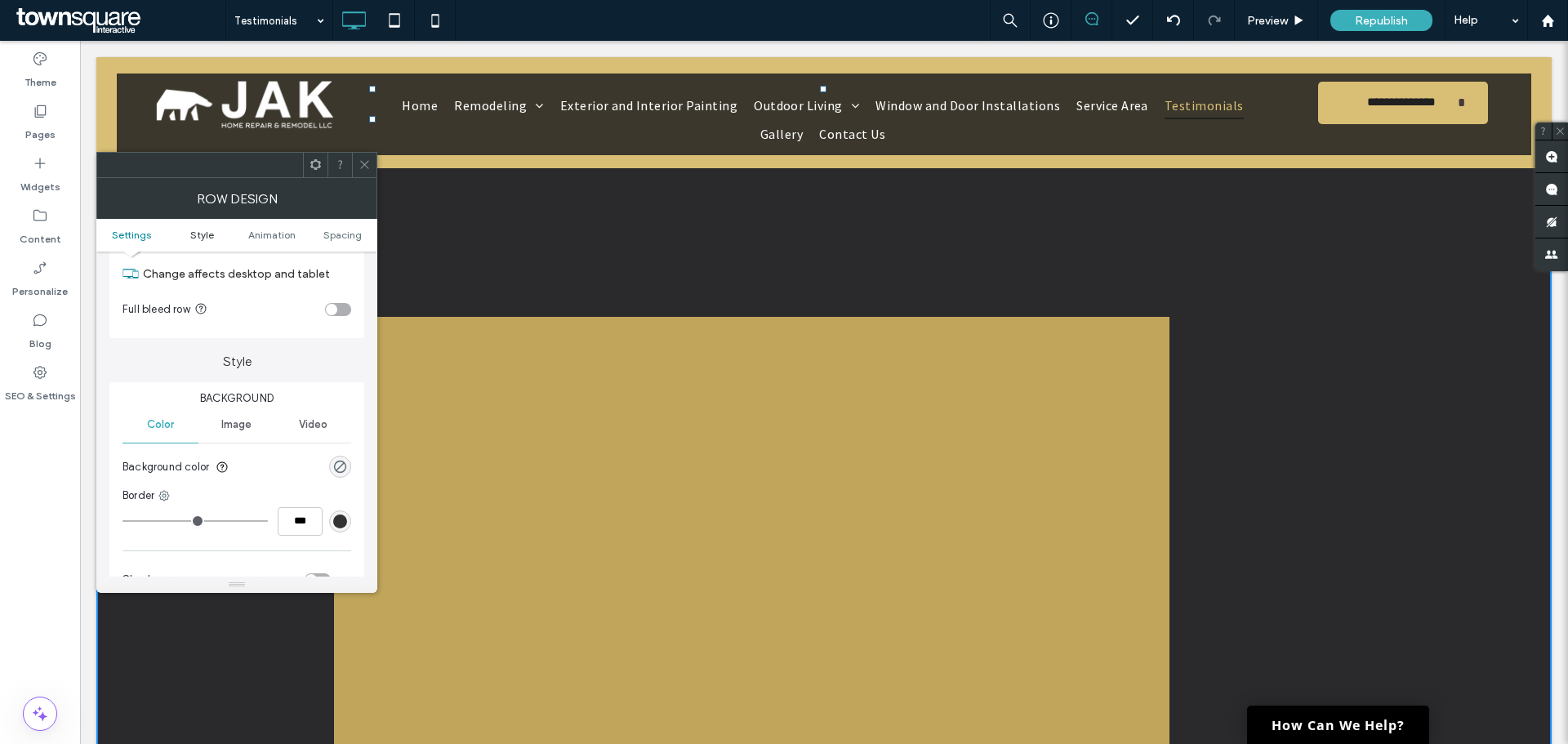 click on "Style" at bounding box center (202, 234) 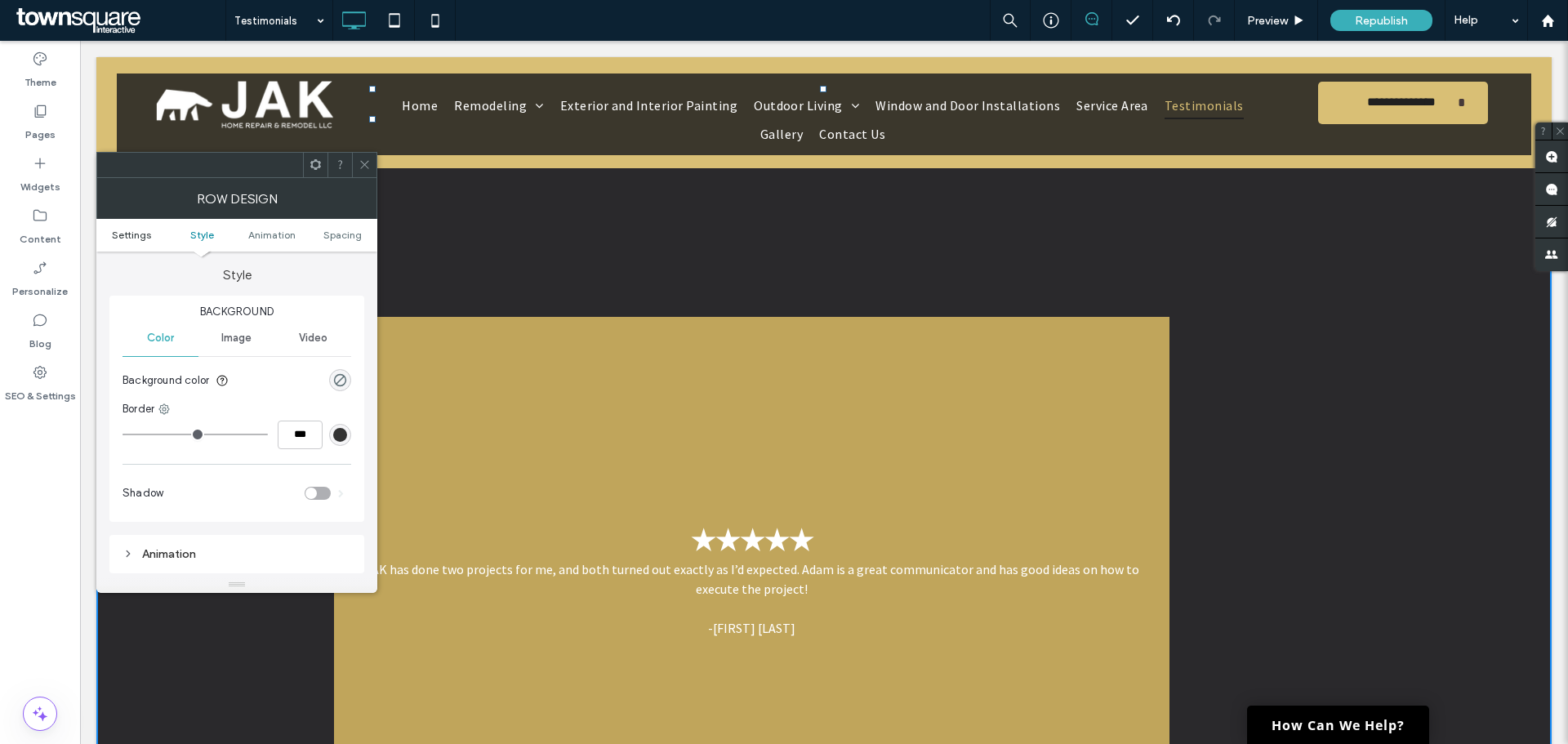 click on "Settings" at bounding box center (131, 234) 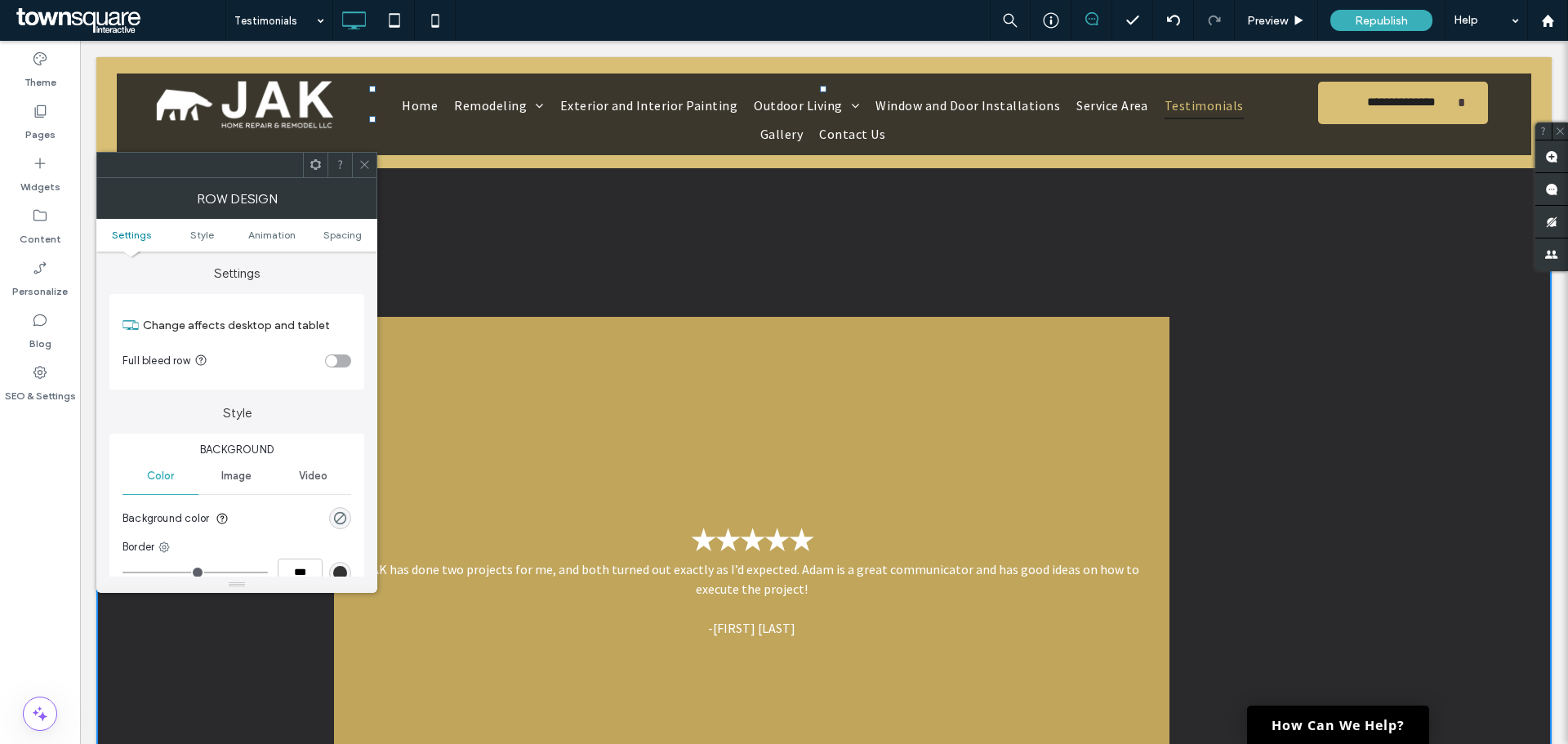 scroll, scrollTop: 0, scrollLeft: 0, axis: both 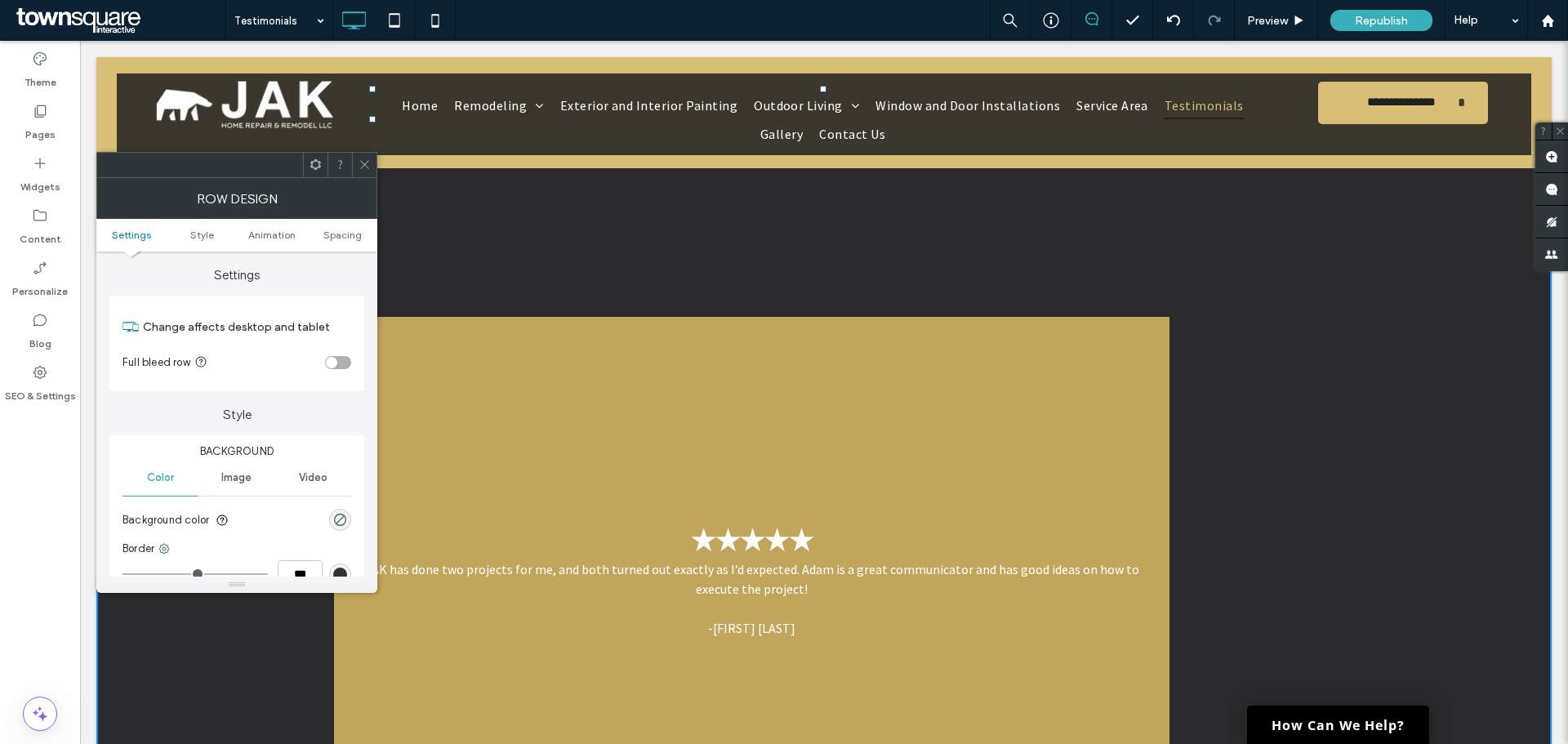 click 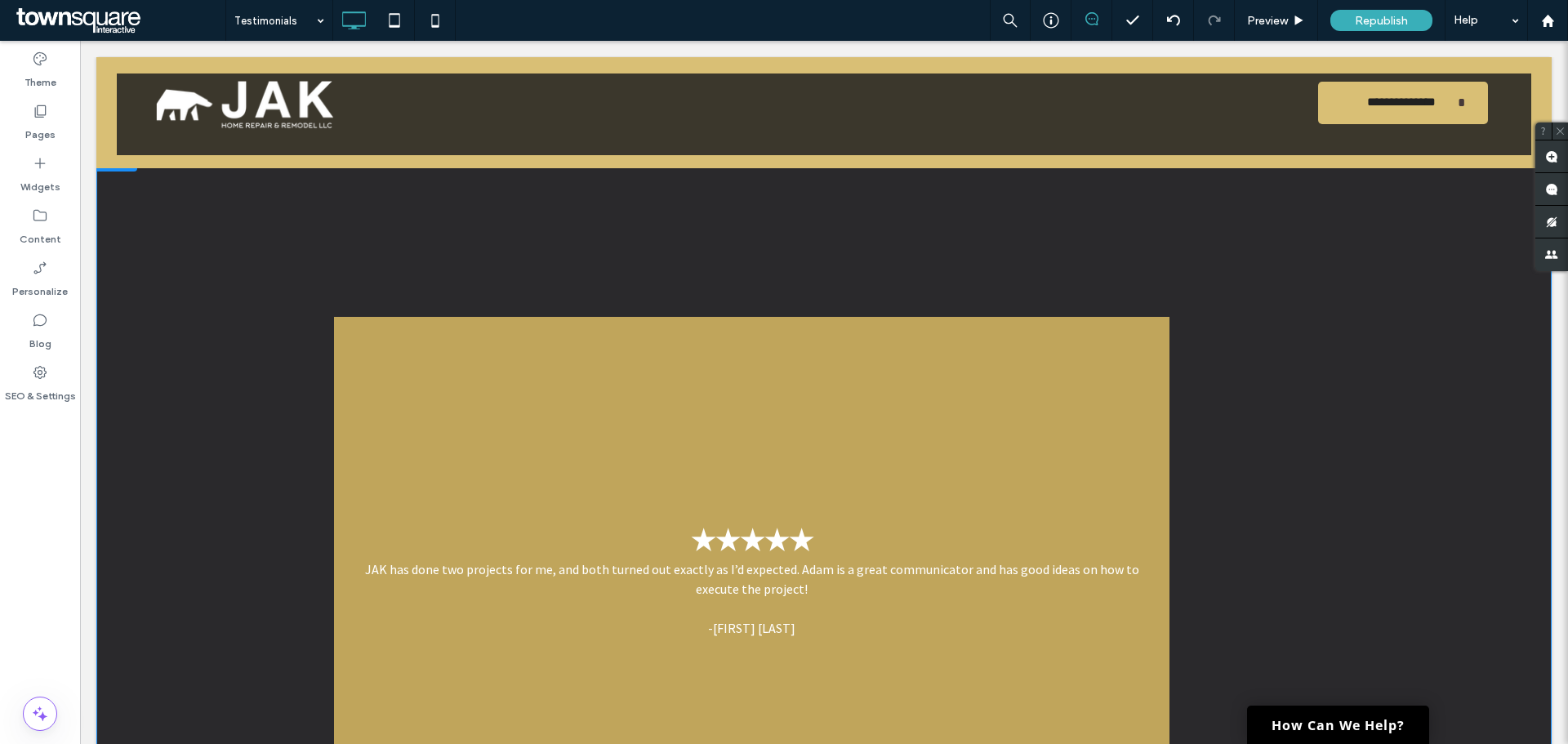 click on "Click To Paste     Click To Paste     ★★★★★ JAK Construction and Remodel did an outstanding job on our fence repair! From the first call to the final nail, they were professional, punctual, and incredibly easy to work with. They communicated clearly, showed up on time, and got the job done quickly without cutting corners. The craftsmanship is solid — the fence looks better than new! You can tell they take pride in their work. Highly recommend JAK to anyone needing quality repairs or remodeling. I’ll definitely be calling them again for future projects! Thanks to Adam and his team! -Troy Snow ★★★★★ JAK has done two projects for me, and both turned out exactly as I’d expected. Adam is a great communicator and has good ideas on how to execute the project! -Libby Ramirez ★★★★★ I cannot recommend JAK Home Repair & Remodel LLC -Rajeev Pandey ★★★★★ -D D ★★★★★ -Donna ★★★★★ -Adriana Knack a a a a
Row + Add Section" at bounding box center (824, 564) 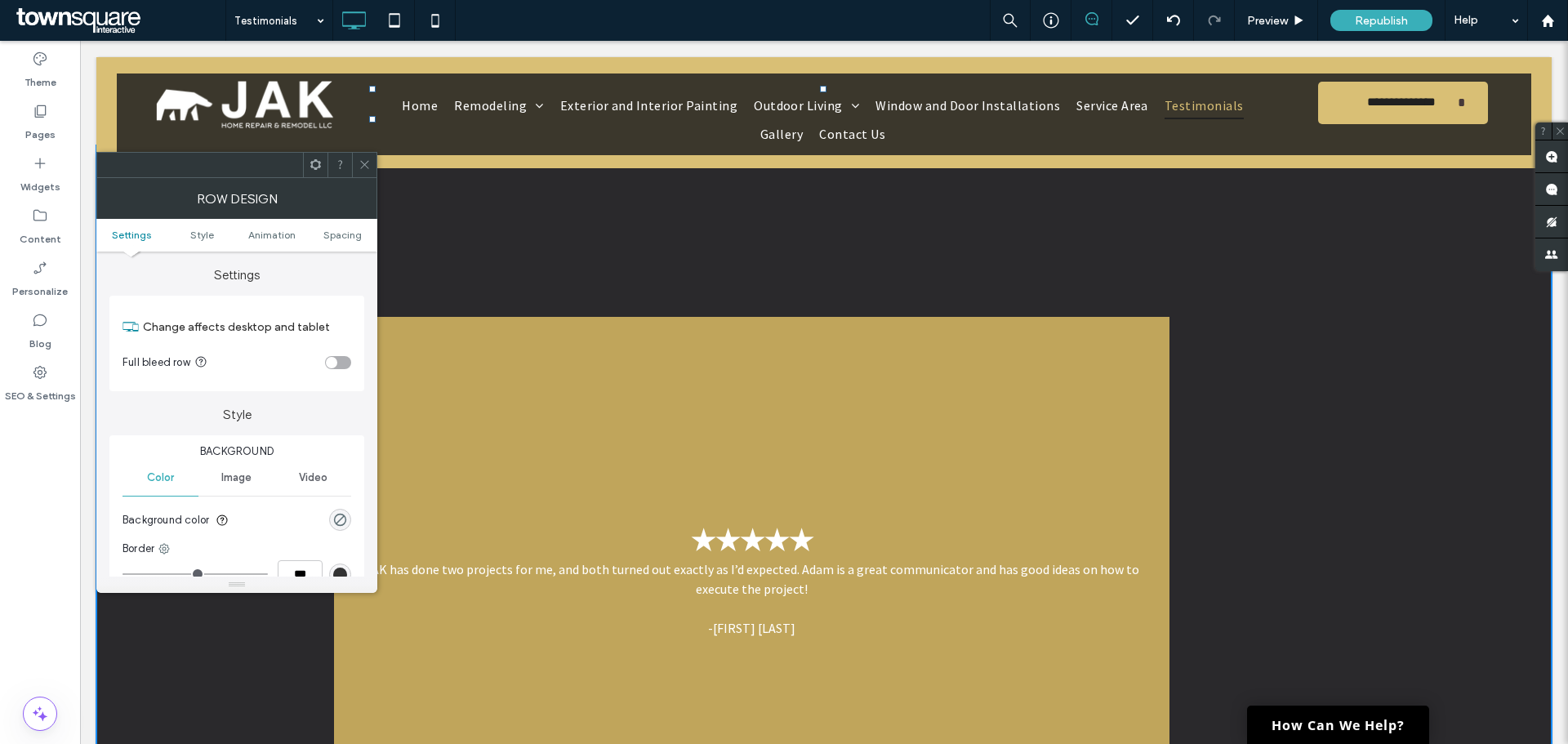 click on "Click To Paste     Click To Paste     ★★★★★ JAK Construction and Remodel did an outstanding job on our fence repair! From the first call to the final nail, they were professional, punctual, and incredibly easy to work with. They communicated clearly, showed up on time, and got the job done quickly without cutting corners. The craftsmanship is solid — the fence looks better than new! You can tell they take pride in their work. Highly recommend JAK to anyone needing quality repairs or remodeling. I’ll definitely be calling them again for future projects! Thanks to Adam and his team! -Troy Snow ★★★★★ JAK has done two projects for me, and both turned out exactly as I’d expected. Adam is a great communicator and has good ideas on how to execute the project! -Libby Ramirez ★★★★★ I cannot recommend JAK Home Repair & Remodel LLC -Rajeev Pandey ★★★★★ -D D ★★★★★ -Donna ★★★★★ -Adriana Knack a a a a
Row + Add Section" at bounding box center (824, 564) 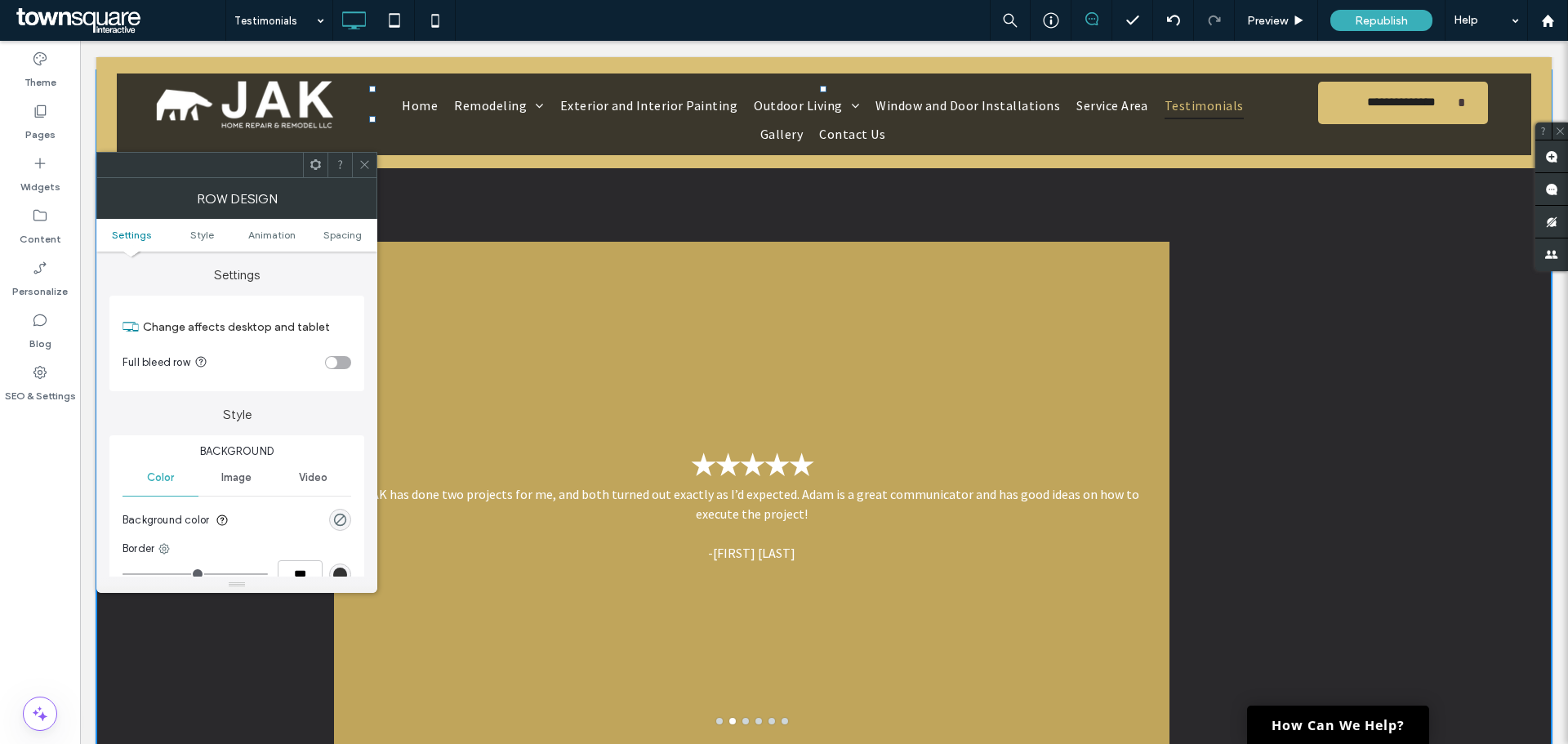 scroll, scrollTop: 163, scrollLeft: 0, axis: vertical 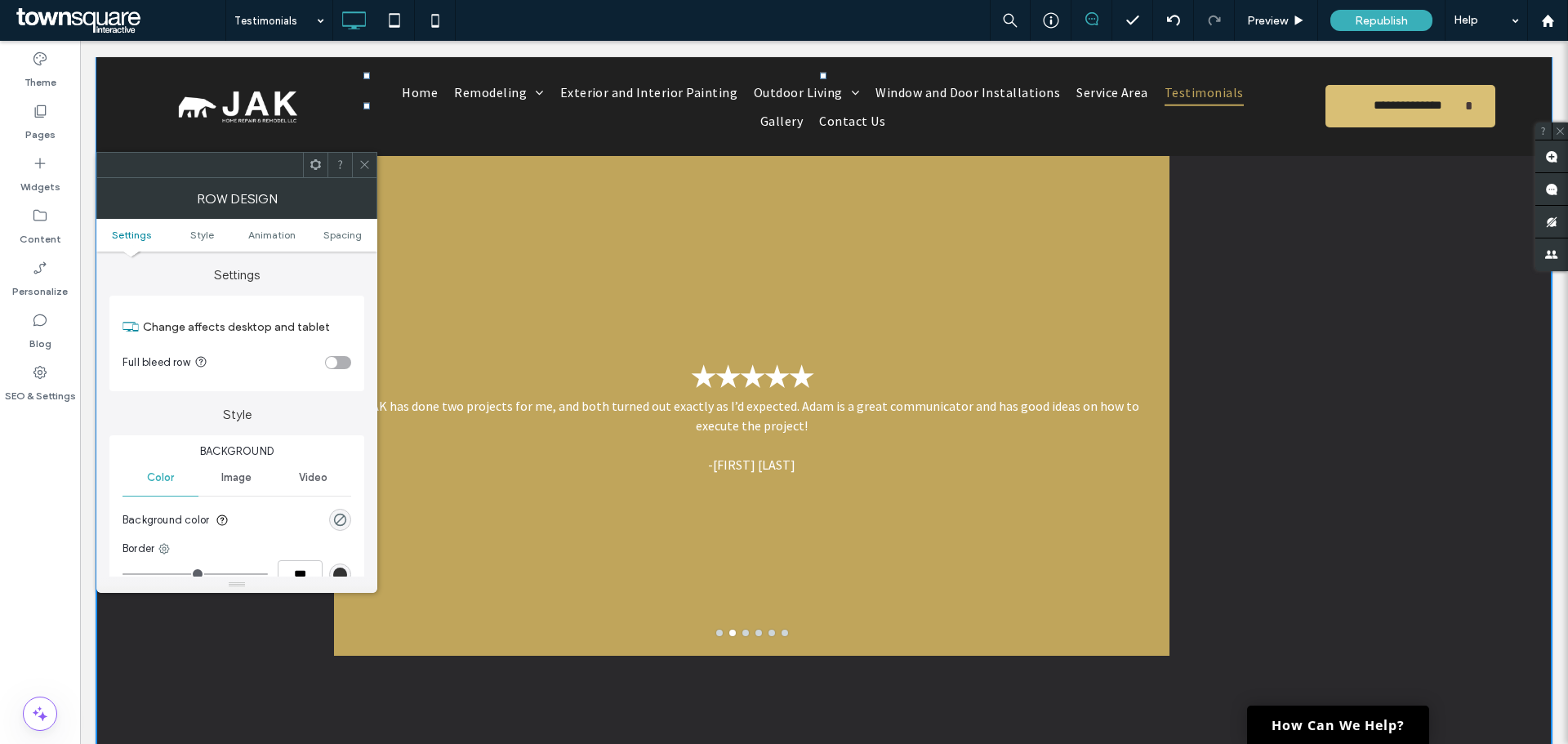 click on "★★★★★ JAK has done two projects for me, and both turned out exactly as I’d expected. Adam is a great communicator and has good ideas on how to execute the project! -Libby Ramirez" at bounding box center (751, 415) 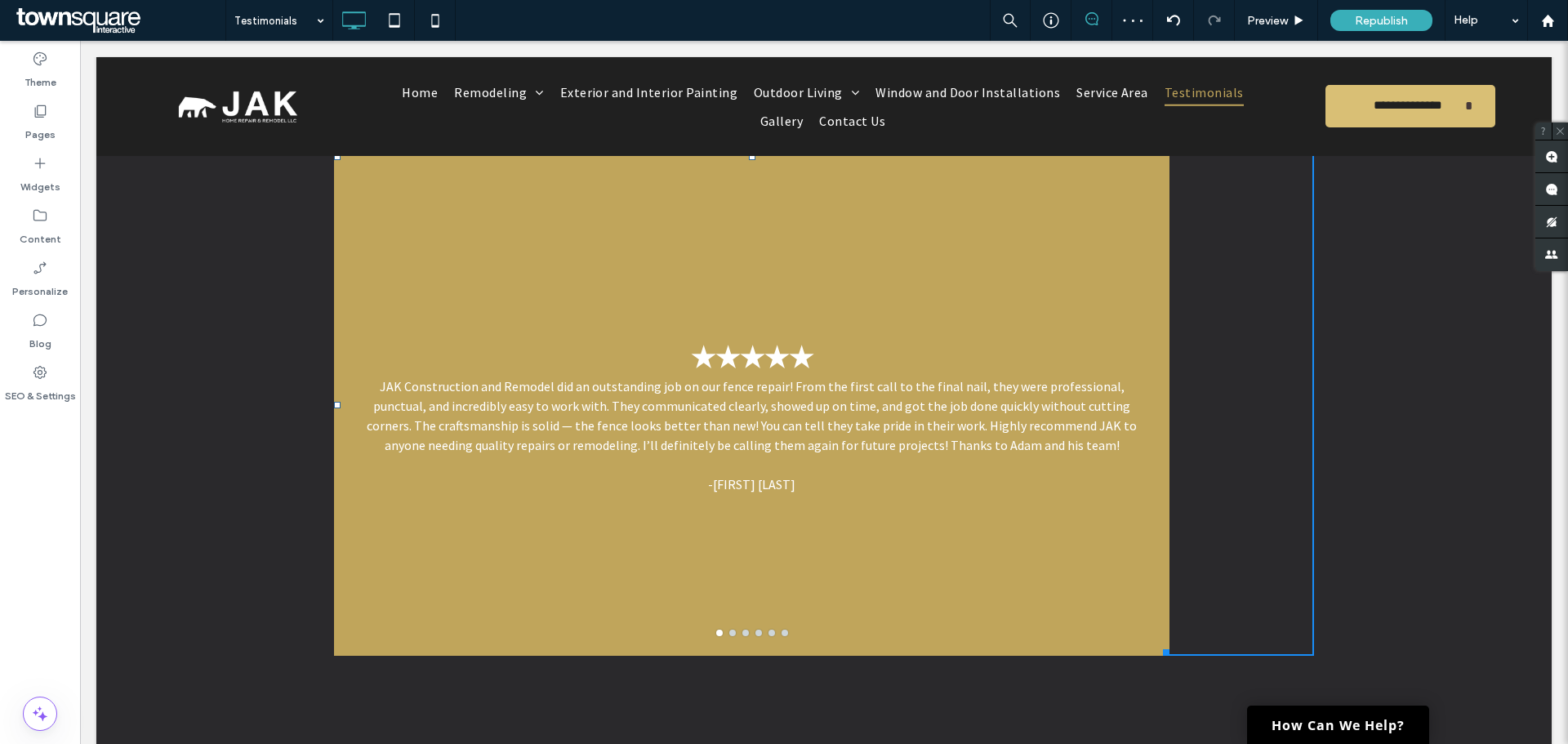 drag, startPoint x: 333, startPoint y: 403, endPoint x: 486, endPoint y: 449, distance: 159.76545 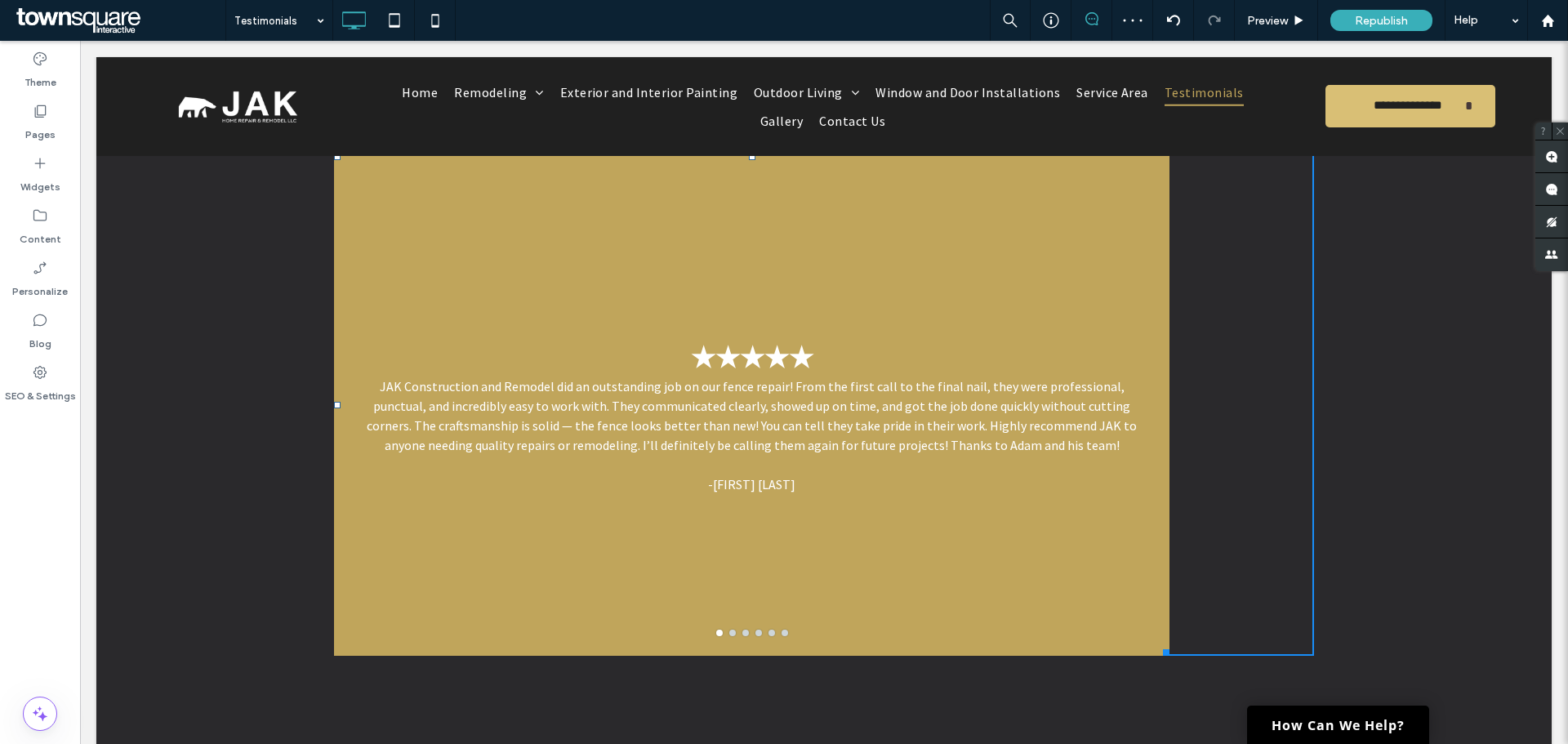 click on "★★★★★ JAK Construction and Remodel did an outstanding job on our fence repair! From the first call to the final nail, they were professional, punctual, and incredibly easy to work with. They communicated clearly, showed up on time, and got the job done quickly without cutting corners. The craftsmanship is solid — the fence looks better than new! You can tell they take pride in their work. Highly recommend JAK to anyone needing quality repairs or remodeling. I’ll definitely be calling them again for future projects! Thanks to Adam and his team! -Troy Snow ★★★★★ JAK has done two projects for me, and both turned out exactly as I’d expected. Adam is a great communicator and has good ideas on how to execute the project! -Libby Ramirez ★★★★★ I cannot recommend JAK Home Repair & Remodel LLC -Rajeev Pandey ★★★★★ What a great team JAK has! Professional, punctual, and courteous. They did a great job on our shower replacement! Quality work at a fair price! -D D -Donna a a a" at bounding box center (751, 404) 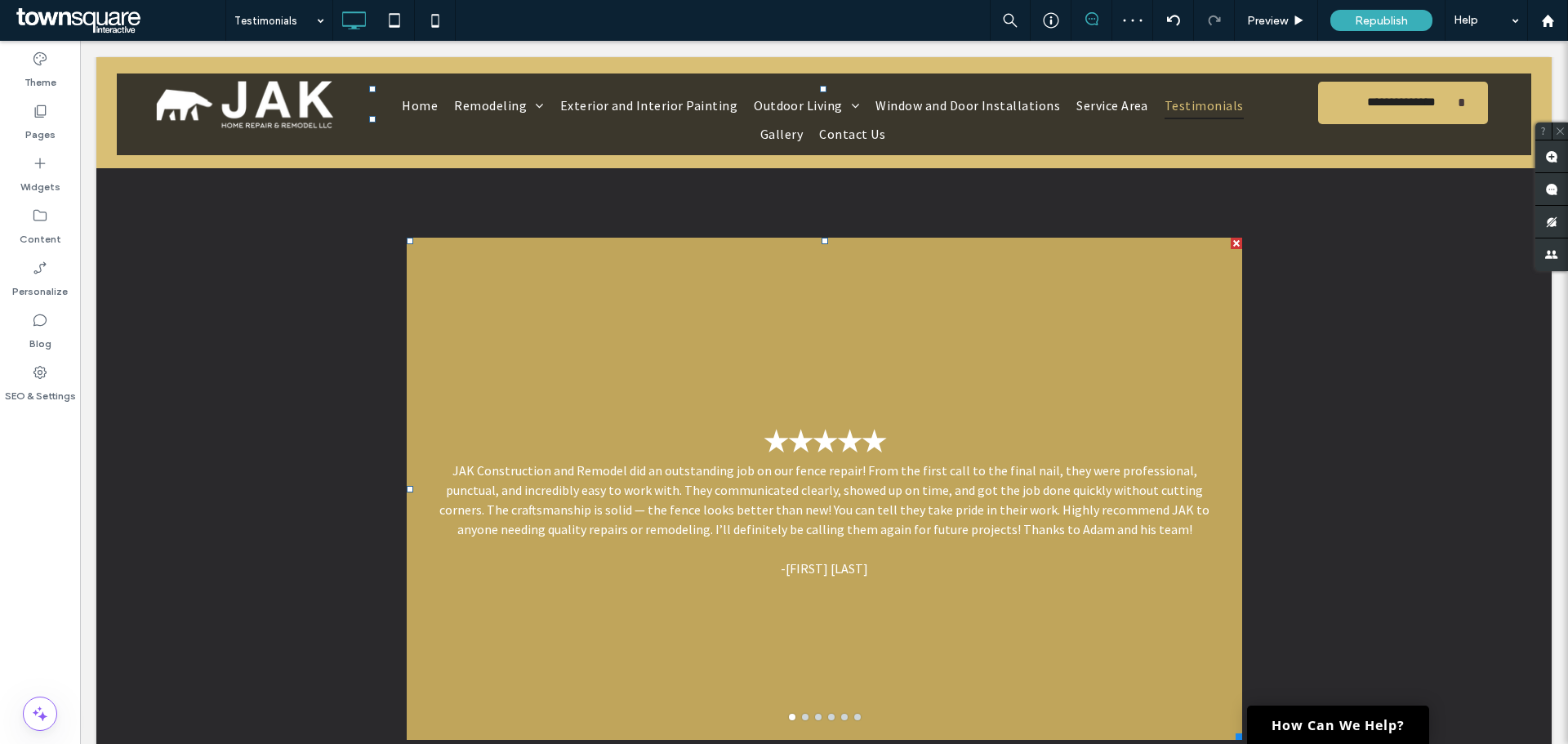 scroll, scrollTop: 0, scrollLeft: 0, axis: both 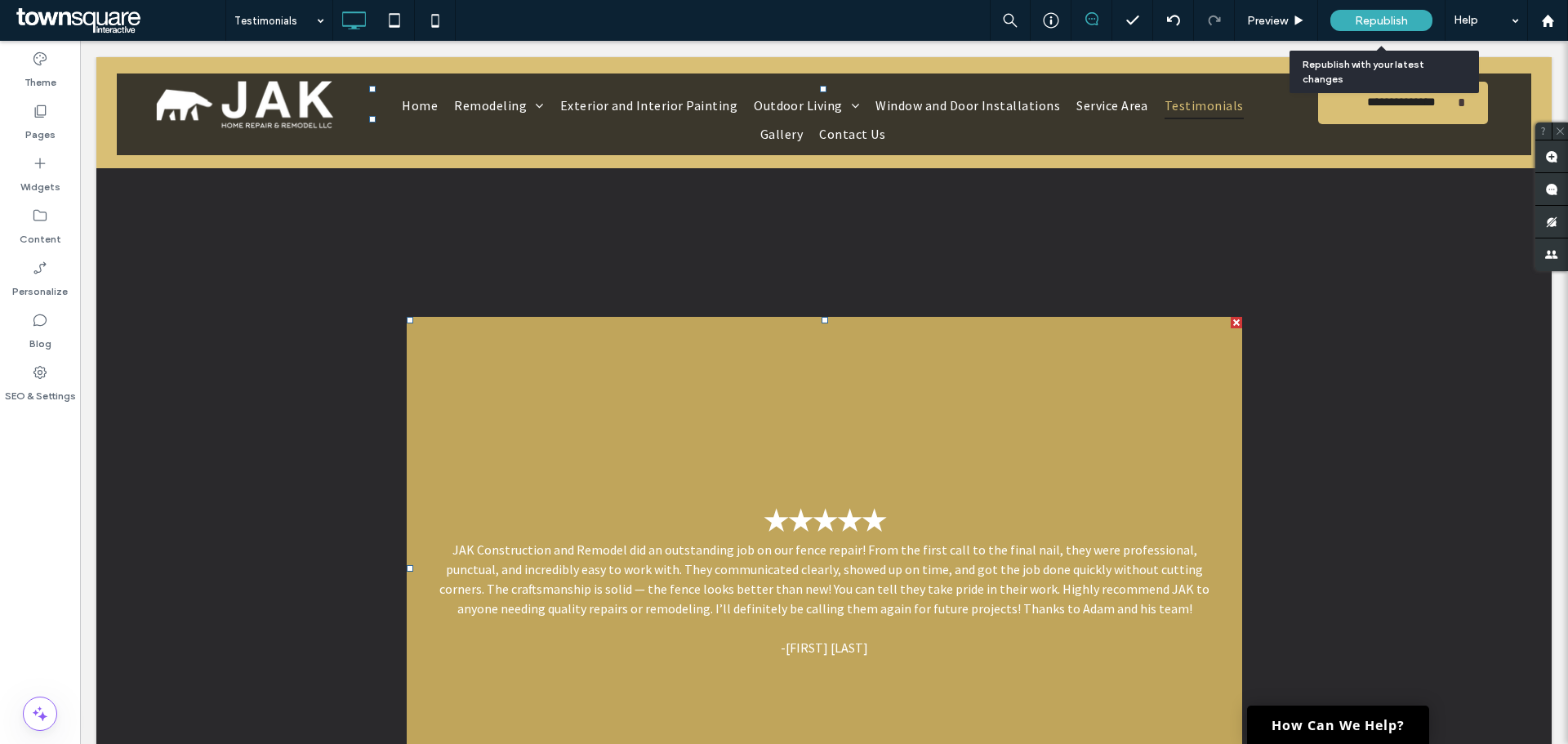 click on "Republish" at bounding box center [1381, 20] 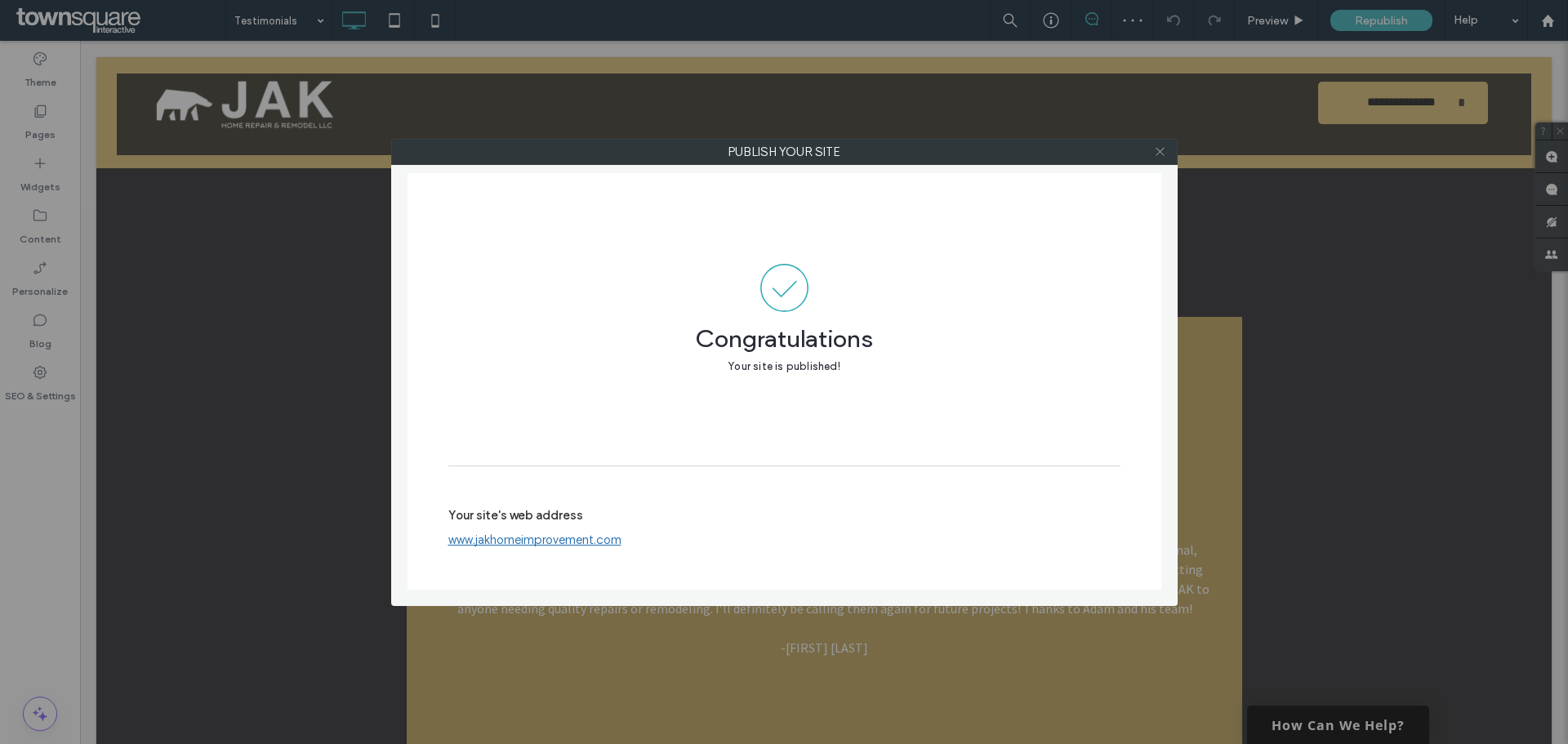 click 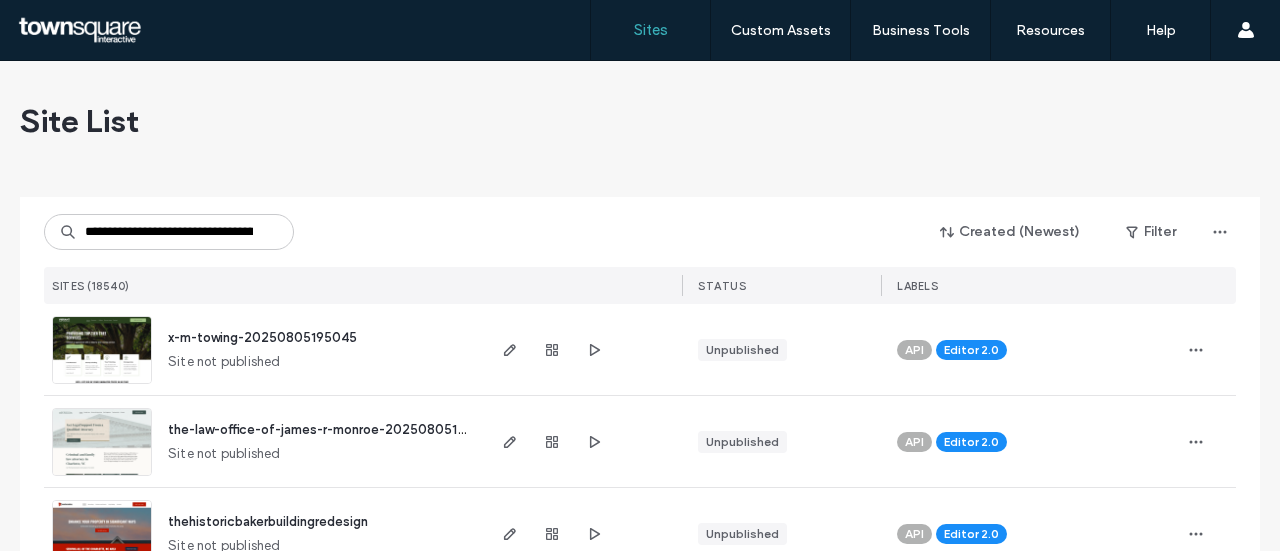 scroll, scrollTop: 0, scrollLeft: 0, axis: both 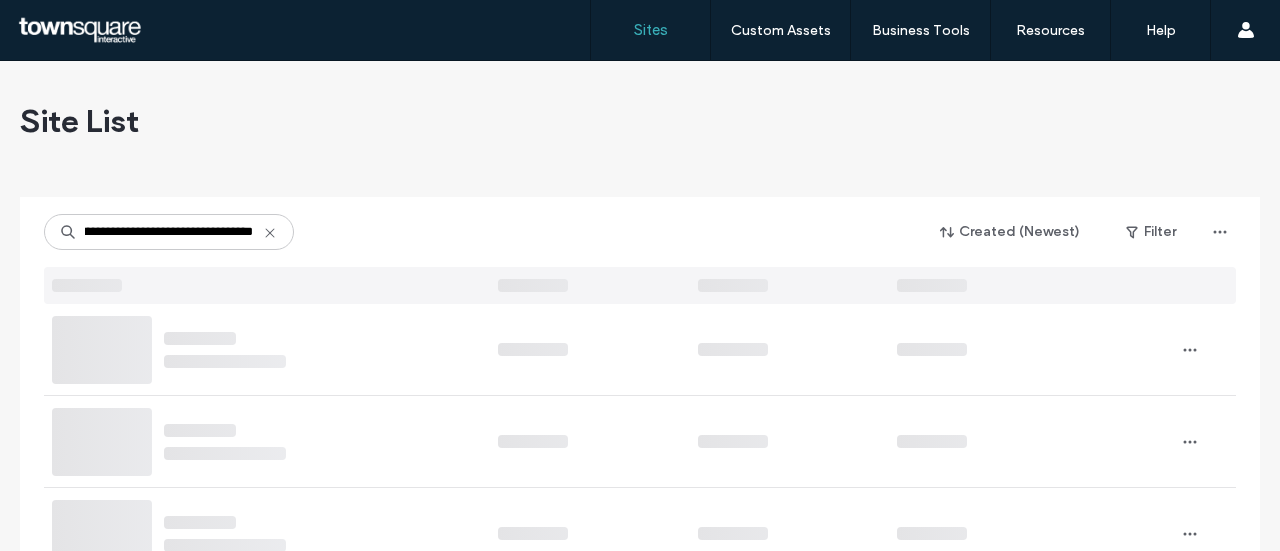 type on "**********" 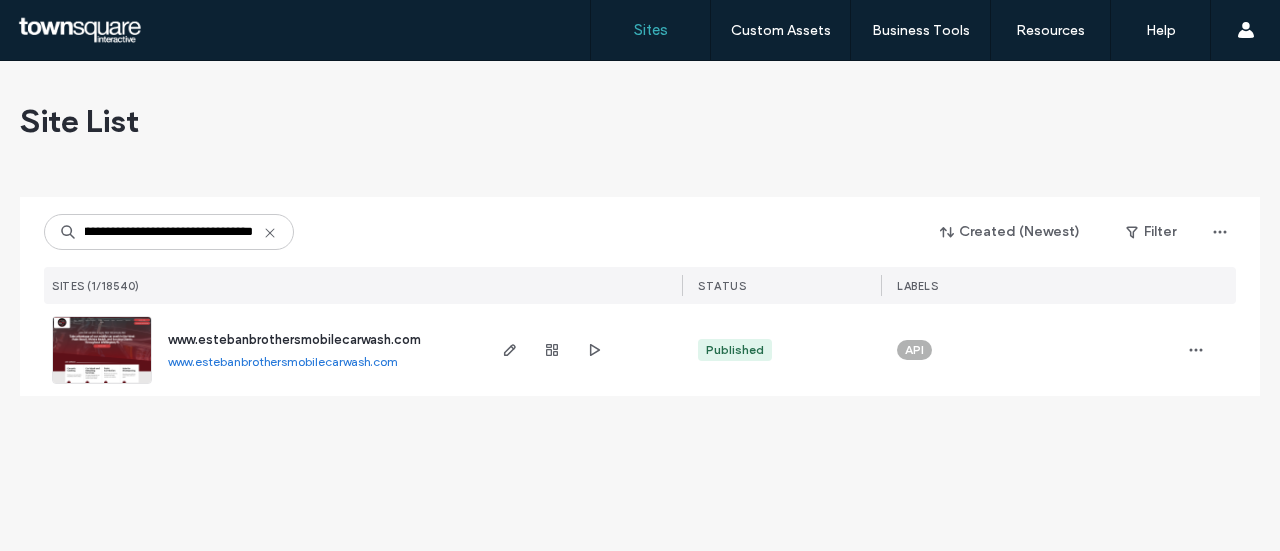 click on "www.estebanbrothersmobilecarwash.com" at bounding box center (294, 339) 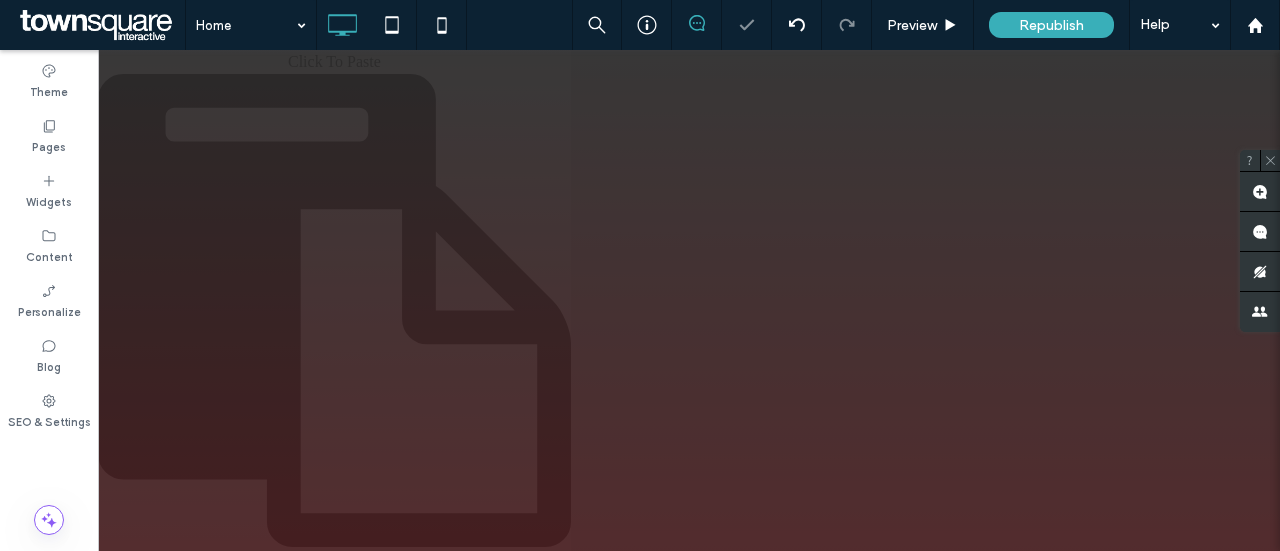 scroll, scrollTop: 0, scrollLeft: 0, axis: both 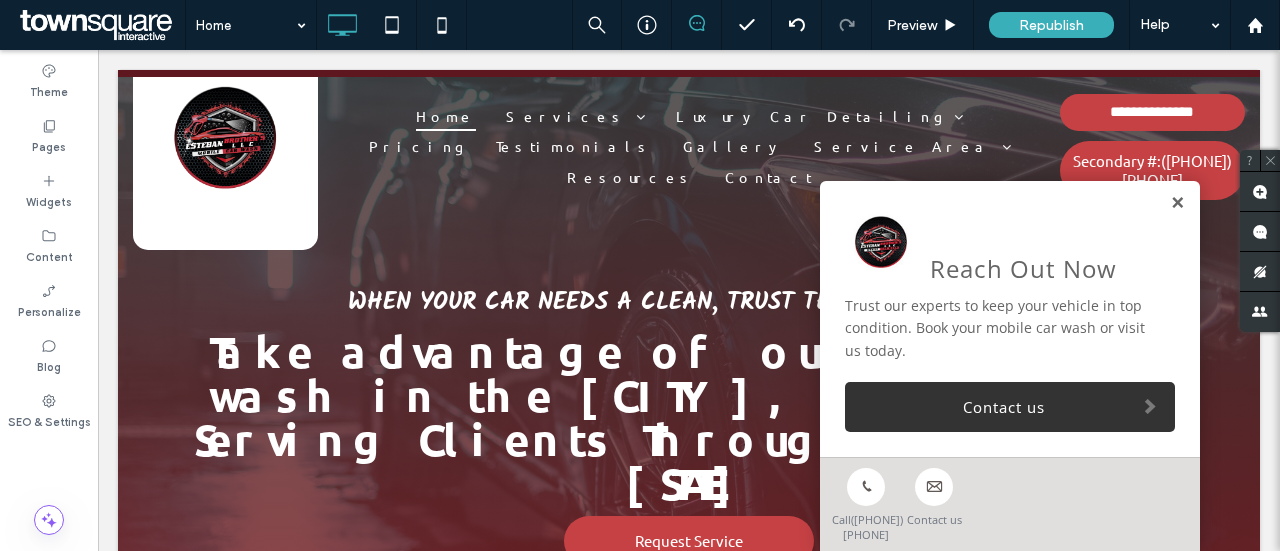 click at bounding box center [1177, 203] 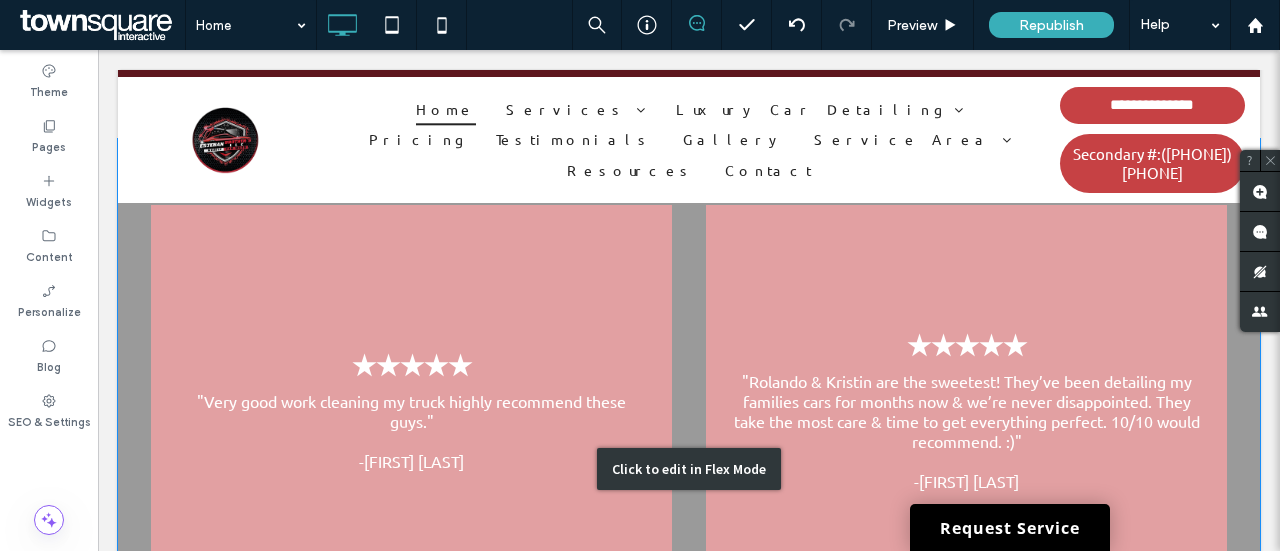scroll, scrollTop: 4600, scrollLeft: 0, axis: vertical 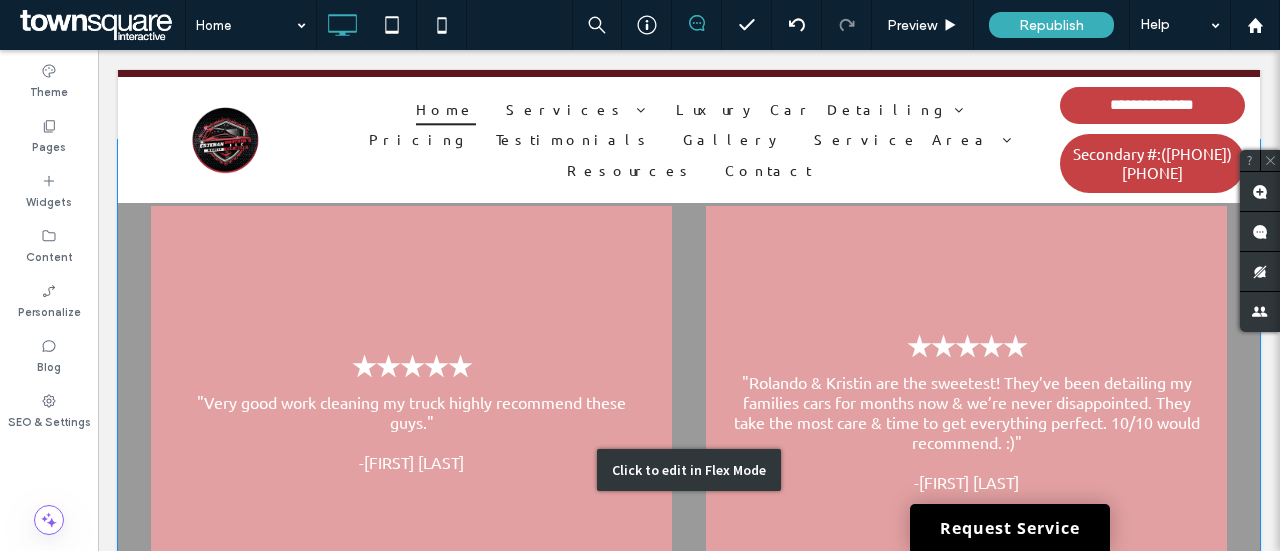 click on "Click to edit in Flex Mode" at bounding box center (689, 470) 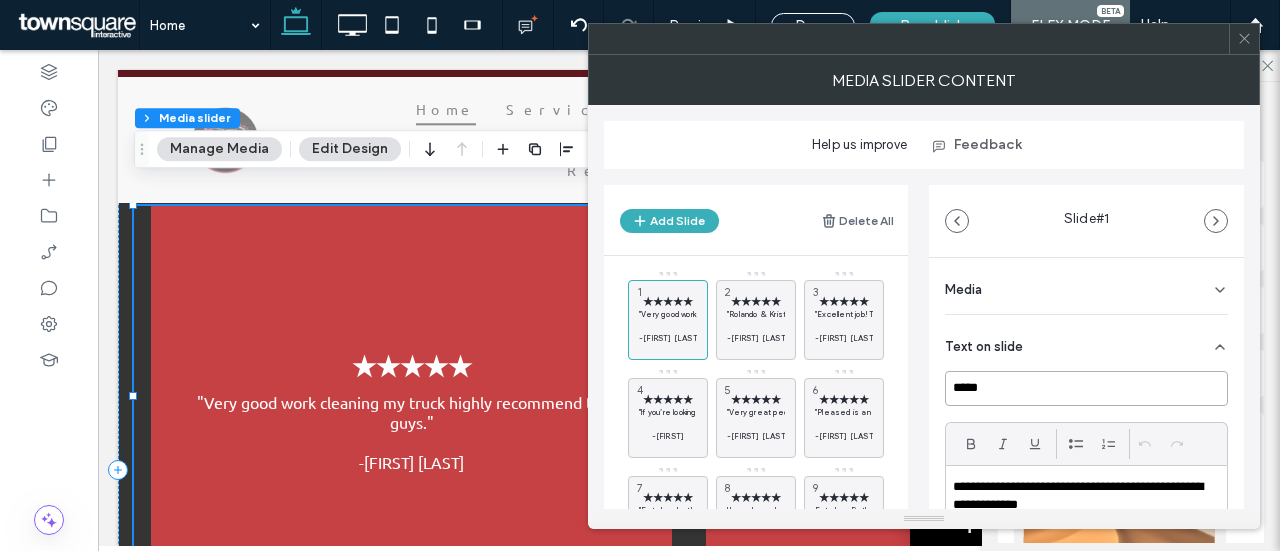 click on "*****" at bounding box center (1086, 388) 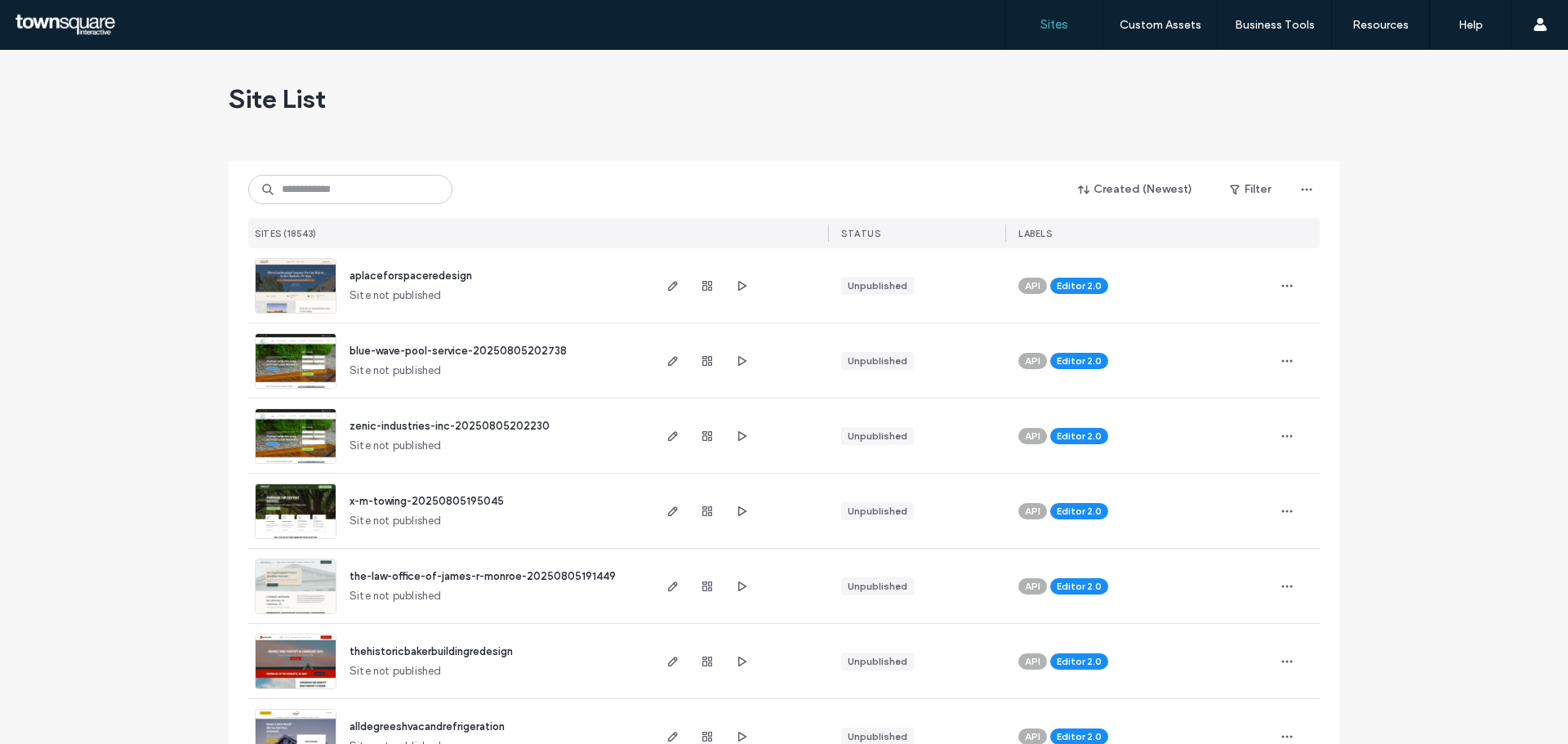 scroll, scrollTop: 0, scrollLeft: 0, axis: both 